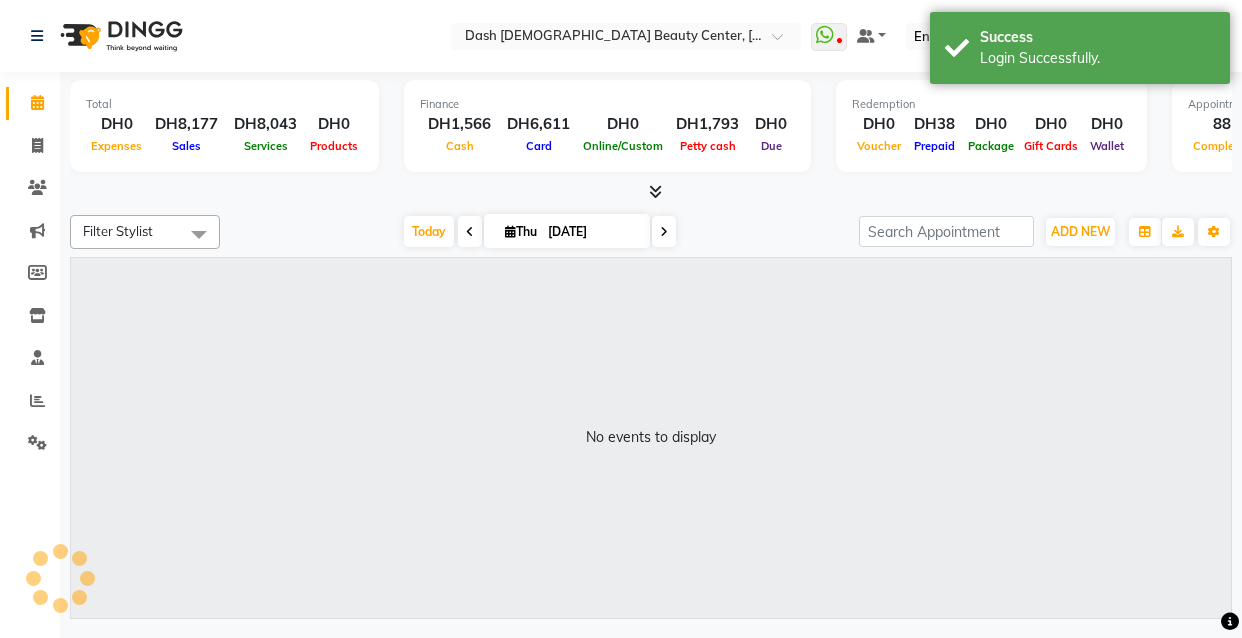 scroll, scrollTop: 0, scrollLeft: 0, axis: both 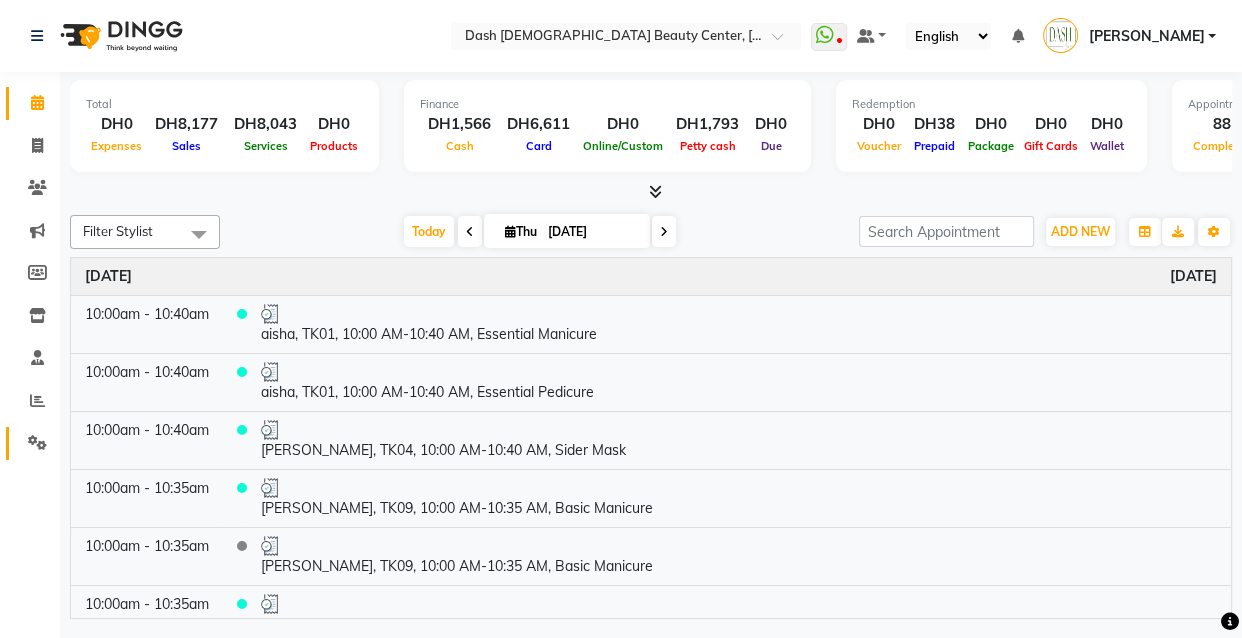 click on "Settings" 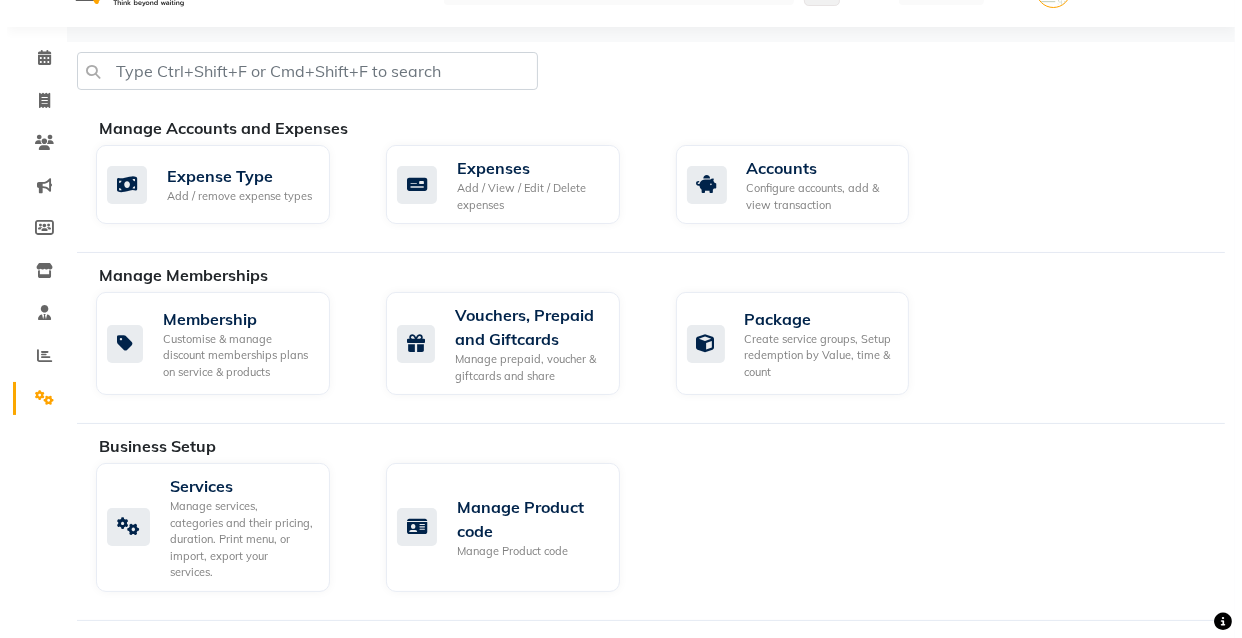 scroll, scrollTop: 0, scrollLeft: 0, axis: both 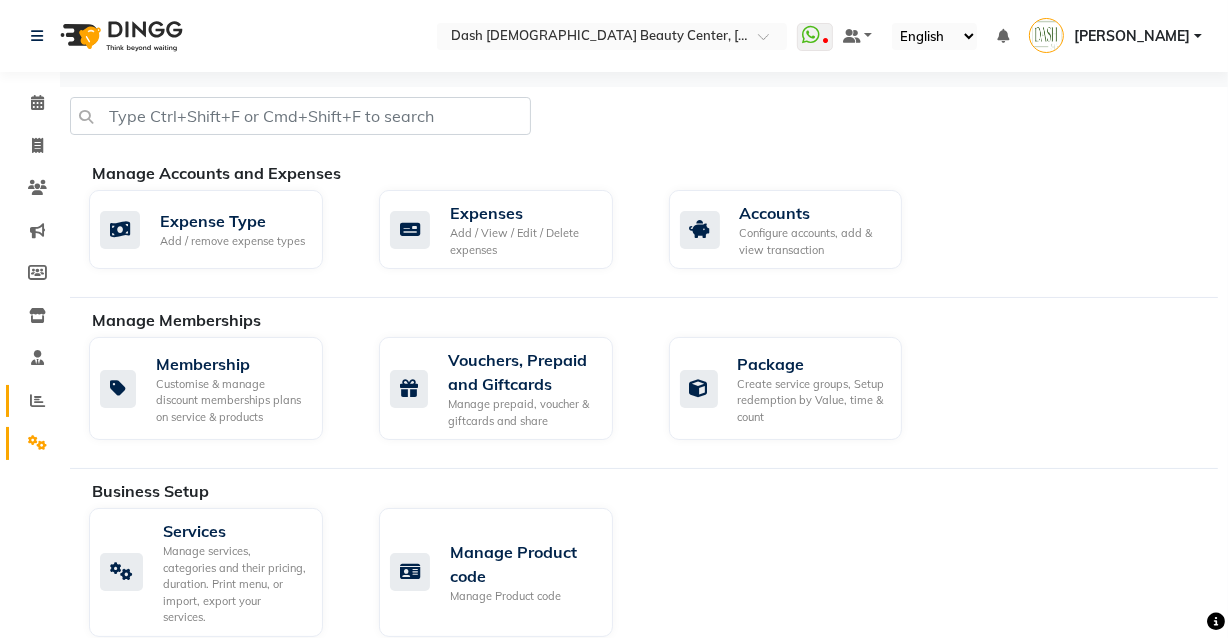 click on "Reports" 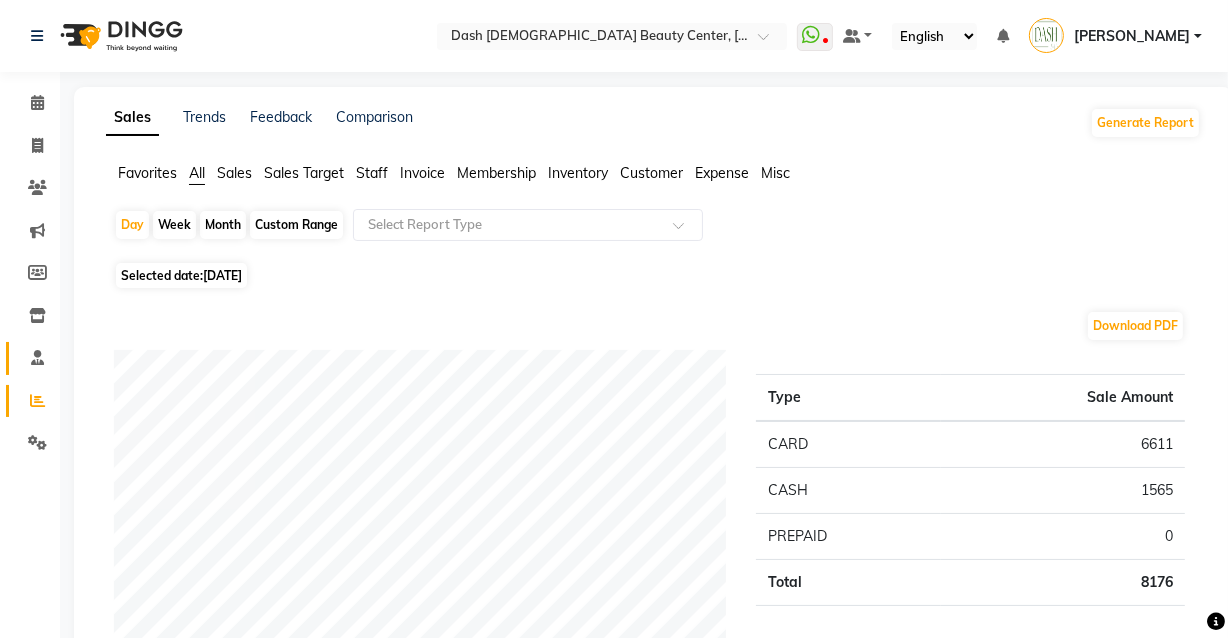 click 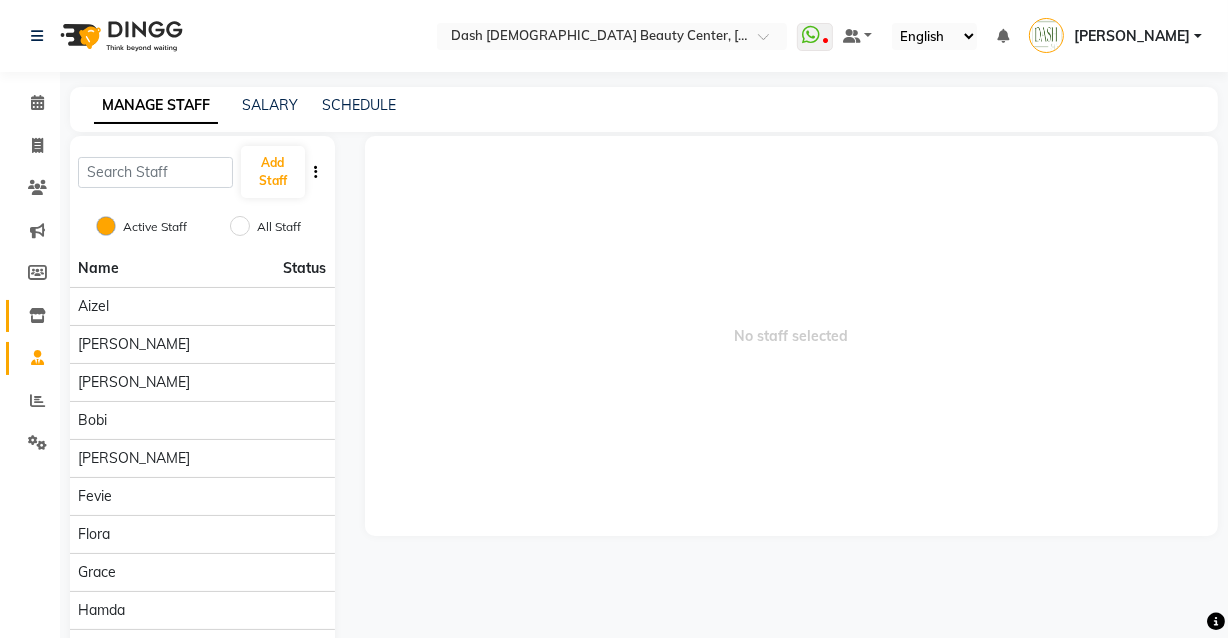 click on "Inventory" 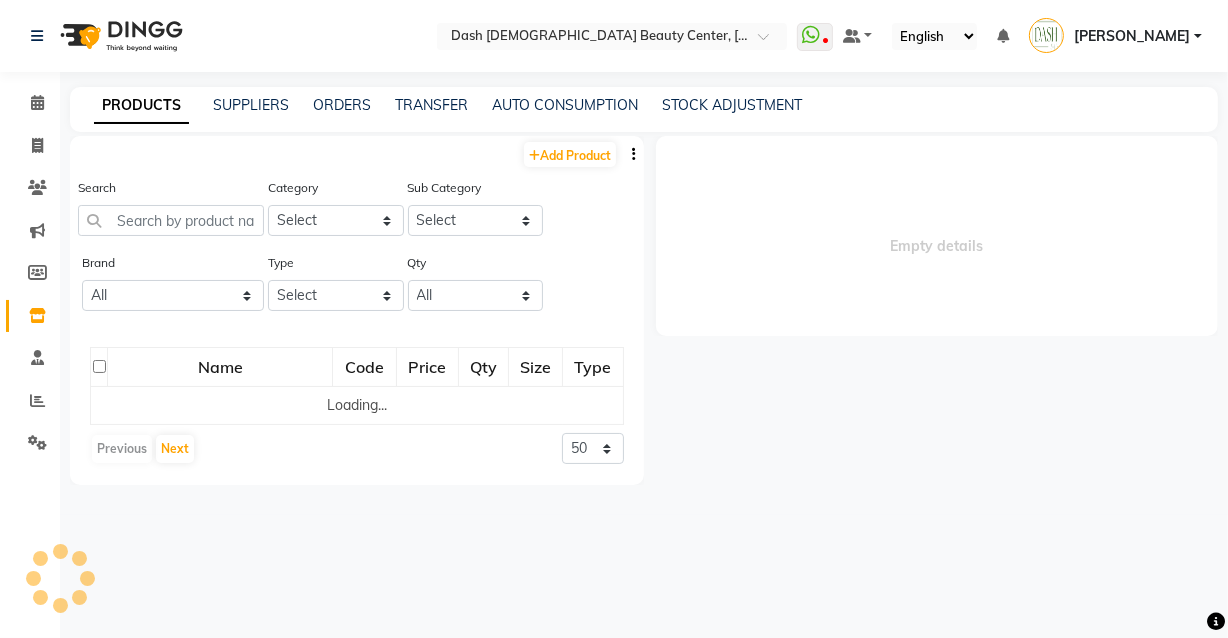 select 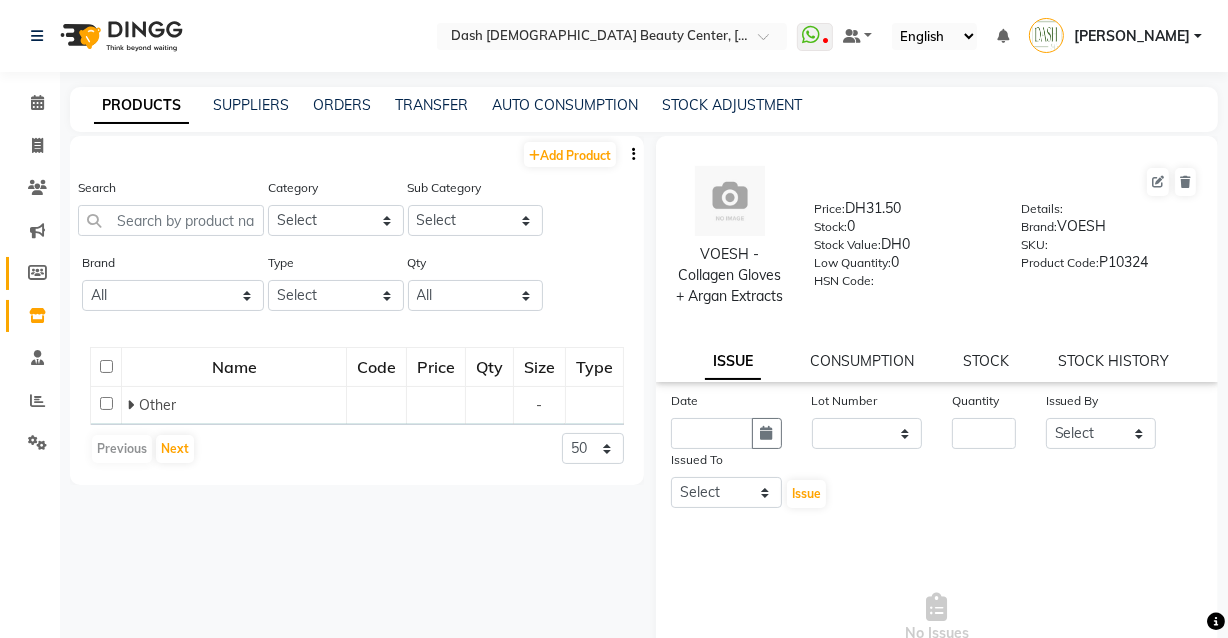click on "Members" 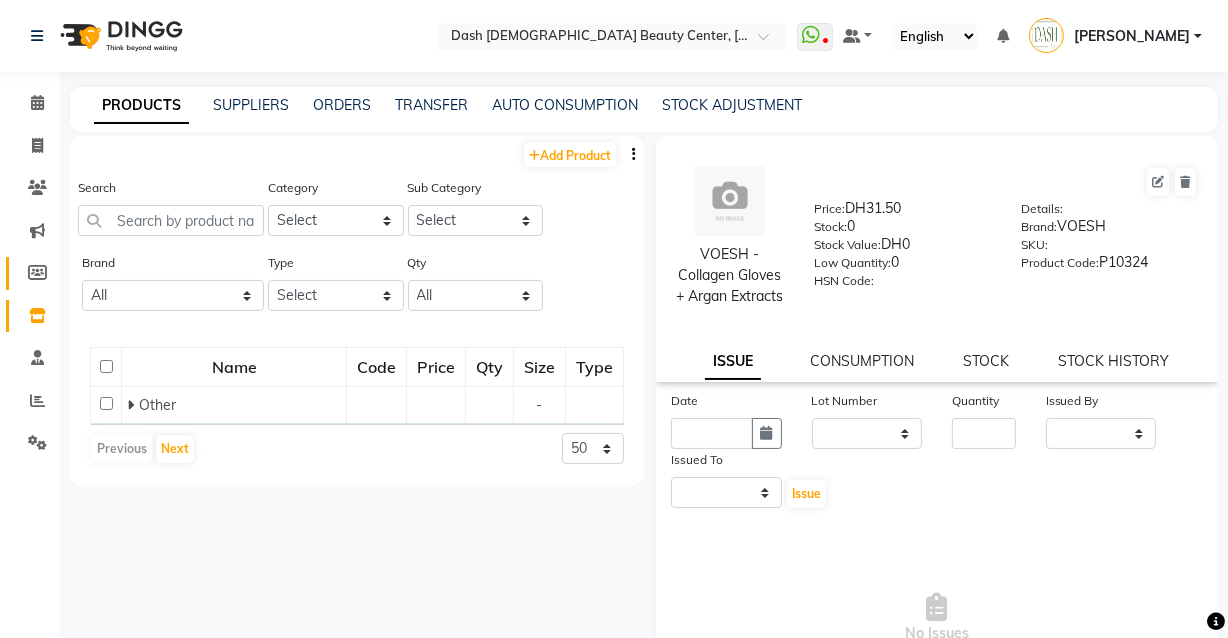 select 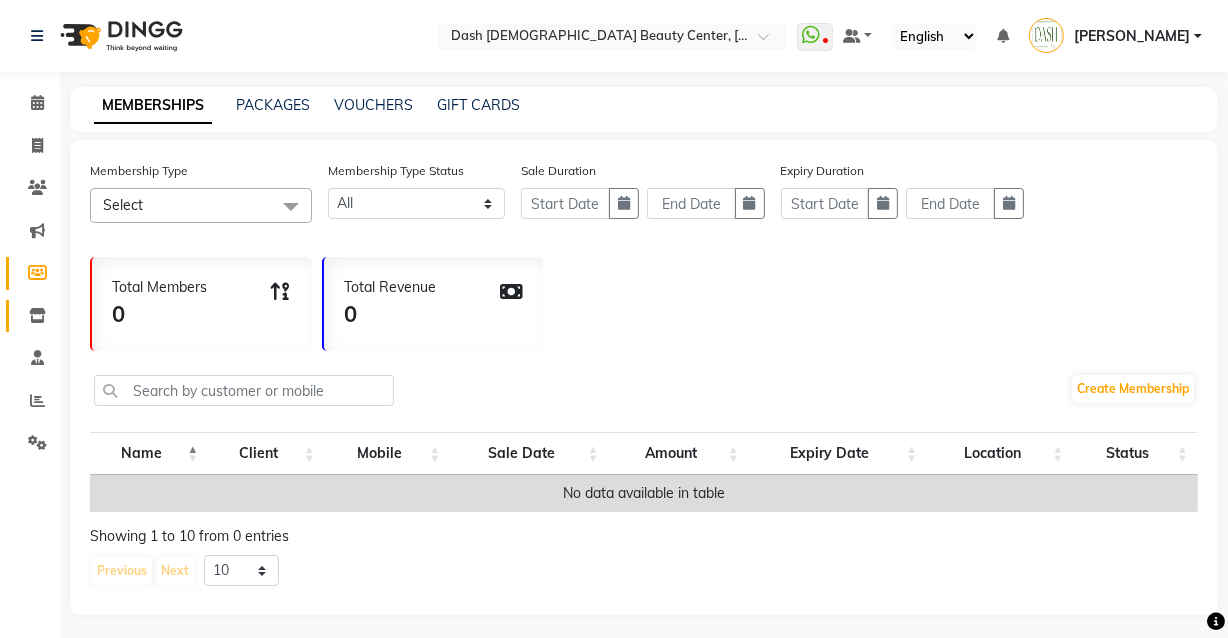click 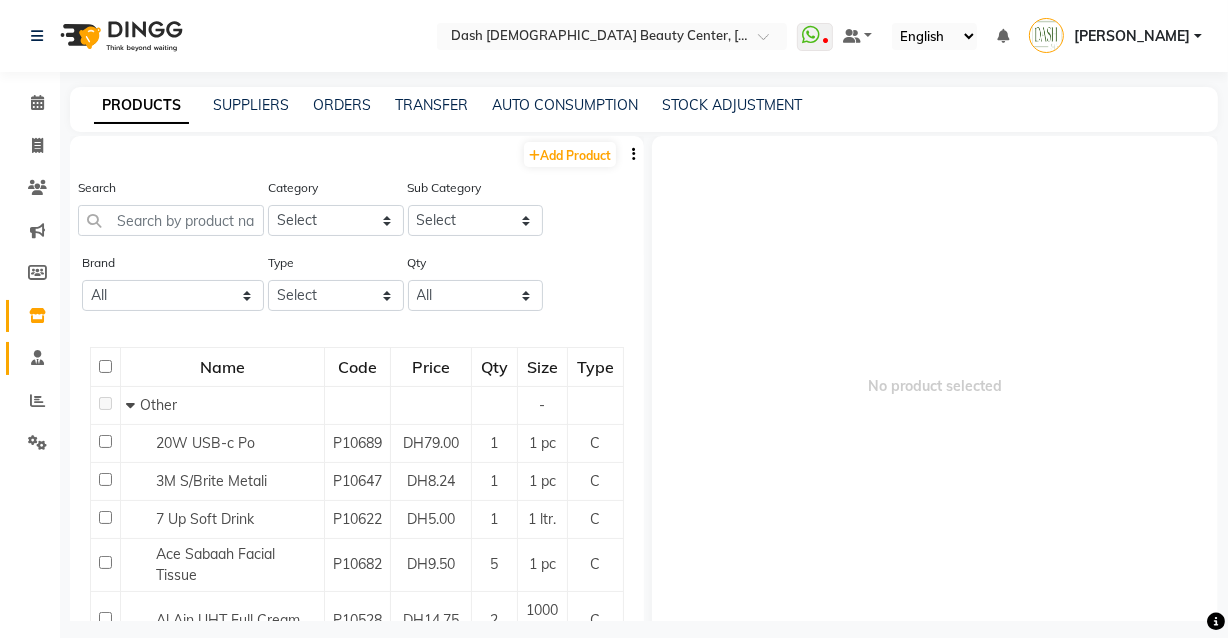 click 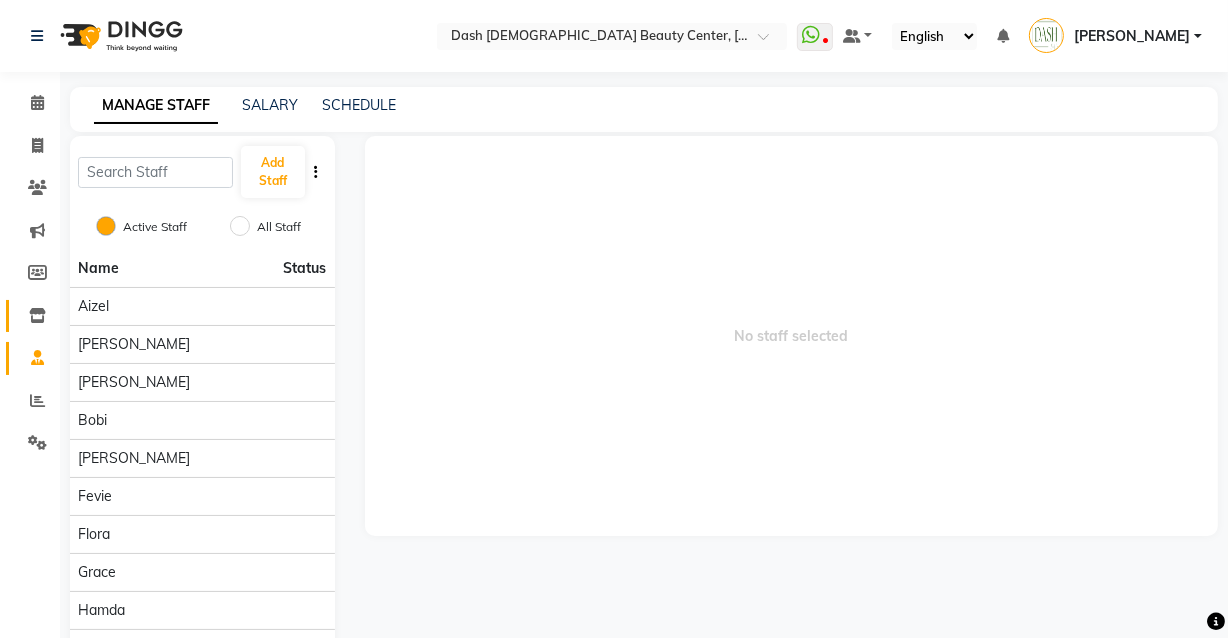 click 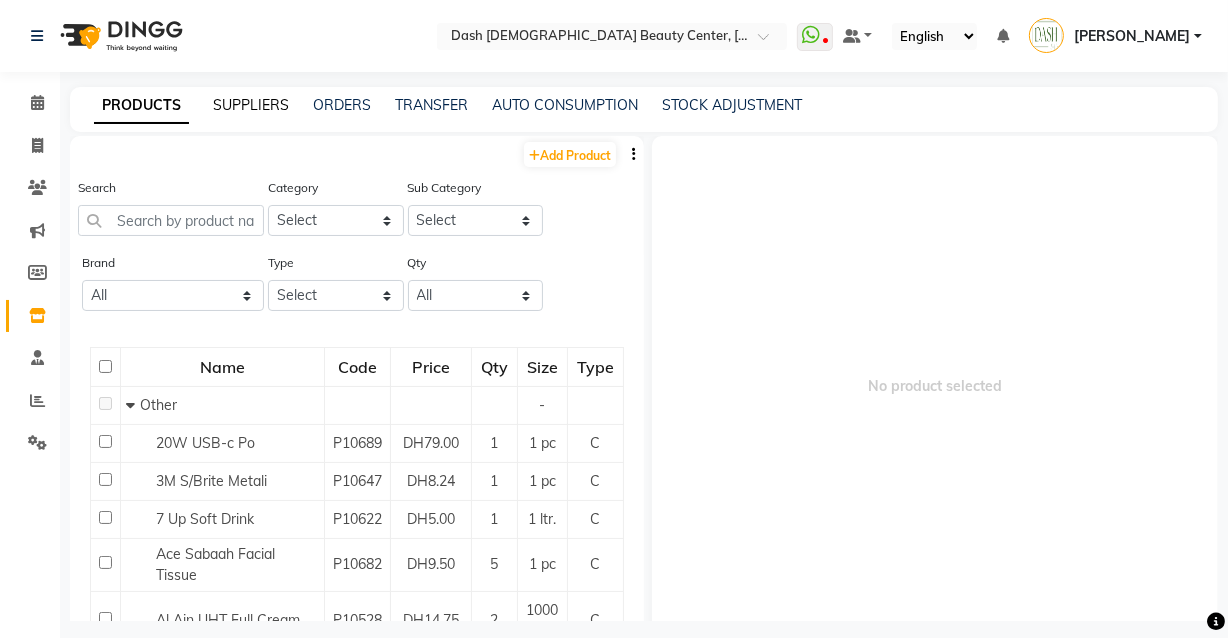 click on "SUPPLIERS" 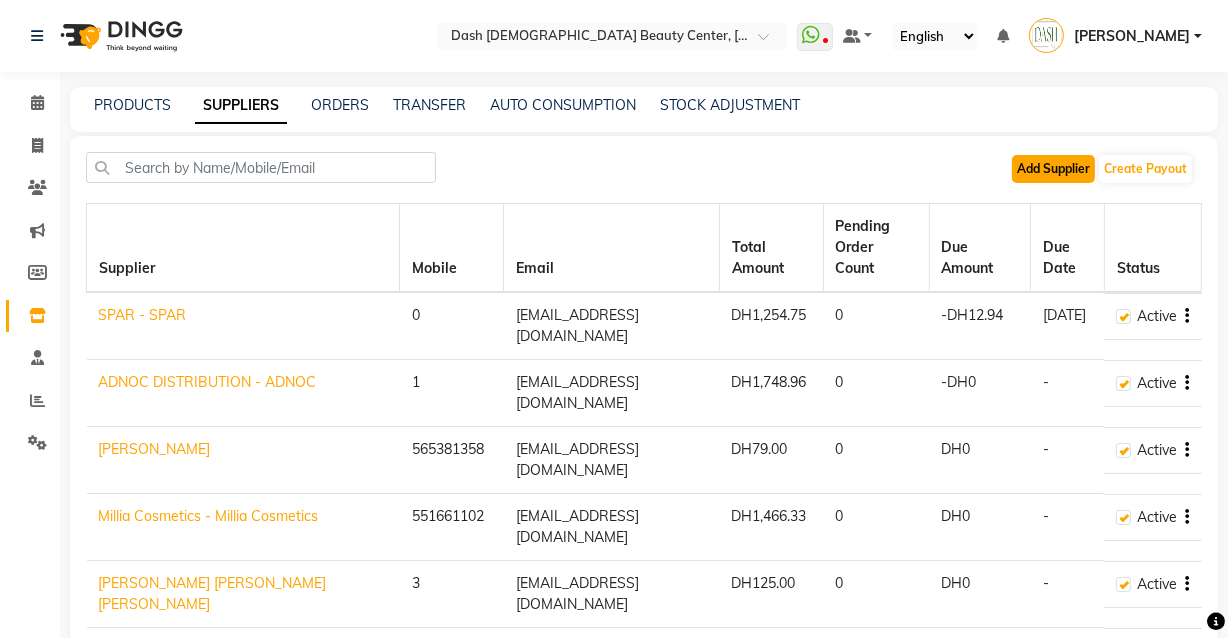 click on "Add Supplier" 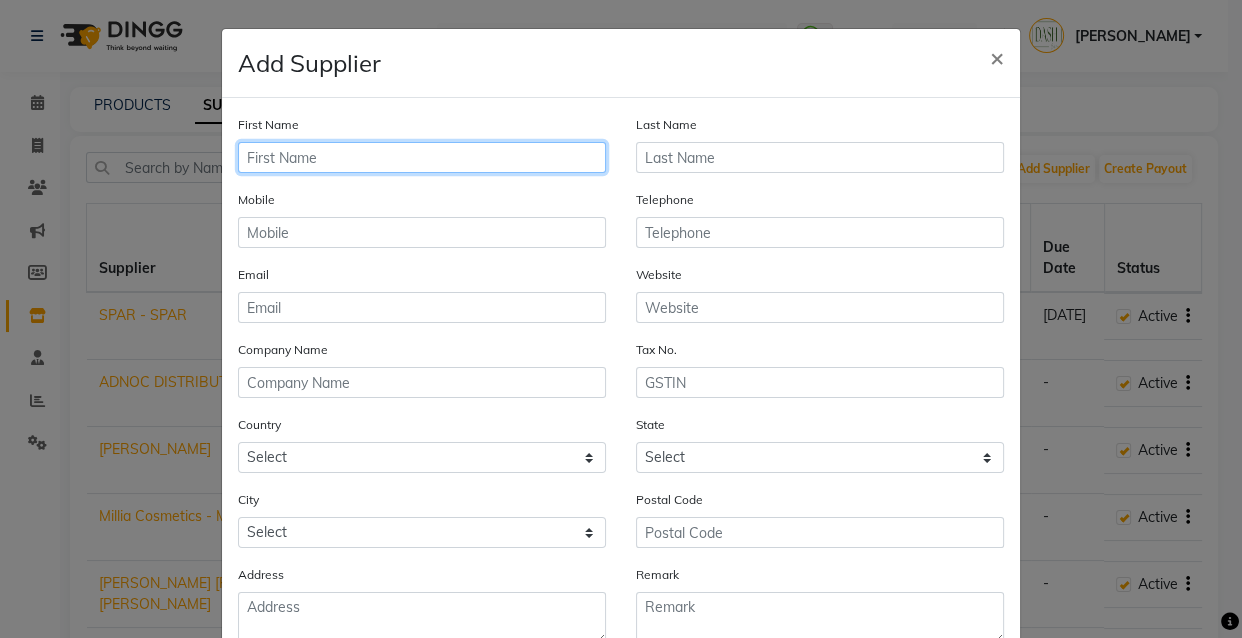 click 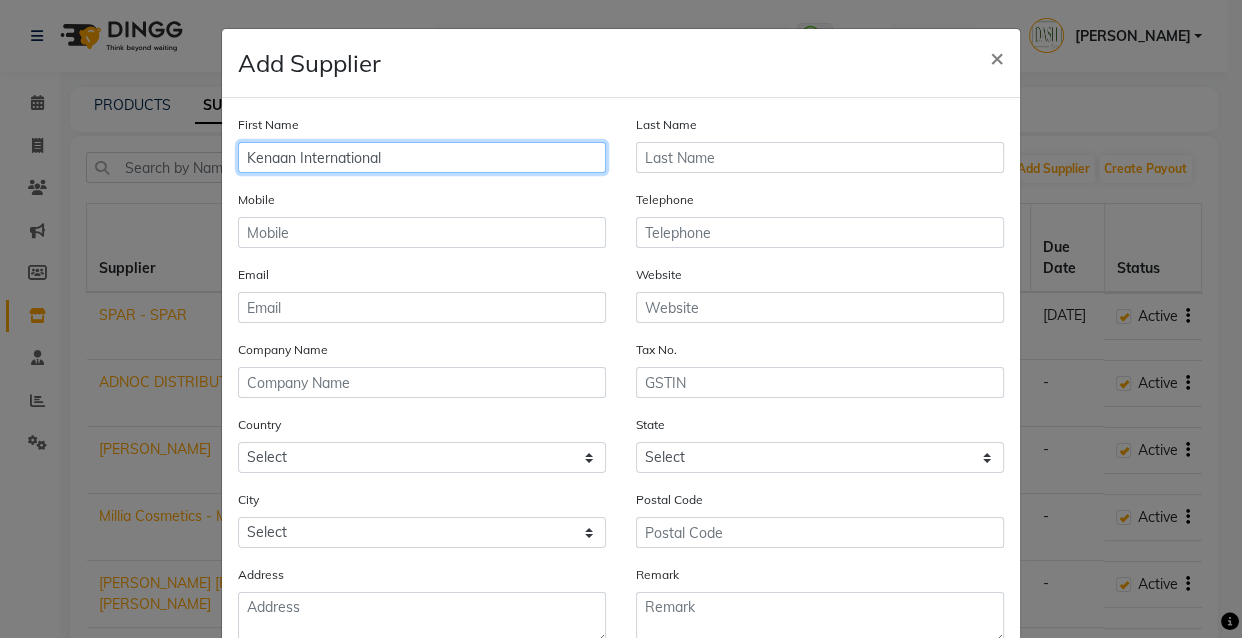 type on "Kenaan International" 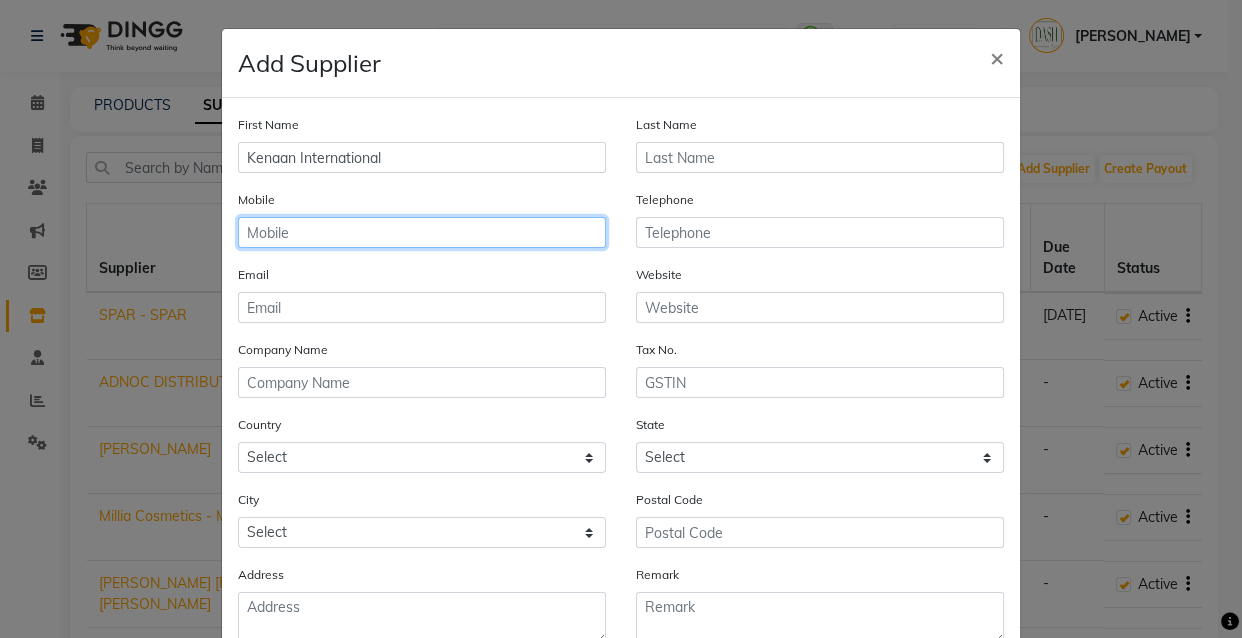 click 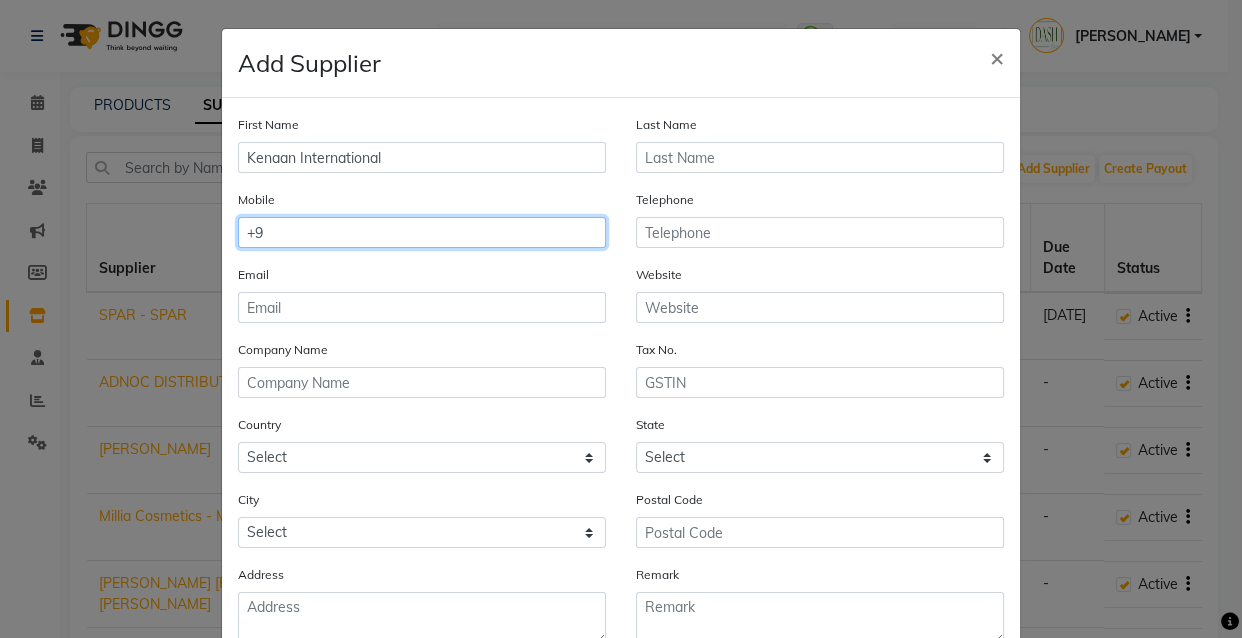 type on "+" 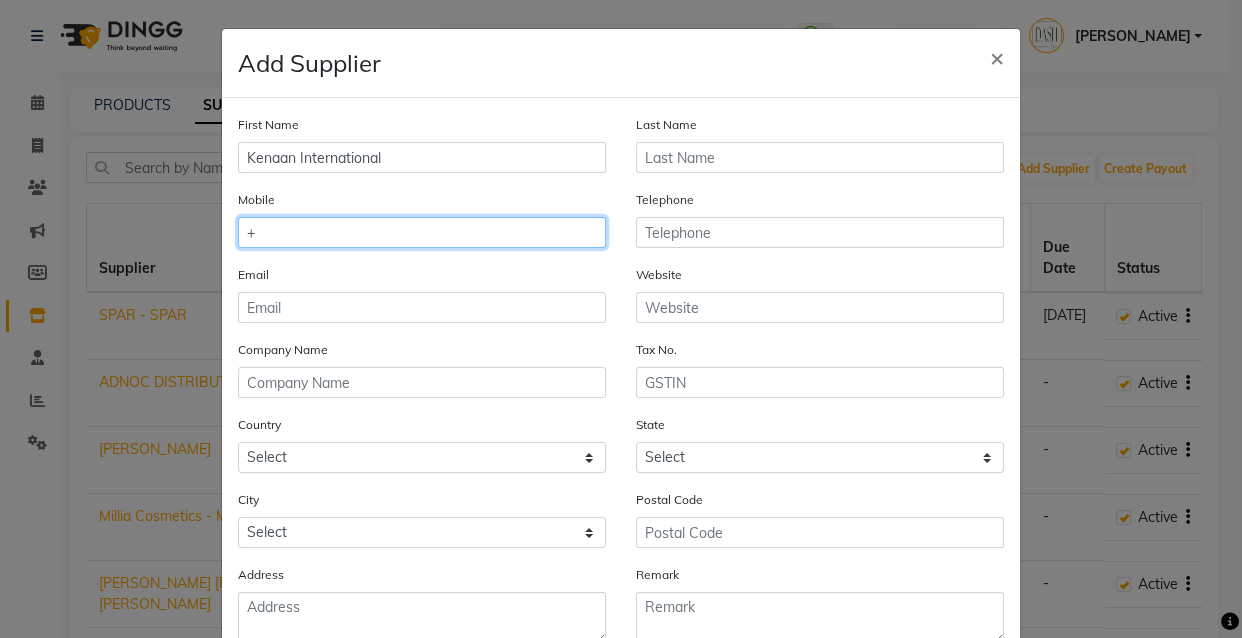 type 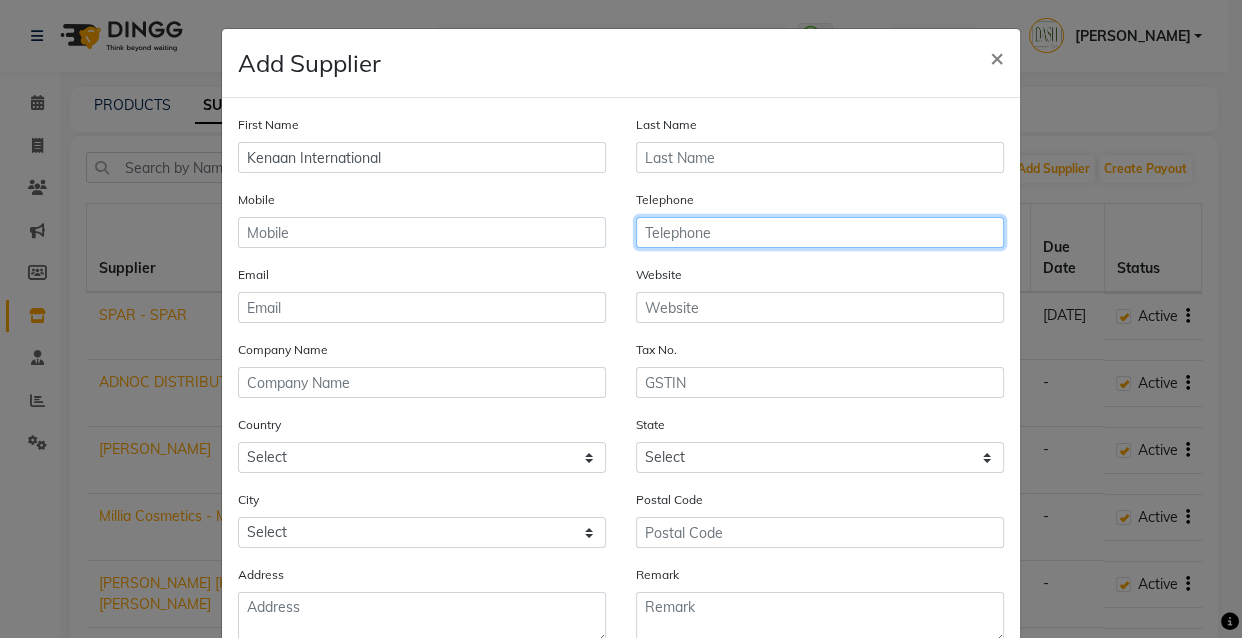 click 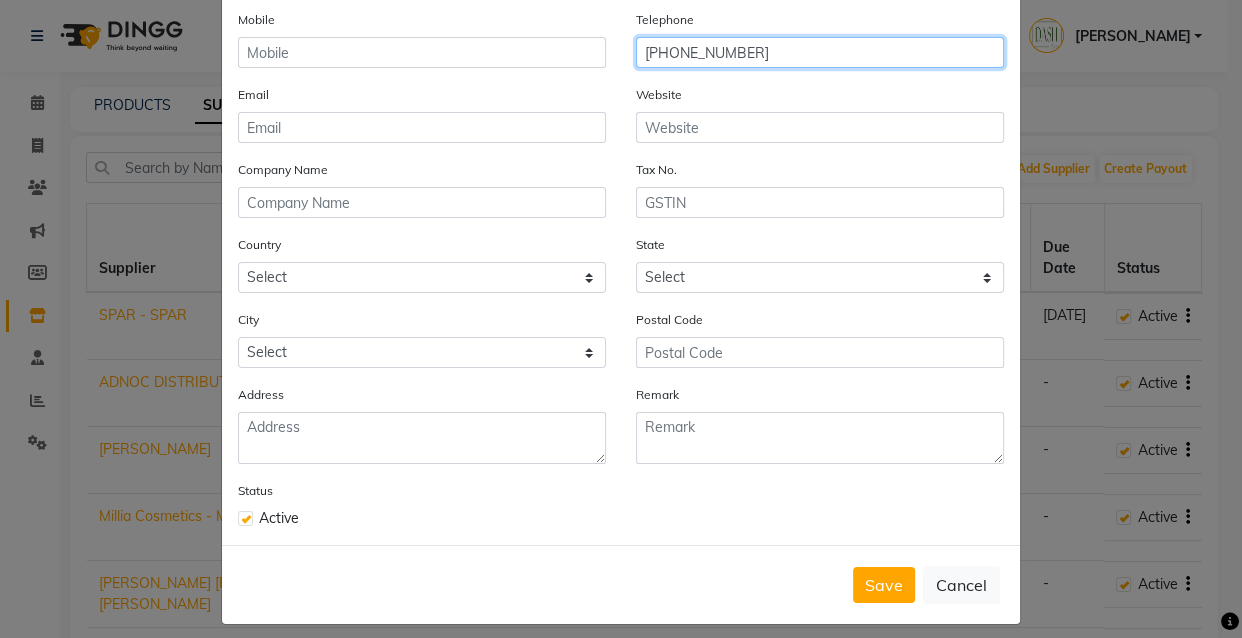scroll, scrollTop: 200, scrollLeft: 0, axis: vertical 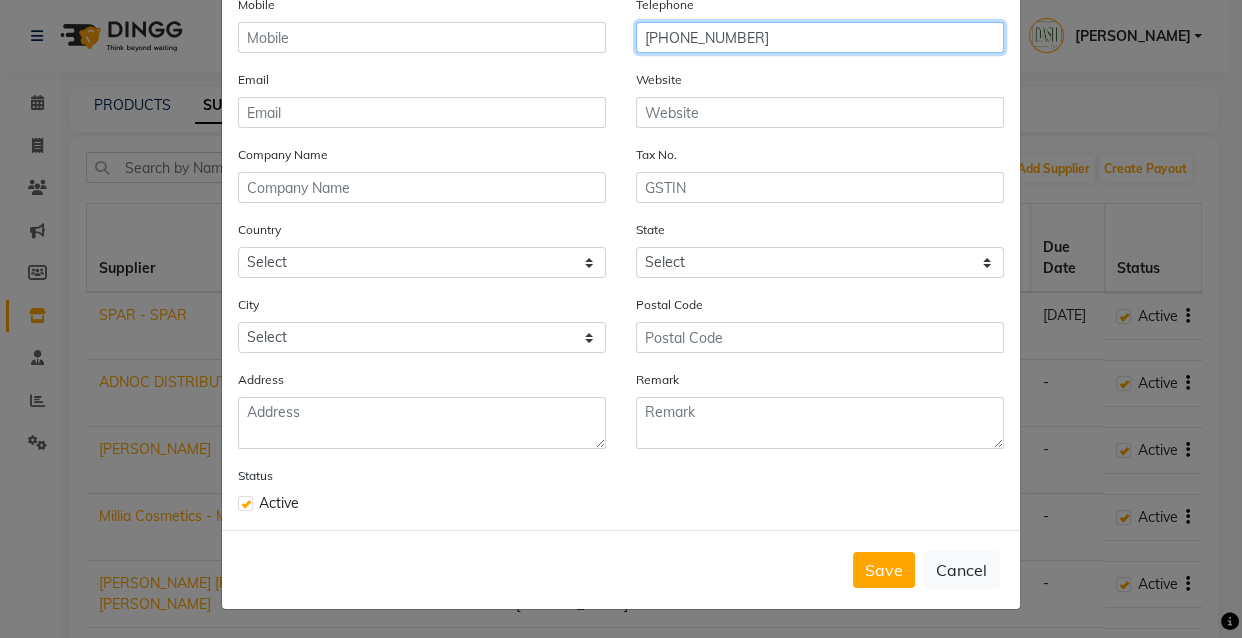 type on "[PHONE_NUMBER]" 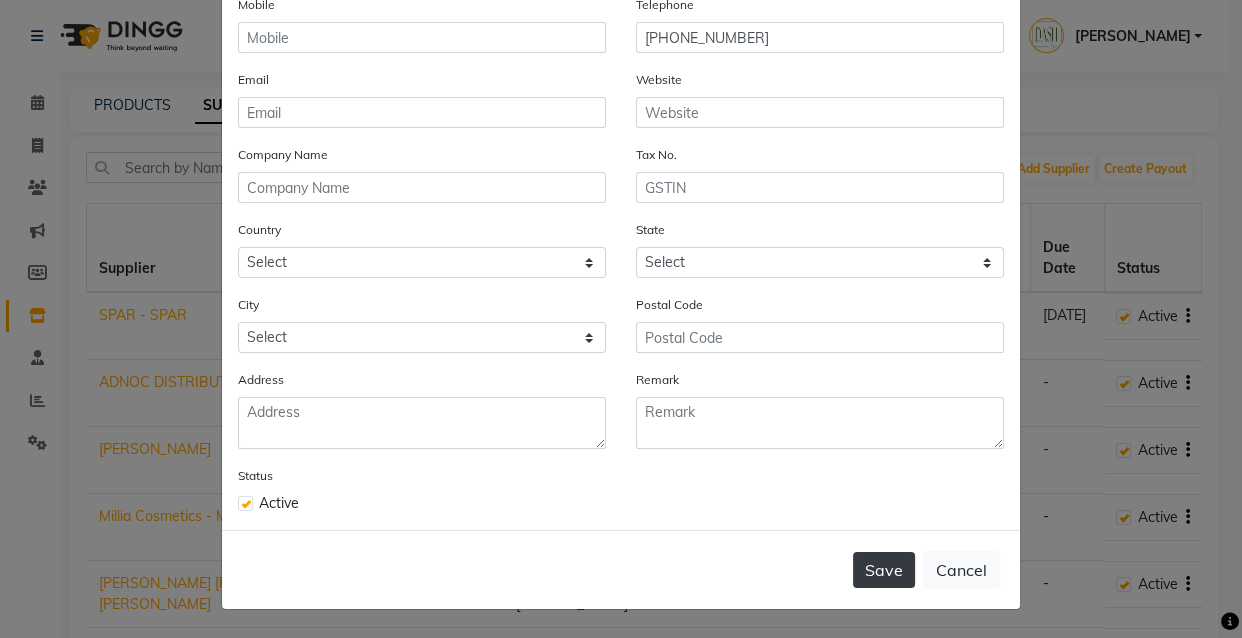 click on "Save" 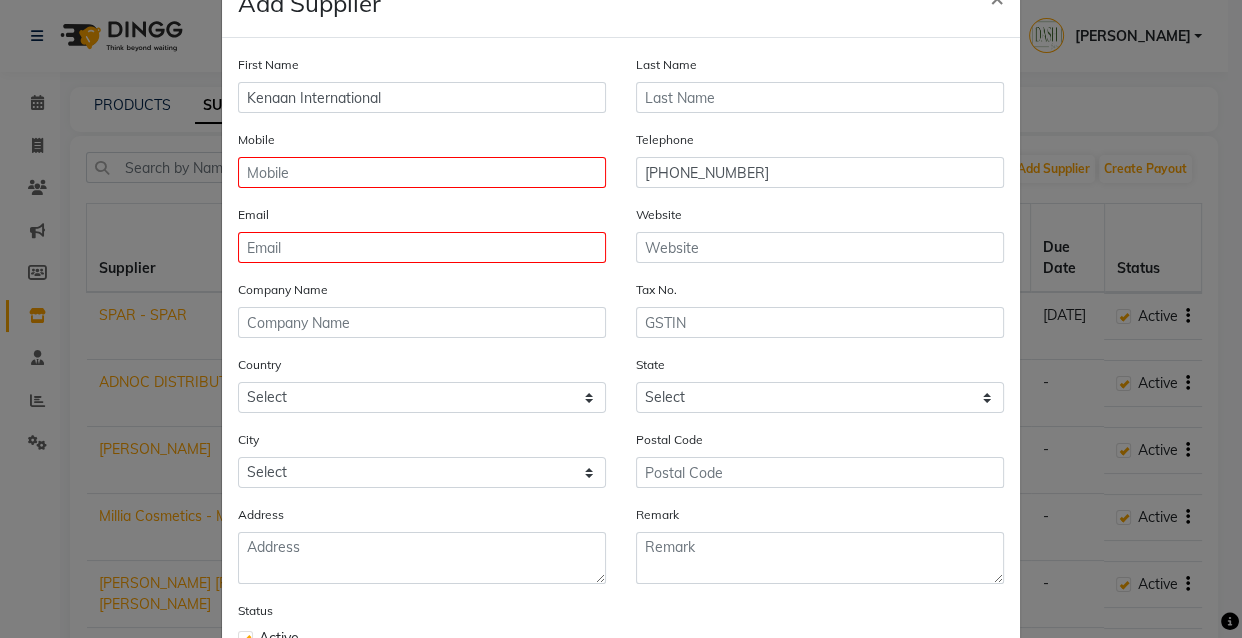 scroll, scrollTop: 0, scrollLeft: 0, axis: both 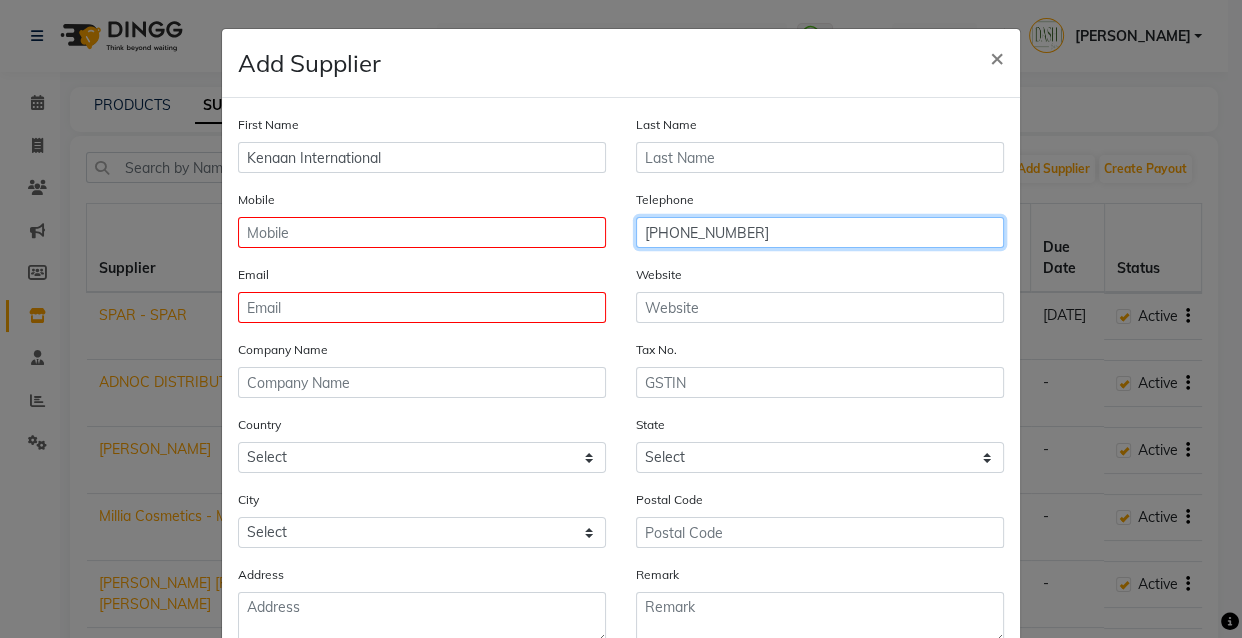 click on "[PHONE_NUMBER]" 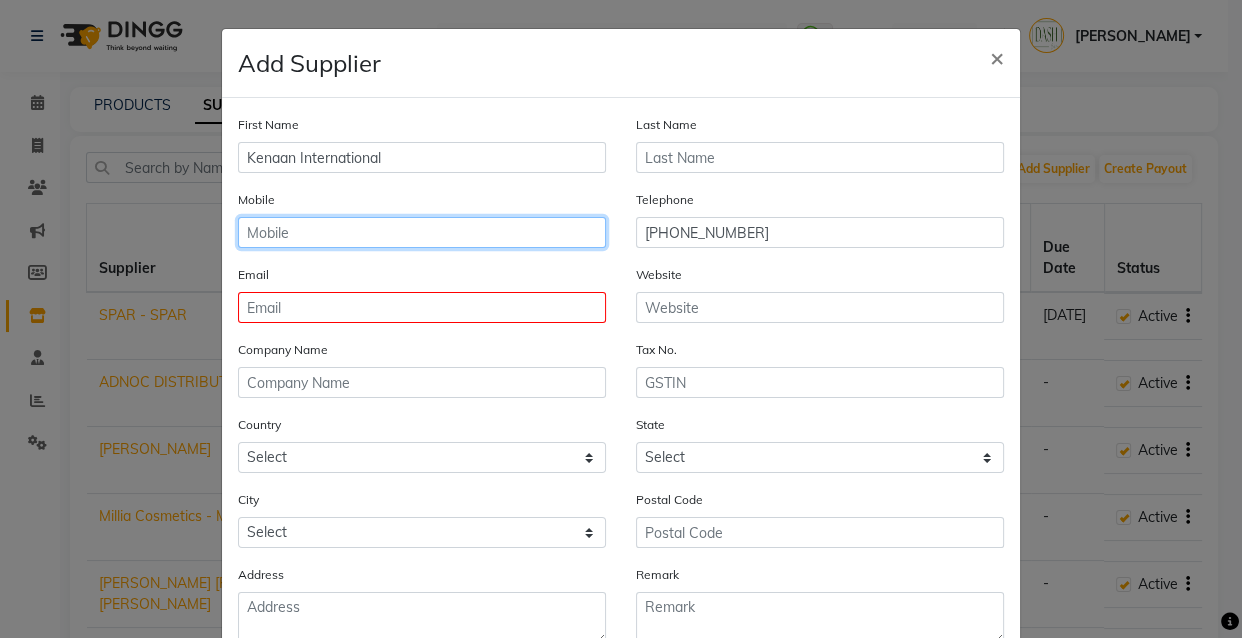 click 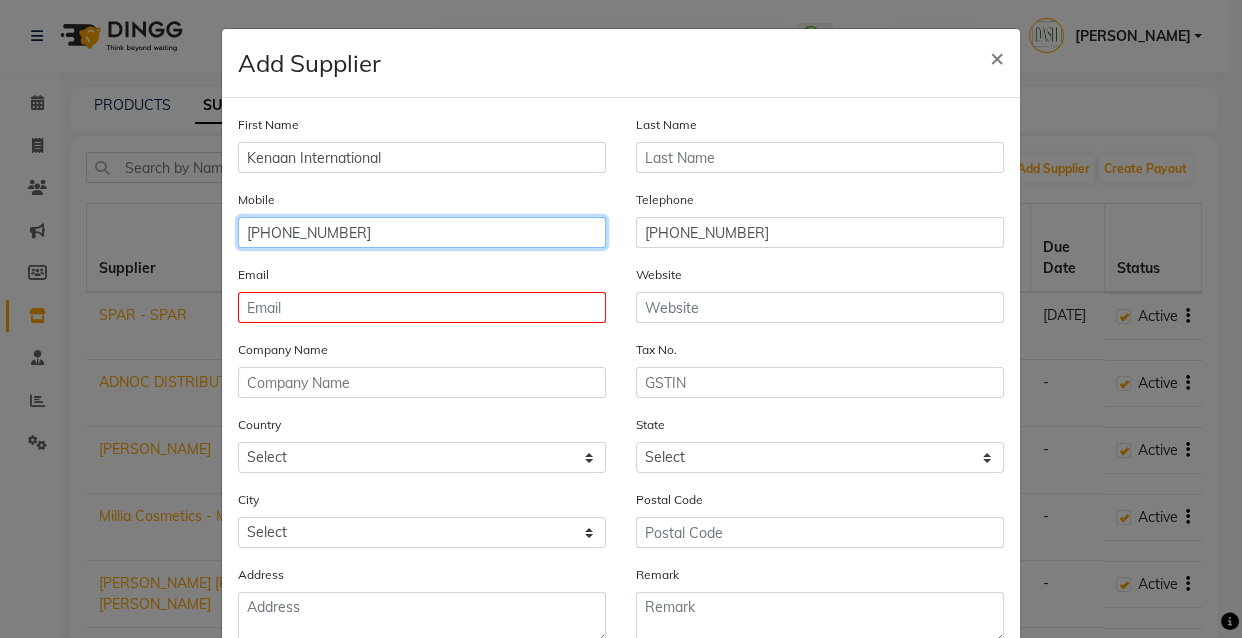 type on "[PHONE_NUMBER]" 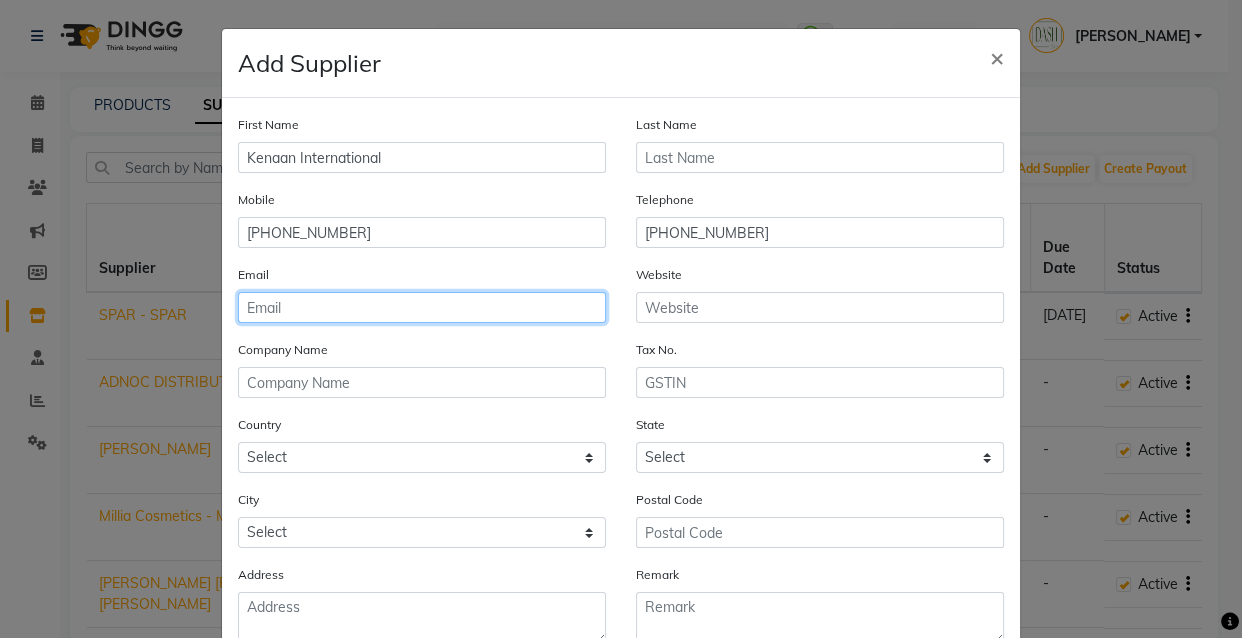 click 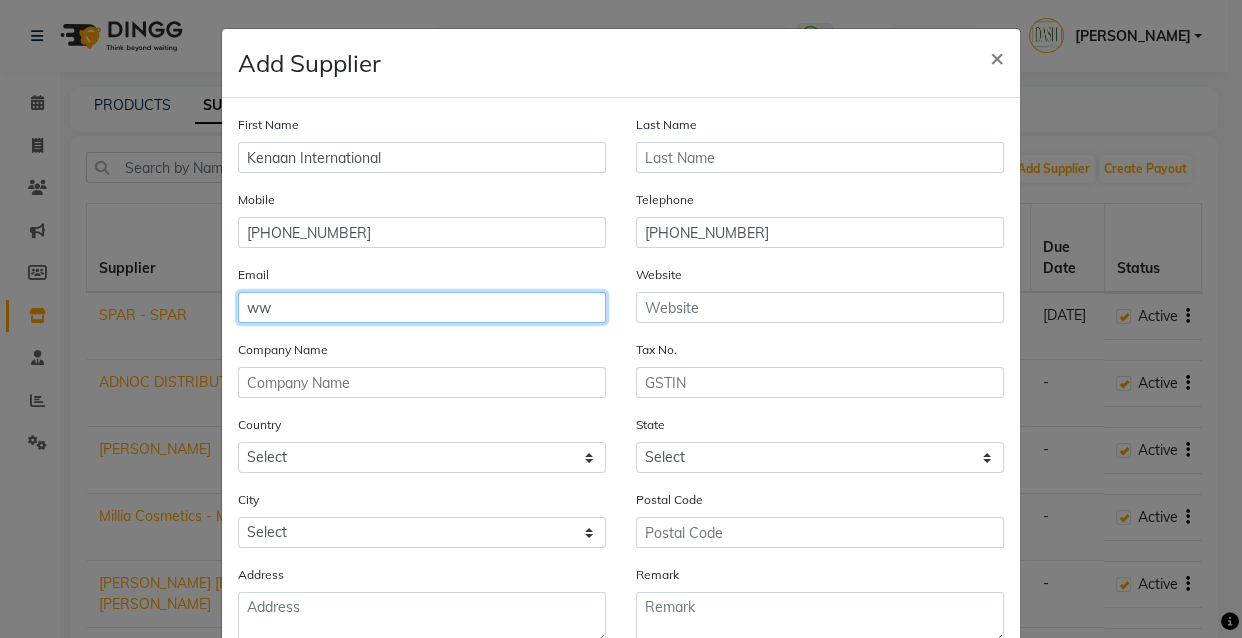type on "w" 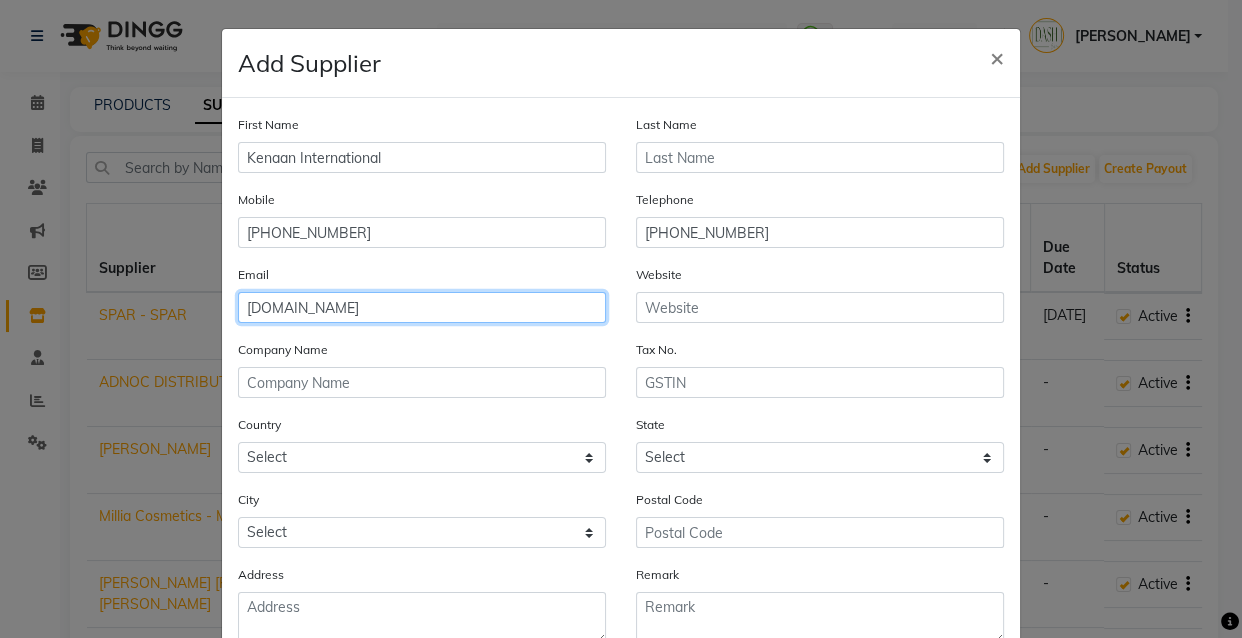 scroll, scrollTop: 200, scrollLeft: 0, axis: vertical 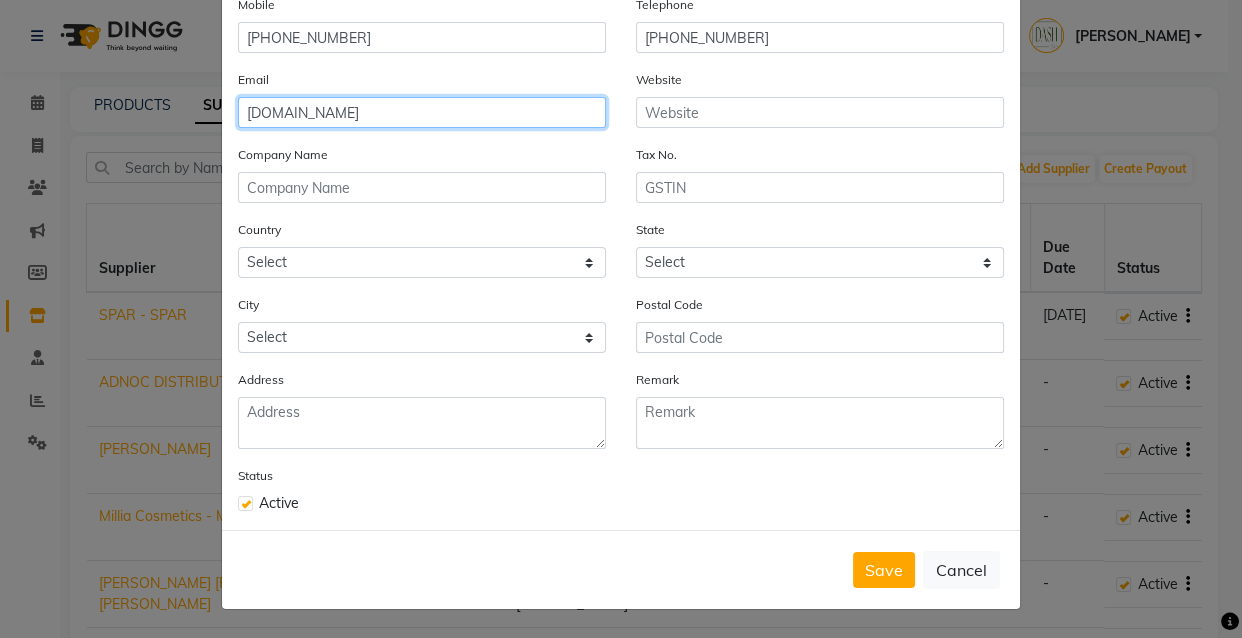 type on "[DOMAIN_NAME]" 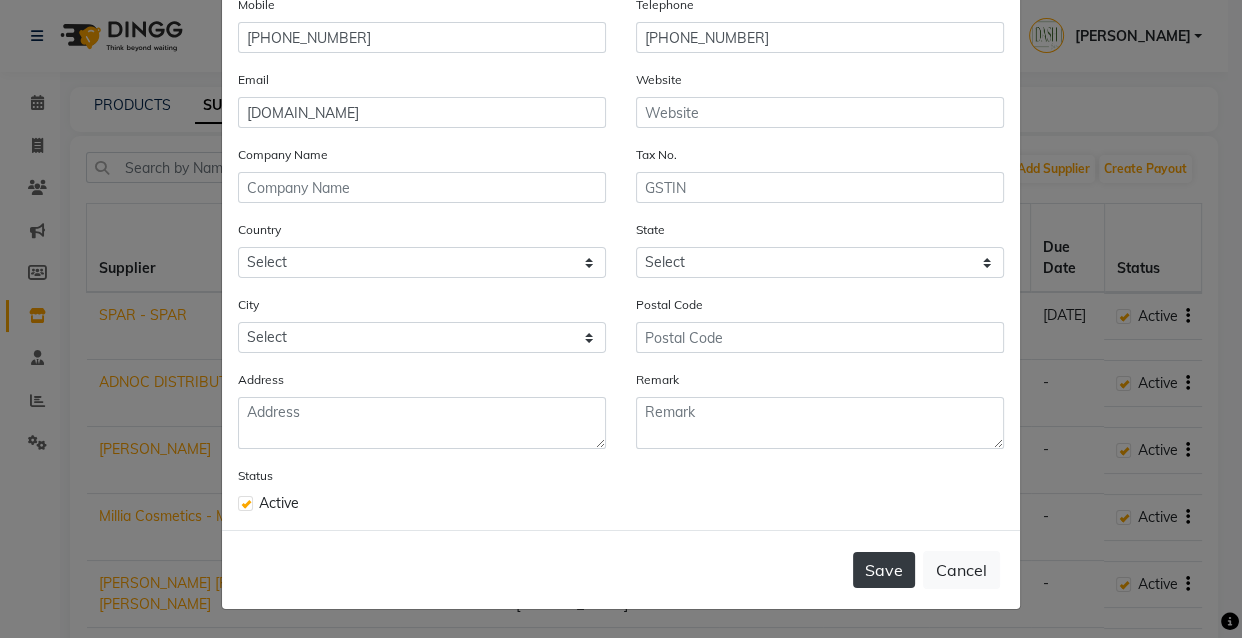 click on "Save" 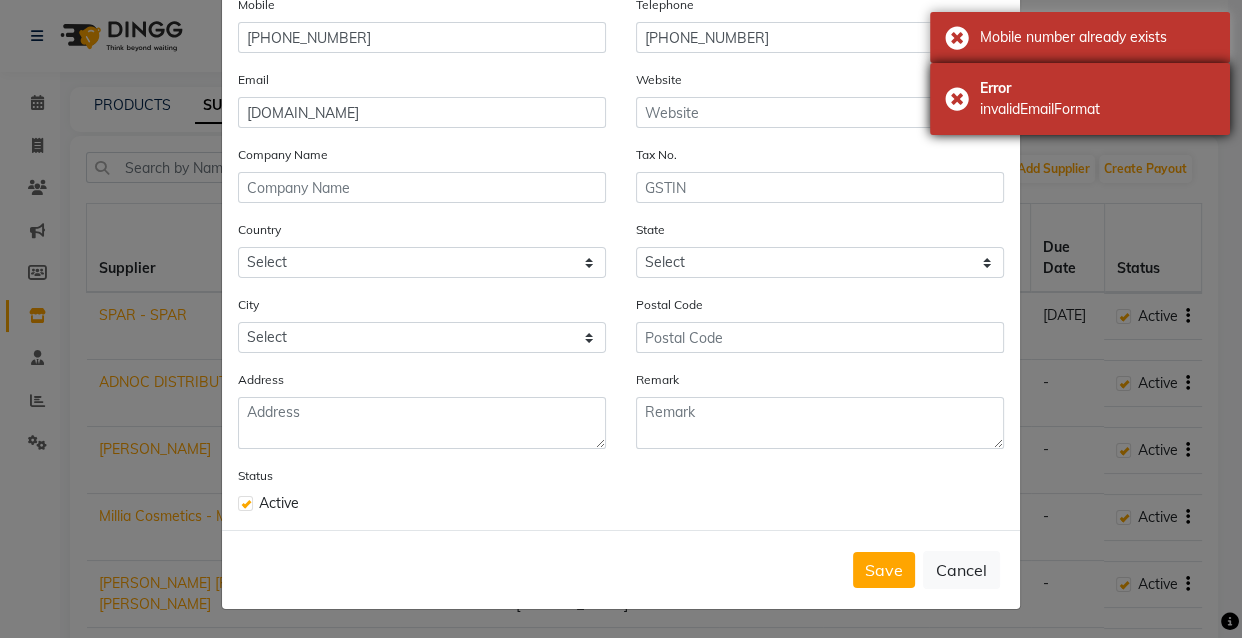 click on "invalidEmailFormat" at bounding box center [1097, 109] 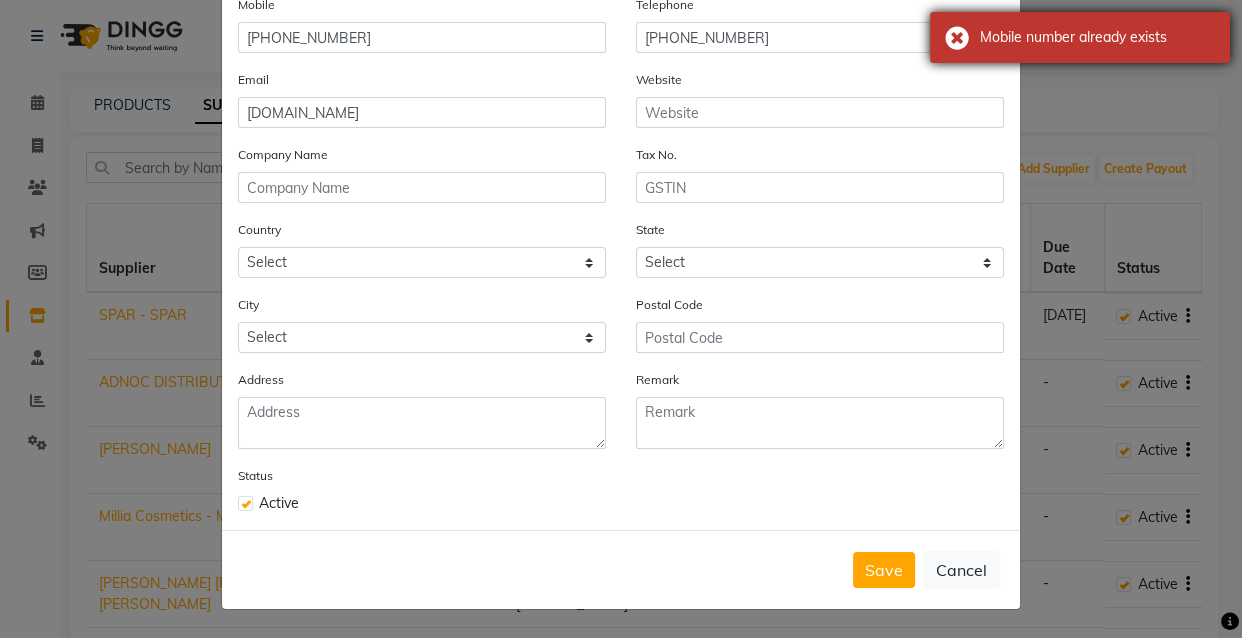 click on "Mobile number already exists" at bounding box center [1097, 37] 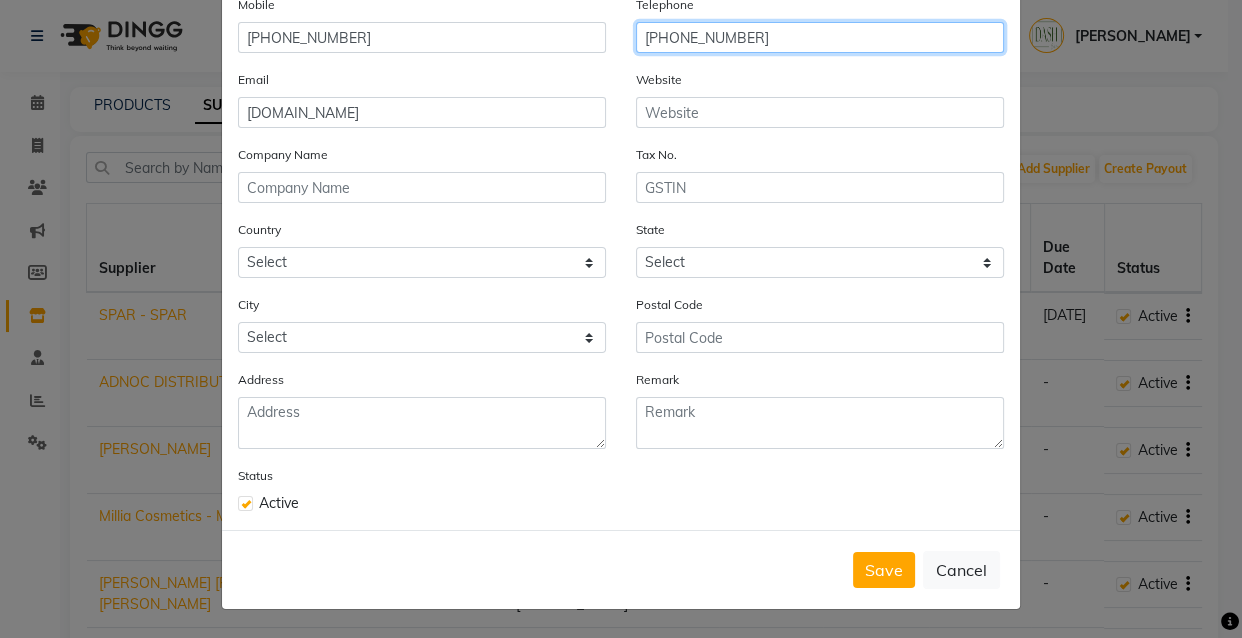 click on "[PHONE_NUMBER]" 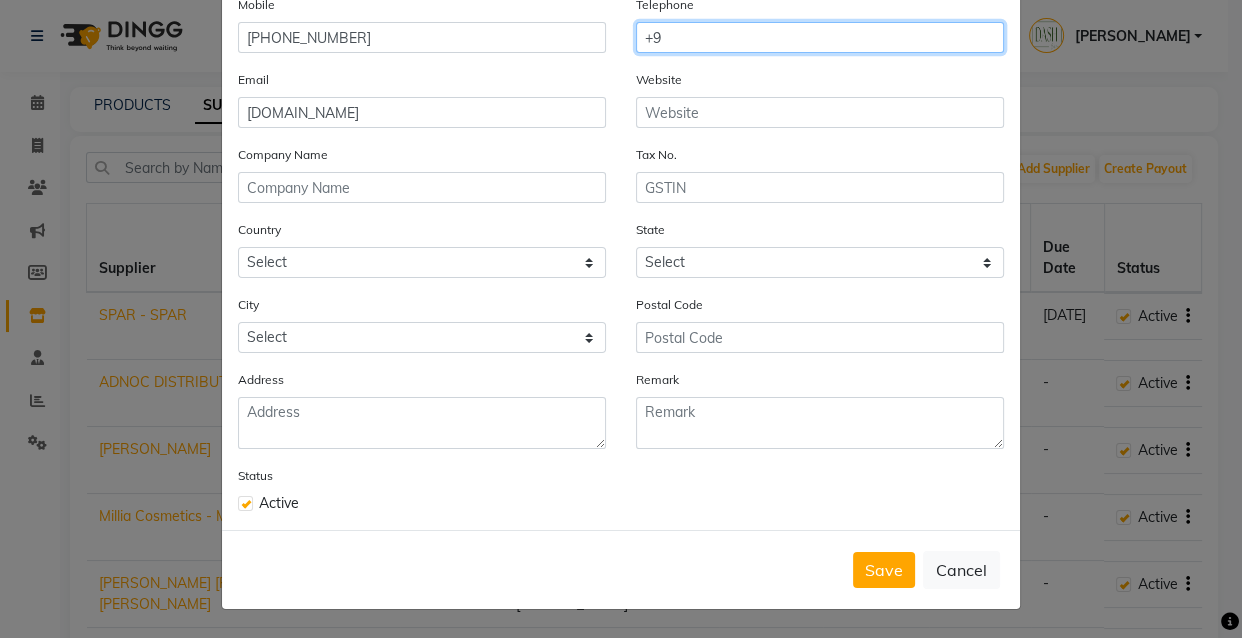 type on "+" 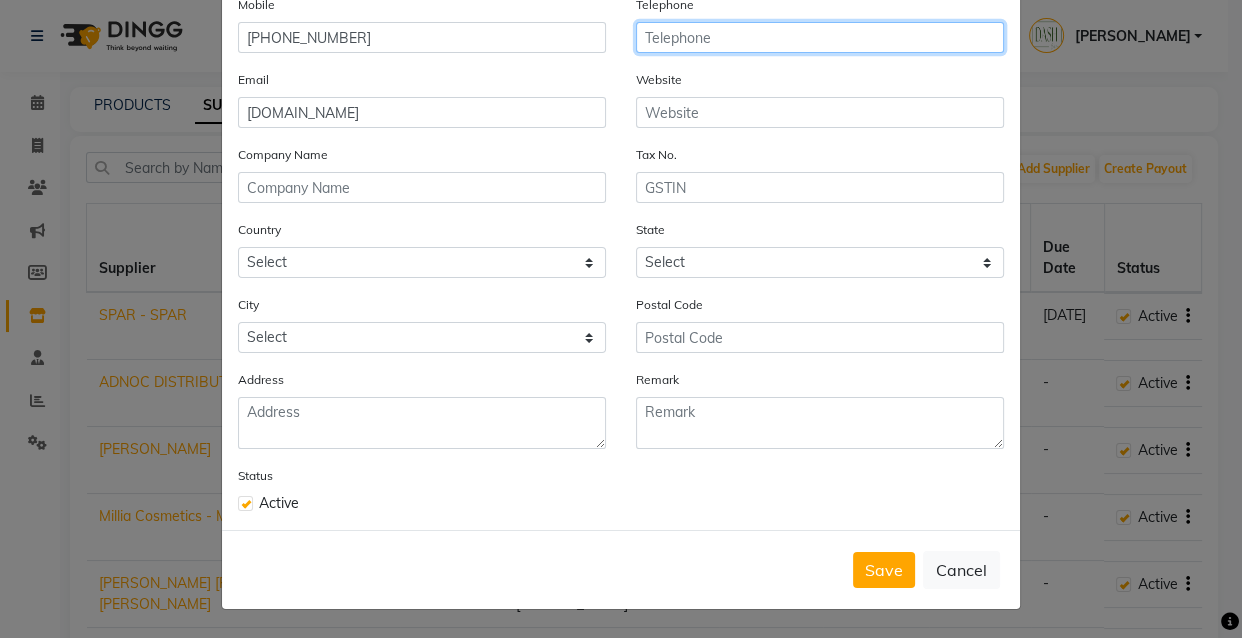 type 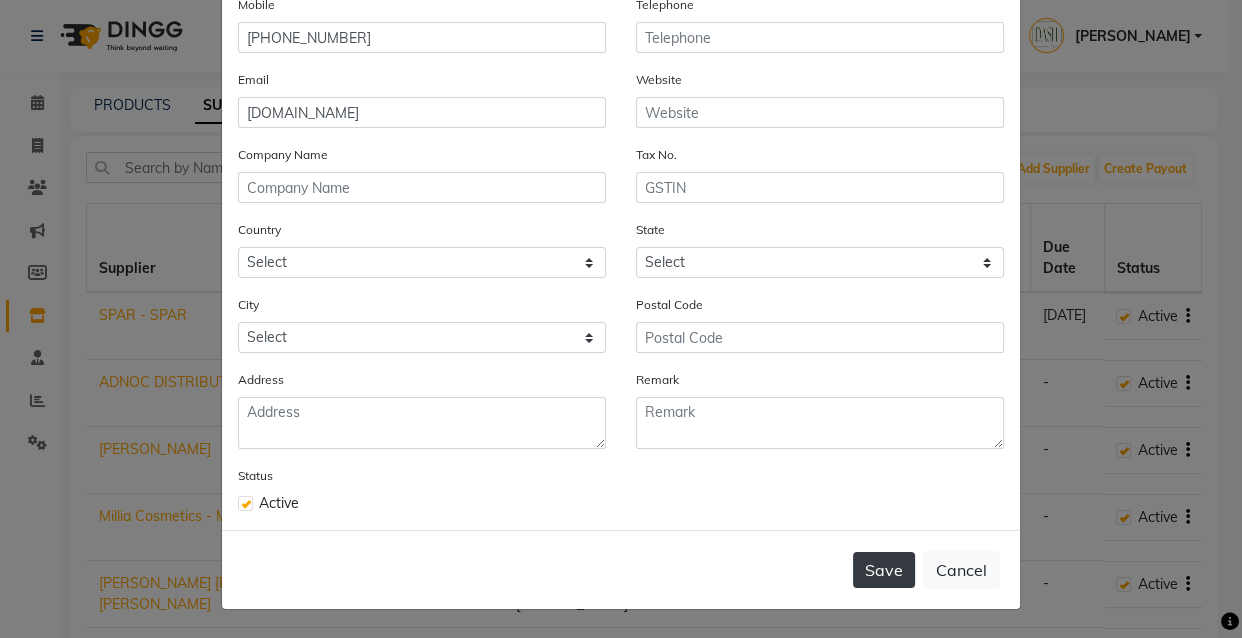 click on "Save" 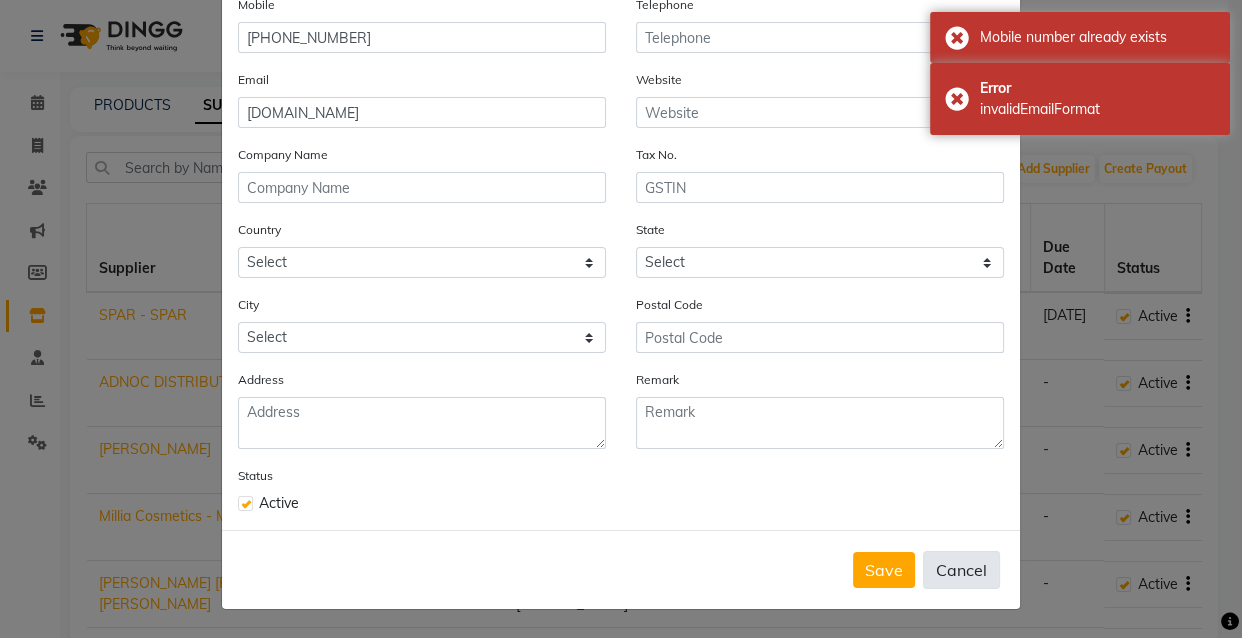 click on "Cancel" 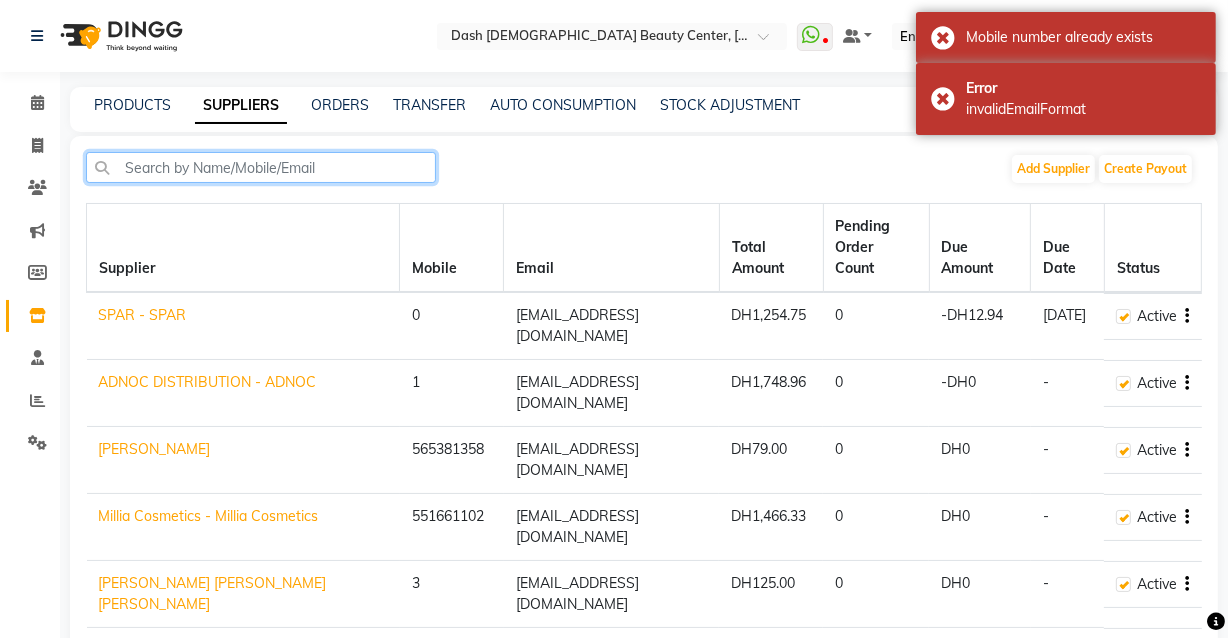 click 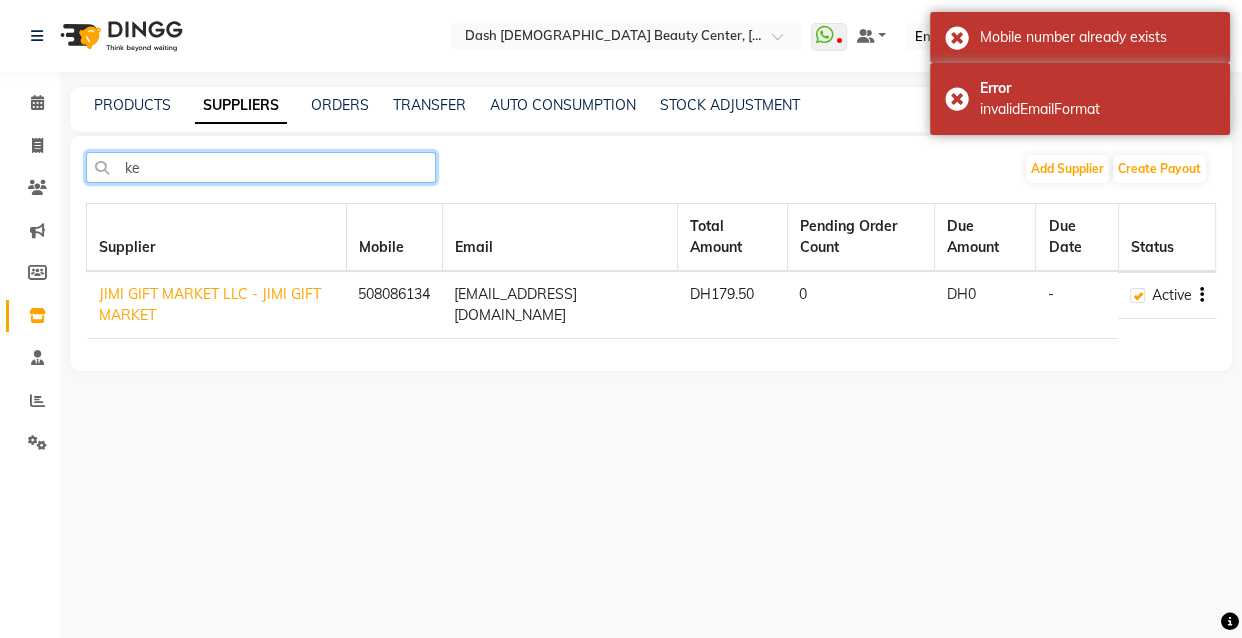 type on "k" 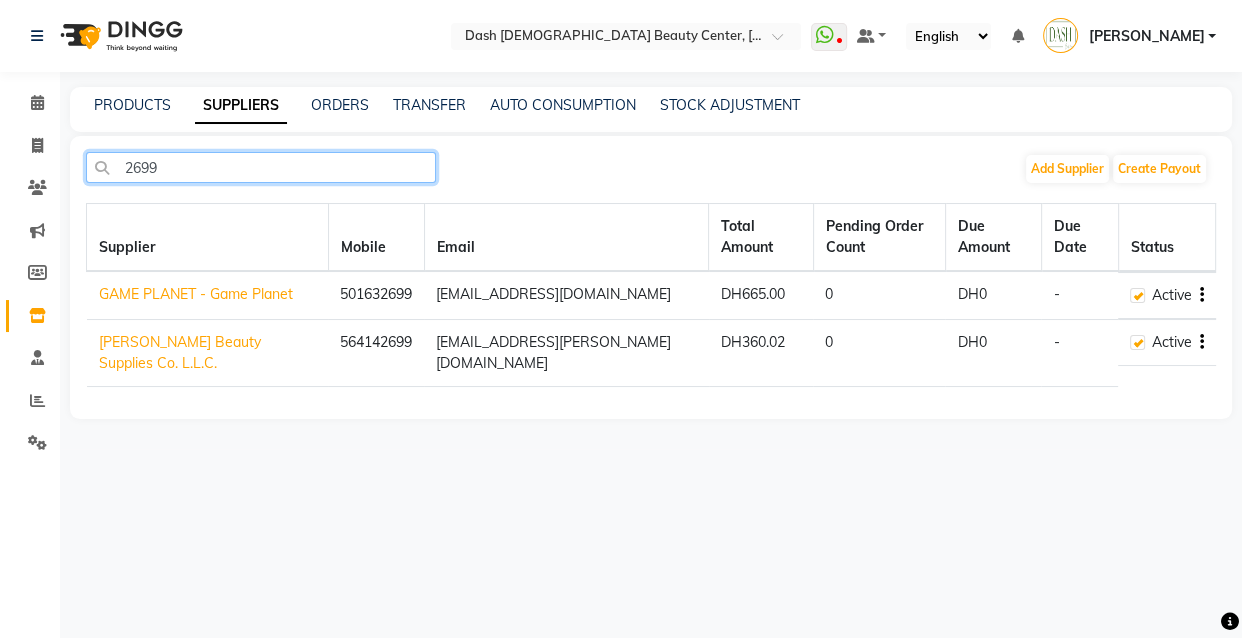type on "2699" 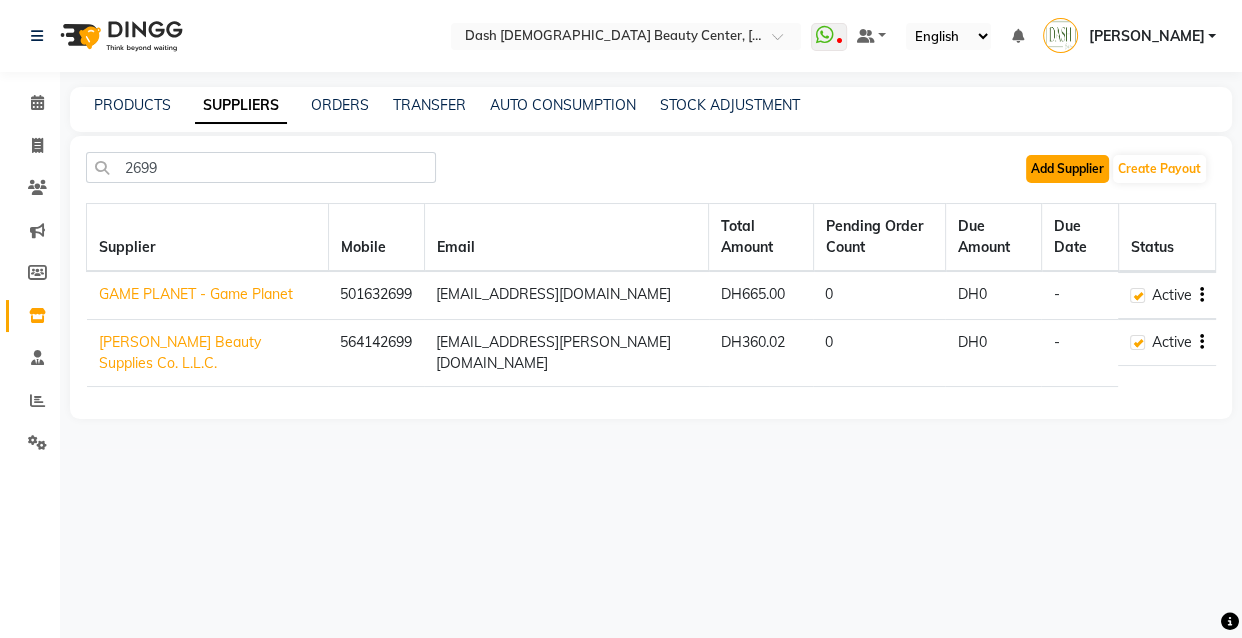 click on "Add Supplier" 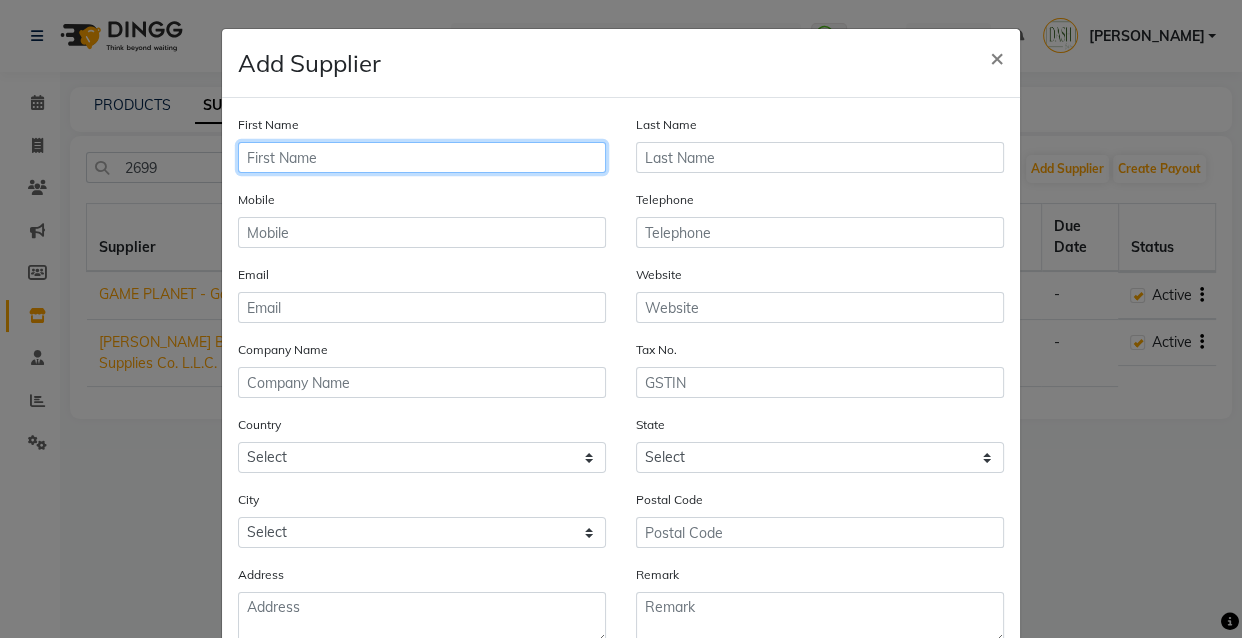 click 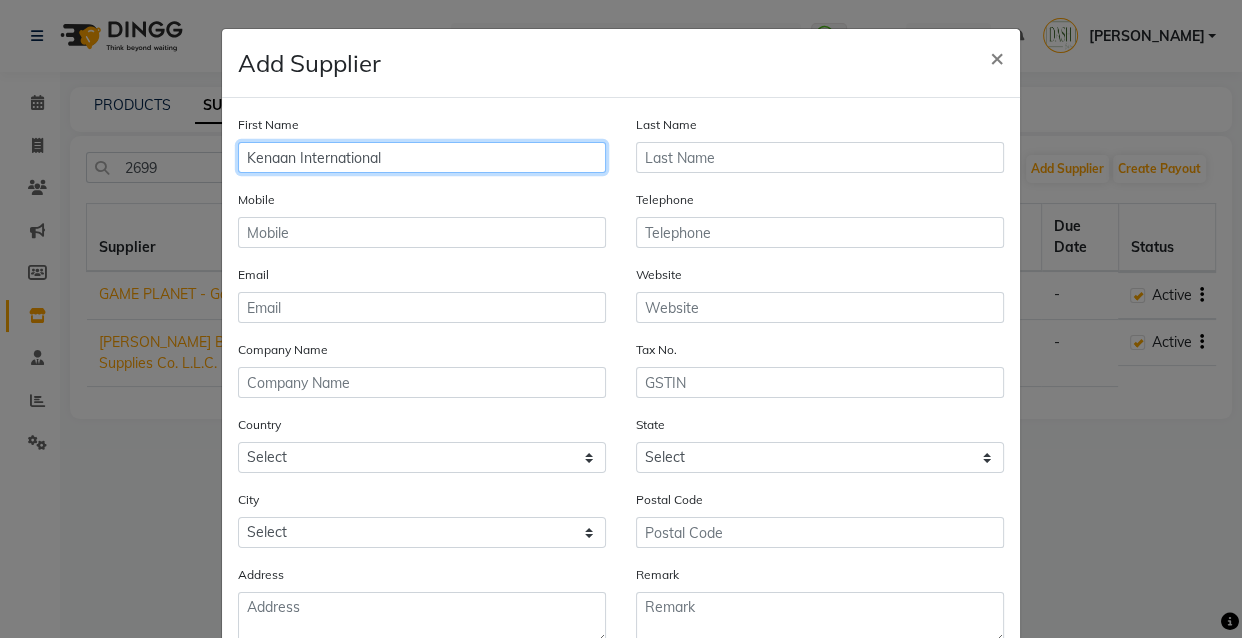 type on "Kenaan International" 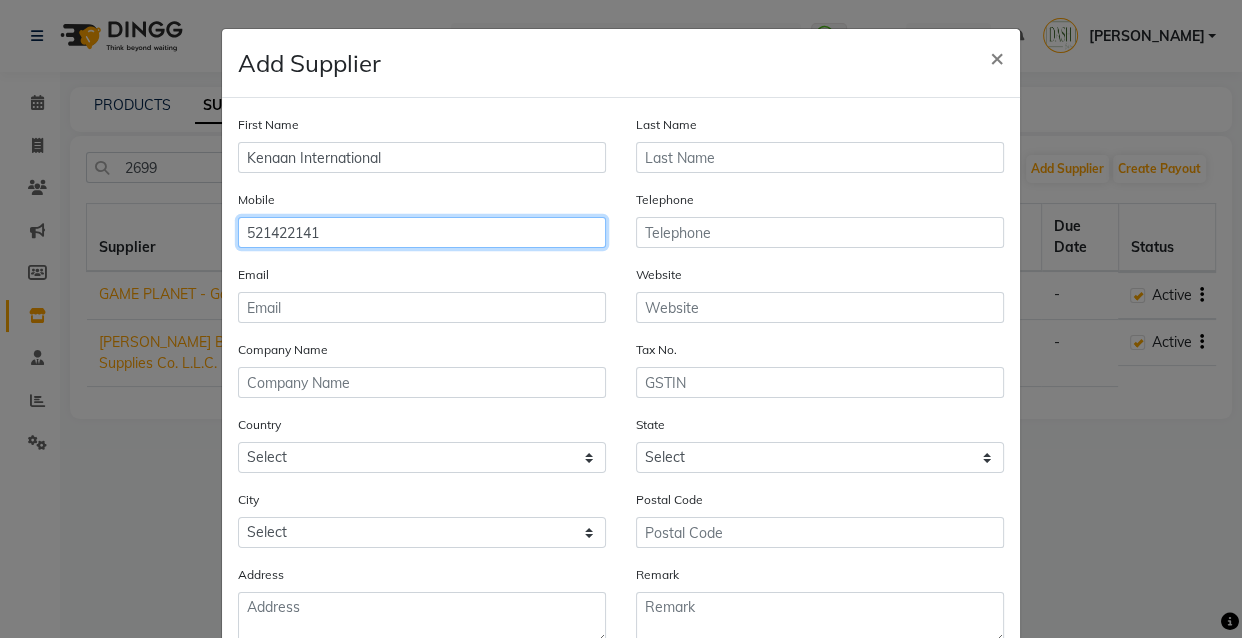 type on "521422141" 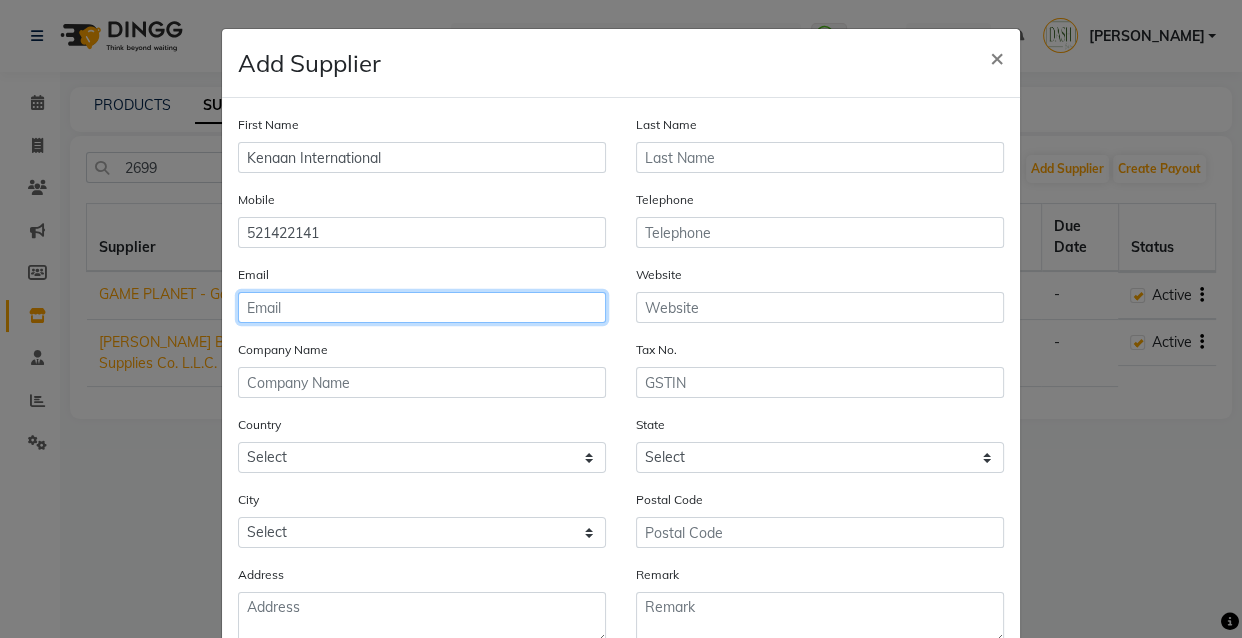 click 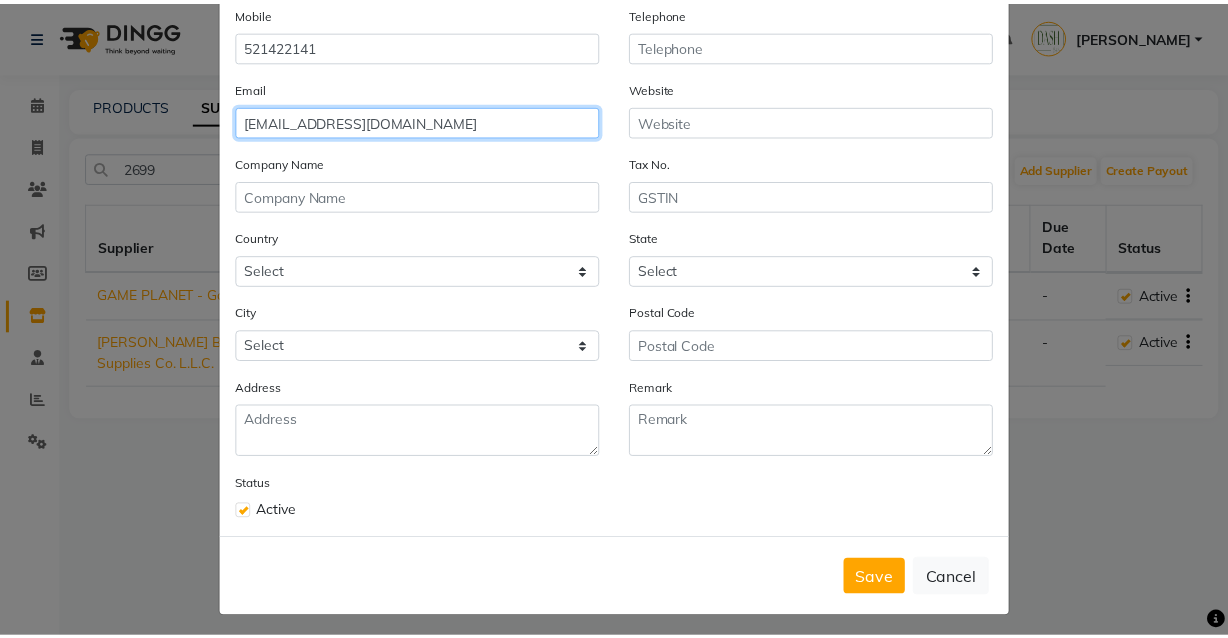 scroll, scrollTop: 200, scrollLeft: 0, axis: vertical 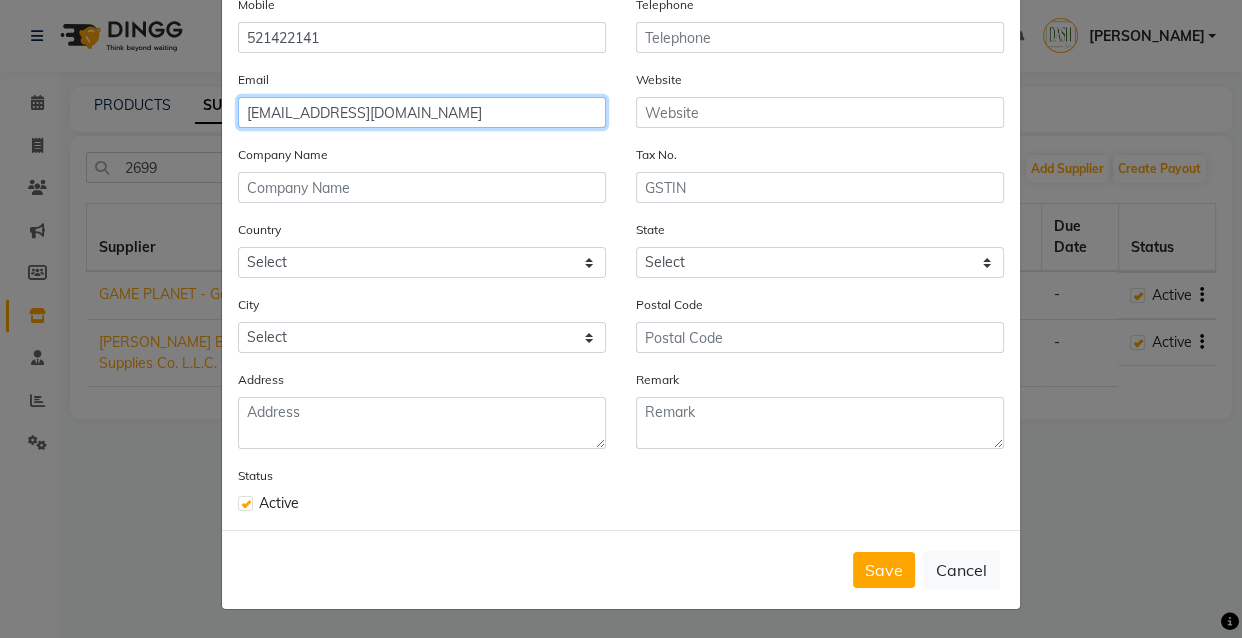 type on "[EMAIL_ADDRESS][DOMAIN_NAME]" 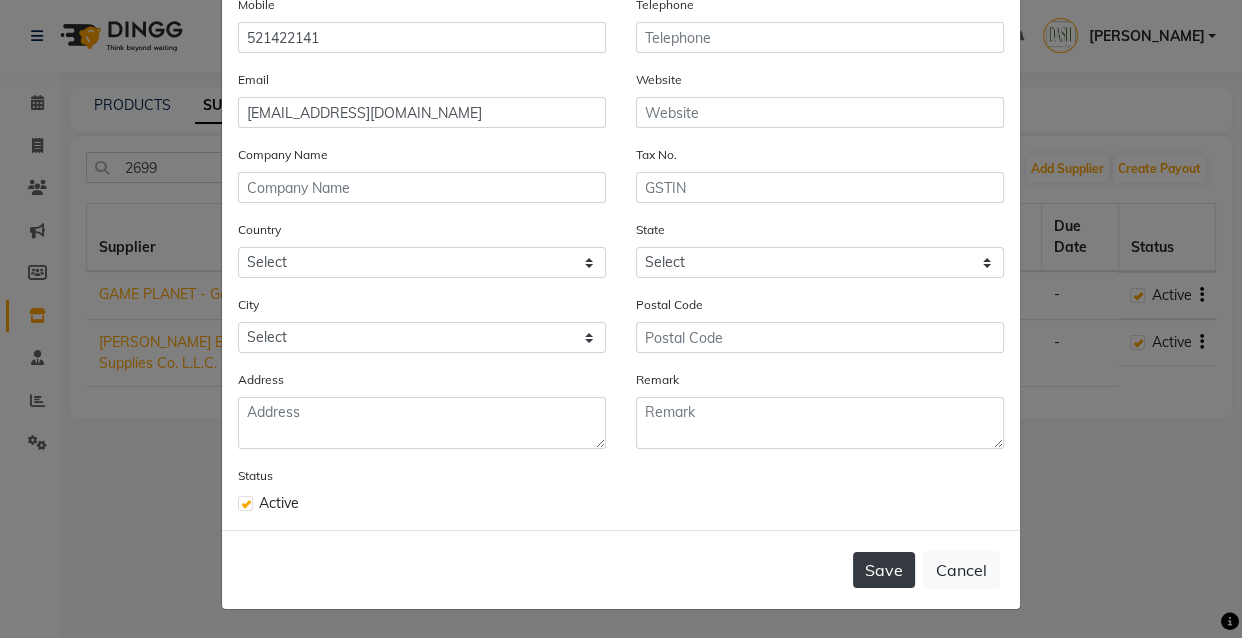 click on "Save" 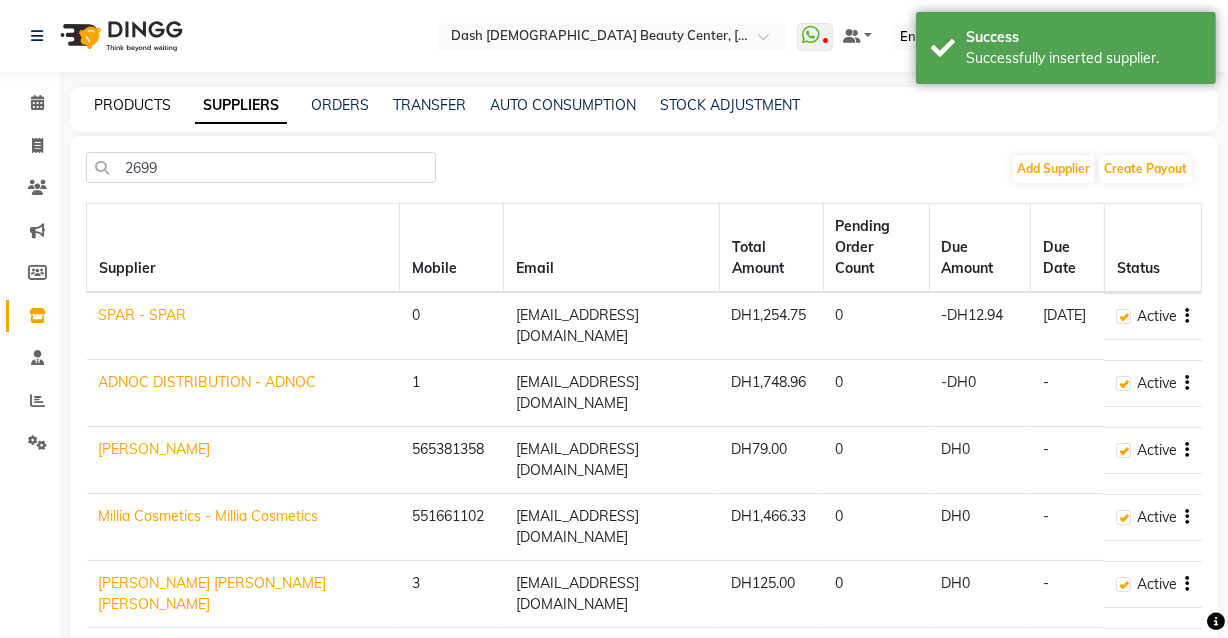 click on "PRODUCTS" 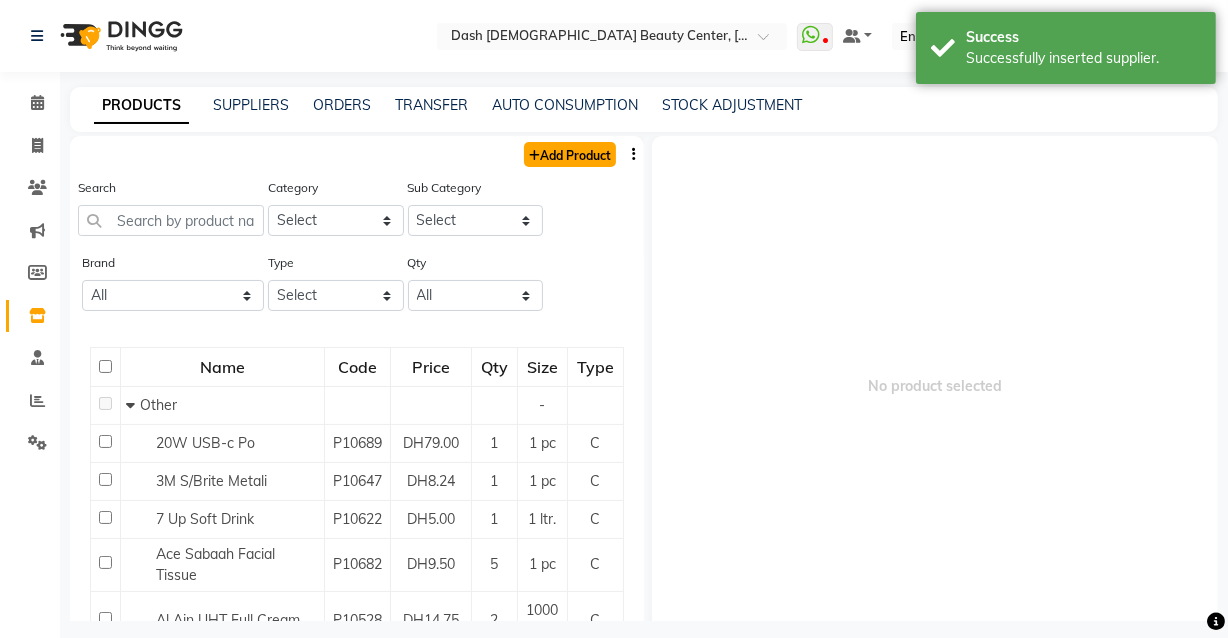 click on "Add Product" 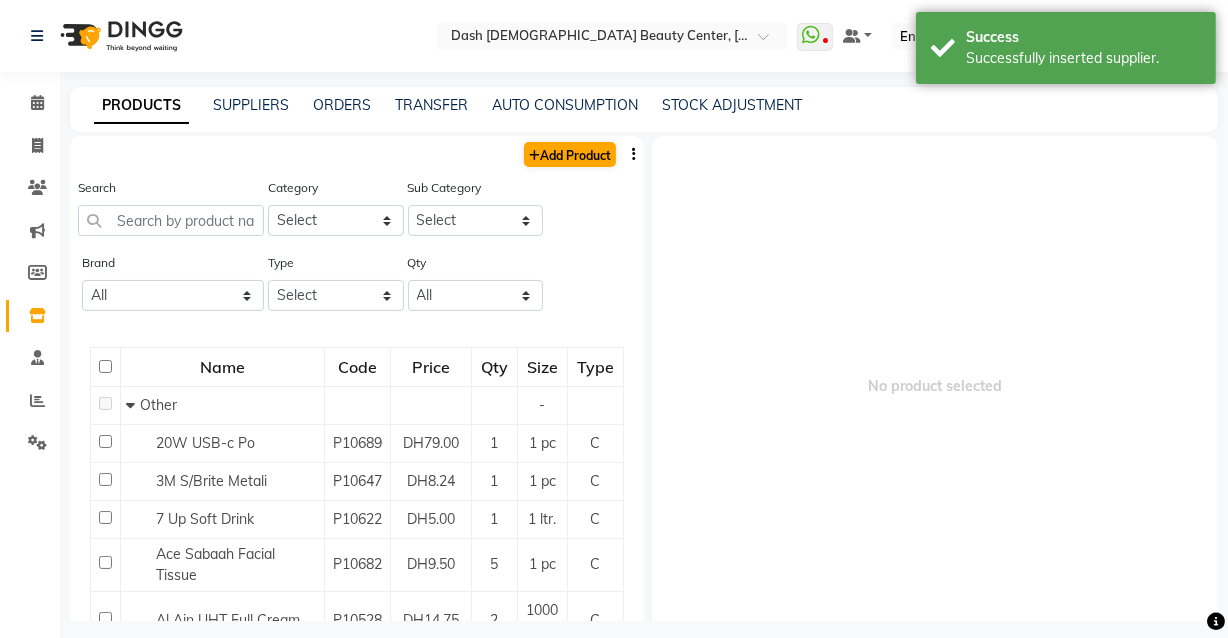 select on "true" 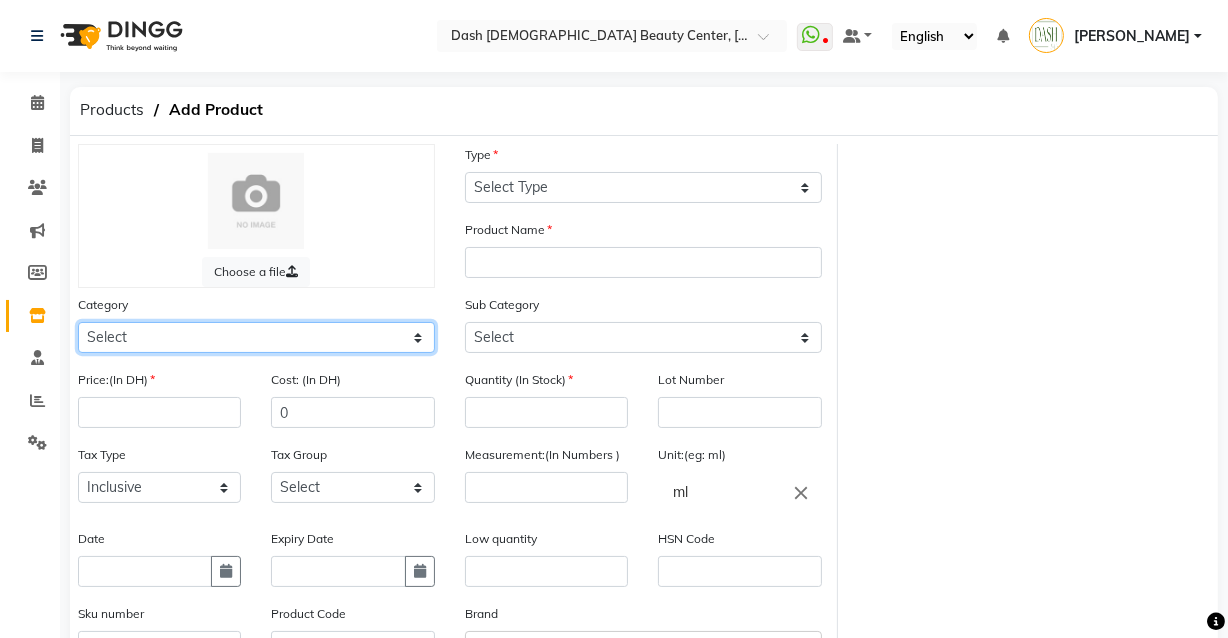 click on "Select Hair Skin Makeup Personal Care Appliances [PERSON_NAME] Waxing Disposable Threading Hands and Feet Beauty Planet [MEDICAL_DATA] Cadiveu Casmara Cheryls Loreal Olaplex Dash [DEMOGRAPHIC_DATA] Beauty Center Other" 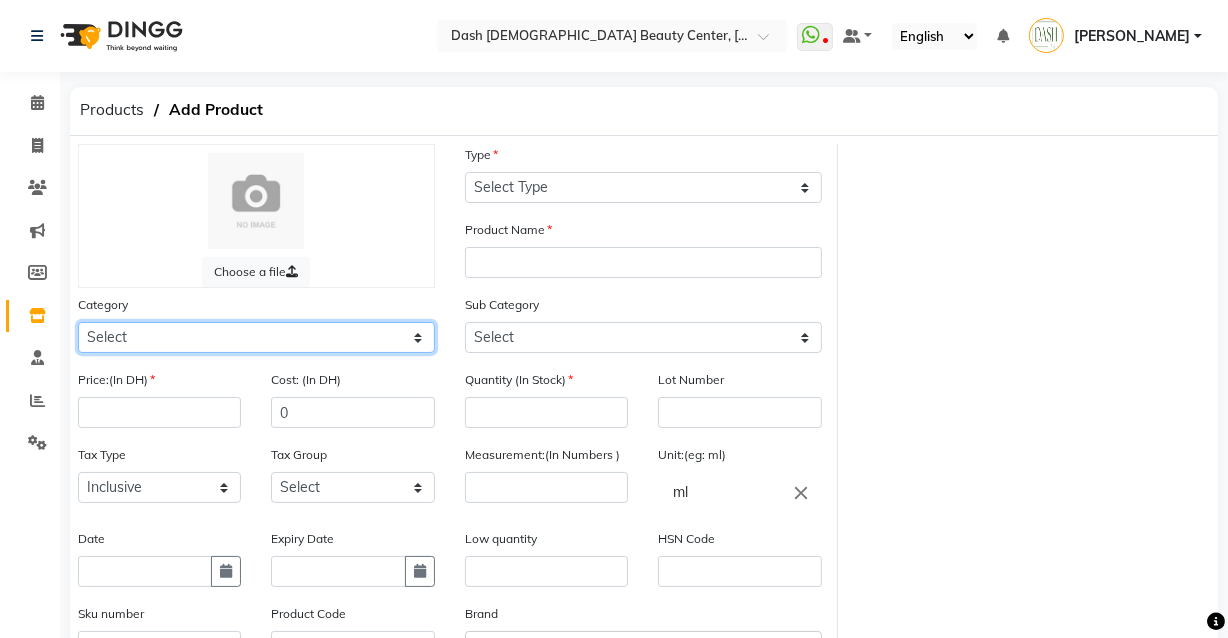 select on "1619101100" 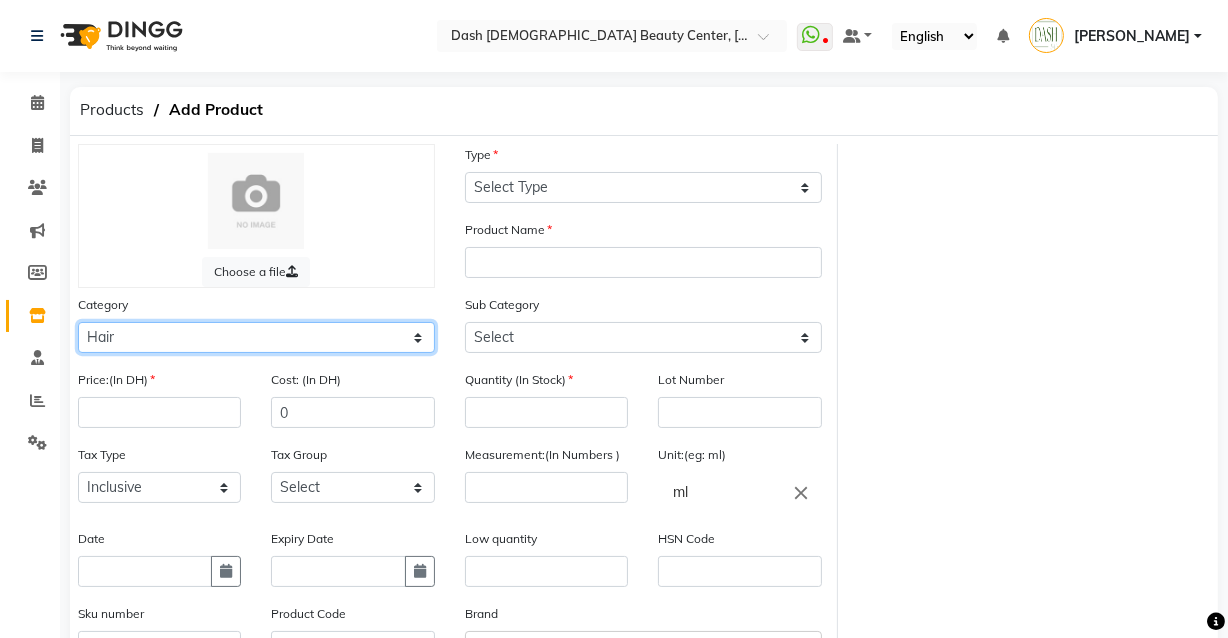 click on "Select Hair Skin Makeup Personal Care Appliances [PERSON_NAME] Waxing Disposable Threading Hands and Feet Beauty Planet [MEDICAL_DATA] Cadiveu Casmara Cheryls Loreal Olaplex Dash [DEMOGRAPHIC_DATA] Beauty Center Other" 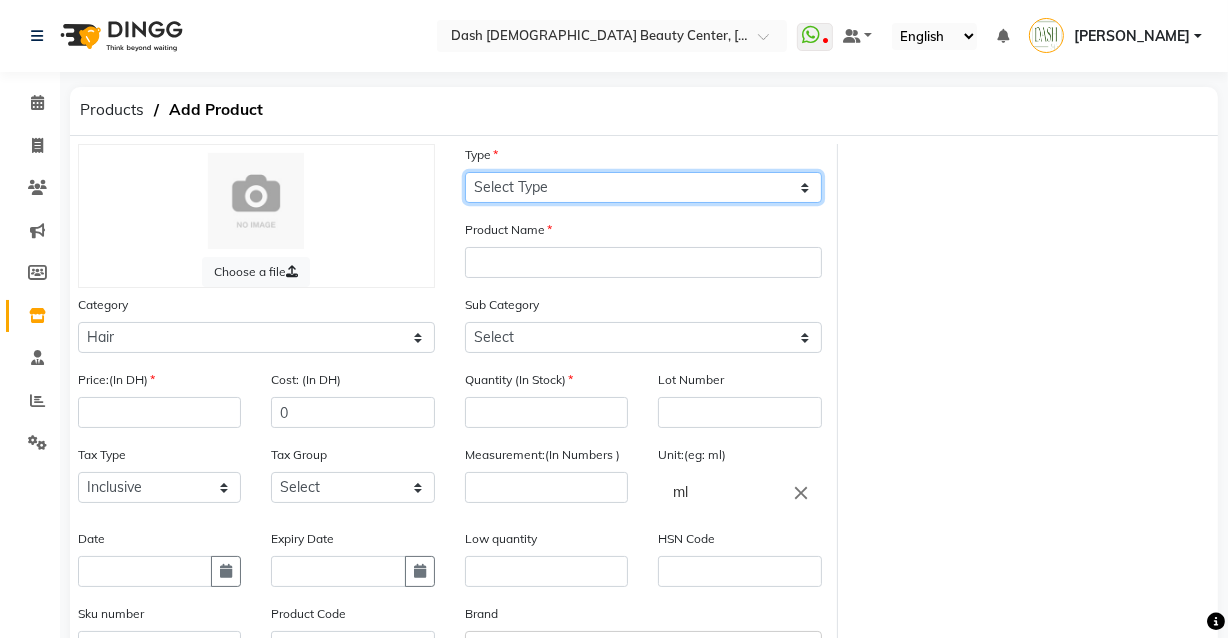 click on "Select Type Both Retail Consumable" 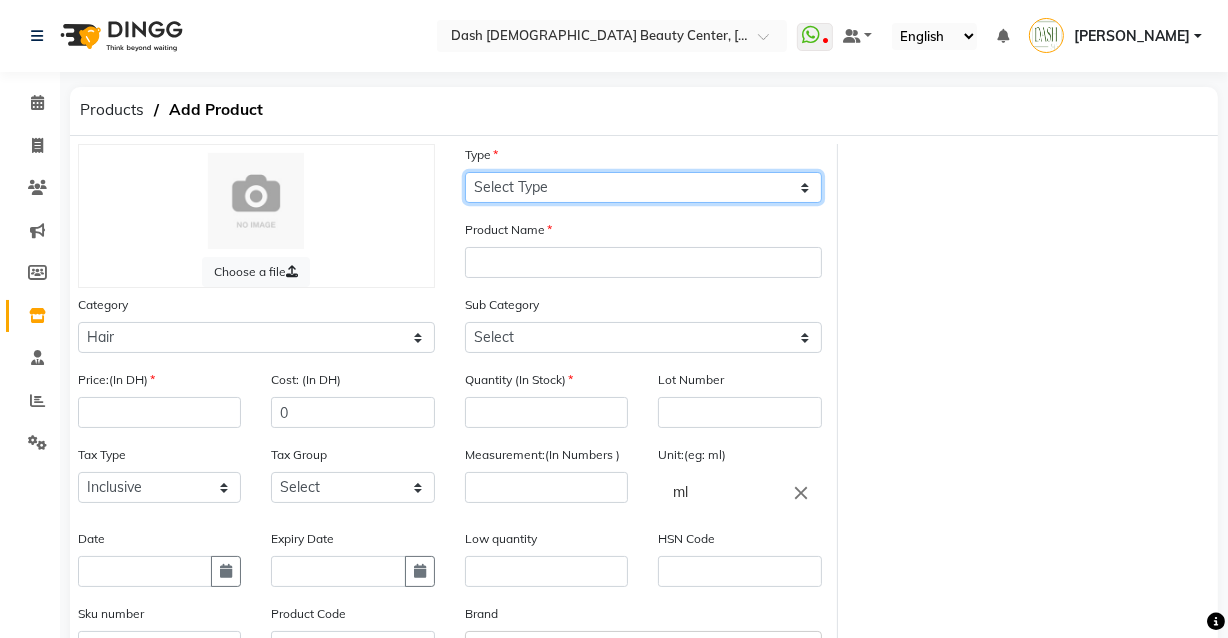 select on "B" 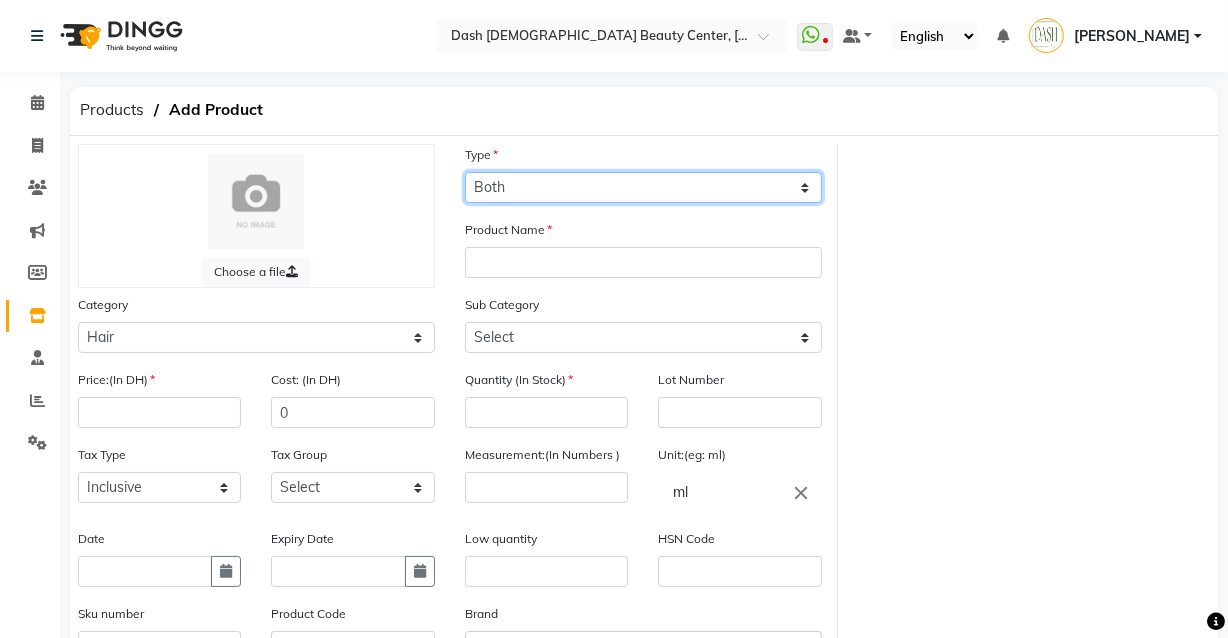 click on "Select Type Both Retail Consumable" 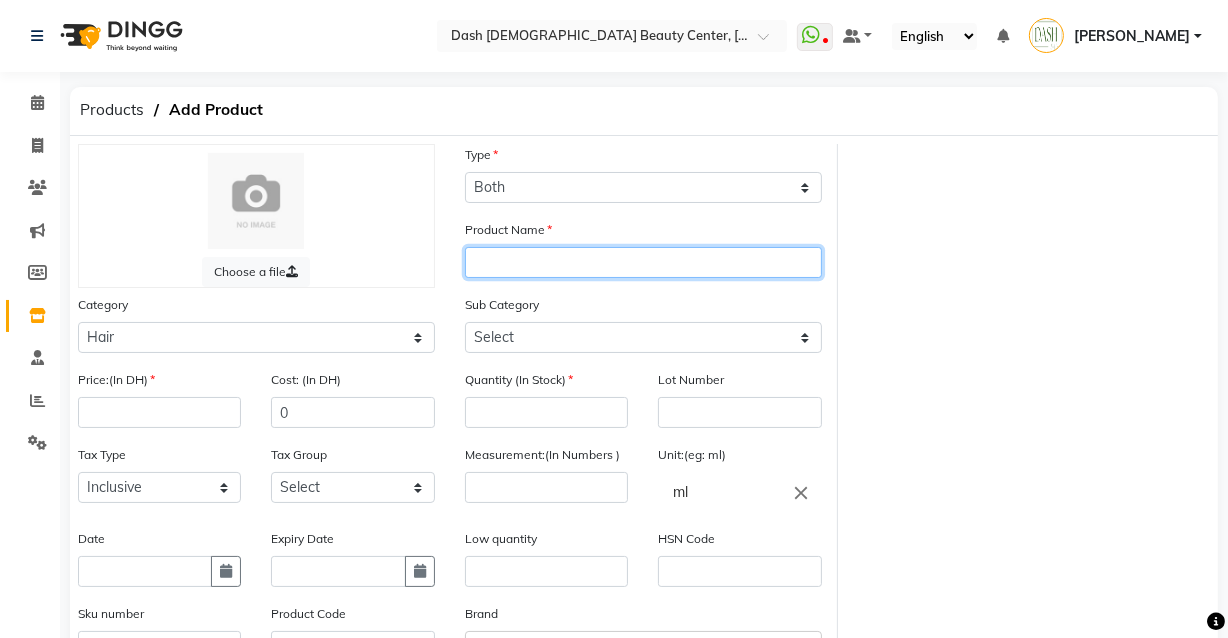 click 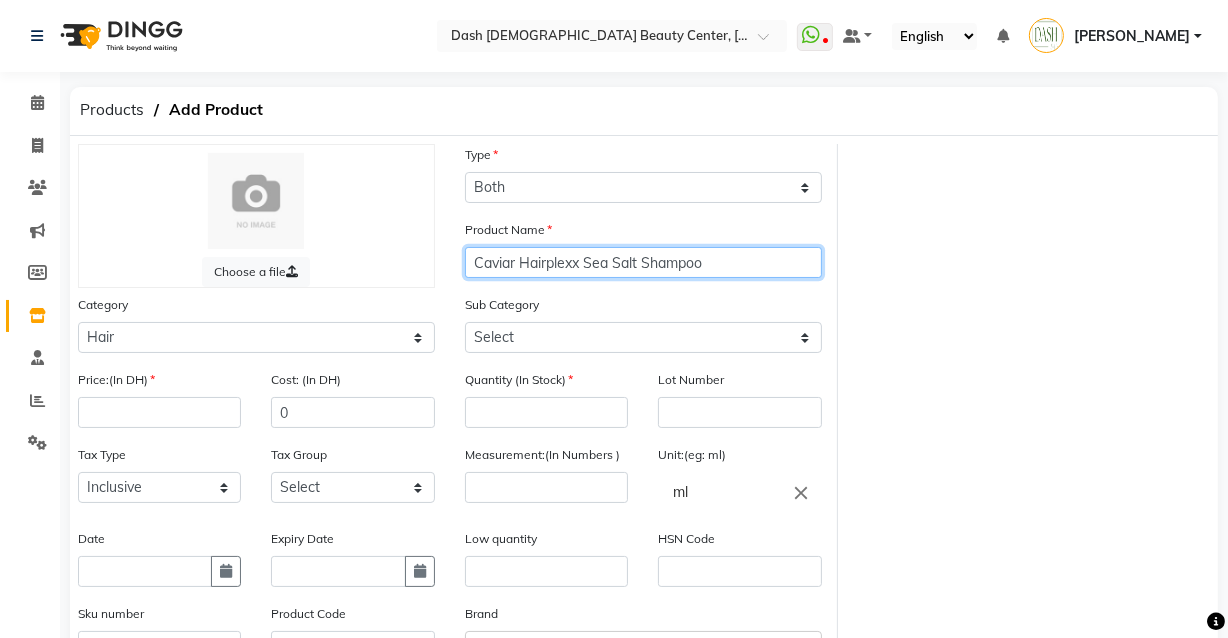 type on "Caviar Hairplexx Sea Salt Shampoo" 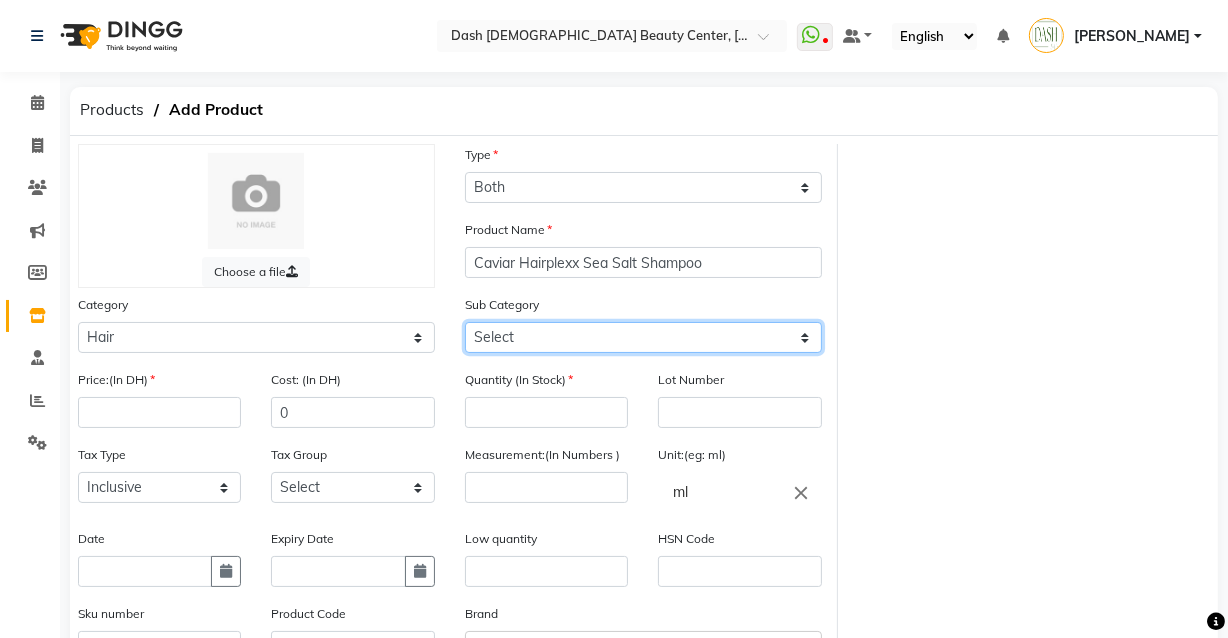 click on "Select Shampoo Conditioner Cream Mask Oil Serum Color Appliances Treatment Styling Kit & Combo Other" 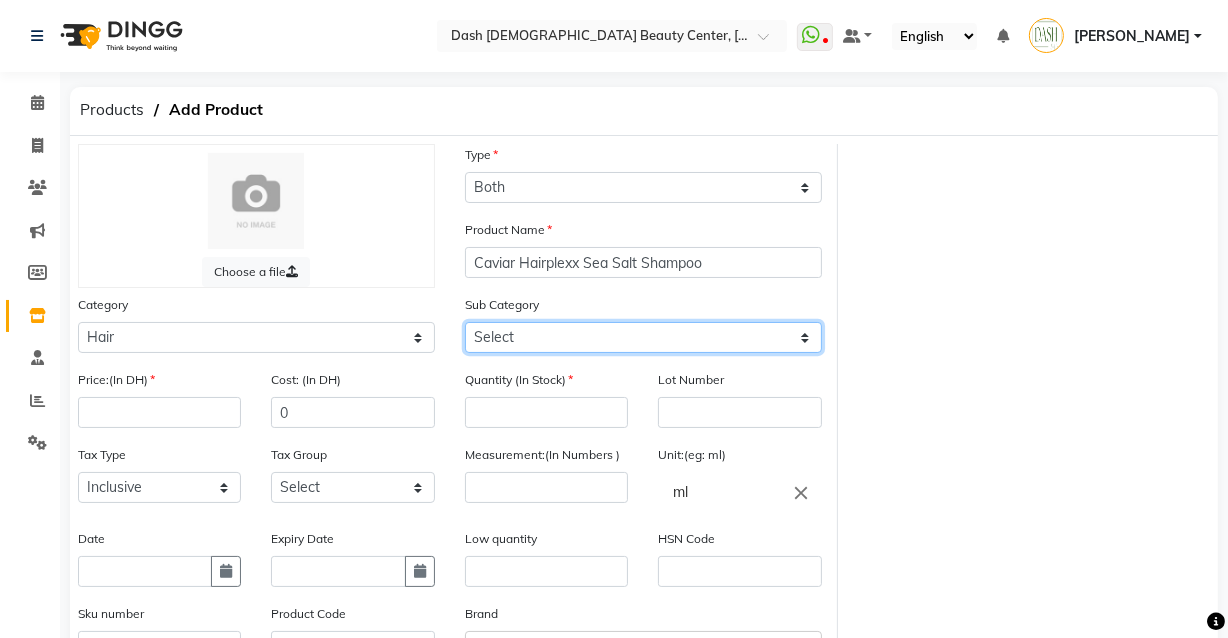 click on "Select Shampoo Conditioner Cream Mask Oil Serum Color Appliances Treatment Styling Kit & Combo Other" 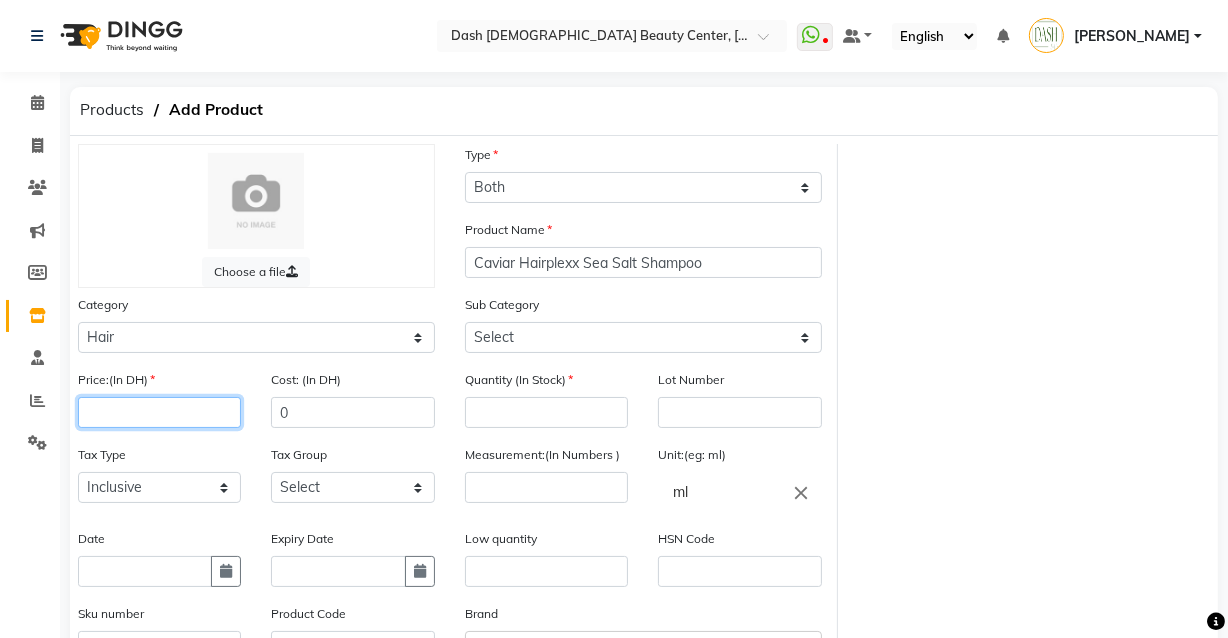 click 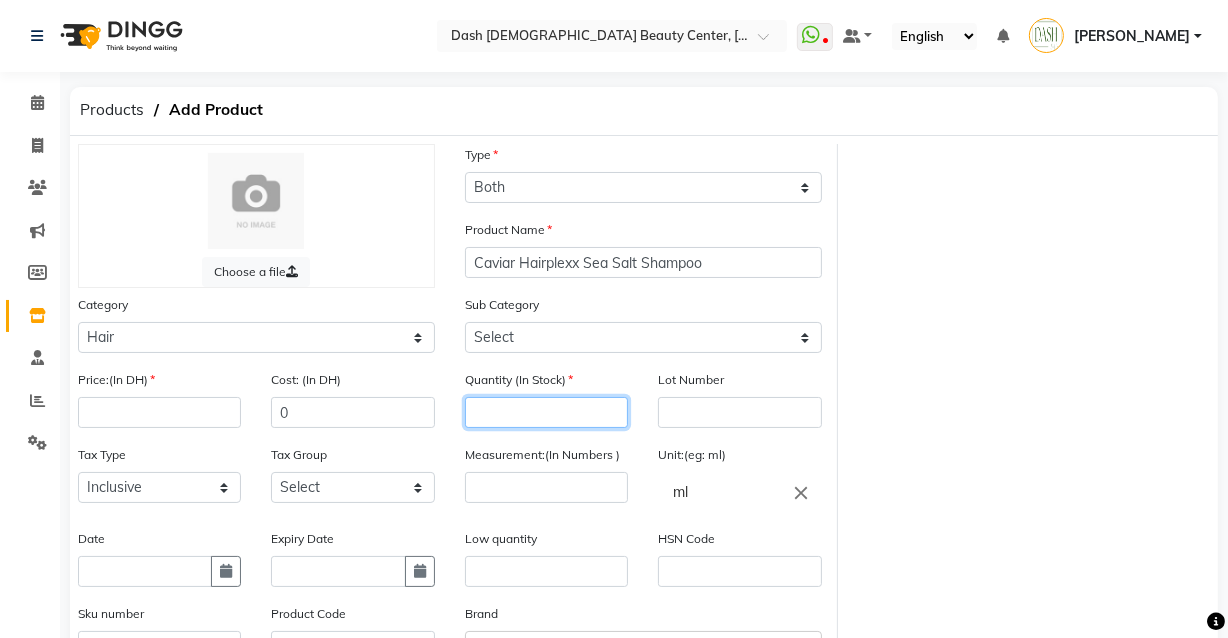 click 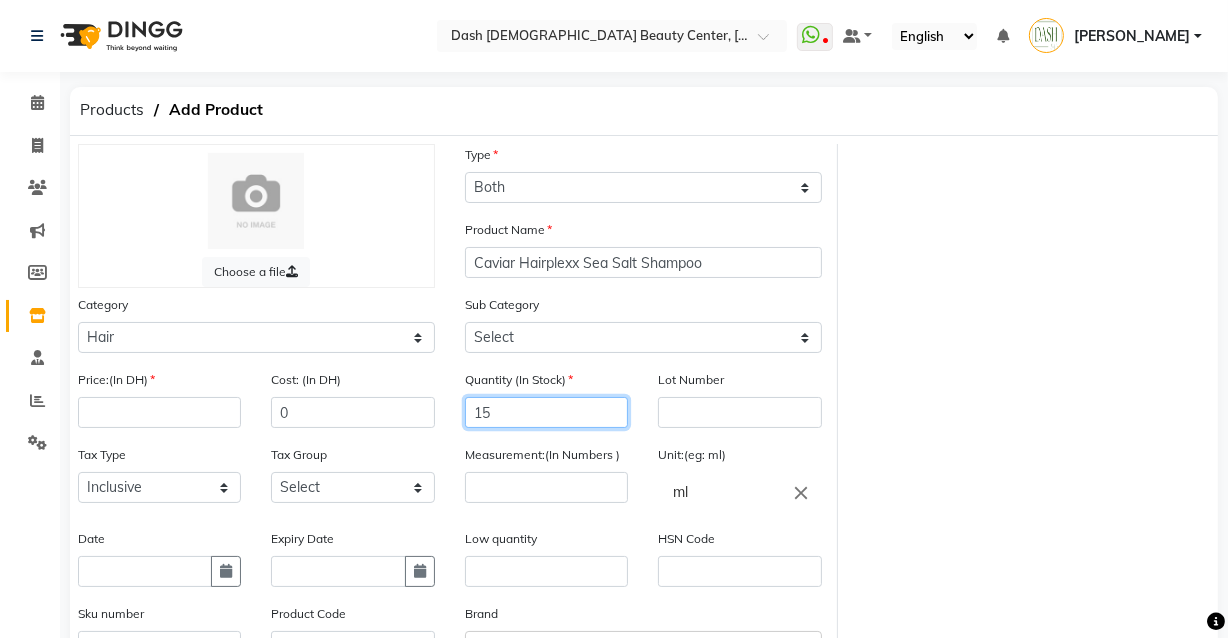 type on "15" 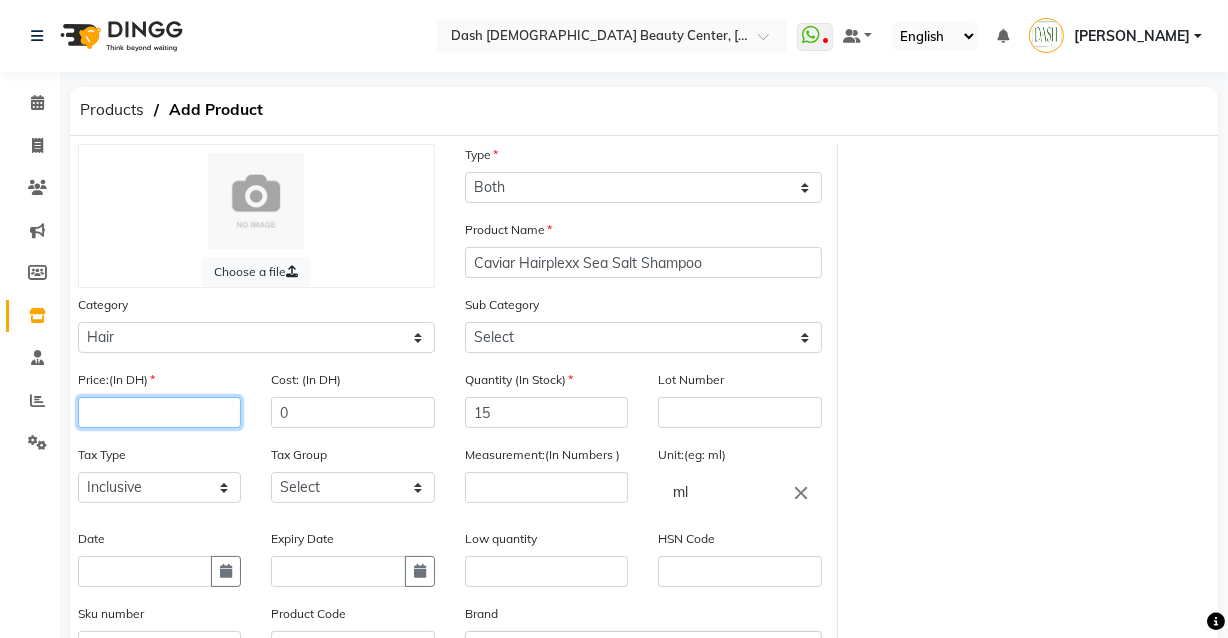 click 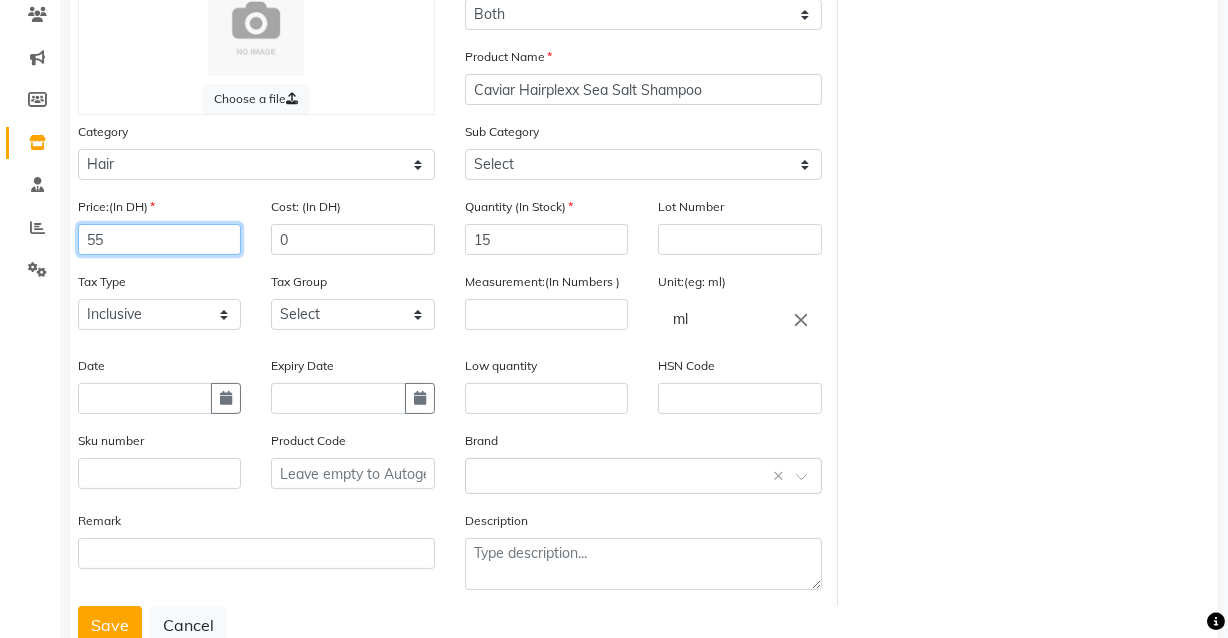 scroll, scrollTop: 241, scrollLeft: 0, axis: vertical 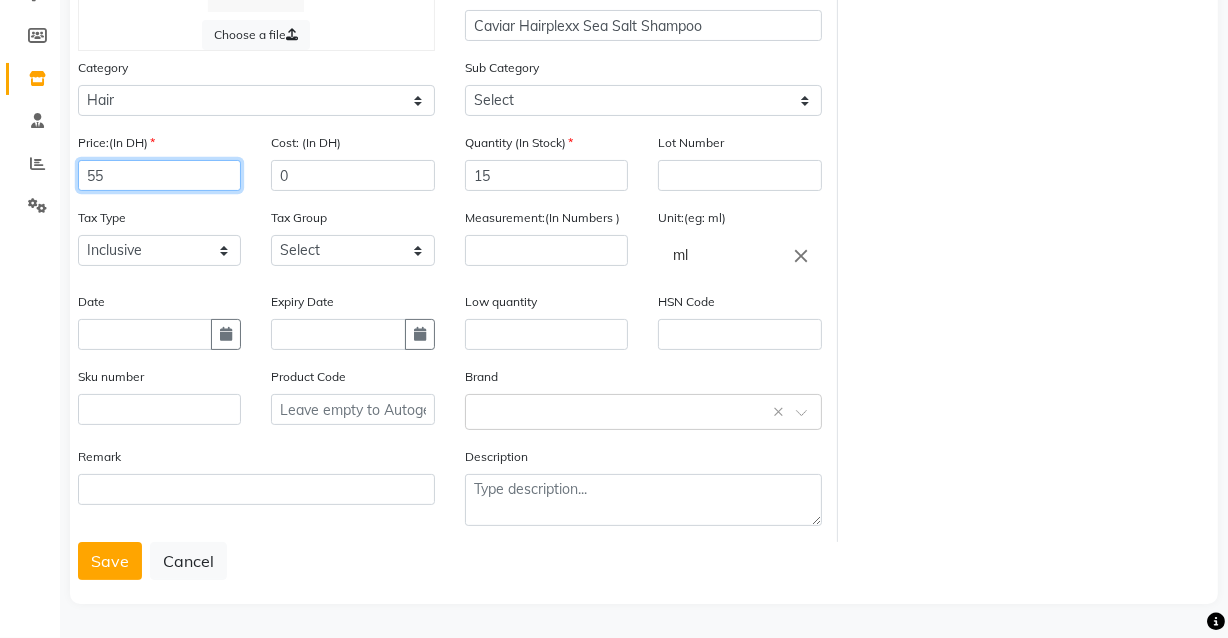 type on "55" 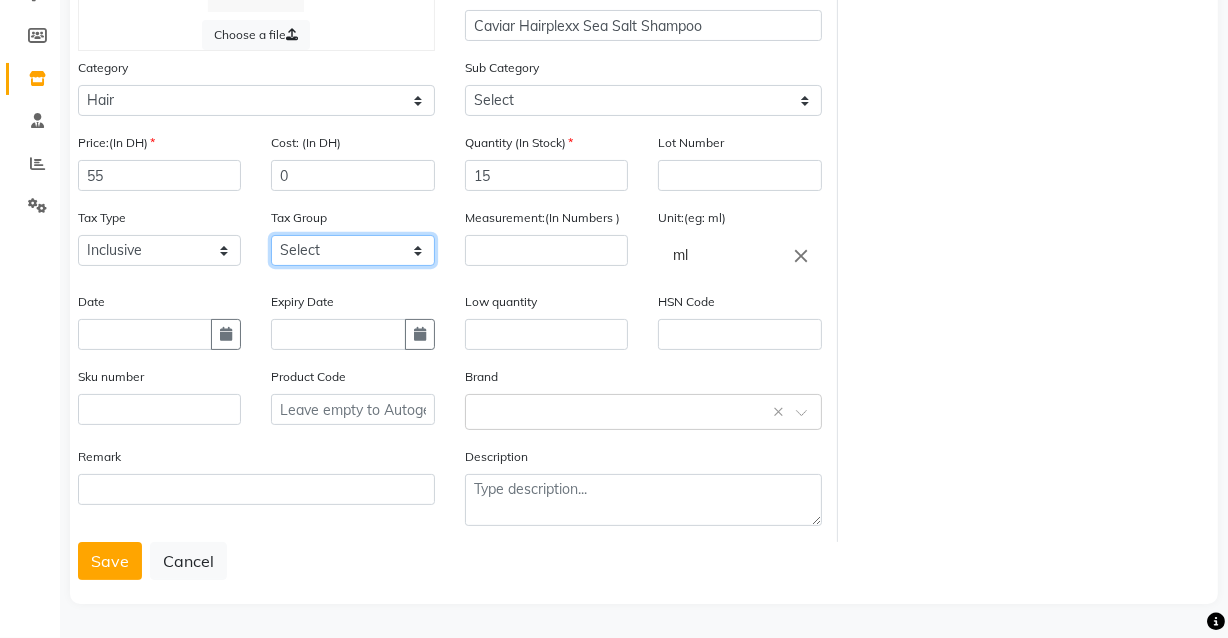 click on "Select Vat" 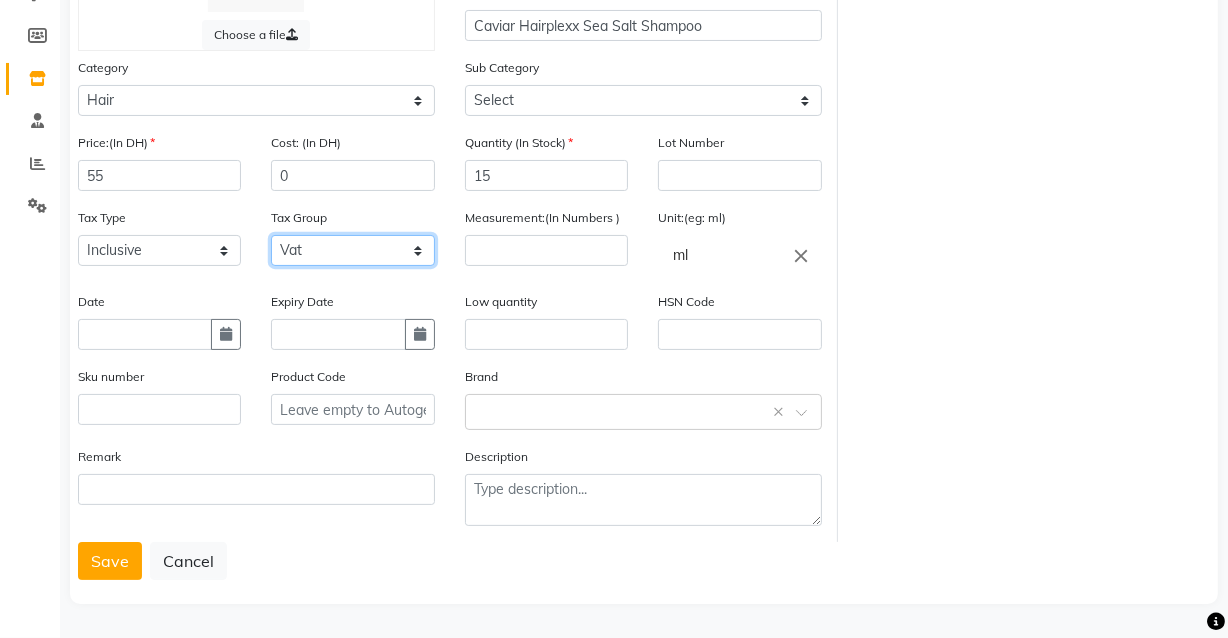 click on "Select Vat" 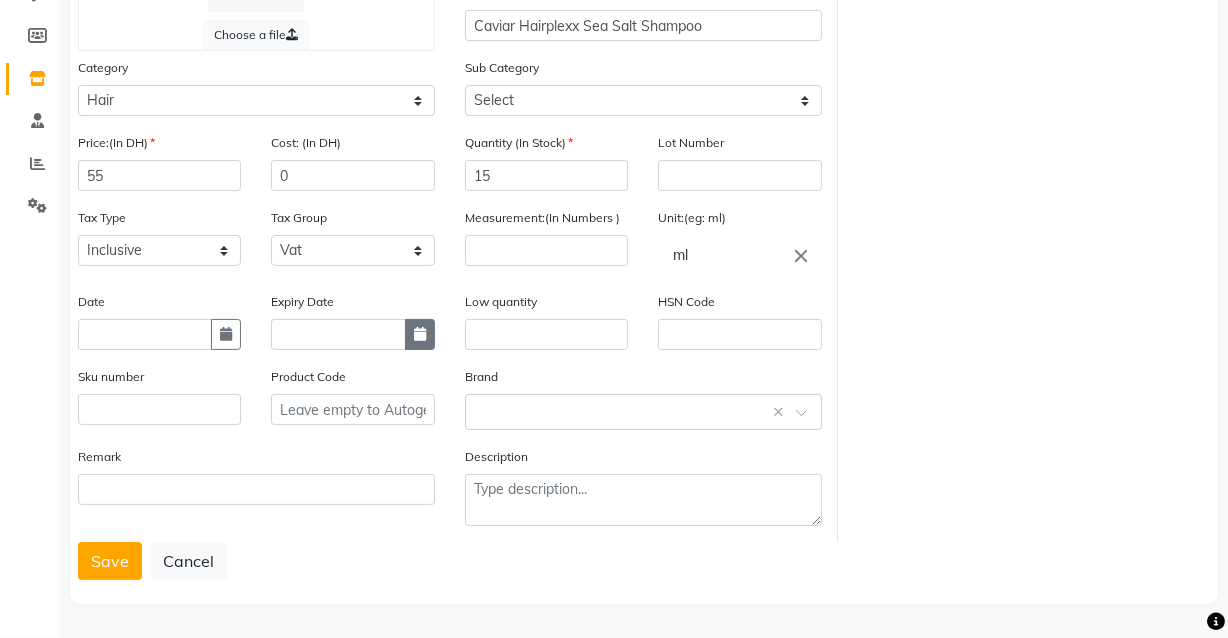 click 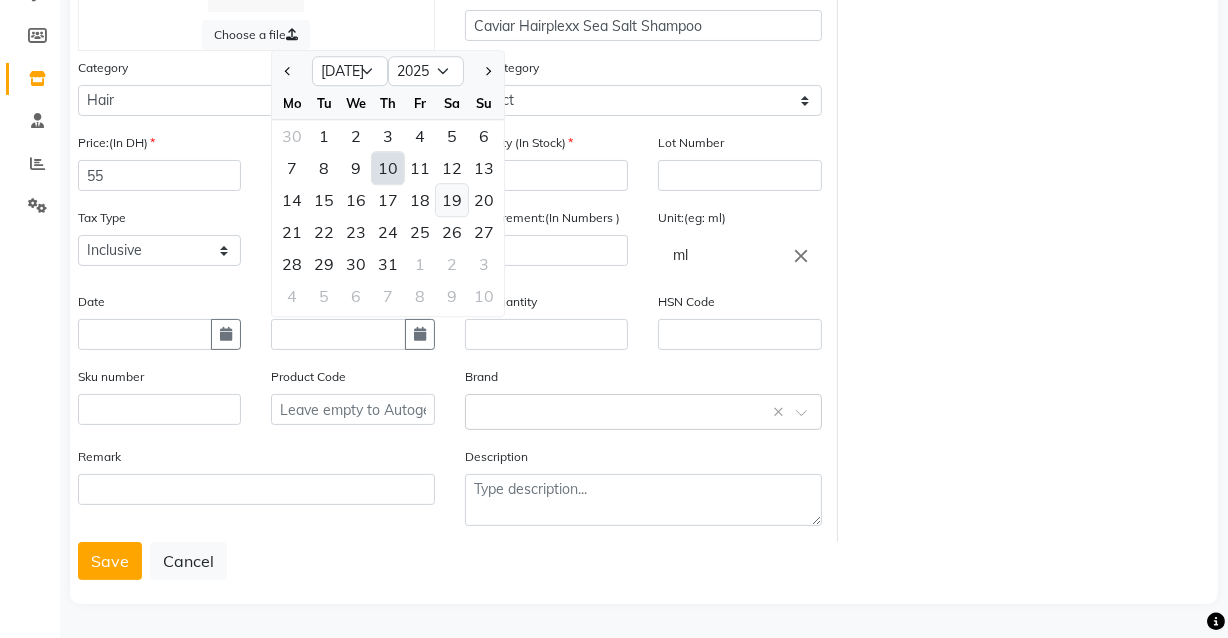 click on "19" 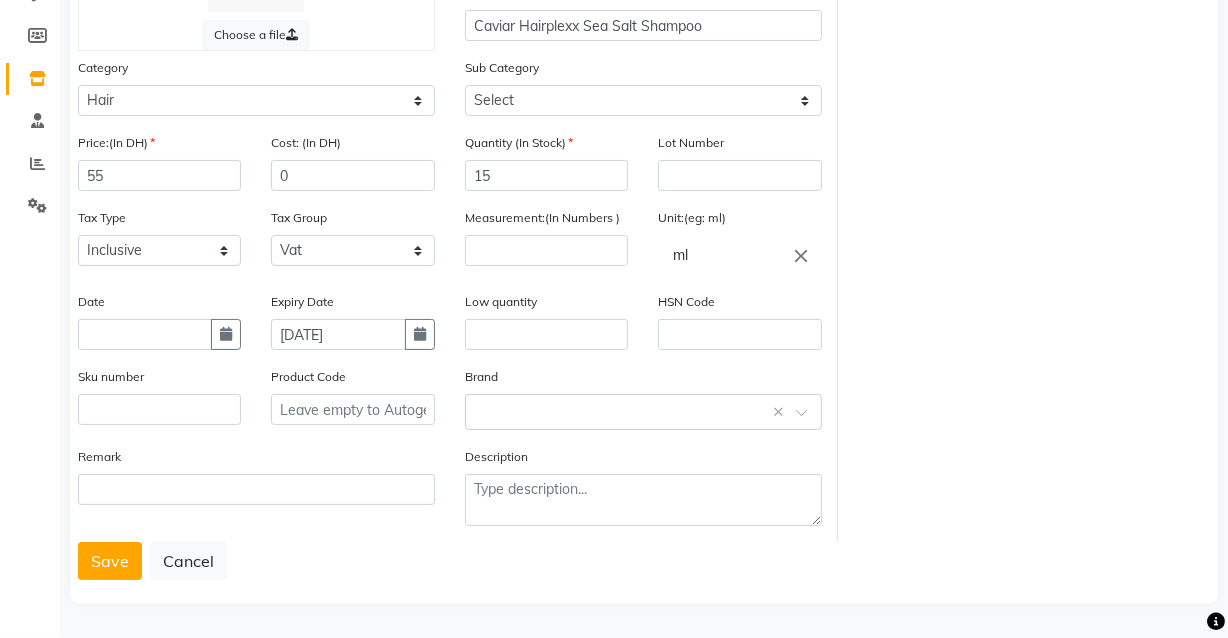 click 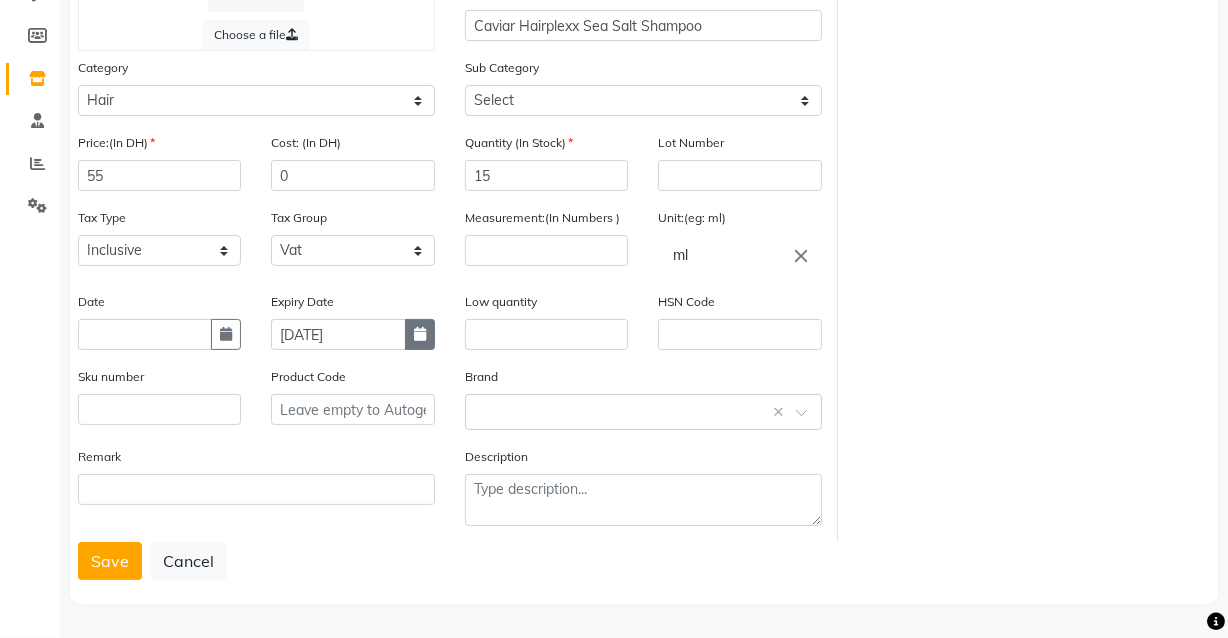 select on "7" 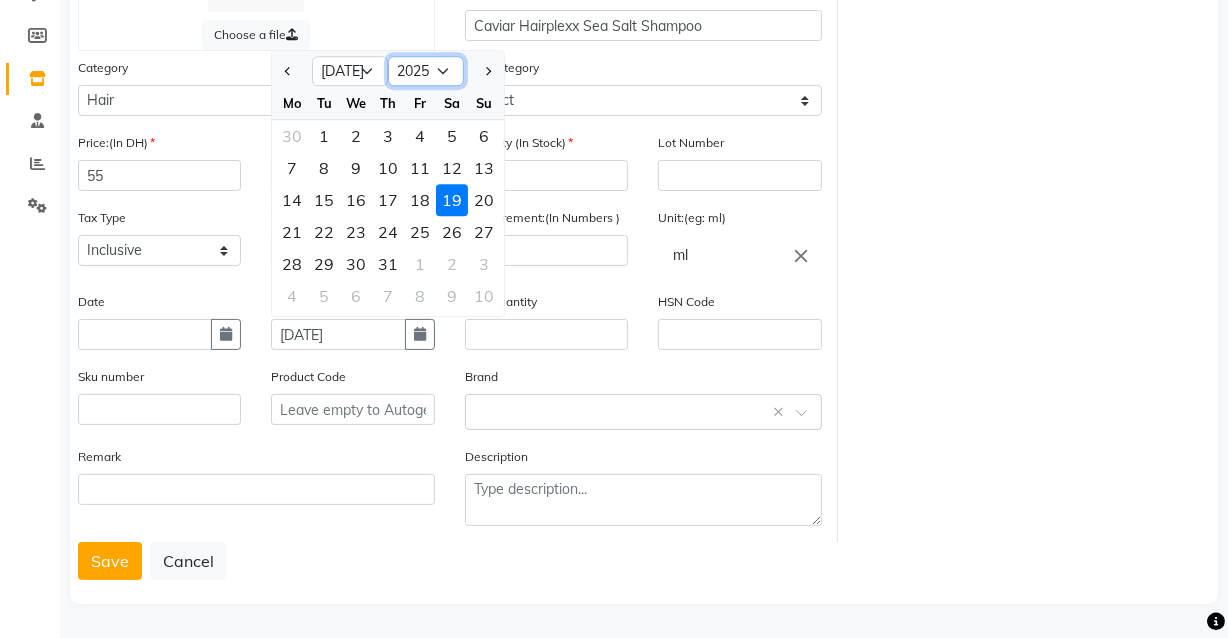 click on "2015 2016 2017 2018 2019 2020 2021 2022 2023 2024 2025 2026 2027 2028 2029 2030 2031 2032 2033 2034 2035" 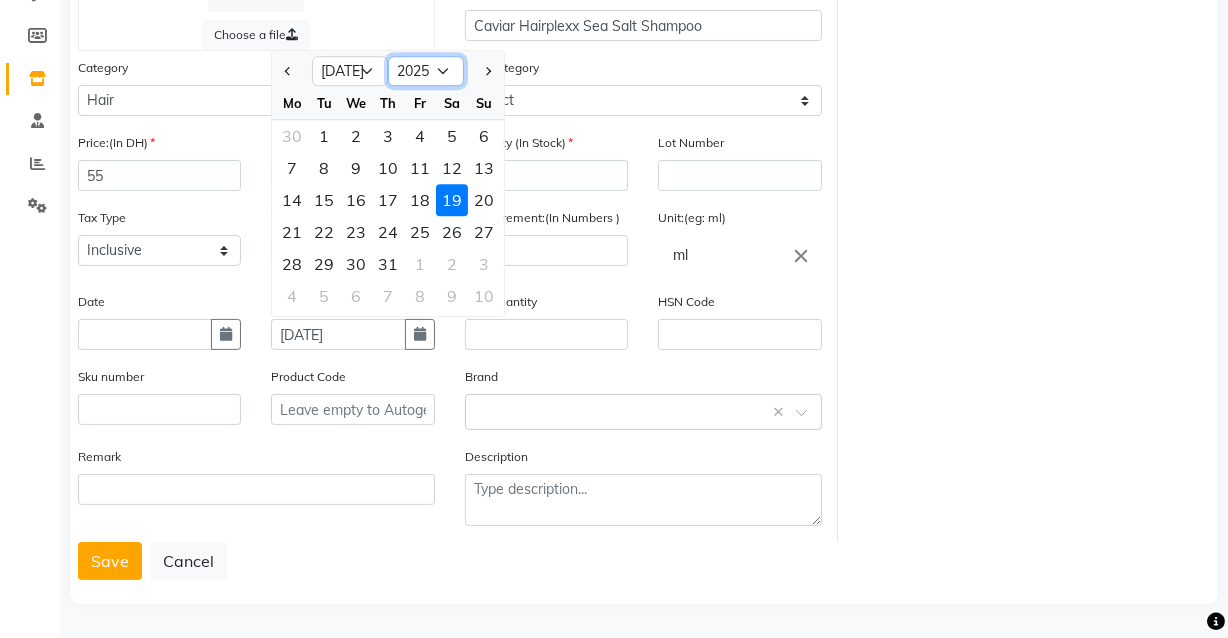 select on "2027" 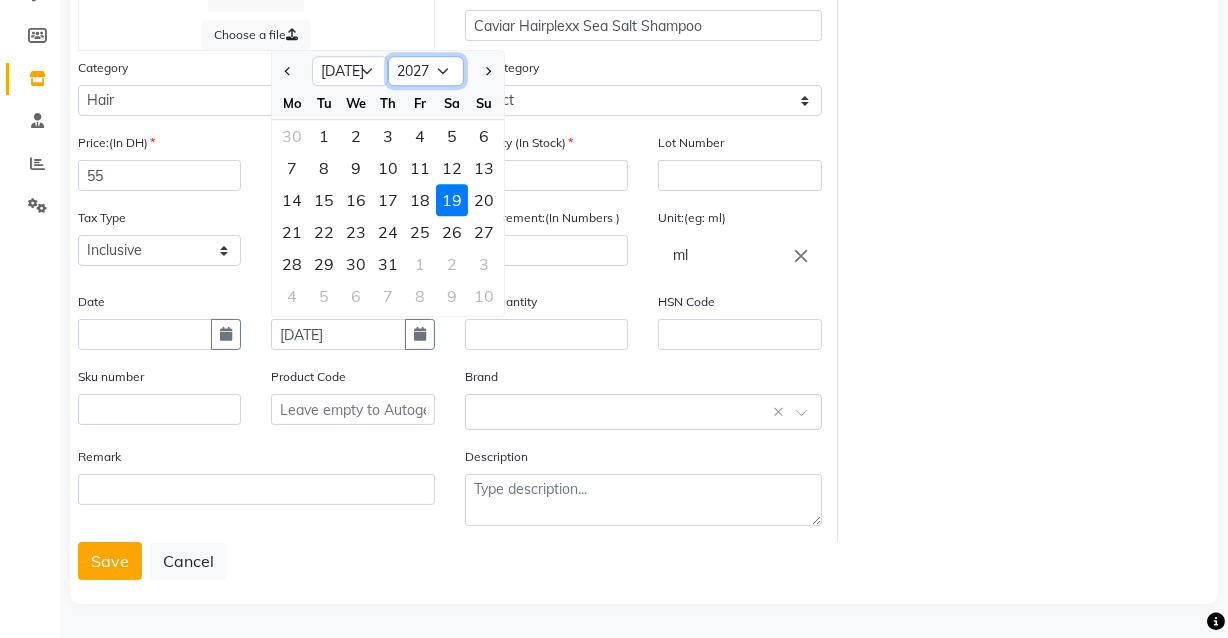 click on "2015 2016 2017 2018 2019 2020 2021 2022 2023 2024 2025 2026 2027 2028 2029 2030 2031 2032 2033 2034 2035" 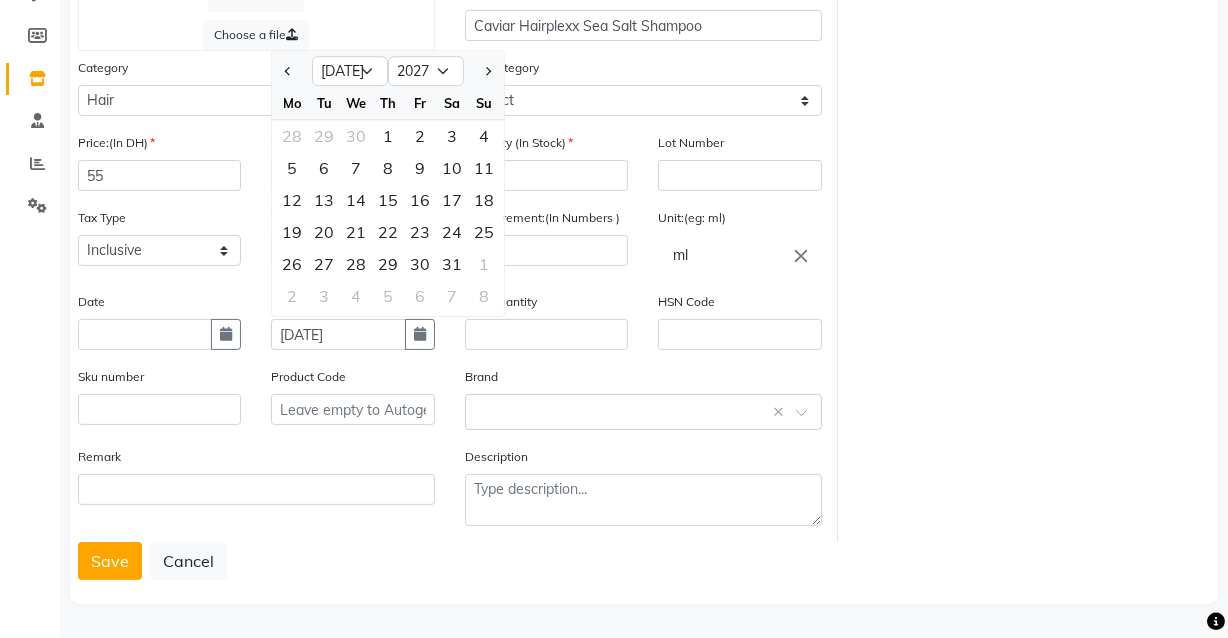 click on "Choose a file Type Select Type Both Retail Consumable Product Name Caviar Hairplexx Sea Salt Shampoo Category Select Hair Skin Makeup Personal Care Appliances [PERSON_NAME] Waxing Disposable Threading Hands and Feet Beauty Planet [MEDICAL_DATA] Cadiveu Casmara Cheryls Loreal Olaplex Dash [DEMOGRAPHIC_DATA] Beauty Center Other Sub Category Select Shampoo Conditioner Cream Mask Oil Serum Color Appliances Treatment Styling Kit & Combo Other Price:(In DH) 55 Cost: (In DH) 0 Quantity (In Stock) 15 Lot Number Tax Type Select Inclusive Exclusive Tax Group Select Vat Measurement:(In Numbers ) Unit:(eg: ml) ml close Date Expiry Date [DATE] Jan Feb Mar Apr May Jun [DATE] Aug Sep Oct Nov [DATE] 2018 2019 2020 2021 2022 2023 2024 2025 2026 2027 2028 2029 2030 2031 2032 2033 2034 2035 2036 2037 Mo Tu We Th Fr Sa Su 28 29 30 1 2 3 4 5 6 7 8 9 10 11 12 13 14 15 16 17 18 19 20 21 22 23 24 25 26 27 28 29 30 31 1 2 3 4 5 6 7 8 Low quantity HSN Code Sku number Product Code Brand Select brand or add custom brand    × Remark Description" 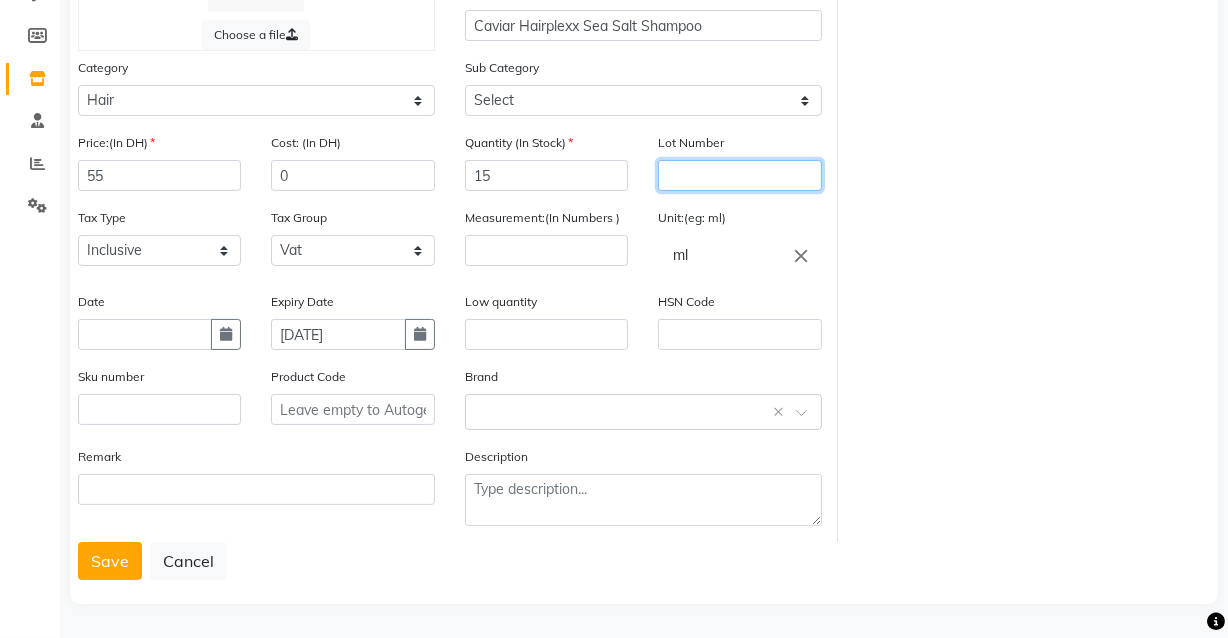 click 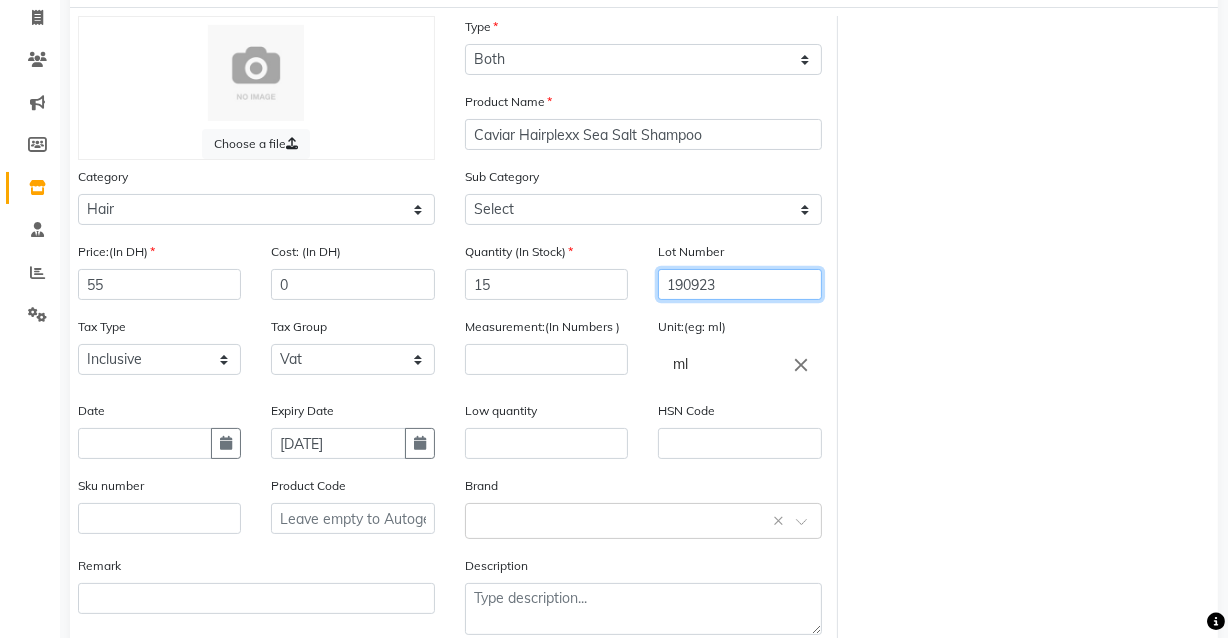 scroll, scrollTop: 90, scrollLeft: 0, axis: vertical 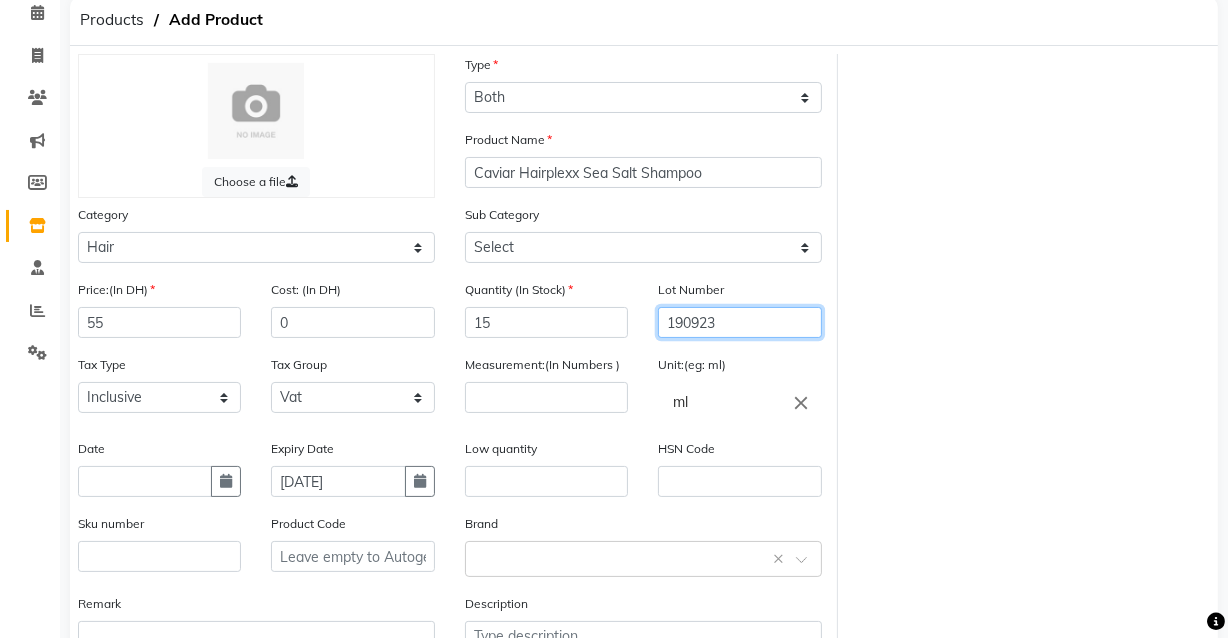 type on "190923" 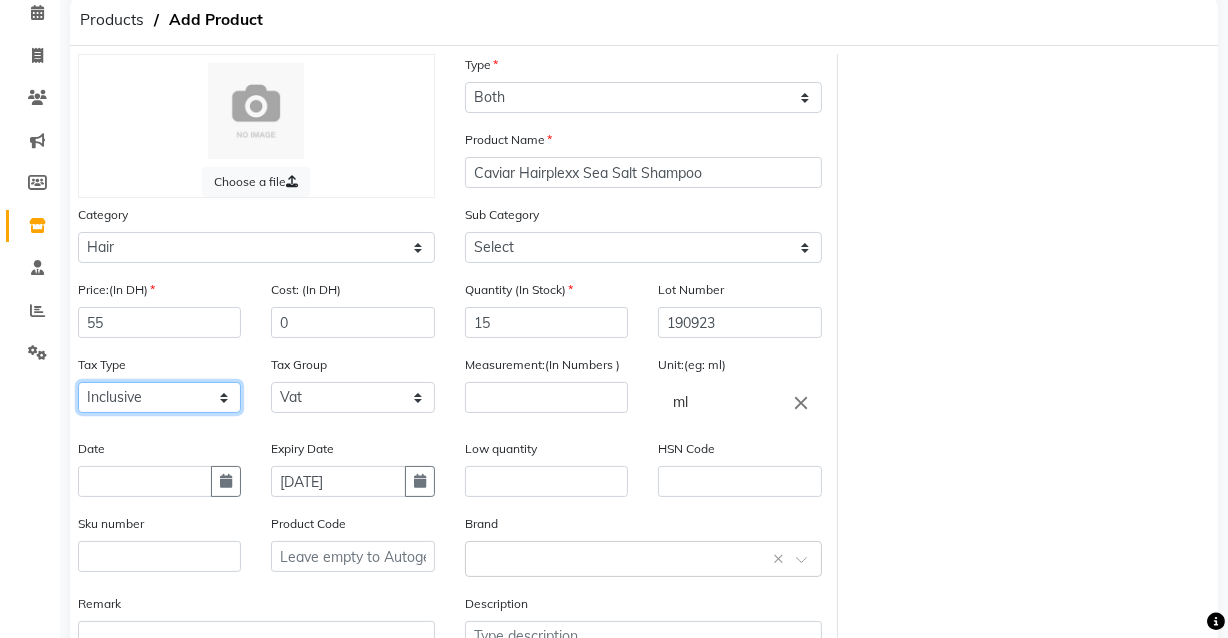 click on "Select Inclusive Exclusive" 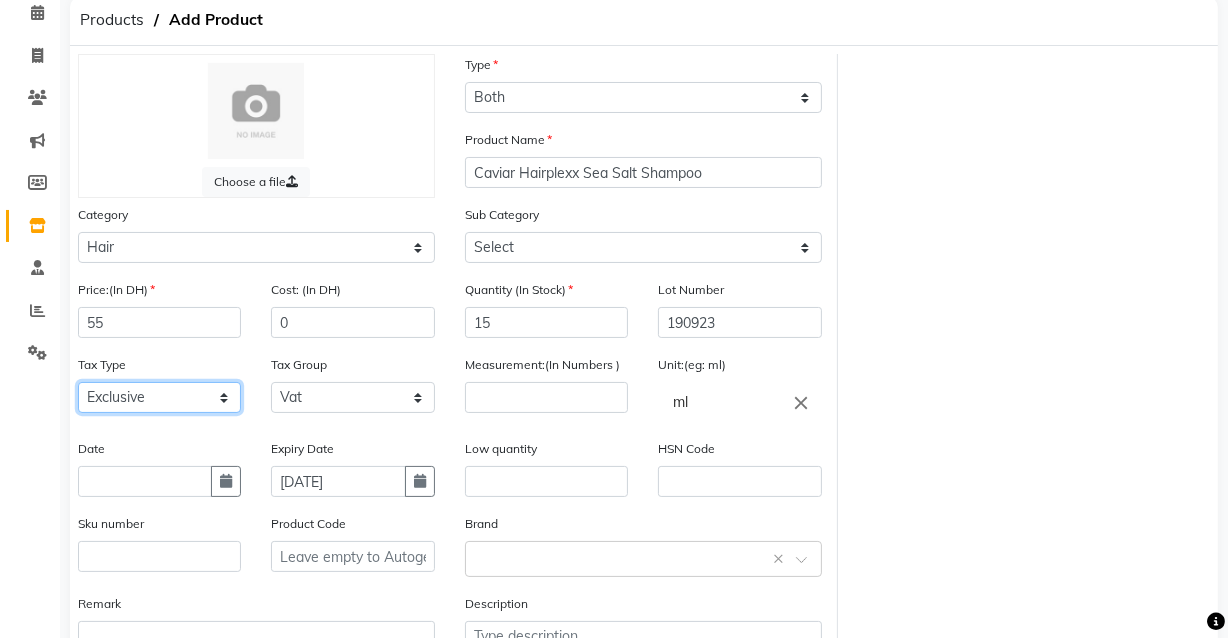 click on "Select Inclusive Exclusive" 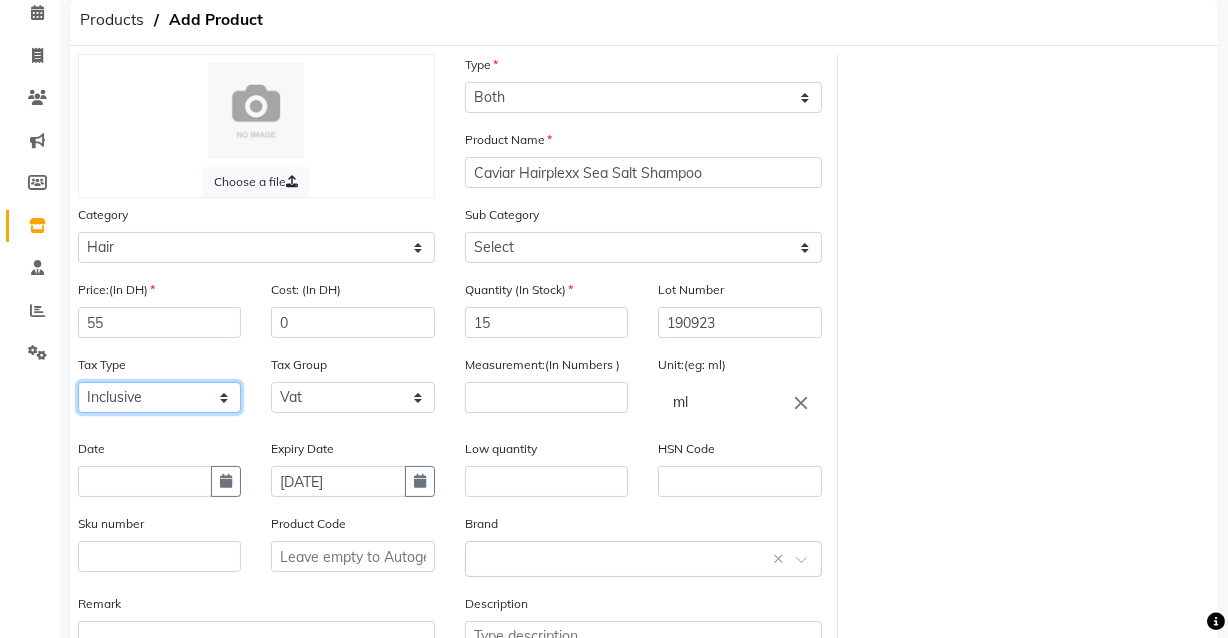 click on "Select Inclusive Exclusive" 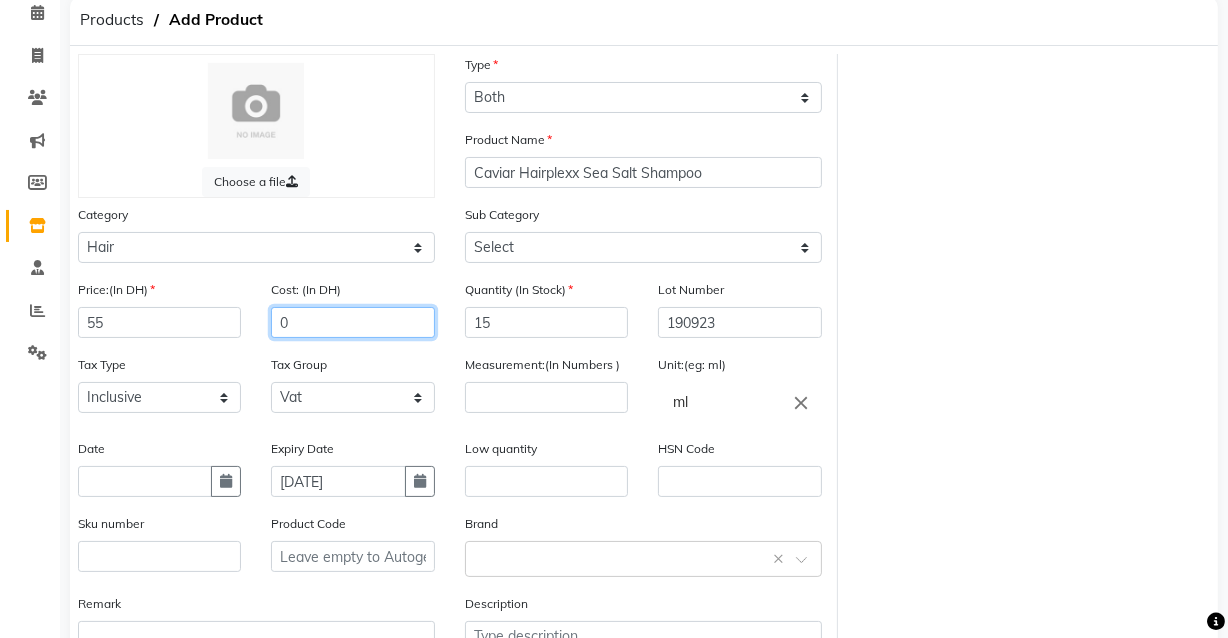 click on "0" 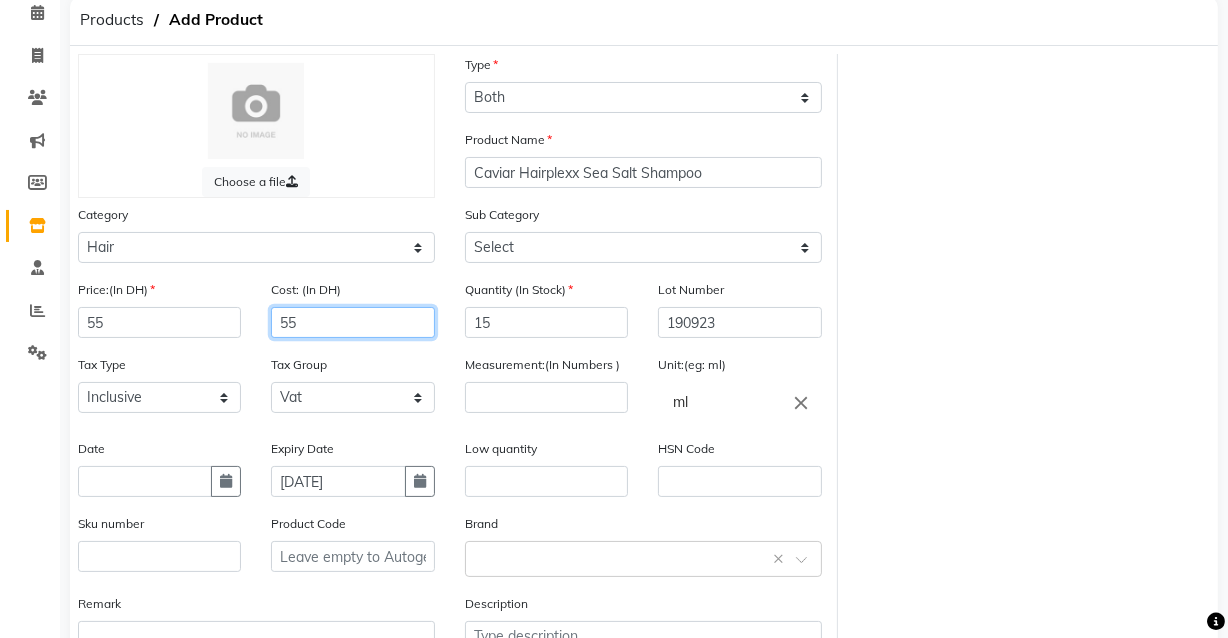 type on "55" 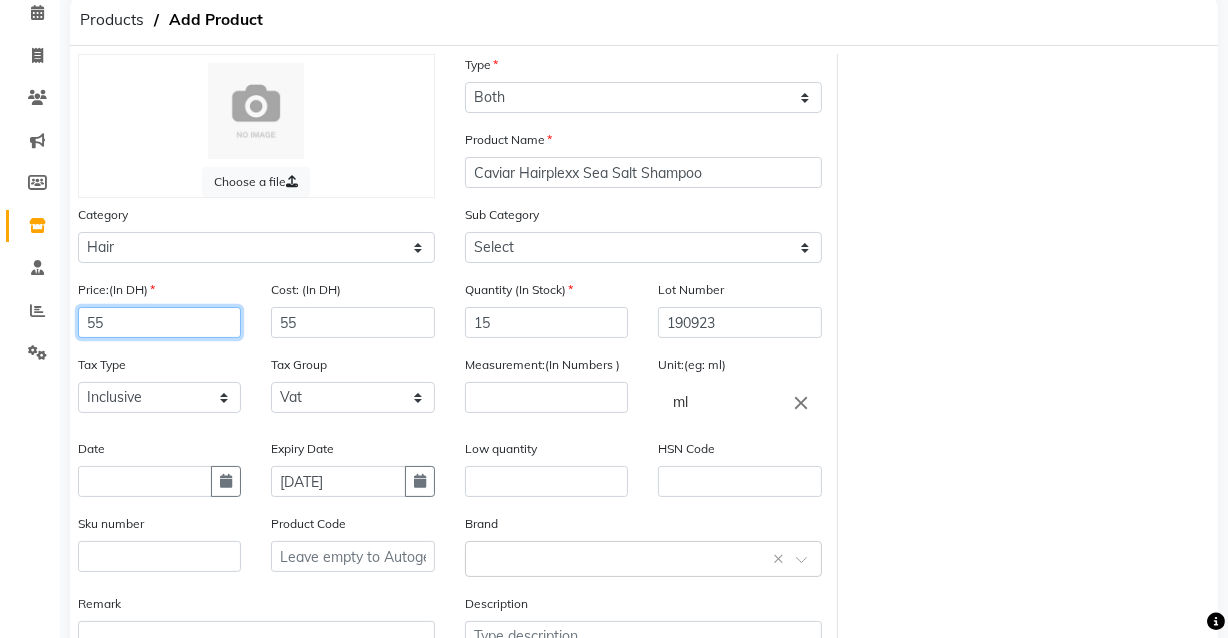 click on "55" 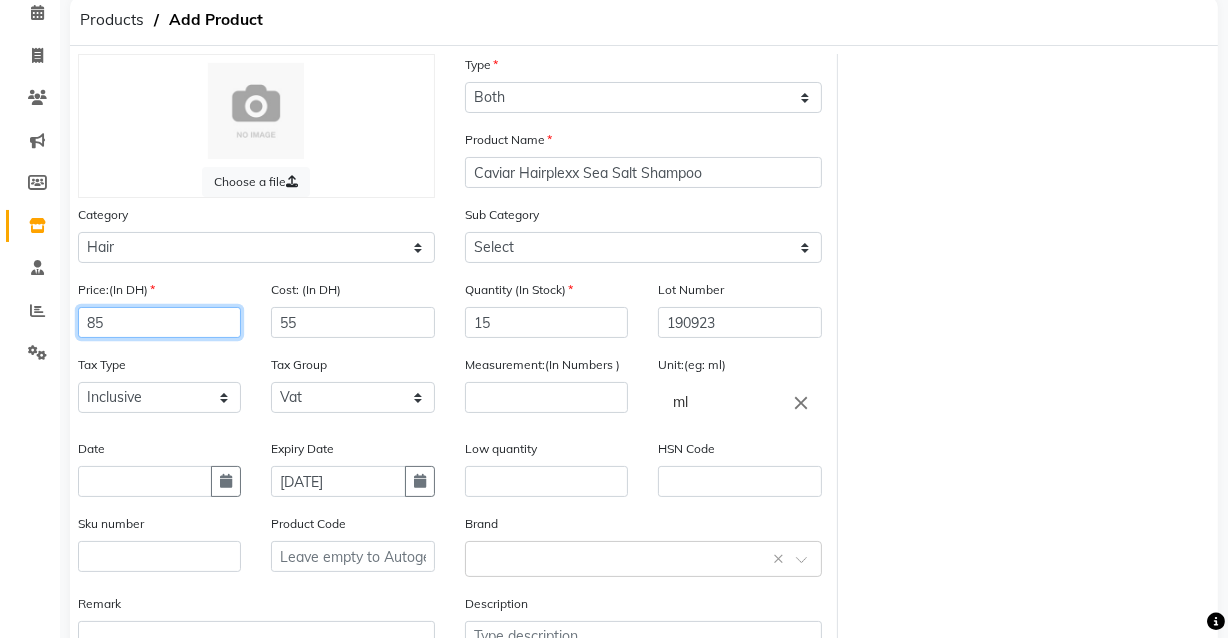 type on "85" 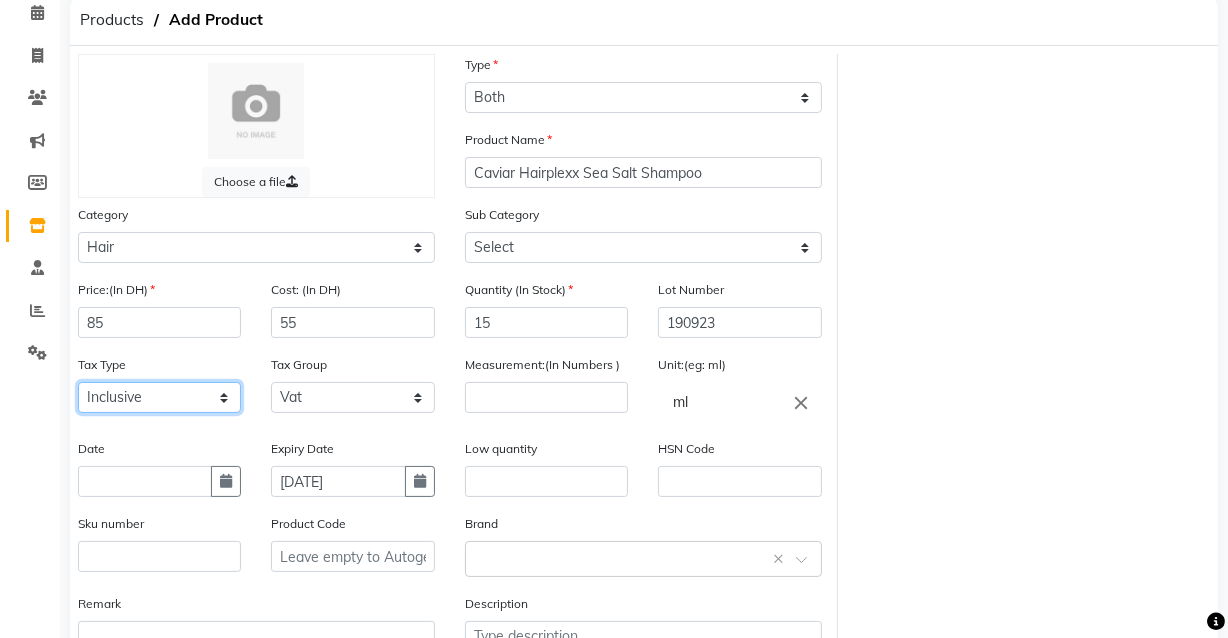 click on "Select Inclusive Exclusive" 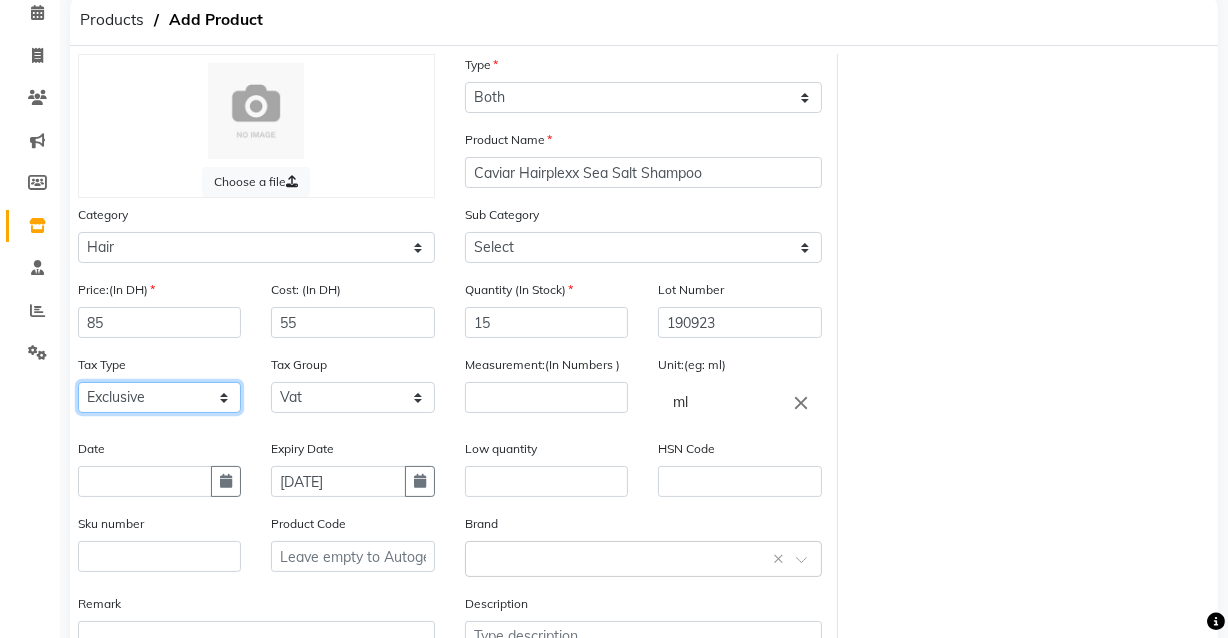 click on "Select Inclusive Exclusive" 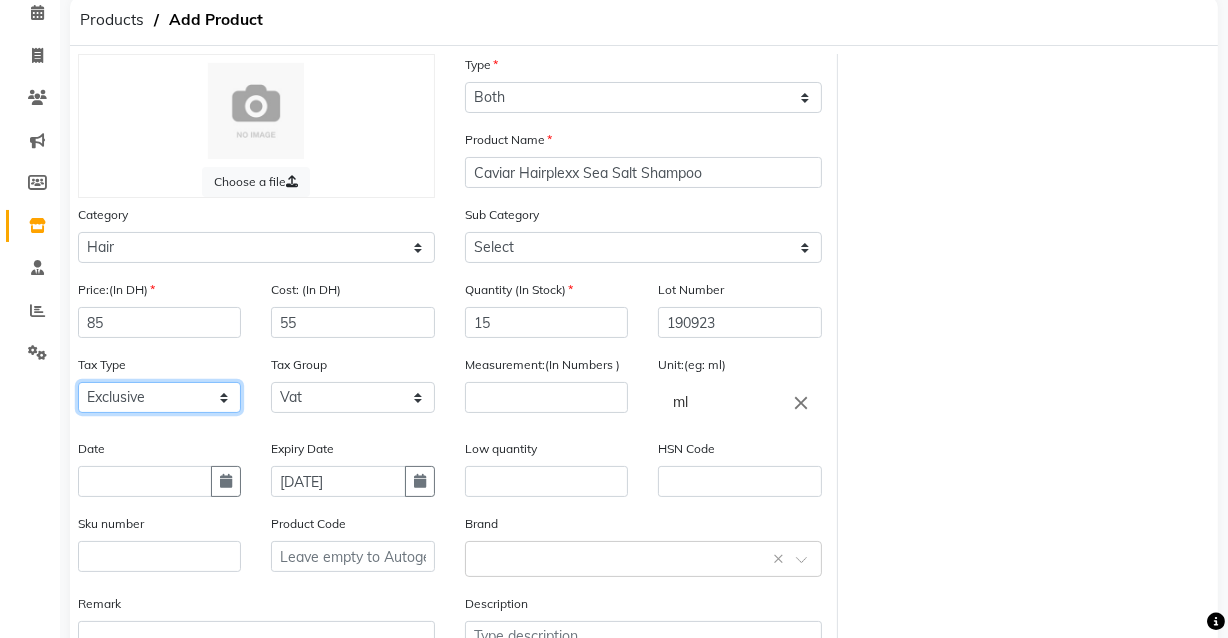 scroll, scrollTop: 241, scrollLeft: 0, axis: vertical 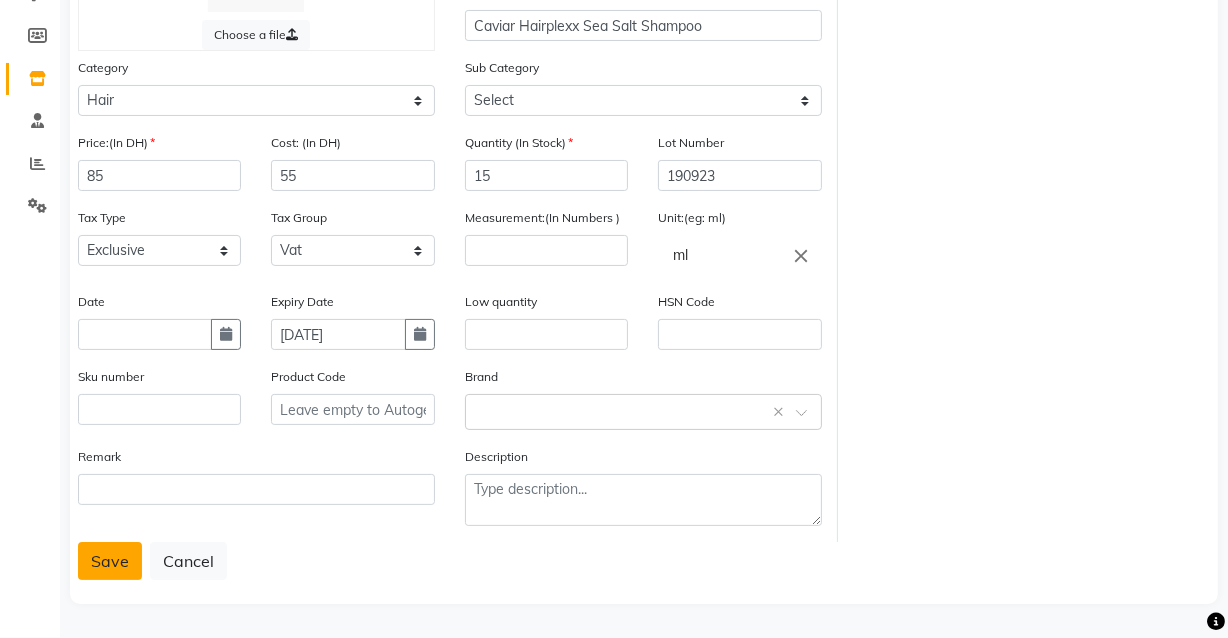 click on "Save" 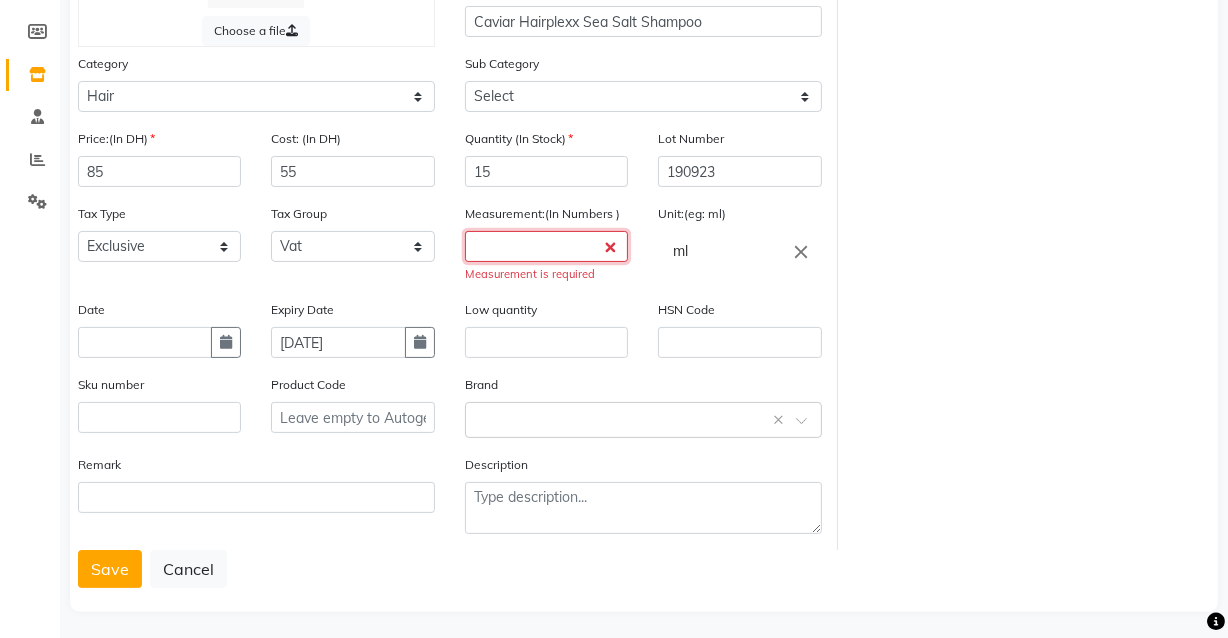 click 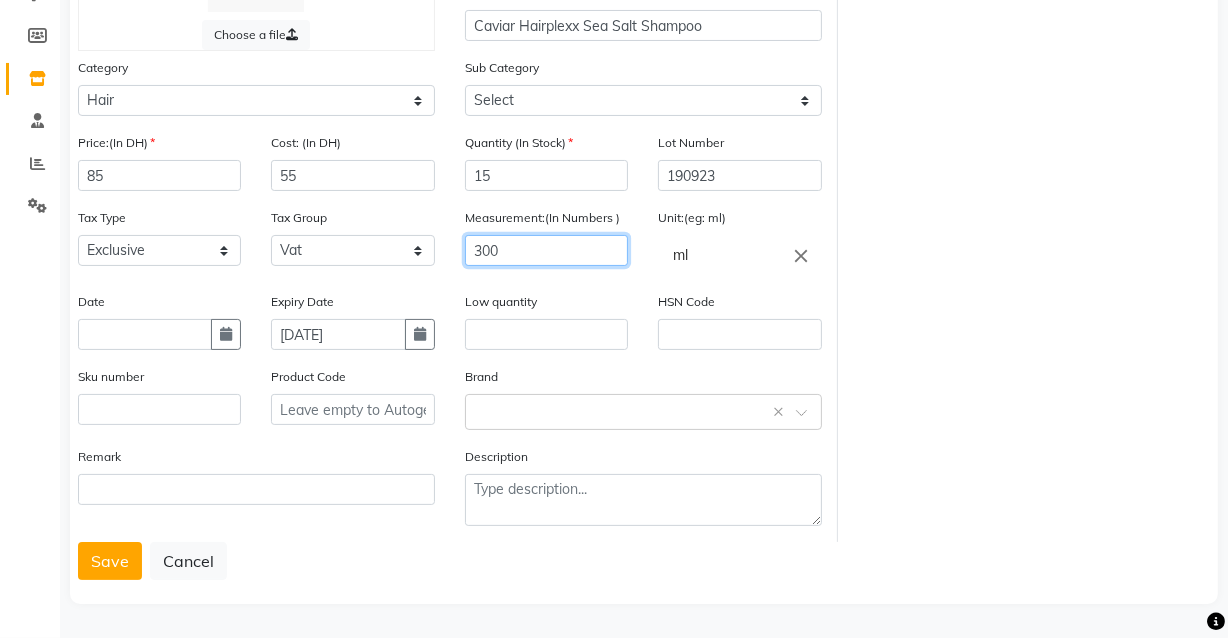 type on "300" 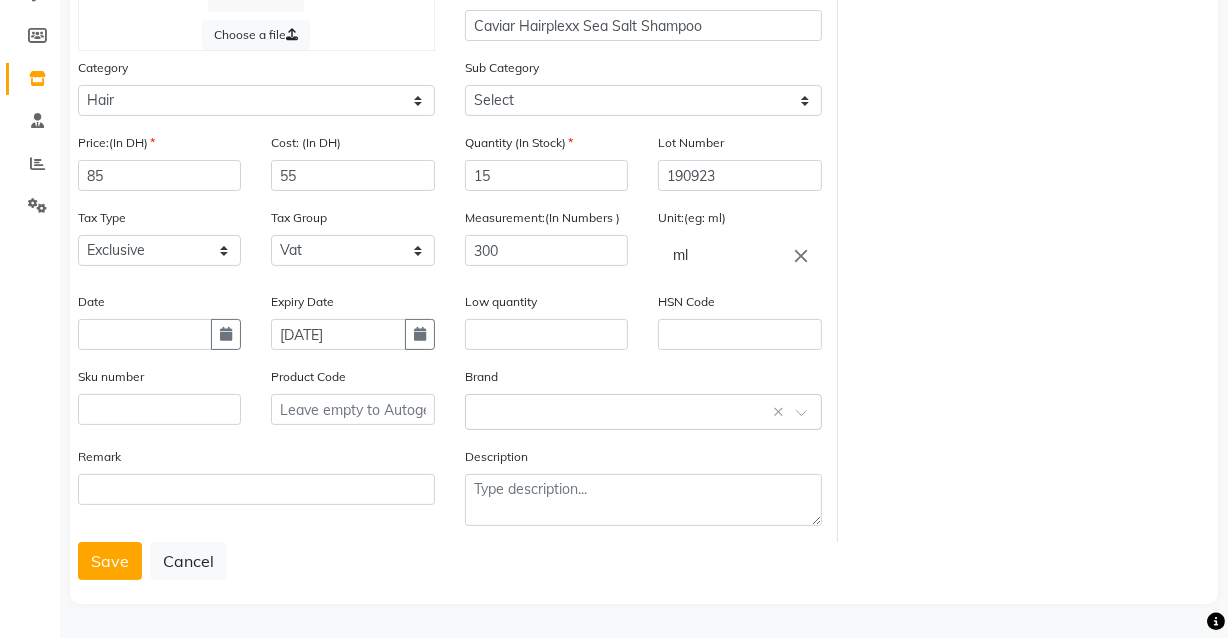 click on "ml" 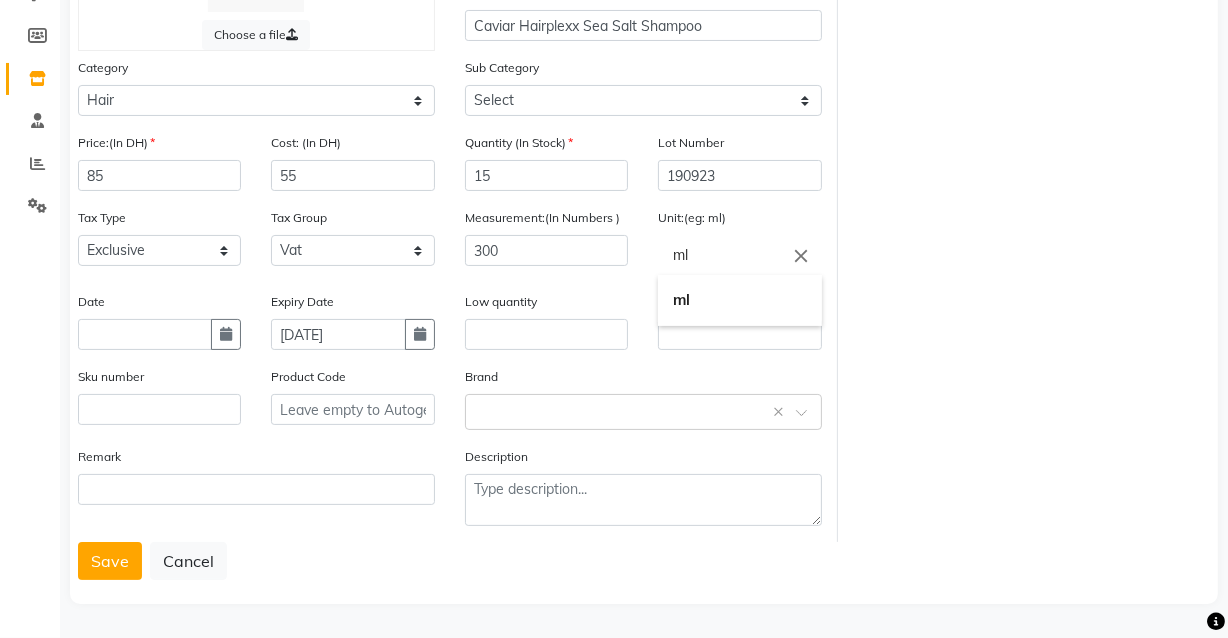 type on "m" 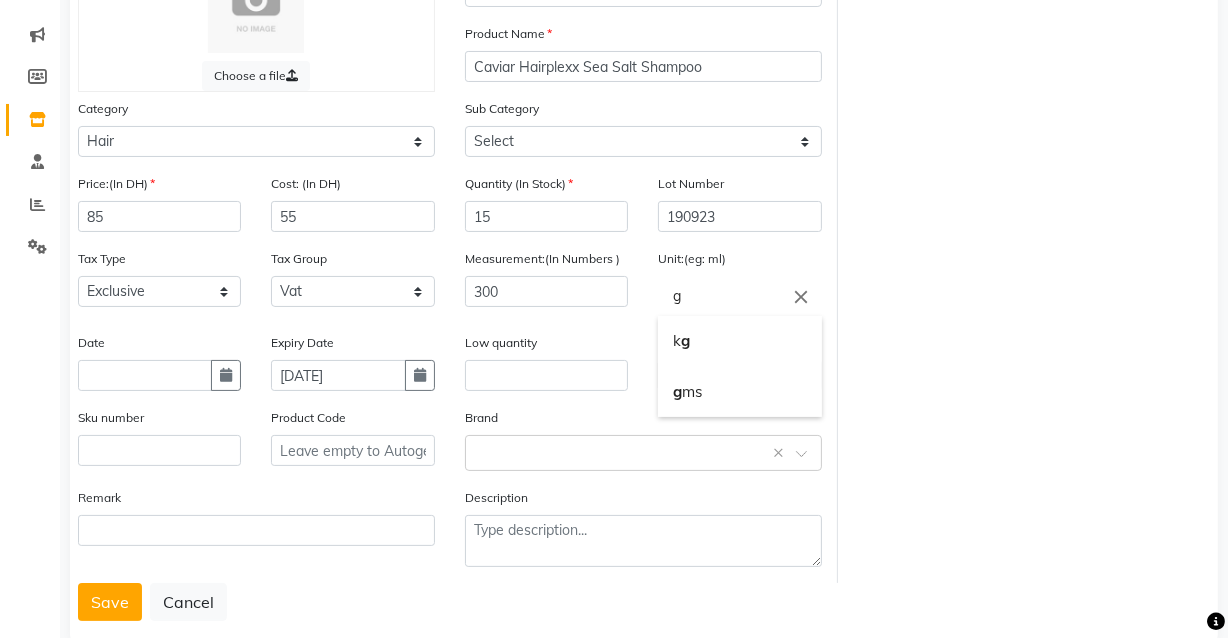 scroll, scrollTop: 163, scrollLeft: 0, axis: vertical 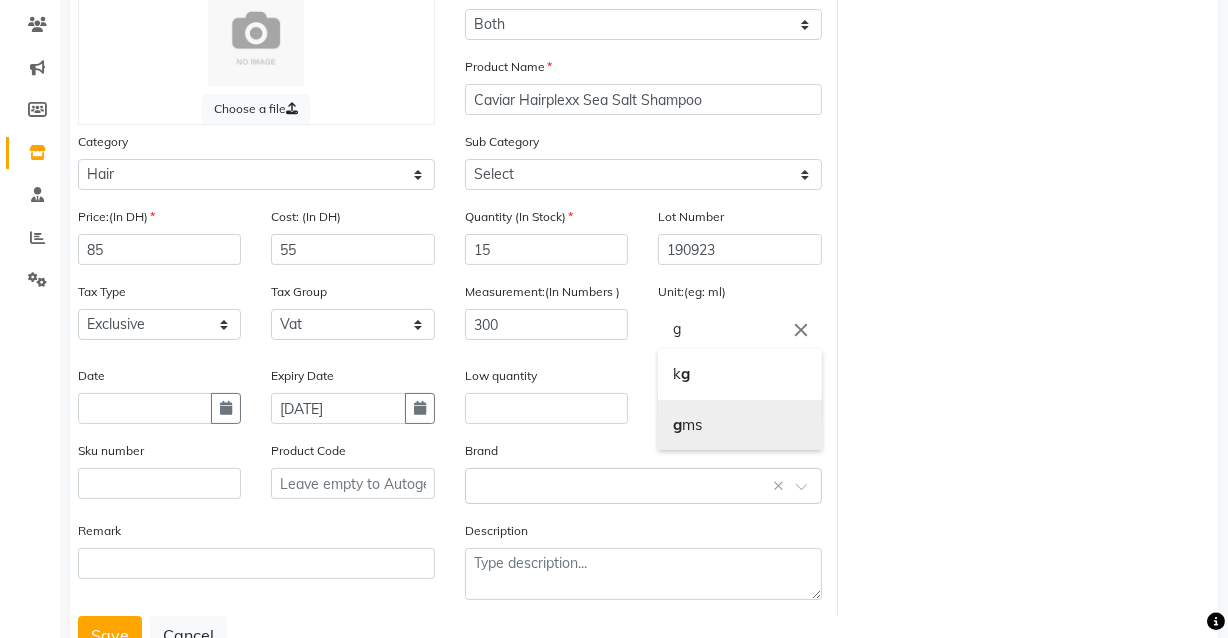 click on "g ms" at bounding box center [739, 425] 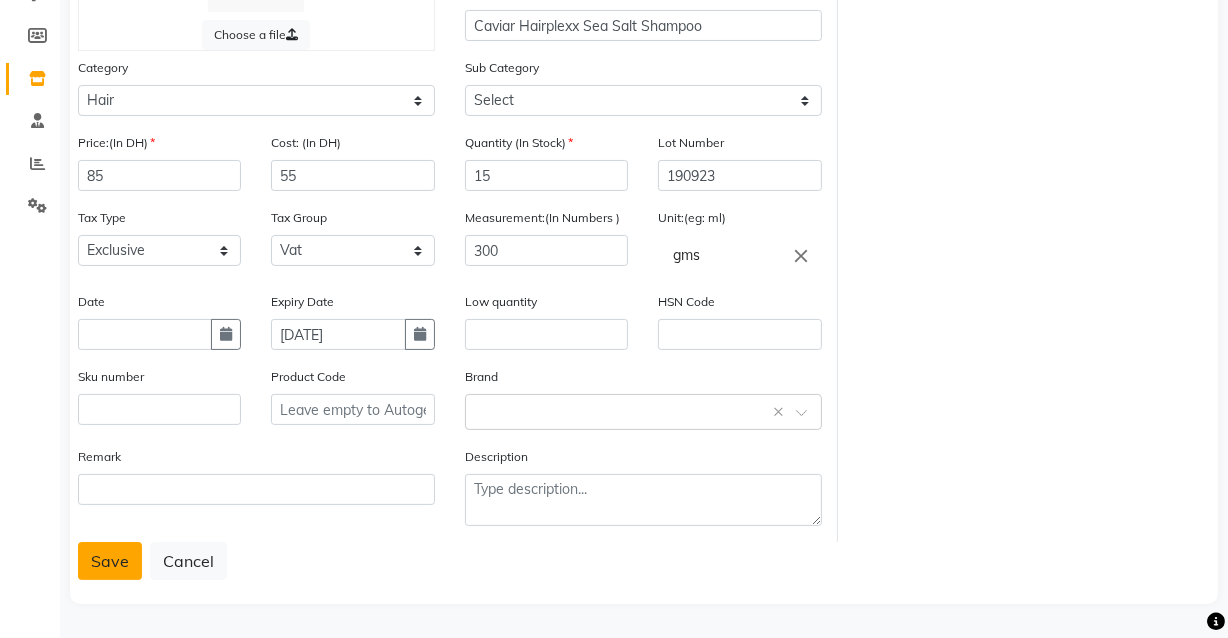 click on "Save" 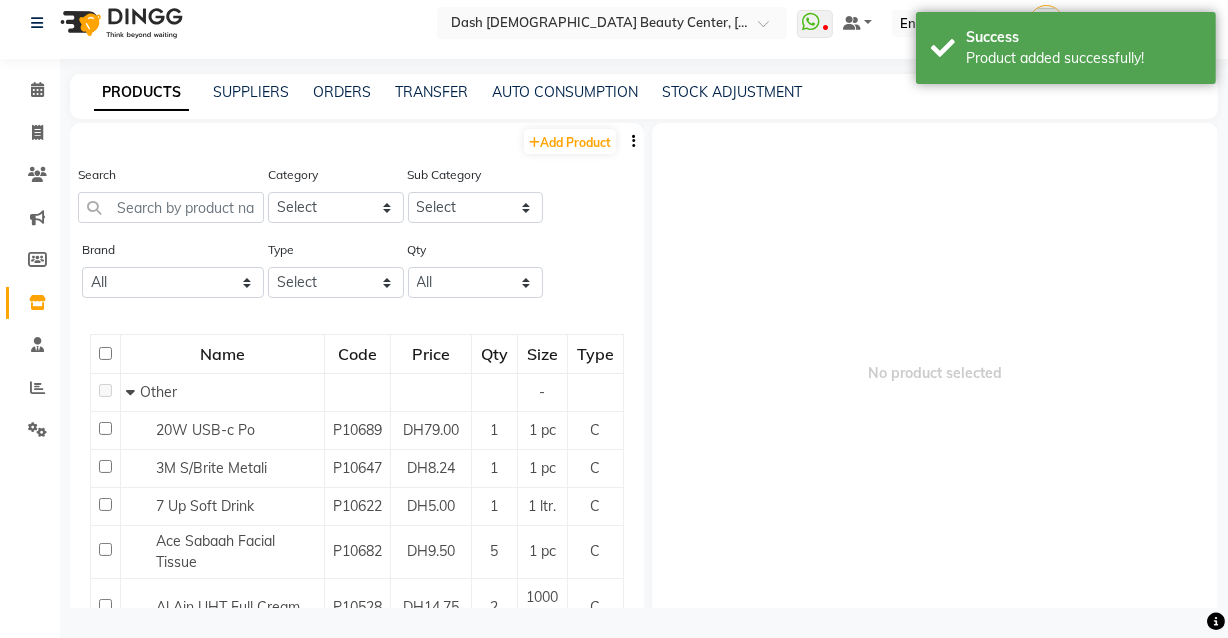 scroll, scrollTop: 12, scrollLeft: 0, axis: vertical 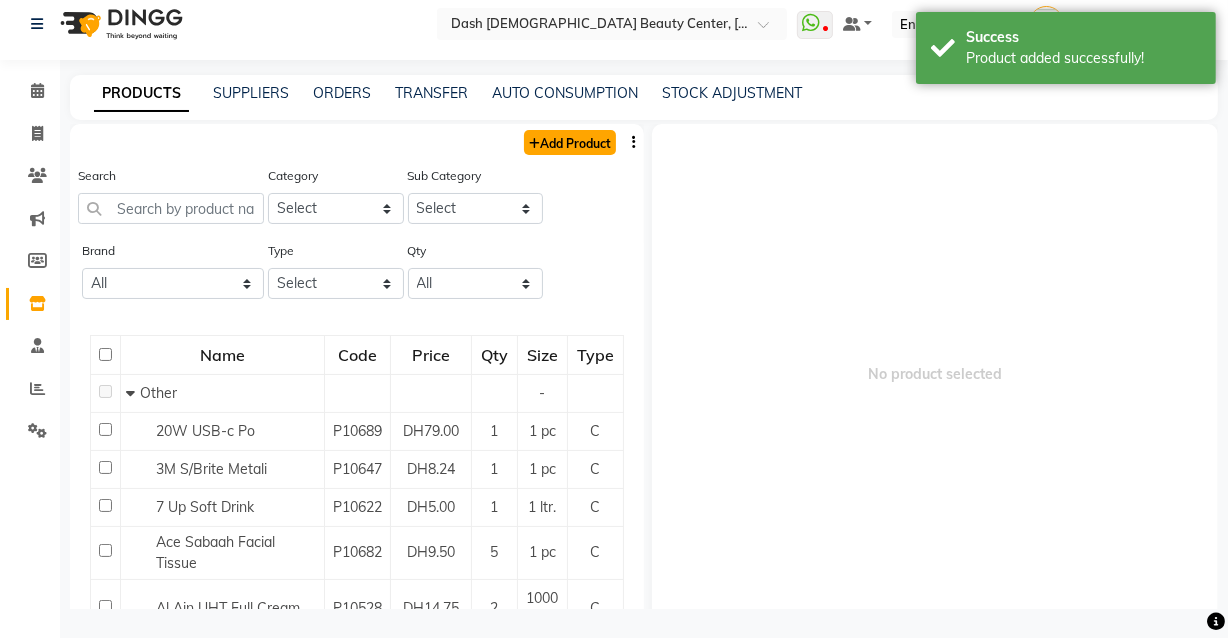 click on "Add Product" 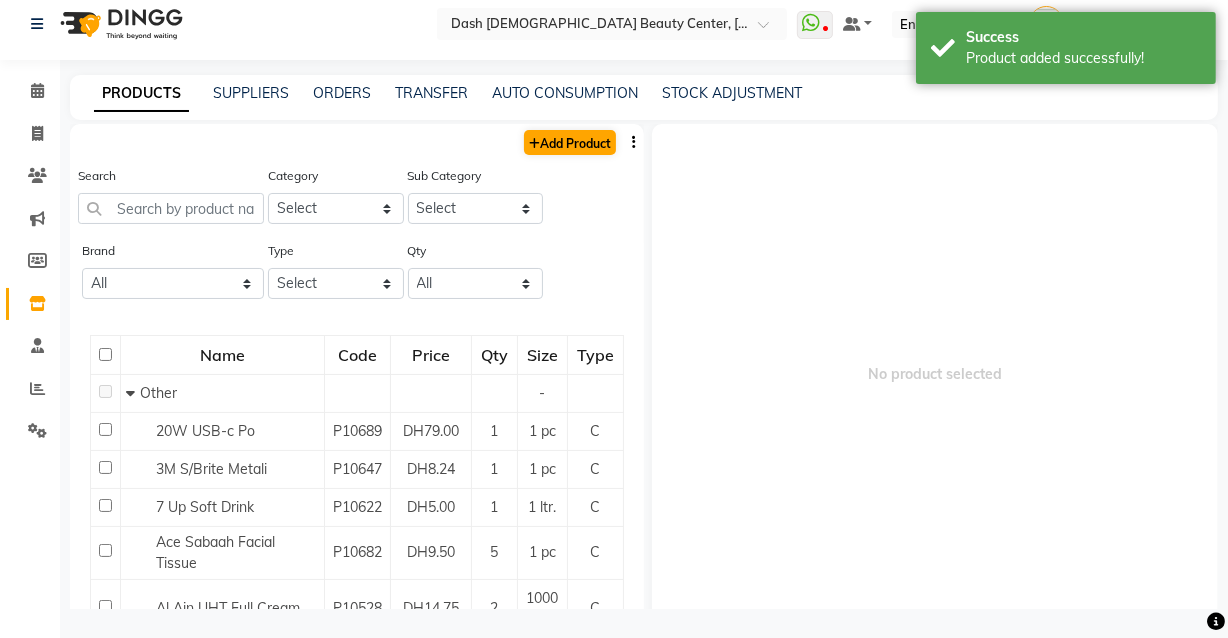 select on "true" 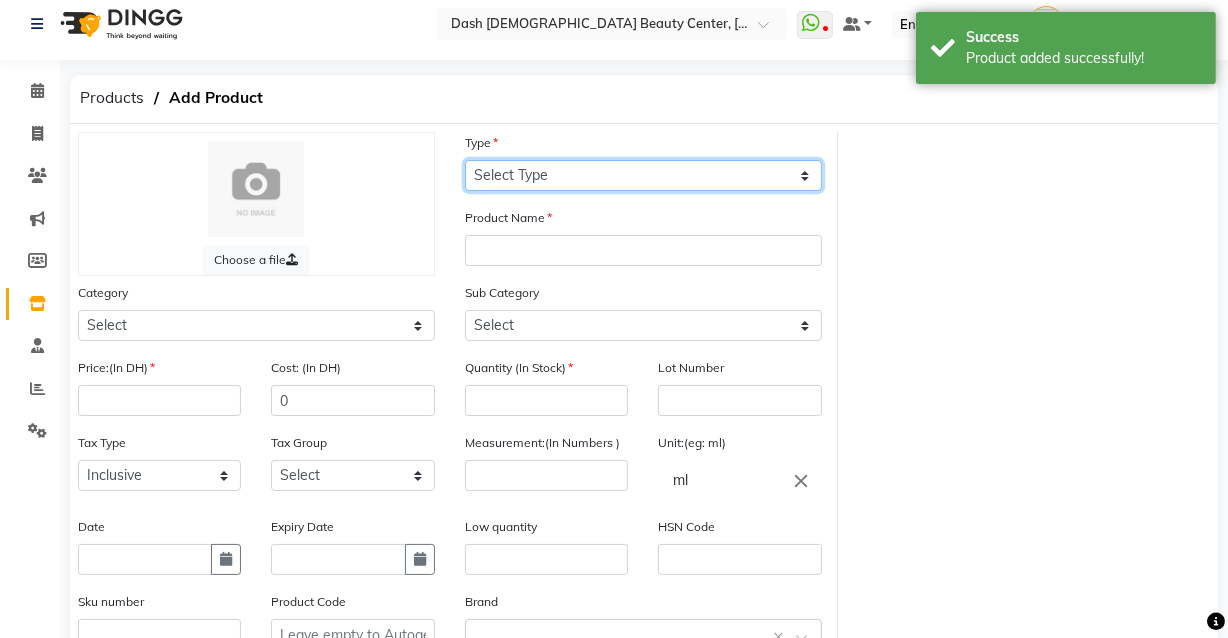 click on "Select Type Both Retail Consumable" 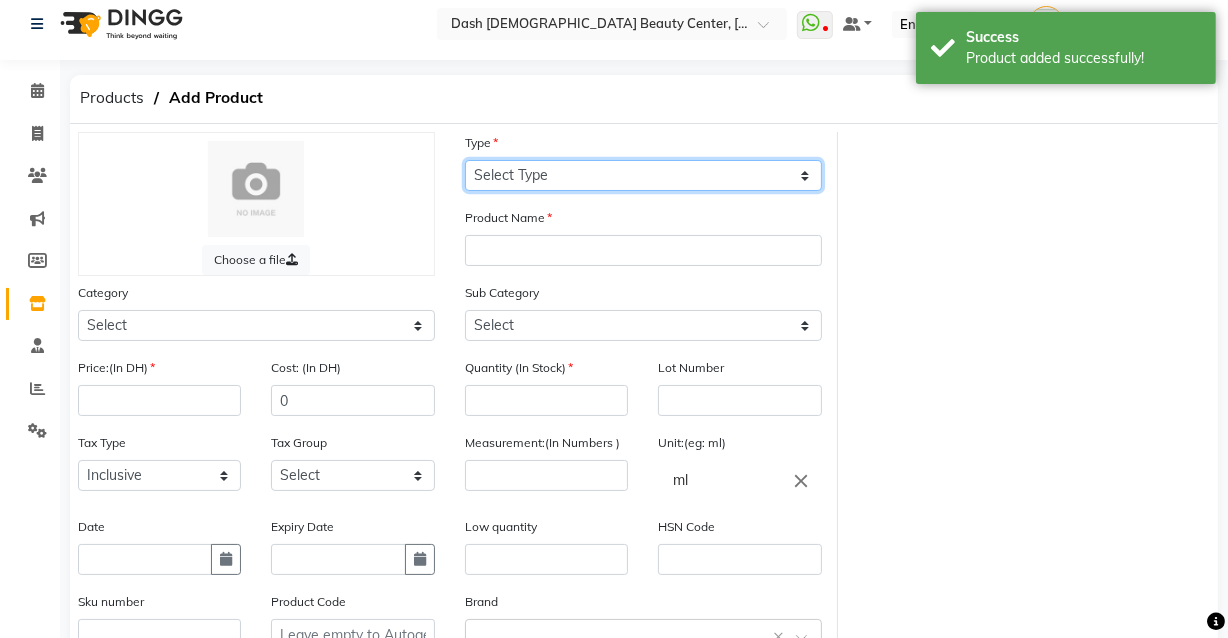 select on "C" 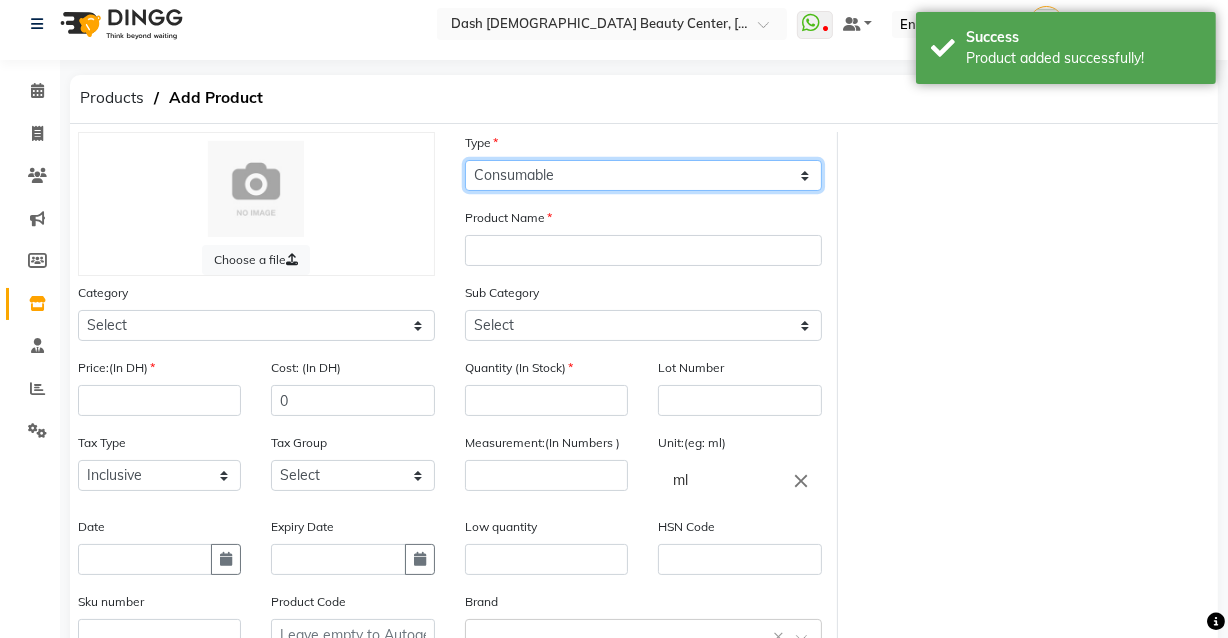 click on "Select Type Both Retail Consumable" 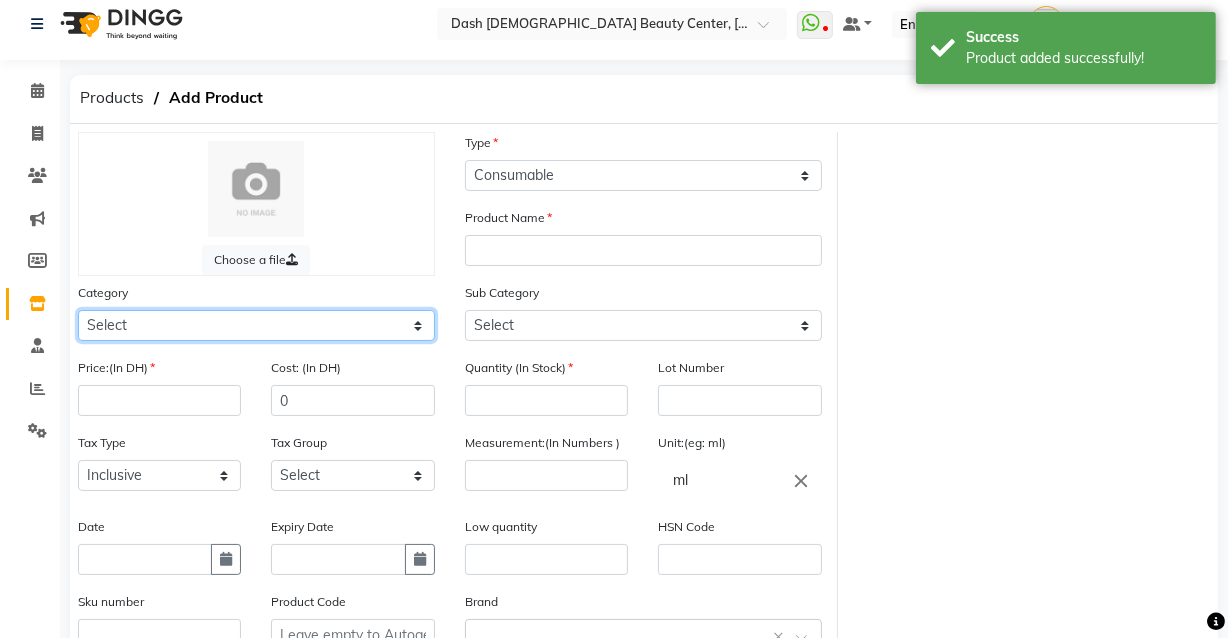 click on "Select Hair Skin Makeup Personal Care Appliances [PERSON_NAME] Waxing Disposable Threading Hands and Feet Beauty Planet [MEDICAL_DATA] Cadiveu Casmara Cheryls Loreal Olaplex Dash [DEMOGRAPHIC_DATA] Beauty Center Other" 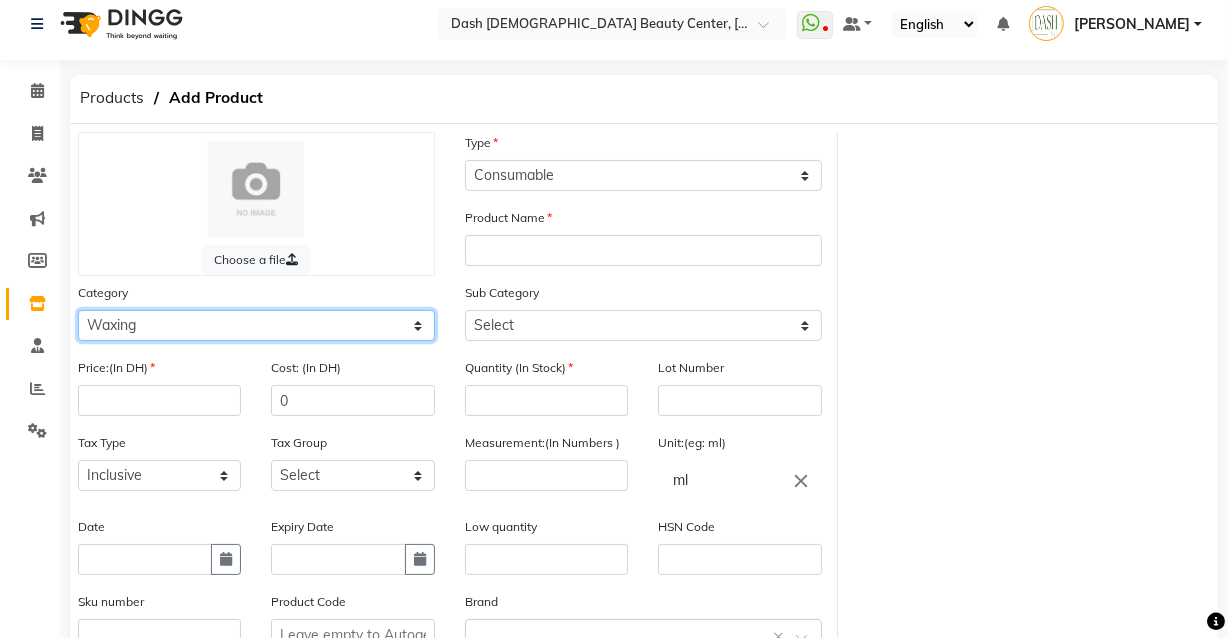 click on "Select Hair Skin Makeup Personal Care Appliances [PERSON_NAME] Waxing Disposable Threading Hands and Feet Beauty Planet [MEDICAL_DATA] Cadiveu Casmara Cheryls Loreal Olaplex Dash [DEMOGRAPHIC_DATA] Beauty Center Other" 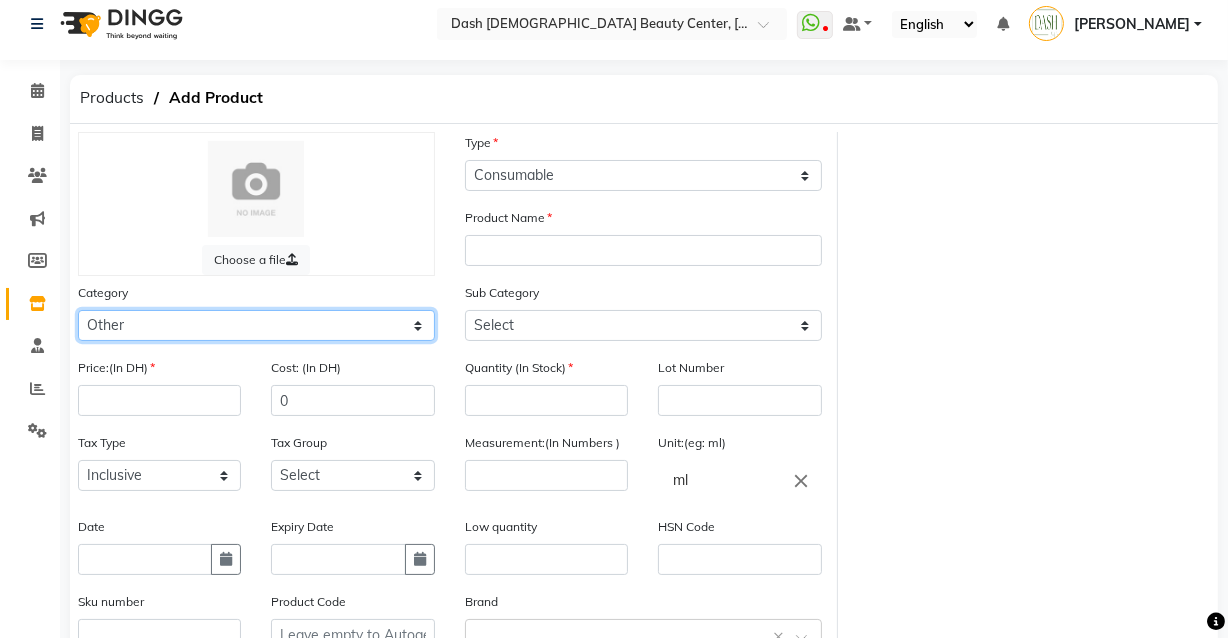 click on "Select Hair Skin Makeup Personal Care Appliances [PERSON_NAME] Waxing Disposable Threading Hands and Feet Beauty Planet [MEDICAL_DATA] Cadiveu Casmara Cheryls Loreal Olaplex Dash [DEMOGRAPHIC_DATA] Beauty Center Other" 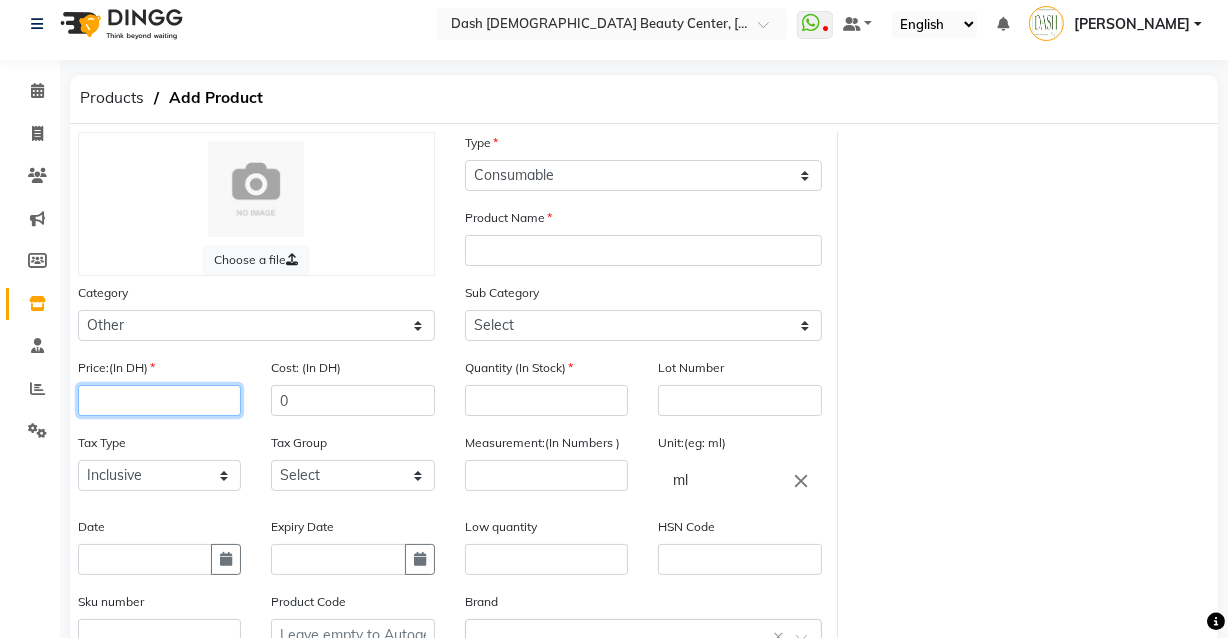 click 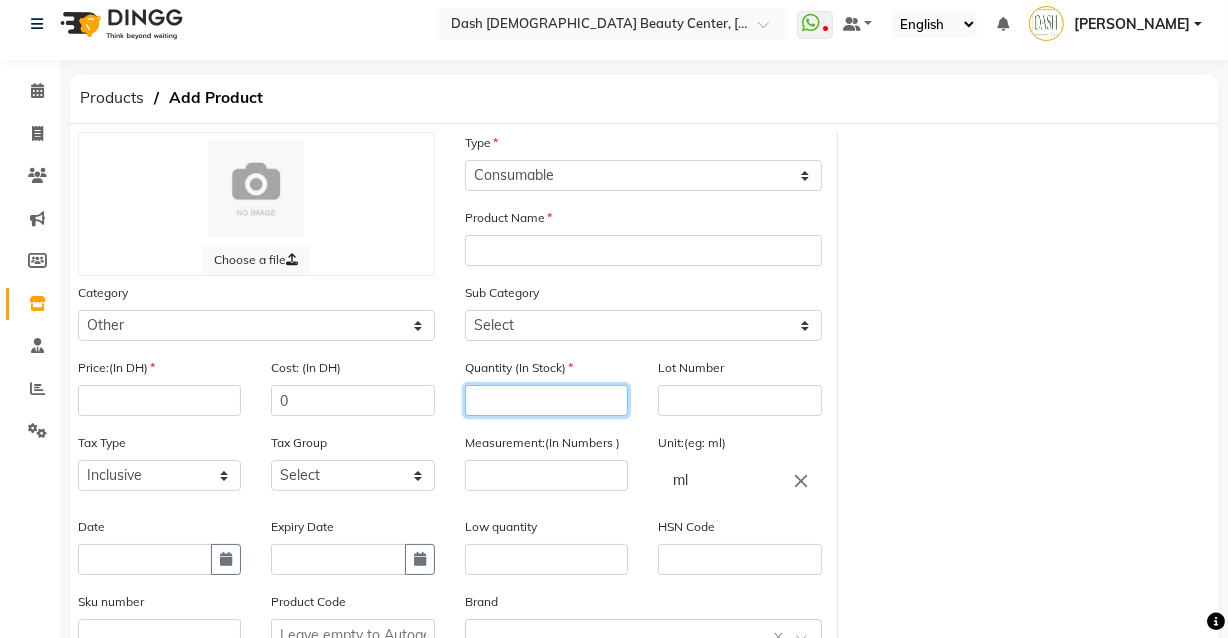click 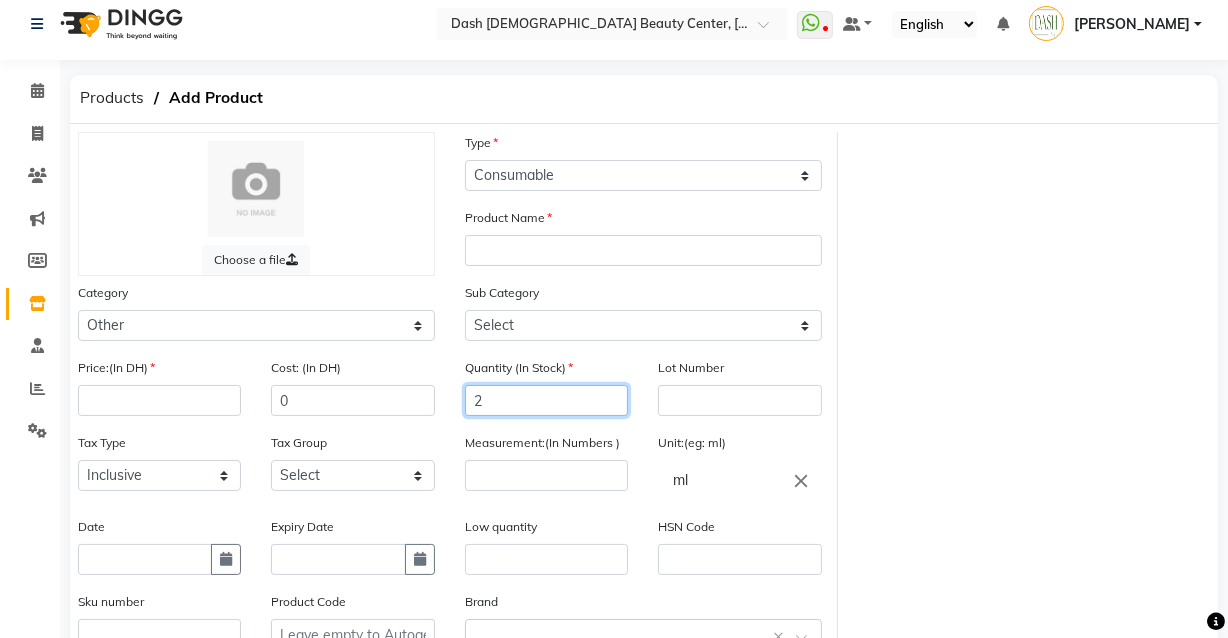 type on "2" 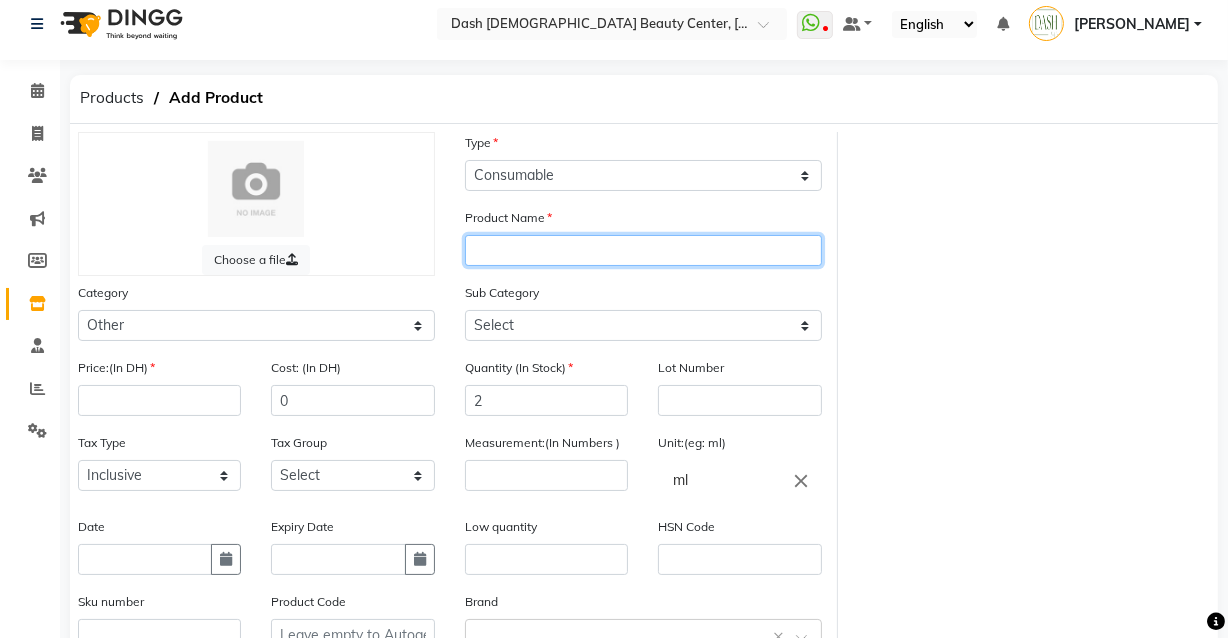 click 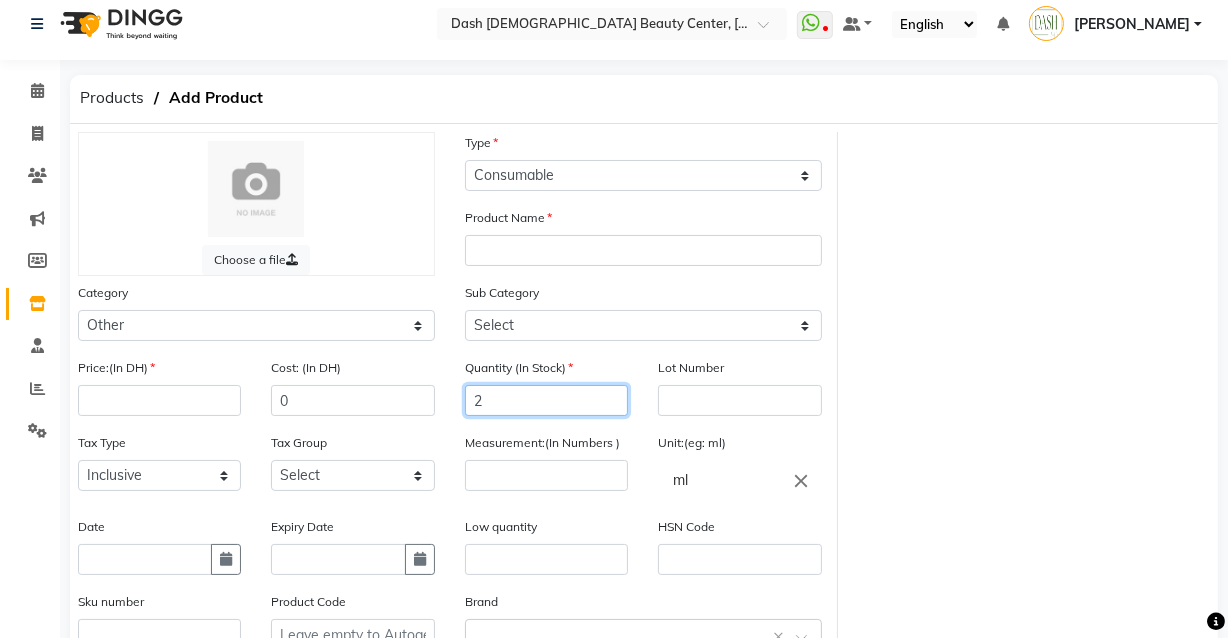 click on "2" 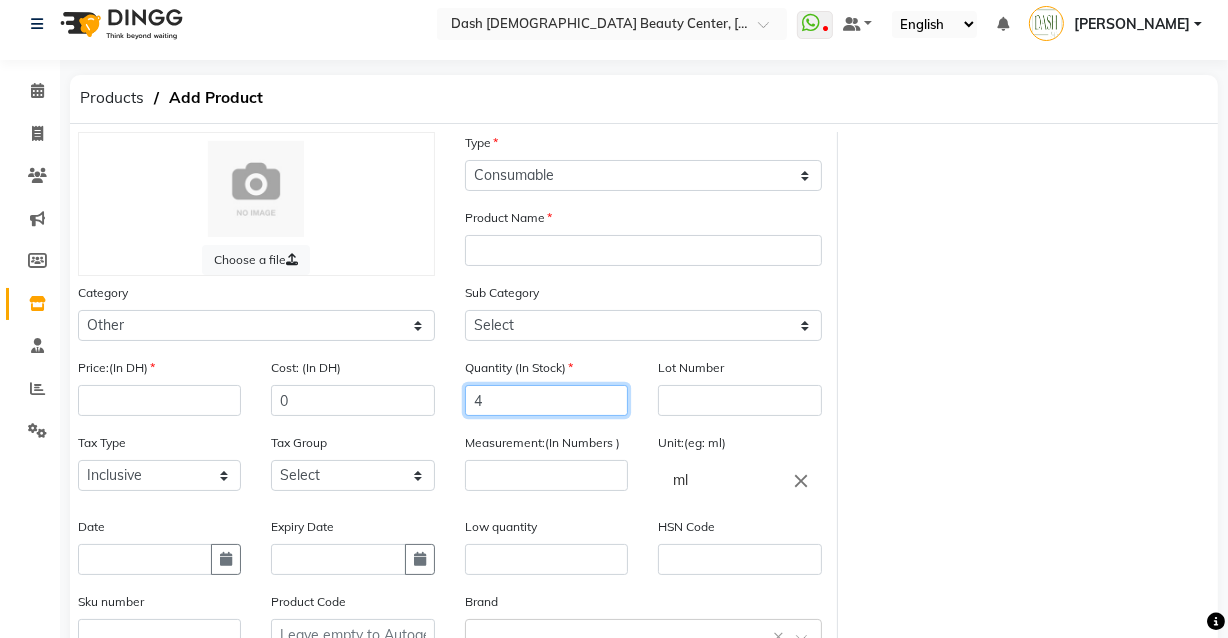 type on "4" 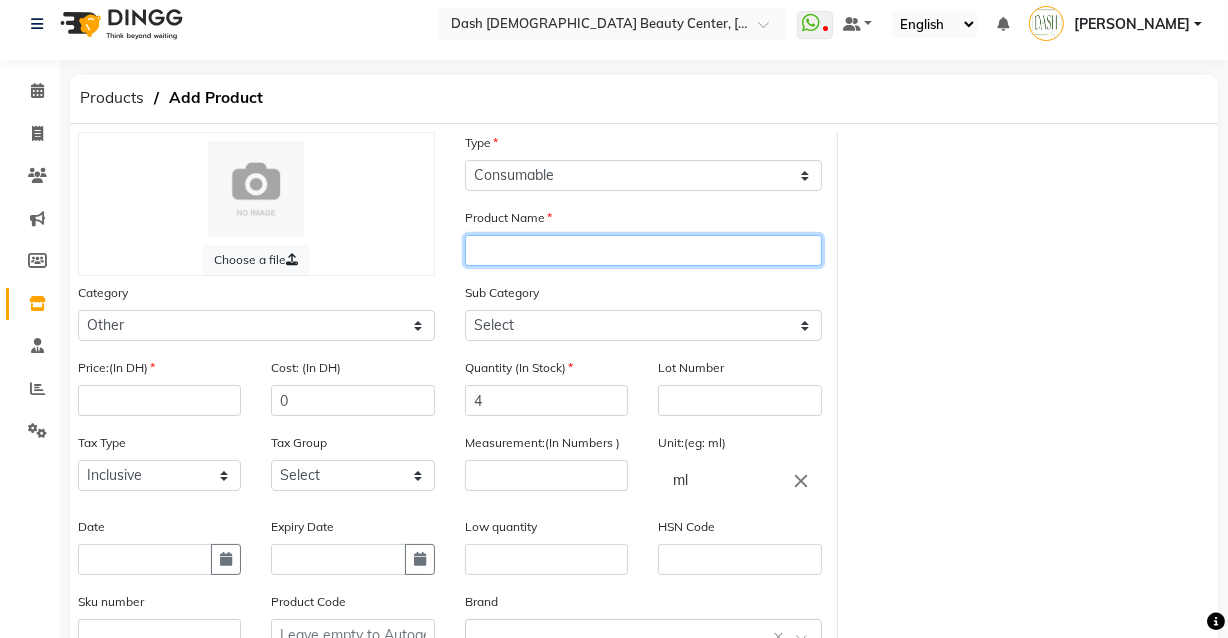 click 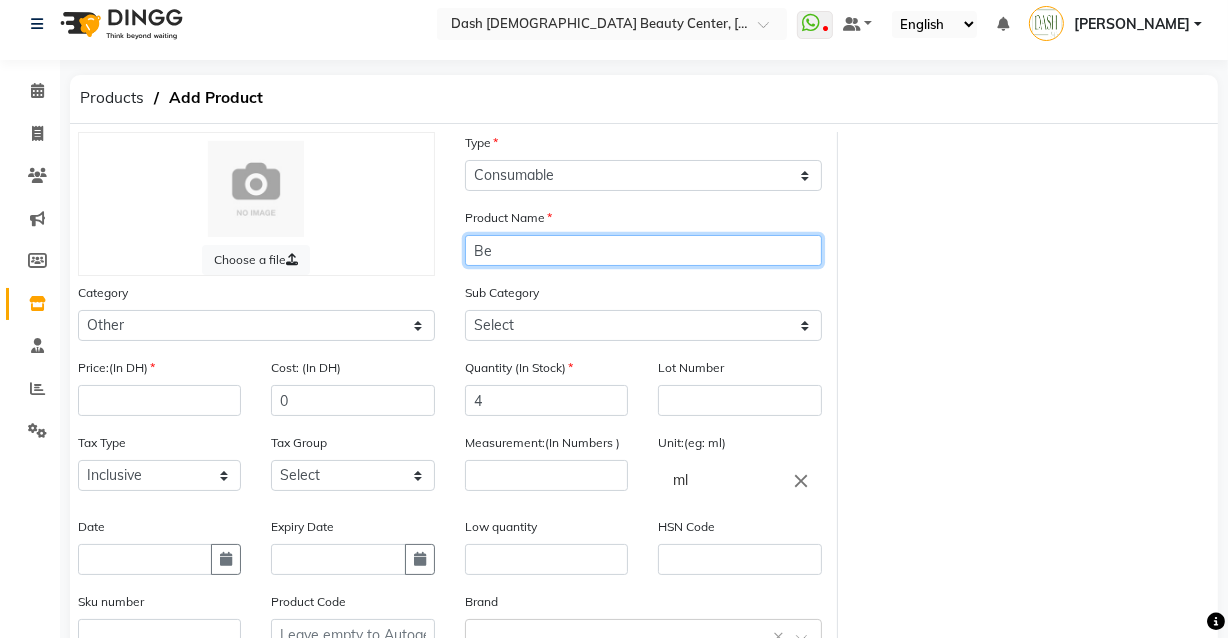 type on "B" 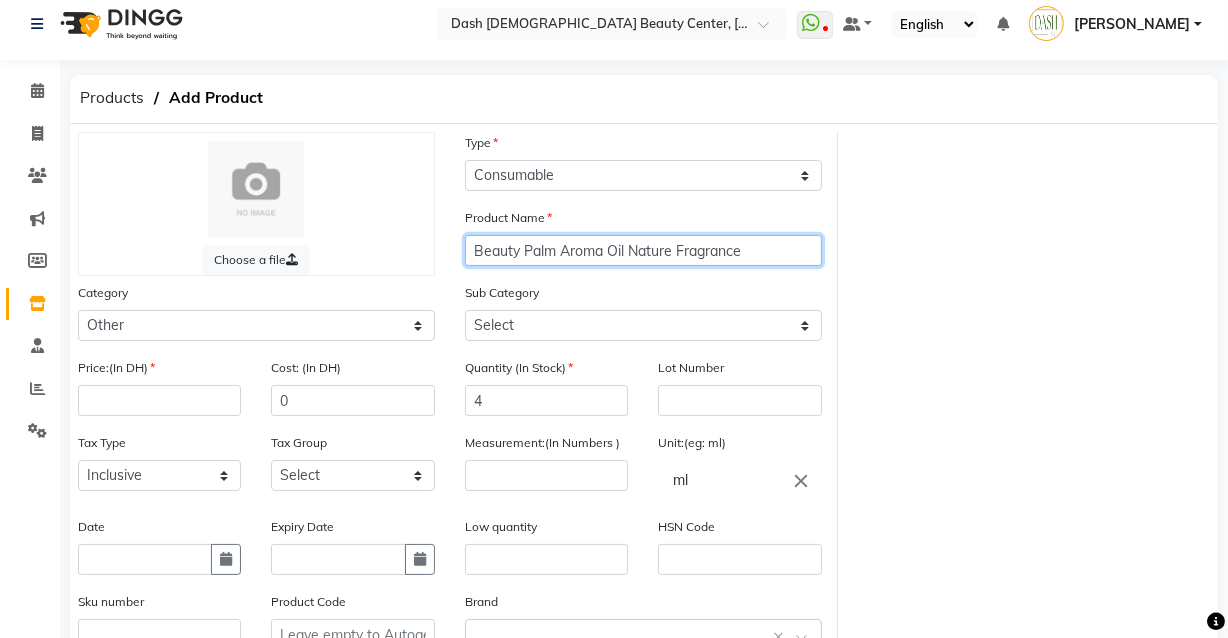 type on "Beauty Palm Aroma Oil Nature Fragrance" 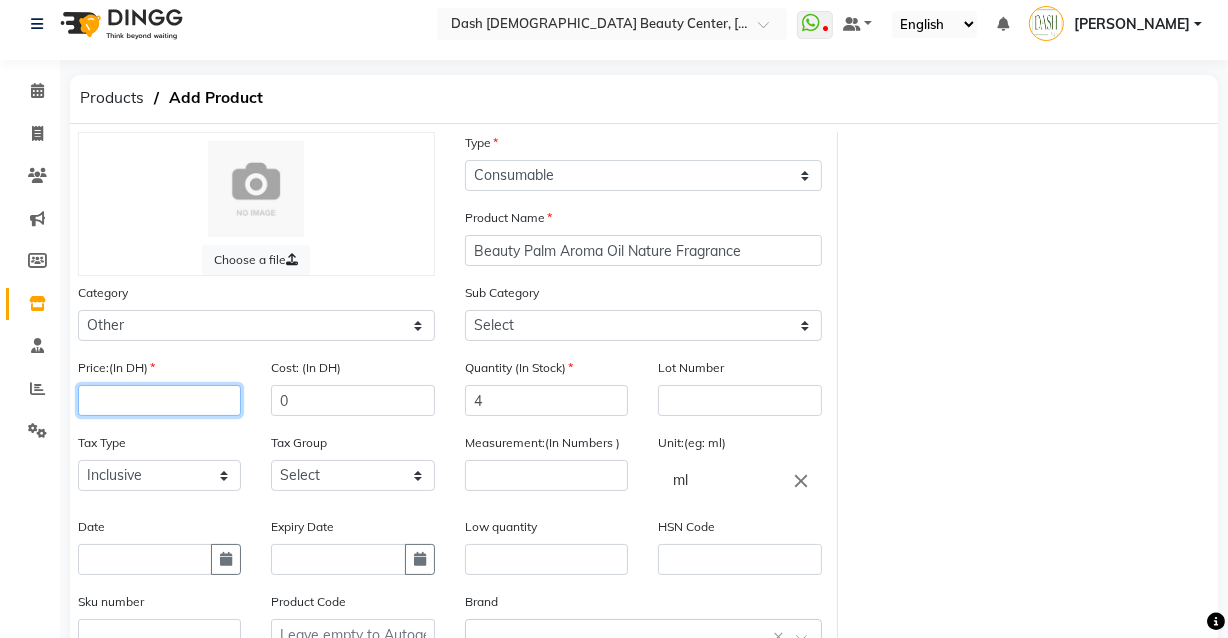 click 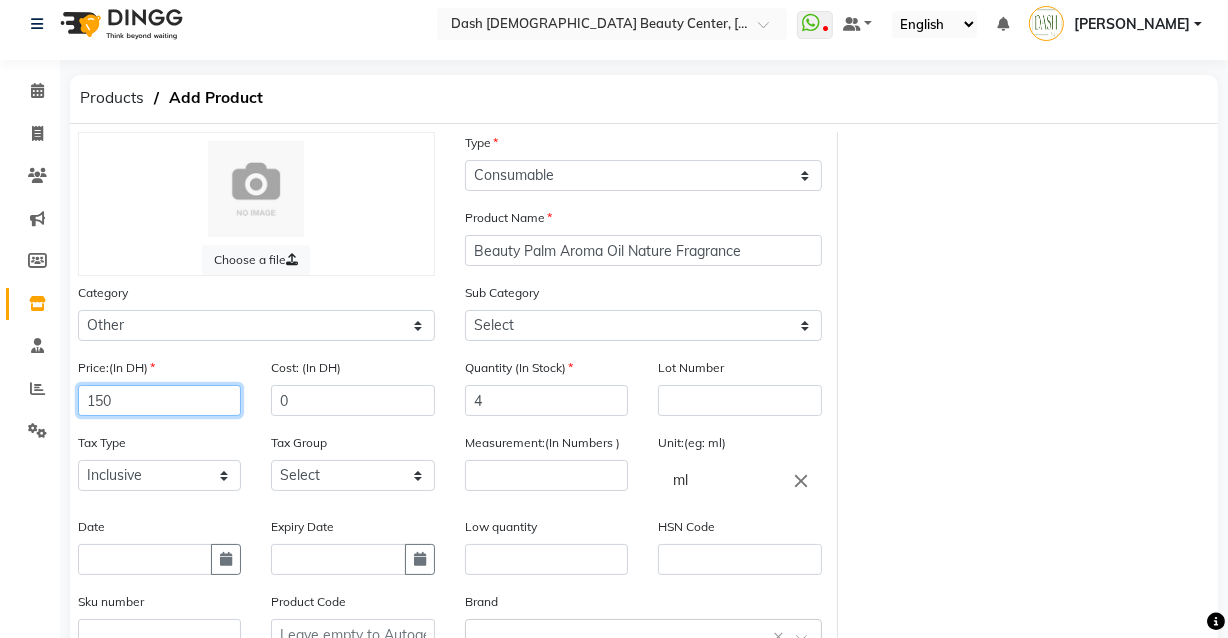 type on "150" 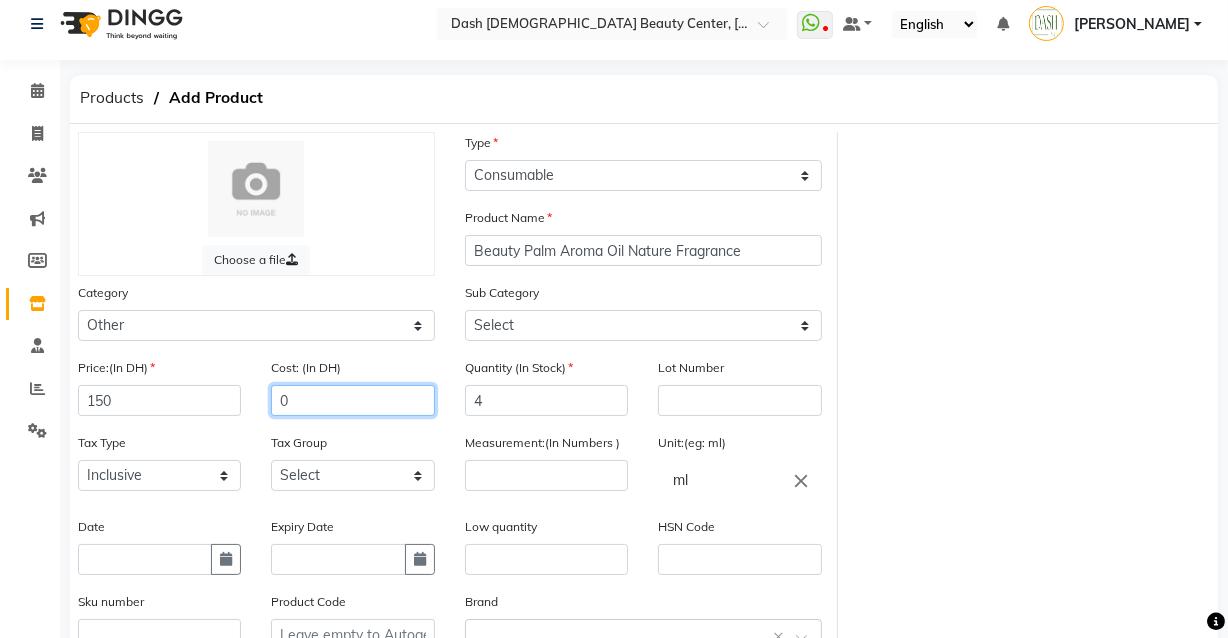 click on "0" 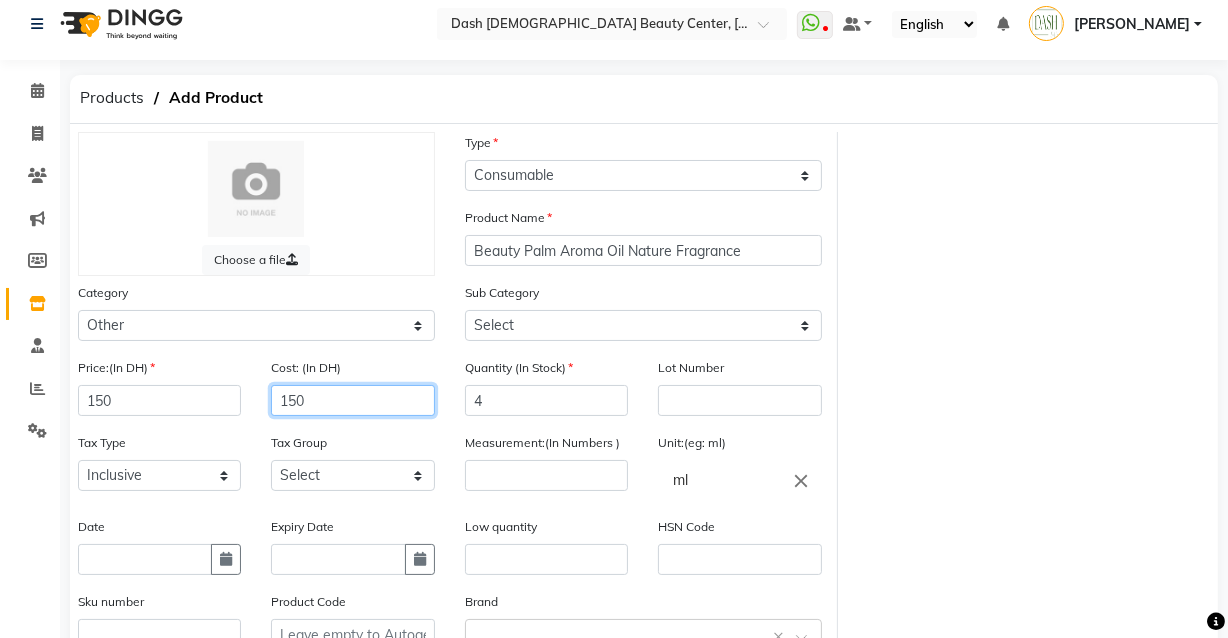 type on "150" 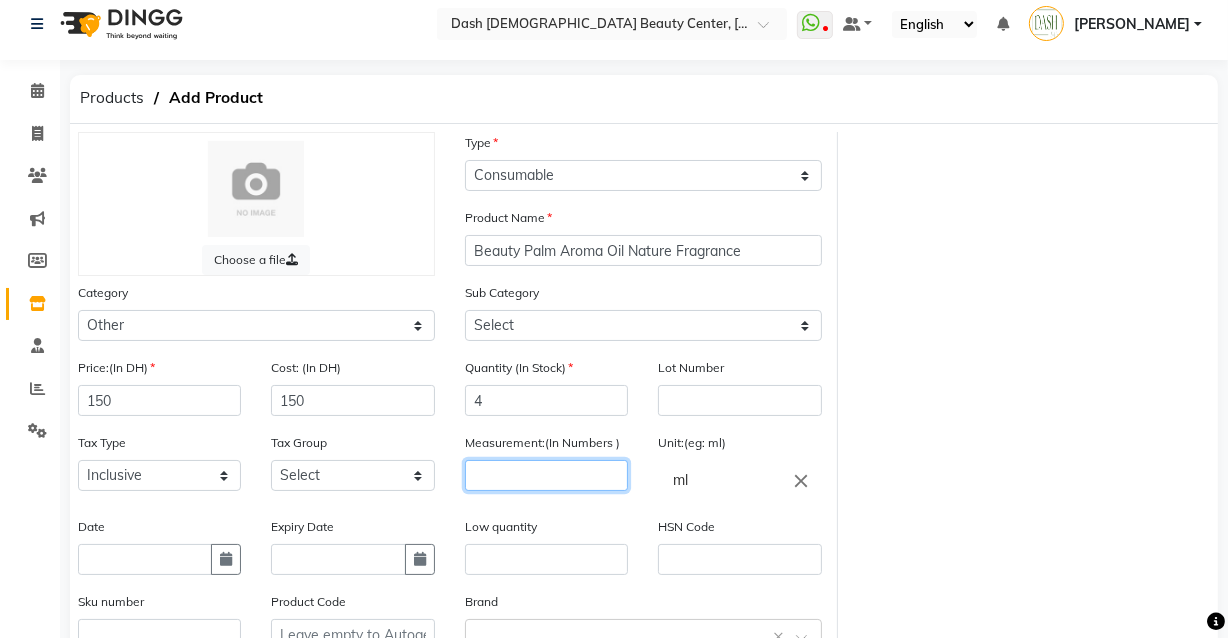 click 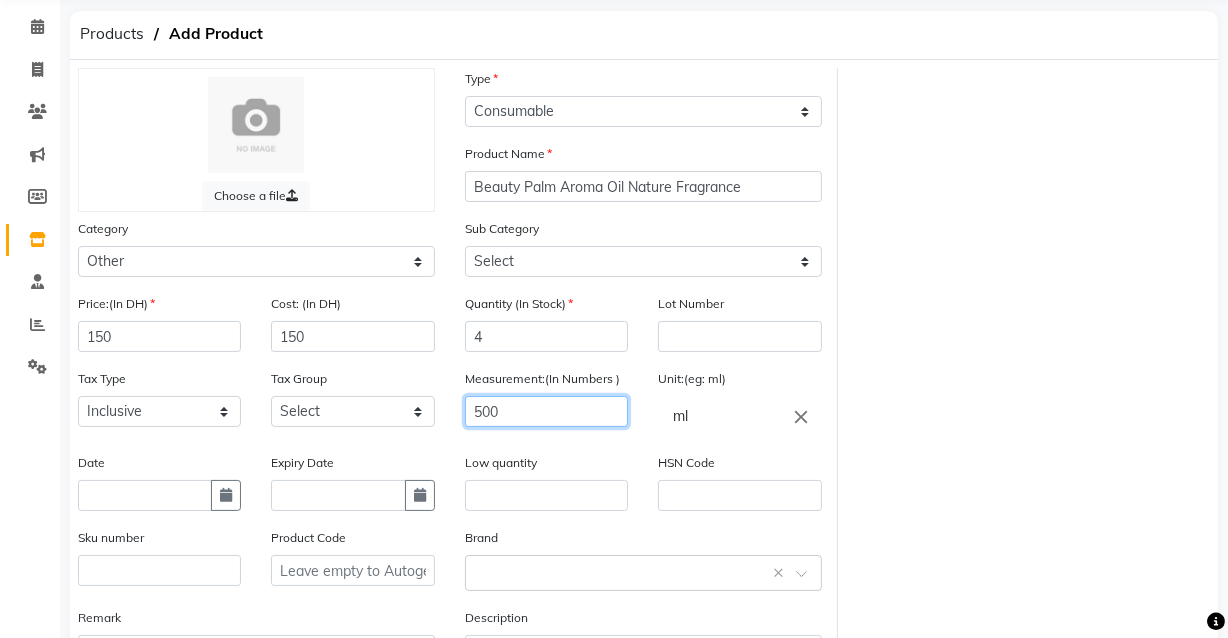 scroll, scrollTop: 241, scrollLeft: 0, axis: vertical 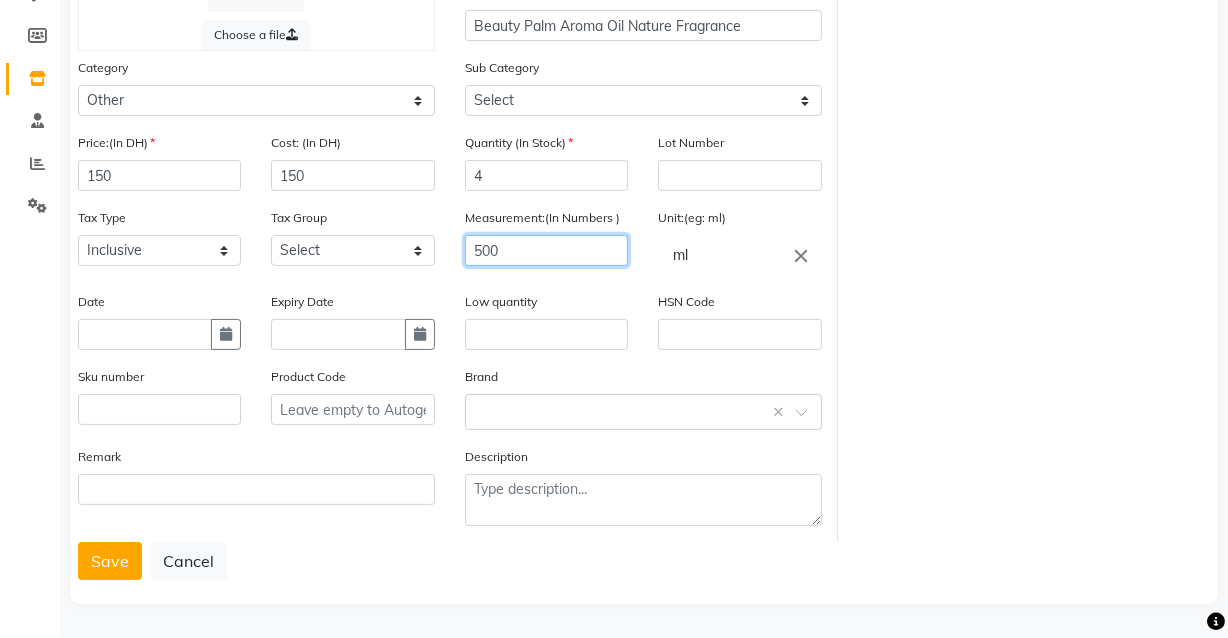 type on "500" 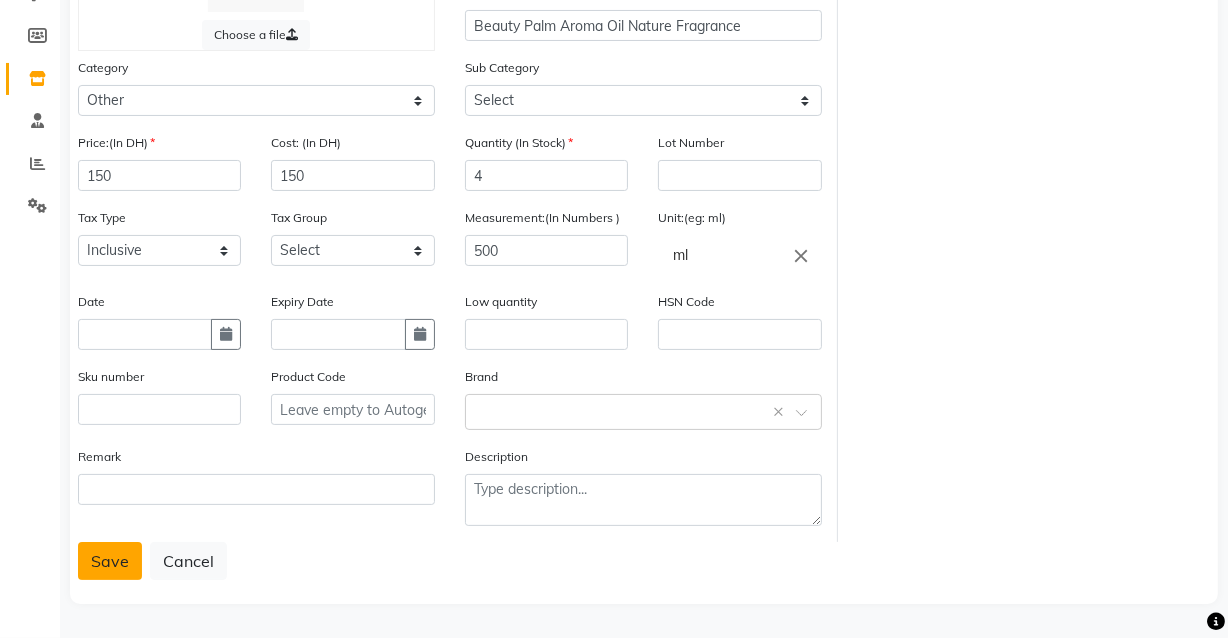 click on "Save" 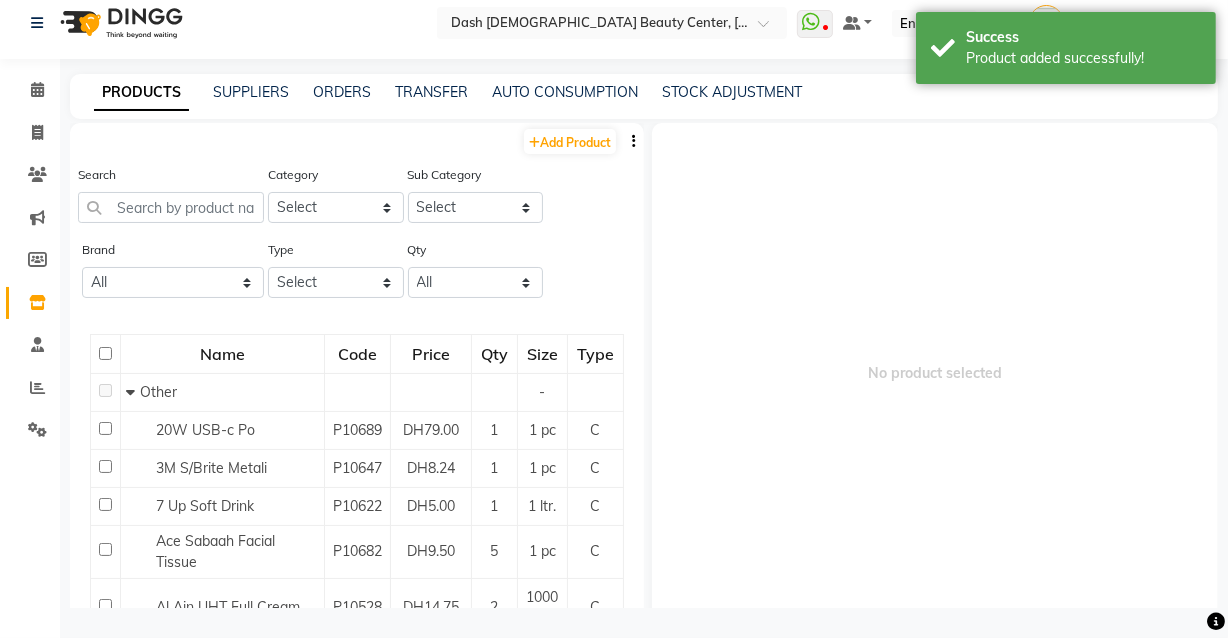 scroll, scrollTop: 12, scrollLeft: 0, axis: vertical 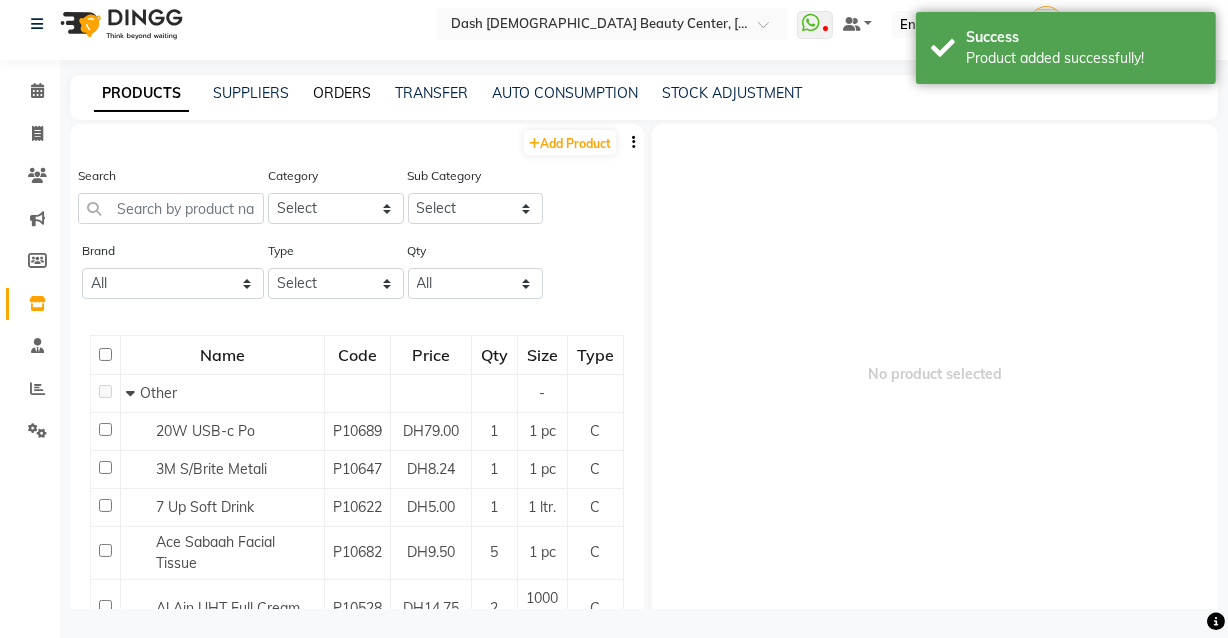 click on "ORDERS" 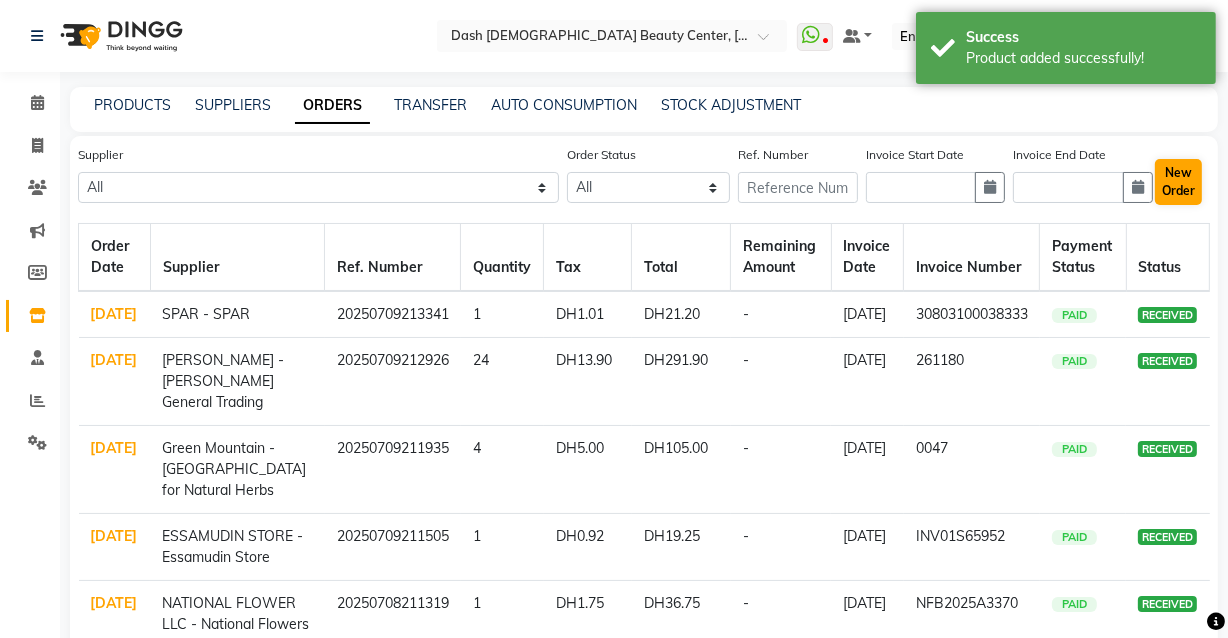 click on "New Order" 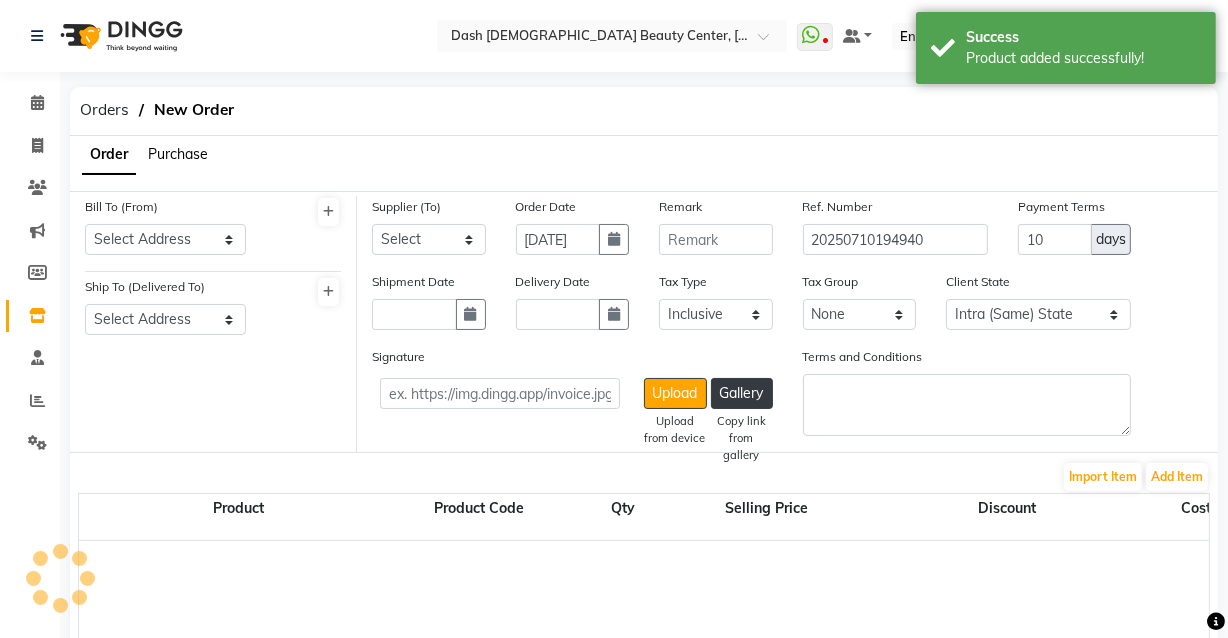 select on "3972" 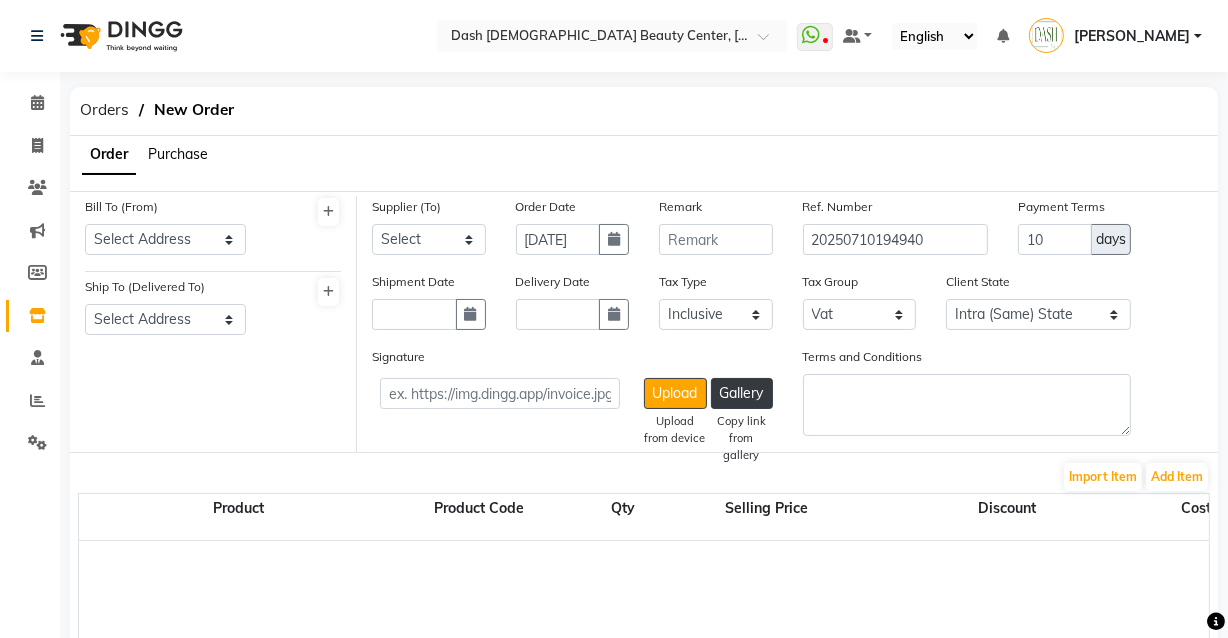 click on "Purchase" 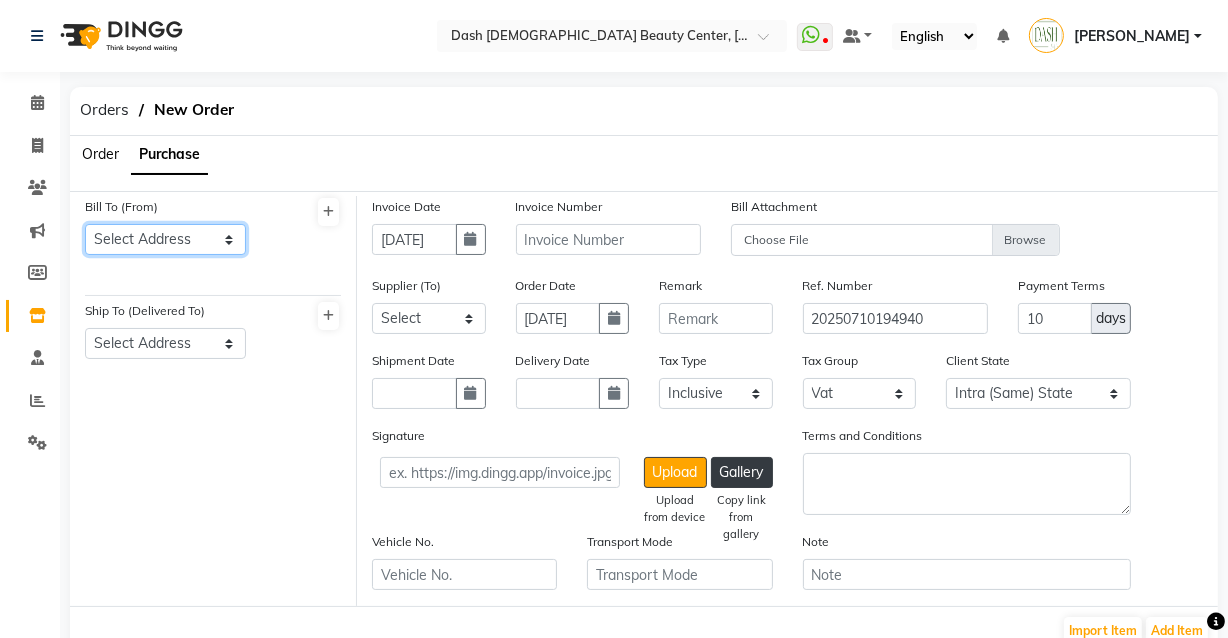 click on "Select Address  [GEOGRAPHIC_DATA]" 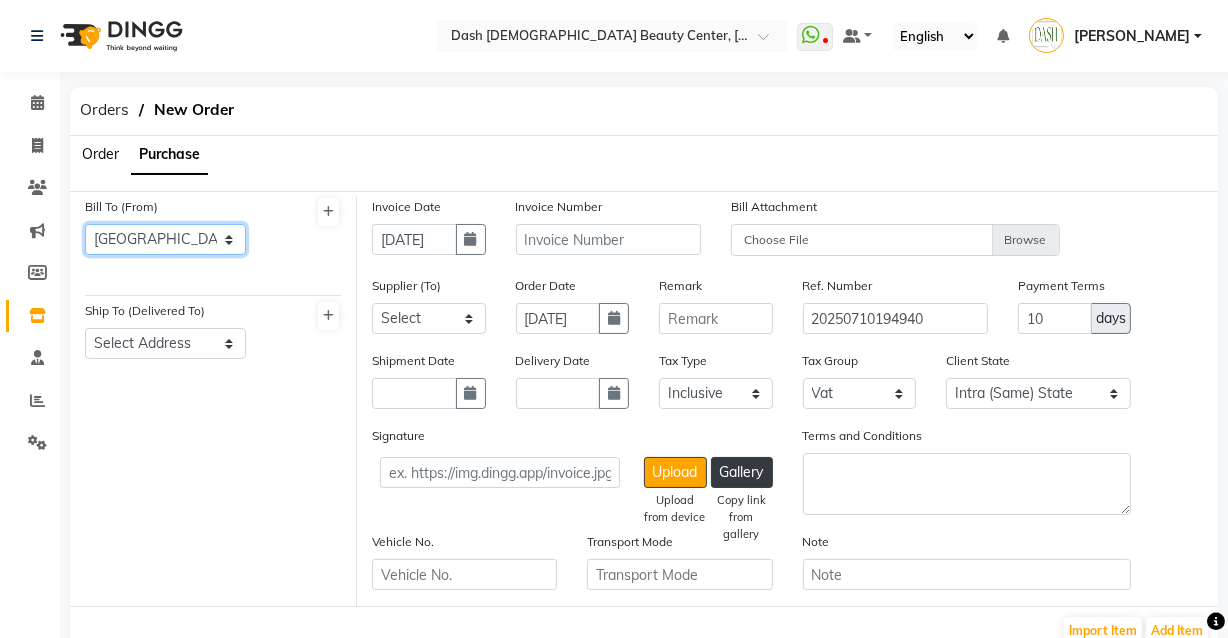 click on "Select Address  [GEOGRAPHIC_DATA]" 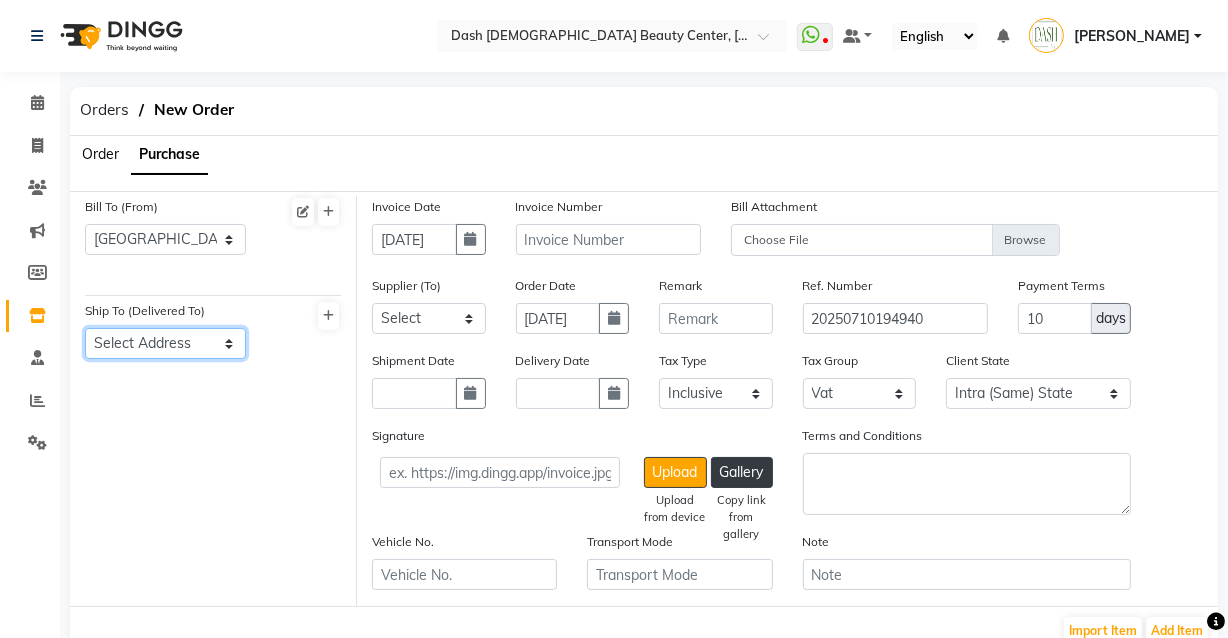 click on "Select Address  [GEOGRAPHIC_DATA]" 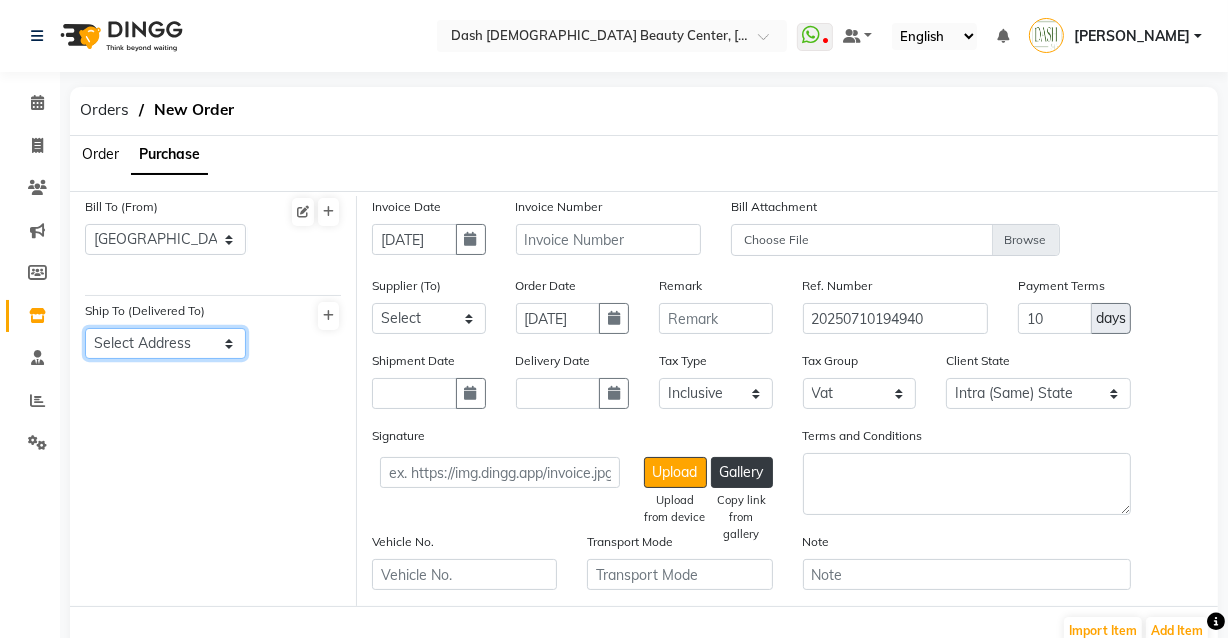 select on "1471" 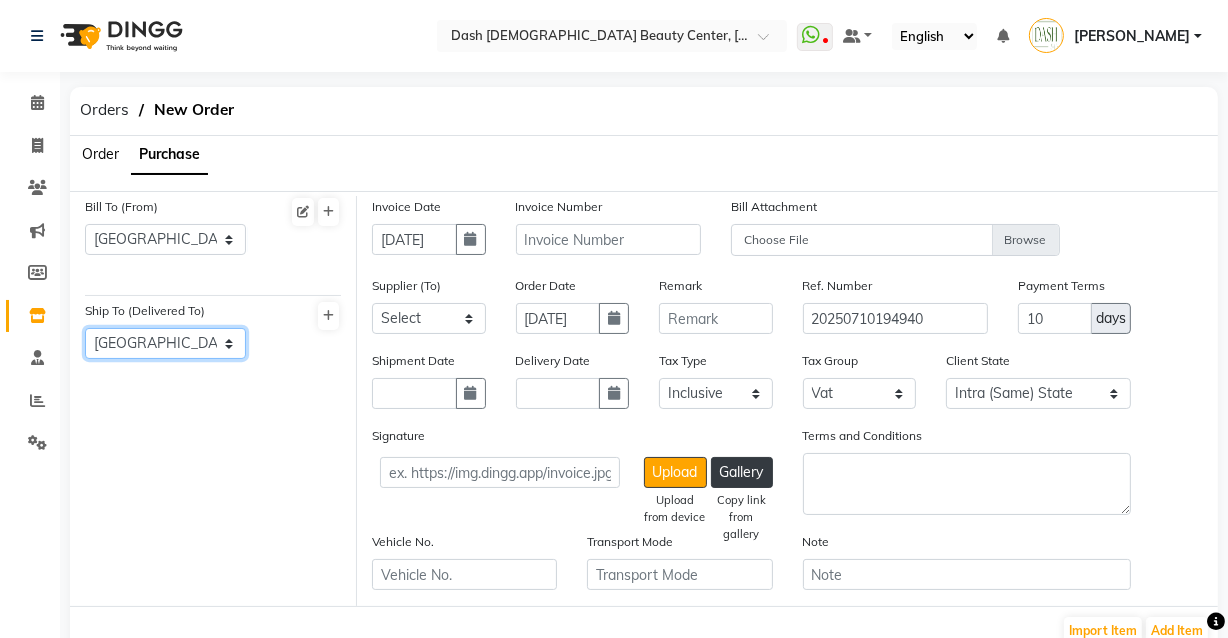 click on "Select Address  [GEOGRAPHIC_DATA]" 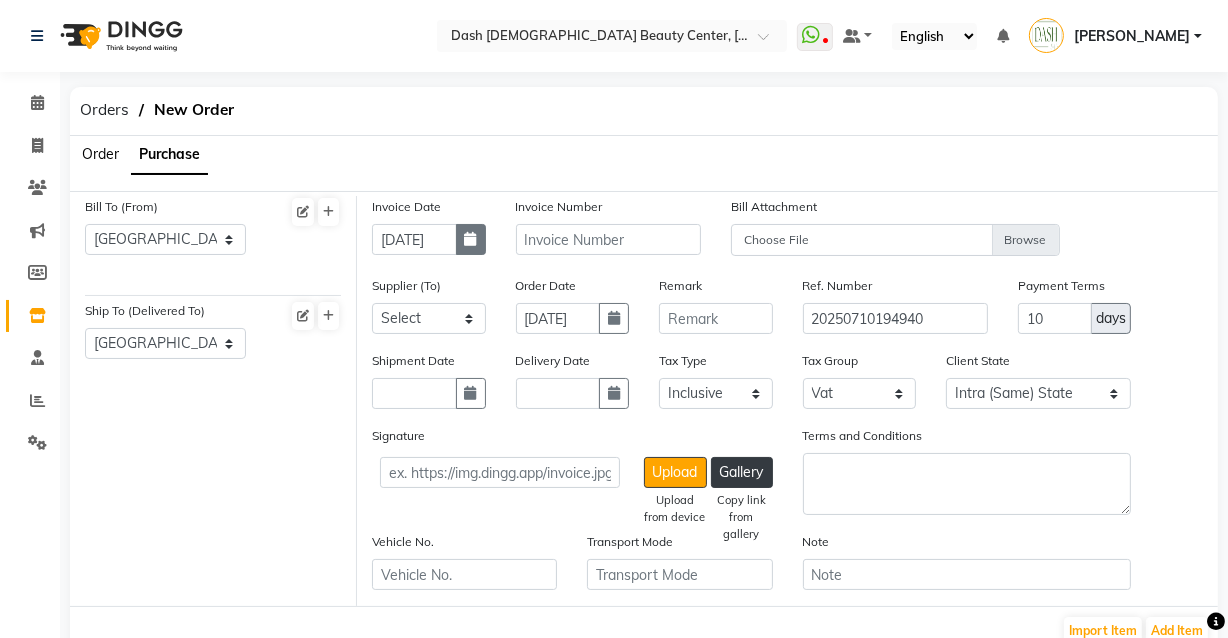 click 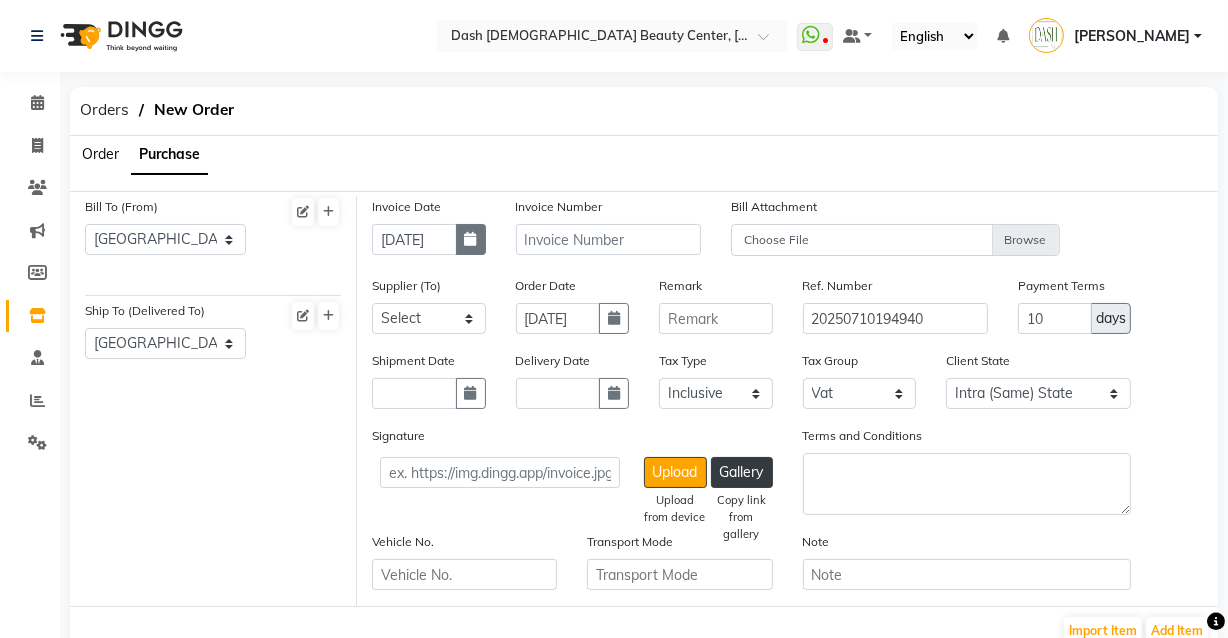 select on "7" 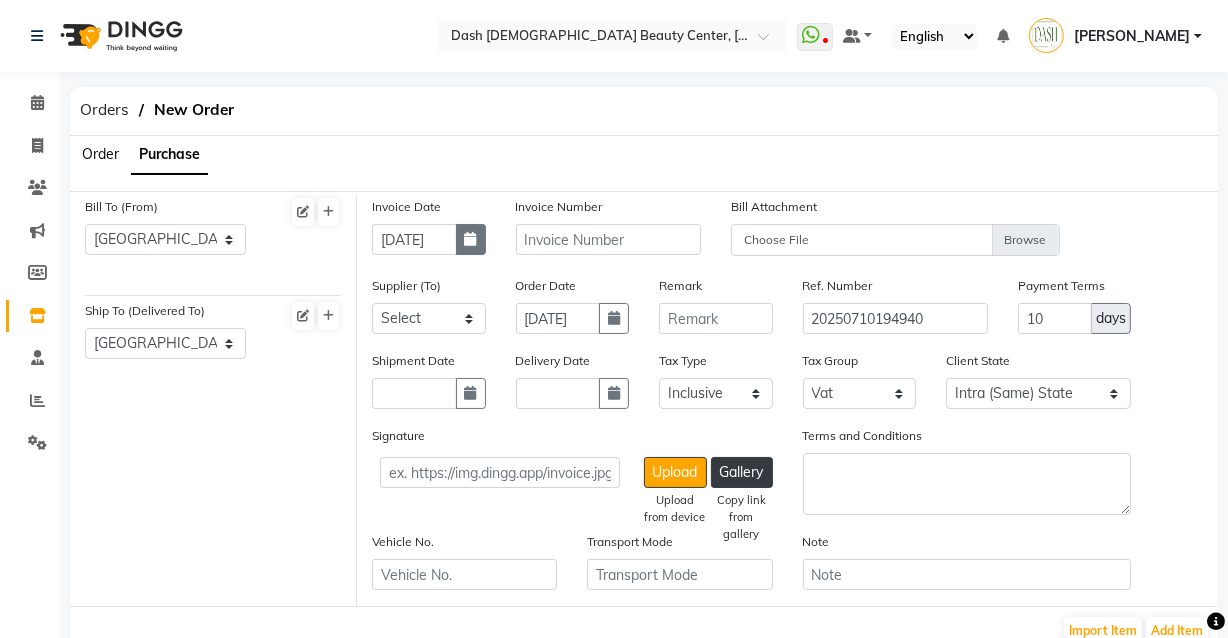 select on "2025" 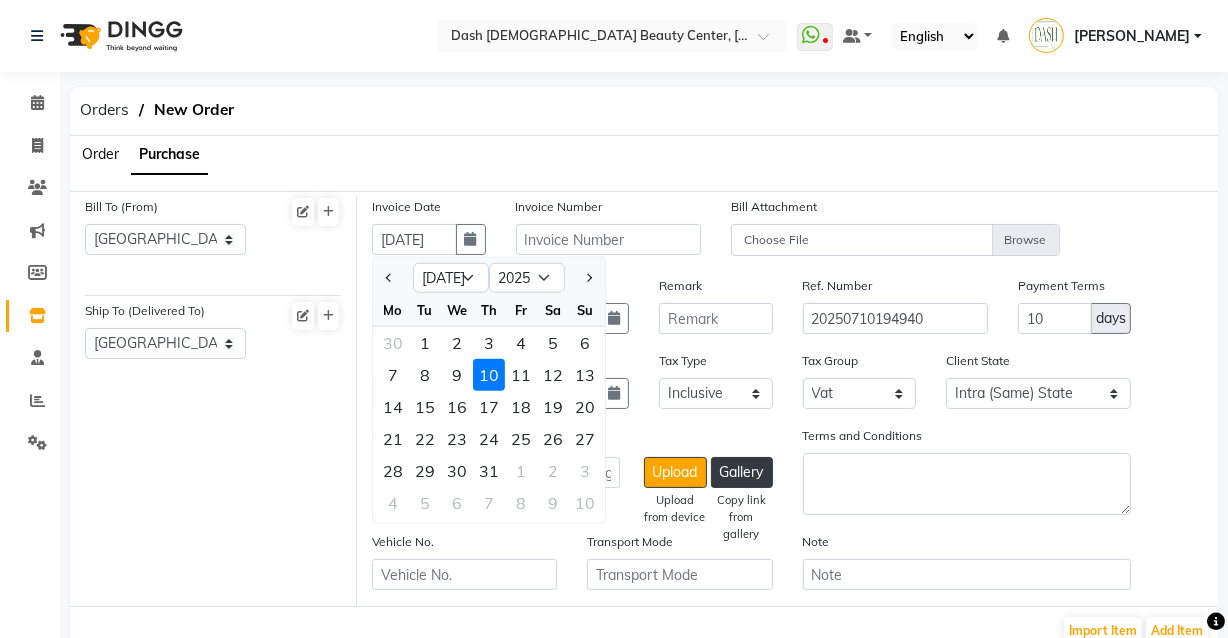 click on "10" 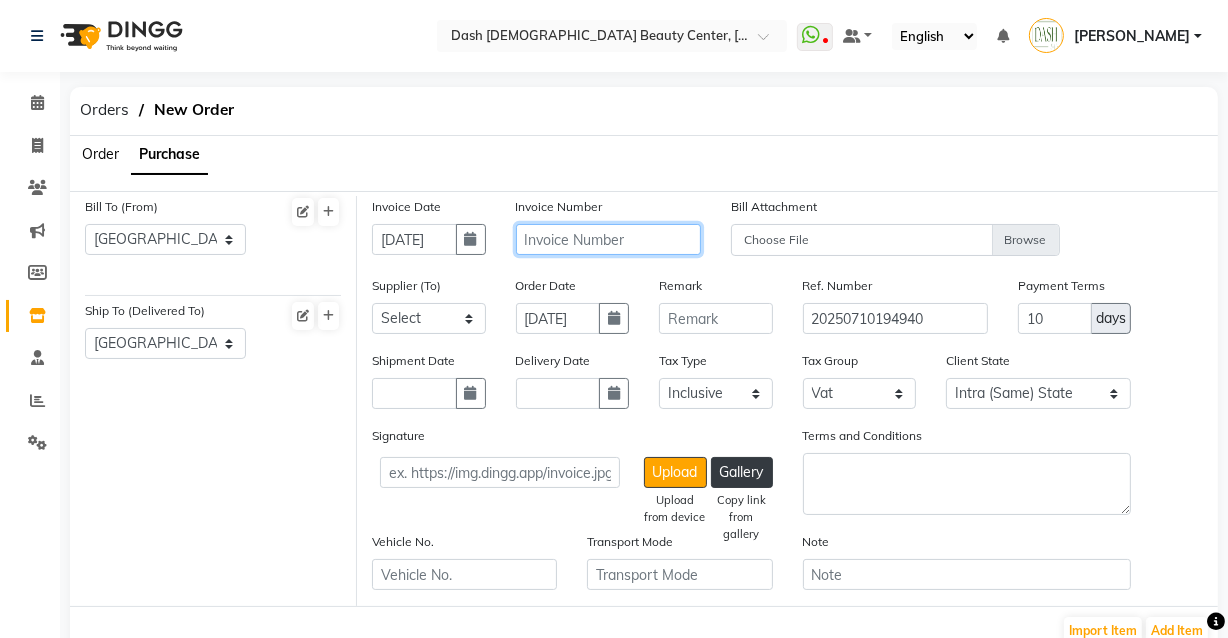 click 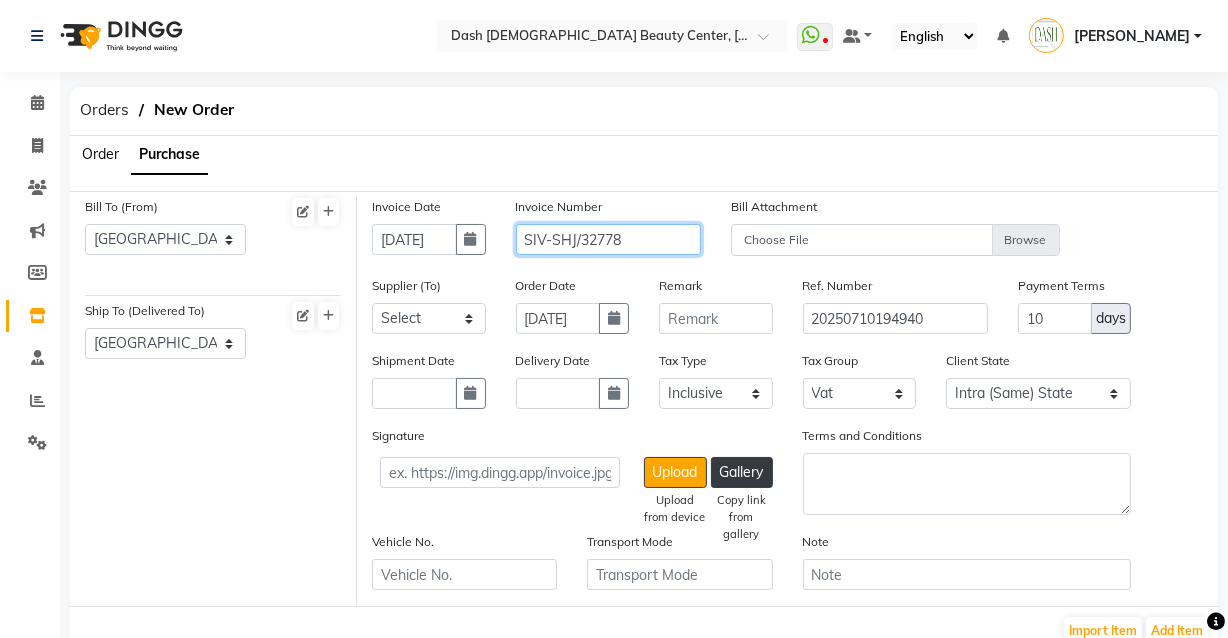 type on "SIV-SHJ/32778" 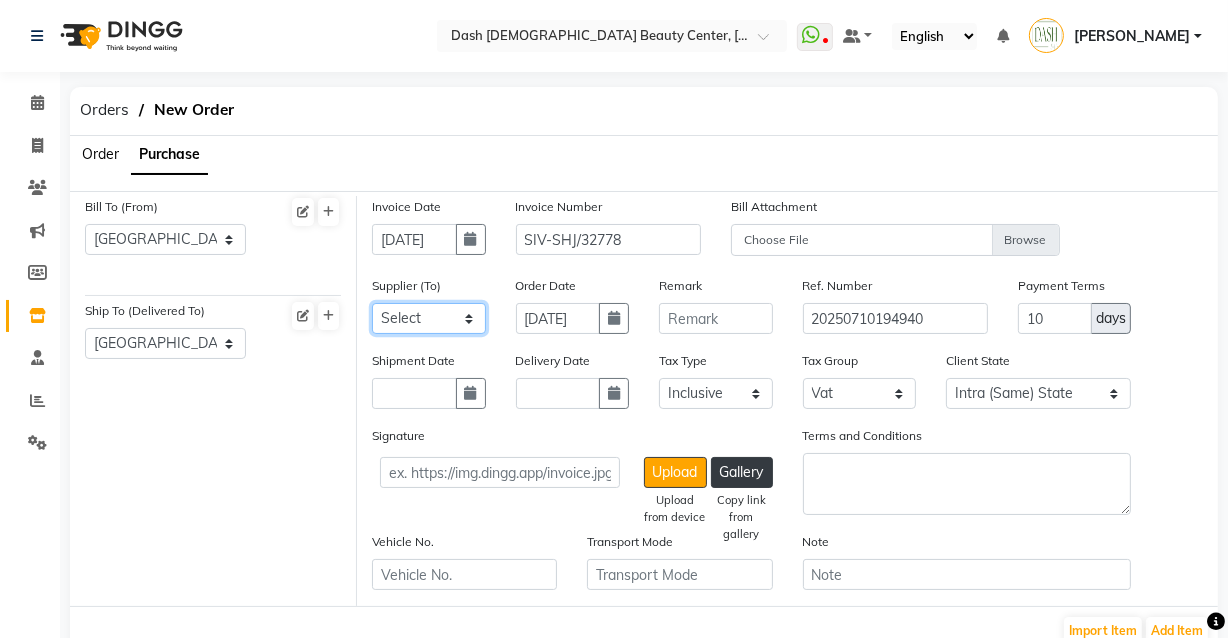 click on "Select SPAR - SPAR ADNOC DISTRIBUTION - ADNOC [PERSON_NAME] Millia Cosmetics - Millia Cosmetics [PERSON_NAME] [PERSON_NAME] [PERSON_NAME] [PERSON_NAME] - Argos Al Batul [PERSON_NAME] - [PERSON_NAME] Store Darbar Restaurant - Darbar Restaurant  The Beauty Shop - The Beauty Shop Alpha med General Trading - Alphamed [PERSON_NAME] Cosmetics Trading Al [PERSON_NAME] LLC - Al [PERSON_NAME] Stationery & Toys & Confectioneries LLC GAME PLANET - Game Planet [PERSON_NAME] Beauty Supplies Co. L.L.C. JIMI GIFT MARKET LLC - [PERSON_NAME] GIFT MARKET [PERSON_NAME] [PERSON_NAME]  - [PERSON_NAME] [PERSON_NAME] Savora Food Industry LLC PEARL LLC - Pearl Specialty Coffee Roastery [PERSON_NAME]  - [PERSON_NAME] General Trading Jumbo Electronics Company Ltd - Jumbo Store Landmark Retail Investment Co. LLC - Home Box LA MARQUISE - La Marquise International FAKHR AL SHAEB - Fakhr Al Shaeb Food stuff WADI AL NOOR - [GEOGRAPHIC_DATA] Modern Food Stuff LLC NATIONAL FLOWER LLC - National Flowers LLC - SPC Healthcare Trading Co. LLC - [GEOGRAPHIC_DATA]" 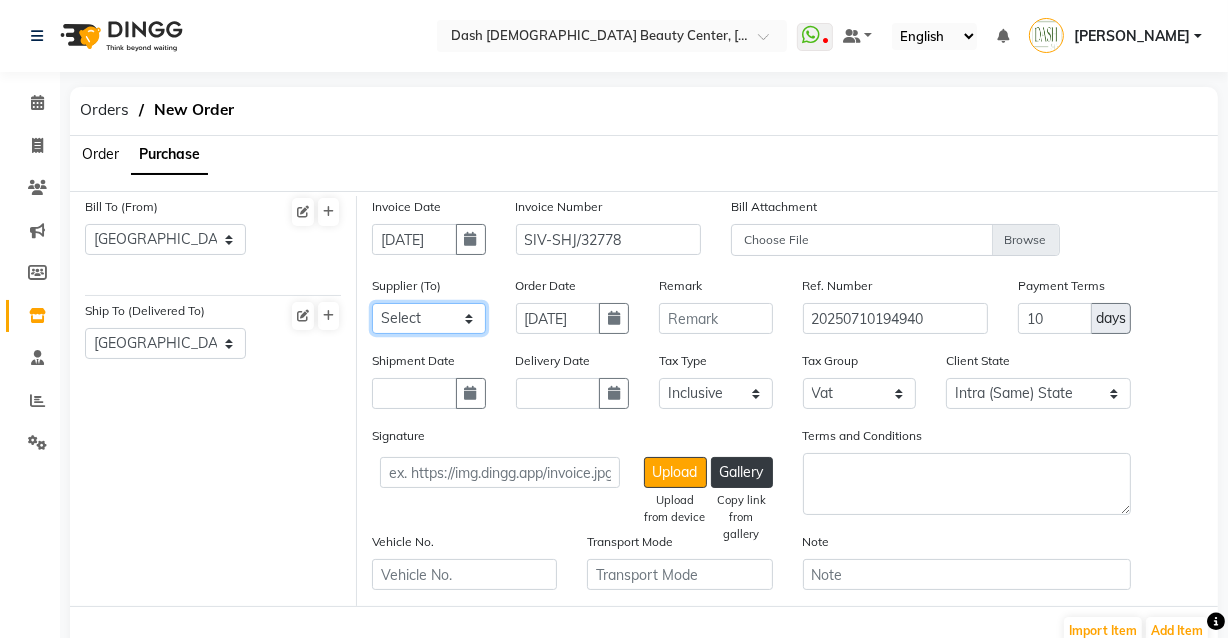 select on "5309" 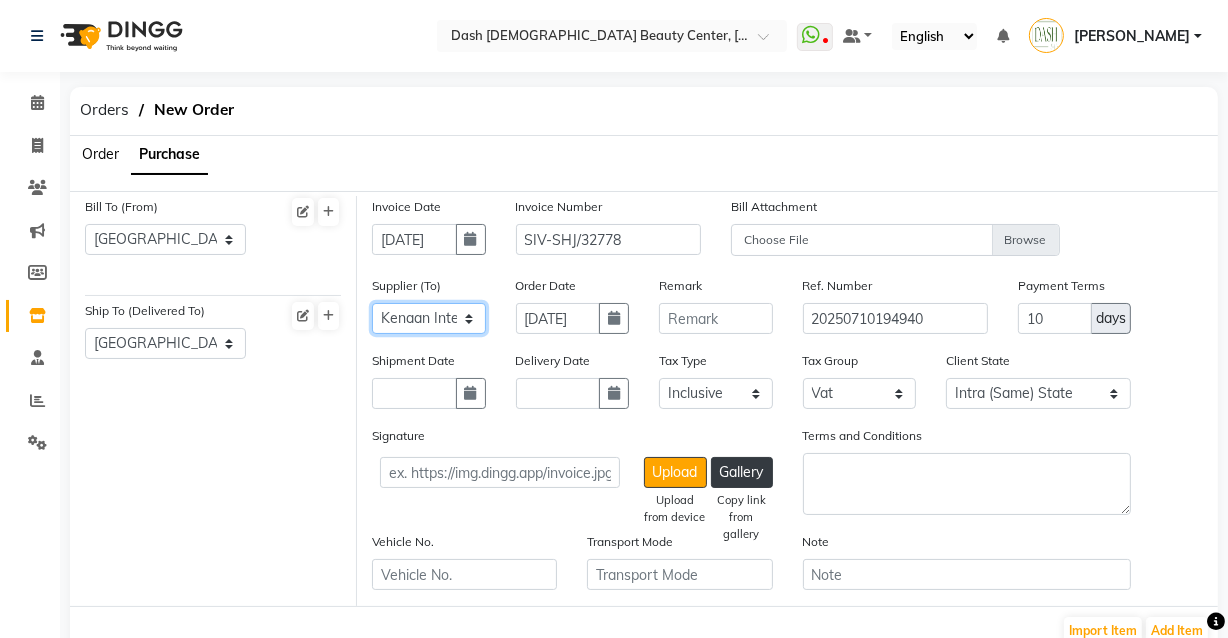 click on "Select SPAR - SPAR ADNOC DISTRIBUTION - ADNOC [PERSON_NAME] Millia Cosmetics - Millia Cosmetics [PERSON_NAME] [PERSON_NAME] [PERSON_NAME] [PERSON_NAME] - Argos Al Batul [PERSON_NAME] - [PERSON_NAME] Store Darbar Restaurant - Darbar Restaurant  The Beauty Shop - The Beauty Shop Alpha med General Trading - Alphamed [PERSON_NAME] Cosmetics Trading Al [PERSON_NAME] LLC - Al [PERSON_NAME] Stationery & Toys & Confectioneries LLC GAME PLANET - Game Planet [PERSON_NAME] Beauty Supplies Co. L.L.C. JIMI GIFT MARKET LLC - [PERSON_NAME] GIFT MARKET [PERSON_NAME] [PERSON_NAME]  - [PERSON_NAME] [PERSON_NAME] Savora Food Industry LLC PEARL LLC - Pearl Specialty Coffee Roastery [PERSON_NAME]  - [PERSON_NAME] General Trading Jumbo Electronics Company Ltd - Jumbo Store Landmark Retail Investment Co. LLC - Home Box LA MARQUISE - La Marquise International FAKHR AL SHAEB - Fakhr Al Shaeb Food stuff WADI AL NOOR - [GEOGRAPHIC_DATA] Modern Food Stuff LLC NATIONAL FLOWER LLC - National Flowers LLC - SPC Healthcare Trading Co. LLC - [GEOGRAPHIC_DATA]" 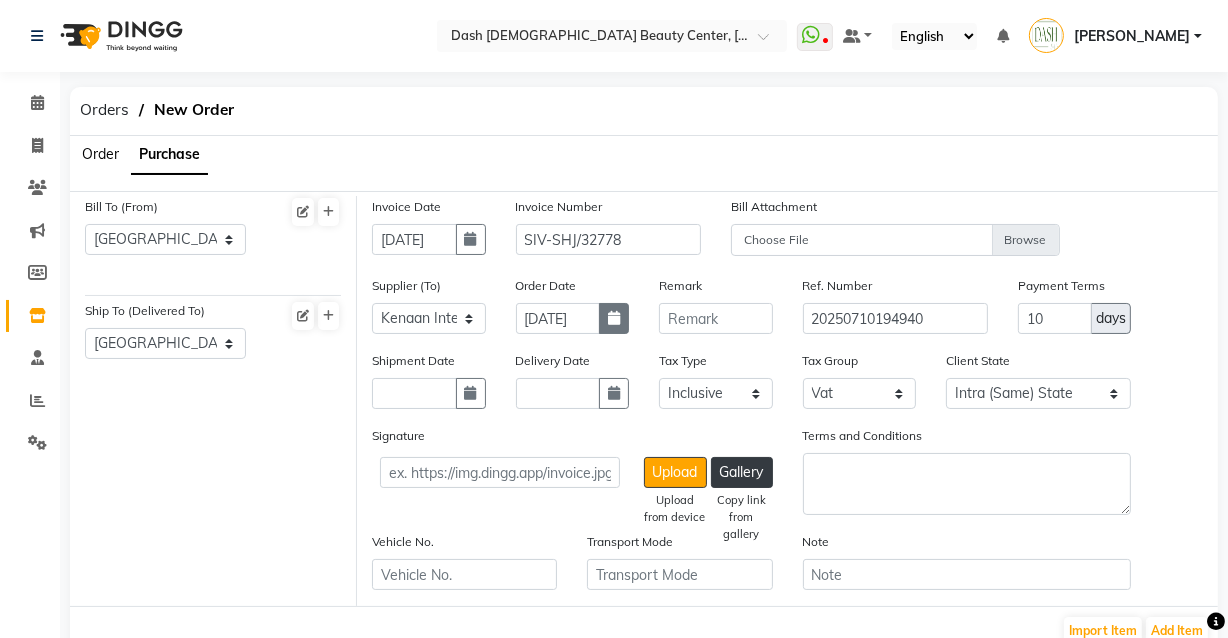 click 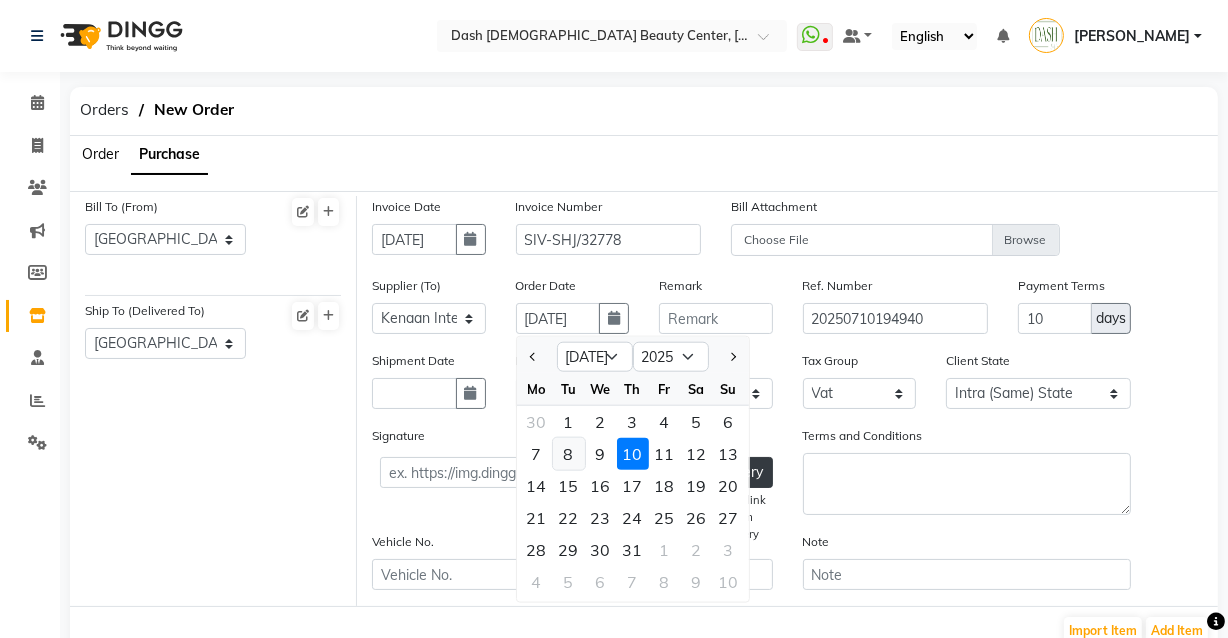 click on "8" 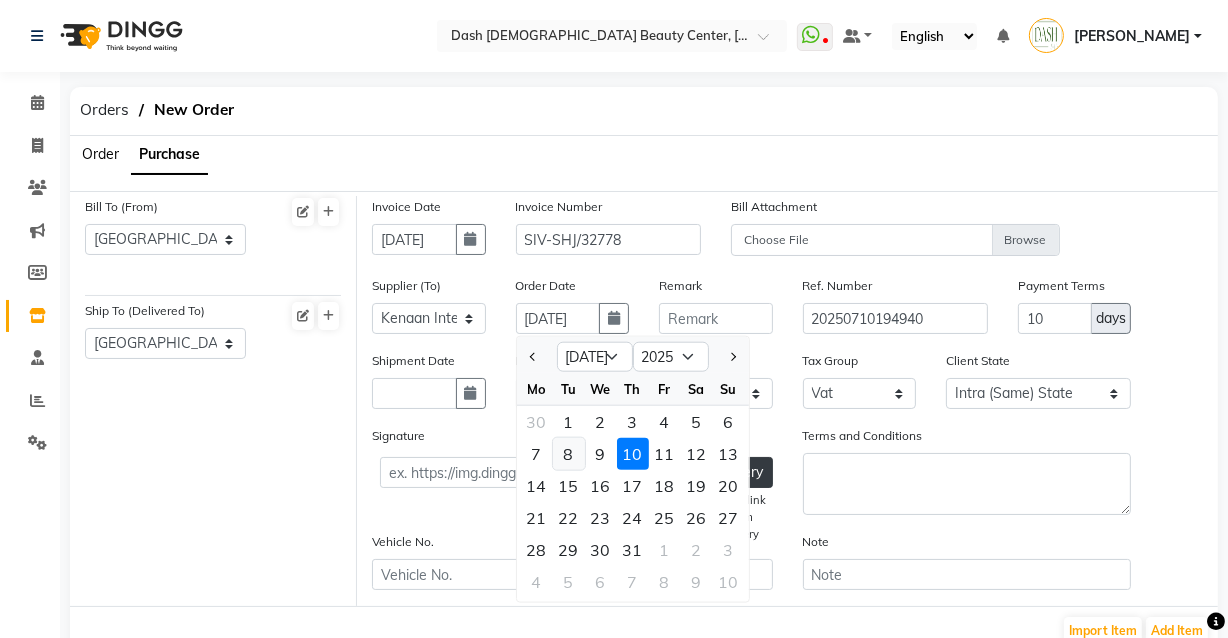 type on "[DATE]" 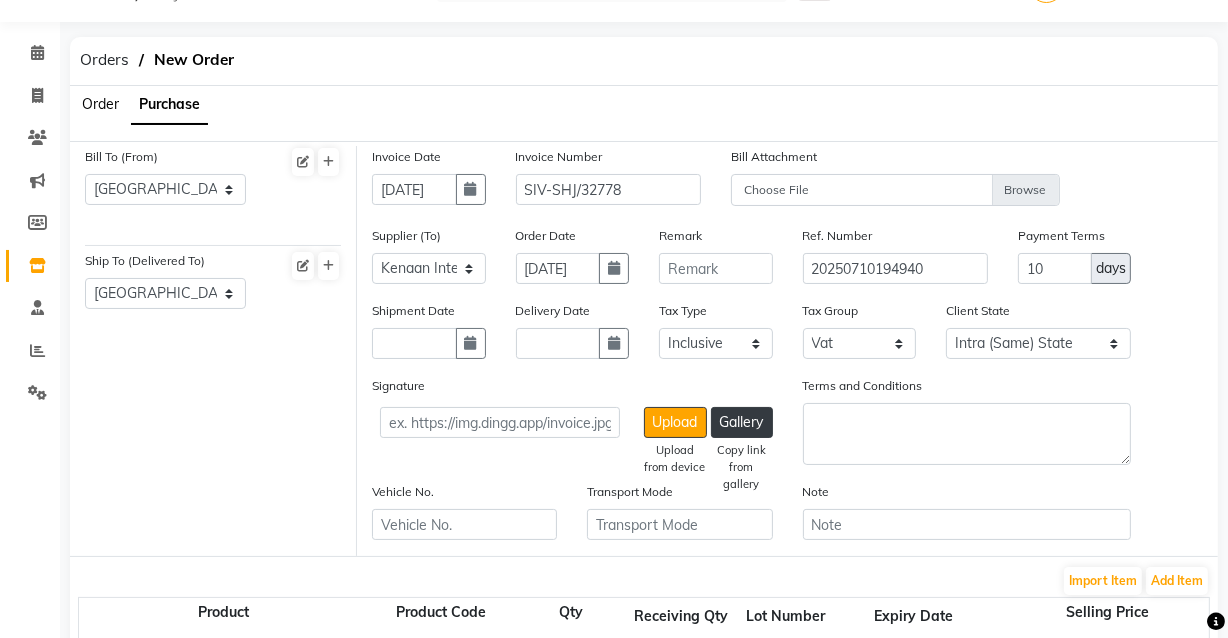 scroll, scrollTop: 75, scrollLeft: 0, axis: vertical 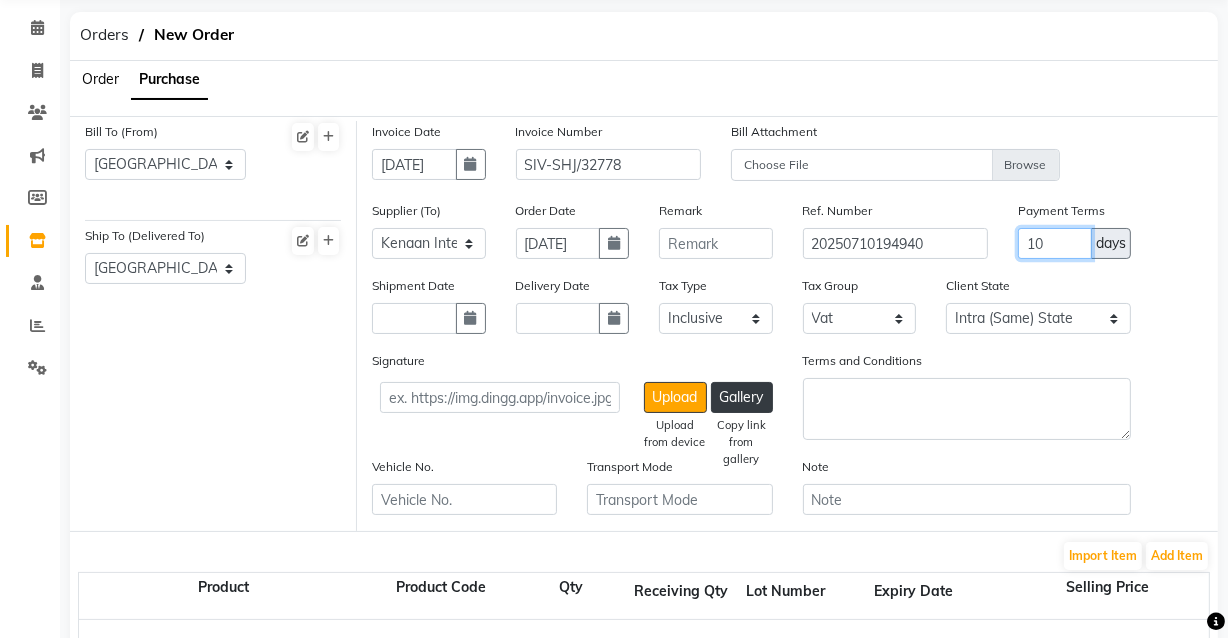 click on "10" 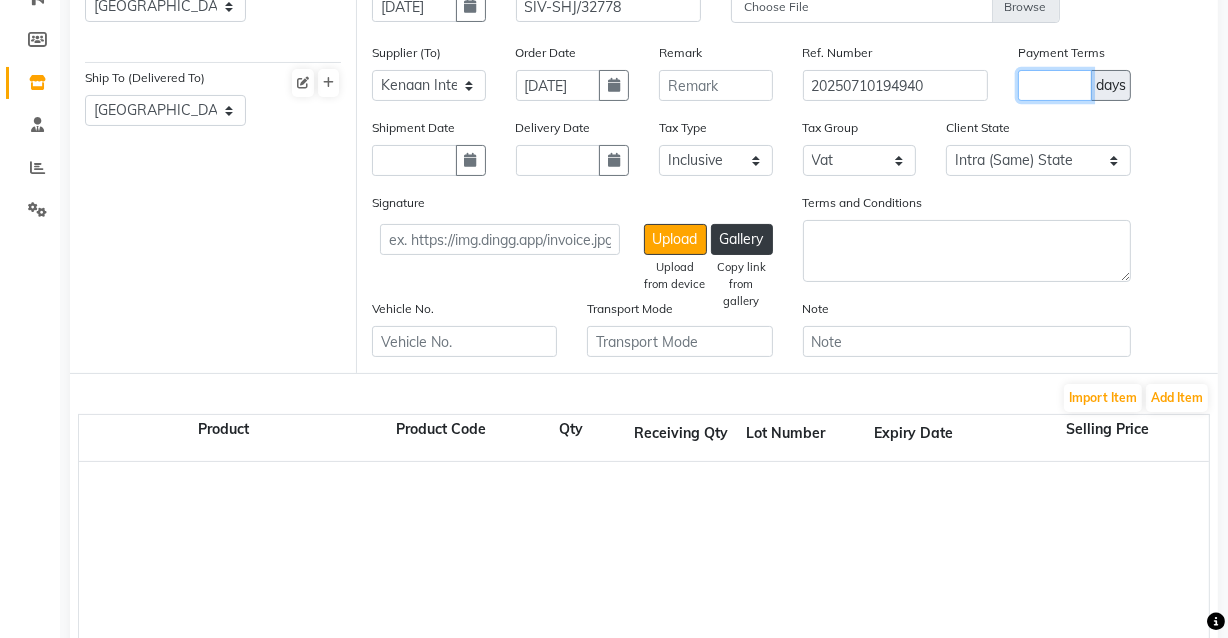 scroll, scrollTop: 244, scrollLeft: 0, axis: vertical 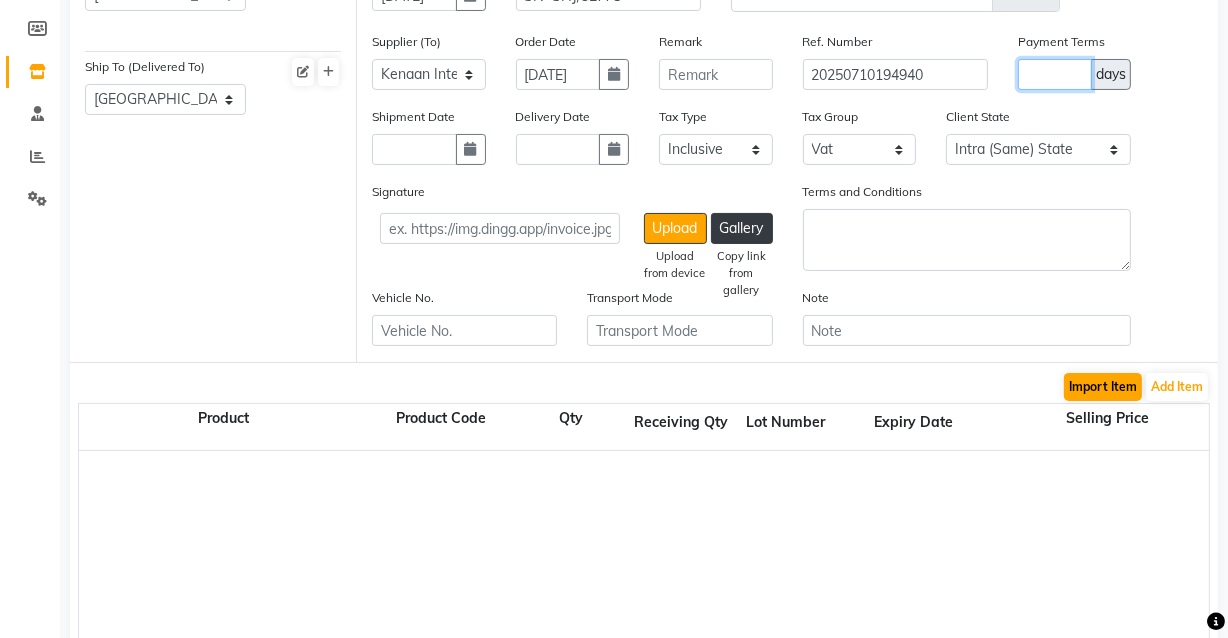 type 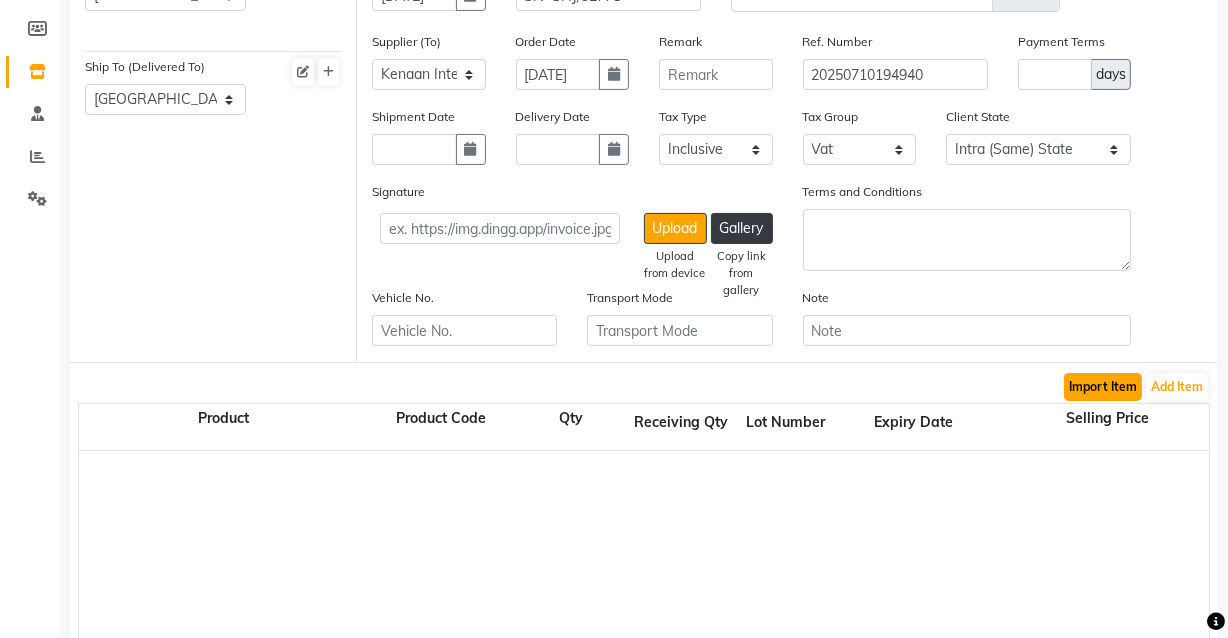 click on "Import Item" 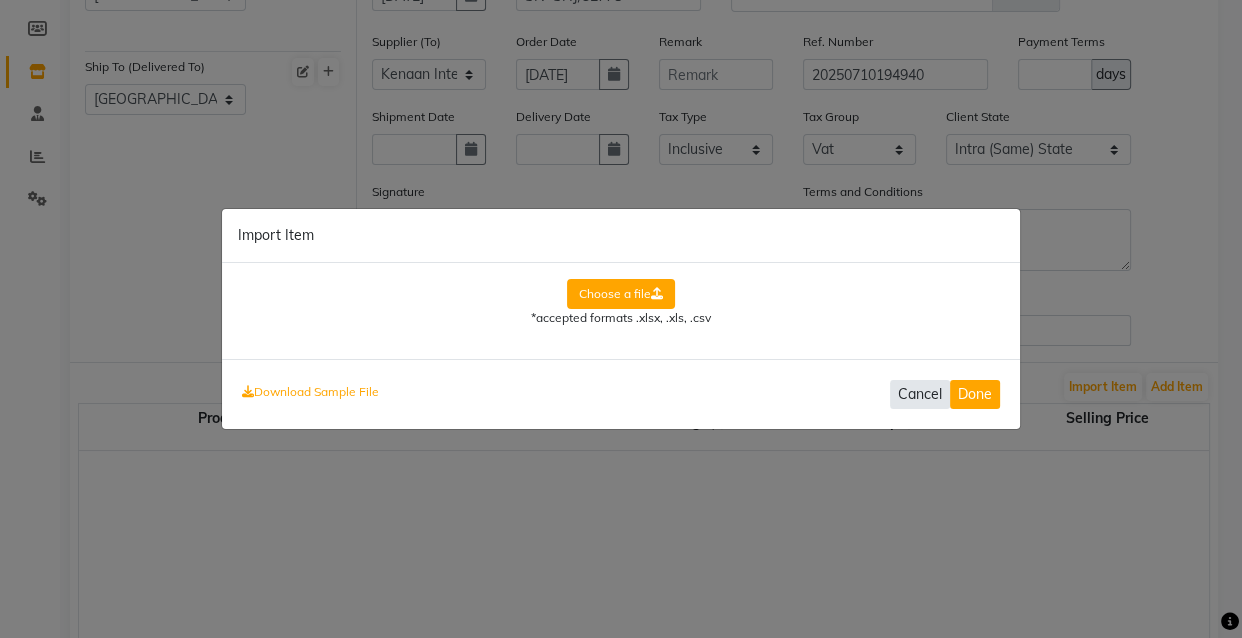 click on "Cancel" 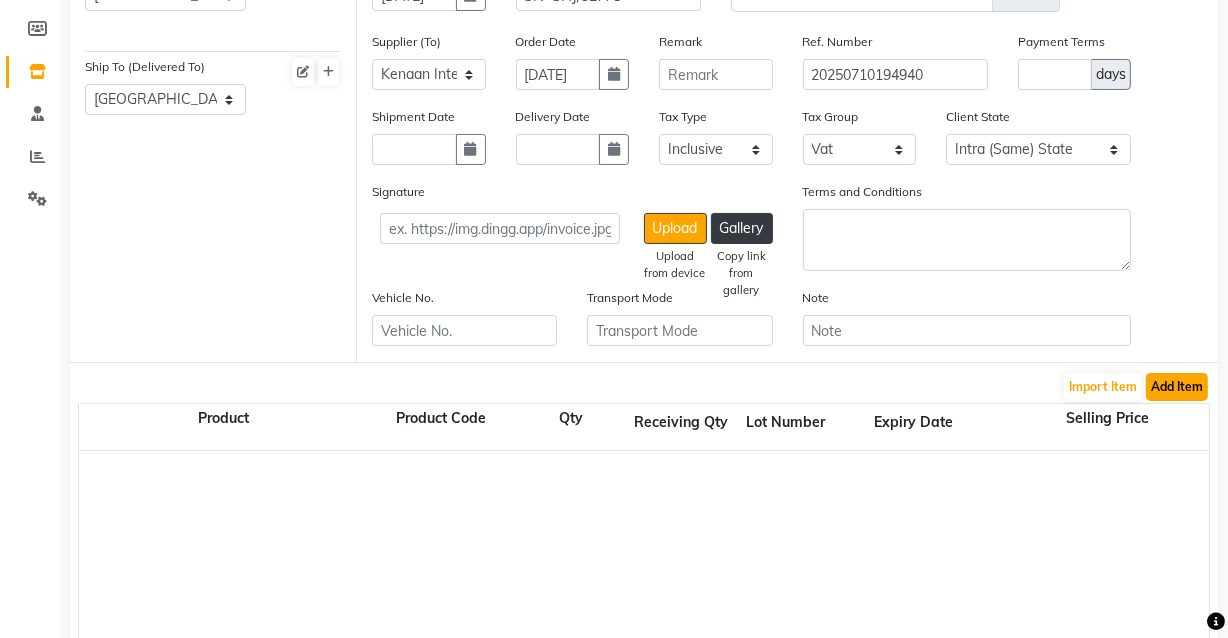 click on "Add Item" 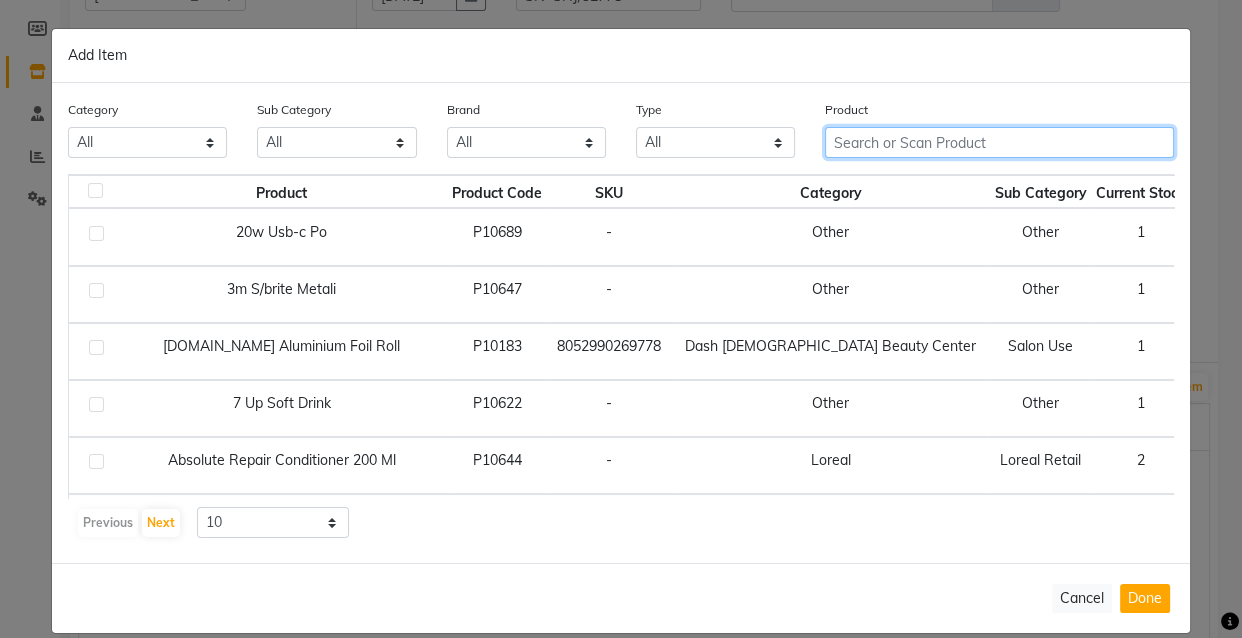 click 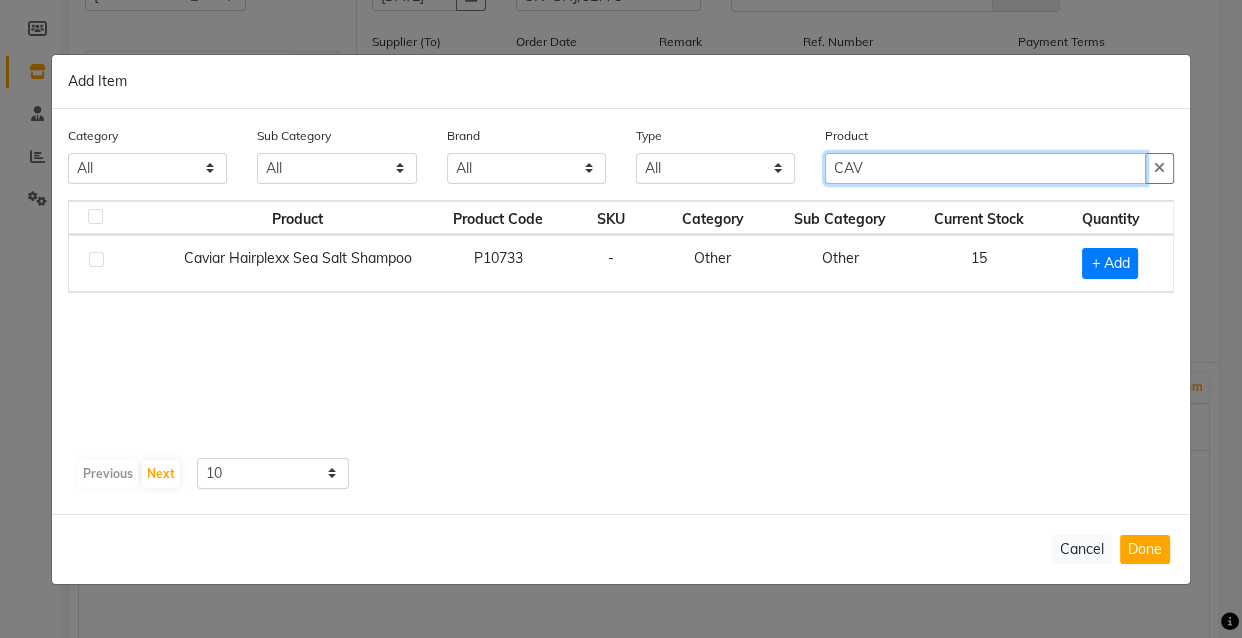 type on "CAV" 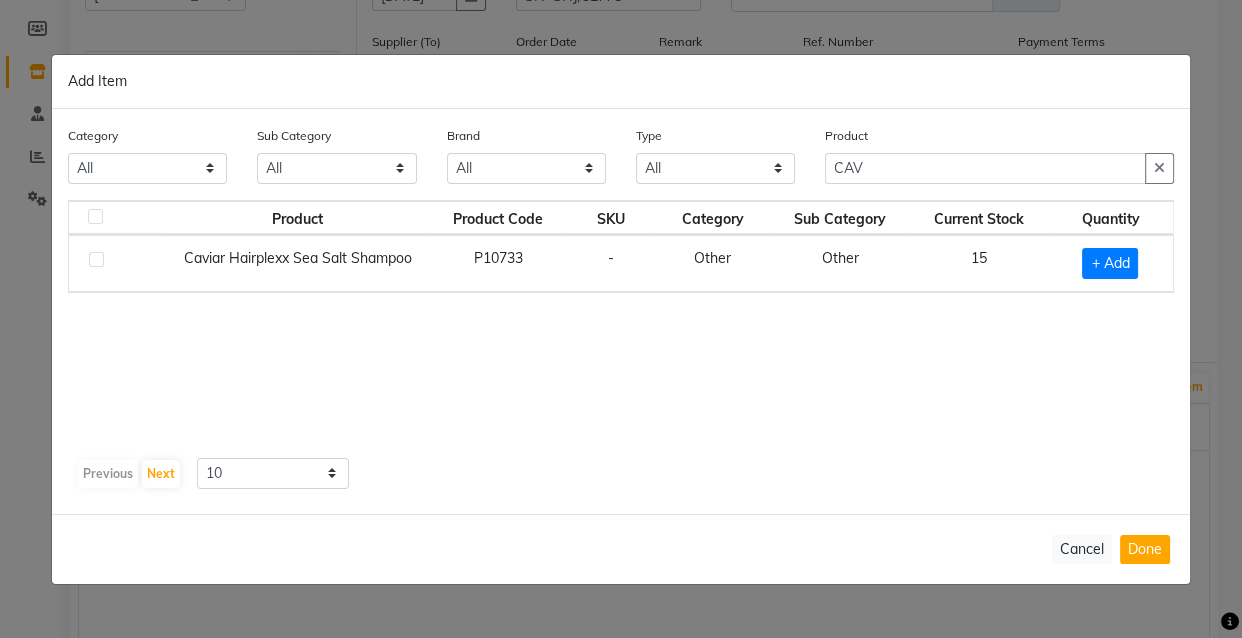 click 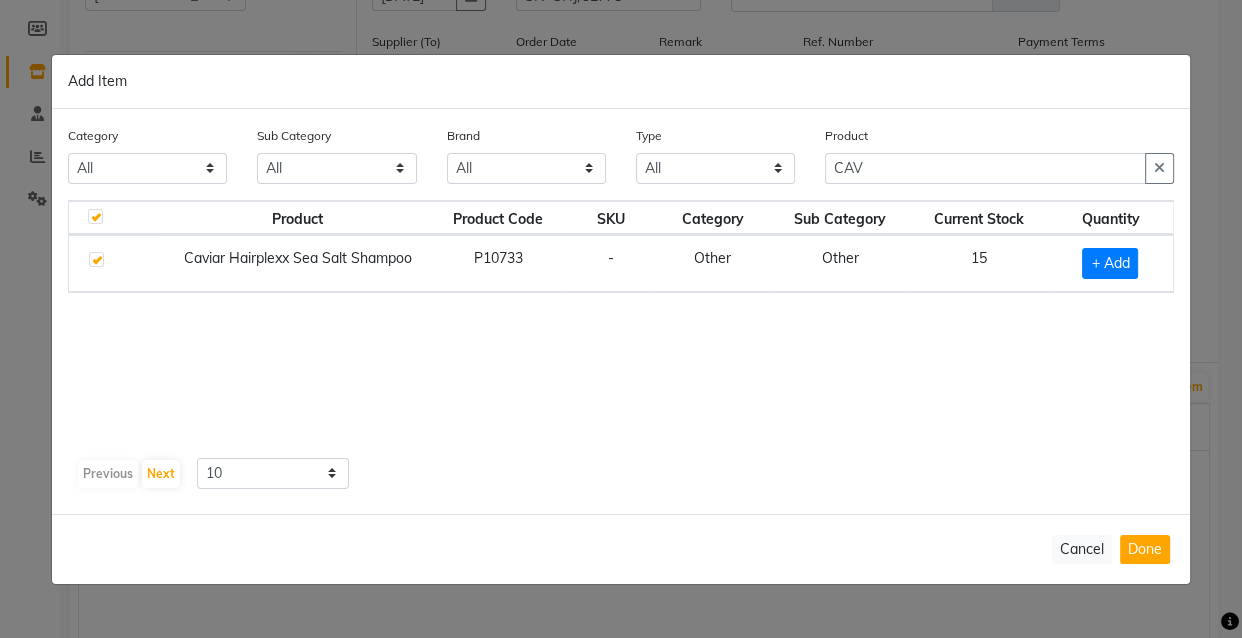 checkbox on "true" 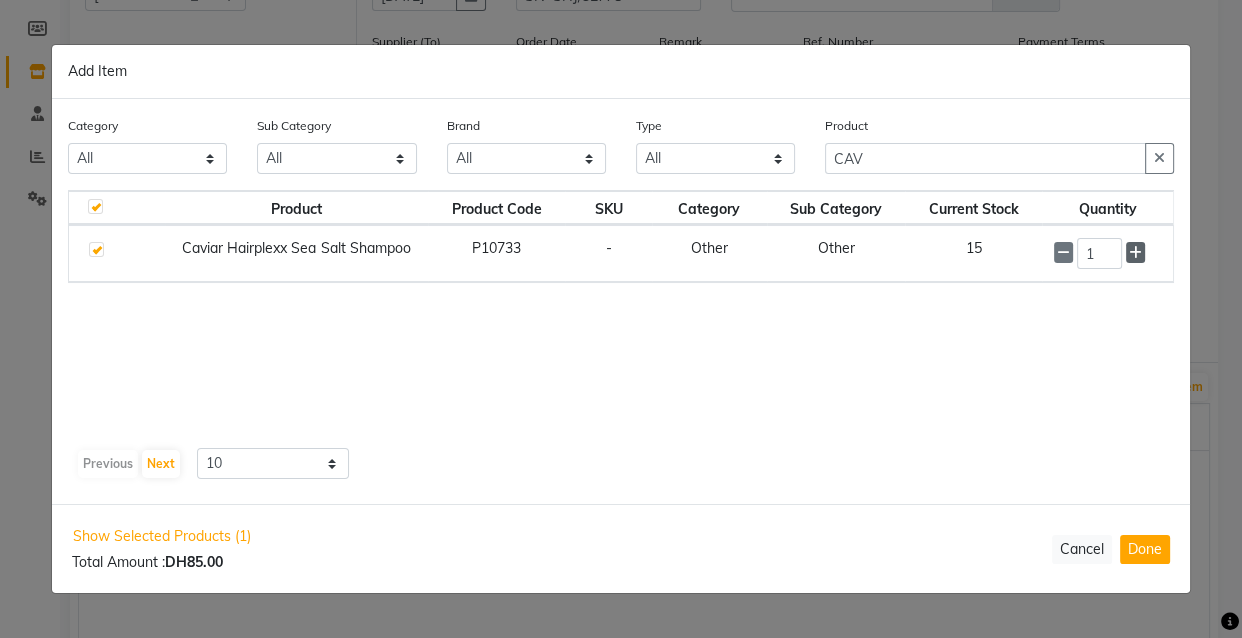 click 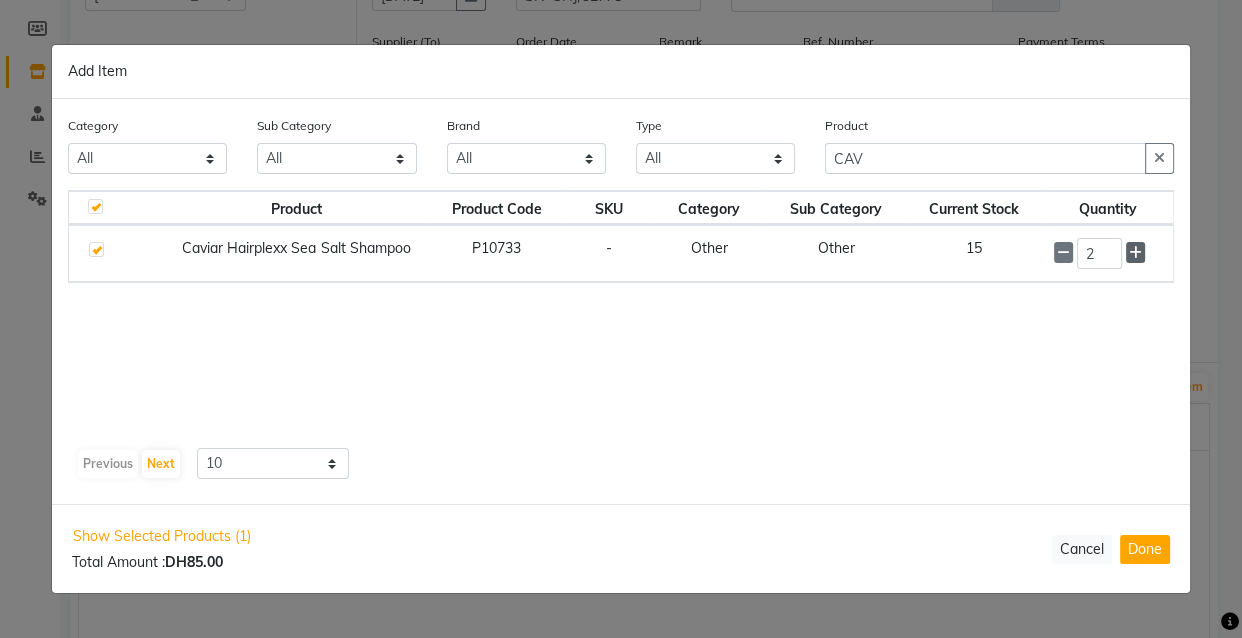 click 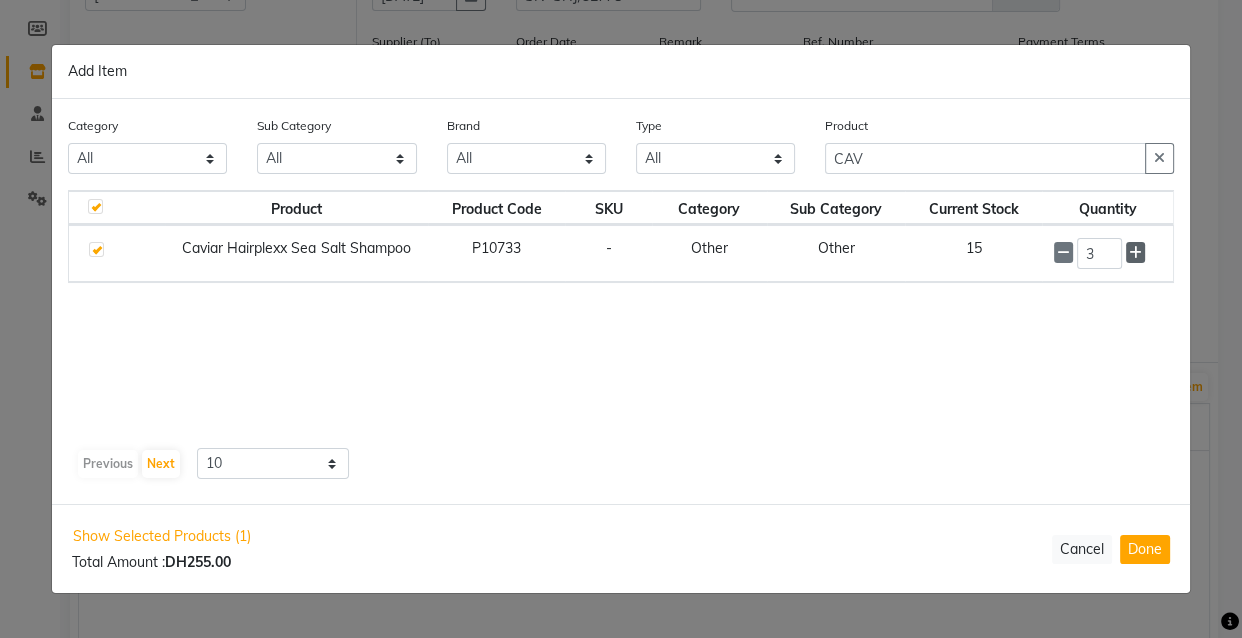 click 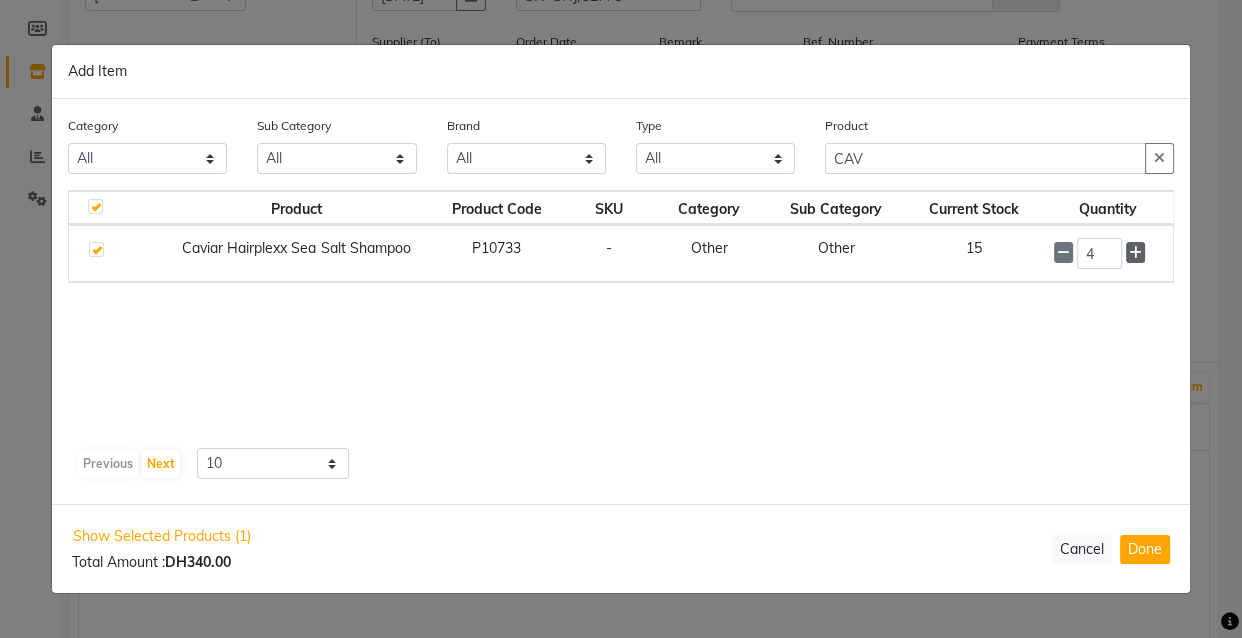 click 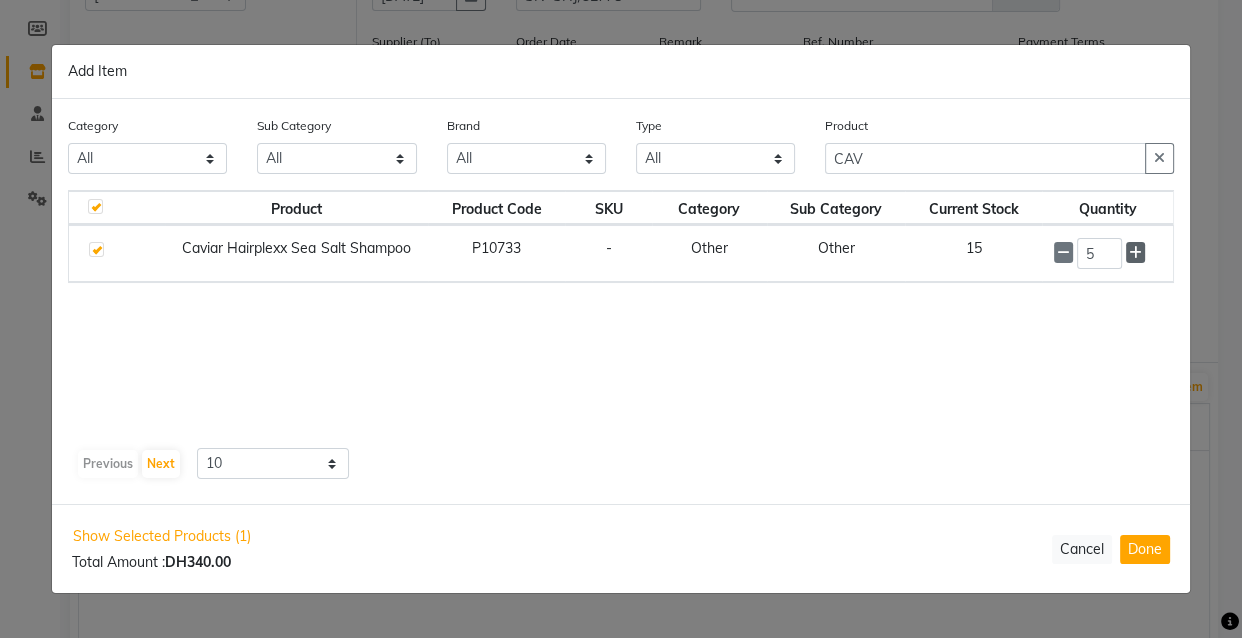 click 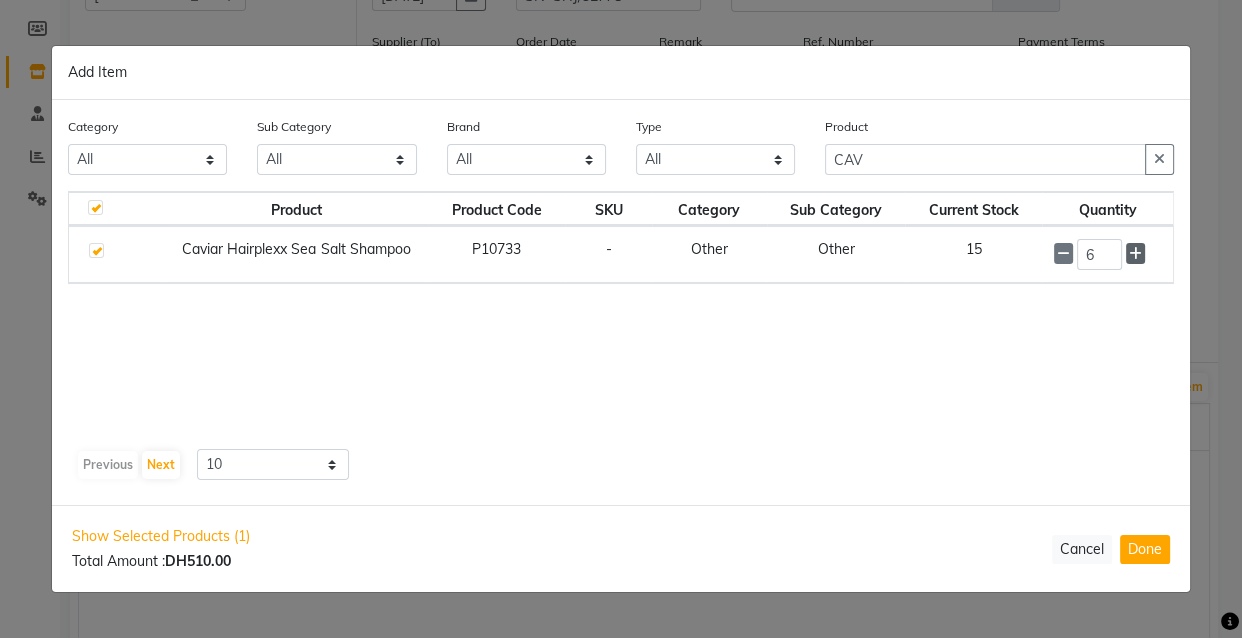 click 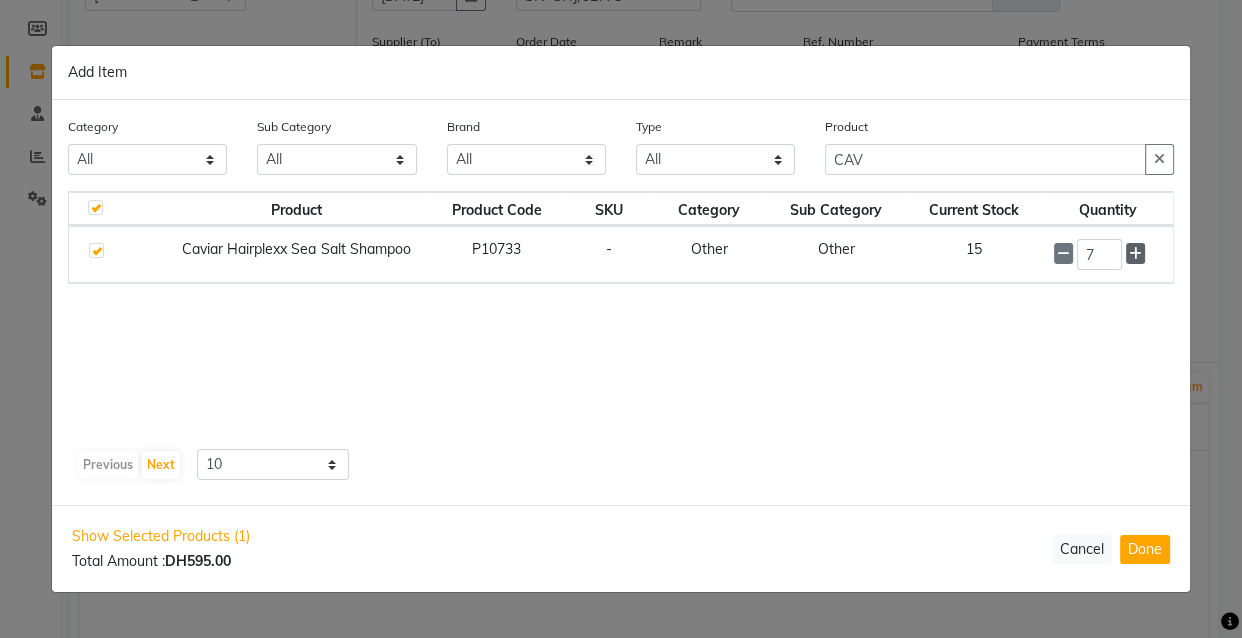 click 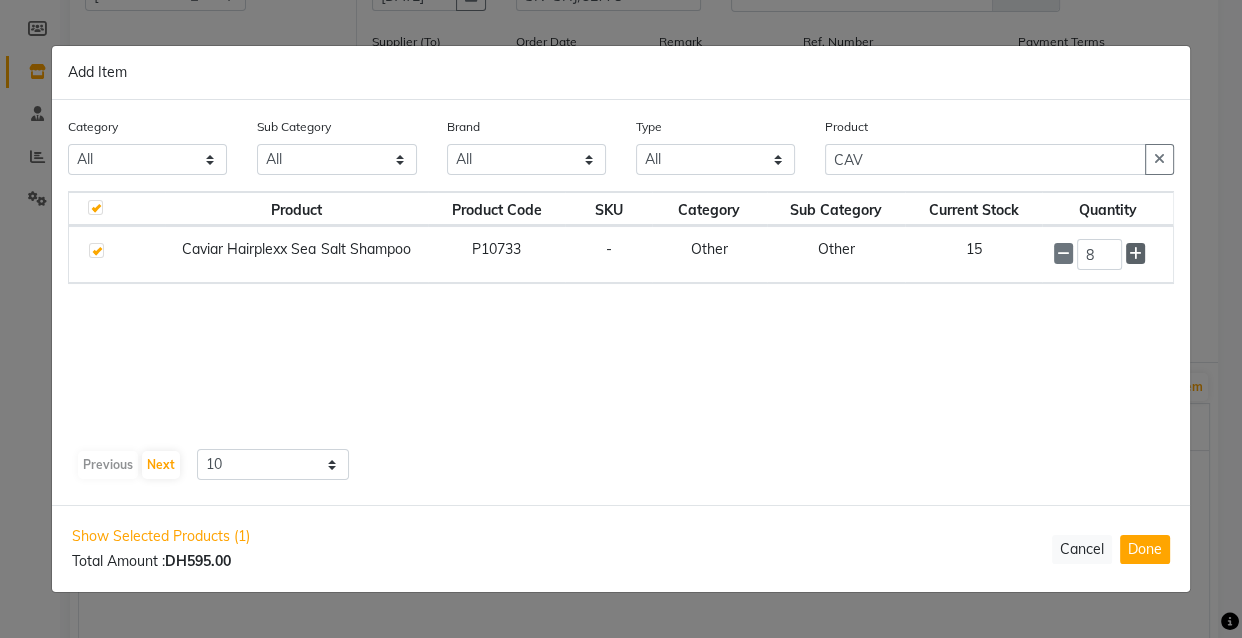 click 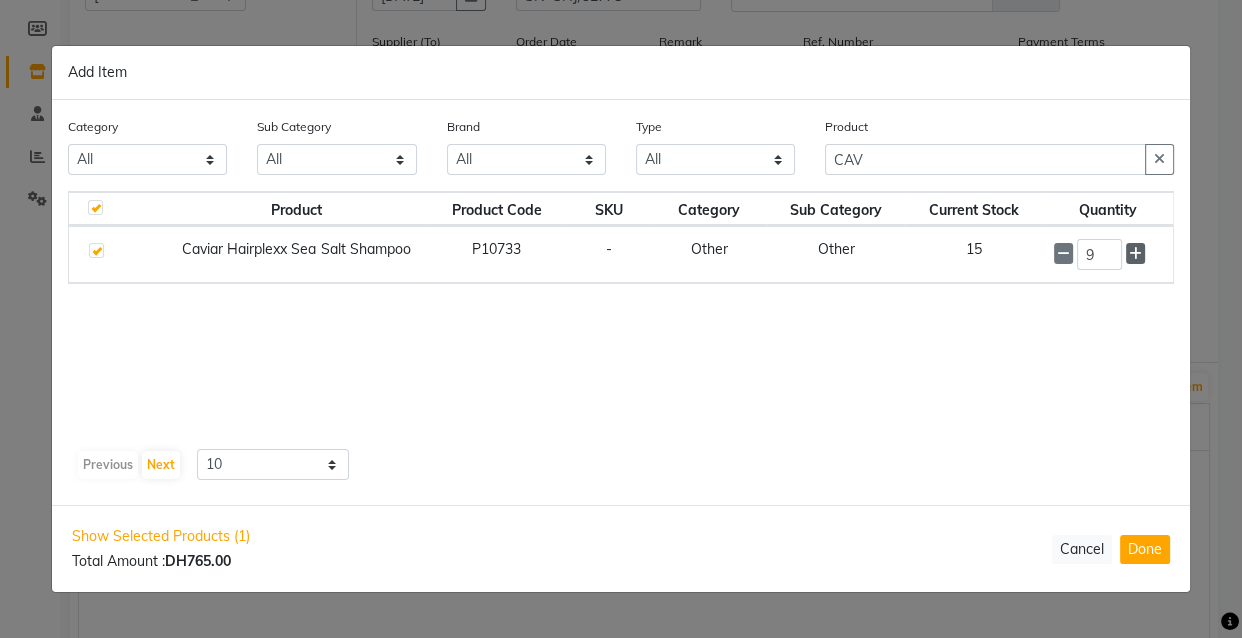 click 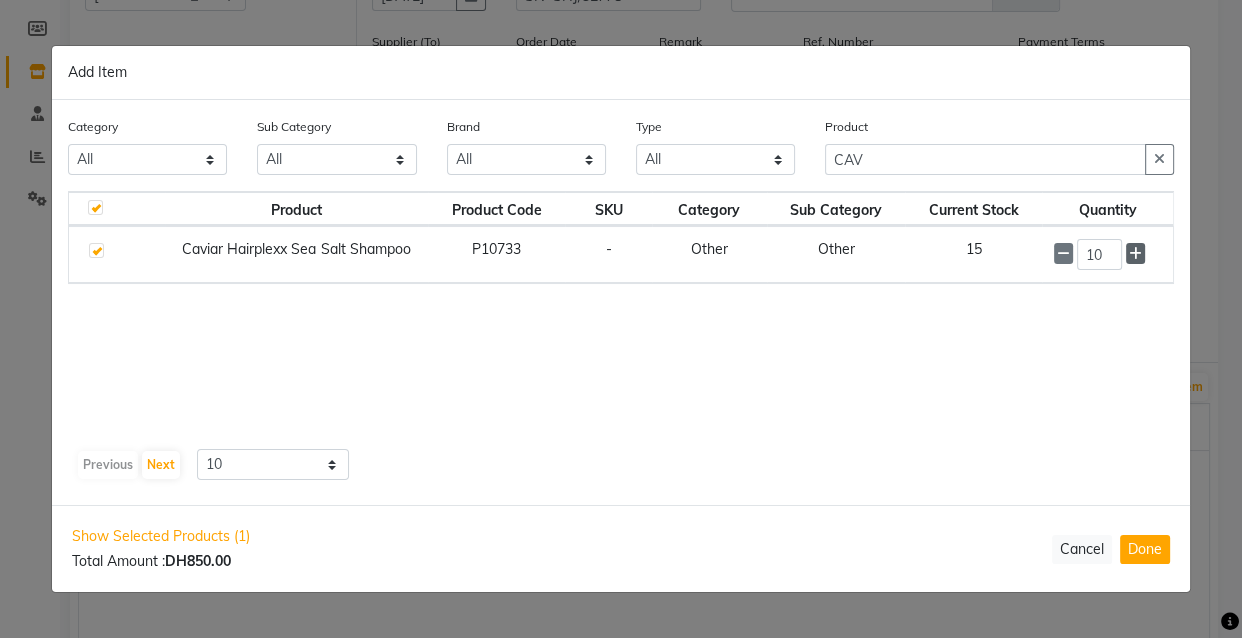 click 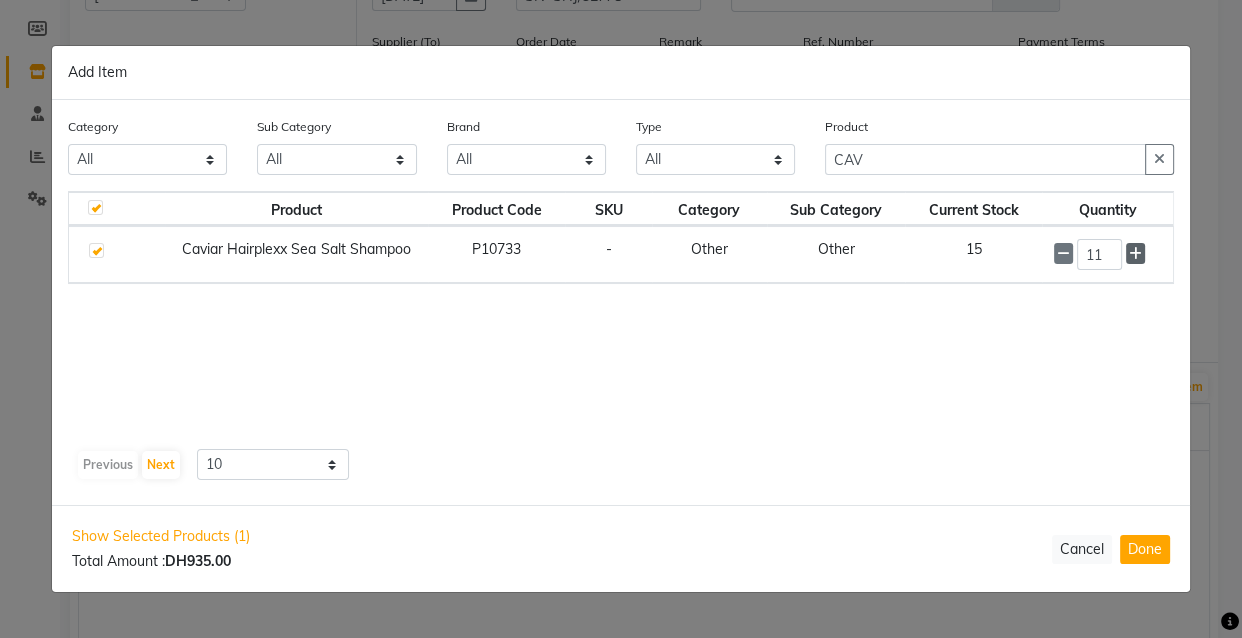 click 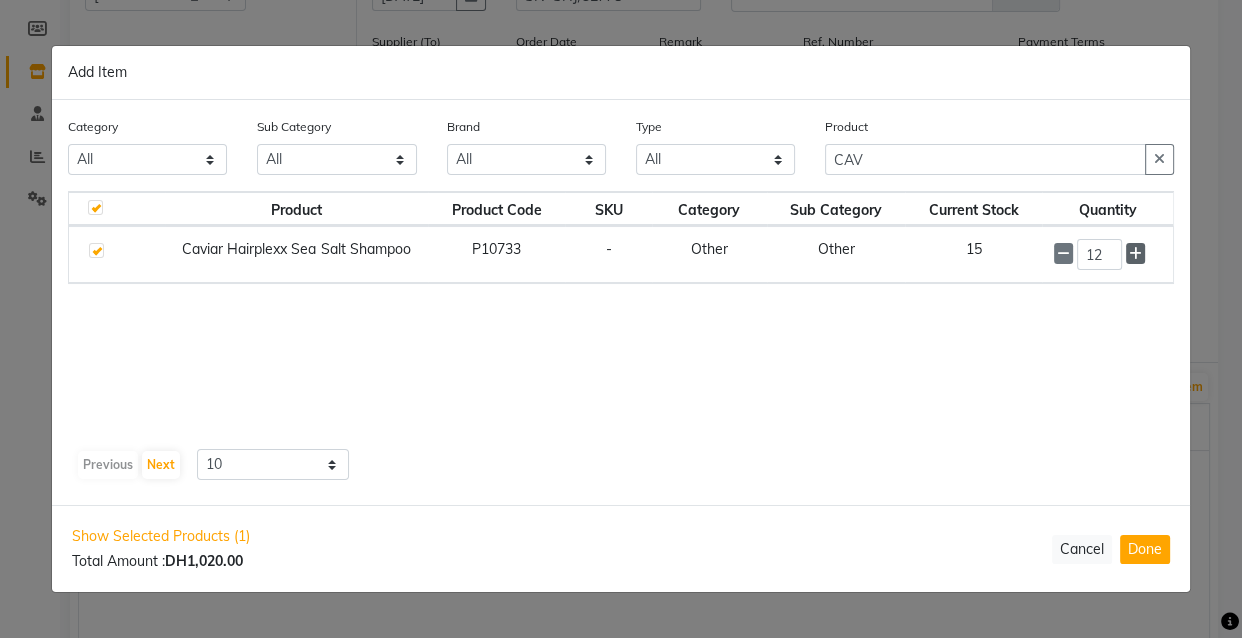 click 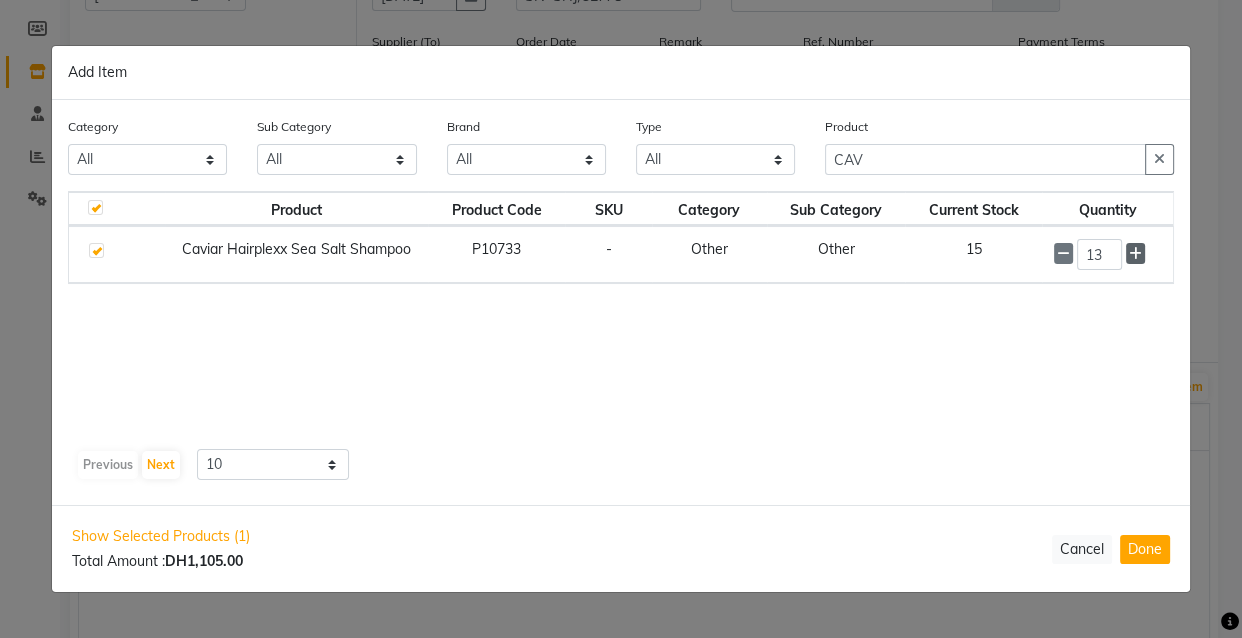 click 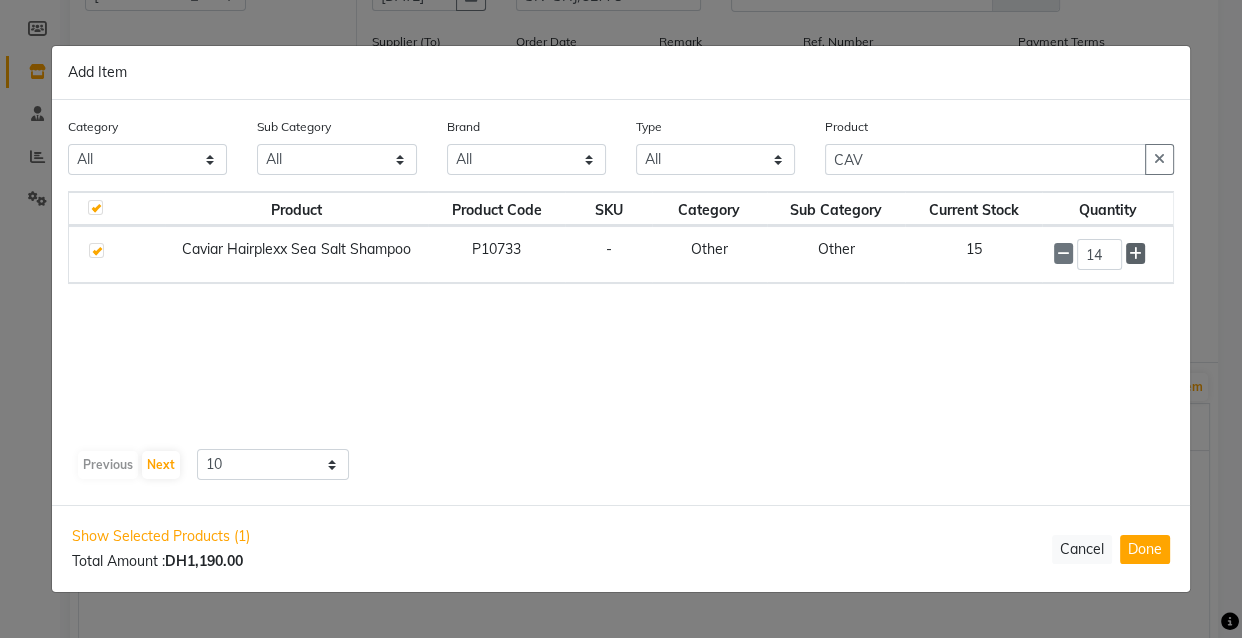 click 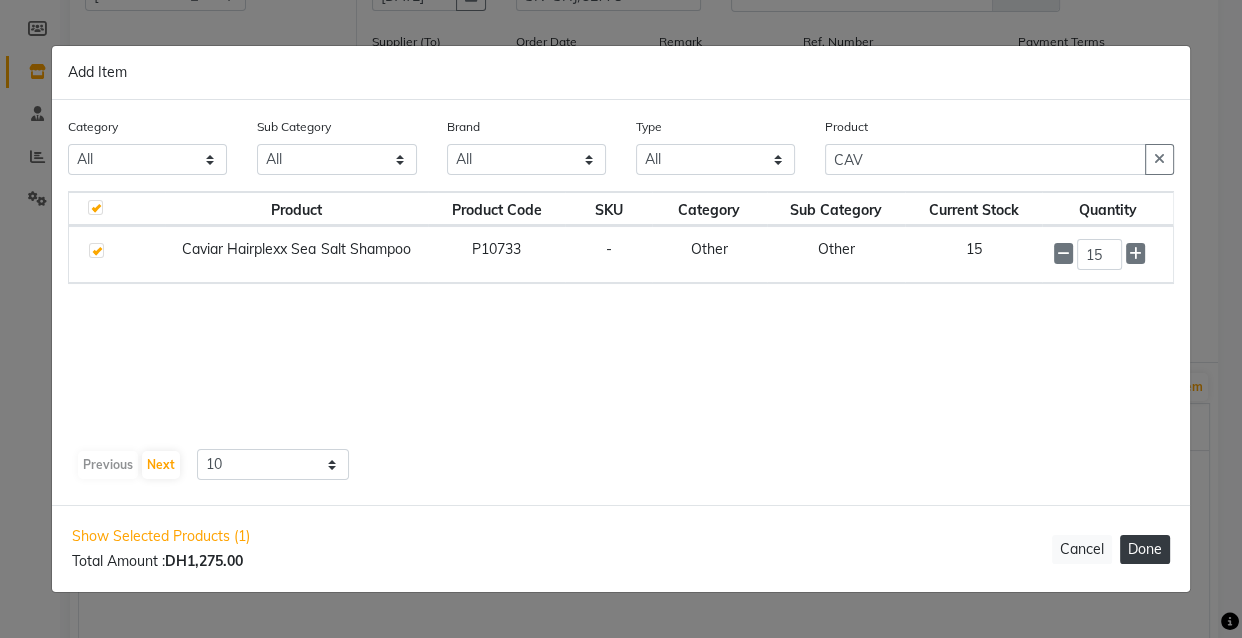 click on "Done" 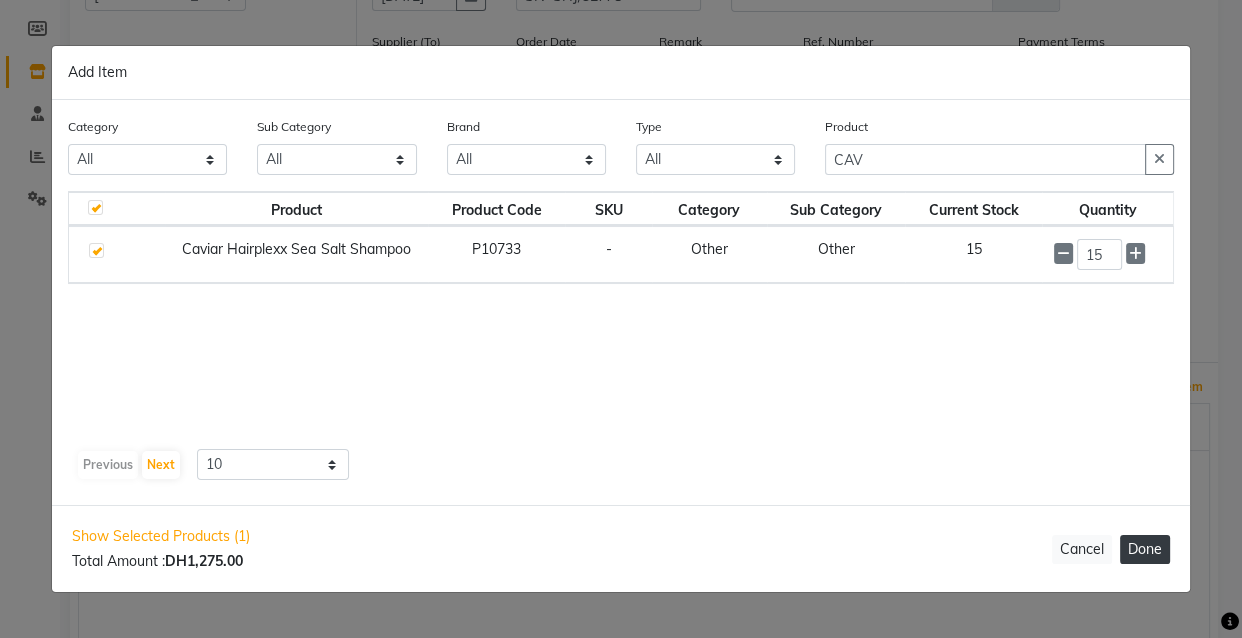 select on "3972" 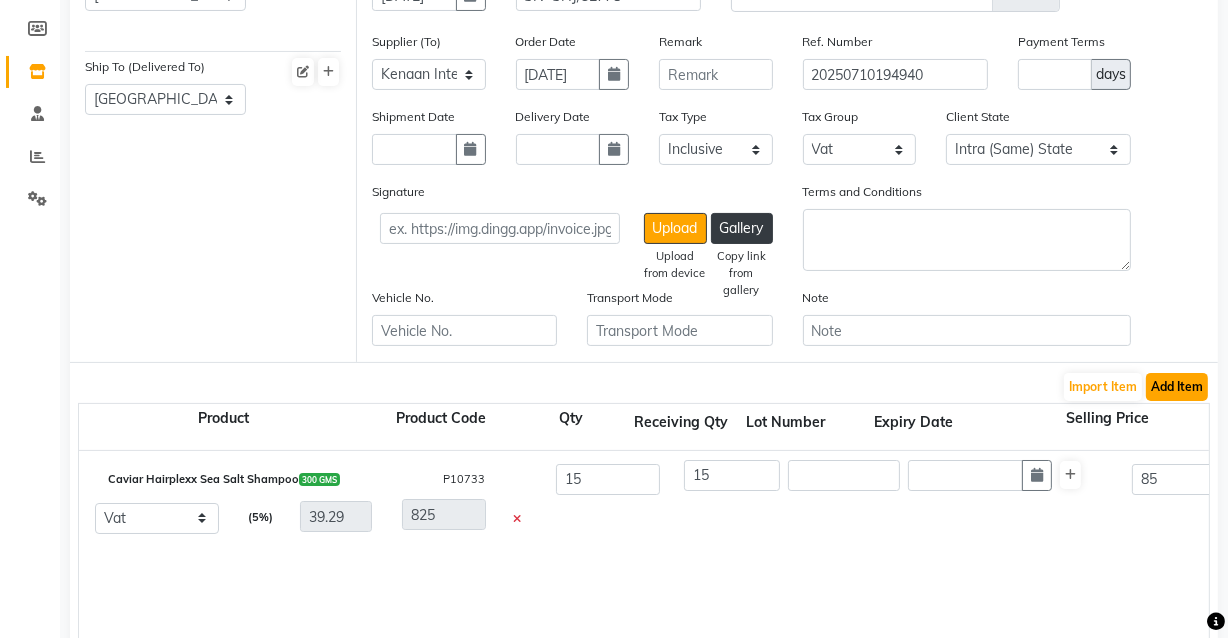 click on "Add Item" 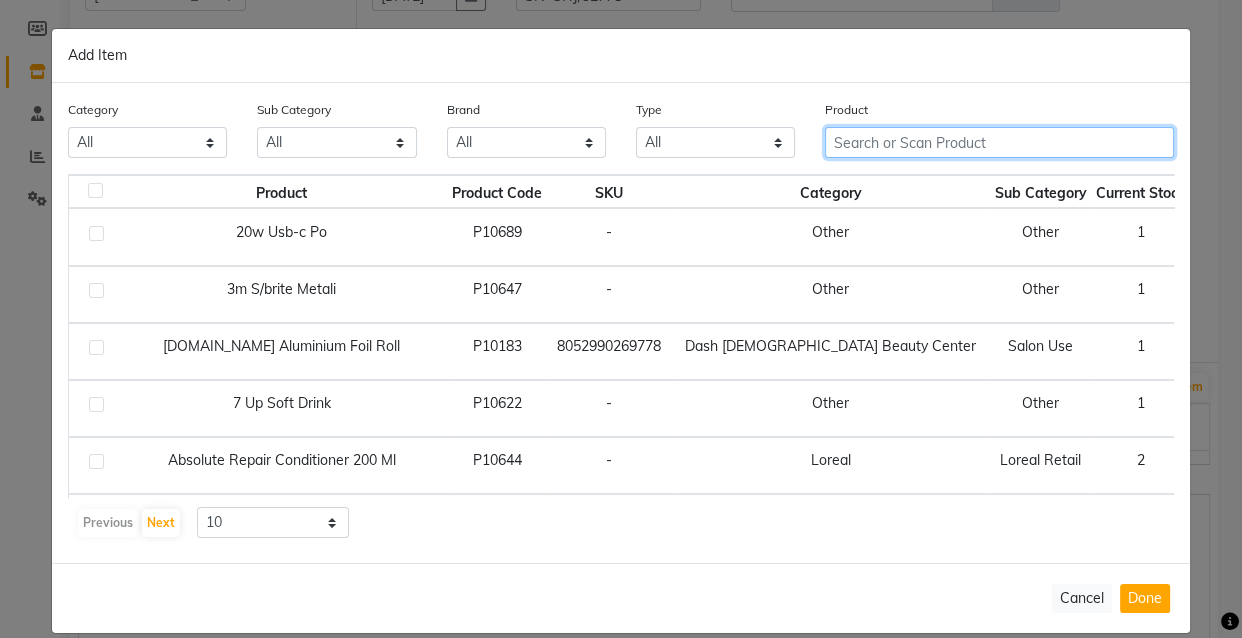 click 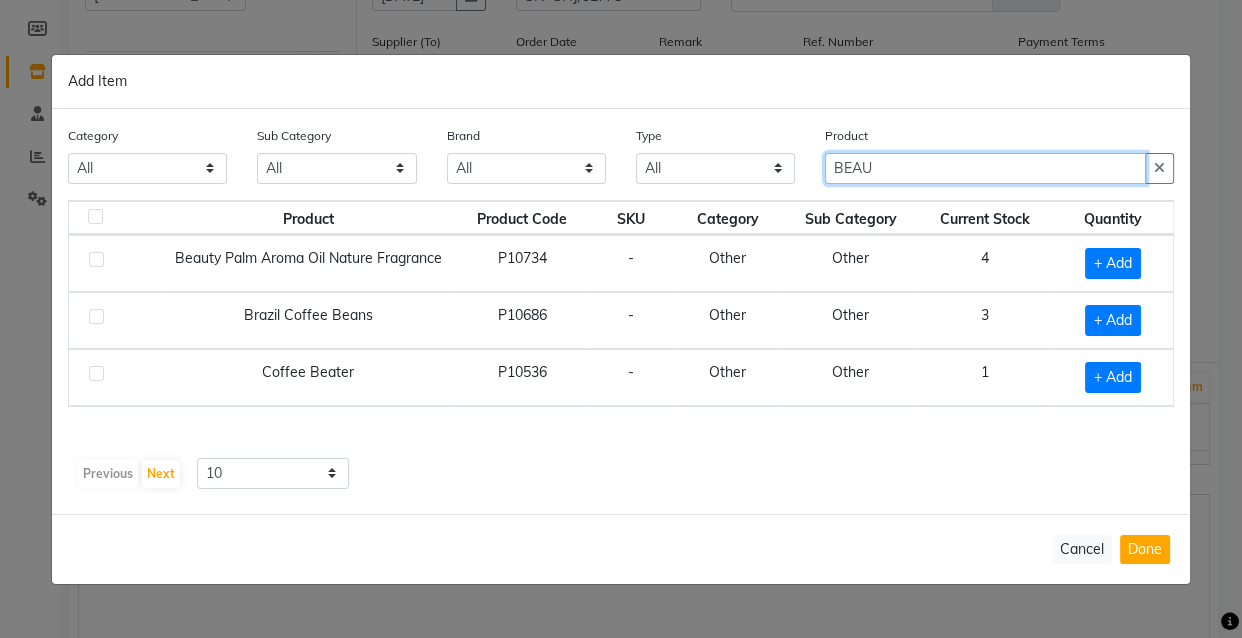 type on "BEAU" 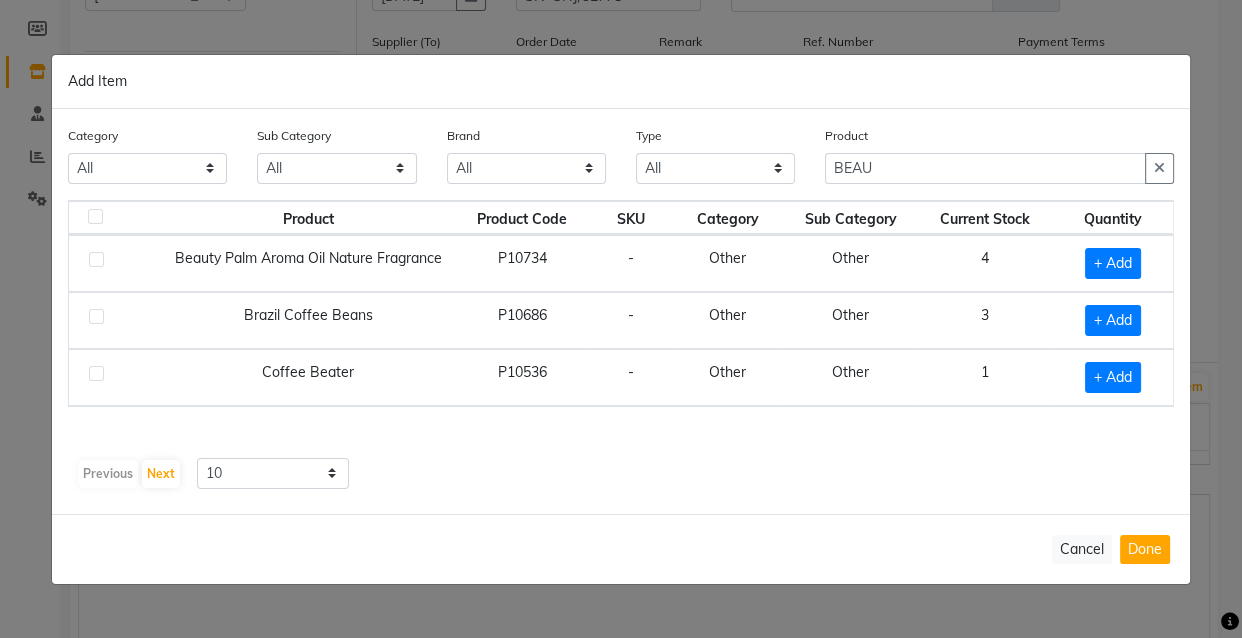 click 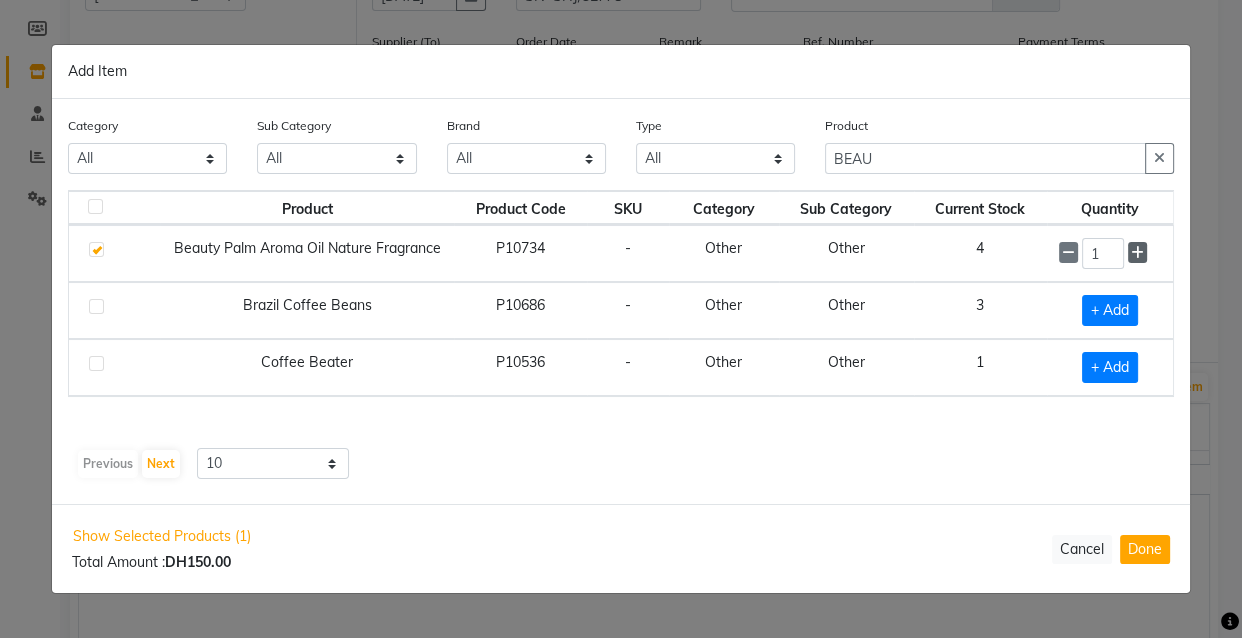 click 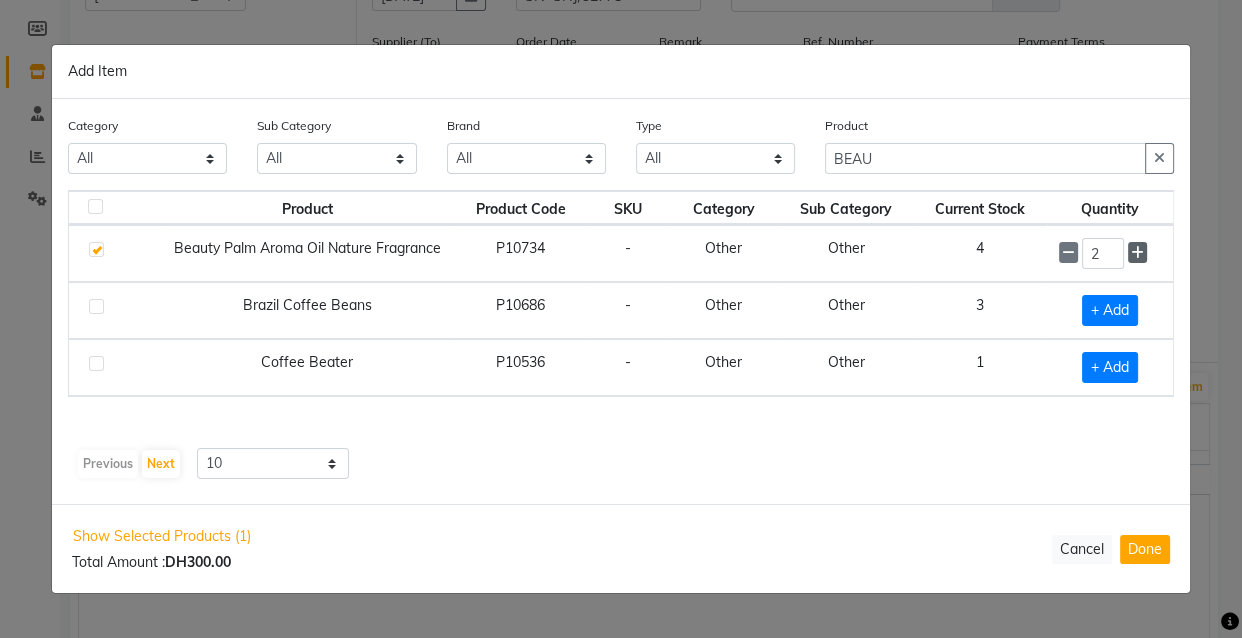 click 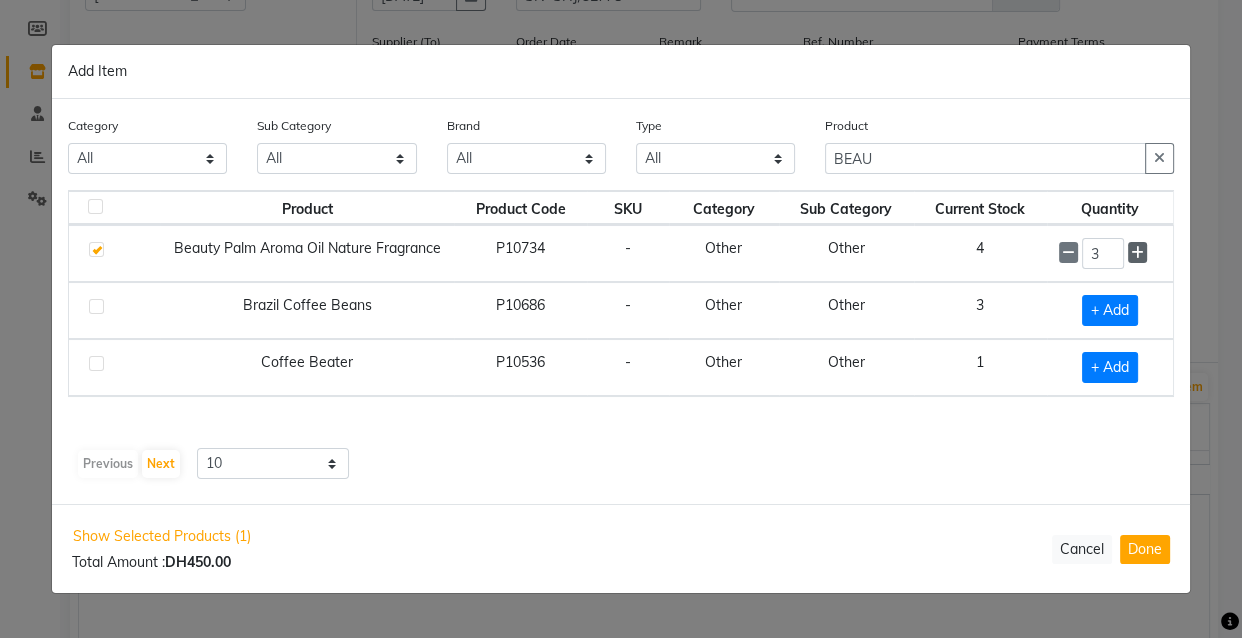 click 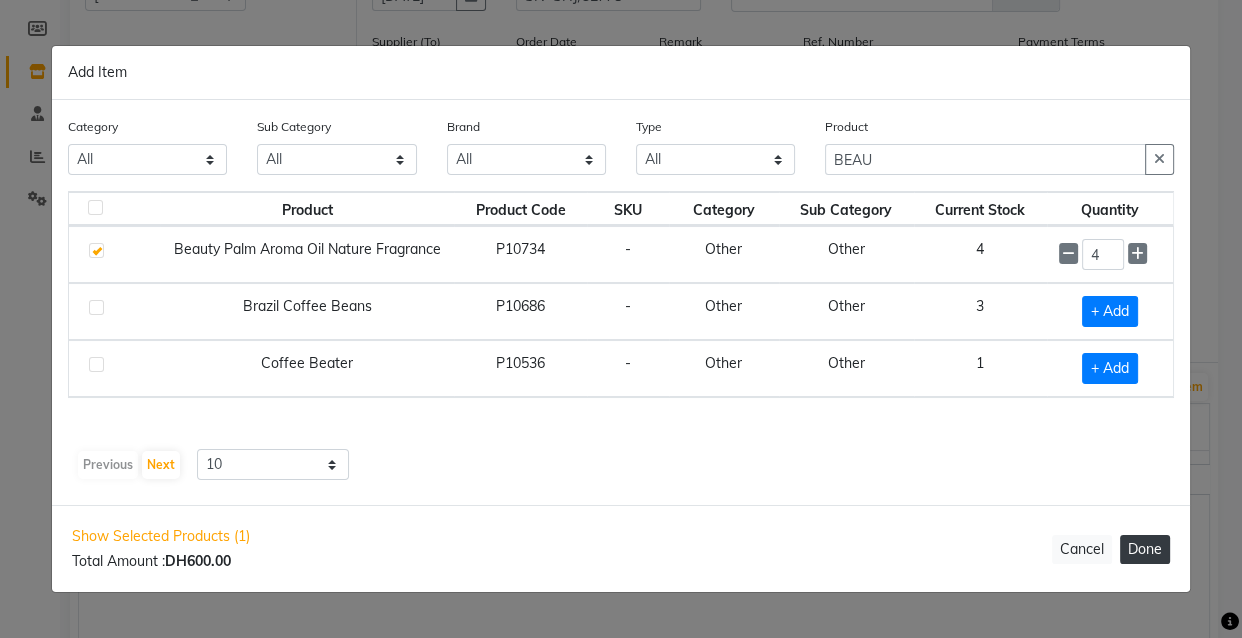 click on "Done" 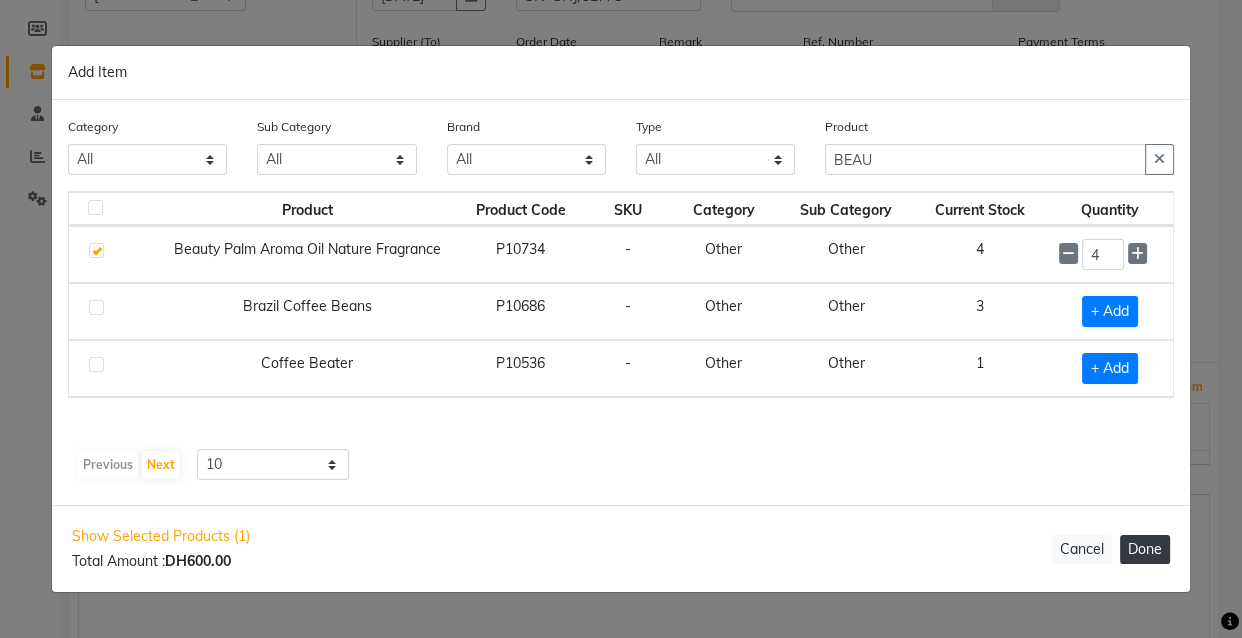 select on "3972" 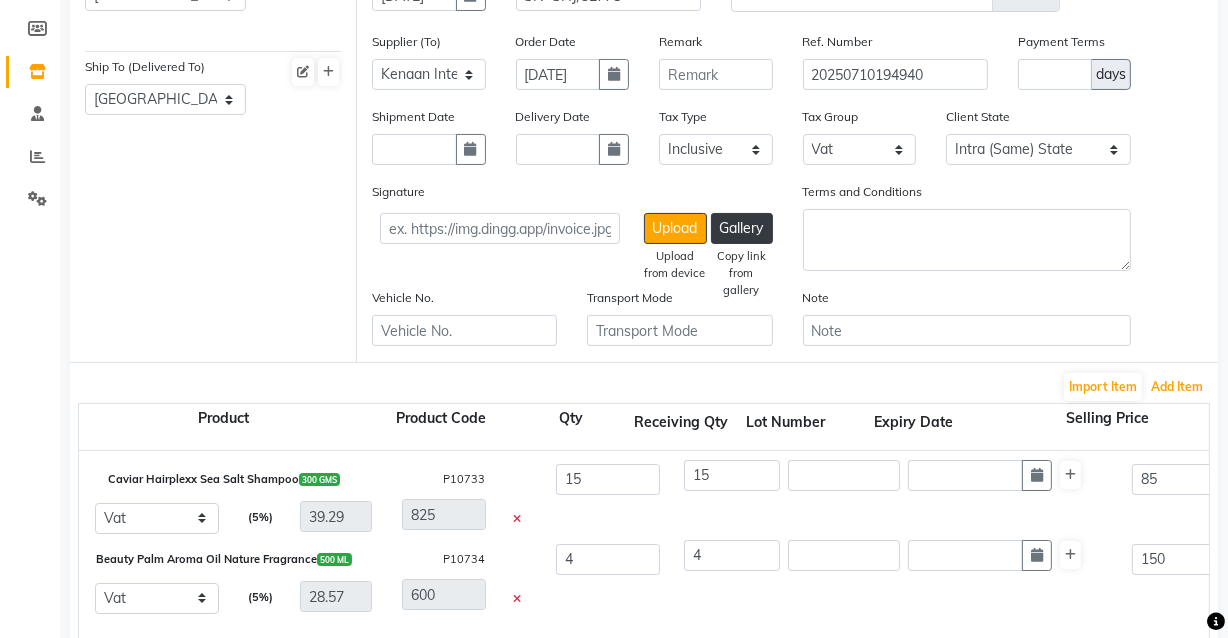 scroll, scrollTop: 16, scrollLeft: 0, axis: vertical 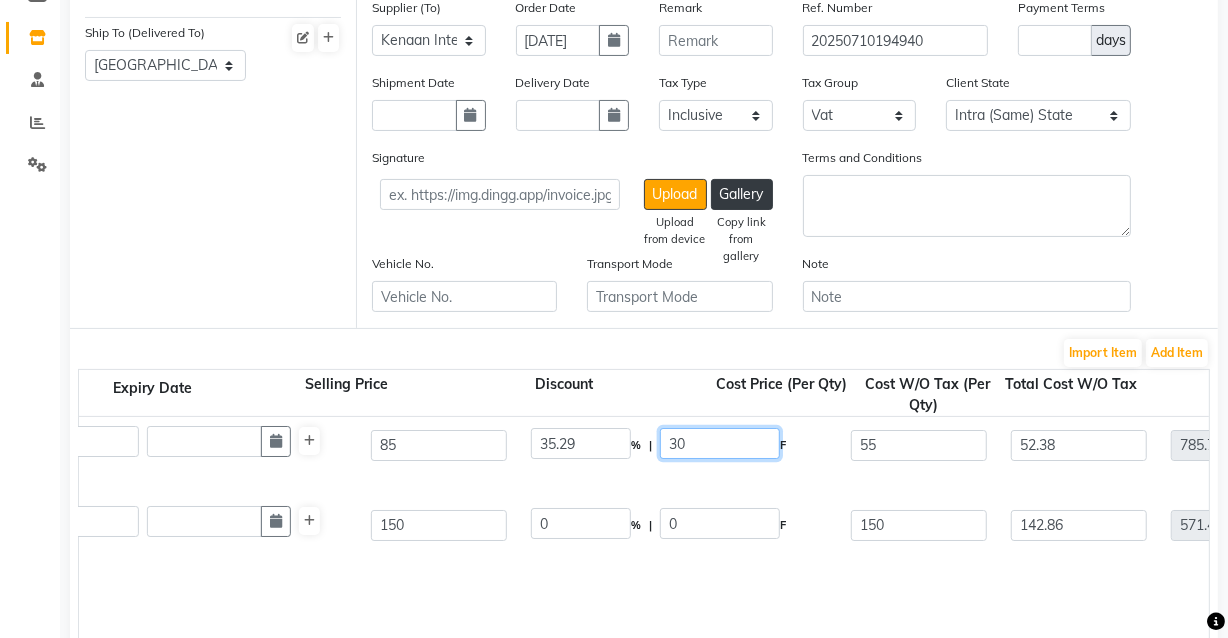 click on "30" 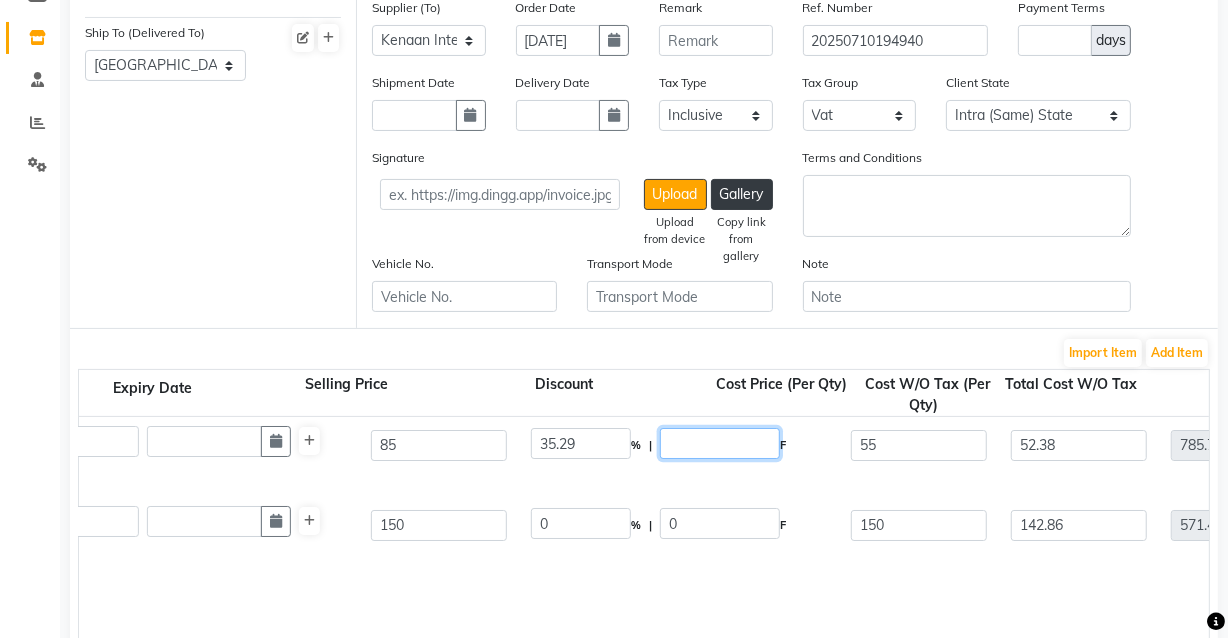 type 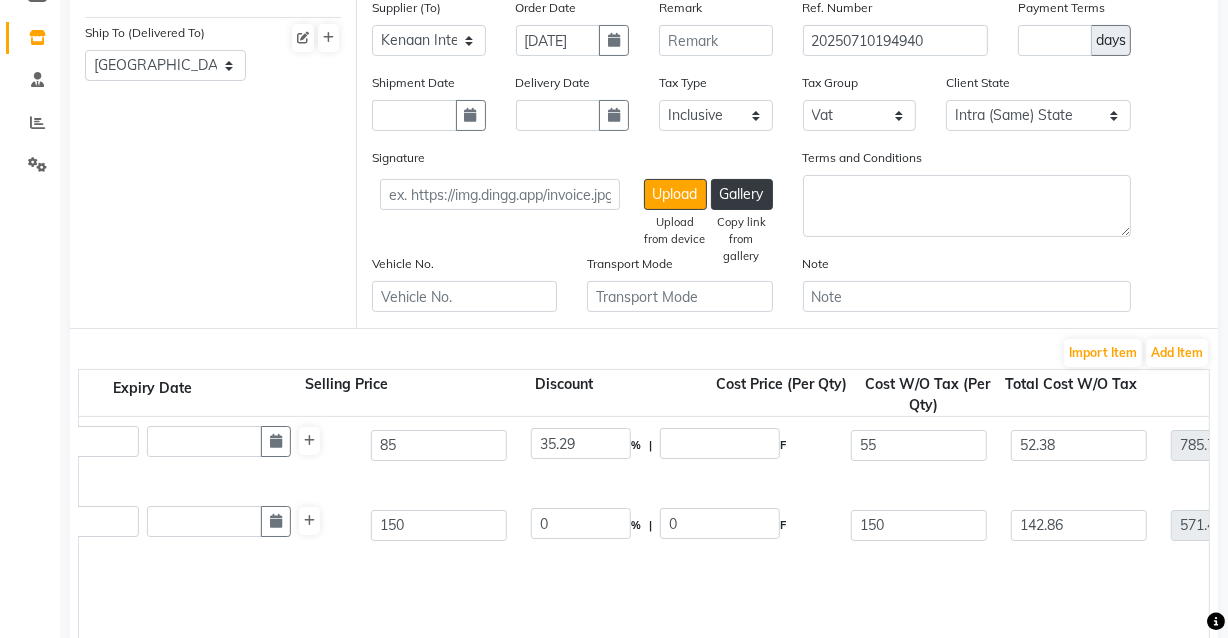 click on "Beauty Palm Aroma Oil Nature Fragrance  500 ML  P10734  4 4 150 0 % | 0 F 150 142.86 571.43 None Vat  (5%)  28.57 600" 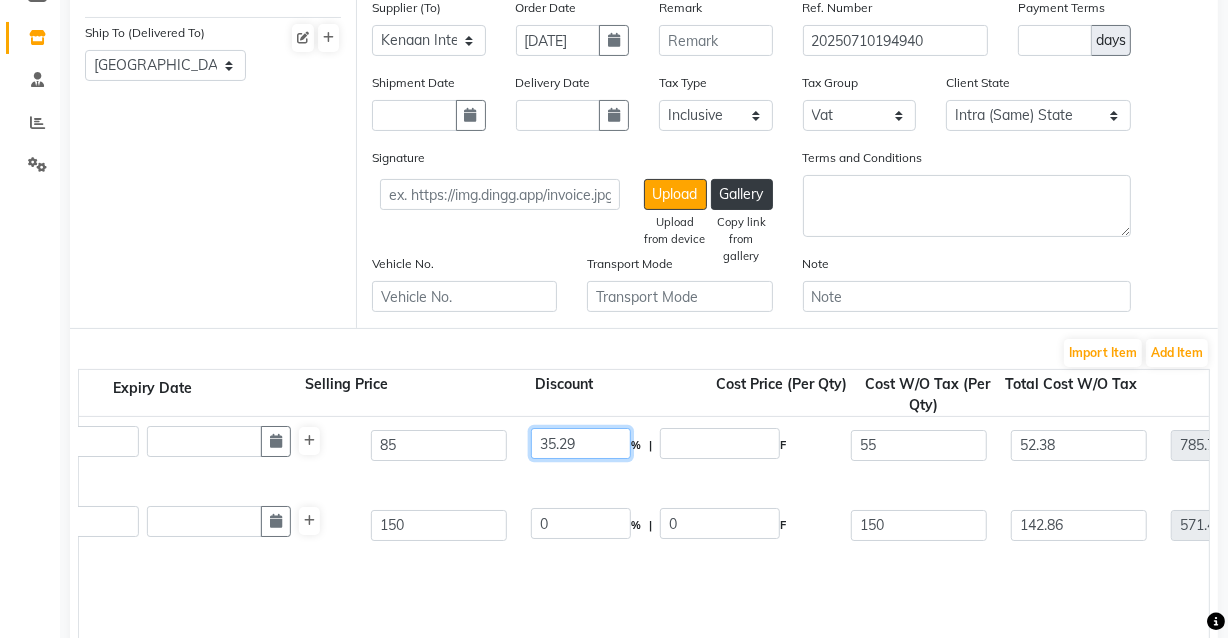 click on "35.29" 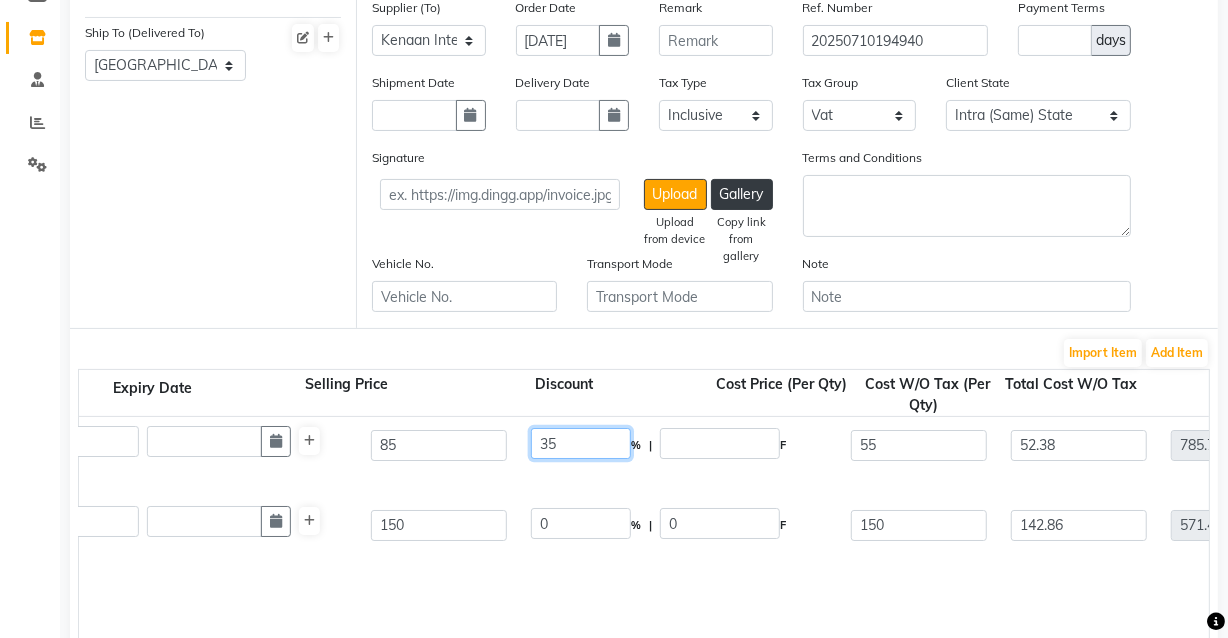 type on "3" 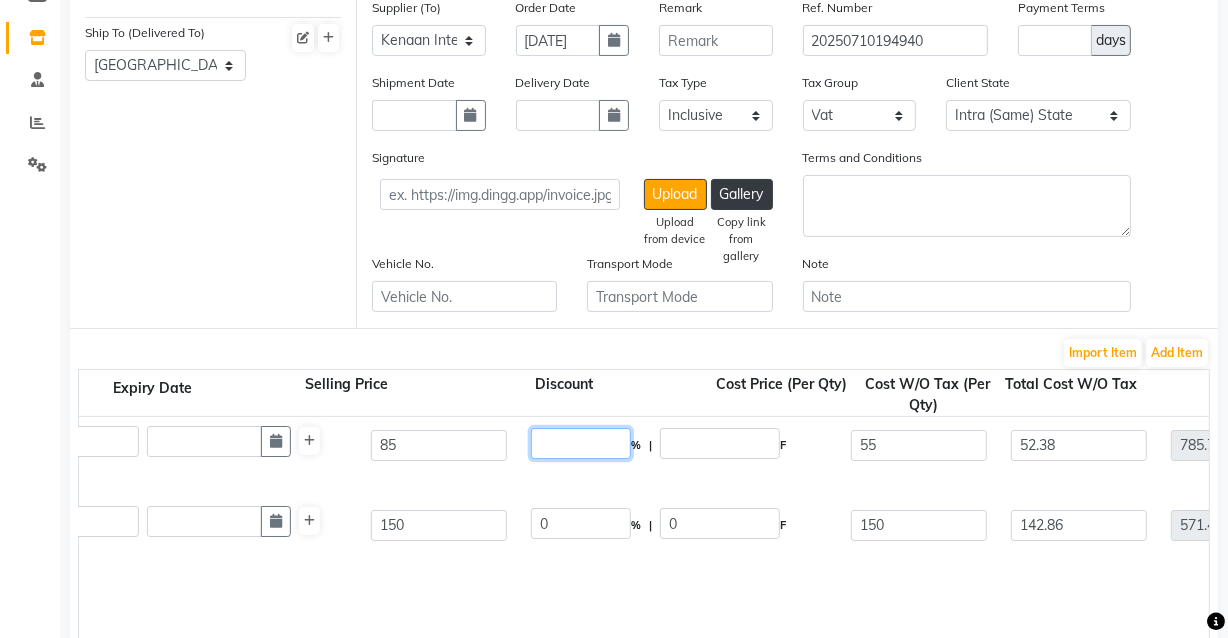 type 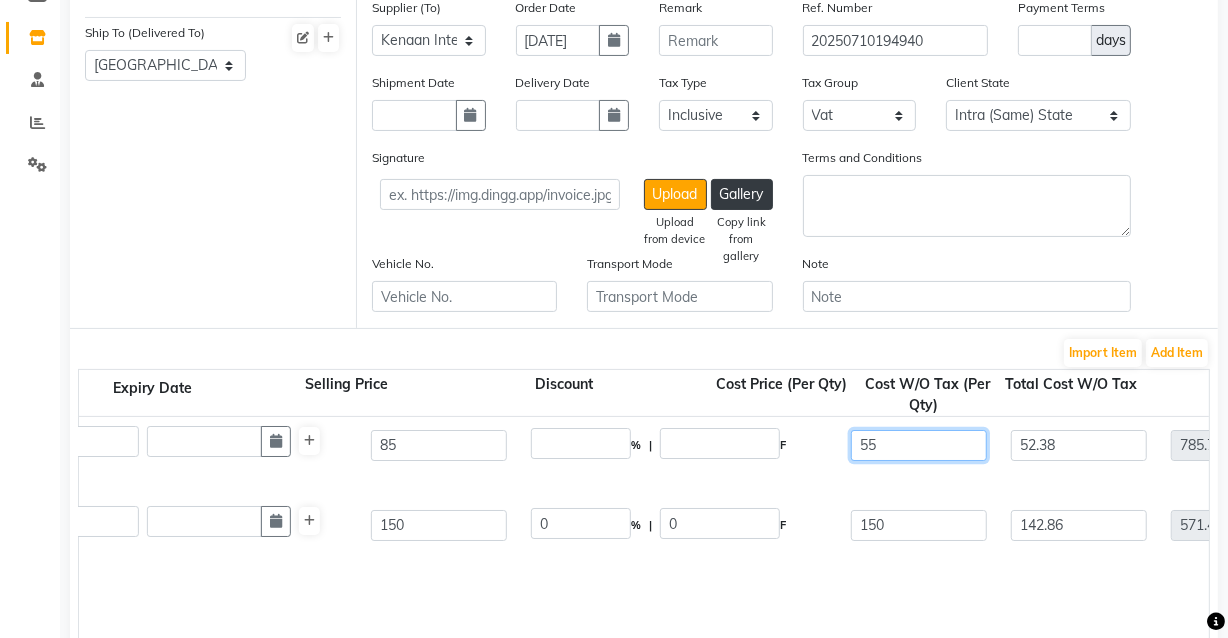 click on "55" 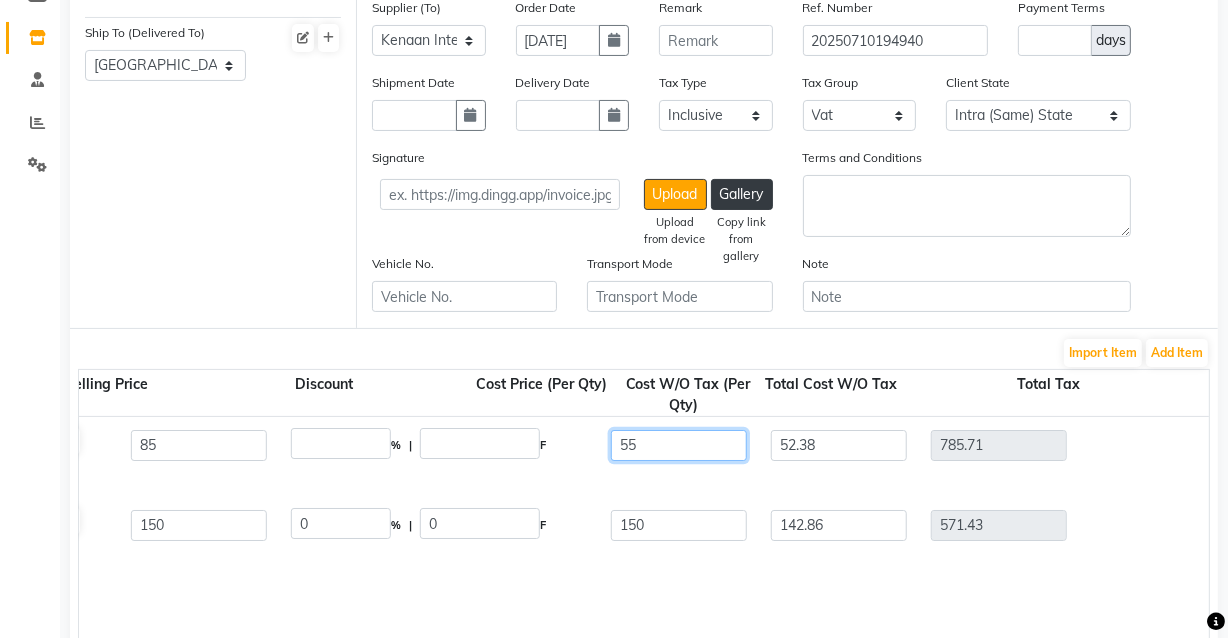 scroll, scrollTop: 0, scrollLeft: 1016, axis: horizontal 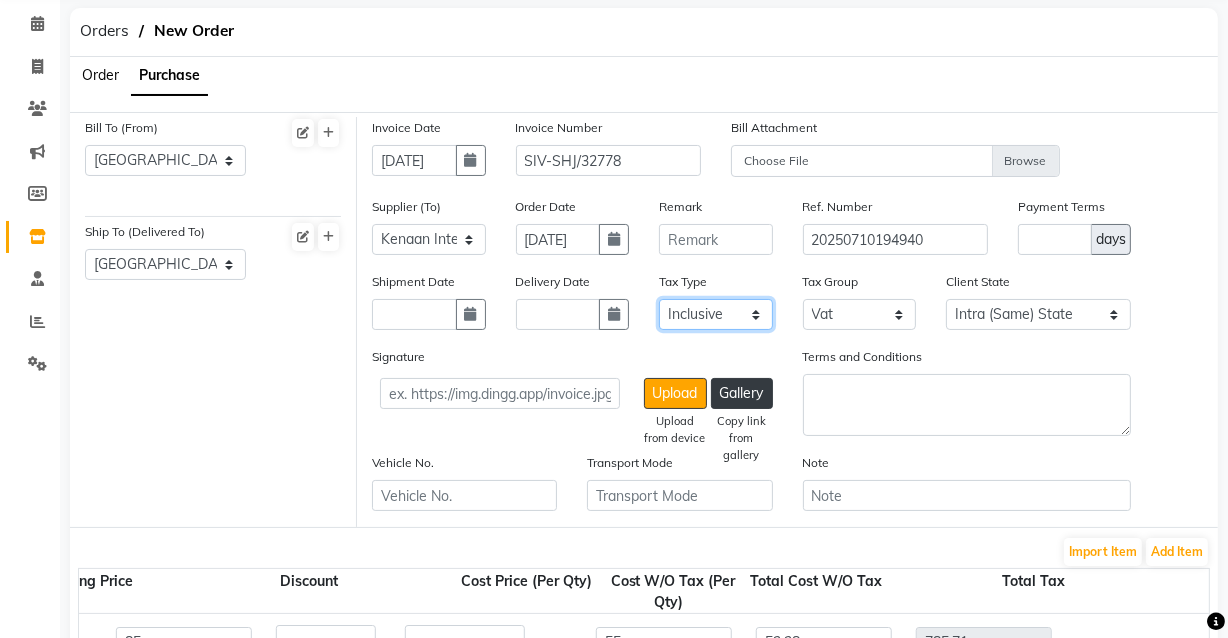 click on "Select Inclusive Exclusive" 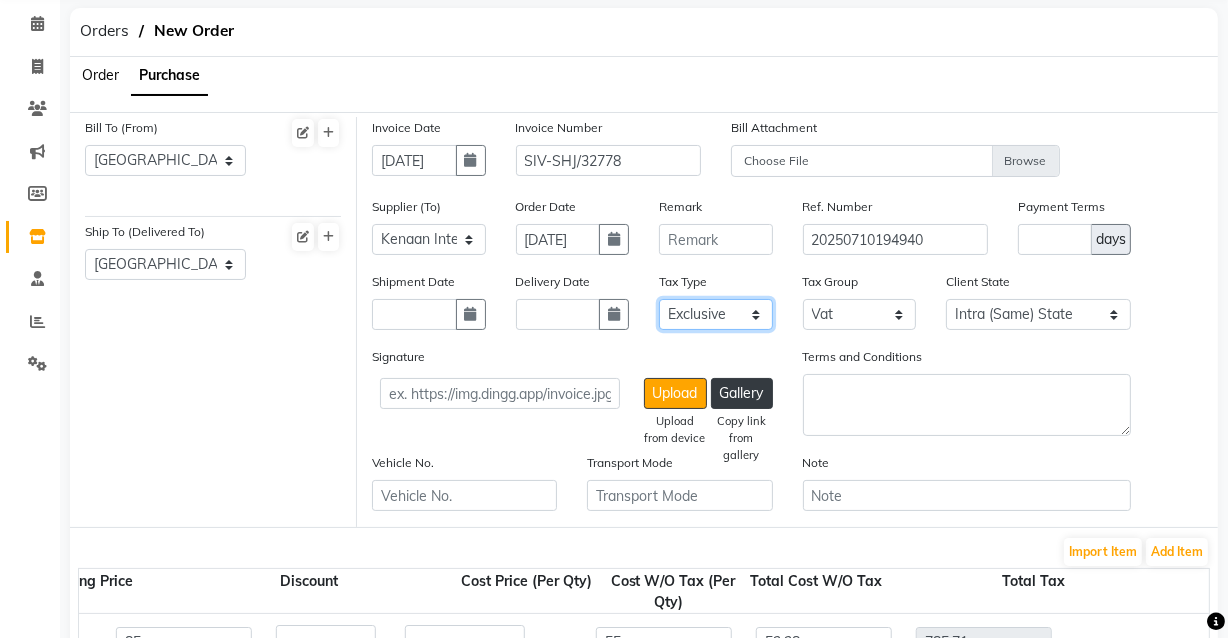 click on "Select Inclusive Exclusive" 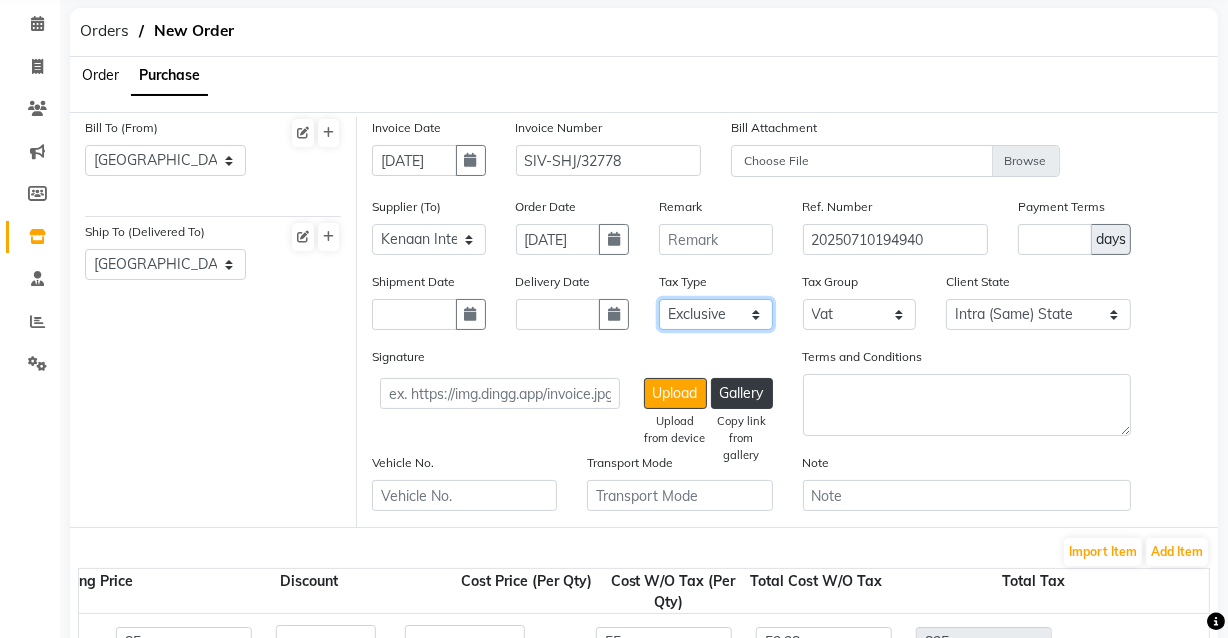 type on "55" 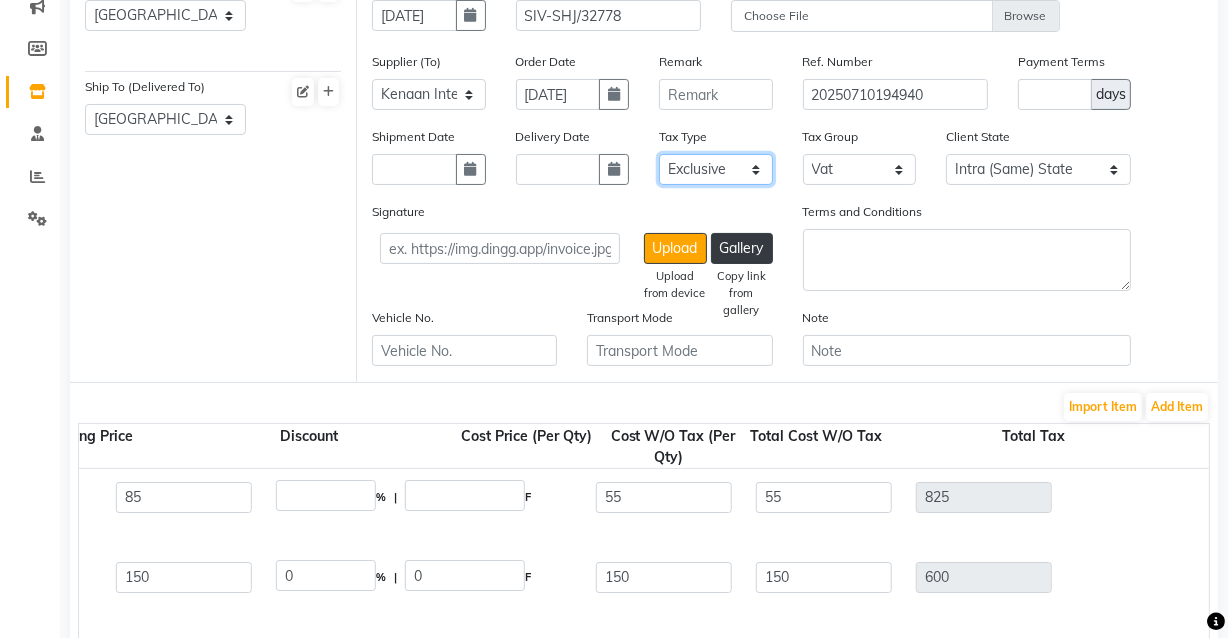 scroll, scrollTop: 579, scrollLeft: 0, axis: vertical 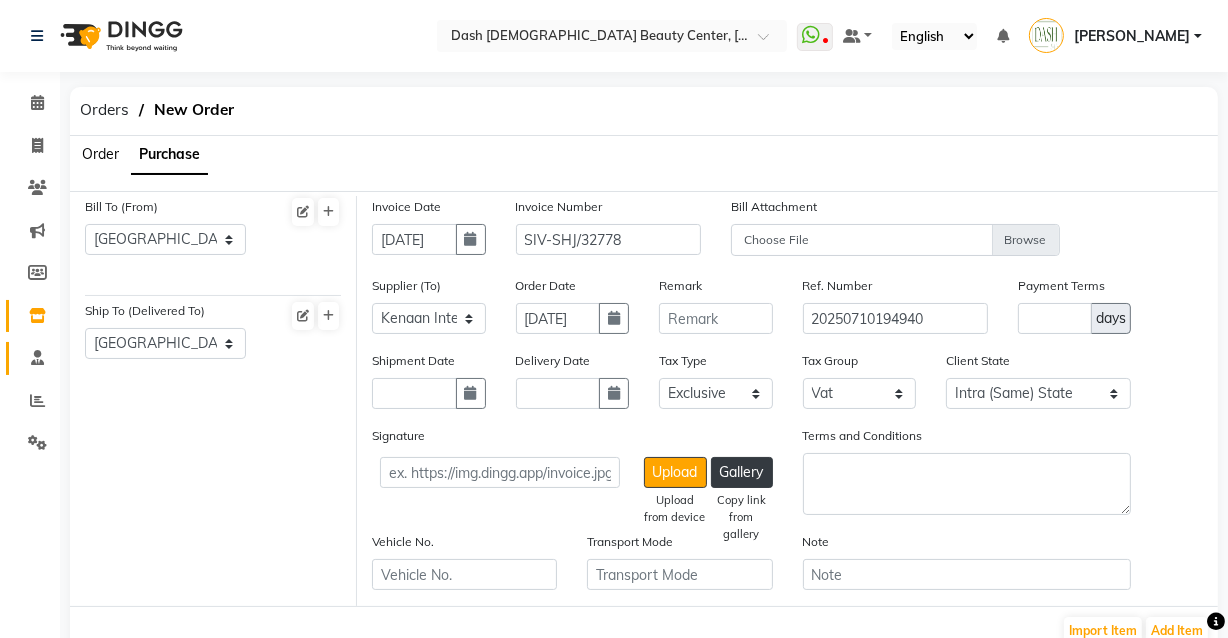 click 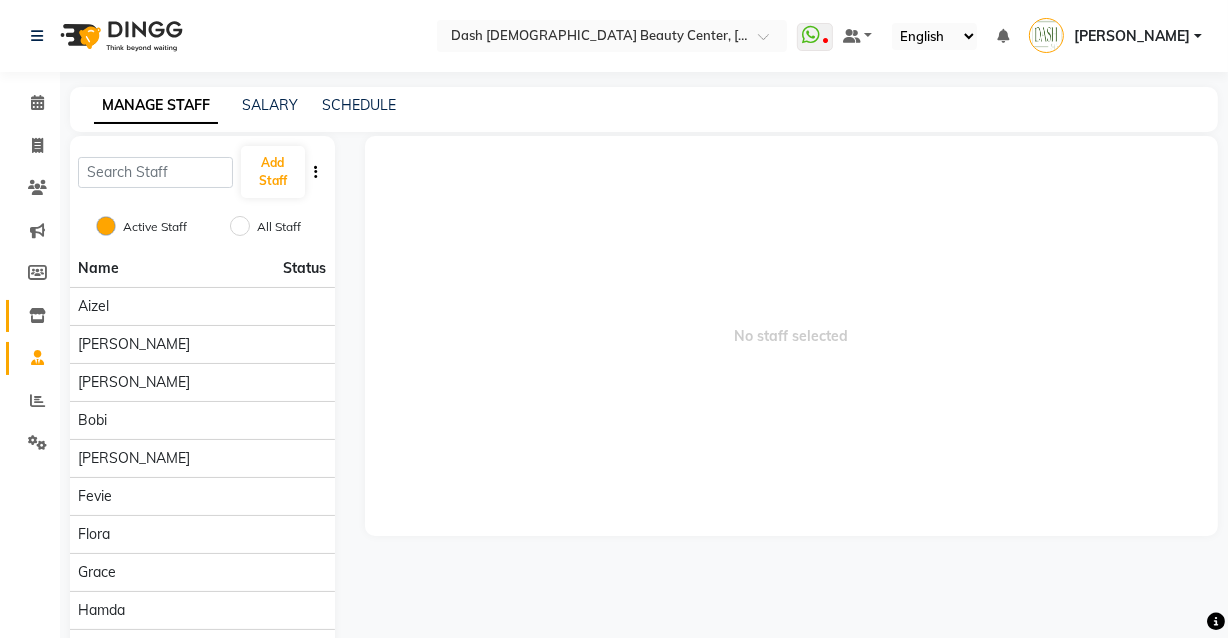 click 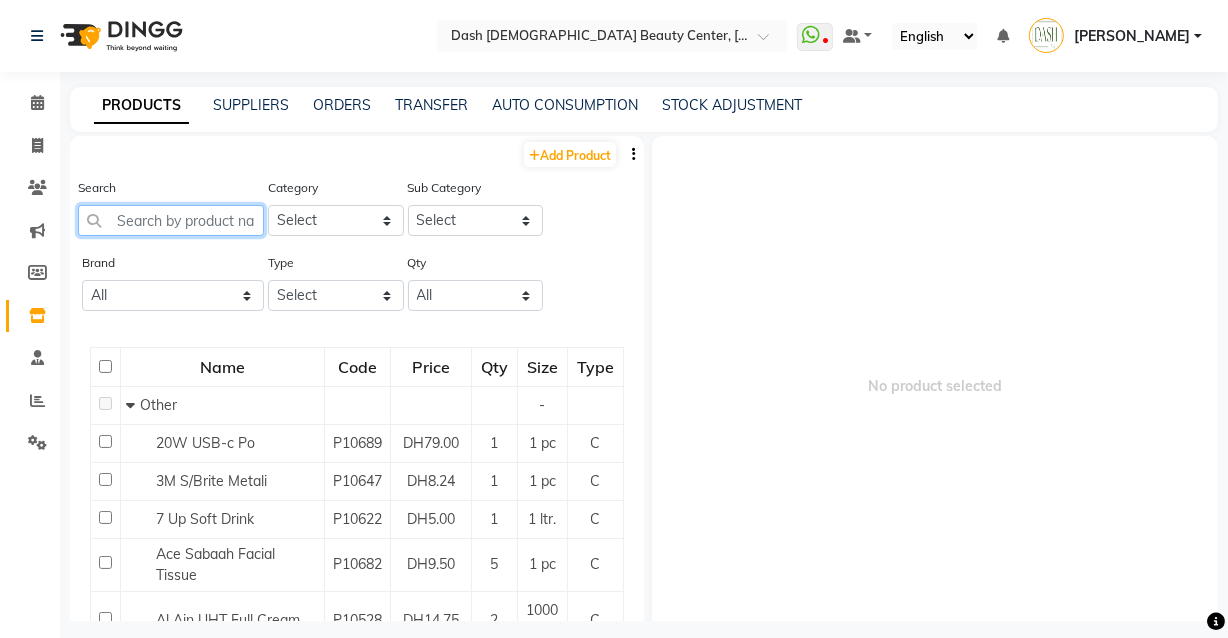 click 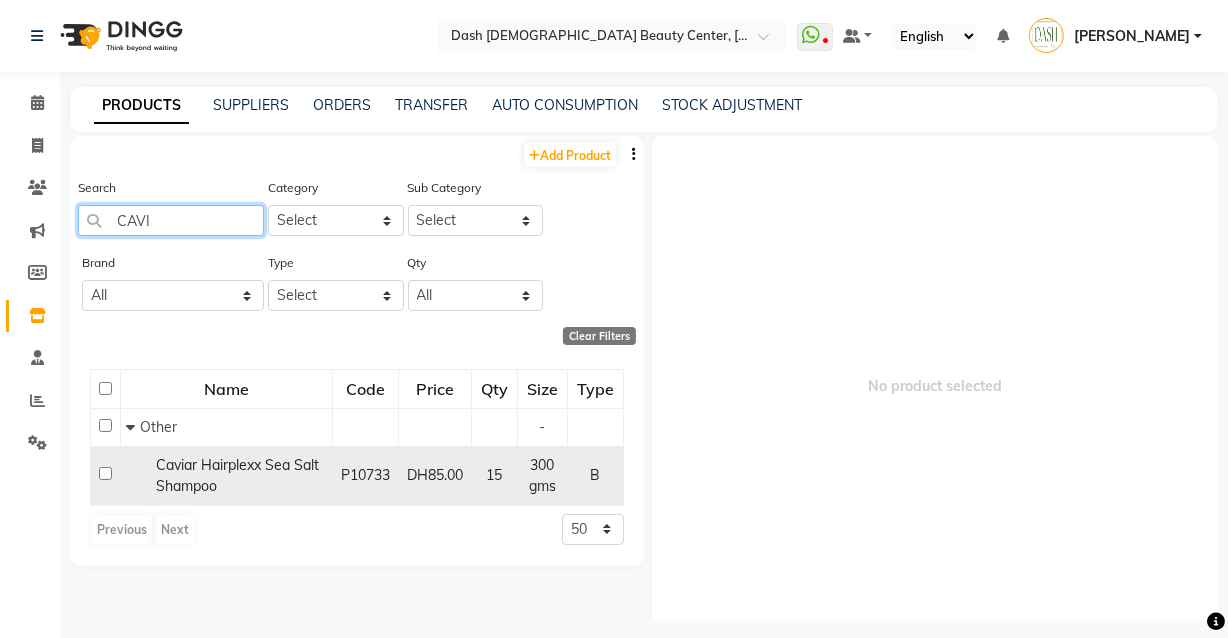 type on "CAVI" 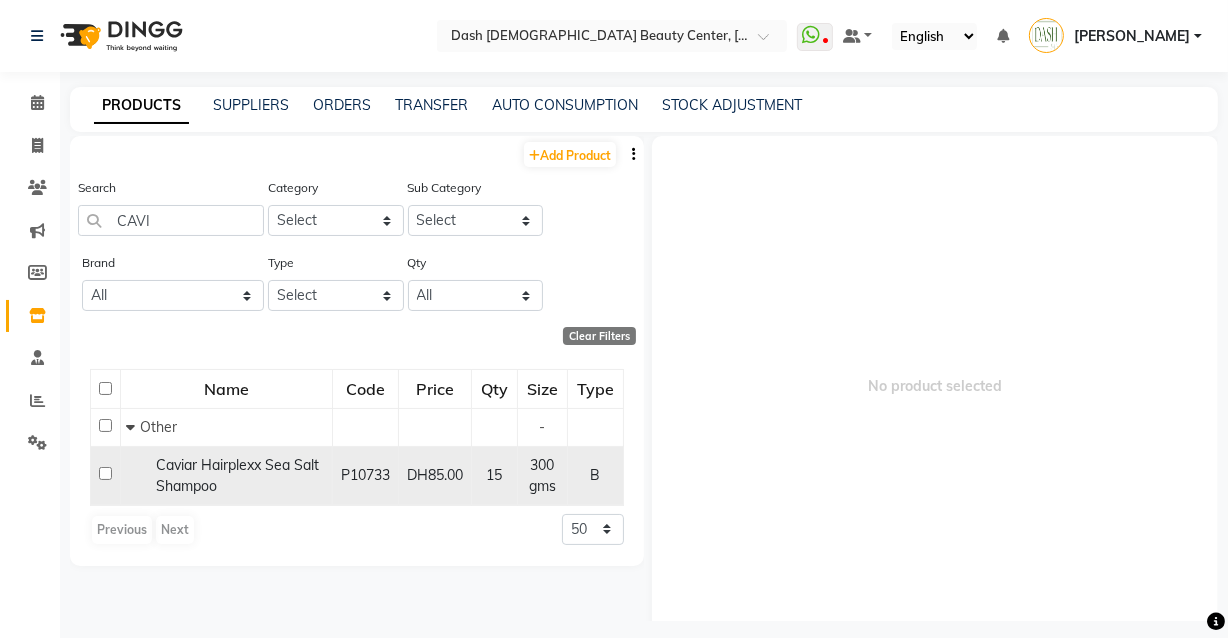 click 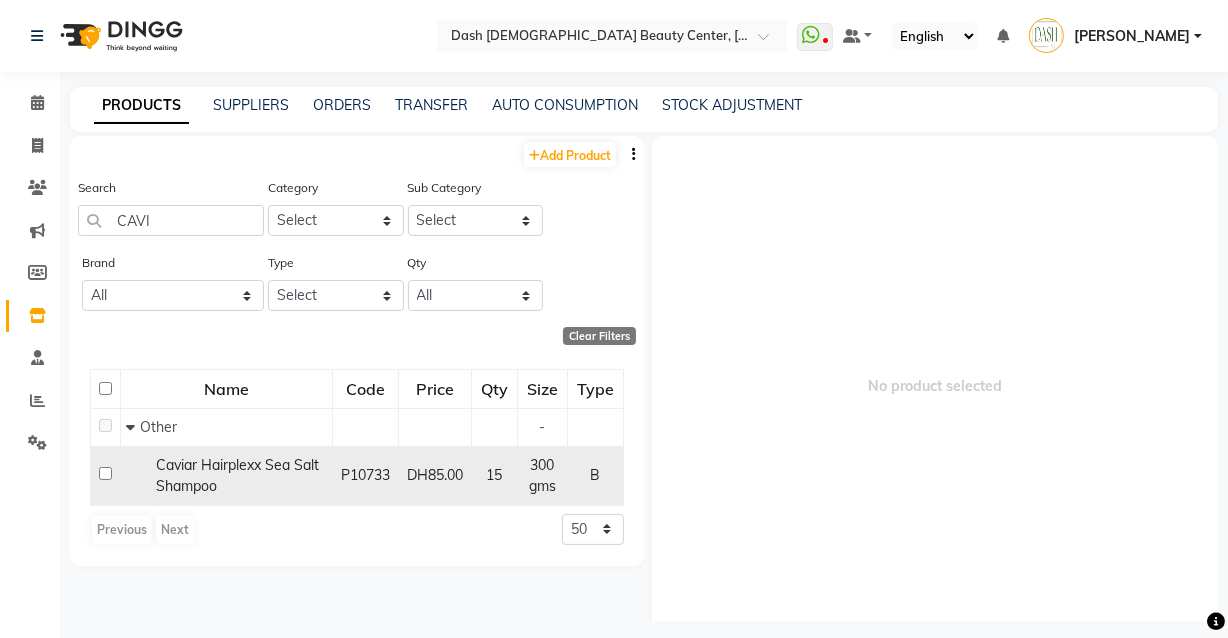 click 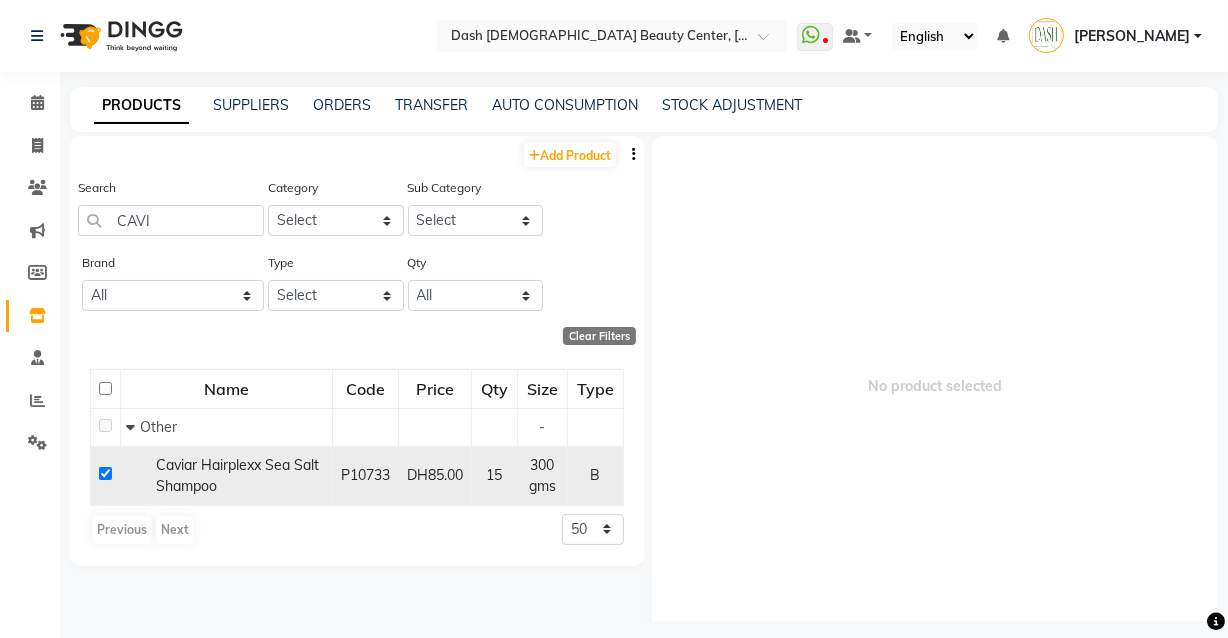 checkbox on "true" 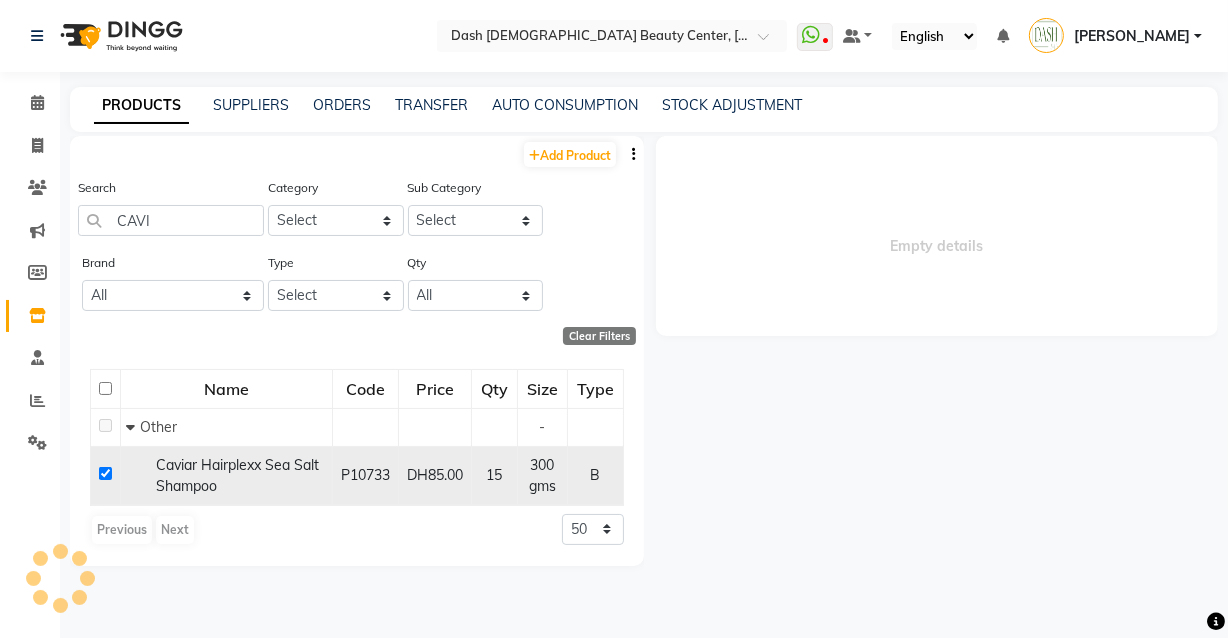 select 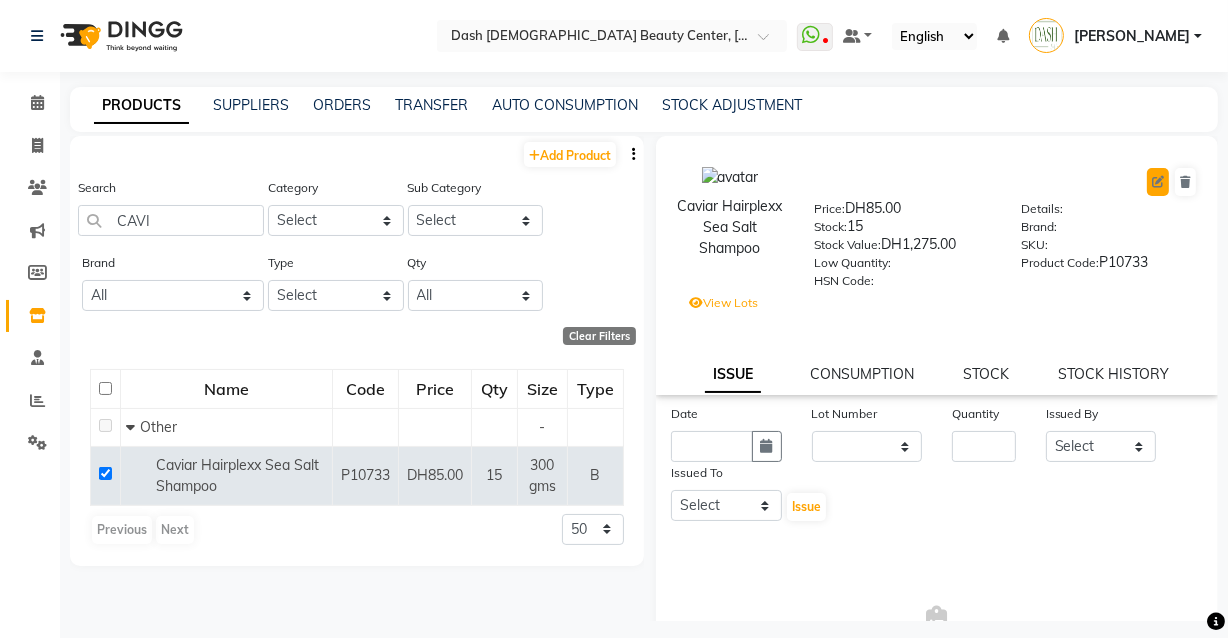 click 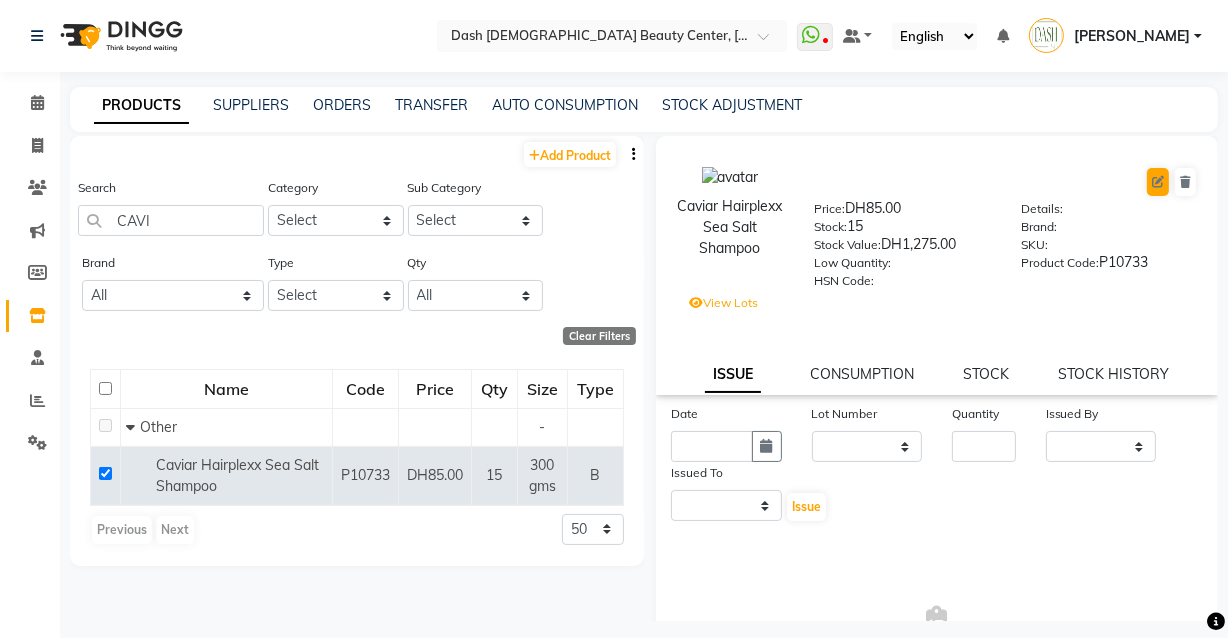 select on "true" 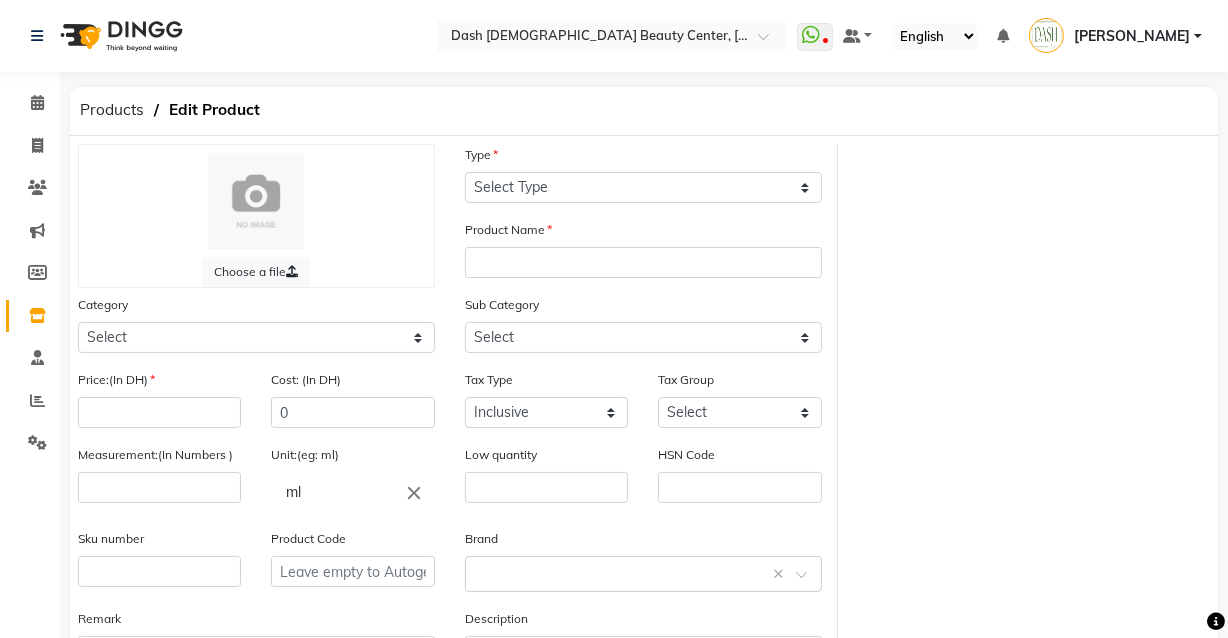 select on "B" 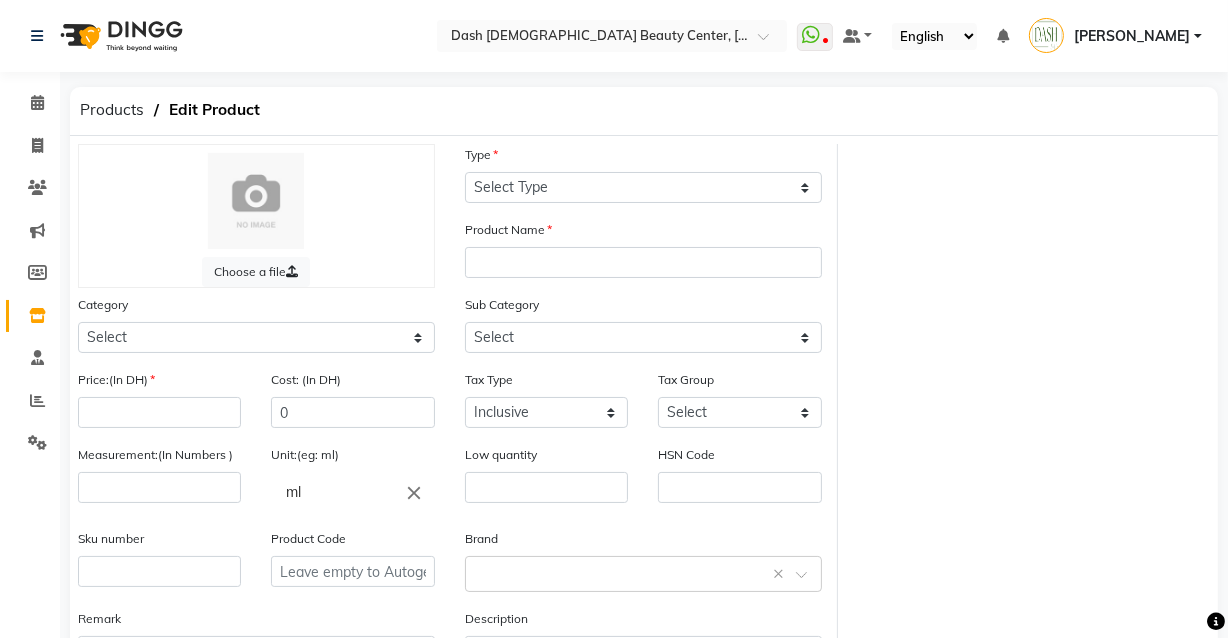 type on "Caviar Hairplexx Sea Salt Shampoo" 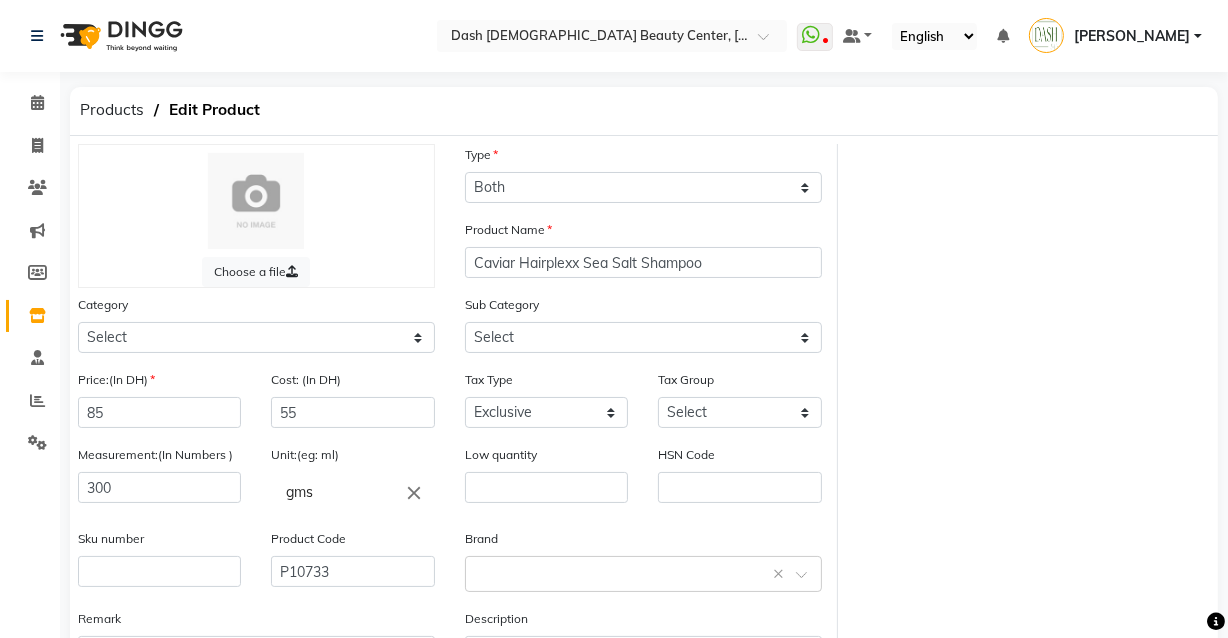 select on "1619101000" 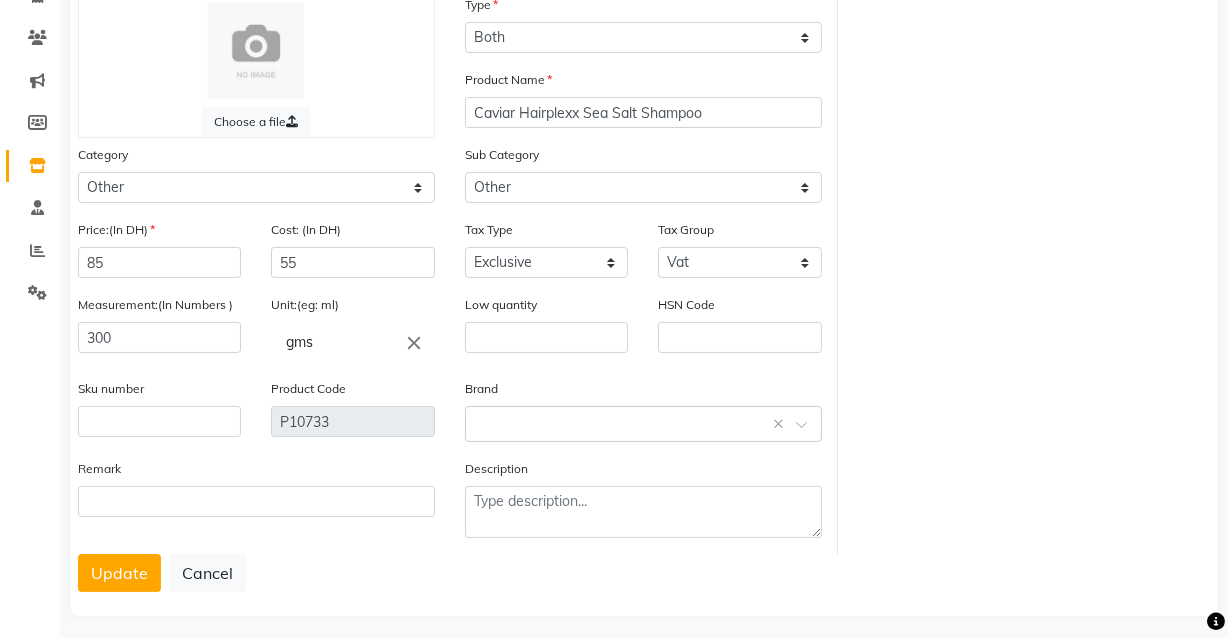 scroll, scrollTop: 166, scrollLeft: 0, axis: vertical 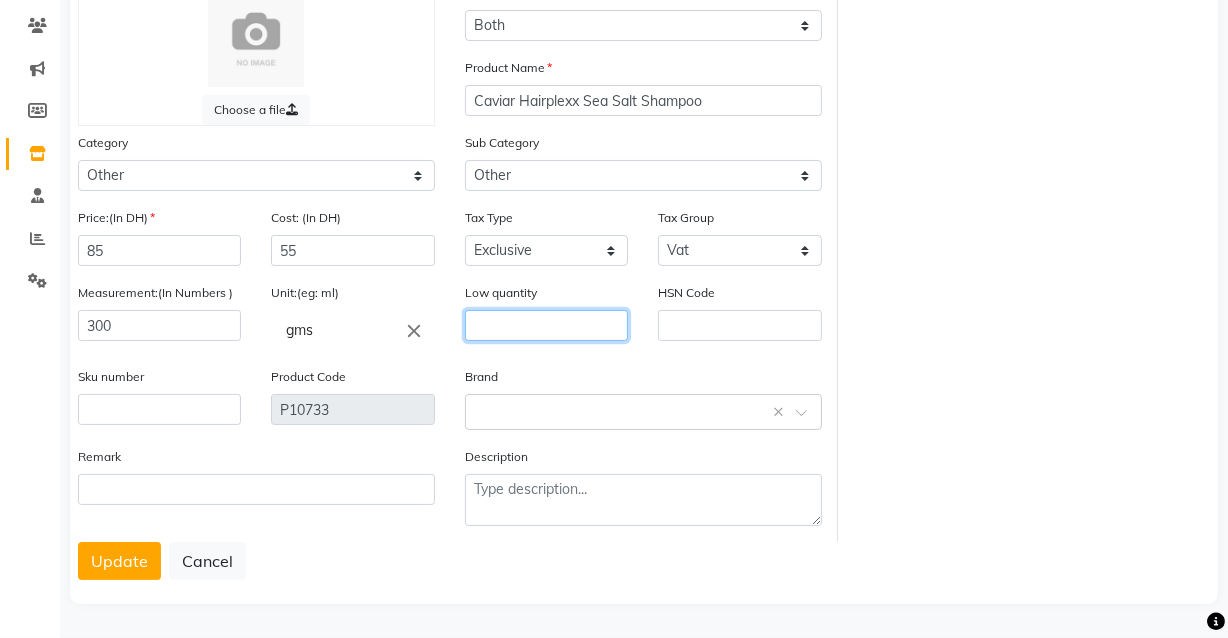click 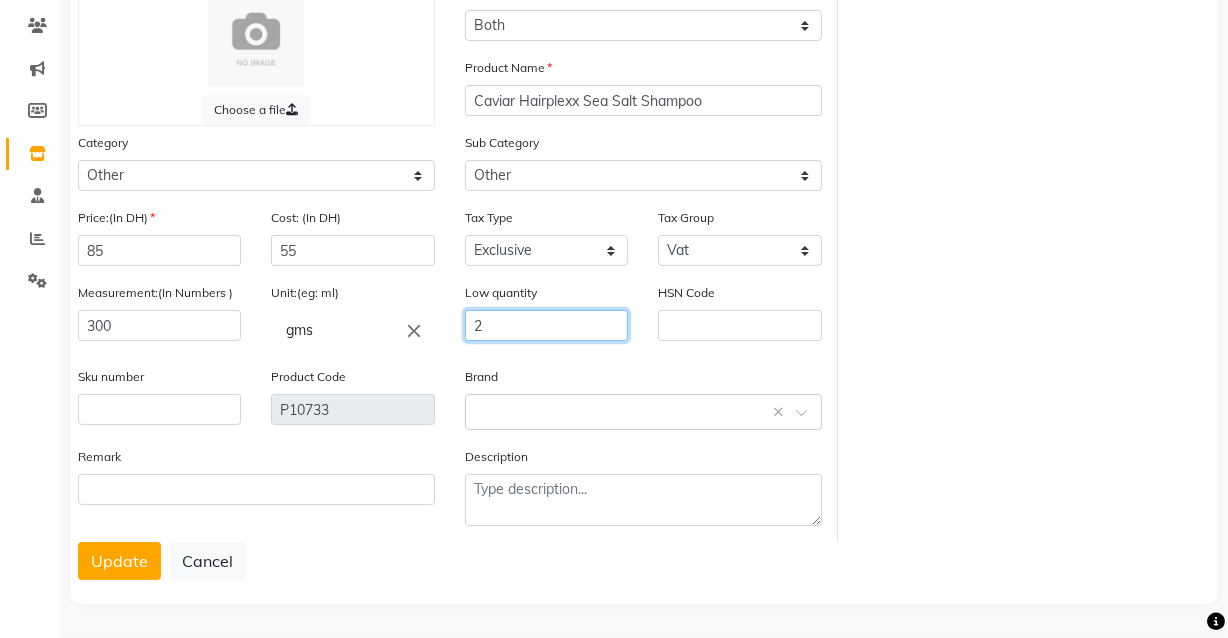 type on "2" 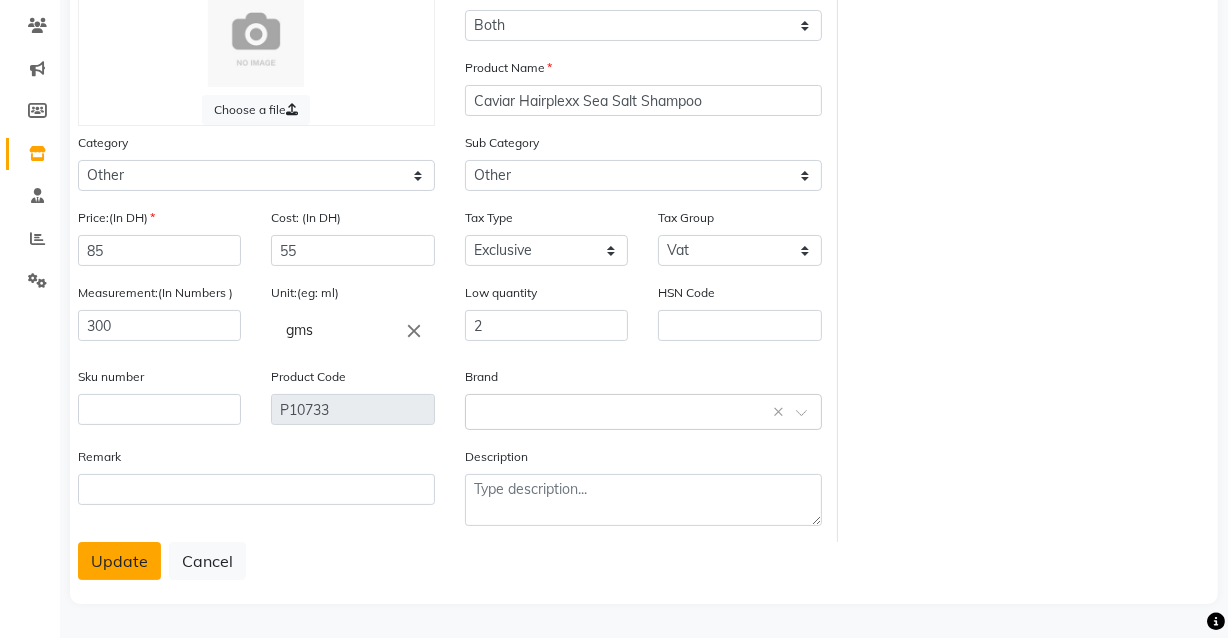 click on "Update" 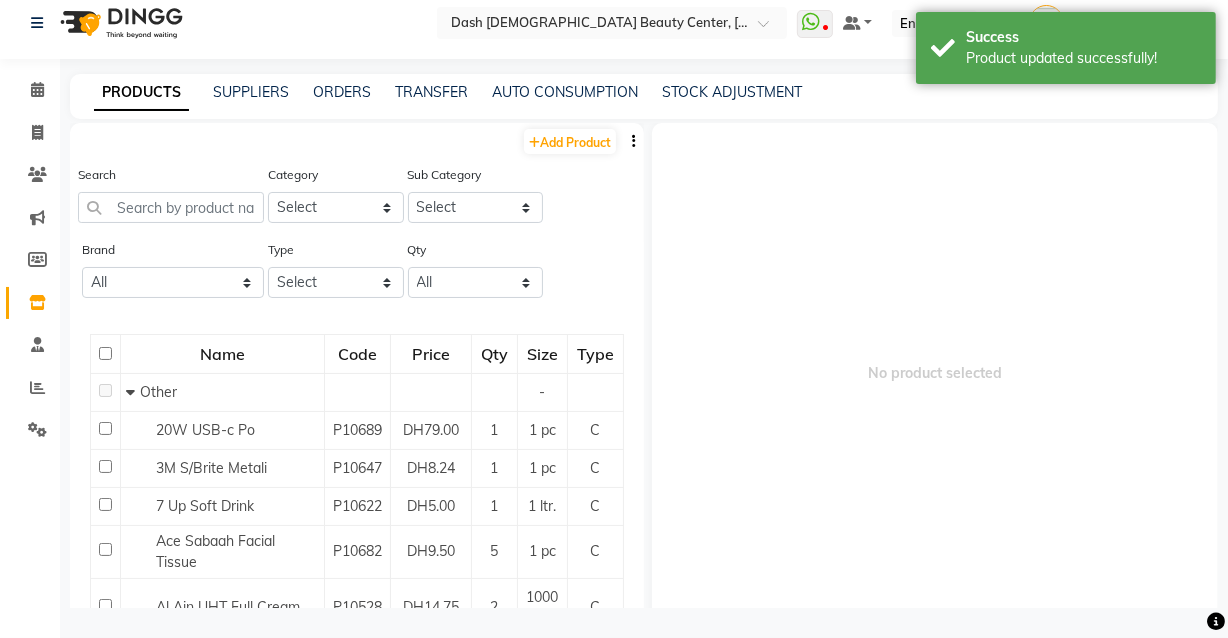 scroll, scrollTop: 12, scrollLeft: 0, axis: vertical 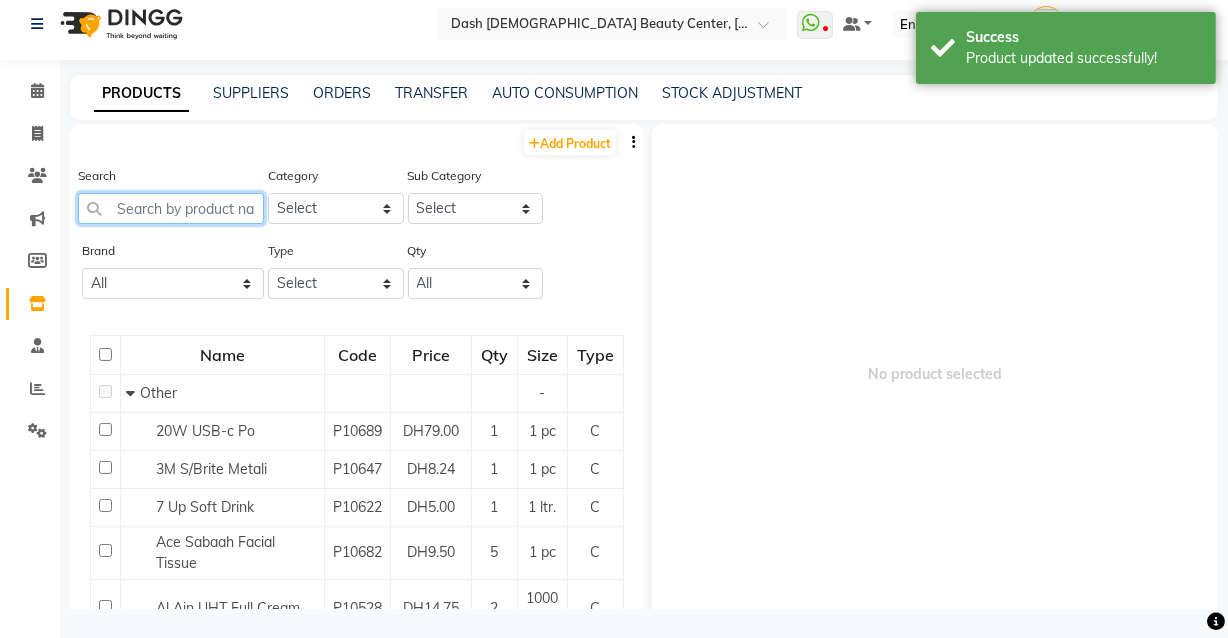 click 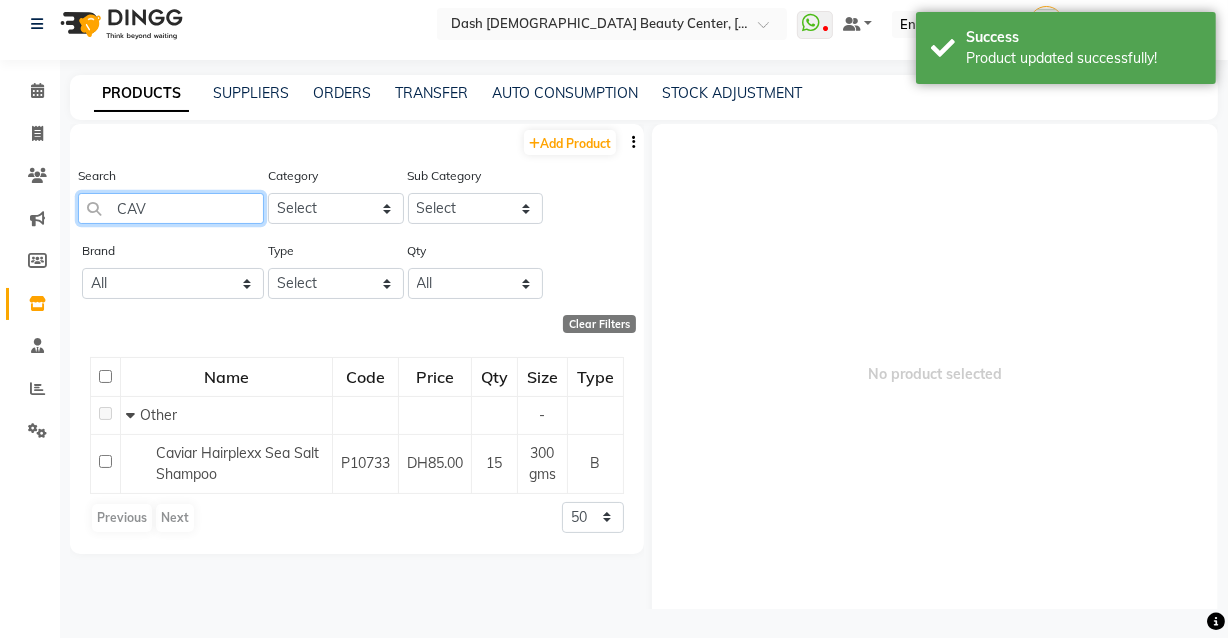 type on "CAV" 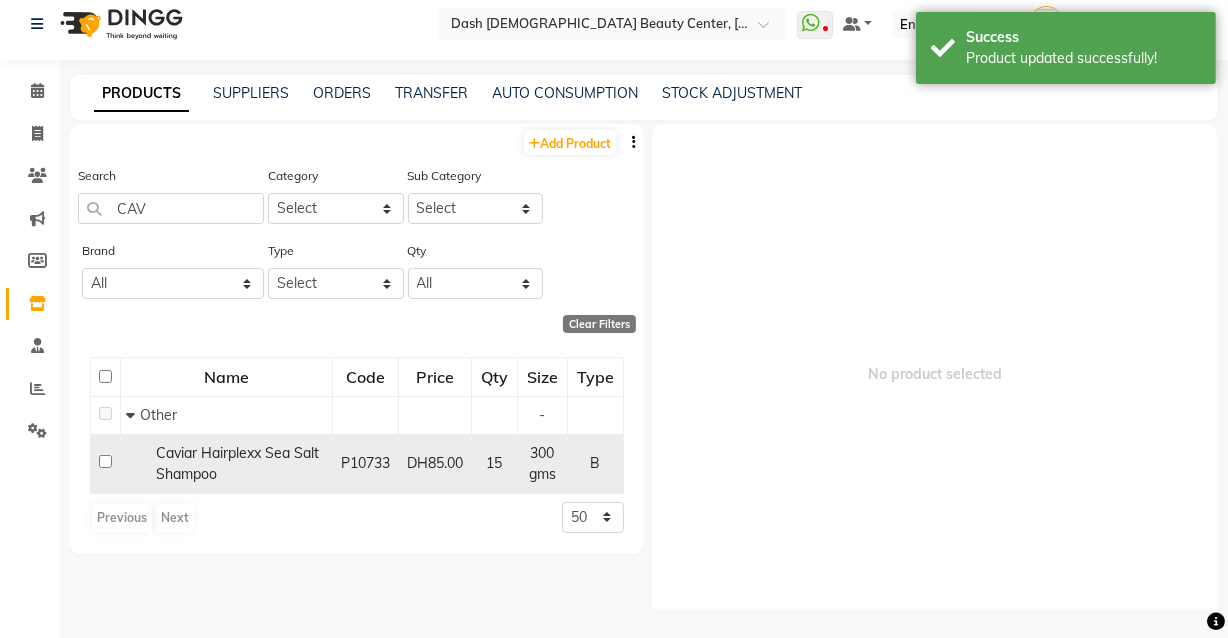 click 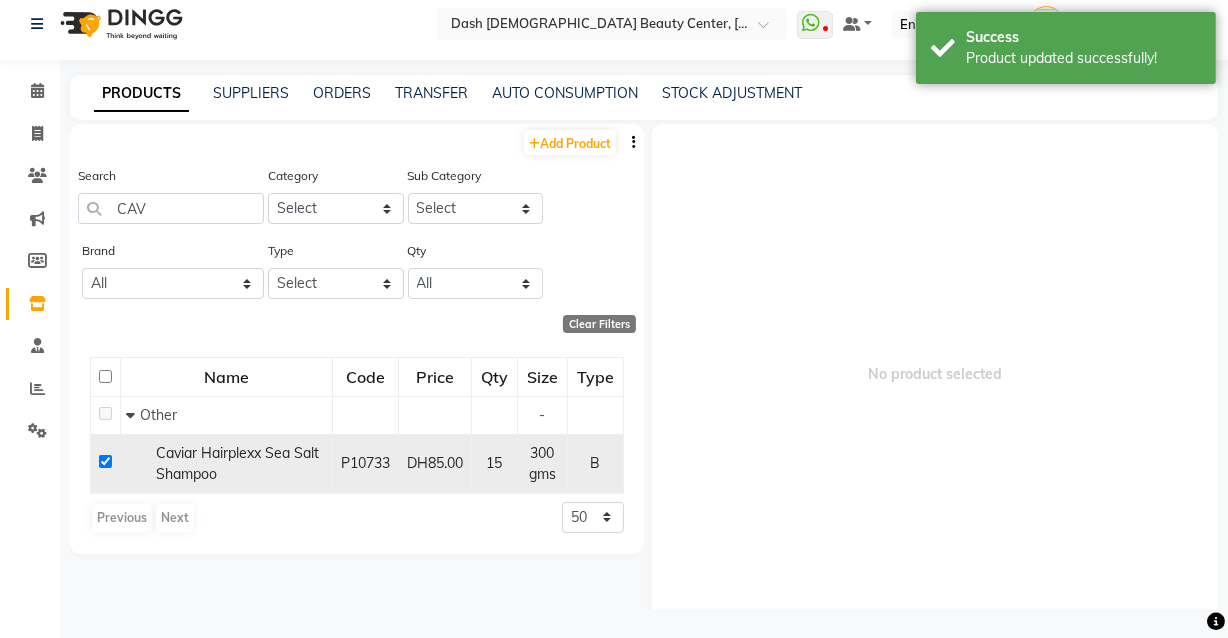 checkbox on "true" 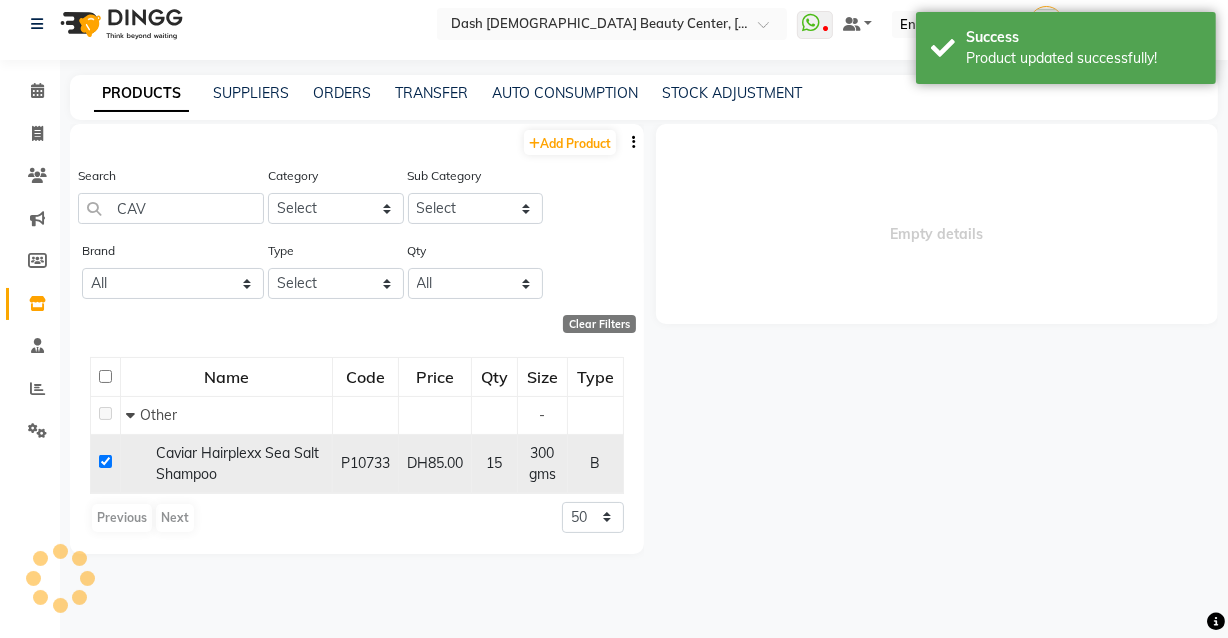 select 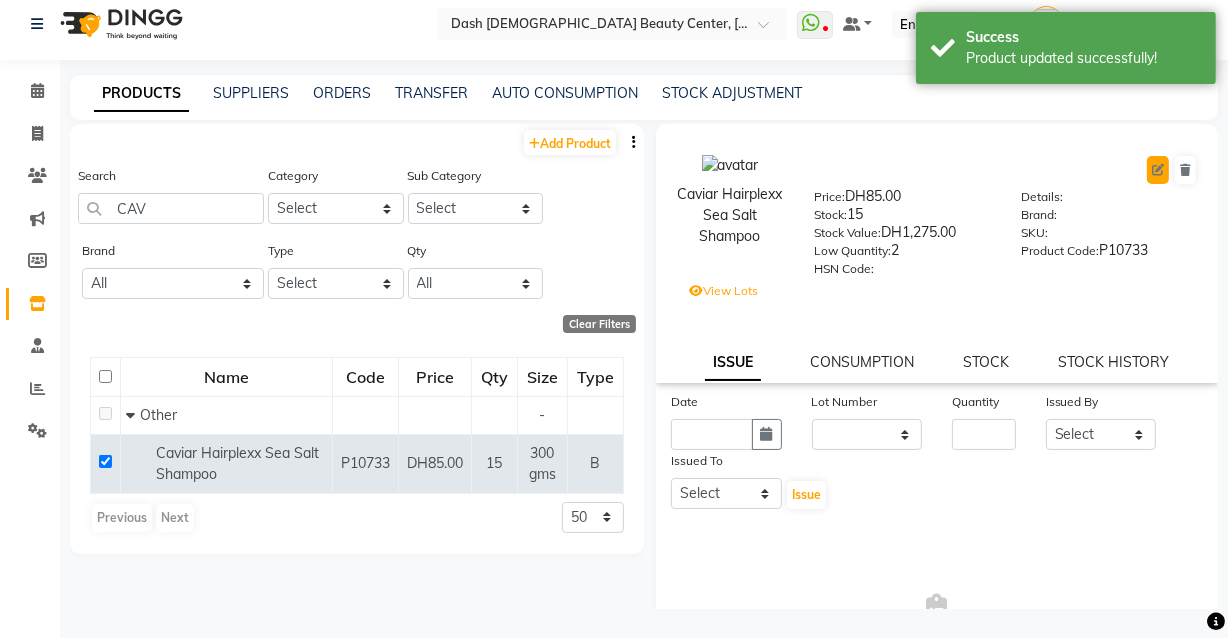 click 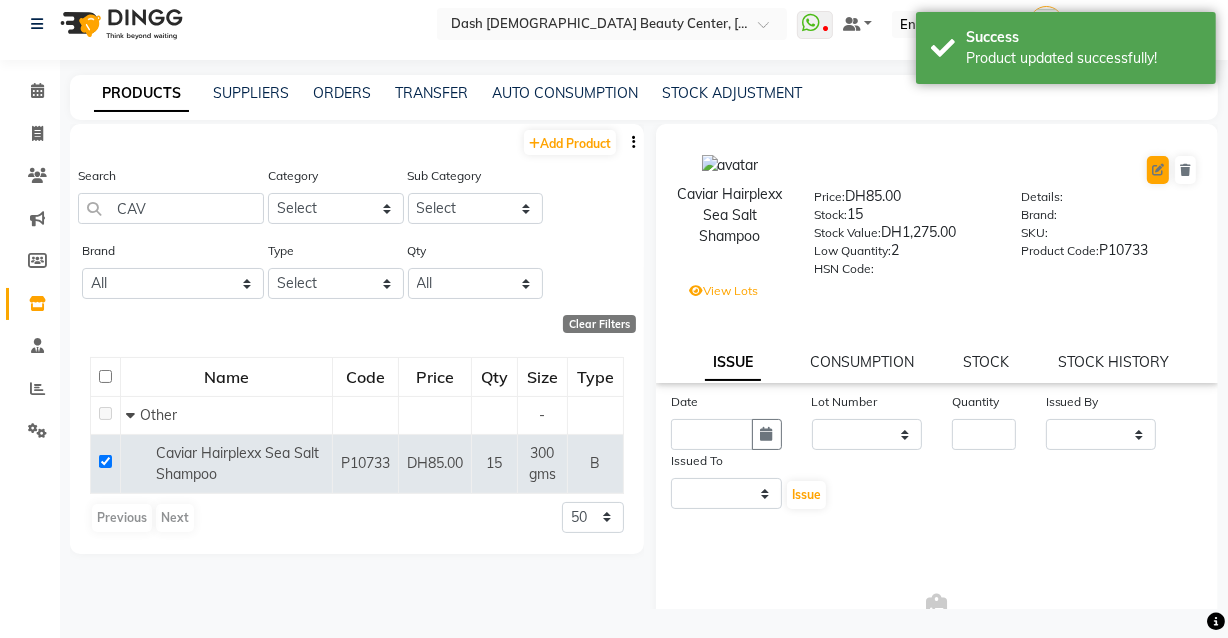 select on "true" 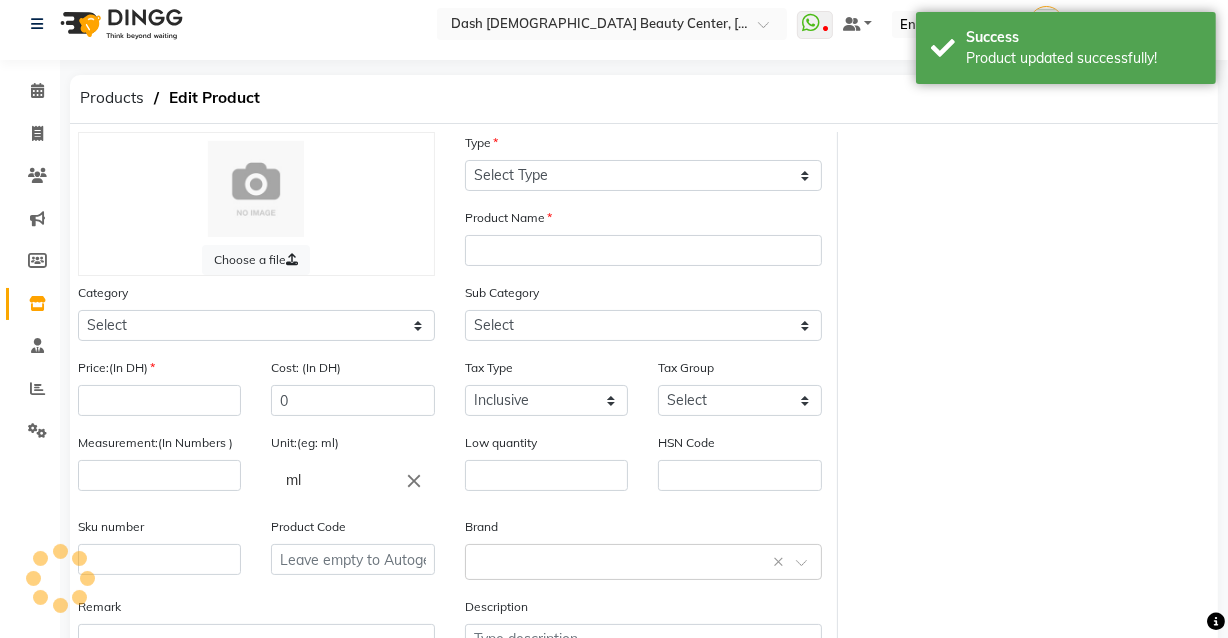 select on "B" 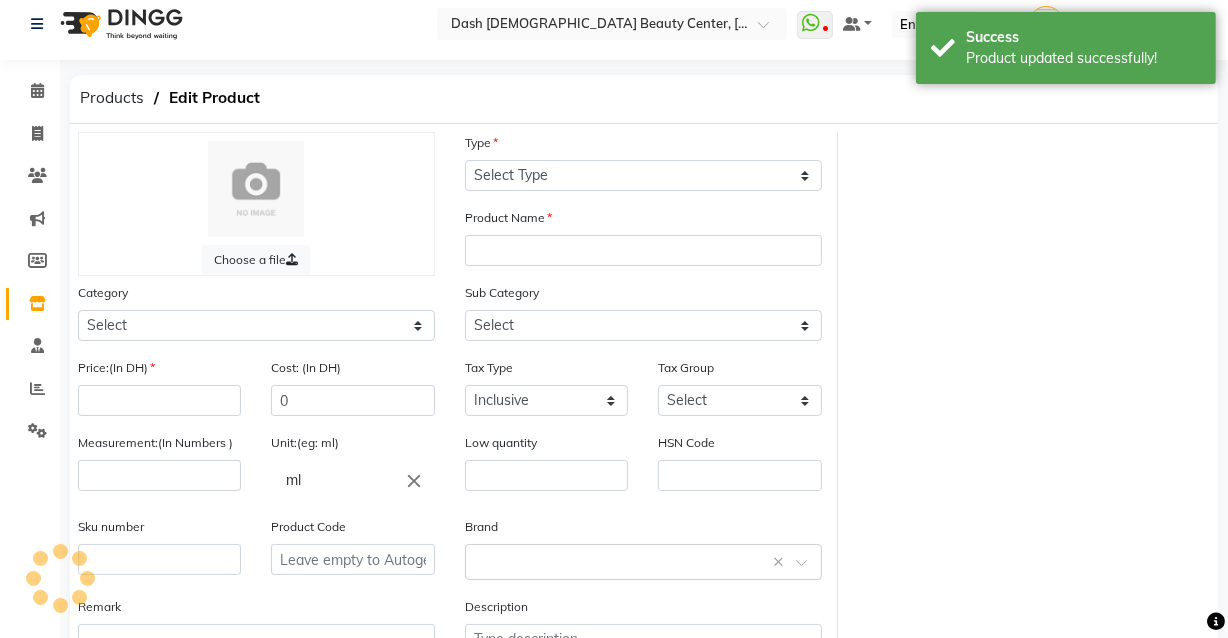 type on "Caviar Hairplexx Sea Salt Shampoo" 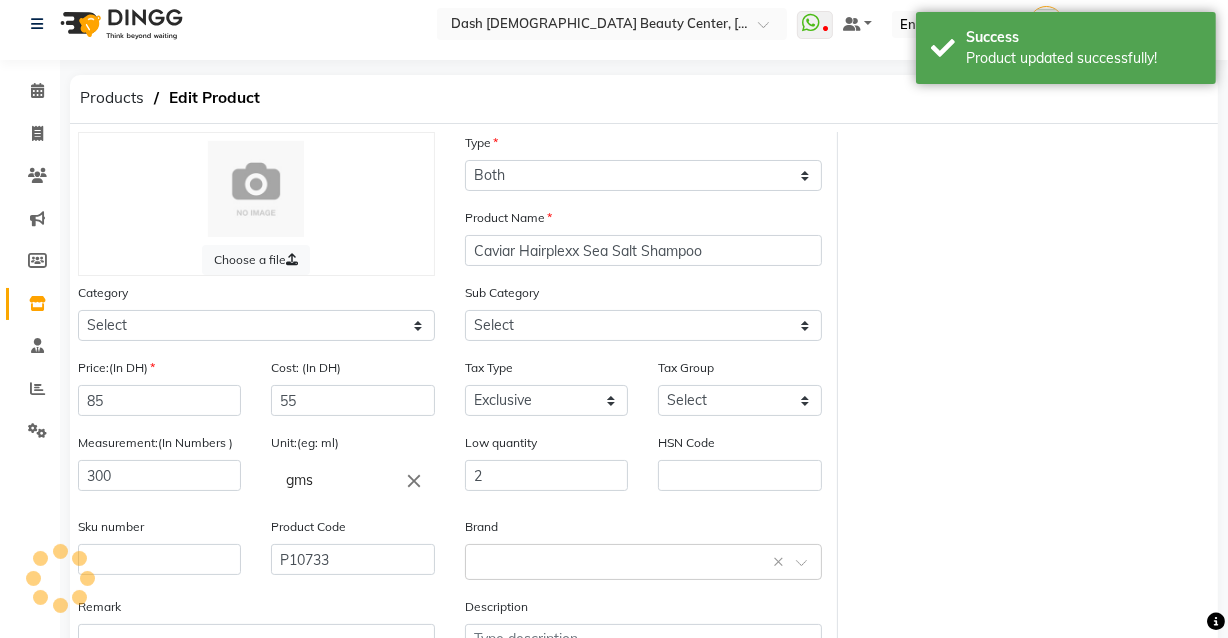 select on "1619101000" 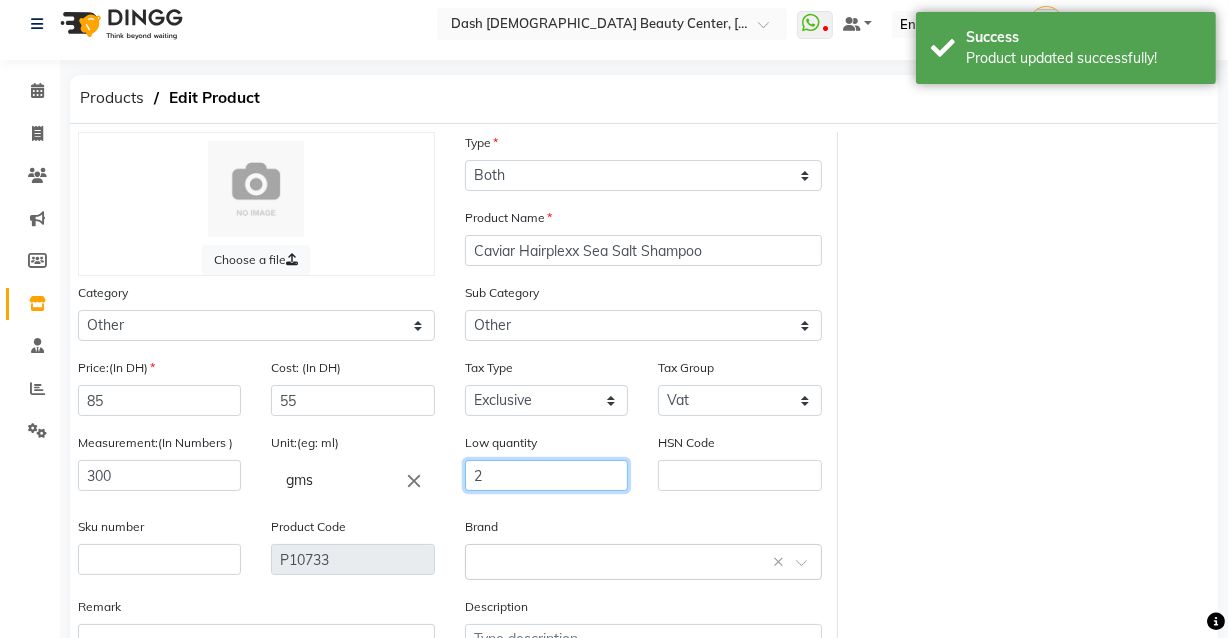 click on "2" 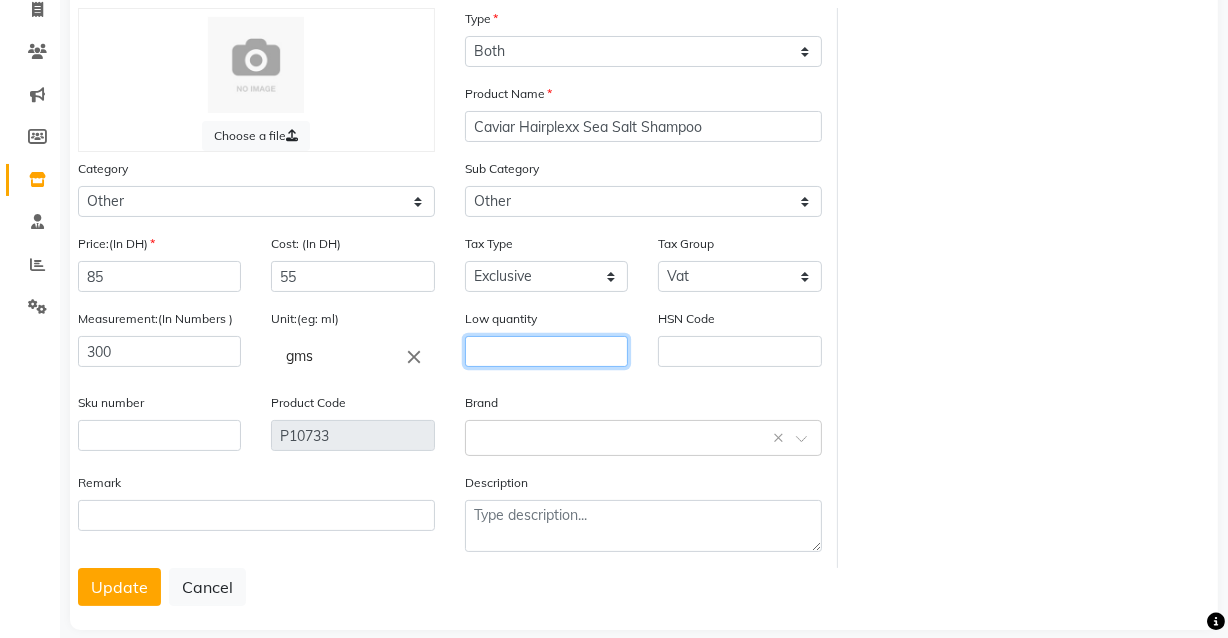 scroll, scrollTop: 166, scrollLeft: 0, axis: vertical 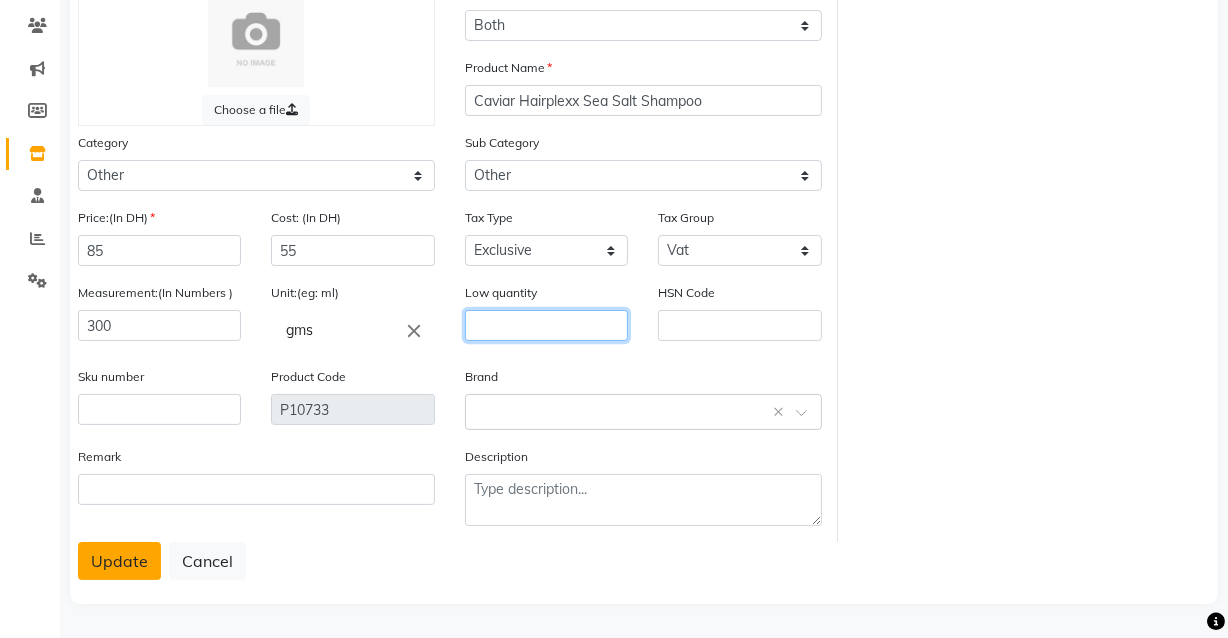 type 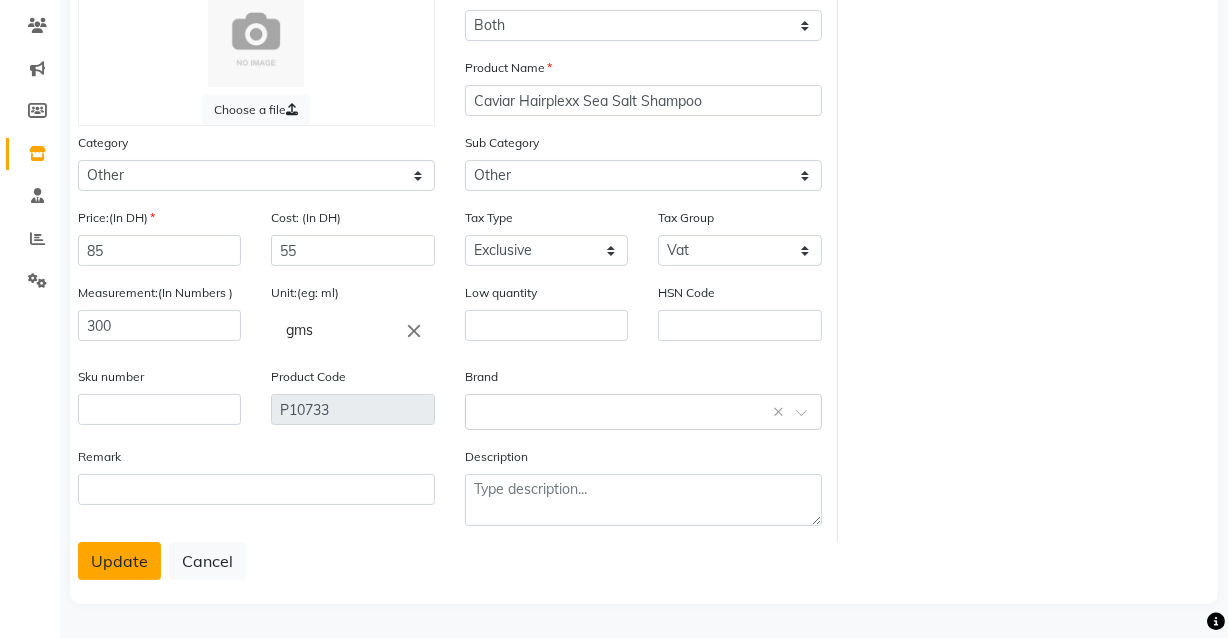 click on "Update" 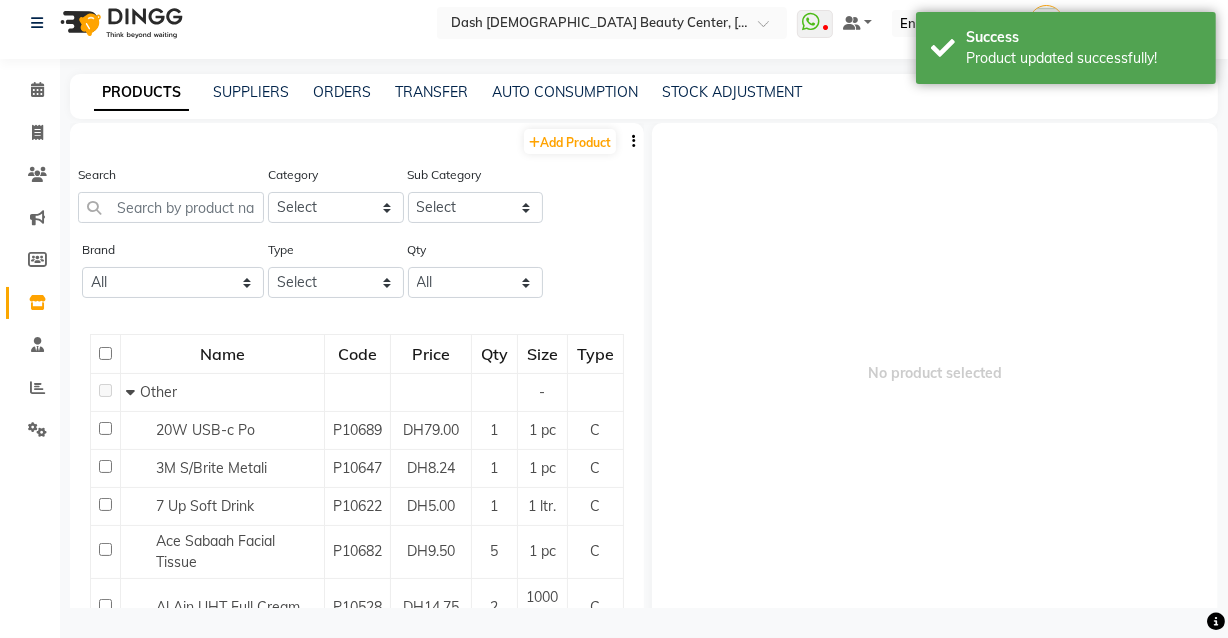 scroll, scrollTop: 12, scrollLeft: 0, axis: vertical 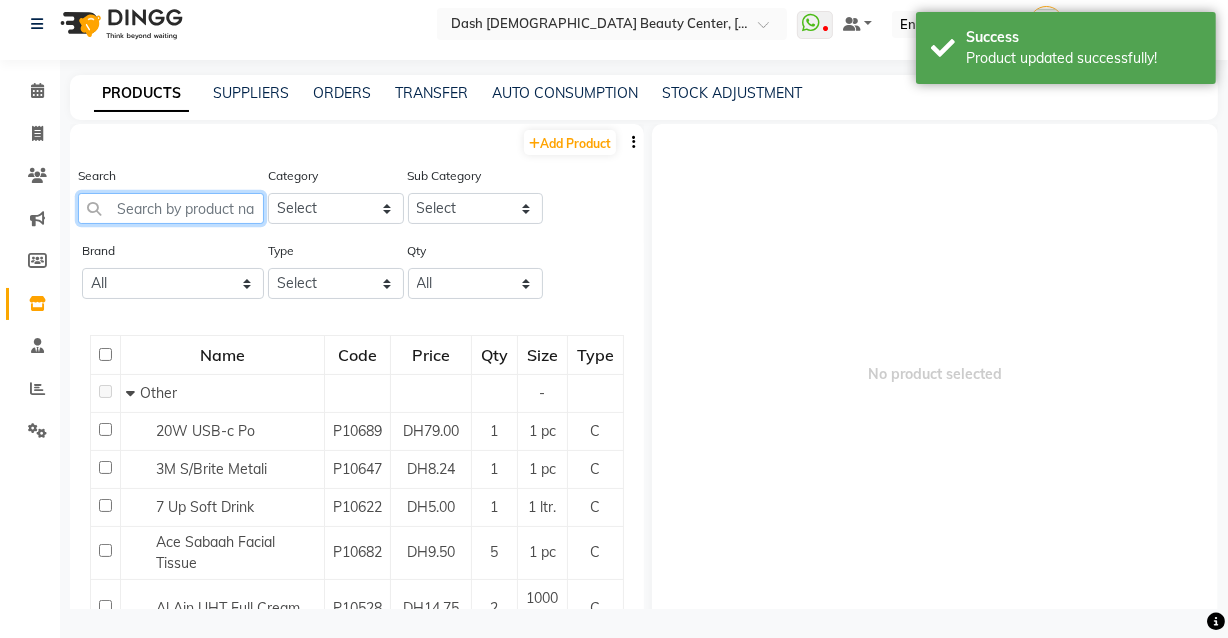 click 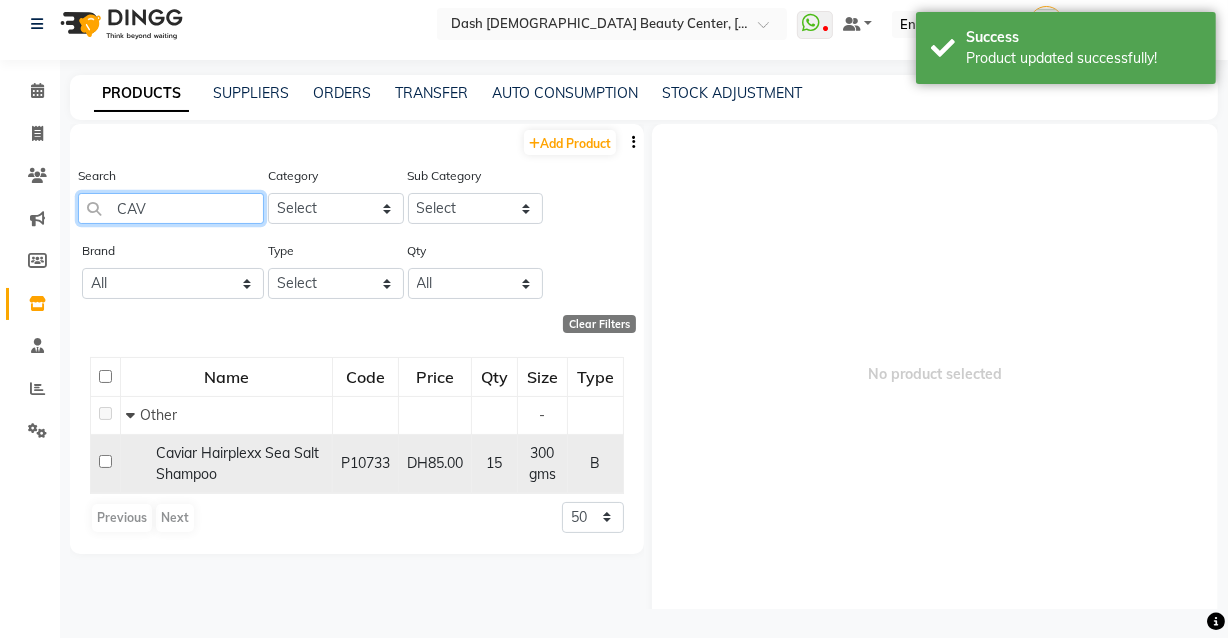type on "CAV" 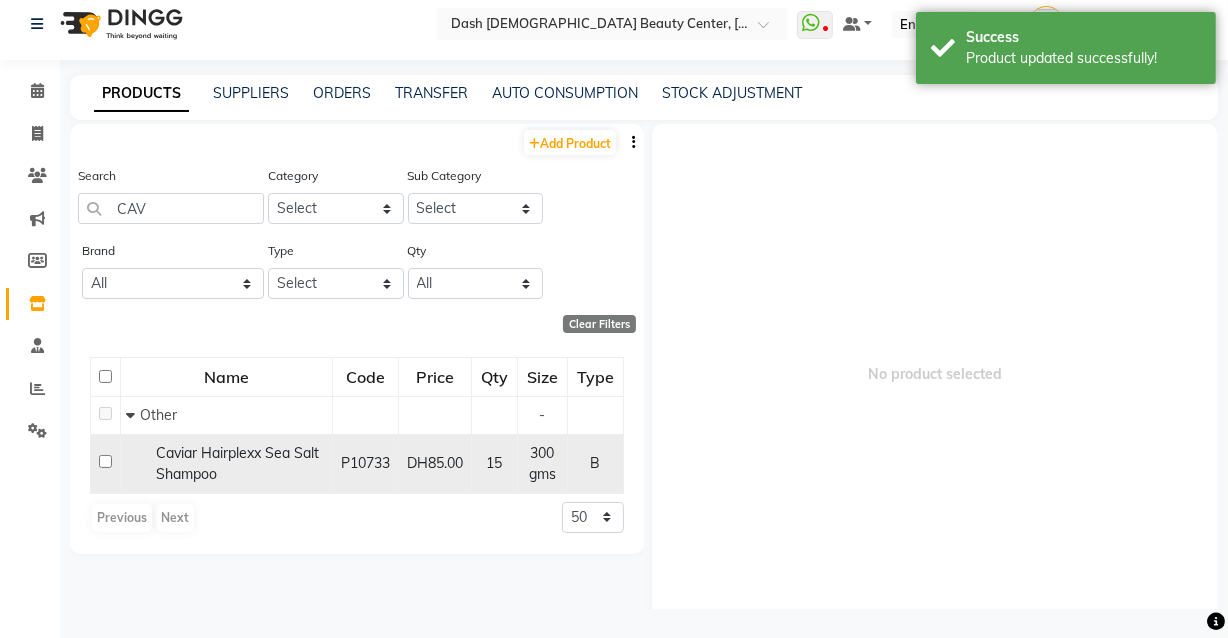 click 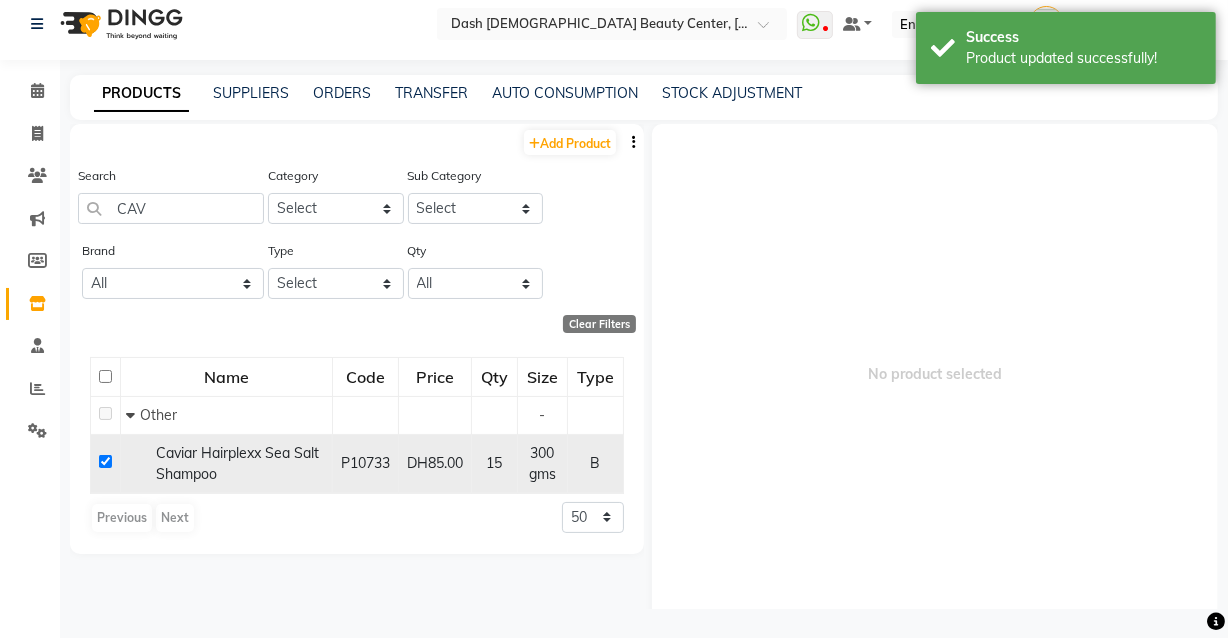 checkbox on "true" 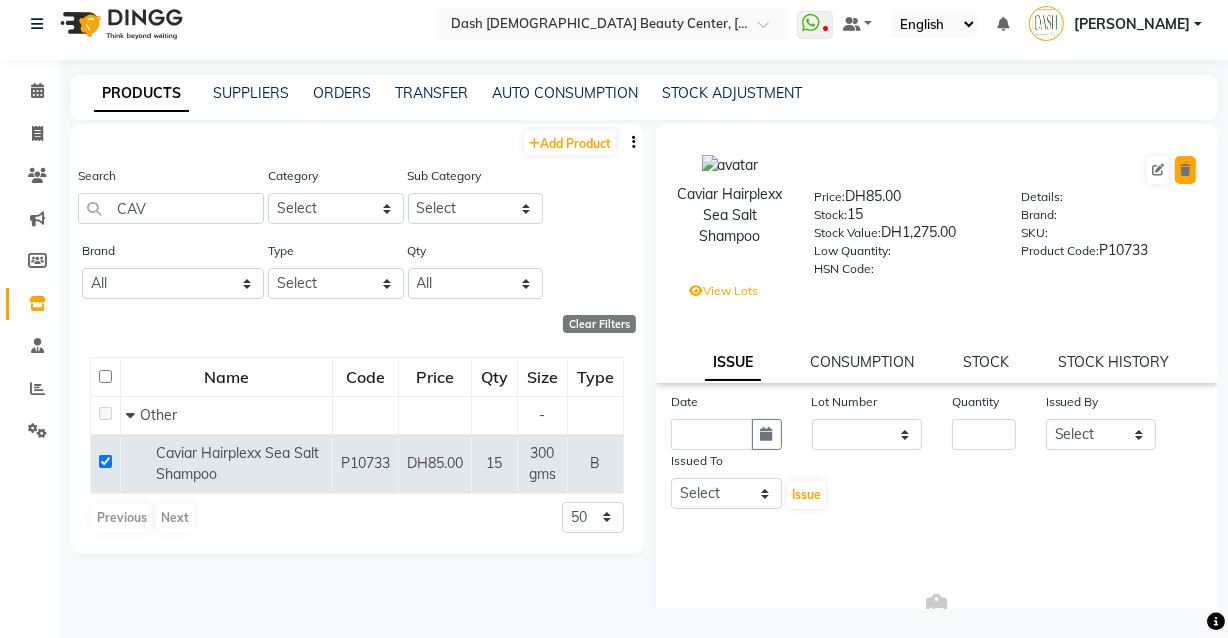 click 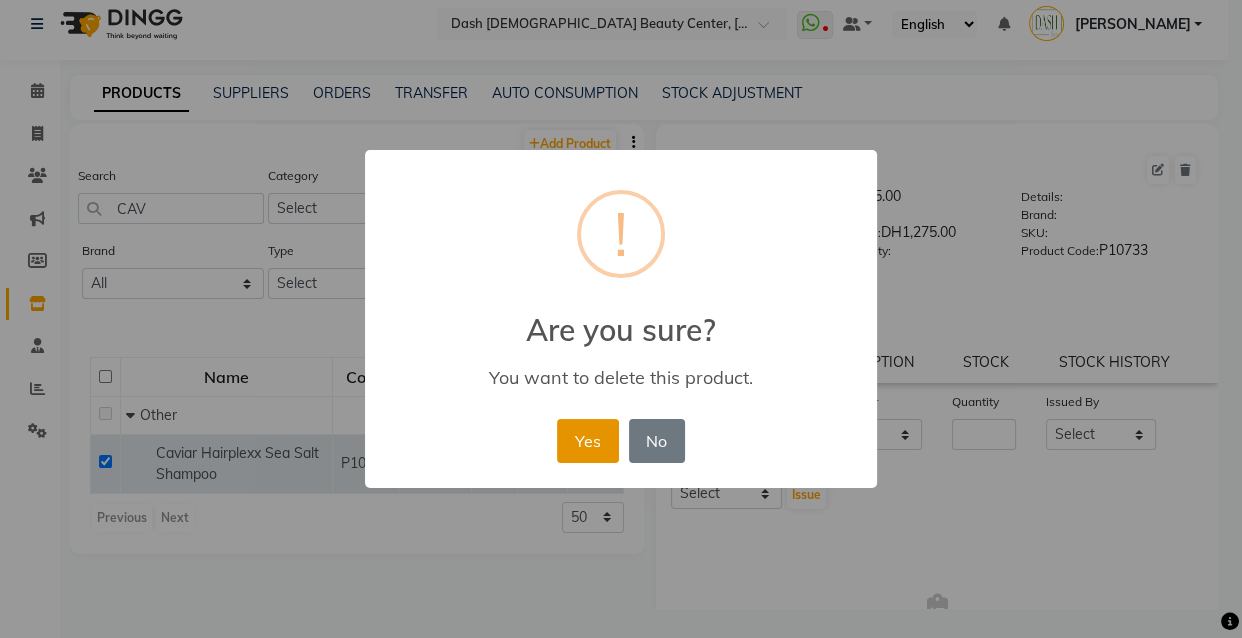 click on "Yes" at bounding box center (587, 441) 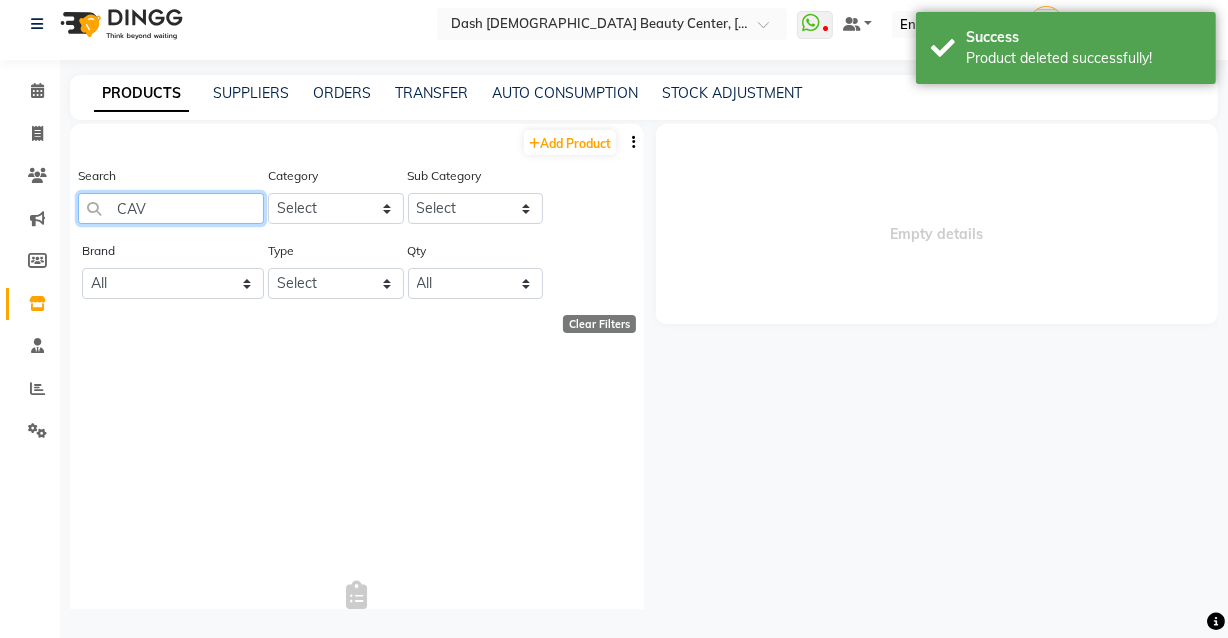 click on "CAV" 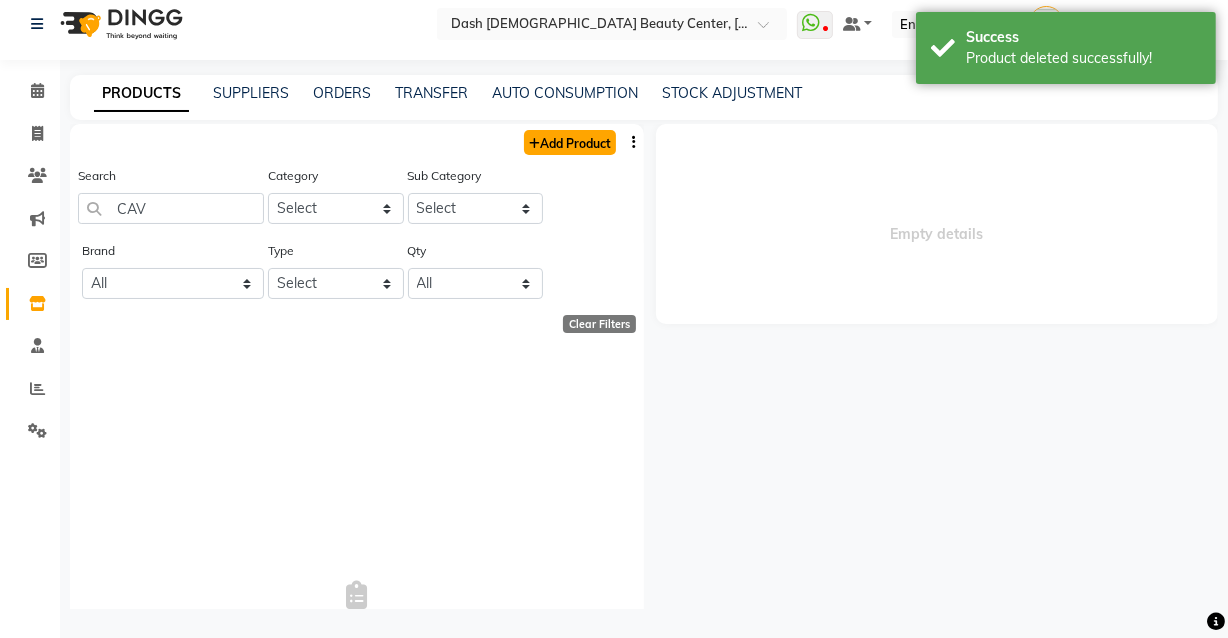 click on "Add Product" 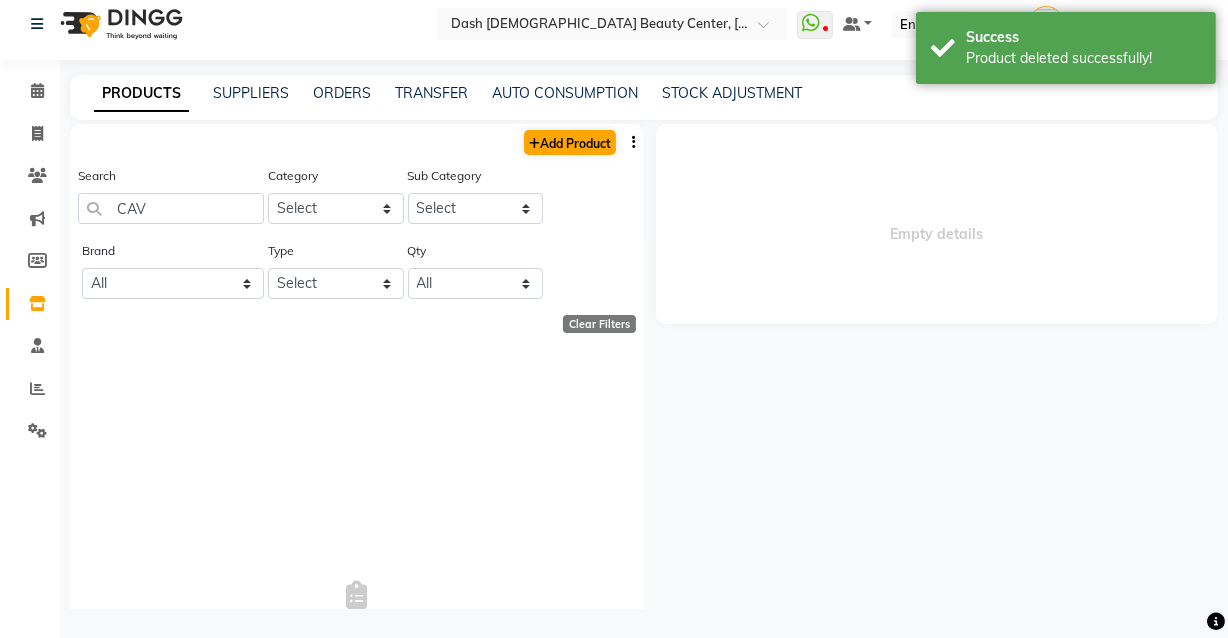 select on "true" 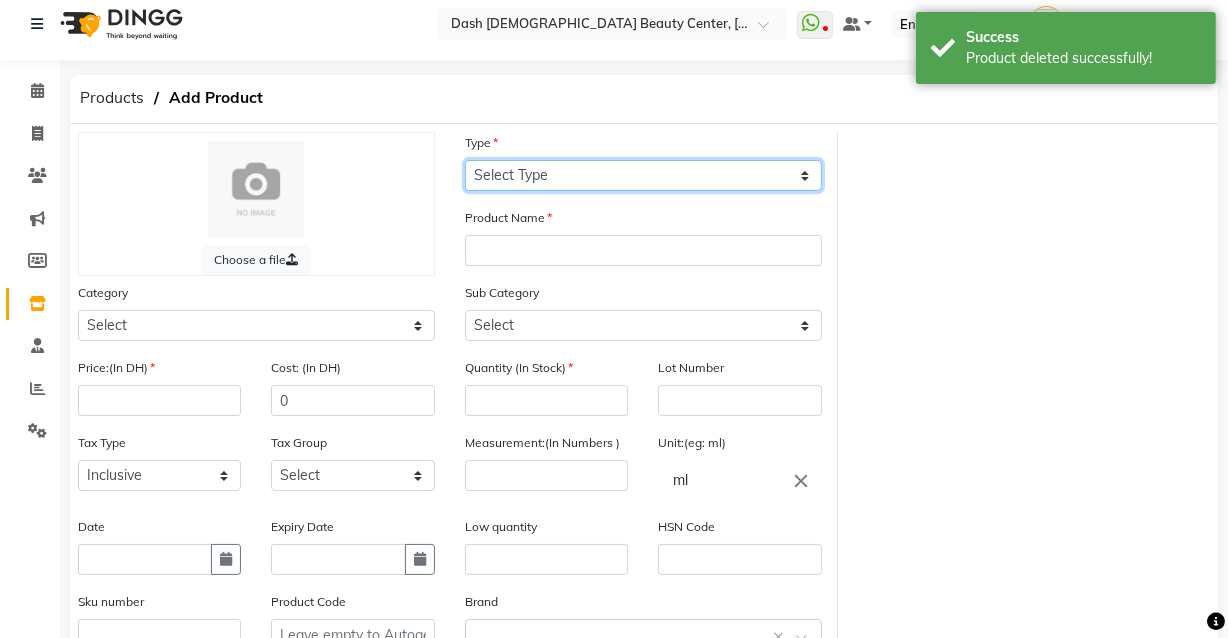 click on "Select Type Both Retail Consumable" 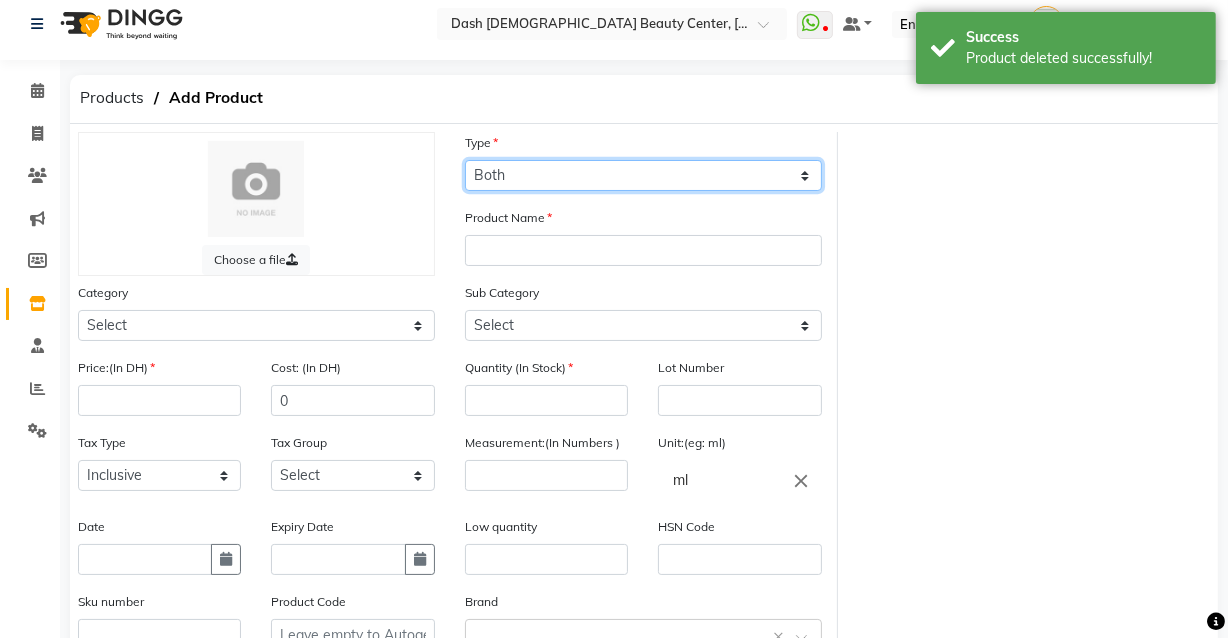 click on "Select Type Both Retail Consumable" 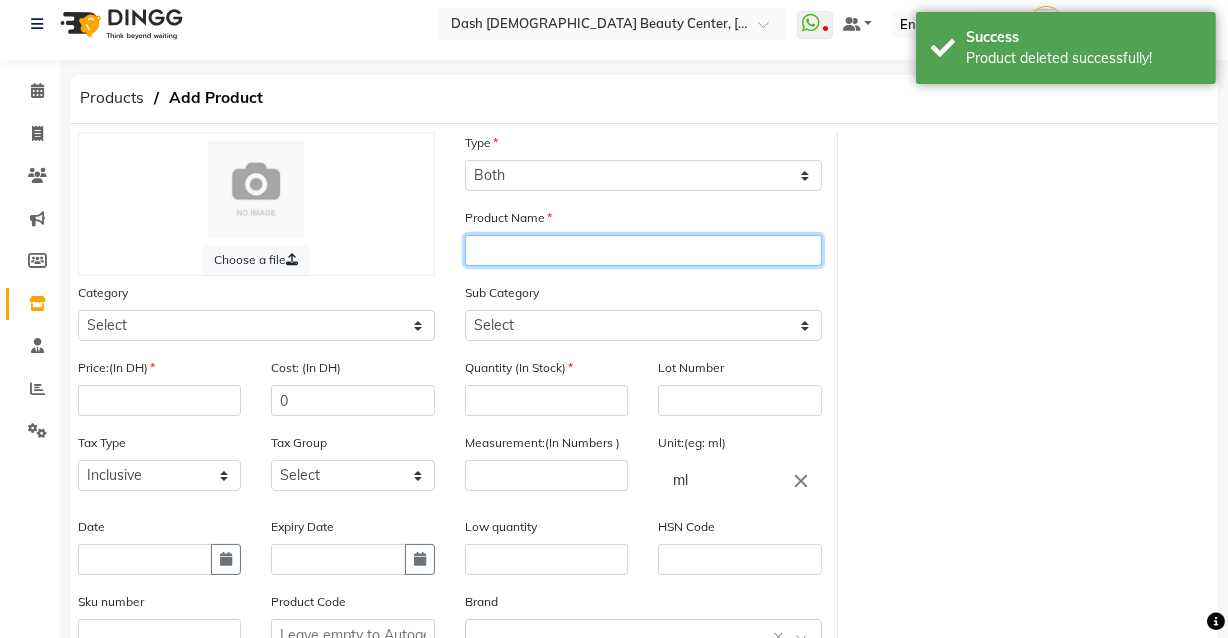 click 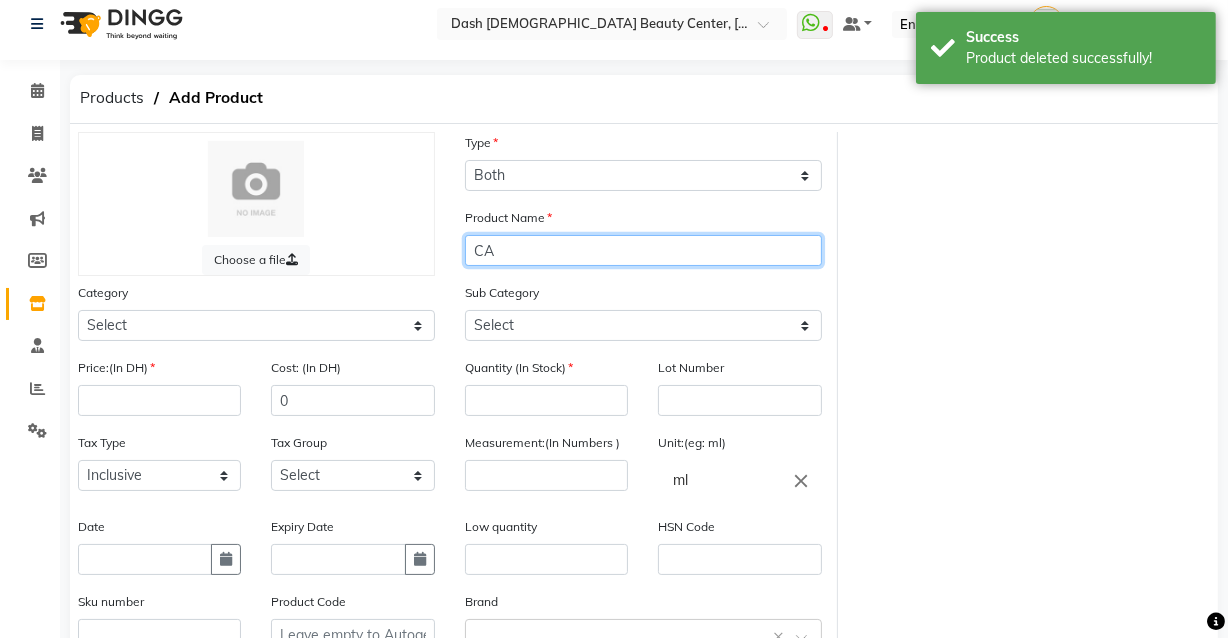 type on "C" 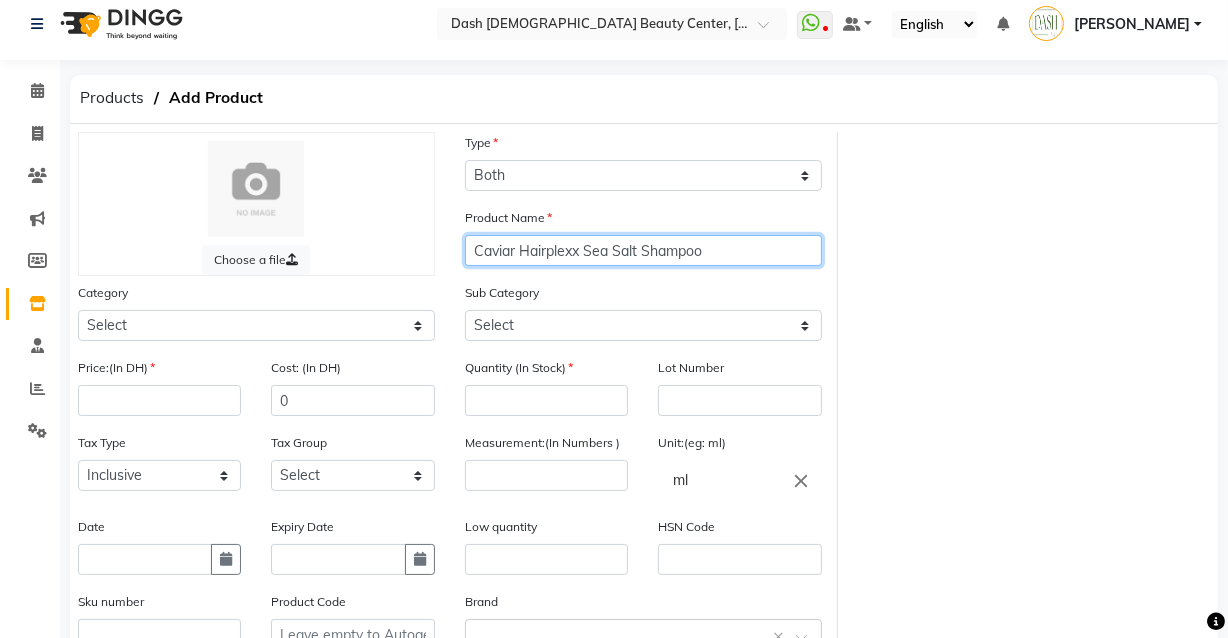type on "Caviar Hairplexx Sea Salt Shampoo" 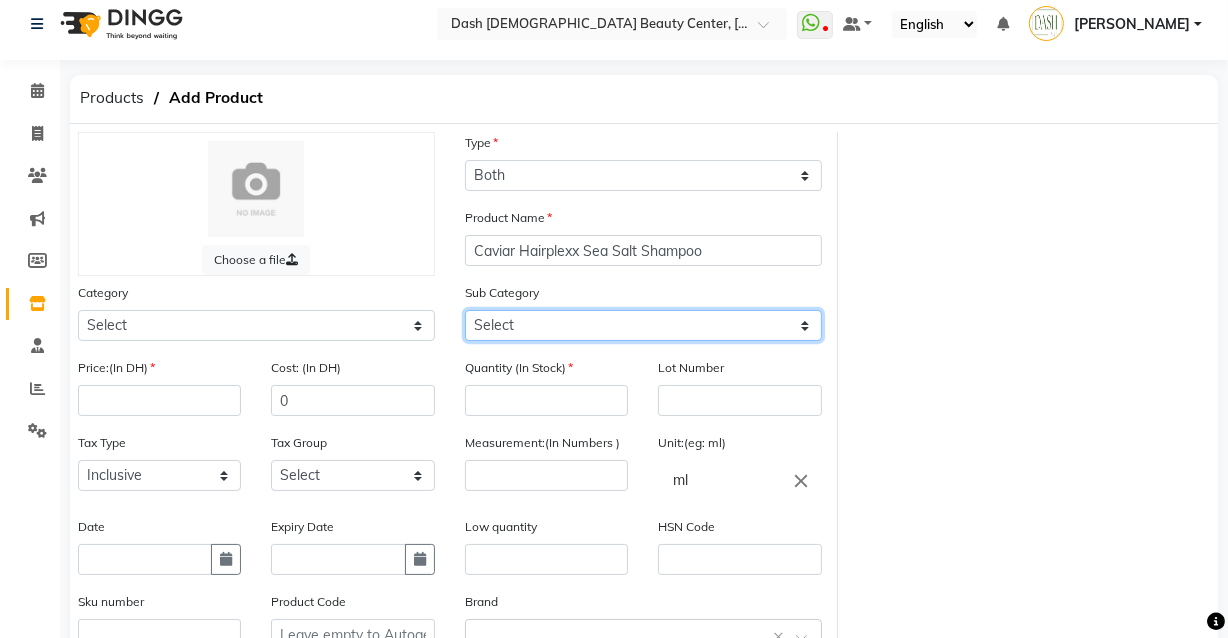click on "Select" 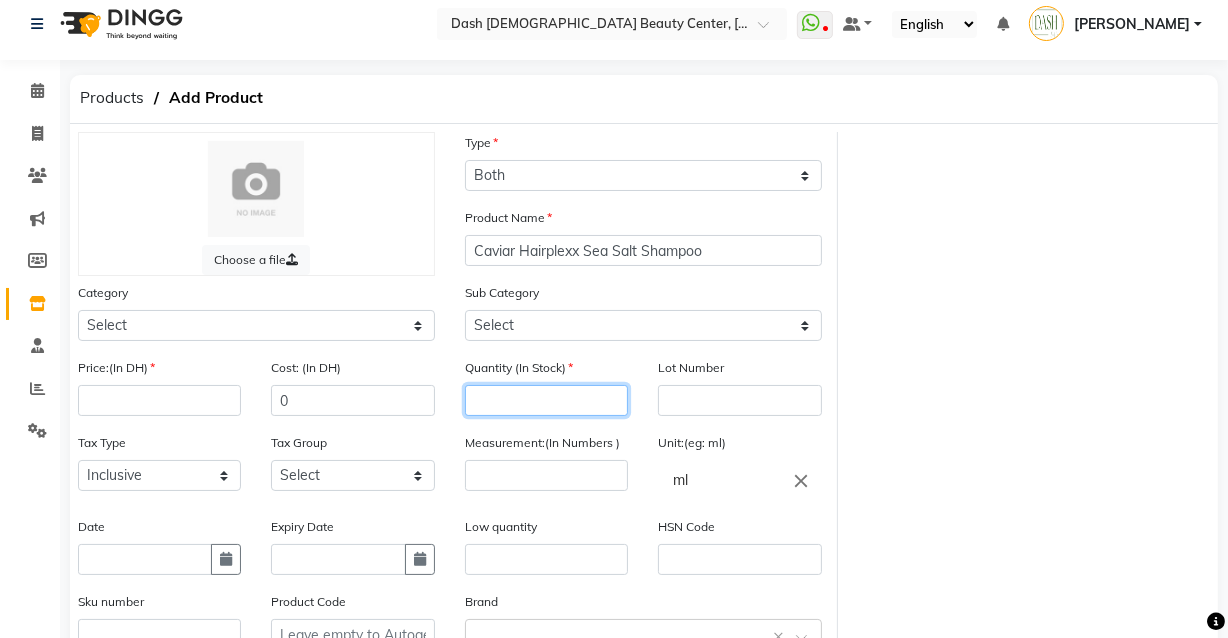 click 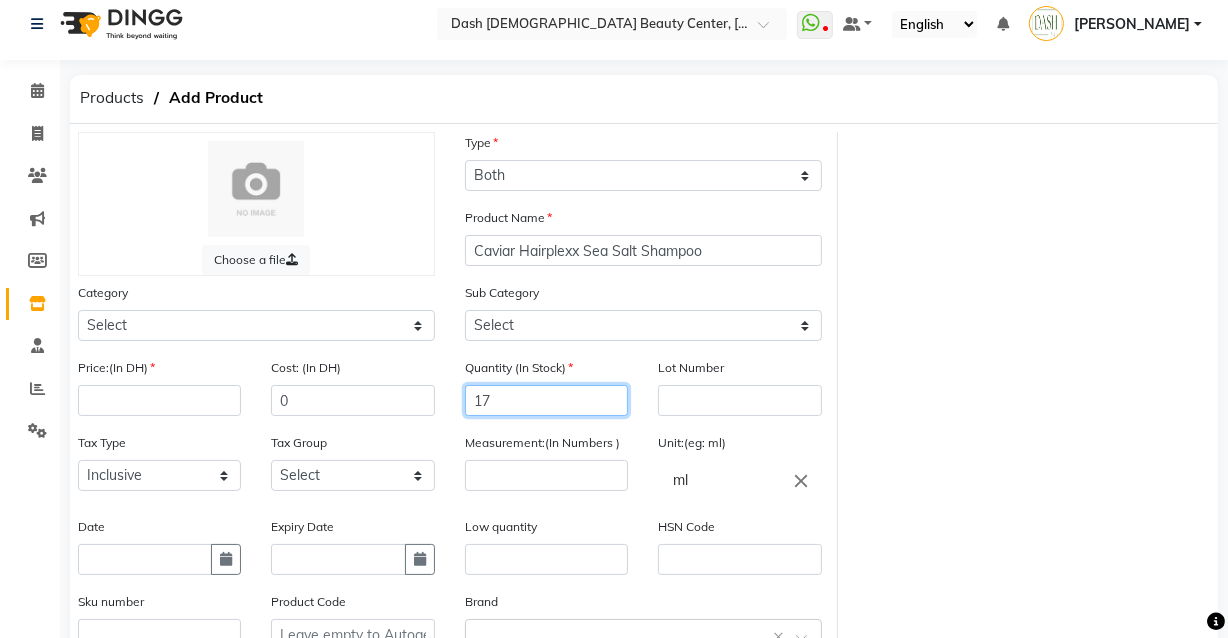 type on "17" 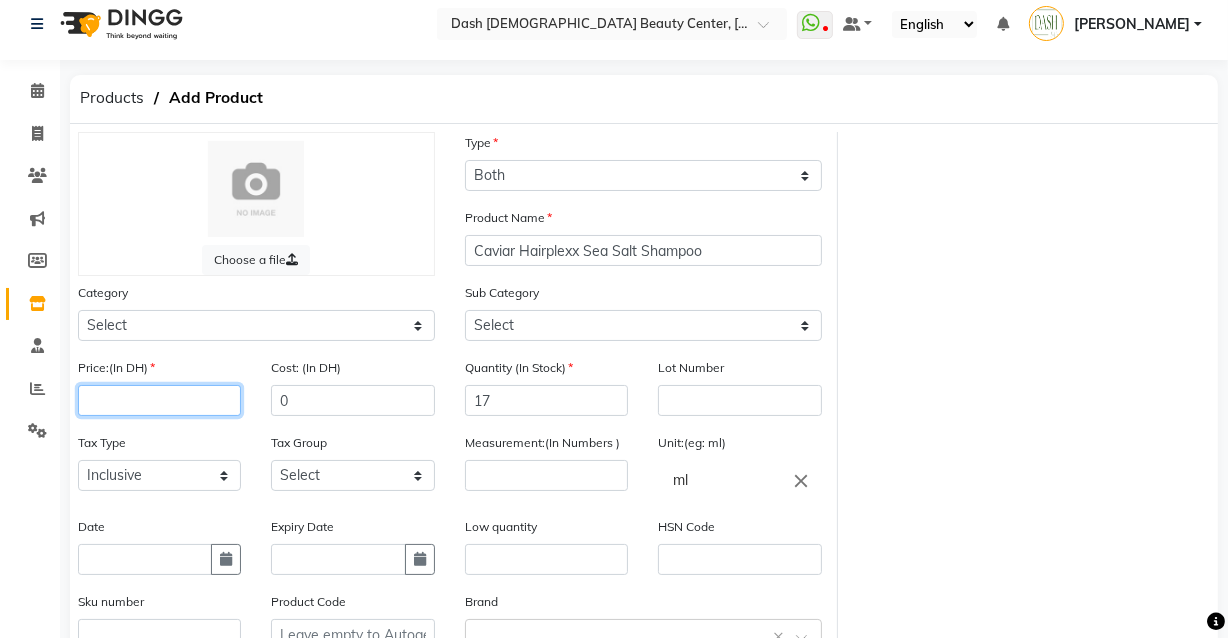 click 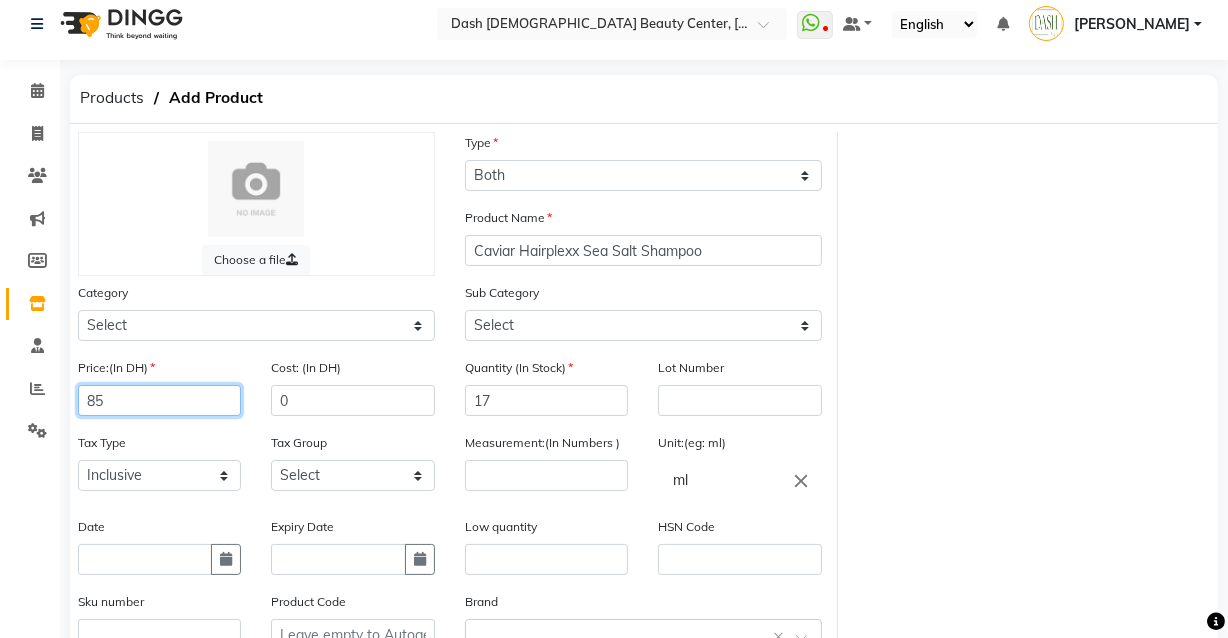 type on "85" 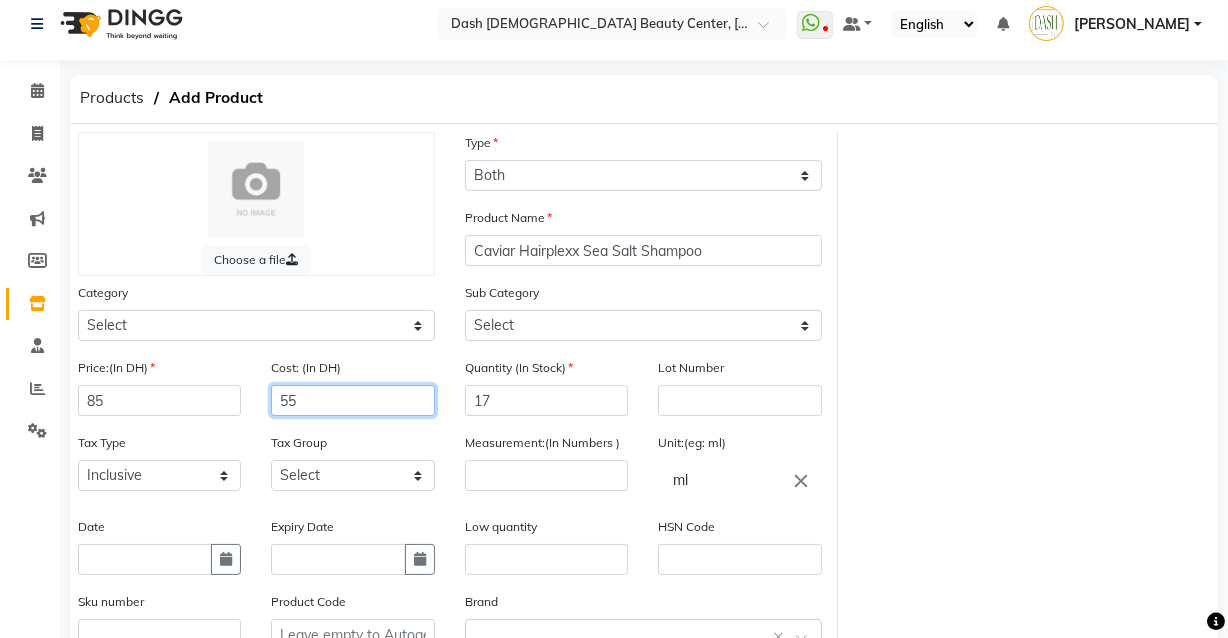type on "55" 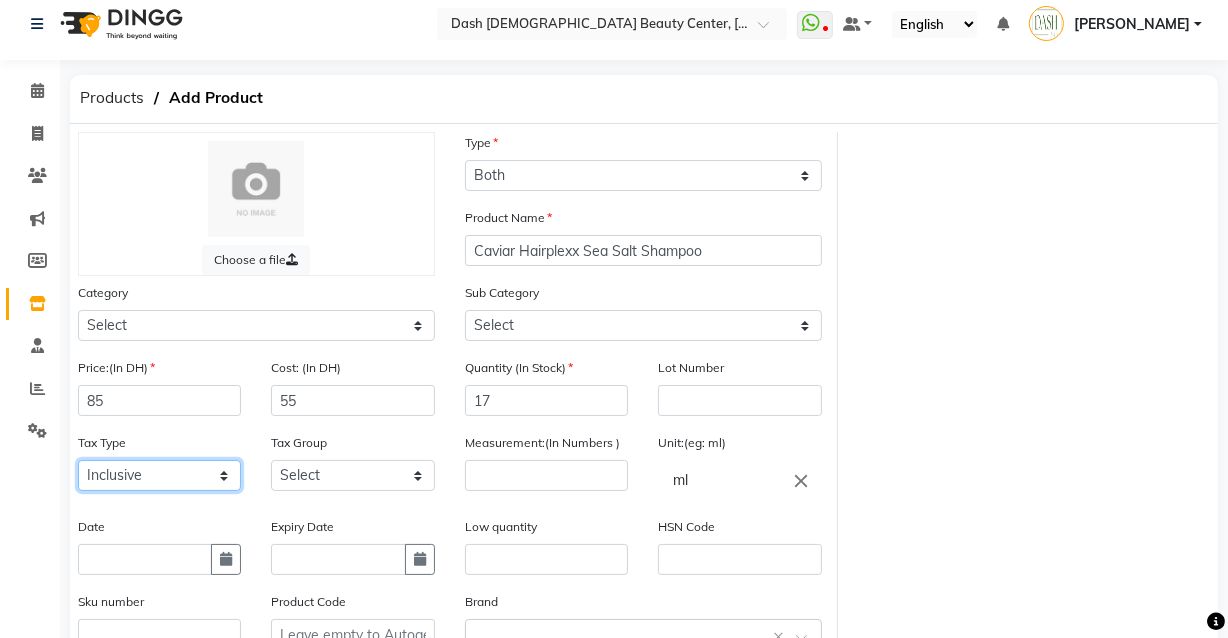 click on "Select Inclusive Exclusive" 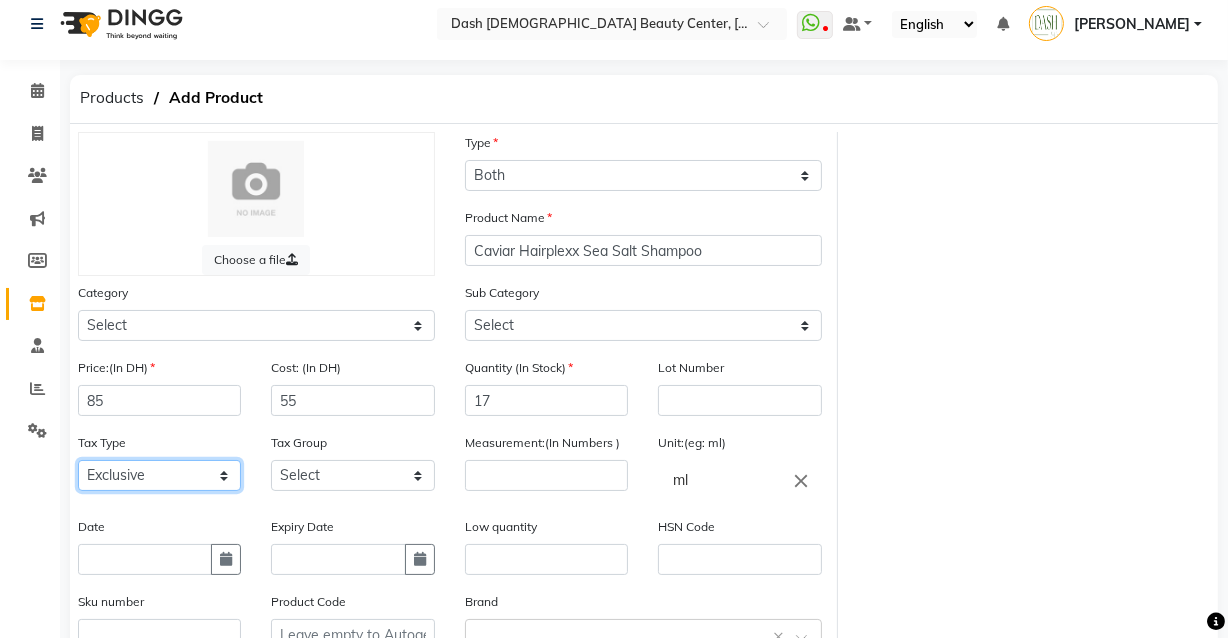 click on "Select Inclusive Exclusive" 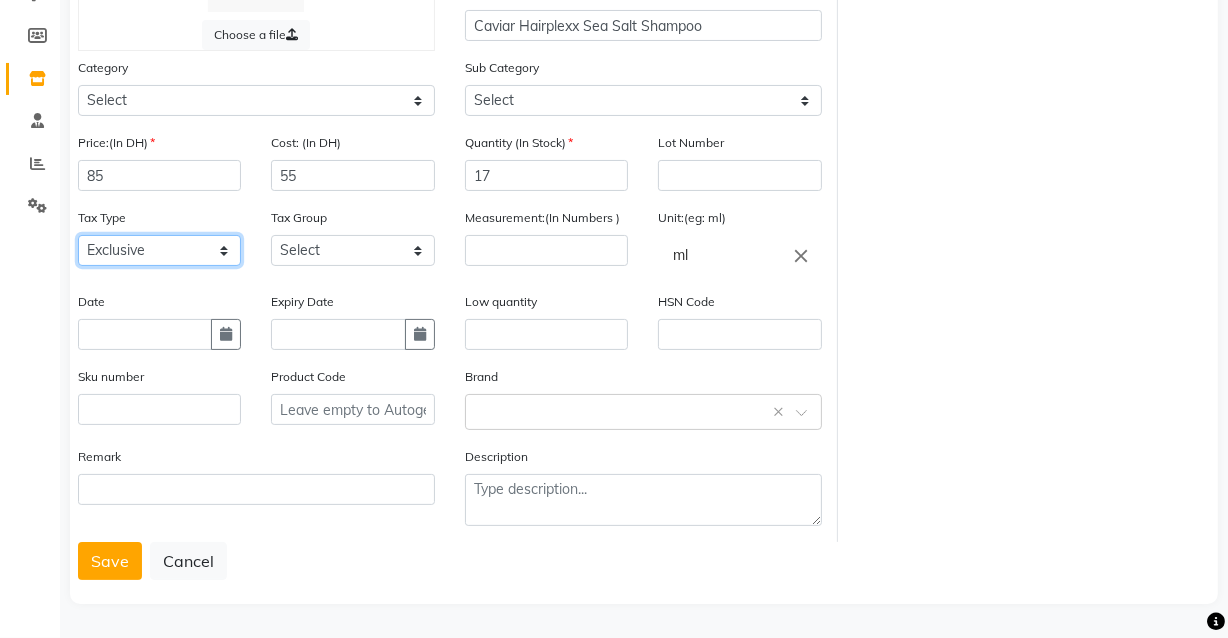 scroll, scrollTop: 240, scrollLeft: 0, axis: vertical 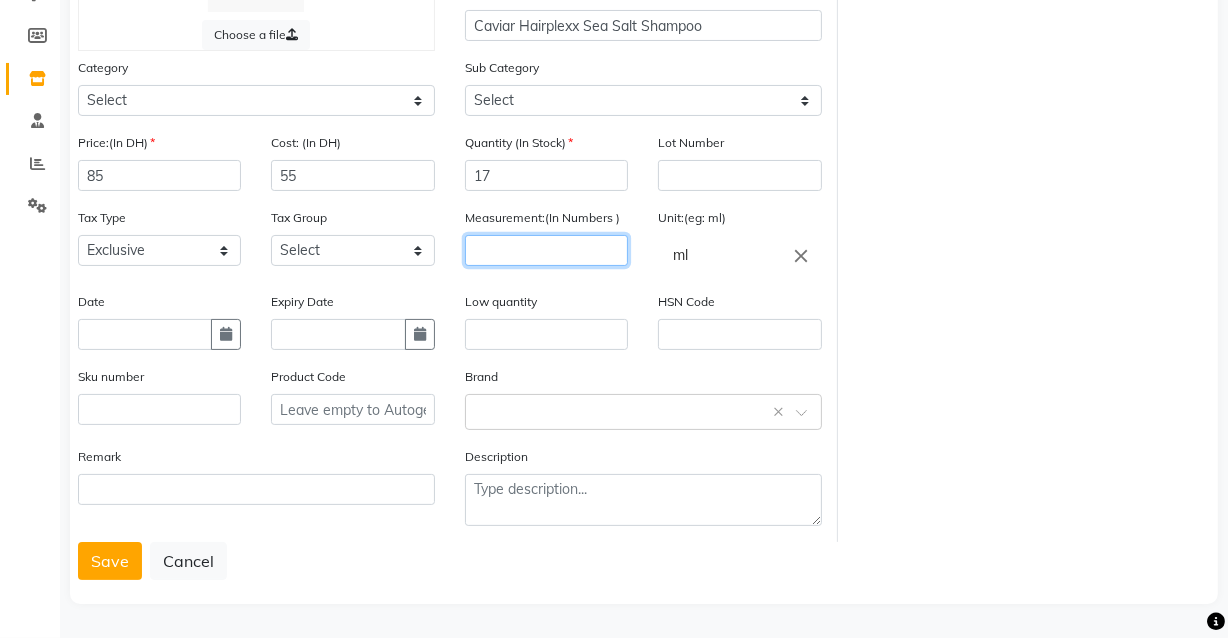 click 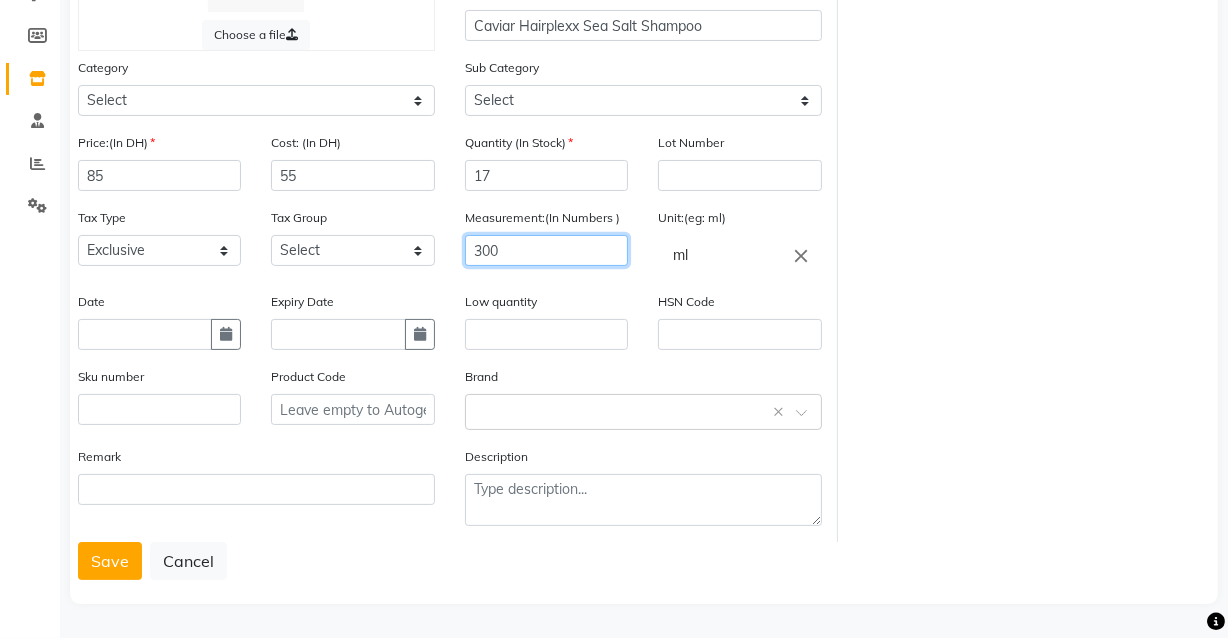 type on "300" 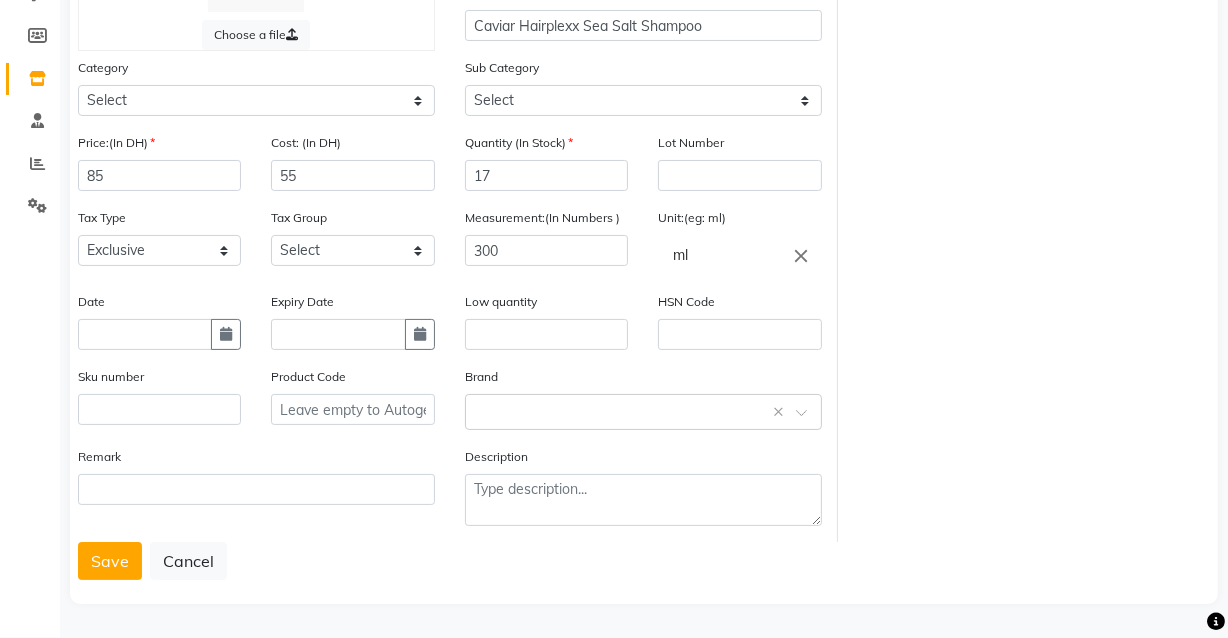 click on "ml" 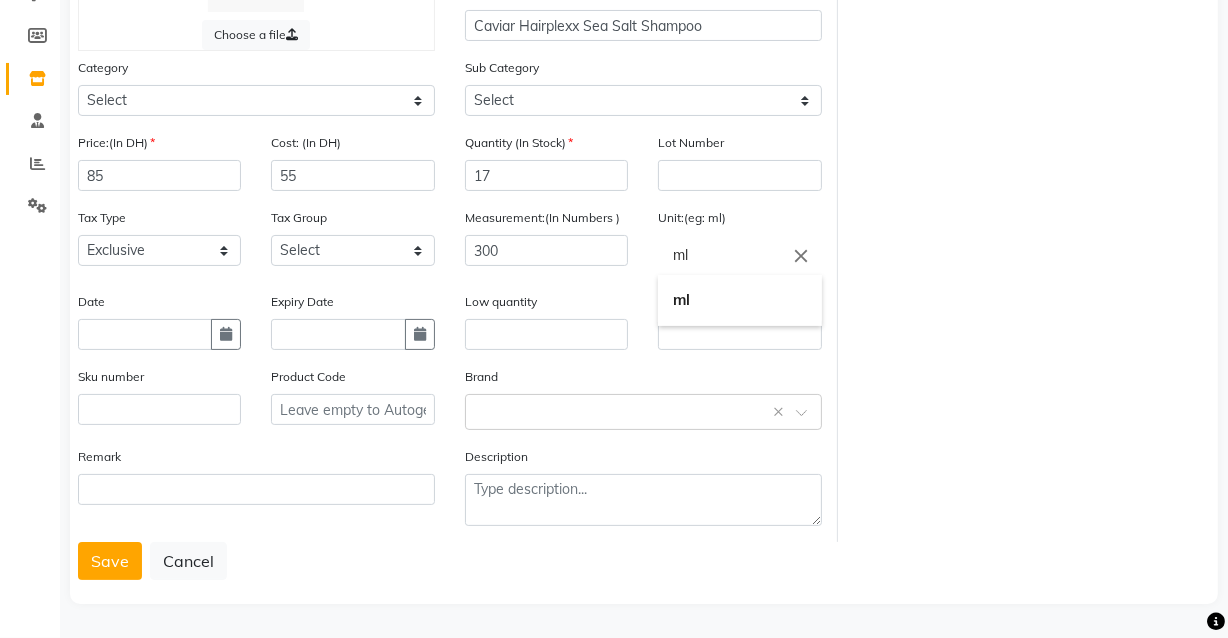 type on "m" 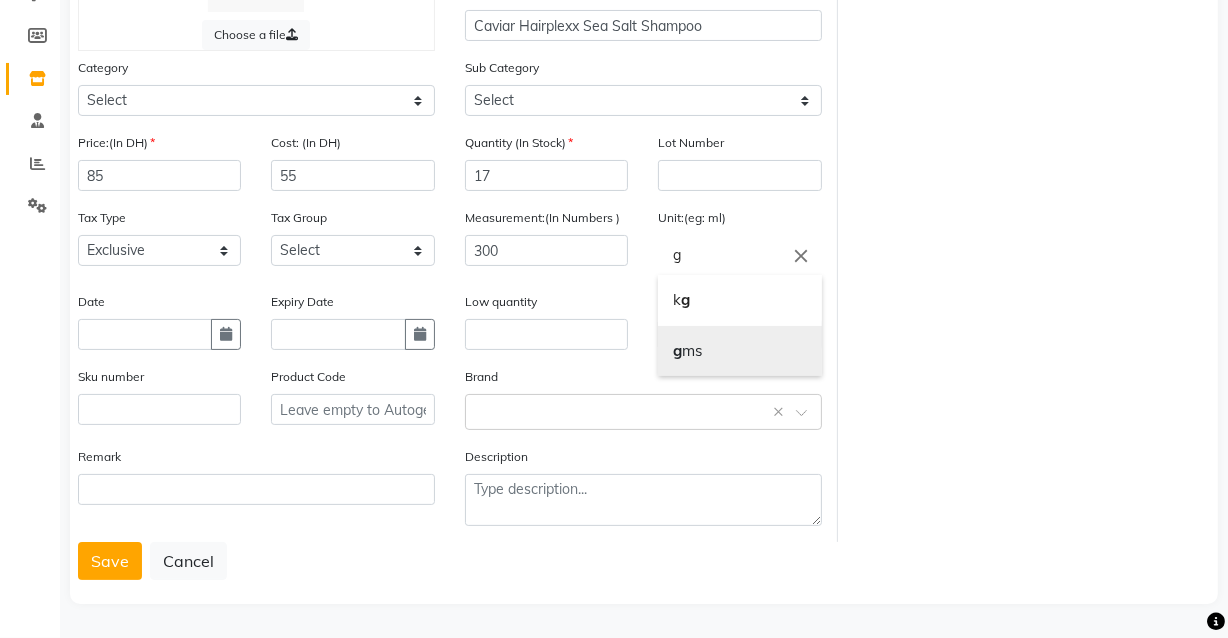 click on "g ms" at bounding box center [739, 351] 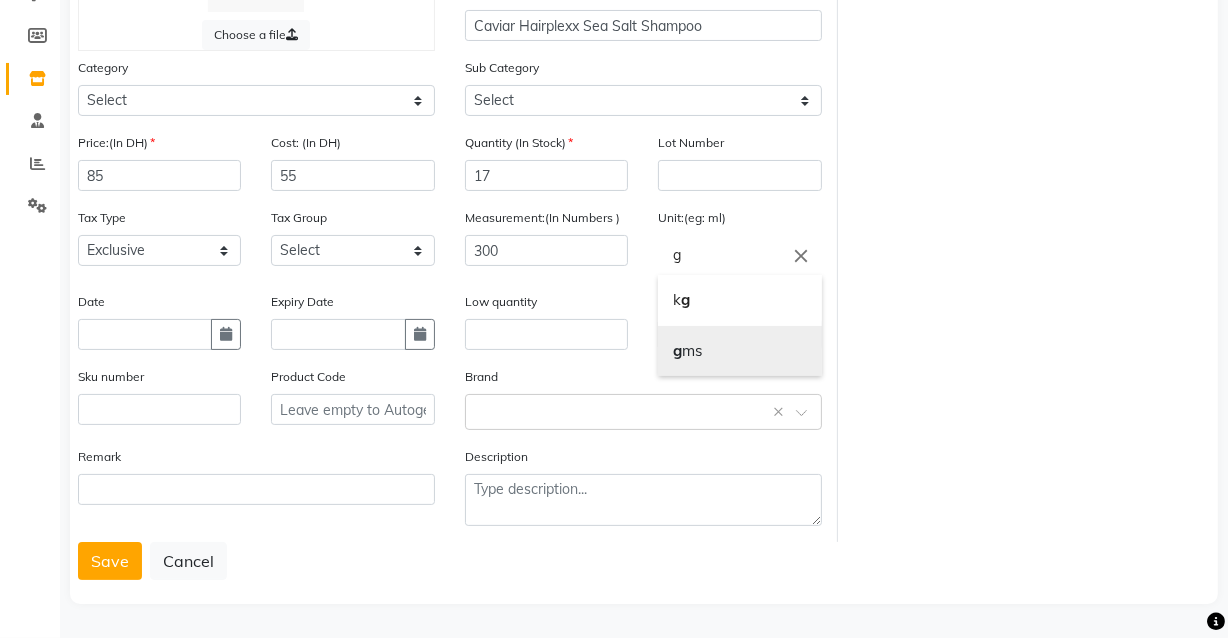type on "gms" 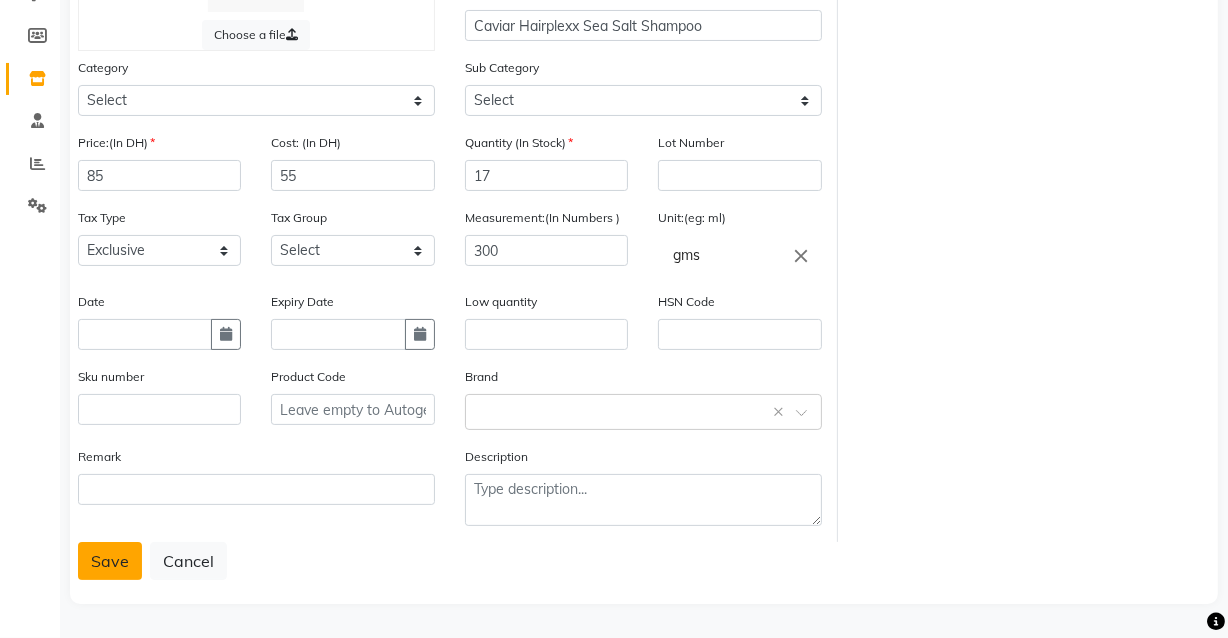 click on "Save" 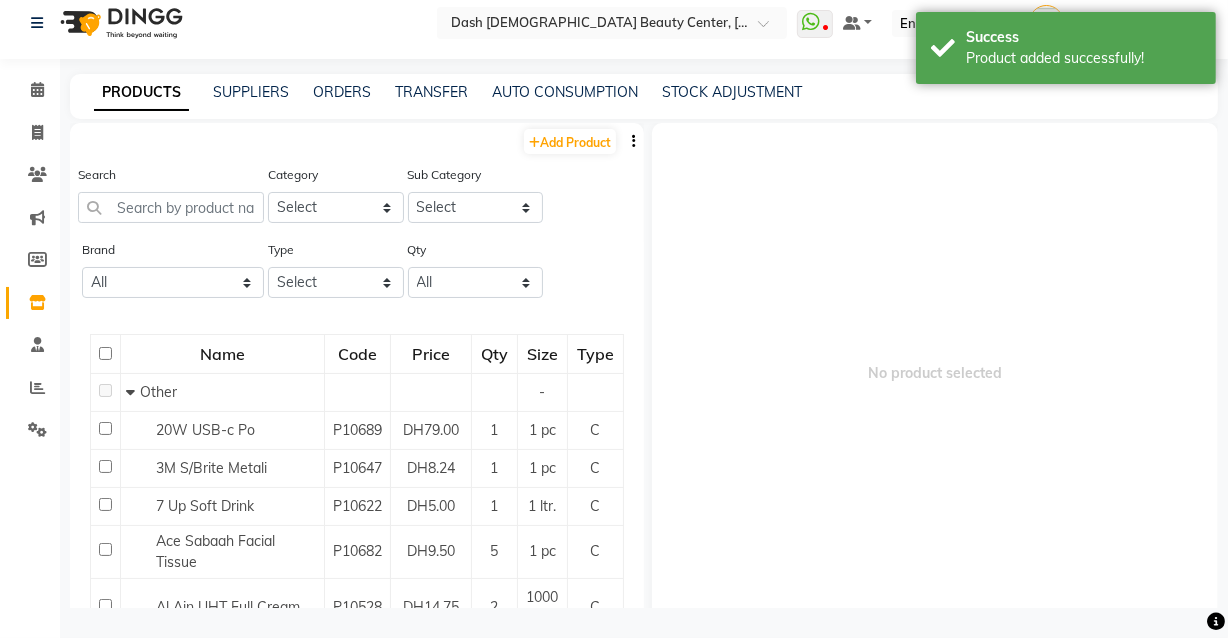 scroll, scrollTop: 12, scrollLeft: 0, axis: vertical 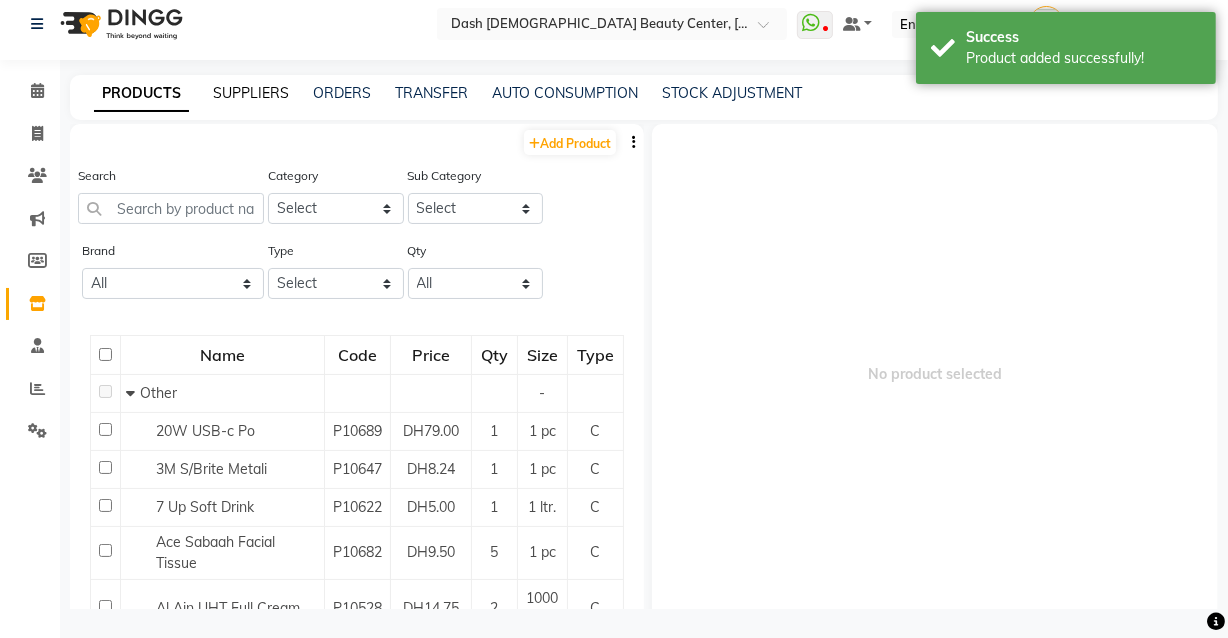 click on "SUPPLIERS" 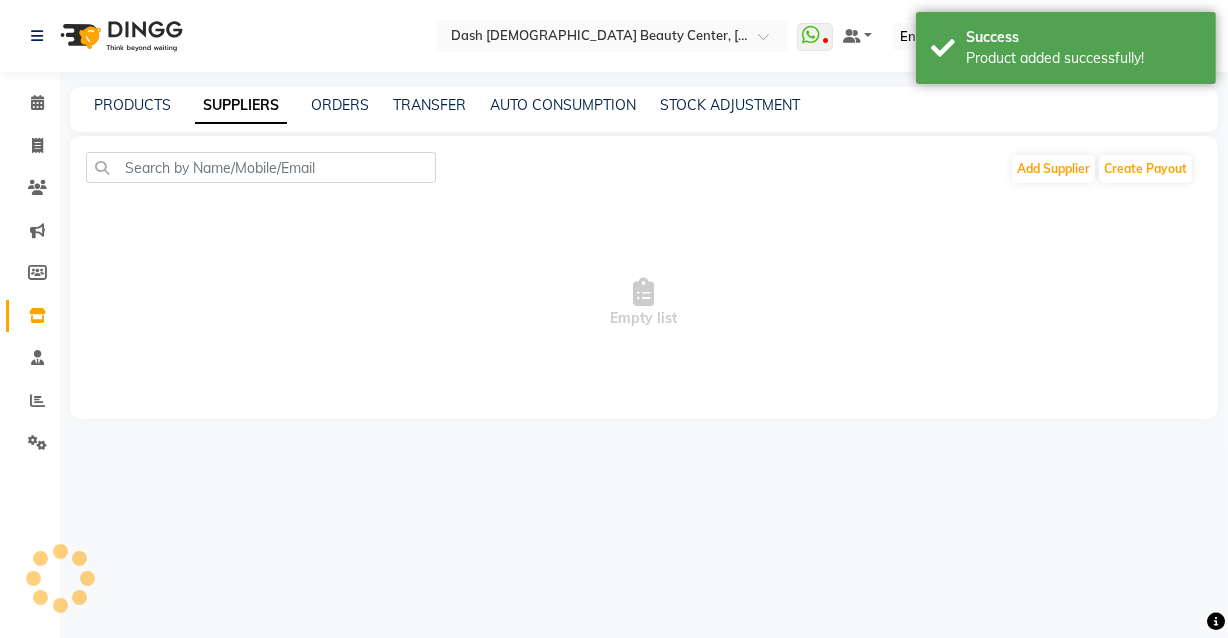 scroll, scrollTop: 0, scrollLeft: 0, axis: both 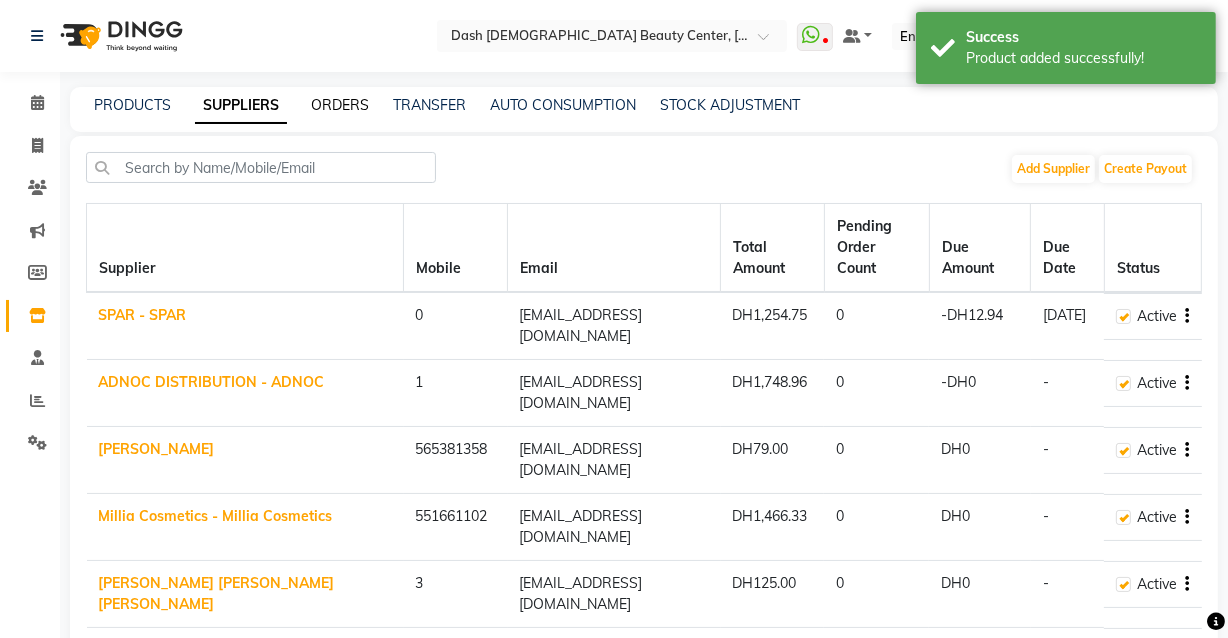 click on "ORDERS" 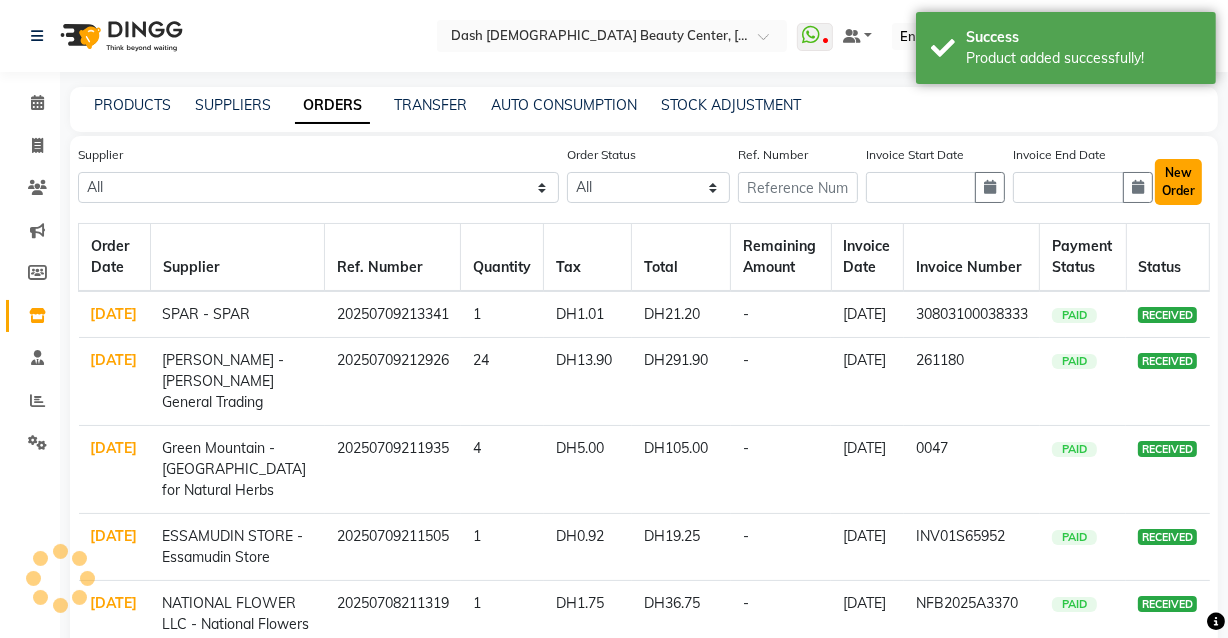 click on "New Order" 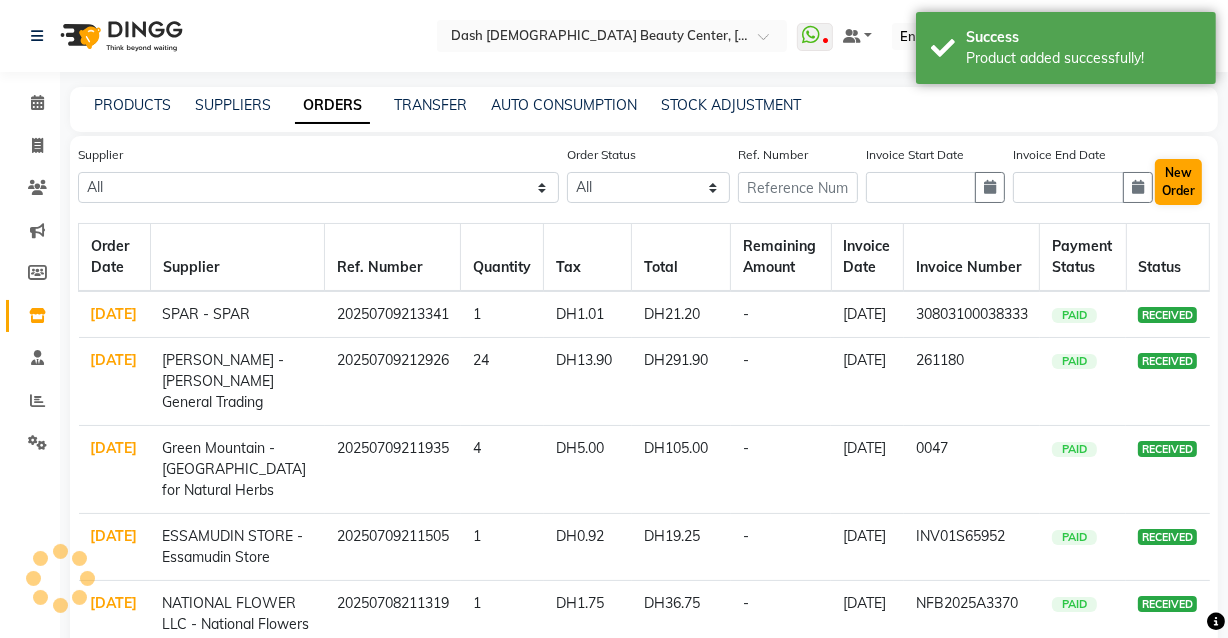 select on "true" 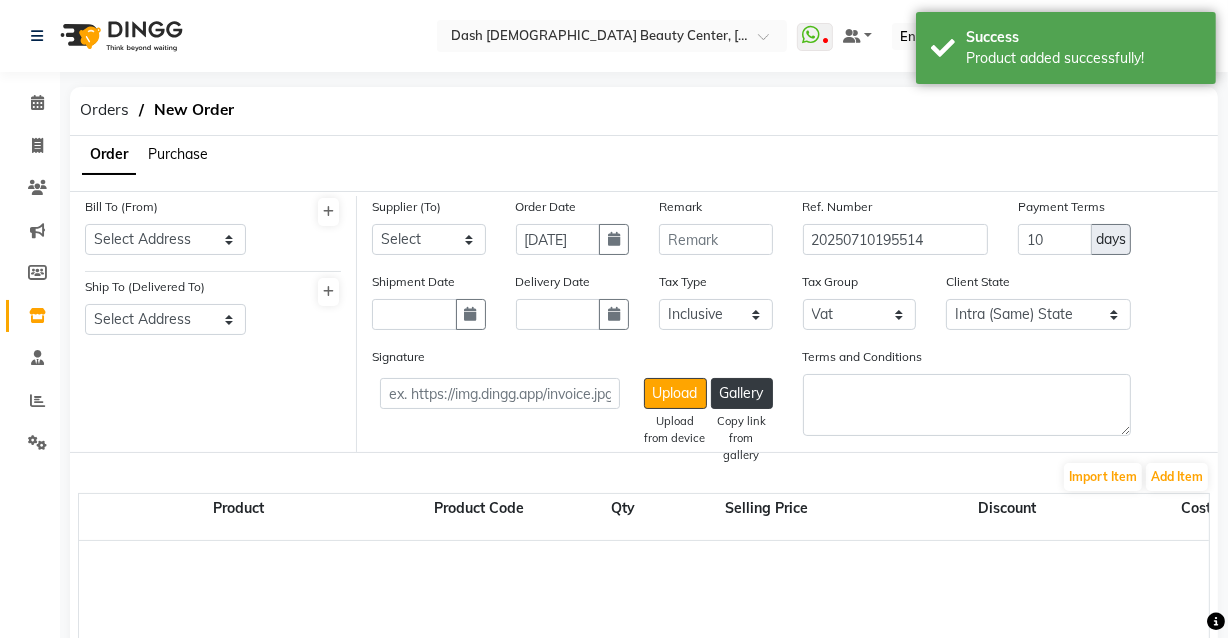 click on "Purchase" 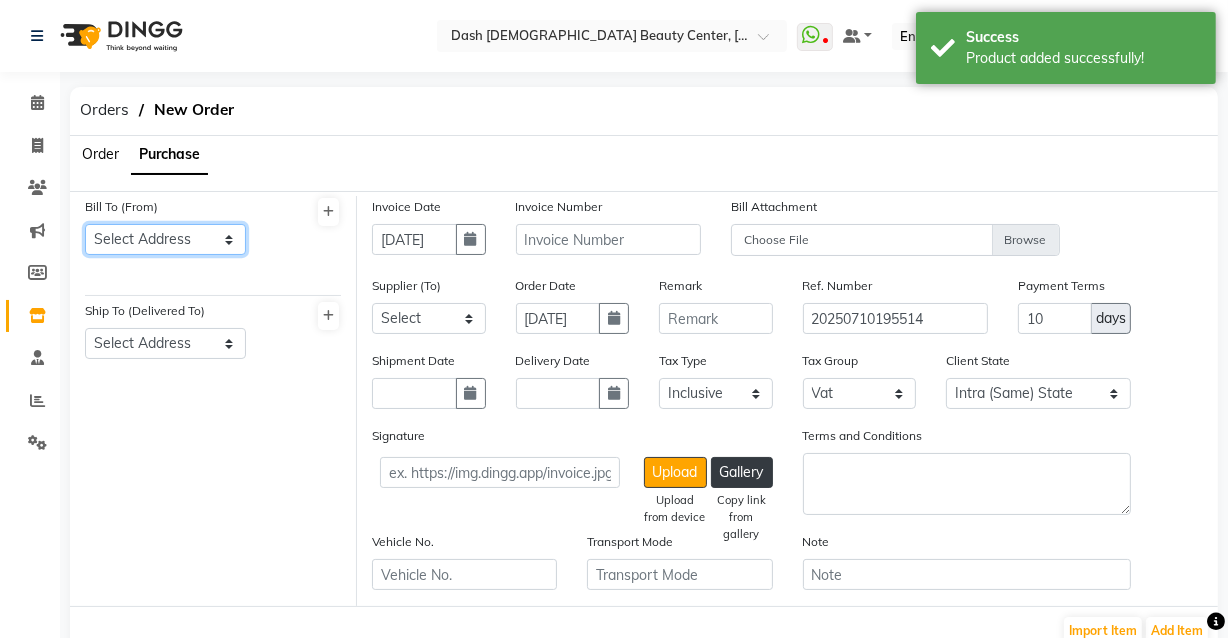 click on "Select Address  [GEOGRAPHIC_DATA]" 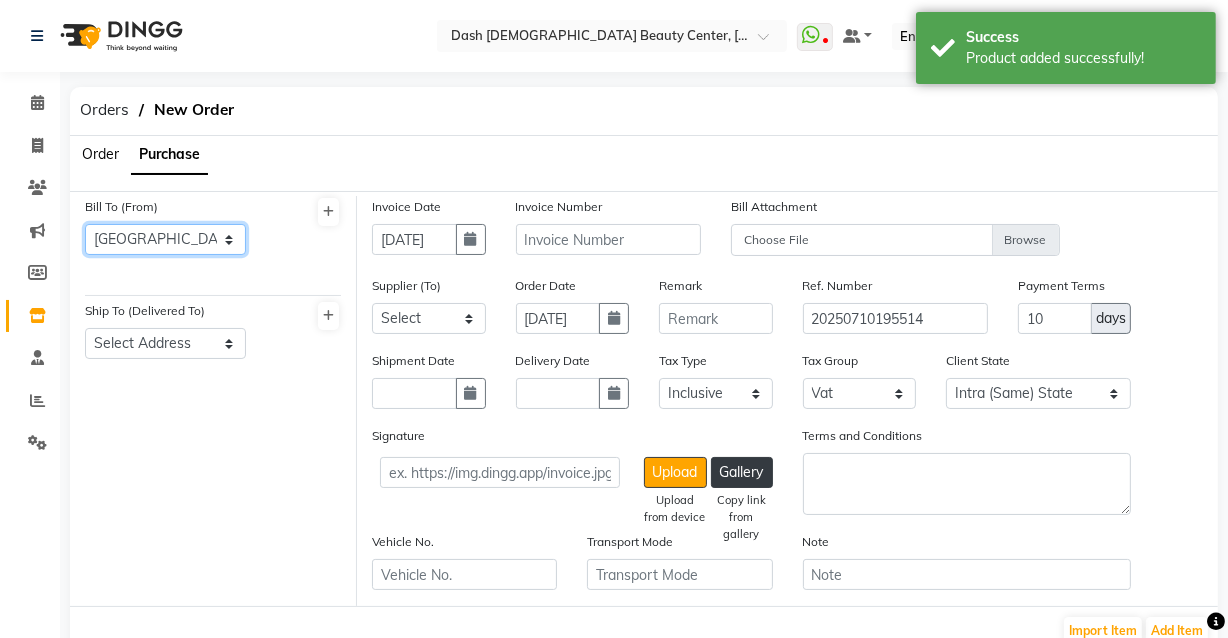 click on "Select Address  [GEOGRAPHIC_DATA]" 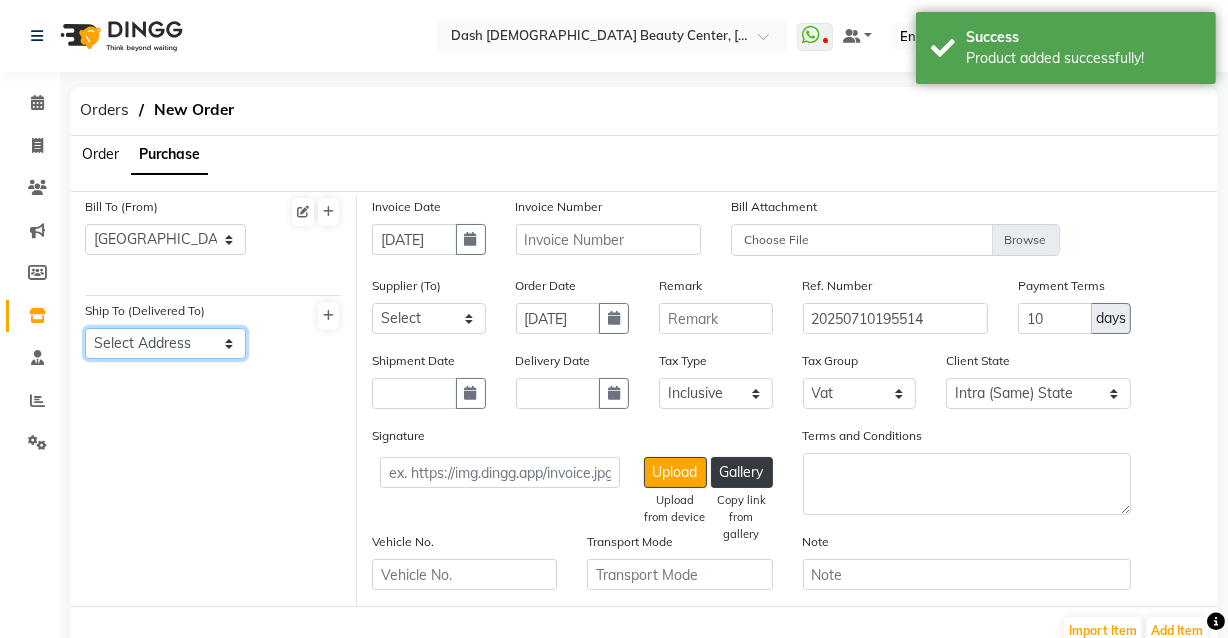 click on "Select Address  [GEOGRAPHIC_DATA]" 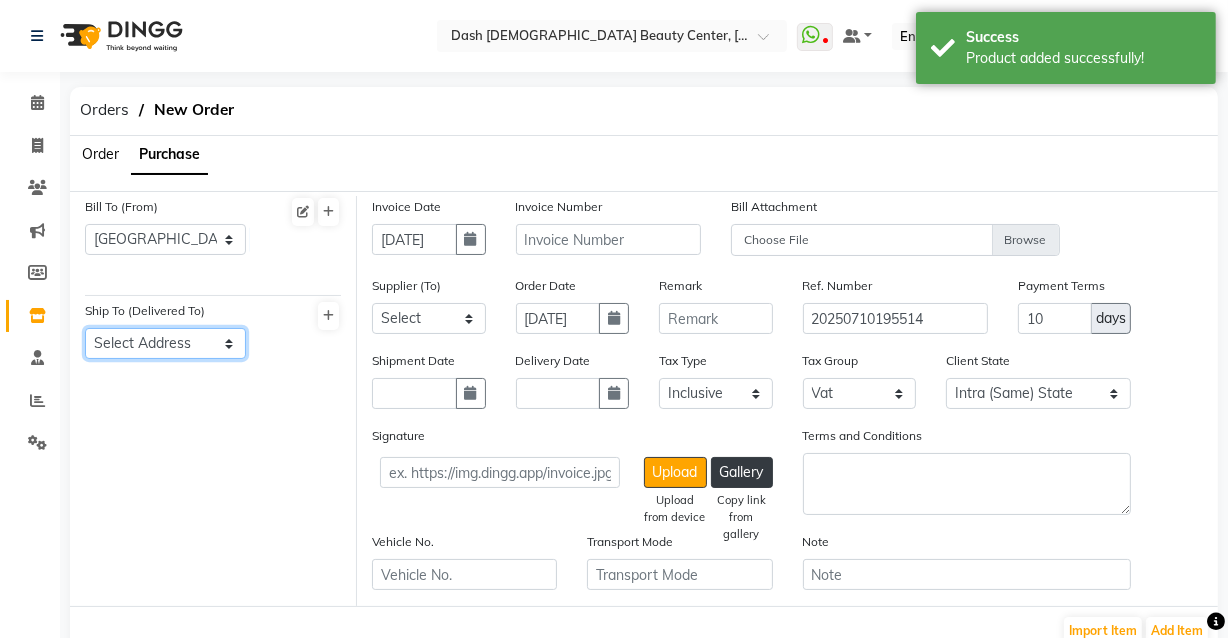 select on "1471" 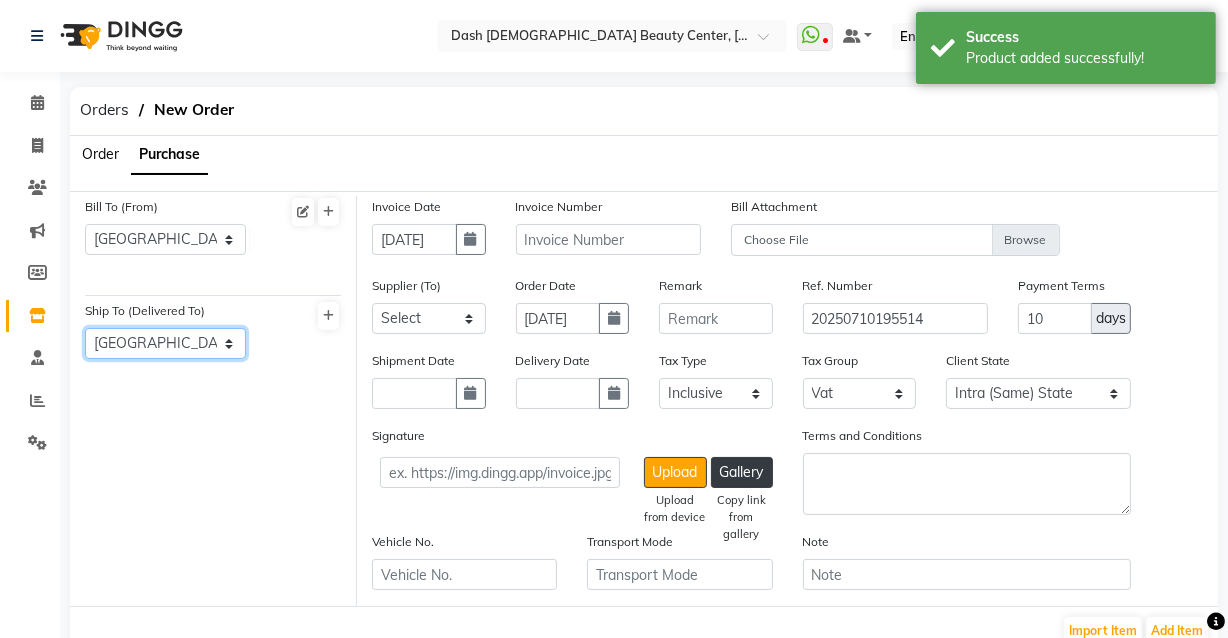 click on "Select Address  [GEOGRAPHIC_DATA]" 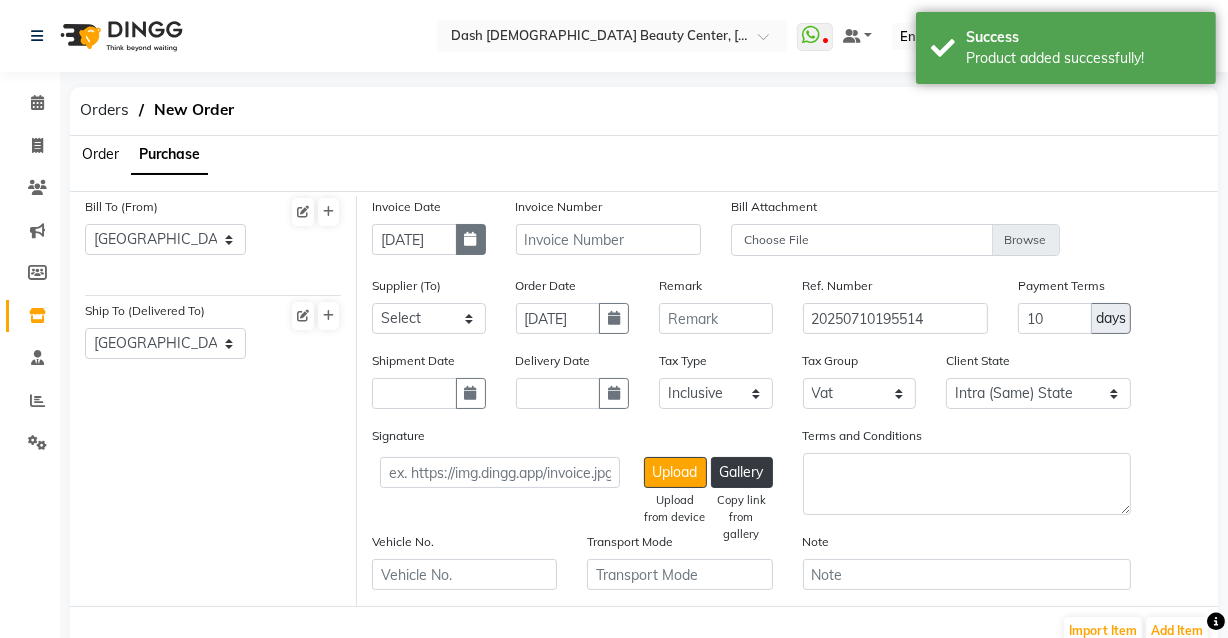 click 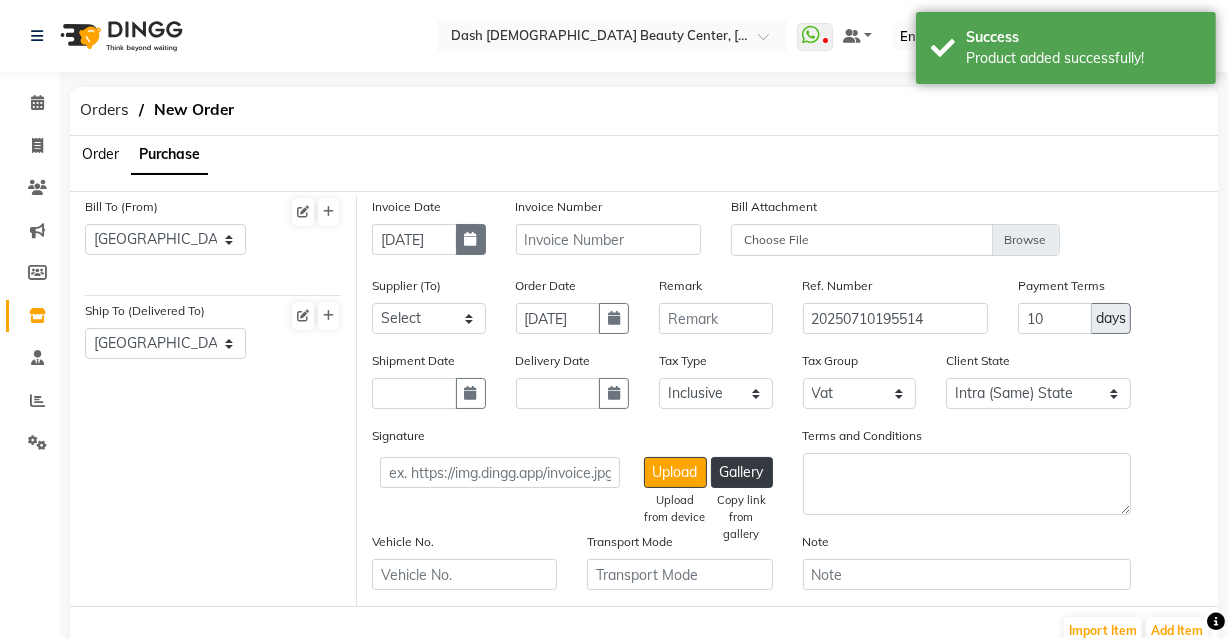 select on "7" 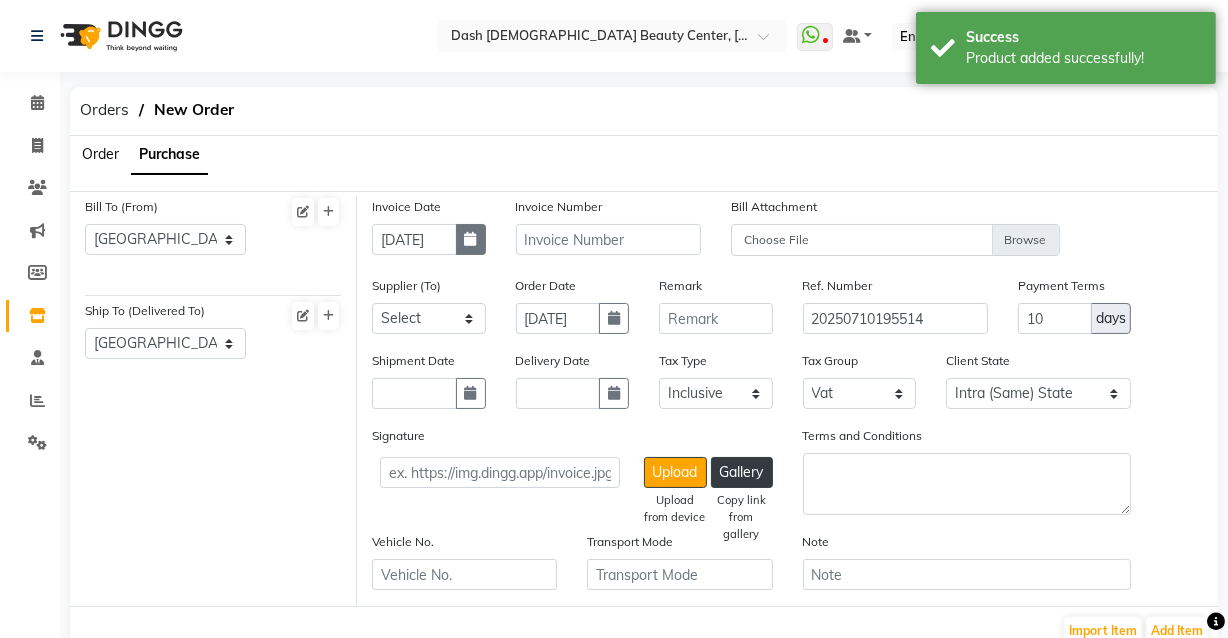 select on "2025" 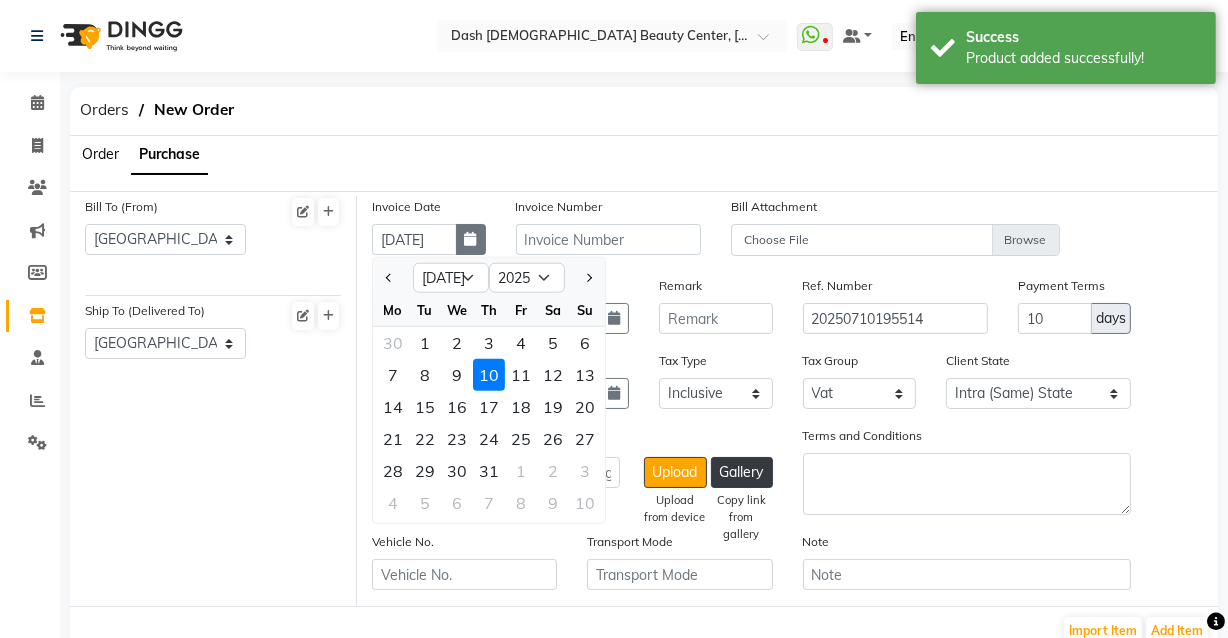 click 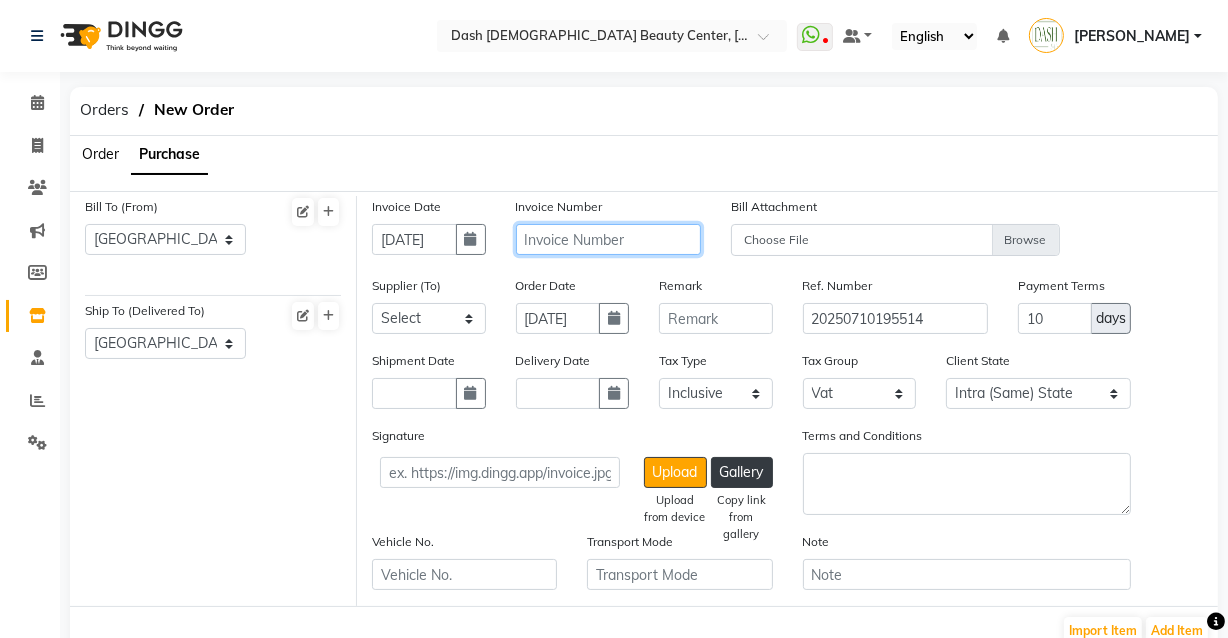 click 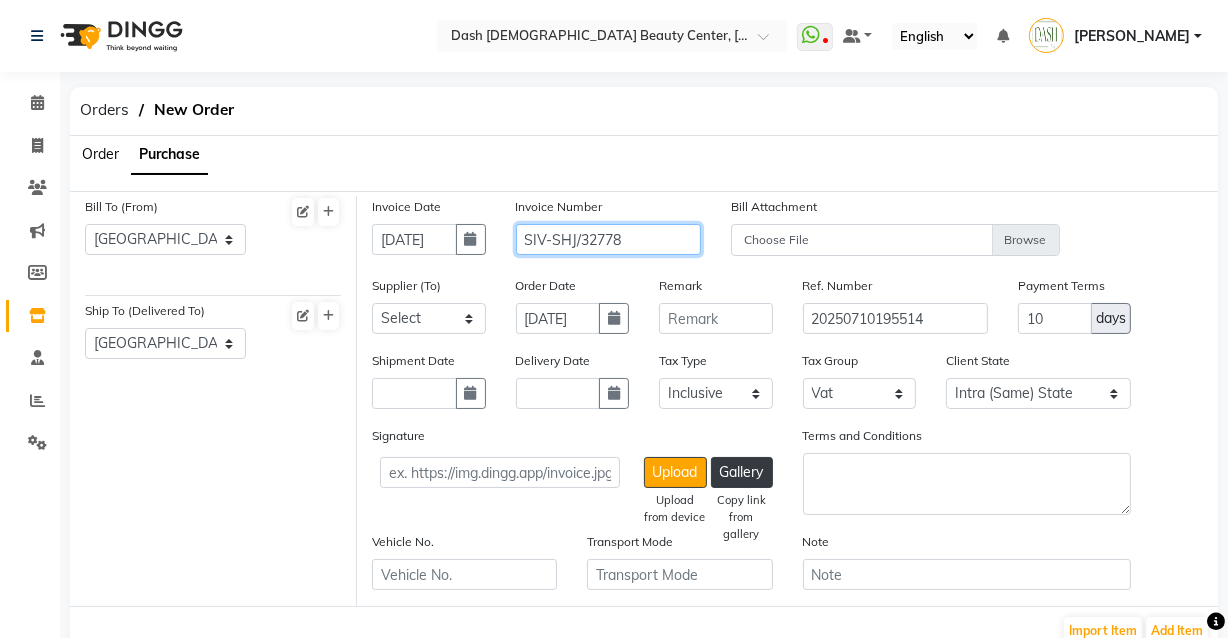 type on "SIV-SHJ/32778" 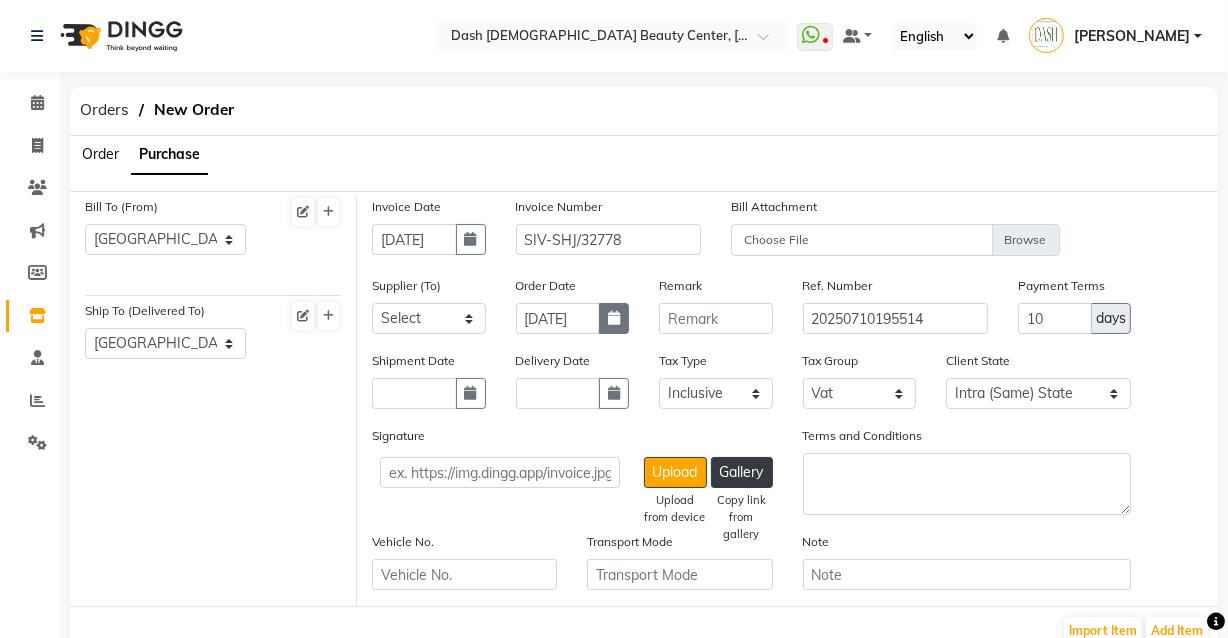 click 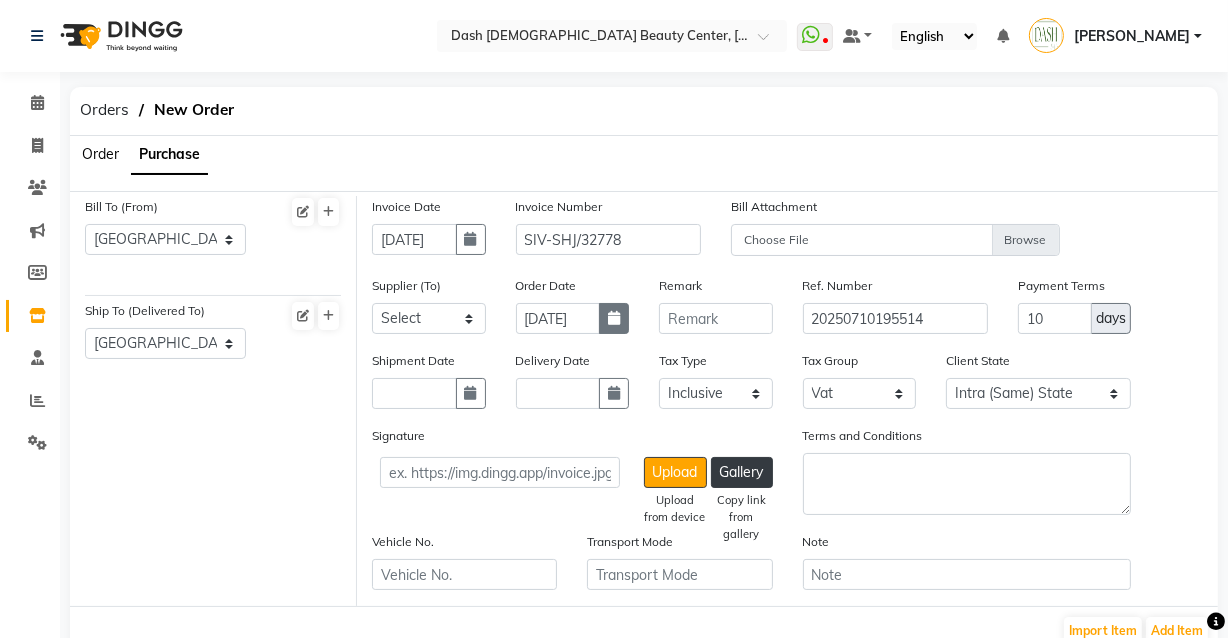 select on "7" 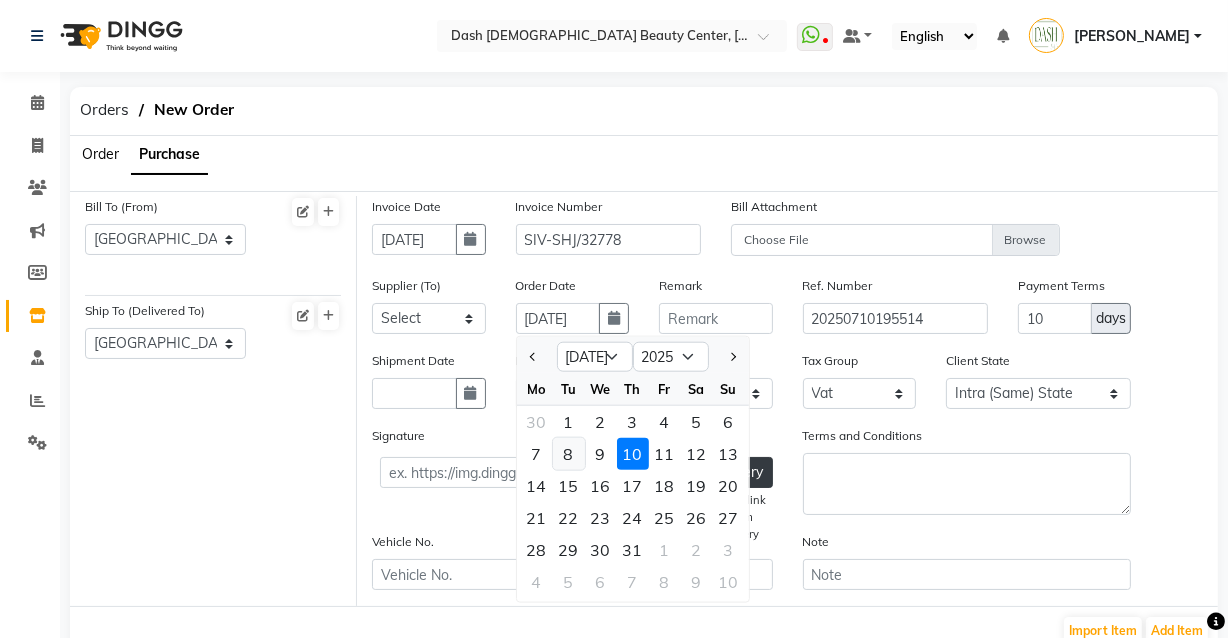 click on "8" 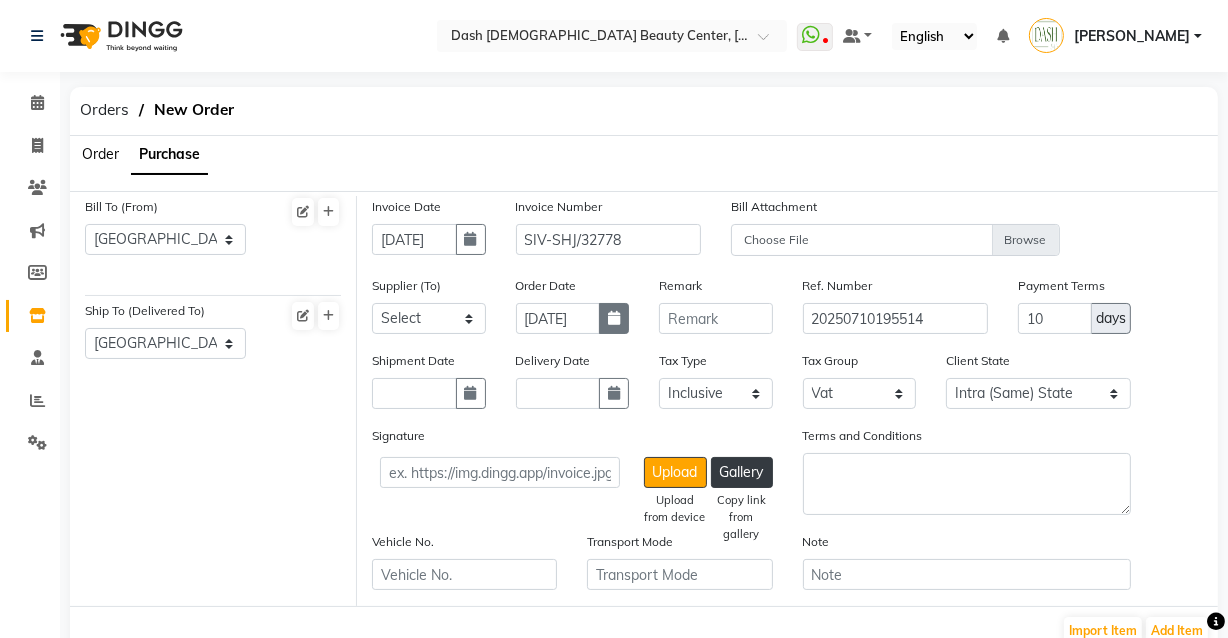 click 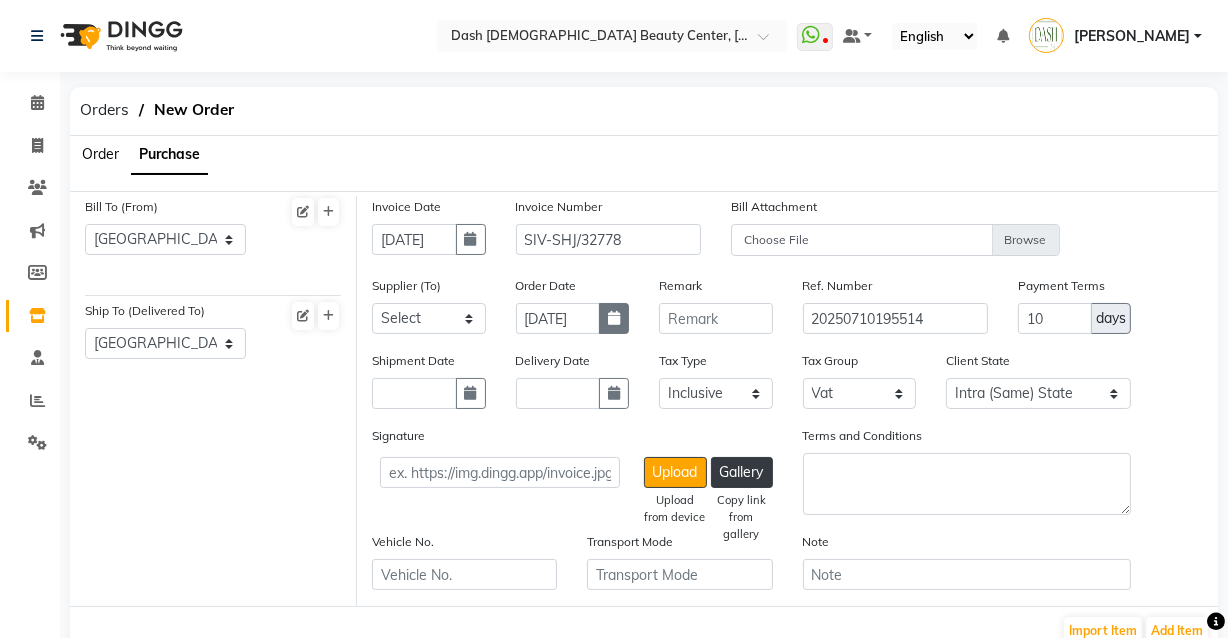 select on "7" 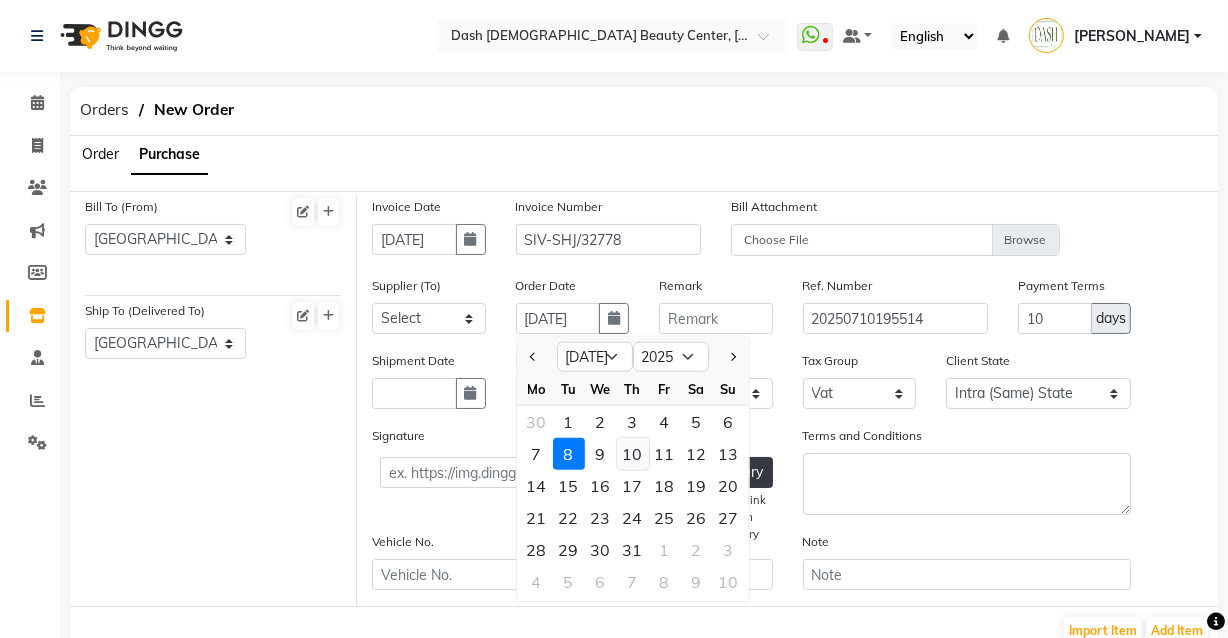 click on "10" 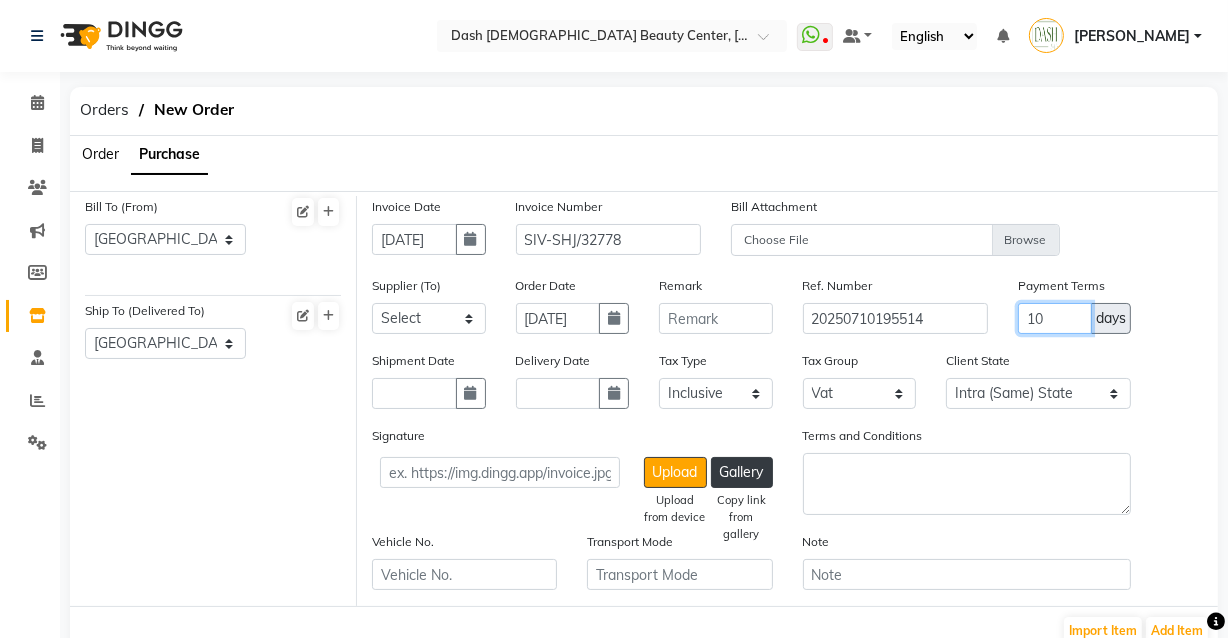 click on "10" 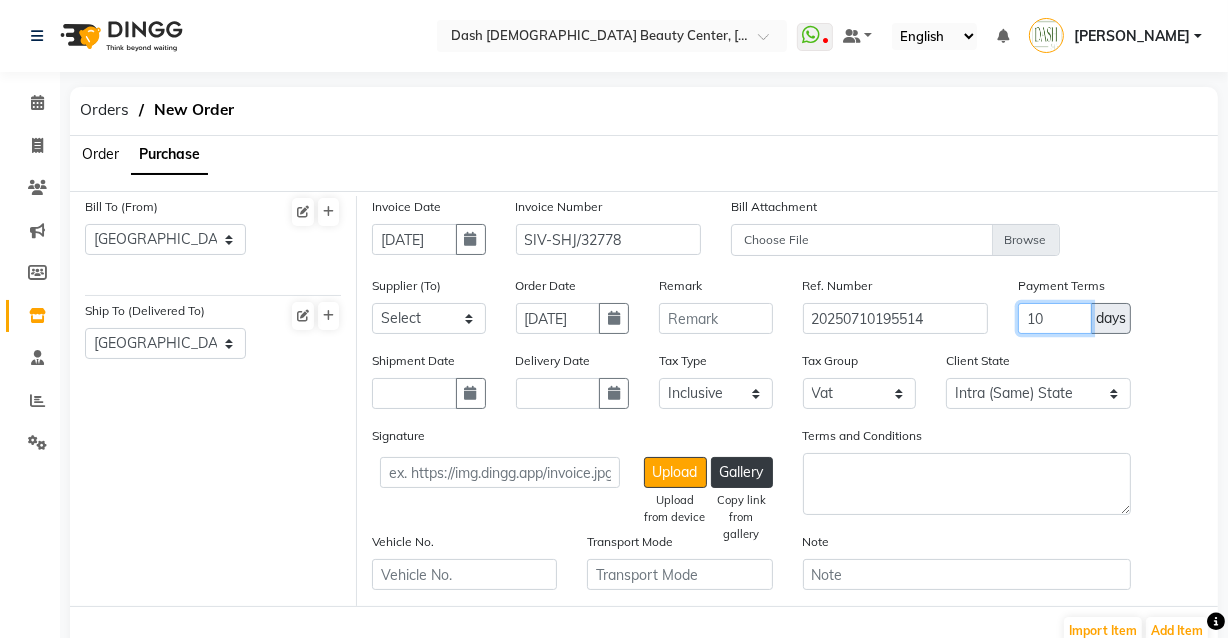 type on "1" 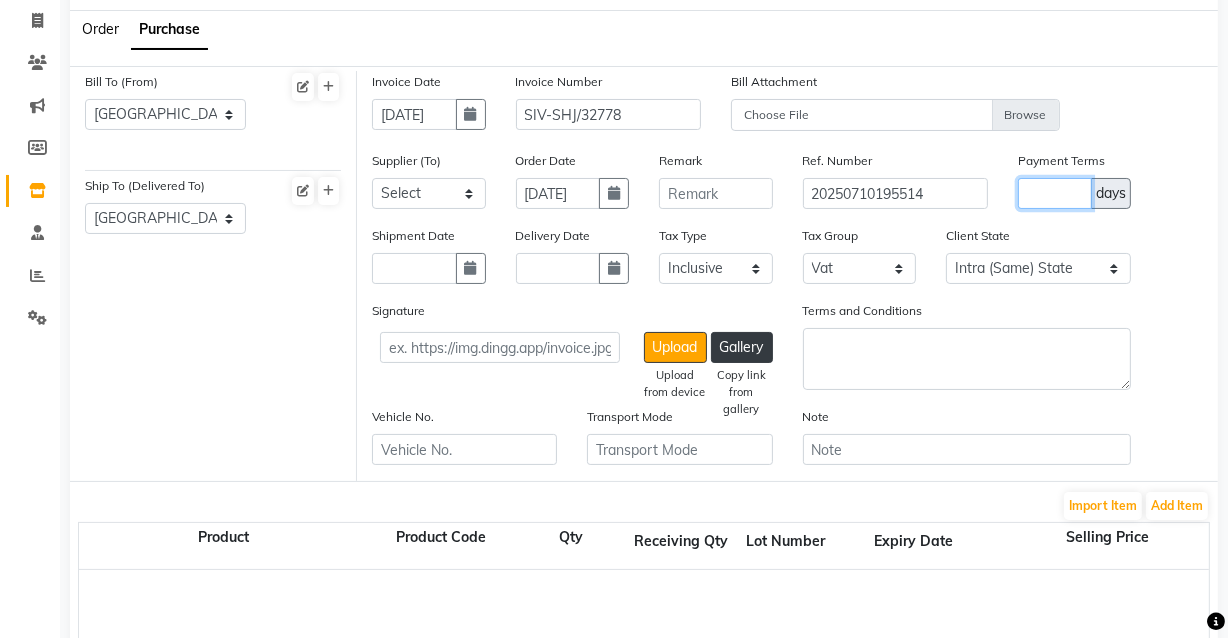 scroll, scrollTop: 181, scrollLeft: 0, axis: vertical 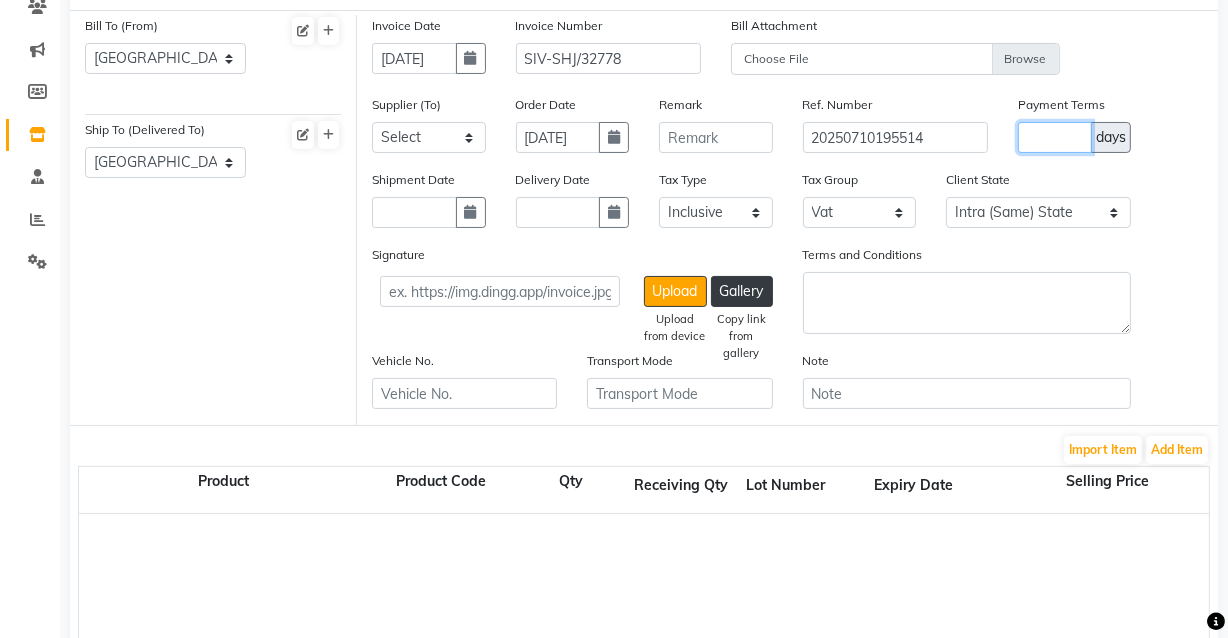 type 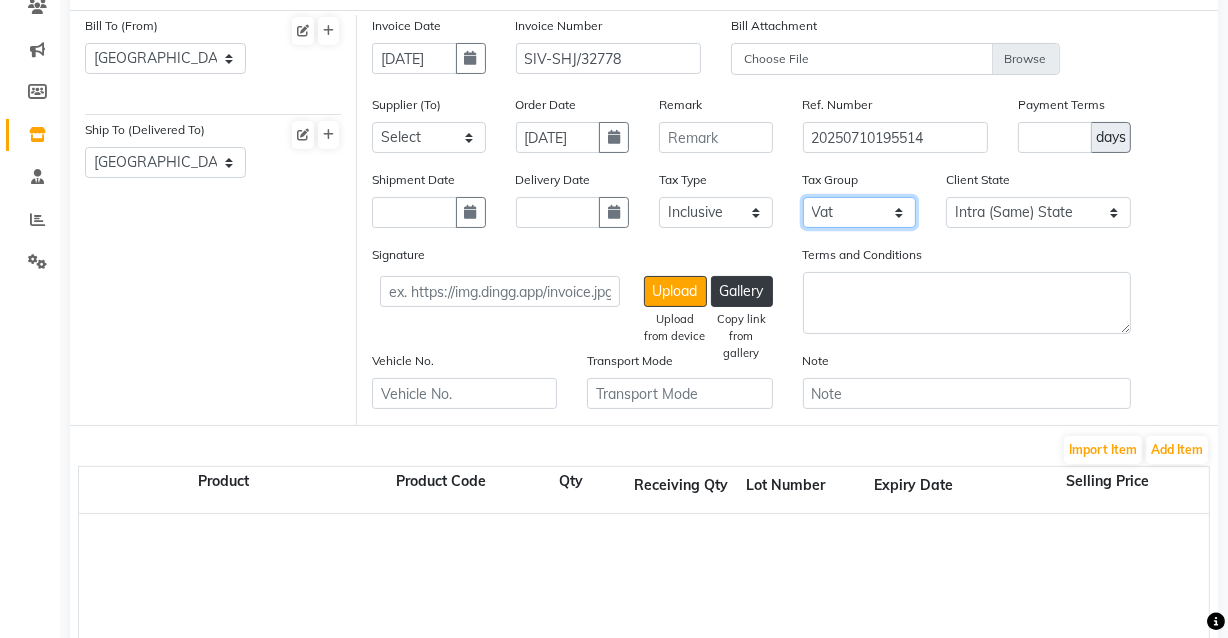 click on "None Vat" 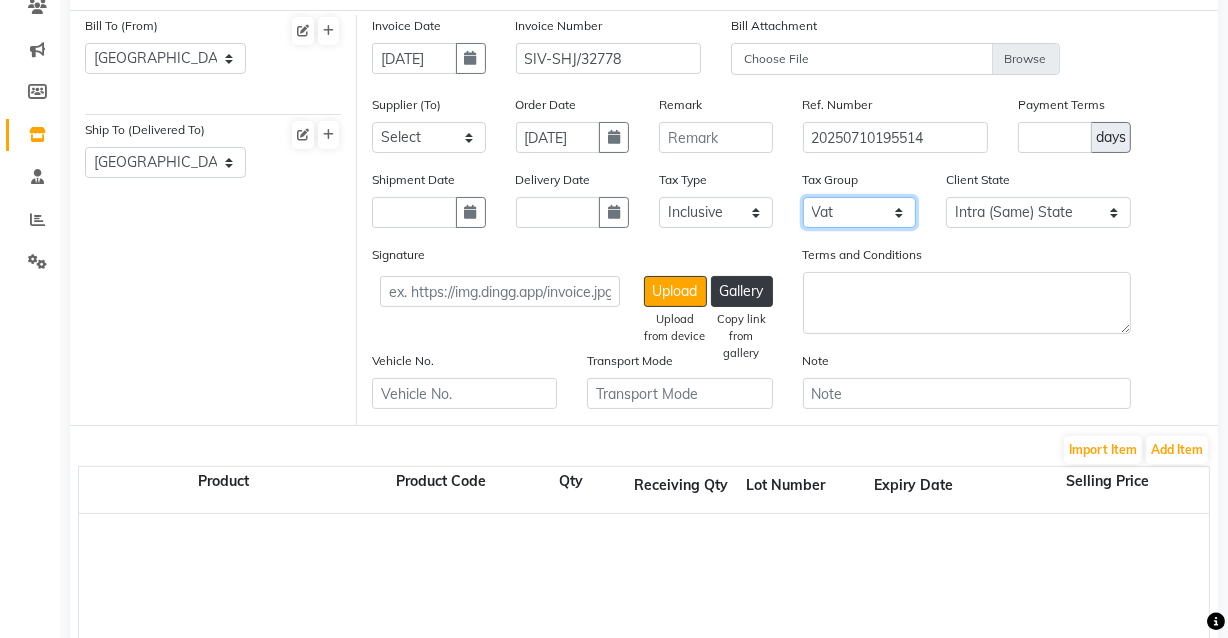 click on "None Vat" 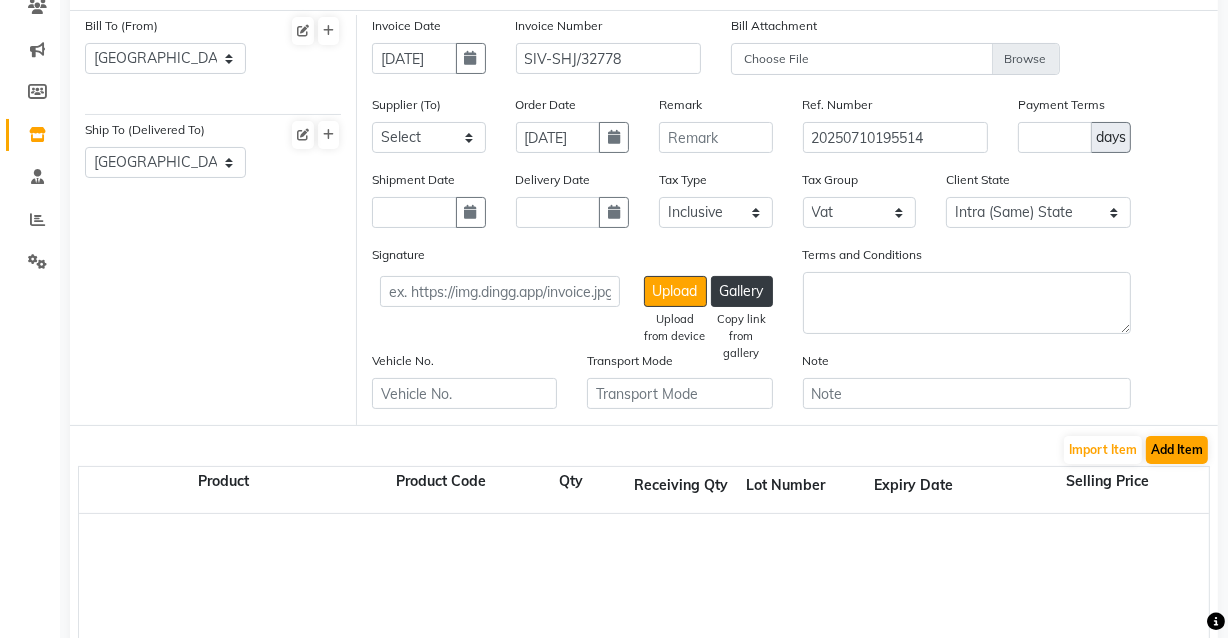 click on "Add Item" 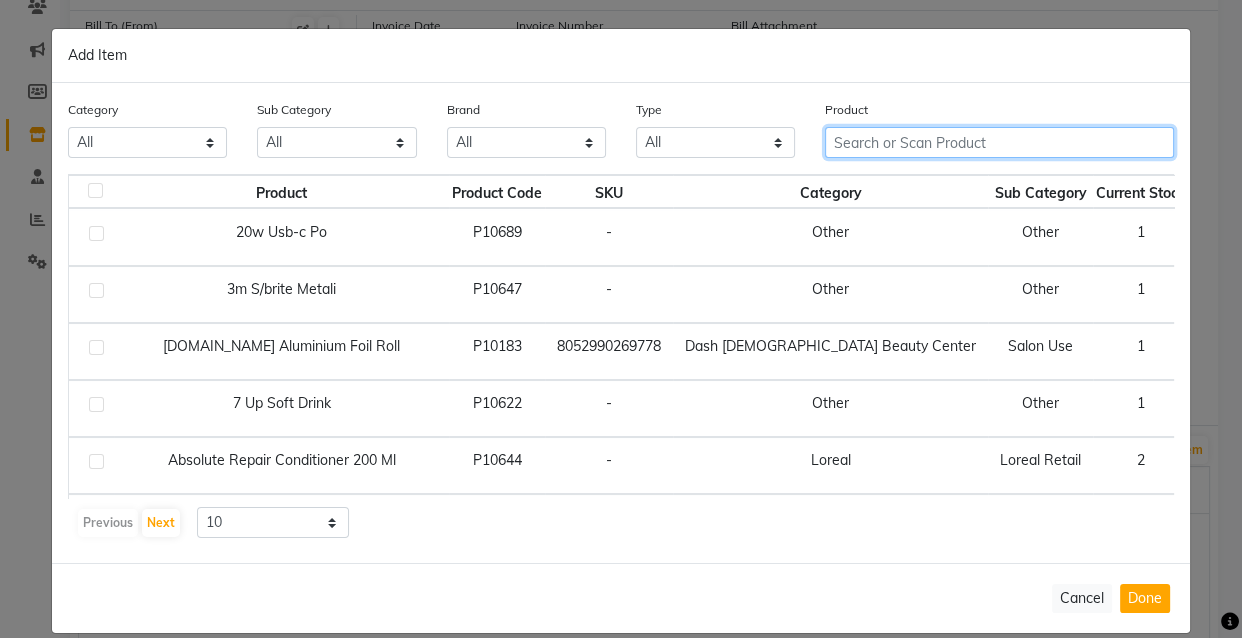 click 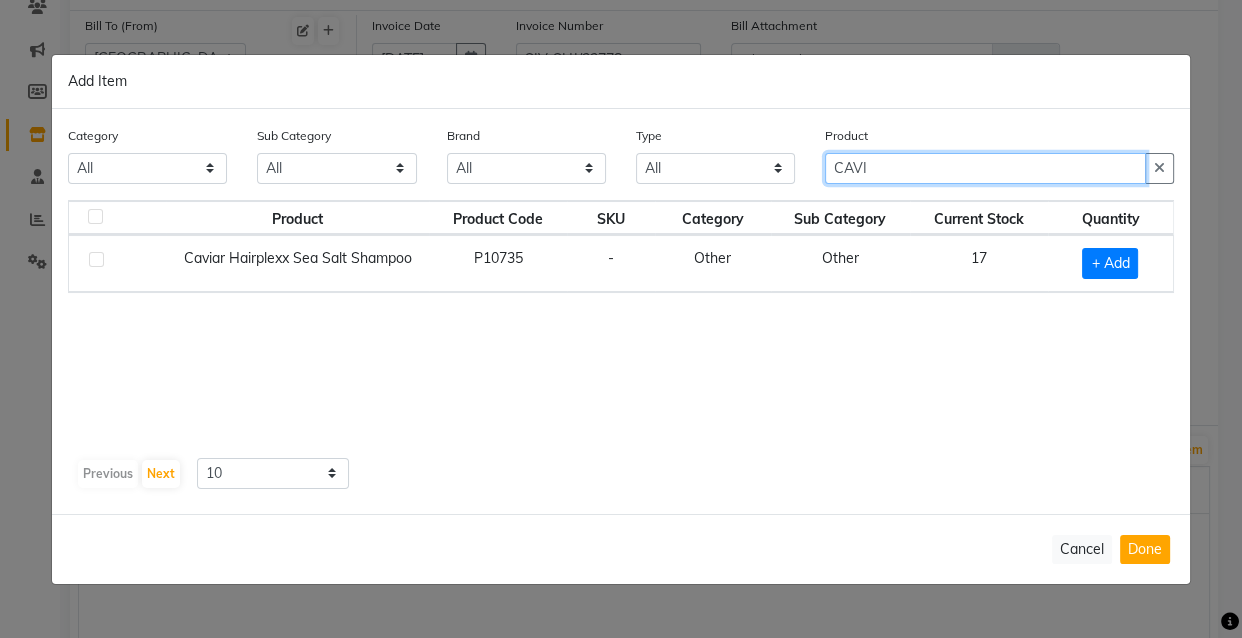 type on "CAVI" 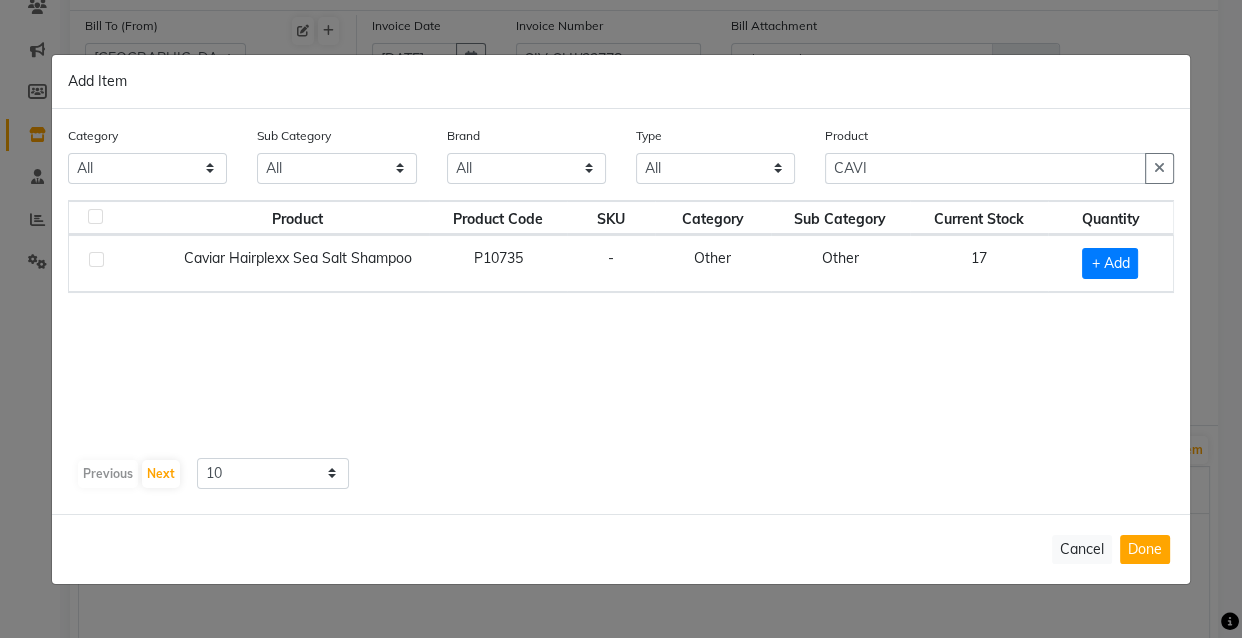 click 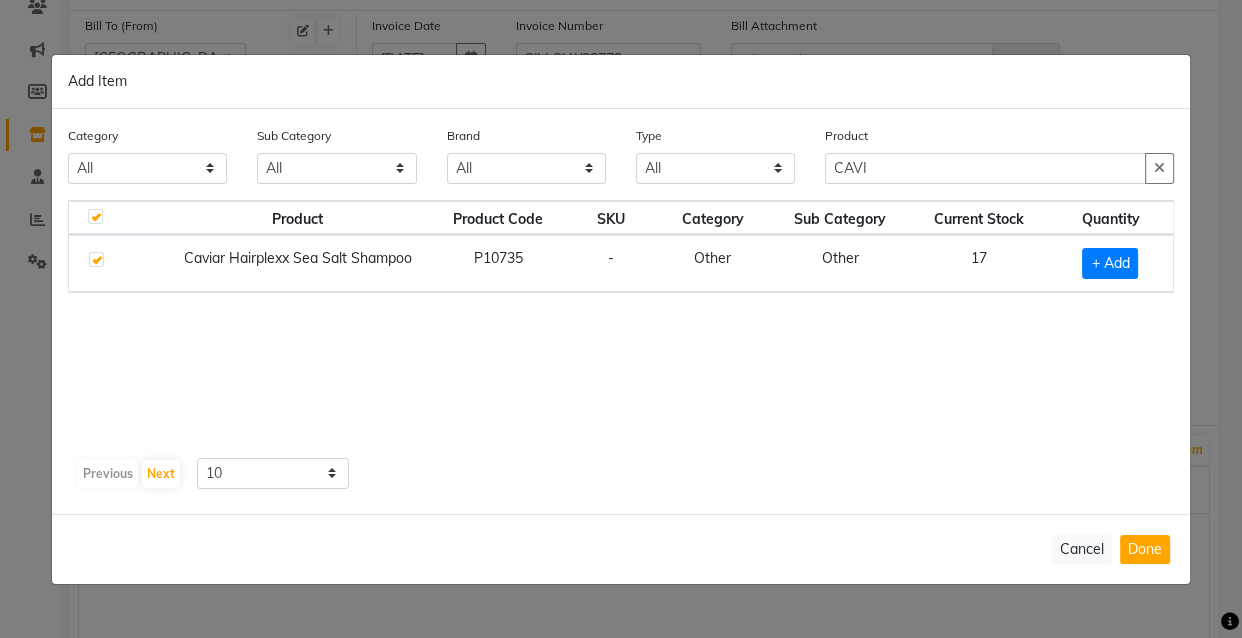 checkbox on "true" 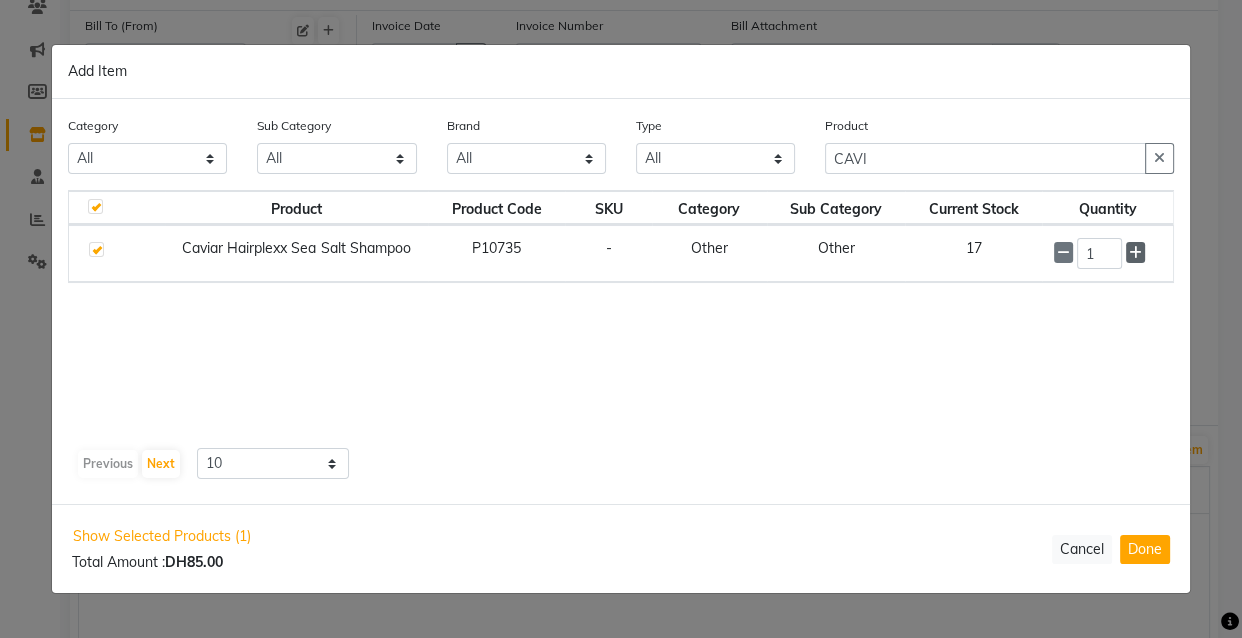 click 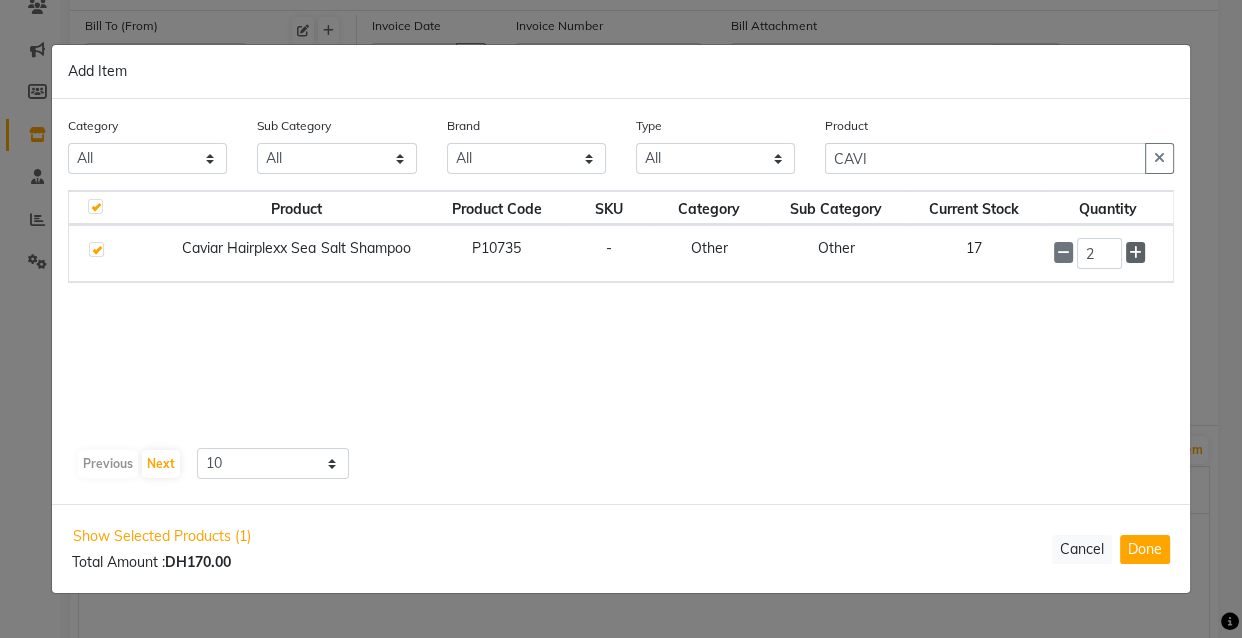 click 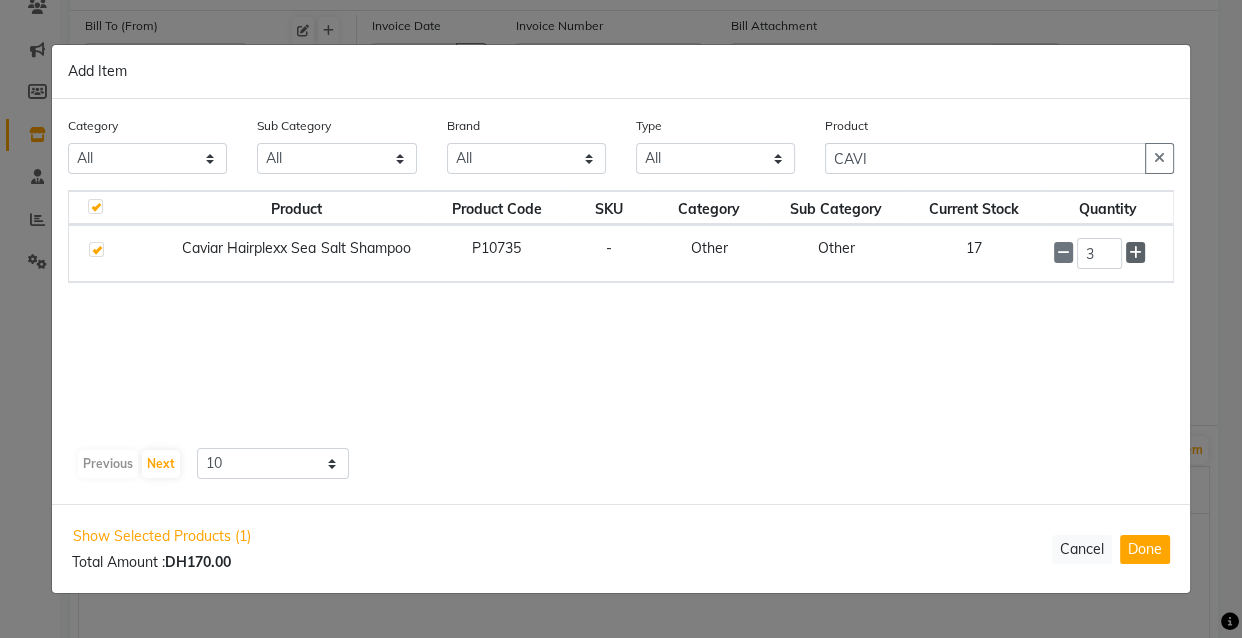 click 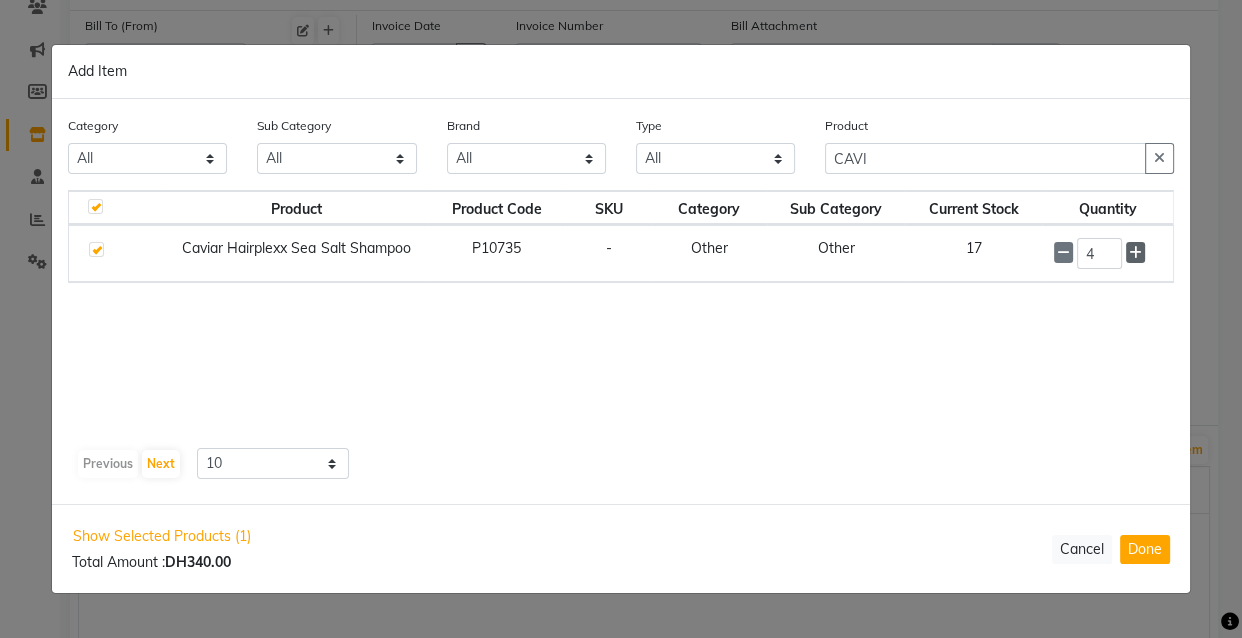 click 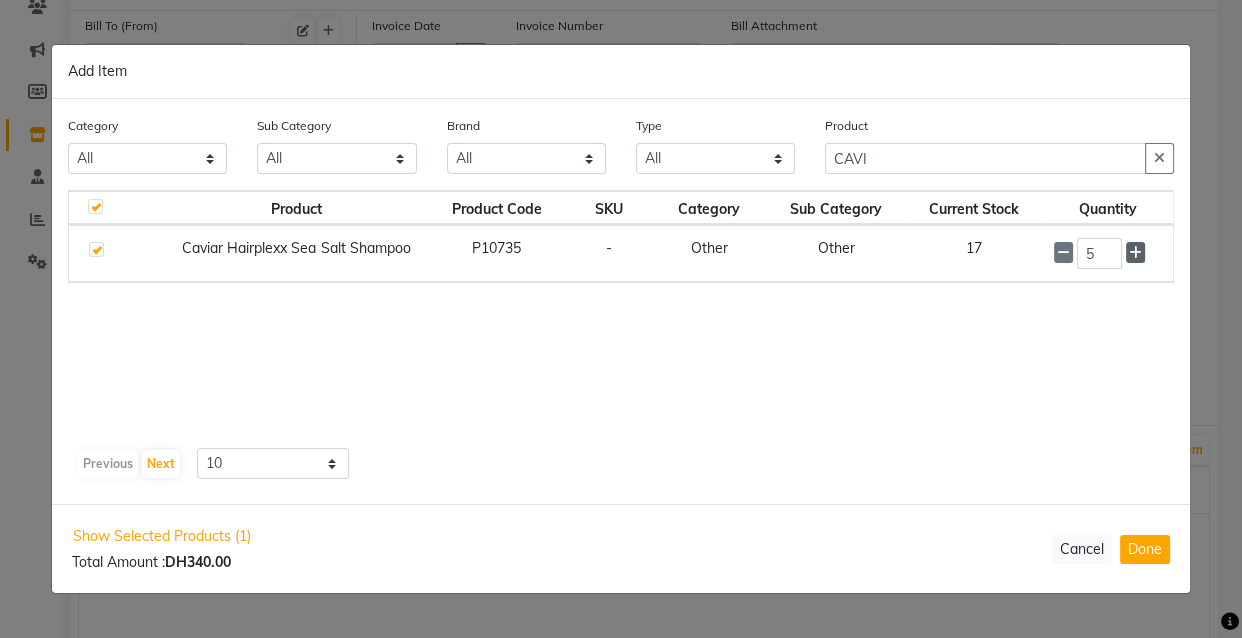 click 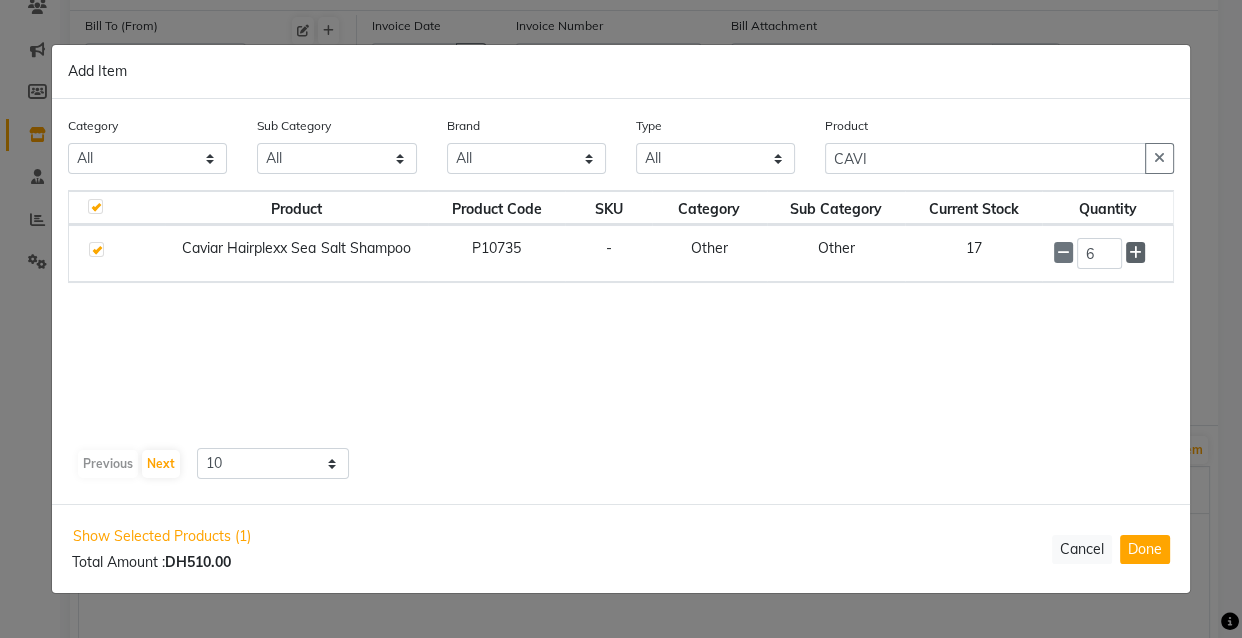 click 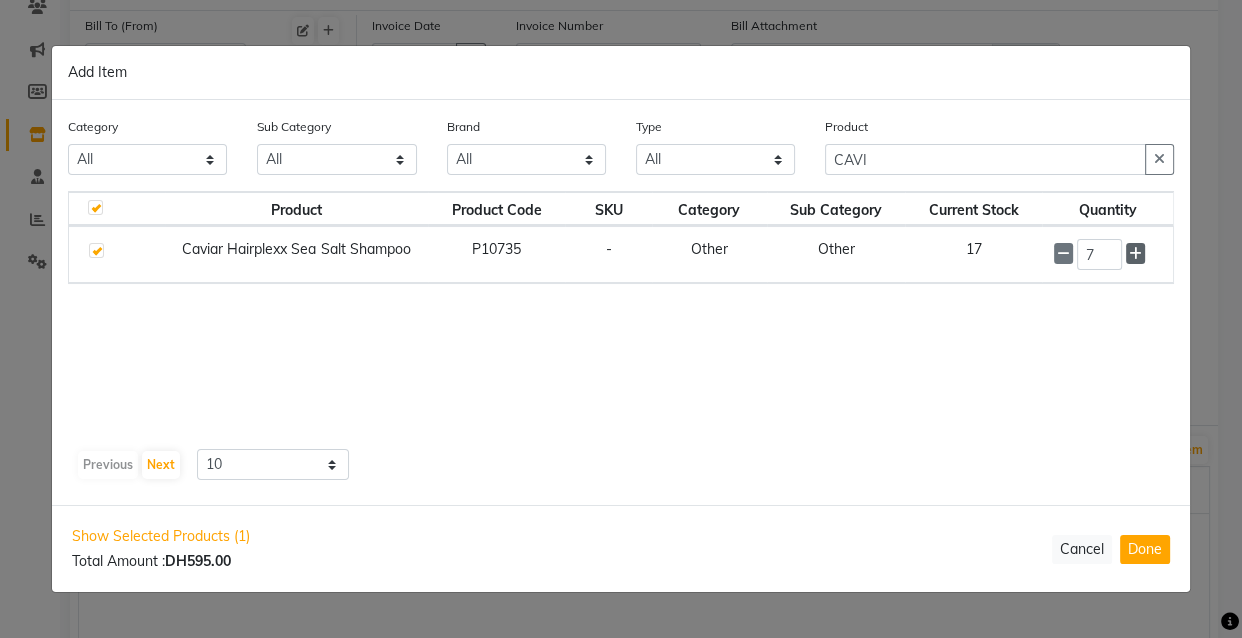 click 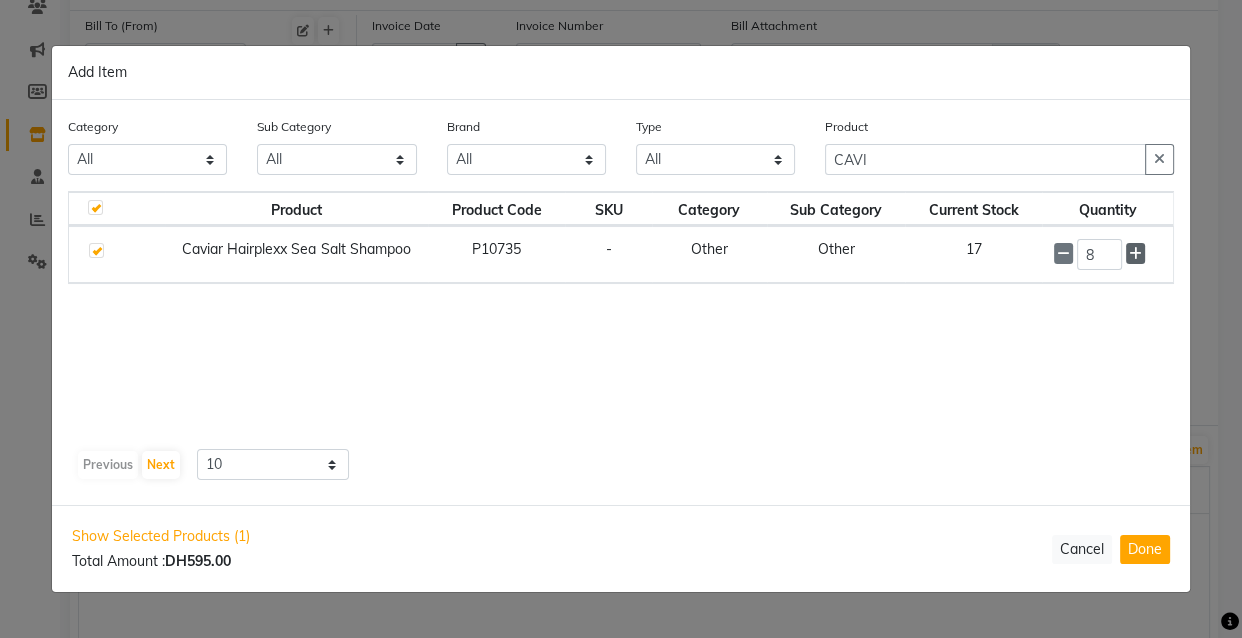 click 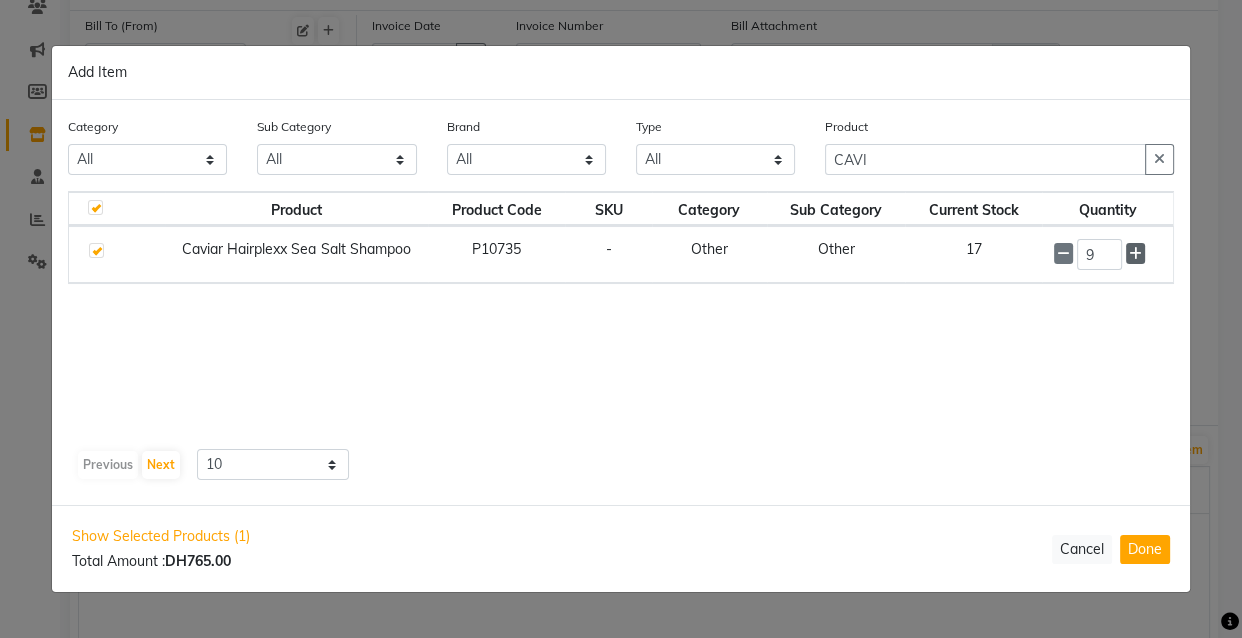 click 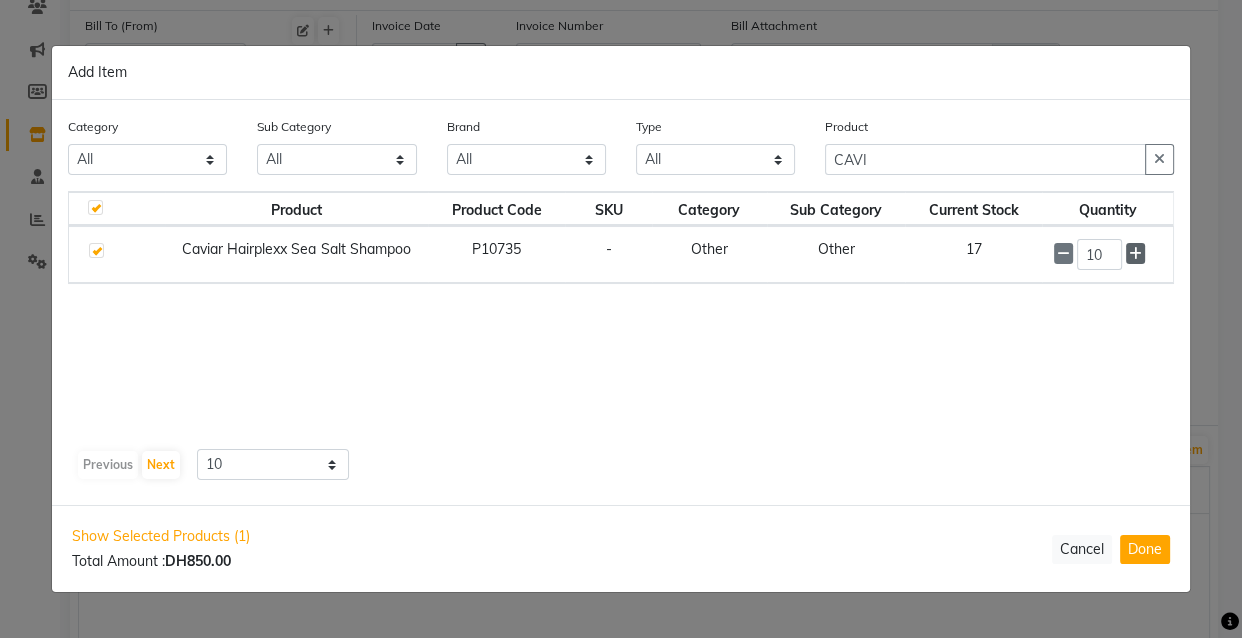 click 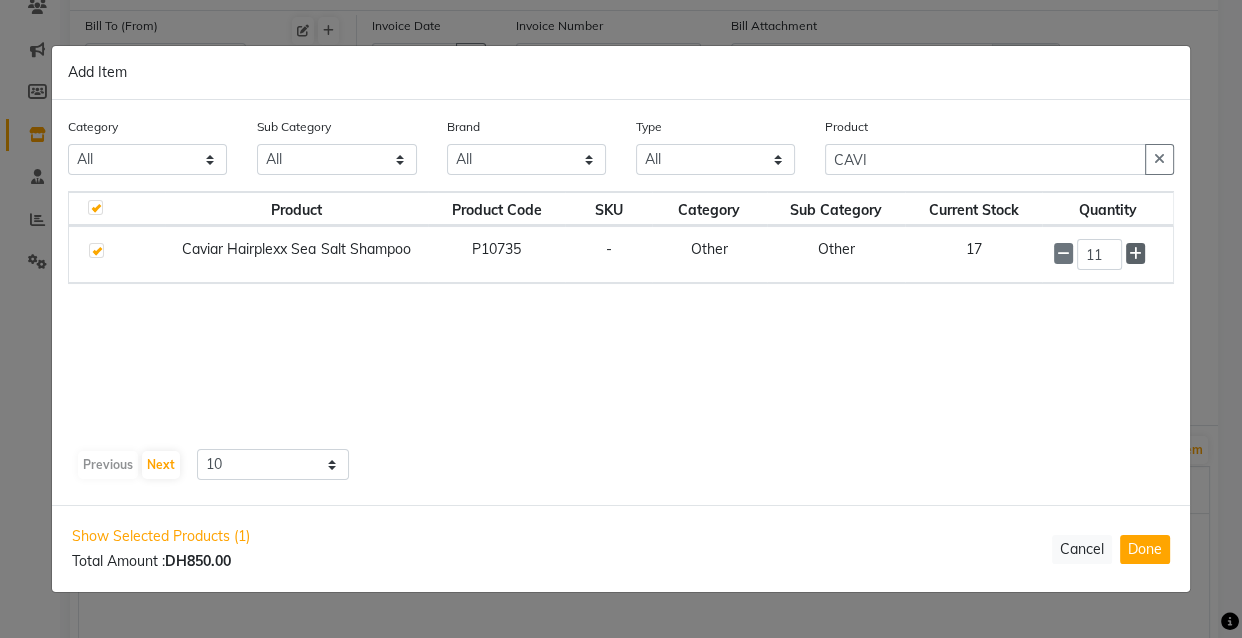 click 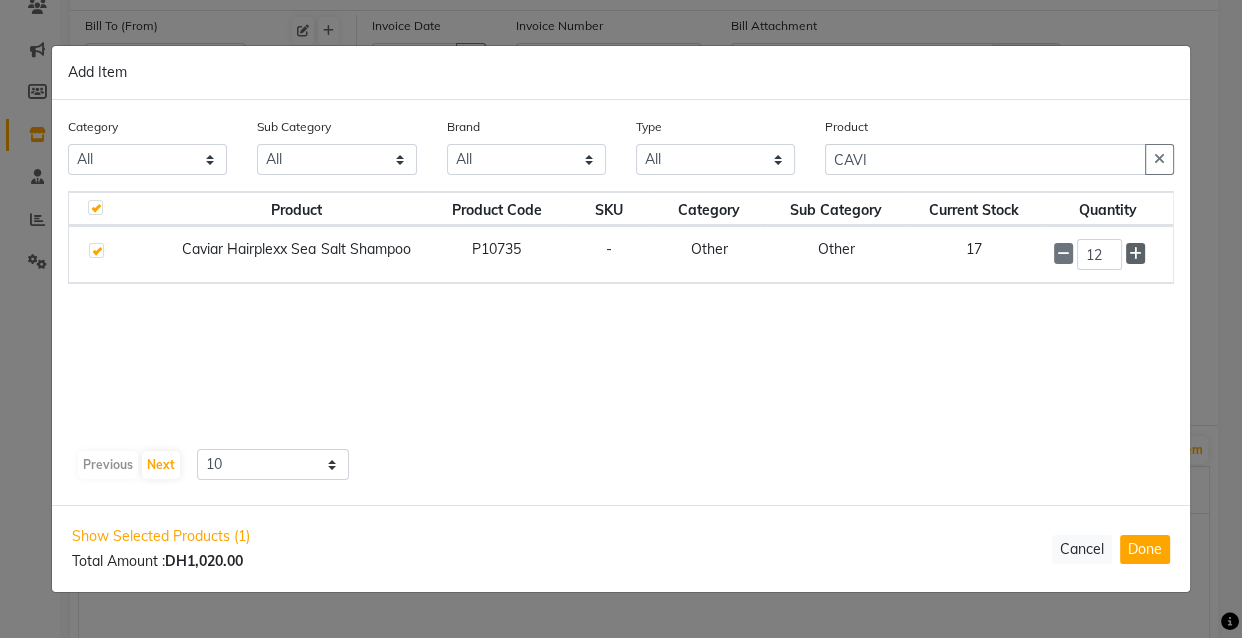 click 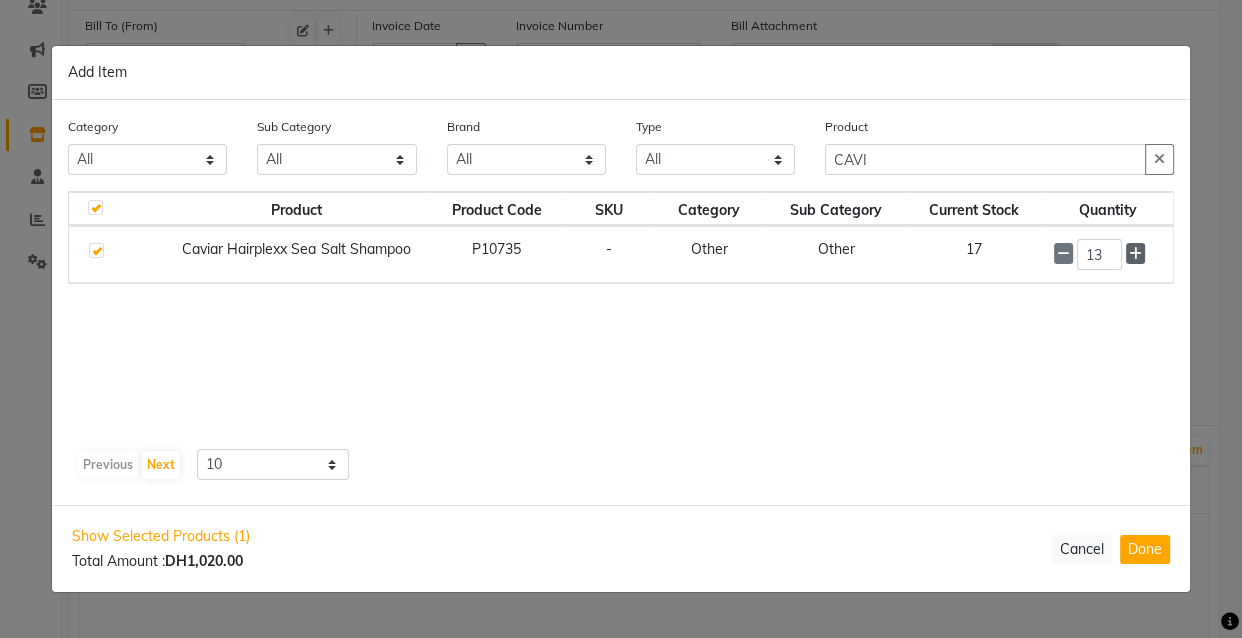 click 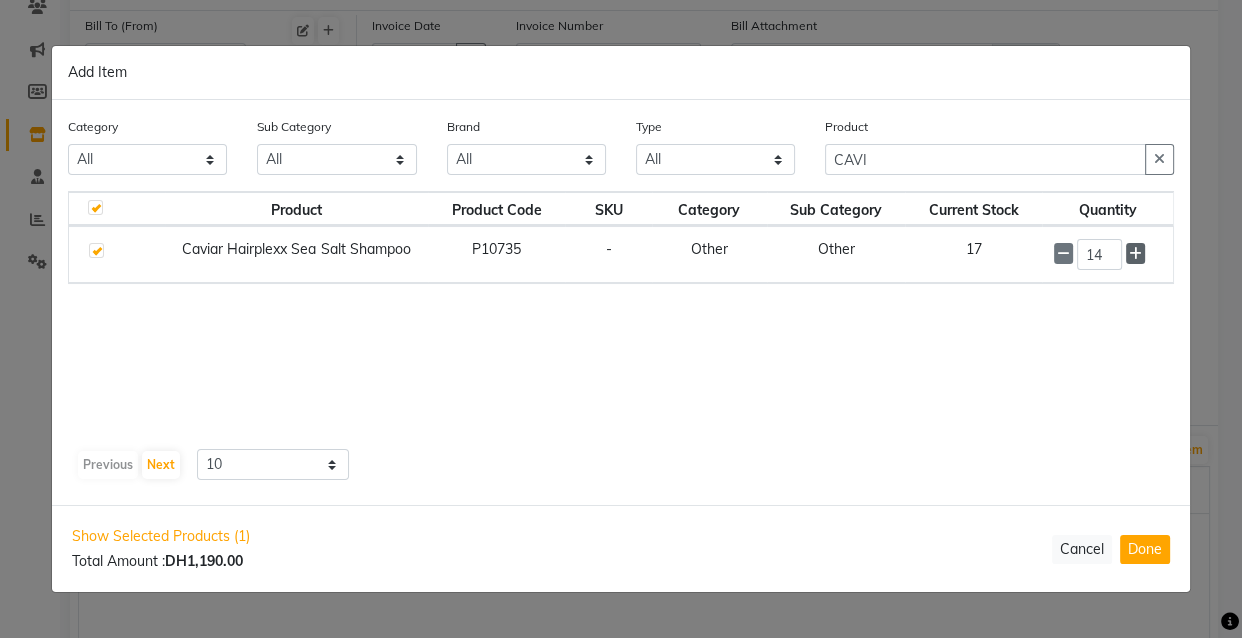 click 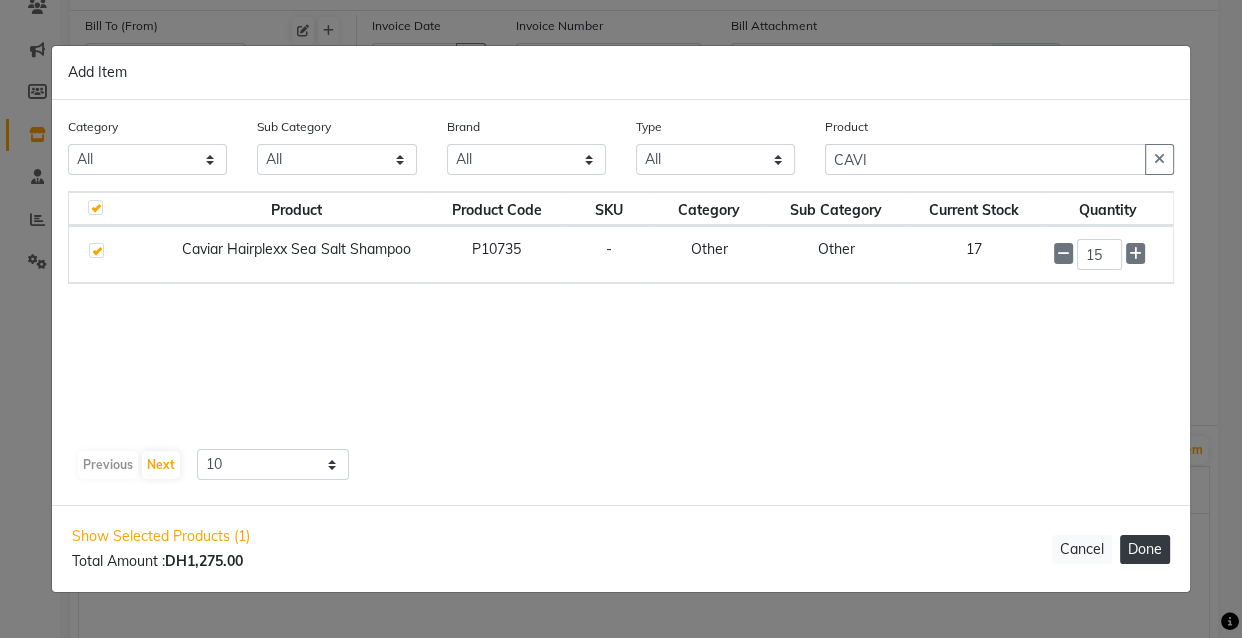 click on "Done" 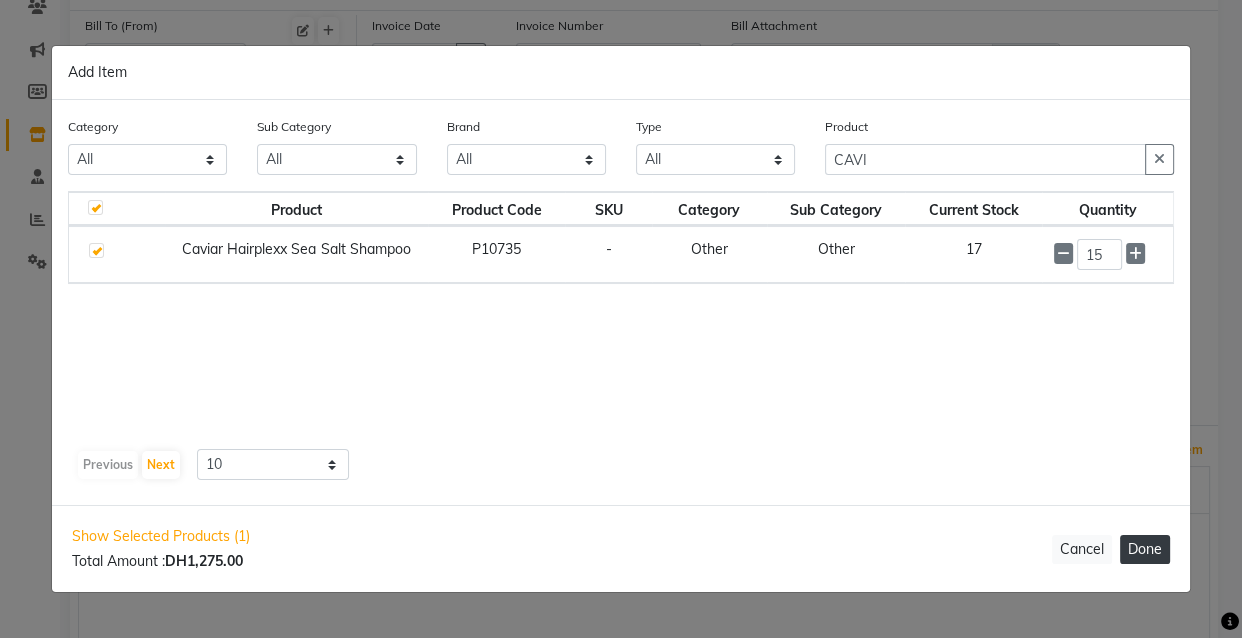 select on "3972" 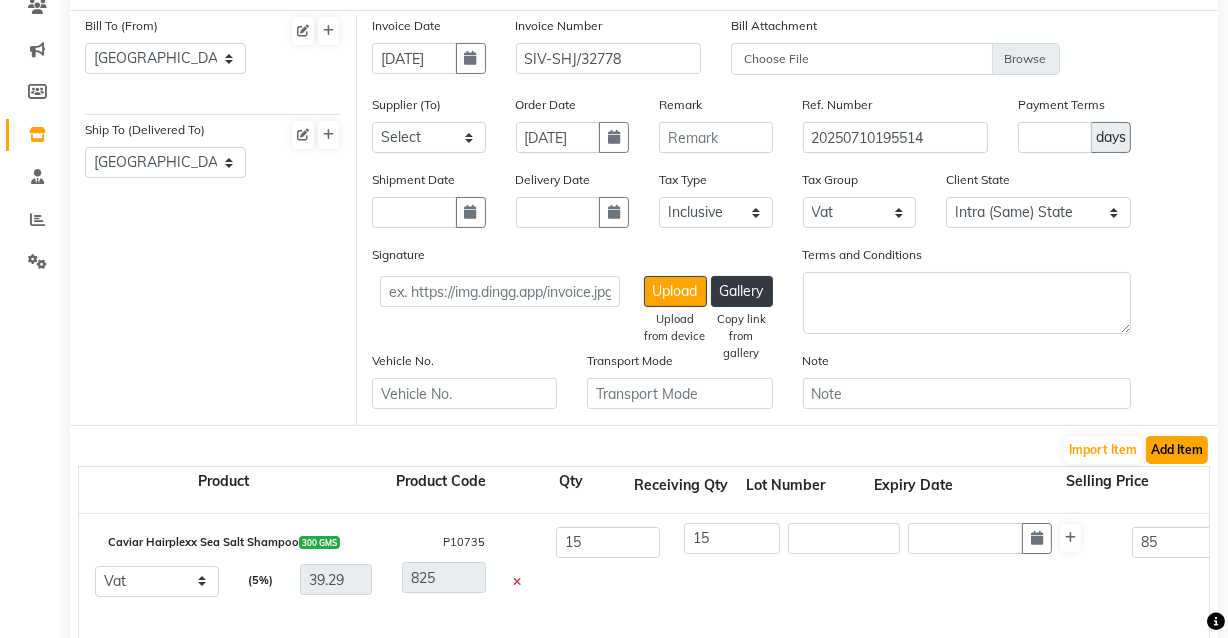 click on "Add Item" 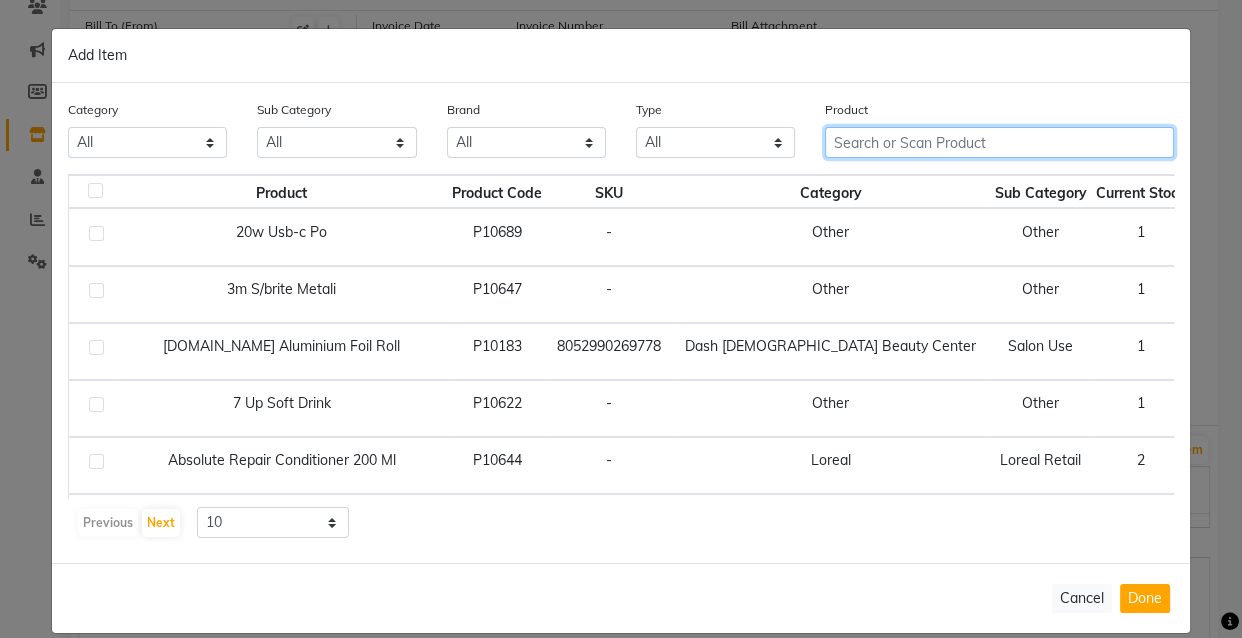 click 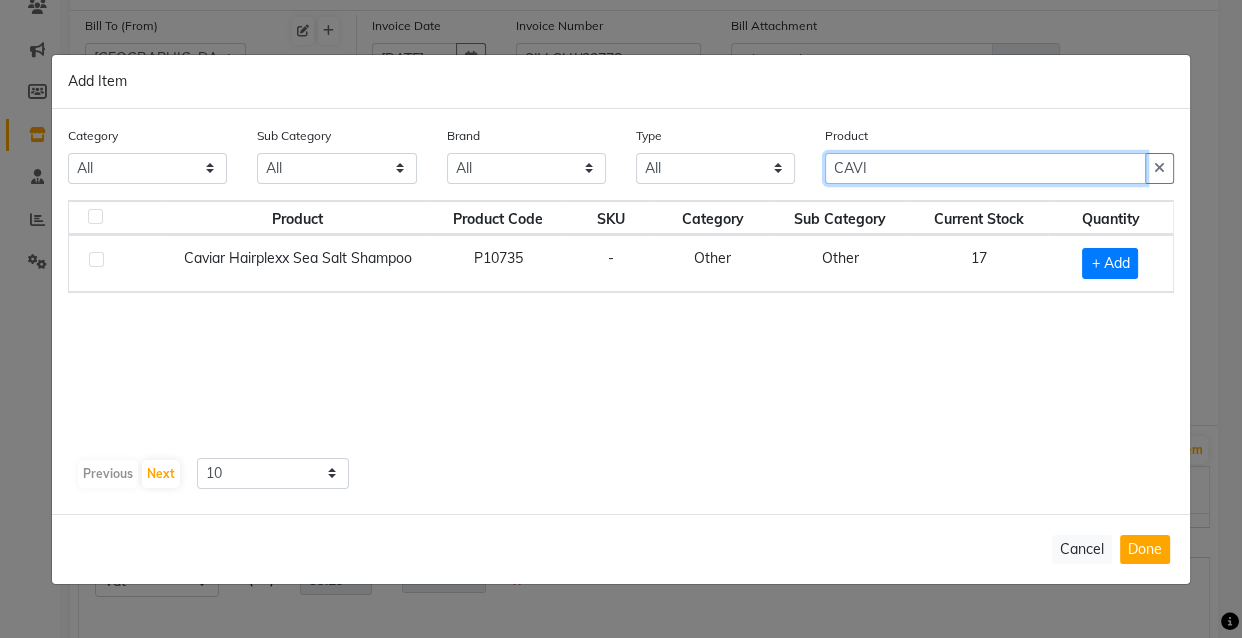 type on "CAVI" 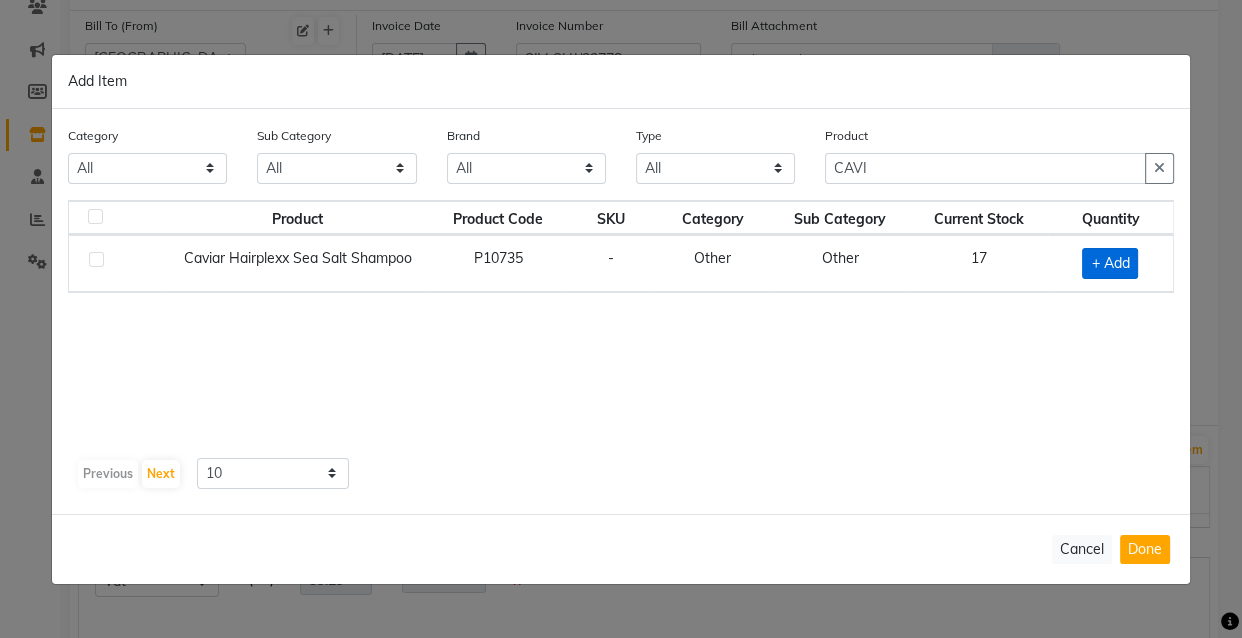 click on "+ Add" 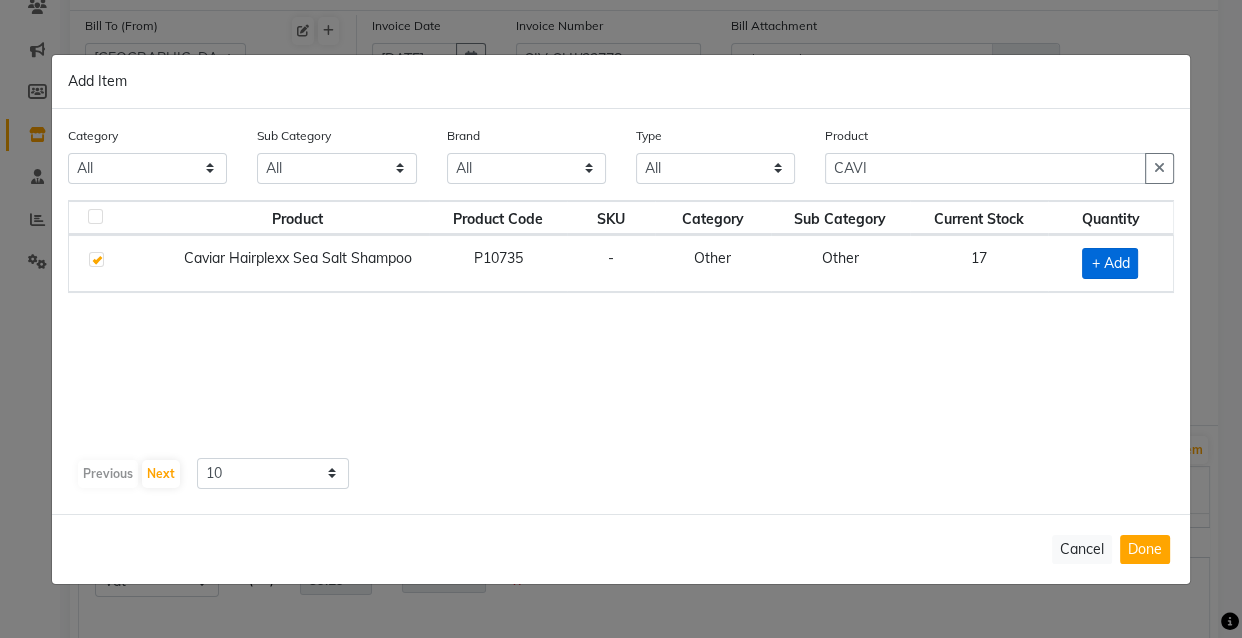 checkbox on "true" 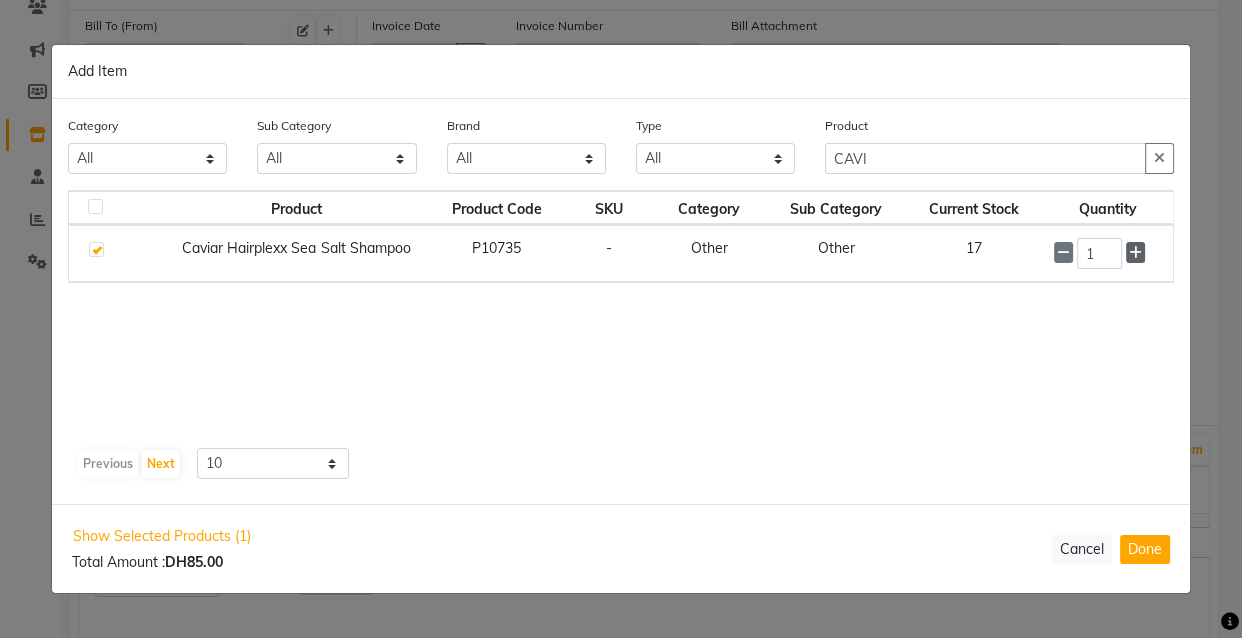 click 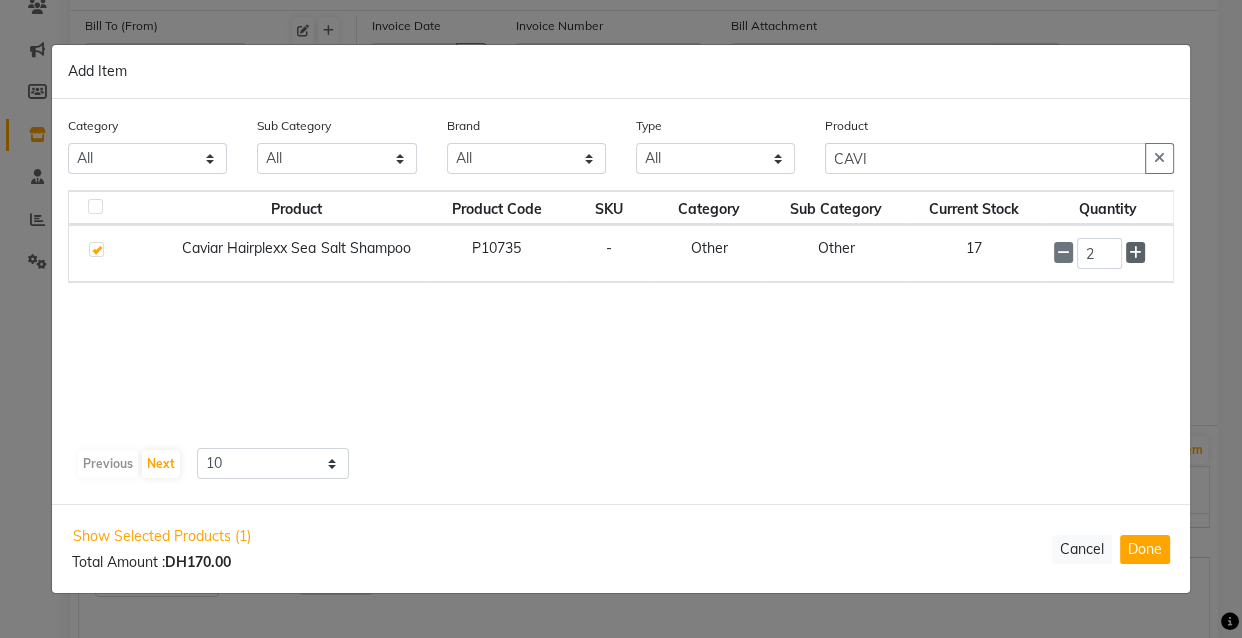 click 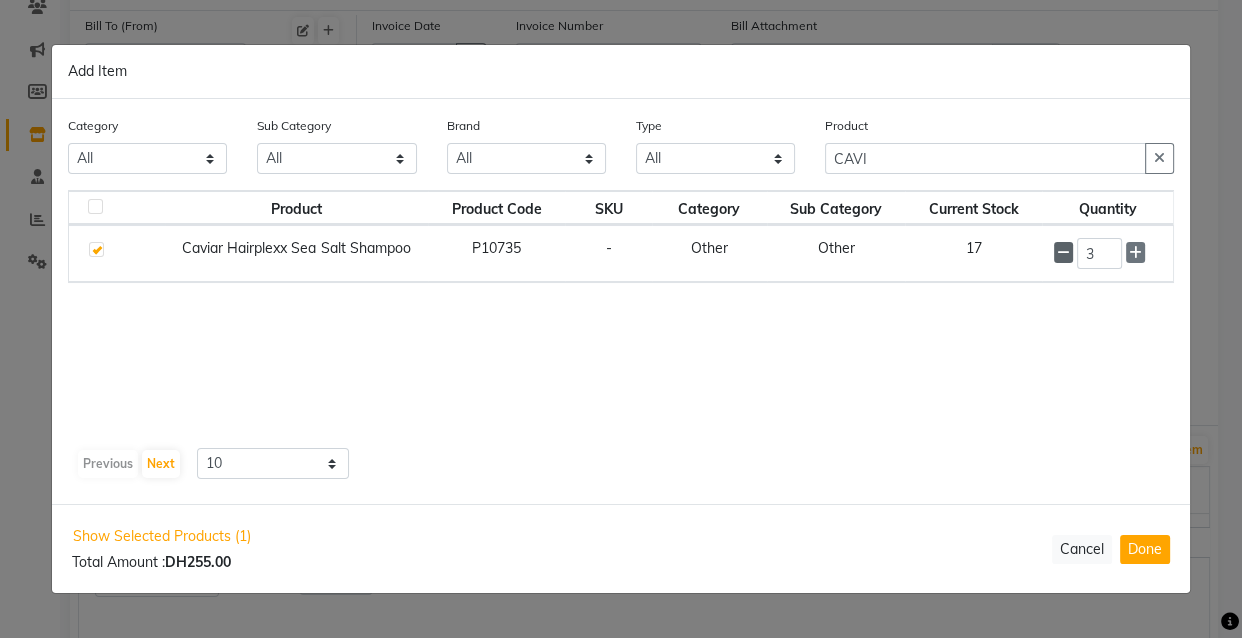 click 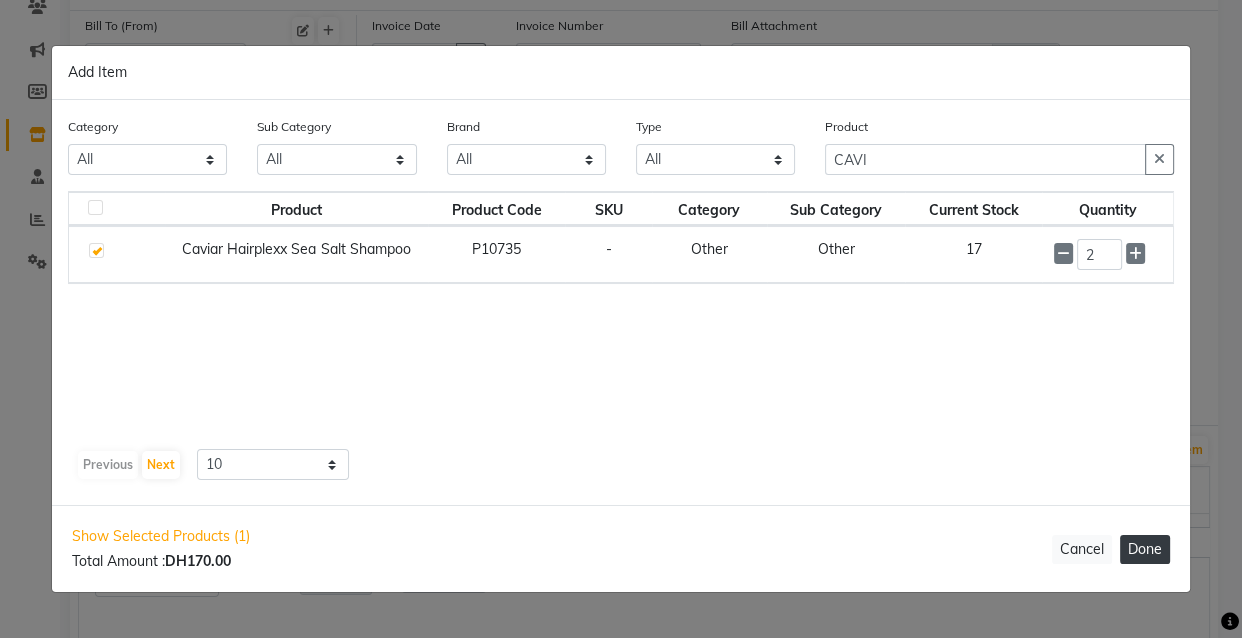 click on "Done" 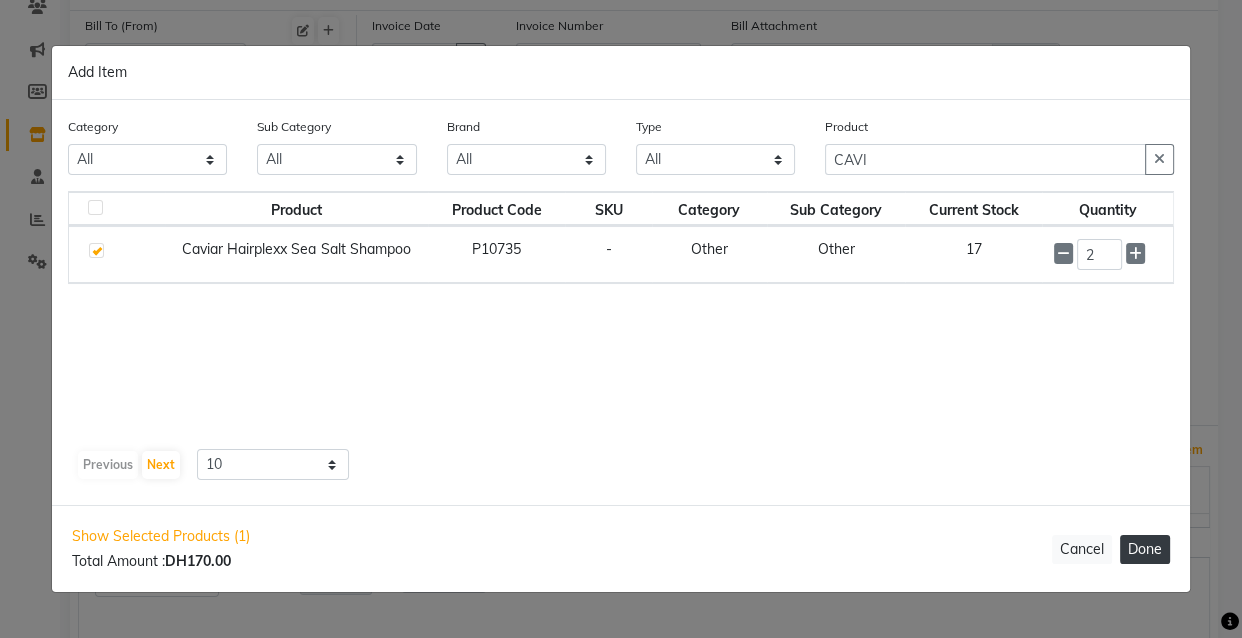 select on "3972" 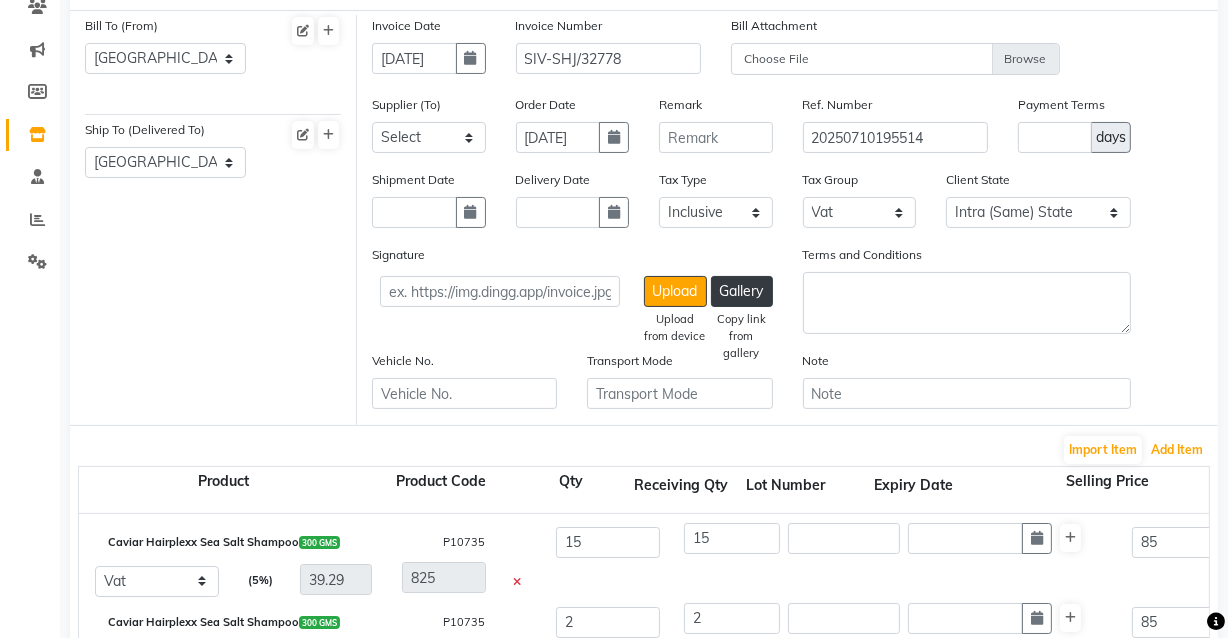 scroll, scrollTop: 16, scrollLeft: 0, axis: vertical 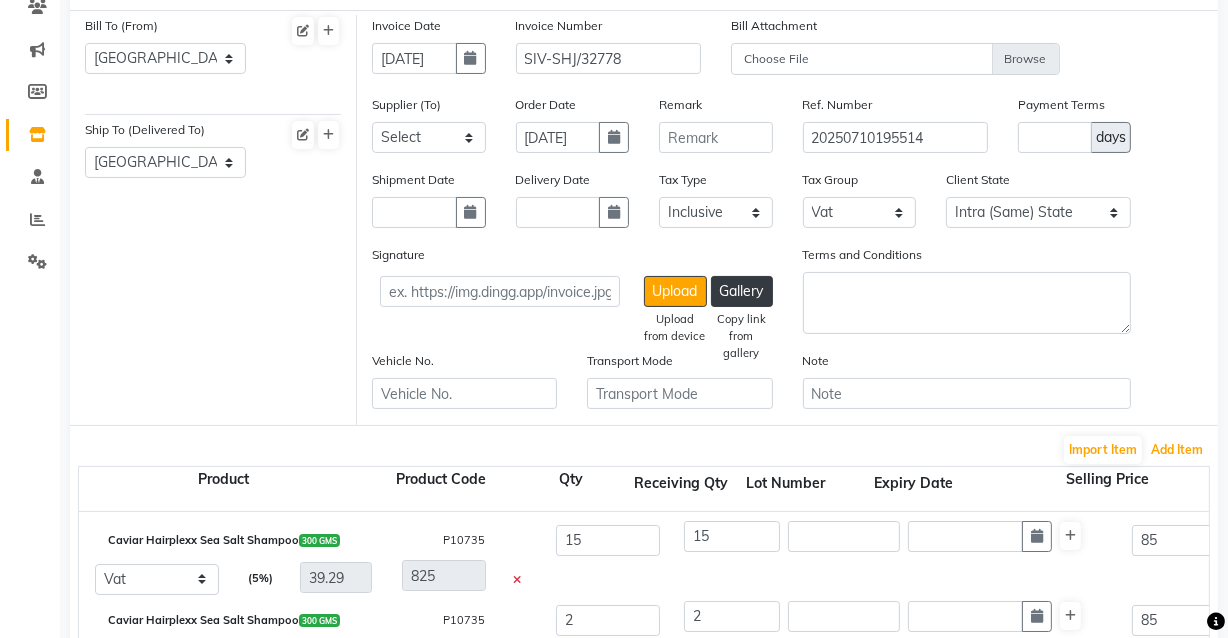 click on "Add Item" 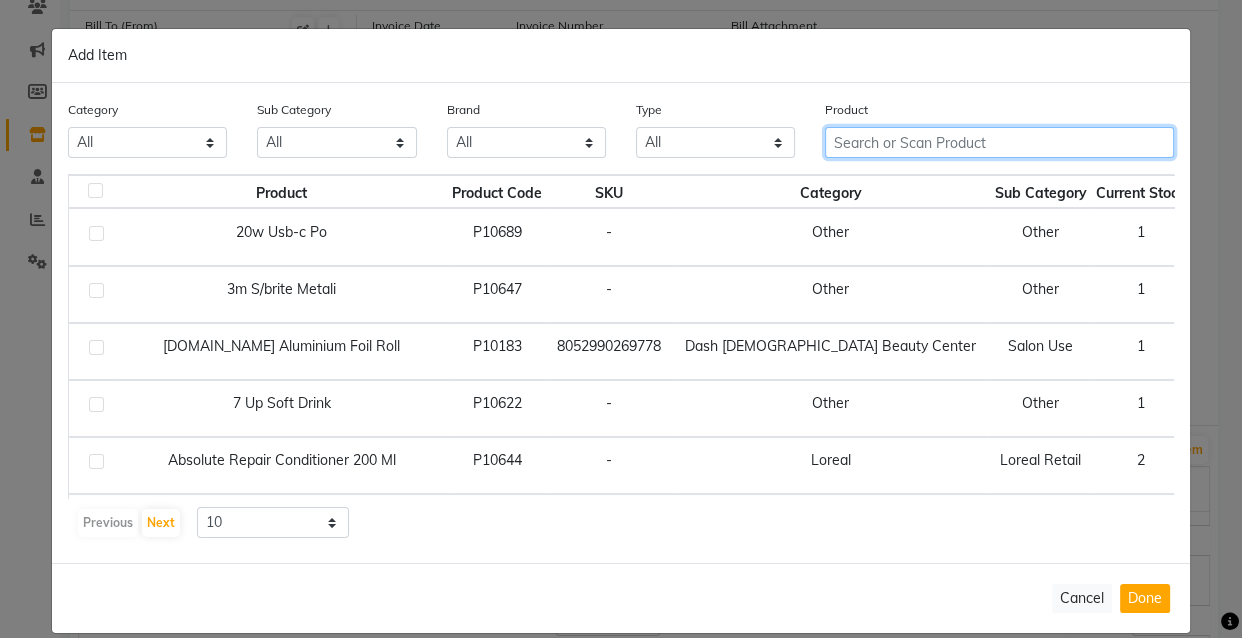 click 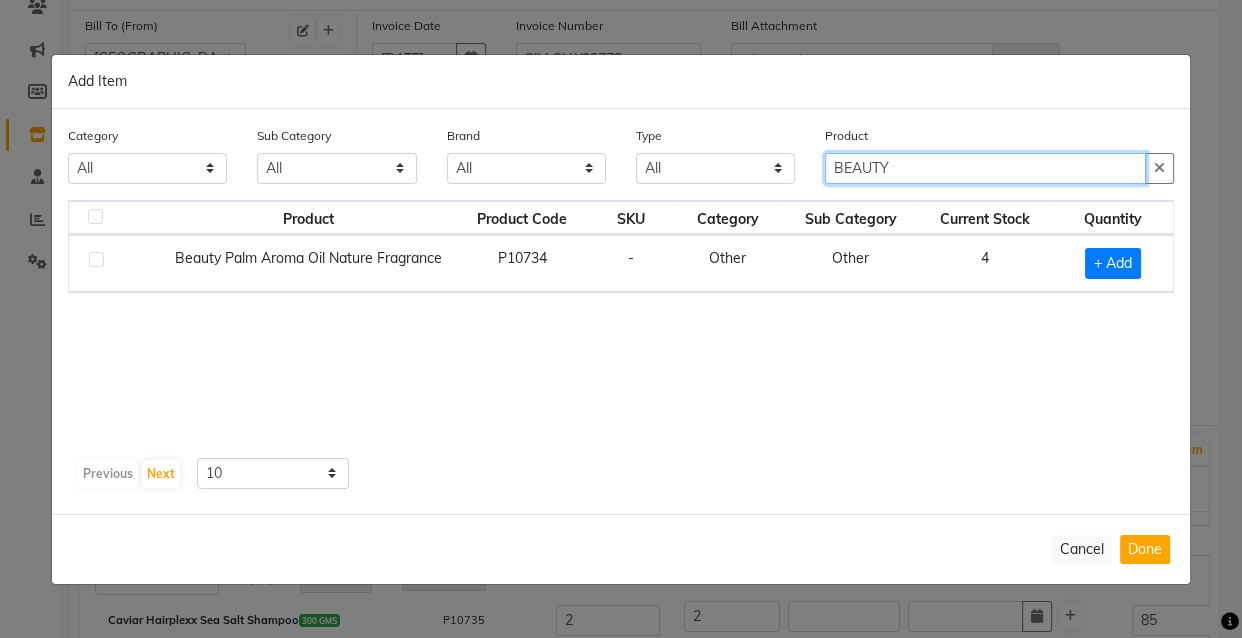 type on "BEAUTY" 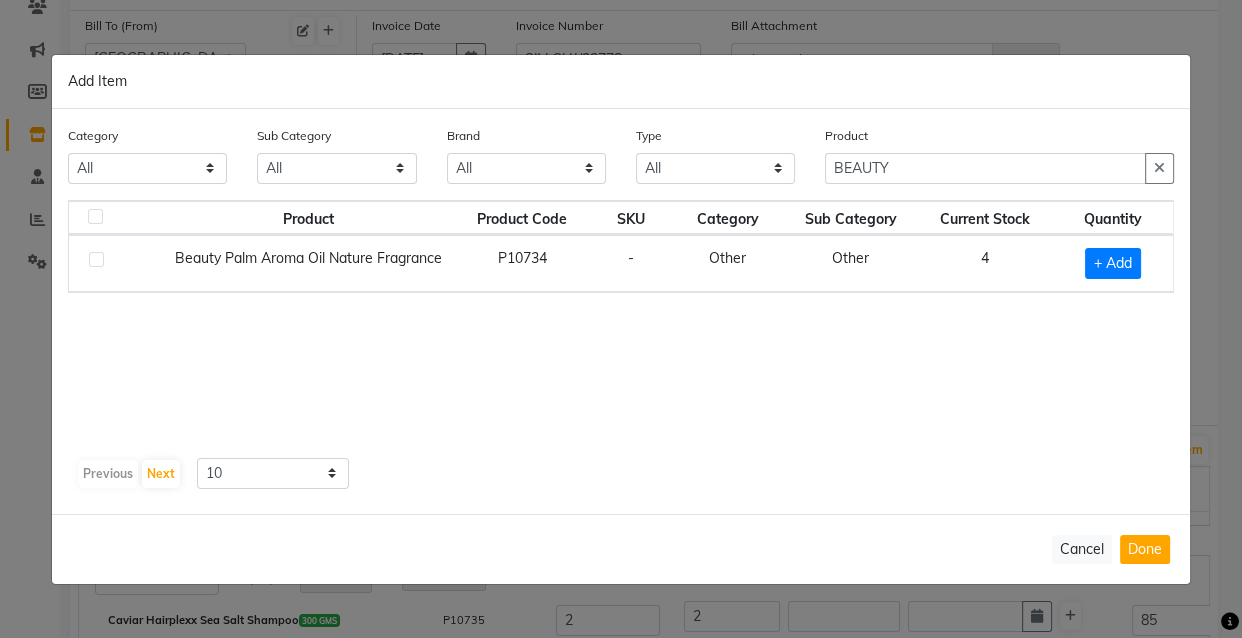 click on "4" 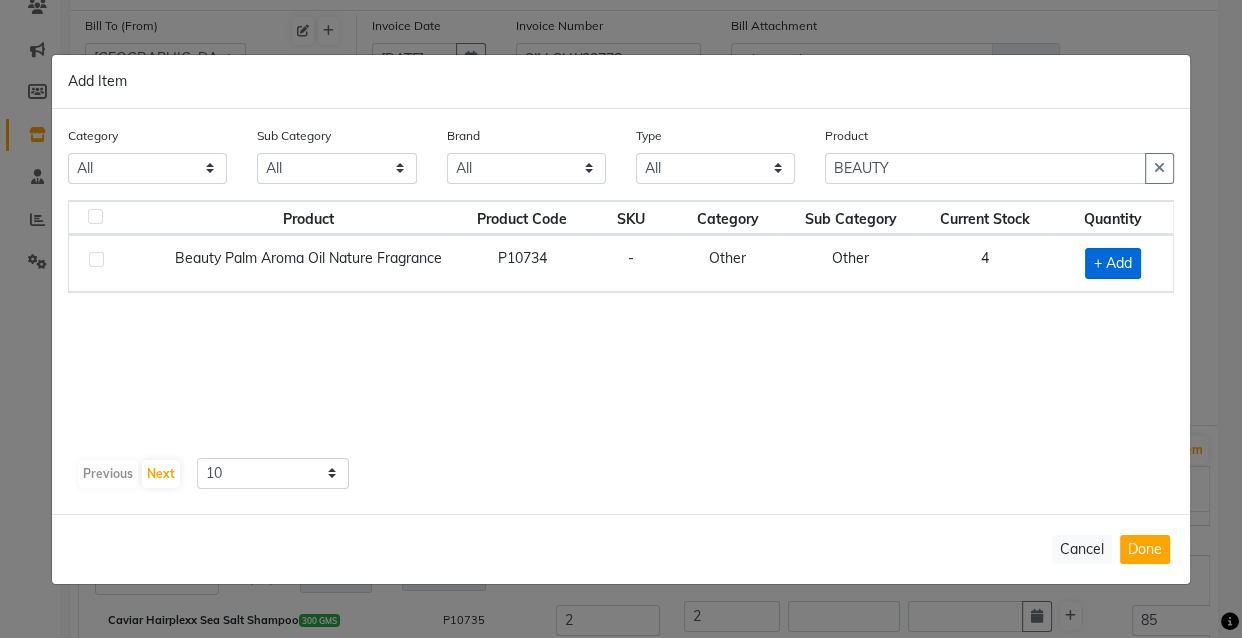 click on "+ Add" 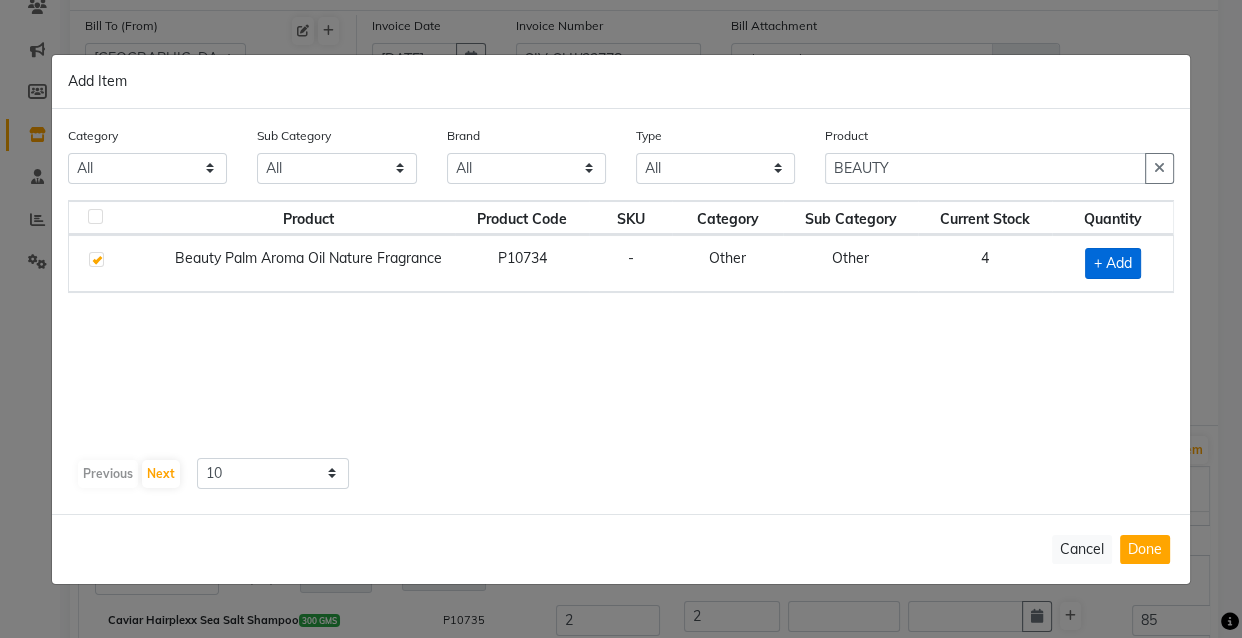 checkbox on "true" 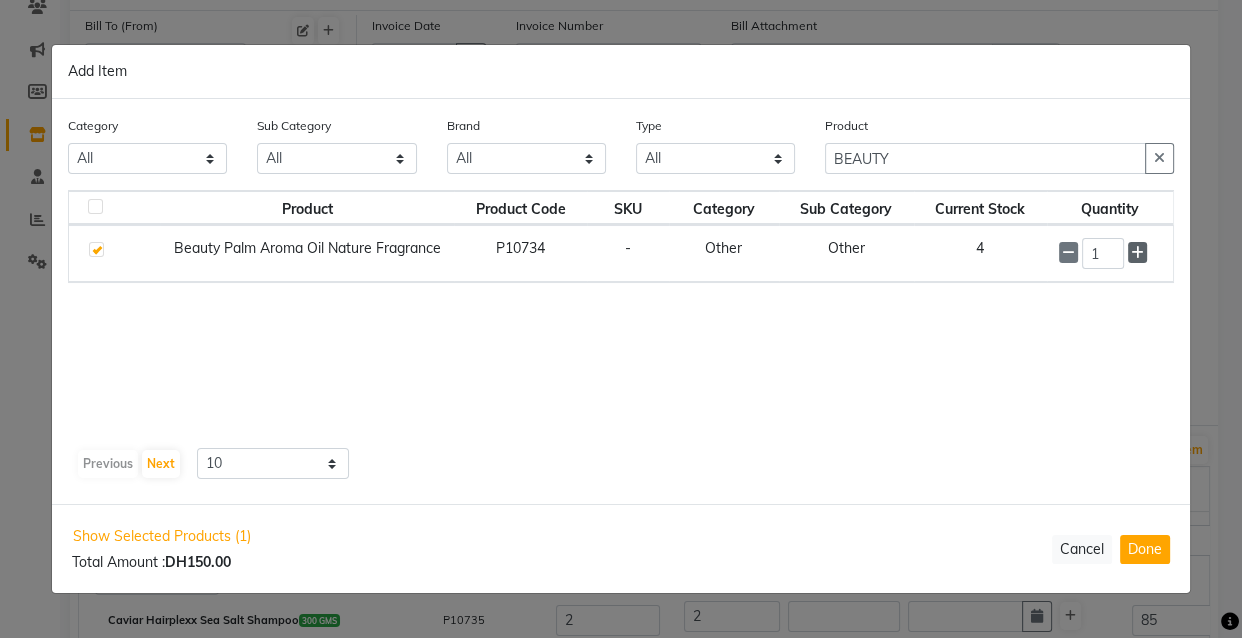 click 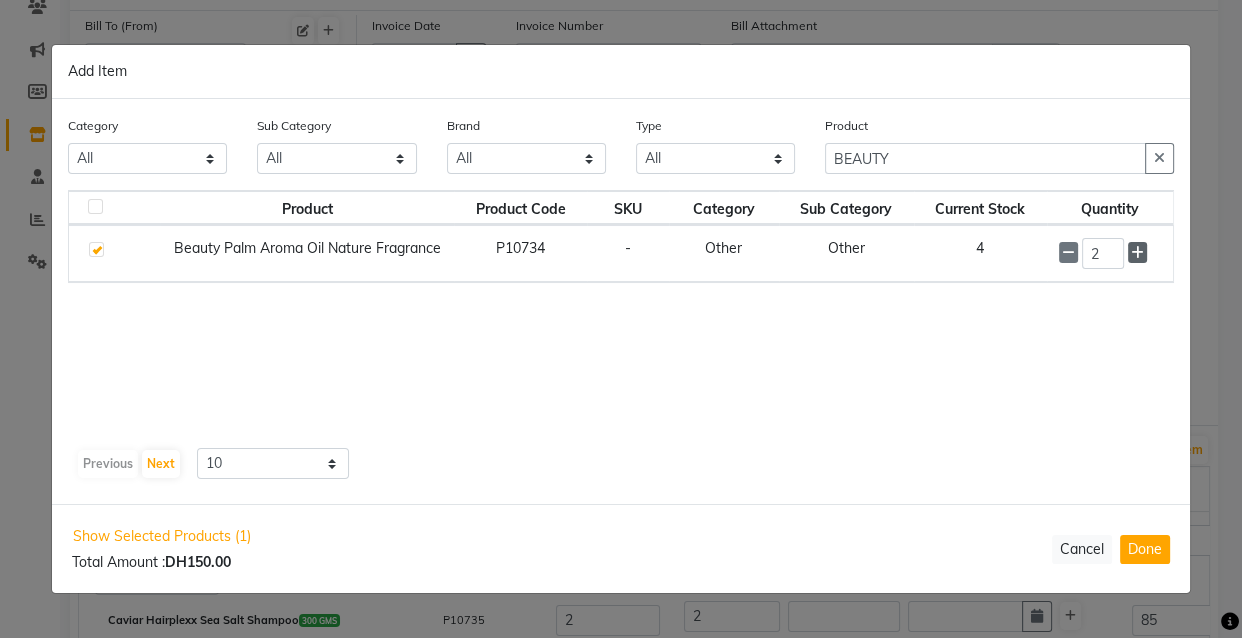 click 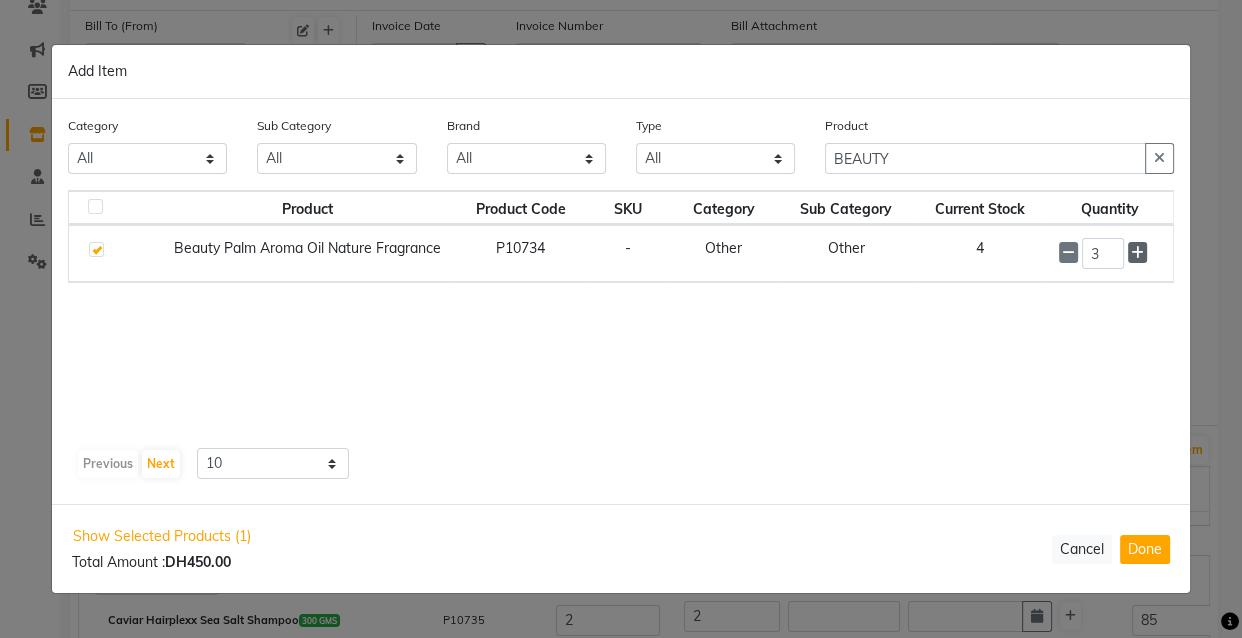 click 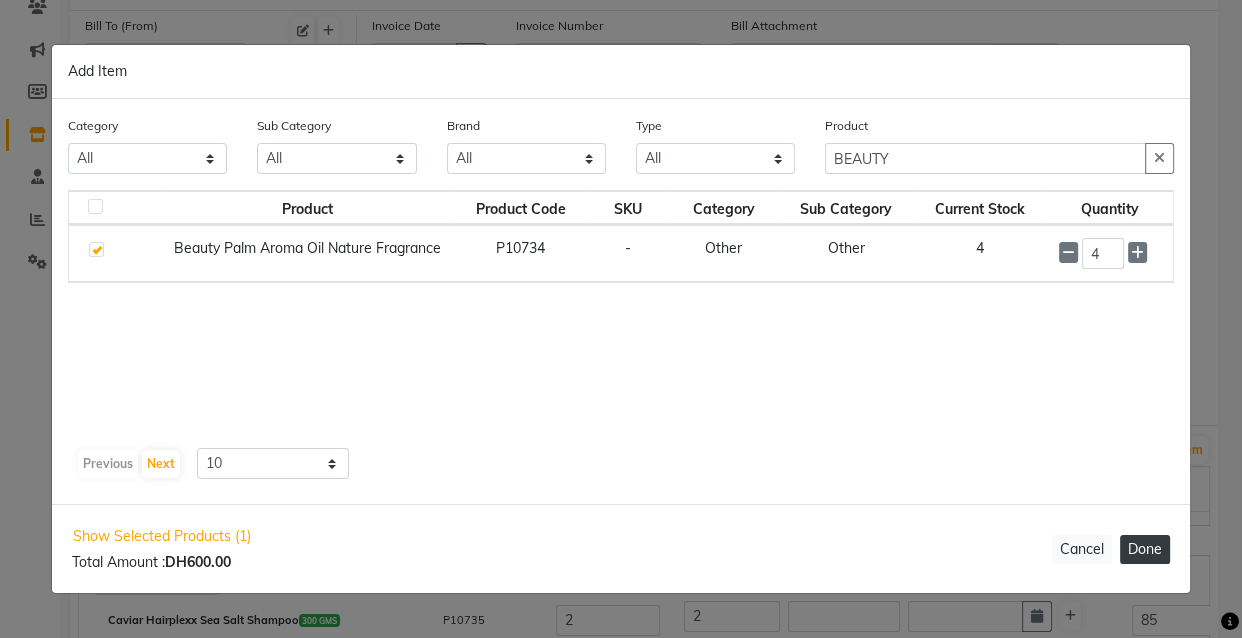 click on "Done" 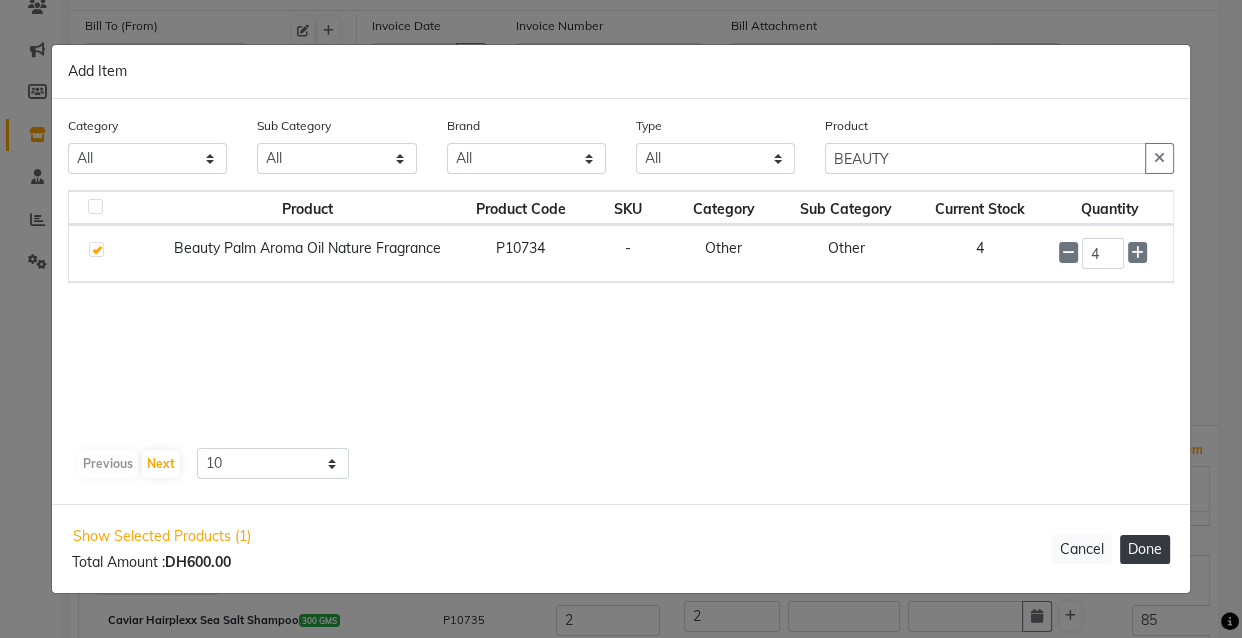 select on "3972" 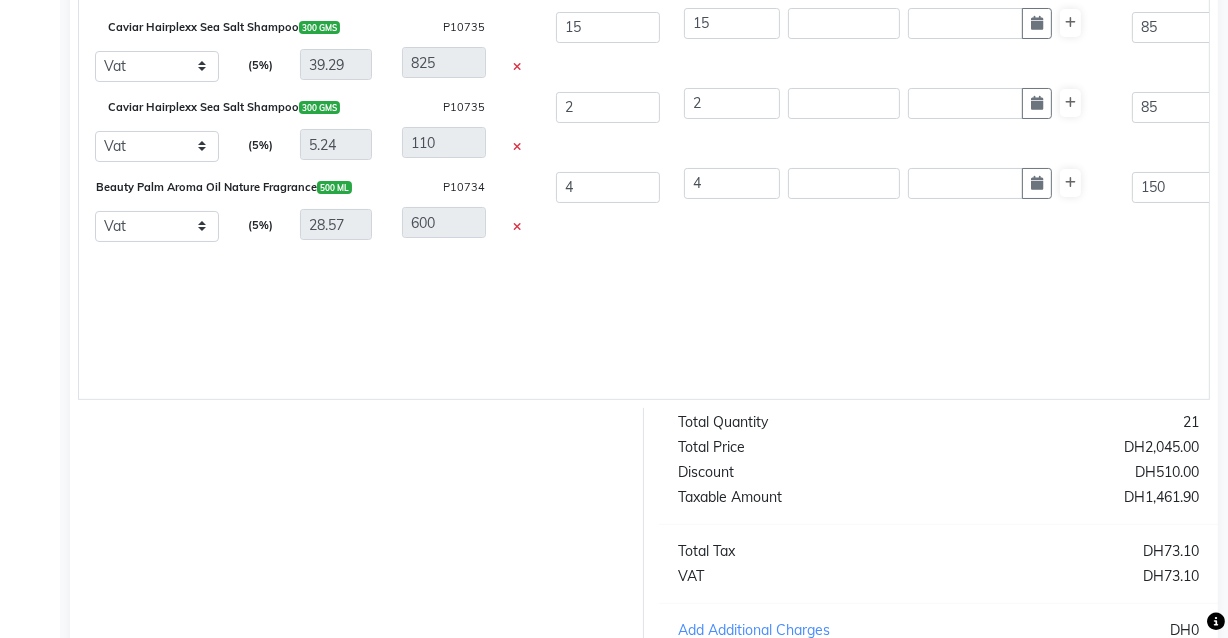 scroll, scrollTop: 710, scrollLeft: 0, axis: vertical 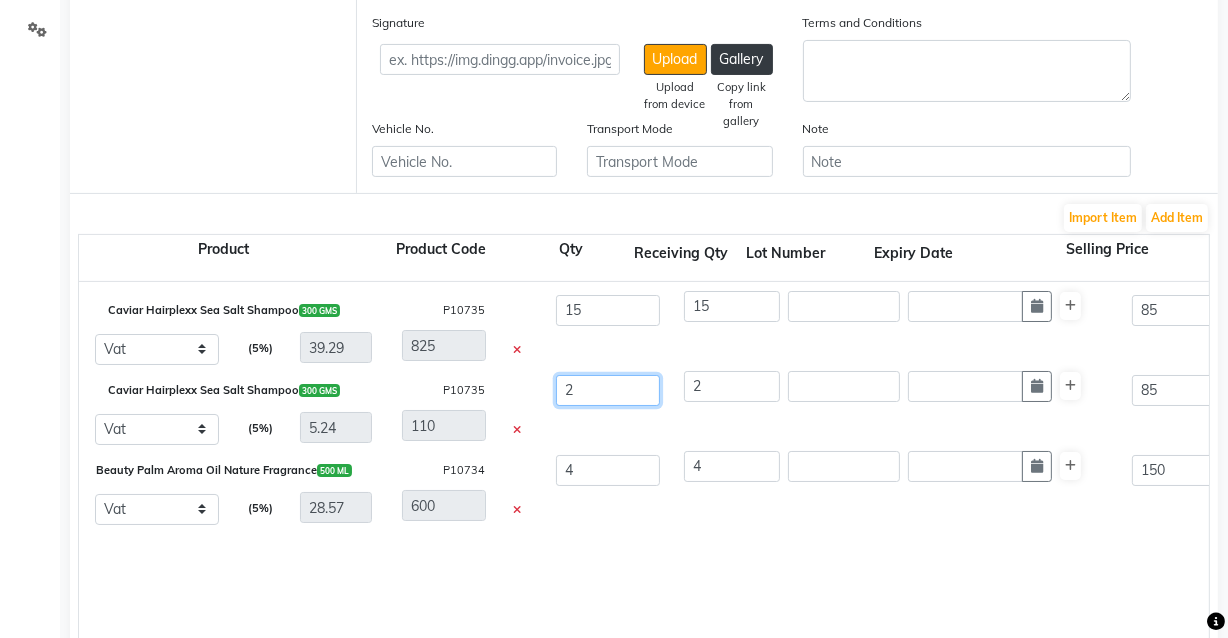 click on "2" 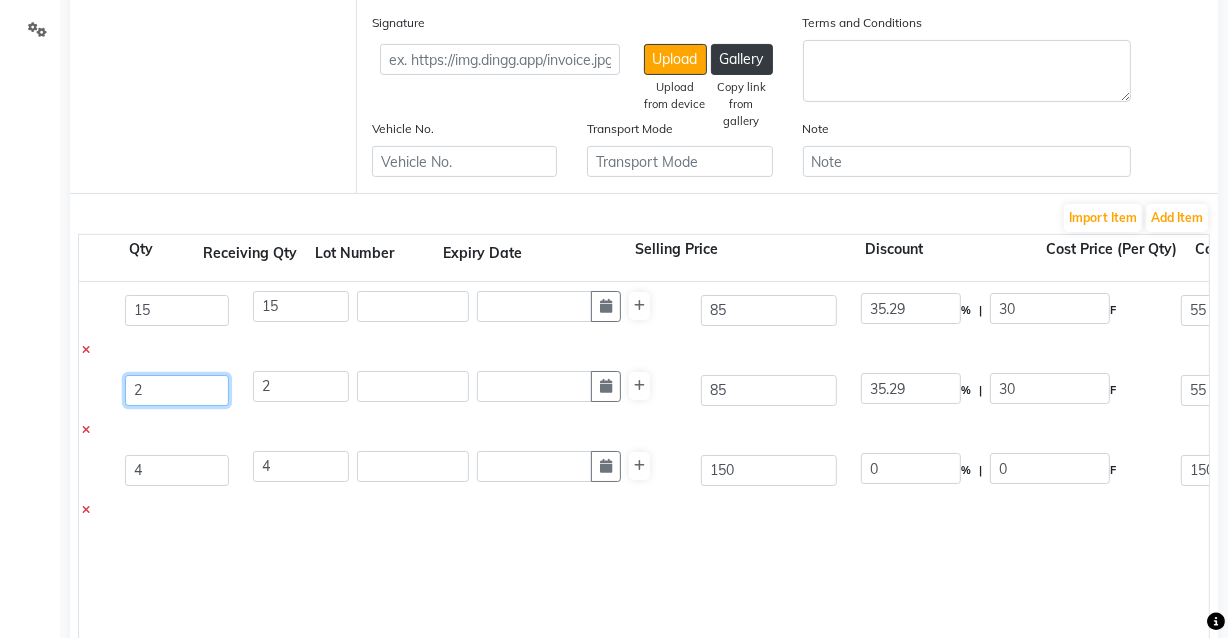 scroll, scrollTop: 0, scrollLeft: 448, axis: horizontal 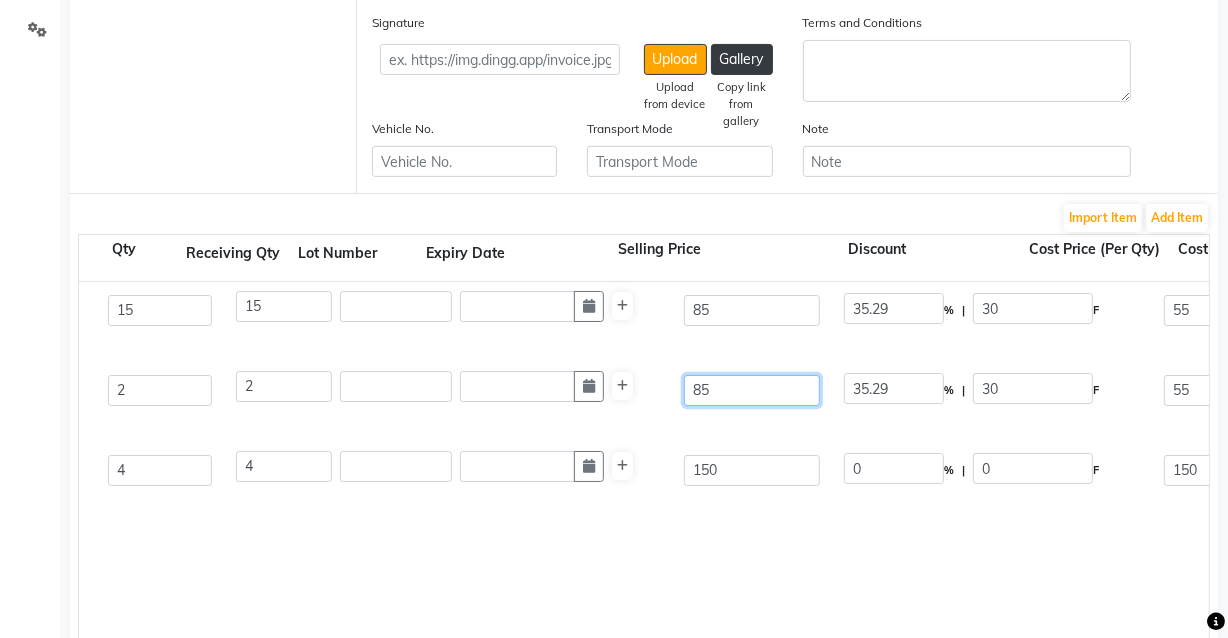click on "85" 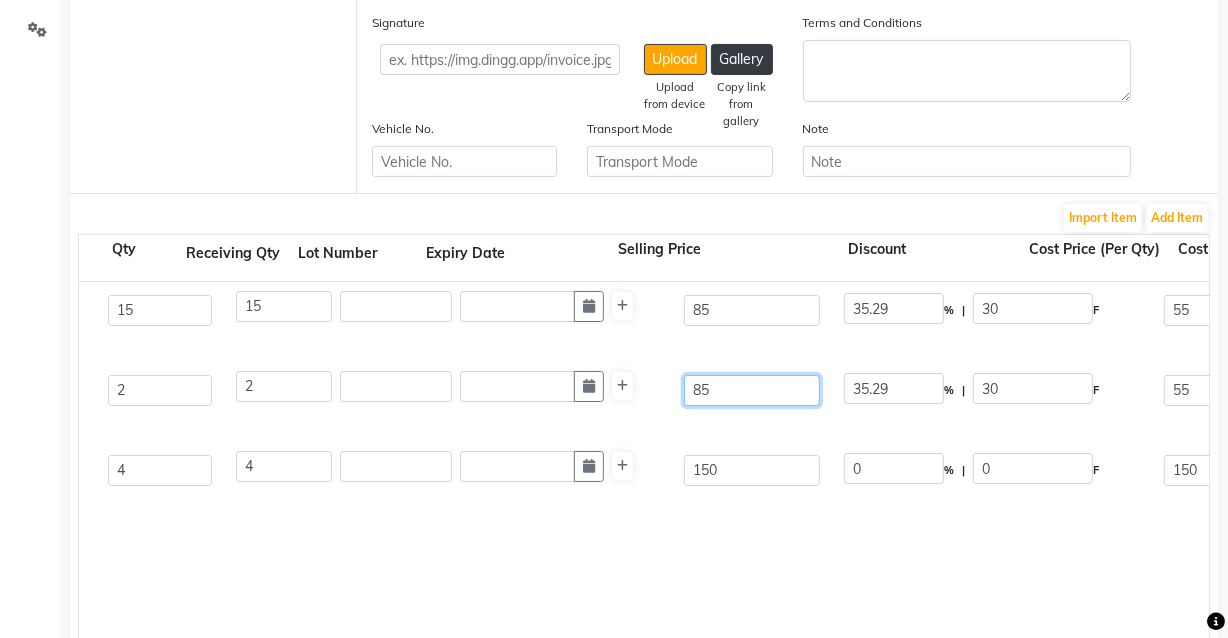 type on "8" 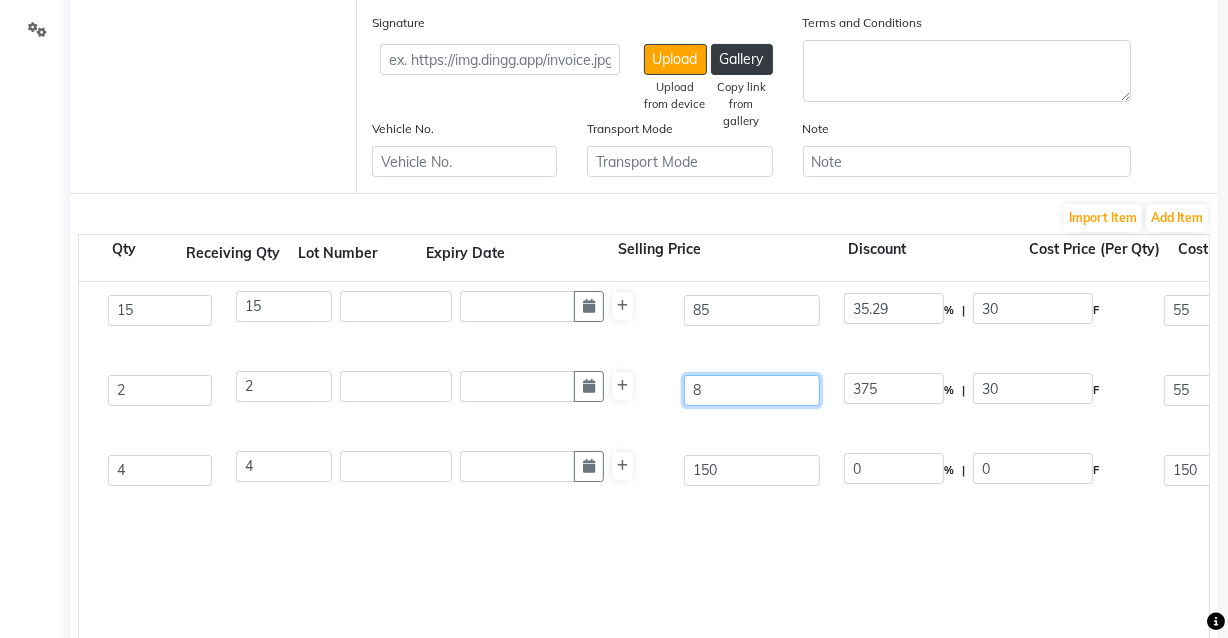 type 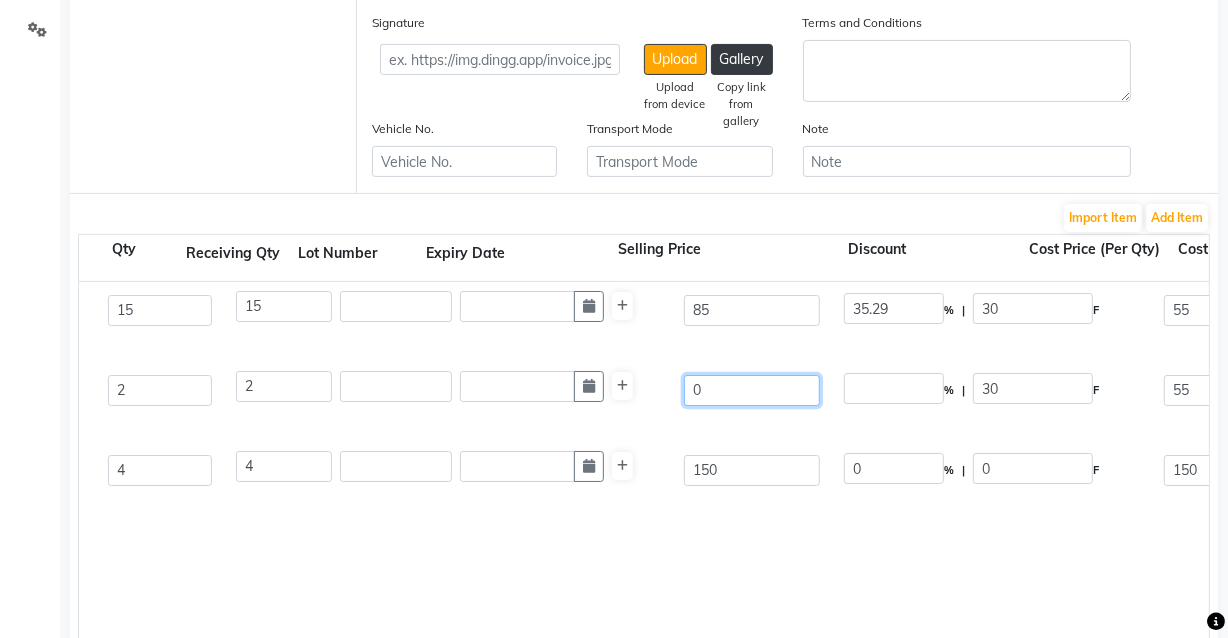 type on "0" 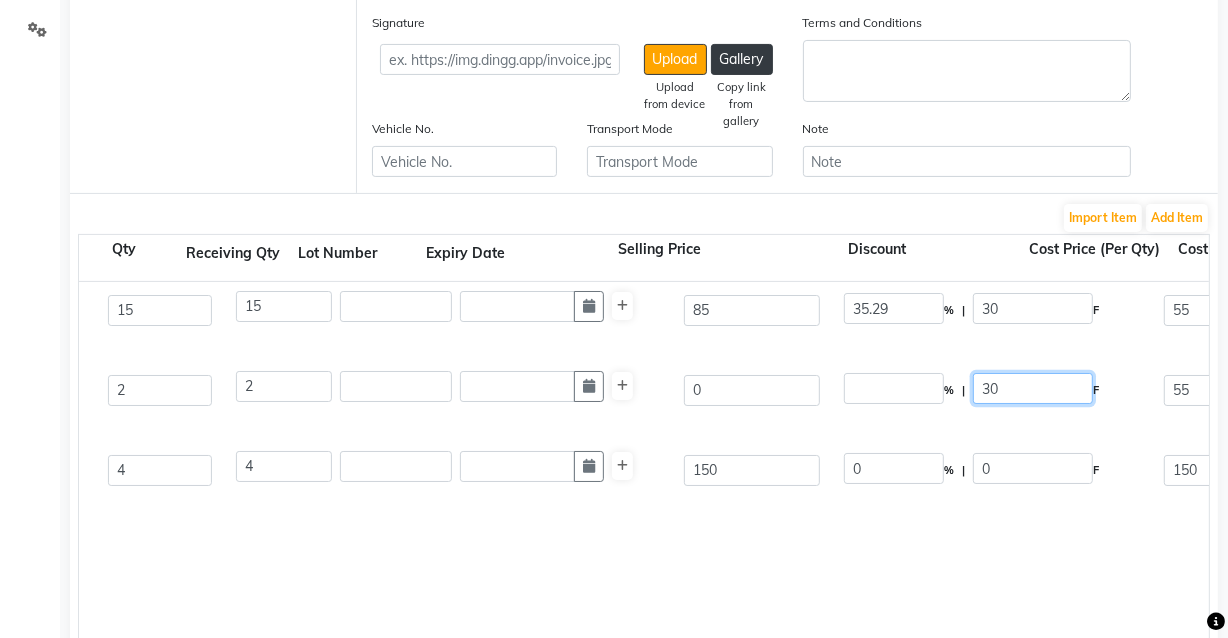 click on "30" 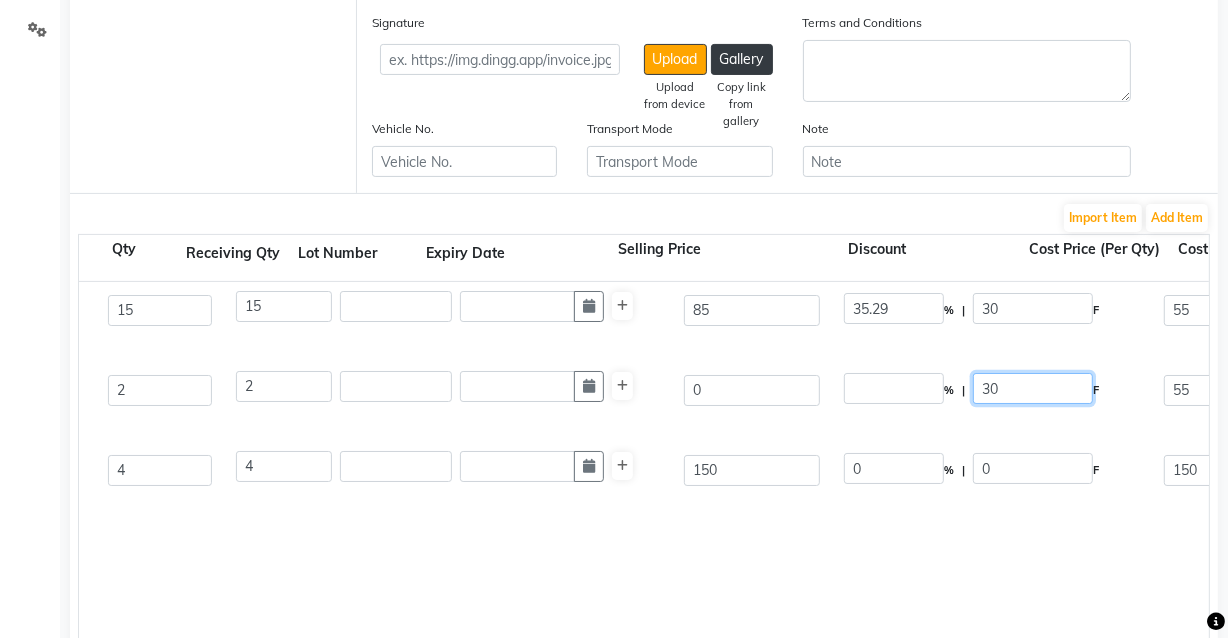 type on "0" 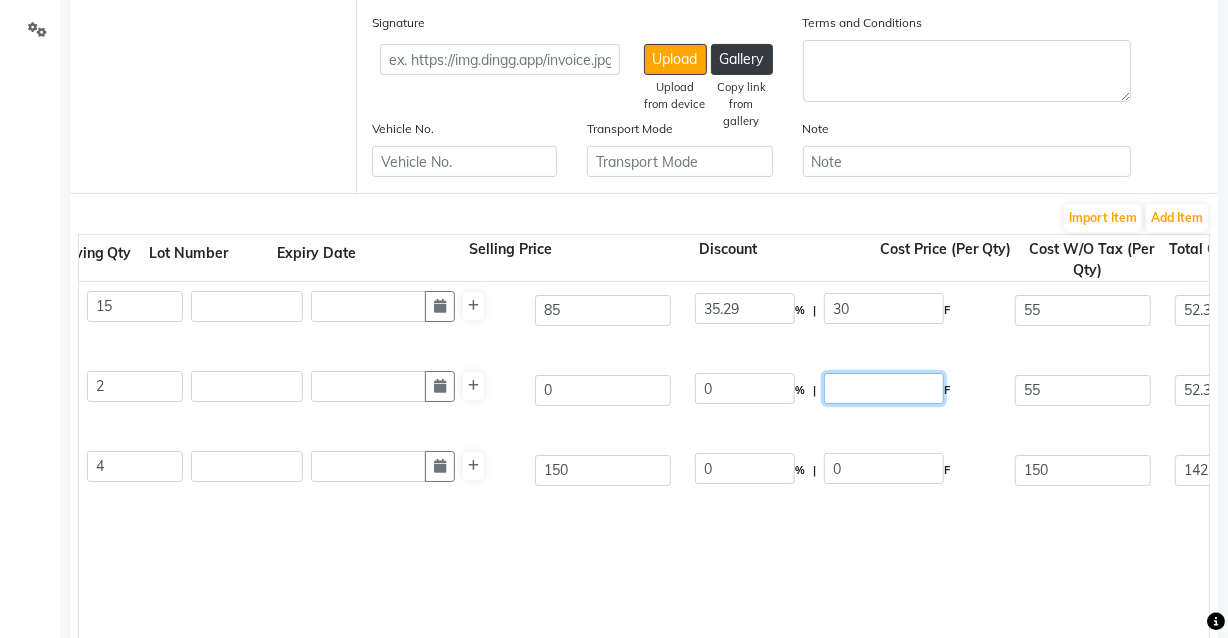 scroll, scrollTop: 0, scrollLeft: 699, axis: horizontal 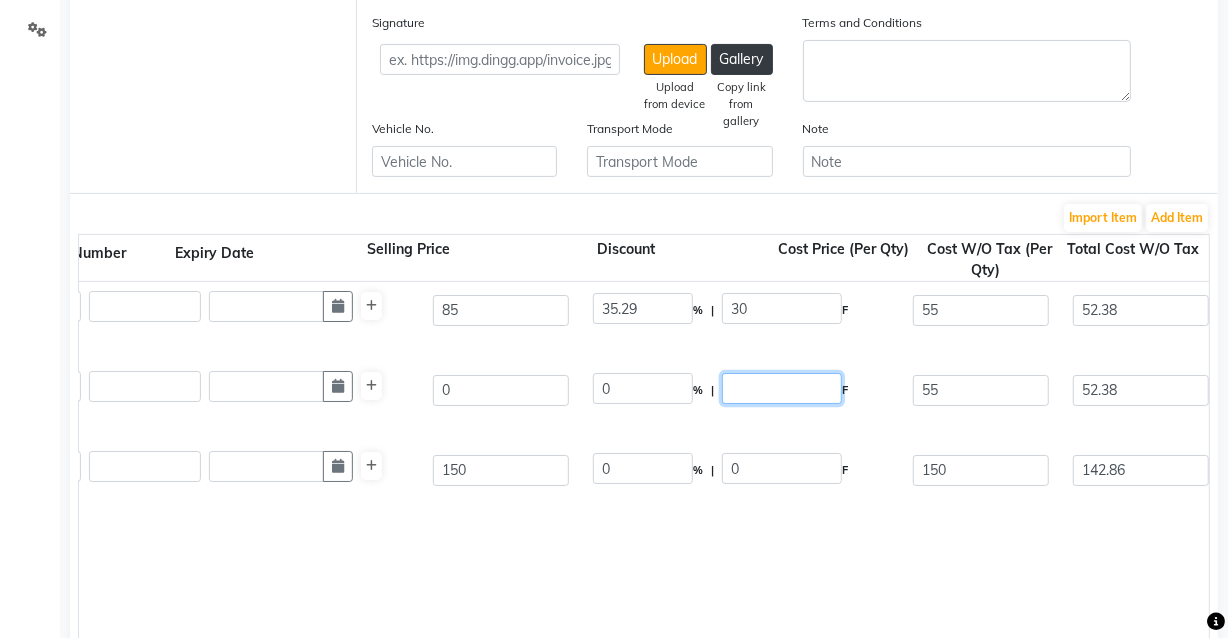 type 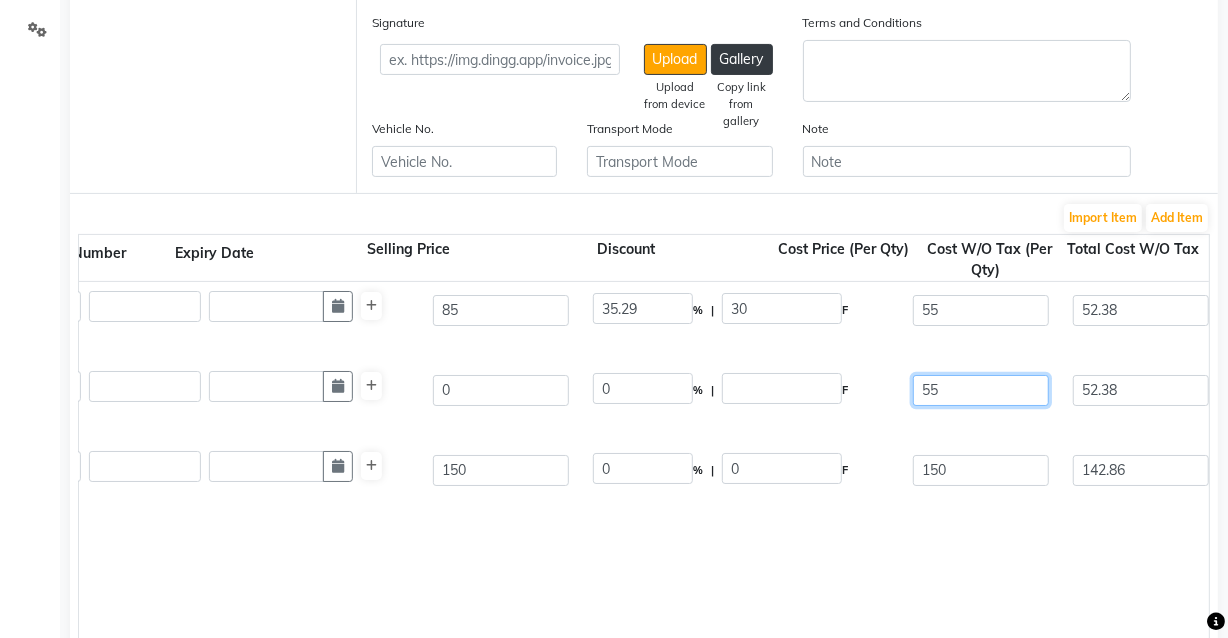 click on "55" 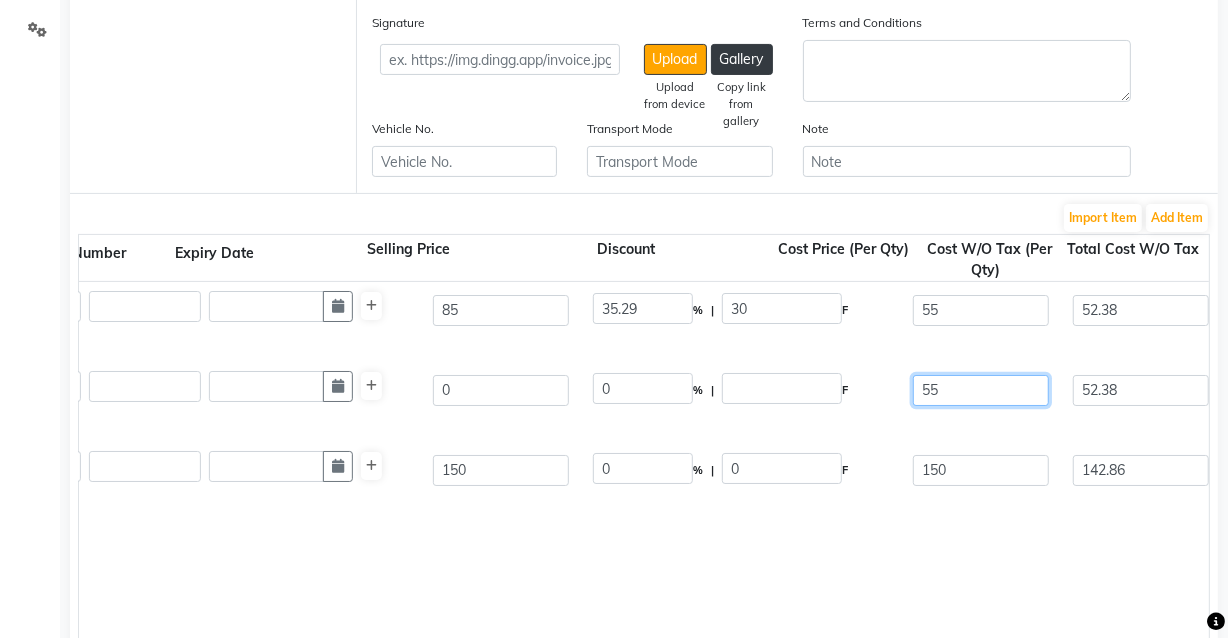 type on "5" 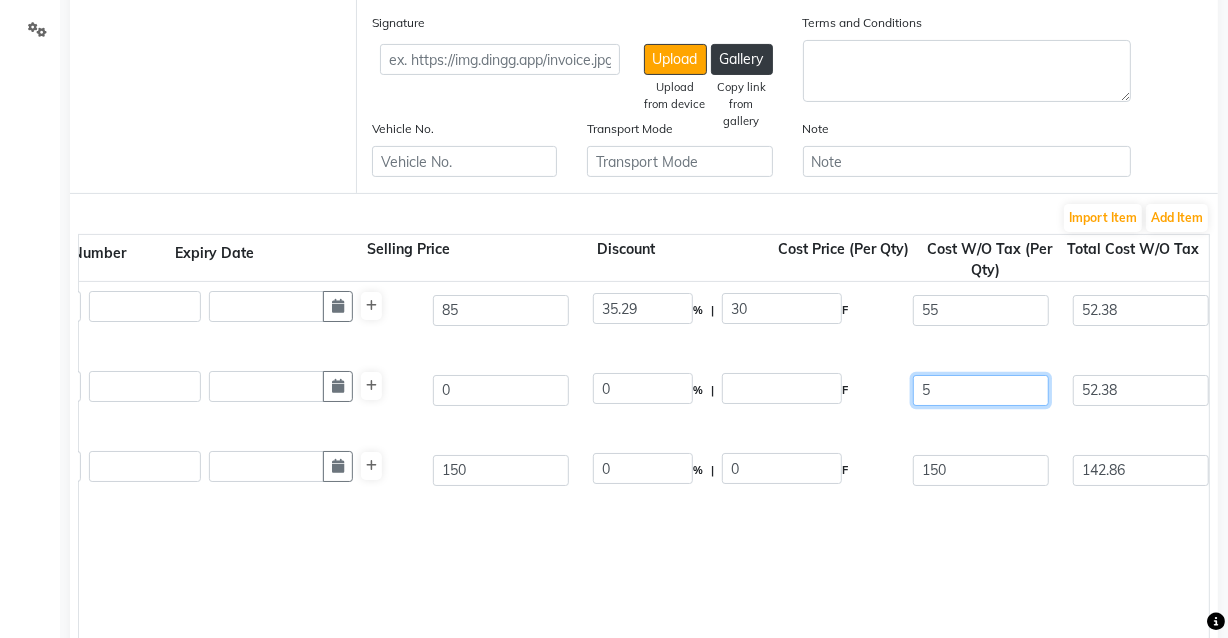 type 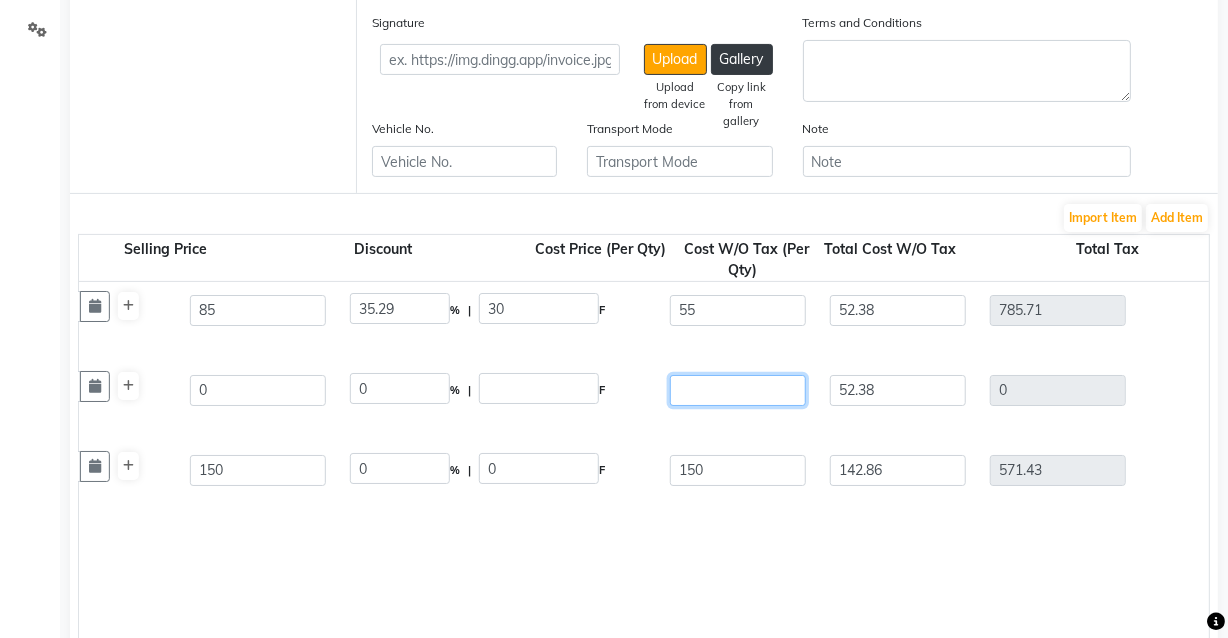 scroll, scrollTop: 0, scrollLeft: 941, axis: horizontal 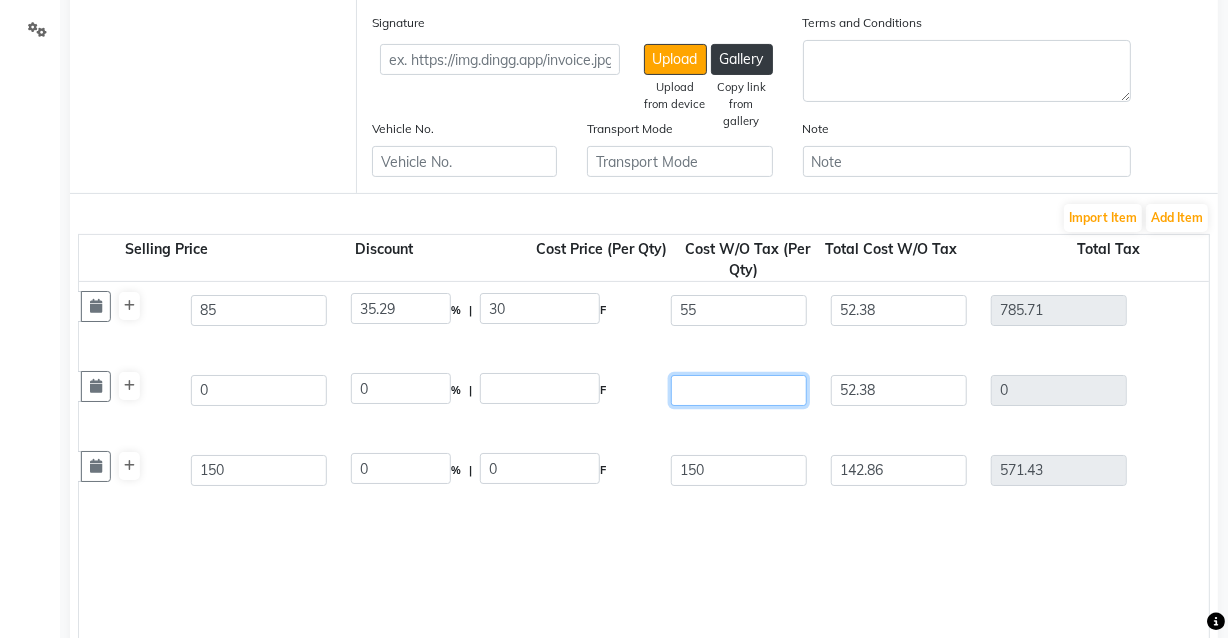 type 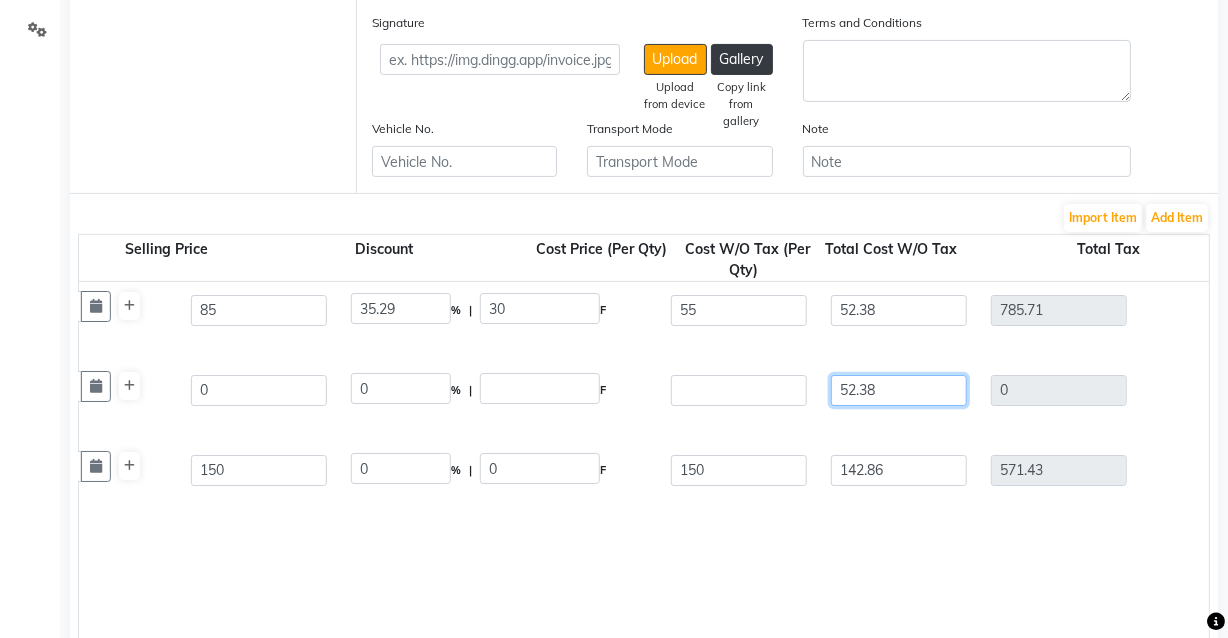 click on "52.38" 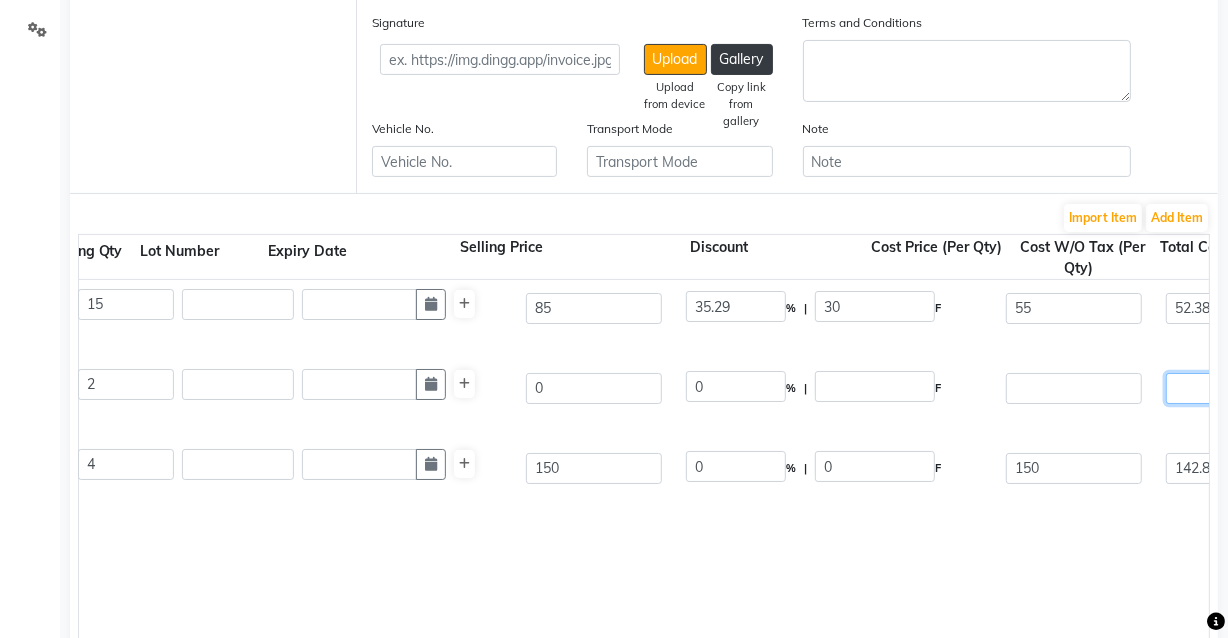scroll, scrollTop: 0, scrollLeft: 606, axis: horizontal 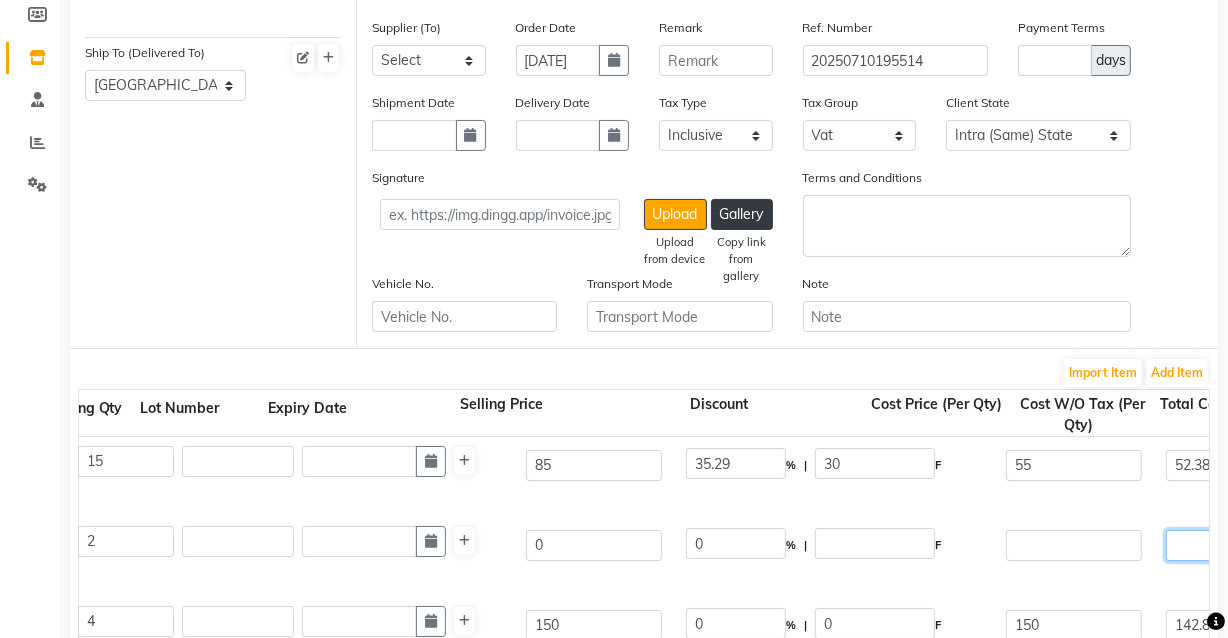type 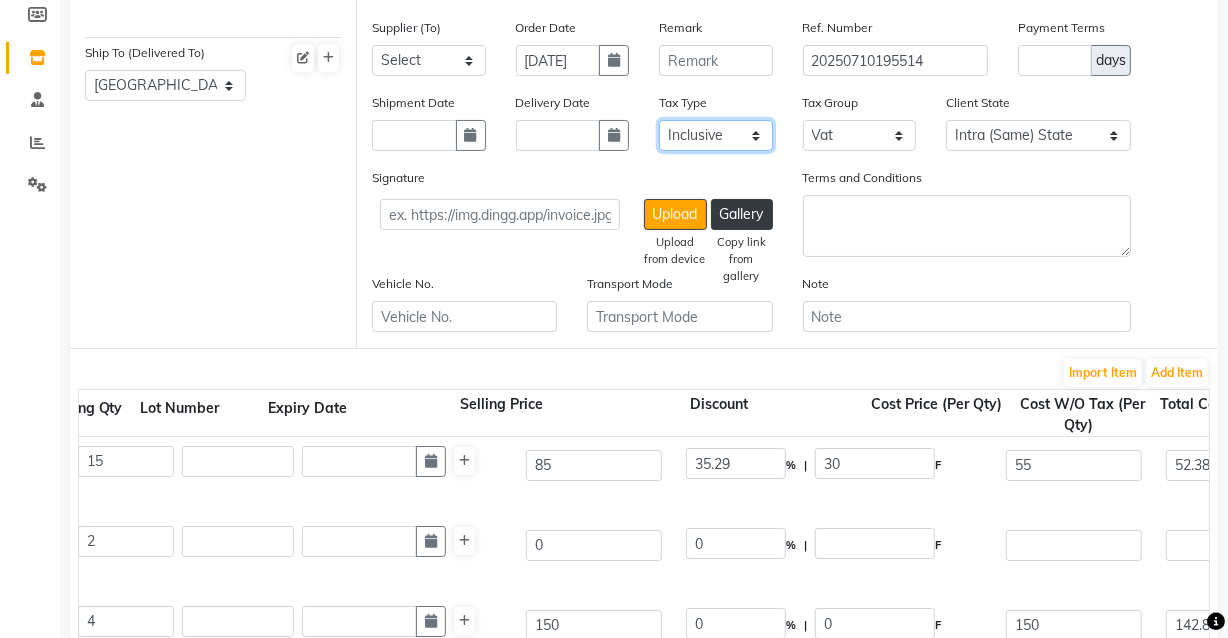 click on "Select Inclusive Exclusive" 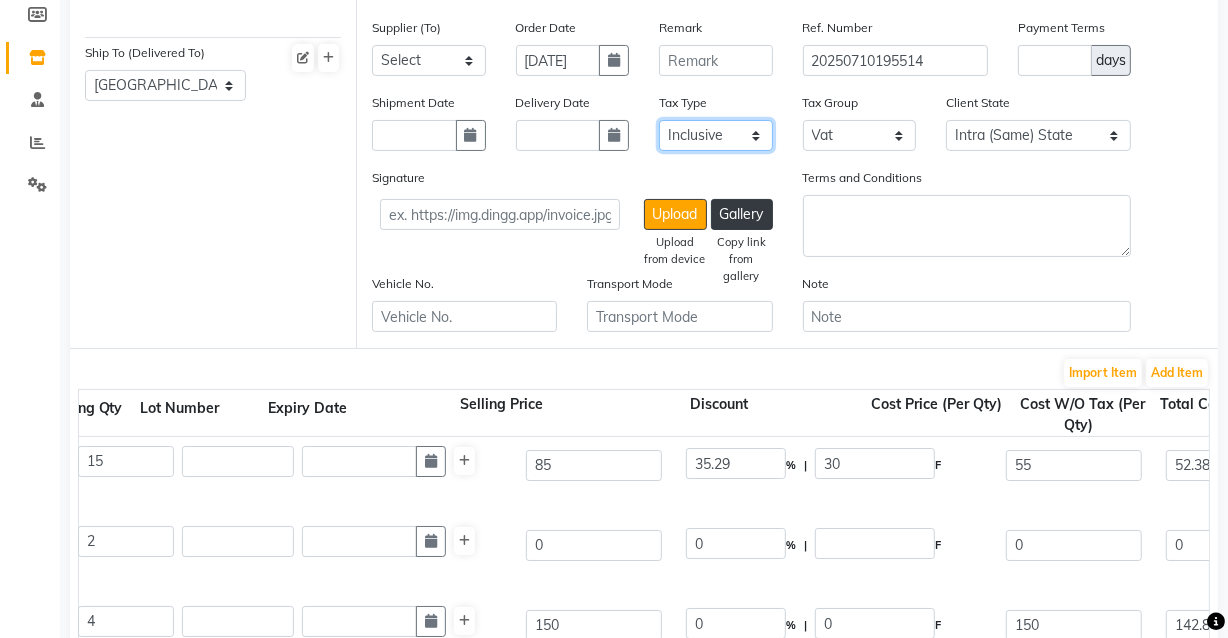 select on "false" 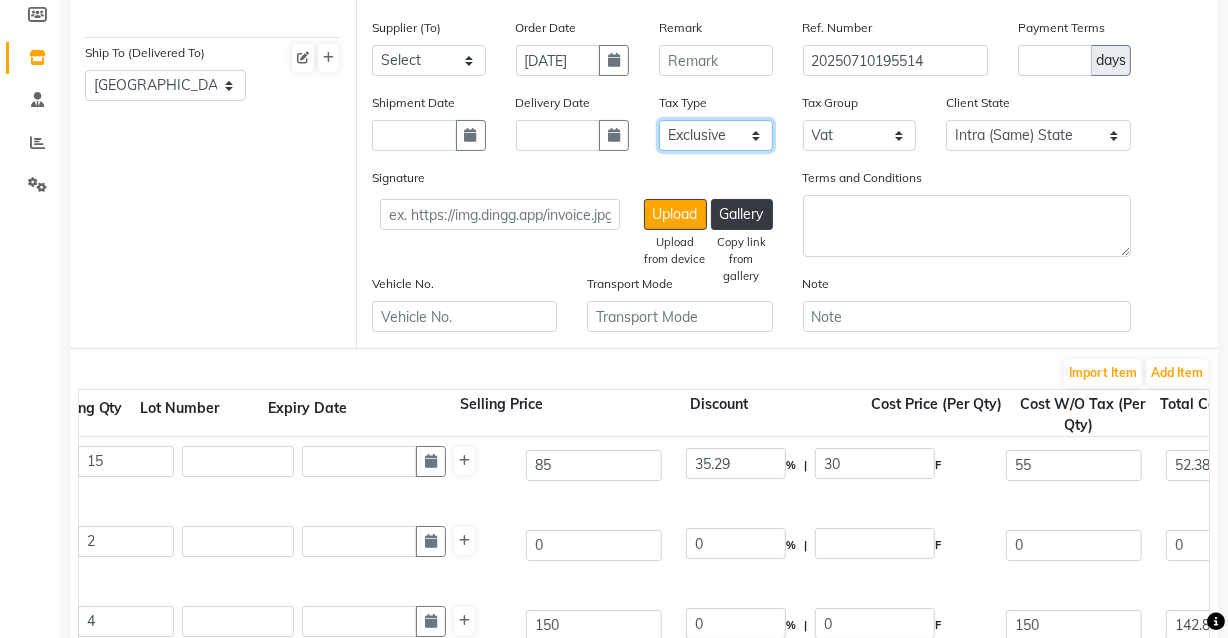 click on "Select Inclusive Exclusive" 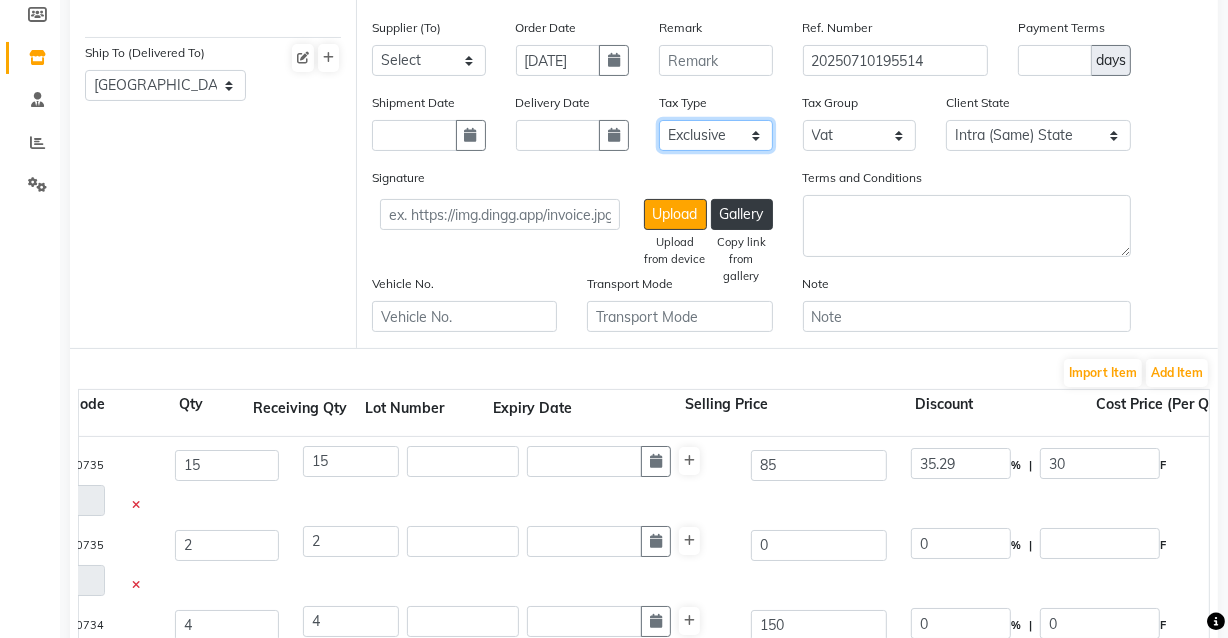 scroll, scrollTop: 16, scrollLeft: 381, axis: both 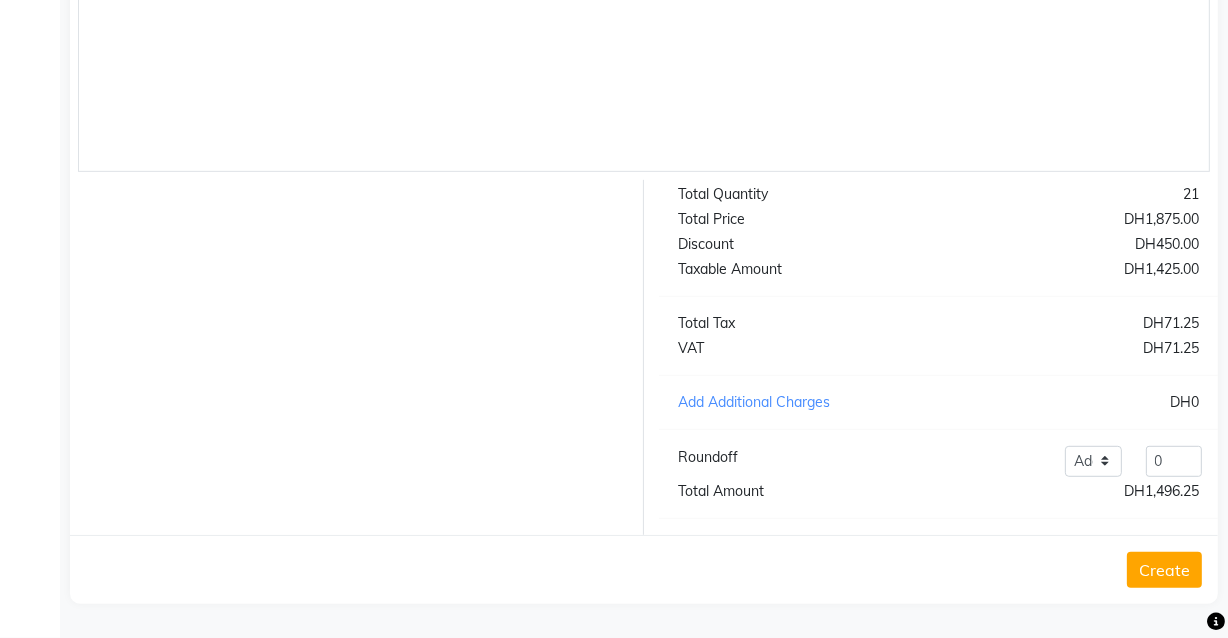 click on "Create" 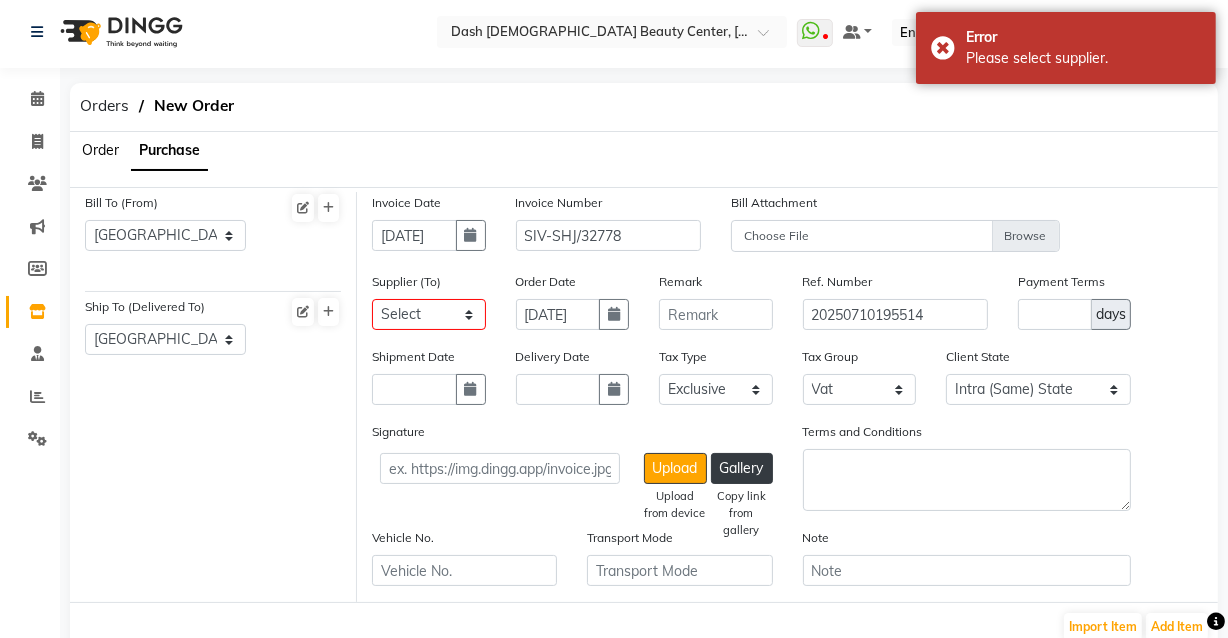 scroll, scrollTop: 9, scrollLeft: 0, axis: vertical 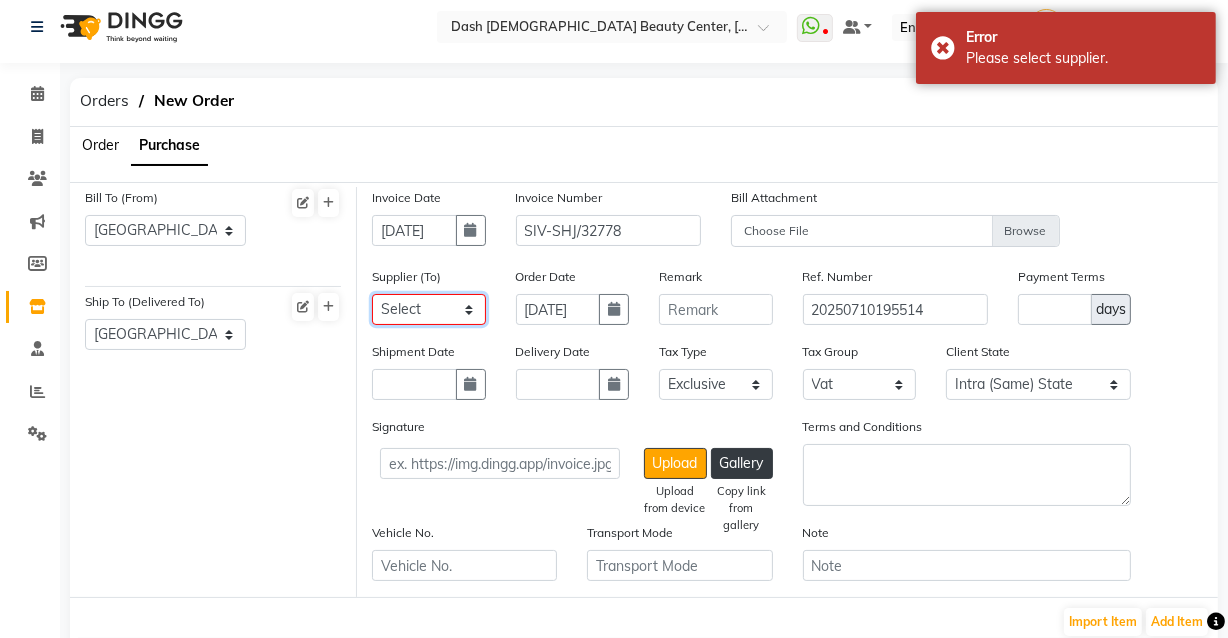 click on "Select SPAR - SPAR ADNOC DISTRIBUTION - ADNOC [PERSON_NAME] Millia Cosmetics - Millia Cosmetics [PERSON_NAME] [PERSON_NAME] [PERSON_NAME] [PERSON_NAME] - Argos Al Batul [PERSON_NAME] - [PERSON_NAME] Store Darbar Restaurant - Darbar Restaurant  The Beauty Shop - The Beauty Shop Alpha med General Trading - Alphamed [PERSON_NAME] Cosmetics Trading Al [PERSON_NAME] LLC - Al [PERSON_NAME] Stationery & Toys & Confectioneries LLC GAME PLANET - Game Planet [PERSON_NAME] Beauty Supplies Co. L.L.C. JIMI GIFT MARKET LLC - [PERSON_NAME] GIFT MARKET [PERSON_NAME] [PERSON_NAME]  - [PERSON_NAME] [PERSON_NAME] Savora Food Industry LLC PEARL LLC - Pearl Specialty Coffee Roastery [PERSON_NAME]  - [PERSON_NAME] General Trading Jumbo Electronics Company Ltd - Jumbo Store Landmark Retail Investment Co. LLC - Home Box LA MARQUISE - La Marquise International FAKHR AL SHAEB - Fakhr Al Shaeb Food stuff WADI AL NOOR - [GEOGRAPHIC_DATA] Modern Food Stuff LLC NATIONAL FLOWER LLC - National Flowers LLC - SPC Healthcare Trading Co. LLC - [GEOGRAPHIC_DATA]" 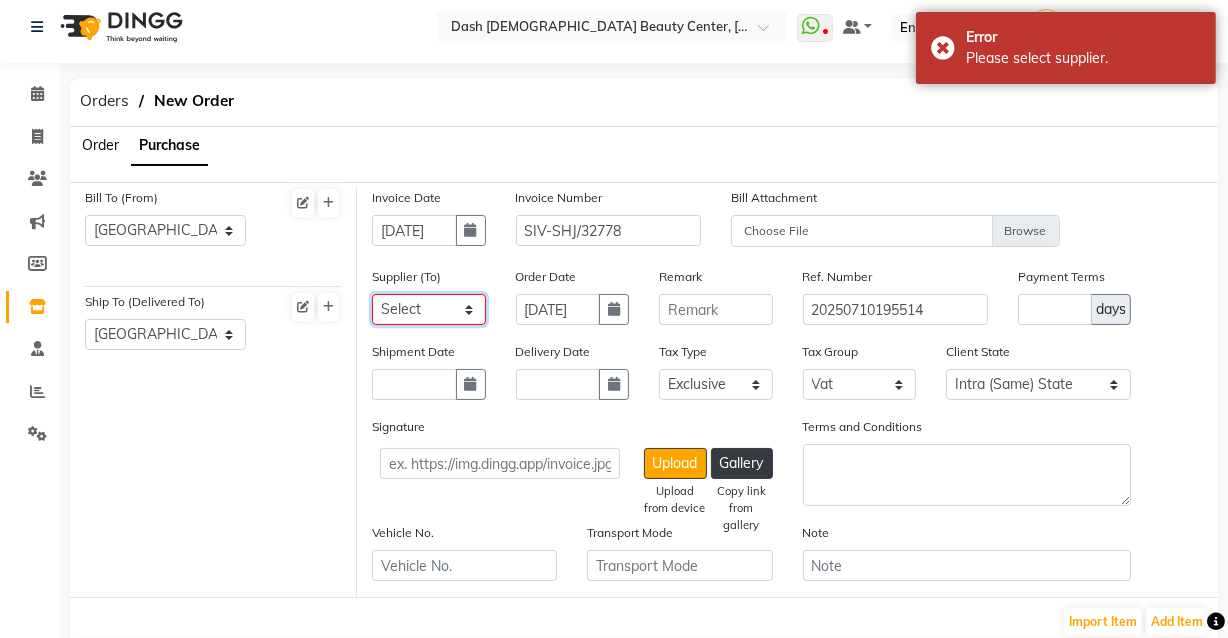 select on "5309" 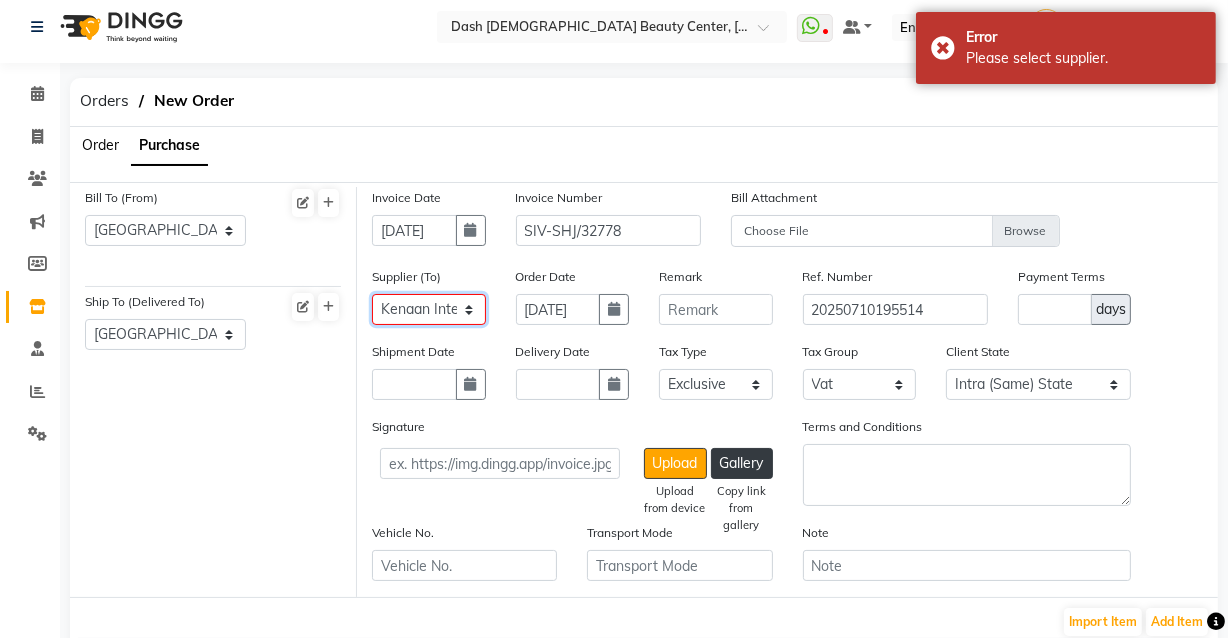 click on "Select SPAR - SPAR ADNOC DISTRIBUTION - ADNOC [PERSON_NAME] Millia Cosmetics - Millia Cosmetics [PERSON_NAME] [PERSON_NAME] [PERSON_NAME] [PERSON_NAME] - Argos Al Batul [PERSON_NAME] - [PERSON_NAME] Store Darbar Restaurant - Darbar Restaurant  The Beauty Shop - The Beauty Shop Alpha med General Trading - Alphamed [PERSON_NAME] Cosmetics Trading Al [PERSON_NAME] LLC - Al [PERSON_NAME] Stationery & Toys & Confectioneries LLC GAME PLANET - Game Planet [PERSON_NAME] Beauty Supplies Co. L.L.C. JIMI GIFT MARKET LLC - [PERSON_NAME] GIFT MARKET [PERSON_NAME] [PERSON_NAME]  - [PERSON_NAME] [PERSON_NAME] Savora Food Industry LLC PEARL LLC - Pearl Specialty Coffee Roastery [PERSON_NAME]  - [PERSON_NAME] General Trading Jumbo Electronics Company Ltd - Jumbo Store Landmark Retail Investment Co. LLC - Home Box LA MARQUISE - La Marquise International FAKHR AL SHAEB - Fakhr Al Shaeb Food stuff WADI AL NOOR - [GEOGRAPHIC_DATA] Modern Food Stuff LLC NATIONAL FLOWER LLC - National Flowers LLC - SPC Healthcare Trading Co. LLC - [GEOGRAPHIC_DATA]" 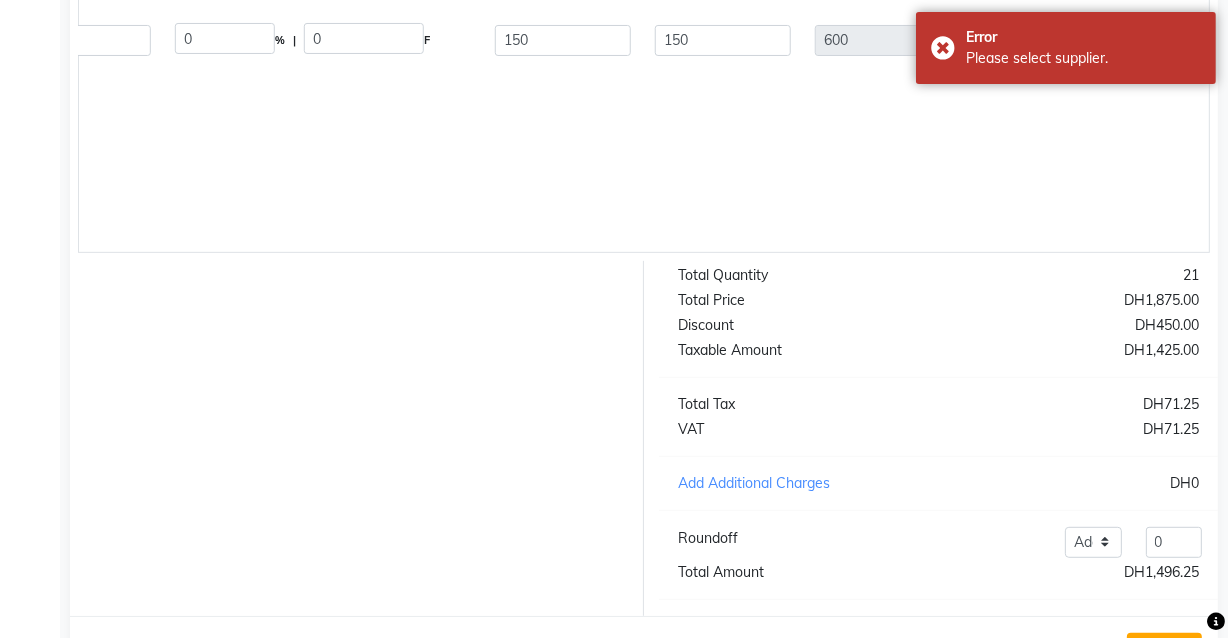 scroll, scrollTop: 924, scrollLeft: 0, axis: vertical 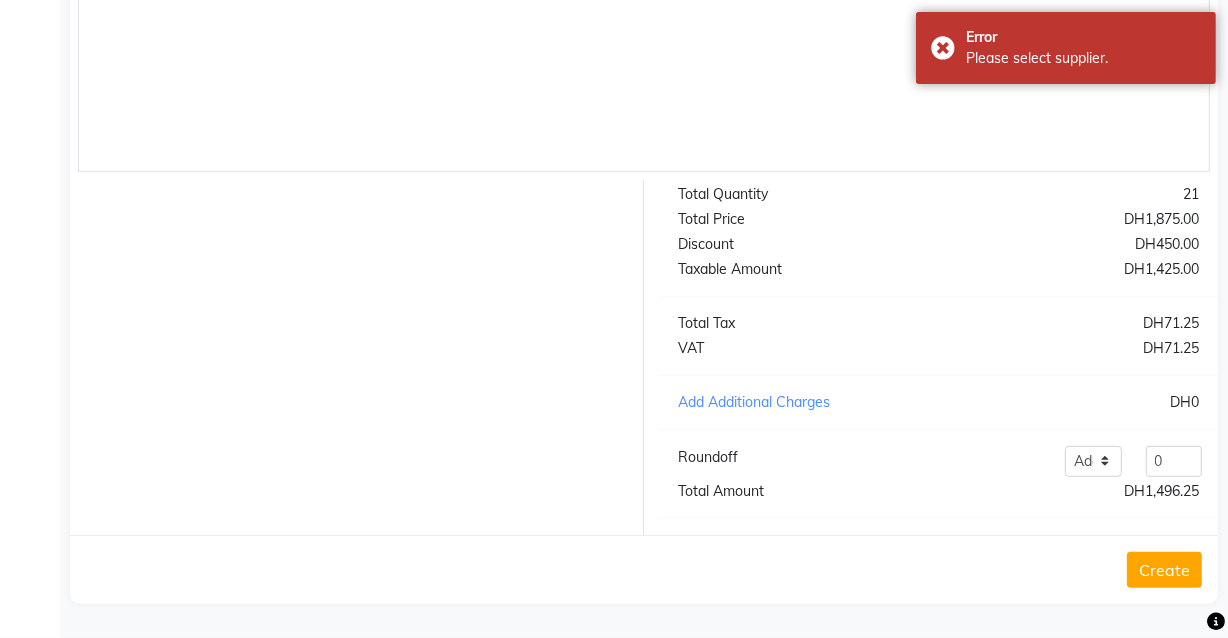 click on "Create" 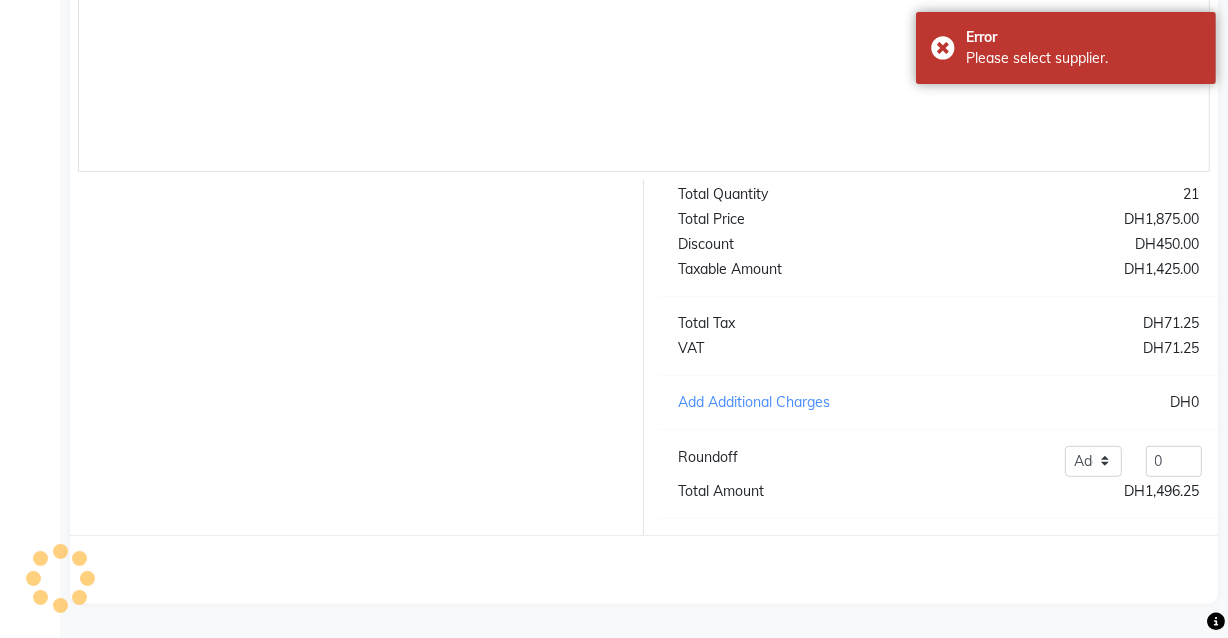 scroll, scrollTop: 0, scrollLeft: 0, axis: both 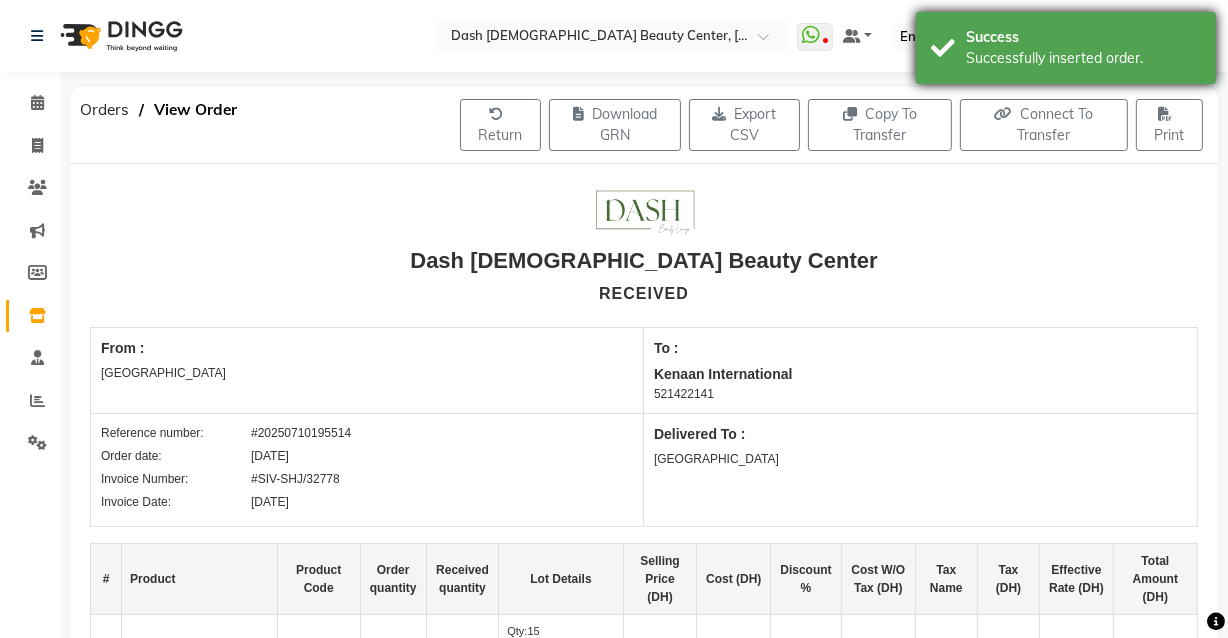 click on "Successfully inserted order." at bounding box center (1083, 58) 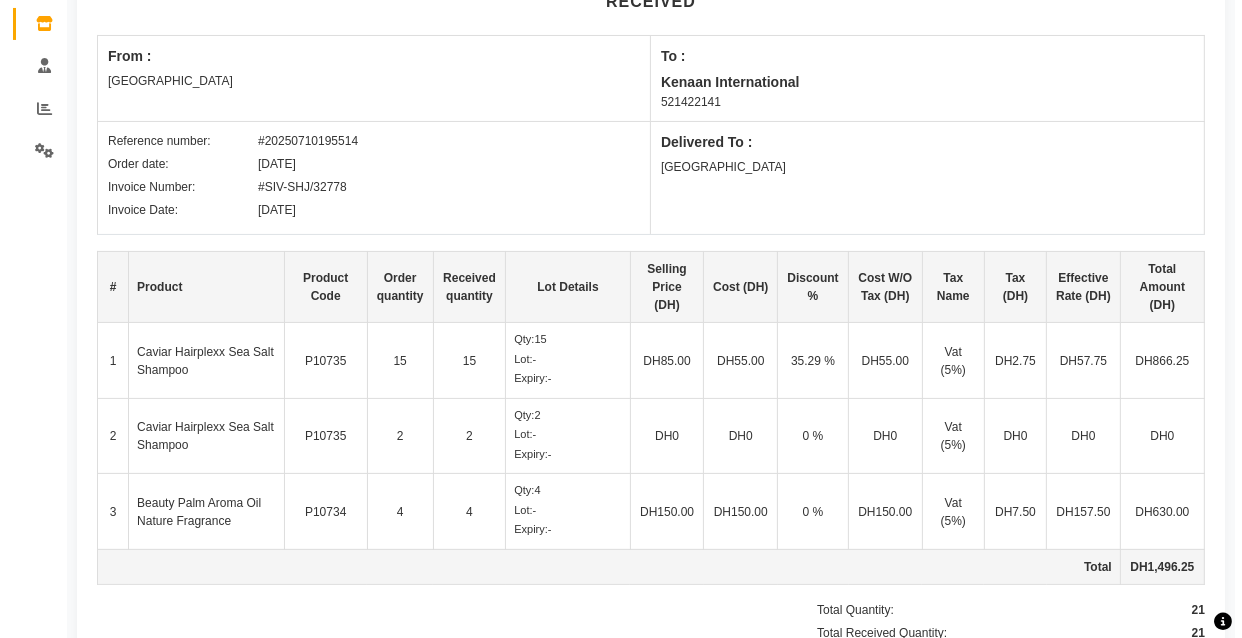 scroll, scrollTop: 0, scrollLeft: 0, axis: both 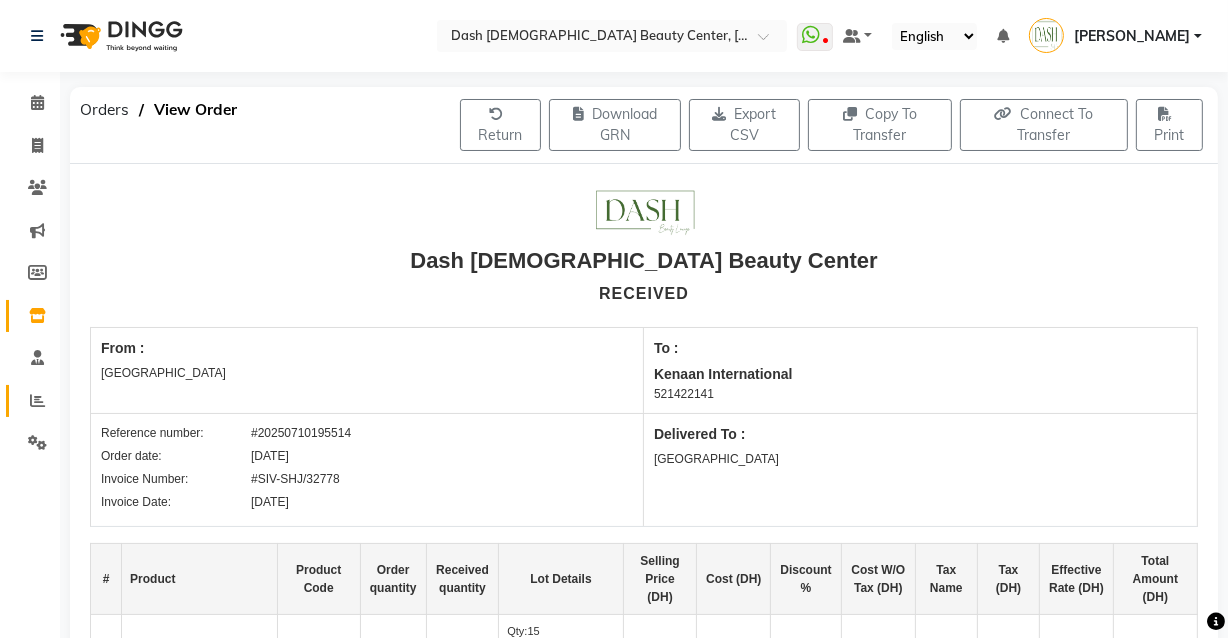 click 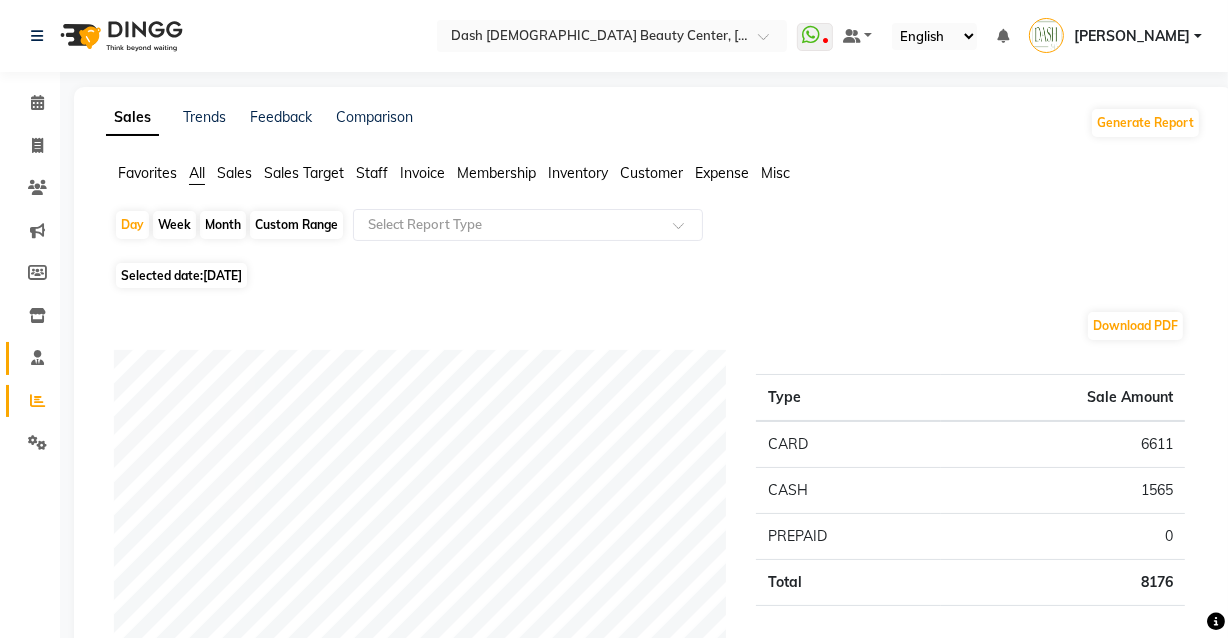 click 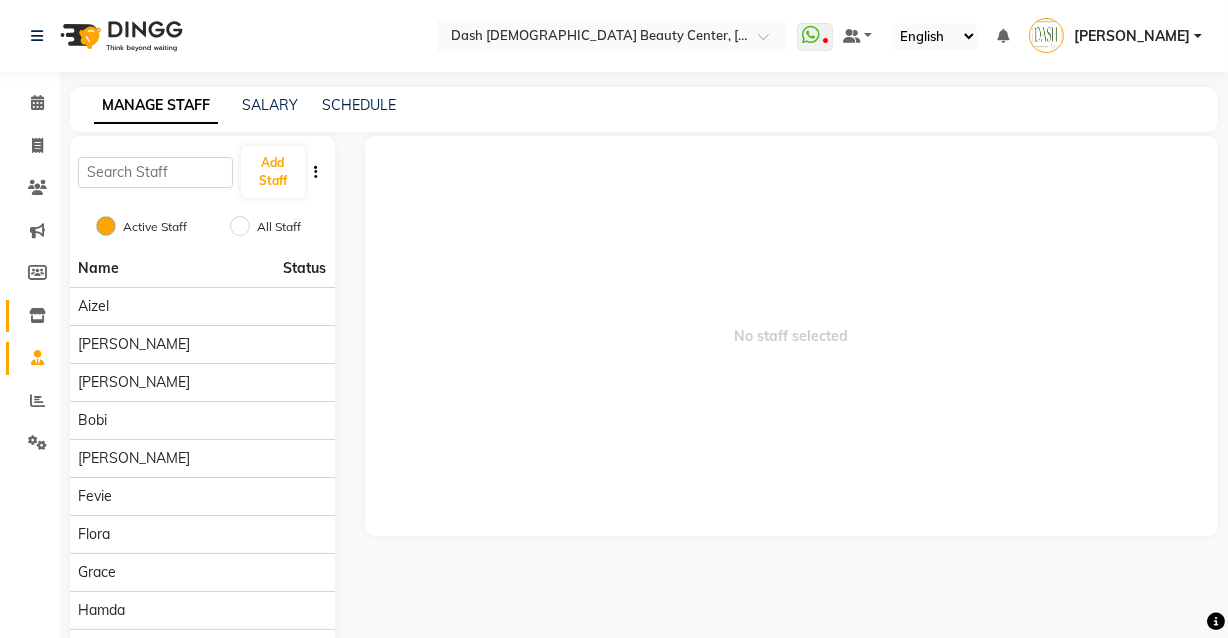 click 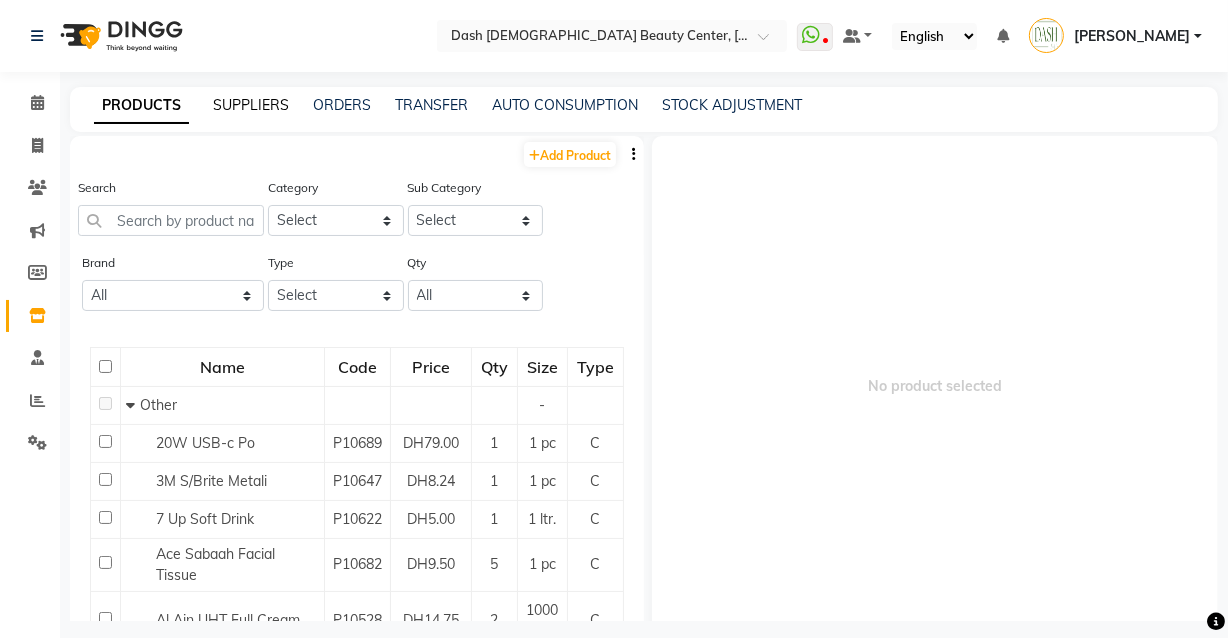 click on "SUPPLIERS" 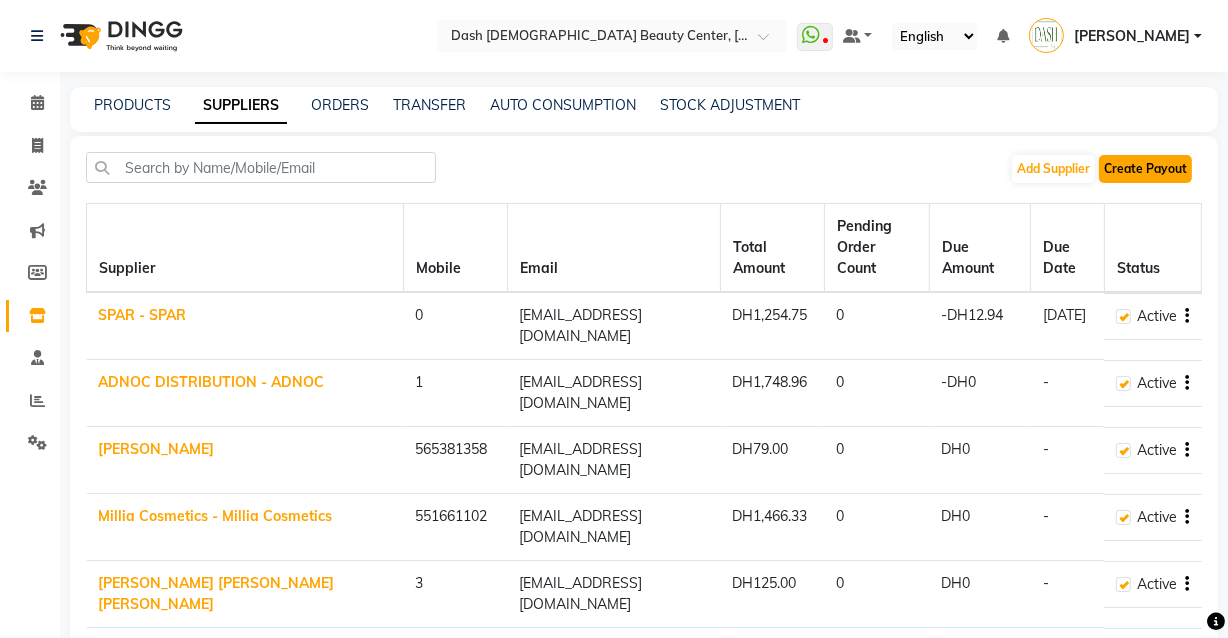 click on "Create Payout" 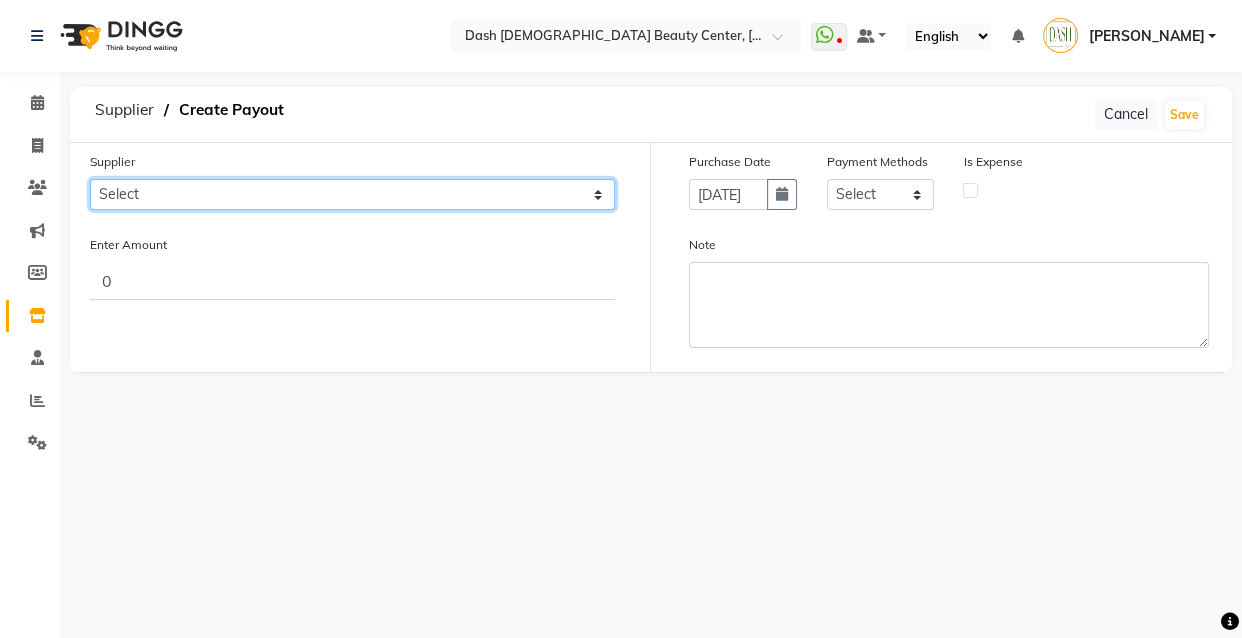 click on "Select SPAR - SPAR ADNOC DISTRIBUTION - ADNOC [PERSON_NAME] Millia Cosmetics - Millia Cosmetics [PERSON_NAME] [PERSON_NAME] [PERSON_NAME] [PERSON_NAME] - Argos Al Batul [PERSON_NAME] - [PERSON_NAME] Store Darbar Restaurant - Darbar Restaurant  The Beauty Shop - The Beauty Shop Alpha med General Trading - Alphamed [PERSON_NAME] Cosmetics Trading Al [PERSON_NAME] LLC - Al [PERSON_NAME] Stationery & Toys & Confectioneries LLC GAME PLANET - Game Planet [PERSON_NAME] Beauty Supplies Co. L.L.C. JIMI GIFT MARKET LLC - [PERSON_NAME] GIFT MARKET [PERSON_NAME] [PERSON_NAME]  - [PERSON_NAME] [PERSON_NAME] Savora Food Industry LLC PEARL LLC - Pearl Specialty Coffee Roastery [PERSON_NAME]  - [PERSON_NAME] General Trading Jumbo Electronics Company Ltd - Jumbo Store Landmark Retail Investment Co. LLC - Home Box LA MARQUISE - La Marquise International FAKHR AL SHAEB - Fakhr Al Shaeb Food stuff WADI AL NOOR - [GEOGRAPHIC_DATA] Modern Food Stuff LLC NATIONAL FLOWER LLC - National Flowers LLC - SPC Healthcare Trading Co. LLC - [GEOGRAPHIC_DATA]" 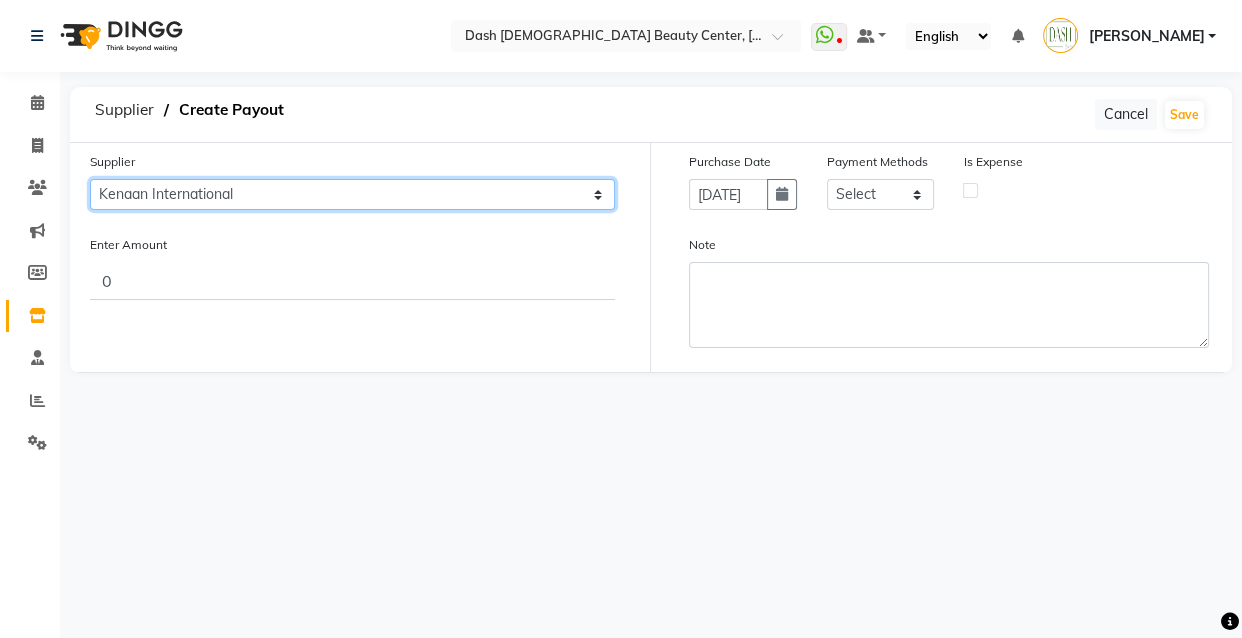 click on "Select SPAR - SPAR ADNOC DISTRIBUTION - ADNOC [PERSON_NAME] Millia Cosmetics - Millia Cosmetics [PERSON_NAME] [PERSON_NAME] [PERSON_NAME] [PERSON_NAME] - Argos Al Batul [PERSON_NAME] - [PERSON_NAME] Store Darbar Restaurant - Darbar Restaurant  The Beauty Shop - The Beauty Shop Alpha med General Trading - Alphamed [PERSON_NAME] Cosmetics Trading Al [PERSON_NAME] LLC - Al [PERSON_NAME] Stationery & Toys & Confectioneries LLC GAME PLANET - Game Planet [PERSON_NAME] Beauty Supplies Co. L.L.C. JIMI GIFT MARKET LLC - [PERSON_NAME] GIFT MARKET [PERSON_NAME] [PERSON_NAME]  - [PERSON_NAME] [PERSON_NAME] Savora Food Industry LLC PEARL LLC - Pearl Specialty Coffee Roastery [PERSON_NAME]  - [PERSON_NAME] General Trading Jumbo Electronics Company Ltd - Jumbo Store Landmark Retail Investment Co. LLC - Home Box LA MARQUISE - La Marquise International FAKHR AL SHAEB - Fakhr Al Shaeb Food stuff WADI AL NOOR - [GEOGRAPHIC_DATA] Modern Food Stuff LLC NATIONAL FLOWER LLC - National Flowers LLC - SPC Healthcare Trading Co. LLC - [GEOGRAPHIC_DATA]" 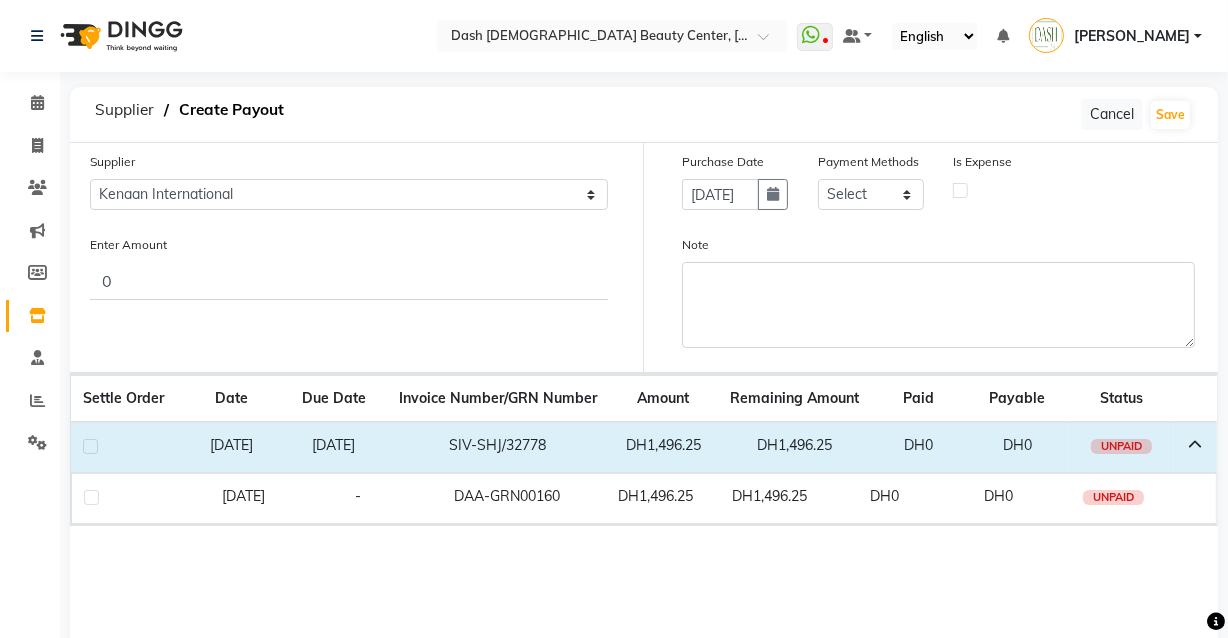 click 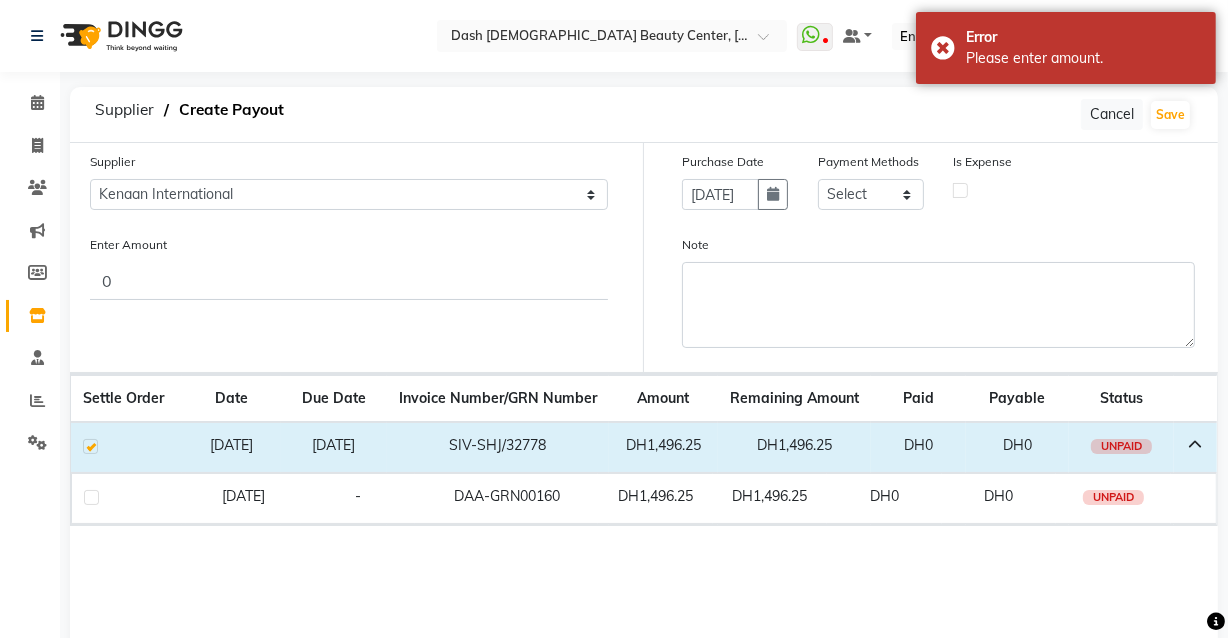click at bounding box center [91, 497] 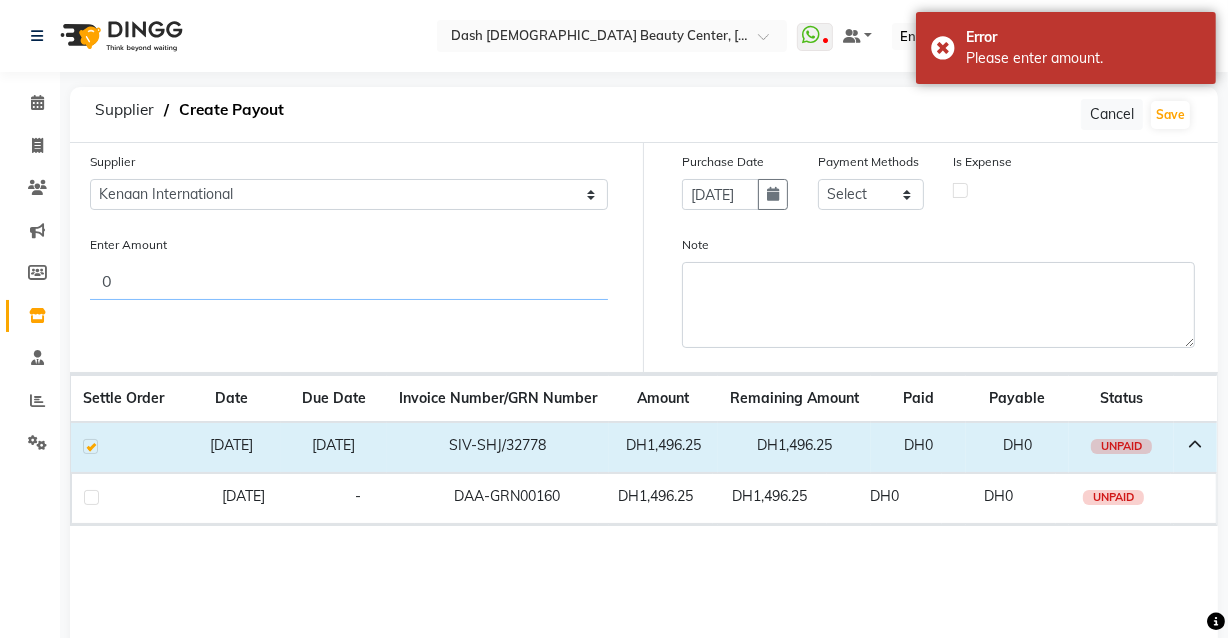 click on "0" at bounding box center (349, 281) 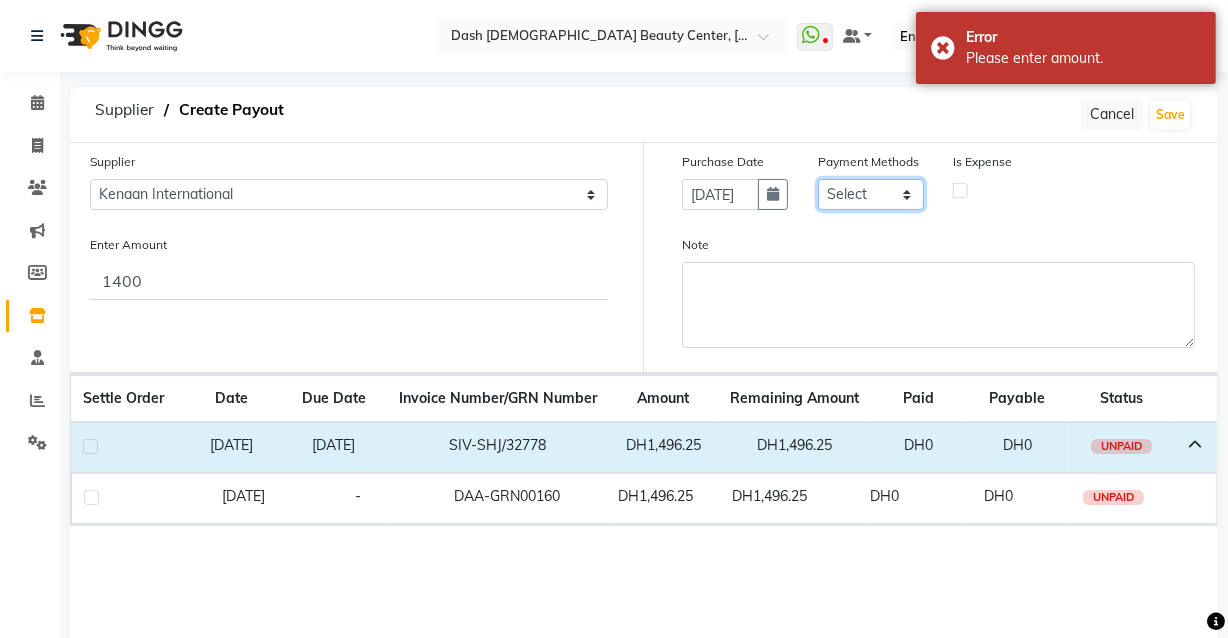 click on "Select CASH CARD ONLINE On Account Wallet Package Prepaid" 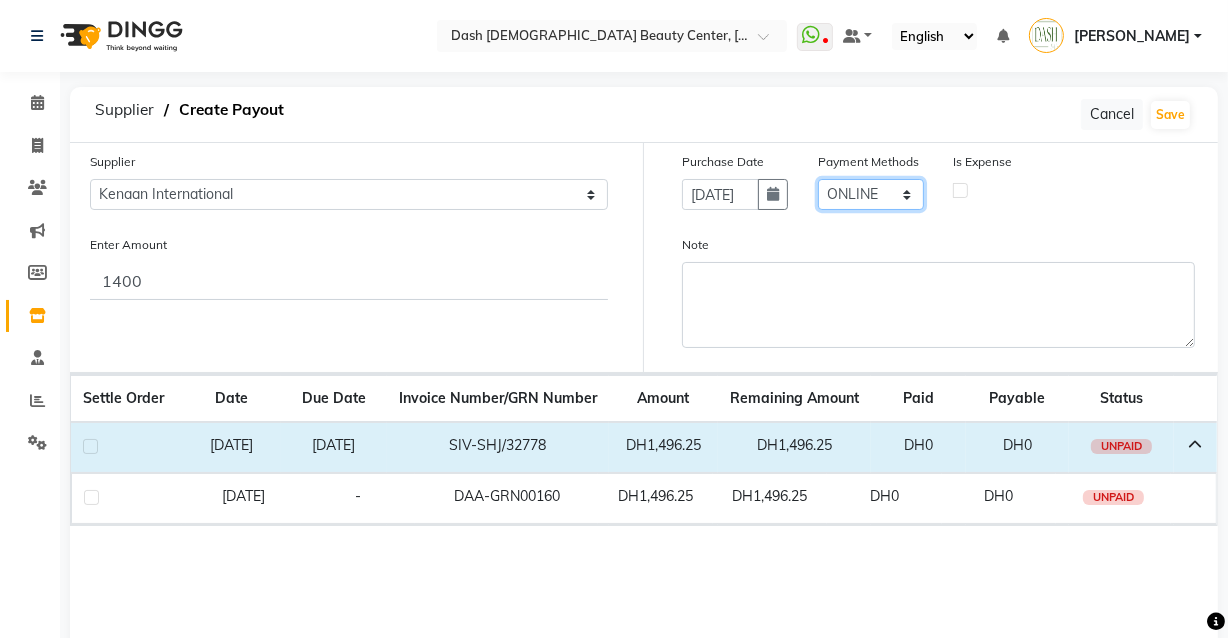 click on "Select CASH CARD ONLINE On Account Wallet Package Prepaid" 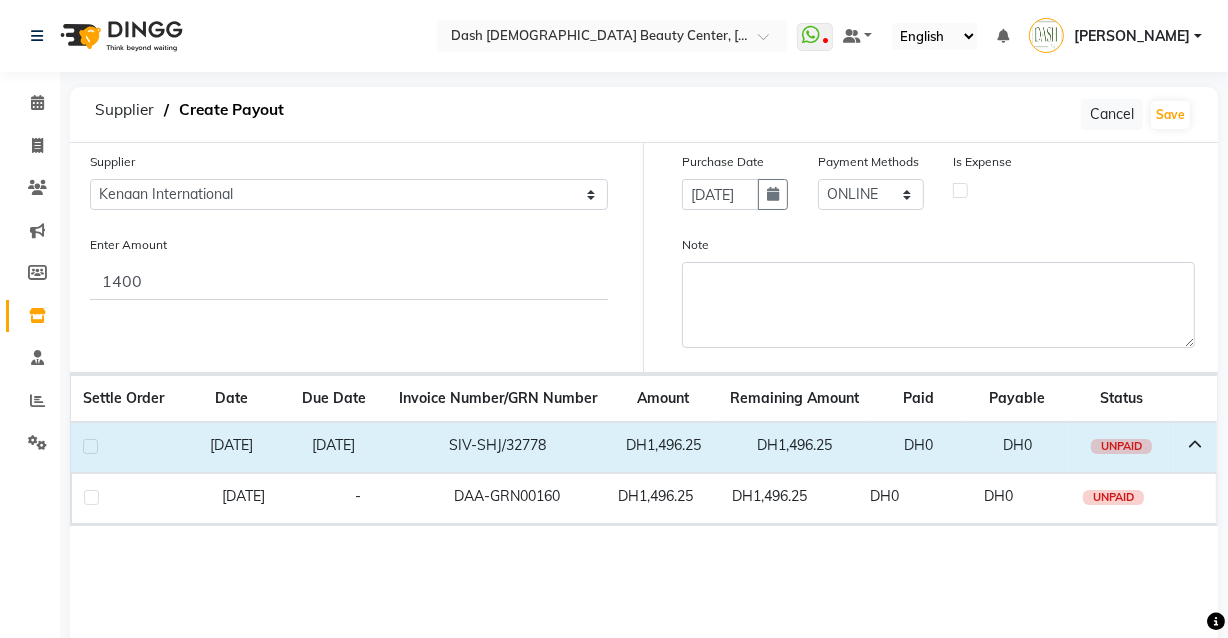 click on "Purchase Date [DATE] Payment Methods Select CASH CARD ONLINE On Account Wallet Package Prepaid Is Expense" 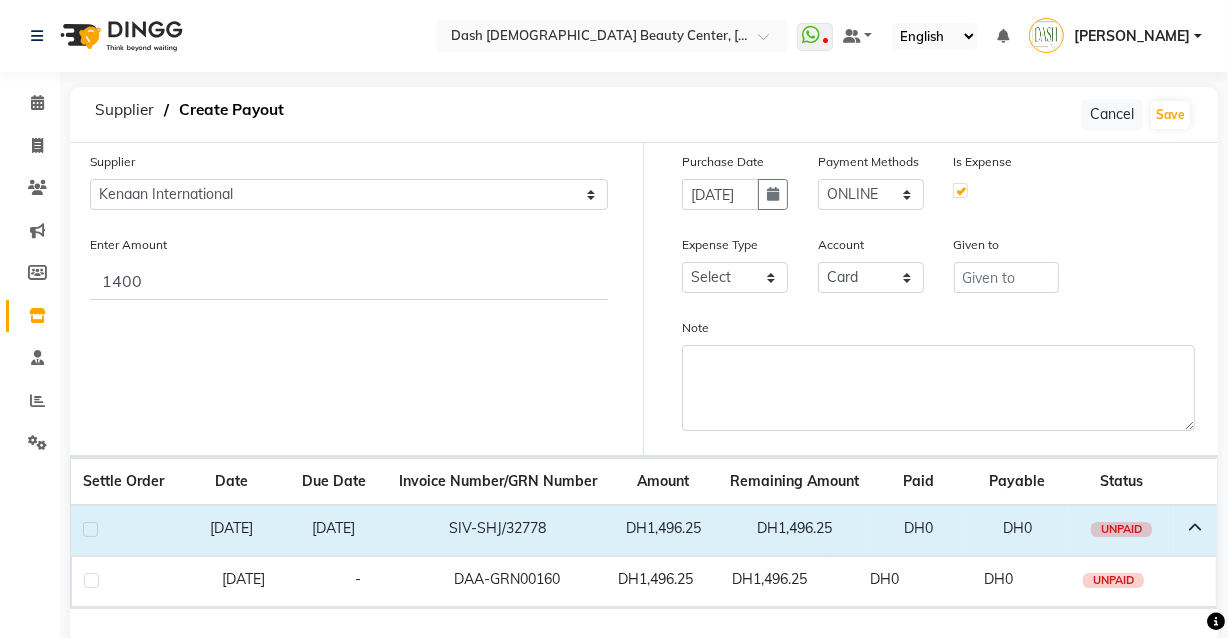 click 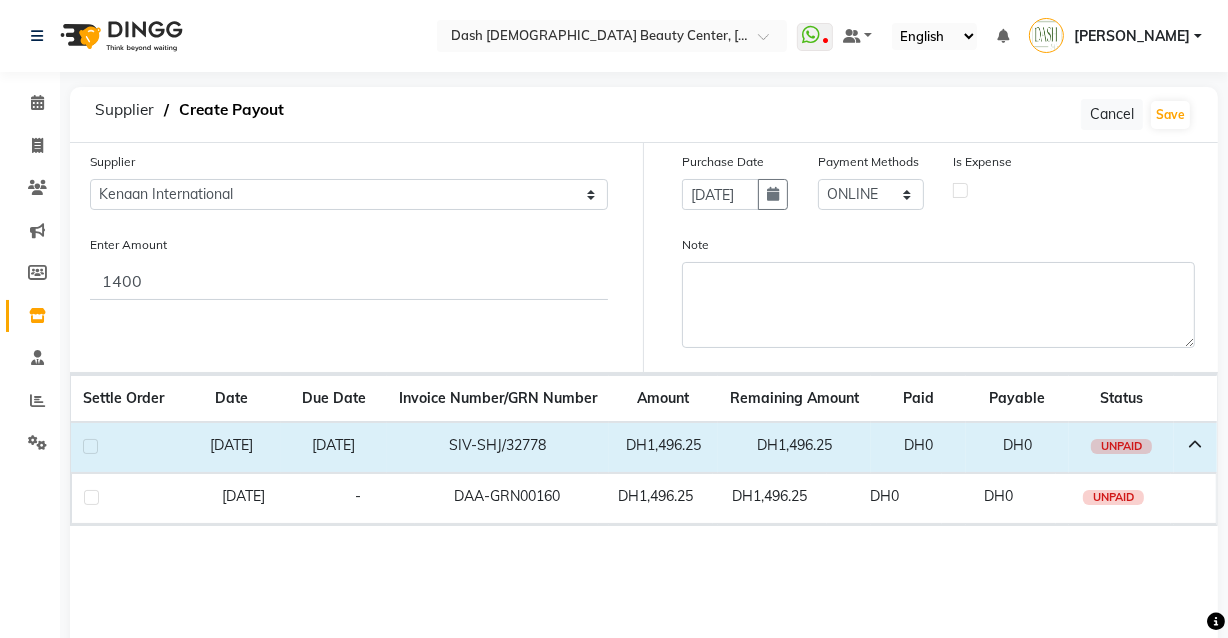 click 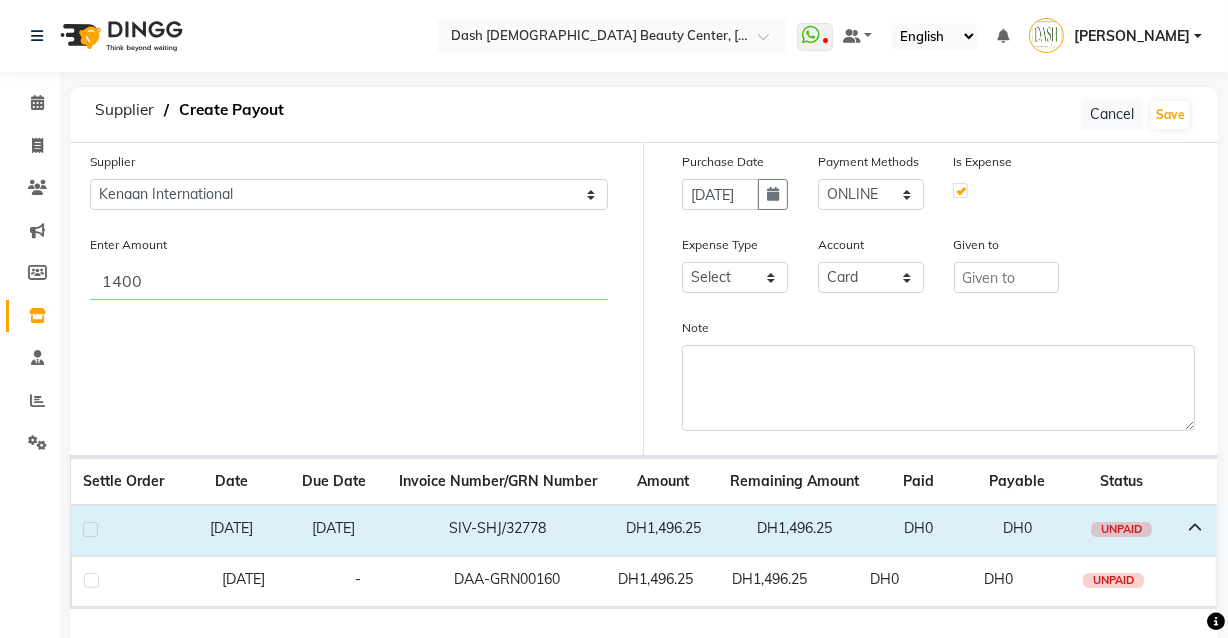 click on "1400" at bounding box center [349, 281] 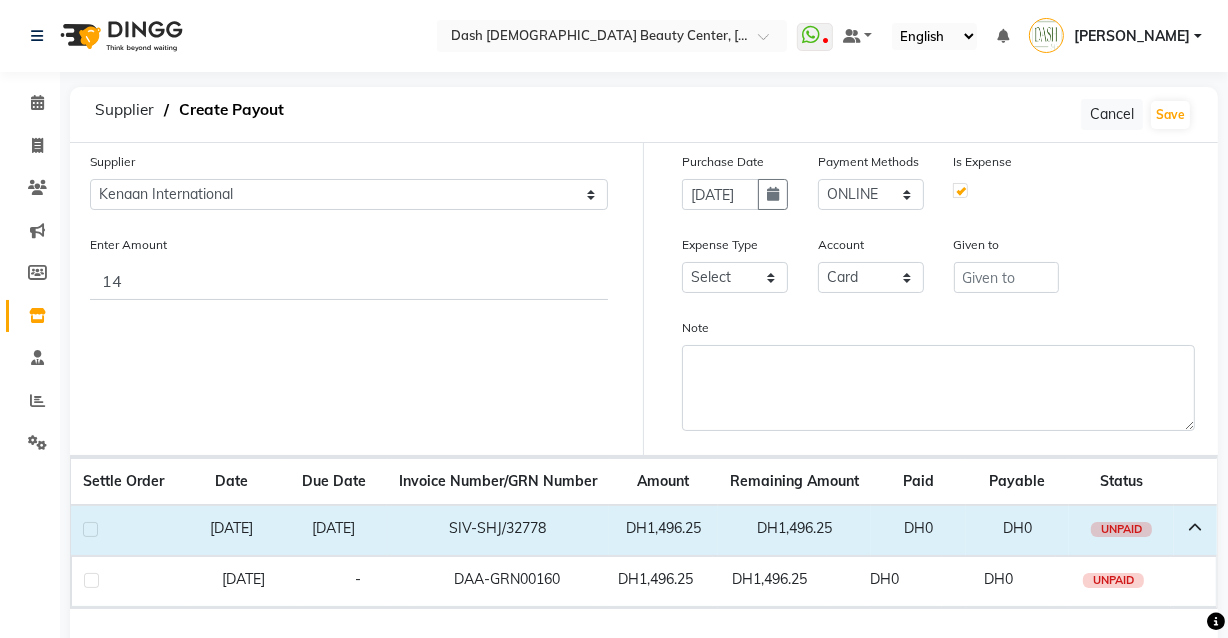 click 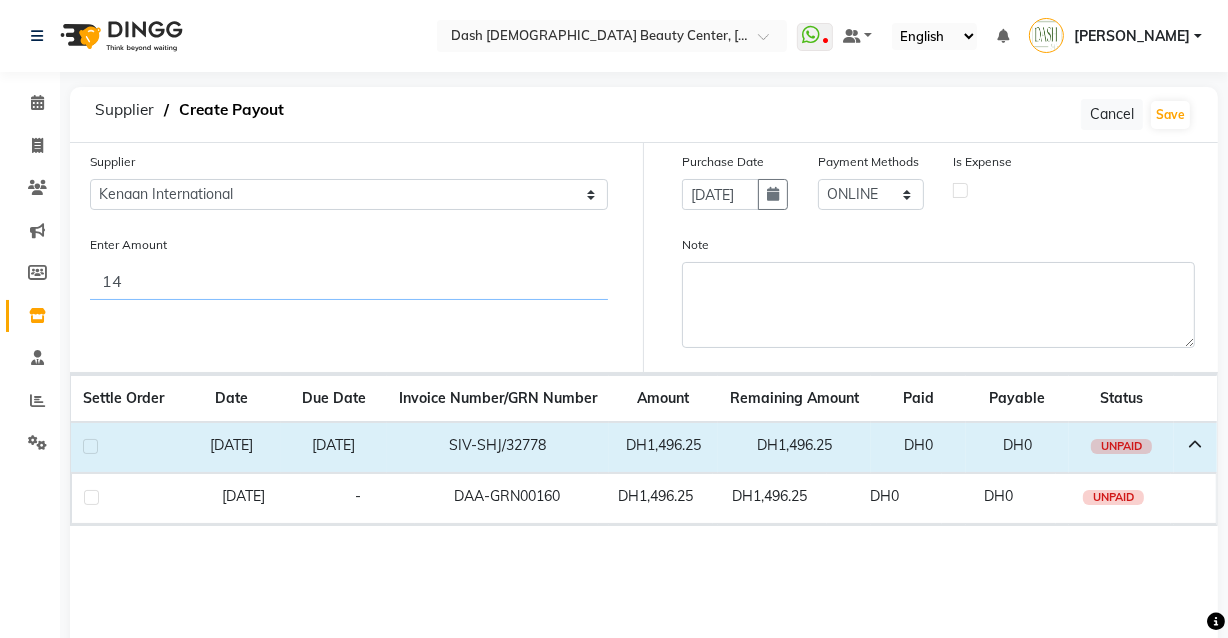click on "14" at bounding box center [349, 281] 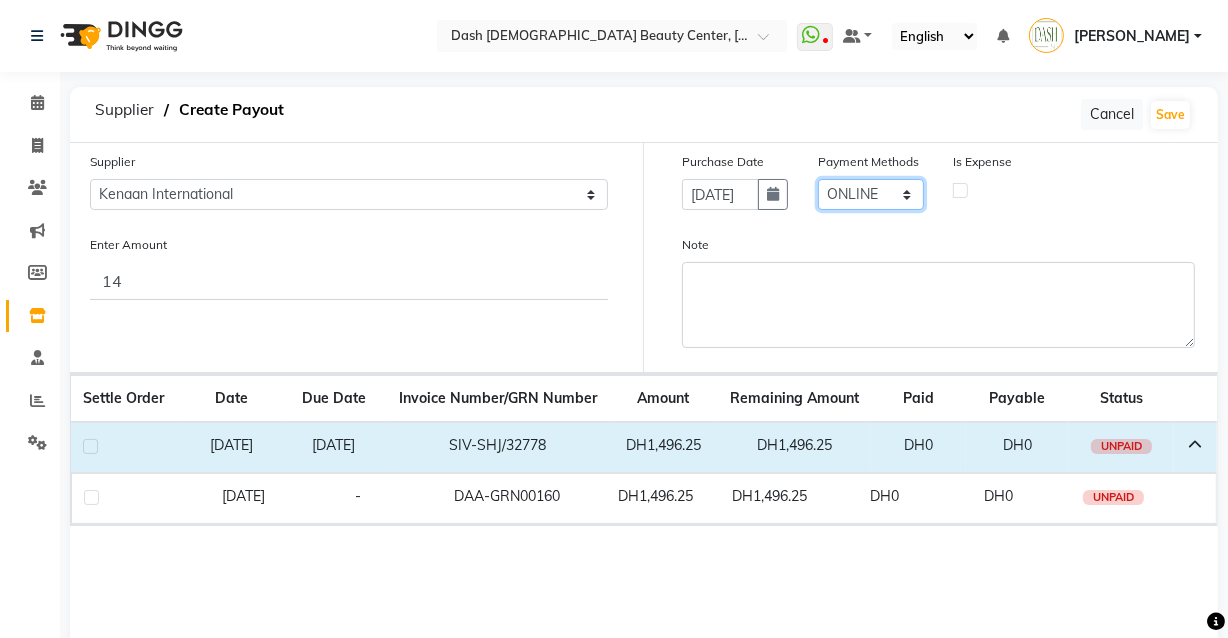 click on "Select CASH CARD ONLINE On Account Wallet Package Prepaid" 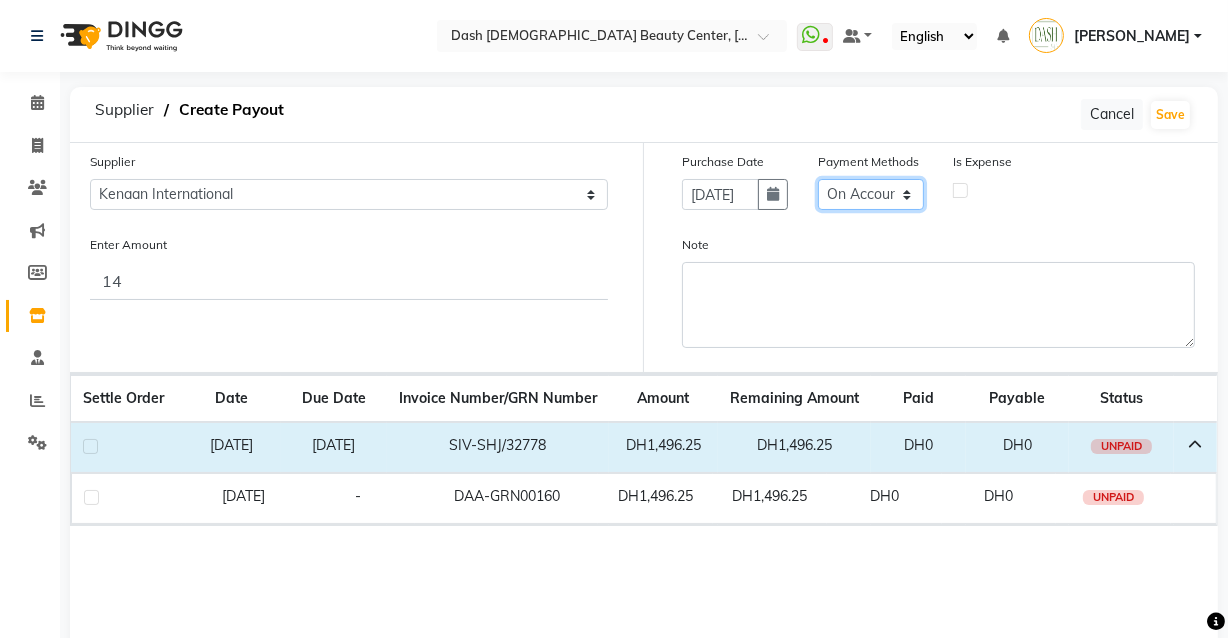 click on "Select CASH CARD ONLINE On Account Wallet Package Prepaid" 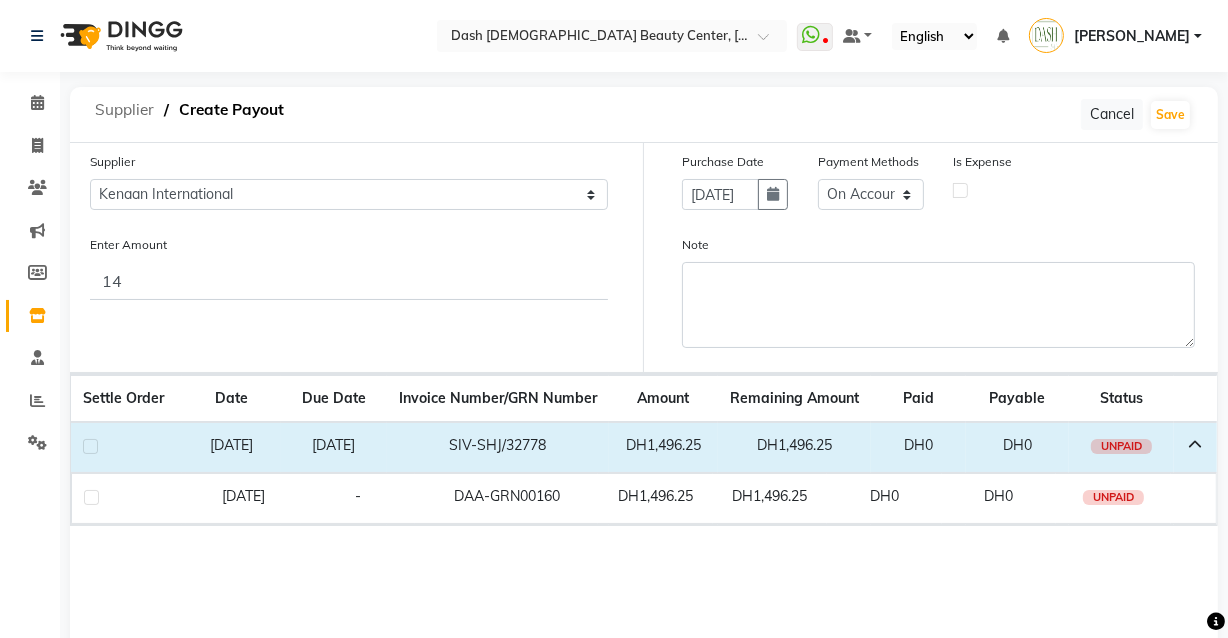 click on "Supplier" 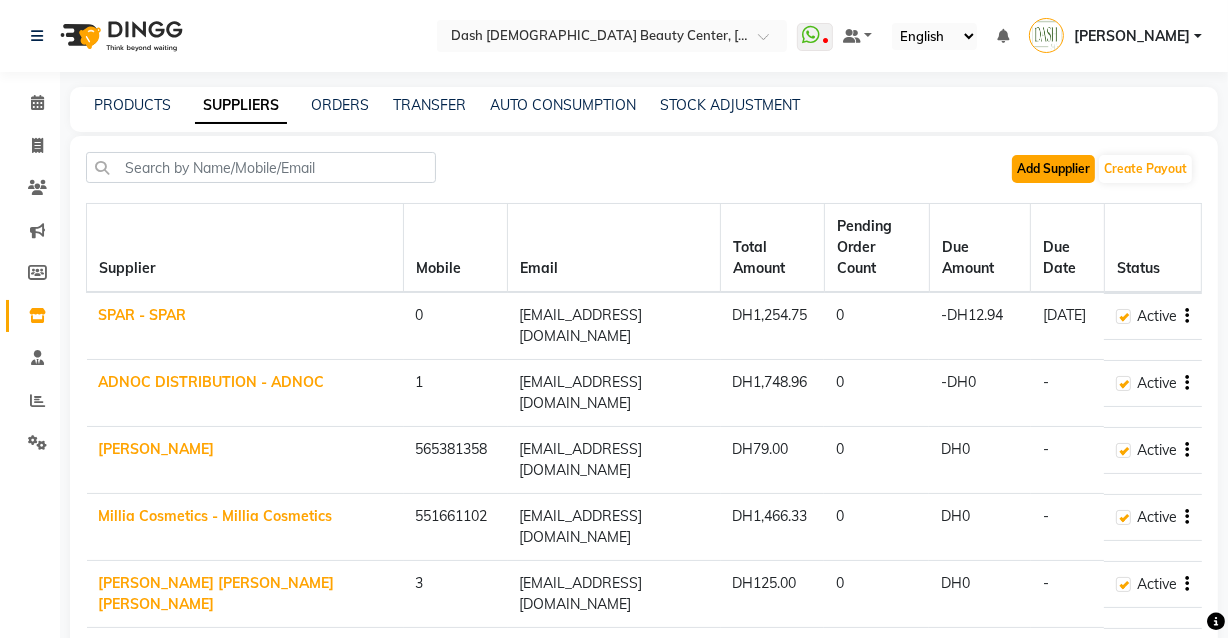 click on "Add Supplier" 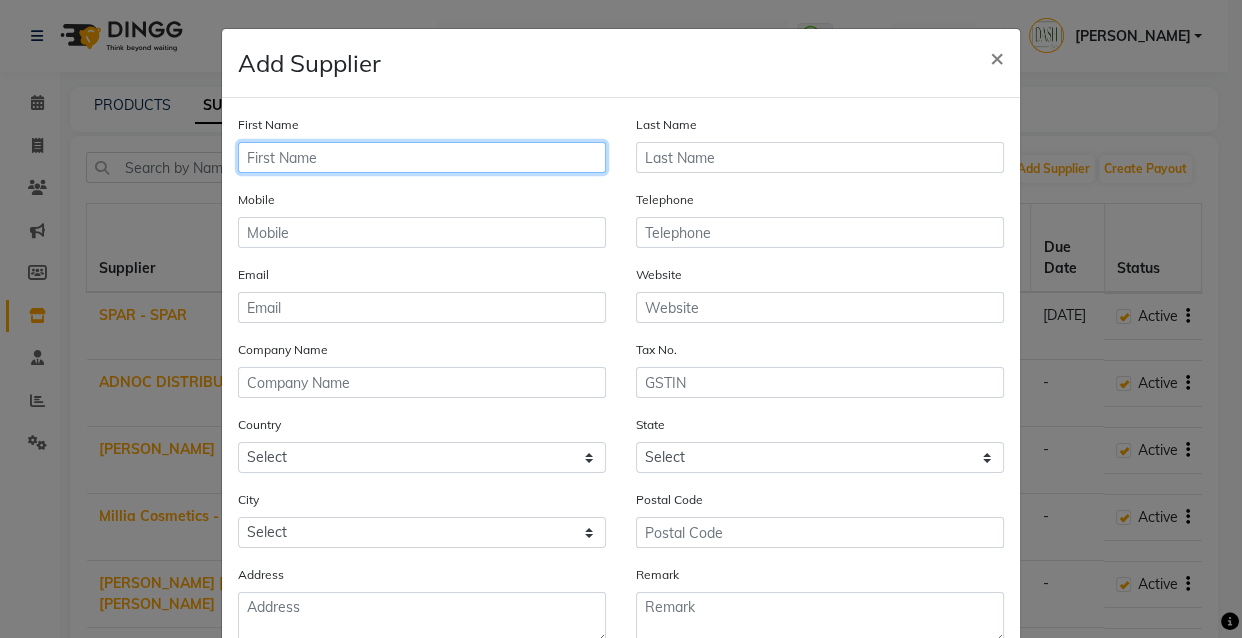 click 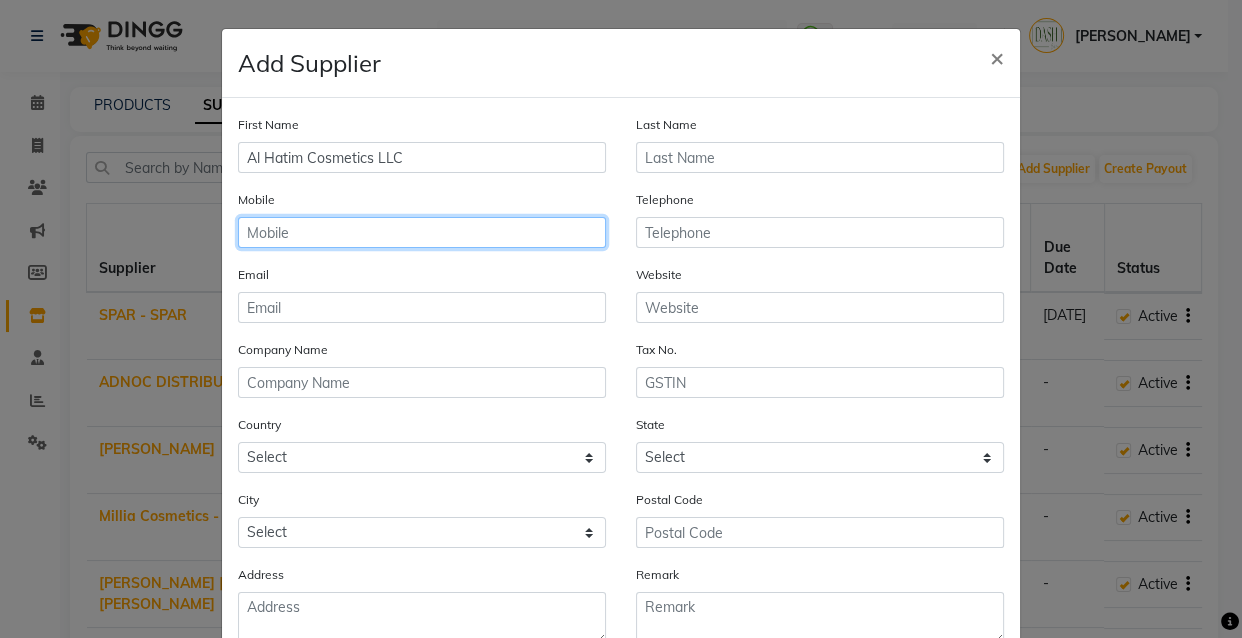 click 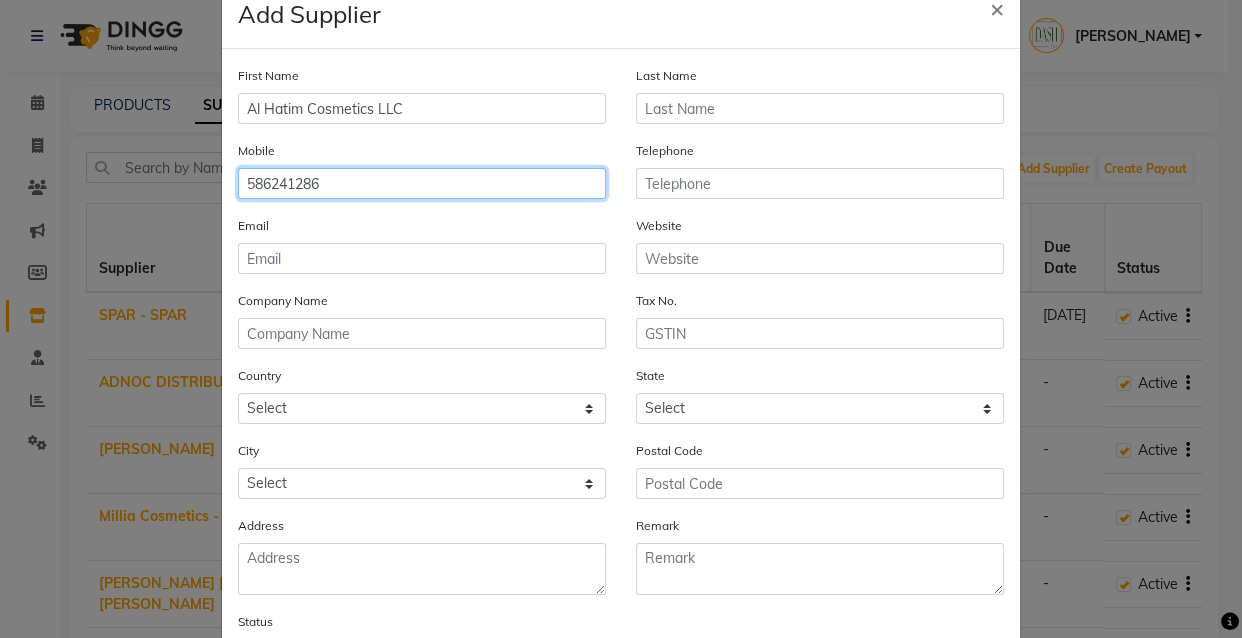 scroll, scrollTop: 0, scrollLeft: 0, axis: both 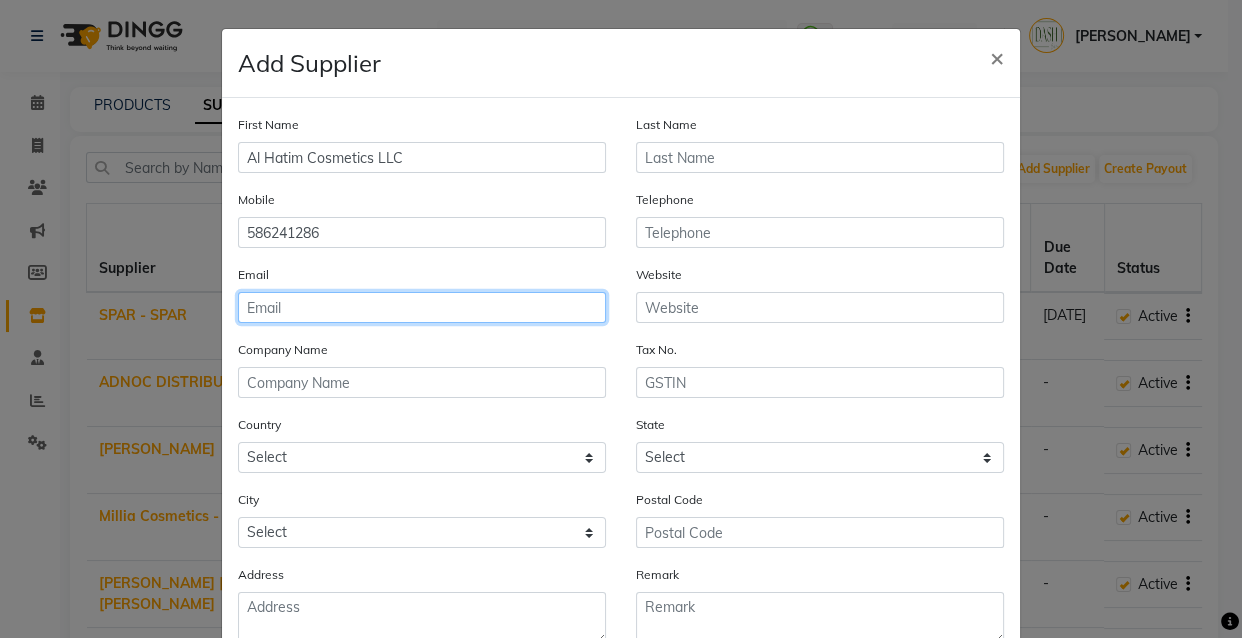 click 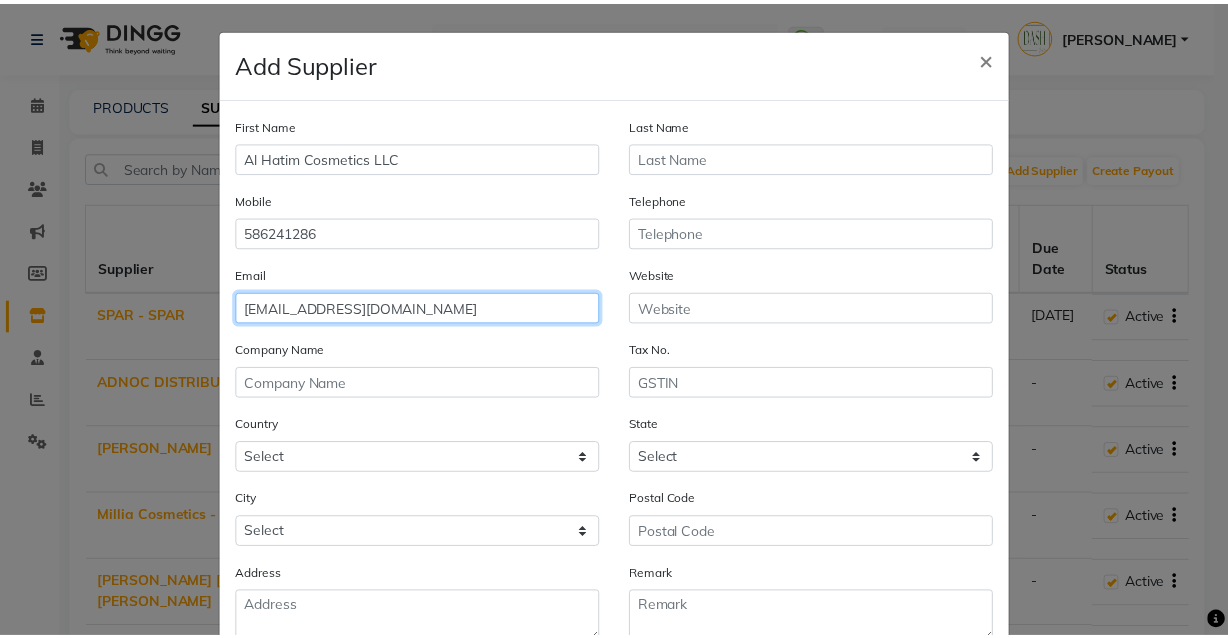 scroll, scrollTop: 200, scrollLeft: 0, axis: vertical 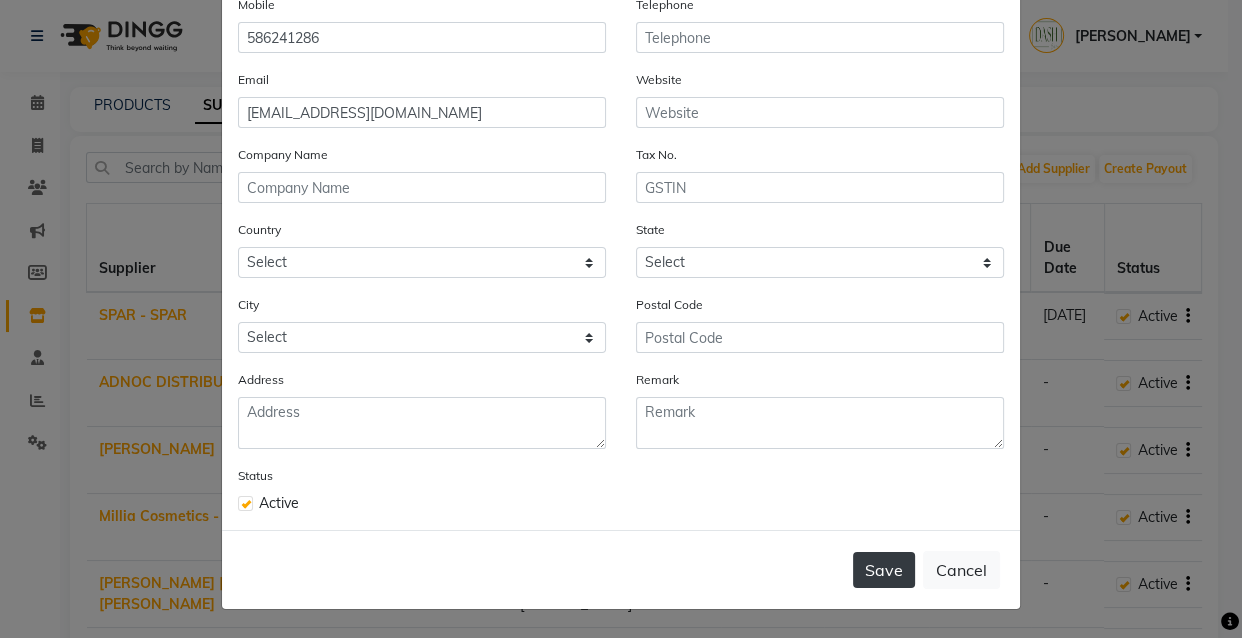 click on "Save" 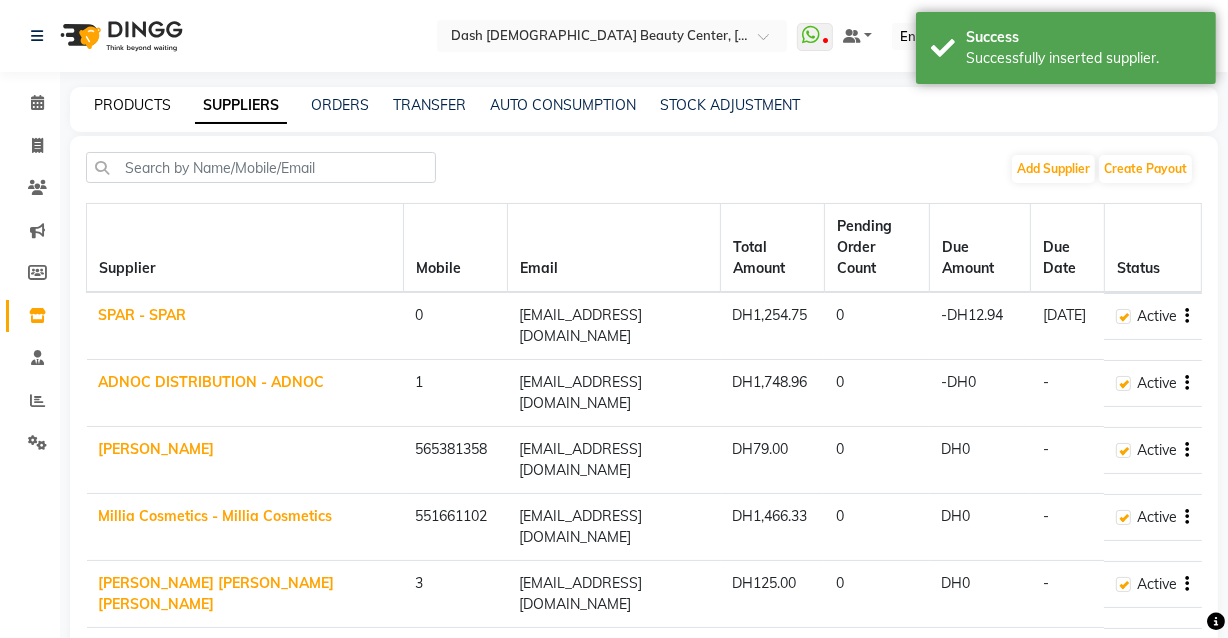click on "PRODUCTS" 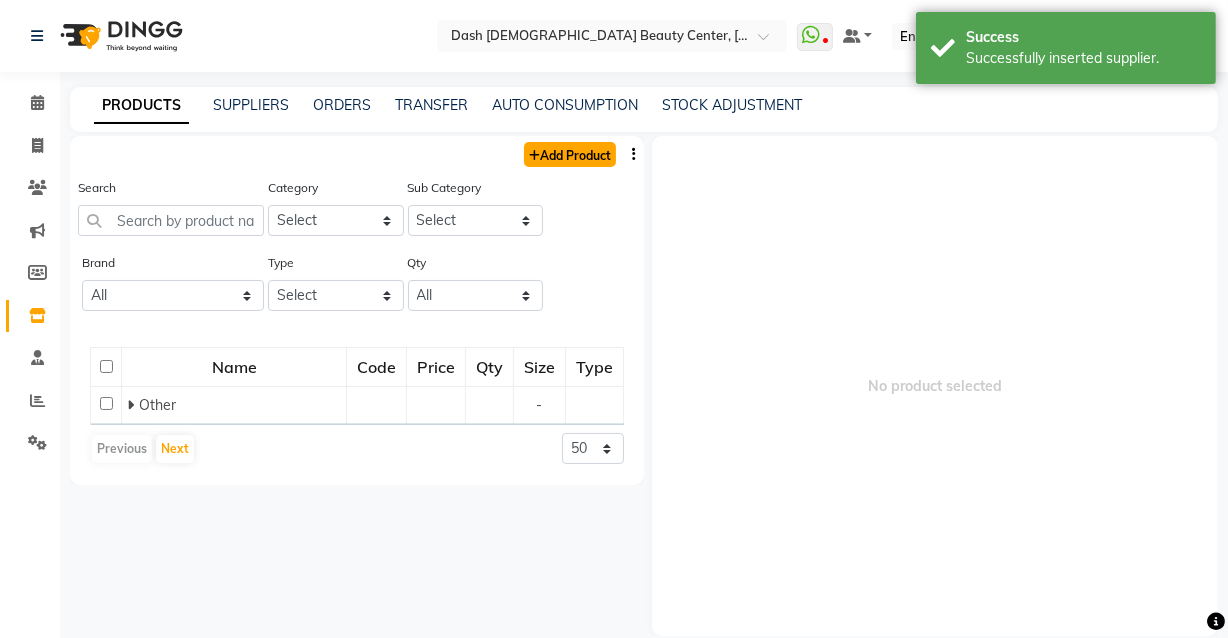 click on "Add Product" 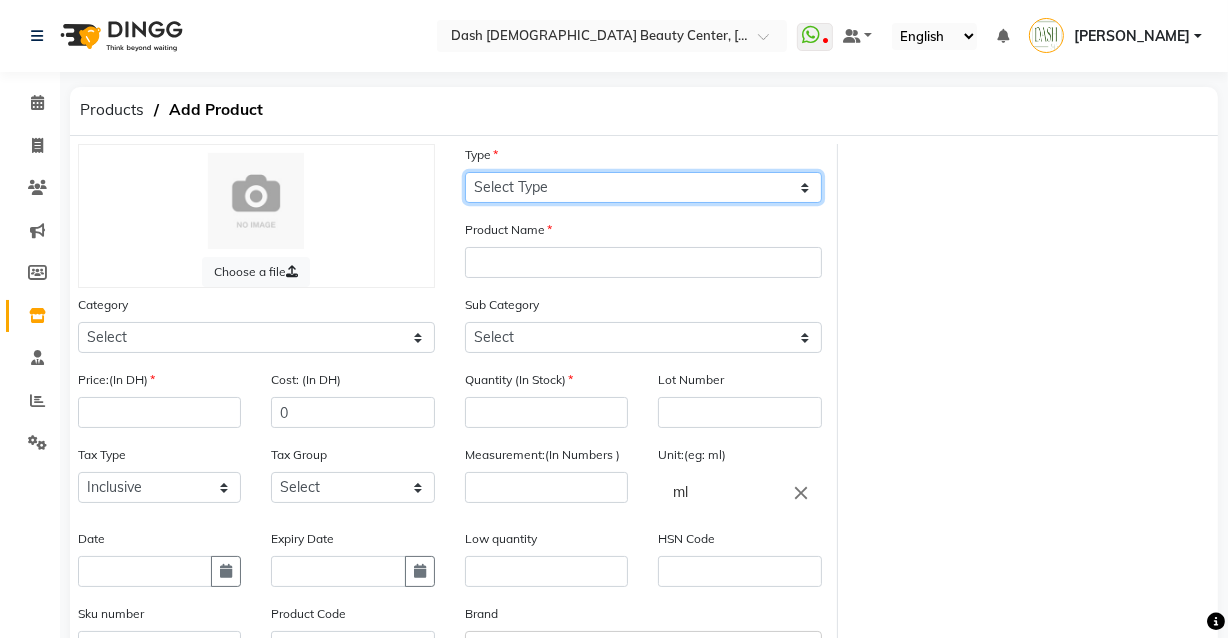click on "Select Type Both Retail Consumable" 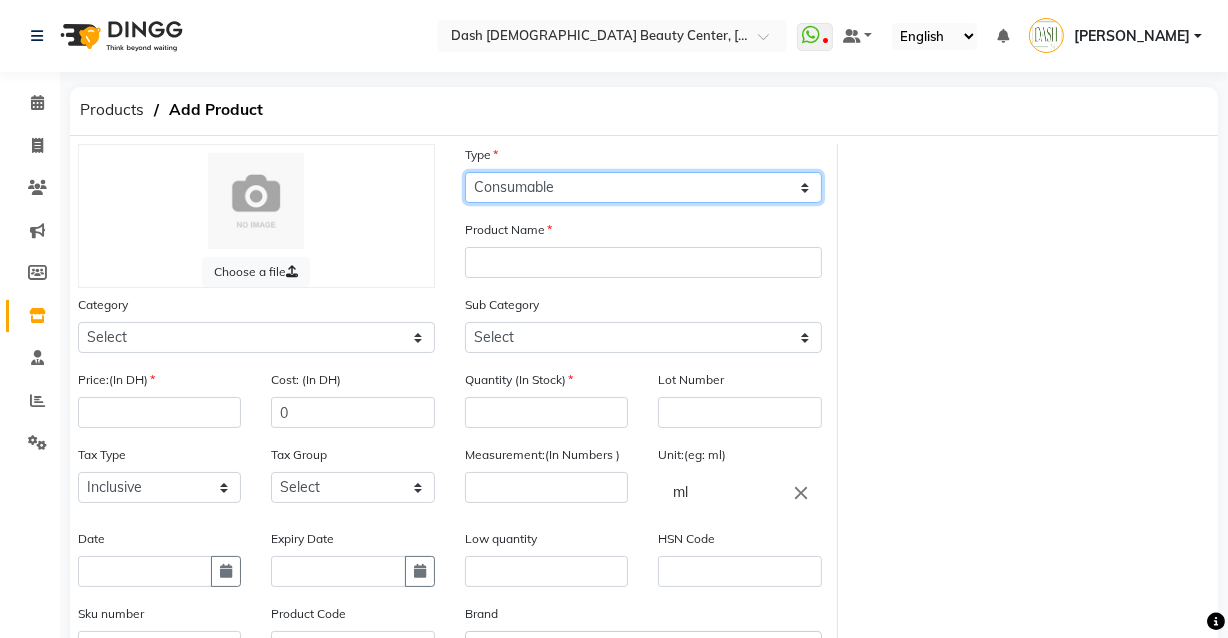click on "Select Type Both Retail Consumable" 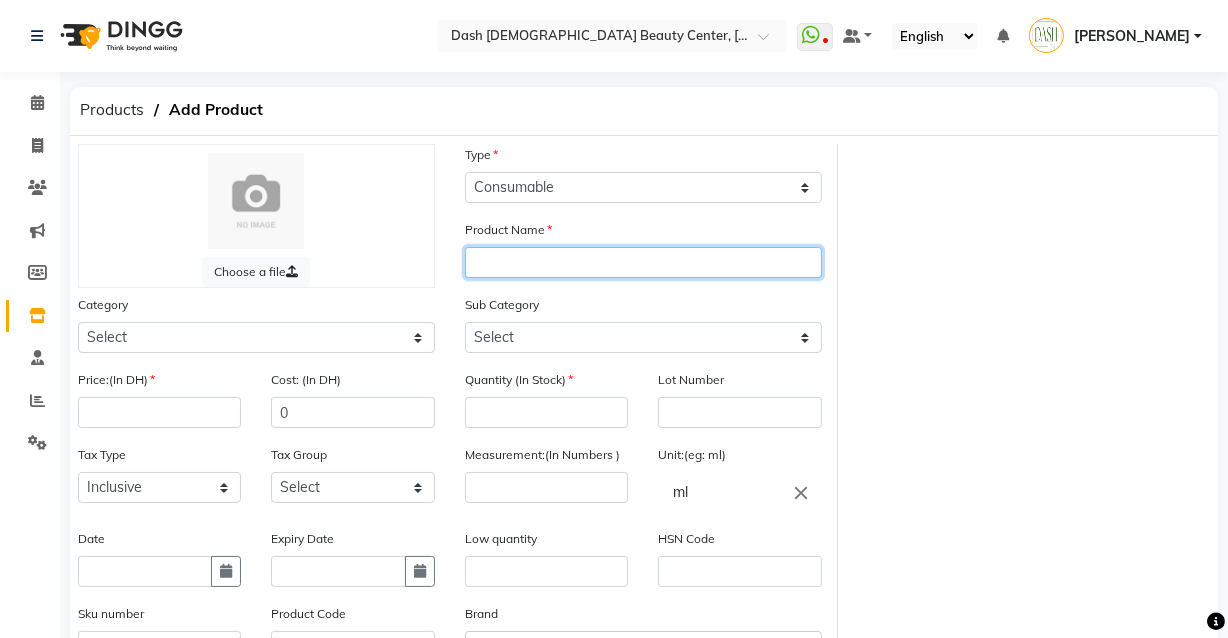 click 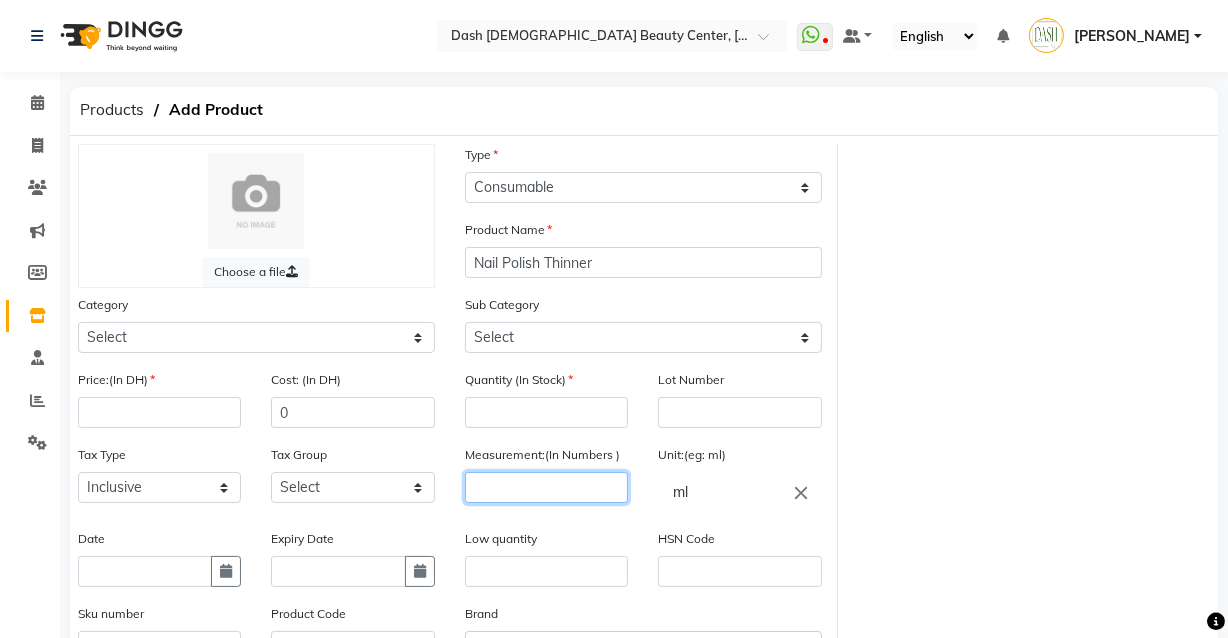 click 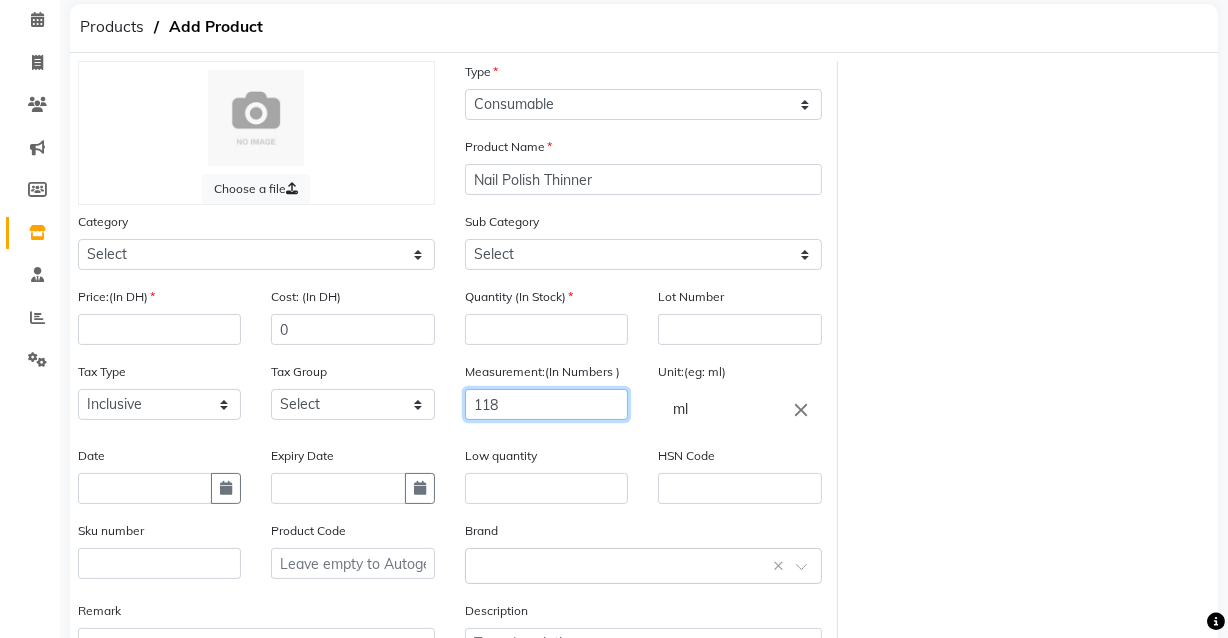 scroll, scrollTop: 106, scrollLeft: 0, axis: vertical 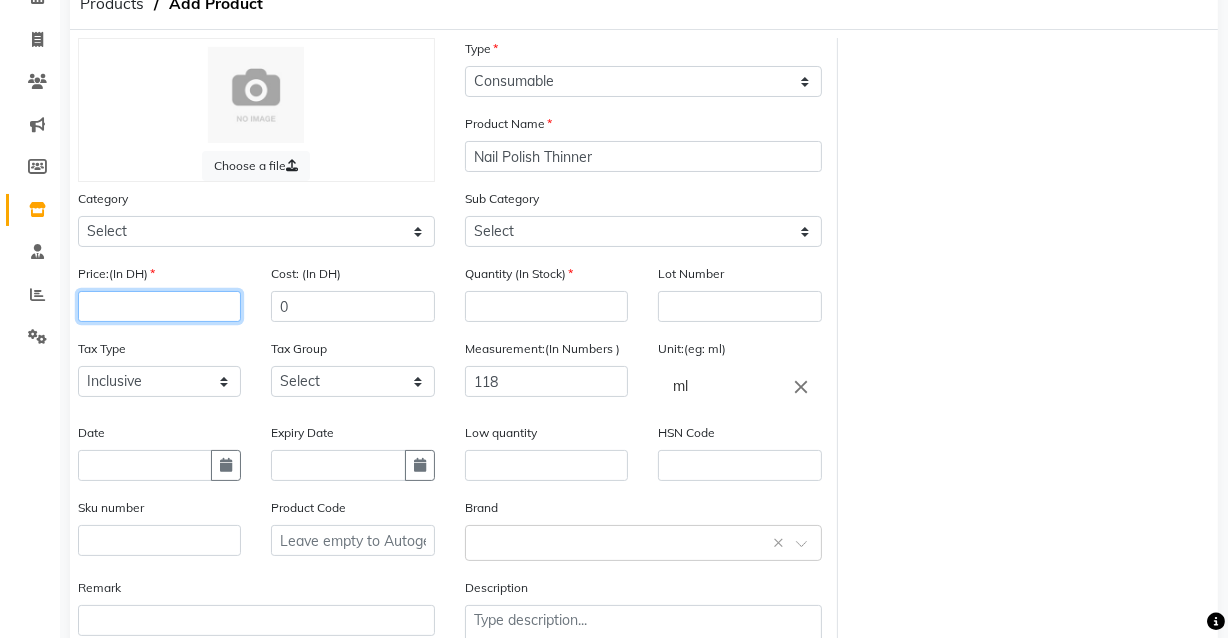 click 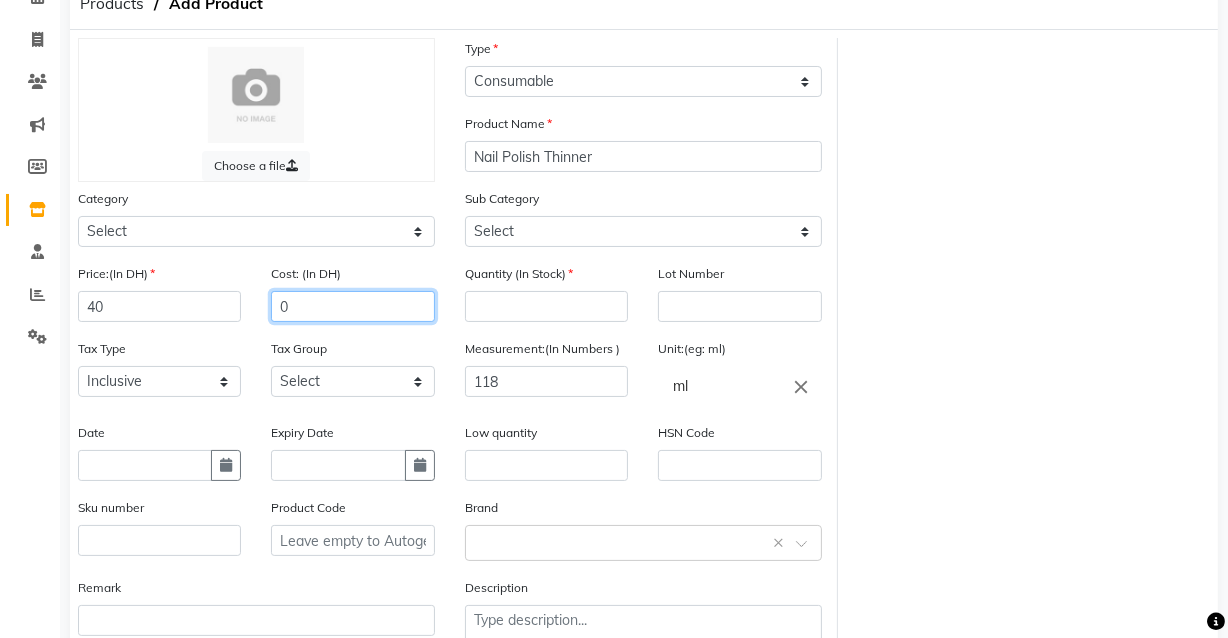 click on "0" 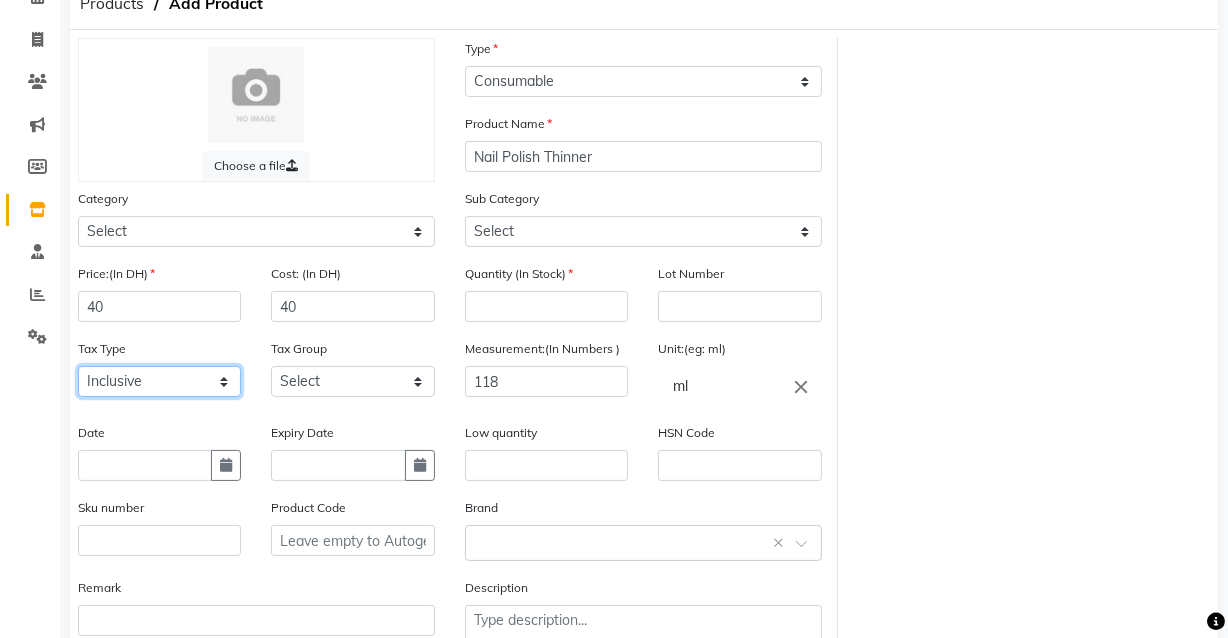 click on "Select Inclusive Exclusive" 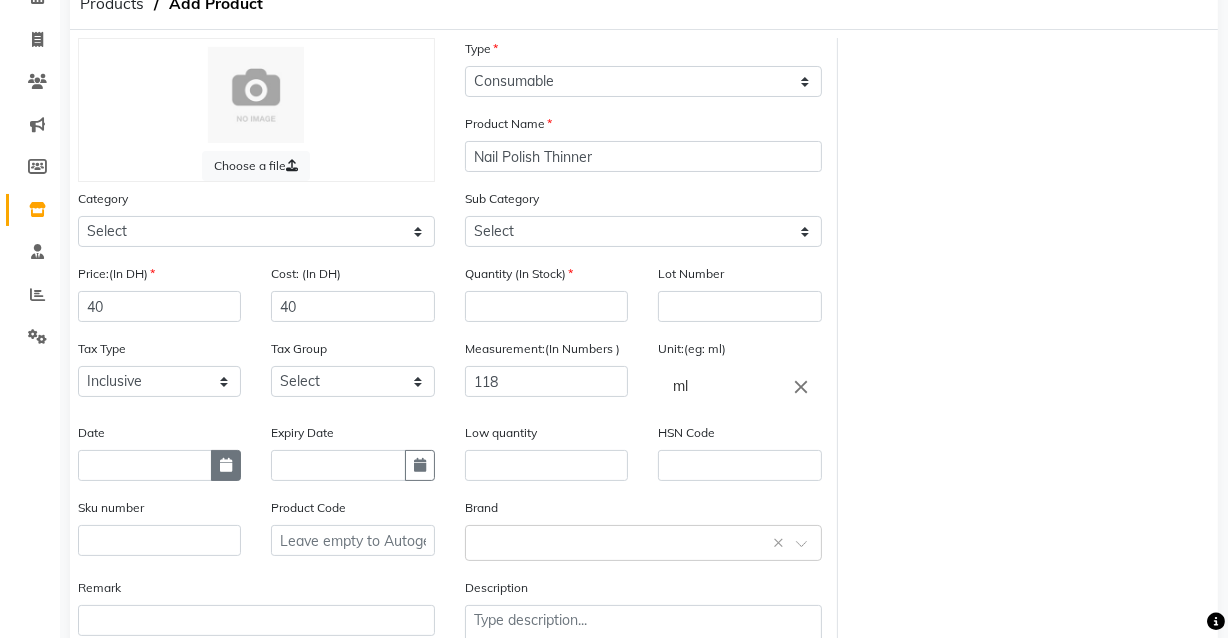 click 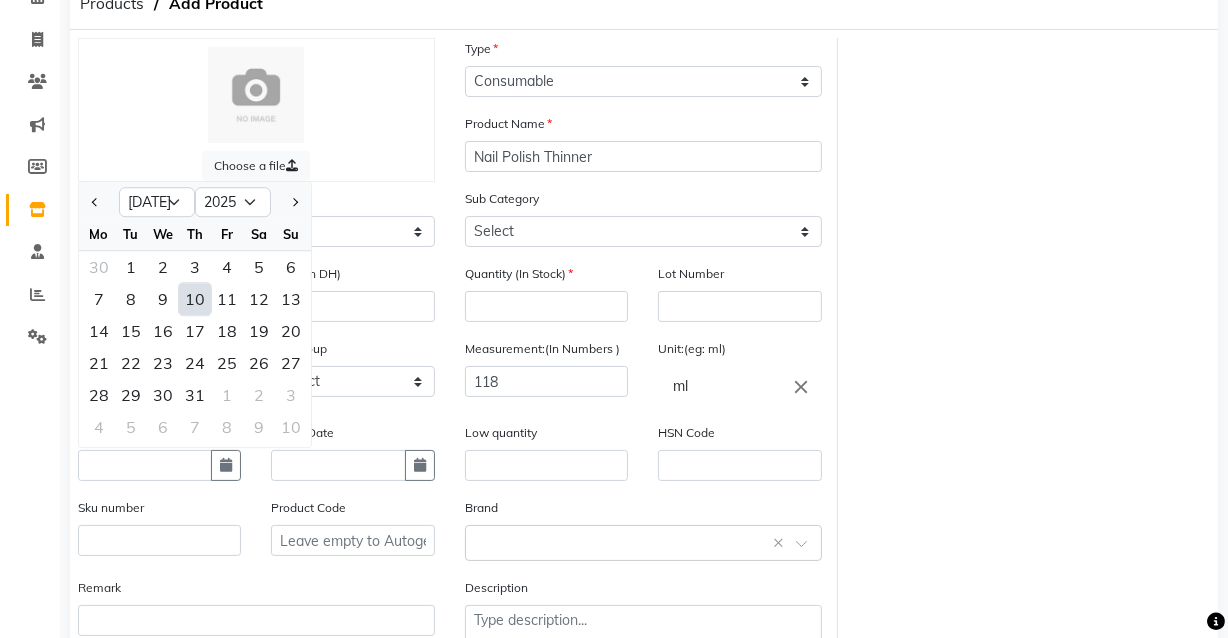 click on "ml" 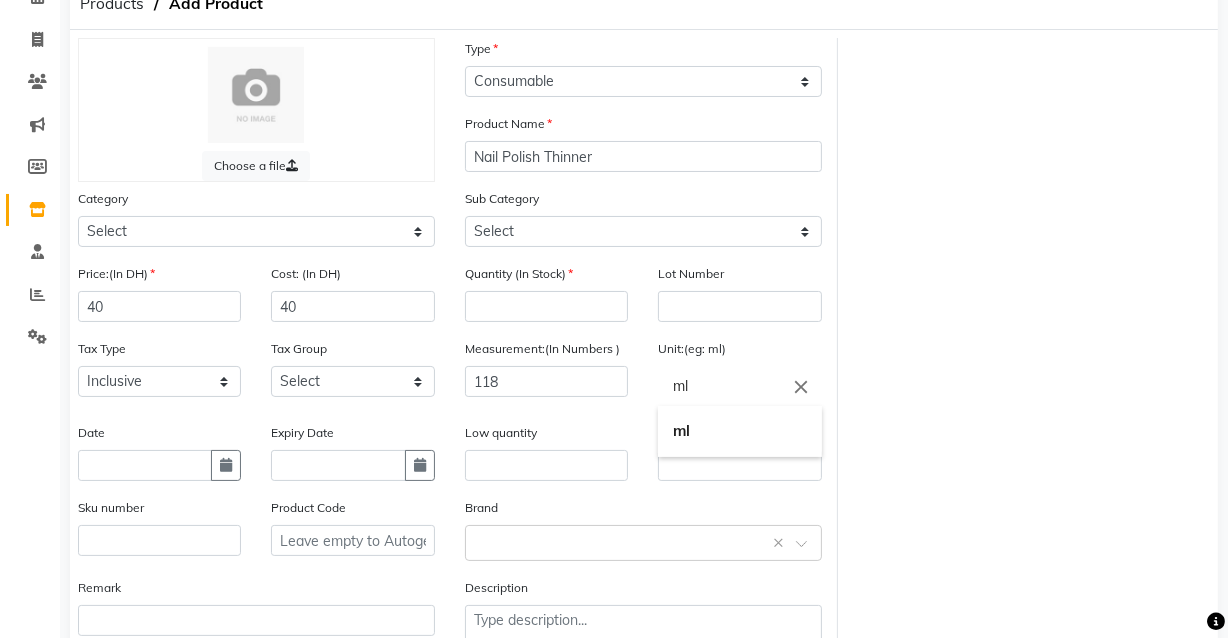 click 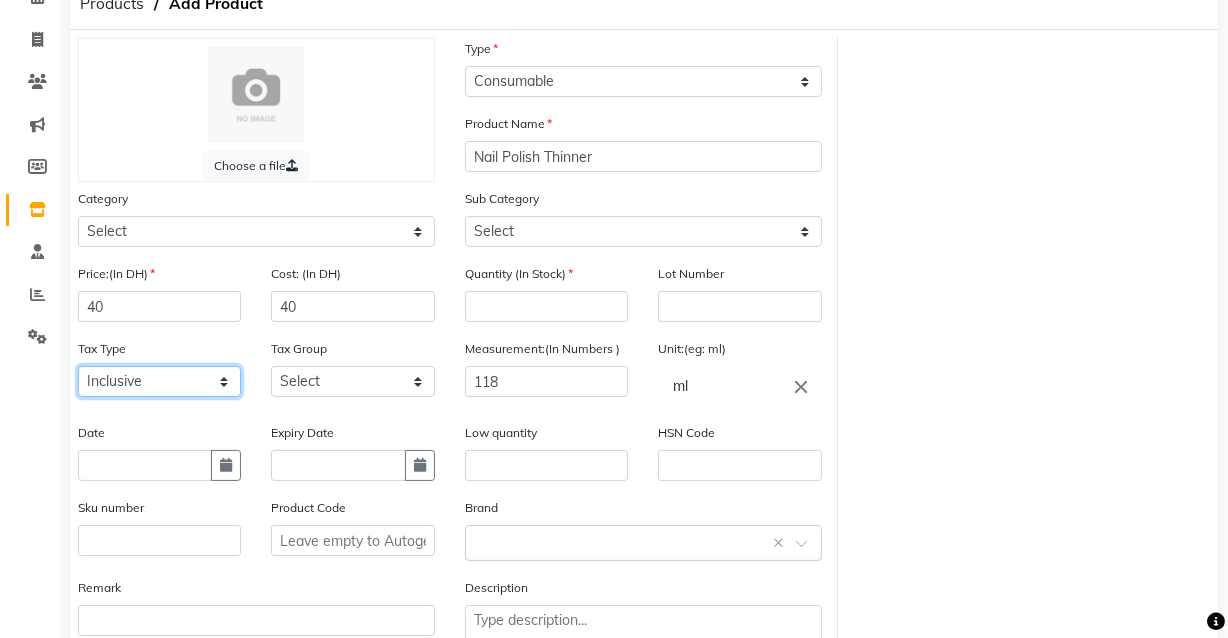 click on "Select Inclusive Exclusive" 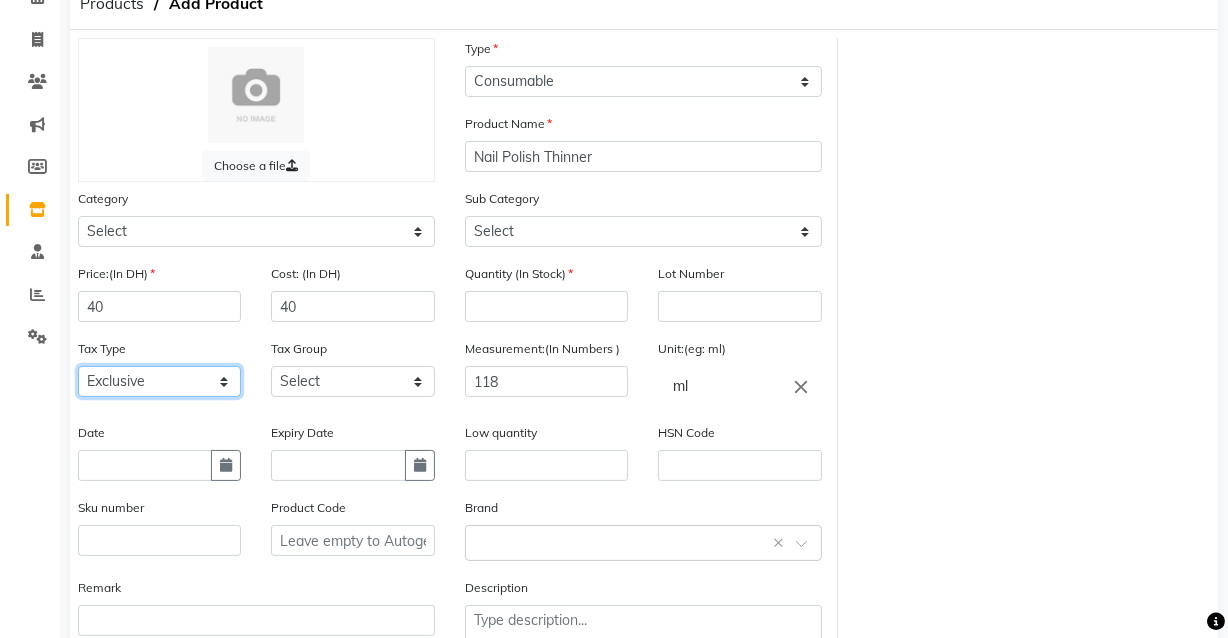 click on "Select Inclusive Exclusive" 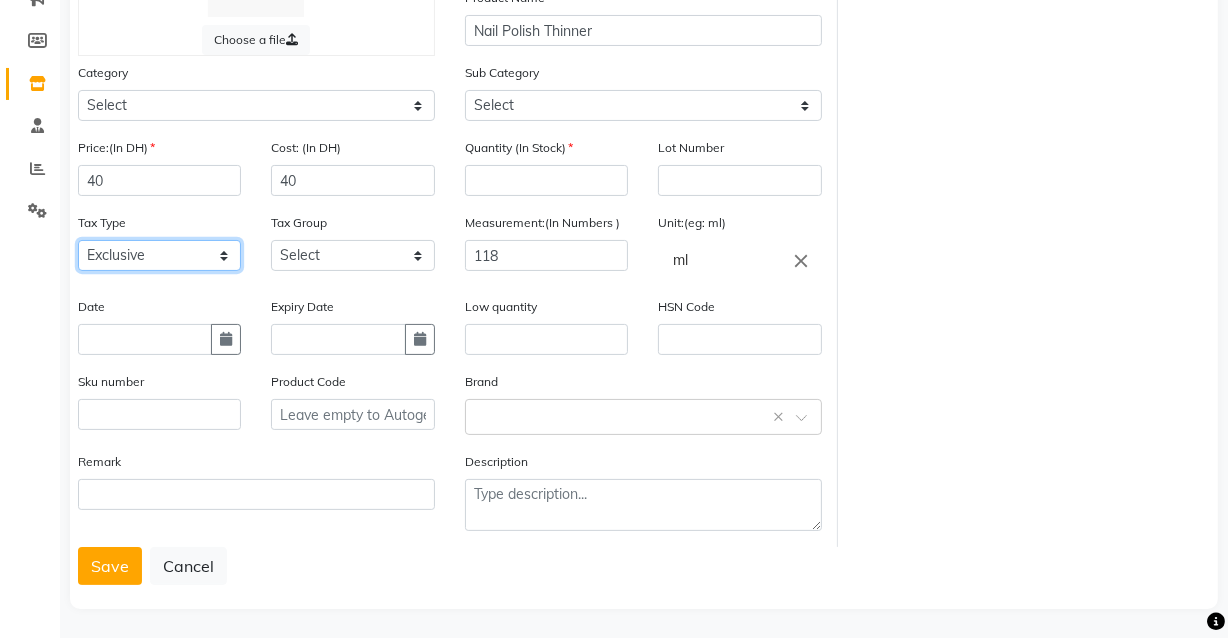 scroll, scrollTop: 241, scrollLeft: 0, axis: vertical 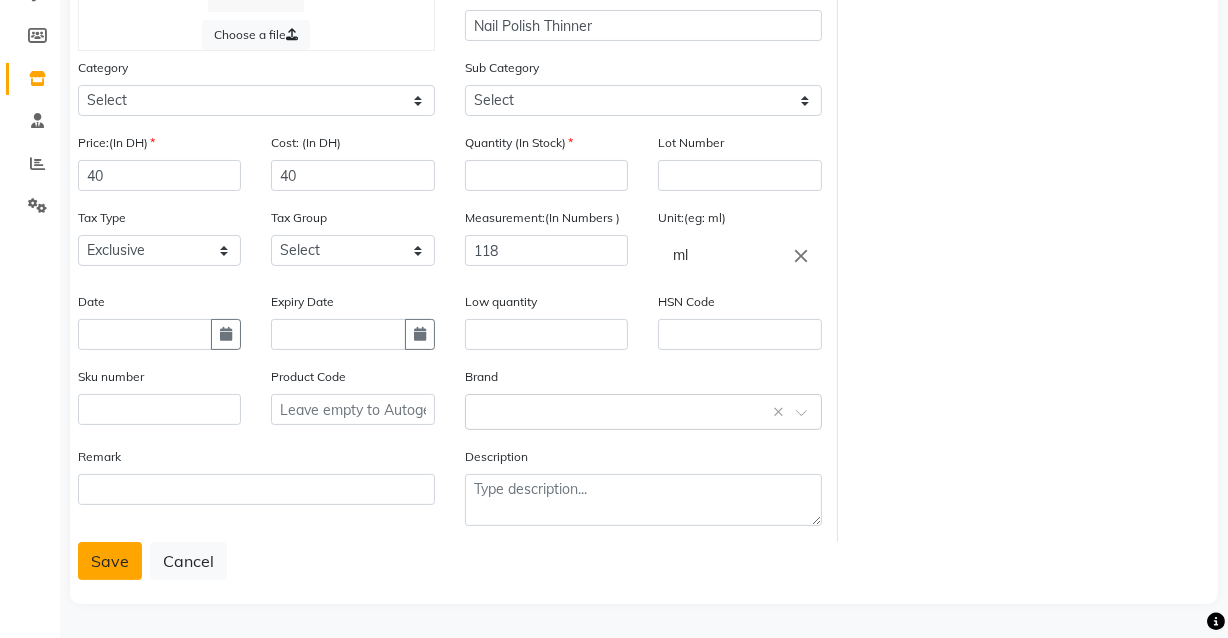 click on "Save" 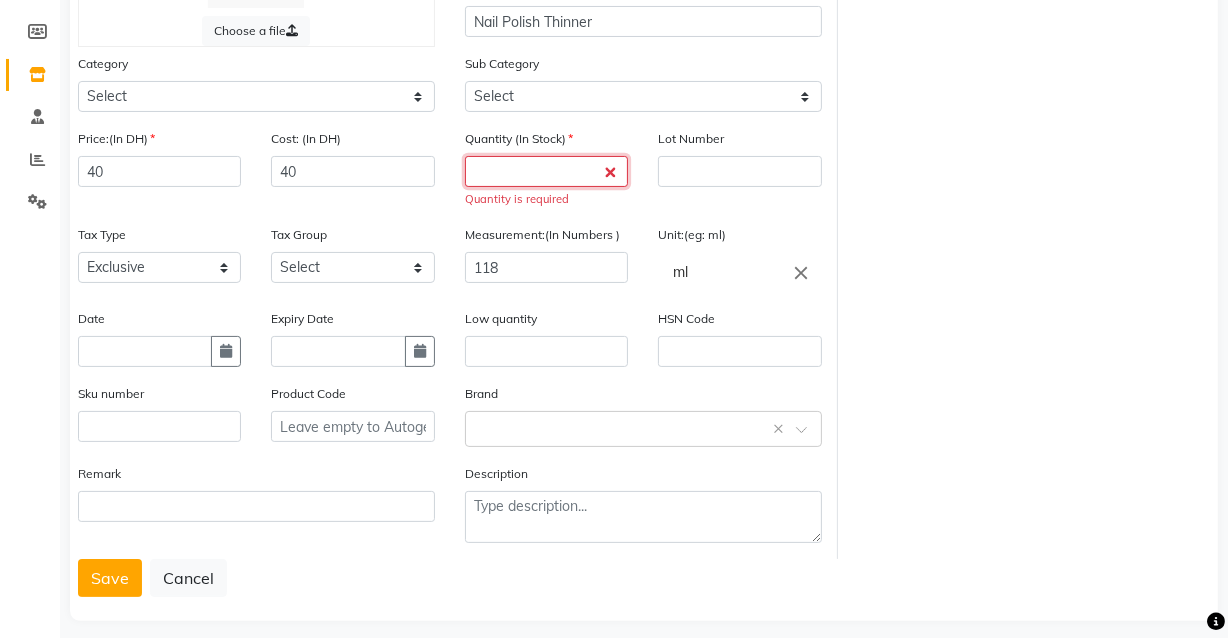 click 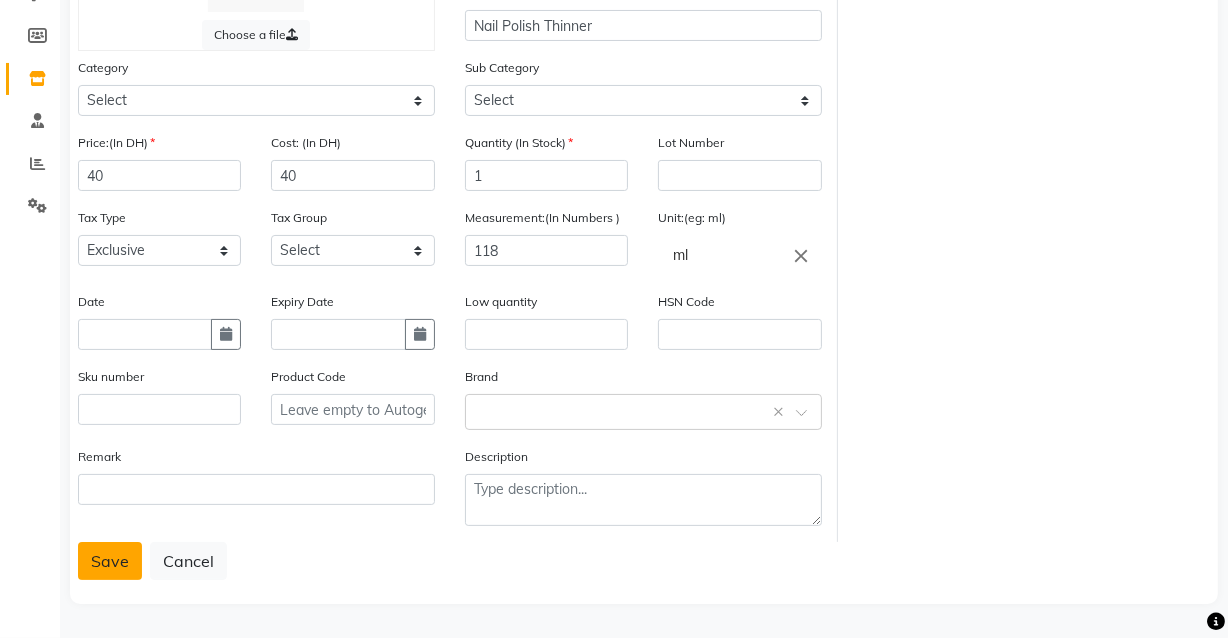 click on "Save" 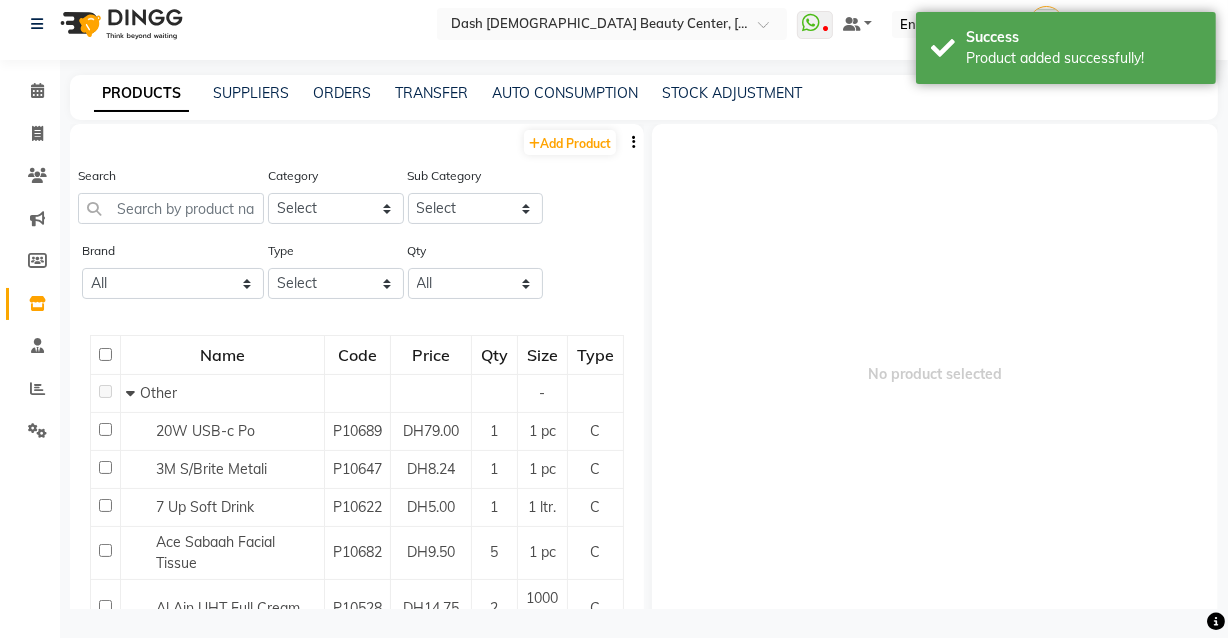 scroll, scrollTop: 0, scrollLeft: 0, axis: both 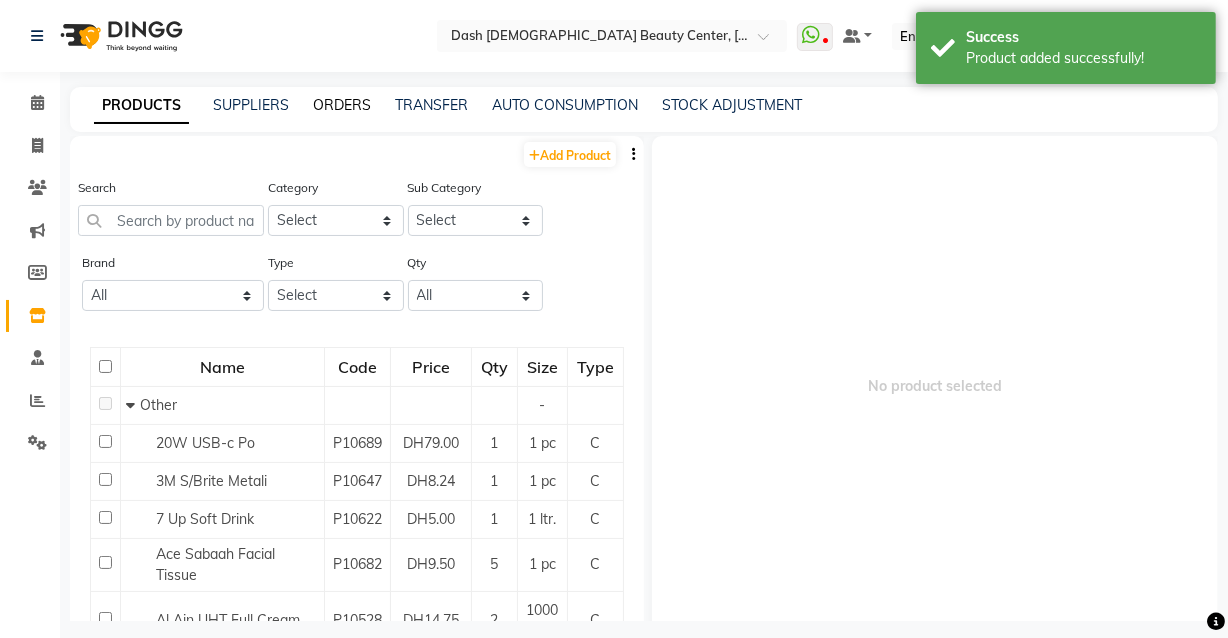 click on "ORDERS" 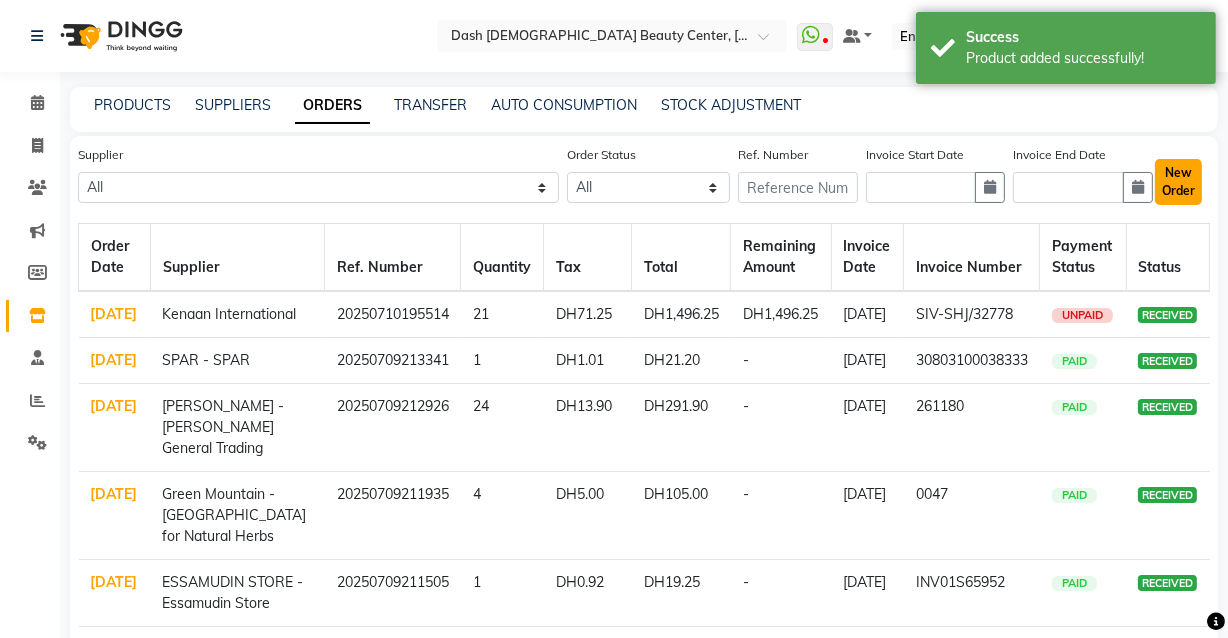 click on "New Order" 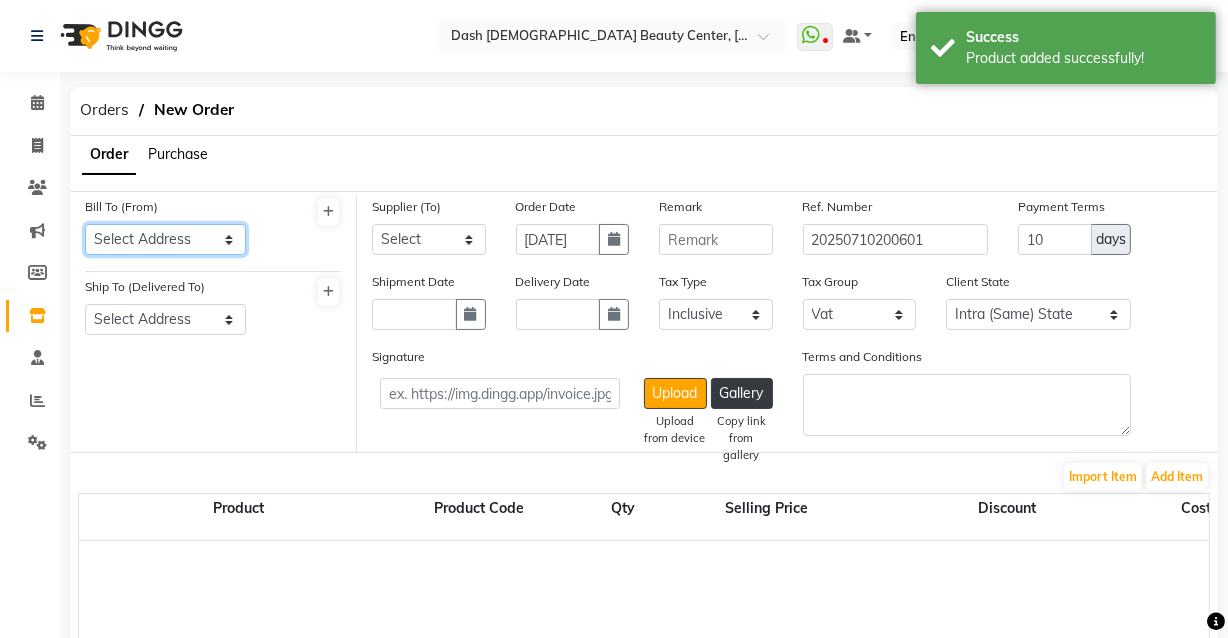 click on "Select Address  [GEOGRAPHIC_DATA]" 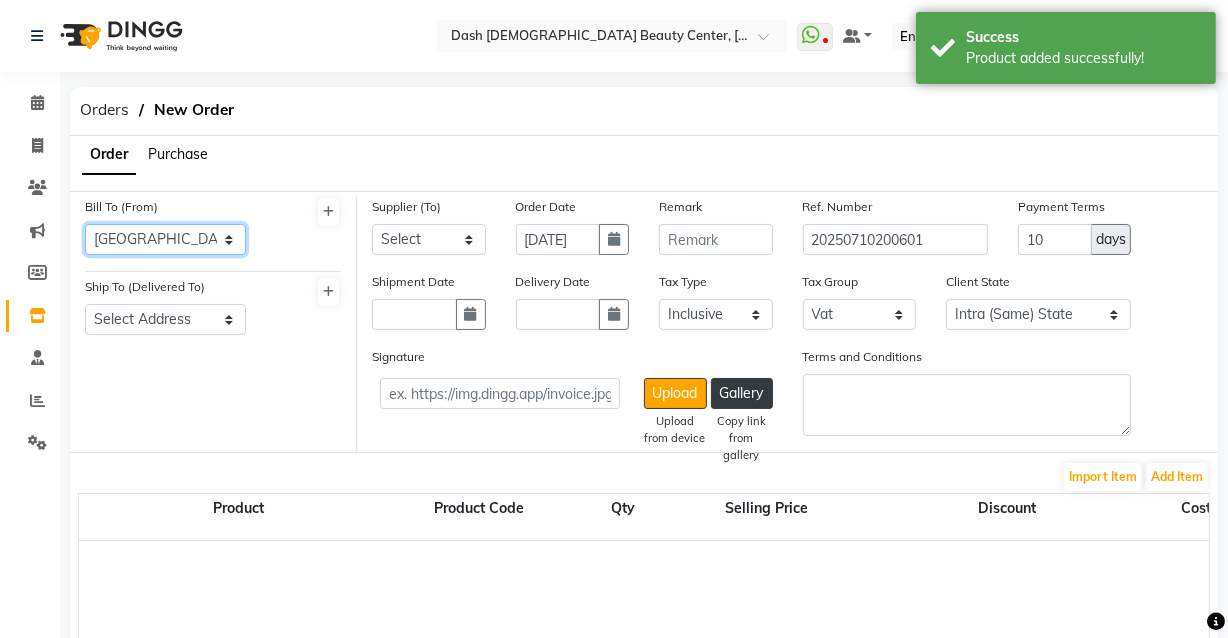 click on "Select Address  [GEOGRAPHIC_DATA]" 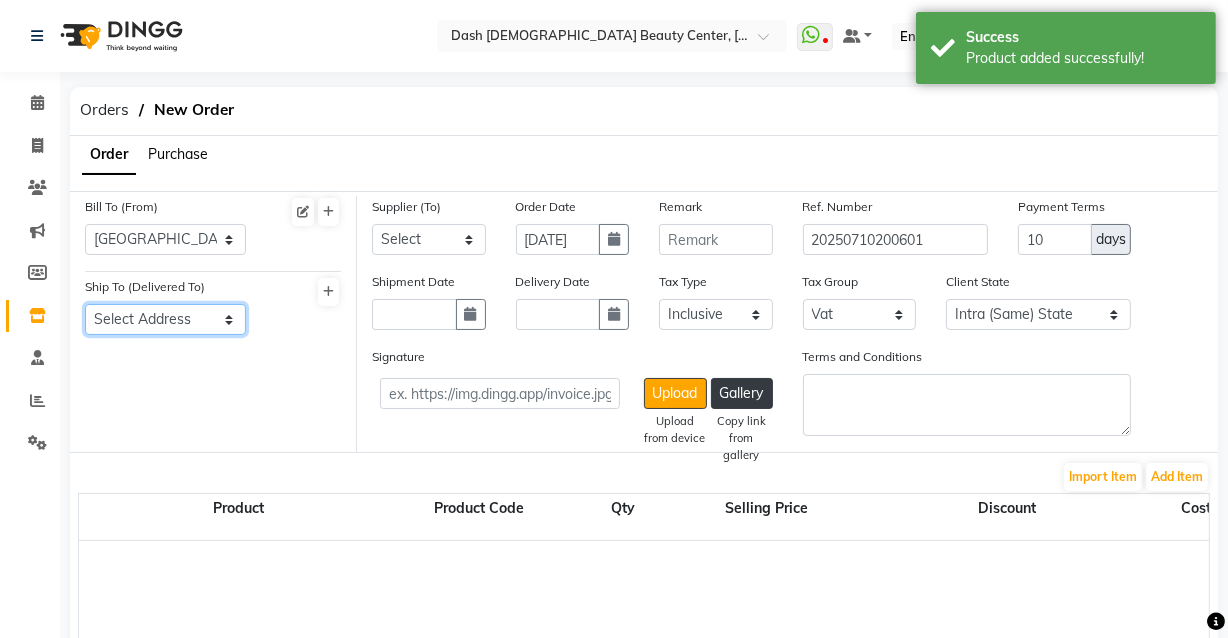 click on "Select Address  [GEOGRAPHIC_DATA]" 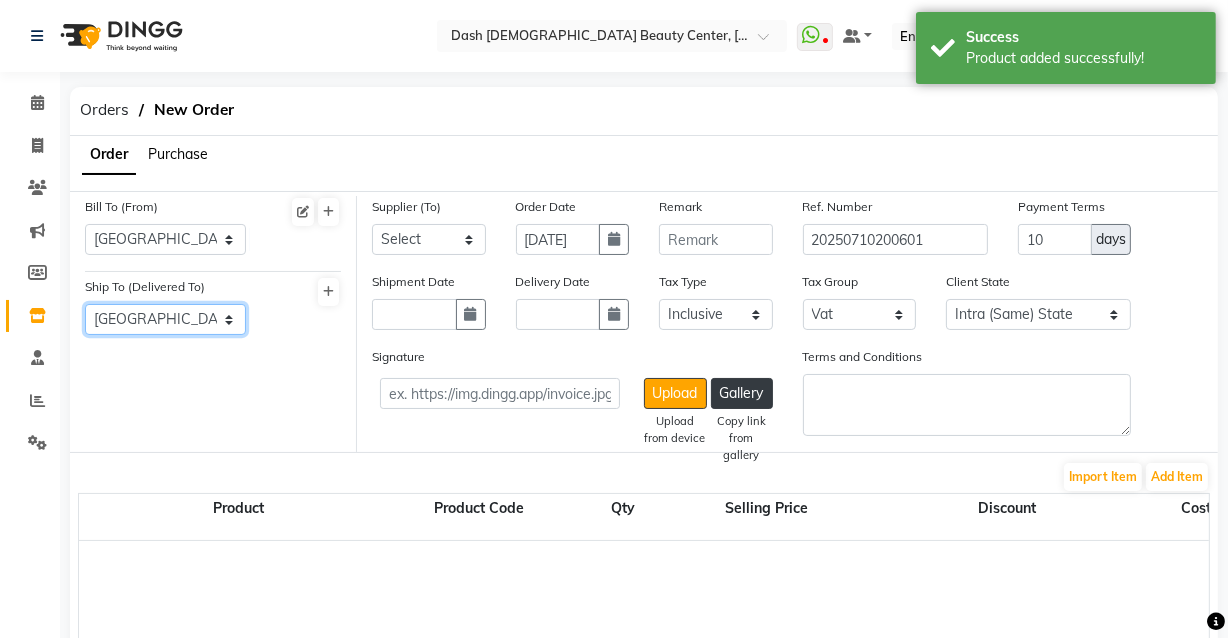click on "Select Address  [GEOGRAPHIC_DATA]" 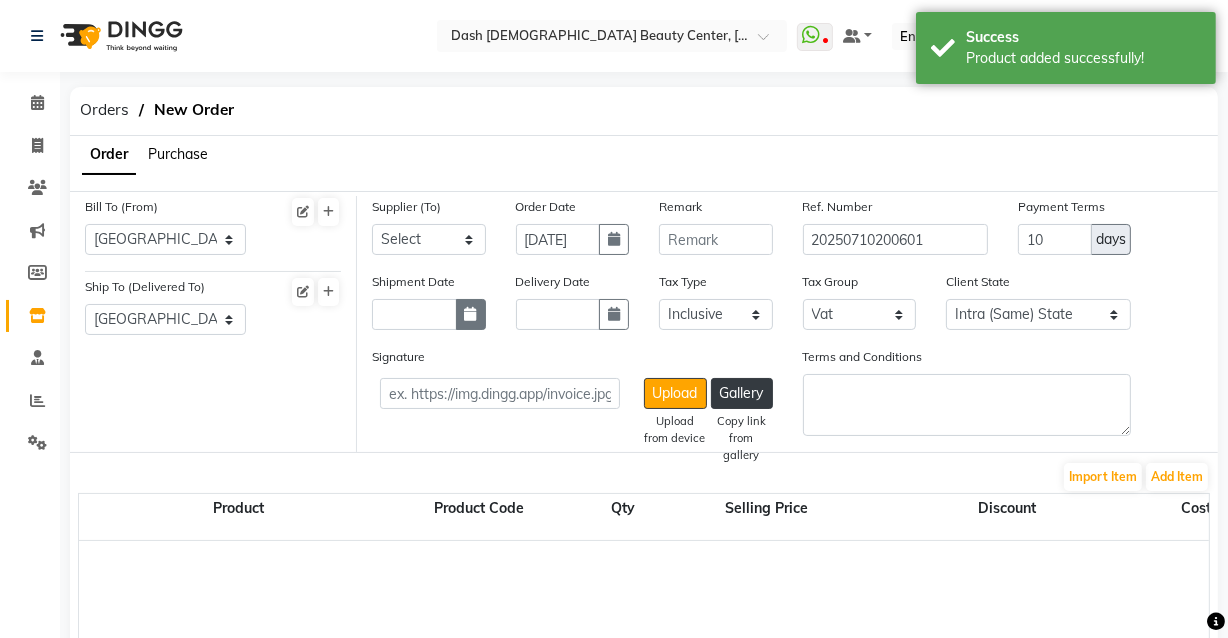 click 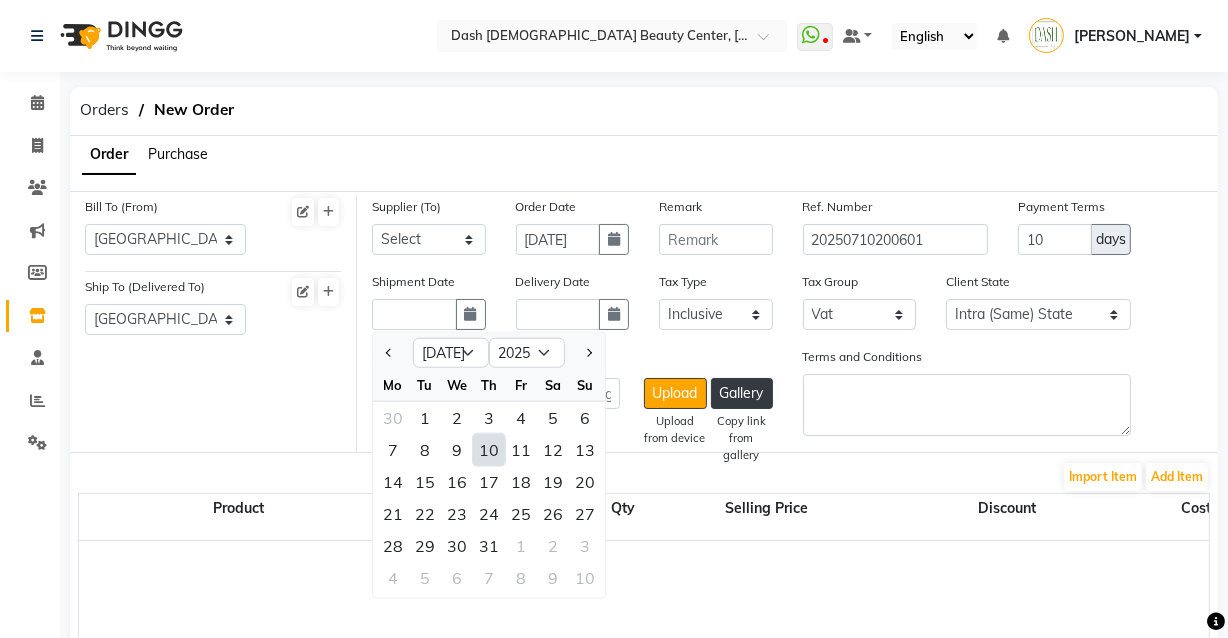 click on "10" 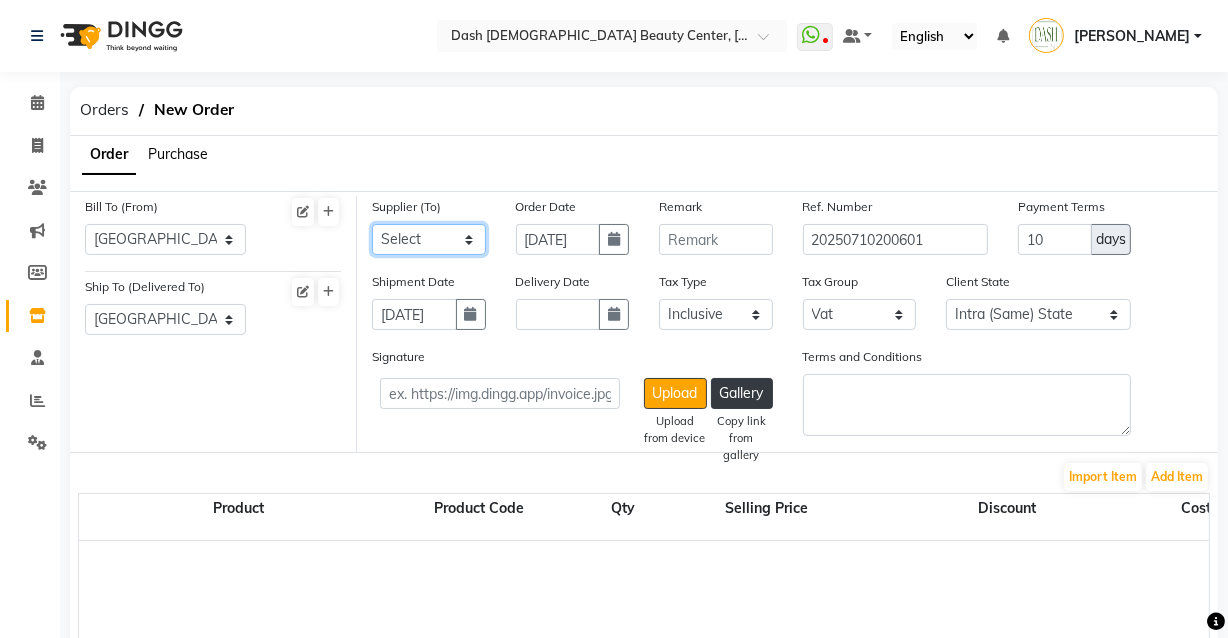 click on "Select SPAR - SPAR ADNOC DISTRIBUTION - ADNOC [PERSON_NAME] Millia Cosmetics - Millia Cosmetics [PERSON_NAME] [PERSON_NAME] [PERSON_NAME] [PERSON_NAME] - Argos Al Batul [PERSON_NAME] - [PERSON_NAME] Store Darbar Restaurant - Darbar Restaurant  The Beauty Shop - The Beauty Shop Alpha med General Trading - Alphamed [PERSON_NAME] Cosmetics Trading Al [PERSON_NAME] LLC - Al [PERSON_NAME] Stationery & Toys & Confectioneries LLC GAME PLANET - Game Planet [PERSON_NAME] Beauty Supplies Co. L.L.C. JIMI GIFT MARKET LLC - [PERSON_NAME] GIFT MARKET [PERSON_NAME] [PERSON_NAME]  - [PERSON_NAME] [PERSON_NAME] Savora Food Industry LLC PEARL LLC - Pearl Specialty Coffee Roastery [PERSON_NAME]  - [PERSON_NAME] General Trading Jumbo Electronics Company Ltd - Jumbo Store Landmark Retail Investment Co. LLC - Home Box LA MARQUISE - La Marquise International FAKHR AL SHAEB - Fakhr Al Shaeb Food stuff WADI AL NOOR - [GEOGRAPHIC_DATA] Modern Food Stuff LLC NATIONAL FLOWER LLC - National Flowers LLC - SPC Healthcare Trading Co. LLC - [GEOGRAPHIC_DATA]" 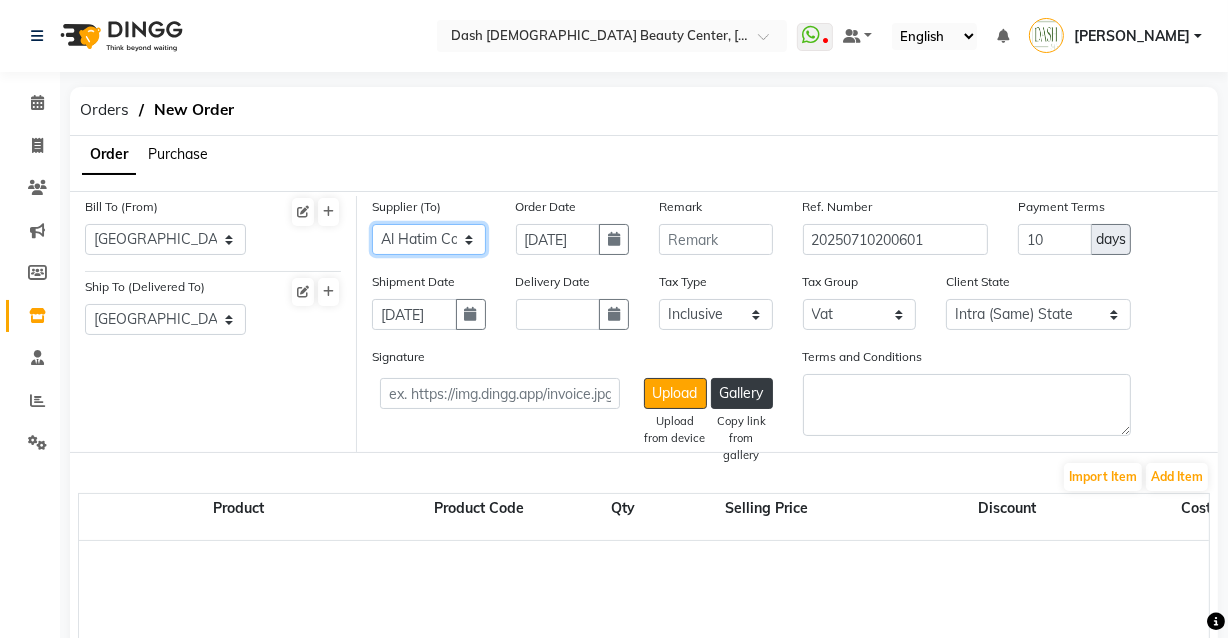 click on "Select SPAR - SPAR ADNOC DISTRIBUTION - ADNOC [PERSON_NAME] Millia Cosmetics - Millia Cosmetics [PERSON_NAME] [PERSON_NAME] [PERSON_NAME] [PERSON_NAME] - Argos Al Batul [PERSON_NAME] - [PERSON_NAME] Store Darbar Restaurant - Darbar Restaurant  The Beauty Shop - The Beauty Shop Alpha med General Trading - Alphamed [PERSON_NAME] Cosmetics Trading Al [PERSON_NAME] LLC - Al [PERSON_NAME] Stationery & Toys & Confectioneries LLC GAME PLANET - Game Planet [PERSON_NAME] Beauty Supplies Co. L.L.C. JIMI GIFT MARKET LLC - [PERSON_NAME] GIFT MARKET [PERSON_NAME] [PERSON_NAME]  - [PERSON_NAME] [PERSON_NAME] Savora Food Industry LLC PEARL LLC - Pearl Specialty Coffee Roastery [PERSON_NAME]  - [PERSON_NAME] General Trading Jumbo Electronics Company Ltd - Jumbo Store Landmark Retail Investment Co. LLC - Home Box LA MARQUISE - La Marquise International FAKHR AL SHAEB - Fakhr Al Shaeb Food stuff WADI AL NOOR - [GEOGRAPHIC_DATA] Modern Food Stuff LLC NATIONAL FLOWER LLC - National Flowers LLC - SPC Healthcare Trading Co. LLC - [GEOGRAPHIC_DATA]" 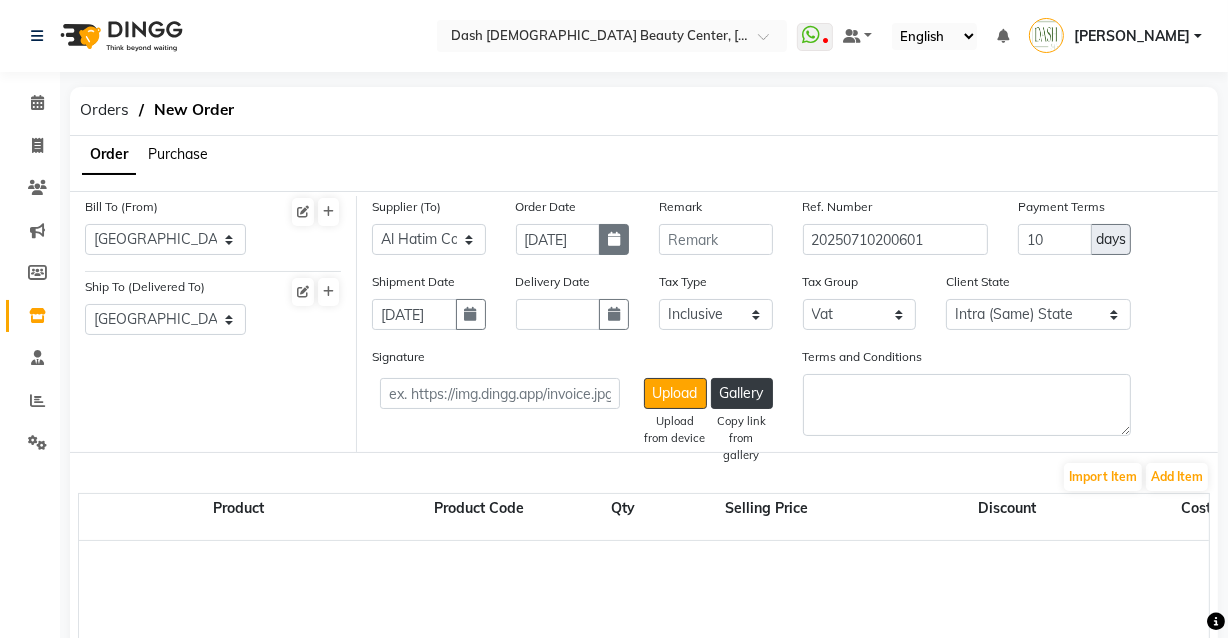 click 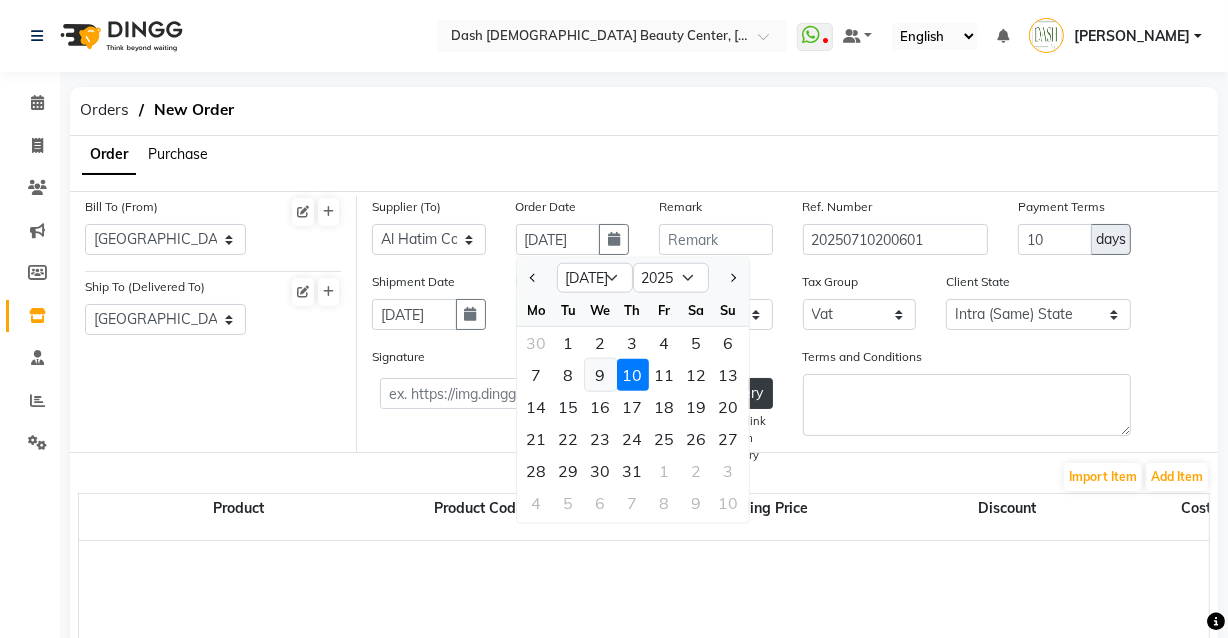 click on "9" 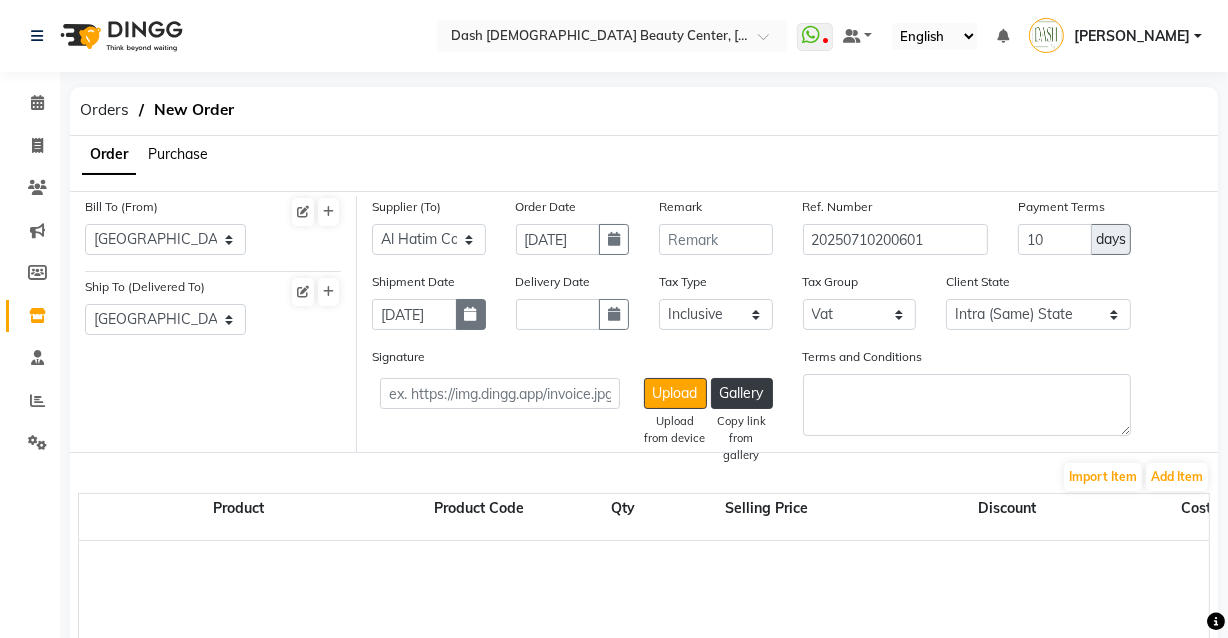 click 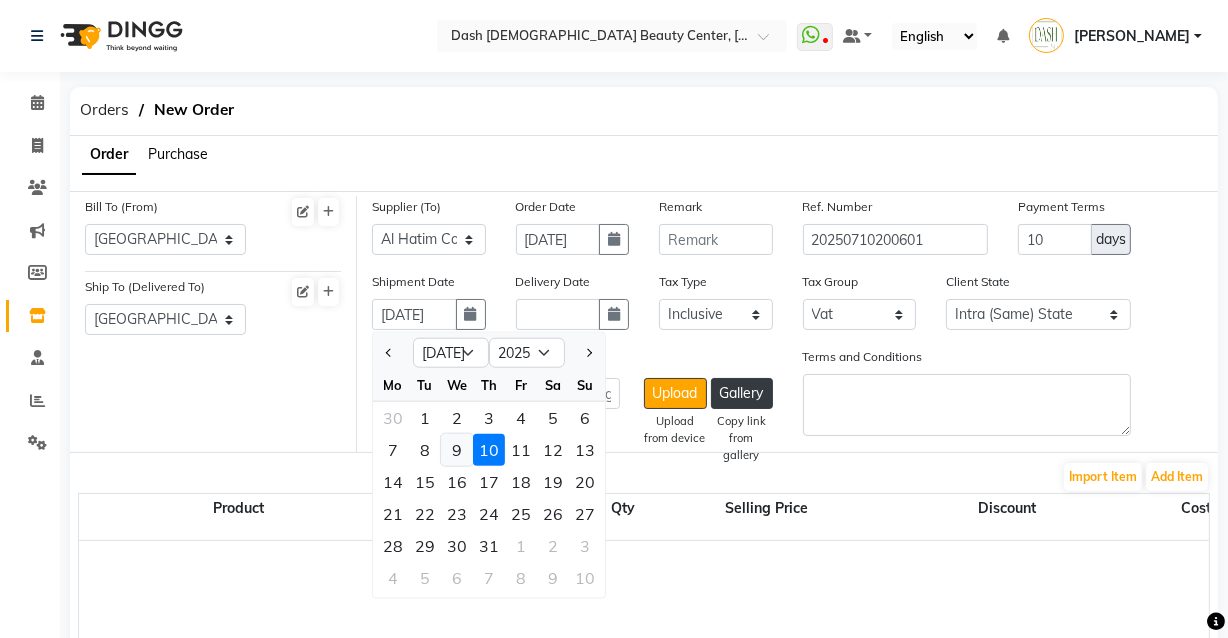 click on "9" 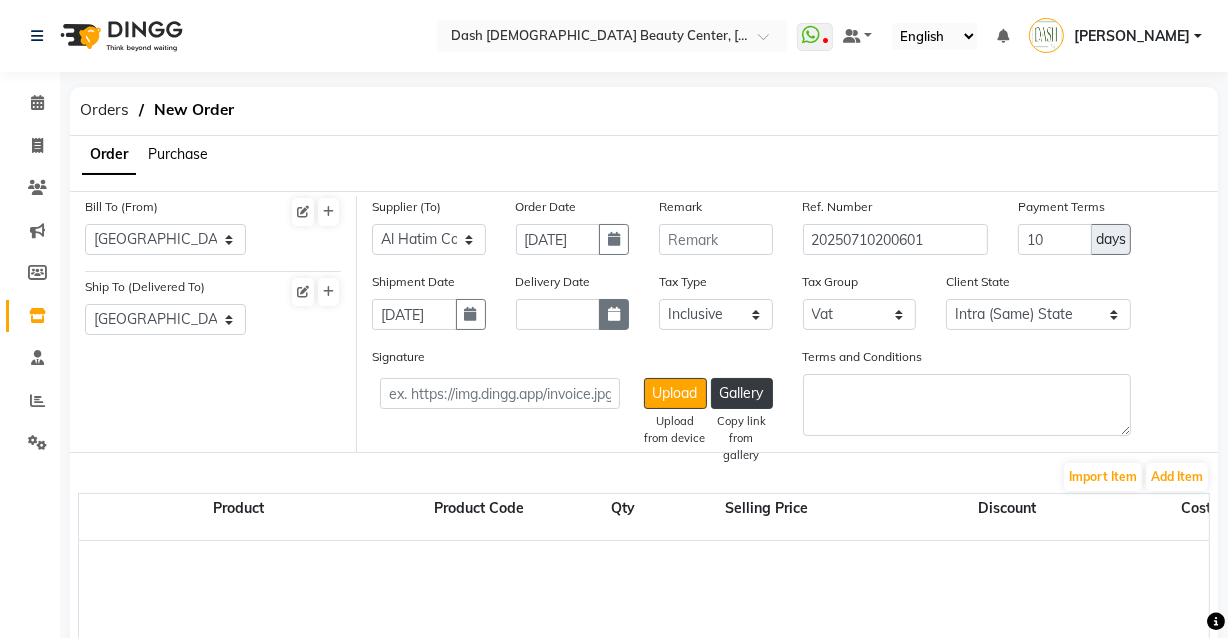 click 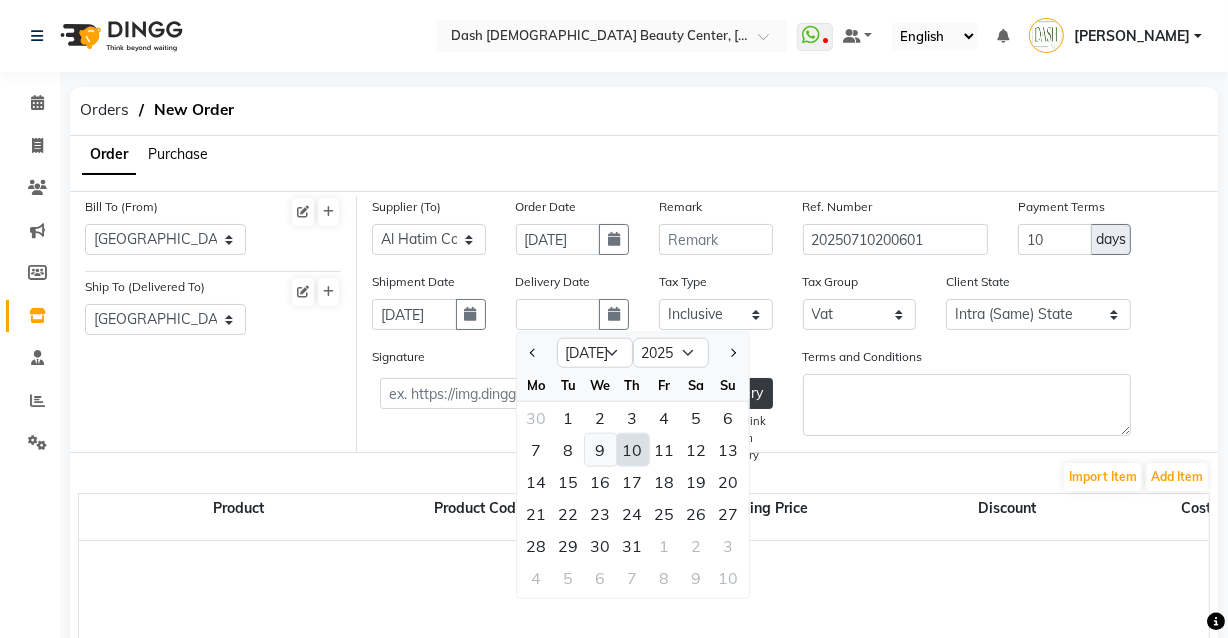 click on "9" 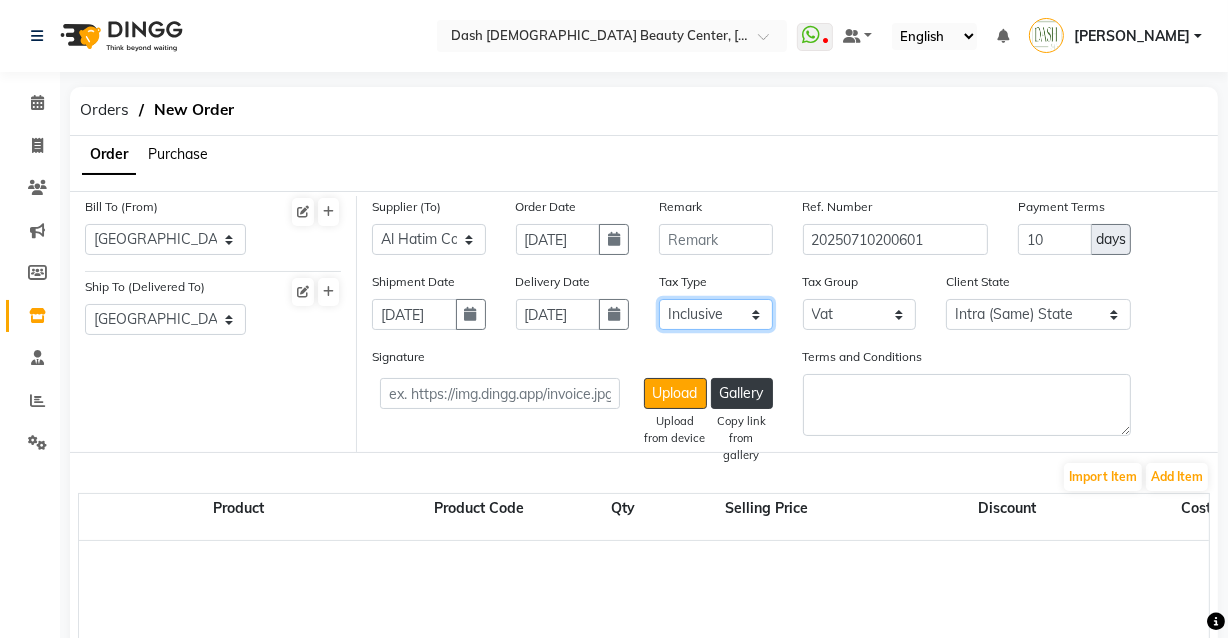 click on "Select Inclusive Exclusive" 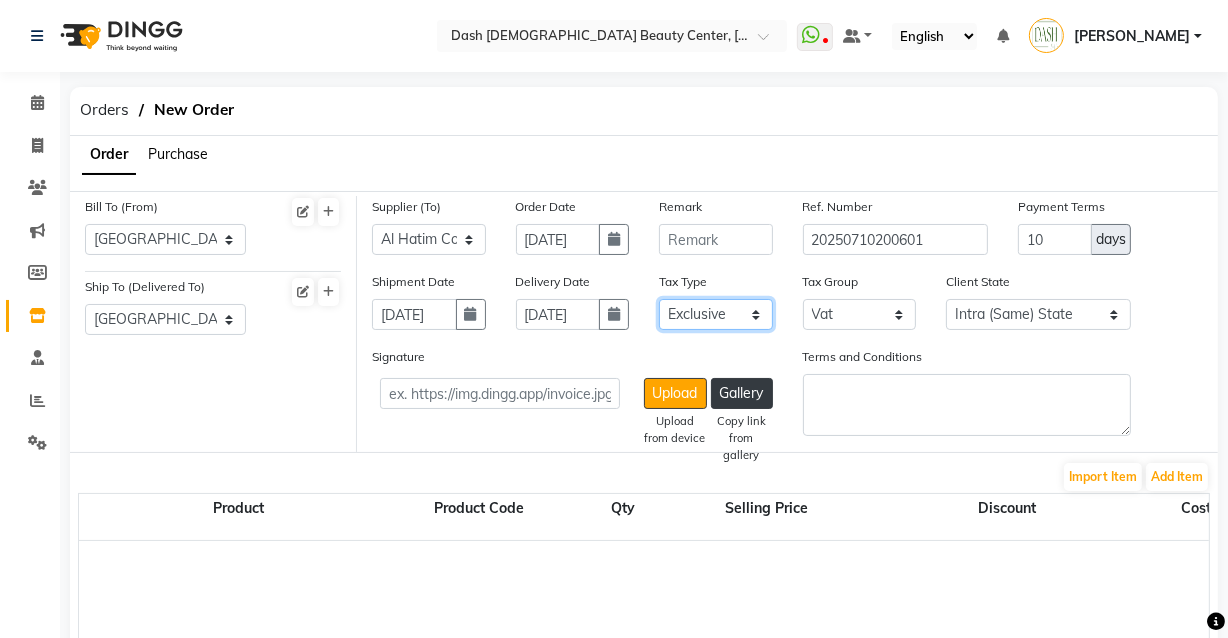 click on "Select Inclusive Exclusive" 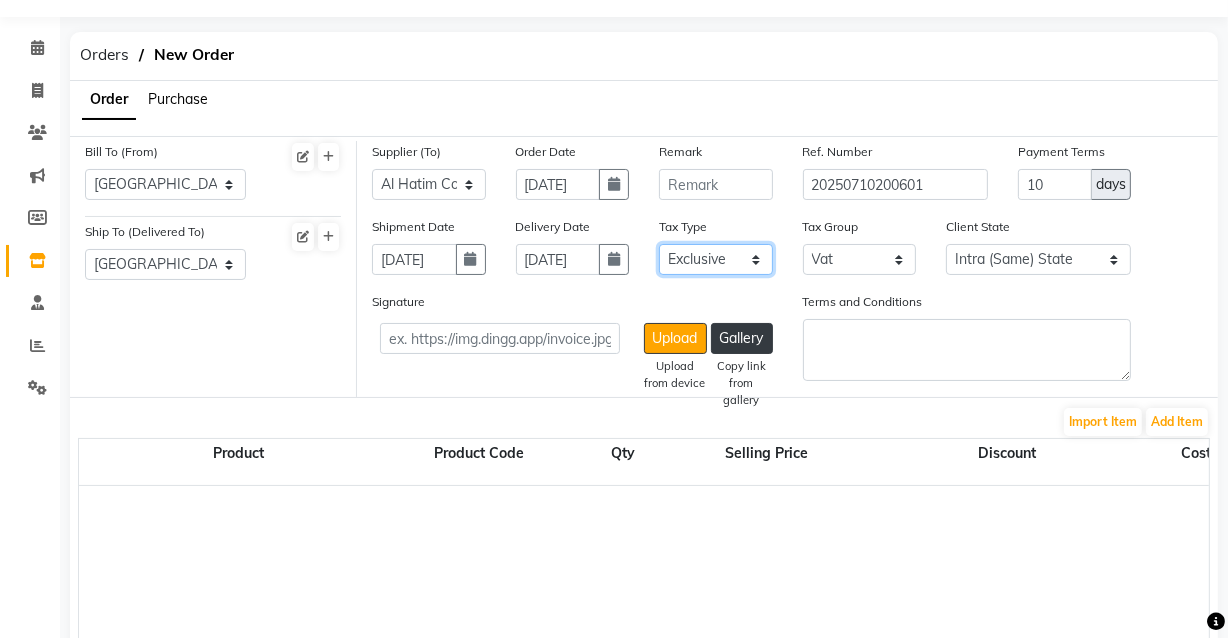 scroll, scrollTop: 92, scrollLeft: 0, axis: vertical 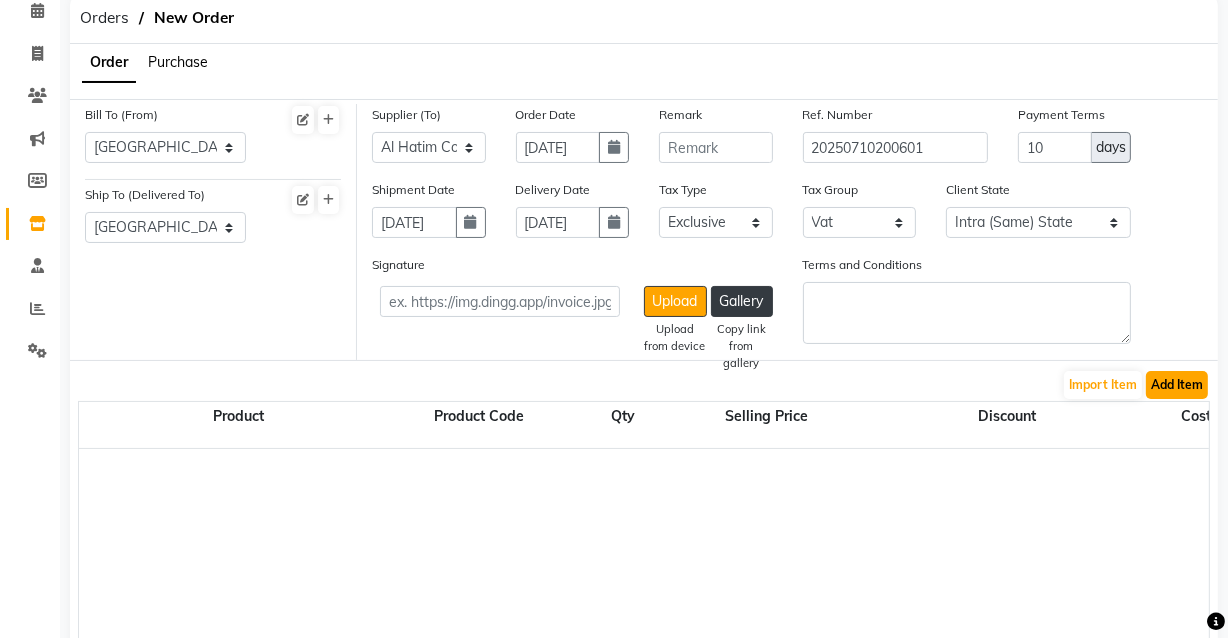 click on "Add Item" 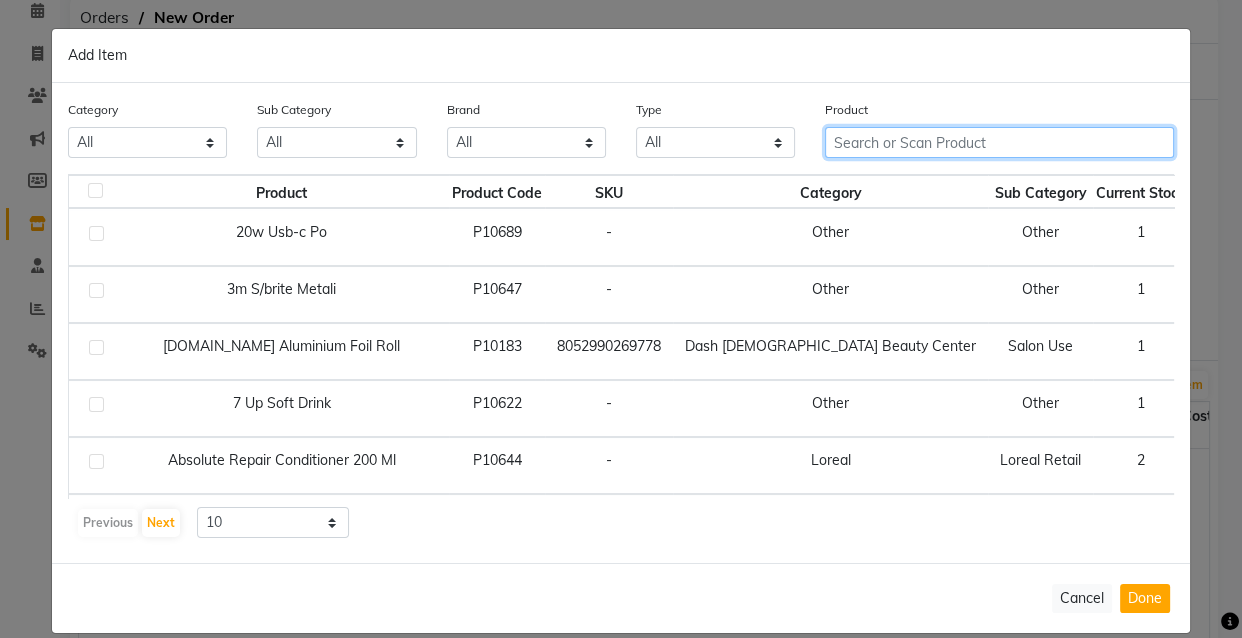 click 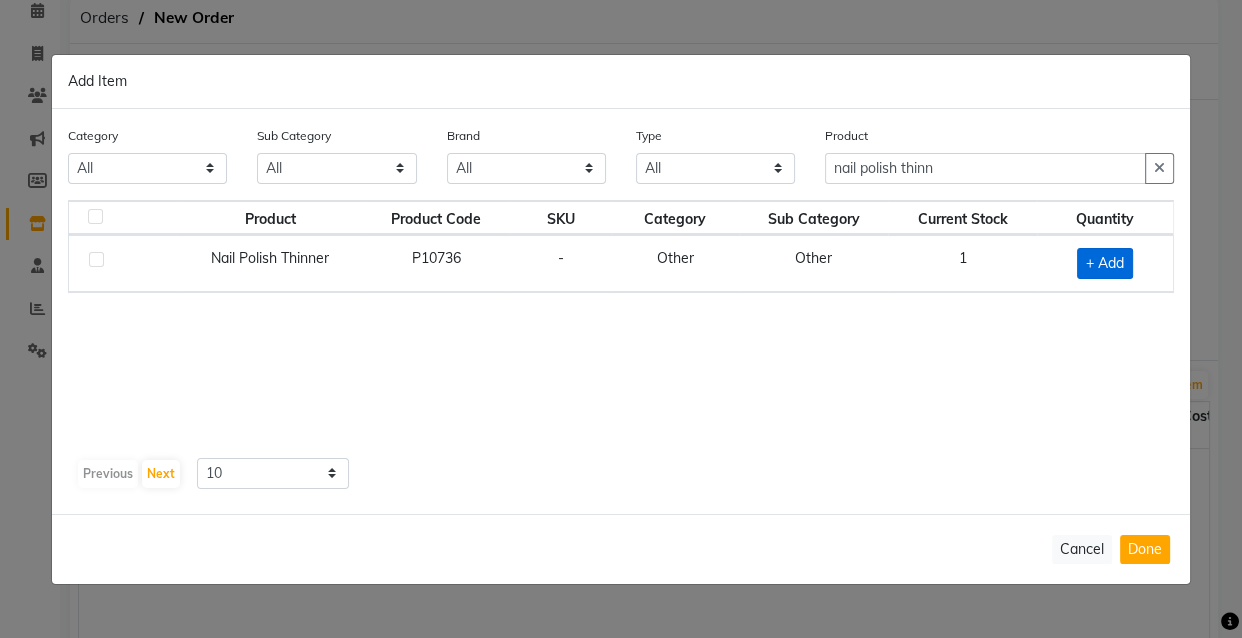 click on "+ Add" 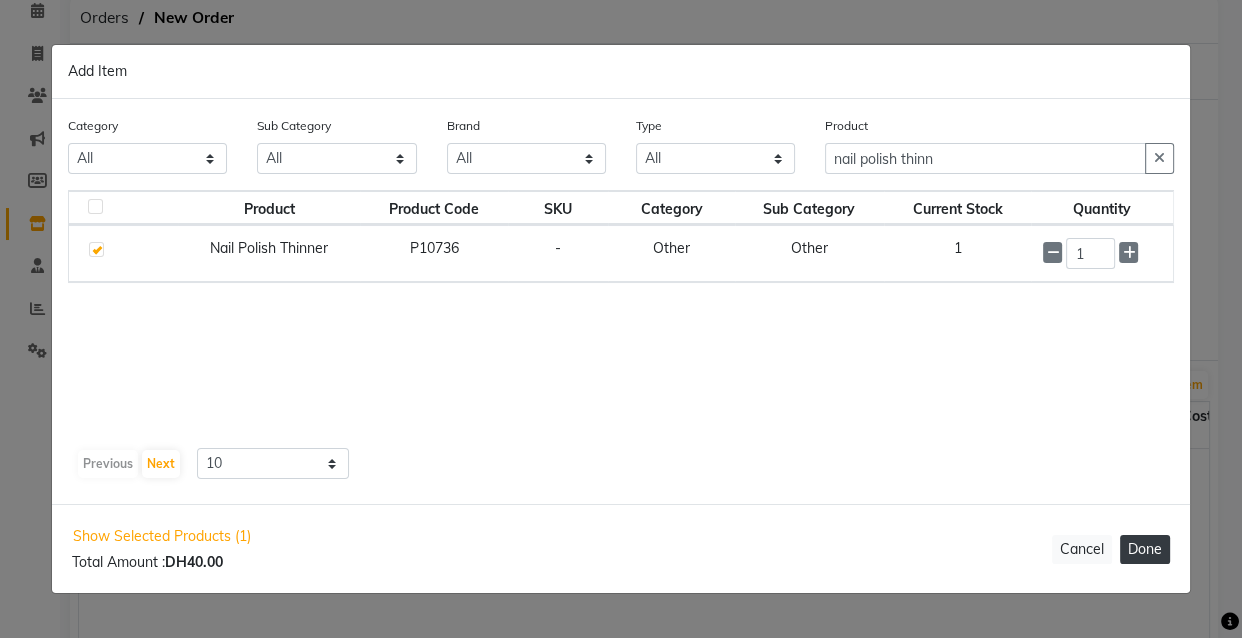 click on "Done" 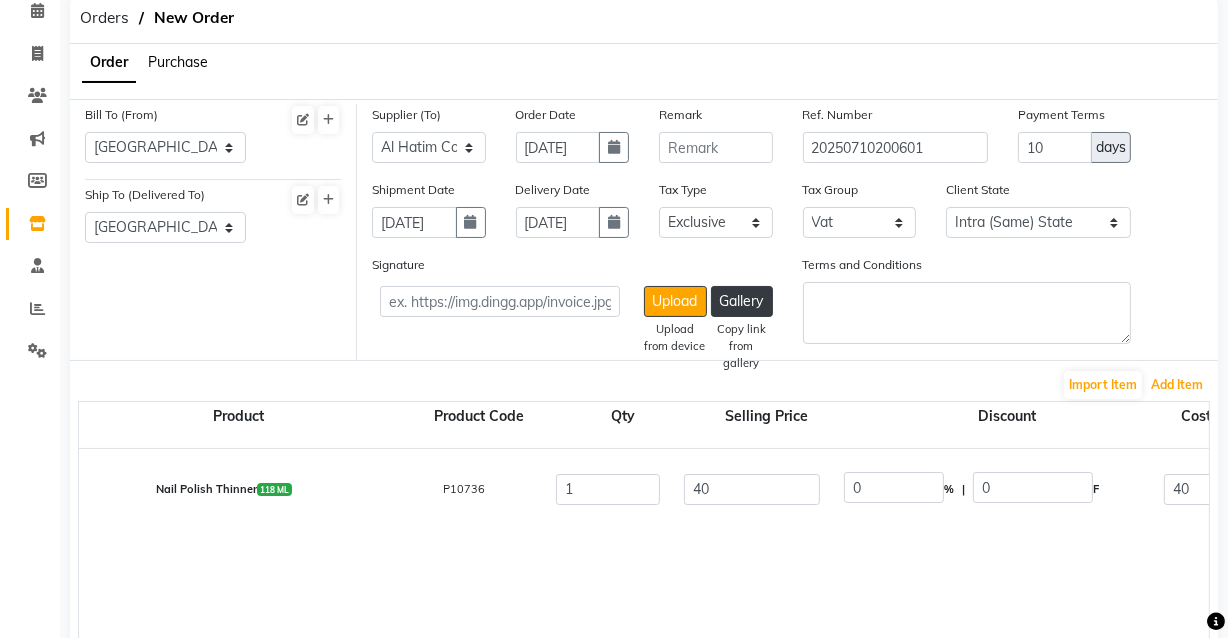 scroll, scrollTop: 15, scrollLeft: 0, axis: vertical 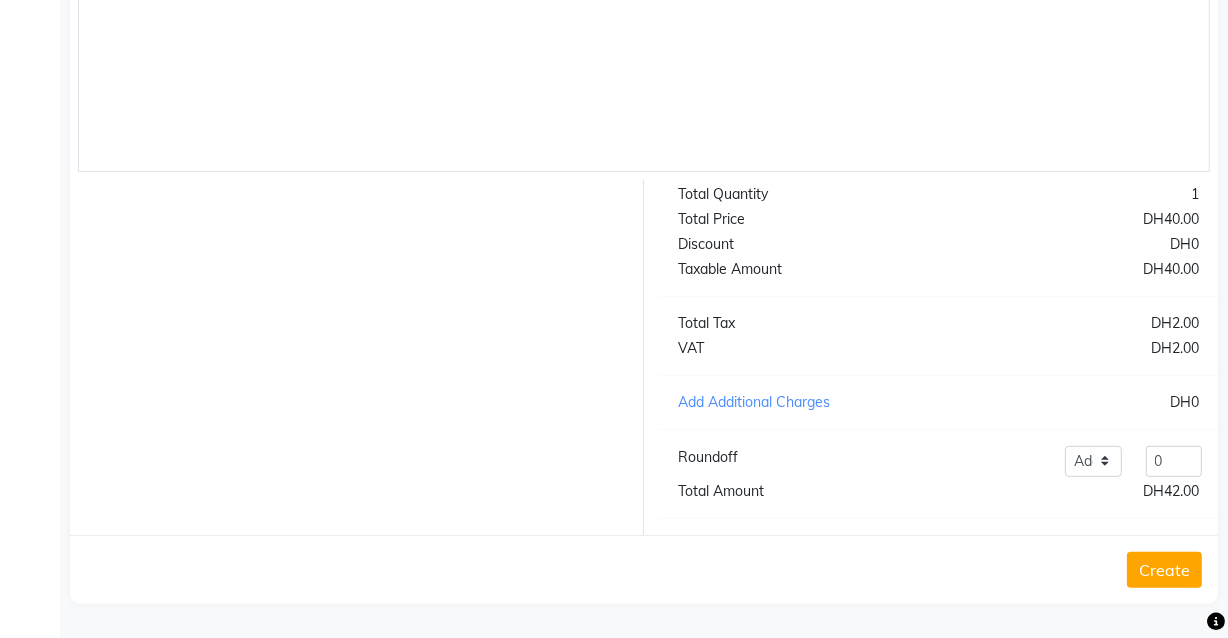 click on "Create" 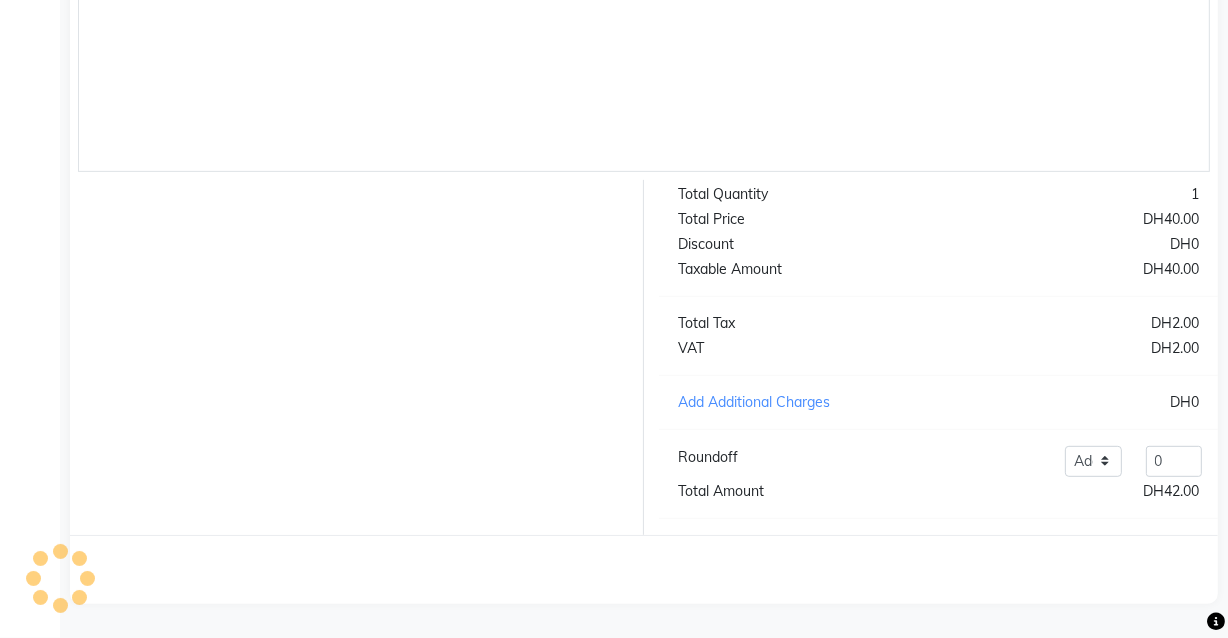 scroll, scrollTop: 0, scrollLeft: 0, axis: both 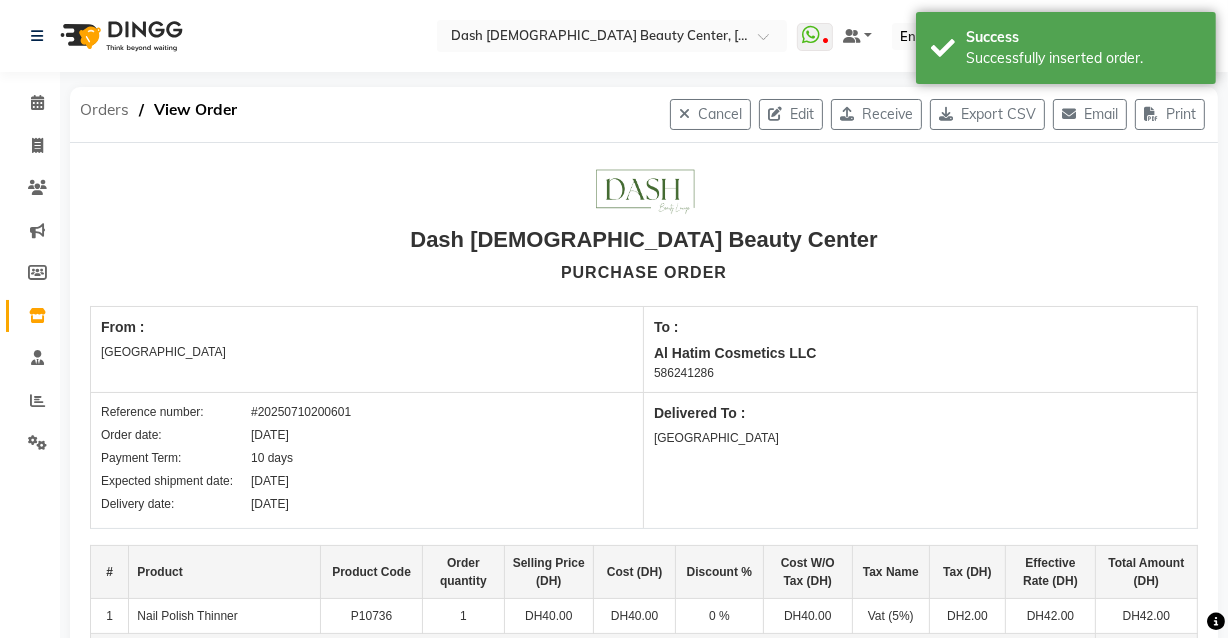 click on "Orders" 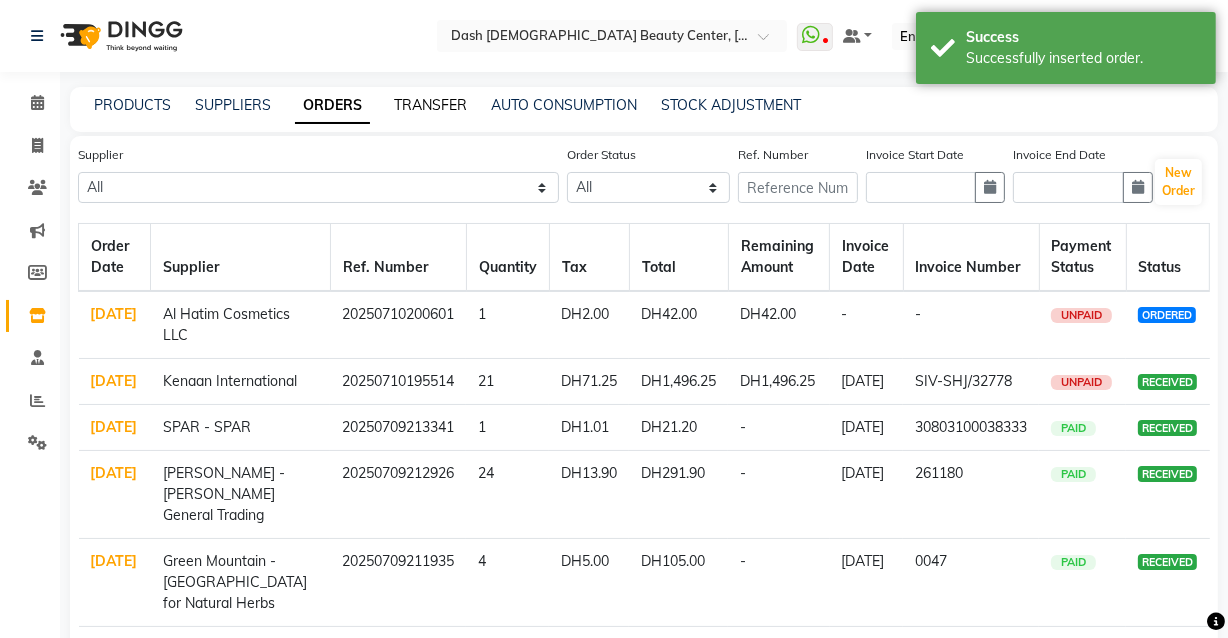 click on "TRANSFER" 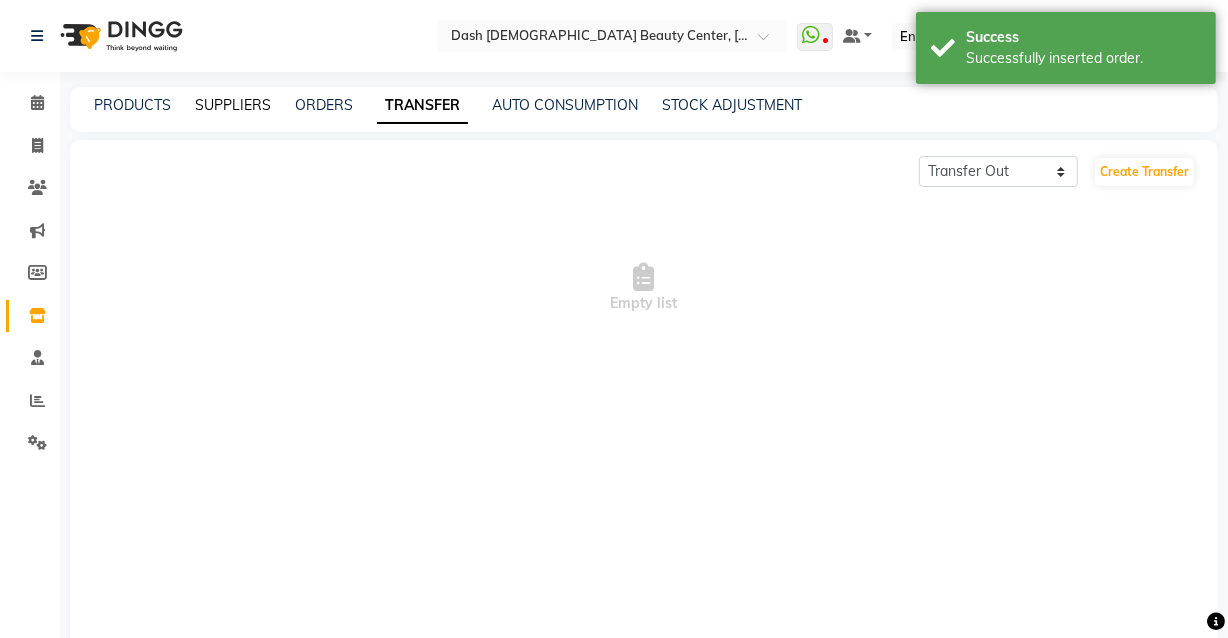 click on "SUPPLIERS" 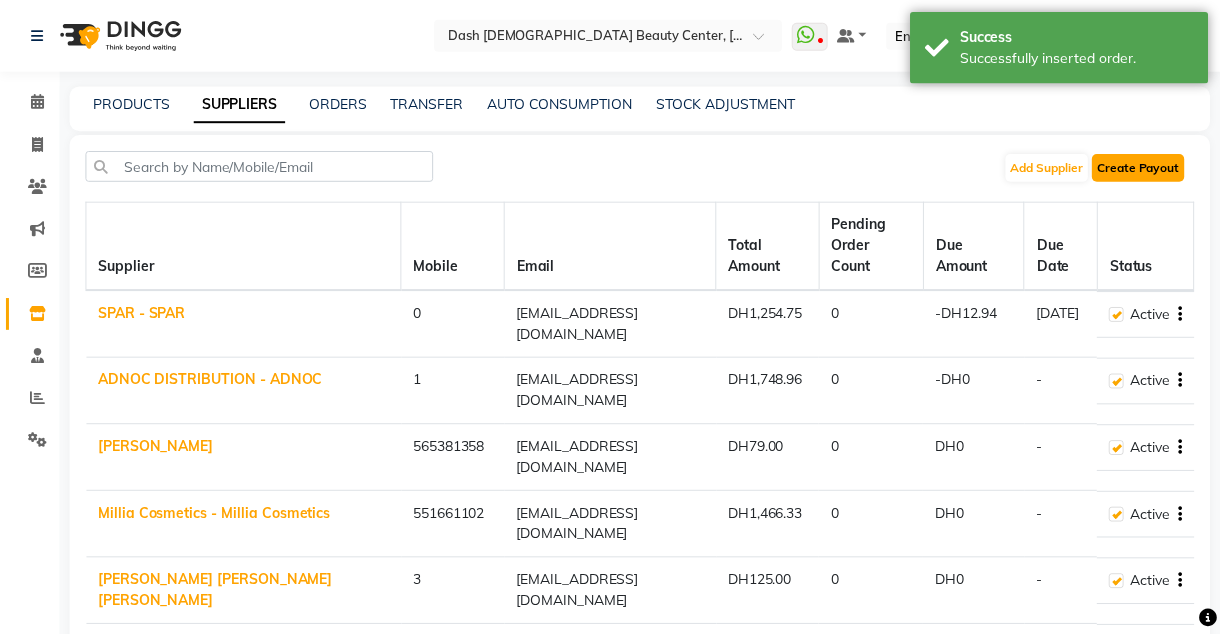 click on "Create Payout" 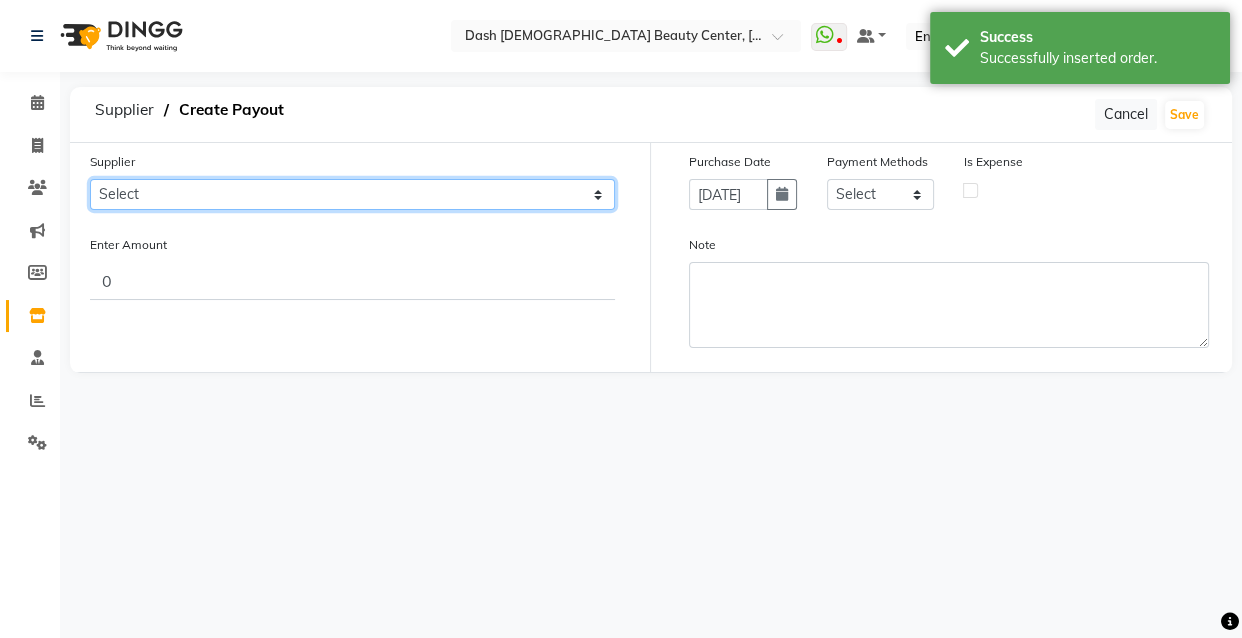 click on "Select SPAR - SPAR ADNOC DISTRIBUTION - ADNOC [PERSON_NAME] Millia Cosmetics - Millia Cosmetics [PERSON_NAME] [PERSON_NAME] [PERSON_NAME] [PERSON_NAME] - Argos Al Batul [PERSON_NAME] - [PERSON_NAME] Store Darbar Restaurant - Darbar Restaurant  The Beauty Shop - The Beauty Shop Alpha med General Trading - Alphamed [PERSON_NAME] Cosmetics Trading Al [PERSON_NAME] LLC - Al [PERSON_NAME] Stationery & Toys & Confectioneries LLC GAME PLANET - Game Planet [PERSON_NAME] Beauty Supplies Co. L.L.C. JIMI GIFT MARKET LLC - [PERSON_NAME] GIFT MARKET [PERSON_NAME] [PERSON_NAME]  - [PERSON_NAME] [PERSON_NAME] Savora Food Industry LLC PEARL LLC - Pearl Specialty Coffee Roastery [PERSON_NAME]  - [PERSON_NAME] General Trading Jumbo Electronics Company Ltd - Jumbo Store Landmark Retail Investment Co. LLC - Home Box LA MARQUISE - La Marquise International FAKHR AL SHAEB - Fakhr Al Shaeb Food stuff WADI AL NOOR - [GEOGRAPHIC_DATA] Modern Food Stuff LLC NATIONAL FLOWER LLC - National Flowers LLC - SPC Healthcare Trading Co. LLC - [GEOGRAPHIC_DATA]" 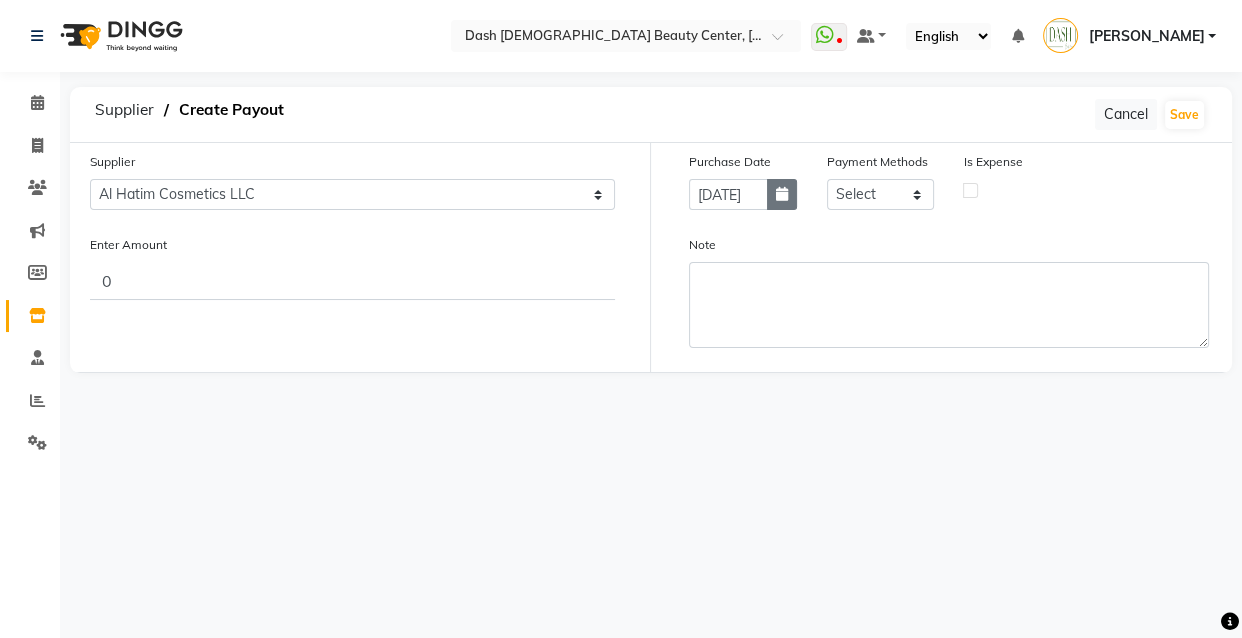 click 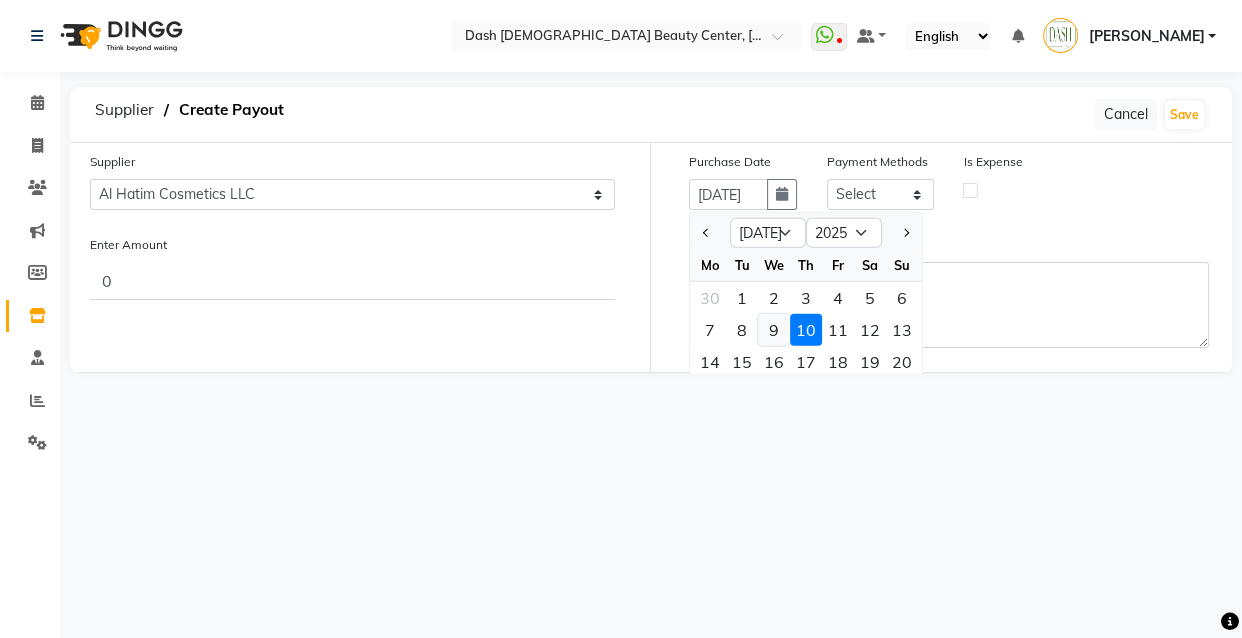 click on "9" 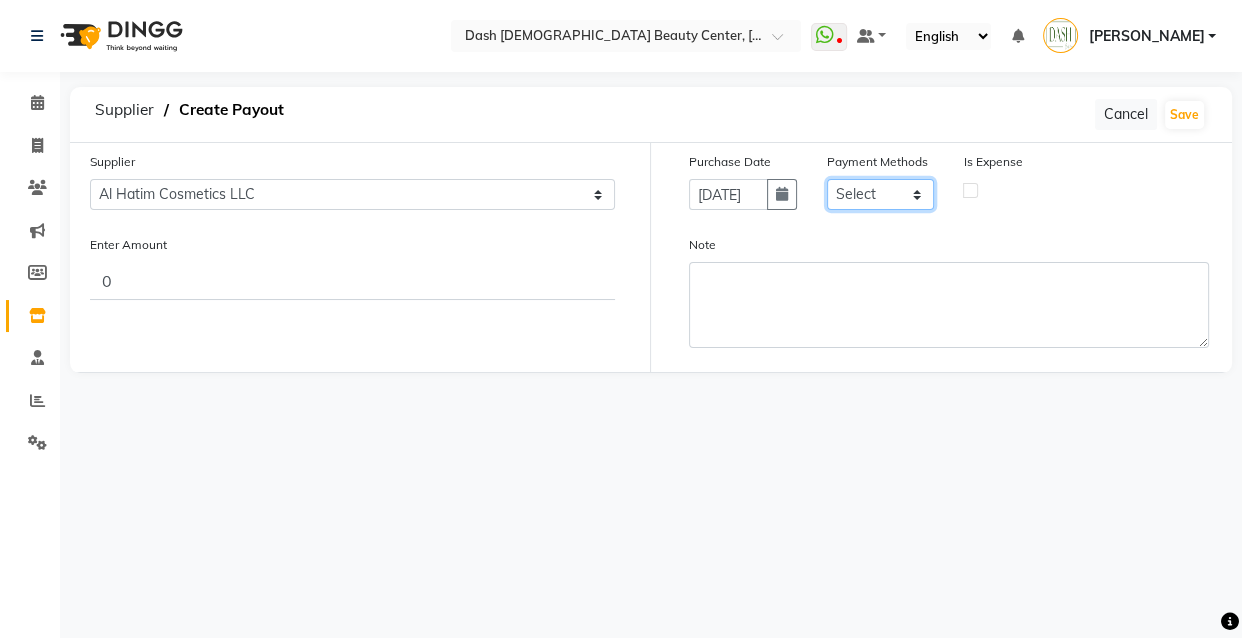 click on "Select CASH CARD ONLINE On Account Wallet Package Prepaid" 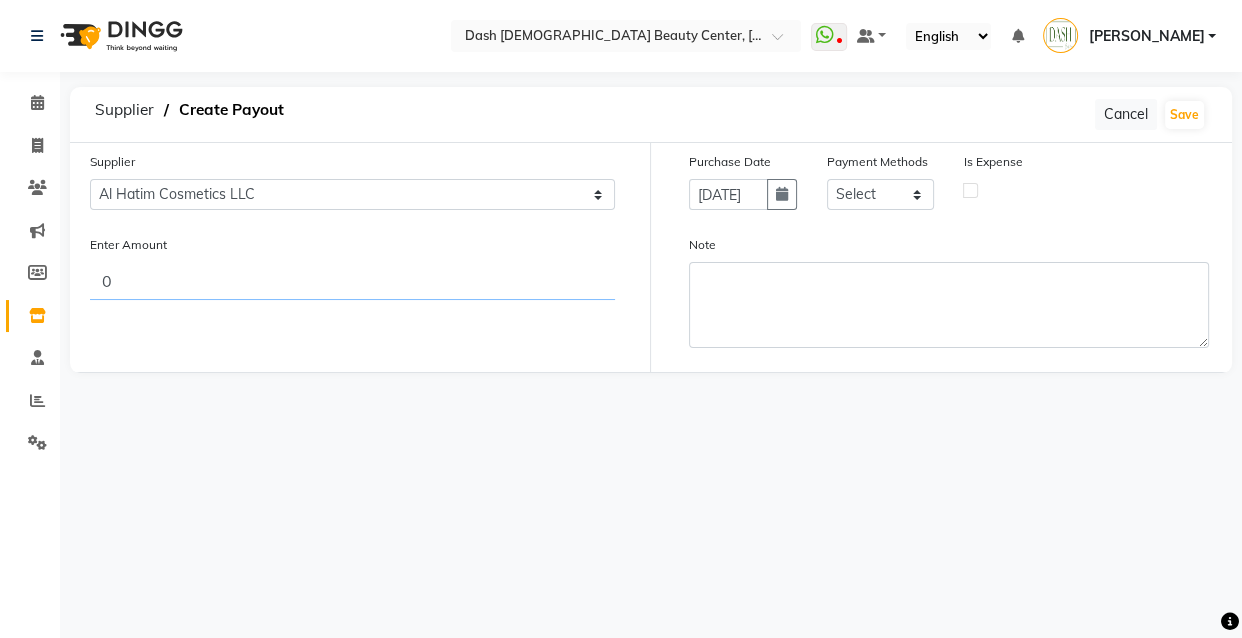 click on "0" at bounding box center [352, 281] 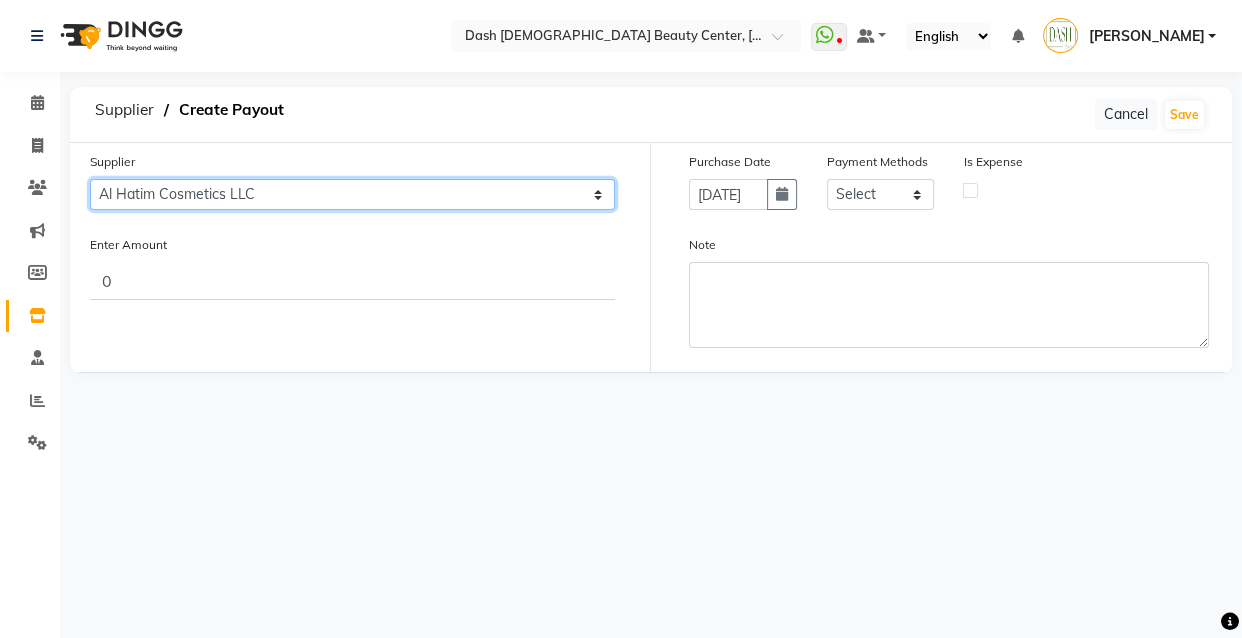 click on "Select SPAR - SPAR ADNOC DISTRIBUTION - ADNOC [PERSON_NAME] Millia Cosmetics - Millia Cosmetics [PERSON_NAME] [PERSON_NAME] [PERSON_NAME] [PERSON_NAME] - Argos Al Batul [PERSON_NAME] - [PERSON_NAME] Store Darbar Restaurant - Darbar Restaurant  The Beauty Shop - The Beauty Shop Alpha med General Trading - Alphamed [PERSON_NAME] Cosmetics Trading Al [PERSON_NAME] LLC - Al [PERSON_NAME] Stationery & Toys & Confectioneries LLC GAME PLANET - Game Planet [PERSON_NAME] Beauty Supplies Co. L.L.C. JIMI GIFT MARKET LLC - [PERSON_NAME] GIFT MARKET [PERSON_NAME] [PERSON_NAME]  - [PERSON_NAME] [PERSON_NAME] Savora Food Industry LLC PEARL LLC - Pearl Specialty Coffee Roastery [PERSON_NAME]  - [PERSON_NAME] General Trading Jumbo Electronics Company Ltd - Jumbo Store Landmark Retail Investment Co. LLC - Home Box LA MARQUISE - La Marquise International FAKHR AL SHAEB - Fakhr Al Shaeb Food stuff WADI AL NOOR - [GEOGRAPHIC_DATA] Modern Food Stuff LLC NATIONAL FLOWER LLC - National Flowers LLC - SPC Healthcare Trading Co. LLC - [GEOGRAPHIC_DATA]" 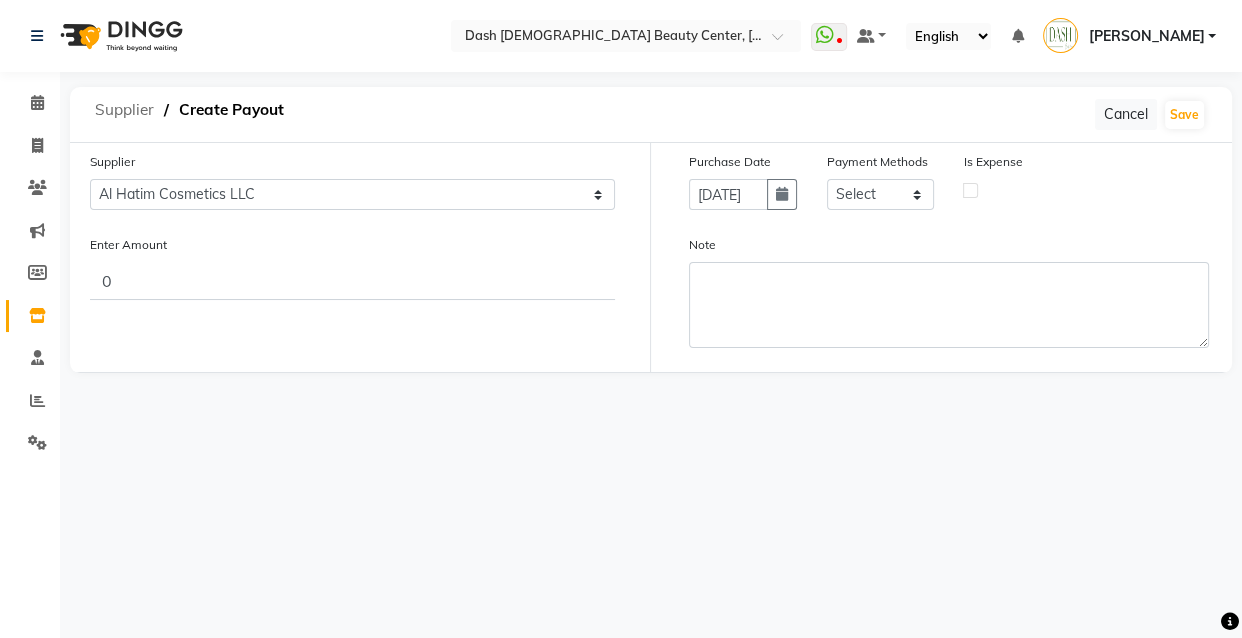 click on "Supplier" 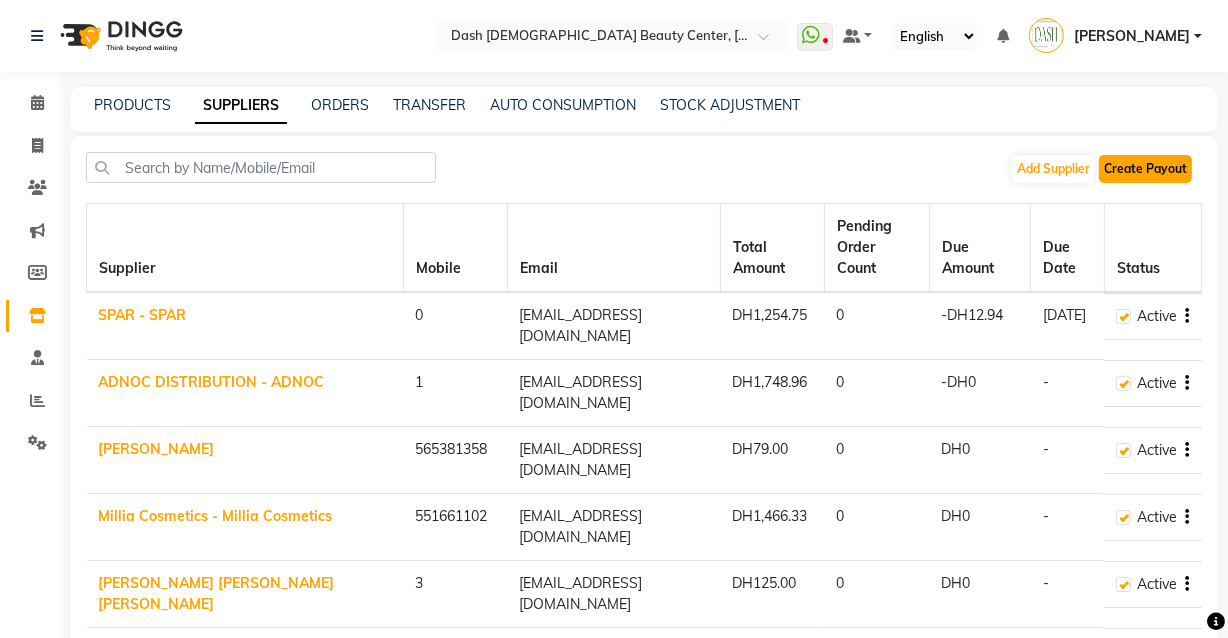 click on "Create Payout" 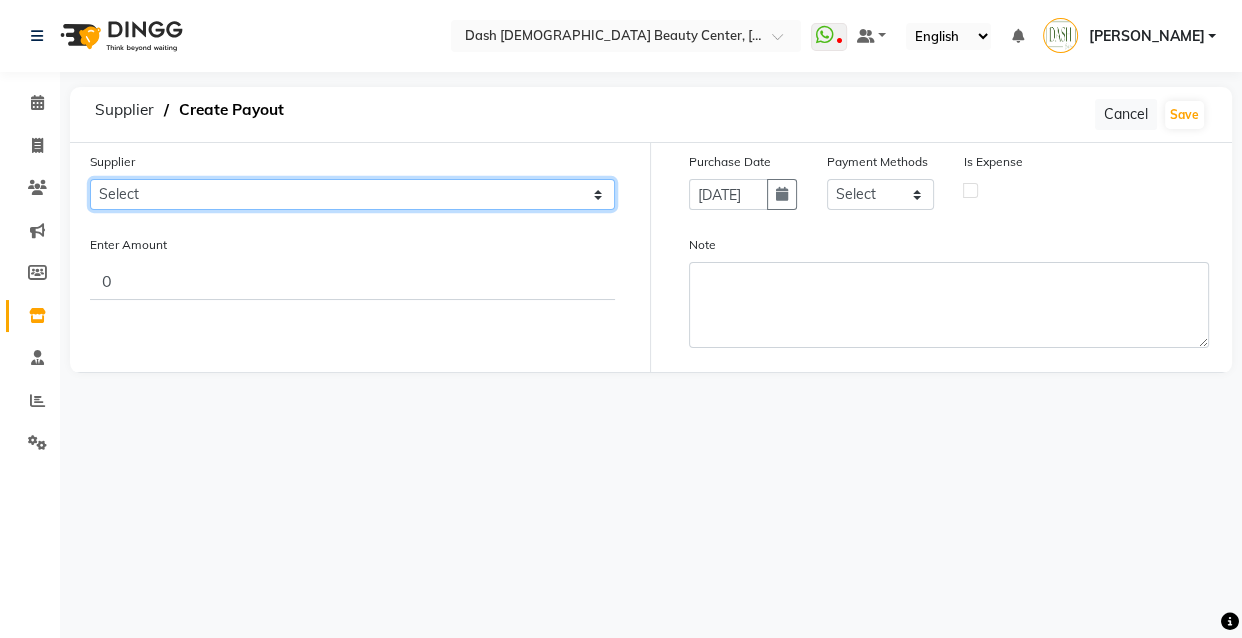 click on "Select SPAR - SPAR ADNOC DISTRIBUTION - ADNOC [PERSON_NAME] Millia Cosmetics - Millia Cosmetics [PERSON_NAME] [PERSON_NAME] [PERSON_NAME] [PERSON_NAME] - Argos Al Batul [PERSON_NAME] - [PERSON_NAME] Store Darbar Restaurant - Darbar Restaurant  The Beauty Shop - The Beauty Shop Alpha med General Trading - Alphamed [PERSON_NAME] Cosmetics Trading Al [PERSON_NAME] LLC - Al [PERSON_NAME] Stationery & Toys & Confectioneries LLC GAME PLANET - Game Planet [PERSON_NAME] Beauty Supplies Co. L.L.C. JIMI GIFT MARKET LLC - [PERSON_NAME] GIFT MARKET [PERSON_NAME] [PERSON_NAME]  - [PERSON_NAME] [PERSON_NAME] Savora Food Industry LLC PEARL LLC - Pearl Specialty Coffee Roastery [PERSON_NAME]  - [PERSON_NAME] General Trading Jumbo Electronics Company Ltd - Jumbo Store Landmark Retail Investment Co. LLC - Home Box LA MARQUISE - La Marquise International FAKHR AL SHAEB - Fakhr Al Shaeb Food stuff WADI AL NOOR - [GEOGRAPHIC_DATA] Modern Food Stuff LLC NATIONAL FLOWER LLC - National Flowers LLC - SPC Healthcare Trading Co. LLC - [GEOGRAPHIC_DATA]" 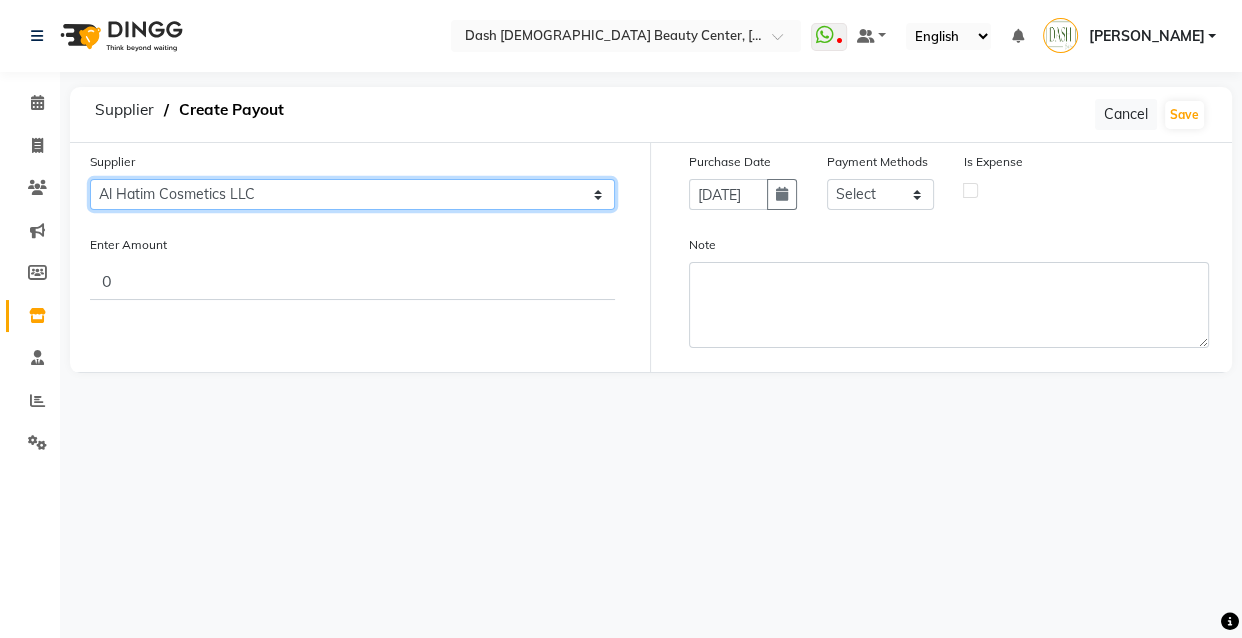 click on "Select SPAR - SPAR ADNOC DISTRIBUTION - ADNOC [PERSON_NAME] Millia Cosmetics - Millia Cosmetics [PERSON_NAME] [PERSON_NAME] [PERSON_NAME] [PERSON_NAME] - Argos Al Batul [PERSON_NAME] - [PERSON_NAME] Store Darbar Restaurant - Darbar Restaurant  The Beauty Shop - The Beauty Shop Alpha med General Trading - Alphamed [PERSON_NAME] Cosmetics Trading Al [PERSON_NAME] LLC - Al [PERSON_NAME] Stationery & Toys & Confectioneries LLC GAME PLANET - Game Planet [PERSON_NAME] Beauty Supplies Co. L.L.C. JIMI GIFT MARKET LLC - [PERSON_NAME] GIFT MARKET [PERSON_NAME] [PERSON_NAME]  - [PERSON_NAME] [PERSON_NAME] Savora Food Industry LLC PEARL LLC - Pearl Specialty Coffee Roastery [PERSON_NAME]  - [PERSON_NAME] General Trading Jumbo Electronics Company Ltd - Jumbo Store Landmark Retail Investment Co. LLC - Home Box LA MARQUISE - La Marquise International FAKHR AL SHAEB - Fakhr Al Shaeb Food stuff WADI AL NOOR - [GEOGRAPHIC_DATA] Modern Food Stuff LLC NATIONAL FLOWER LLC - National Flowers LLC - SPC Healthcare Trading Co. LLC - [GEOGRAPHIC_DATA]" 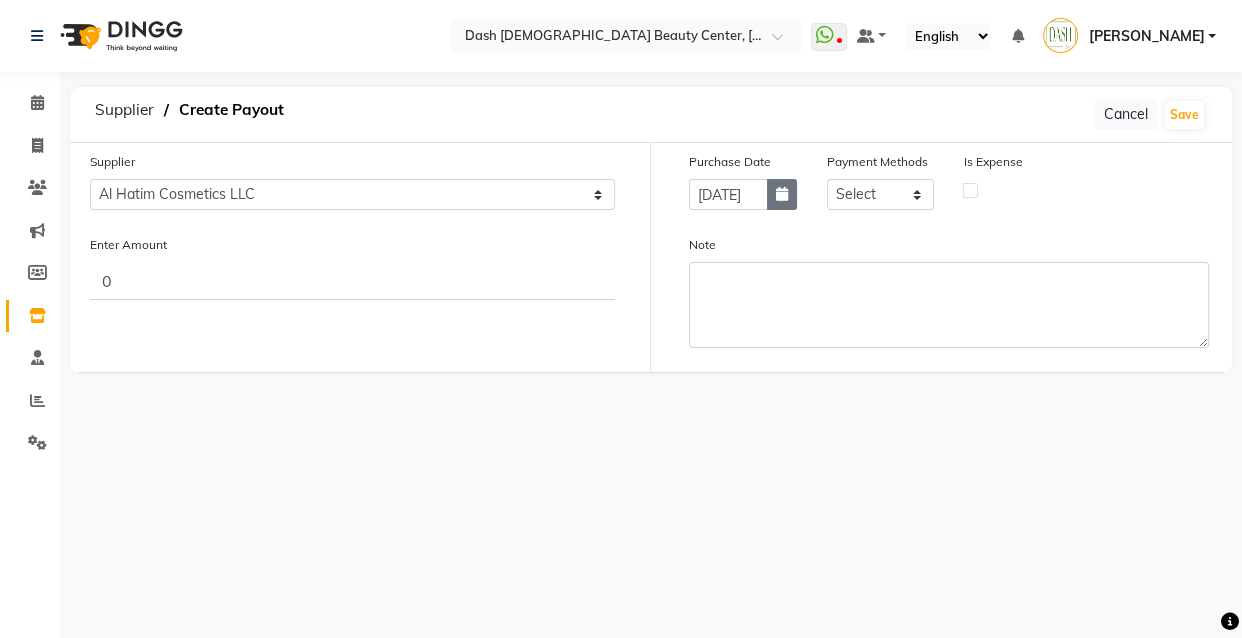 click 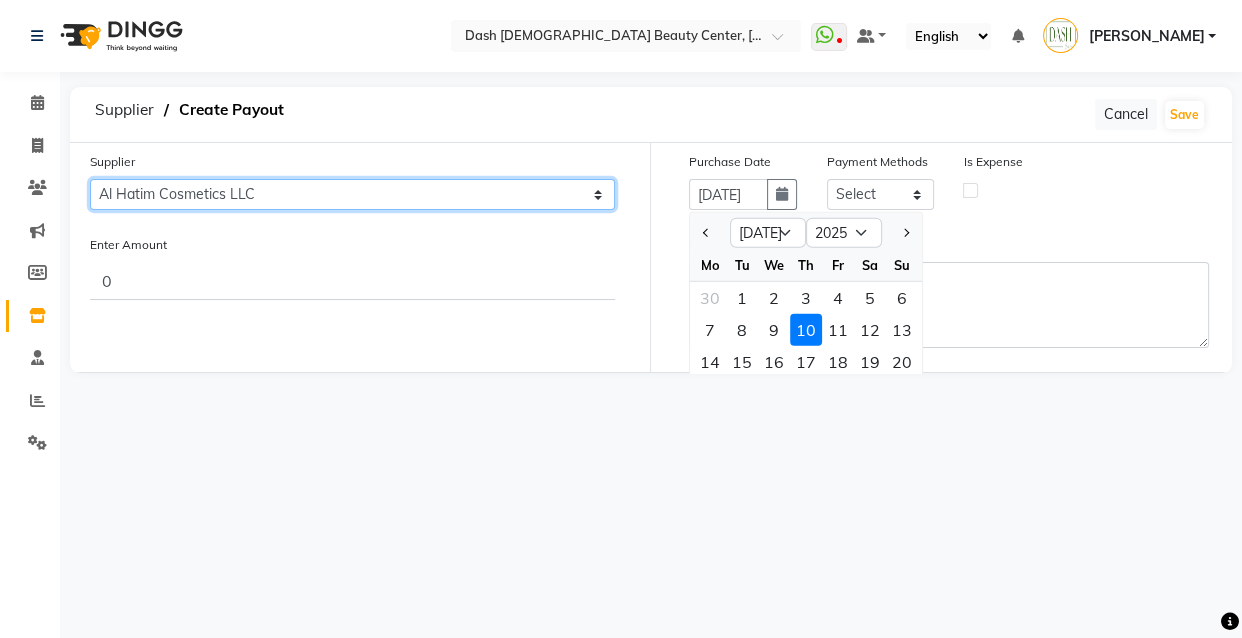 click on "Select SPAR - SPAR ADNOC DISTRIBUTION - ADNOC [PERSON_NAME] Millia Cosmetics - Millia Cosmetics [PERSON_NAME] [PERSON_NAME] [PERSON_NAME] [PERSON_NAME] - Argos Al Batul [PERSON_NAME] - [PERSON_NAME] Store Darbar Restaurant - Darbar Restaurant  The Beauty Shop - The Beauty Shop Alpha med General Trading - Alphamed [PERSON_NAME] Cosmetics Trading Al [PERSON_NAME] LLC - Al [PERSON_NAME] Stationery & Toys & Confectioneries LLC GAME PLANET - Game Planet [PERSON_NAME] Beauty Supplies Co. L.L.C. JIMI GIFT MARKET LLC - [PERSON_NAME] GIFT MARKET [PERSON_NAME] [PERSON_NAME]  - [PERSON_NAME] [PERSON_NAME] Savora Food Industry LLC PEARL LLC - Pearl Specialty Coffee Roastery [PERSON_NAME]  - [PERSON_NAME] General Trading Jumbo Electronics Company Ltd - Jumbo Store Landmark Retail Investment Co. LLC - Home Box LA MARQUISE - La Marquise International FAKHR AL SHAEB - Fakhr Al Shaeb Food stuff WADI AL NOOR - [GEOGRAPHIC_DATA] Modern Food Stuff LLC NATIONAL FLOWER LLC - National Flowers LLC - SPC Healthcare Trading Co. LLC - [GEOGRAPHIC_DATA]" 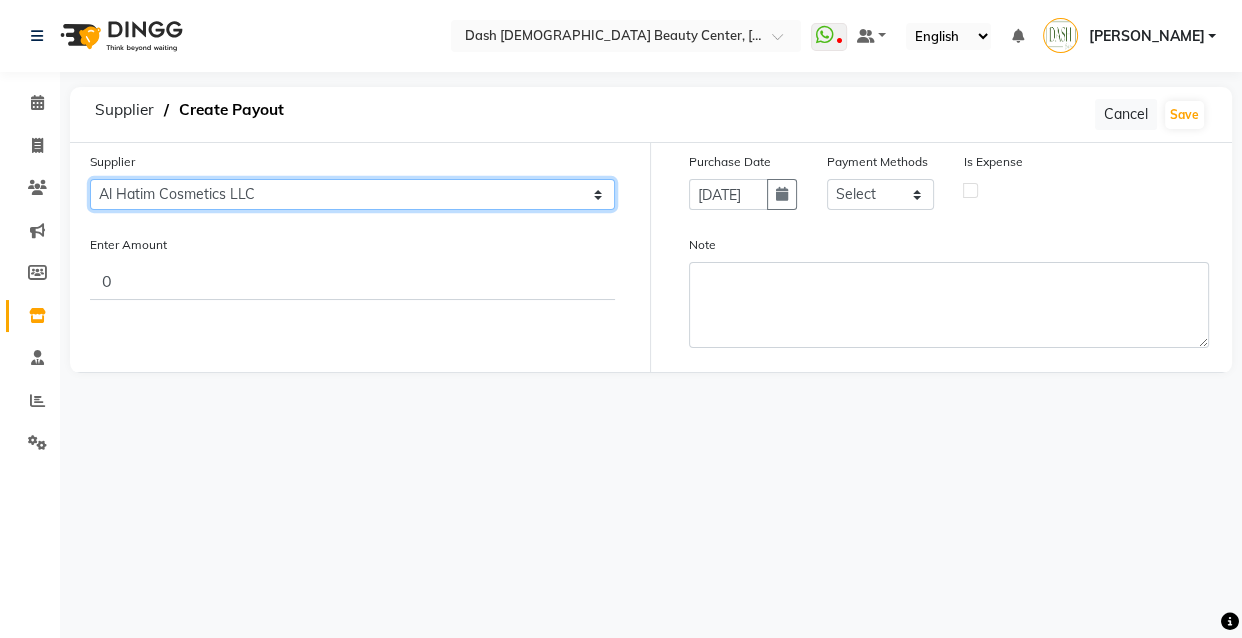 click on "Select SPAR - SPAR ADNOC DISTRIBUTION - ADNOC [PERSON_NAME] Millia Cosmetics - Millia Cosmetics [PERSON_NAME] [PERSON_NAME] [PERSON_NAME] [PERSON_NAME] - Argos Al Batul [PERSON_NAME] - [PERSON_NAME] Store Darbar Restaurant - Darbar Restaurant  The Beauty Shop - The Beauty Shop Alpha med General Trading - Alphamed [PERSON_NAME] Cosmetics Trading Al [PERSON_NAME] LLC - Al [PERSON_NAME] Stationery & Toys & Confectioneries LLC GAME PLANET - Game Planet [PERSON_NAME] Beauty Supplies Co. L.L.C. JIMI GIFT MARKET LLC - [PERSON_NAME] GIFT MARKET [PERSON_NAME] [PERSON_NAME]  - [PERSON_NAME] [PERSON_NAME] Savora Food Industry LLC PEARL LLC - Pearl Specialty Coffee Roastery [PERSON_NAME]  - [PERSON_NAME] General Trading Jumbo Electronics Company Ltd - Jumbo Store Landmark Retail Investment Co. LLC - Home Box LA MARQUISE - La Marquise International FAKHR AL SHAEB - Fakhr Al Shaeb Food stuff WADI AL NOOR - [GEOGRAPHIC_DATA] Modern Food Stuff LLC NATIONAL FLOWER LLC - National Flowers LLC - SPC Healthcare Trading Co. LLC - [GEOGRAPHIC_DATA]" 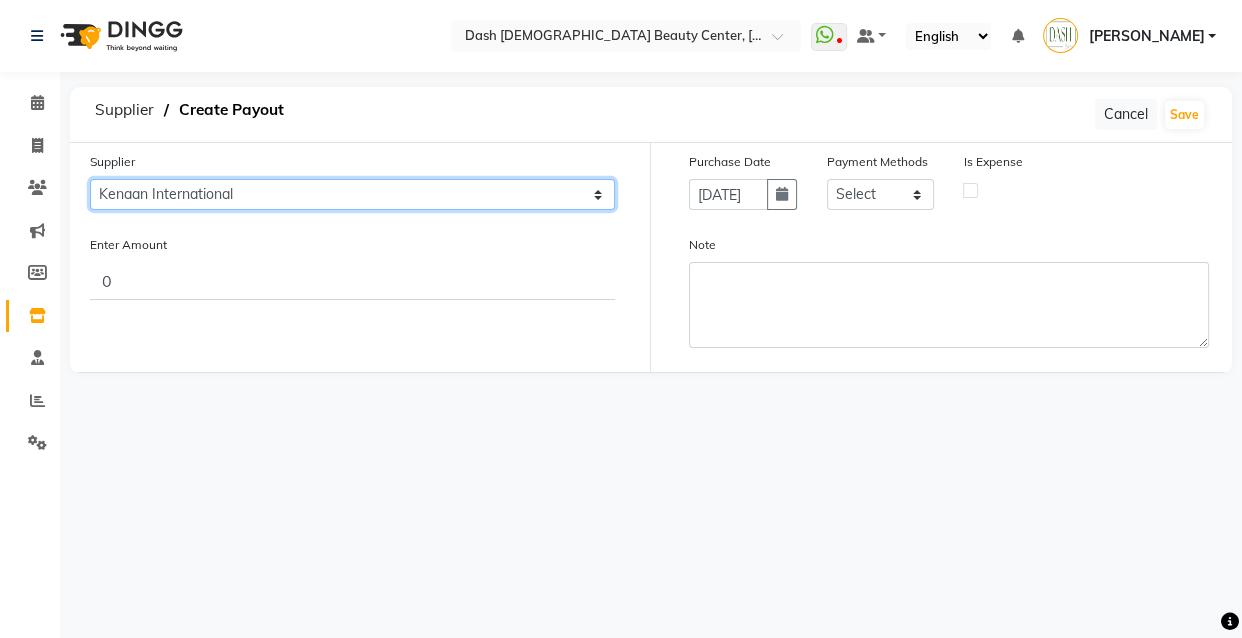 click on "Select SPAR - SPAR ADNOC DISTRIBUTION - ADNOC [PERSON_NAME] Millia Cosmetics - Millia Cosmetics [PERSON_NAME] [PERSON_NAME] [PERSON_NAME] [PERSON_NAME] - Argos Al Batul [PERSON_NAME] - [PERSON_NAME] Store Darbar Restaurant - Darbar Restaurant  The Beauty Shop - The Beauty Shop Alpha med General Trading - Alphamed [PERSON_NAME] Cosmetics Trading Al [PERSON_NAME] LLC - Al [PERSON_NAME] Stationery & Toys & Confectioneries LLC GAME PLANET - Game Planet [PERSON_NAME] Beauty Supplies Co. L.L.C. JIMI GIFT MARKET LLC - [PERSON_NAME] GIFT MARKET [PERSON_NAME] [PERSON_NAME]  - [PERSON_NAME] [PERSON_NAME] Savora Food Industry LLC PEARL LLC - Pearl Specialty Coffee Roastery [PERSON_NAME]  - [PERSON_NAME] General Trading Jumbo Electronics Company Ltd - Jumbo Store Landmark Retail Investment Co. LLC - Home Box LA MARQUISE - La Marquise International FAKHR AL SHAEB - Fakhr Al Shaeb Food stuff WADI AL NOOR - [GEOGRAPHIC_DATA] Modern Food Stuff LLC NATIONAL FLOWER LLC - National Flowers LLC - SPC Healthcare Trading Co. LLC - [GEOGRAPHIC_DATA]" 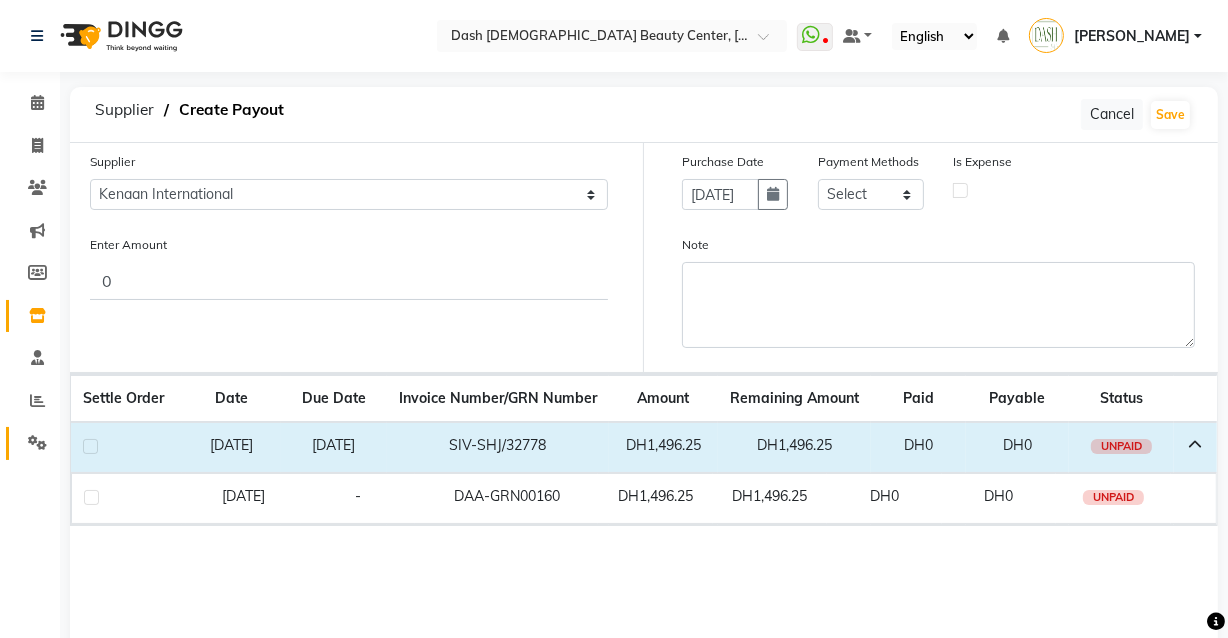 click 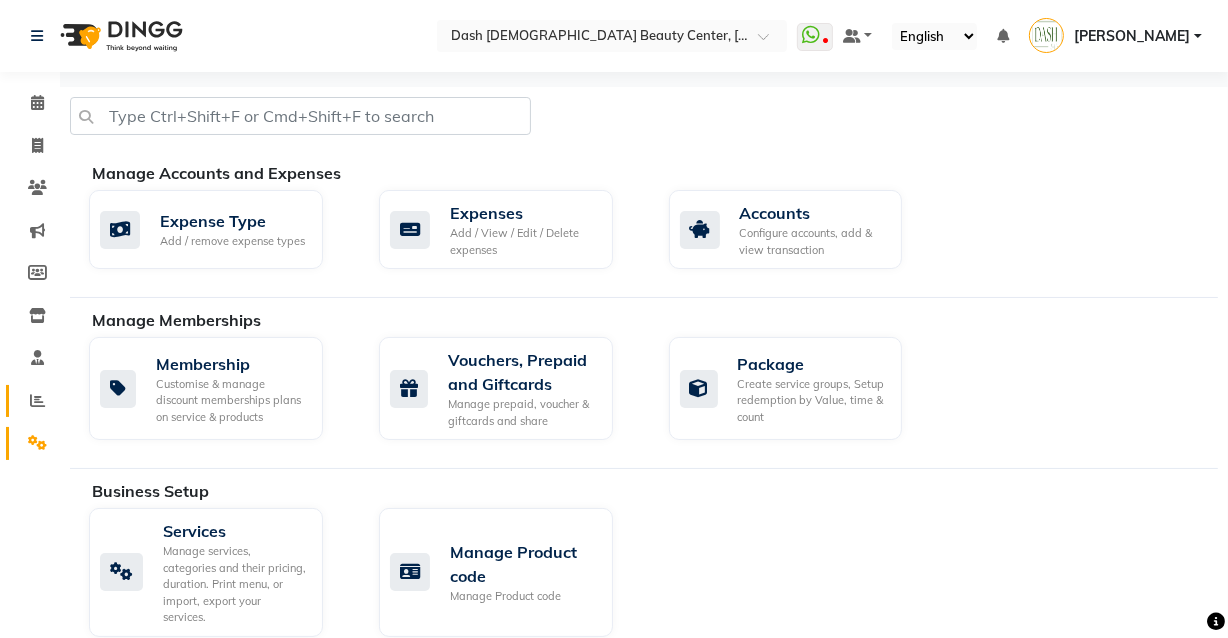 click 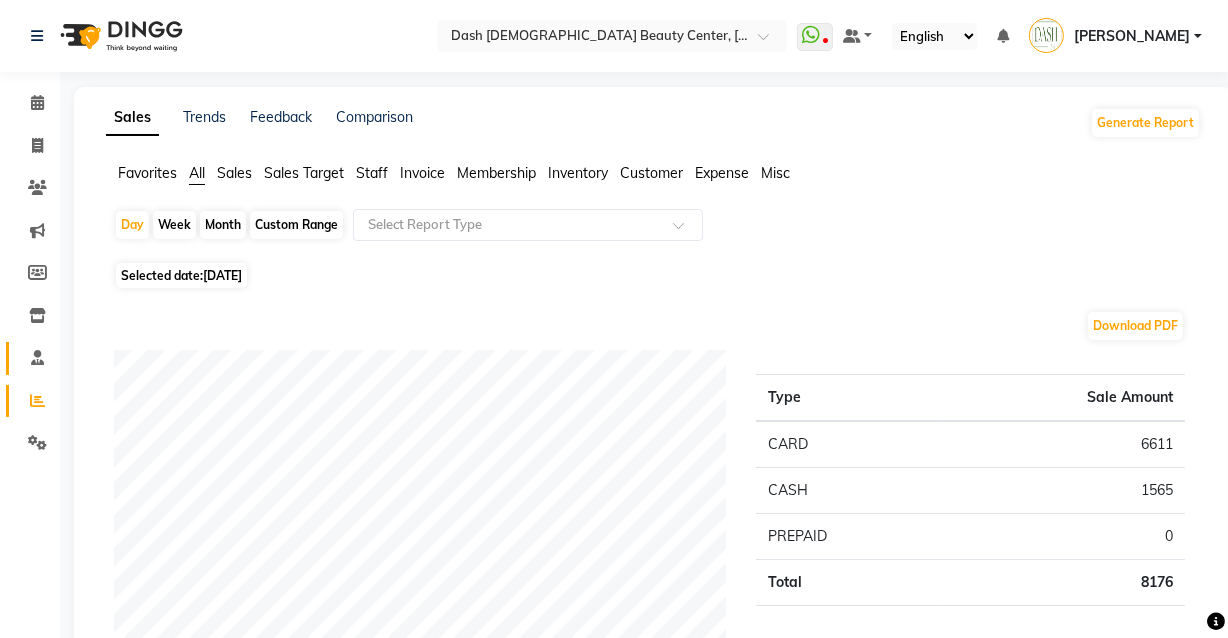 click 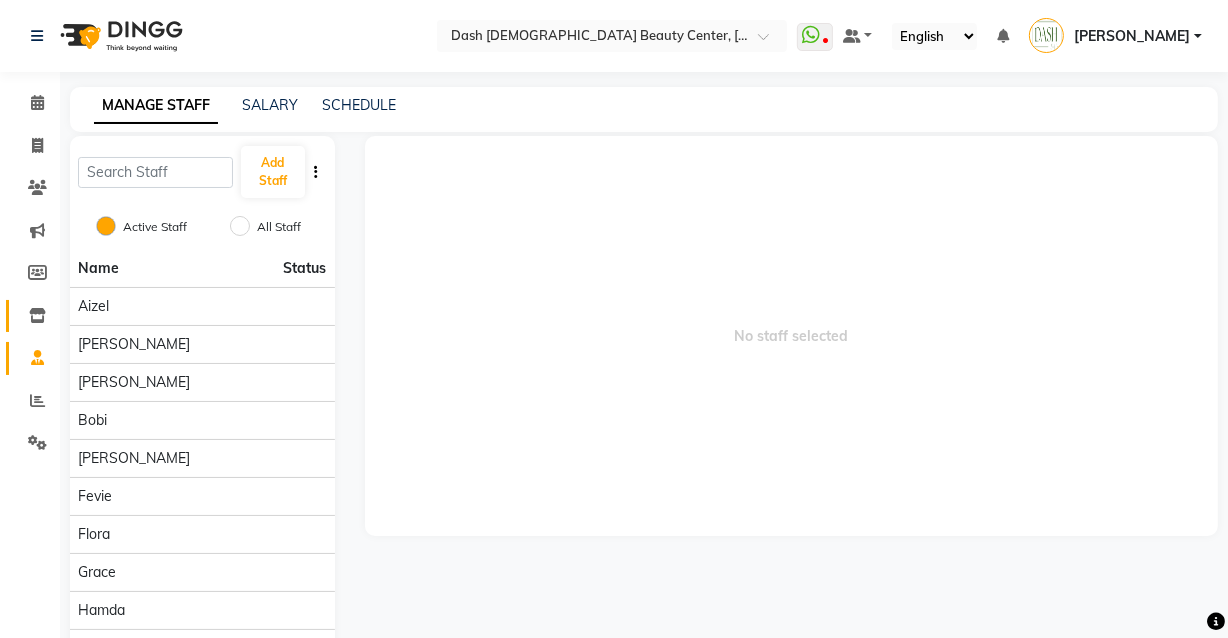 click 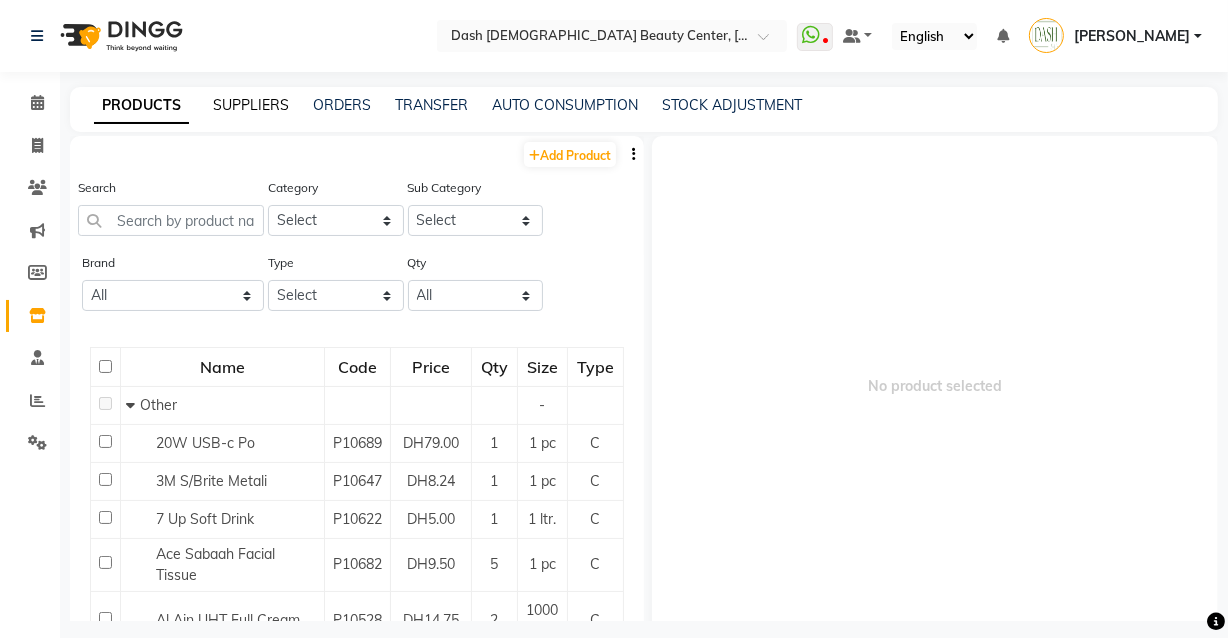 click on "SUPPLIERS" 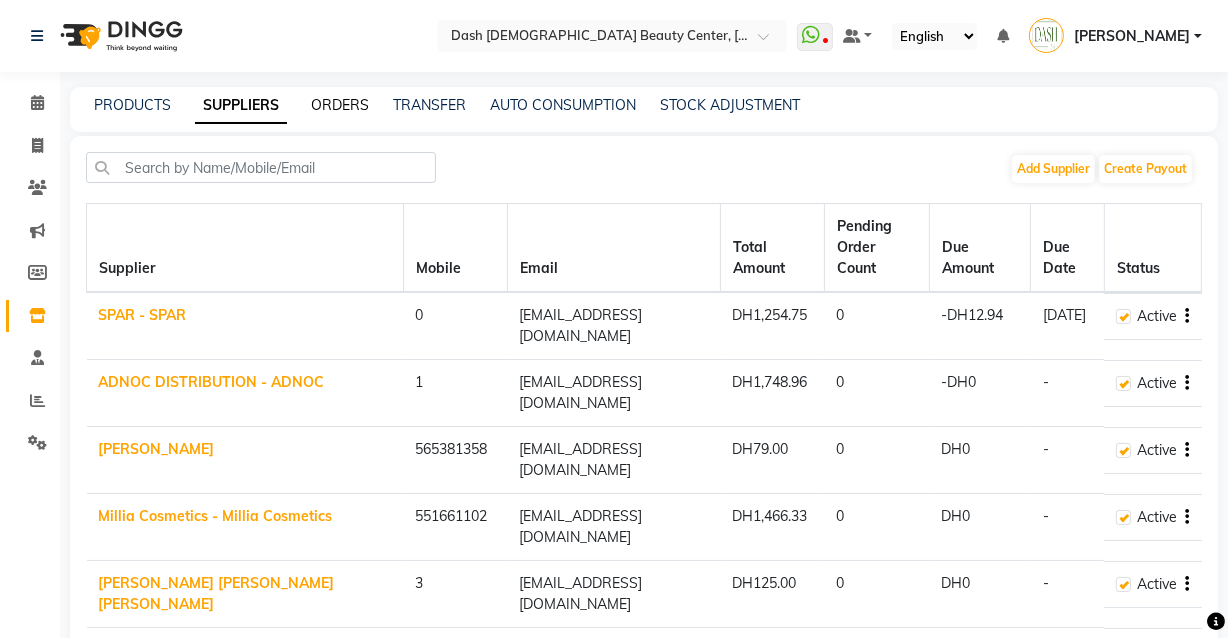 click on "ORDERS" 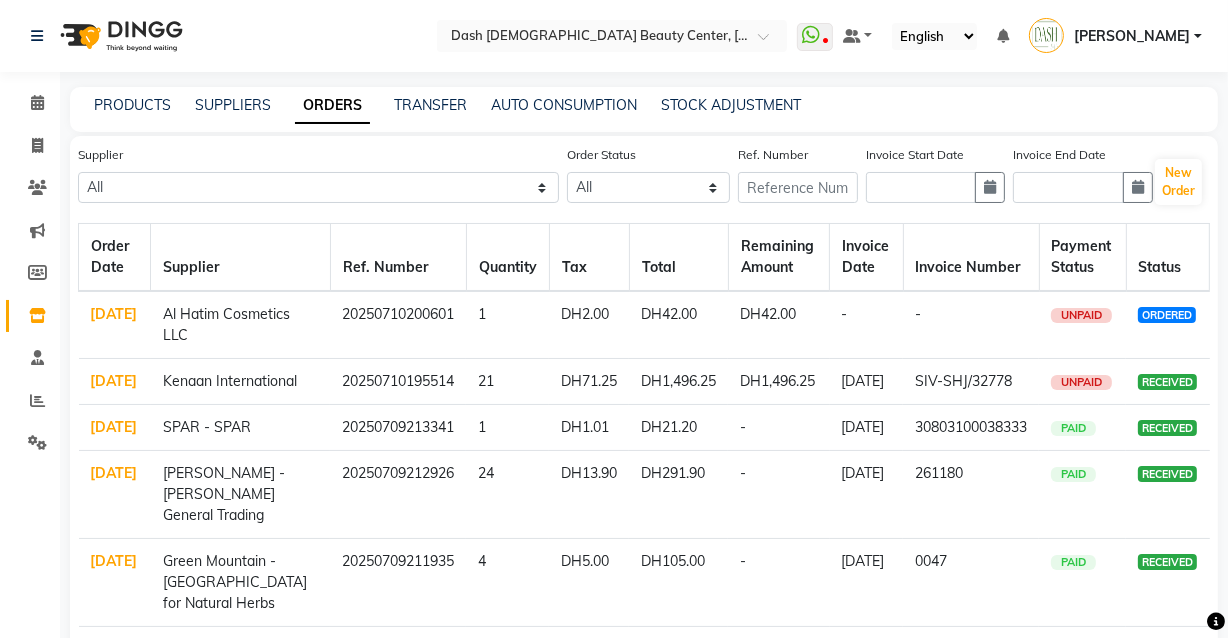 click on "DH42.00" 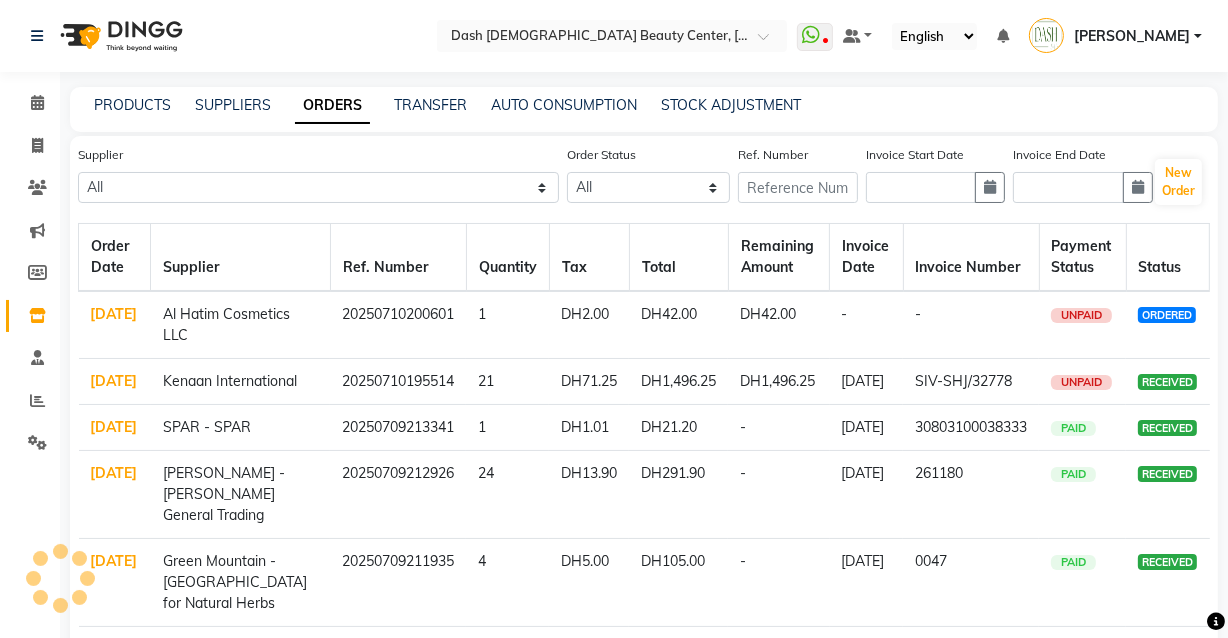 click on "DH42.00" 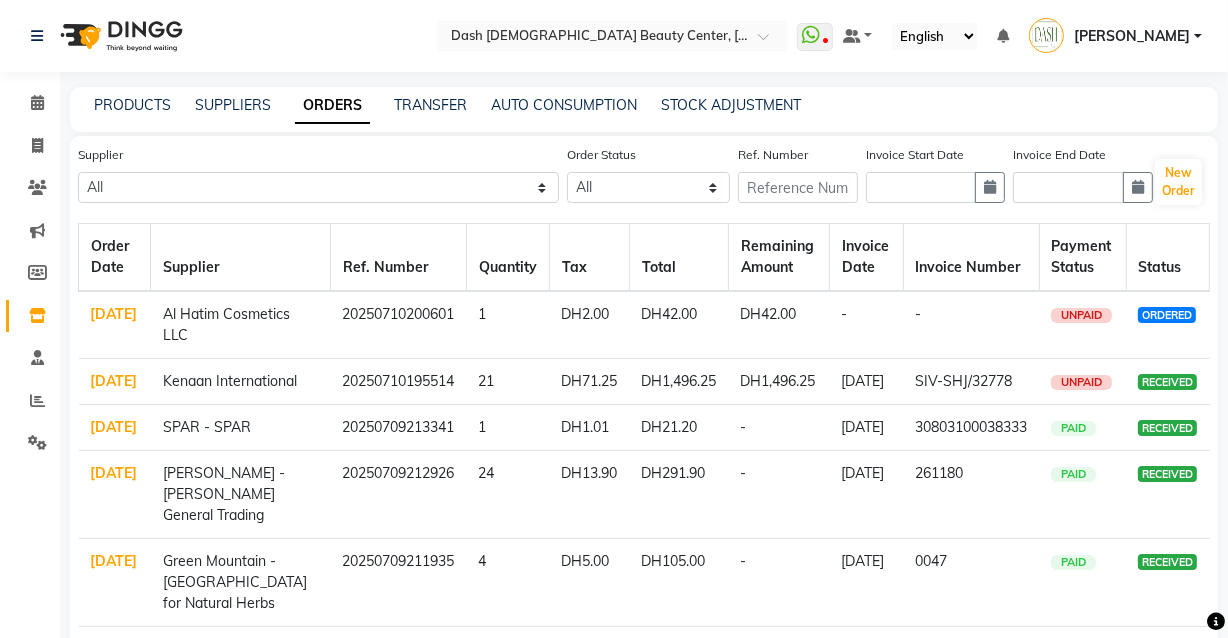 click on "DH42.00" 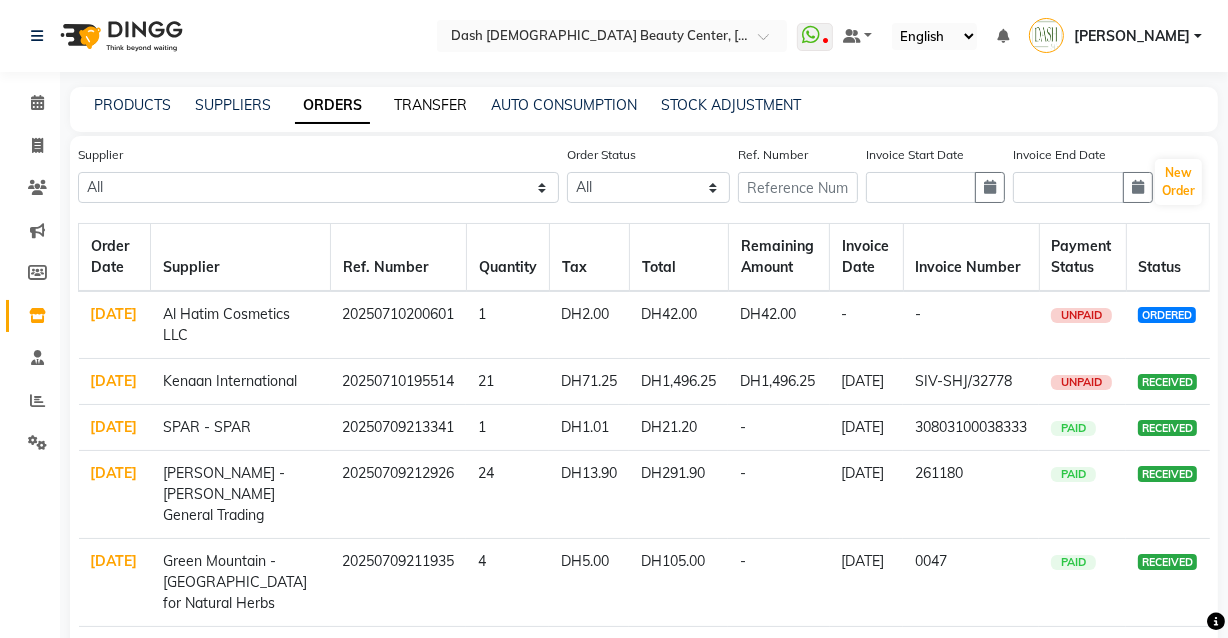 click on "TRANSFER" 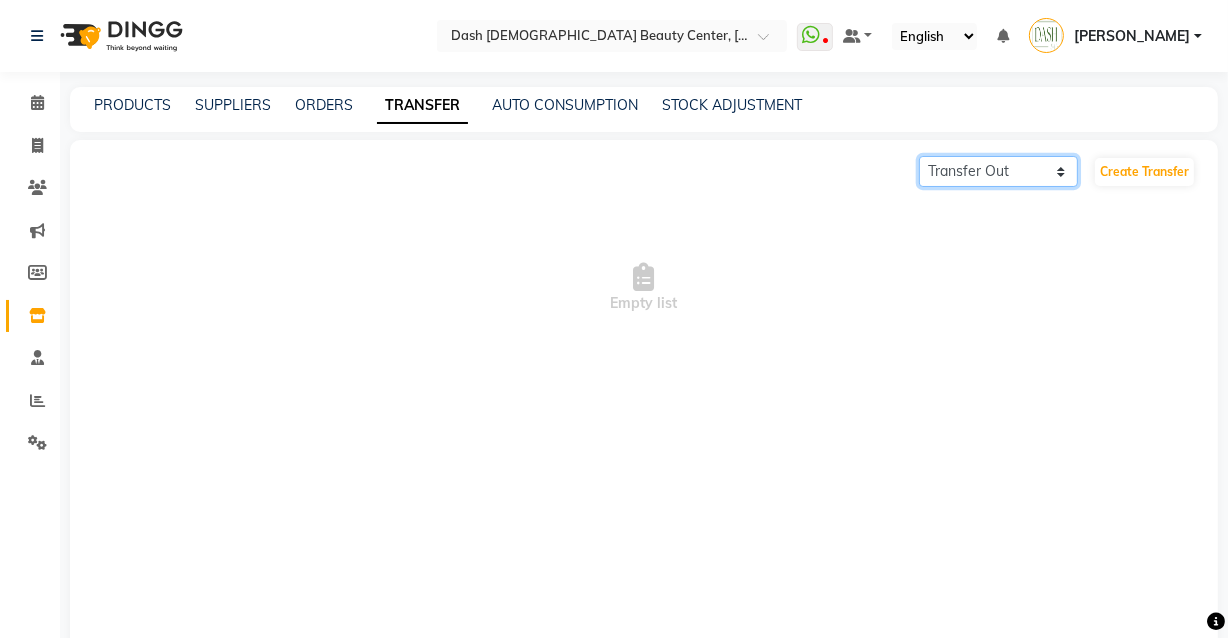 click on "Transfer In Transfer Out" 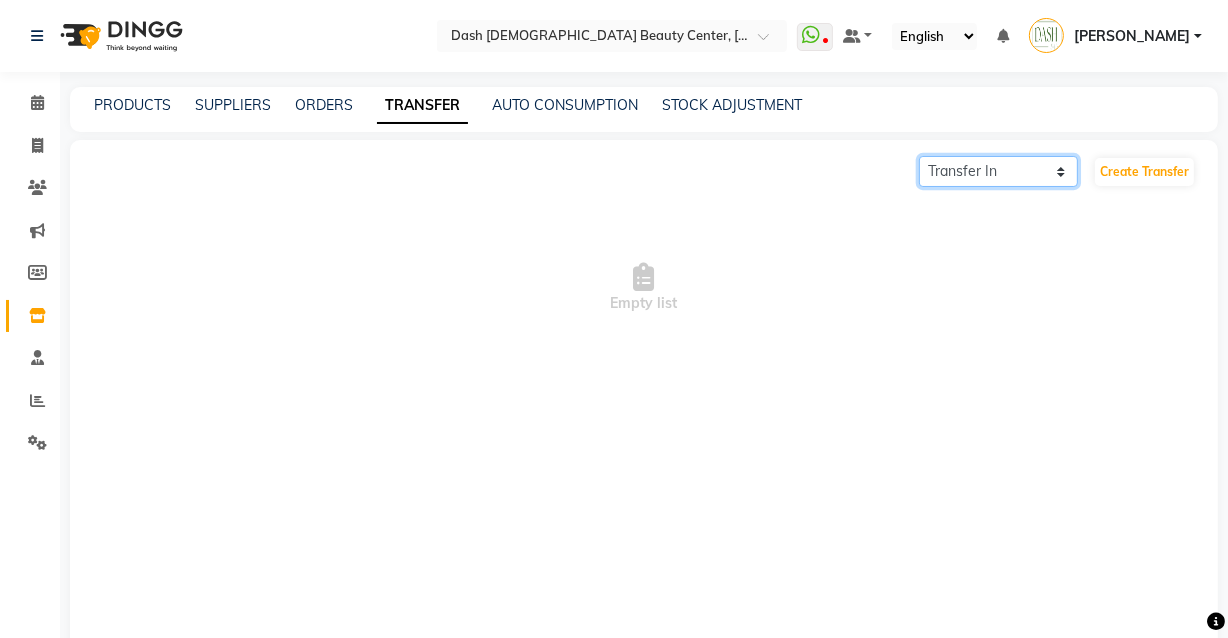 click on "Transfer In Transfer Out" 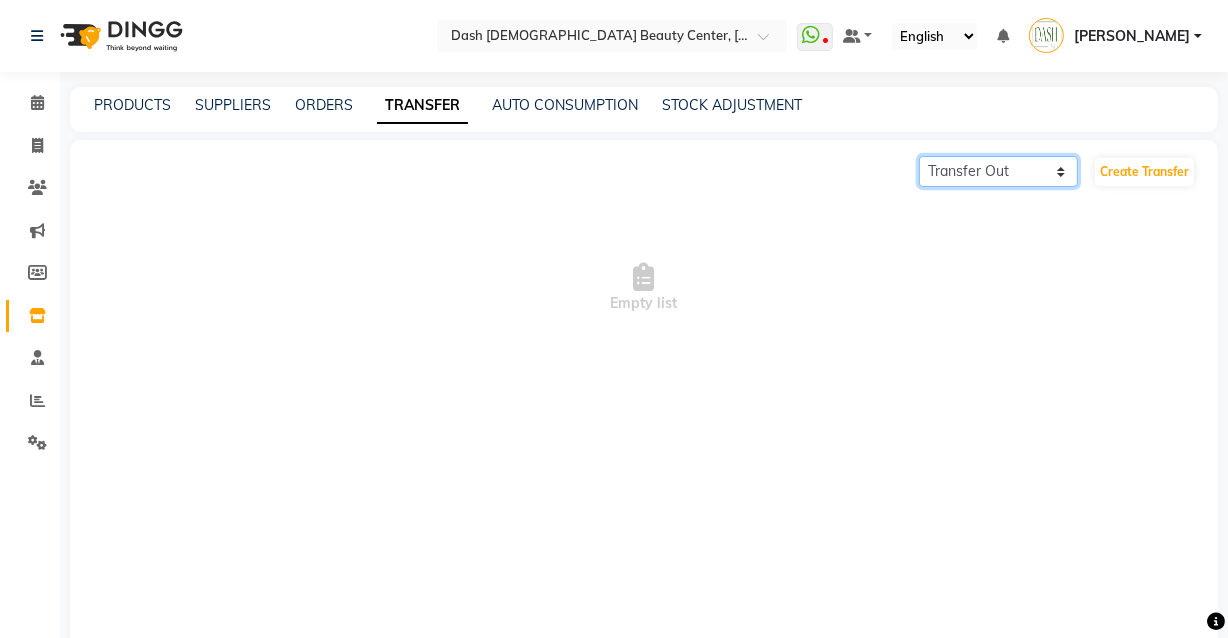click on "Transfer In Transfer Out" 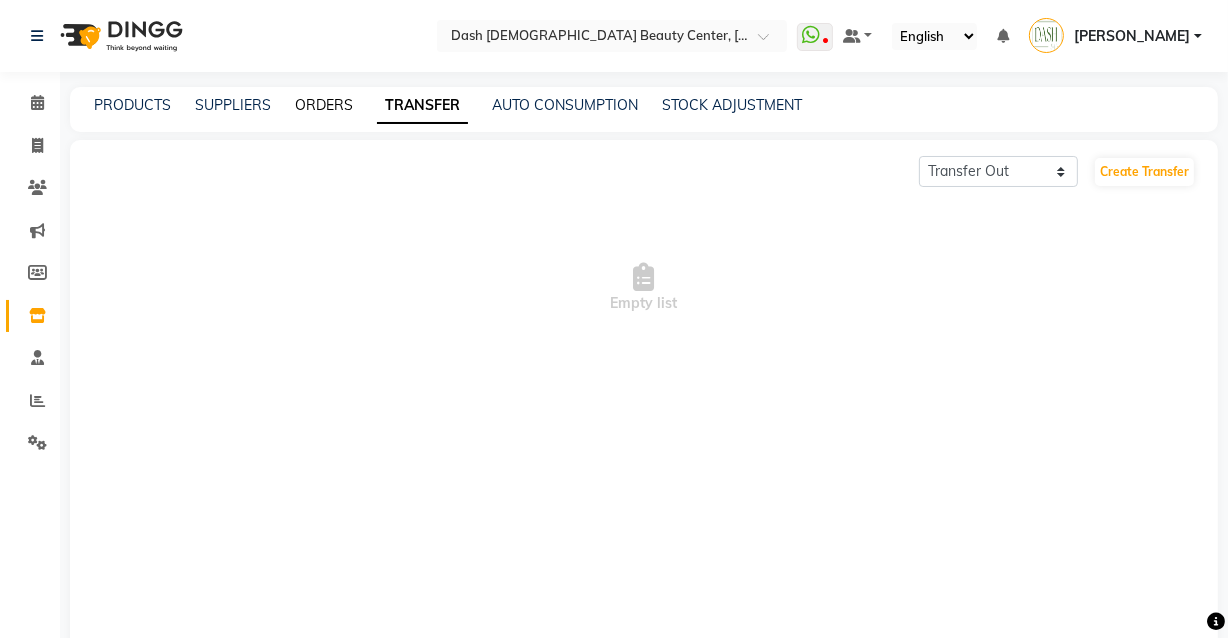 click on "ORDERS" 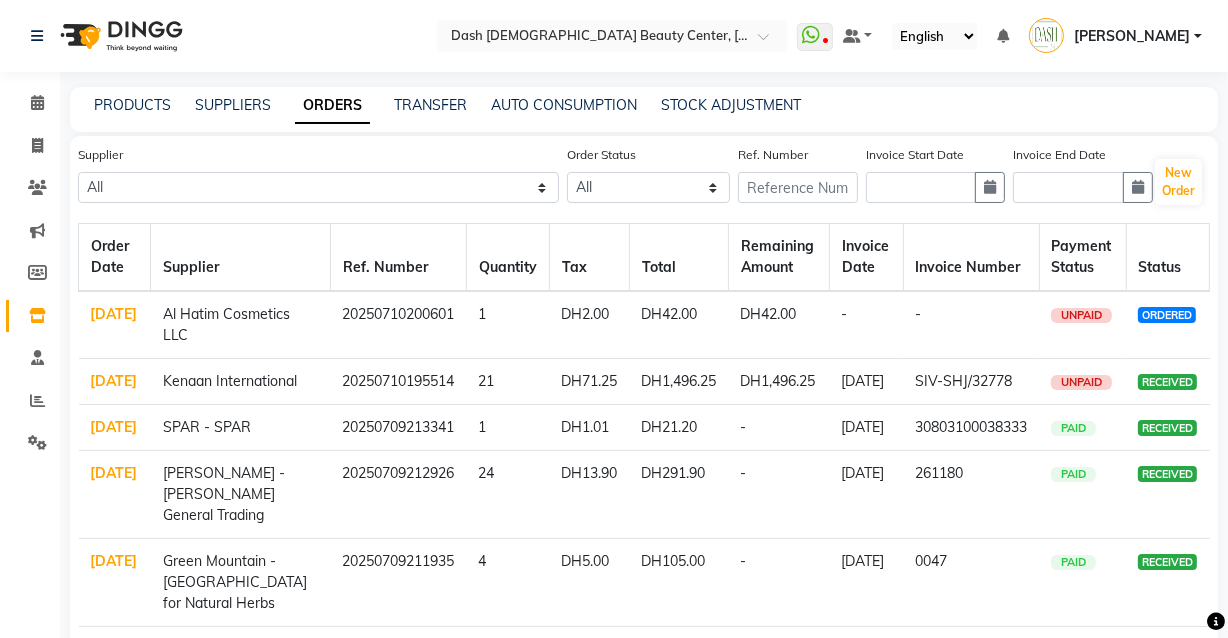 click on "DH42.00" 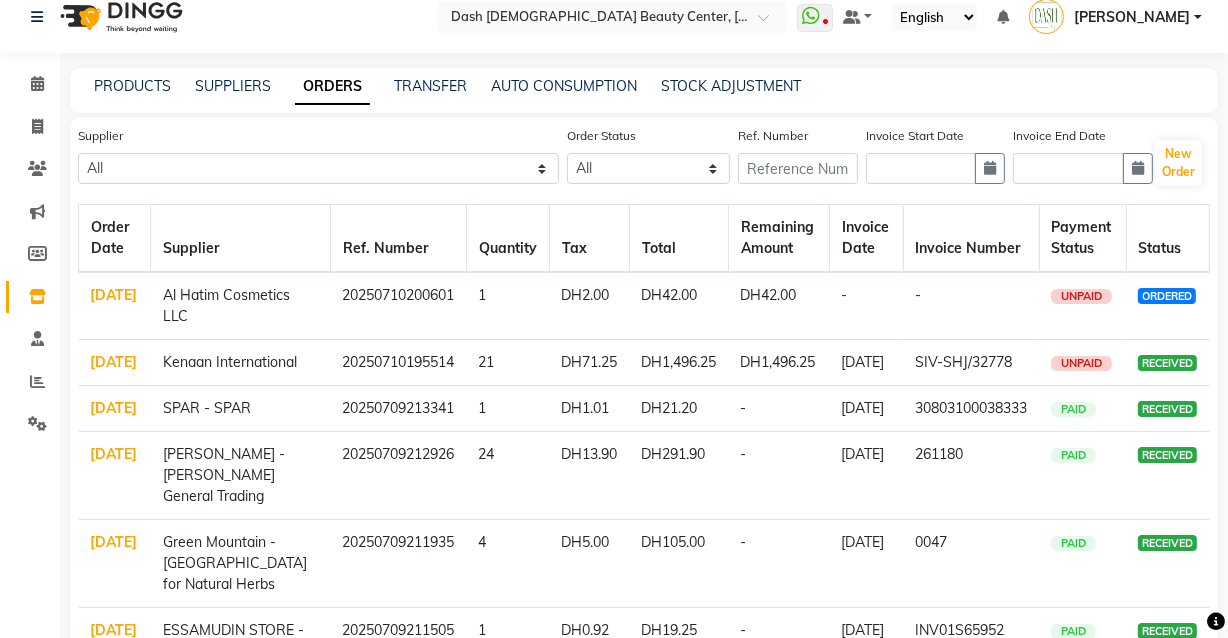 scroll, scrollTop: 5, scrollLeft: 0, axis: vertical 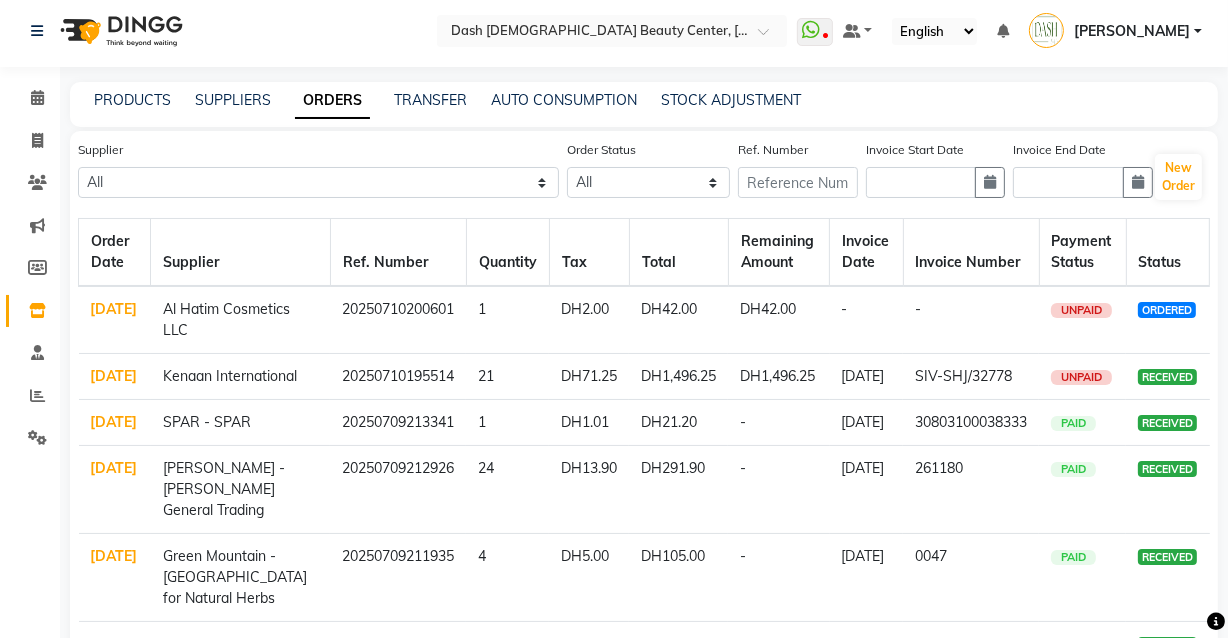 click on "ORDERED" 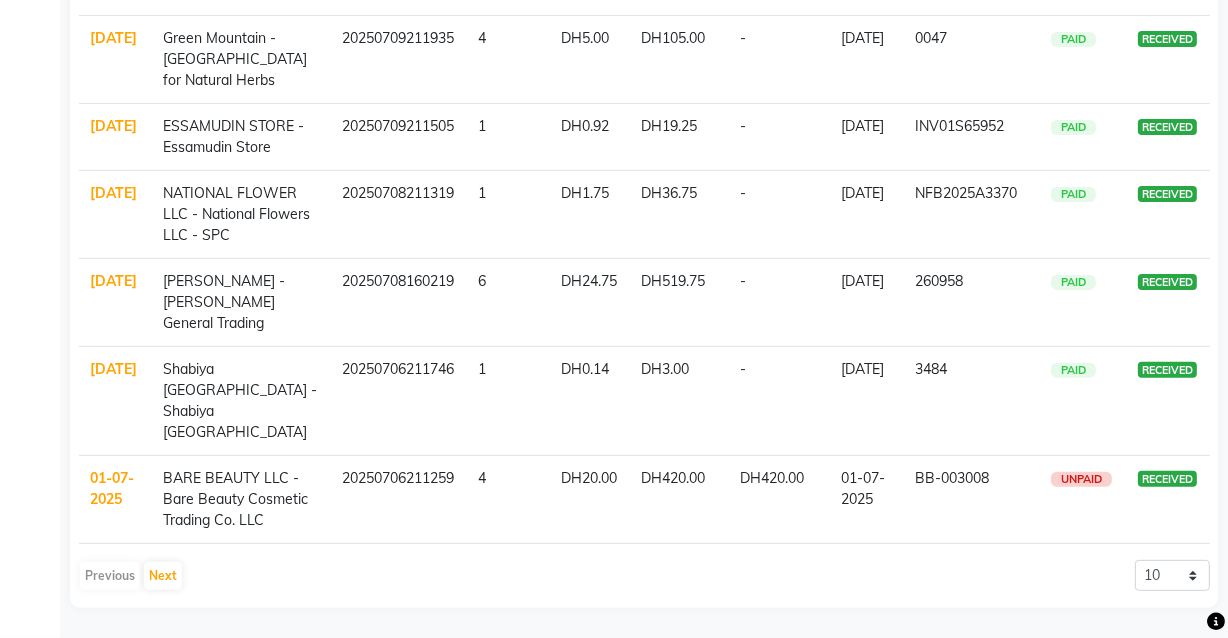 scroll, scrollTop: 690, scrollLeft: 0, axis: vertical 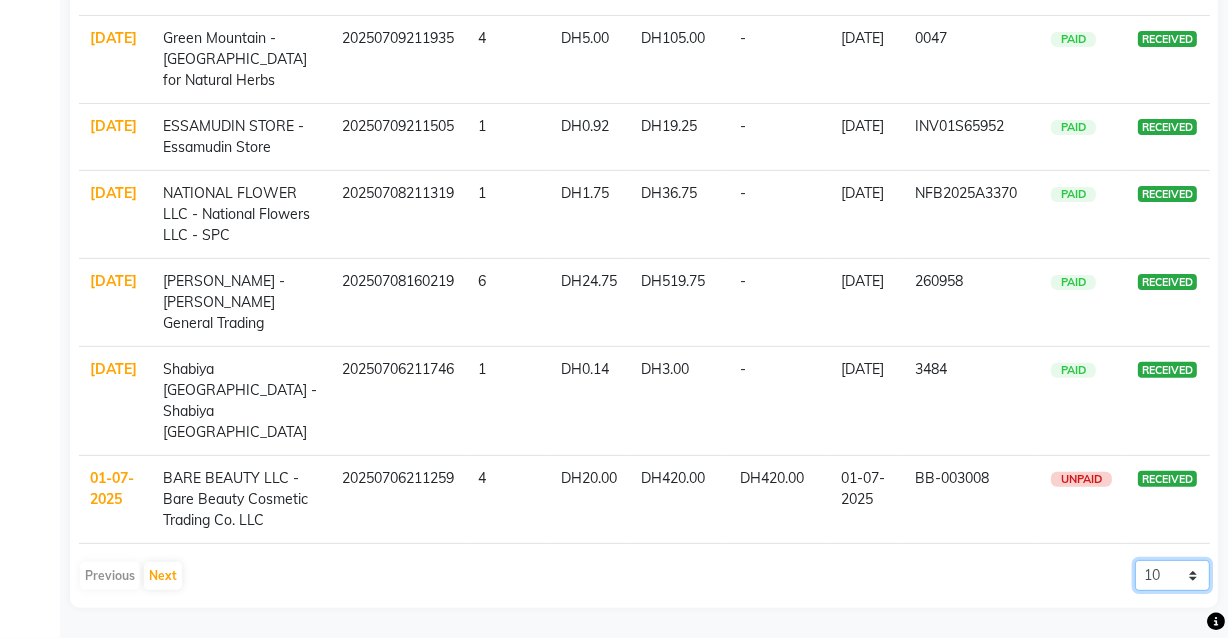 click on "10 20 50 100" 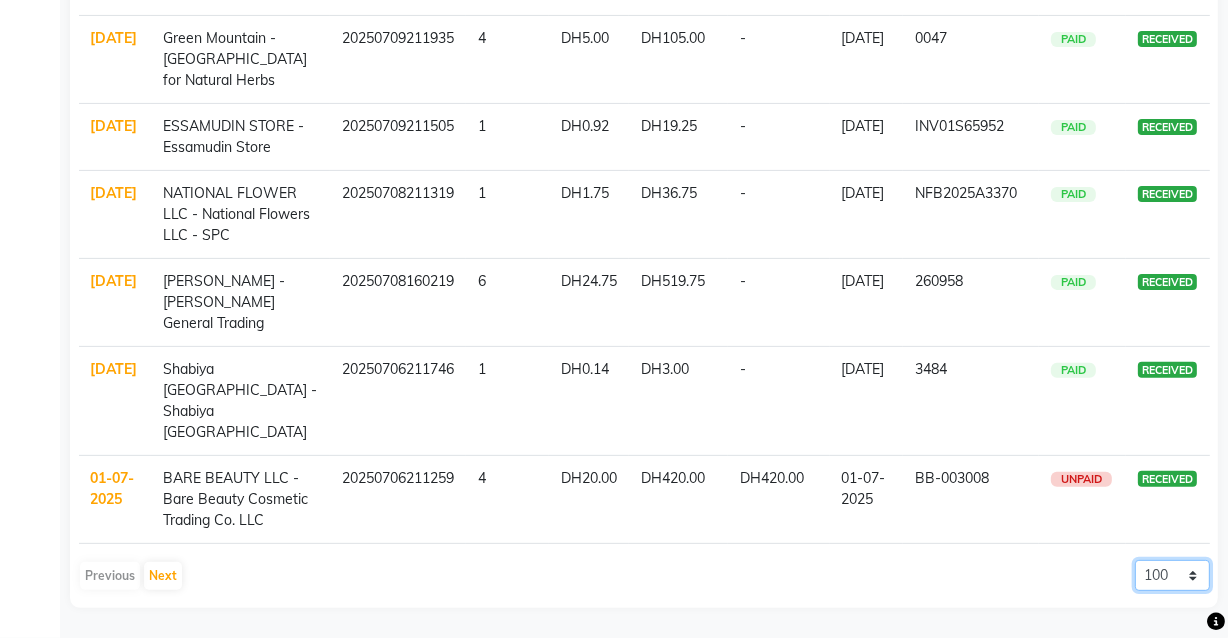 click on "10 20 50 100" 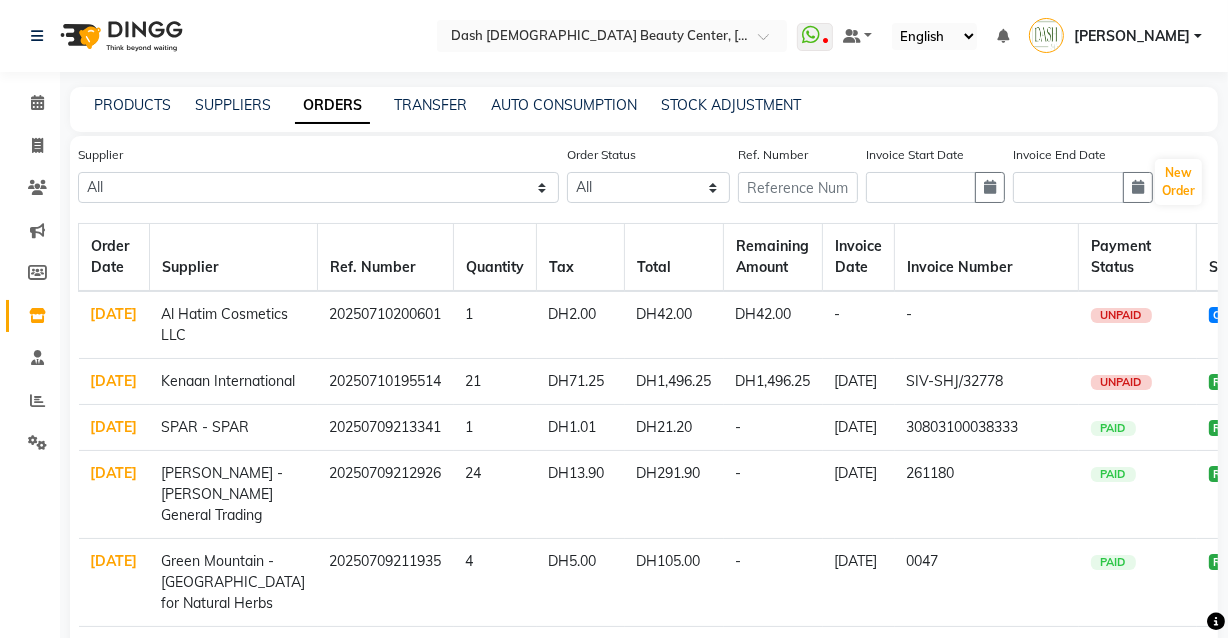 scroll, scrollTop: 0, scrollLeft: 0, axis: both 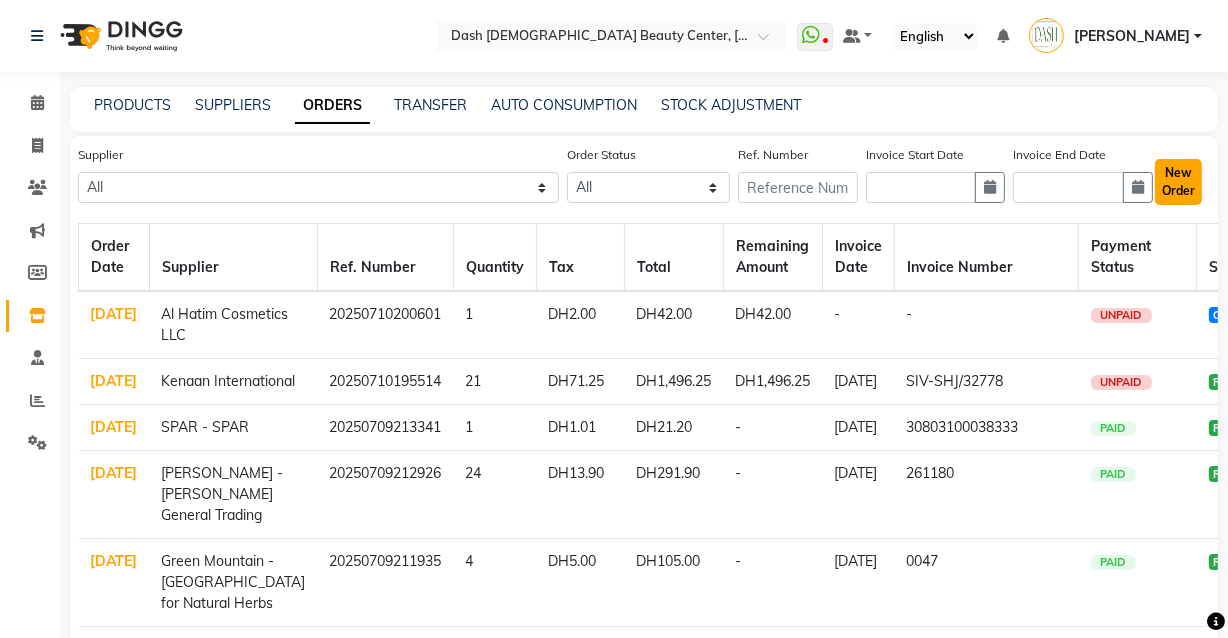 click on "New Order" 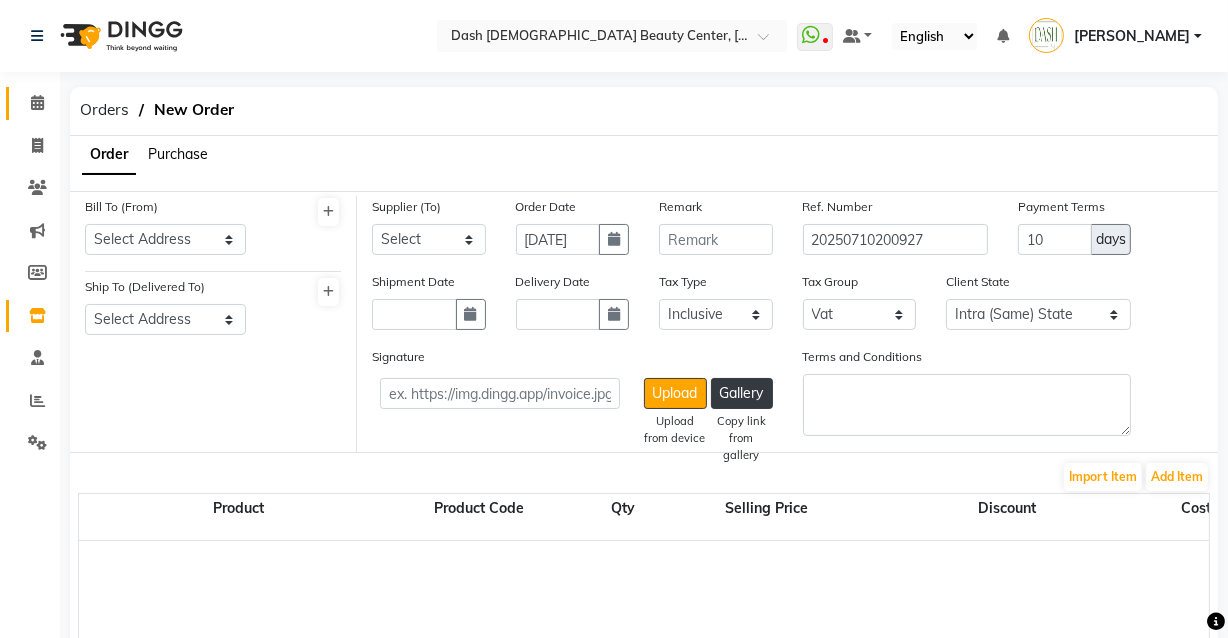 click 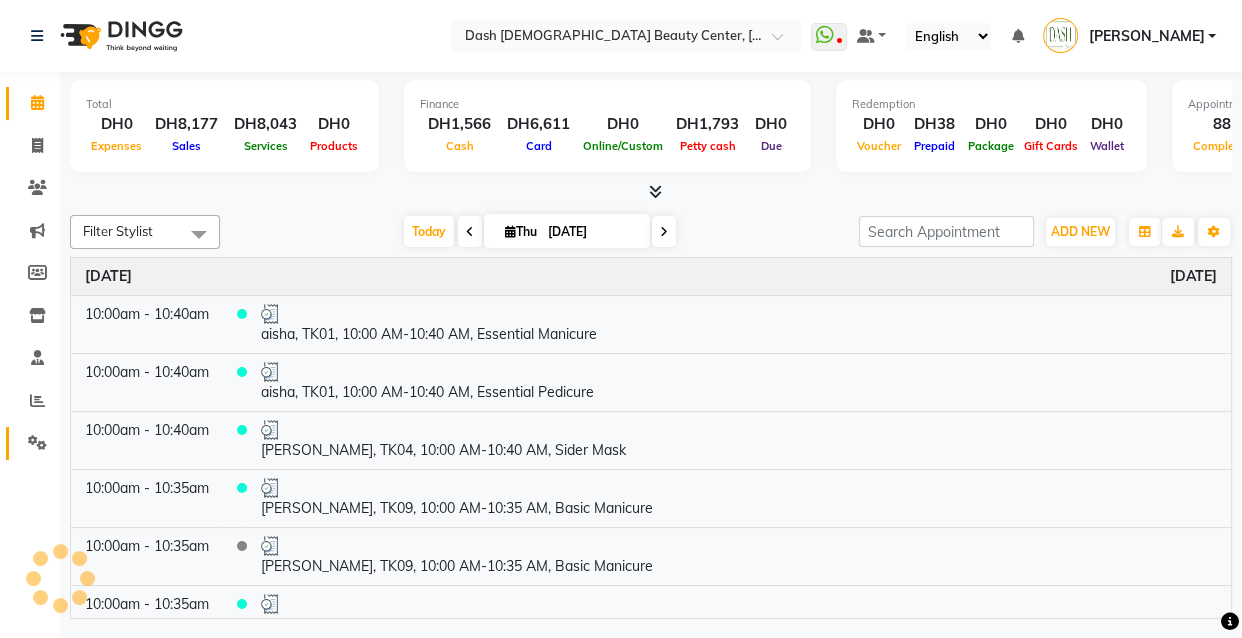 click 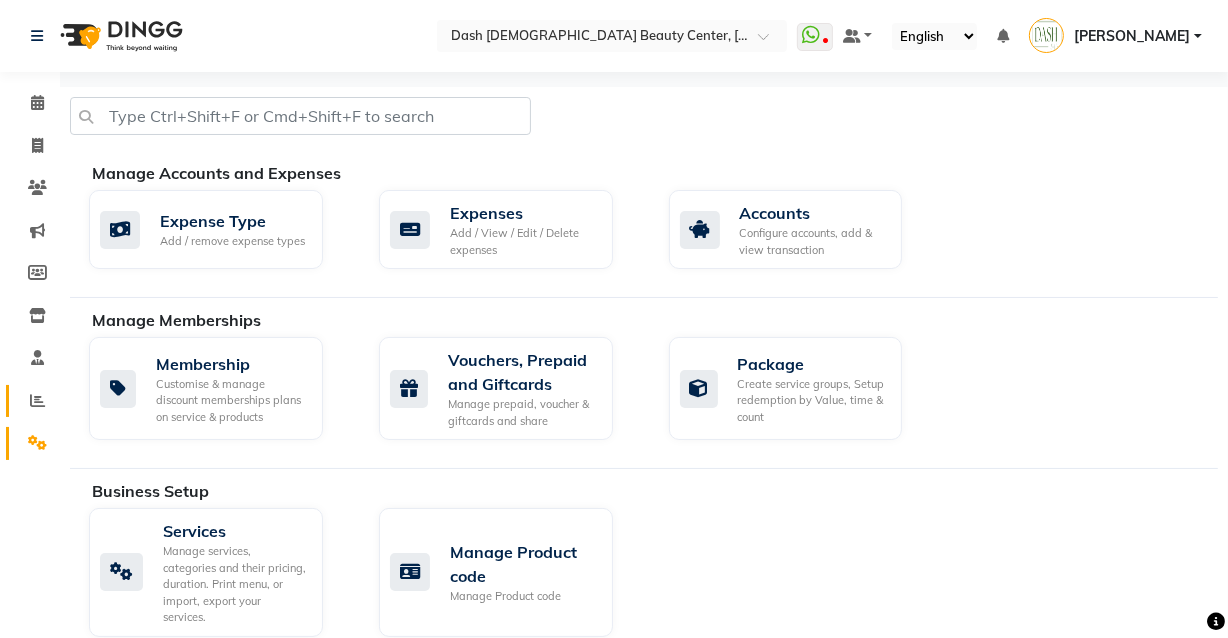 click on "Reports" 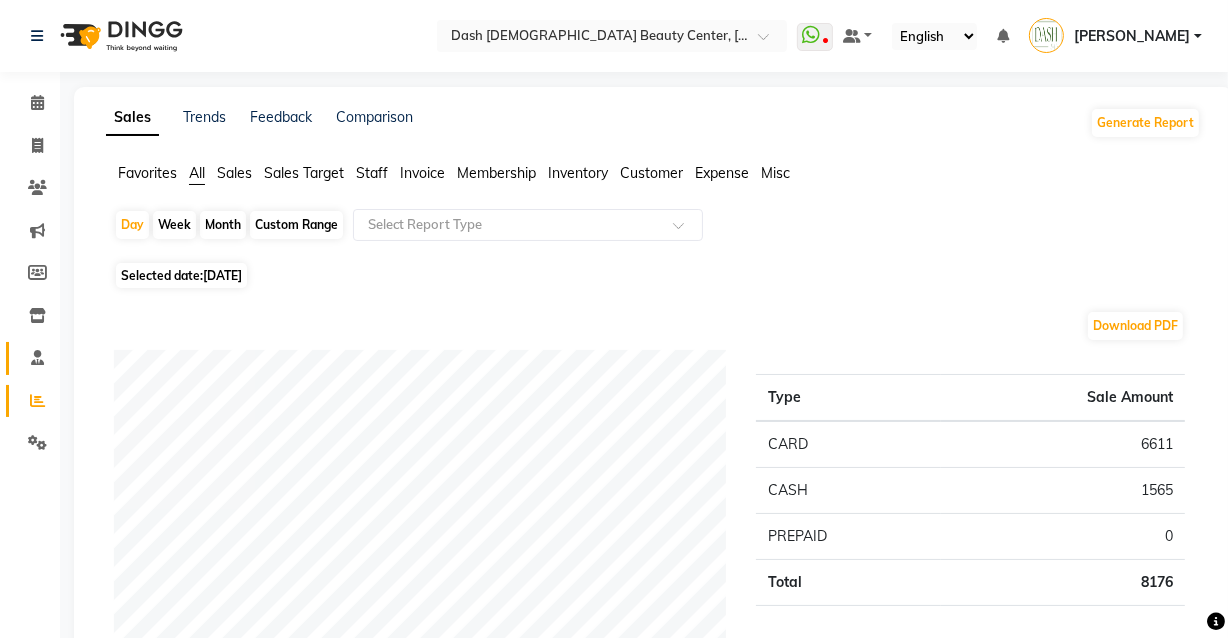 click 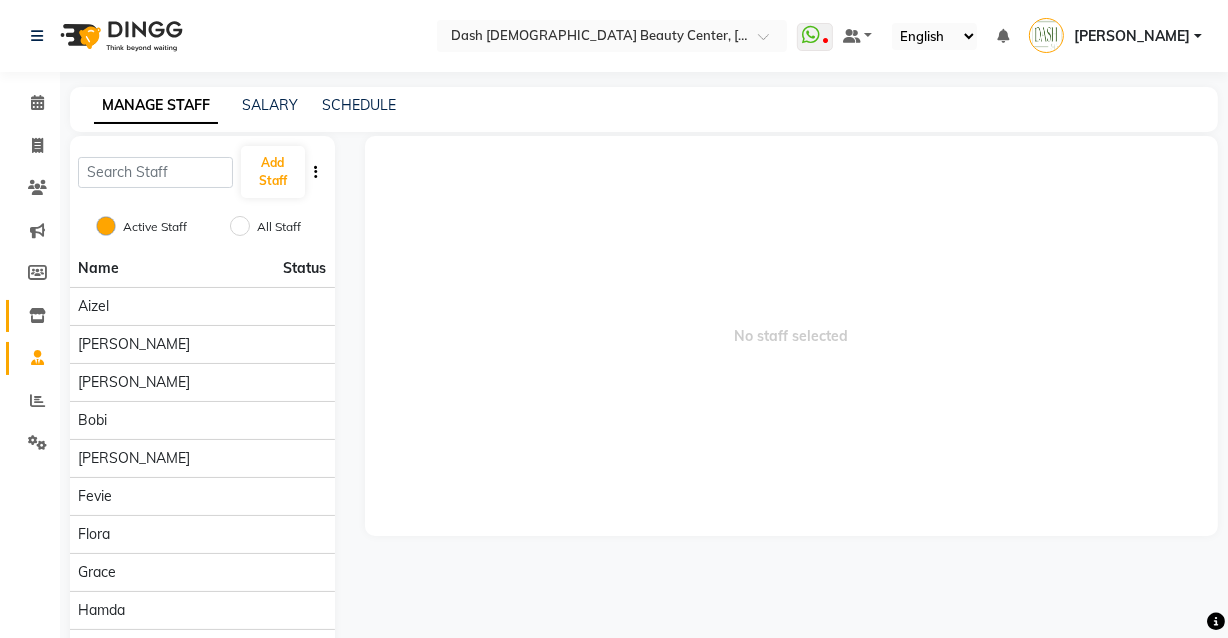 click on "Inventory" 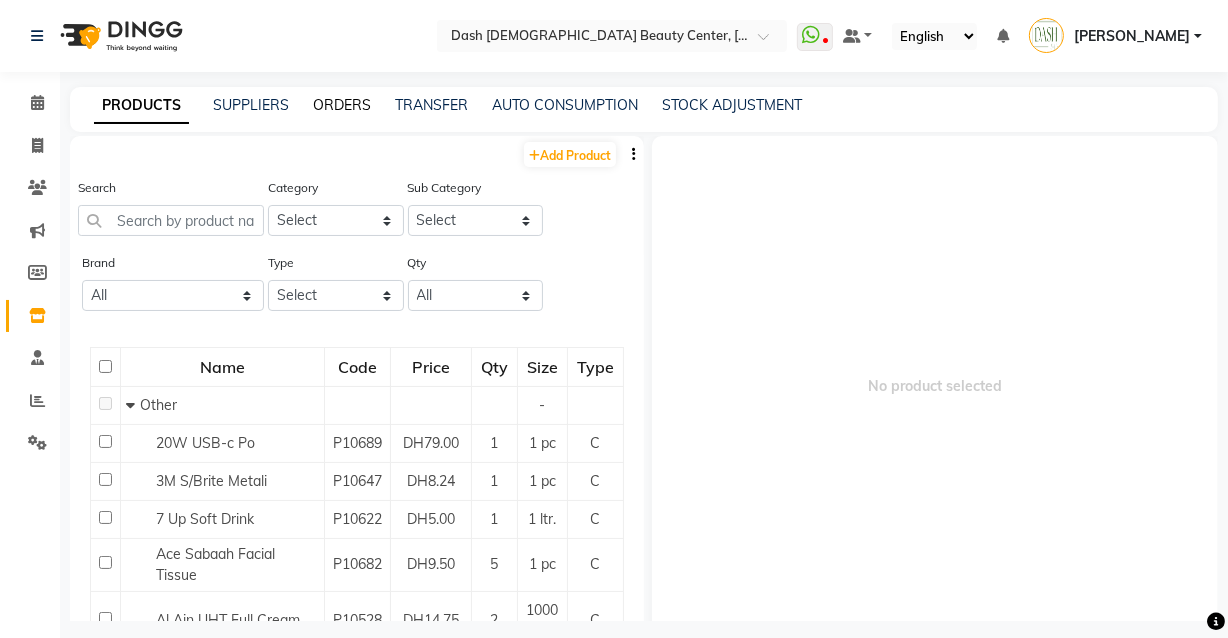 click on "ORDERS" 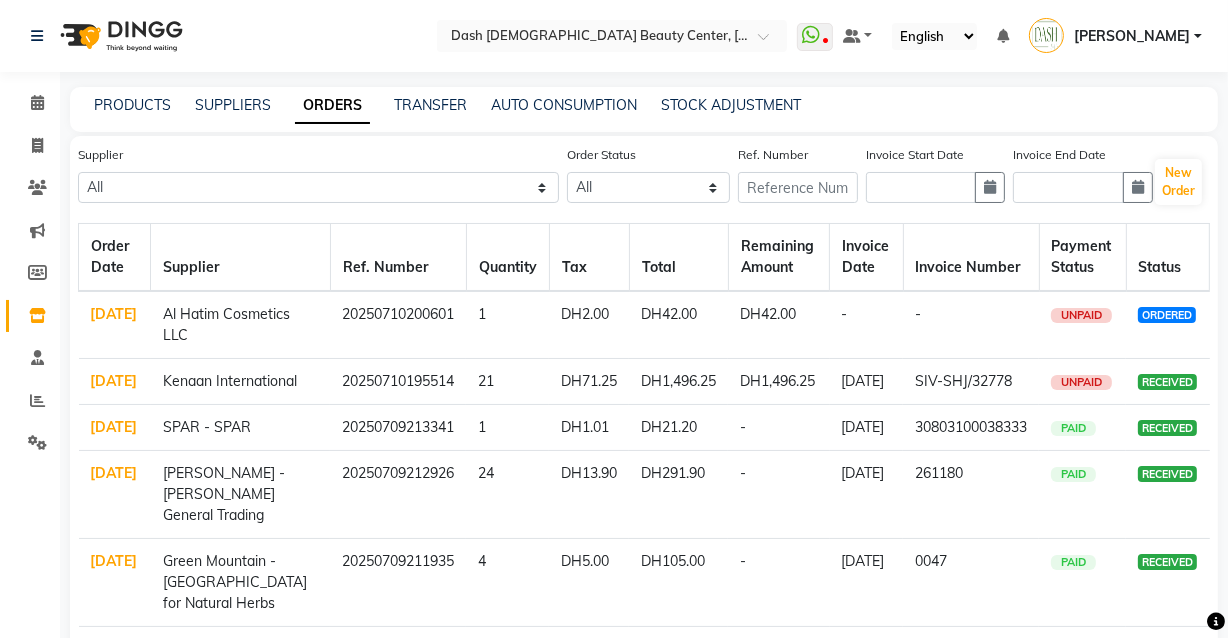 click on "Invoice Number" 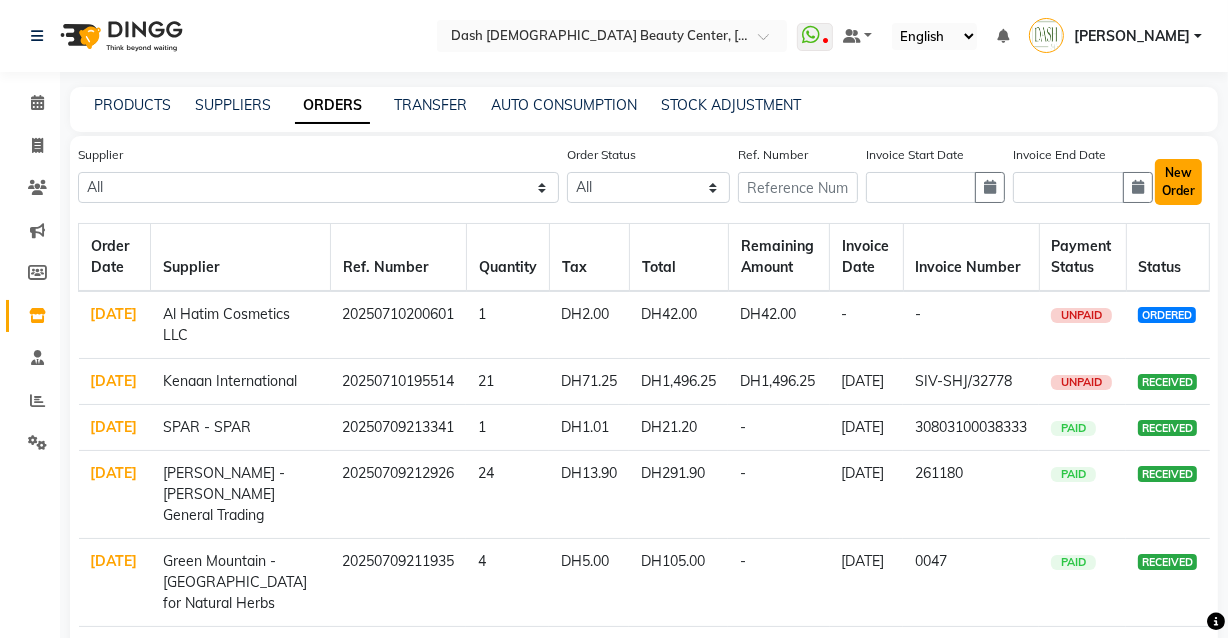 click on "New Order" 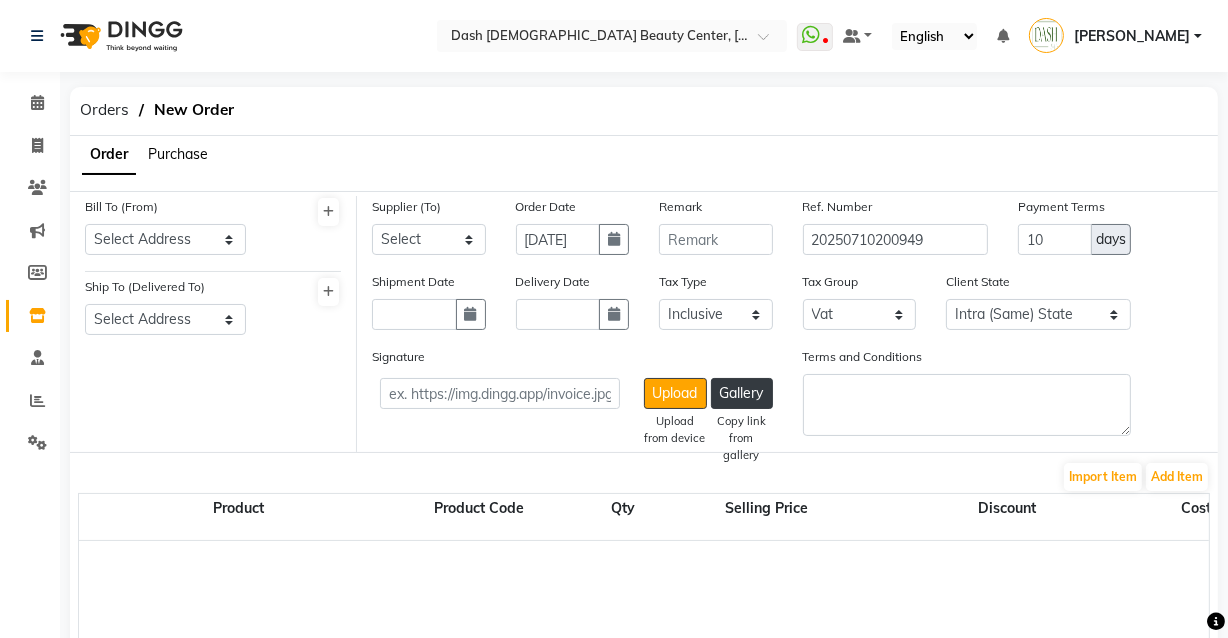 click on "Purchase" 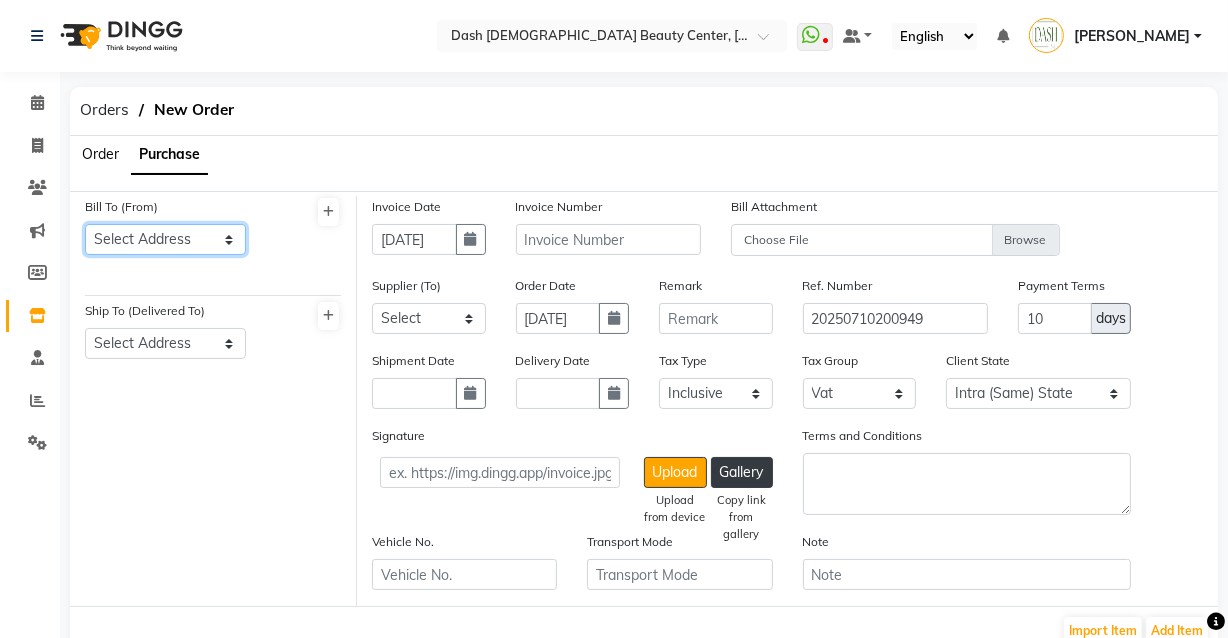 click on "Select Address  [GEOGRAPHIC_DATA]" 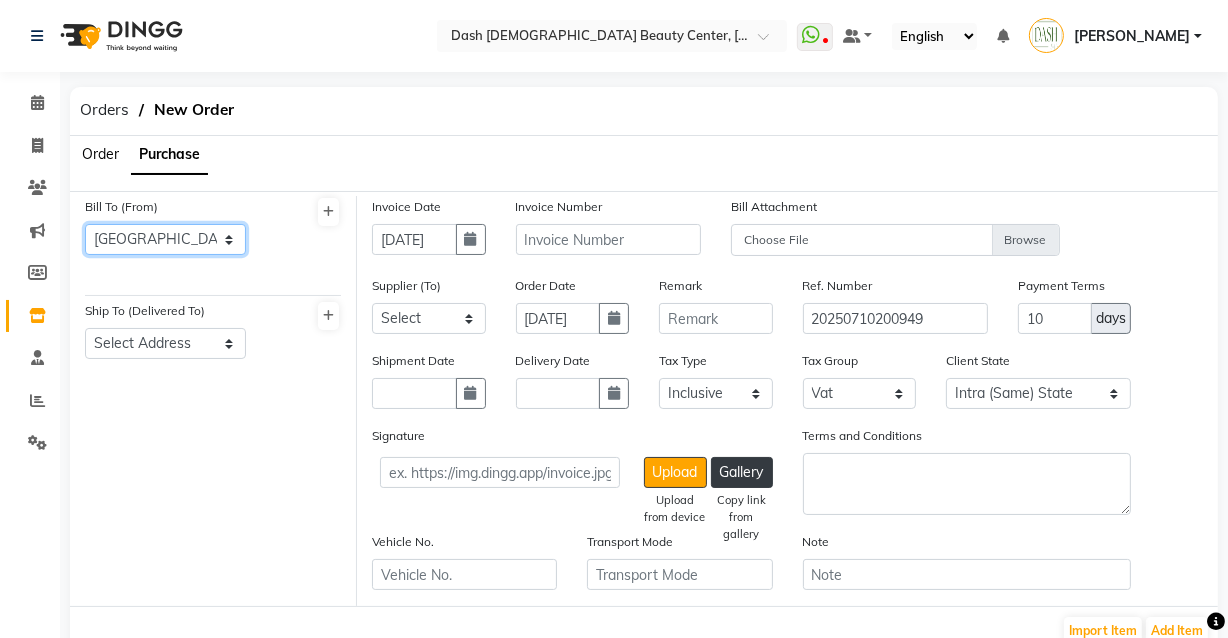 click on "Select Address  [GEOGRAPHIC_DATA]" 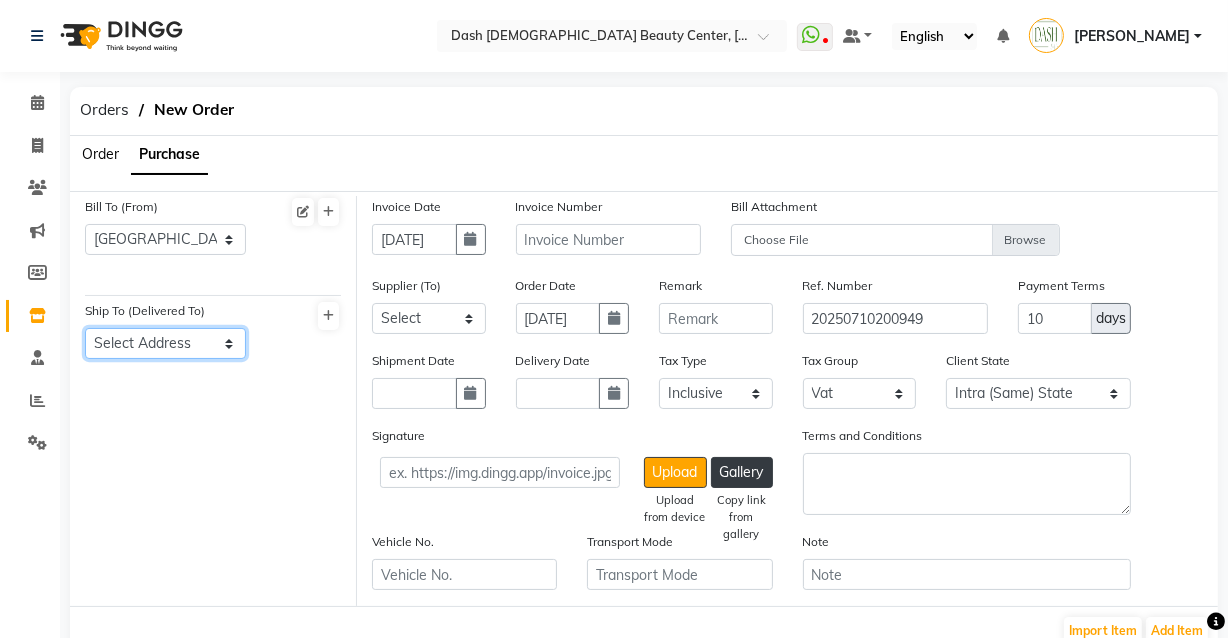 click on "Select Address  [GEOGRAPHIC_DATA]" 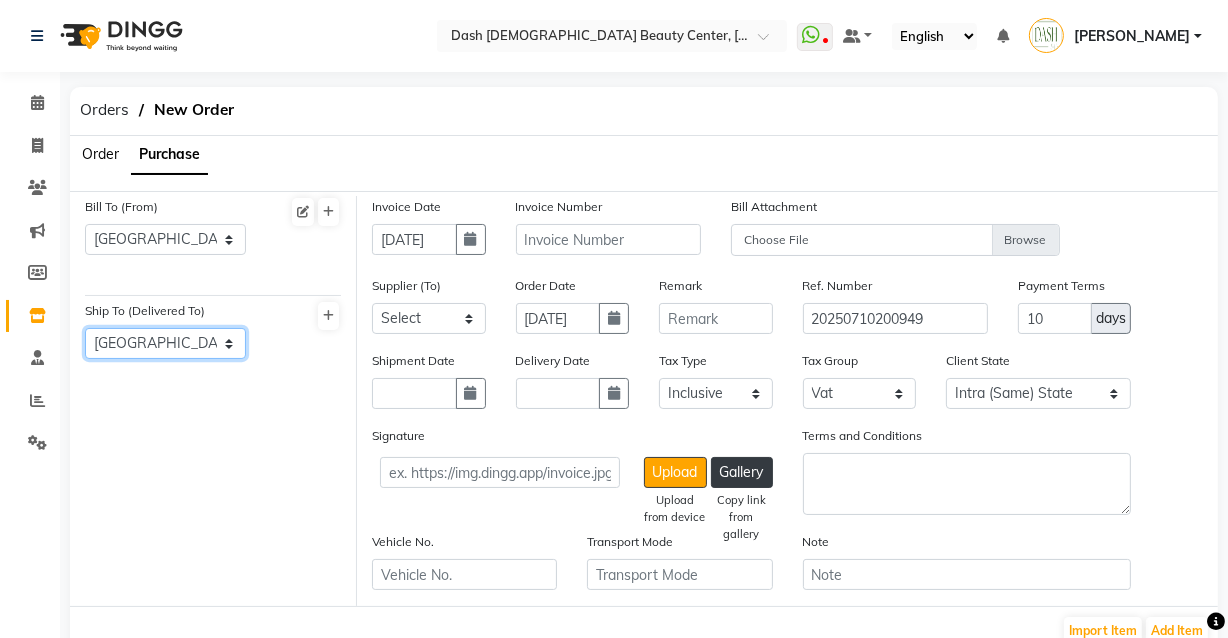 click on "Select Address  [GEOGRAPHIC_DATA]" 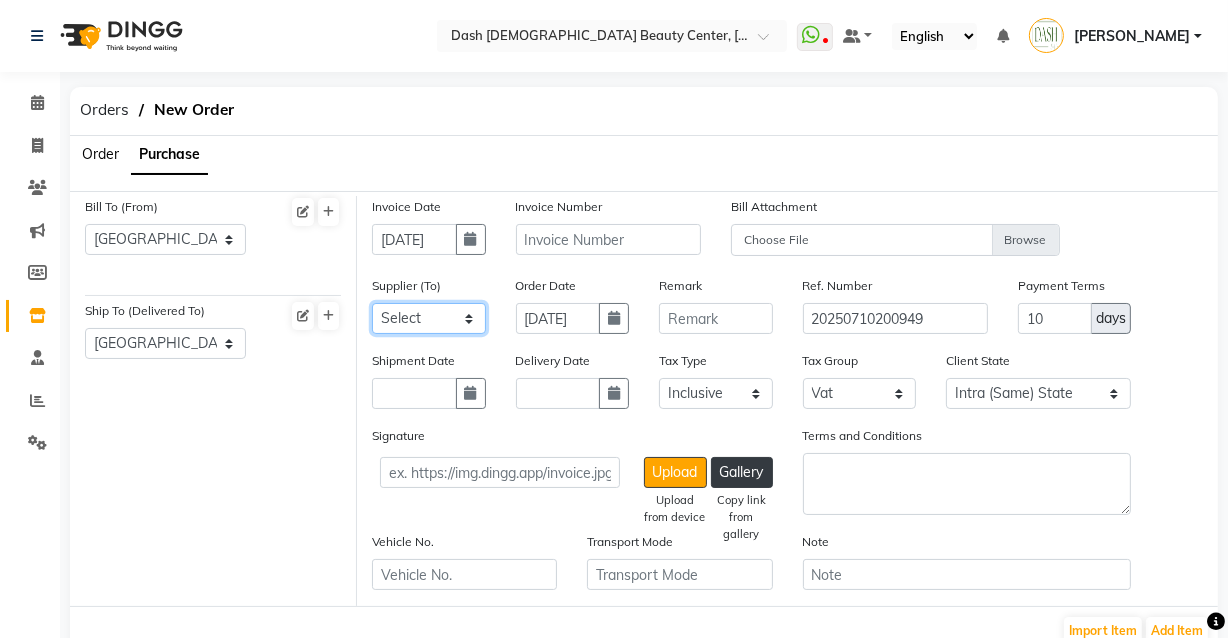 click on "Select SPAR - SPAR ADNOC DISTRIBUTION - ADNOC [PERSON_NAME] Millia Cosmetics - Millia Cosmetics [PERSON_NAME] [PERSON_NAME] [PERSON_NAME] [PERSON_NAME] - Argos Al Batul [PERSON_NAME] - [PERSON_NAME] Store Darbar Restaurant - Darbar Restaurant  The Beauty Shop - The Beauty Shop Alpha med General Trading - Alphamed [PERSON_NAME] Cosmetics Trading Al [PERSON_NAME] LLC - Al [PERSON_NAME] Stationery & Toys & Confectioneries LLC GAME PLANET - Game Planet [PERSON_NAME] Beauty Supplies Co. L.L.C. JIMI GIFT MARKET LLC - [PERSON_NAME] GIFT MARKET [PERSON_NAME] [PERSON_NAME]  - [PERSON_NAME] [PERSON_NAME] Savora Food Industry LLC PEARL LLC - Pearl Specialty Coffee Roastery [PERSON_NAME]  - [PERSON_NAME] General Trading Jumbo Electronics Company Ltd - Jumbo Store Landmark Retail Investment Co. LLC - Home Box LA MARQUISE - La Marquise International FAKHR AL SHAEB - Fakhr Al Shaeb Food stuff WADI AL NOOR - [GEOGRAPHIC_DATA] Modern Food Stuff LLC NATIONAL FLOWER LLC - National Flowers LLC - SPC Healthcare Trading Co. LLC - [GEOGRAPHIC_DATA]" 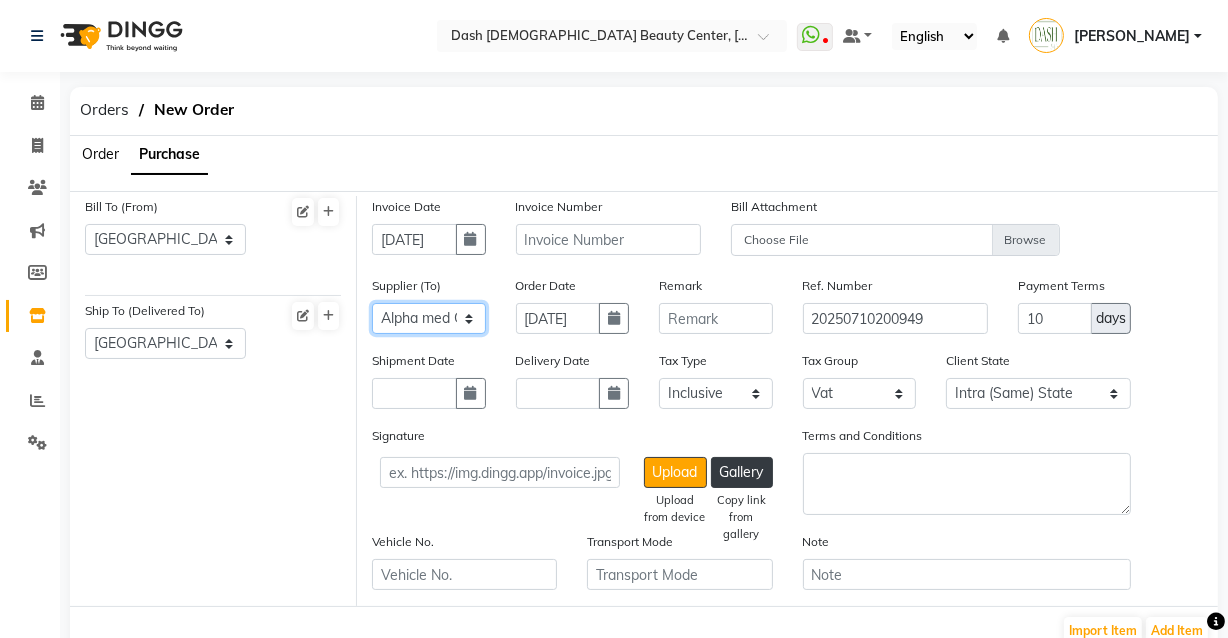 click on "Select SPAR - SPAR ADNOC DISTRIBUTION - ADNOC [PERSON_NAME] Millia Cosmetics - Millia Cosmetics [PERSON_NAME] [PERSON_NAME] [PERSON_NAME] [PERSON_NAME] - Argos Al Batul [PERSON_NAME] - [PERSON_NAME] Store Darbar Restaurant - Darbar Restaurant  The Beauty Shop - The Beauty Shop Alpha med General Trading - Alphamed [PERSON_NAME] Cosmetics Trading Al [PERSON_NAME] LLC - Al [PERSON_NAME] Stationery & Toys & Confectioneries LLC GAME PLANET - Game Planet [PERSON_NAME] Beauty Supplies Co. L.L.C. JIMI GIFT MARKET LLC - [PERSON_NAME] GIFT MARKET [PERSON_NAME] [PERSON_NAME]  - [PERSON_NAME] [PERSON_NAME] Savora Food Industry LLC PEARL LLC - Pearl Specialty Coffee Roastery [PERSON_NAME]  - [PERSON_NAME] General Trading Jumbo Electronics Company Ltd - Jumbo Store Landmark Retail Investment Co. LLC - Home Box LA MARQUISE - La Marquise International FAKHR AL SHAEB - Fakhr Al Shaeb Food stuff WADI AL NOOR - [GEOGRAPHIC_DATA] Modern Food Stuff LLC NATIONAL FLOWER LLC - National Flowers LLC - SPC Healthcare Trading Co. LLC - [GEOGRAPHIC_DATA]" 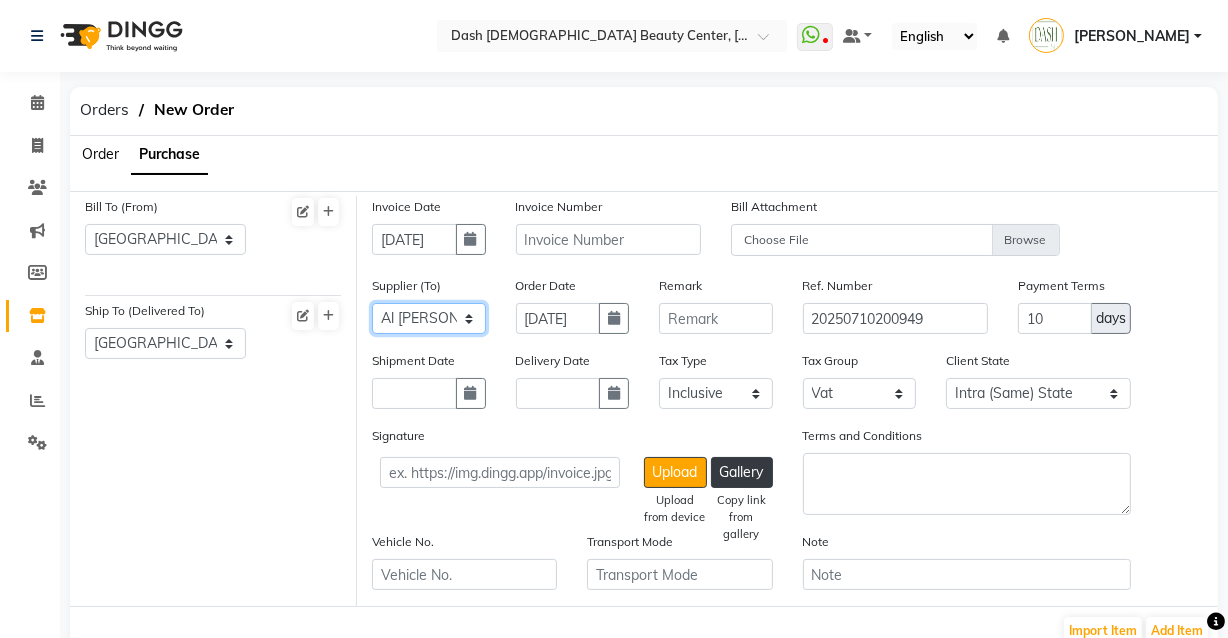 click on "Select SPAR - SPAR ADNOC DISTRIBUTION - ADNOC [PERSON_NAME] Millia Cosmetics - Millia Cosmetics [PERSON_NAME] [PERSON_NAME] [PERSON_NAME] [PERSON_NAME] - Argos Al Batul [PERSON_NAME] - [PERSON_NAME] Store Darbar Restaurant - Darbar Restaurant  The Beauty Shop - The Beauty Shop Alpha med General Trading - Alphamed [PERSON_NAME] Cosmetics Trading Al [PERSON_NAME] LLC - Al [PERSON_NAME] Stationery & Toys & Confectioneries LLC GAME PLANET - Game Planet [PERSON_NAME] Beauty Supplies Co. L.L.C. JIMI GIFT MARKET LLC - [PERSON_NAME] GIFT MARKET [PERSON_NAME] [PERSON_NAME]  - [PERSON_NAME] [PERSON_NAME] Savora Food Industry LLC PEARL LLC - Pearl Specialty Coffee Roastery [PERSON_NAME]  - [PERSON_NAME] General Trading Jumbo Electronics Company Ltd - Jumbo Store Landmark Retail Investment Co. LLC - Home Box LA MARQUISE - La Marquise International FAKHR AL SHAEB - Fakhr Al Shaeb Food stuff WADI AL NOOR - [GEOGRAPHIC_DATA] Modern Food Stuff LLC NATIONAL FLOWER LLC - National Flowers LLC - SPC Healthcare Trading Co. LLC - [GEOGRAPHIC_DATA]" 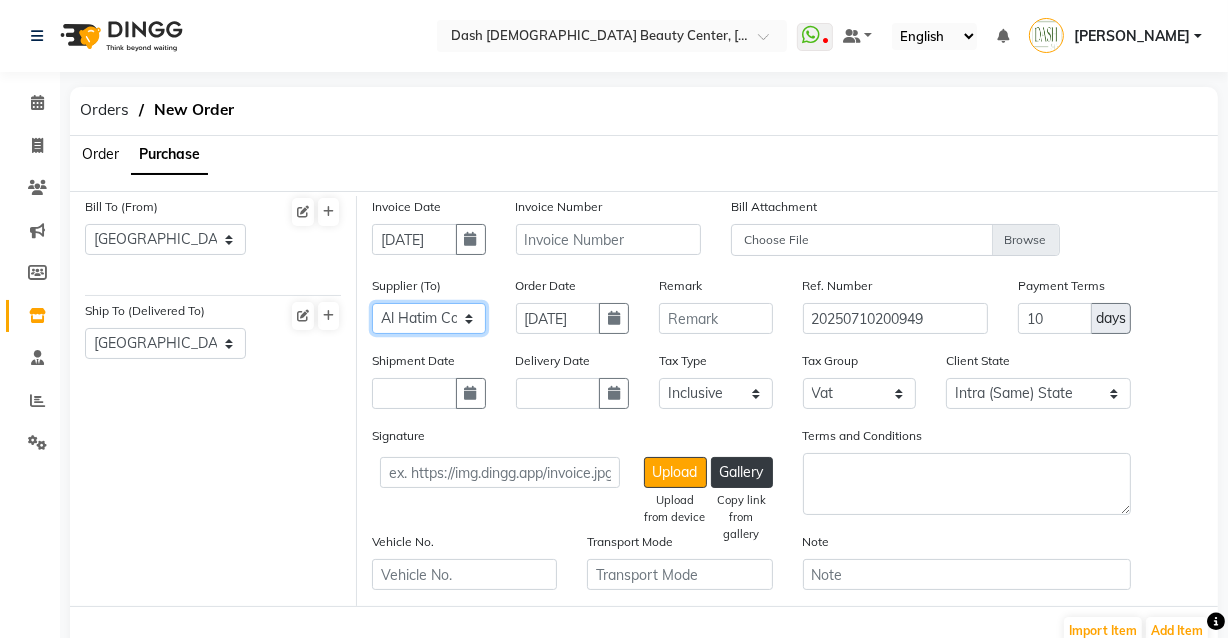 click on "Select SPAR - SPAR ADNOC DISTRIBUTION - ADNOC [PERSON_NAME] Millia Cosmetics - Millia Cosmetics [PERSON_NAME] [PERSON_NAME] [PERSON_NAME] [PERSON_NAME] - Argos Al Batul [PERSON_NAME] - [PERSON_NAME] Store Darbar Restaurant - Darbar Restaurant  The Beauty Shop - The Beauty Shop Alpha med General Trading - Alphamed [PERSON_NAME] Cosmetics Trading Al [PERSON_NAME] LLC - Al [PERSON_NAME] Stationery & Toys & Confectioneries LLC GAME PLANET - Game Planet [PERSON_NAME] Beauty Supplies Co. L.L.C. JIMI GIFT MARKET LLC - [PERSON_NAME] GIFT MARKET [PERSON_NAME] [PERSON_NAME]  - [PERSON_NAME] [PERSON_NAME] Savora Food Industry LLC PEARL LLC - Pearl Specialty Coffee Roastery [PERSON_NAME]  - [PERSON_NAME] General Trading Jumbo Electronics Company Ltd - Jumbo Store Landmark Retail Investment Co. LLC - Home Box LA MARQUISE - La Marquise International FAKHR AL SHAEB - Fakhr Al Shaeb Food stuff WADI AL NOOR - [GEOGRAPHIC_DATA] Modern Food Stuff LLC NATIONAL FLOWER LLC - National Flowers LLC - SPC Healthcare Trading Co. LLC - [GEOGRAPHIC_DATA]" 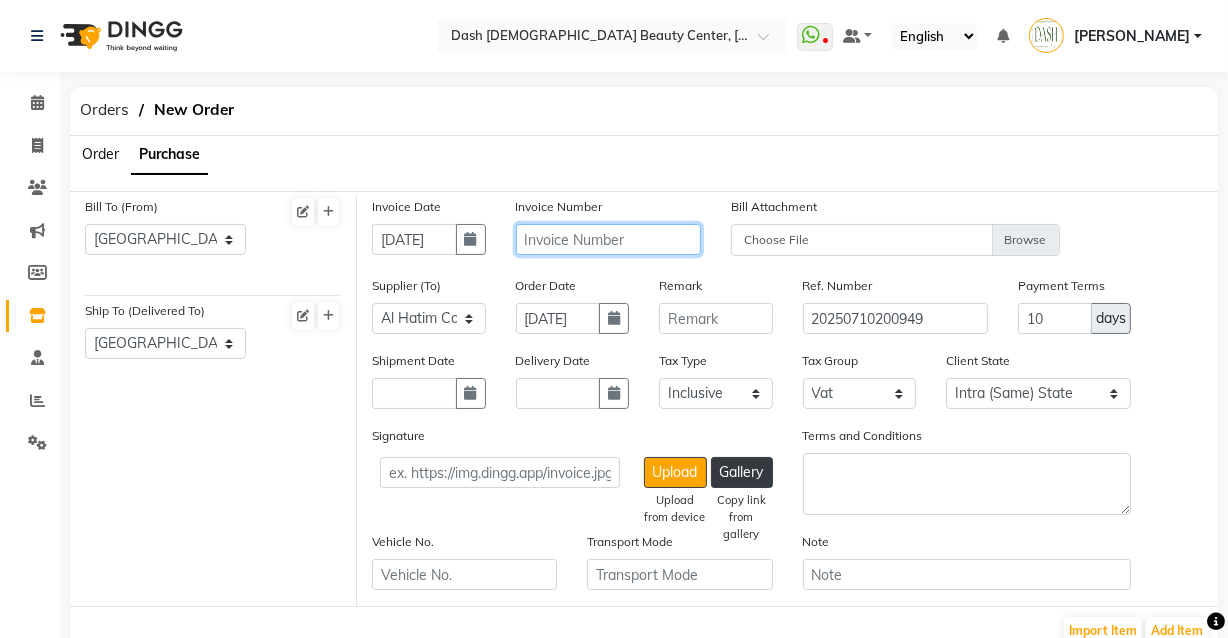 click 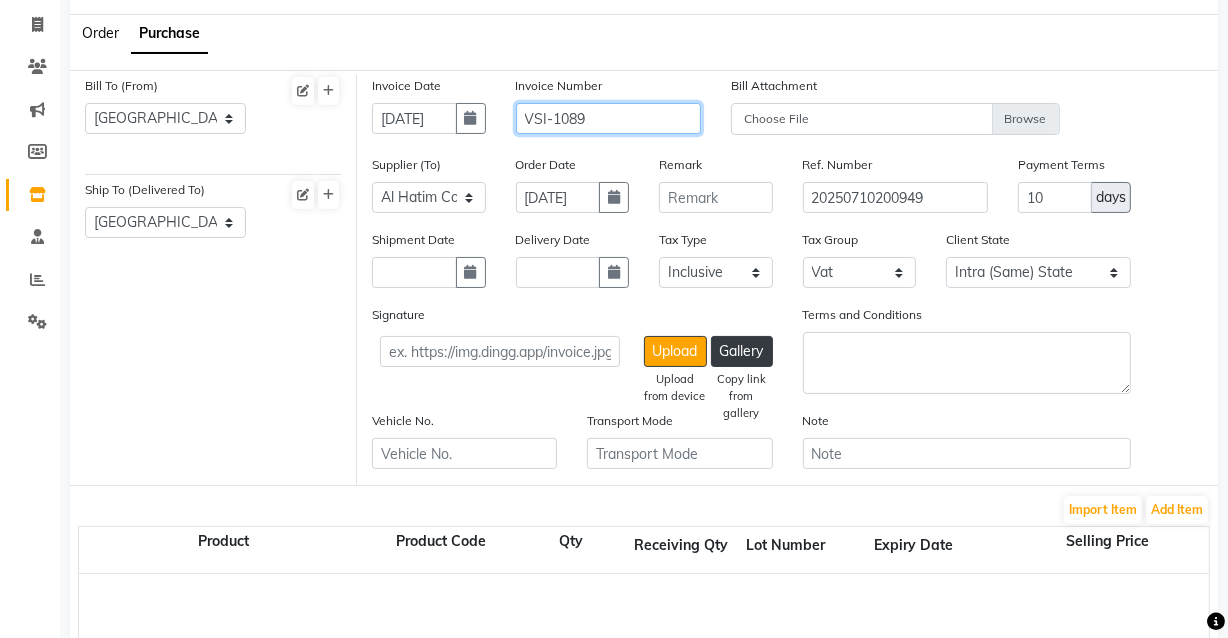 scroll, scrollTop: 132, scrollLeft: 0, axis: vertical 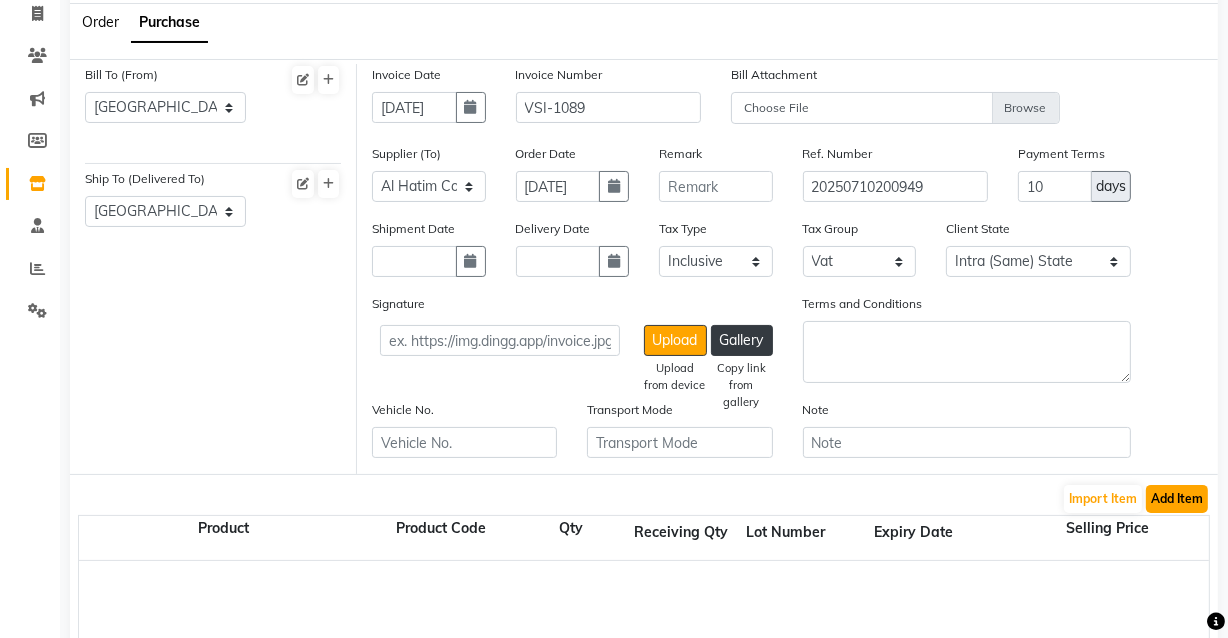 click on "Add Item" 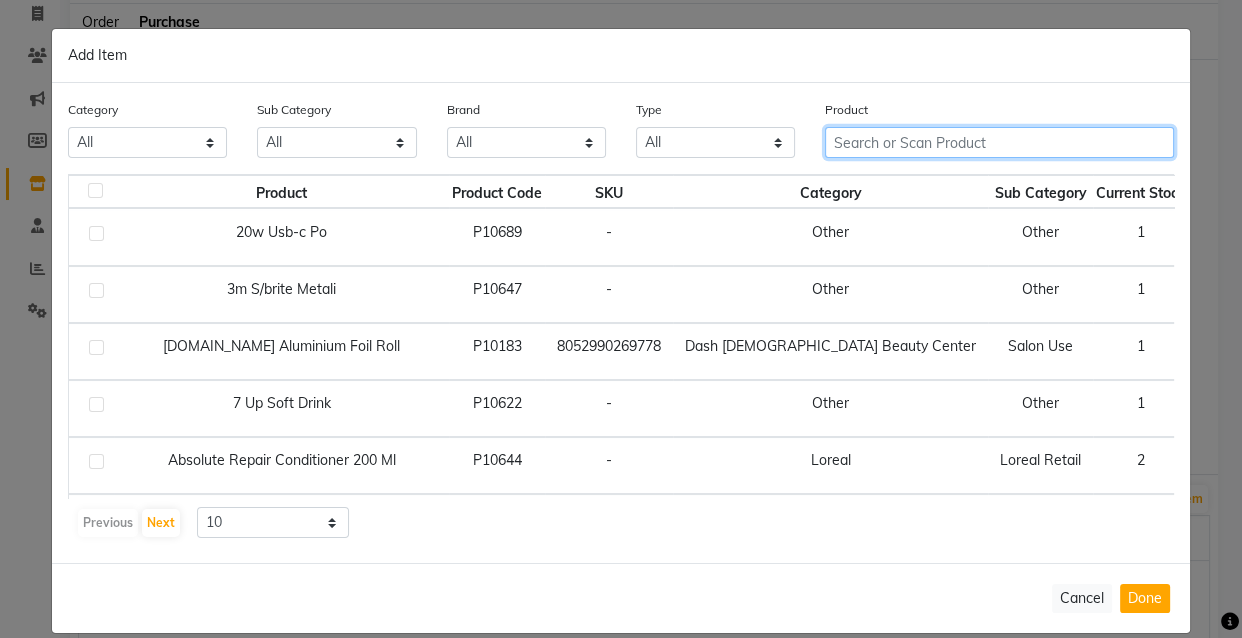 click 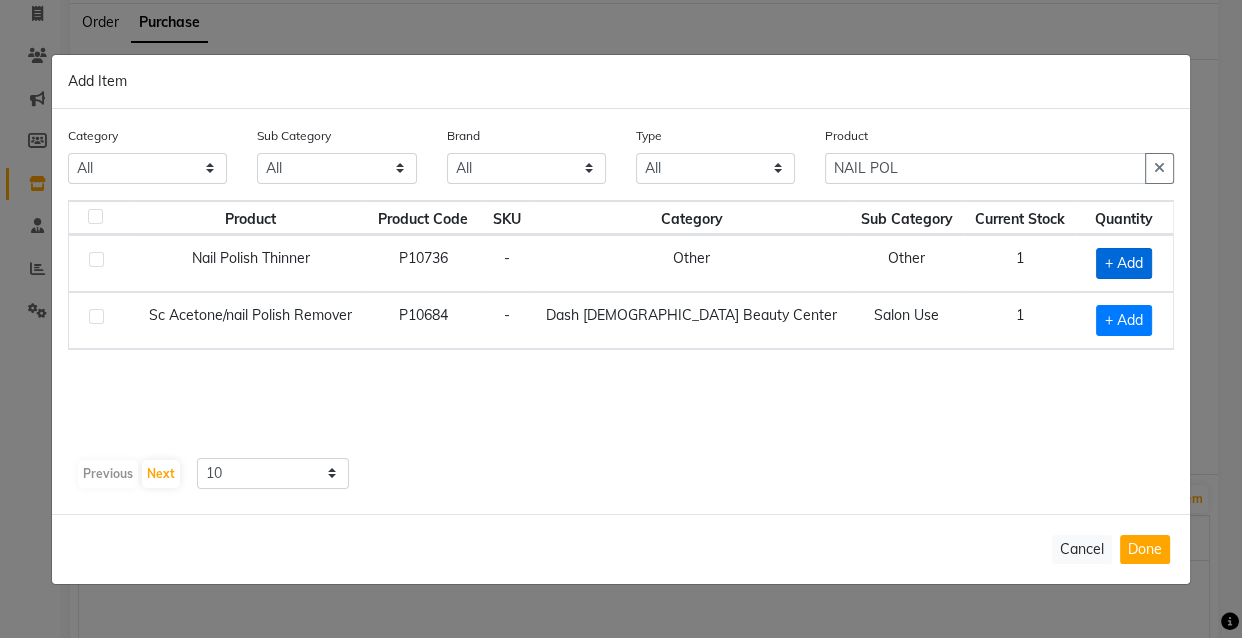 click on "+ Add" 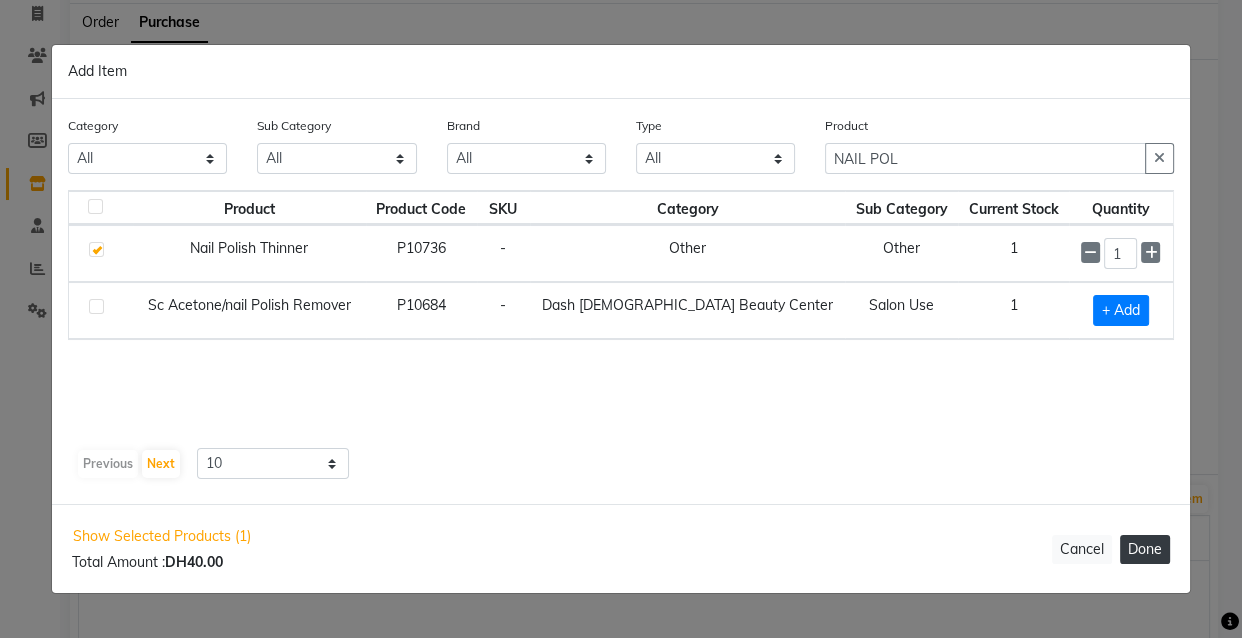 click on "Done" 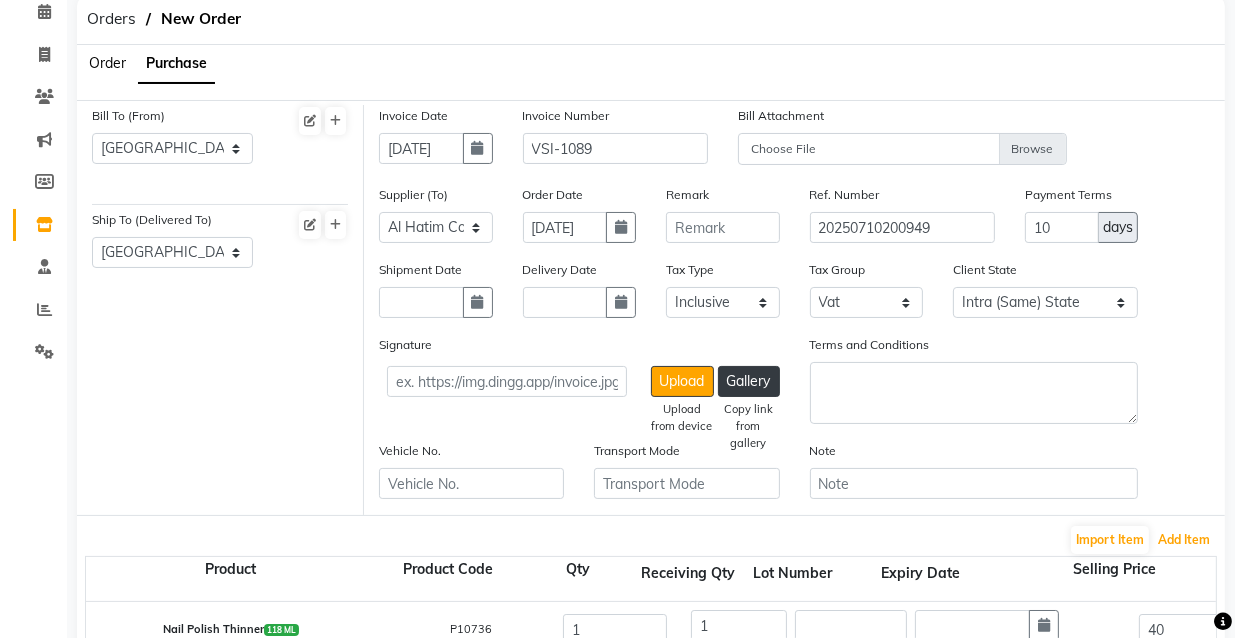 scroll, scrollTop: 0, scrollLeft: 0, axis: both 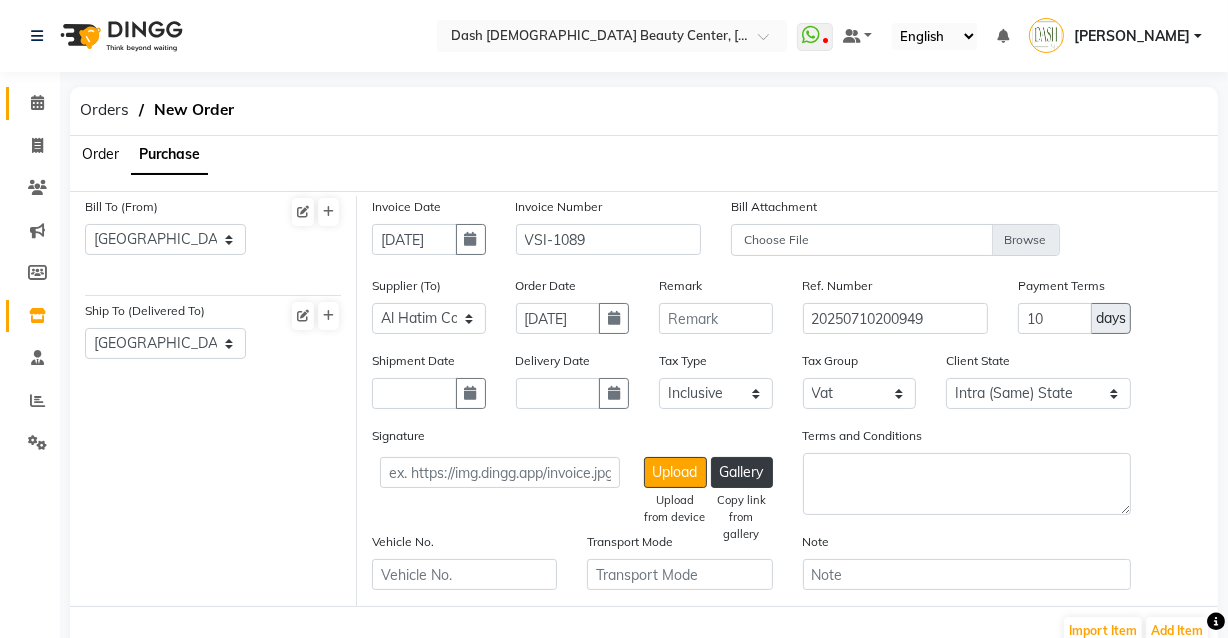 click 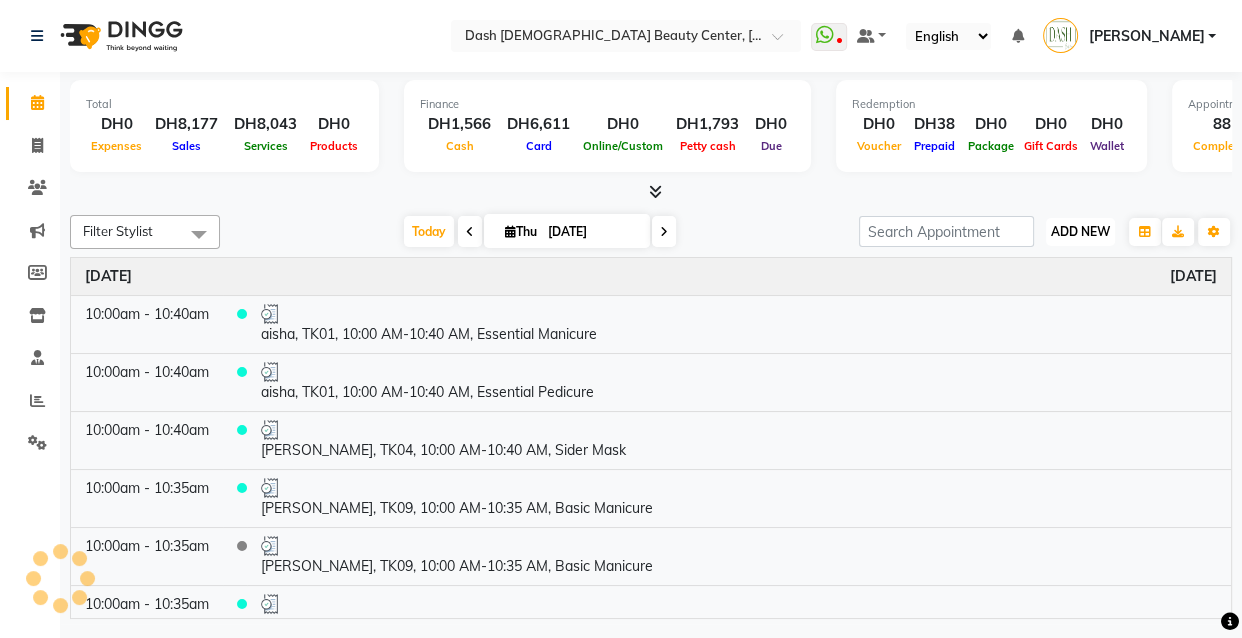click on "ADD NEW" at bounding box center [1080, 231] 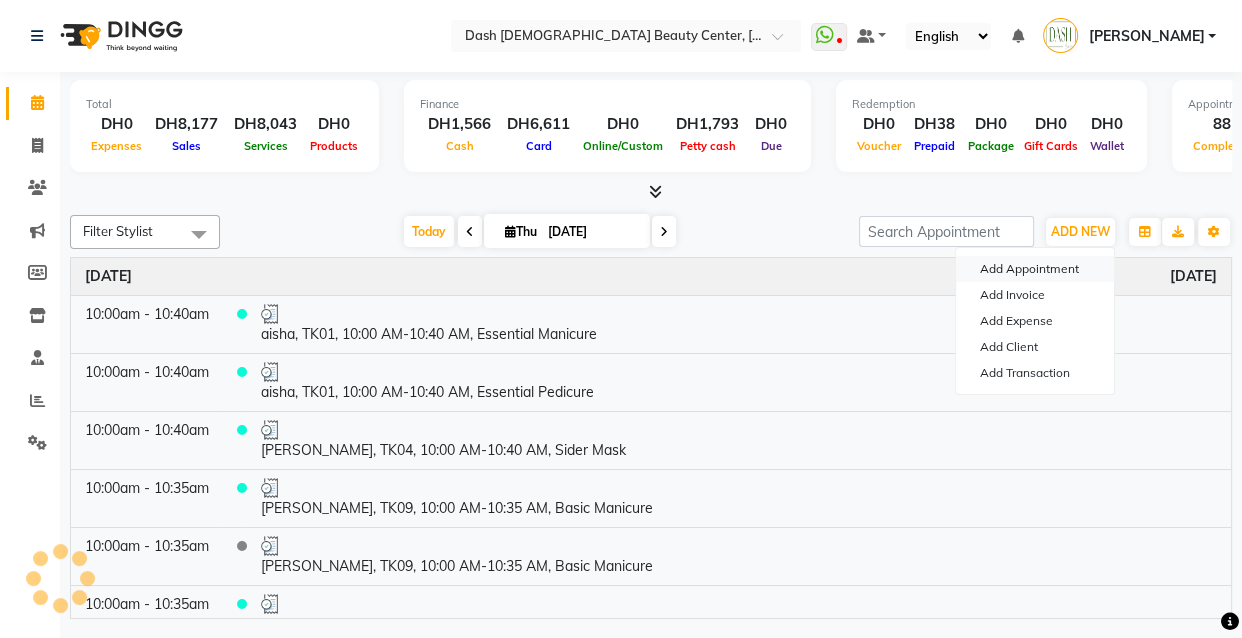 click on "Add Appointment" at bounding box center [1035, 269] 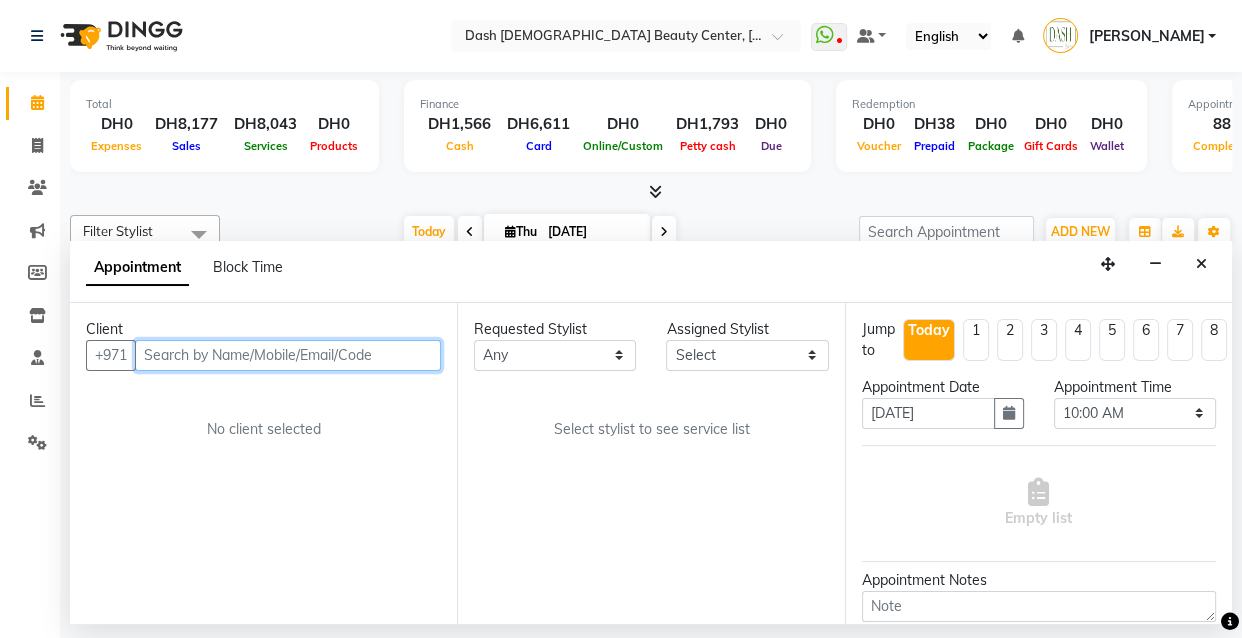 click at bounding box center (288, 355) 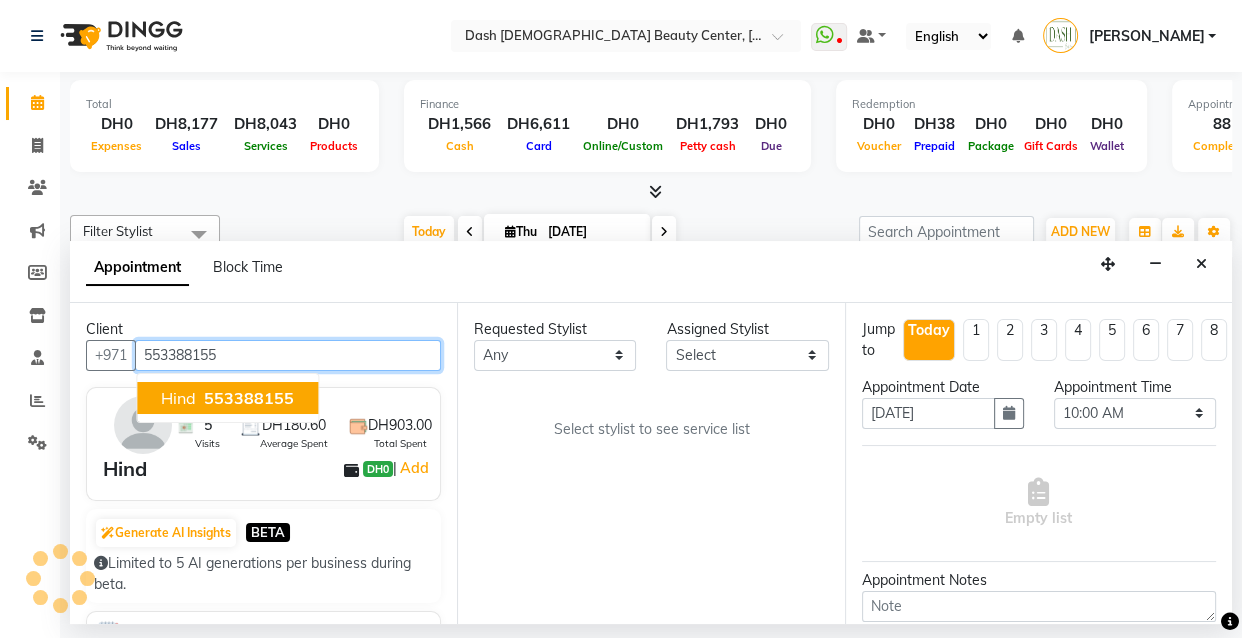 click on "553388155" at bounding box center [249, 398] 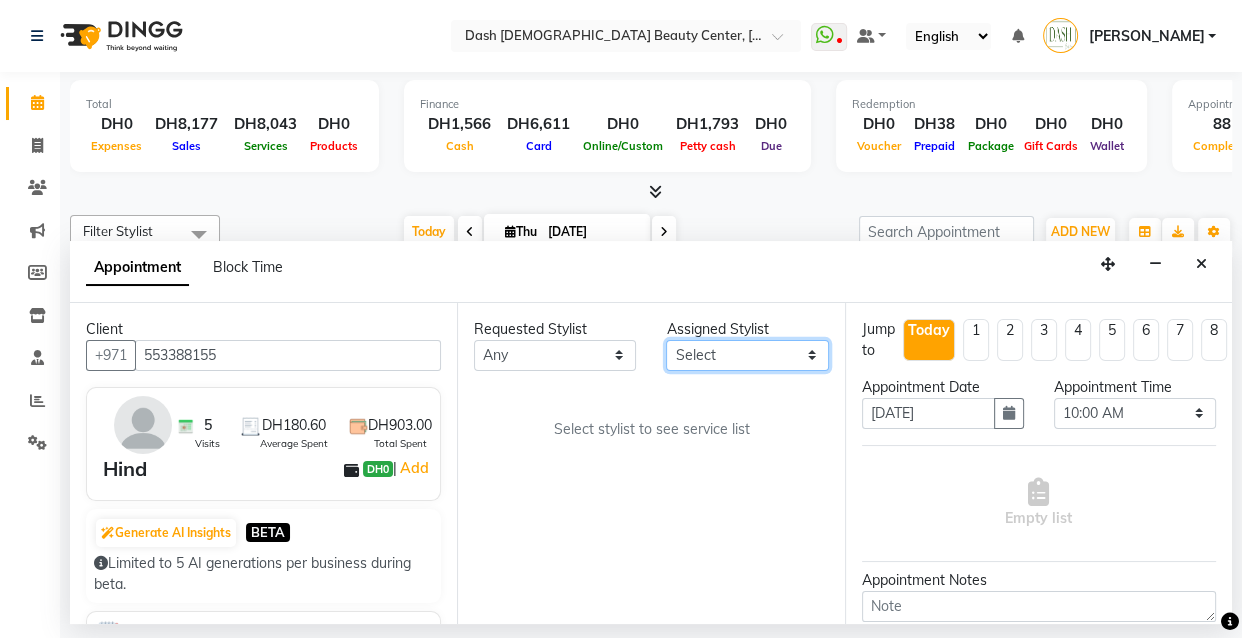 click on "Select [PERSON_NAME] [PERSON_NAME] [PERSON_NAME] [PERSON_NAME] [PERSON_NAME] [PERSON_NAME] [PERSON_NAME] [PERSON_NAME] [PERSON_NAME] Peace [PERSON_NAME] [PERSON_NAME]" at bounding box center [747, 355] 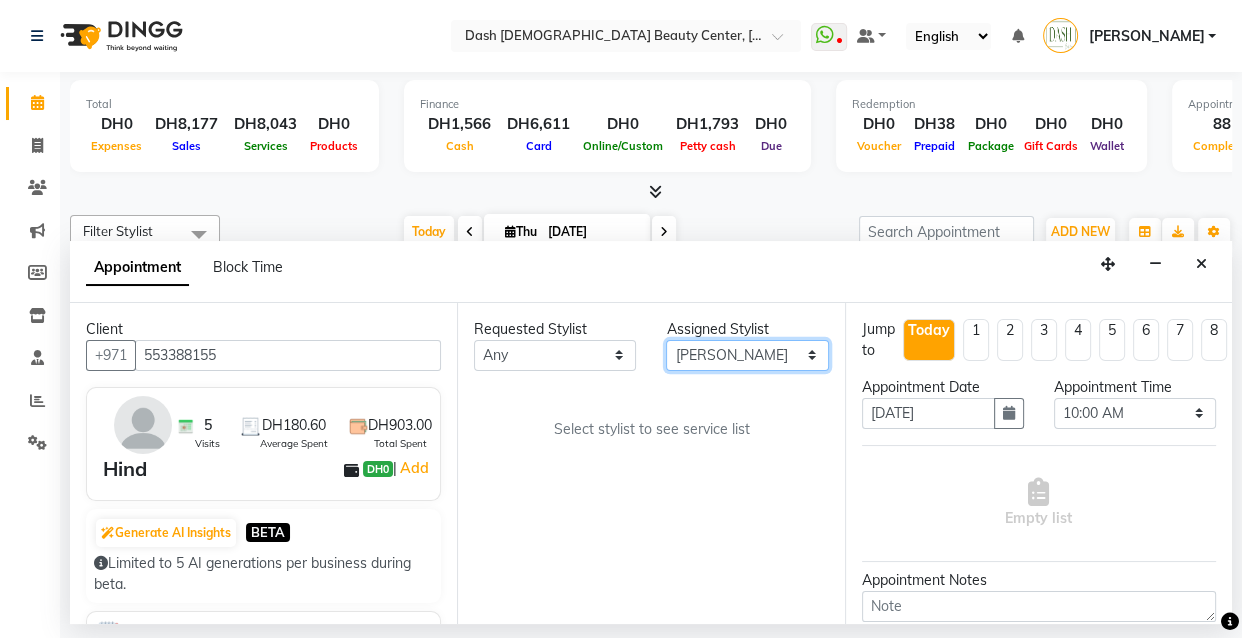 click on "Select [PERSON_NAME] [PERSON_NAME] [PERSON_NAME] [PERSON_NAME] [PERSON_NAME] [PERSON_NAME] [PERSON_NAME] [PERSON_NAME] [PERSON_NAME] Peace [PERSON_NAME] [PERSON_NAME]" at bounding box center (747, 355) 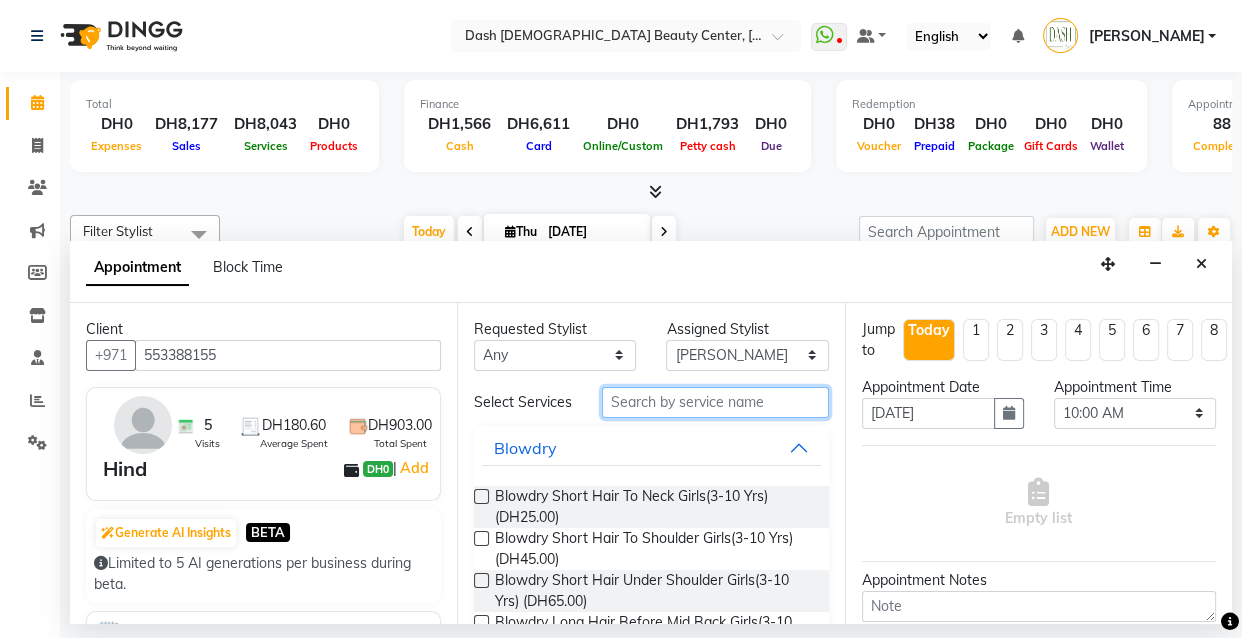 click at bounding box center (715, 402) 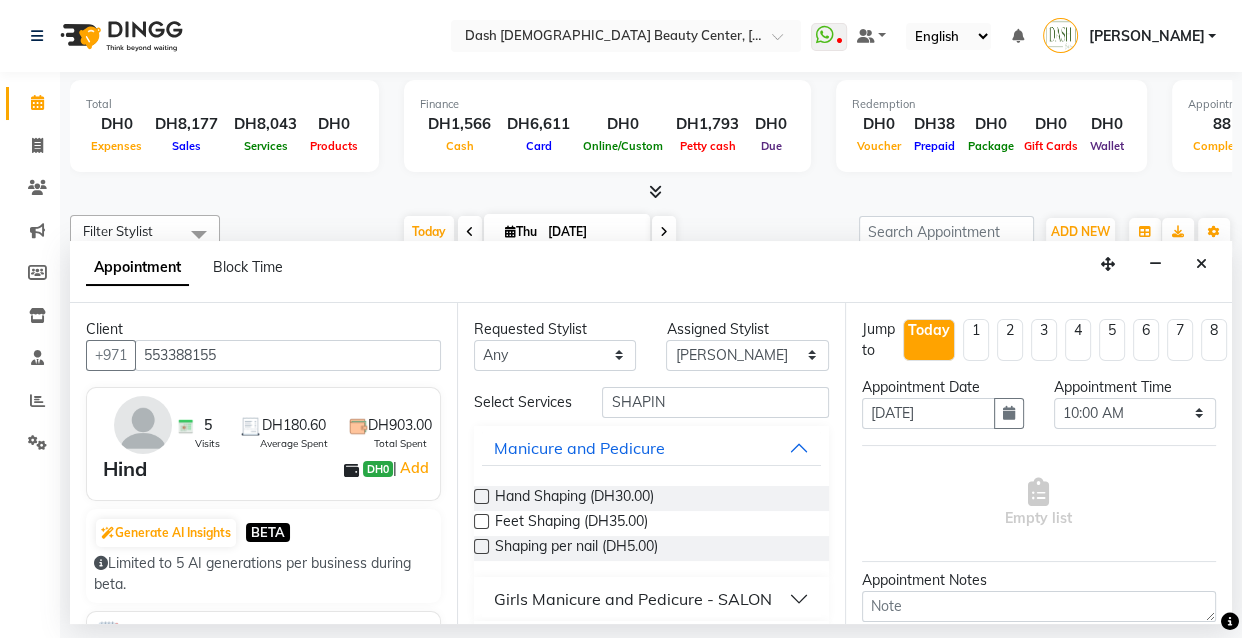 click at bounding box center (481, 496) 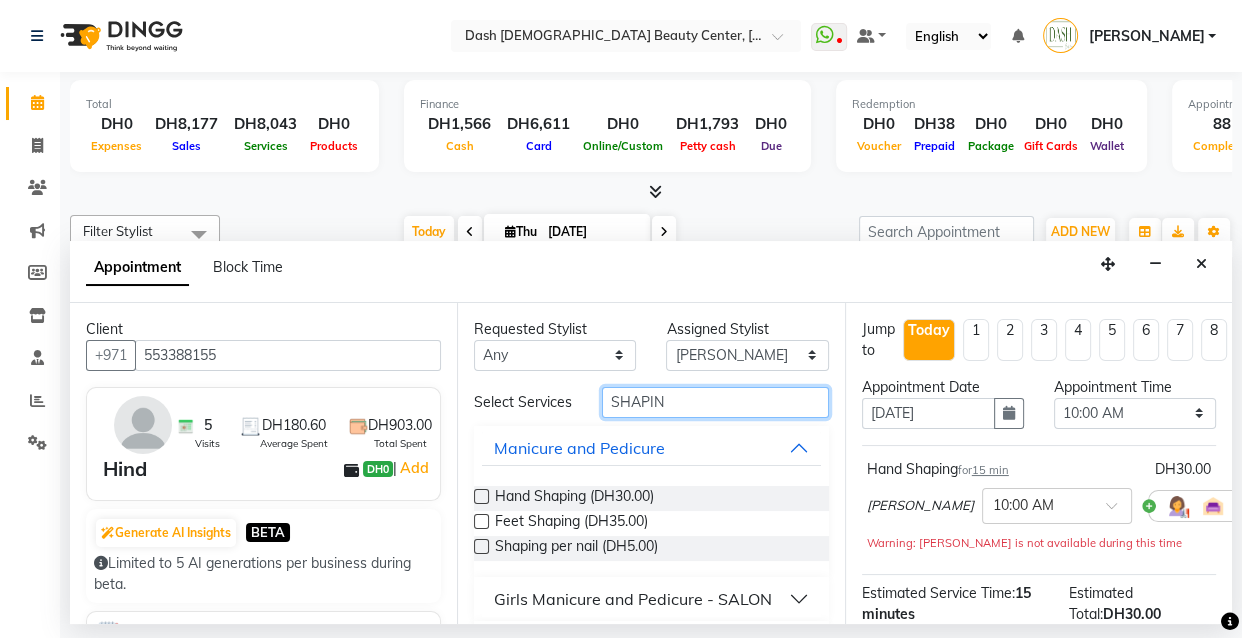click on "SHAPIN" at bounding box center (715, 402) 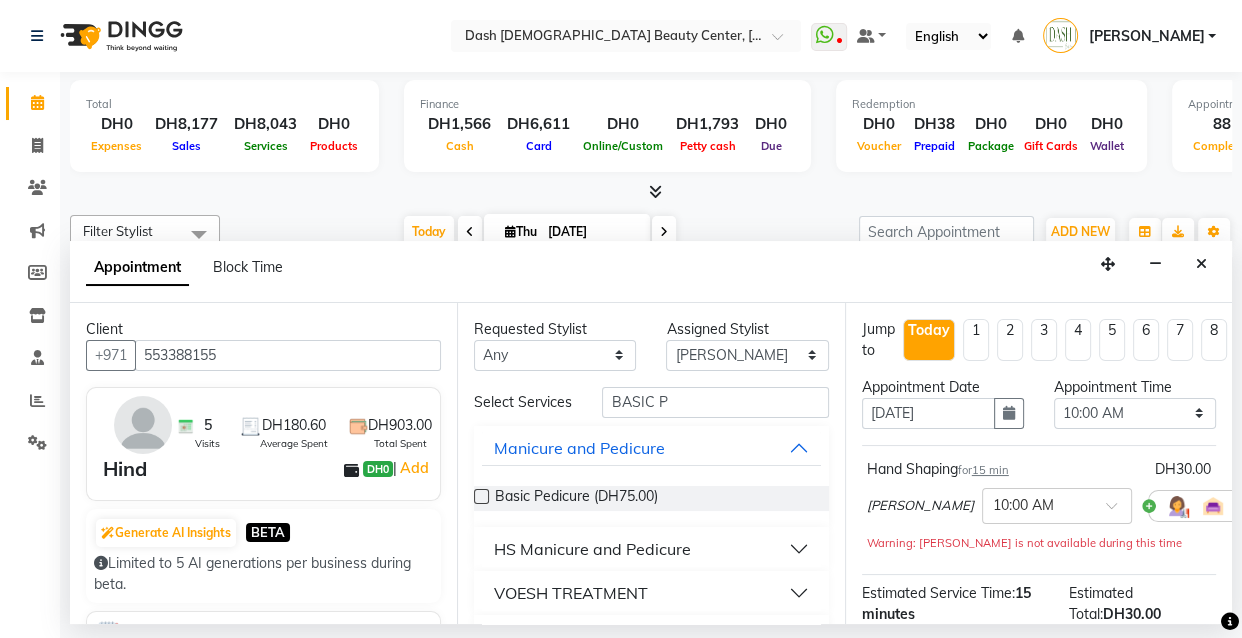 click at bounding box center (481, 496) 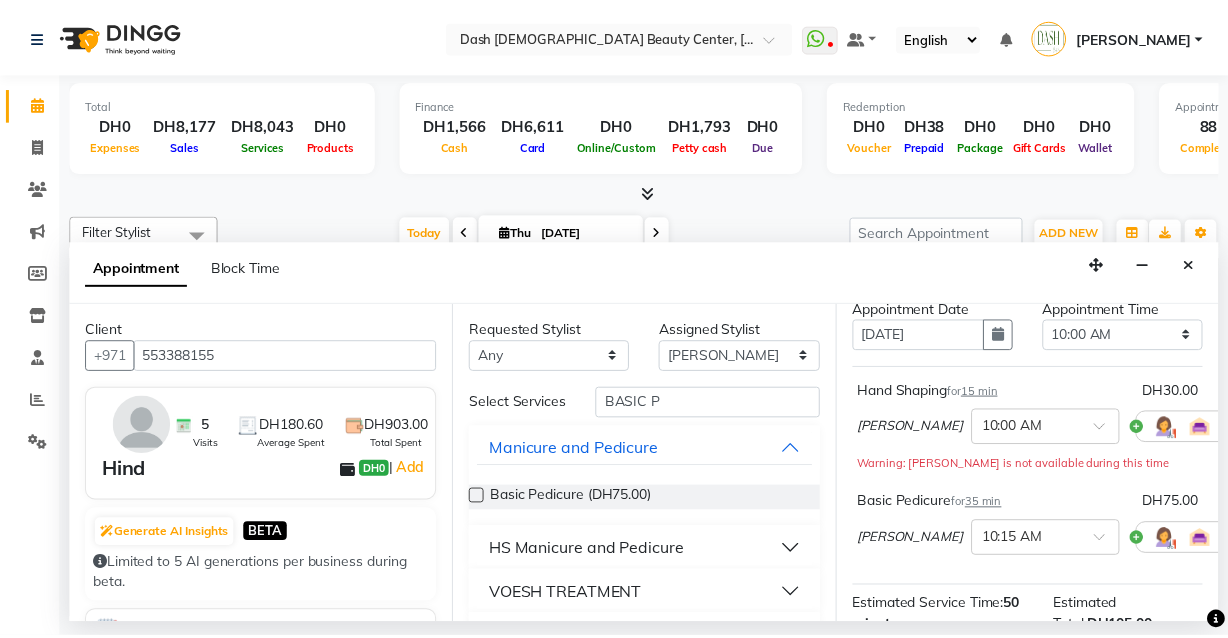 scroll, scrollTop: 368, scrollLeft: 0, axis: vertical 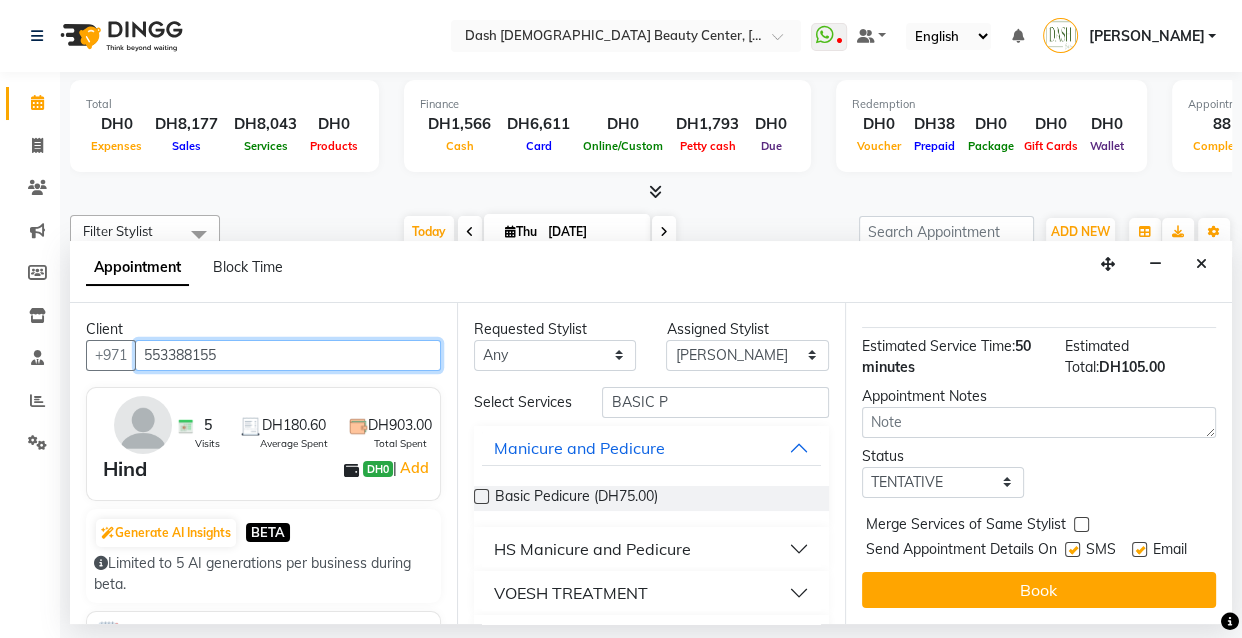 click on "553388155" at bounding box center [288, 355] 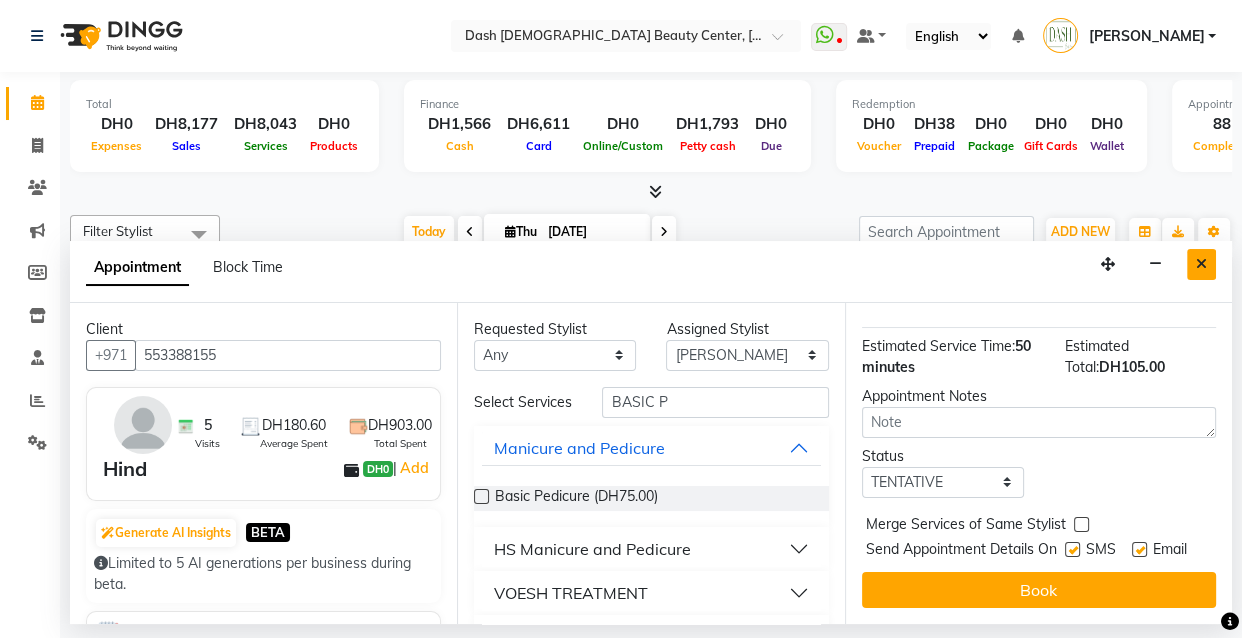 click at bounding box center (1201, 264) 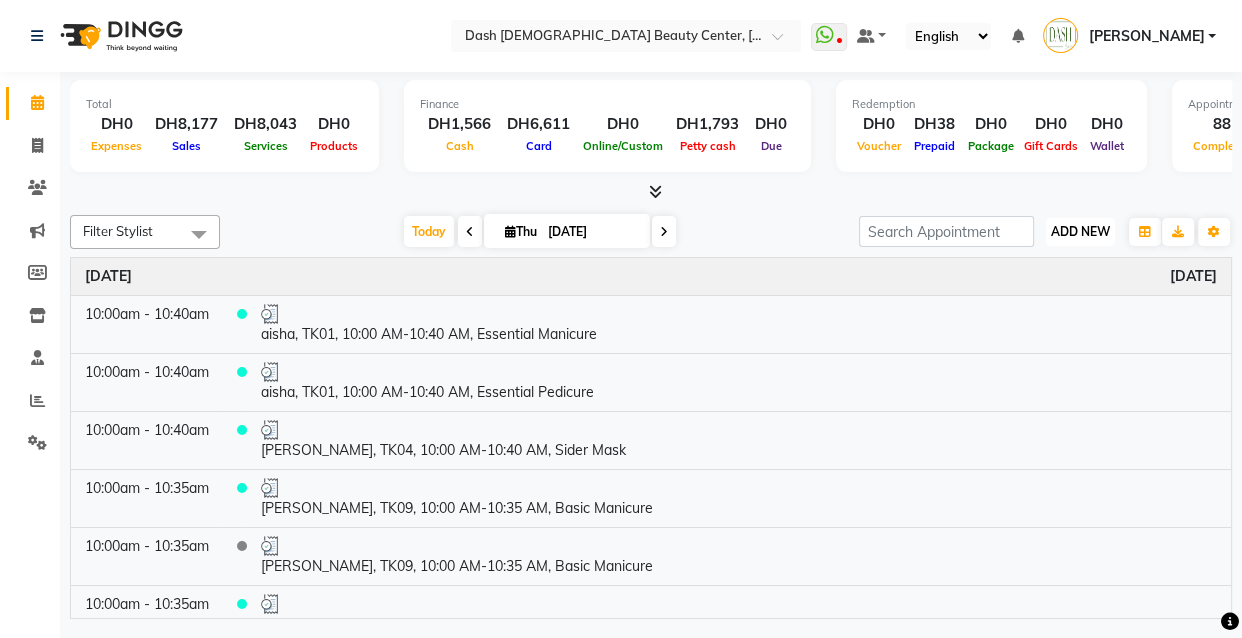 click on "ADD NEW" at bounding box center (1080, 231) 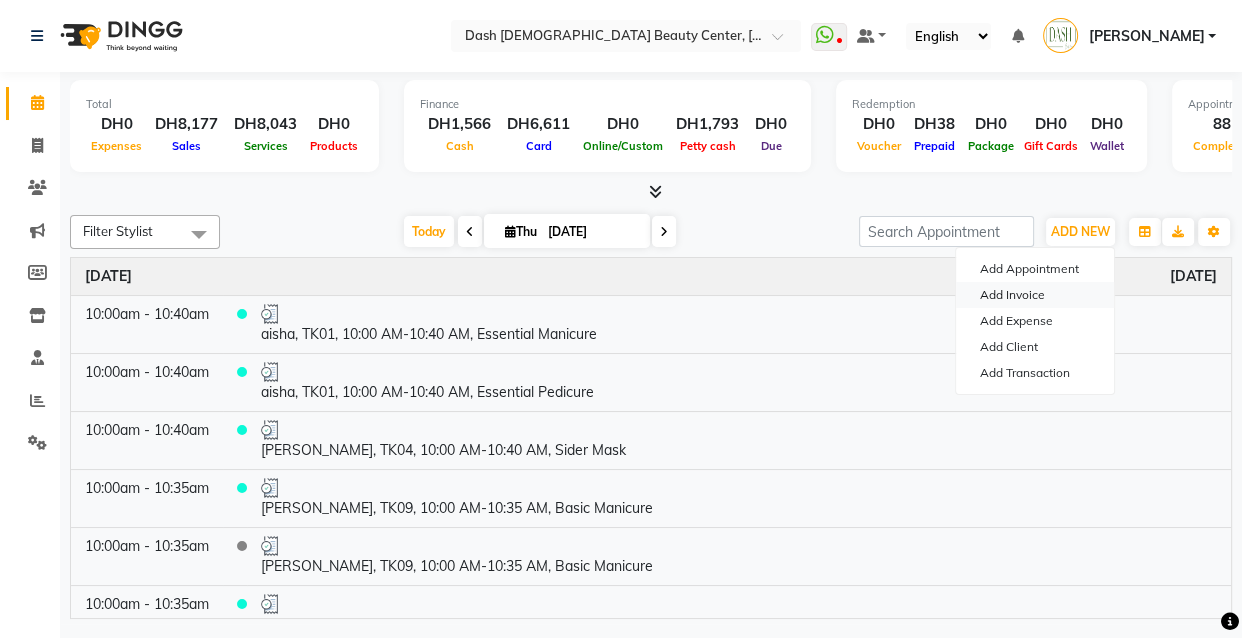 click on "Add Invoice" at bounding box center [1035, 295] 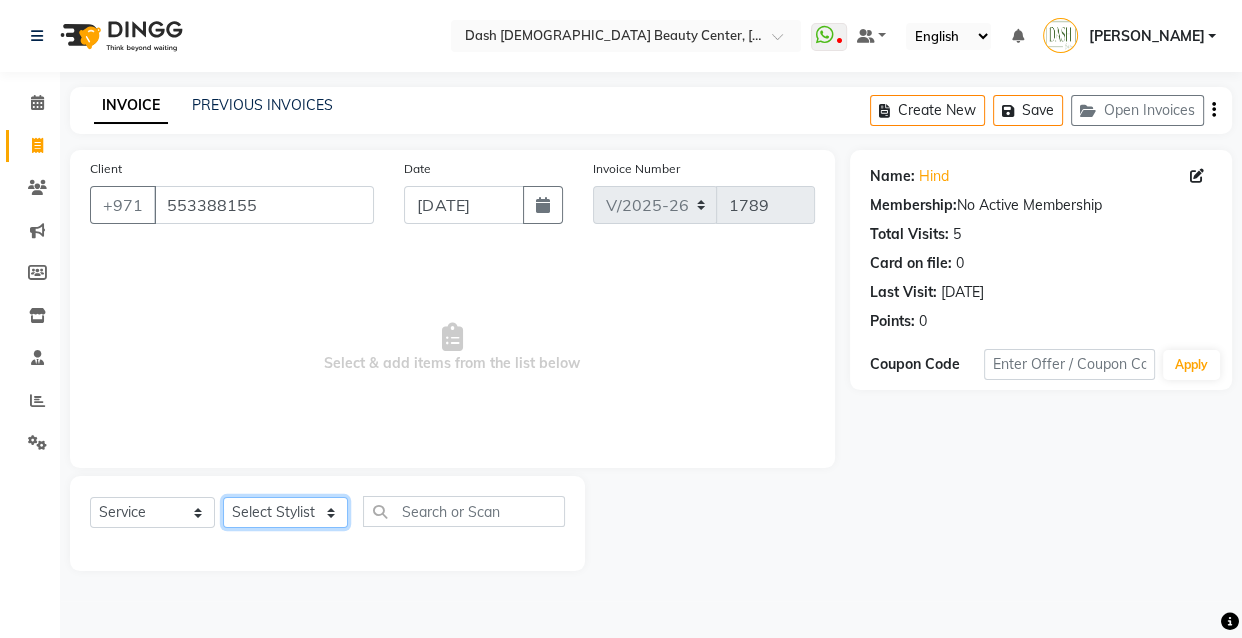 click on "Select Stylist [PERSON_NAME] [PERSON_NAME] [PERSON_NAME] [PERSON_NAME] [PERSON_NAME] [PERSON_NAME] [PERSON_NAME] [PERSON_NAME] May [PERSON_NAME] (Cafe) Nabasirye (Cafe) [PERSON_NAME] [PERSON_NAME] Owner Peace Rechiel [PERSON_NAME] [PERSON_NAME]" 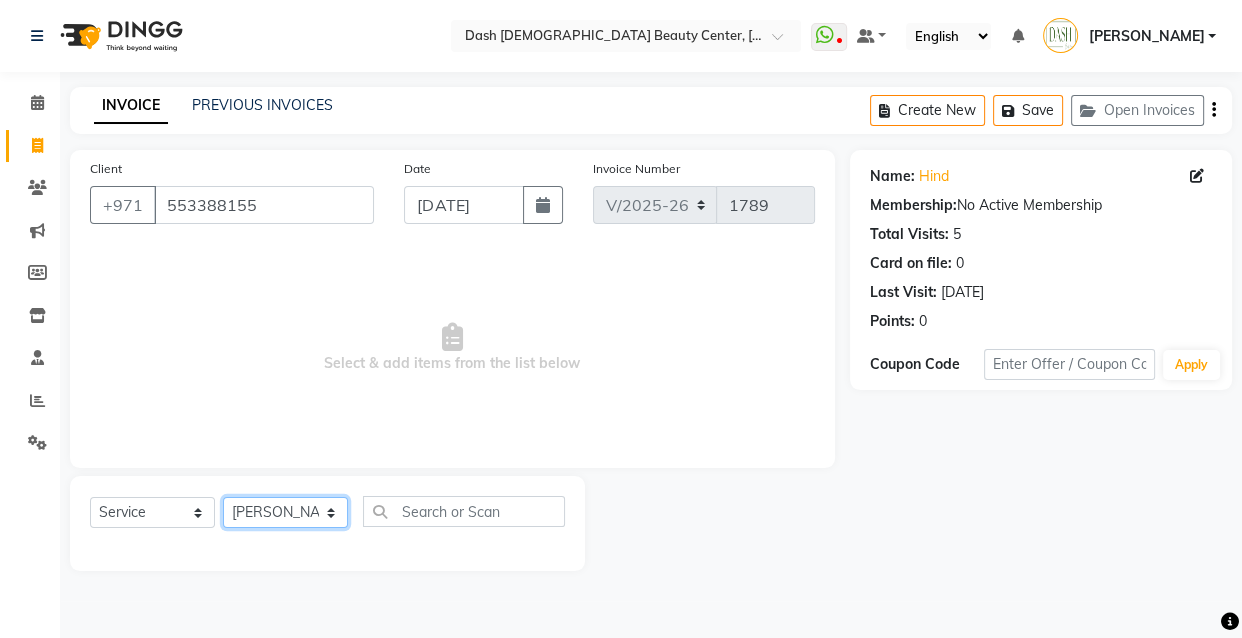 click on "Select Stylist [PERSON_NAME] [PERSON_NAME] [PERSON_NAME] [PERSON_NAME] [PERSON_NAME] [PERSON_NAME] [PERSON_NAME] [PERSON_NAME] May [PERSON_NAME] (Cafe) Nabasirye (Cafe) [PERSON_NAME] [PERSON_NAME] Owner Peace Rechiel [PERSON_NAME] [PERSON_NAME]" 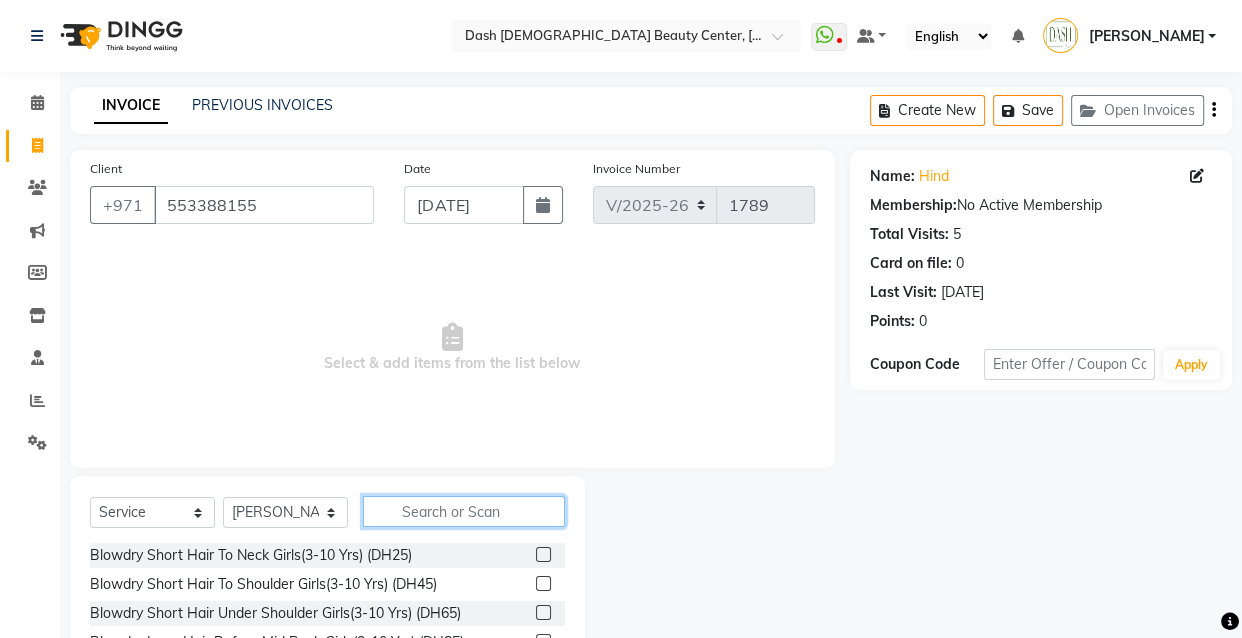 click 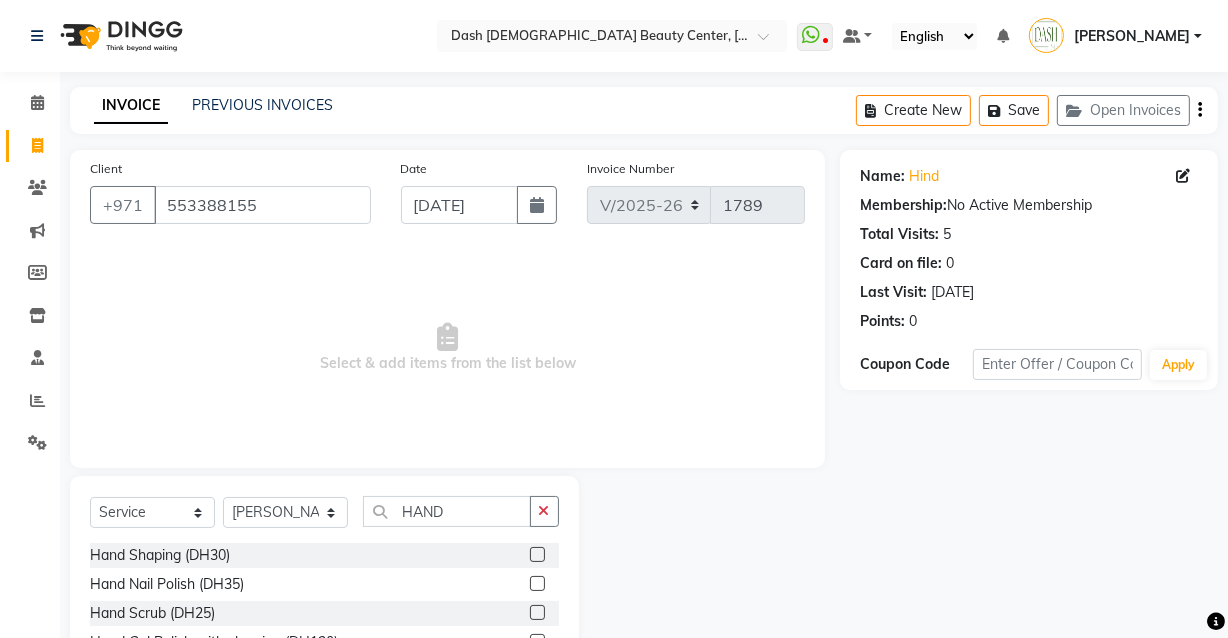 click 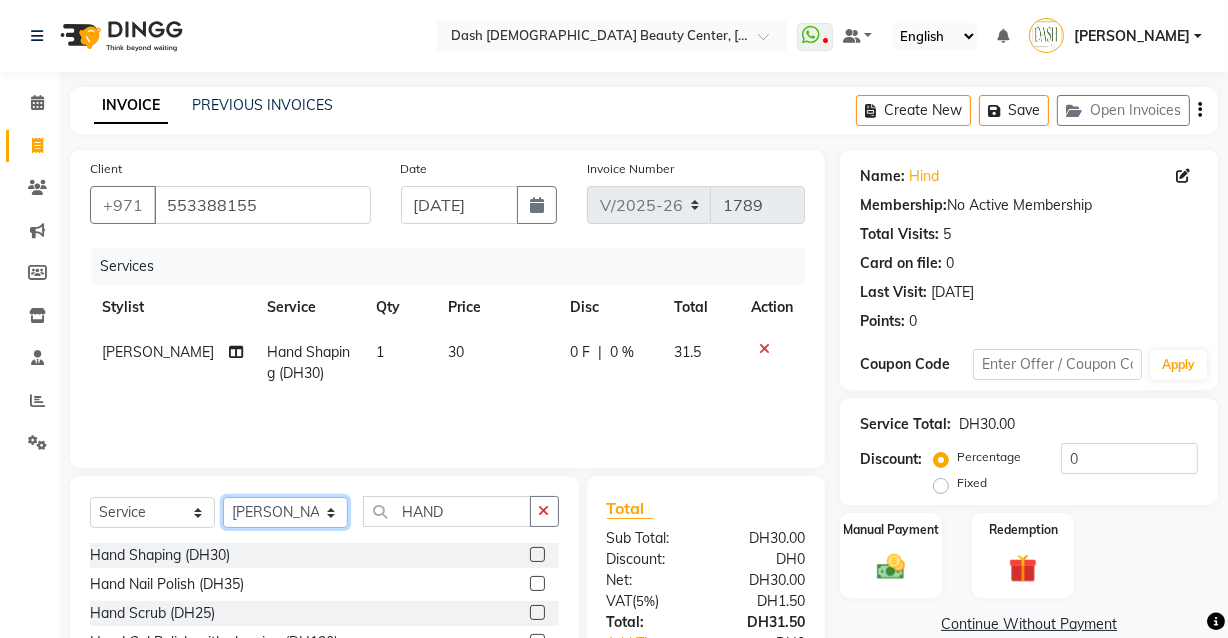 click on "Select Stylist [PERSON_NAME] [PERSON_NAME] [PERSON_NAME] [PERSON_NAME] [PERSON_NAME] [PERSON_NAME] [PERSON_NAME] [PERSON_NAME] May [PERSON_NAME] (Cafe) Nabasirye (Cafe) [PERSON_NAME] [PERSON_NAME] Owner Peace Rechiel [PERSON_NAME] [PERSON_NAME]" 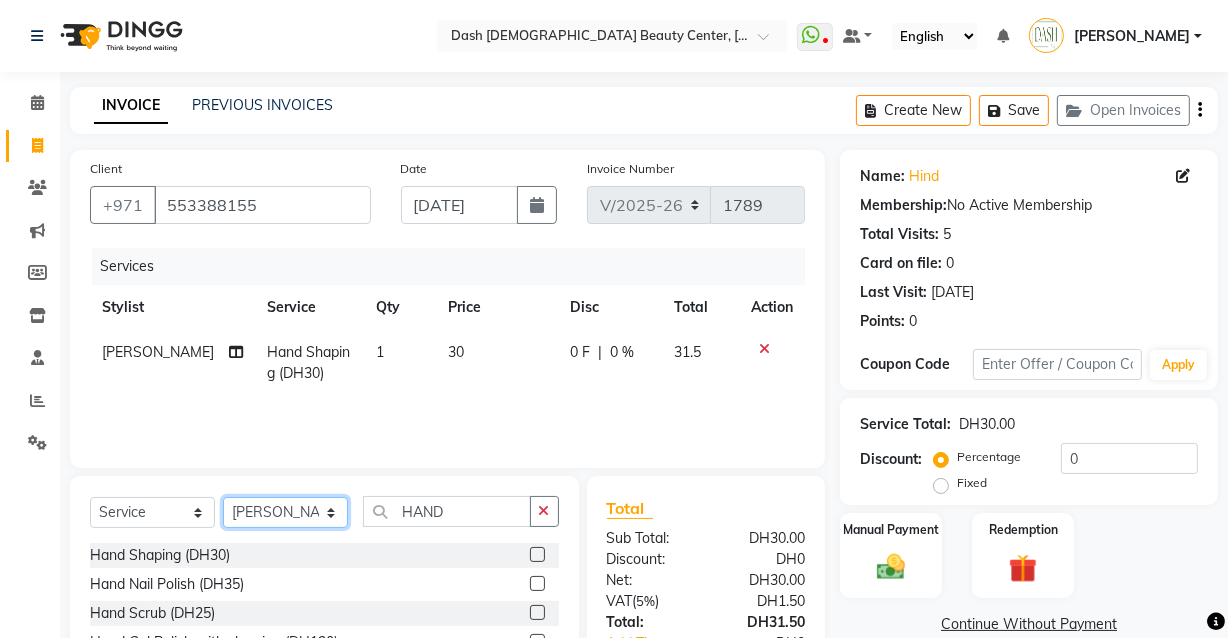 click on "Select Stylist [PERSON_NAME] [PERSON_NAME] [PERSON_NAME] [PERSON_NAME] [PERSON_NAME] [PERSON_NAME] [PERSON_NAME] [PERSON_NAME] May [PERSON_NAME] (Cafe) Nabasirye (Cafe) [PERSON_NAME] [PERSON_NAME] Owner Peace Rechiel [PERSON_NAME] [PERSON_NAME]" 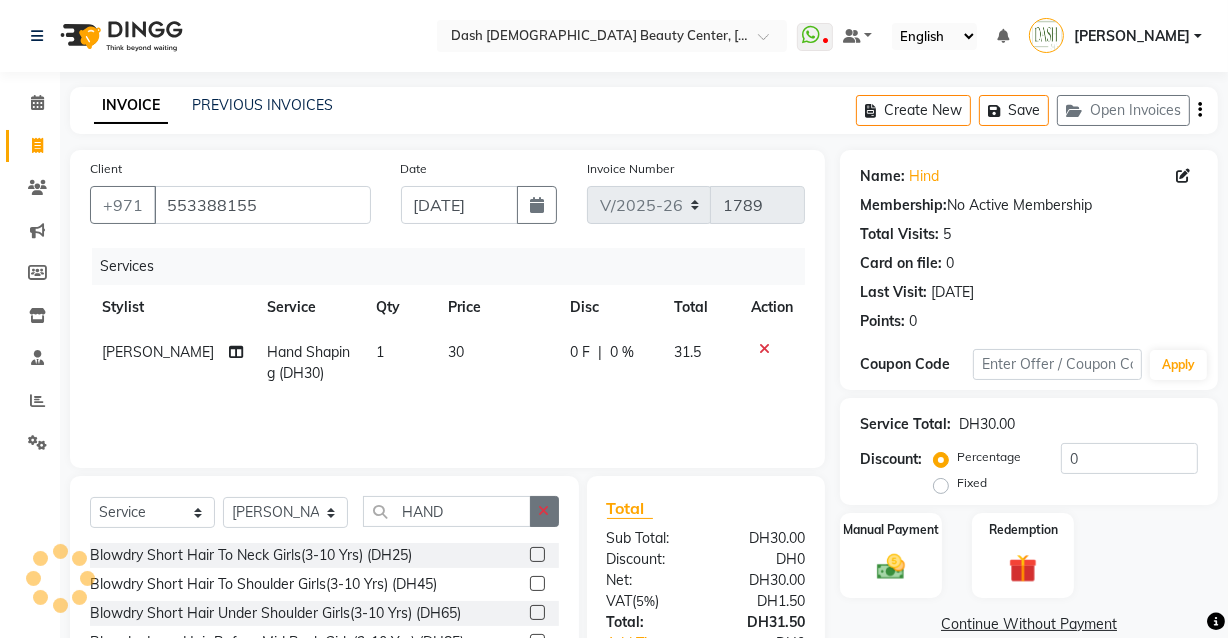 click 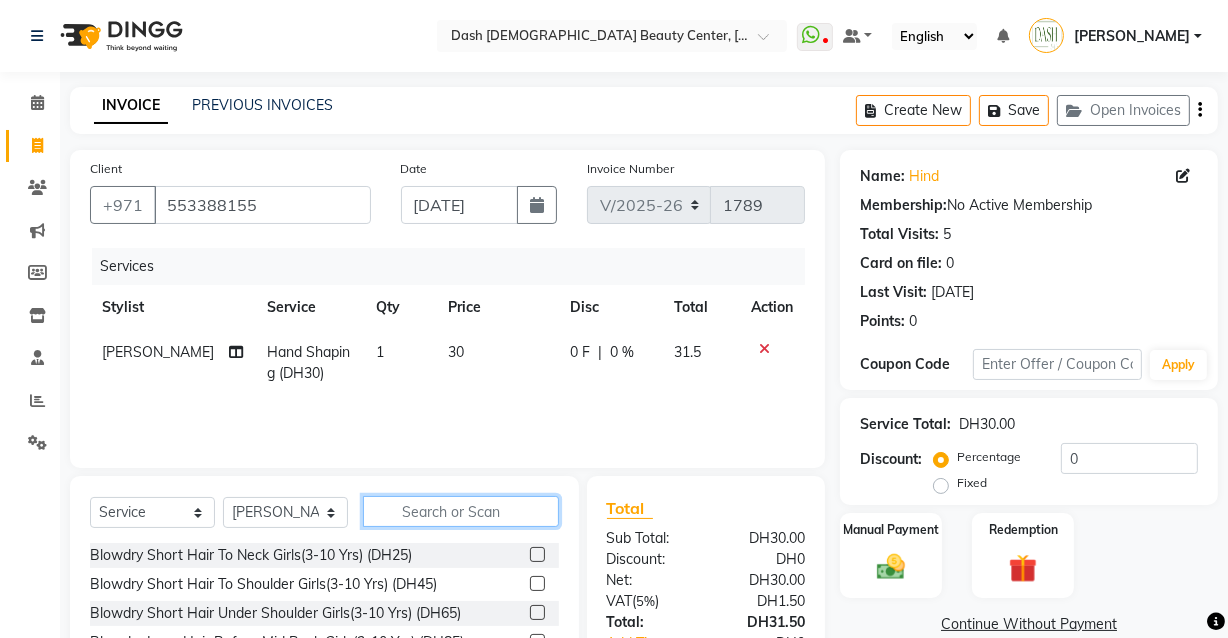 click 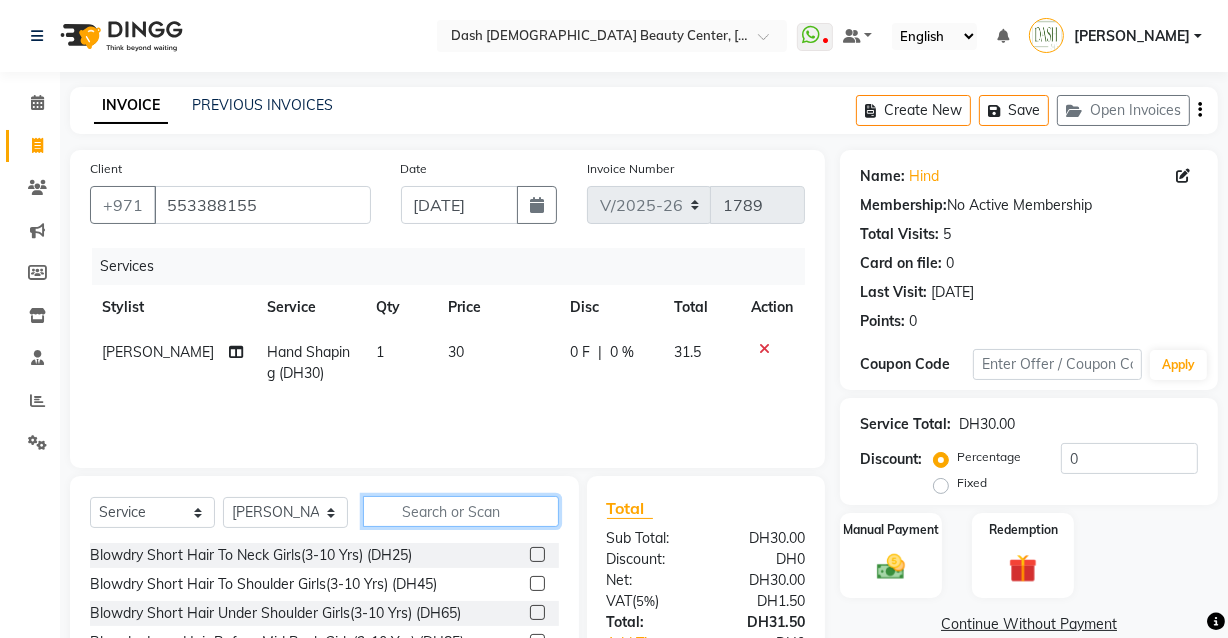 click 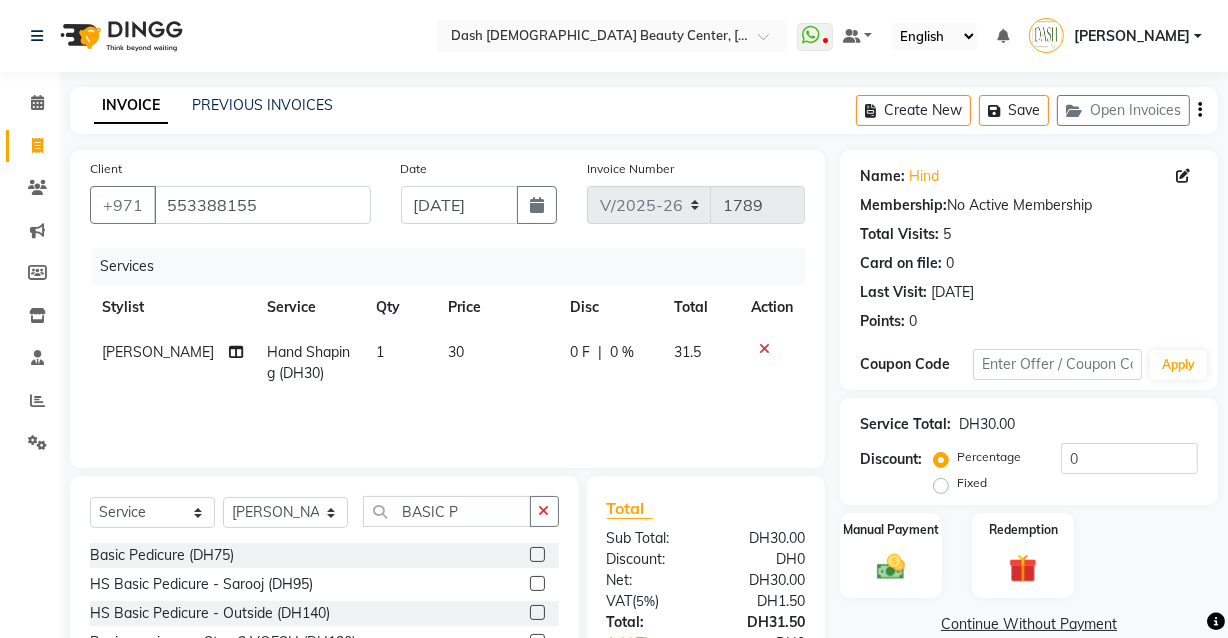 click 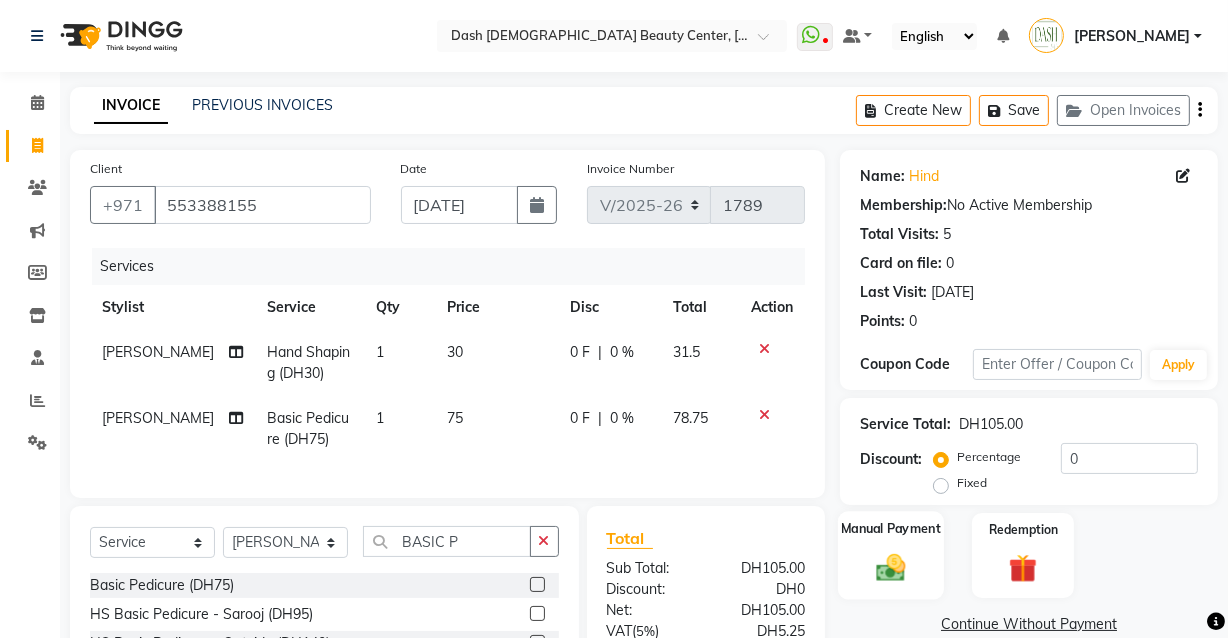 click 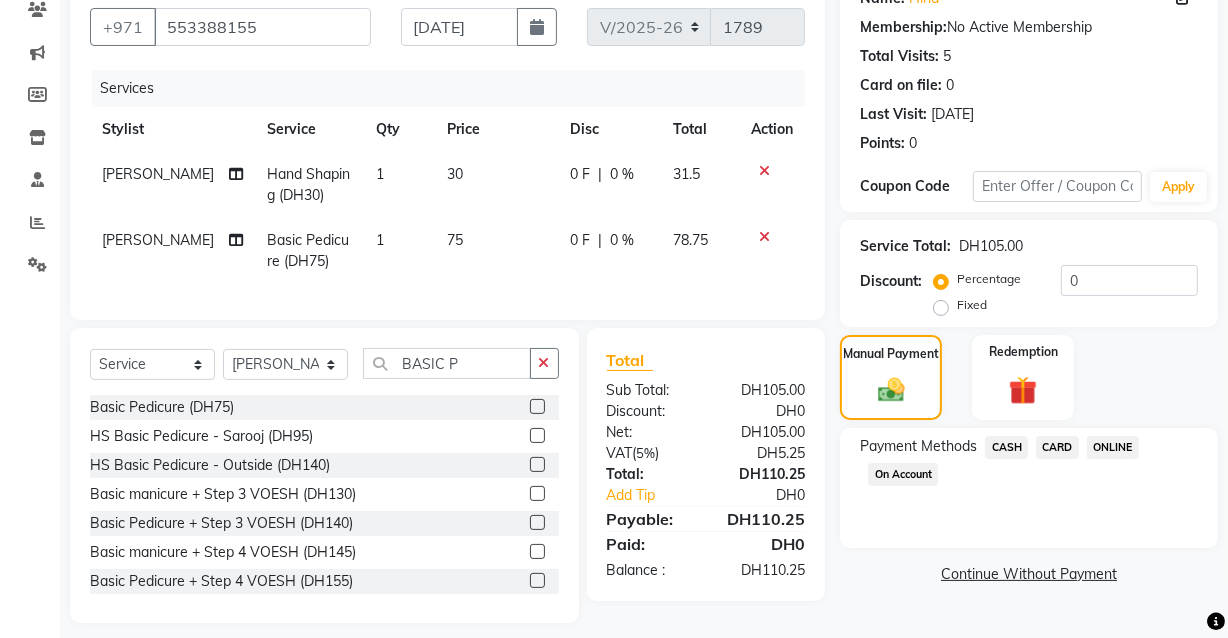 click on "CARD" 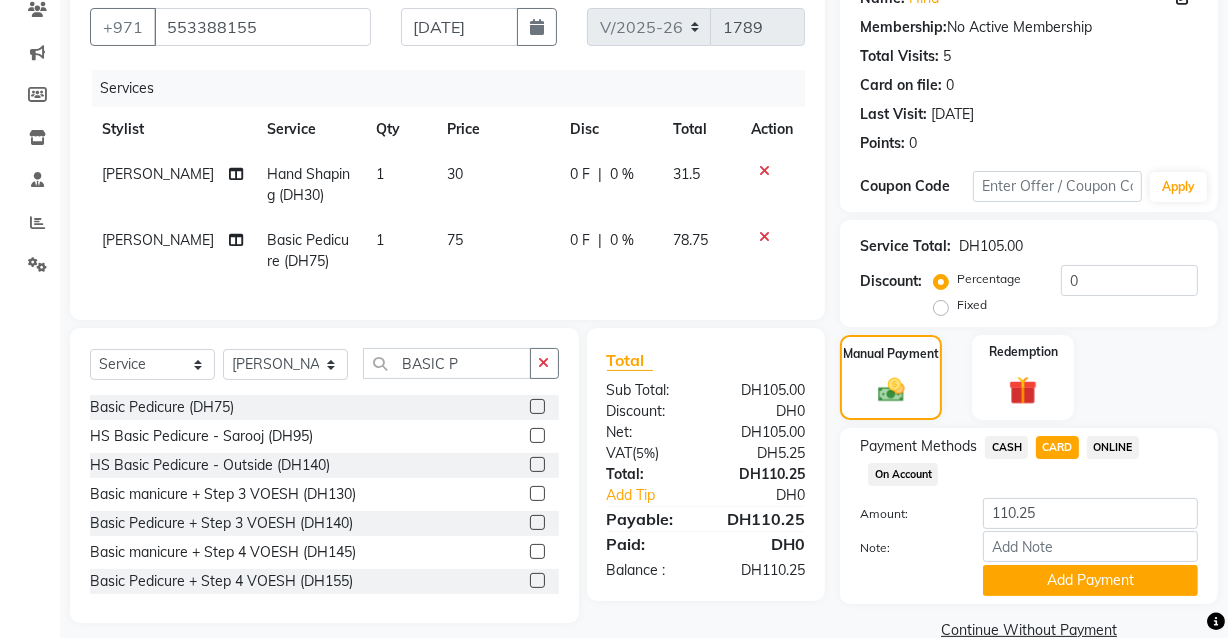scroll, scrollTop: 214, scrollLeft: 0, axis: vertical 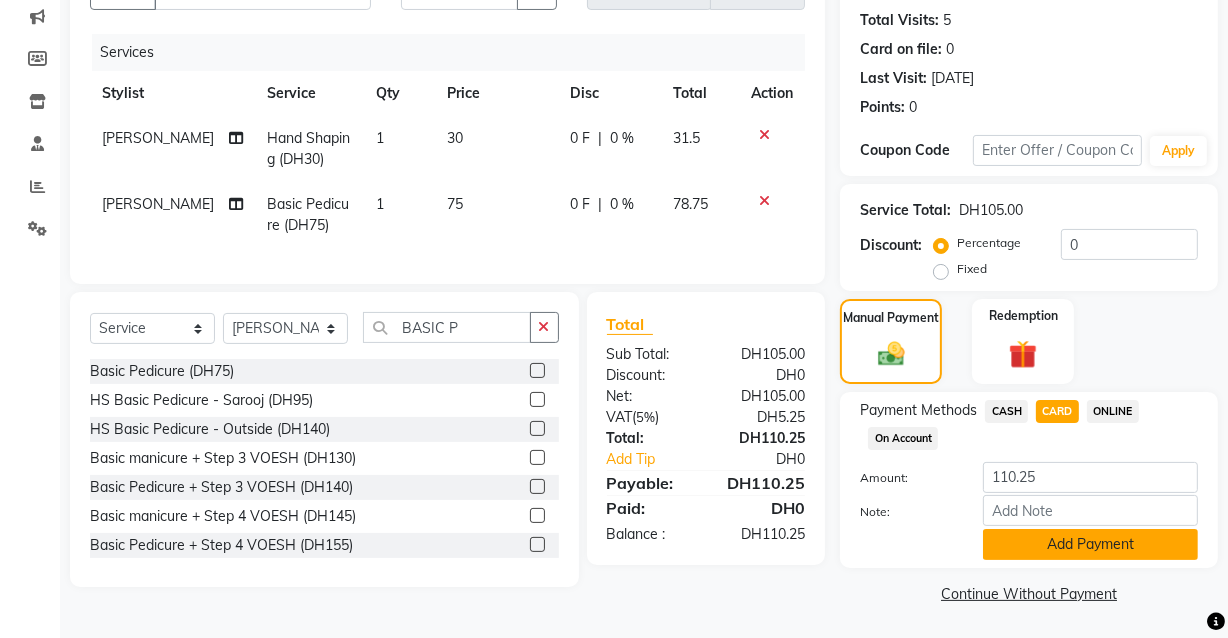 click on "Add Payment" 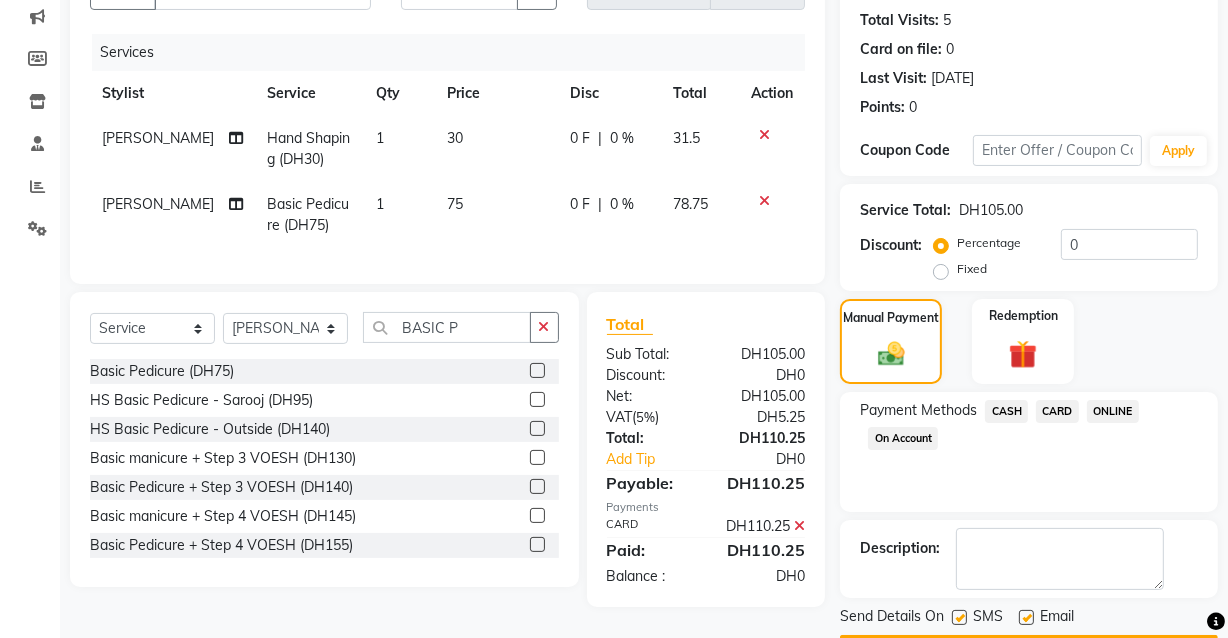 scroll, scrollTop: 270, scrollLeft: 0, axis: vertical 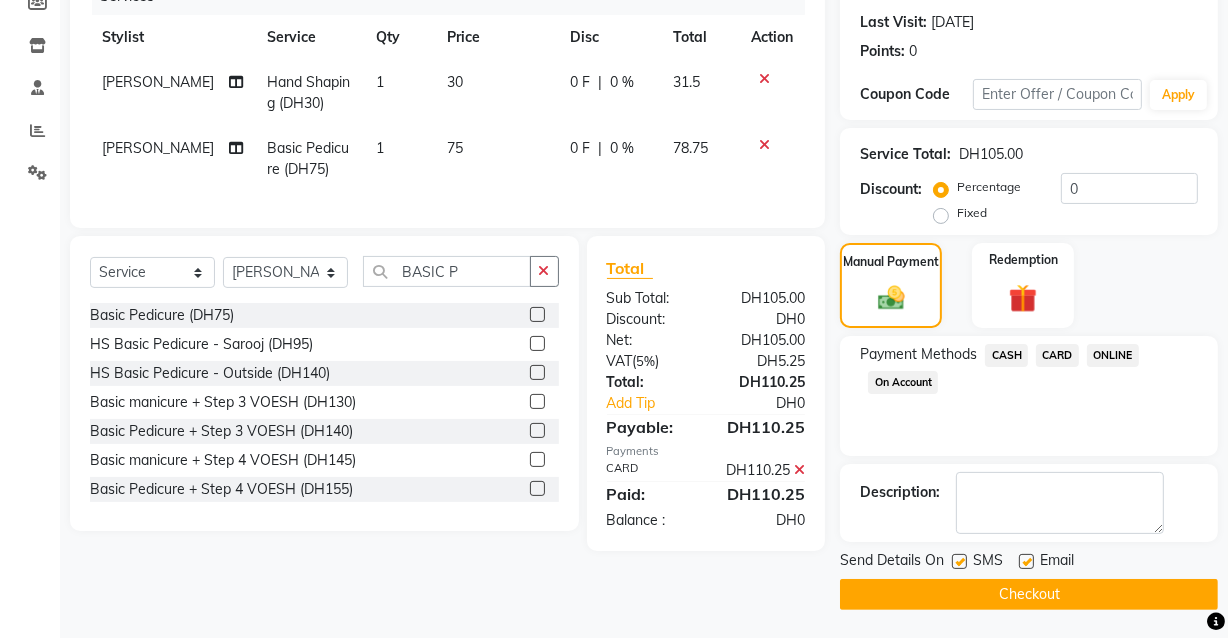 click on "Checkout" 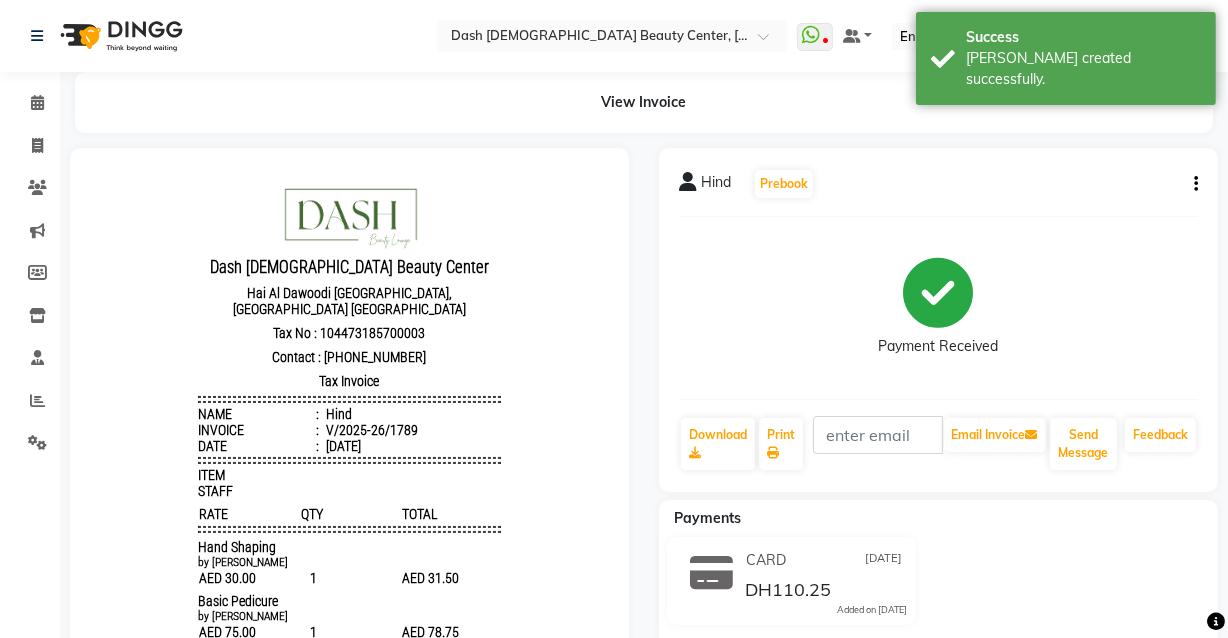 scroll, scrollTop: 0, scrollLeft: 0, axis: both 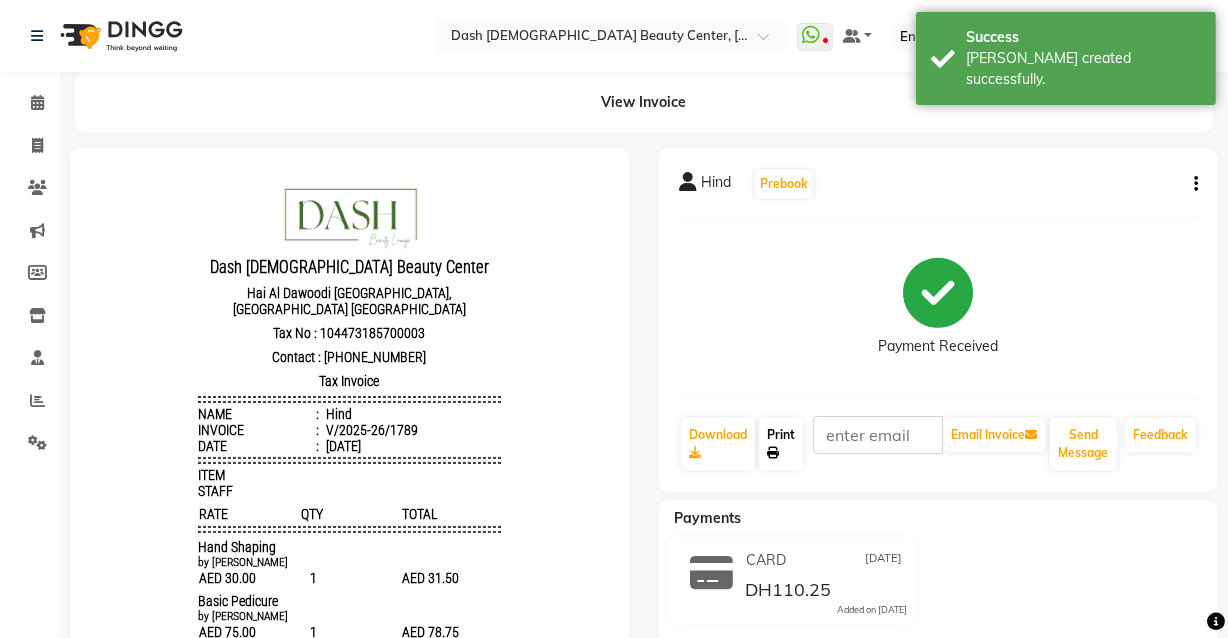 click on "Print" 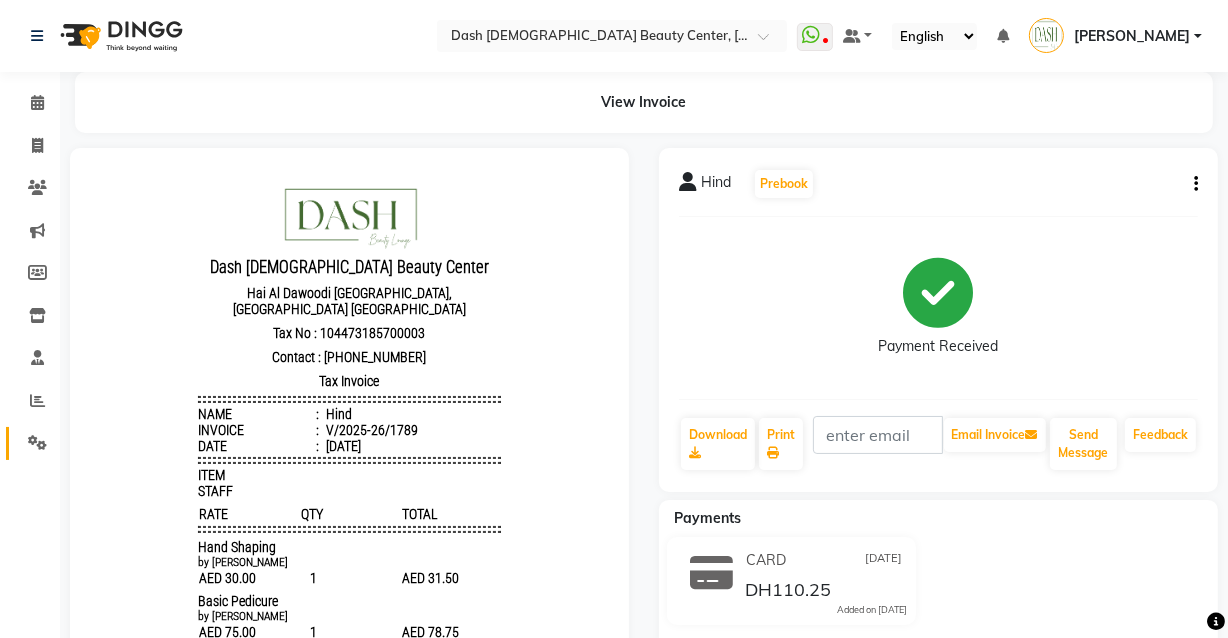 click 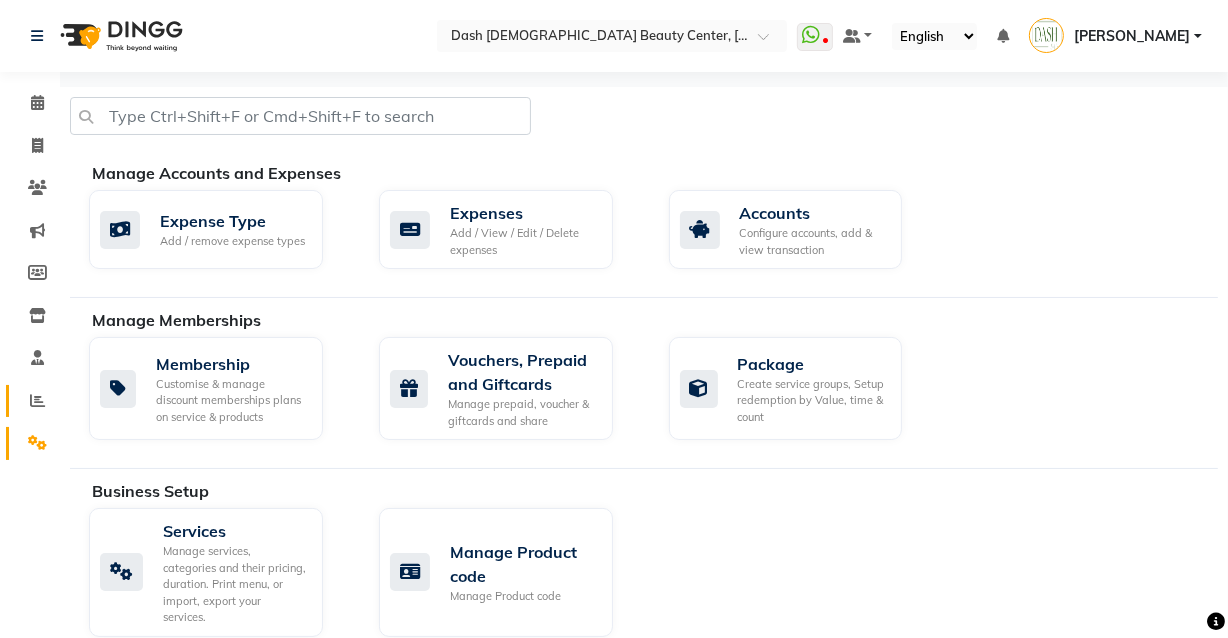 click 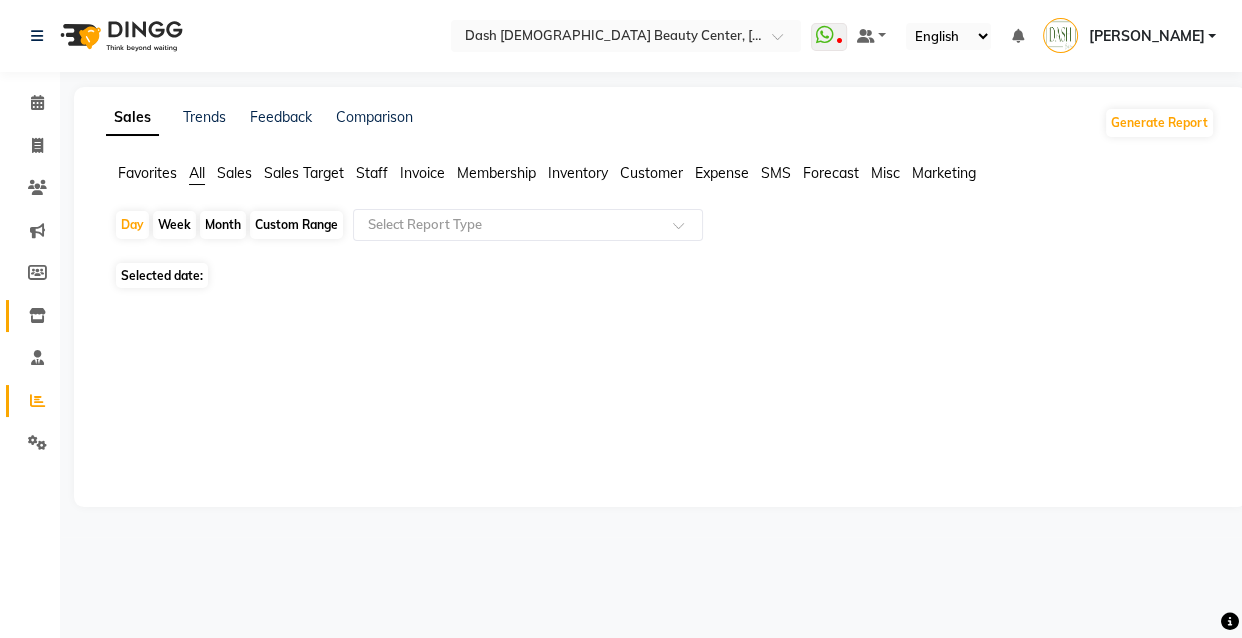click 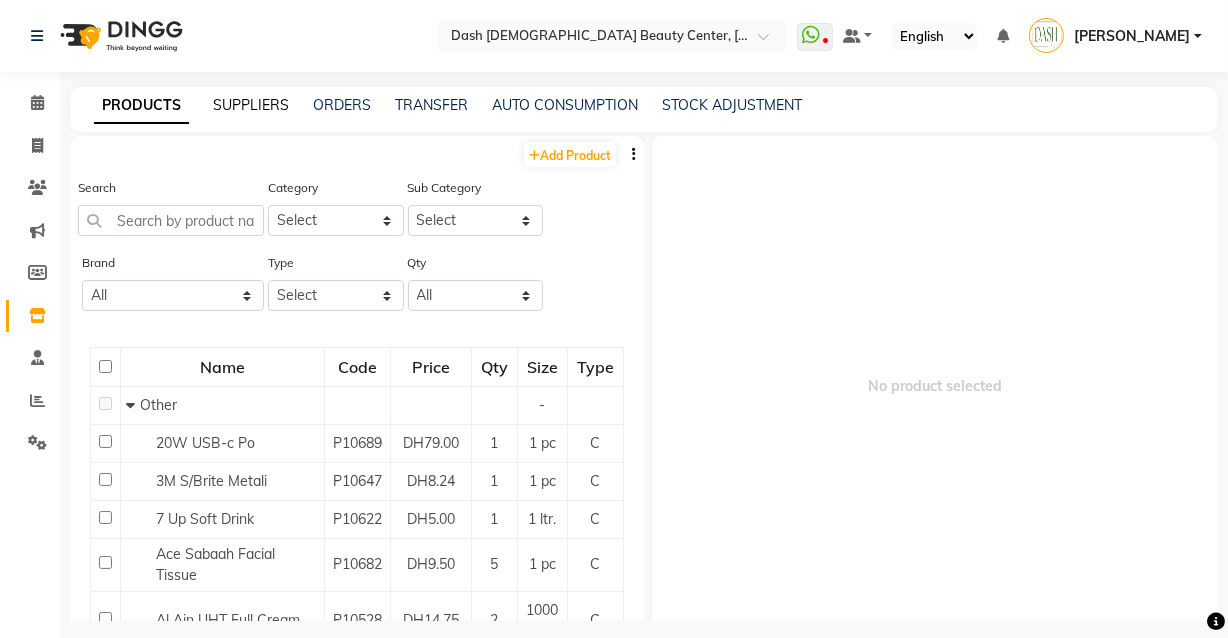 click on "SUPPLIERS" 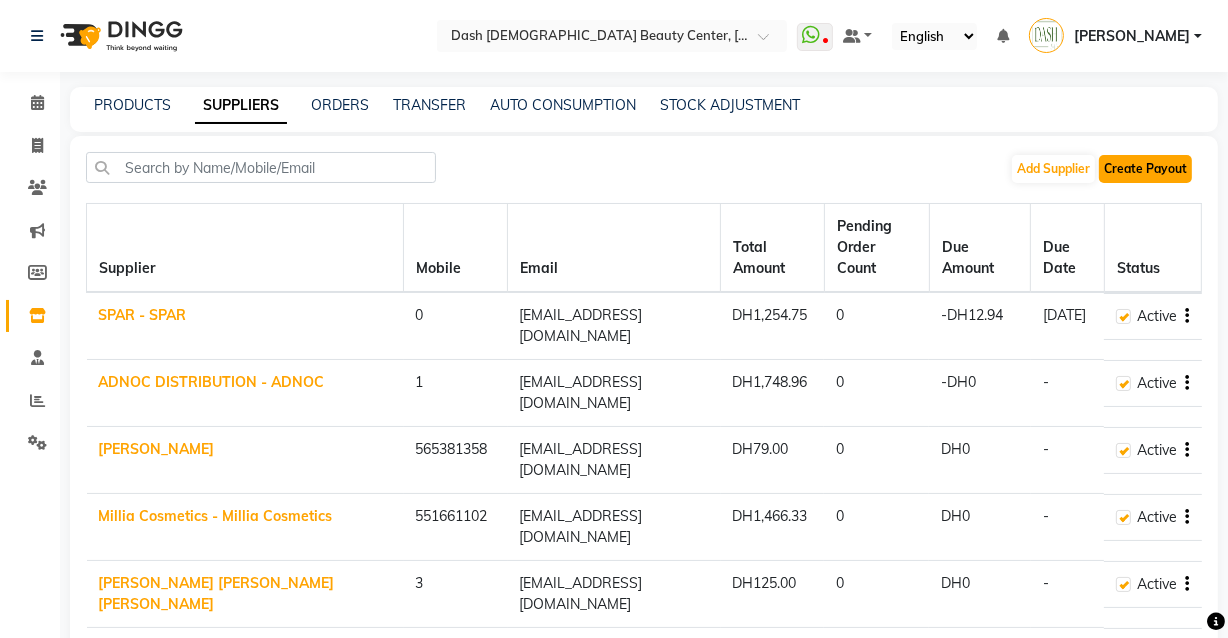 click on "Create Payout" 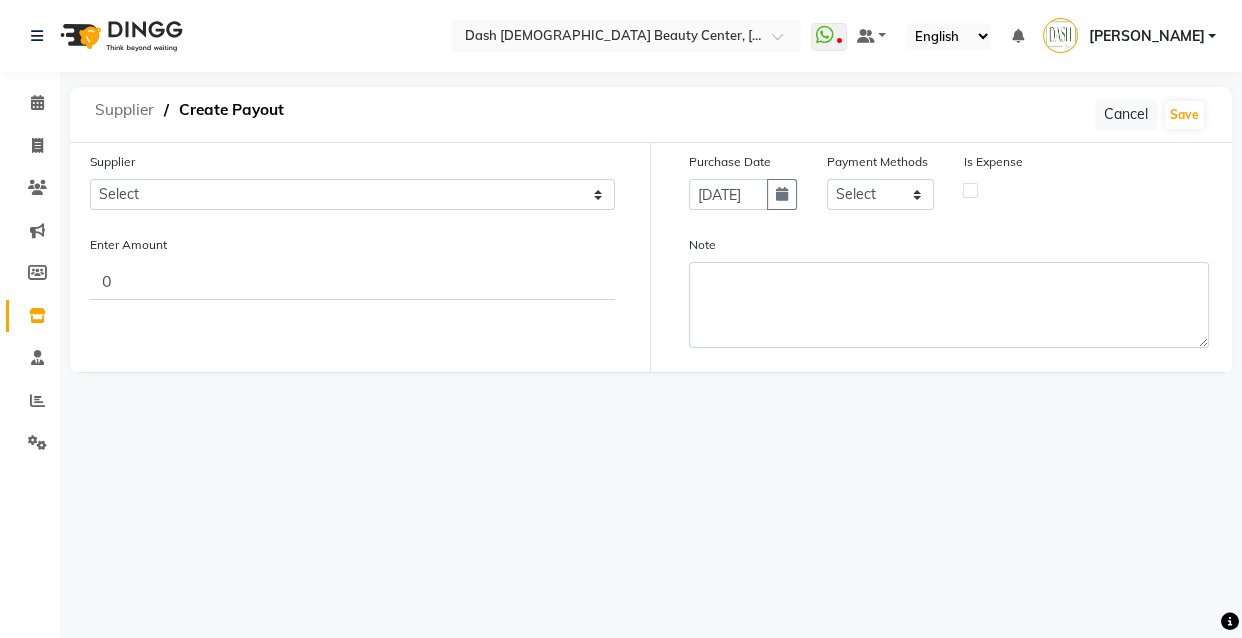 click on "Supplier" 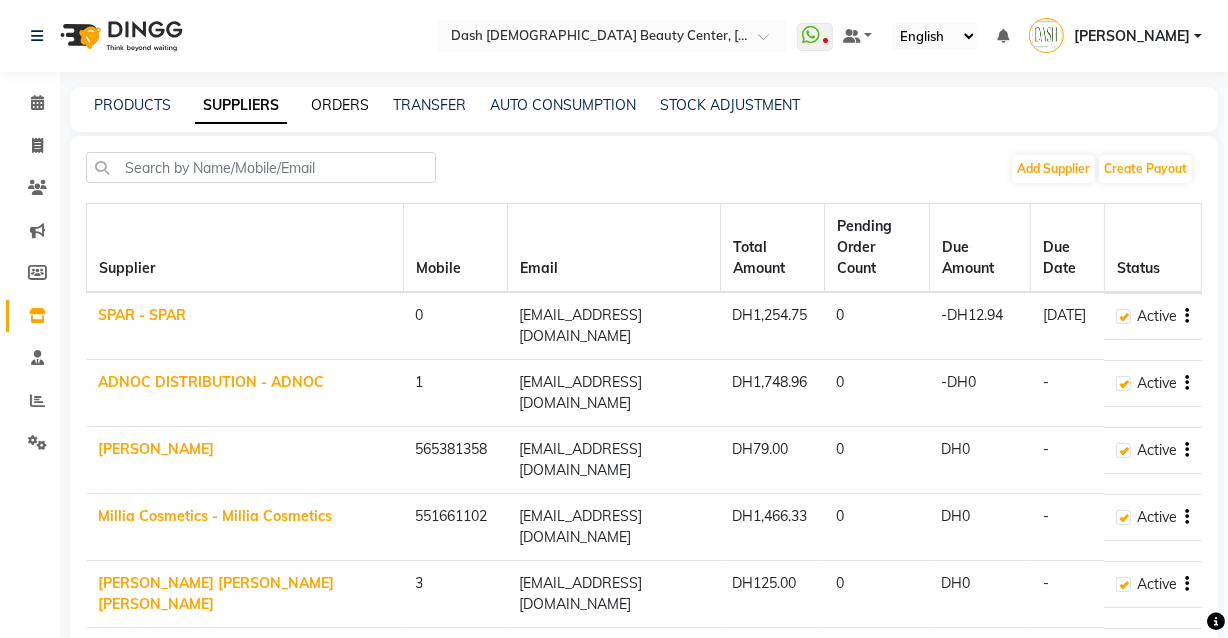 click on "ORDERS" 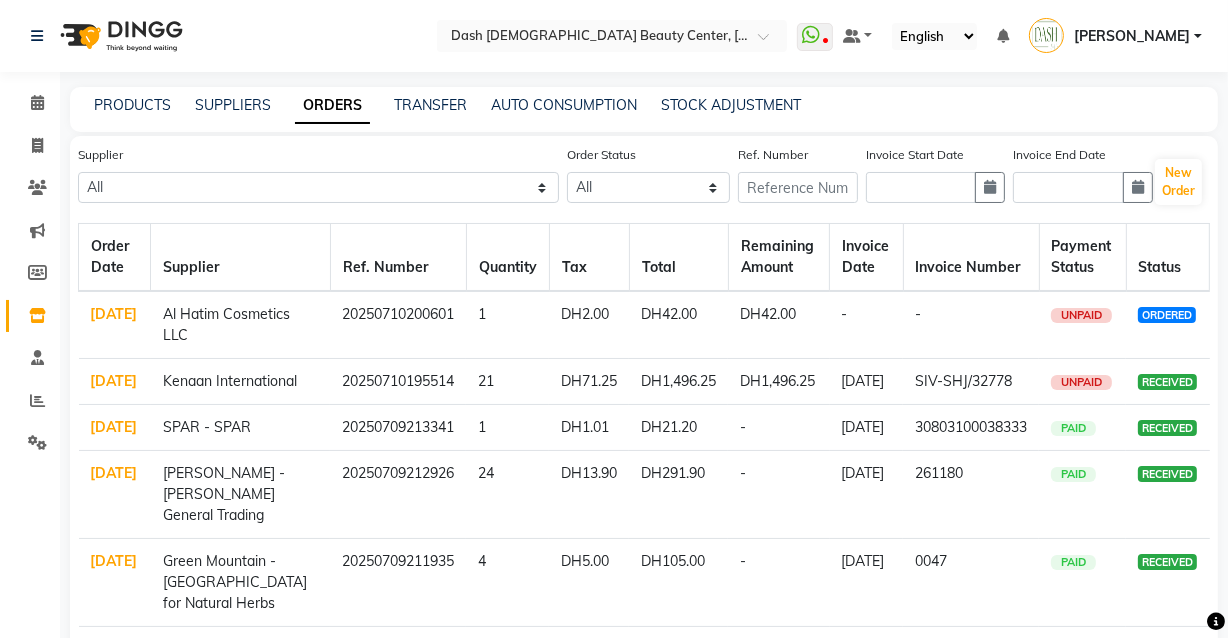 click on "ORDERED" 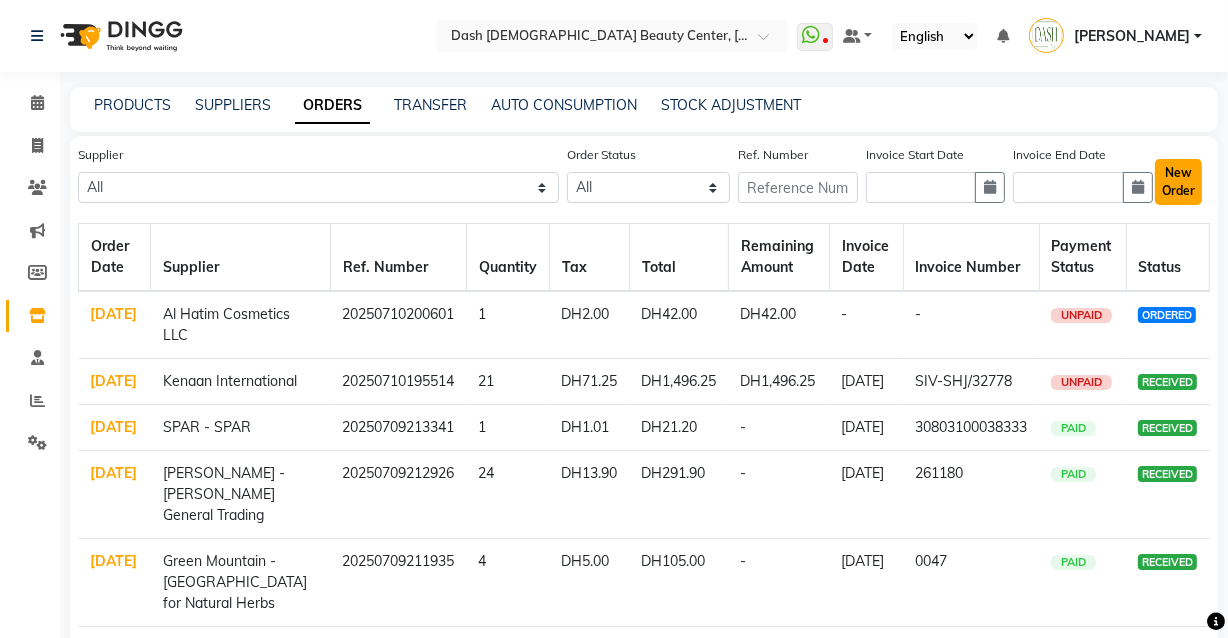click on "New Order" 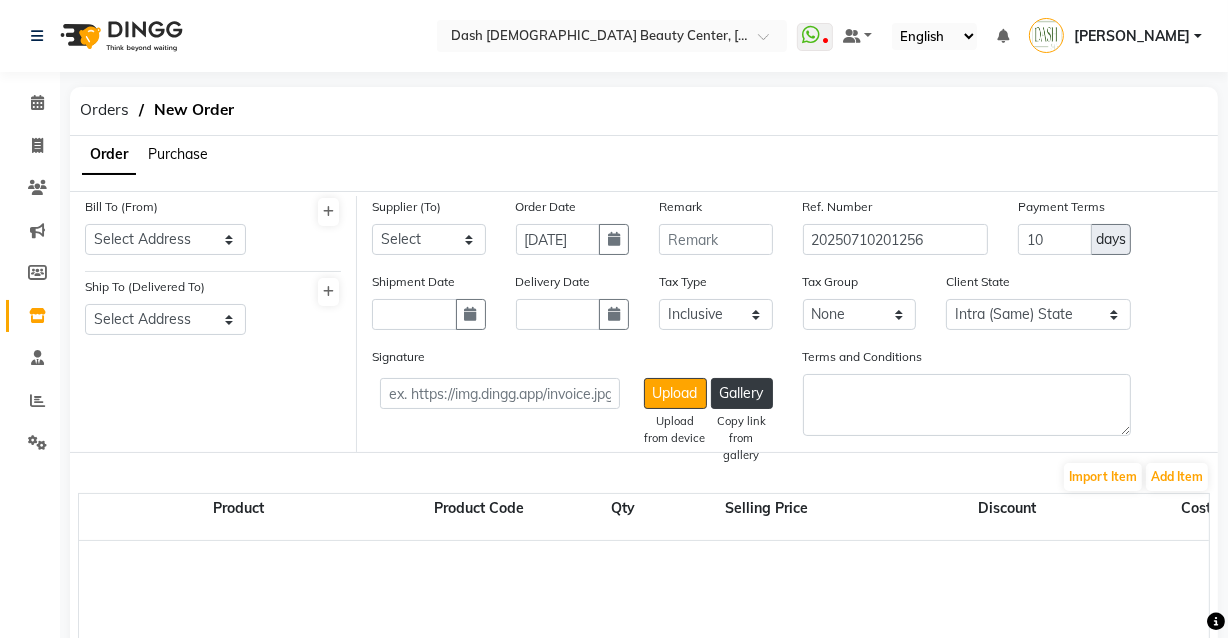 click on "Purchase" 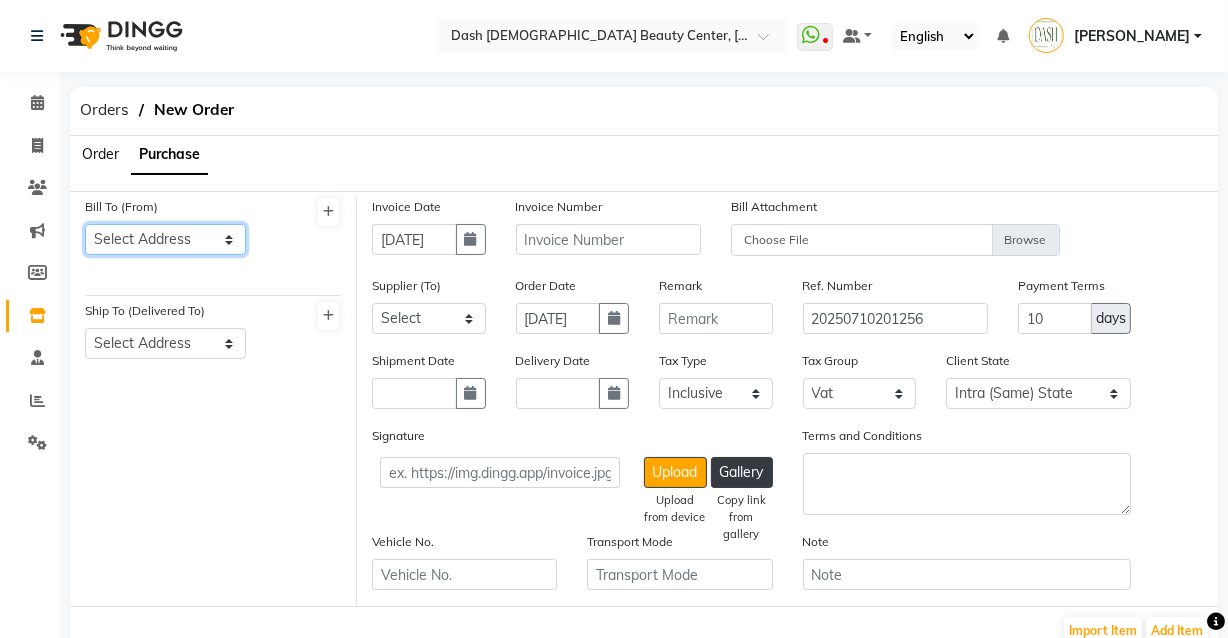 click on "Select Address  [GEOGRAPHIC_DATA]" 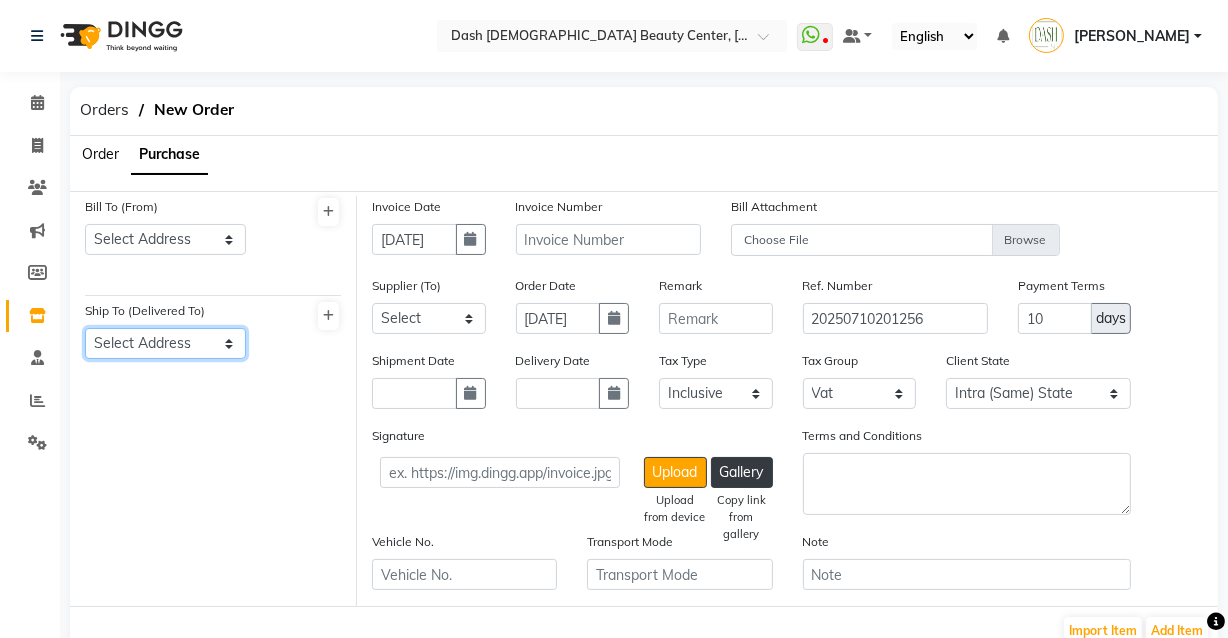 click on "Select Address  [GEOGRAPHIC_DATA]" 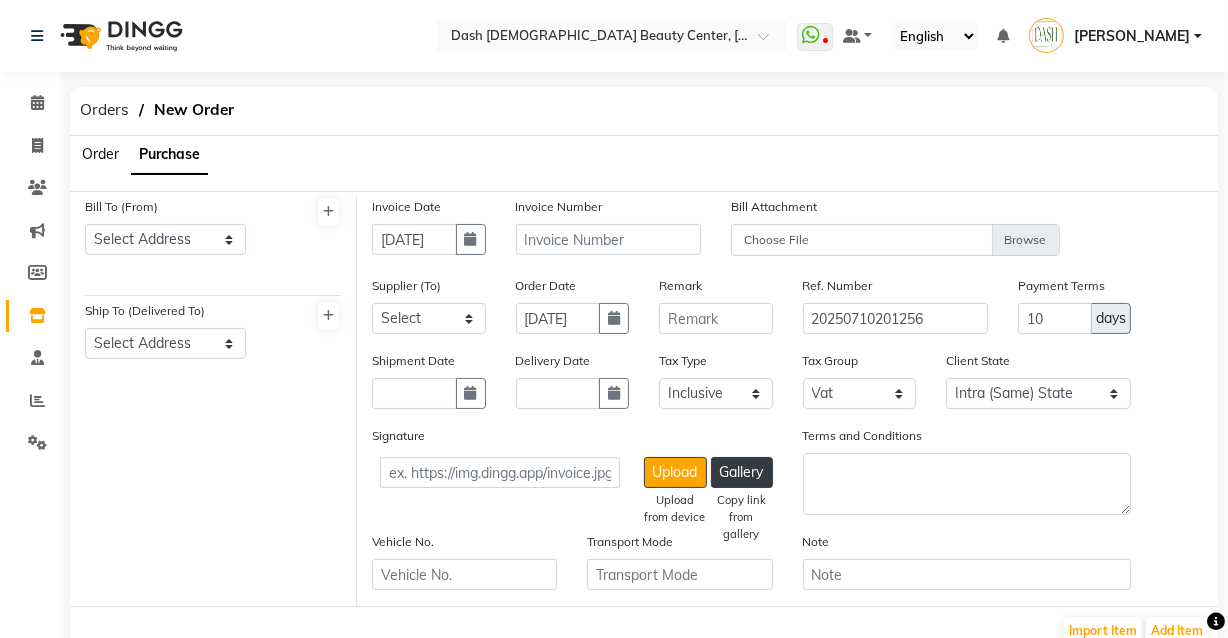 click on "Bill To (From) Select Address  [GEOGRAPHIC_DATA]  Ship To (Delivered To) Select Address  [GEOGRAPHIC_DATA]" 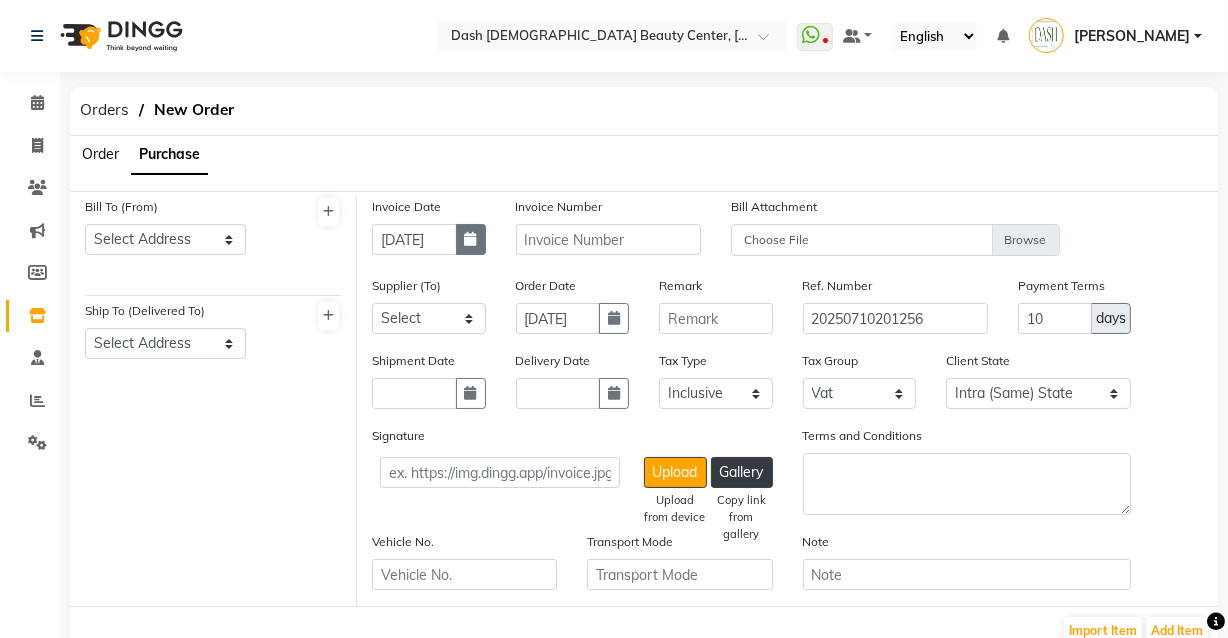 click 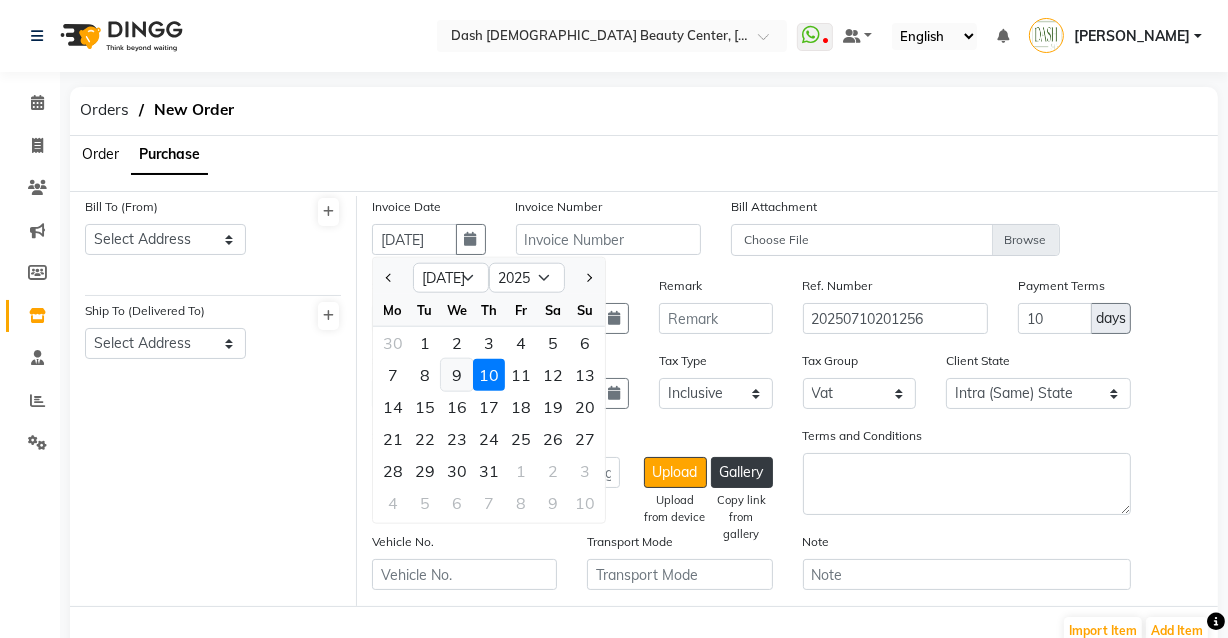click on "9" 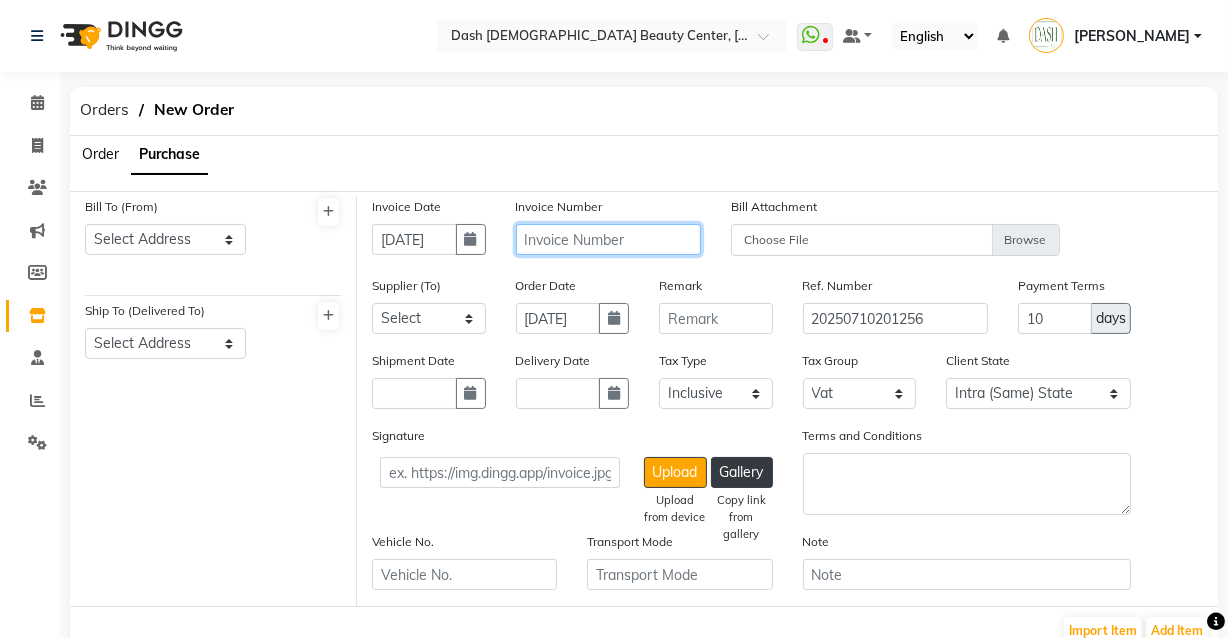 click 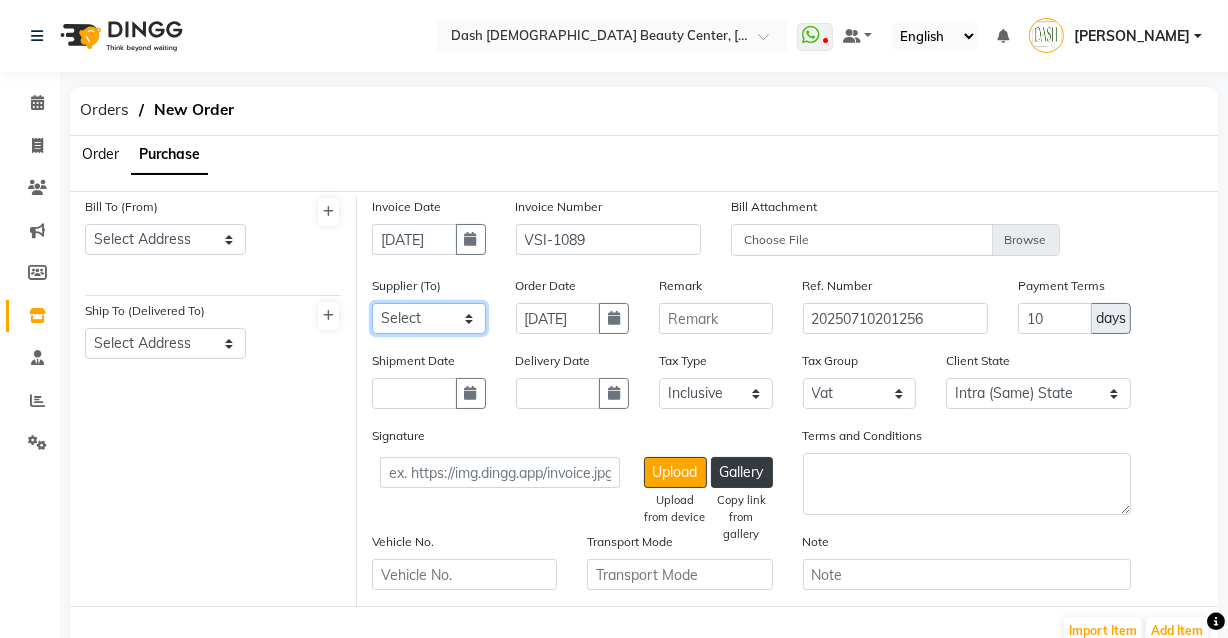 click on "Select SPAR - SPAR ADNOC DISTRIBUTION - ADNOC [PERSON_NAME] Millia Cosmetics - Millia Cosmetics [PERSON_NAME] [PERSON_NAME] [PERSON_NAME] [PERSON_NAME] - Argos Al Batul [PERSON_NAME] - [PERSON_NAME] Store Darbar Restaurant - Darbar Restaurant  The Beauty Shop - The Beauty Shop Alpha med General Trading - Alphamed [PERSON_NAME] Cosmetics Trading Al [PERSON_NAME] LLC - Al [PERSON_NAME] Stationery & Toys & Confectioneries LLC GAME PLANET - Game Planet [PERSON_NAME] Beauty Supplies Co. L.L.C. JIMI GIFT MARKET LLC - [PERSON_NAME] GIFT MARKET [PERSON_NAME] [PERSON_NAME]  - [PERSON_NAME] [PERSON_NAME] Savora Food Industry LLC PEARL LLC - Pearl Specialty Coffee Roastery [PERSON_NAME]  - [PERSON_NAME] General Trading Jumbo Electronics Company Ltd - Jumbo Store Landmark Retail Investment Co. LLC - Home Box LA MARQUISE - La Marquise International FAKHR AL SHAEB - Fakhr Al Shaeb Food stuff WADI AL NOOR - [GEOGRAPHIC_DATA] Modern Food Stuff LLC NATIONAL FLOWER LLC - National Flowers LLC - SPC Healthcare Trading Co. LLC - [GEOGRAPHIC_DATA]" 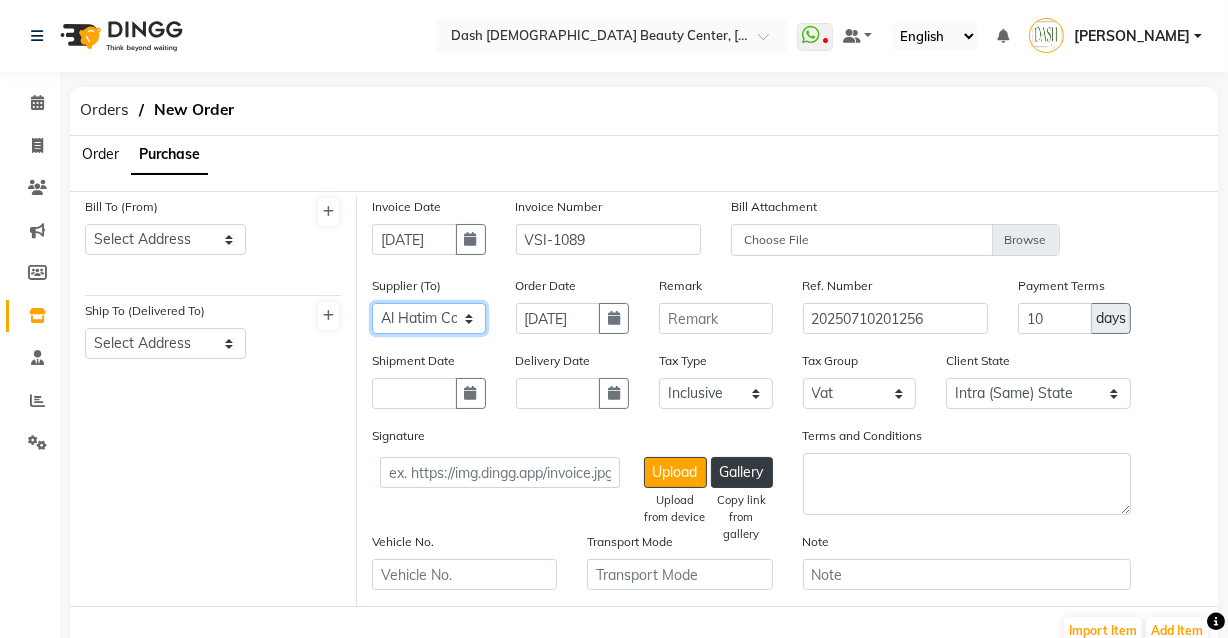 click on "Select SPAR - SPAR ADNOC DISTRIBUTION - ADNOC [PERSON_NAME] Millia Cosmetics - Millia Cosmetics [PERSON_NAME] [PERSON_NAME] [PERSON_NAME] [PERSON_NAME] - Argos Al Batul [PERSON_NAME] - [PERSON_NAME] Store Darbar Restaurant - Darbar Restaurant  The Beauty Shop - The Beauty Shop Alpha med General Trading - Alphamed [PERSON_NAME] Cosmetics Trading Al [PERSON_NAME] LLC - Al [PERSON_NAME] Stationery & Toys & Confectioneries LLC GAME PLANET - Game Planet [PERSON_NAME] Beauty Supplies Co. L.L.C. JIMI GIFT MARKET LLC - [PERSON_NAME] GIFT MARKET [PERSON_NAME] [PERSON_NAME]  - [PERSON_NAME] [PERSON_NAME] Savora Food Industry LLC PEARL LLC - Pearl Specialty Coffee Roastery [PERSON_NAME]  - [PERSON_NAME] General Trading Jumbo Electronics Company Ltd - Jumbo Store Landmark Retail Investment Co. LLC - Home Box LA MARQUISE - La Marquise International FAKHR AL SHAEB - Fakhr Al Shaeb Food stuff WADI AL NOOR - [GEOGRAPHIC_DATA] Modern Food Stuff LLC NATIONAL FLOWER LLC - National Flowers LLC - SPC Healthcare Trading Co. LLC - [GEOGRAPHIC_DATA]" 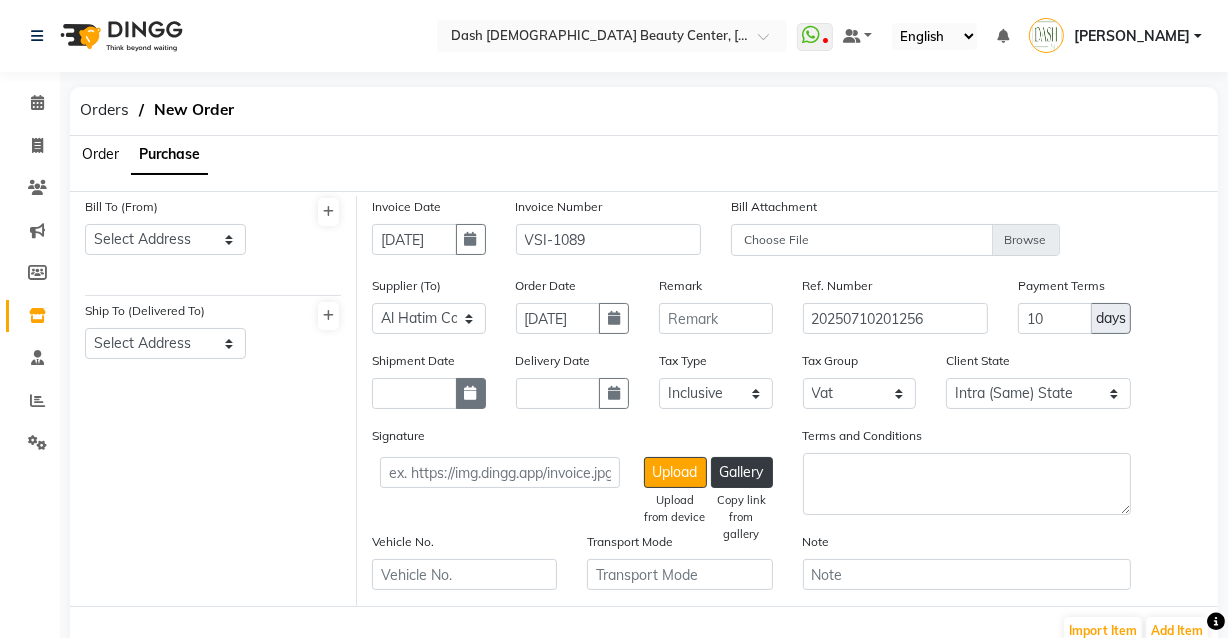 click 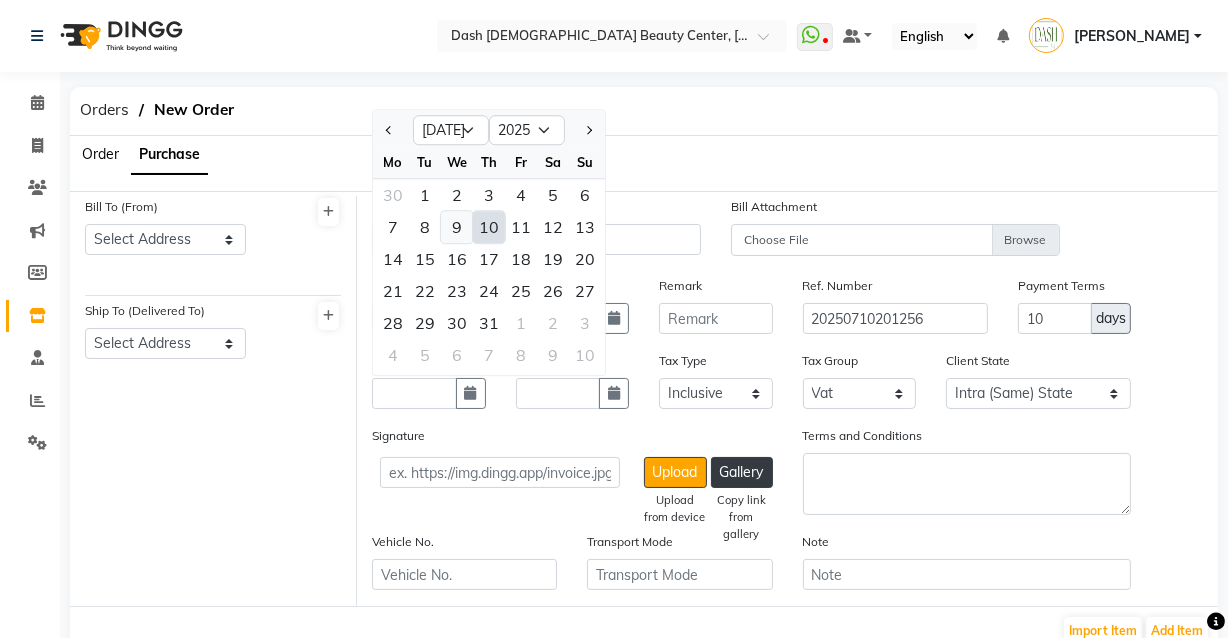 click on "9" 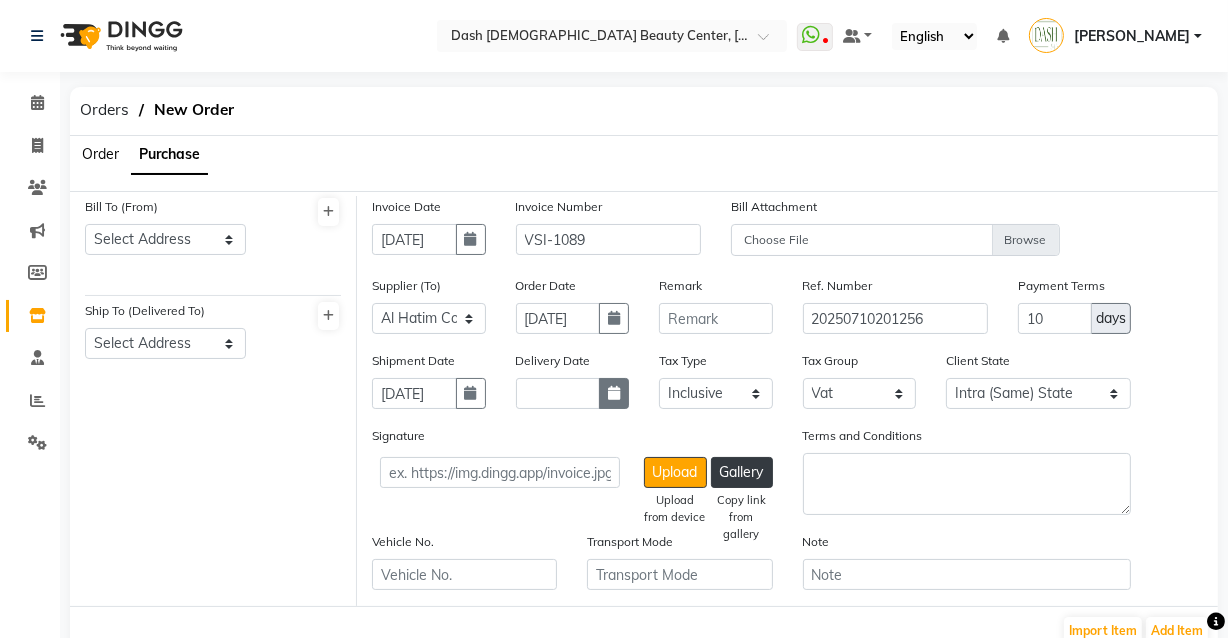 click 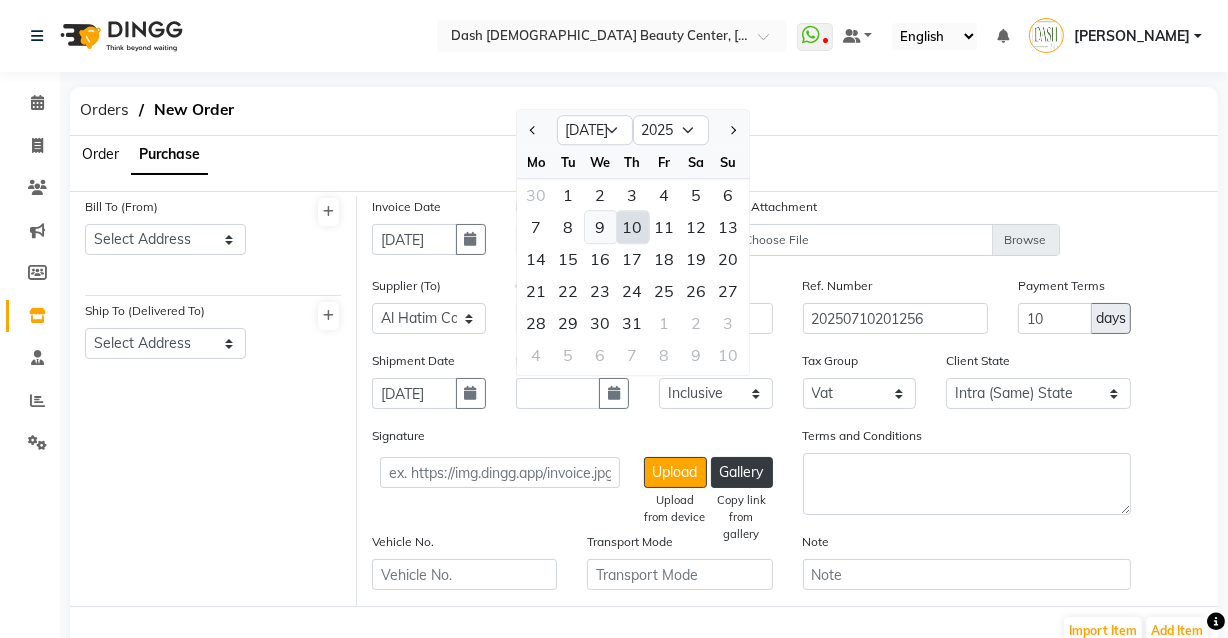 click on "9" 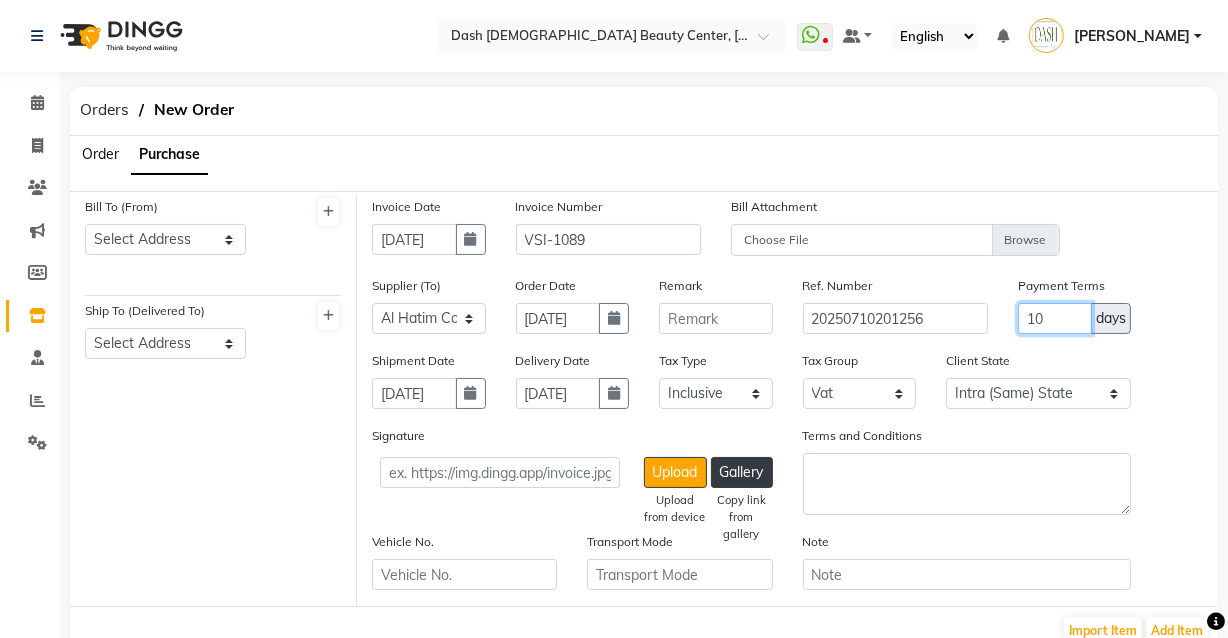 click on "10" 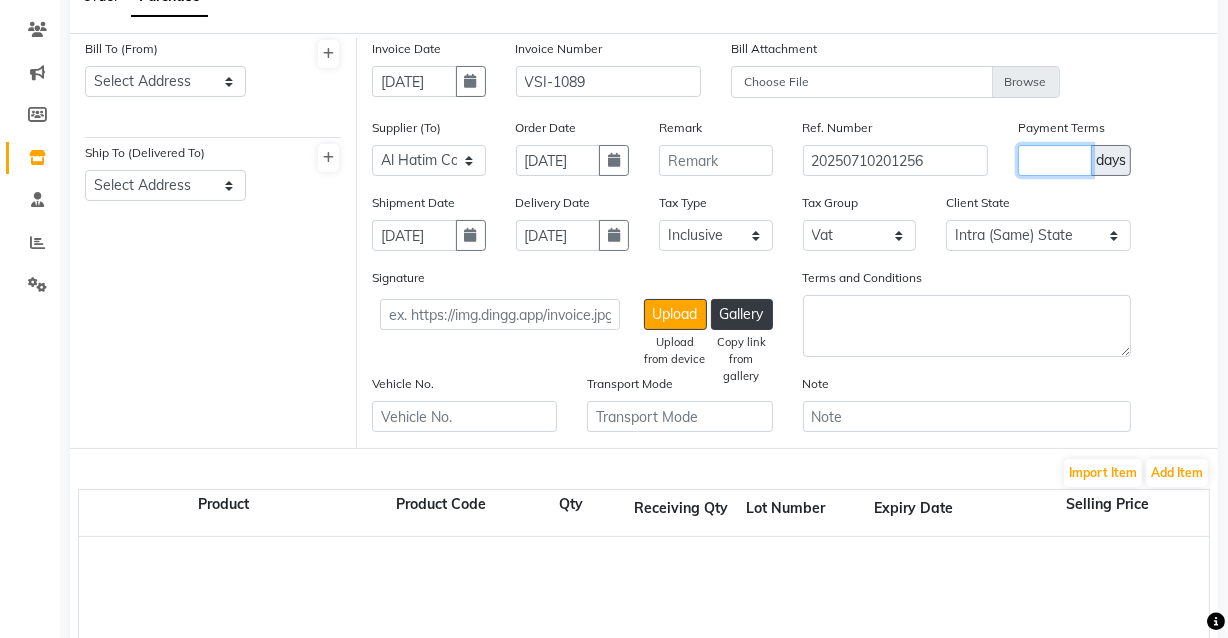 scroll, scrollTop: 166, scrollLeft: 0, axis: vertical 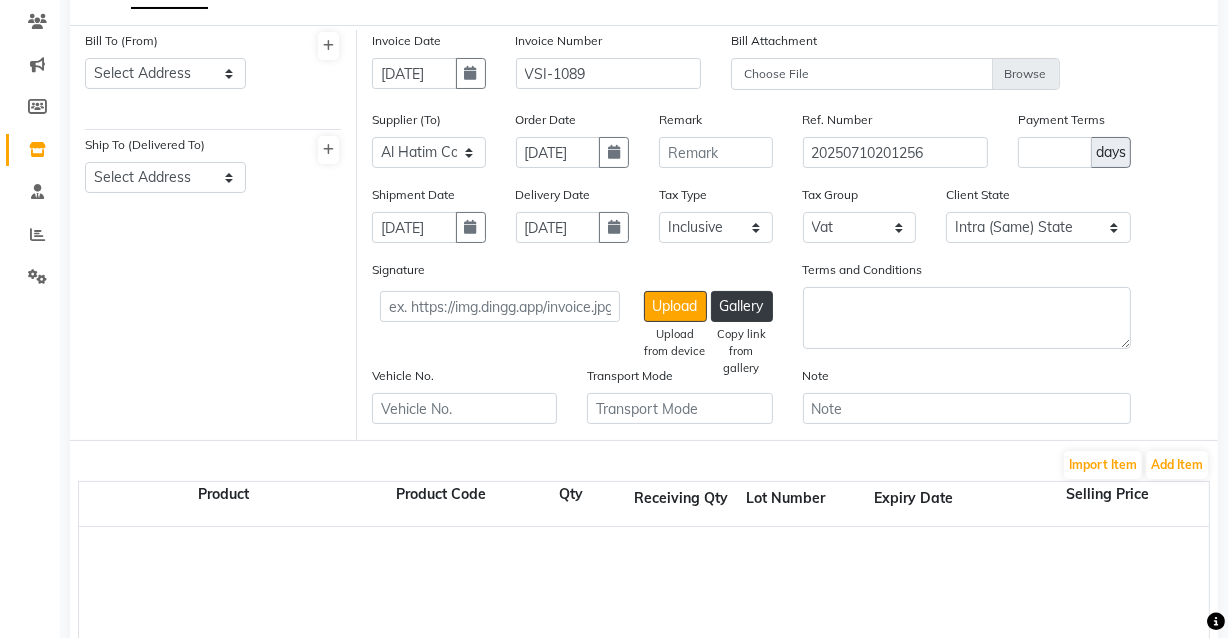 click on "Import Item Add Item" 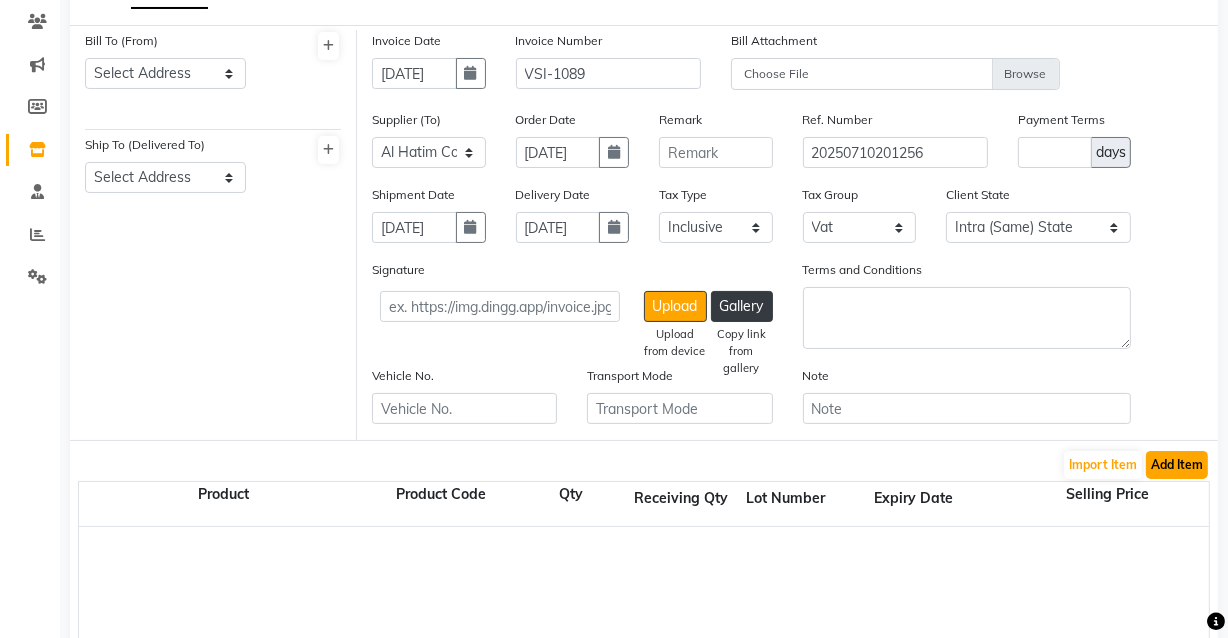 click on "Add Item" 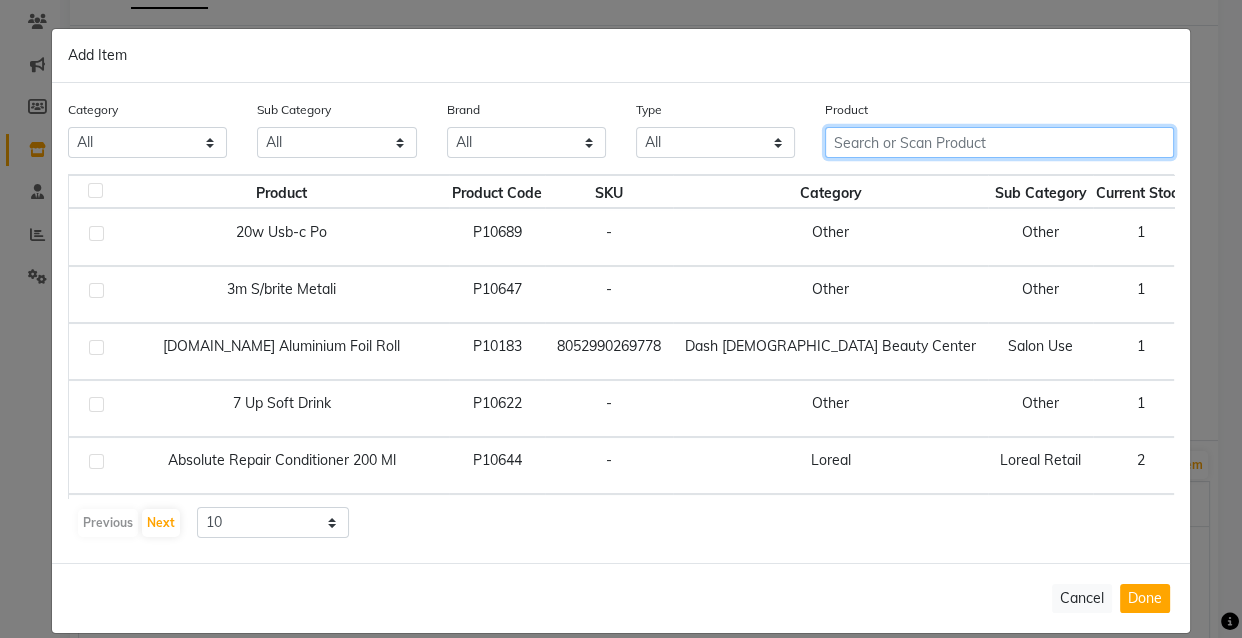 click 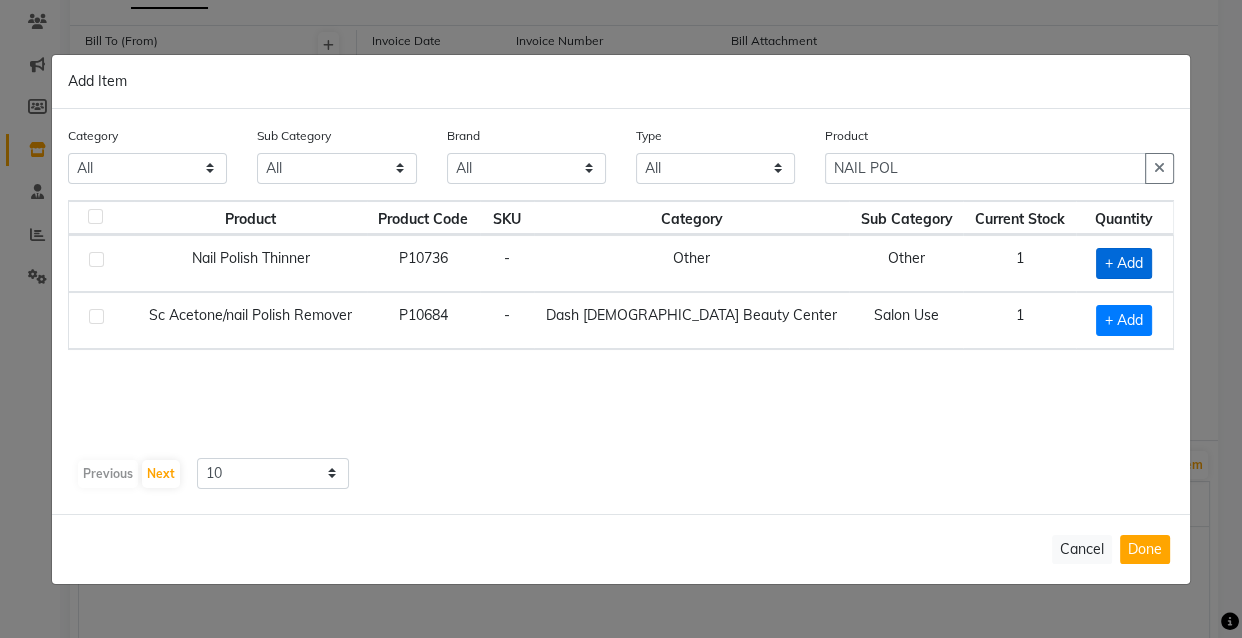 click on "+ Add" 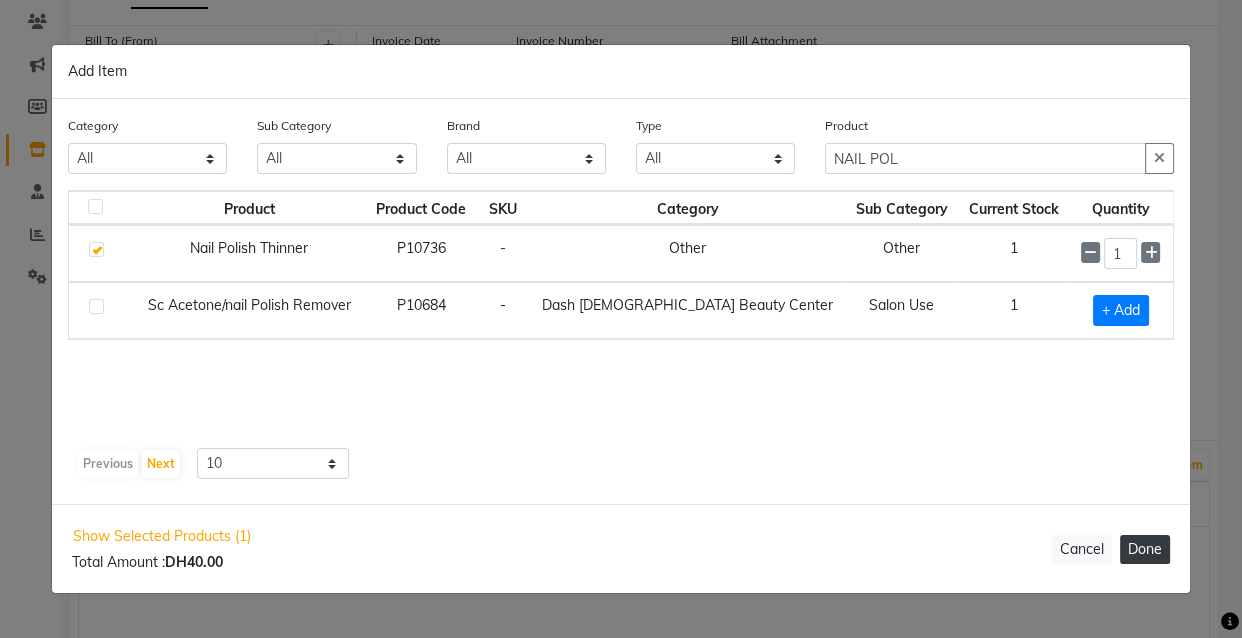 click on "Done" 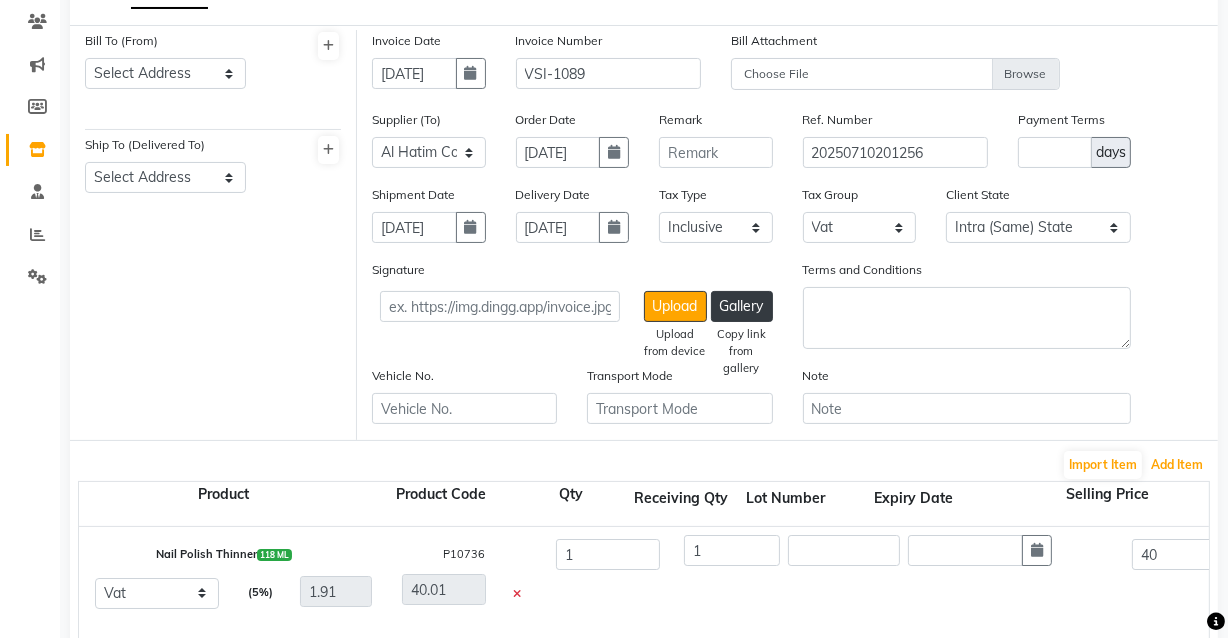 scroll, scrollTop: 90, scrollLeft: 0, axis: vertical 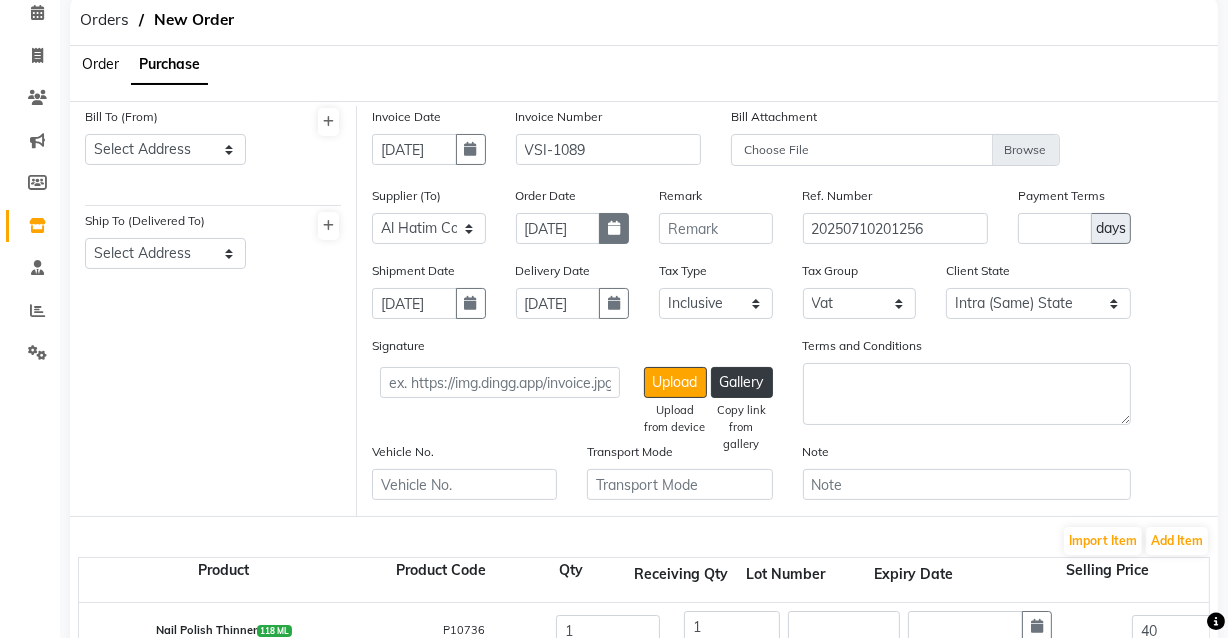 click 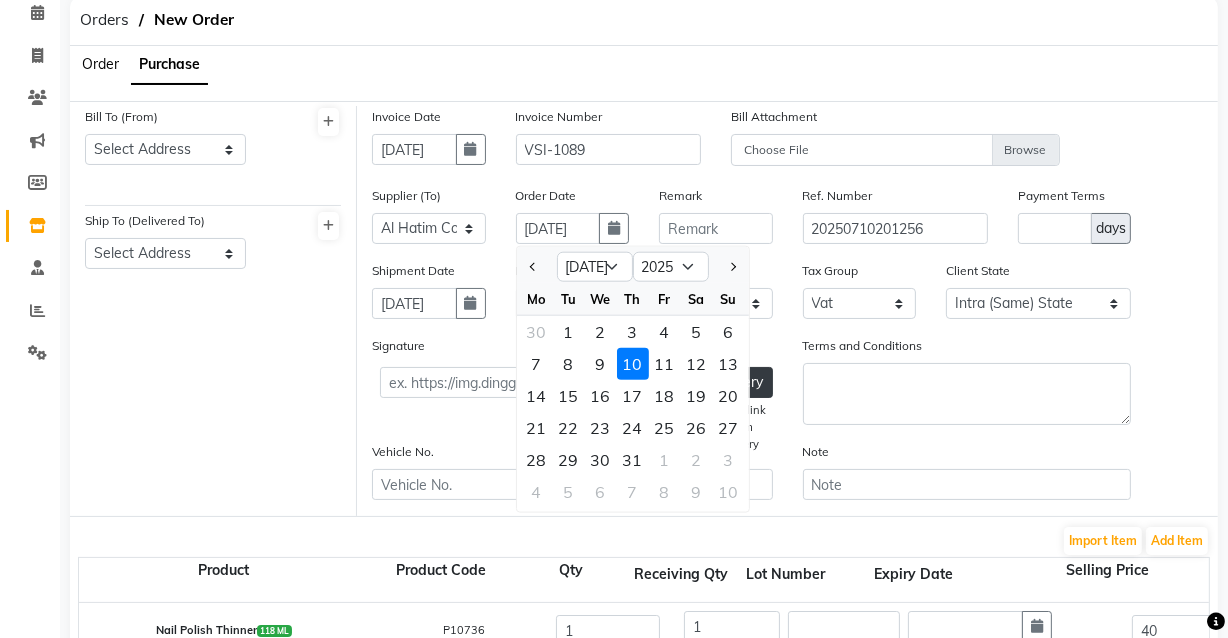 click on "10" 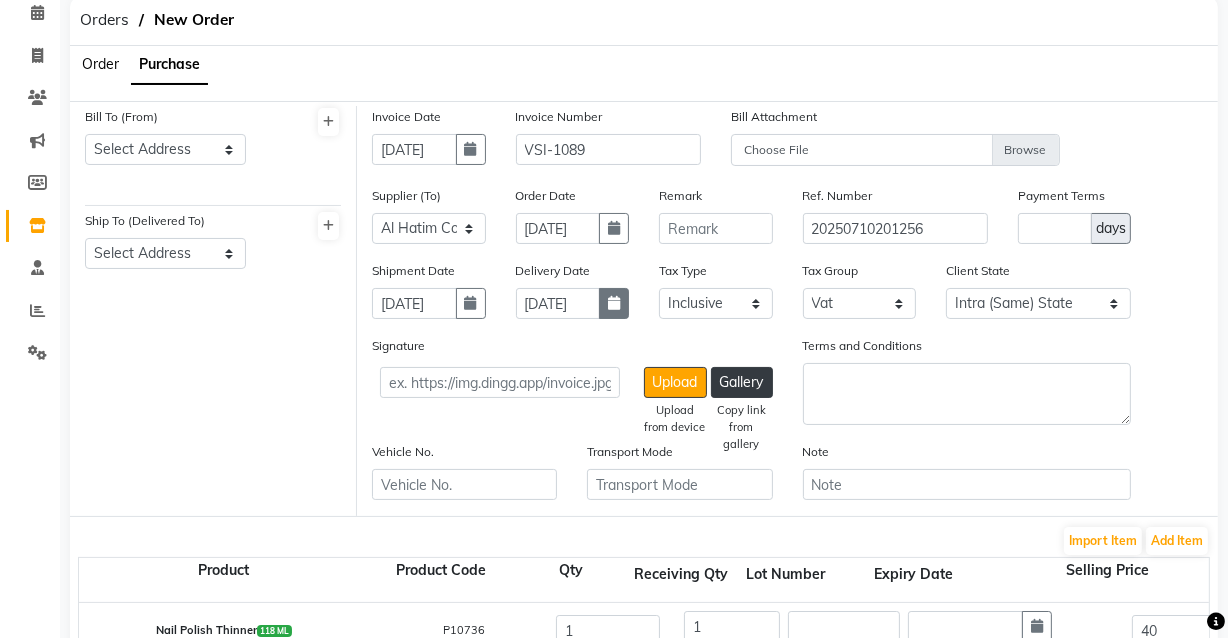 click 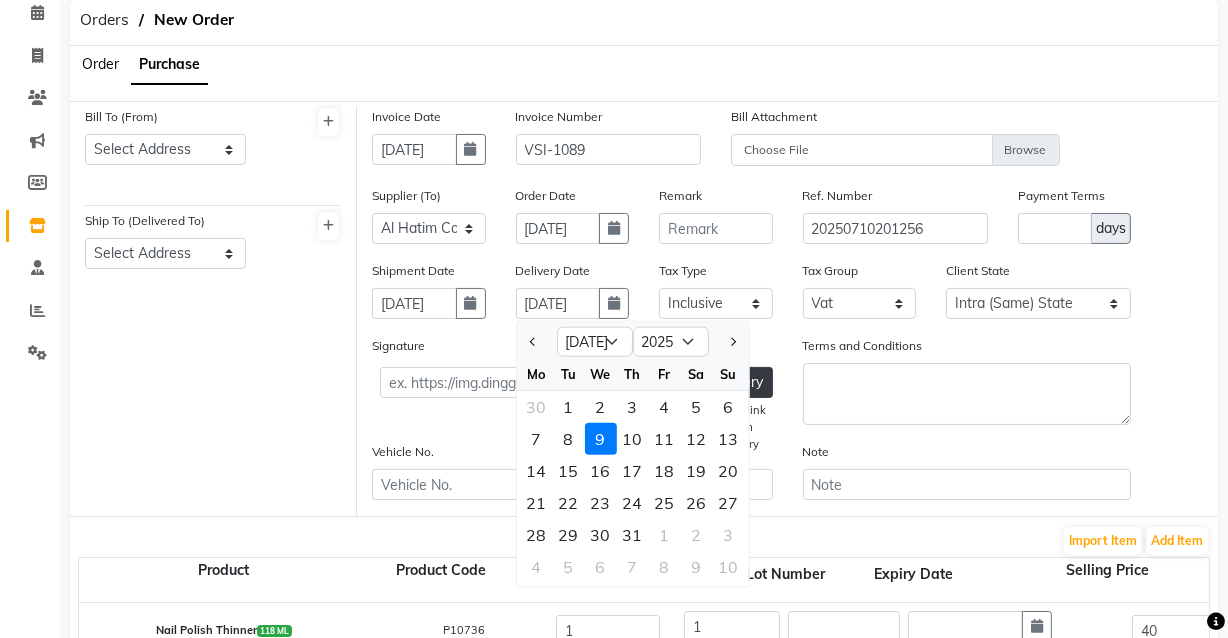 click on "9" 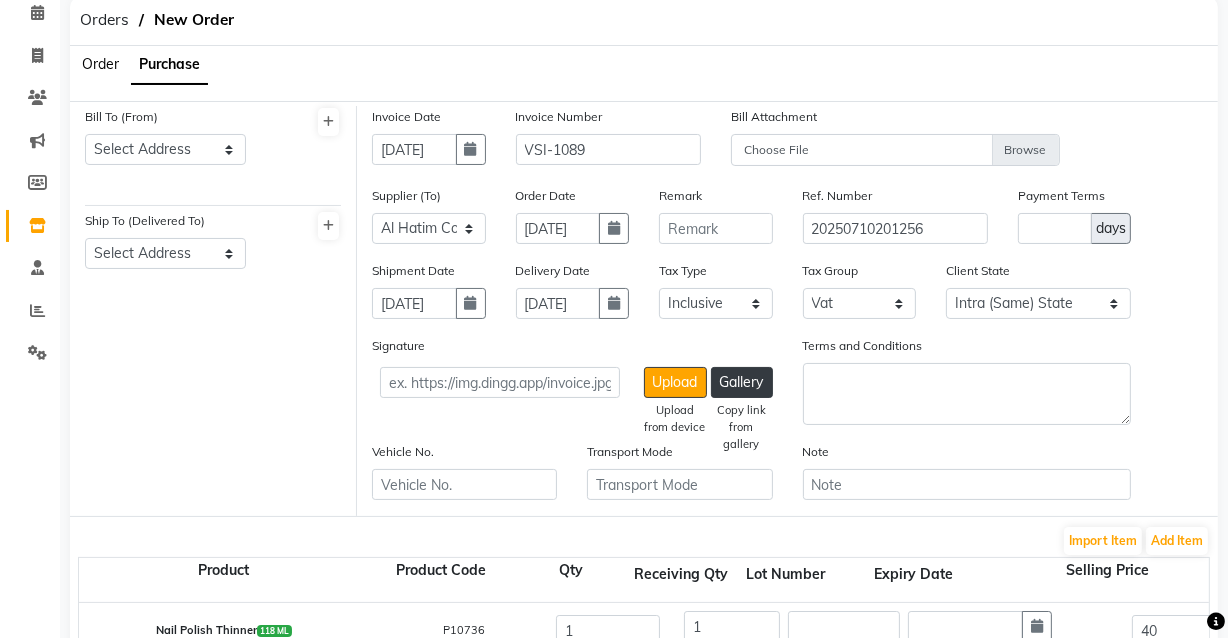 click on "Transport Mode" 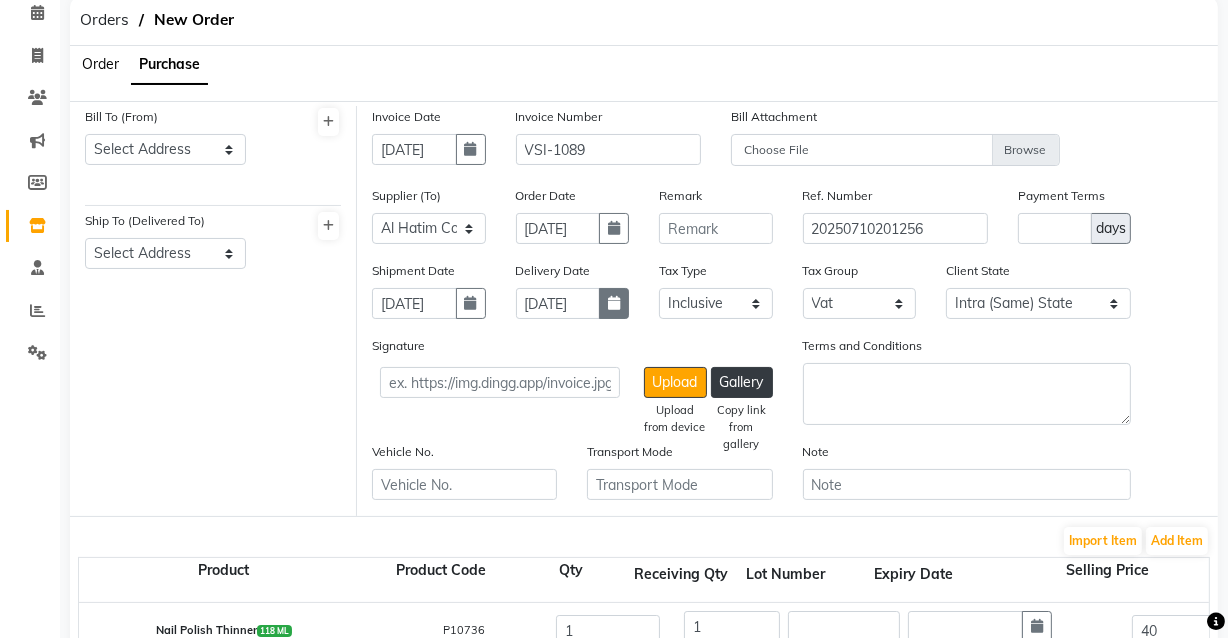 click 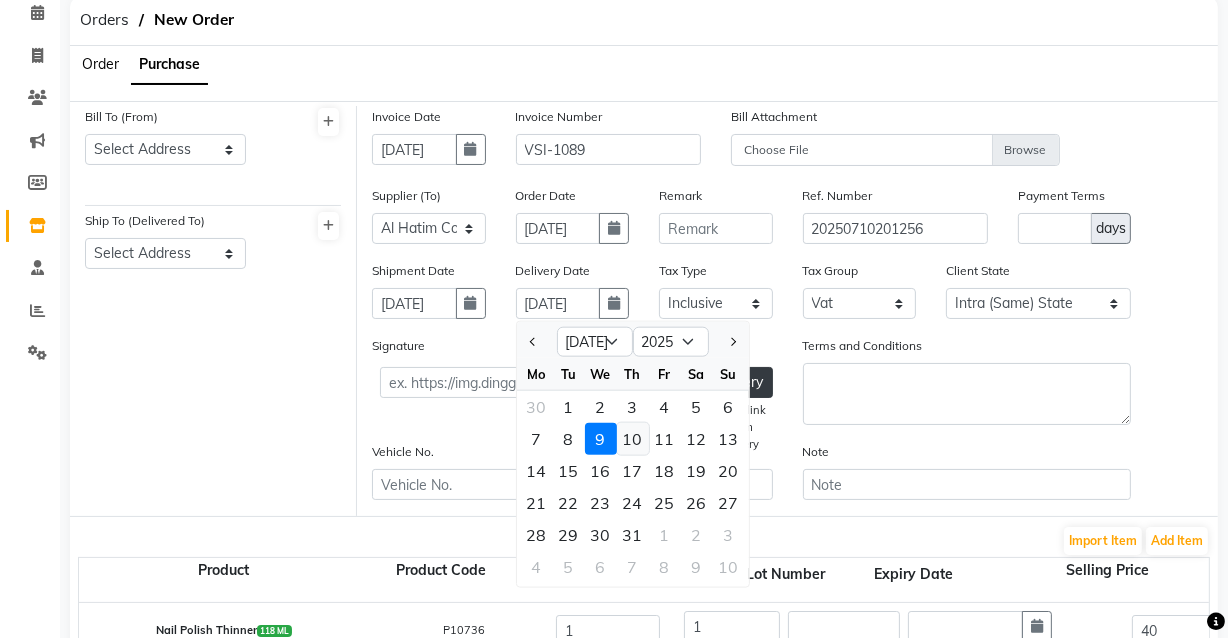 click on "10" 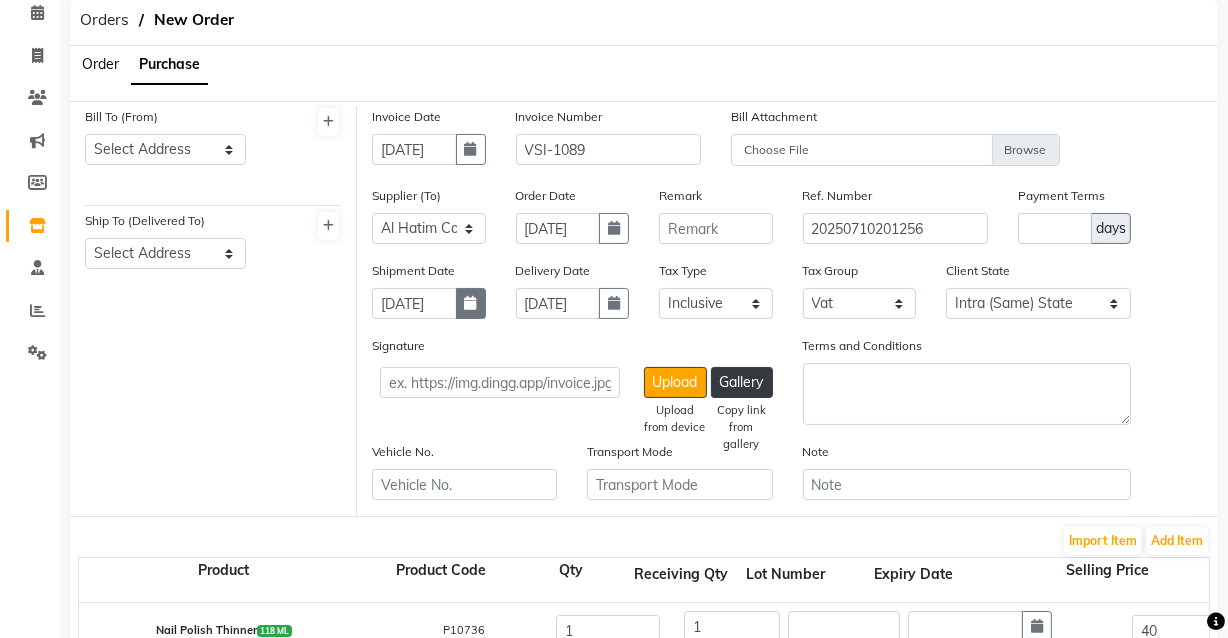 click 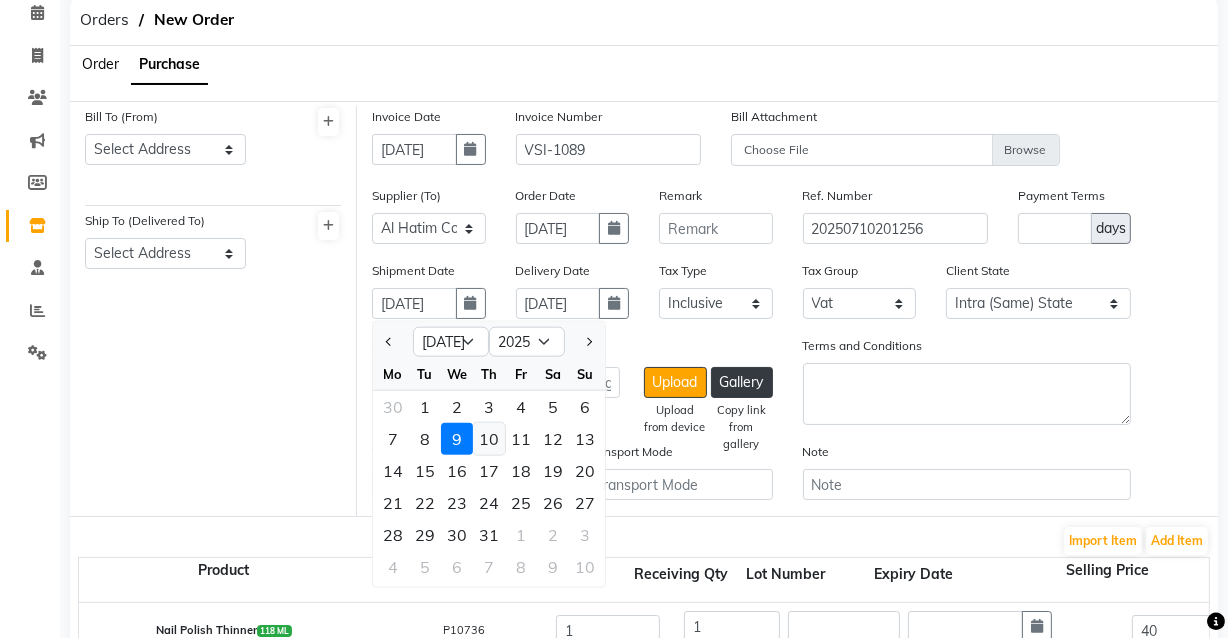 click on "10" 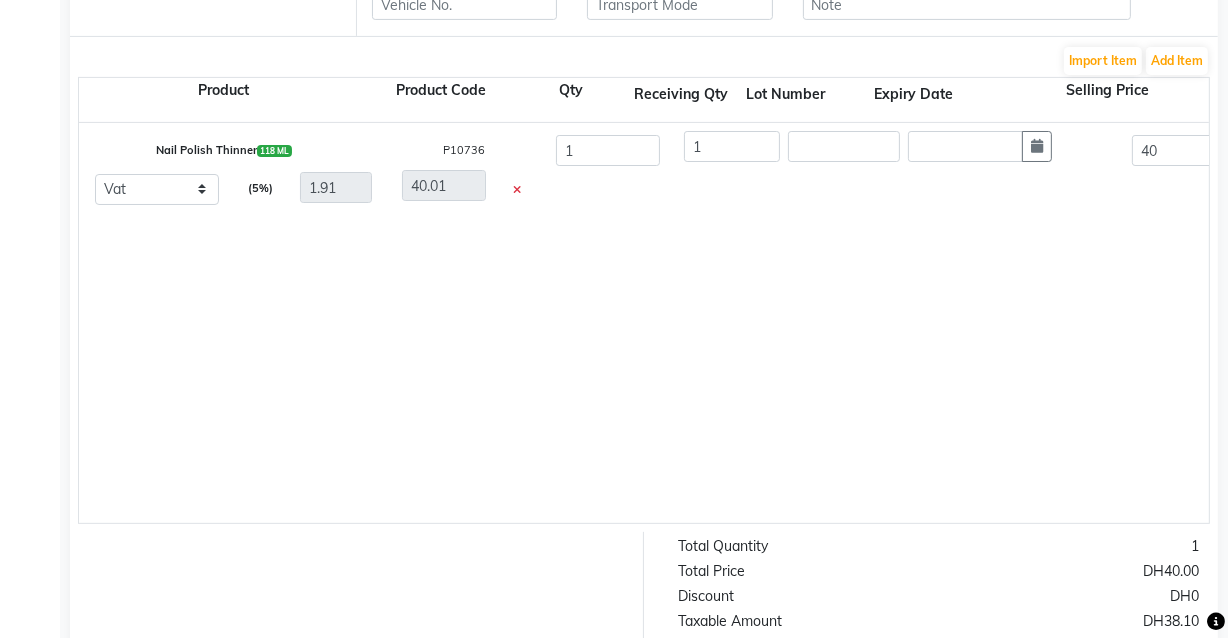 scroll, scrollTop: 493, scrollLeft: 0, axis: vertical 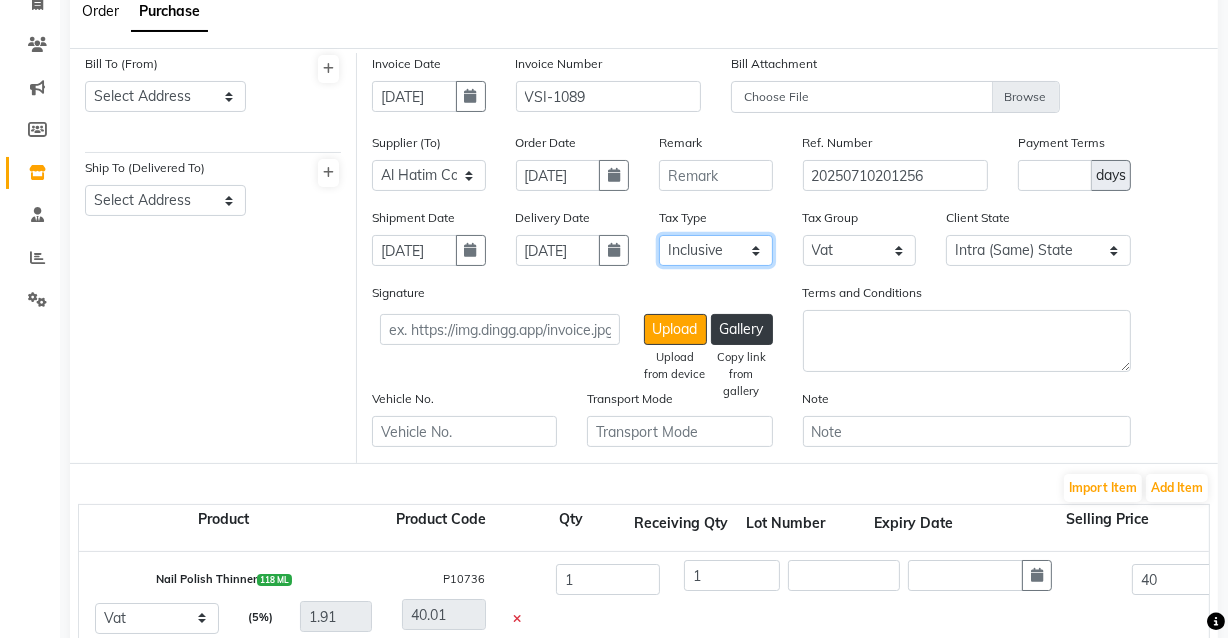 click on "Select Inclusive Exclusive" 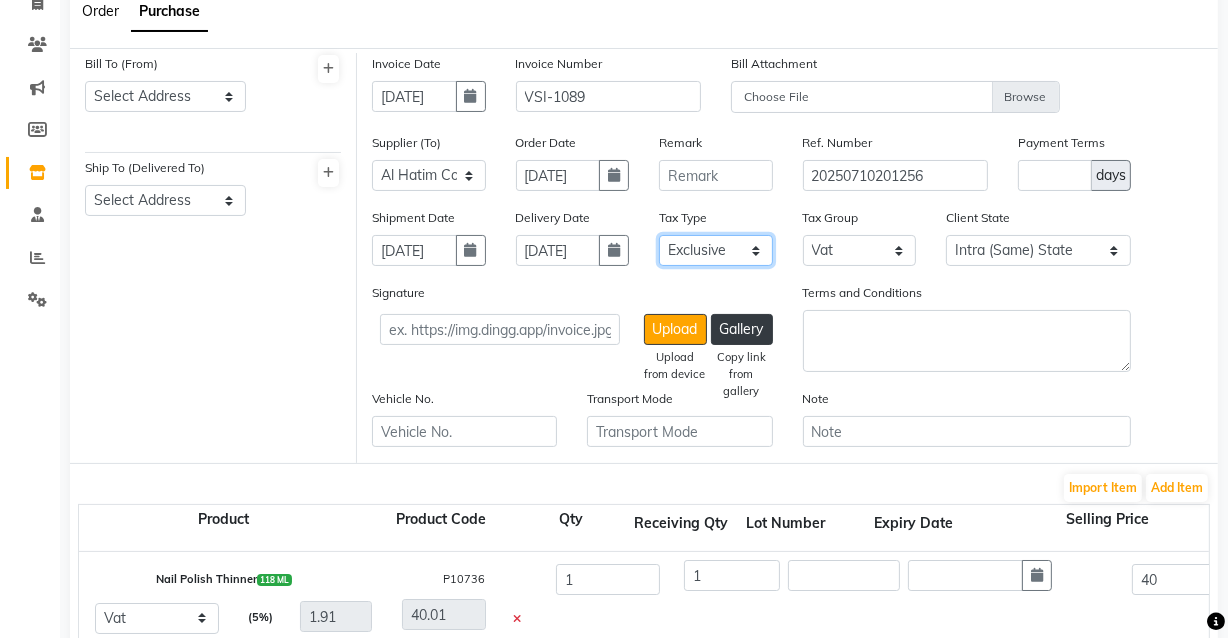 click on "Select Inclusive Exclusive" 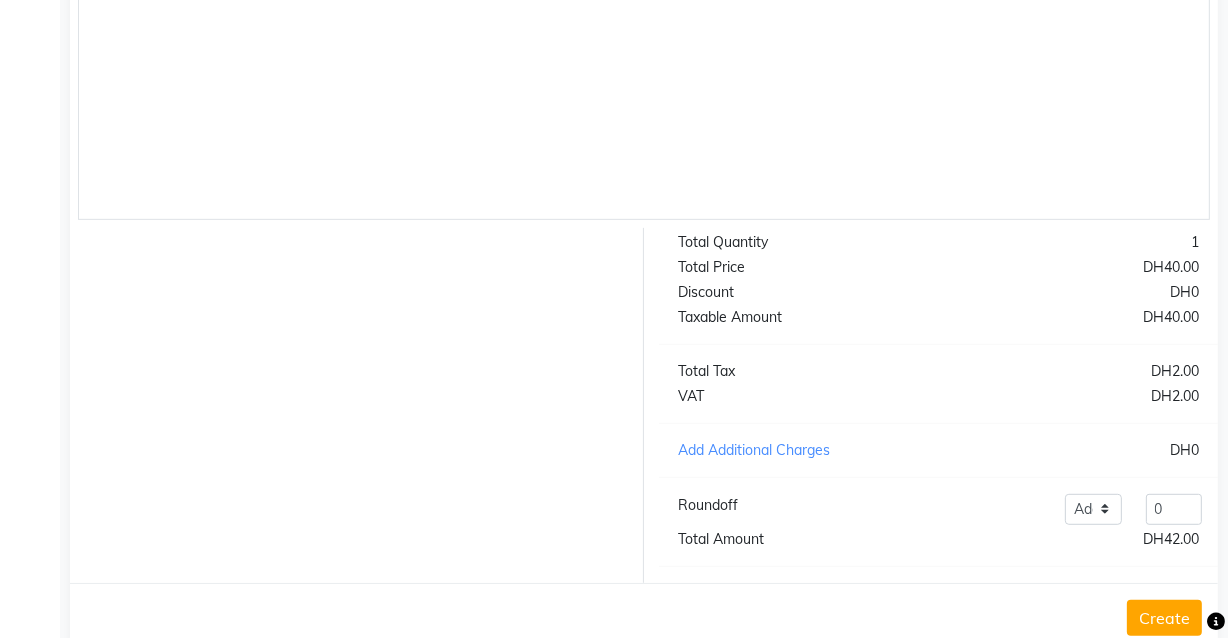scroll, scrollTop: 924, scrollLeft: 0, axis: vertical 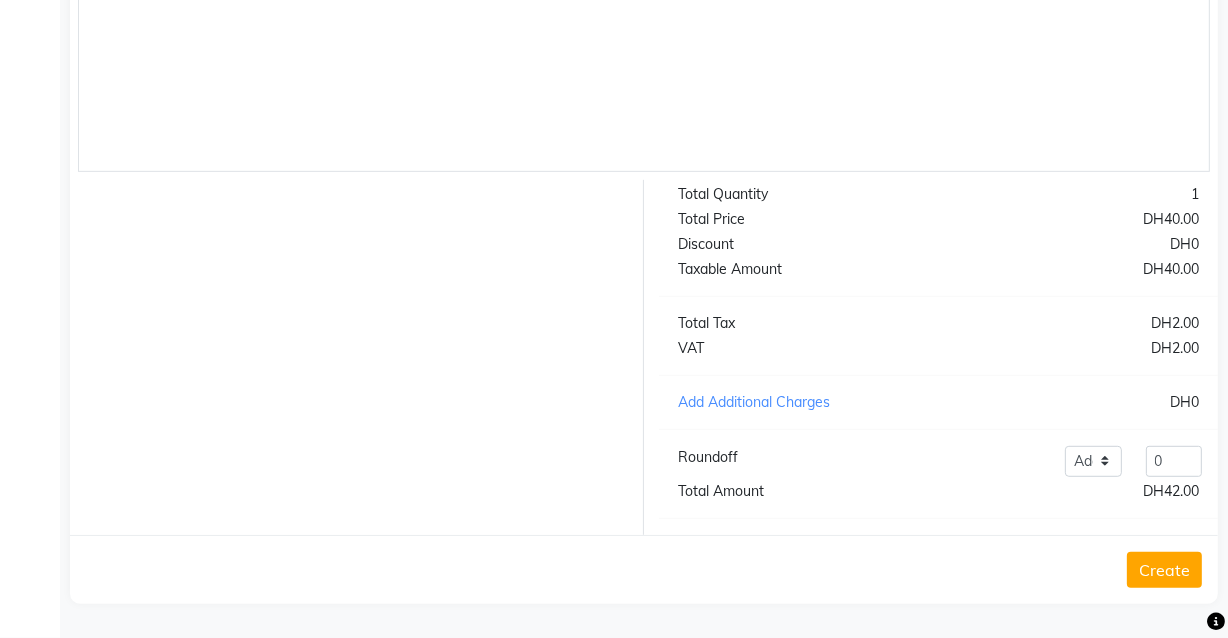 click on "Create" 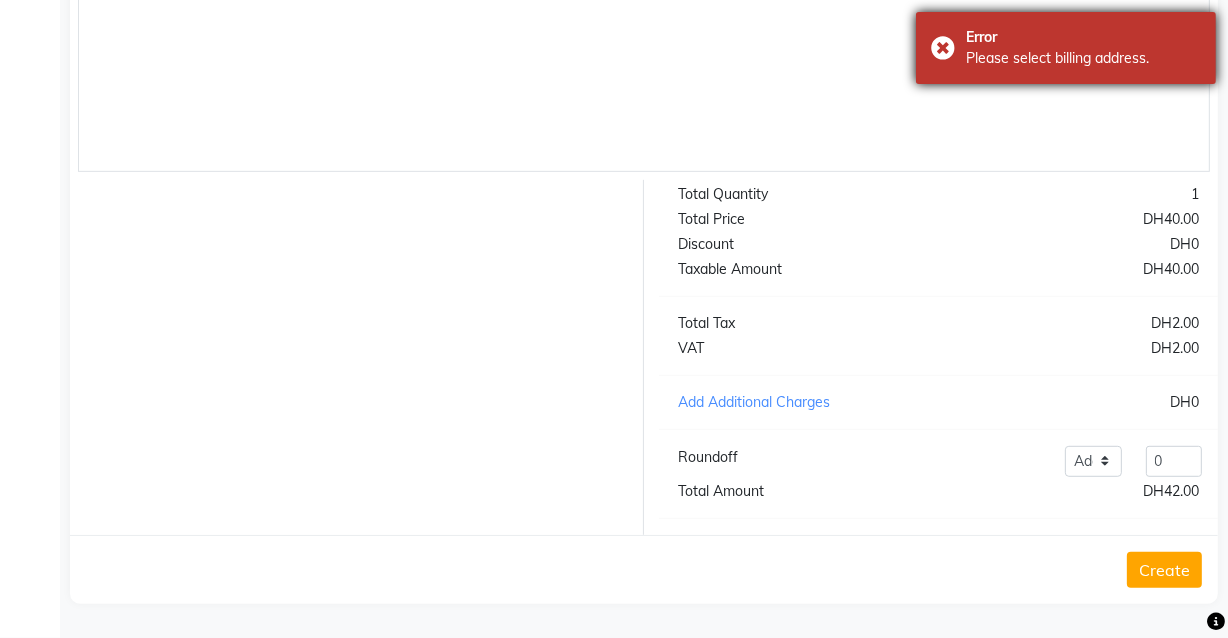 click on "Please select billing address." at bounding box center (1083, 58) 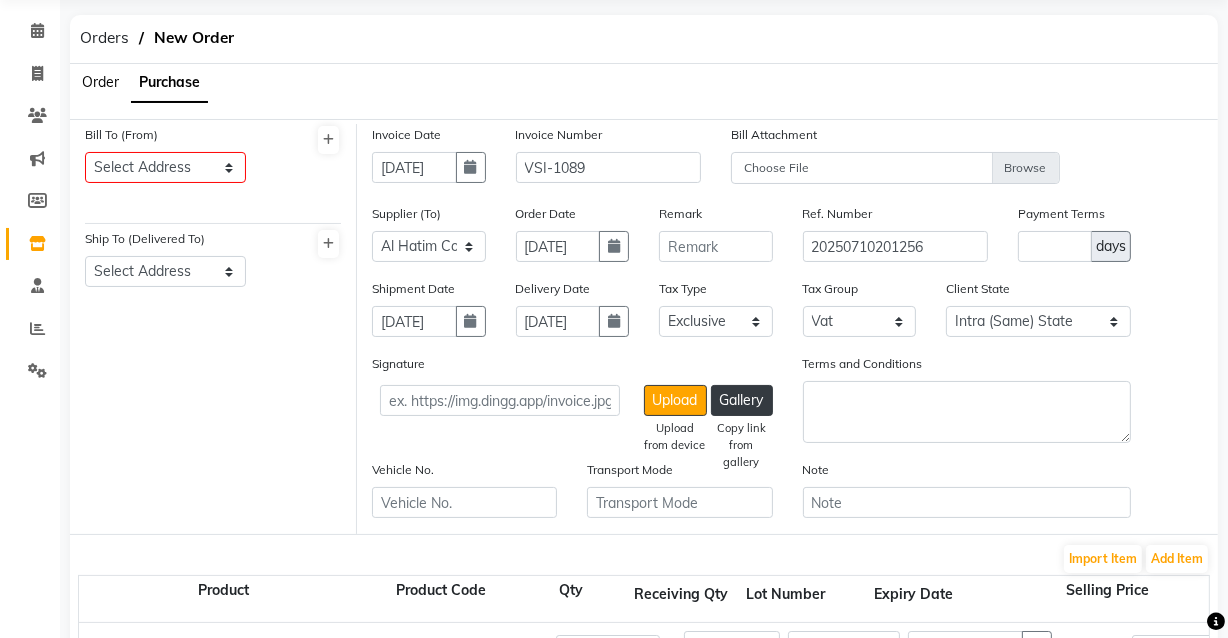scroll, scrollTop: 79, scrollLeft: 0, axis: vertical 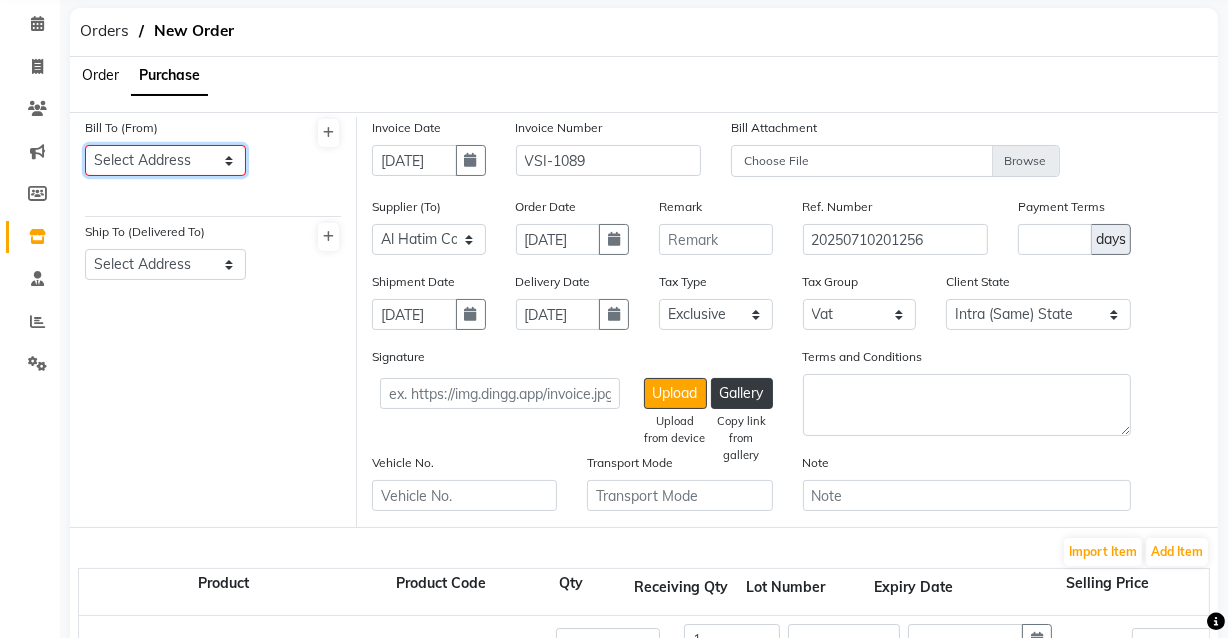 click on "Select Address  [GEOGRAPHIC_DATA]" 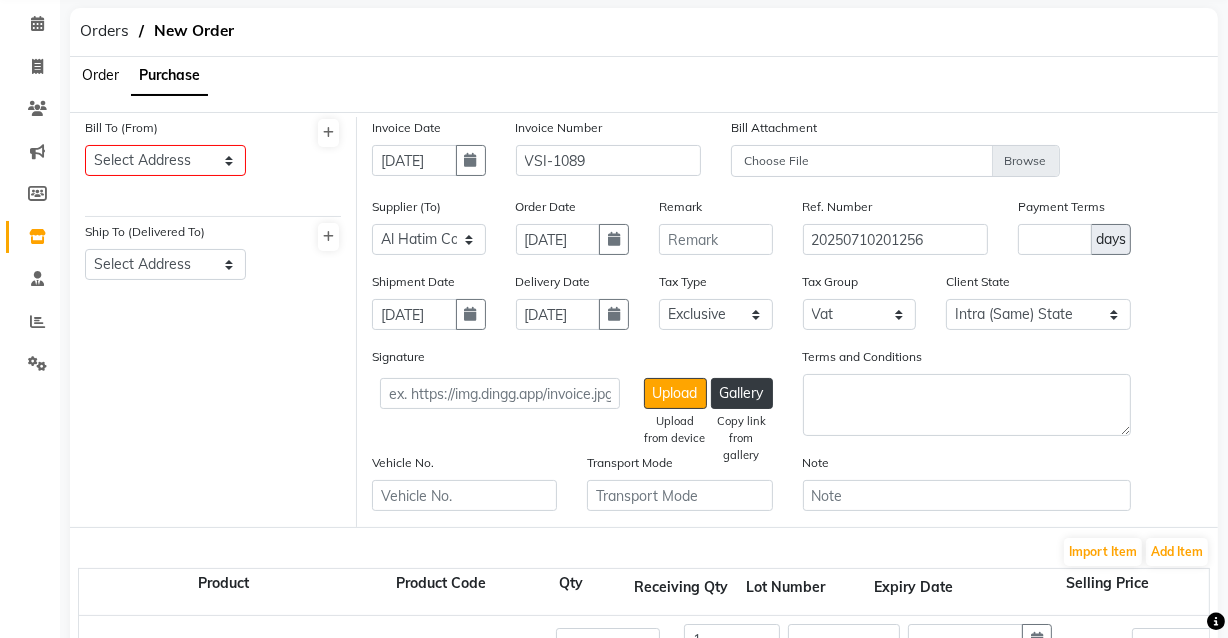 click on "Ship To (Delivered To)" 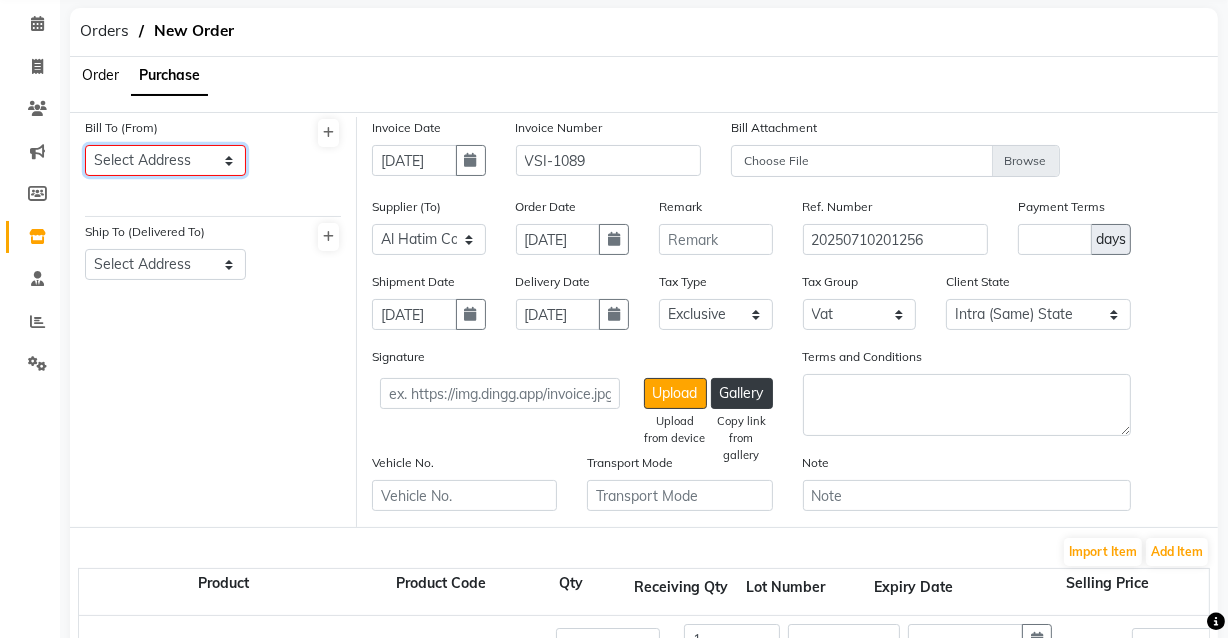 click on "Select Address  [GEOGRAPHIC_DATA]" 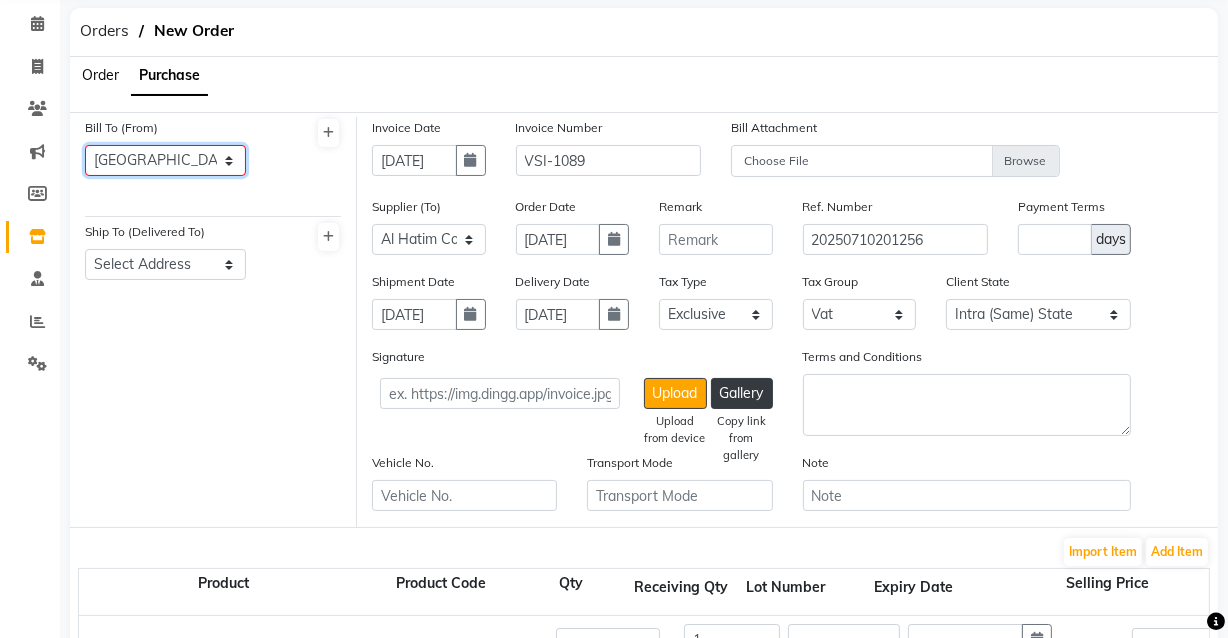 click on "Select Address  [GEOGRAPHIC_DATA]" 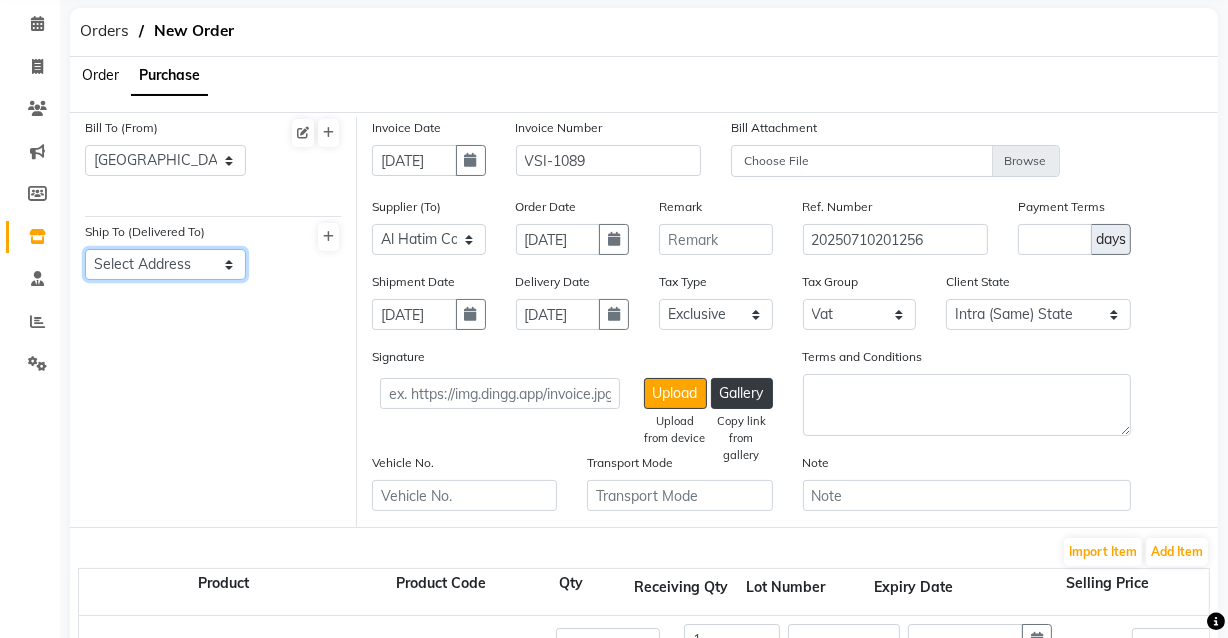 click on "Select Address  [GEOGRAPHIC_DATA]" 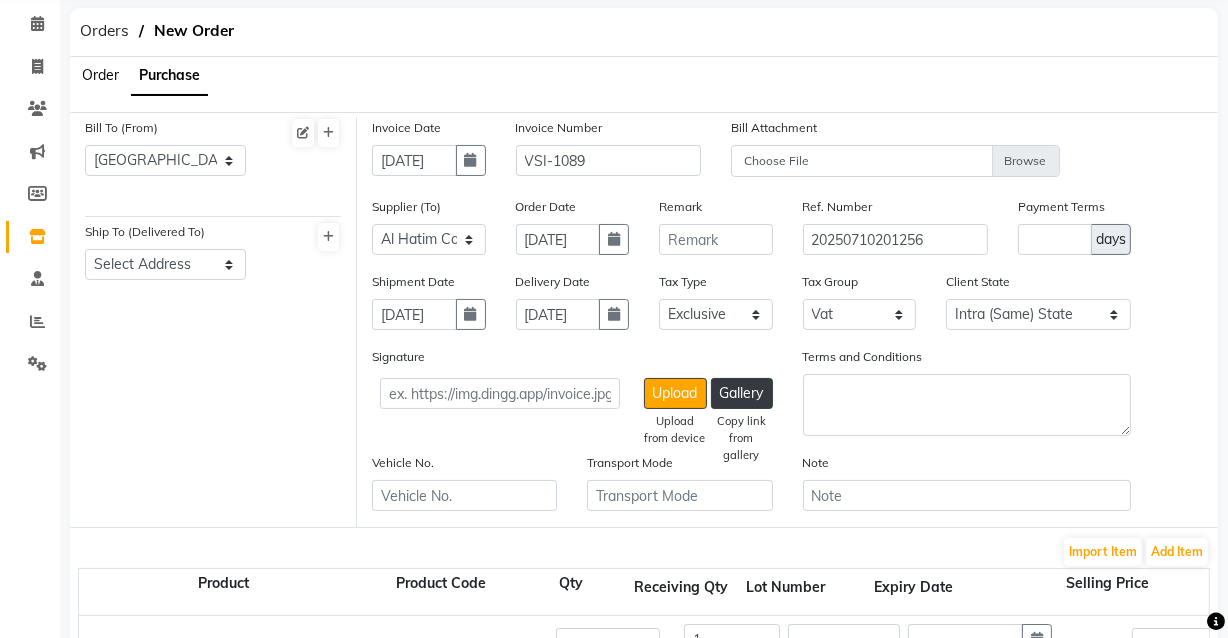 click on "Bill To (From) Select Address  [GEOGRAPHIC_DATA]  Ship To (Delivered To) Select Address  [GEOGRAPHIC_DATA]" 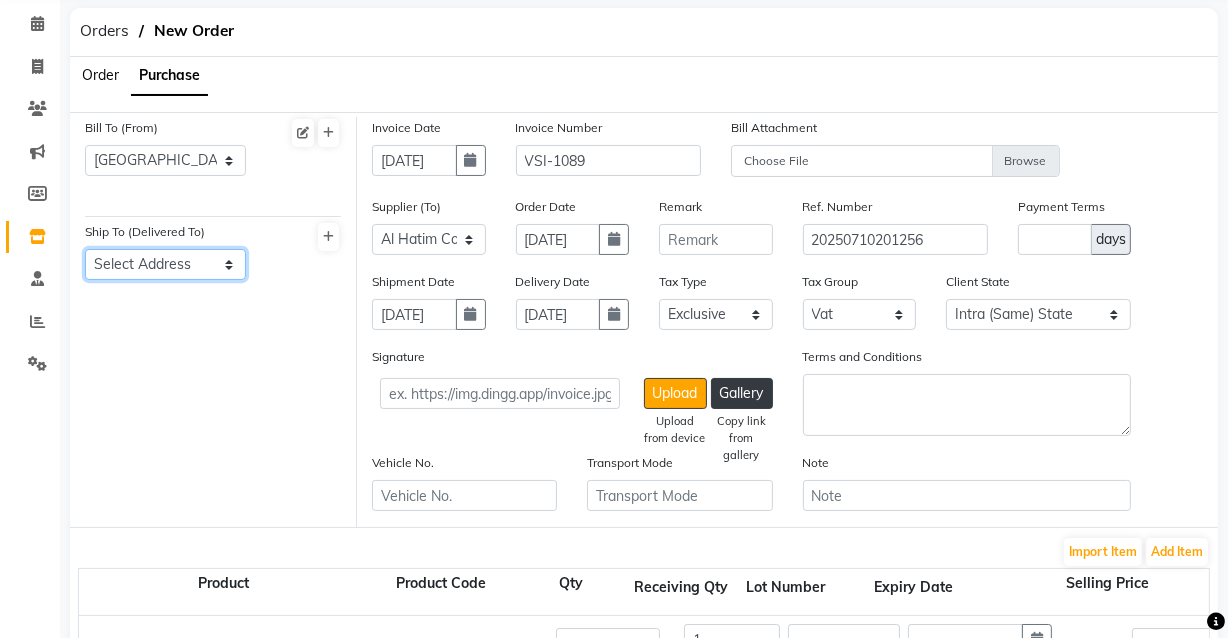 click on "Select Address  [GEOGRAPHIC_DATA]" 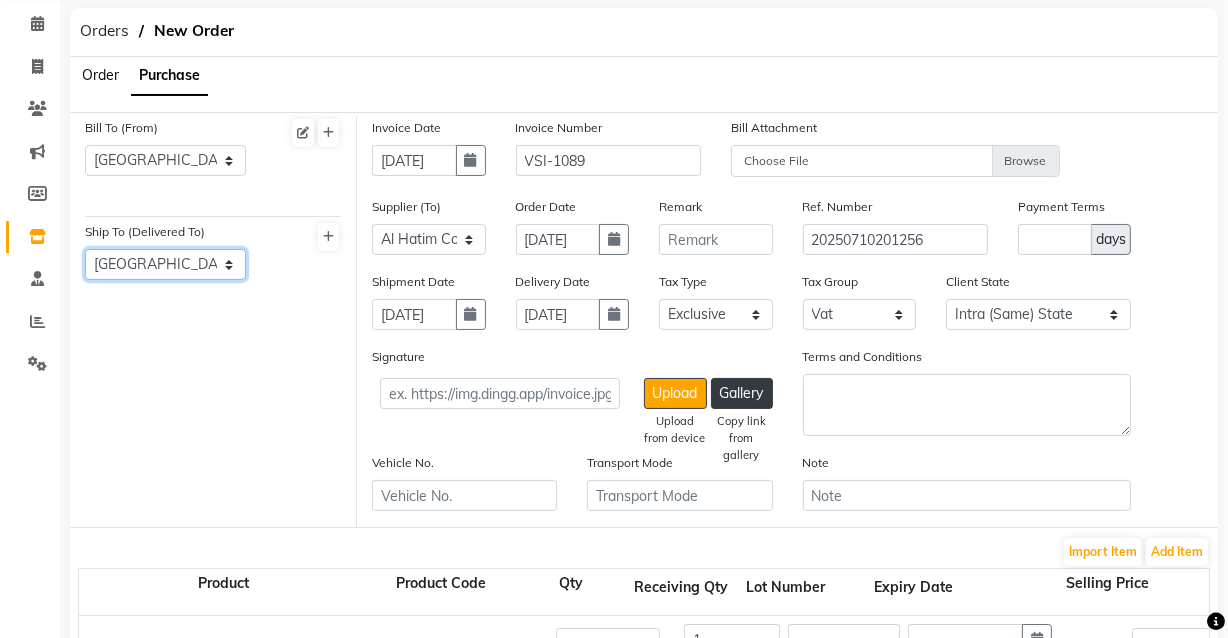 click on "Select Address  [GEOGRAPHIC_DATA]" 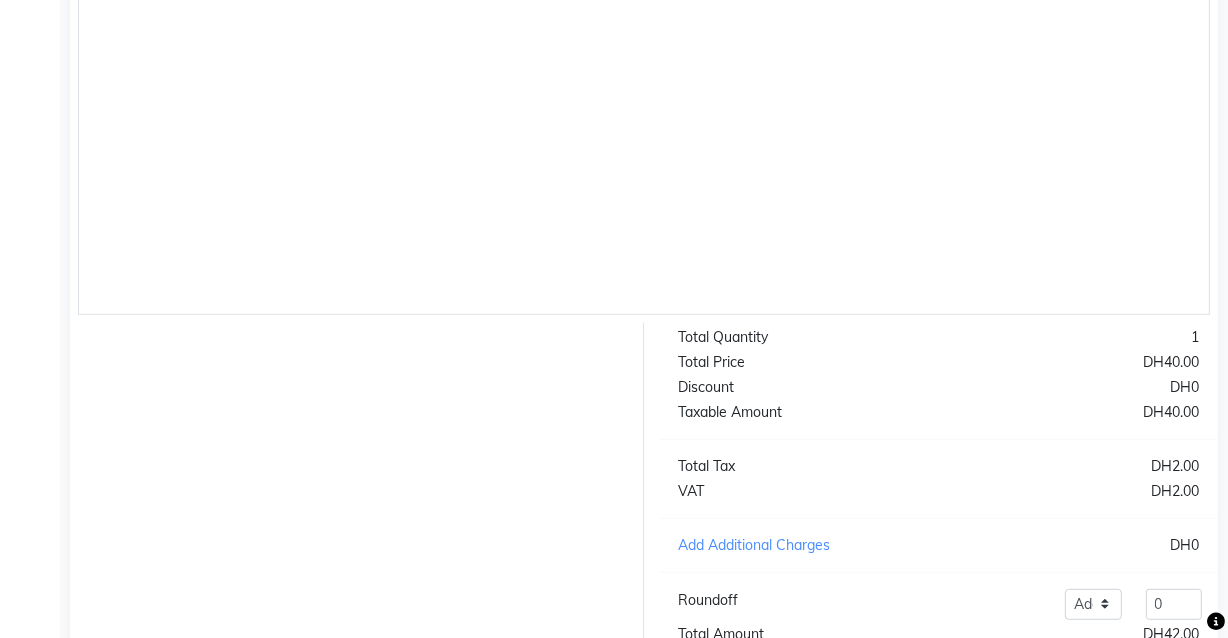 scroll, scrollTop: 924, scrollLeft: 0, axis: vertical 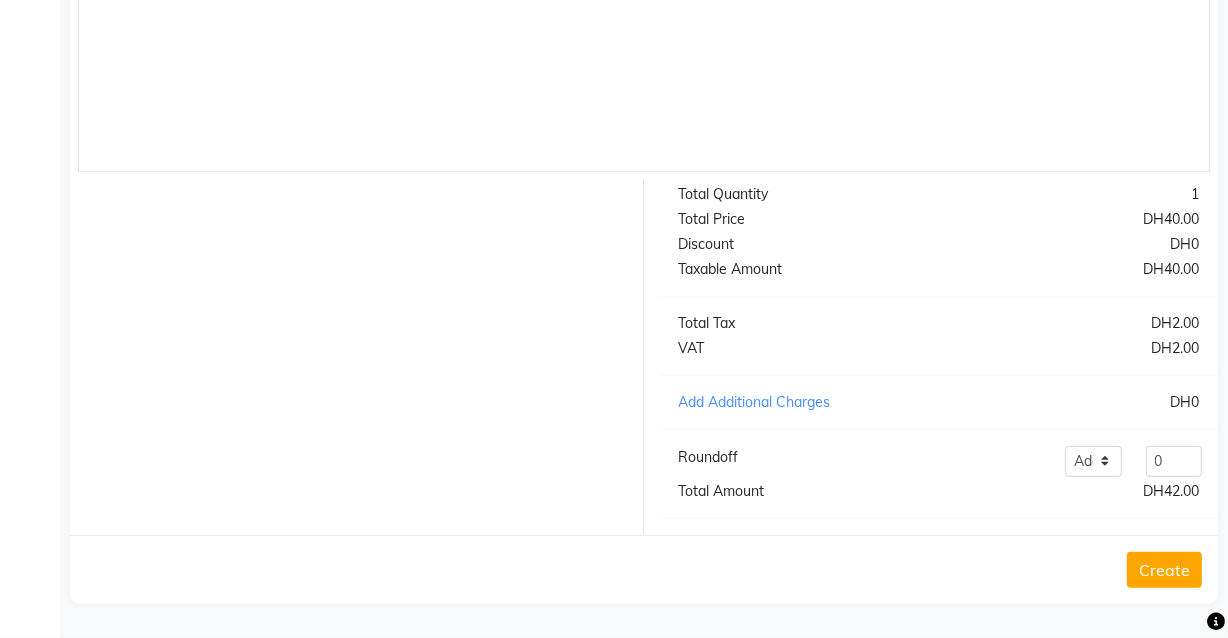 click on "Create" 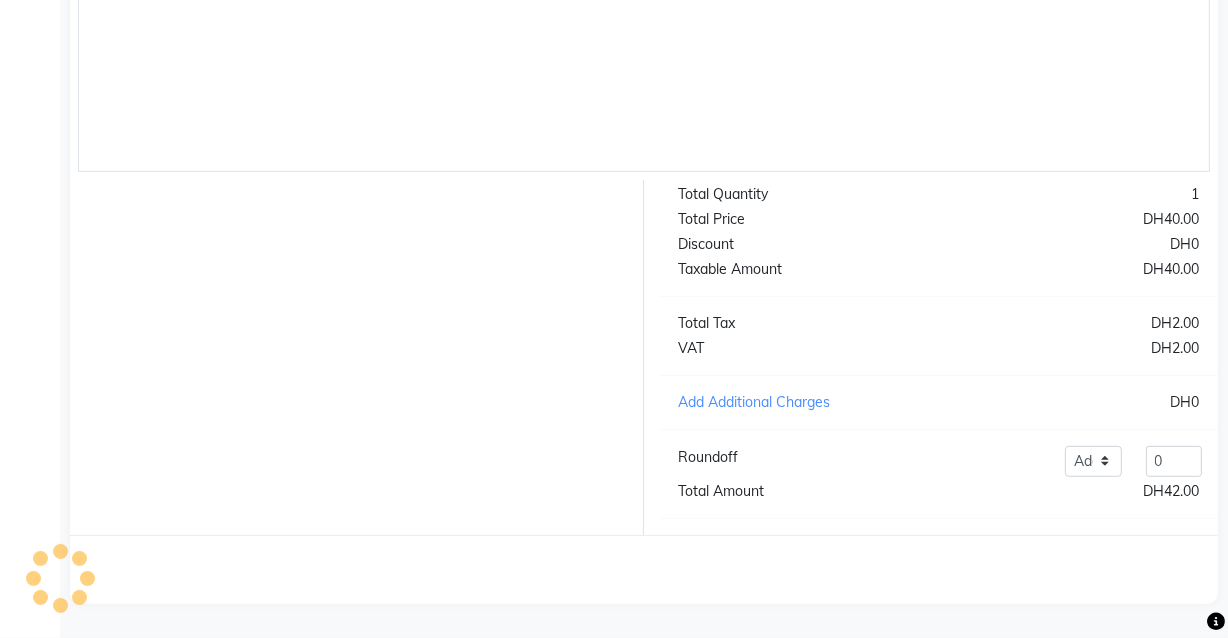 scroll, scrollTop: 0, scrollLeft: 0, axis: both 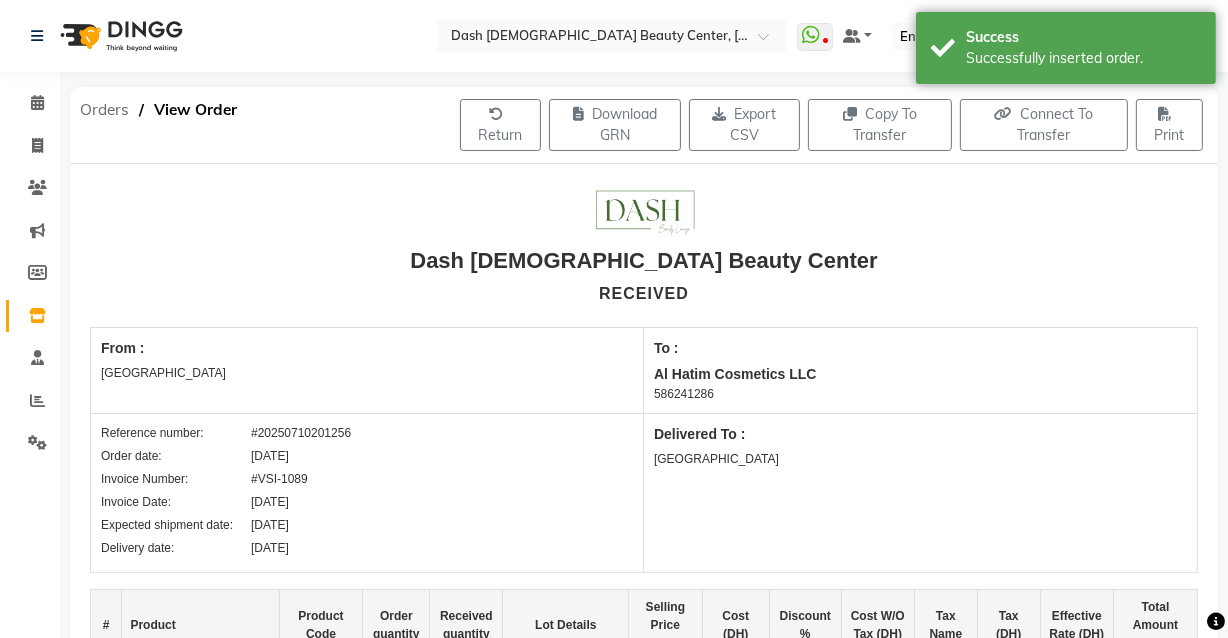 click on "Orders" 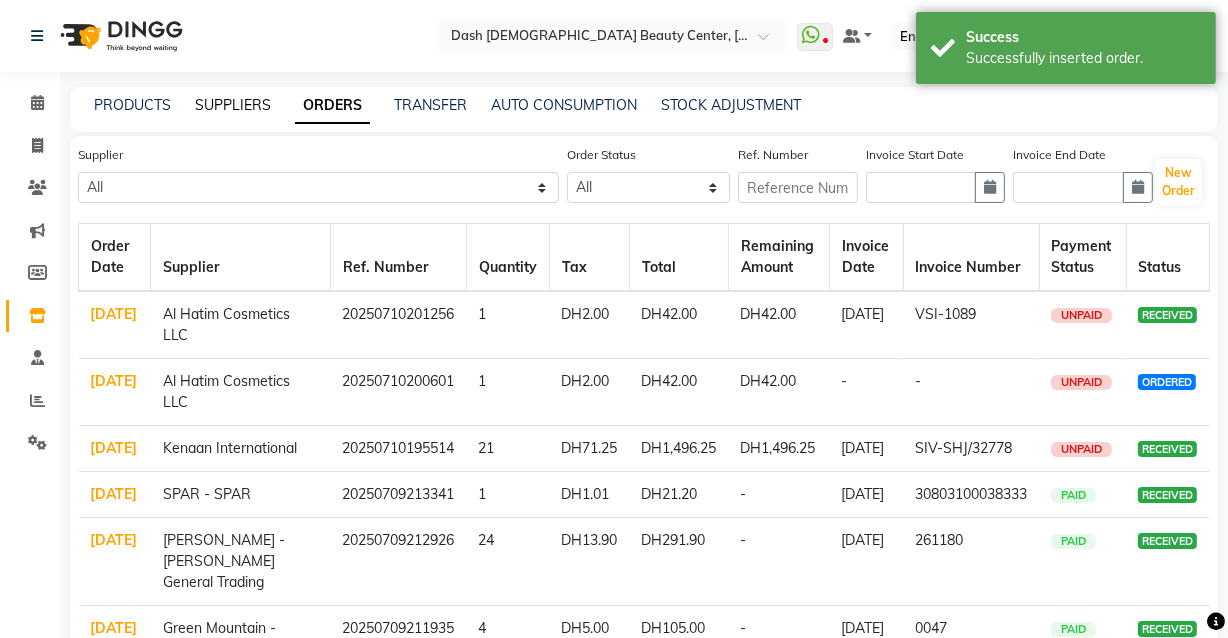 click on "SUPPLIERS" 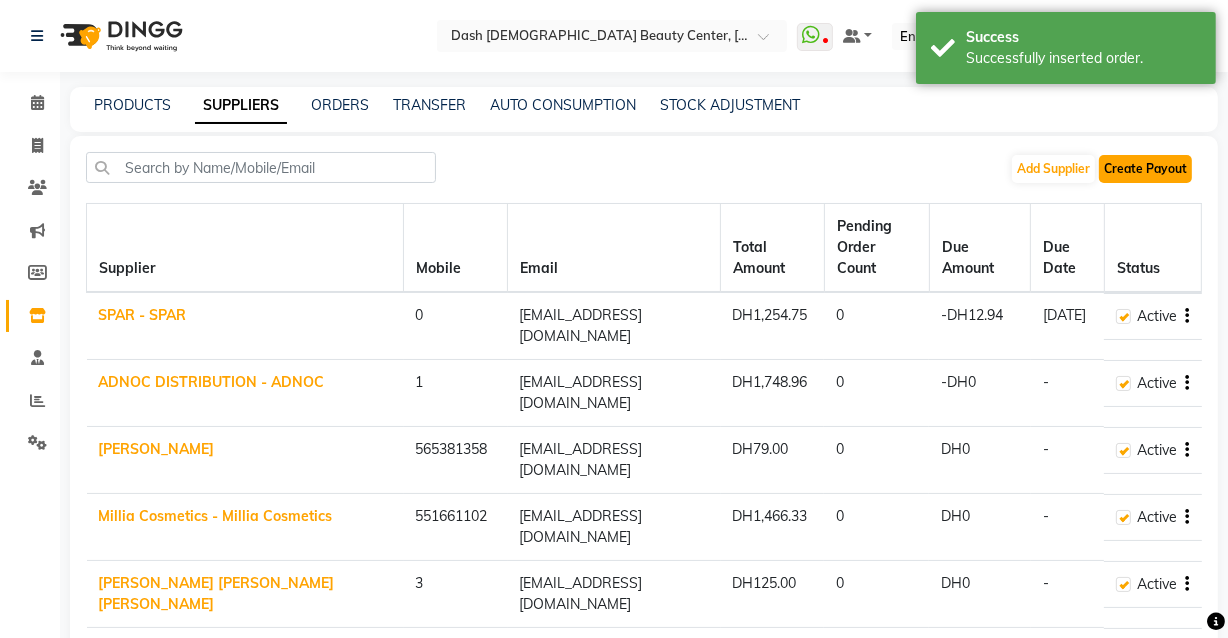 click on "Create Payout" 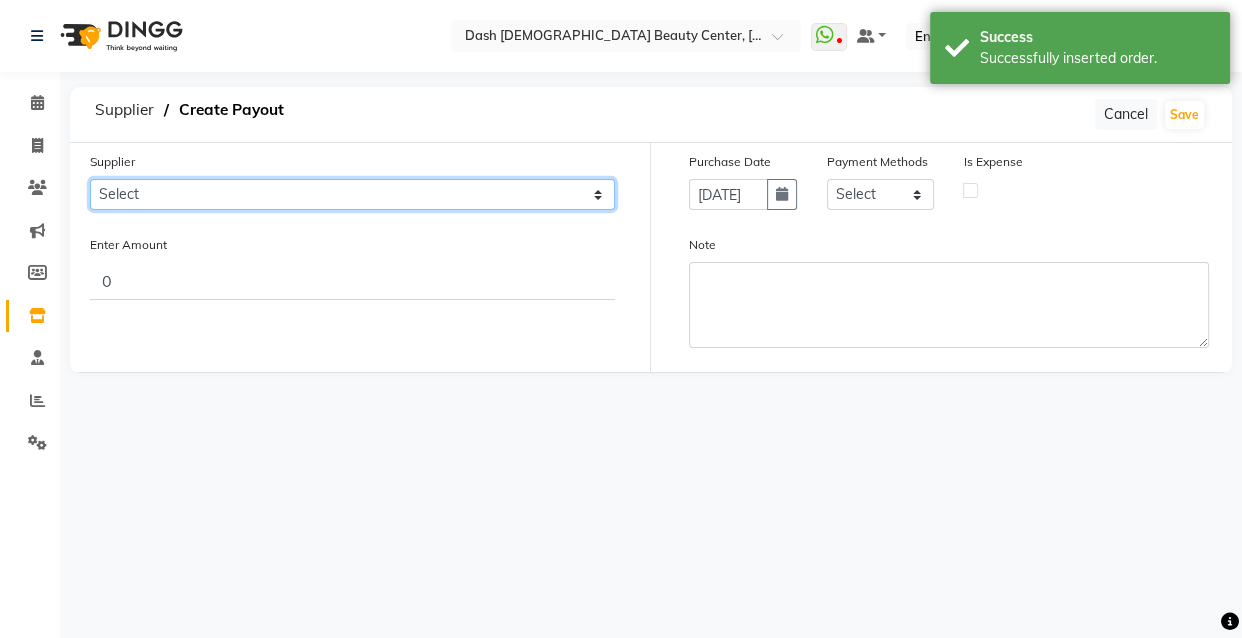 click on "Select SPAR - SPAR ADNOC DISTRIBUTION - ADNOC [PERSON_NAME] Millia Cosmetics - Millia Cosmetics [PERSON_NAME] [PERSON_NAME] [PERSON_NAME] [PERSON_NAME] - Argos Al Batul [PERSON_NAME] - [PERSON_NAME] Store Darbar Restaurant - Darbar Restaurant  The Beauty Shop - The Beauty Shop Alpha med General Trading - Alphamed [PERSON_NAME] Cosmetics Trading Al [PERSON_NAME] LLC - Al [PERSON_NAME] Stationery & Toys & Confectioneries LLC GAME PLANET - Game Planet [PERSON_NAME] Beauty Supplies Co. L.L.C. JIMI GIFT MARKET LLC - [PERSON_NAME] GIFT MARKET [PERSON_NAME] [PERSON_NAME]  - [PERSON_NAME] [PERSON_NAME] Savora Food Industry LLC PEARL LLC - Pearl Specialty Coffee Roastery [PERSON_NAME]  - [PERSON_NAME] General Trading Jumbo Electronics Company Ltd - Jumbo Store Landmark Retail Investment Co. LLC - Home Box LA MARQUISE - La Marquise International FAKHR AL SHAEB - Fakhr Al Shaeb Food stuff WADI AL NOOR - [GEOGRAPHIC_DATA] Modern Food Stuff LLC NATIONAL FLOWER LLC - National Flowers LLC - SPC Healthcare Trading Co. LLC - [GEOGRAPHIC_DATA]" 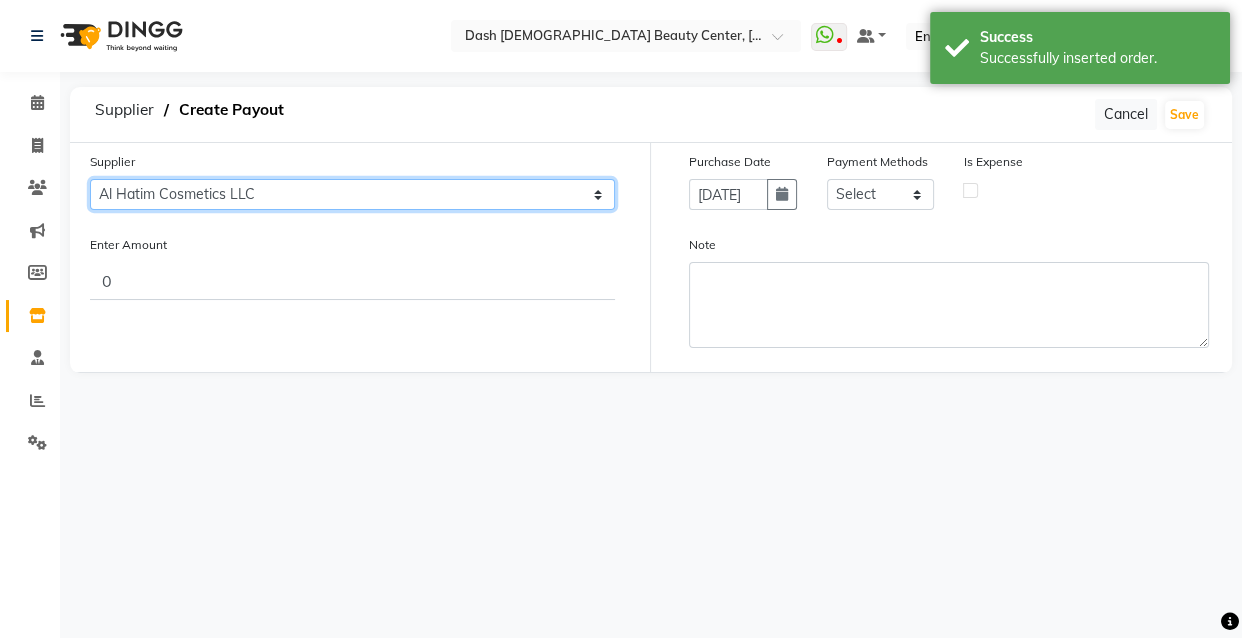 click on "Select SPAR - SPAR ADNOC DISTRIBUTION - ADNOC [PERSON_NAME] Millia Cosmetics - Millia Cosmetics [PERSON_NAME] [PERSON_NAME] [PERSON_NAME] [PERSON_NAME] - Argos Al Batul [PERSON_NAME] - [PERSON_NAME] Store Darbar Restaurant - Darbar Restaurant  The Beauty Shop - The Beauty Shop Alpha med General Trading - Alphamed [PERSON_NAME] Cosmetics Trading Al [PERSON_NAME] LLC - Al [PERSON_NAME] Stationery & Toys & Confectioneries LLC GAME PLANET - Game Planet [PERSON_NAME] Beauty Supplies Co. L.L.C. JIMI GIFT MARKET LLC - [PERSON_NAME] GIFT MARKET [PERSON_NAME] [PERSON_NAME]  - [PERSON_NAME] [PERSON_NAME] Savora Food Industry LLC PEARL LLC - Pearl Specialty Coffee Roastery [PERSON_NAME]  - [PERSON_NAME] General Trading Jumbo Electronics Company Ltd - Jumbo Store Landmark Retail Investment Co. LLC - Home Box LA MARQUISE - La Marquise International FAKHR AL SHAEB - Fakhr Al Shaeb Food stuff WADI AL NOOR - [GEOGRAPHIC_DATA] Modern Food Stuff LLC NATIONAL FLOWER LLC - National Flowers LLC - SPC Healthcare Trading Co. LLC - [GEOGRAPHIC_DATA]" 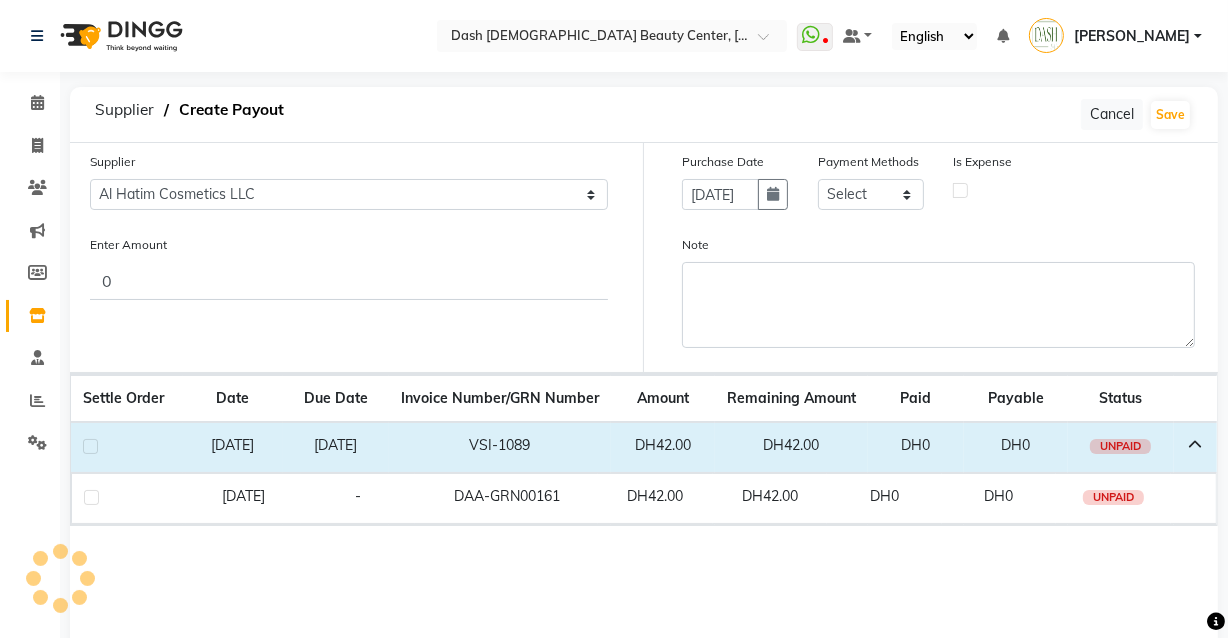 click 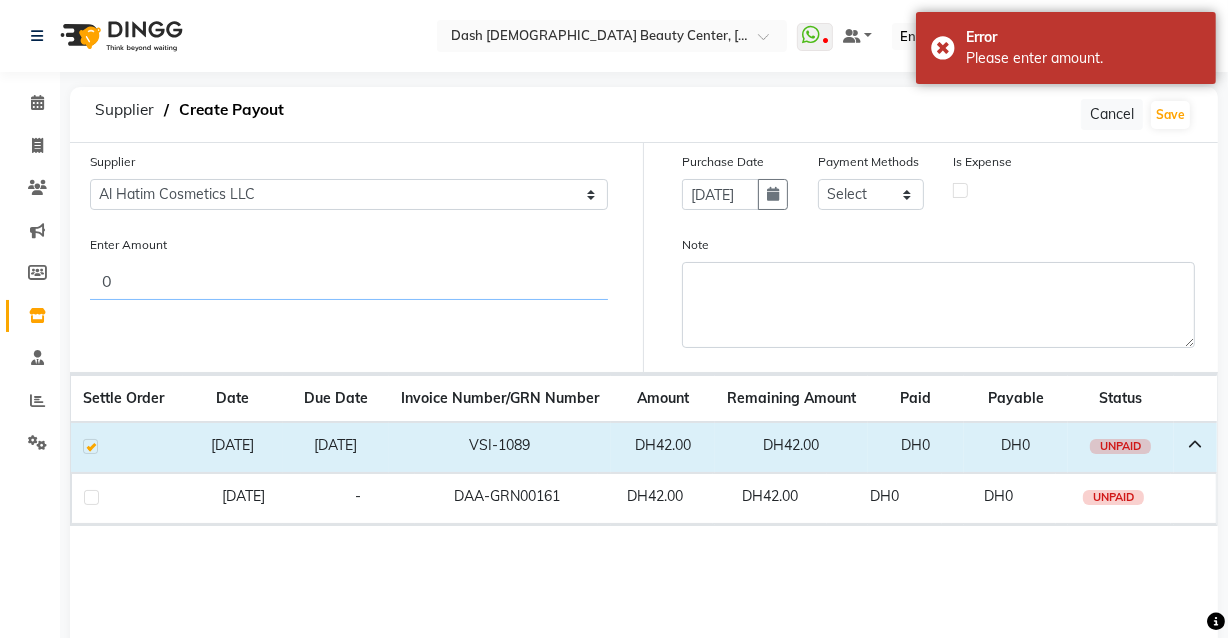 click on "0" at bounding box center [349, 281] 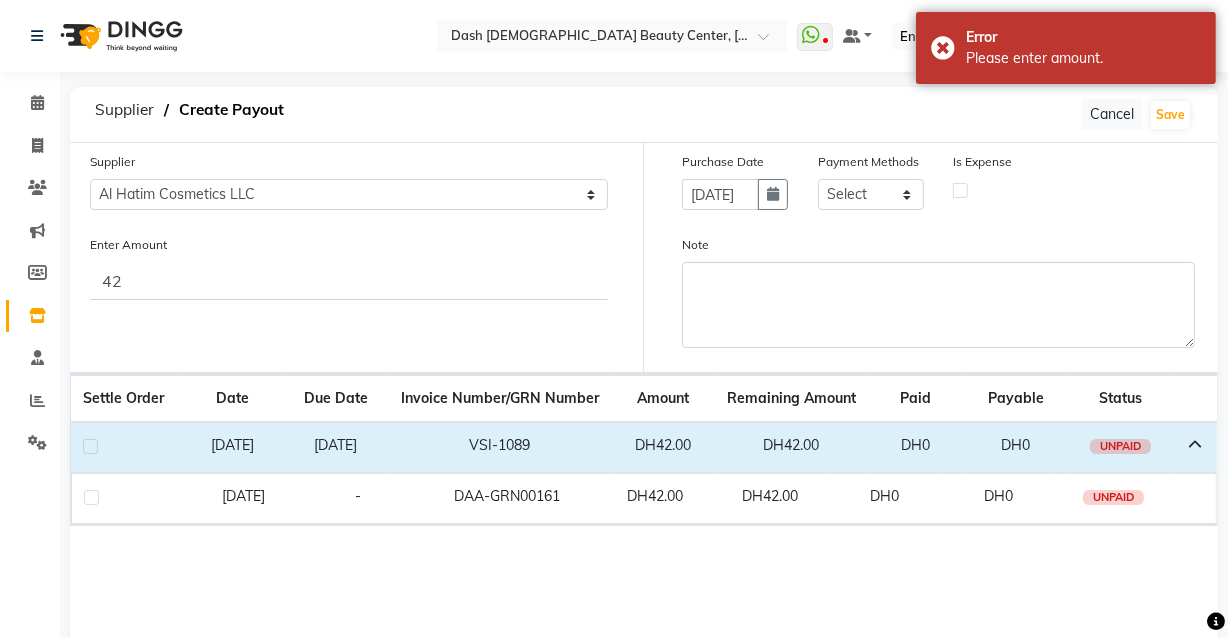 click 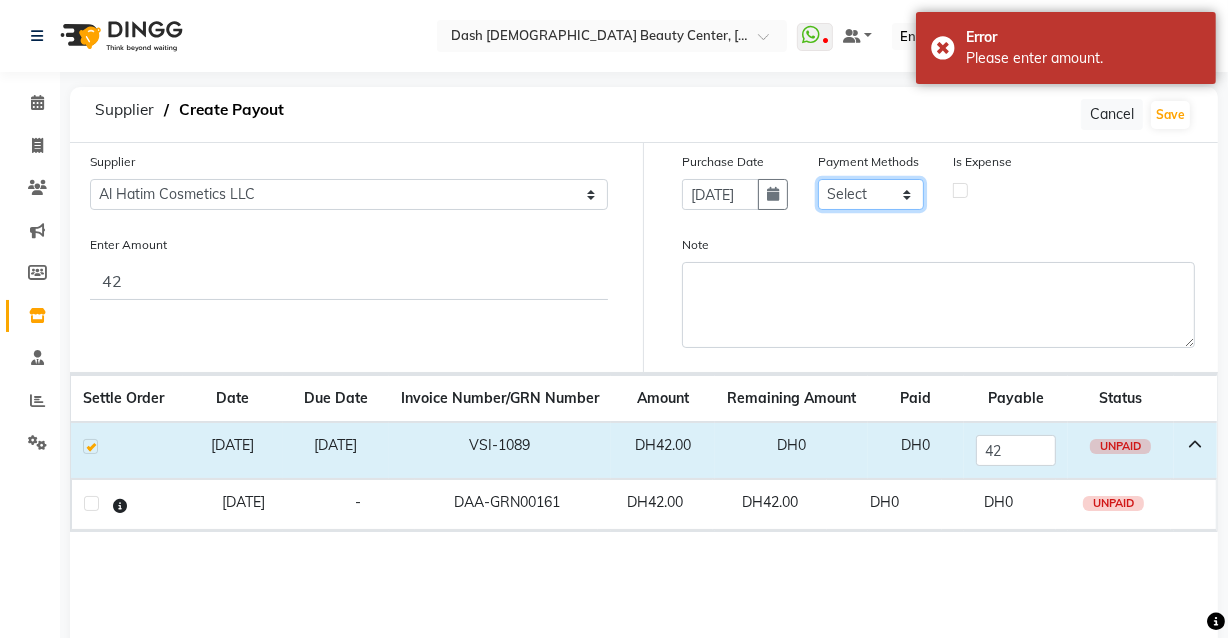 click on "Select CASH CARD ONLINE On Account Wallet Package Prepaid" 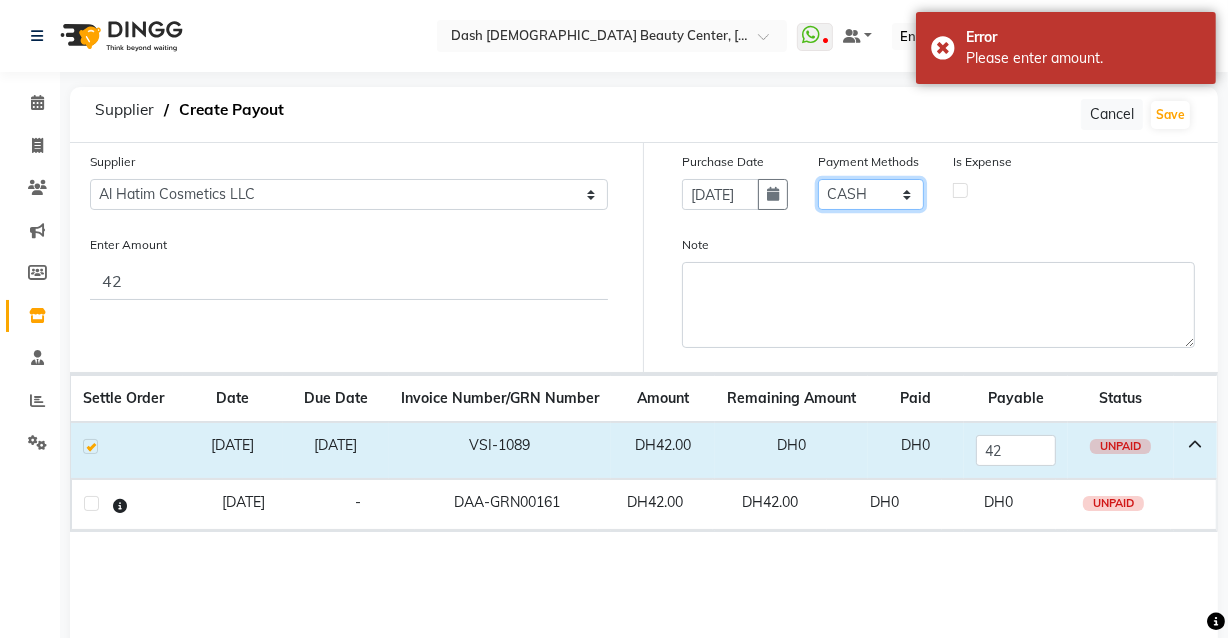 click on "Select CASH CARD ONLINE On Account Wallet Package Prepaid" 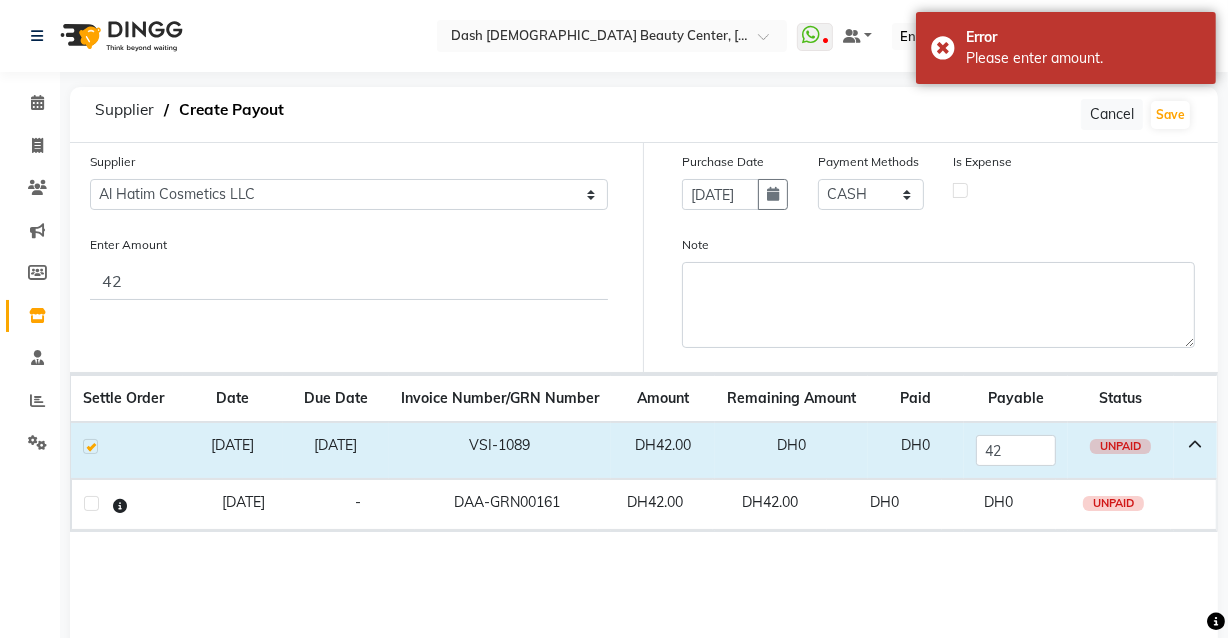 click 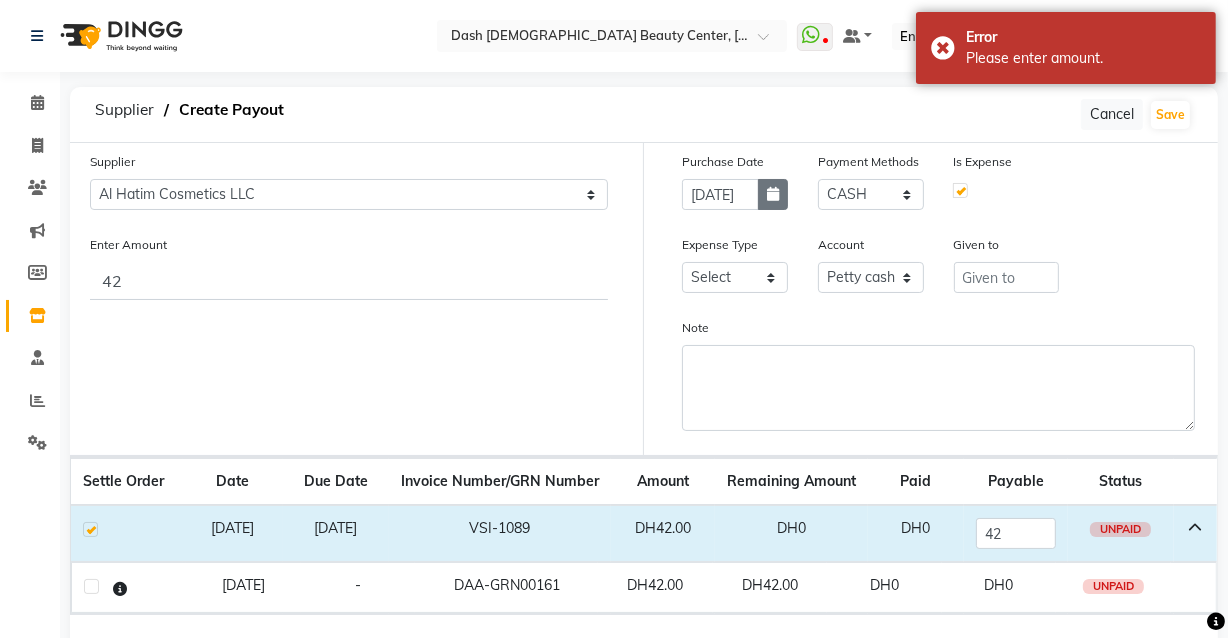 click 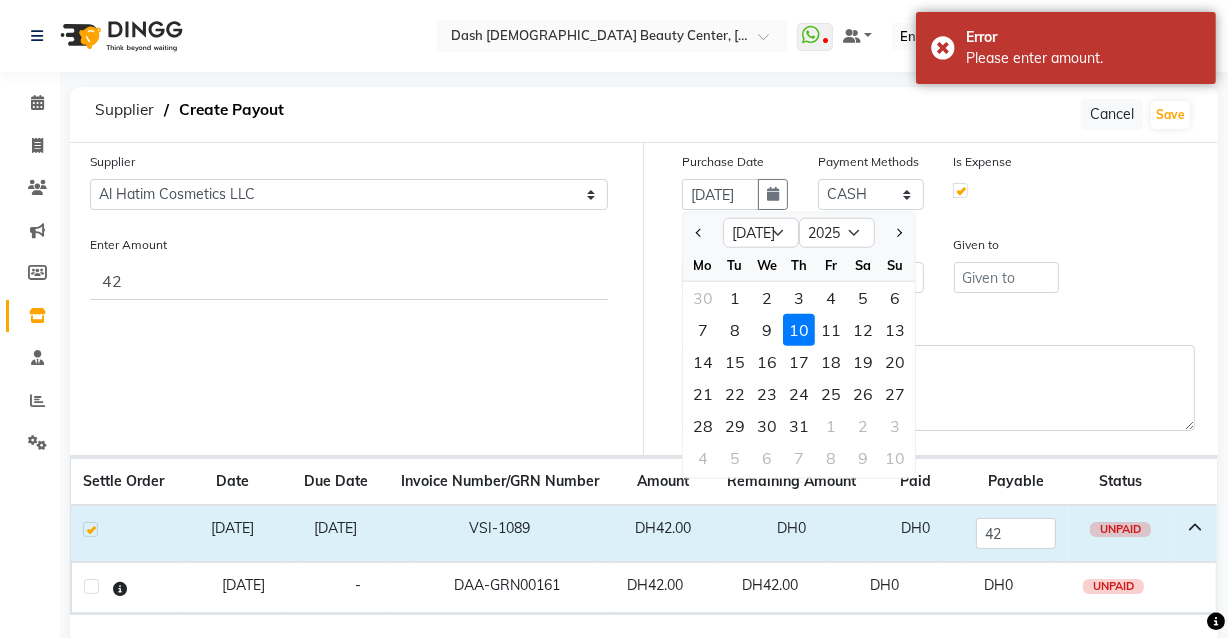 click on "10" 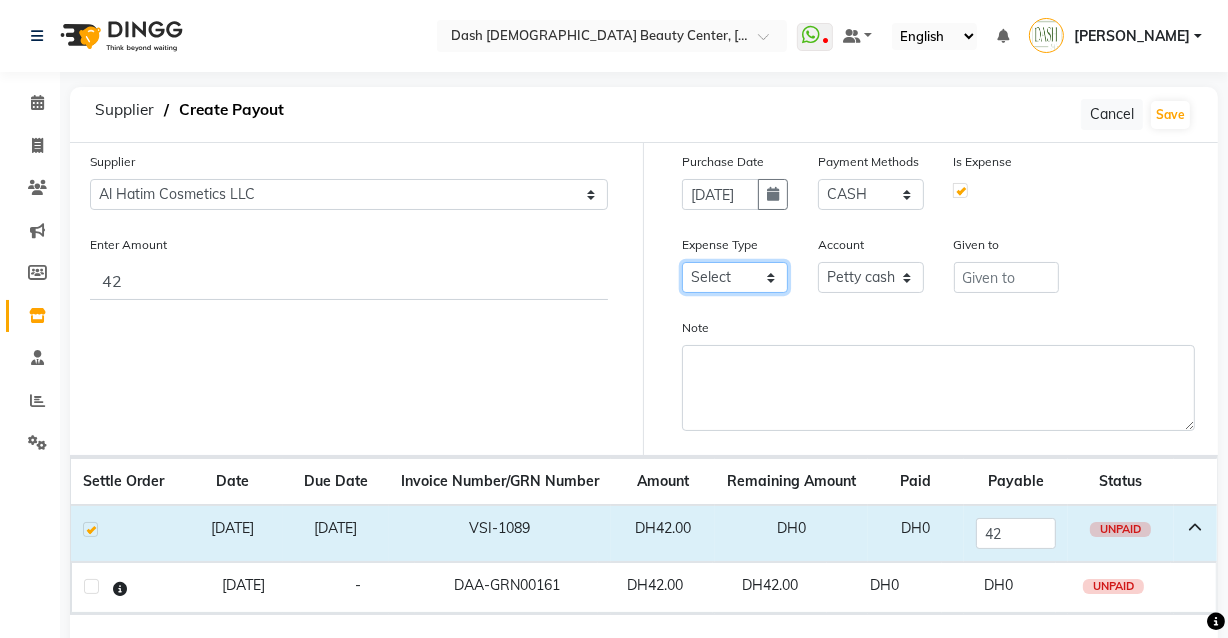 click on "Select Advance Salary Bank charges Car maintenance  Cash transfer to bank Cash transfer to hub Client Snacks Clinical charges Equipment Fuel Govt fee Incentive Insurance International purchase Loan Repayment Maintenance Marketing Miscellaneous MRA Other Pantry Product Rent Salary Staff Snacks Tax Tea & Refreshment Utilities" 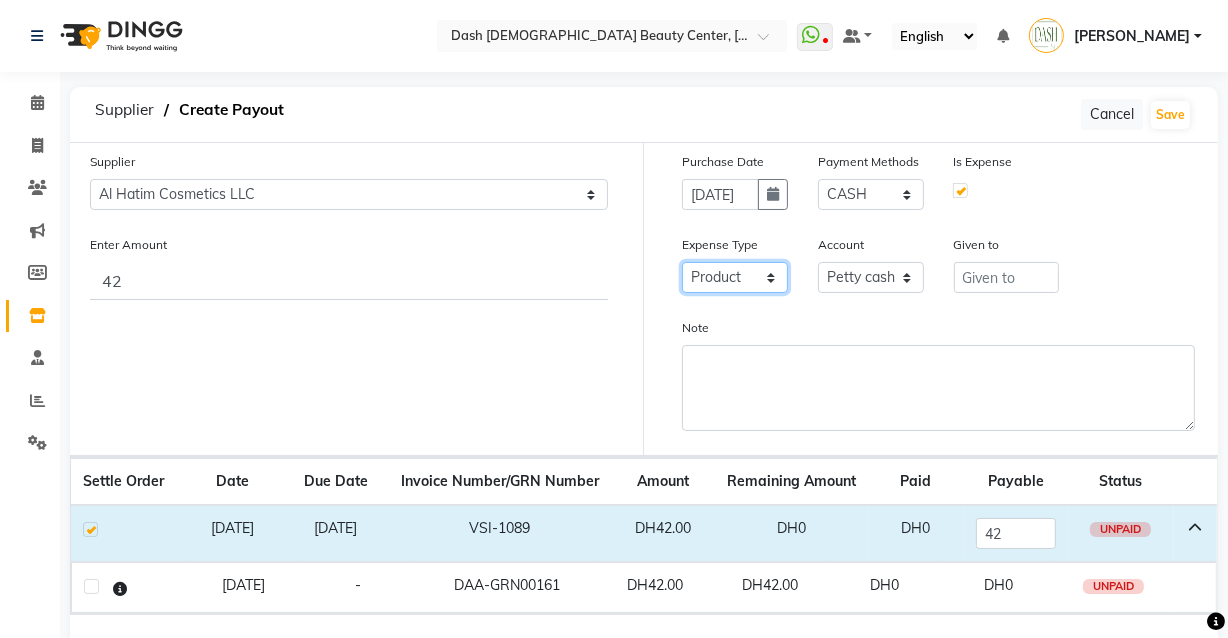 click on "Select Advance Salary Bank charges Car maintenance  Cash transfer to bank Cash transfer to hub Client Snacks Clinical charges Equipment Fuel Govt fee Incentive Insurance International purchase Loan Repayment Maintenance Marketing Miscellaneous MRA Other Pantry Product Rent Salary Staff Snacks Tax Tea & Refreshment Utilities" 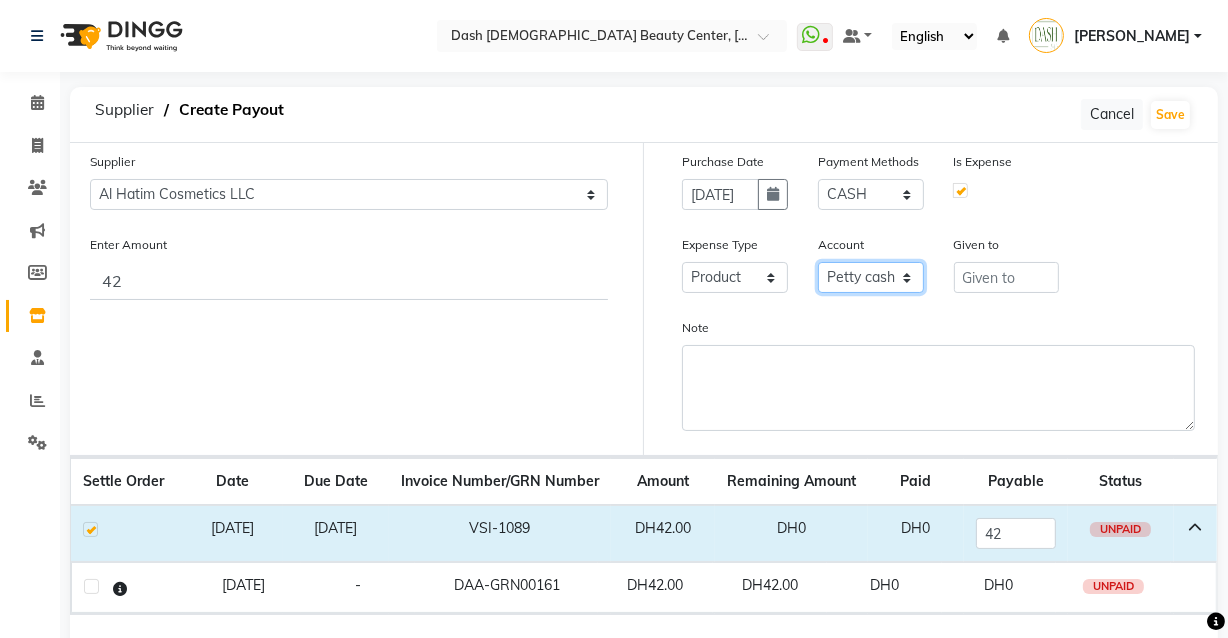 click on "Select [PERSON_NAME] cash Card Tax Cash In Hand" 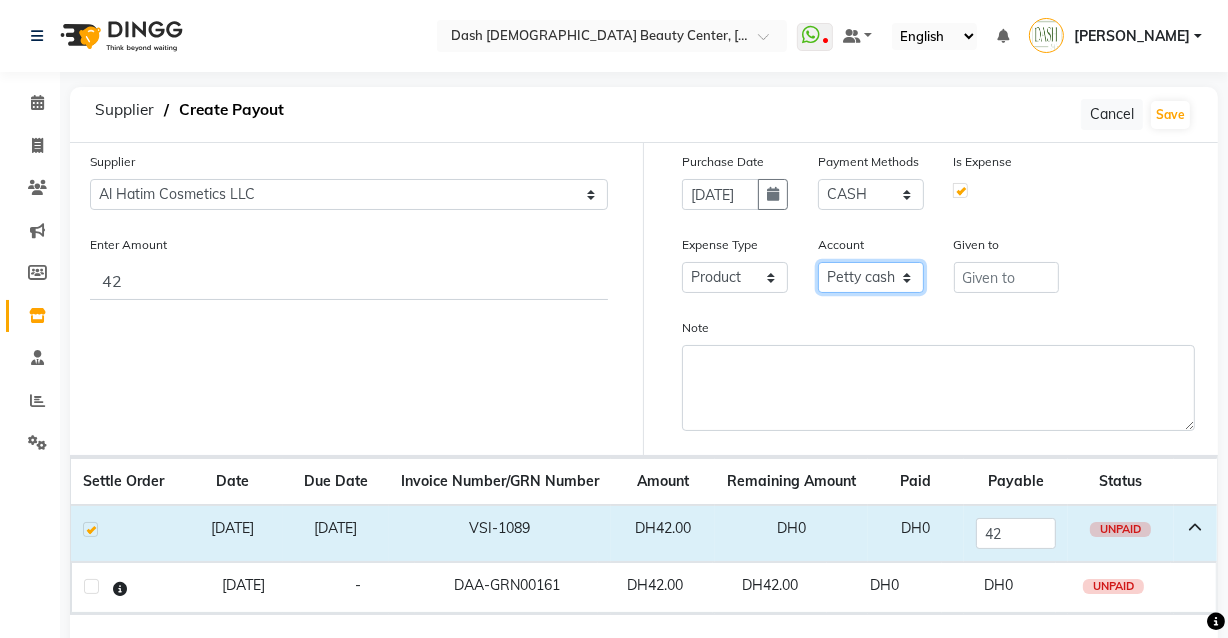 click on "Select [PERSON_NAME] cash Card Tax Cash In Hand" 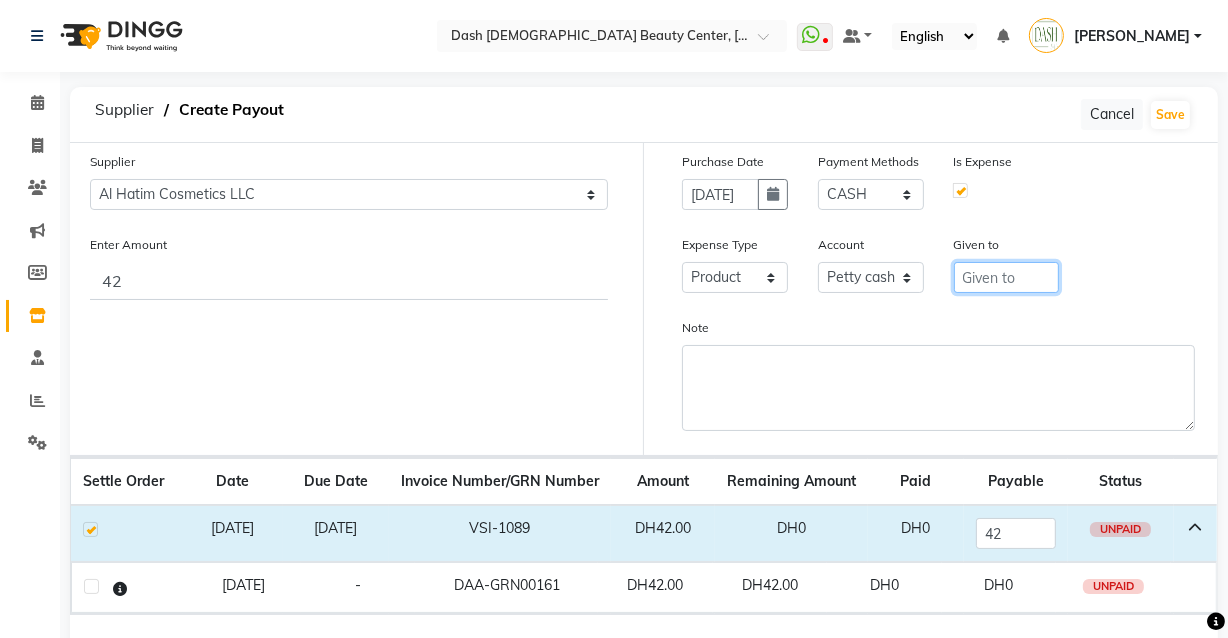 click at bounding box center [1007, 277] 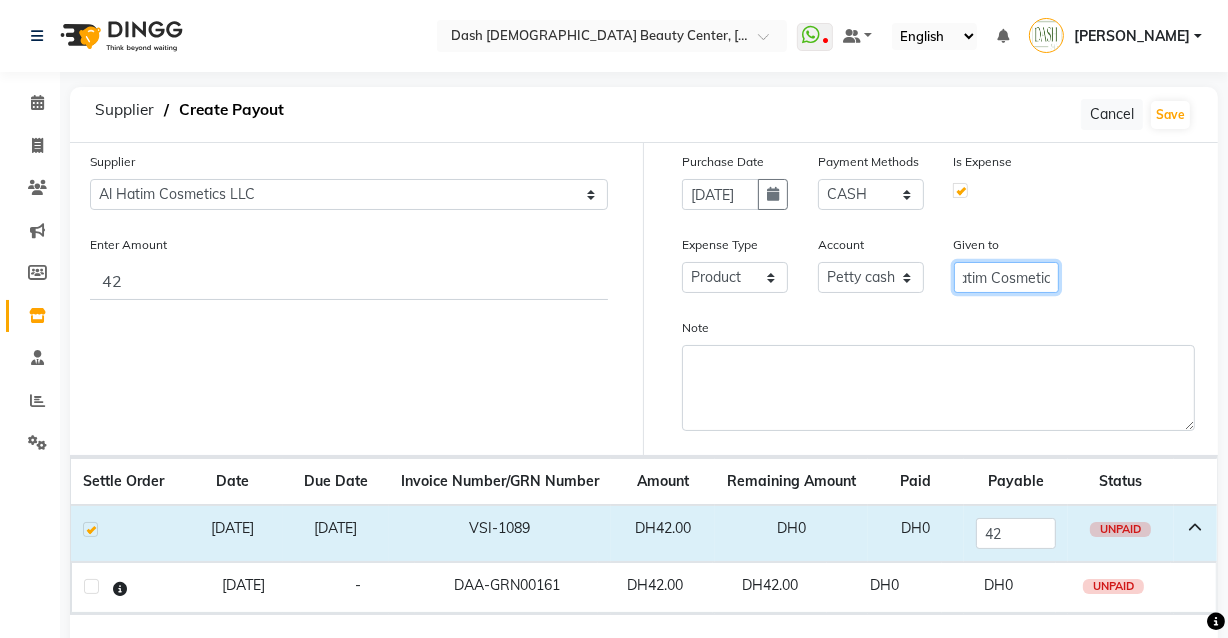 scroll, scrollTop: 0, scrollLeft: 38, axis: horizontal 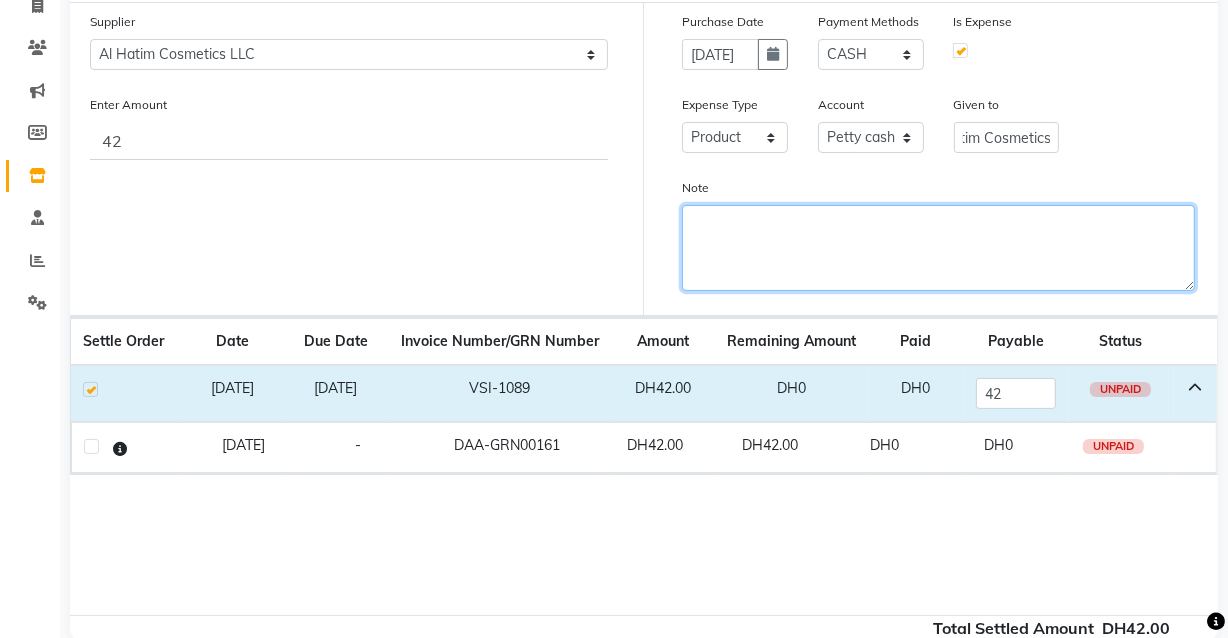 click on "Note" at bounding box center [938, 248] 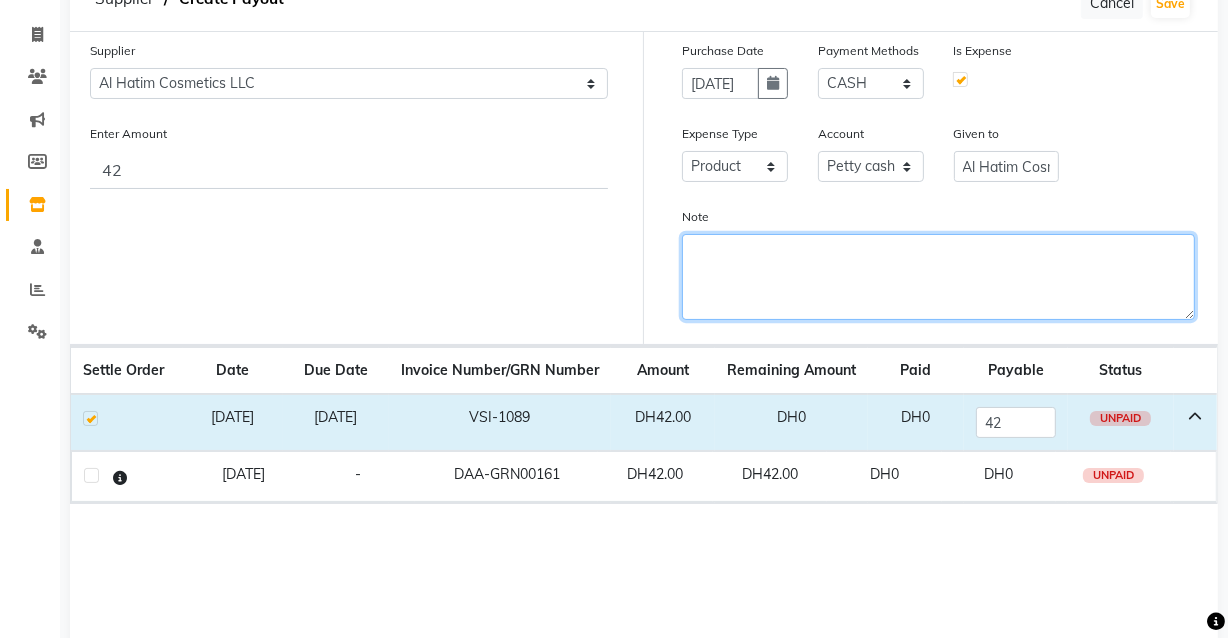 scroll, scrollTop: 0, scrollLeft: 0, axis: both 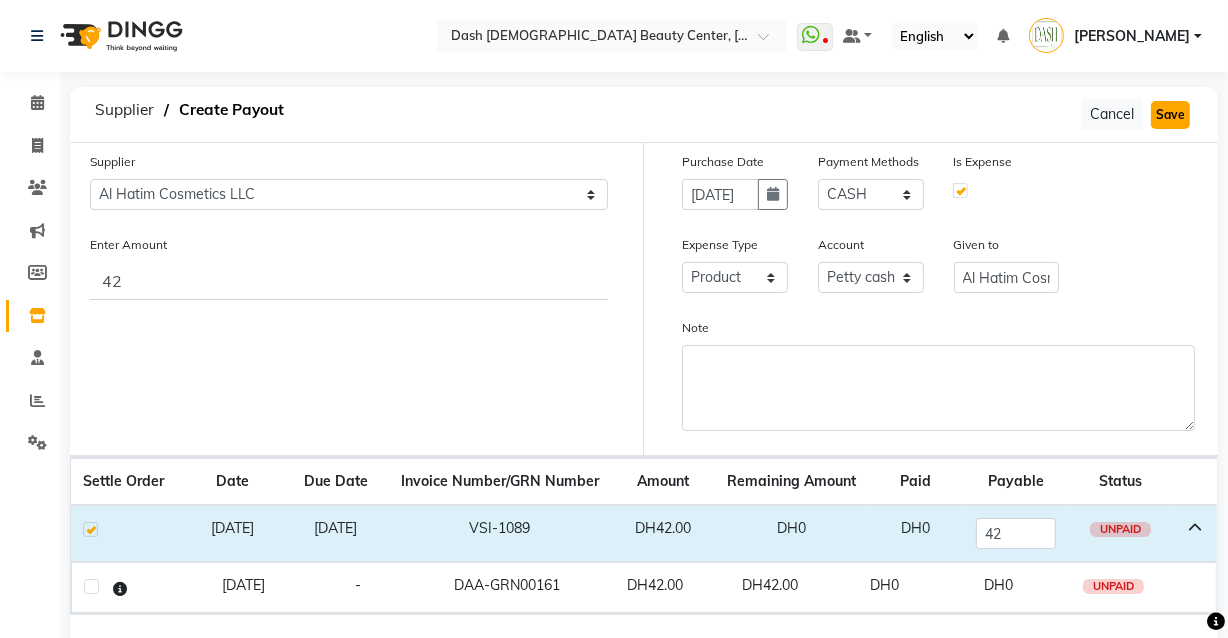 click on "Save" 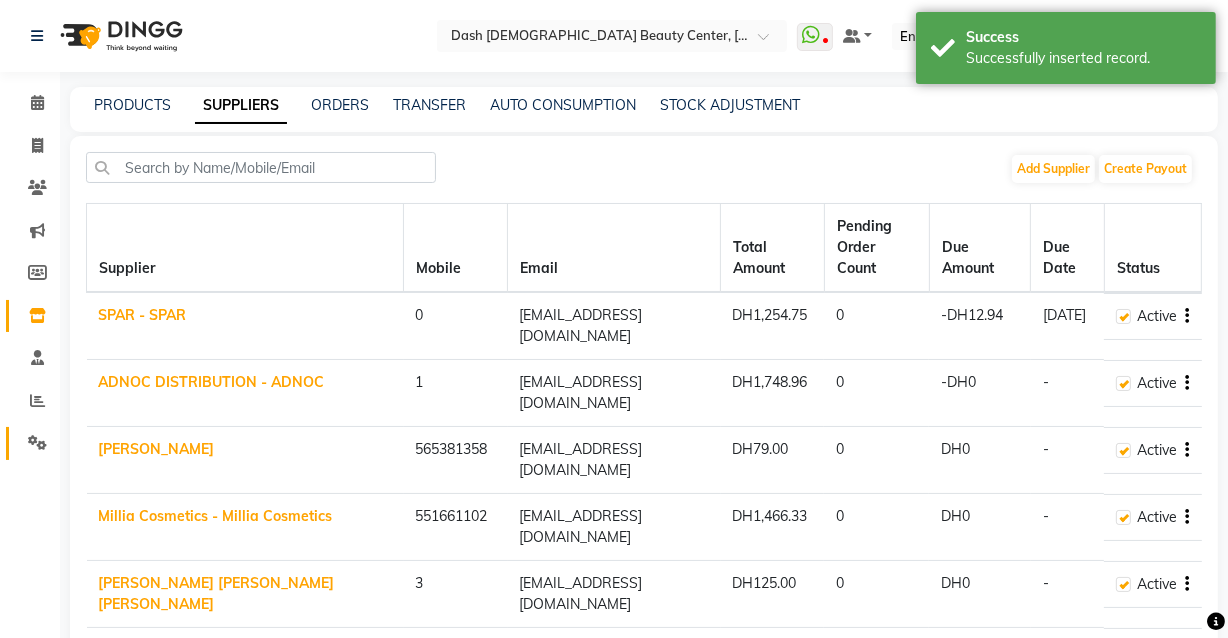 click on "Settings" 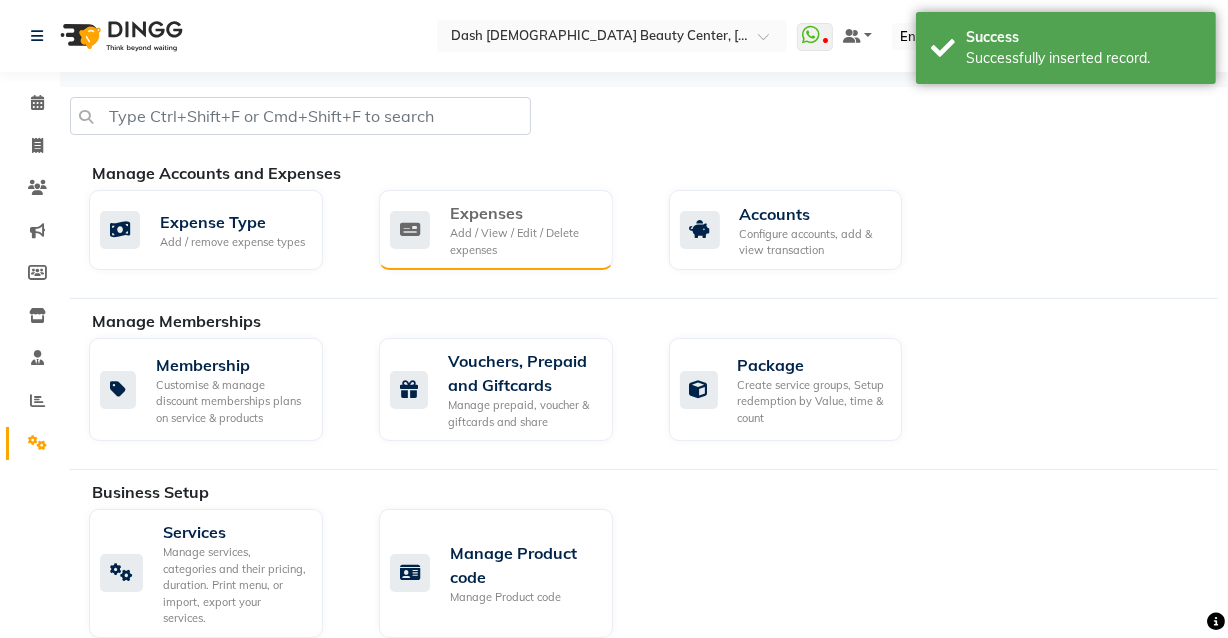 click on "Expenses Add / View / Edit / Delete expenses" 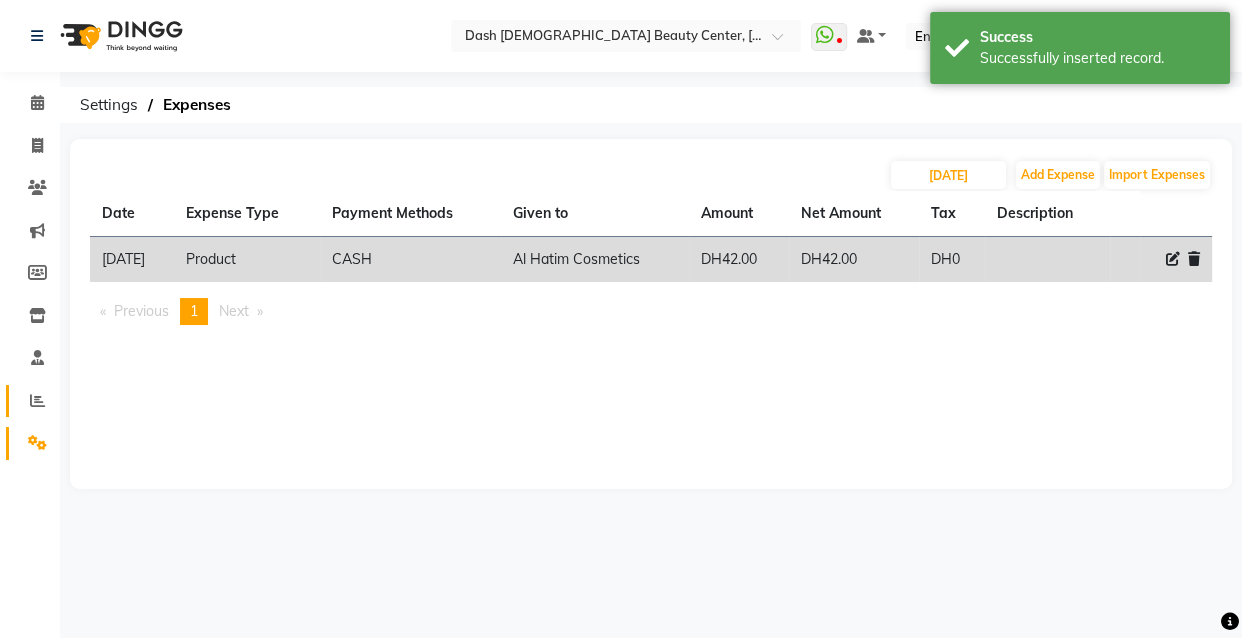 click 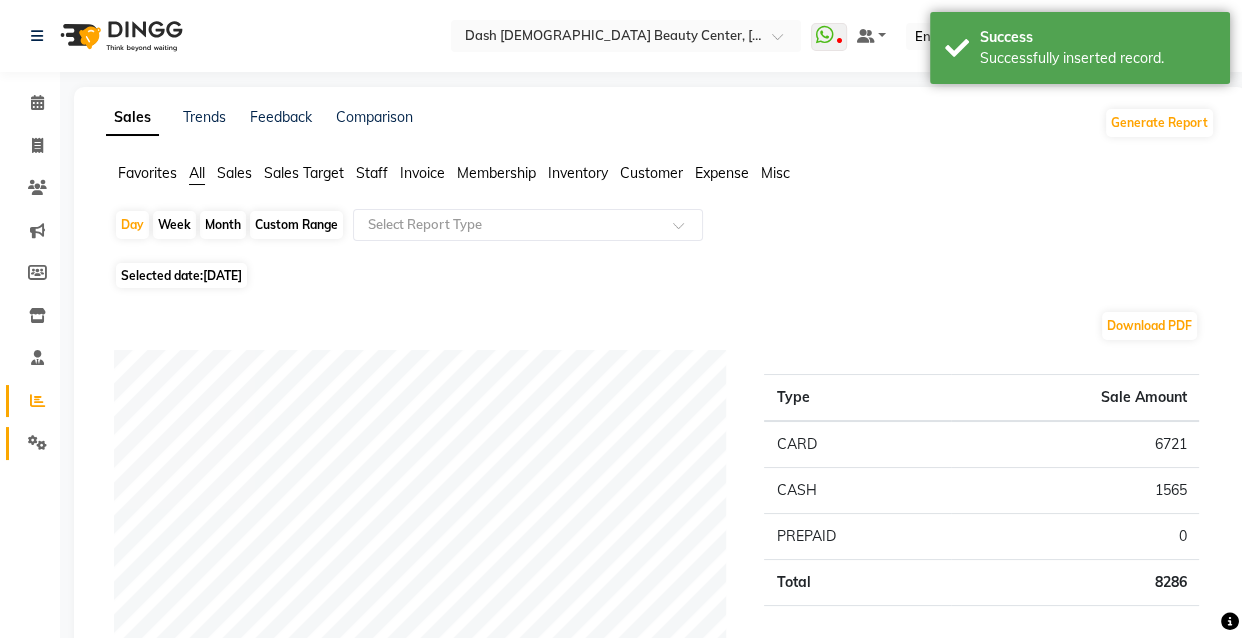 click 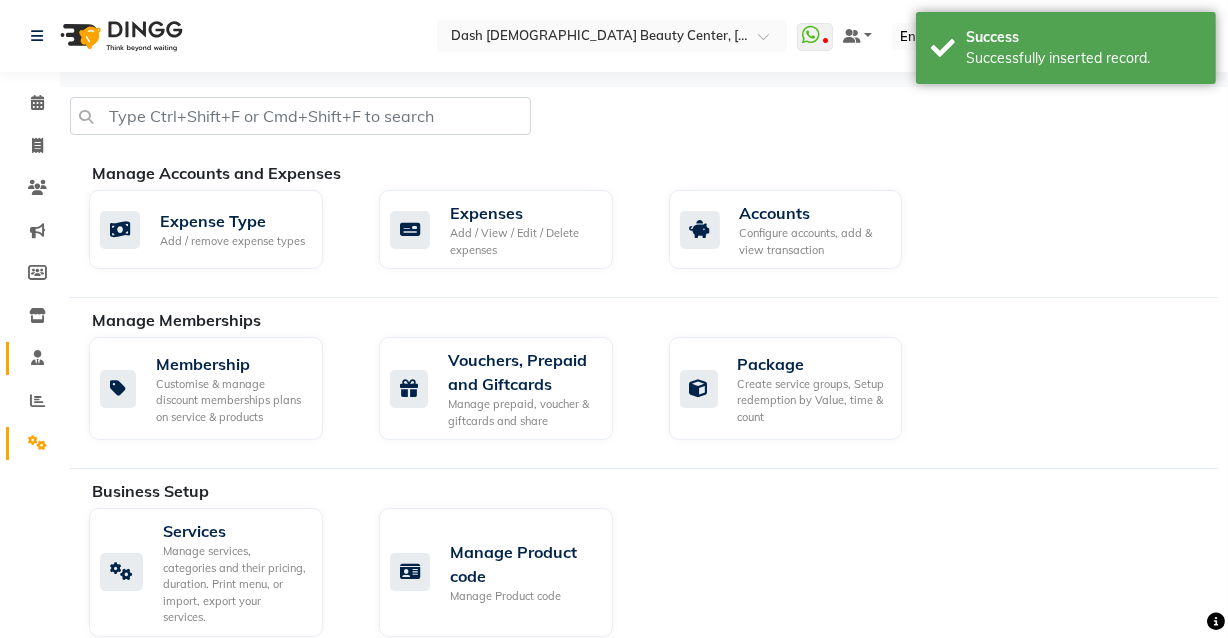 click 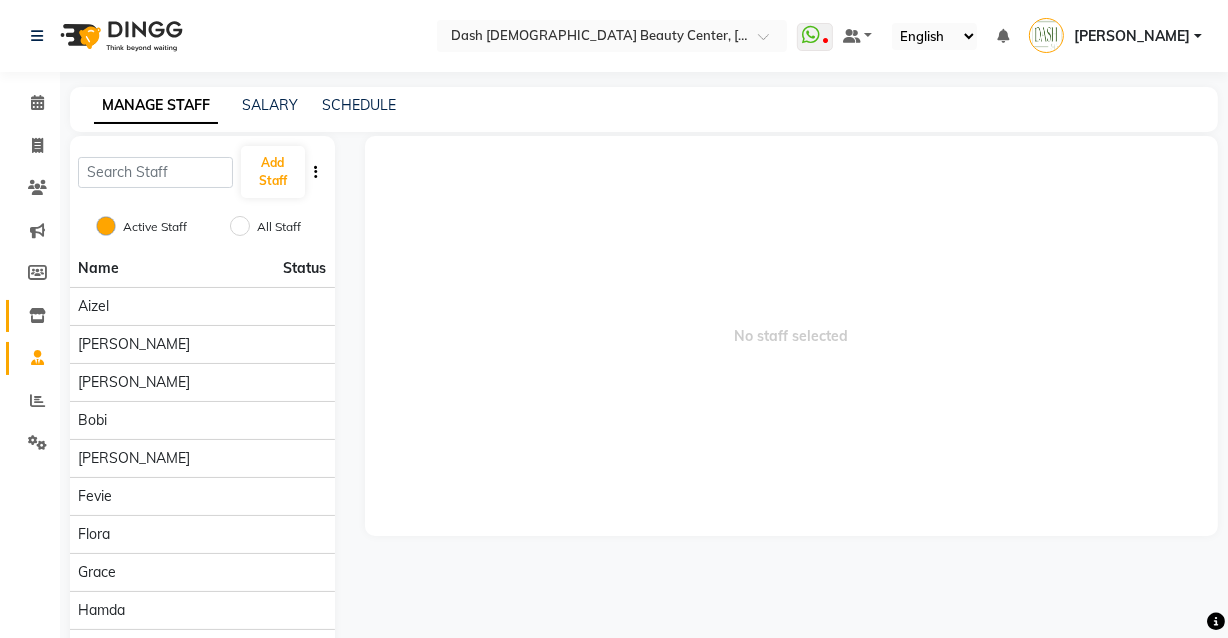click 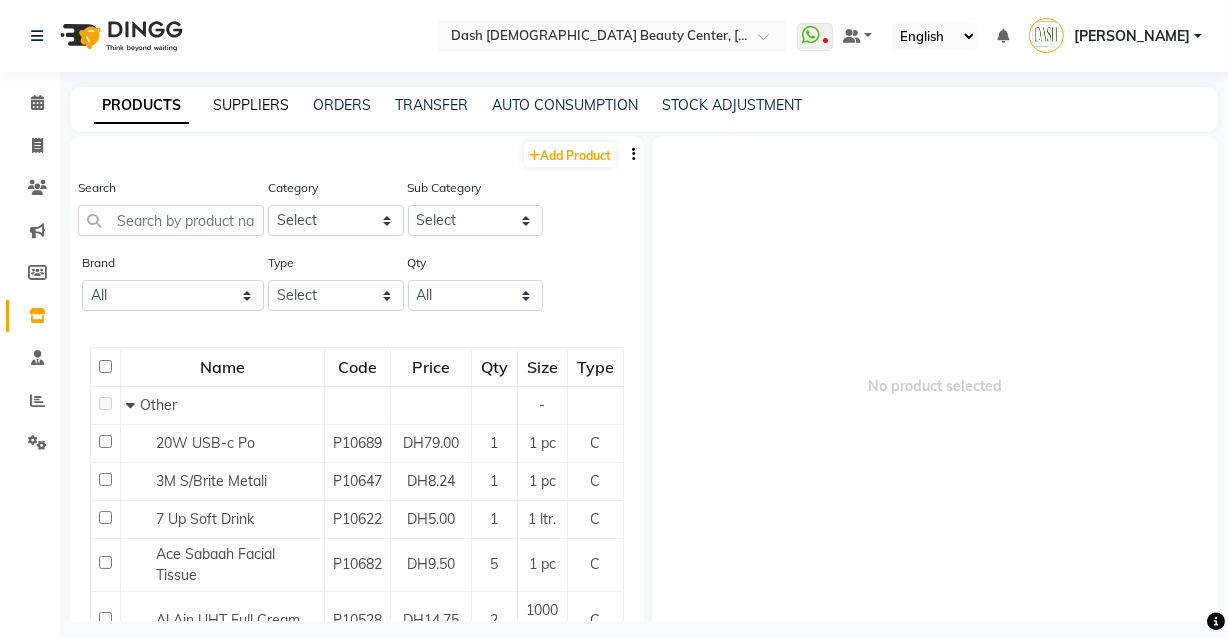 click on "SUPPLIERS" 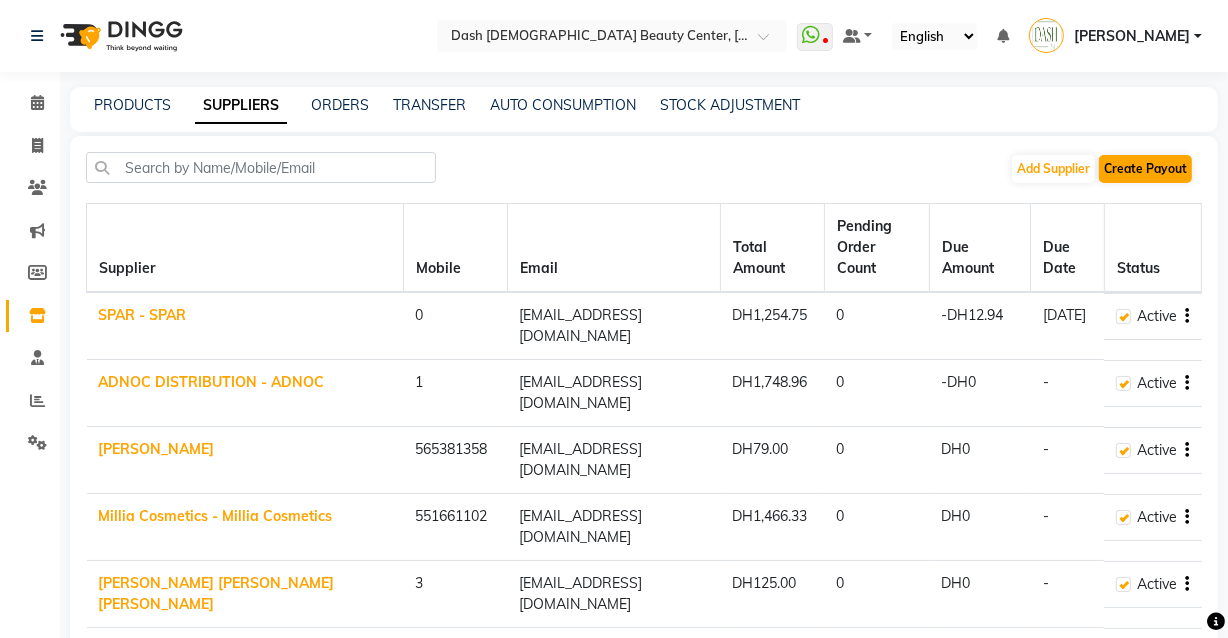 click on "Create Payout" 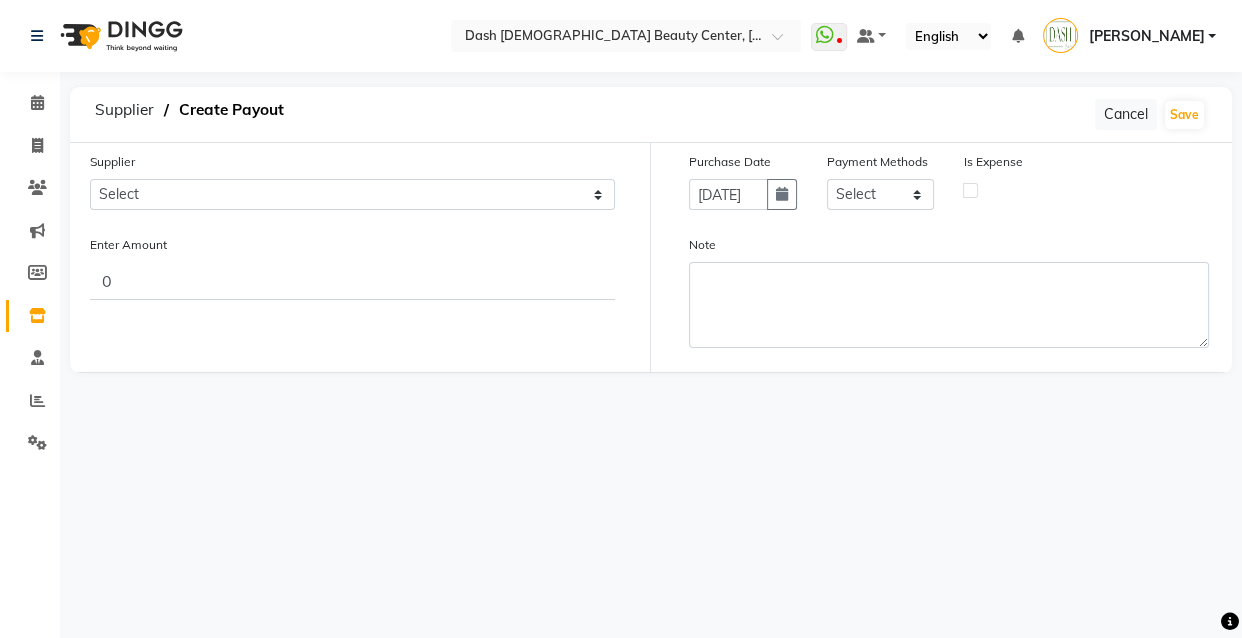 click on "Supplier Select SPAR - SPAR ADNOC DISTRIBUTION - ADNOC [PERSON_NAME] Millia Cosmetics - Millia Cosmetics [PERSON_NAME] [PERSON_NAME] [PERSON_NAME] [PERSON_NAME] - Argos Al Batul [PERSON_NAME] - [PERSON_NAME] Store Darbar Restaurant - Darbar Restaurant  The Beauty Shop - The Beauty Shop Alpha med General Trading - Alphamed [PERSON_NAME] Cosmetics Trading Al [PERSON_NAME] LLC - Al [PERSON_NAME] Stationery & Toys & Confectioneries LLC GAME PLANET - Game Planet [PERSON_NAME] Beauty Supplies Co. L.L.C. JIMI GIFT MARKET LLC - [PERSON_NAME] GIFT MARKET [PERSON_NAME] [PERSON_NAME]  - [PERSON_NAME] [PERSON_NAME] Savora Food Industry LLC PEARL LLC - Pearl Specialty Coffee Roastery [PERSON_NAME]  - [PERSON_NAME] General Trading Jumbo Electronics Company Ltd - Jumbo Store Landmark Retail Investment Co. LLC - Home Box LA MARQUISE - La Marquise International FAKHR AL SHAEB - Fakhr Al Shaeb Food stuff WADI AL NOOR - [GEOGRAPHIC_DATA] Modern Food Stuff LLC NATIONAL FLOWER LLC - National Flowers LLC - SPC Healthcare Trading Co. LLC - [GEOGRAPHIC_DATA]" 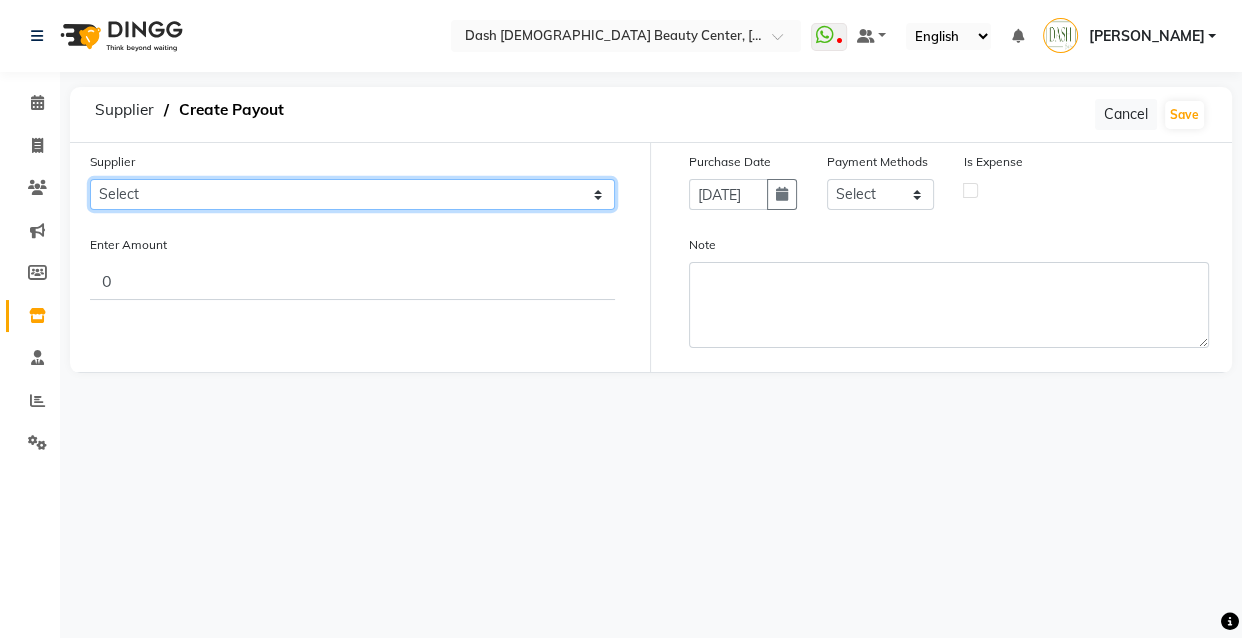 click on "Select SPAR - SPAR ADNOC DISTRIBUTION - ADNOC [PERSON_NAME] Millia Cosmetics - Millia Cosmetics [PERSON_NAME] [PERSON_NAME] [PERSON_NAME] [PERSON_NAME] - Argos Al Batul [PERSON_NAME] - [PERSON_NAME] Store Darbar Restaurant - Darbar Restaurant  The Beauty Shop - The Beauty Shop Alpha med General Trading - Alphamed [PERSON_NAME] Cosmetics Trading Al [PERSON_NAME] LLC - Al [PERSON_NAME] Stationery & Toys & Confectioneries LLC GAME PLANET - Game Planet [PERSON_NAME] Beauty Supplies Co. L.L.C. JIMI GIFT MARKET LLC - [PERSON_NAME] GIFT MARKET [PERSON_NAME] [PERSON_NAME]  - [PERSON_NAME] [PERSON_NAME] Savora Food Industry LLC PEARL LLC - Pearl Specialty Coffee Roastery [PERSON_NAME]  - [PERSON_NAME] General Trading Jumbo Electronics Company Ltd - Jumbo Store Landmark Retail Investment Co. LLC - Home Box LA MARQUISE - La Marquise International FAKHR AL SHAEB - Fakhr Al Shaeb Food stuff WADI AL NOOR - [GEOGRAPHIC_DATA] Modern Food Stuff LLC NATIONAL FLOWER LLC - National Flowers LLC - SPC Healthcare Trading Co. LLC - [GEOGRAPHIC_DATA]" 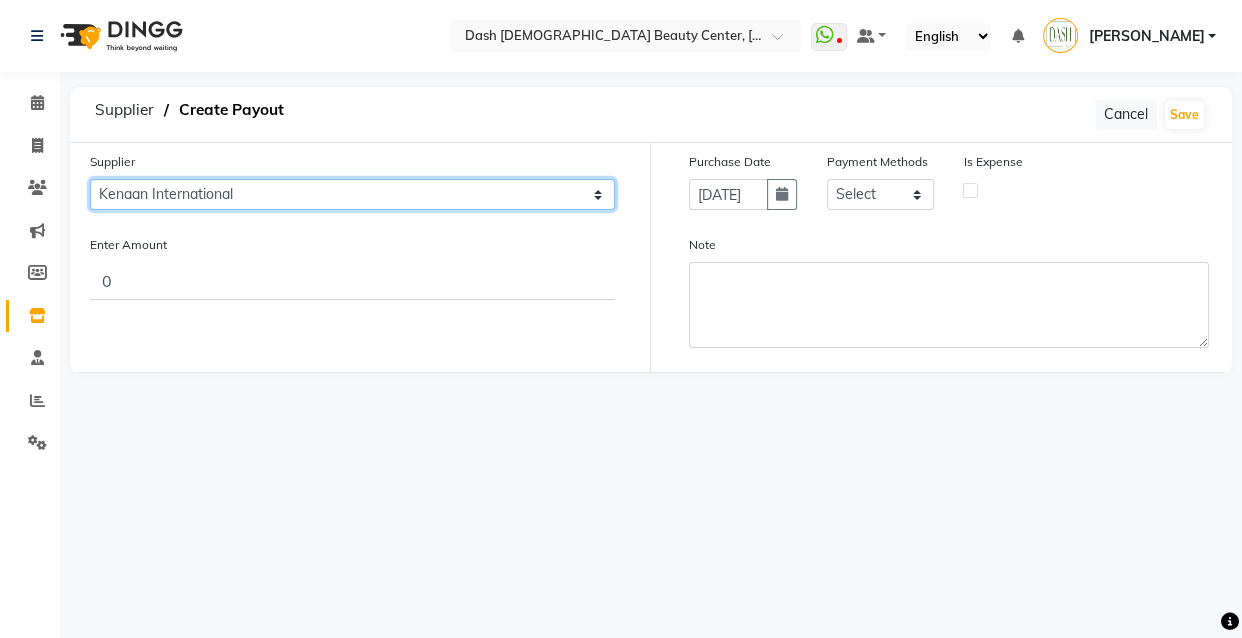 click on "Select SPAR - SPAR ADNOC DISTRIBUTION - ADNOC [PERSON_NAME] Millia Cosmetics - Millia Cosmetics [PERSON_NAME] [PERSON_NAME] [PERSON_NAME] [PERSON_NAME] - Argos Al Batul [PERSON_NAME] - [PERSON_NAME] Store Darbar Restaurant - Darbar Restaurant  The Beauty Shop - The Beauty Shop Alpha med General Trading - Alphamed [PERSON_NAME] Cosmetics Trading Al [PERSON_NAME] LLC - Al [PERSON_NAME] Stationery & Toys & Confectioneries LLC GAME PLANET - Game Planet [PERSON_NAME] Beauty Supplies Co. L.L.C. JIMI GIFT MARKET LLC - [PERSON_NAME] GIFT MARKET [PERSON_NAME] [PERSON_NAME]  - [PERSON_NAME] [PERSON_NAME] Savora Food Industry LLC PEARL LLC - Pearl Specialty Coffee Roastery [PERSON_NAME]  - [PERSON_NAME] General Trading Jumbo Electronics Company Ltd - Jumbo Store Landmark Retail Investment Co. LLC - Home Box LA MARQUISE - La Marquise International FAKHR AL SHAEB - Fakhr Al Shaeb Food stuff WADI AL NOOR - [GEOGRAPHIC_DATA] Modern Food Stuff LLC NATIONAL FLOWER LLC - National Flowers LLC - SPC Healthcare Trading Co. LLC - [GEOGRAPHIC_DATA]" 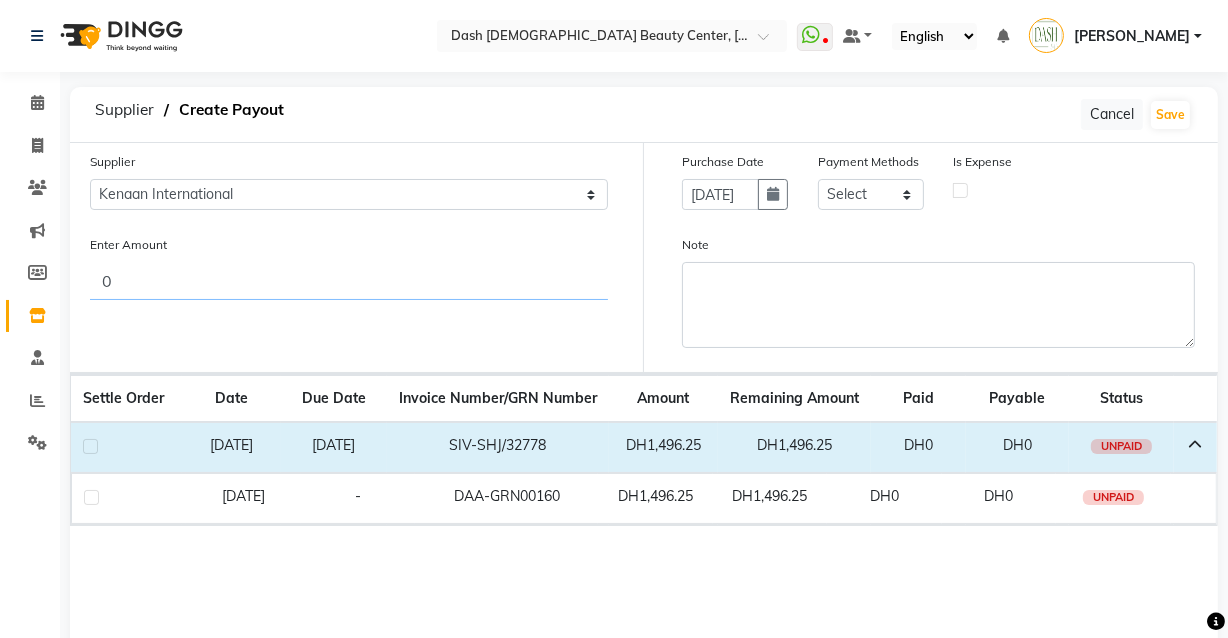 click on "0" at bounding box center [349, 281] 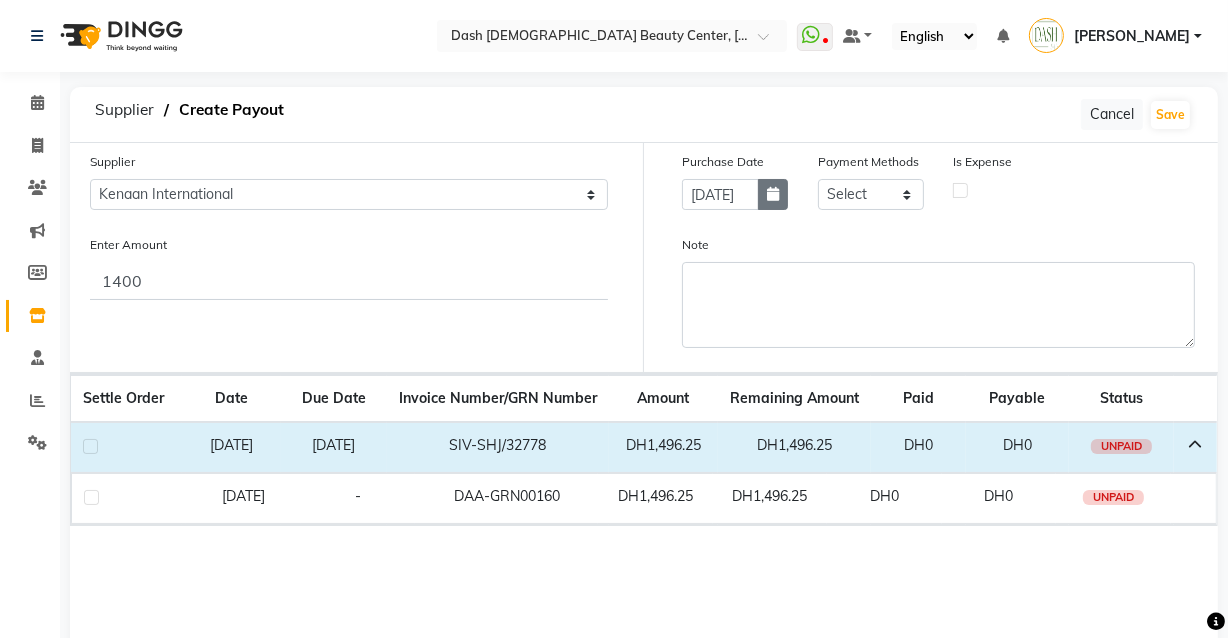 click 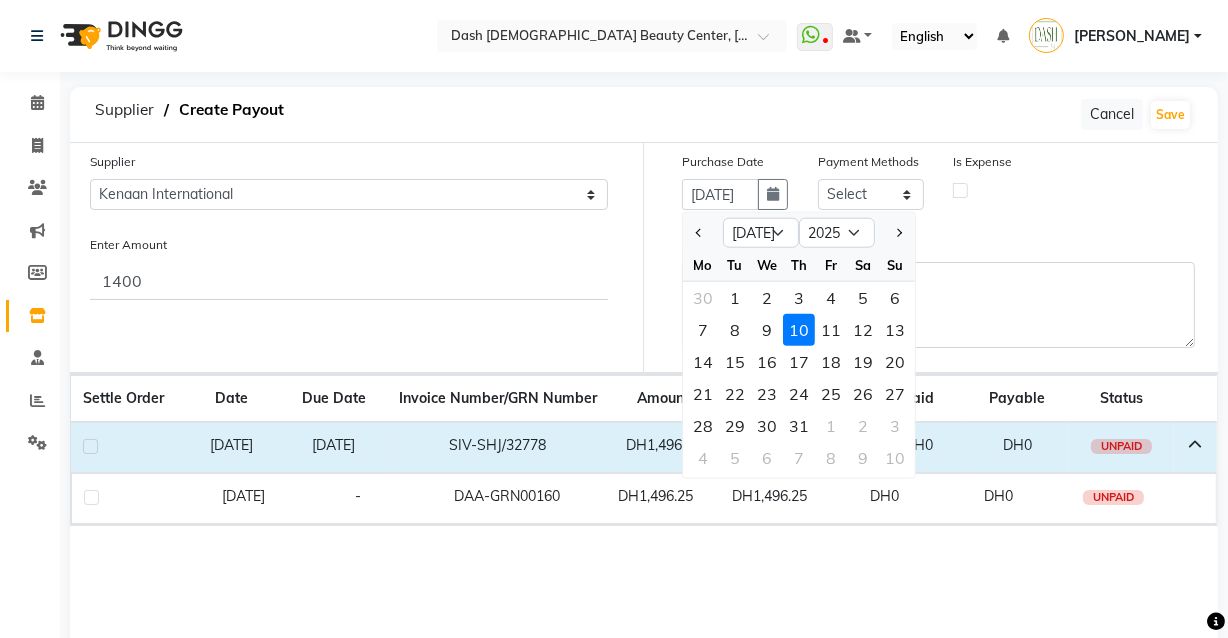 click on "10" 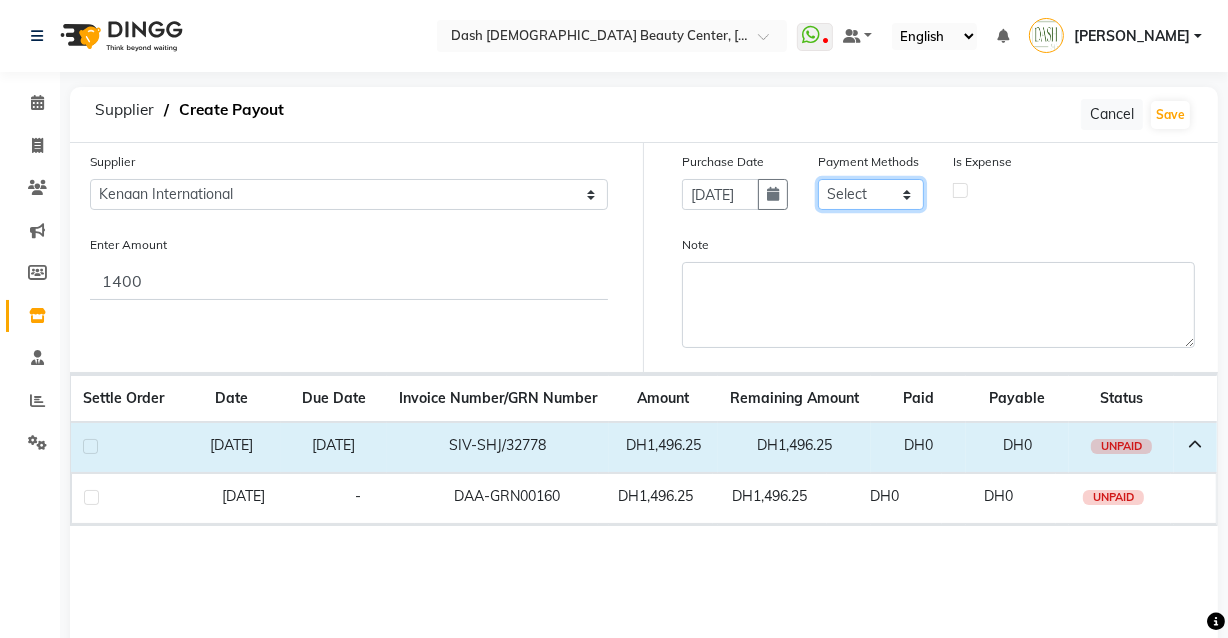 click on "Select CASH CARD ONLINE On Account Wallet Package Prepaid" 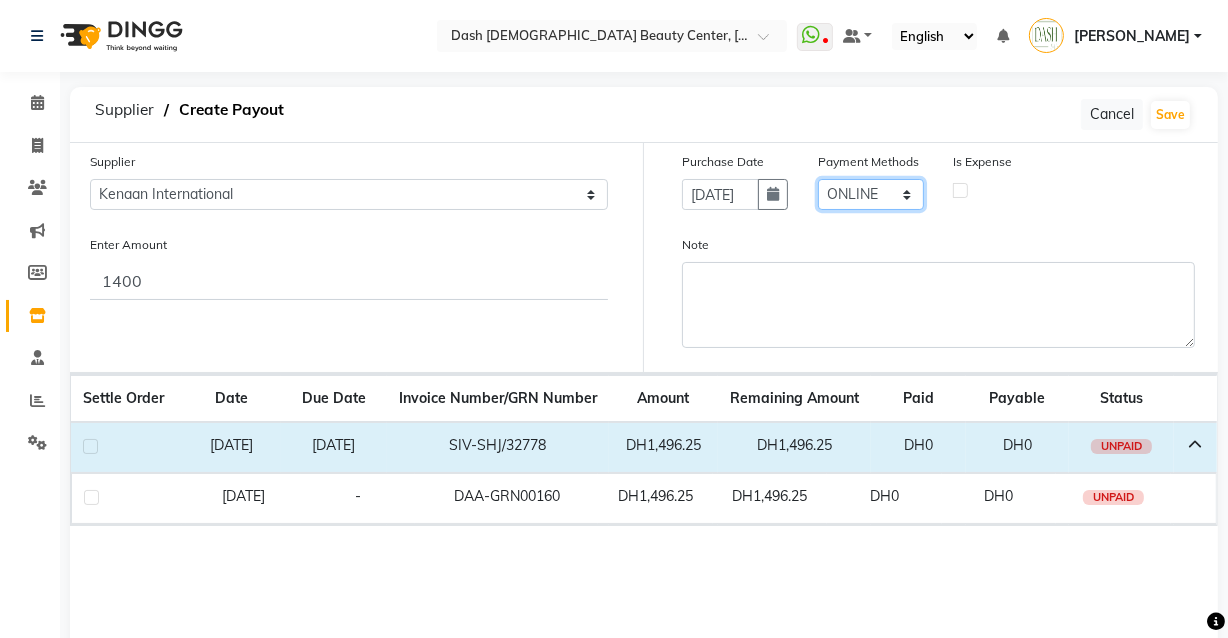click on "Select CASH CARD ONLINE On Account Wallet Package Prepaid" 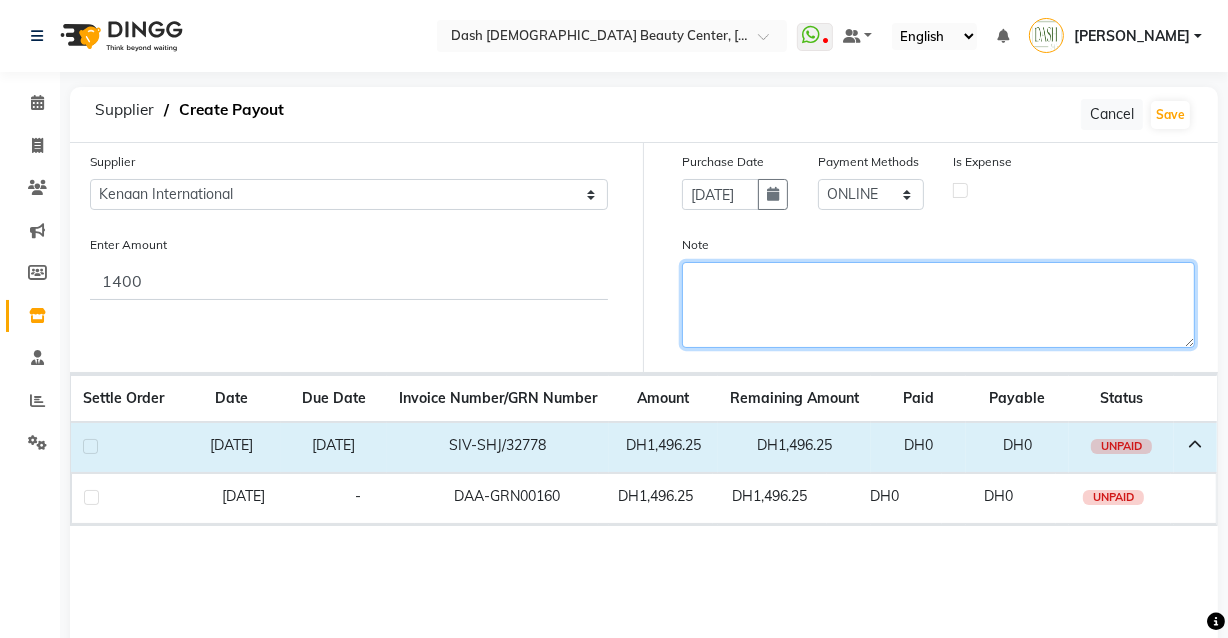 click on "Note" at bounding box center (938, 305) 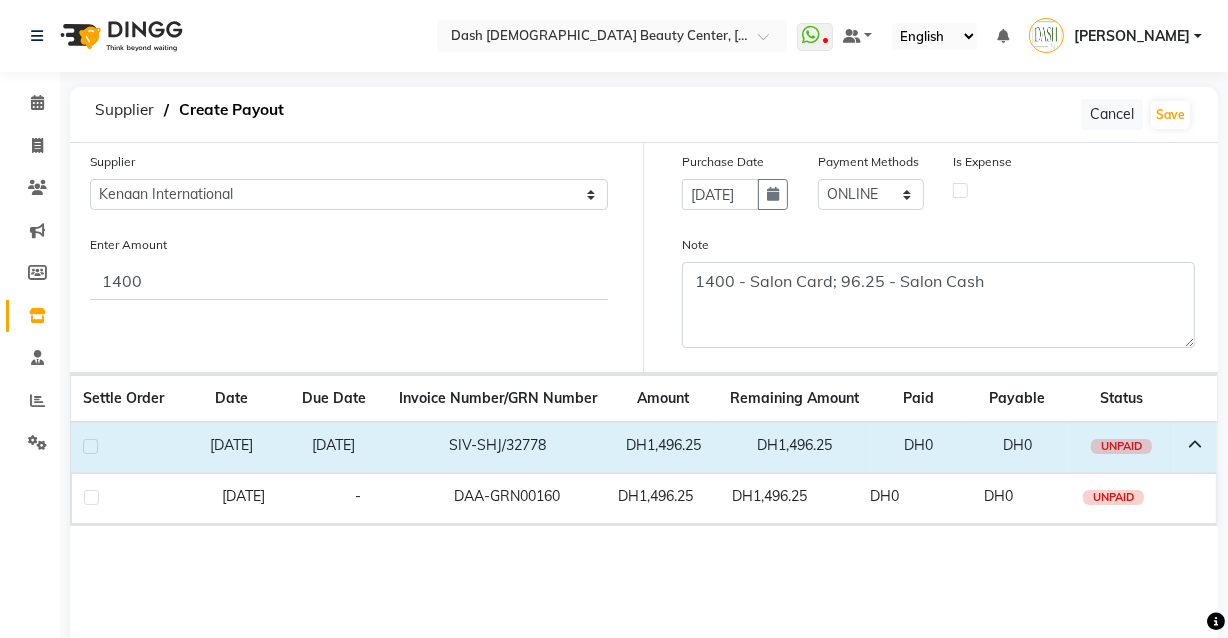 click 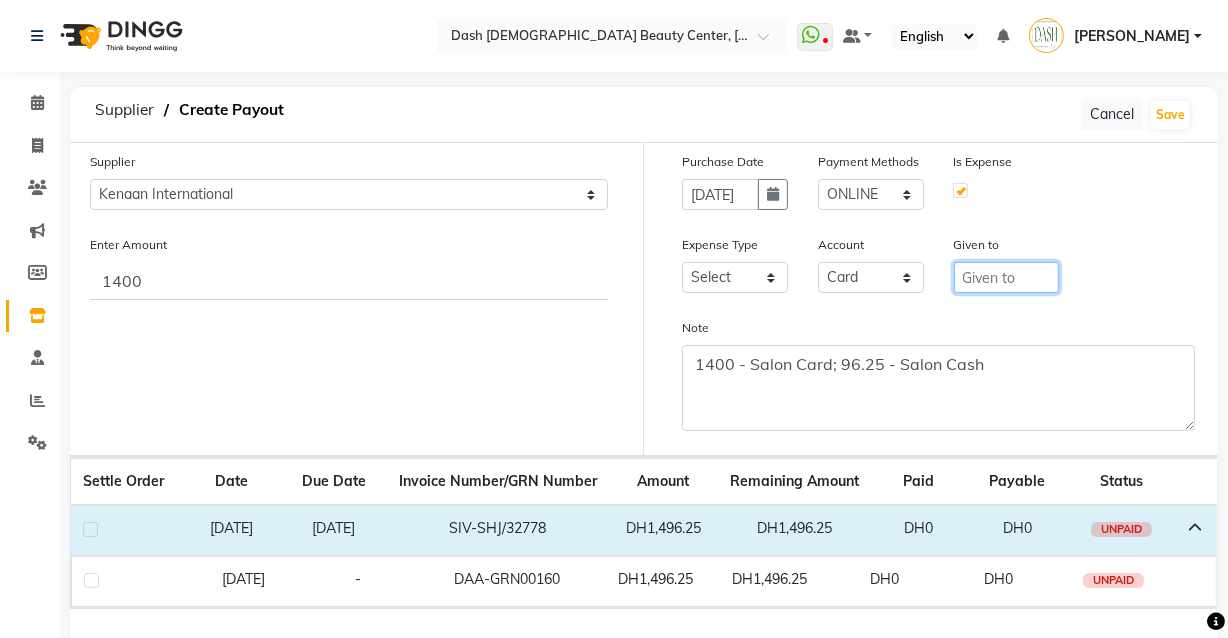 click at bounding box center [1007, 277] 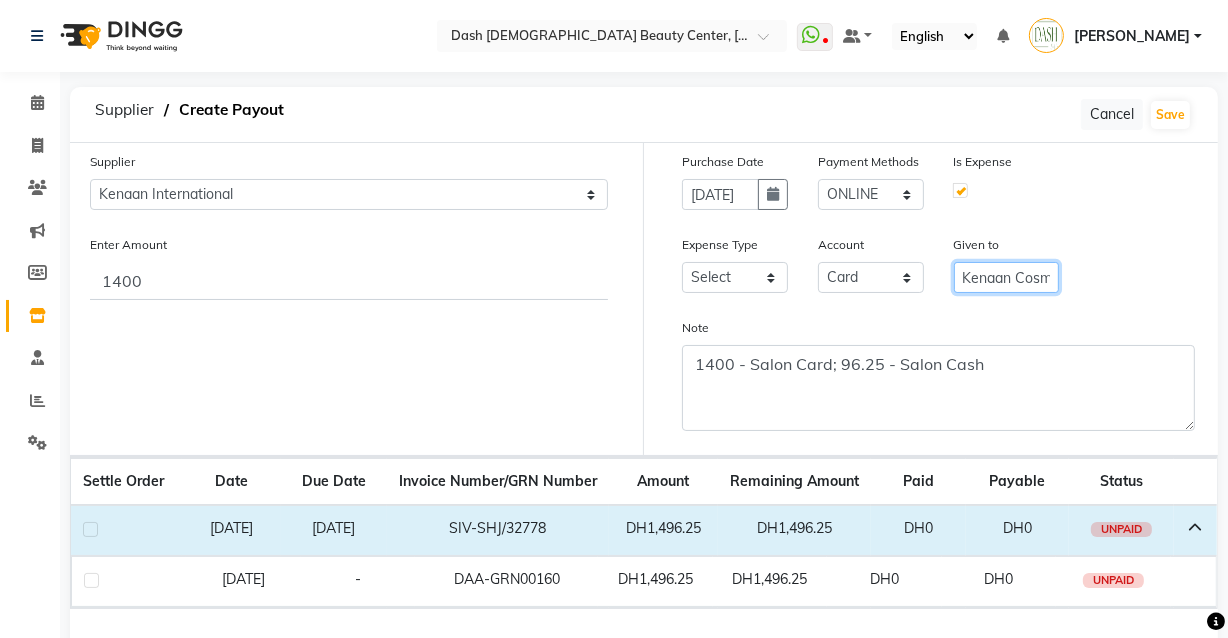 scroll, scrollTop: 0, scrollLeft: 6, axis: horizontal 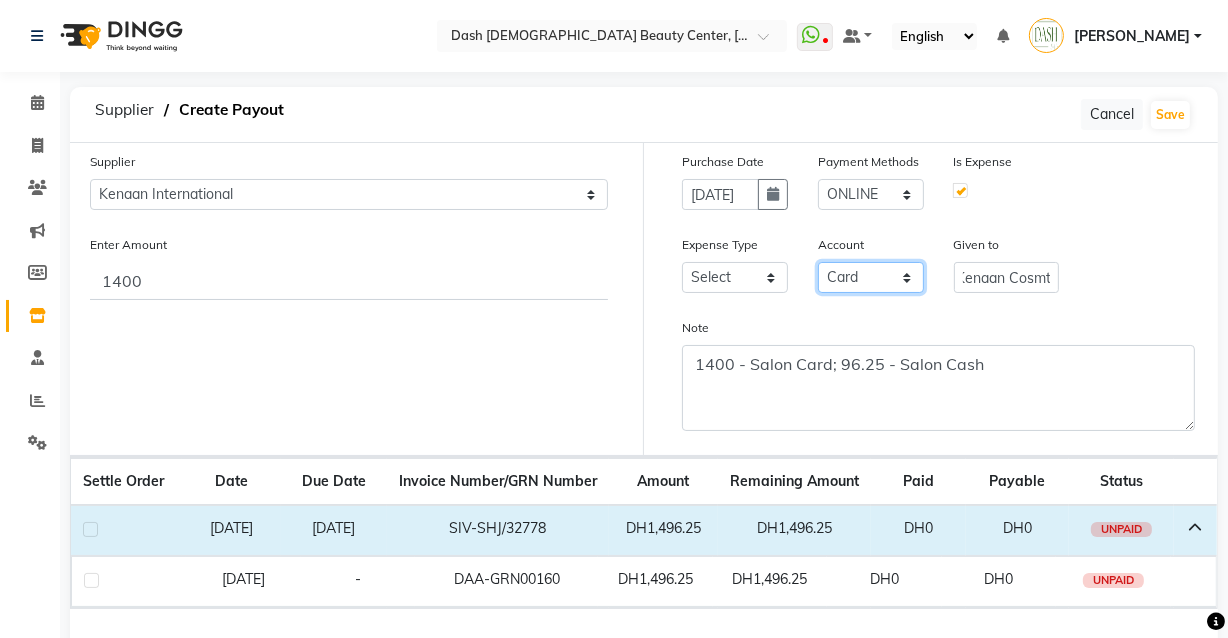 click on "Select Card Tax Cash In Hand" 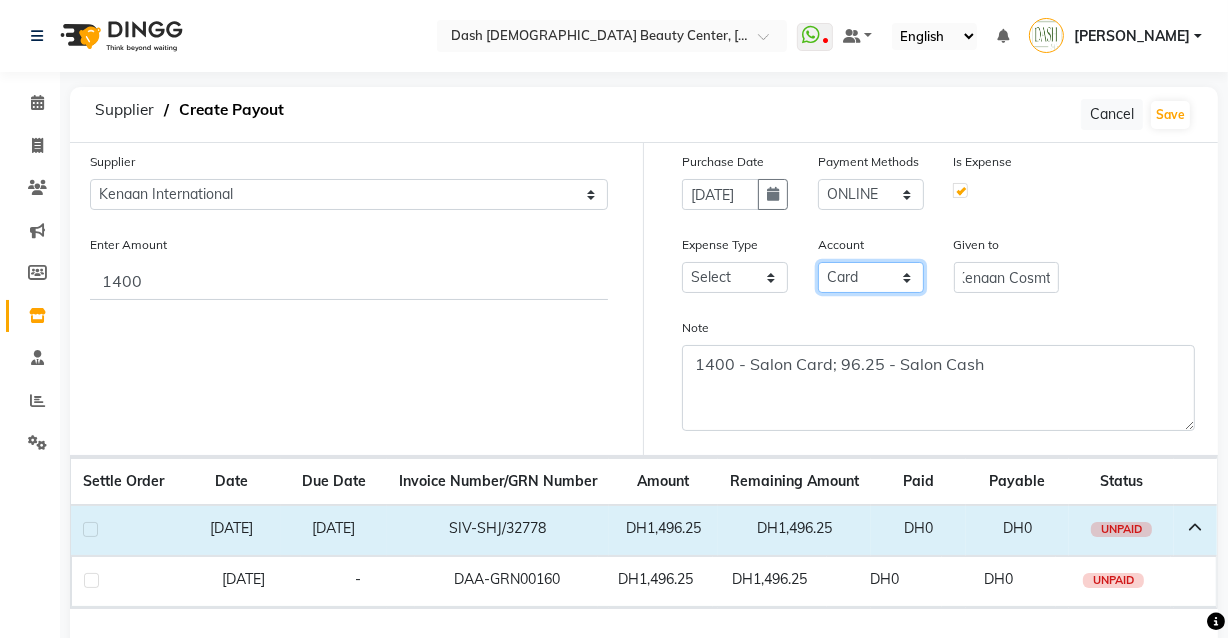 scroll, scrollTop: 0, scrollLeft: 0, axis: both 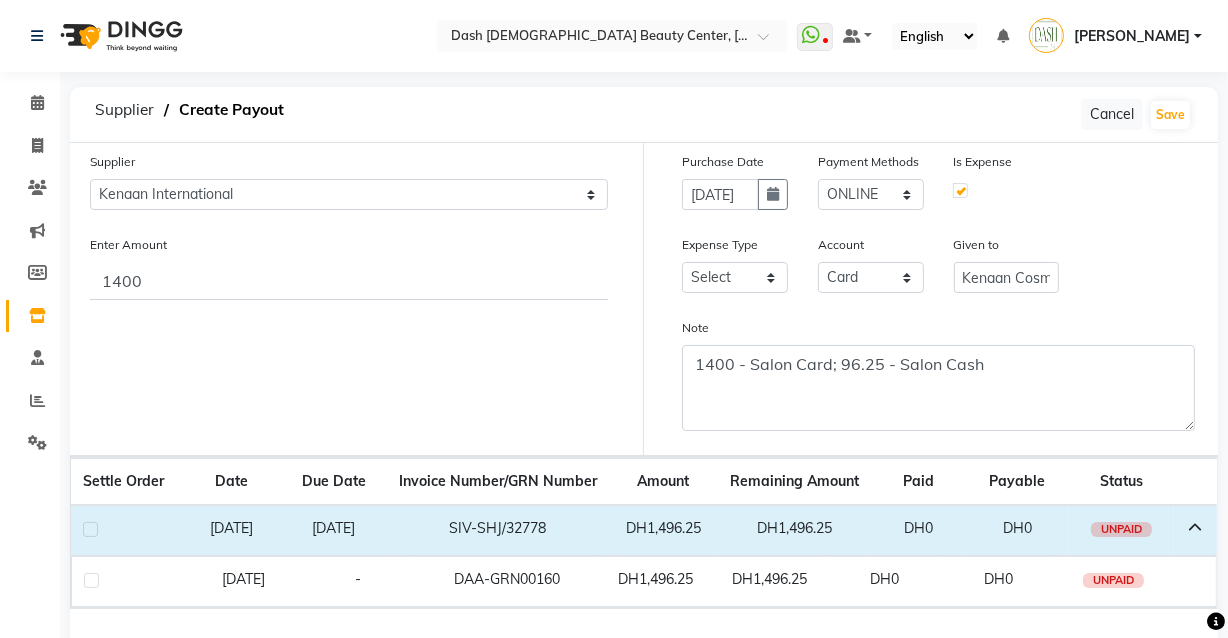 click 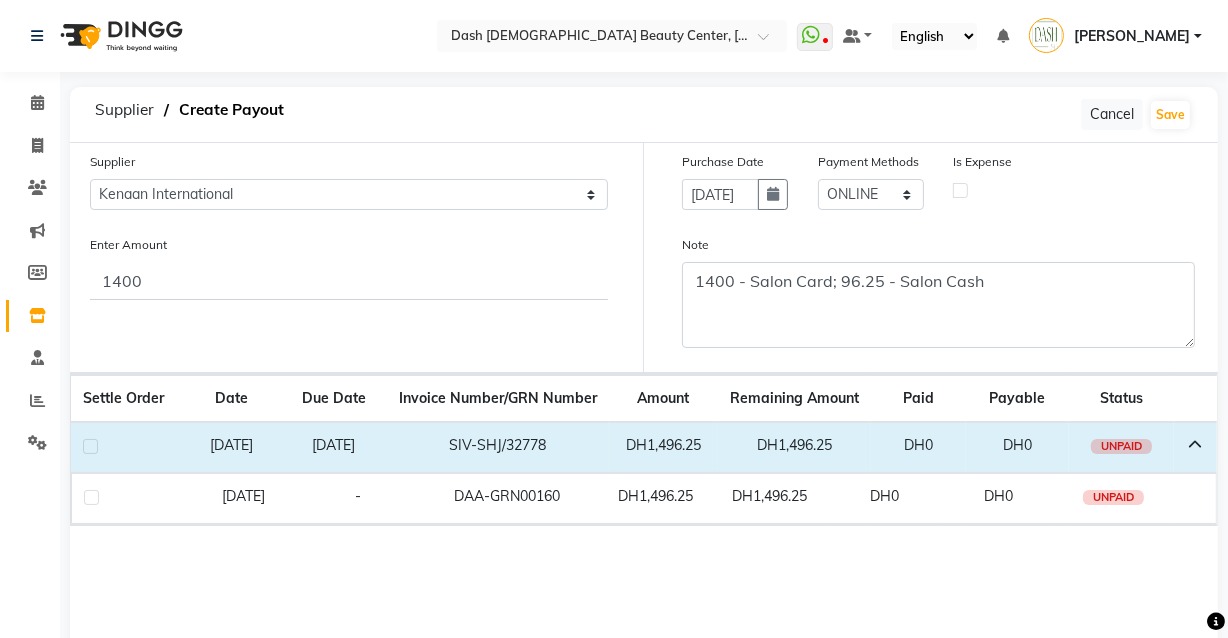 click 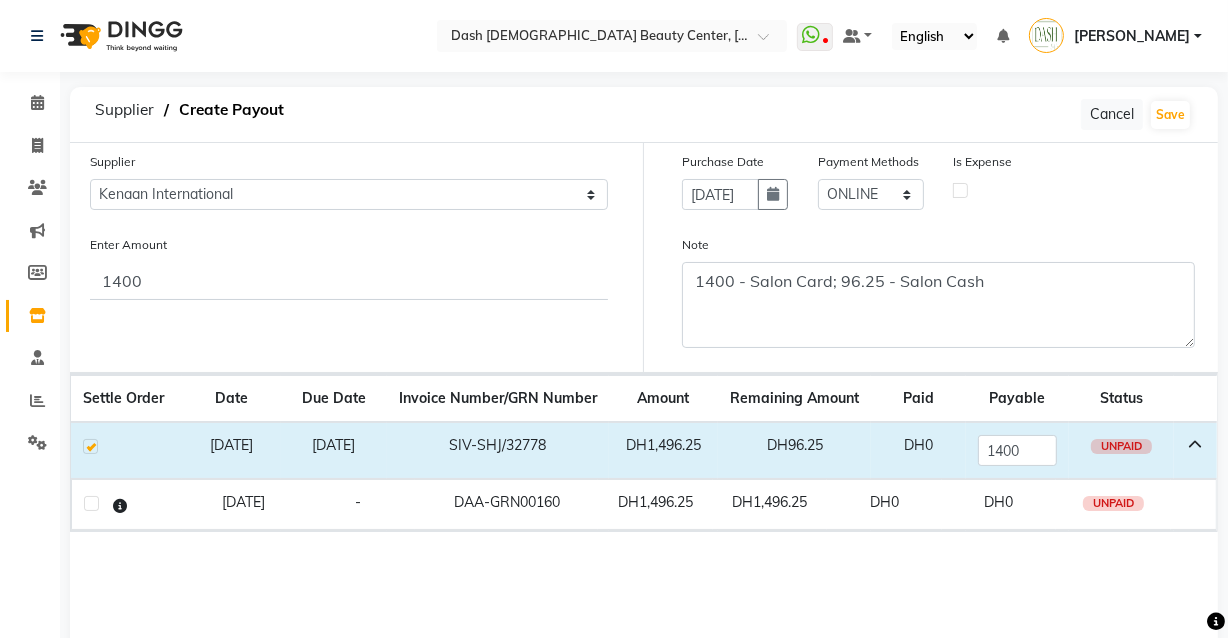 click at bounding box center [129, 505] 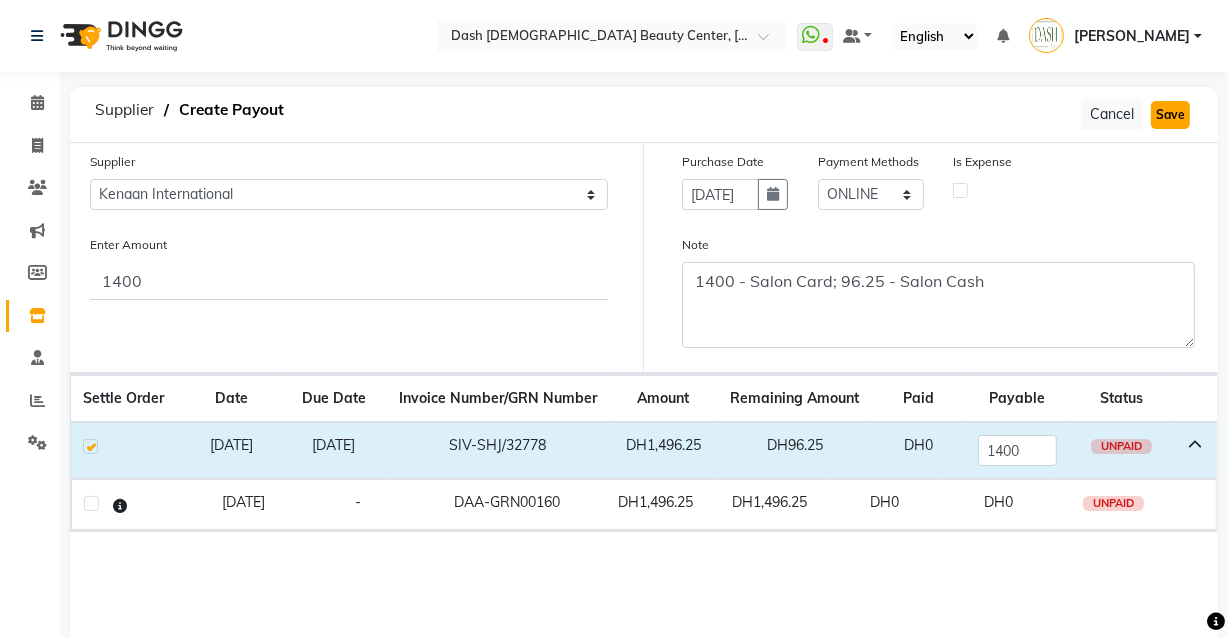 click on "Save" 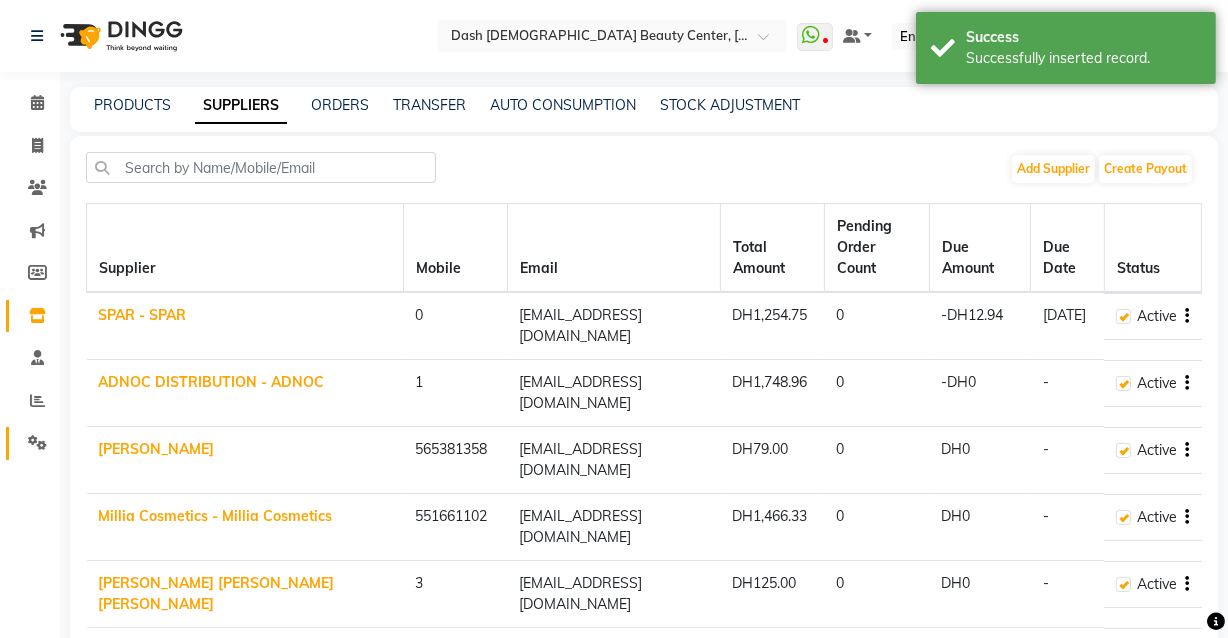 click on "Settings" 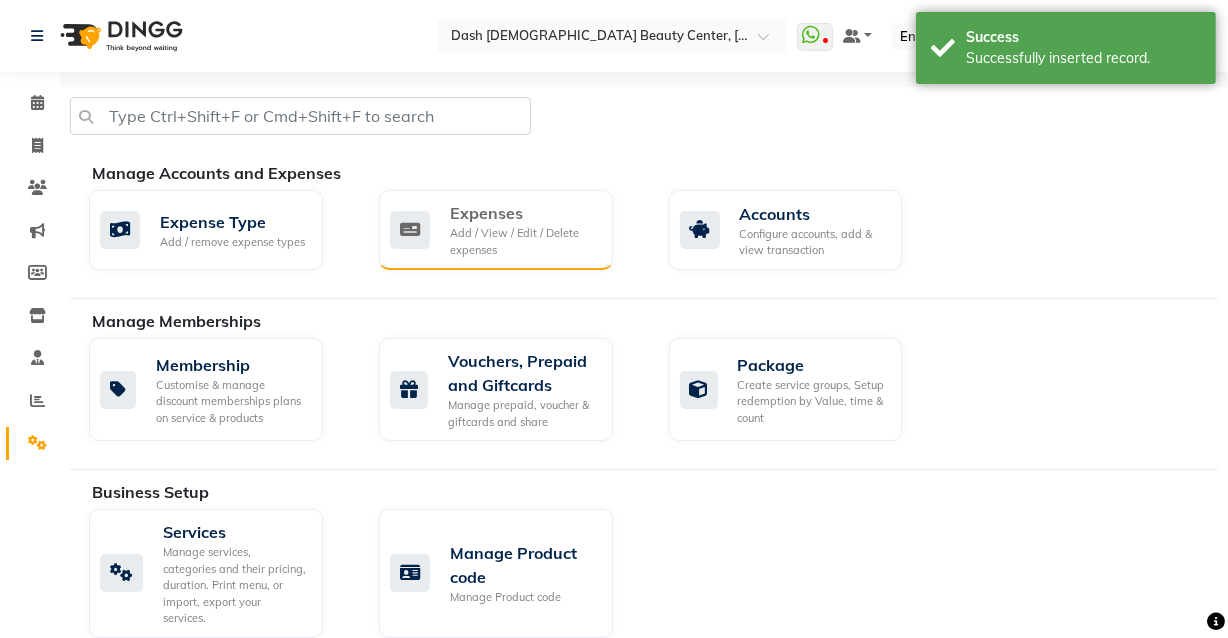 click on "Add / View / Edit / Delete expenses" 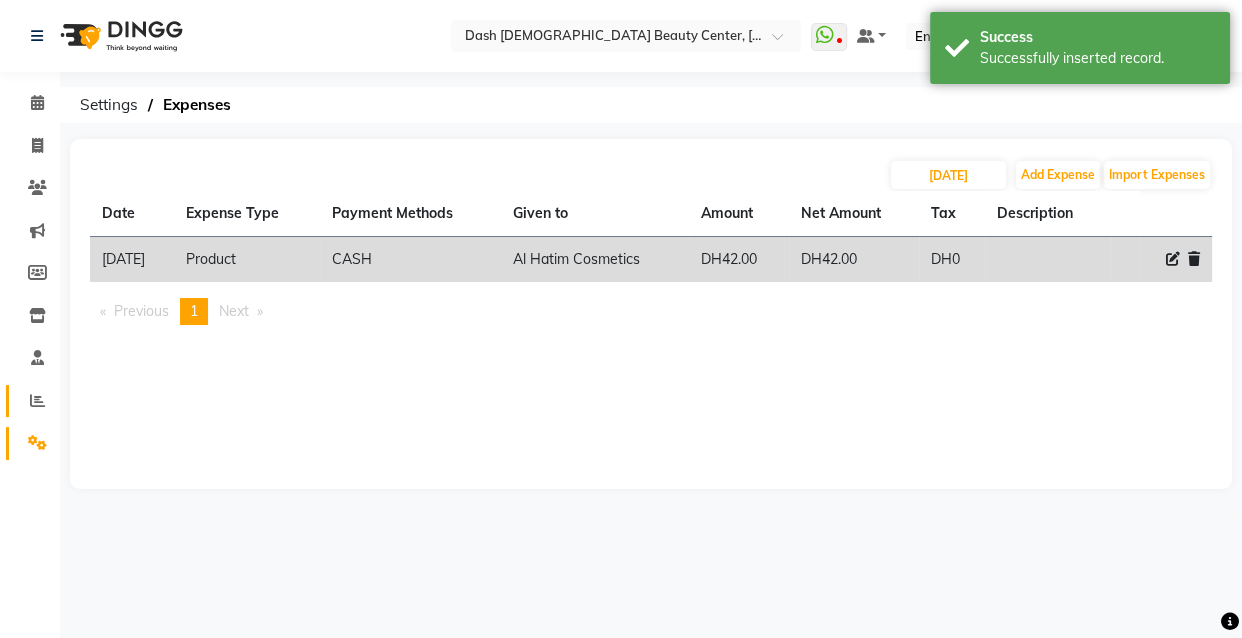 click 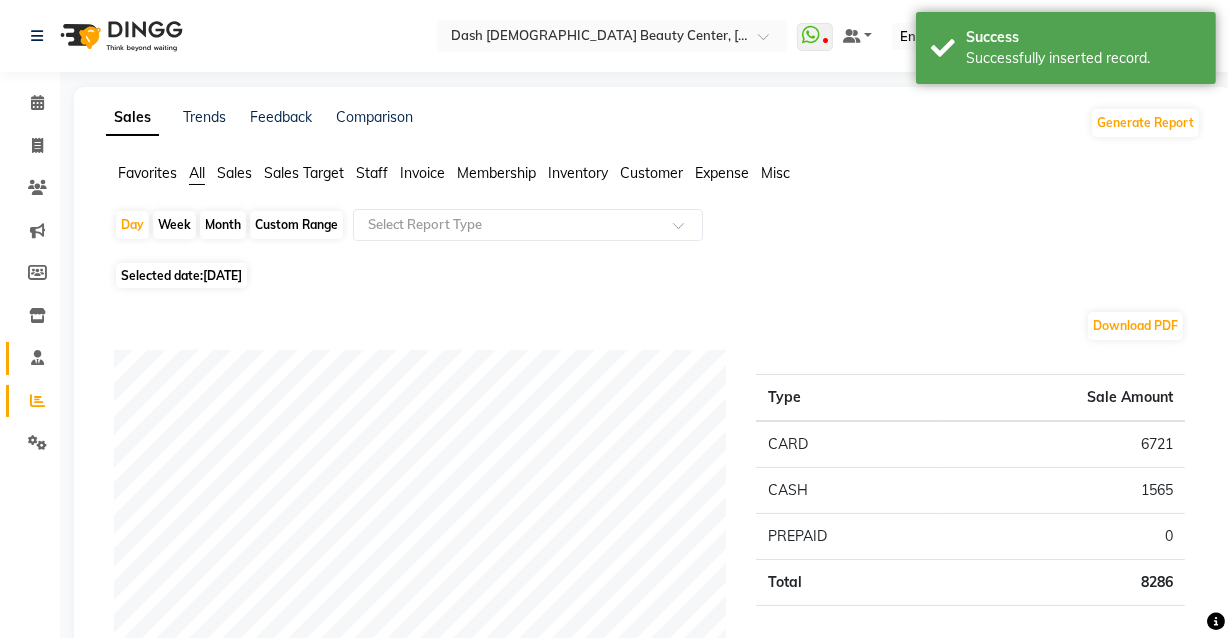 click 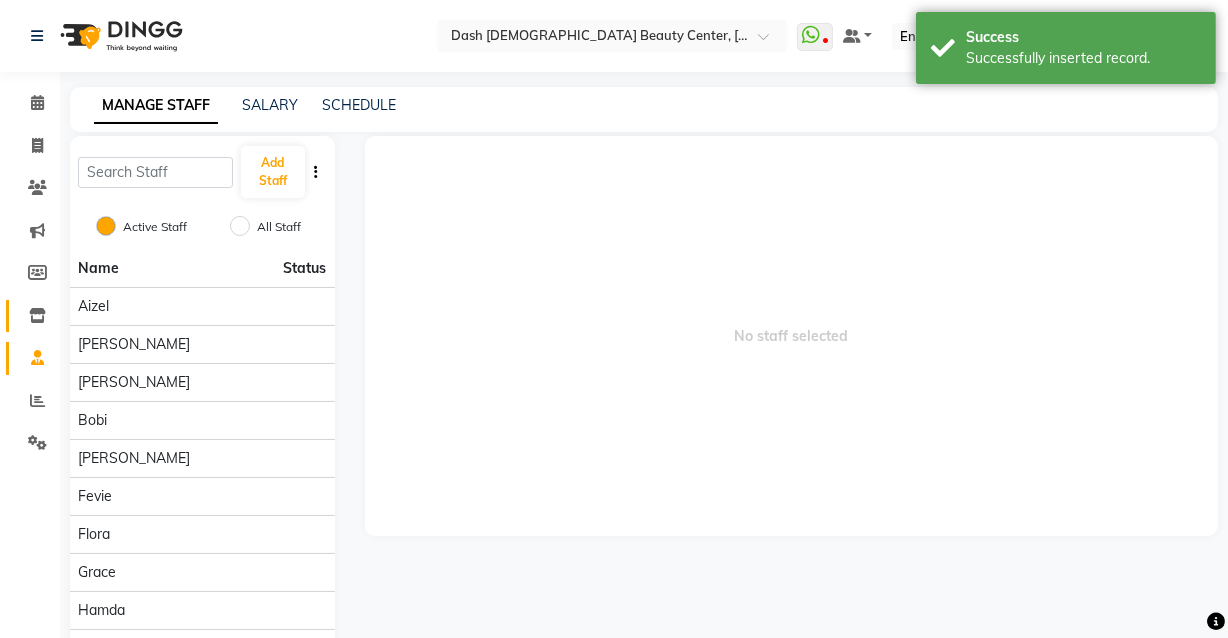 click on "Inventory" 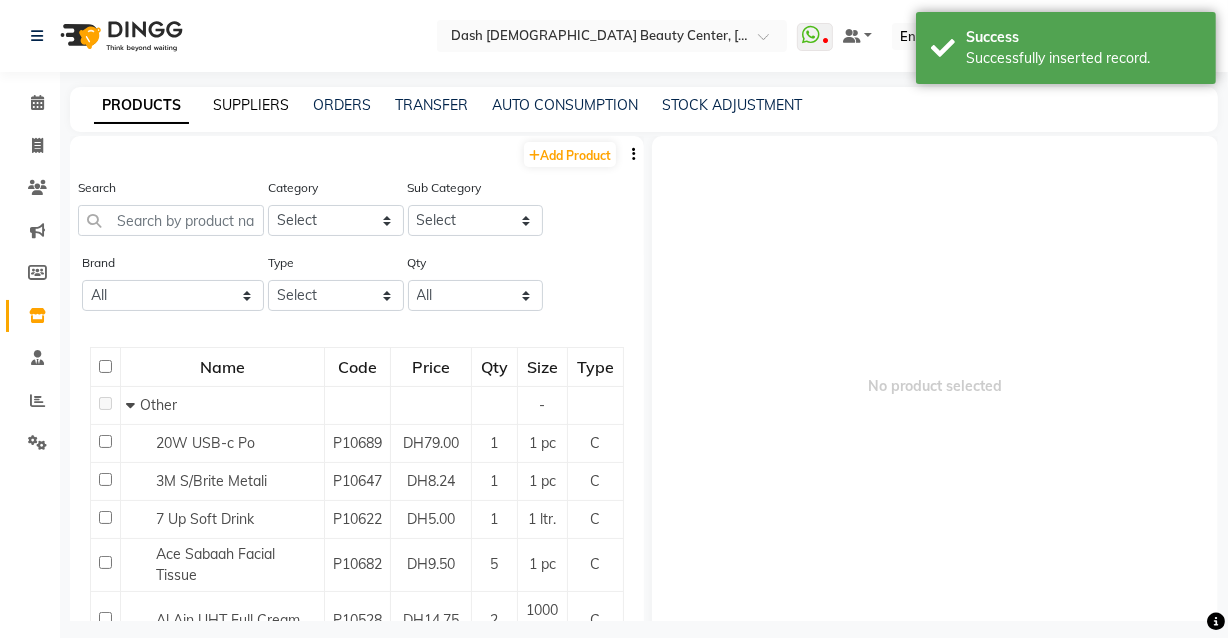 click on "SUPPLIERS" 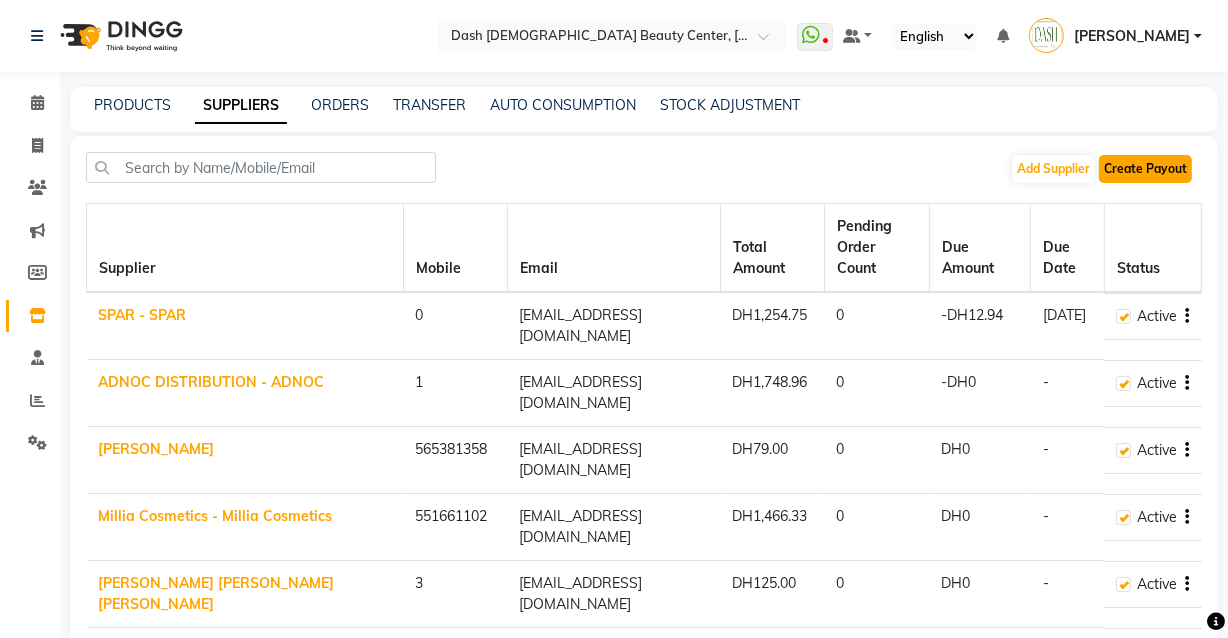 click on "Create Payout" 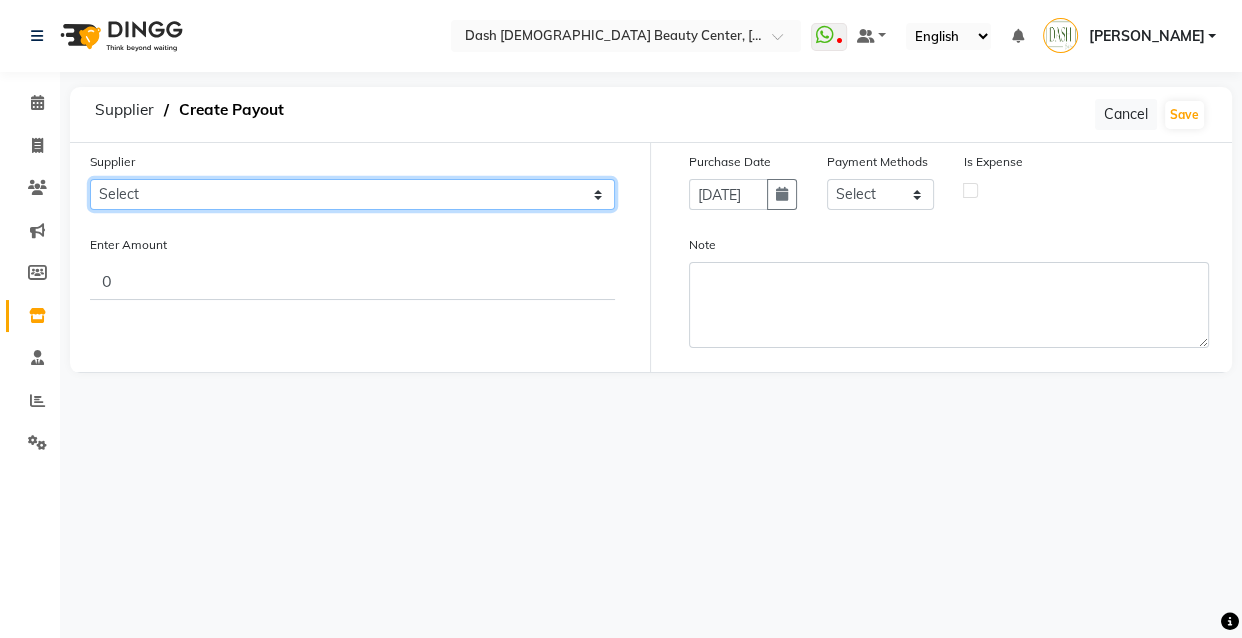 click on "Select SPAR - SPAR ADNOC DISTRIBUTION - ADNOC [PERSON_NAME] Millia Cosmetics - Millia Cosmetics [PERSON_NAME] [PERSON_NAME] [PERSON_NAME] [PERSON_NAME] - Argos Al Batul [PERSON_NAME] - [PERSON_NAME] Store Darbar Restaurant - Darbar Restaurant  The Beauty Shop - The Beauty Shop Alpha med General Trading - Alphamed [PERSON_NAME] Cosmetics Trading Al [PERSON_NAME] LLC - Al [PERSON_NAME] Stationery & Toys & Confectioneries LLC GAME PLANET - Game Planet [PERSON_NAME] Beauty Supplies Co. L.L.C. JIMI GIFT MARKET LLC - [PERSON_NAME] GIFT MARKET [PERSON_NAME] [PERSON_NAME]  - [PERSON_NAME] [PERSON_NAME] Savora Food Industry LLC PEARL LLC - Pearl Specialty Coffee Roastery [PERSON_NAME]  - [PERSON_NAME] General Trading Jumbo Electronics Company Ltd - Jumbo Store Landmark Retail Investment Co. LLC - Home Box LA MARQUISE - La Marquise International FAKHR AL SHAEB - Fakhr Al Shaeb Food stuff WADI AL NOOR - [GEOGRAPHIC_DATA] Modern Food Stuff LLC NATIONAL FLOWER LLC - National Flowers LLC - SPC Healthcare Trading Co. LLC - [GEOGRAPHIC_DATA]" 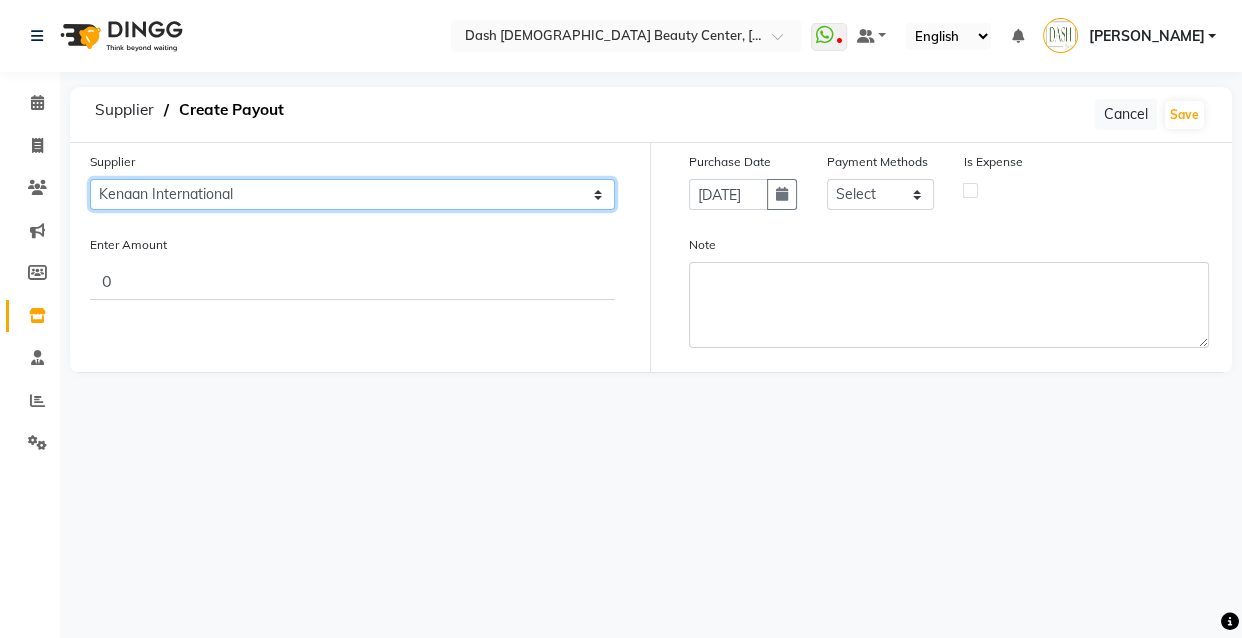 click on "Select SPAR - SPAR ADNOC DISTRIBUTION - ADNOC [PERSON_NAME] Millia Cosmetics - Millia Cosmetics [PERSON_NAME] [PERSON_NAME] [PERSON_NAME] [PERSON_NAME] - Argos Al Batul [PERSON_NAME] - [PERSON_NAME] Store Darbar Restaurant - Darbar Restaurant  The Beauty Shop - The Beauty Shop Alpha med General Trading - Alphamed [PERSON_NAME] Cosmetics Trading Al [PERSON_NAME] LLC - Al [PERSON_NAME] Stationery & Toys & Confectioneries LLC GAME PLANET - Game Planet [PERSON_NAME] Beauty Supplies Co. L.L.C. JIMI GIFT MARKET LLC - [PERSON_NAME] GIFT MARKET [PERSON_NAME] [PERSON_NAME]  - [PERSON_NAME] [PERSON_NAME] Savora Food Industry LLC PEARL LLC - Pearl Specialty Coffee Roastery [PERSON_NAME]  - [PERSON_NAME] General Trading Jumbo Electronics Company Ltd - Jumbo Store Landmark Retail Investment Co. LLC - Home Box LA MARQUISE - La Marquise International FAKHR AL SHAEB - Fakhr Al Shaeb Food stuff WADI AL NOOR - [GEOGRAPHIC_DATA] Modern Food Stuff LLC NATIONAL FLOWER LLC - National Flowers LLC - SPC Healthcare Trading Co. LLC - [GEOGRAPHIC_DATA]" 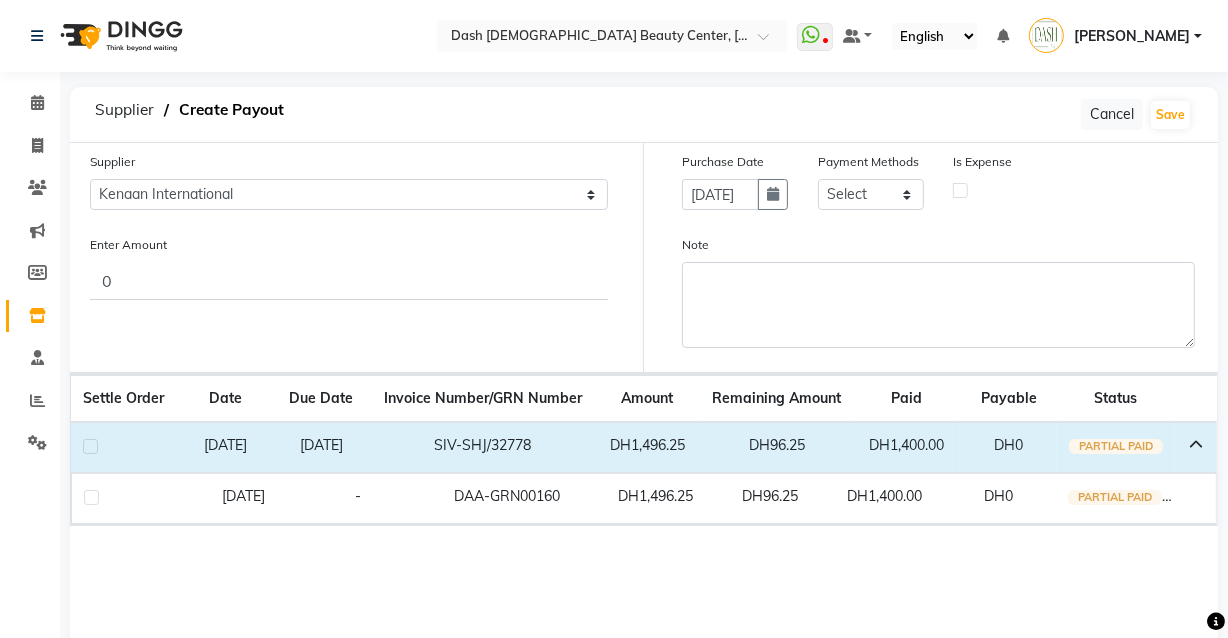 click 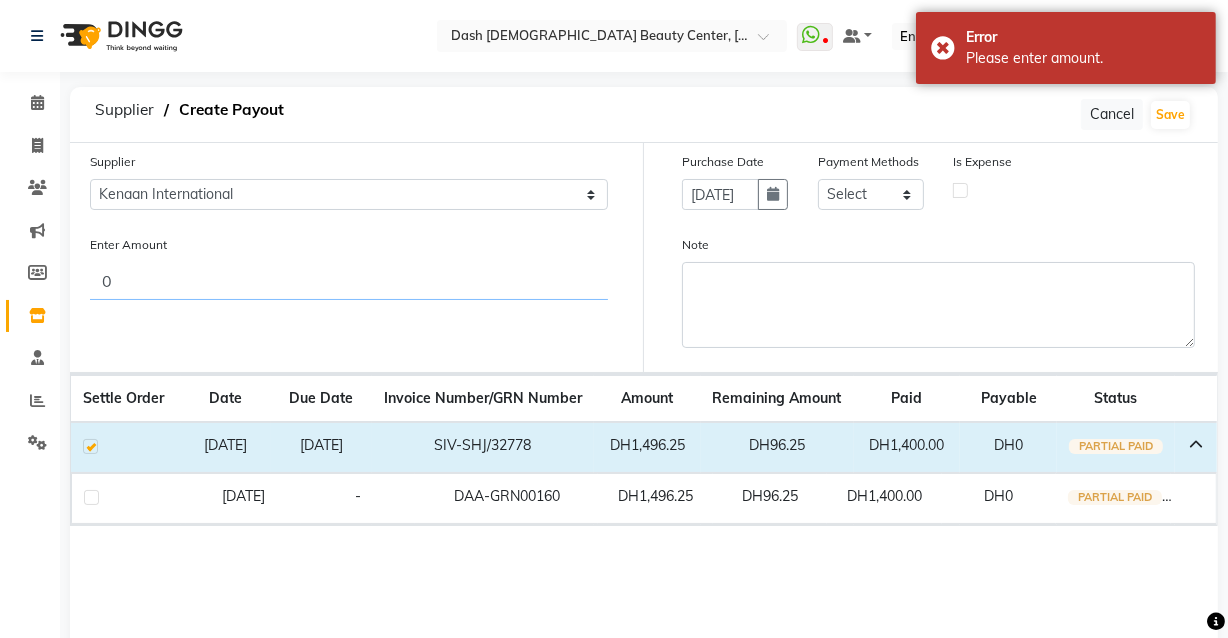 click on "0" at bounding box center [349, 281] 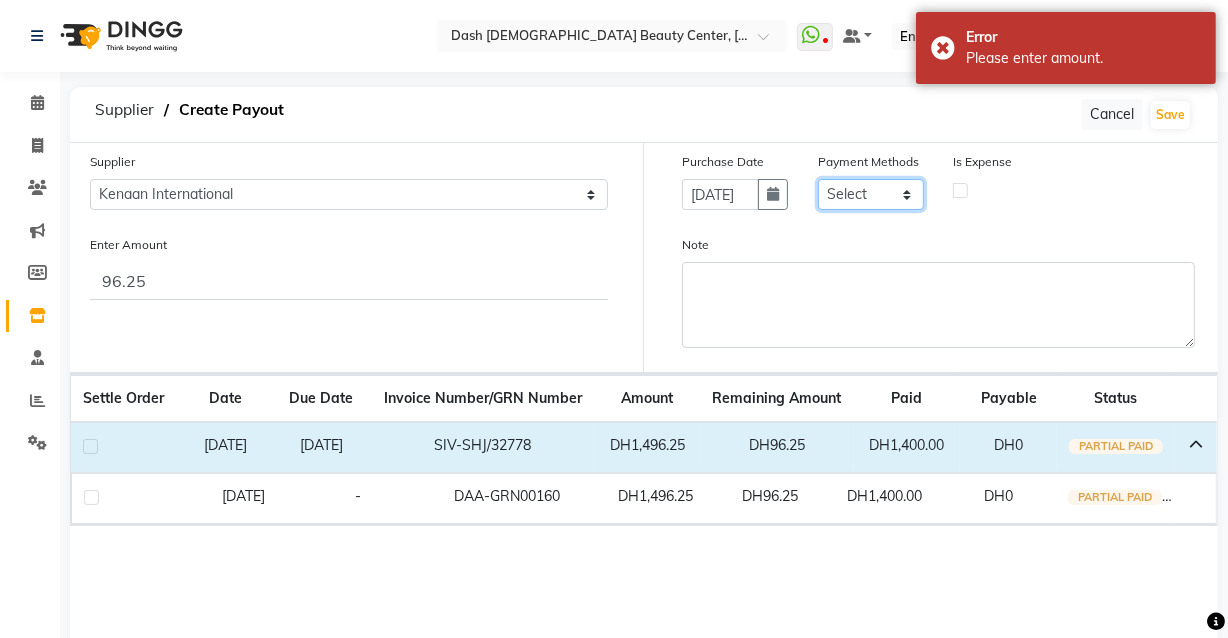 click on "Select CASH CARD ONLINE On Account Wallet Package Prepaid" 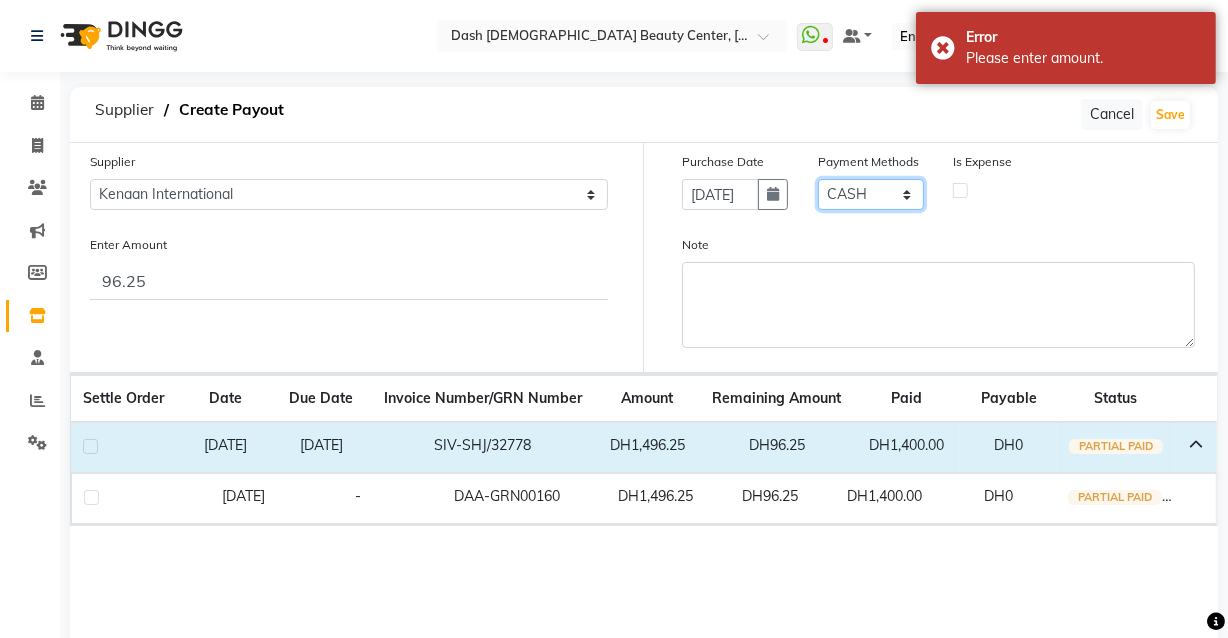 click on "Select CASH CARD ONLINE On Account Wallet Package Prepaid" 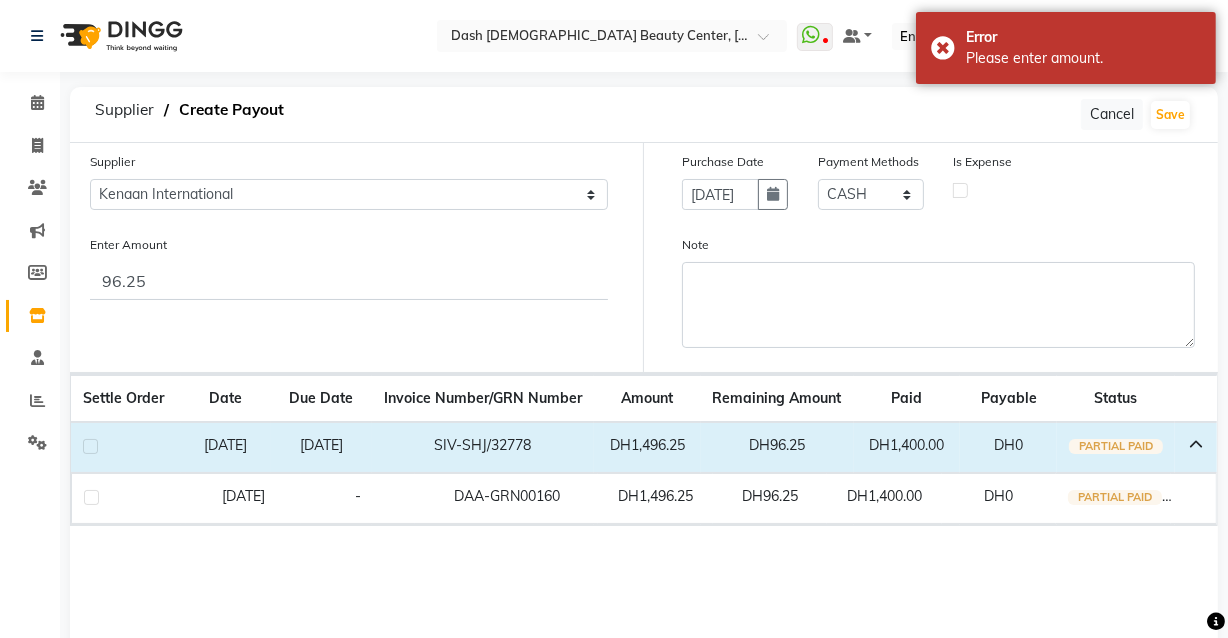 click 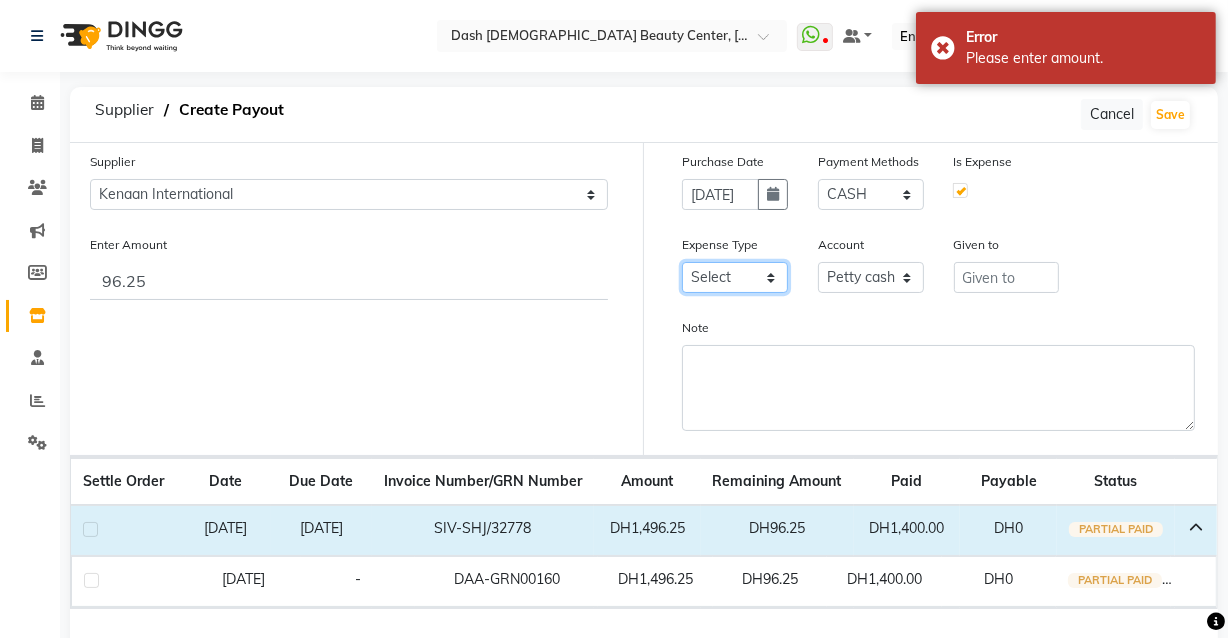 click on "Select Advance Salary Bank charges Car maintenance  Cash transfer to bank Cash transfer to hub Client Snacks Clinical charges Equipment Fuel Govt fee Incentive Insurance International purchase Loan Repayment Maintenance Marketing Miscellaneous MRA Other Pantry Product Rent Salary Staff Snacks Tax Tea & Refreshment Utilities" 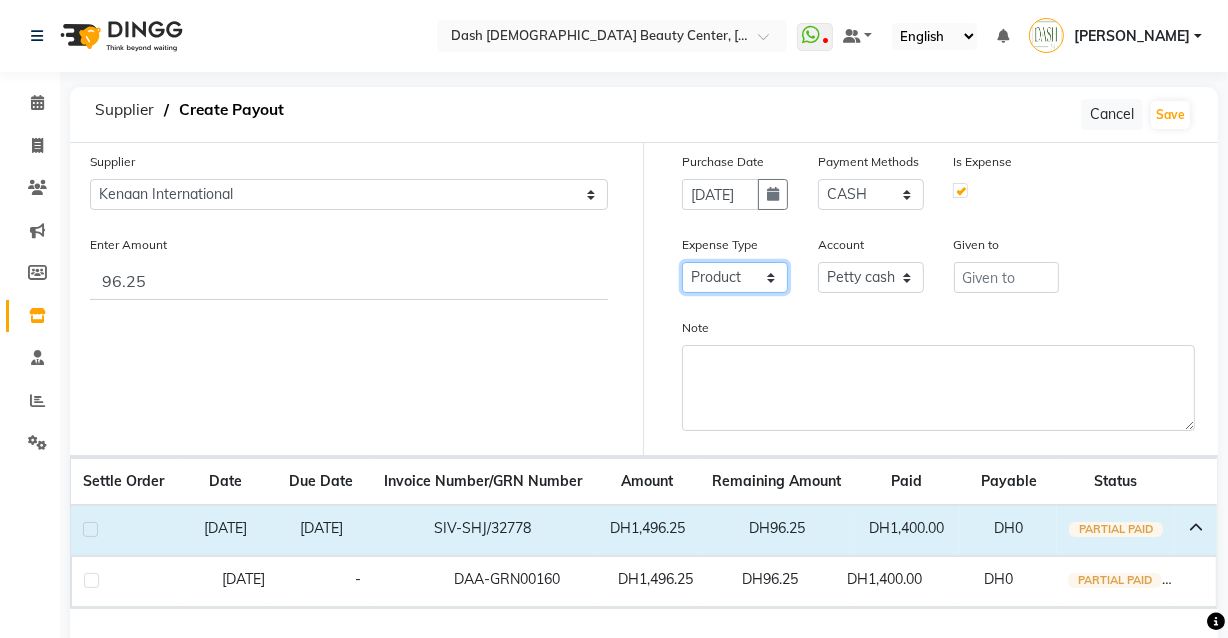 click on "Select Advance Salary Bank charges Car maintenance  Cash transfer to bank Cash transfer to hub Client Snacks Clinical charges Equipment Fuel Govt fee Incentive Insurance International purchase Loan Repayment Maintenance Marketing Miscellaneous MRA Other Pantry Product Rent Salary Staff Snacks Tax Tea & Refreshment Utilities" 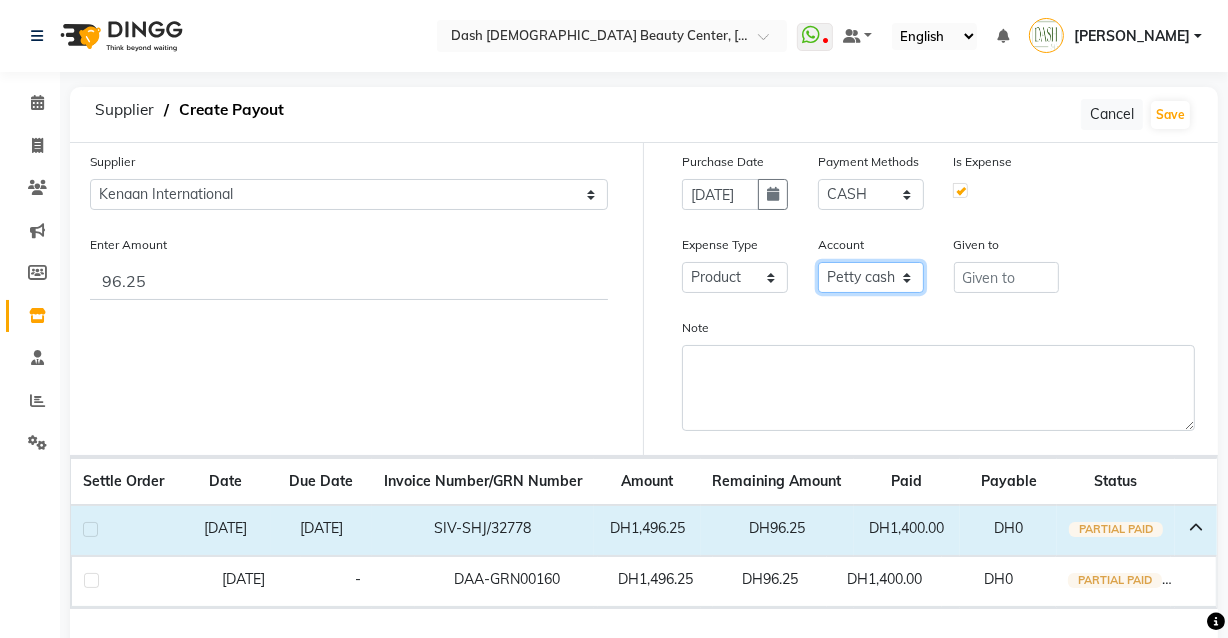 click on "Select [PERSON_NAME] cash Card Tax Cash In Hand" 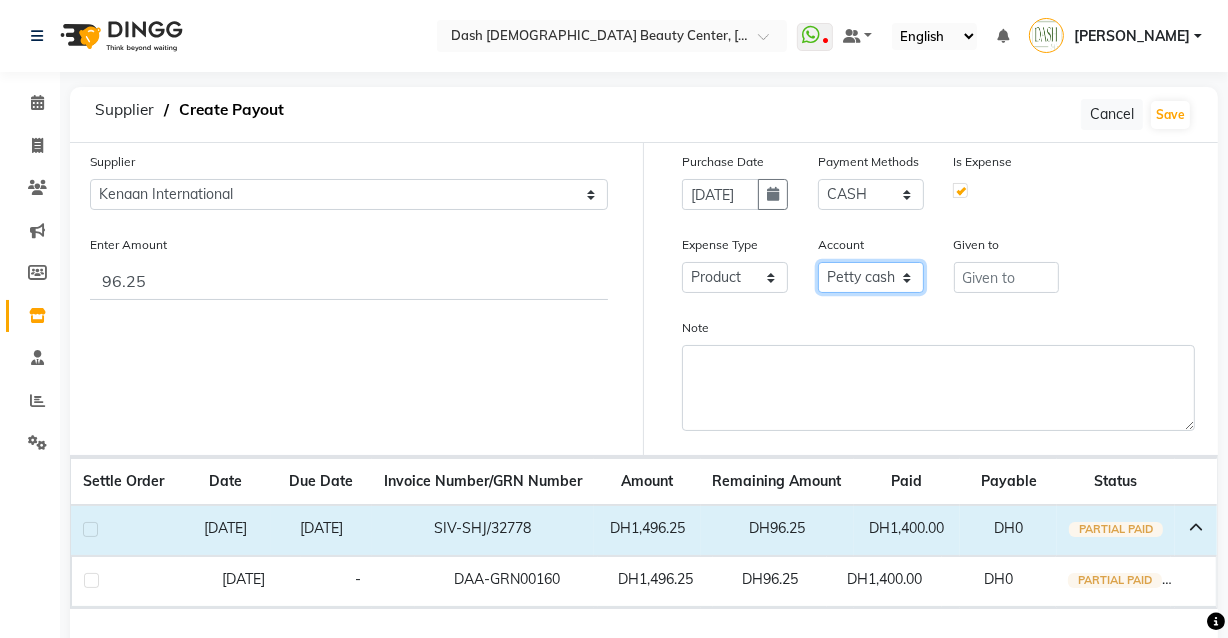 click on "Select [PERSON_NAME] cash Card Tax Cash In Hand" 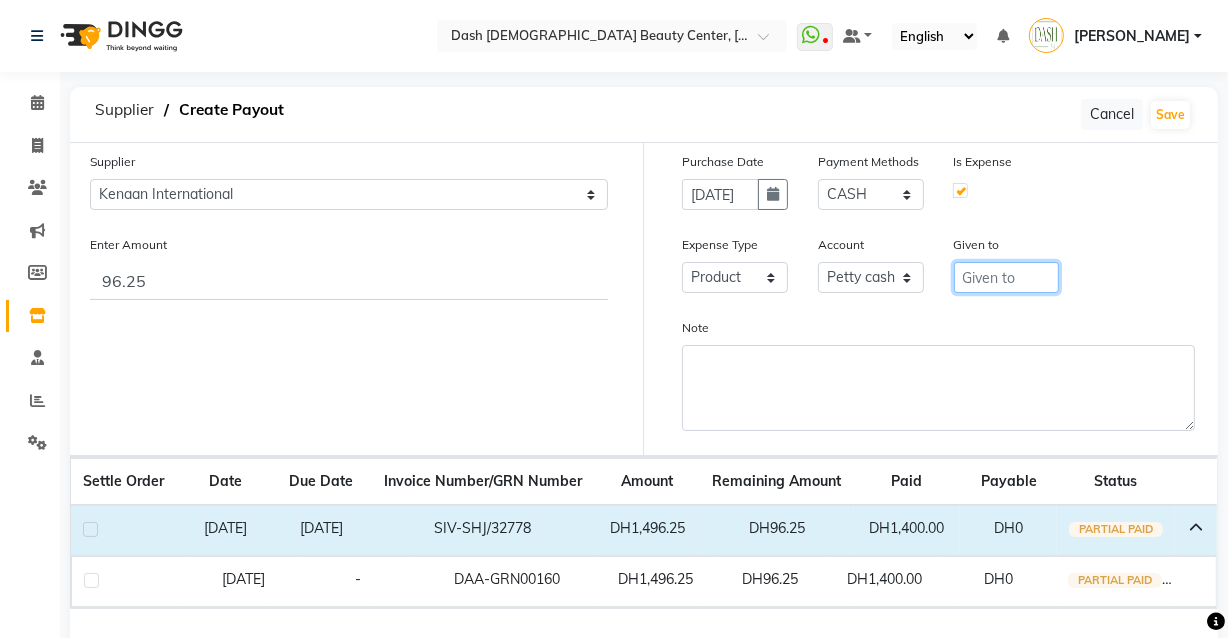 click at bounding box center (1007, 277) 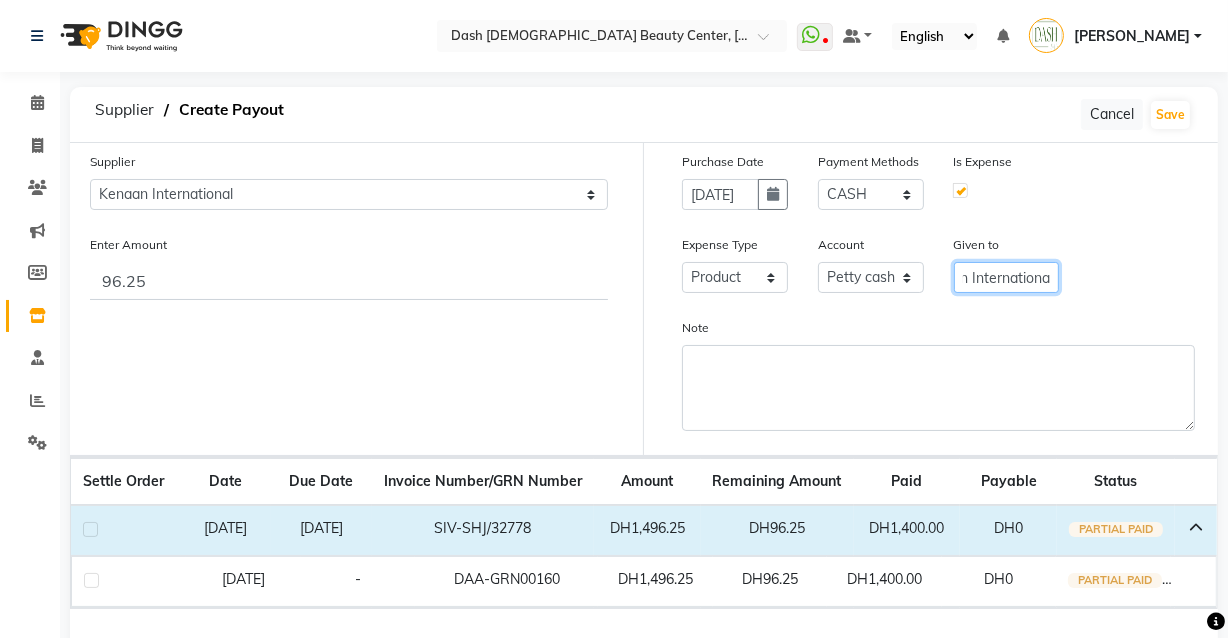 scroll, scrollTop: 0, scrollLeft: 46, axis: horizontal 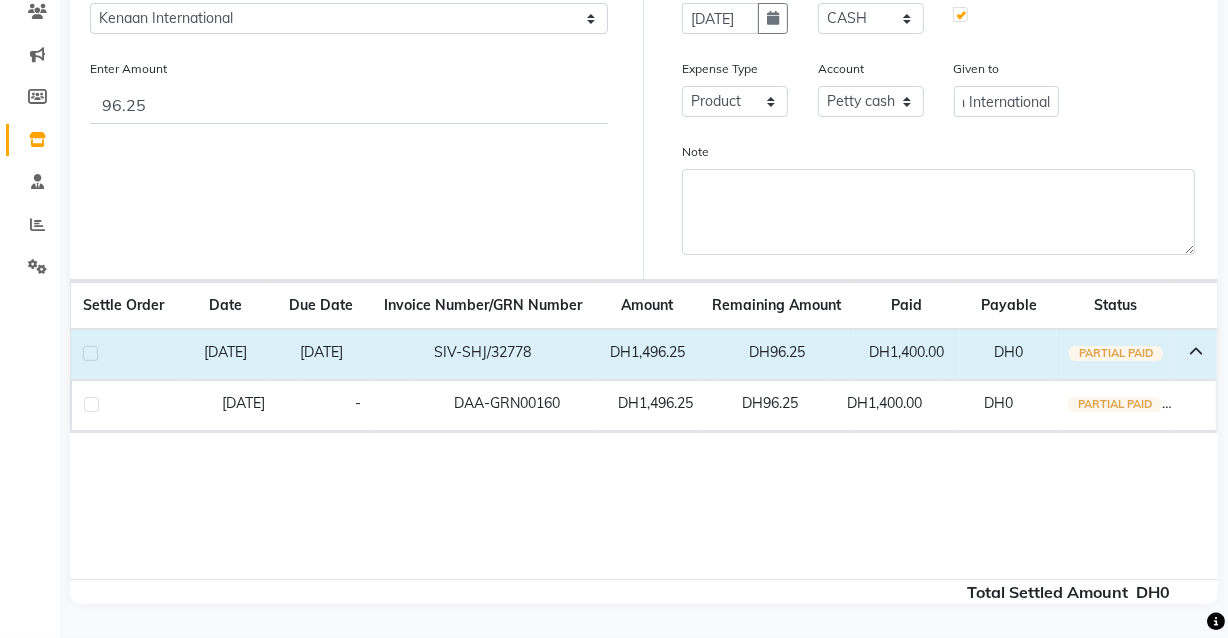click 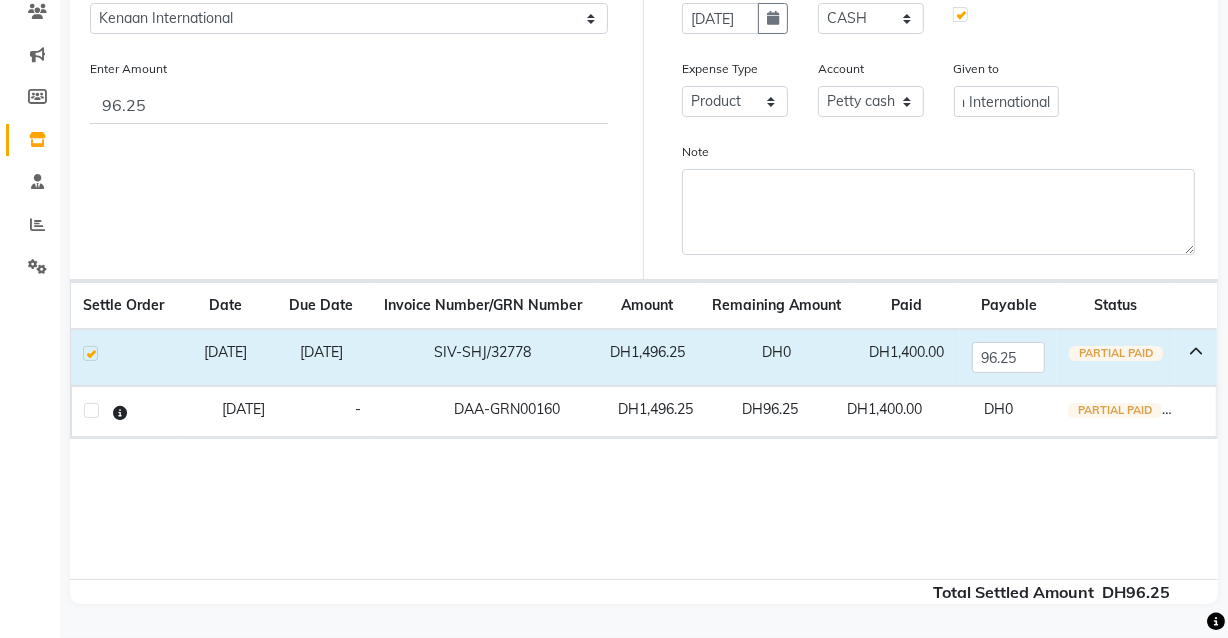 scroll, scrollTop: 0, scrollLeft: 0, axis: both 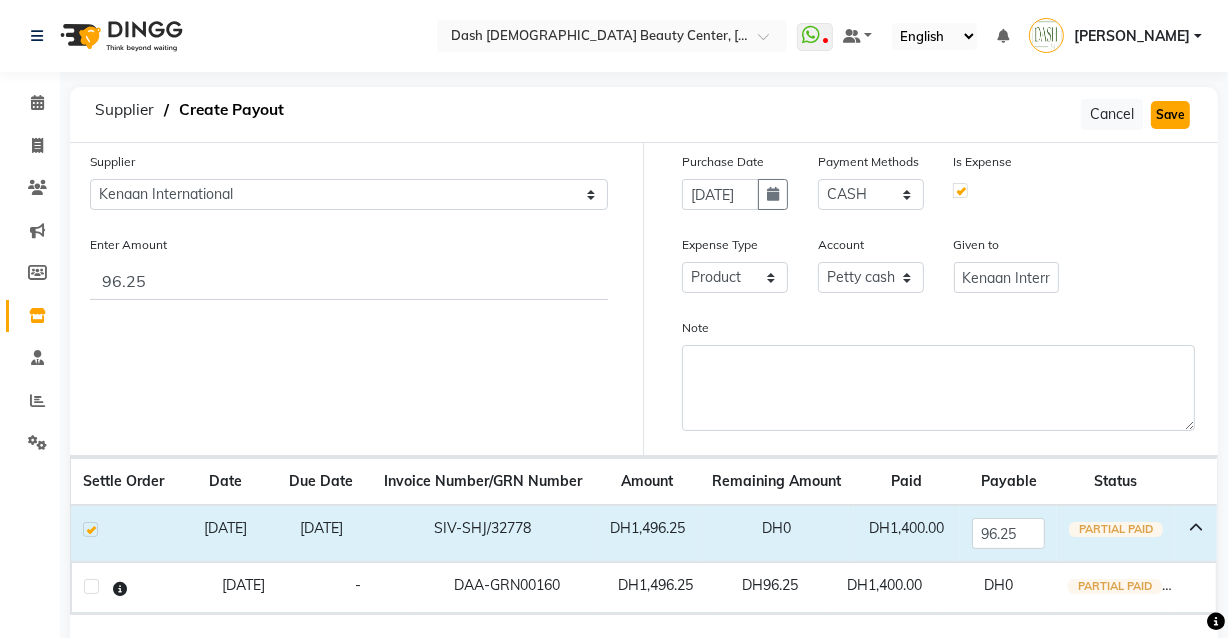 click on "Save" 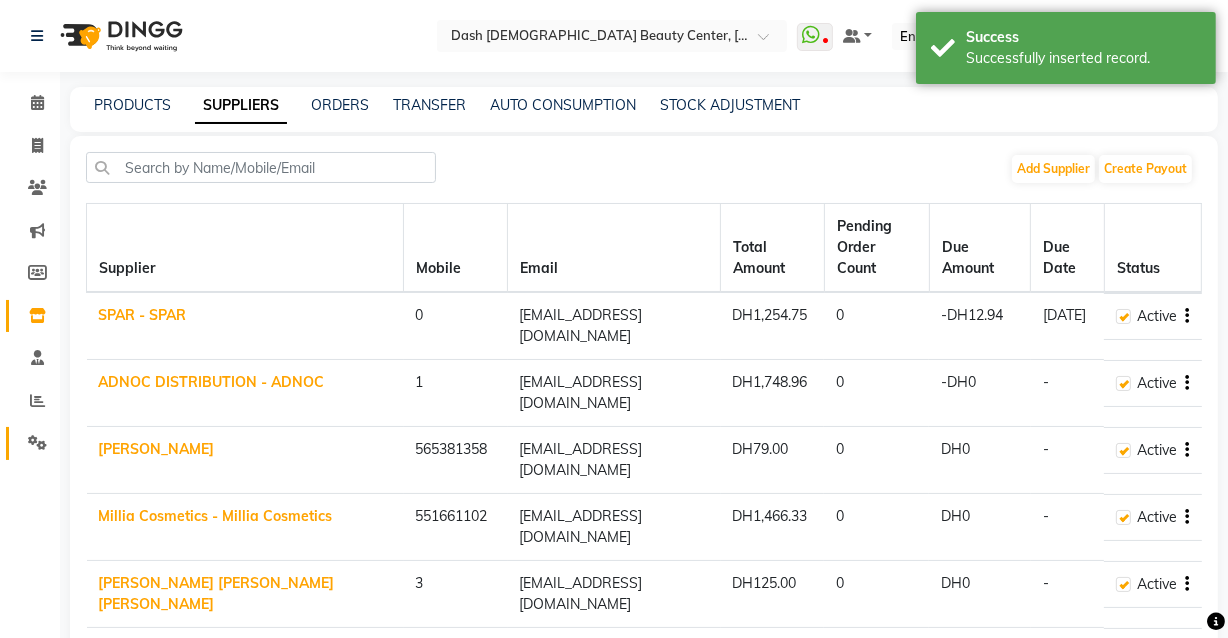 click on "Settings" 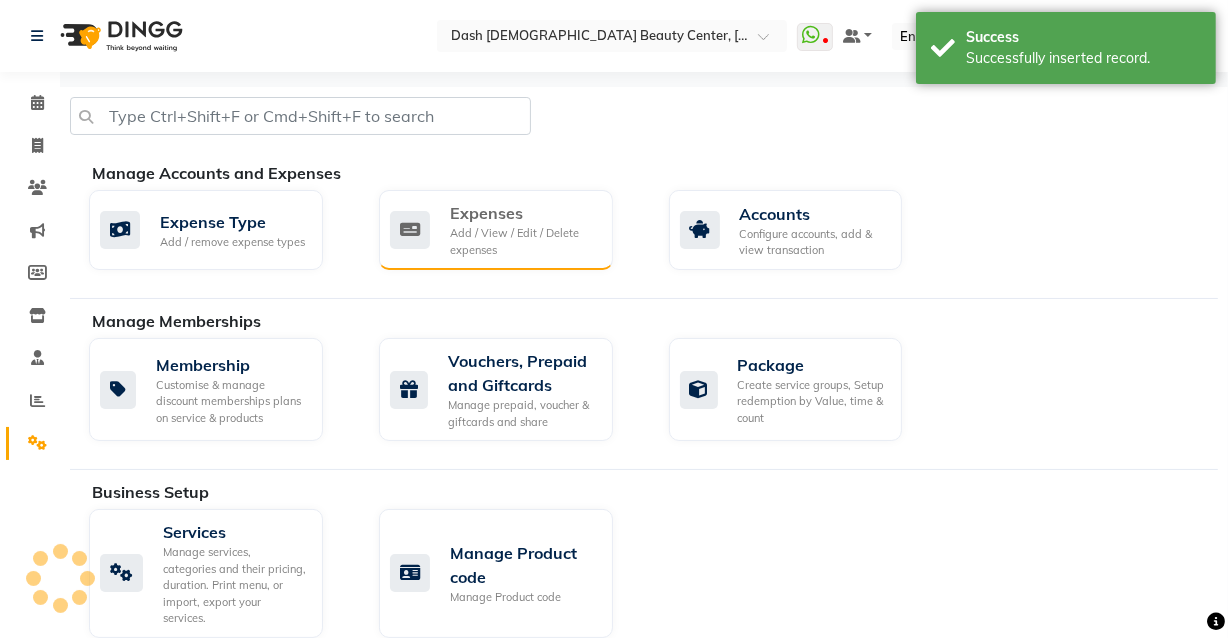 click on "Add / View / Edit / Delete expenses" 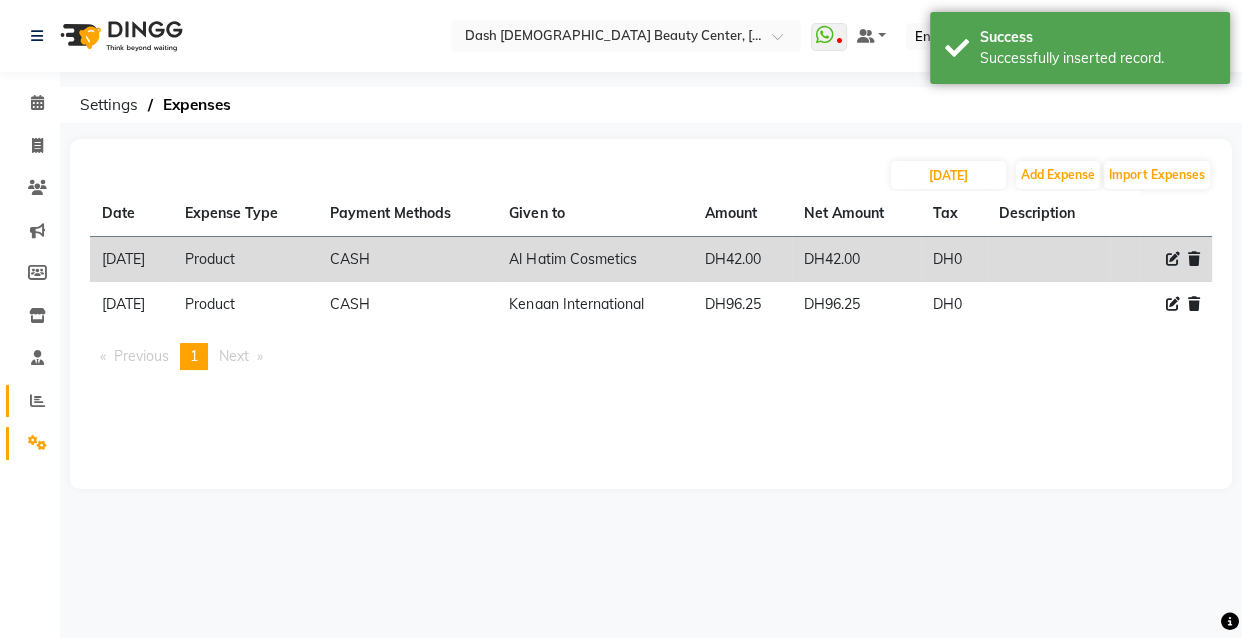 click 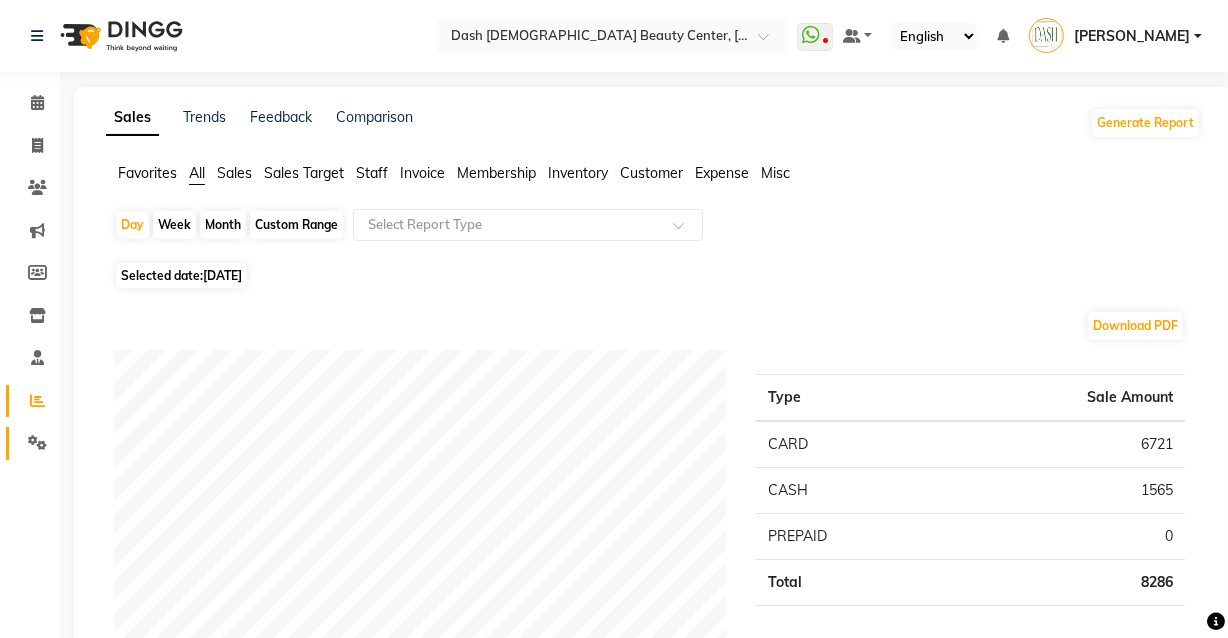 click on "Settings" 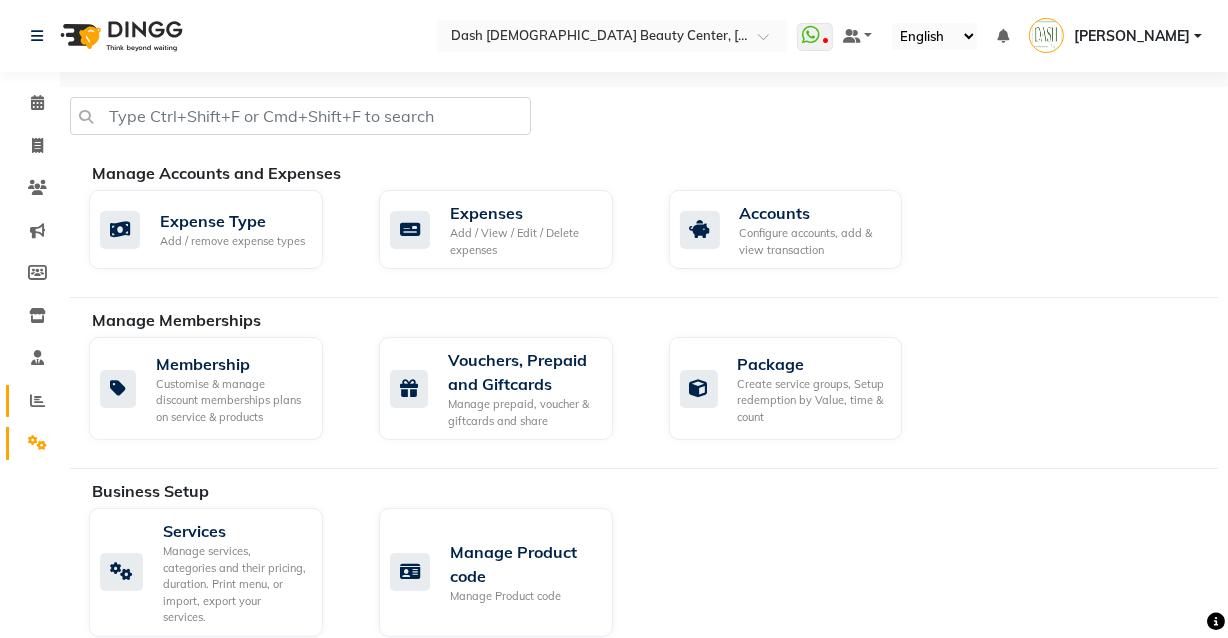 click 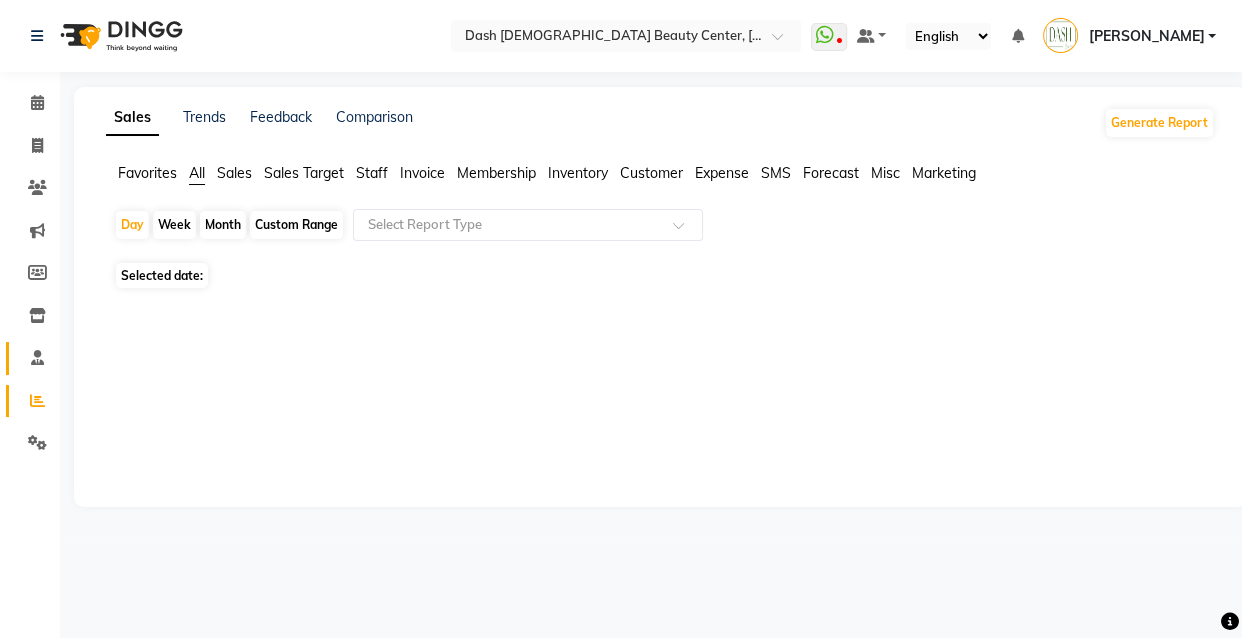 click 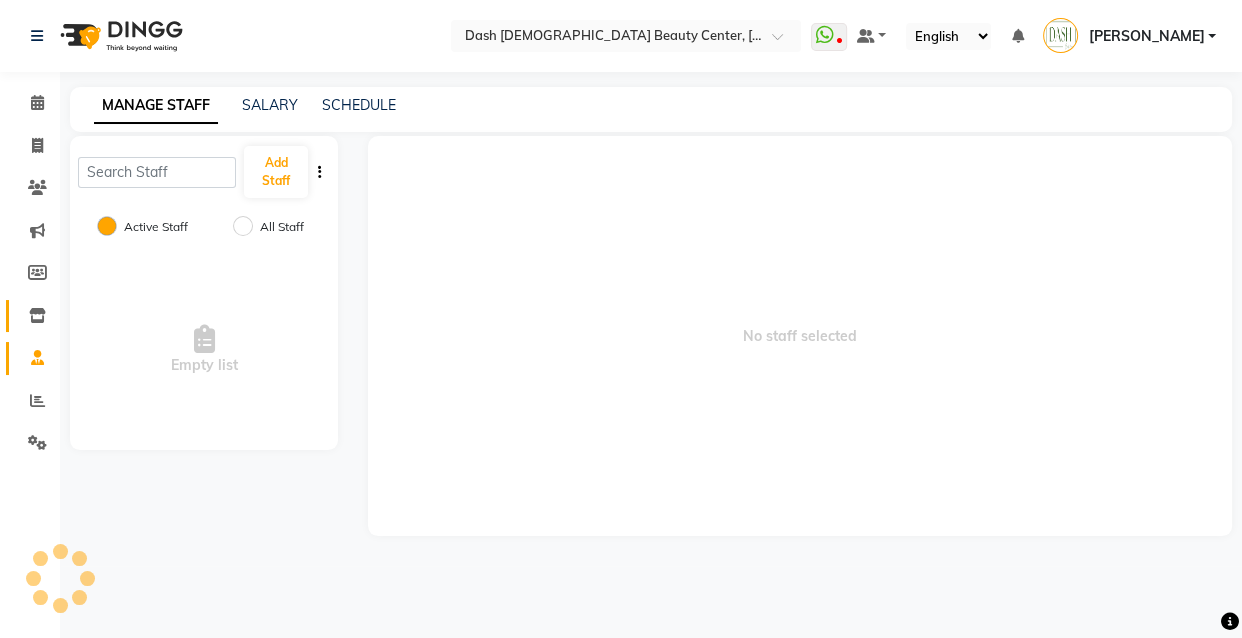 click 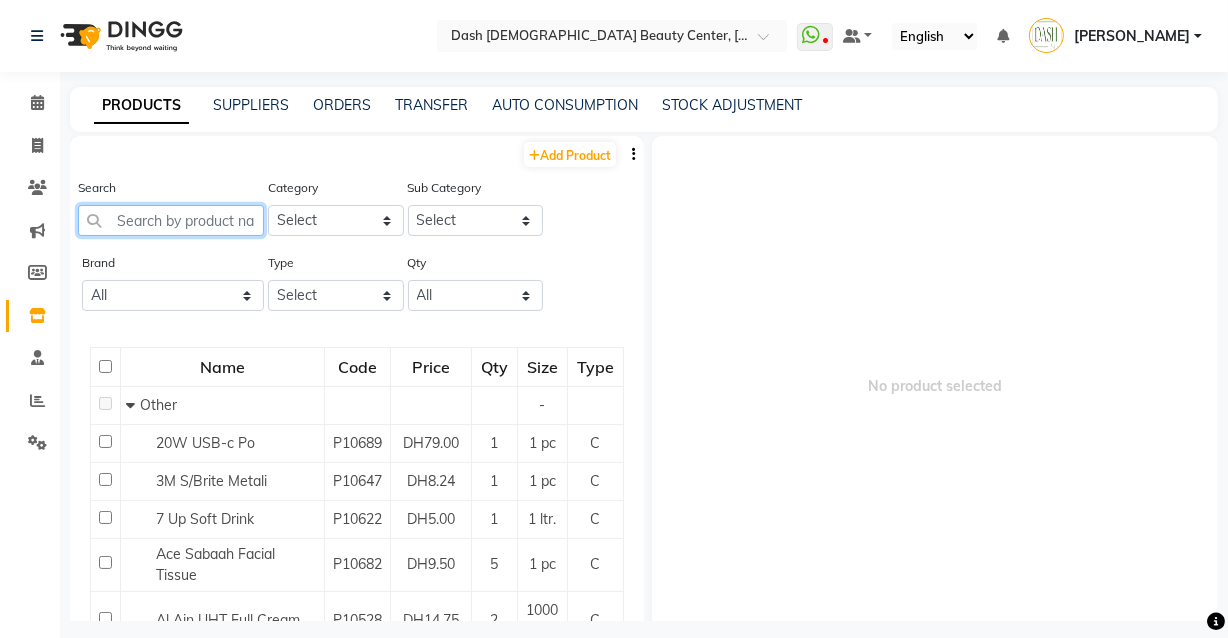 click 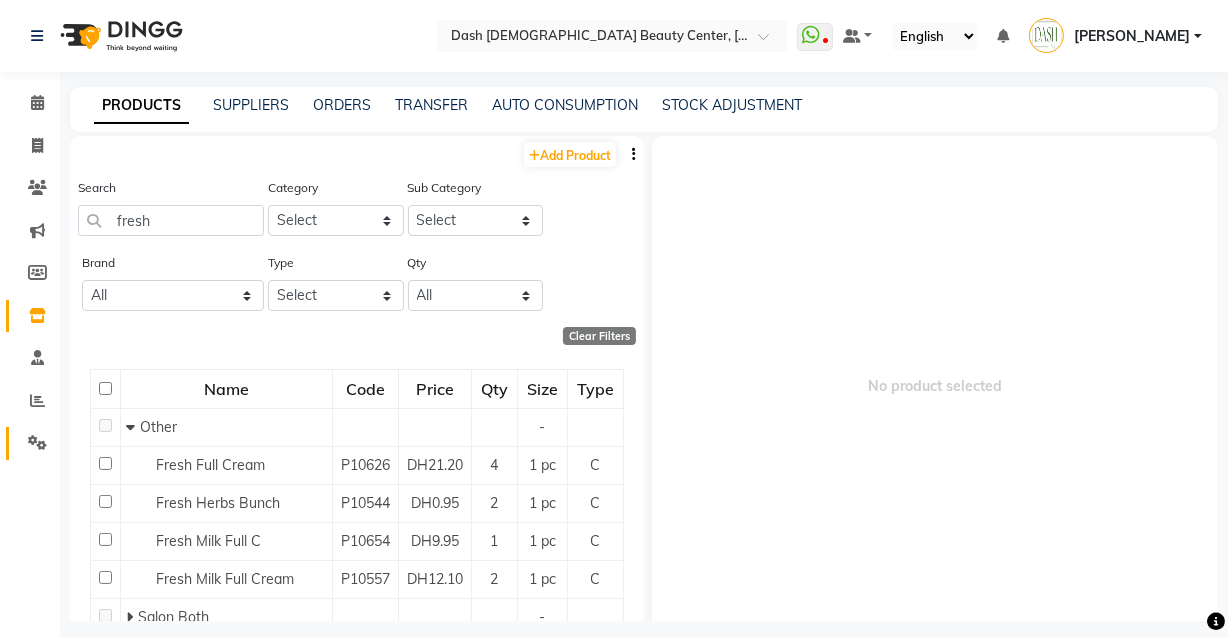 click on "Settings" 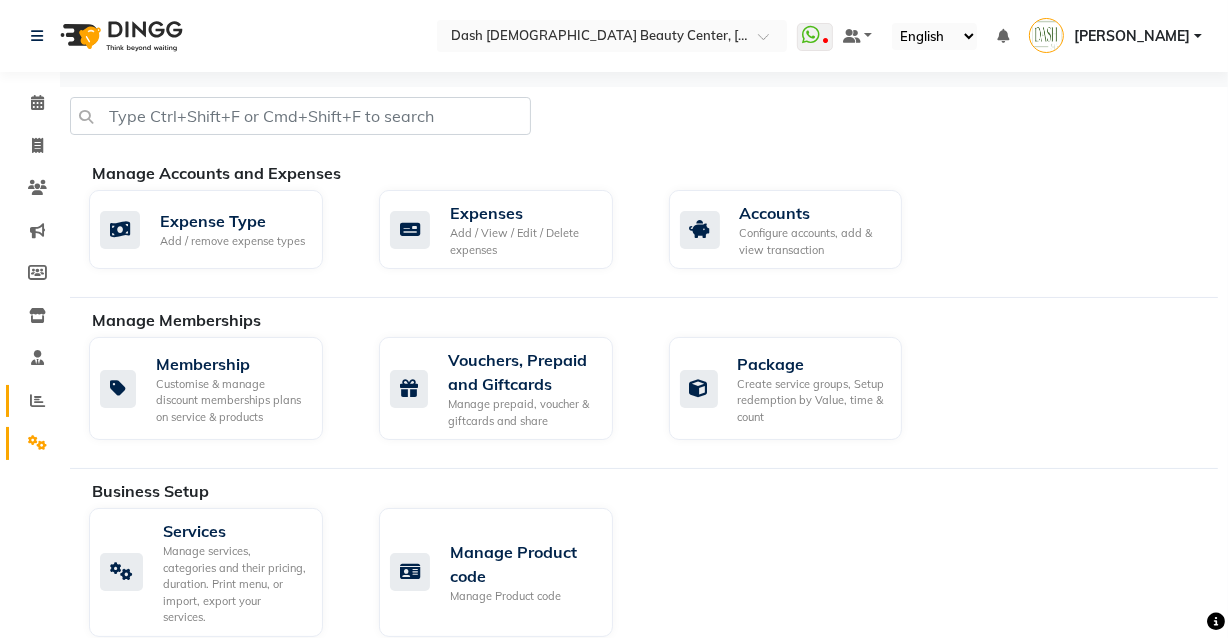 click 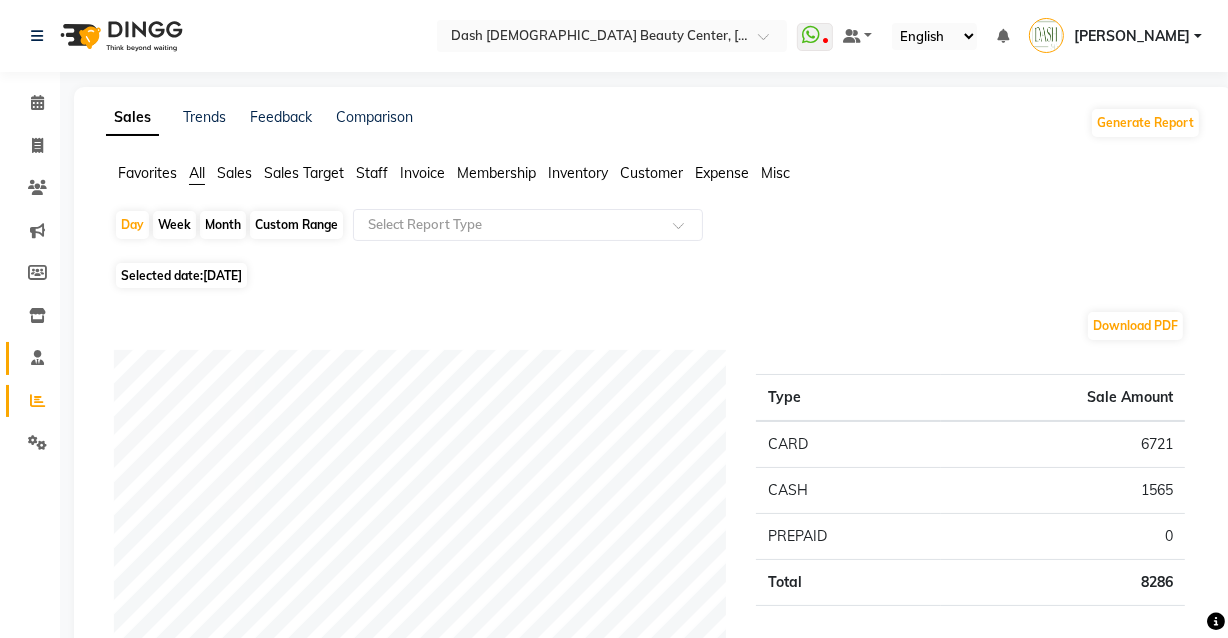 click 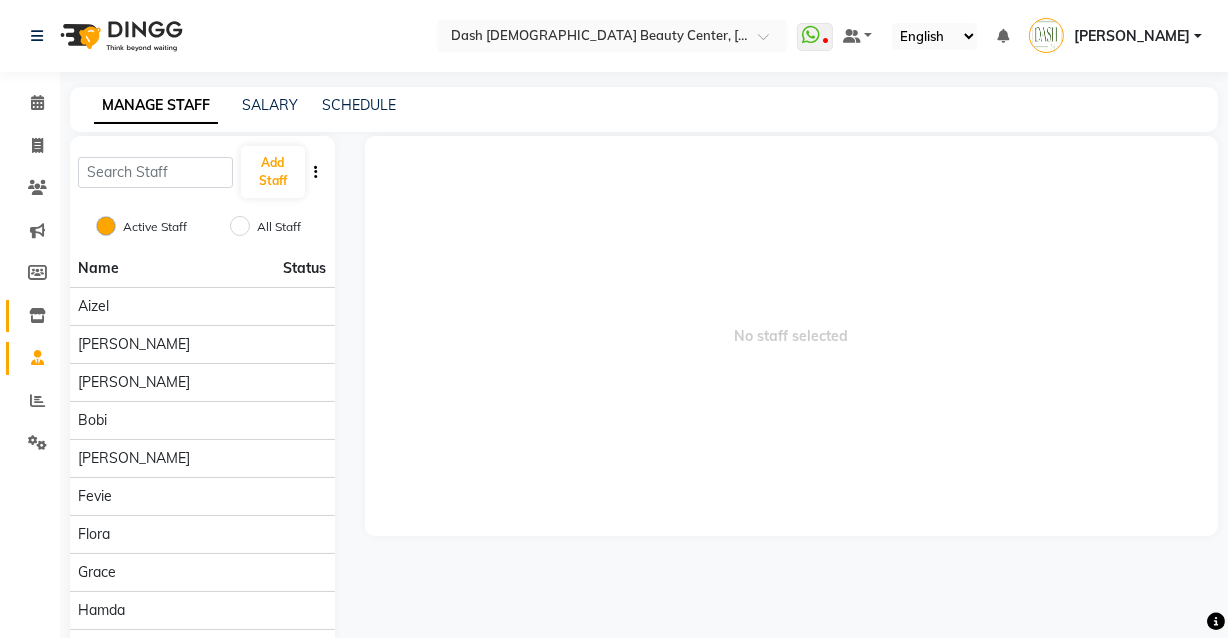 click 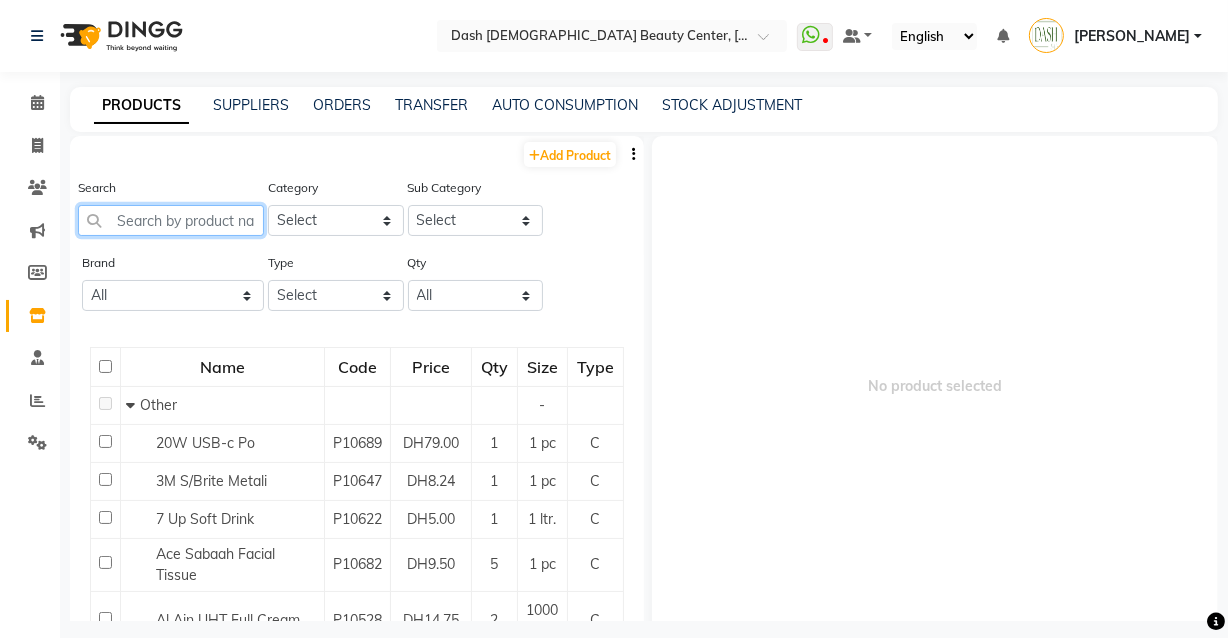 click 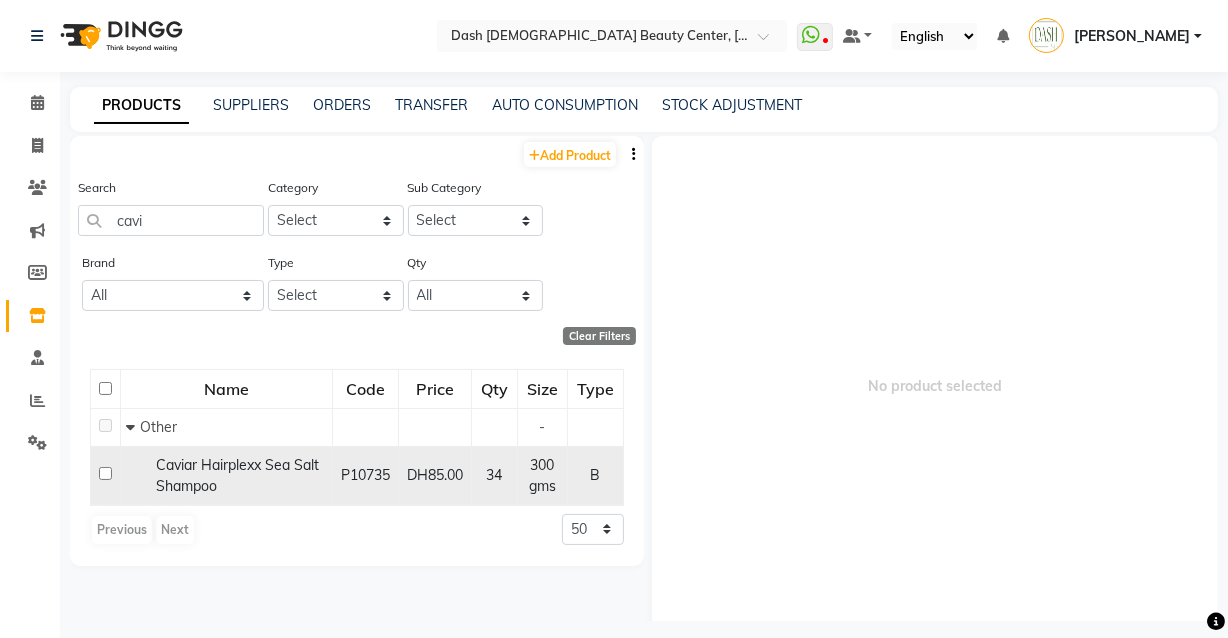 click 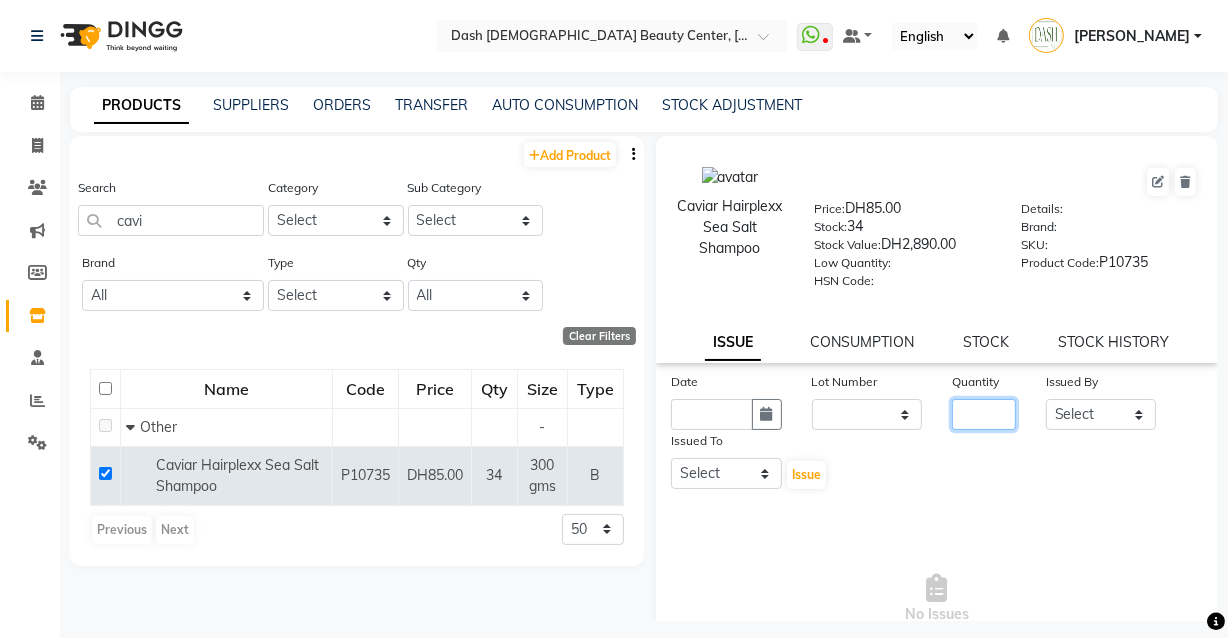 click 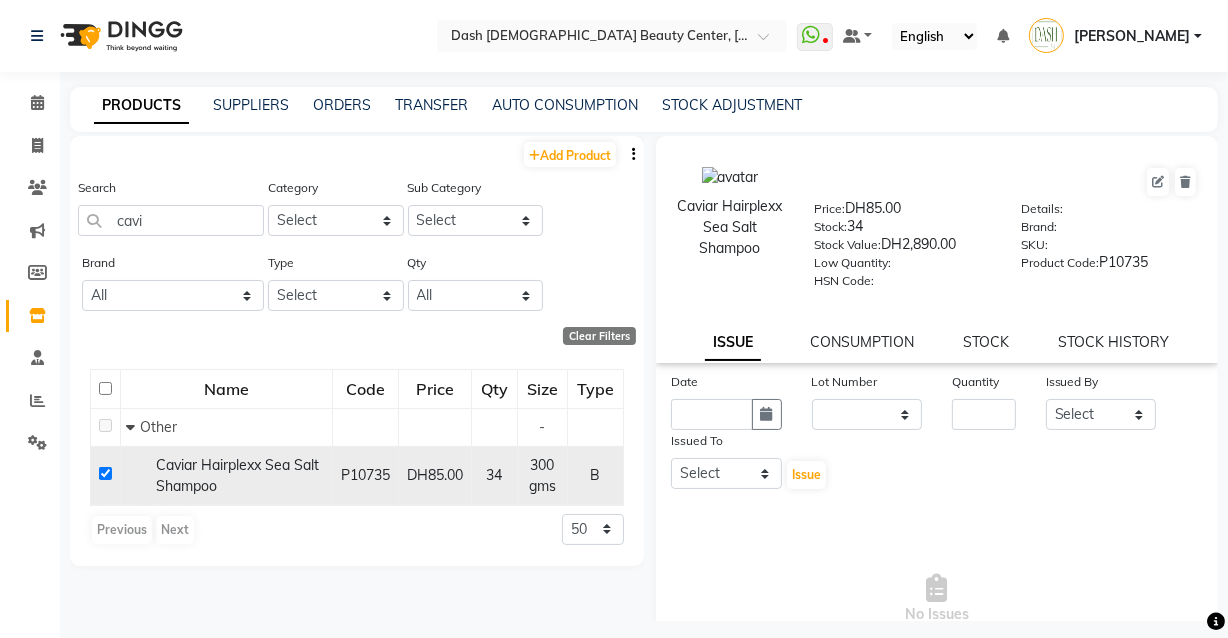 click 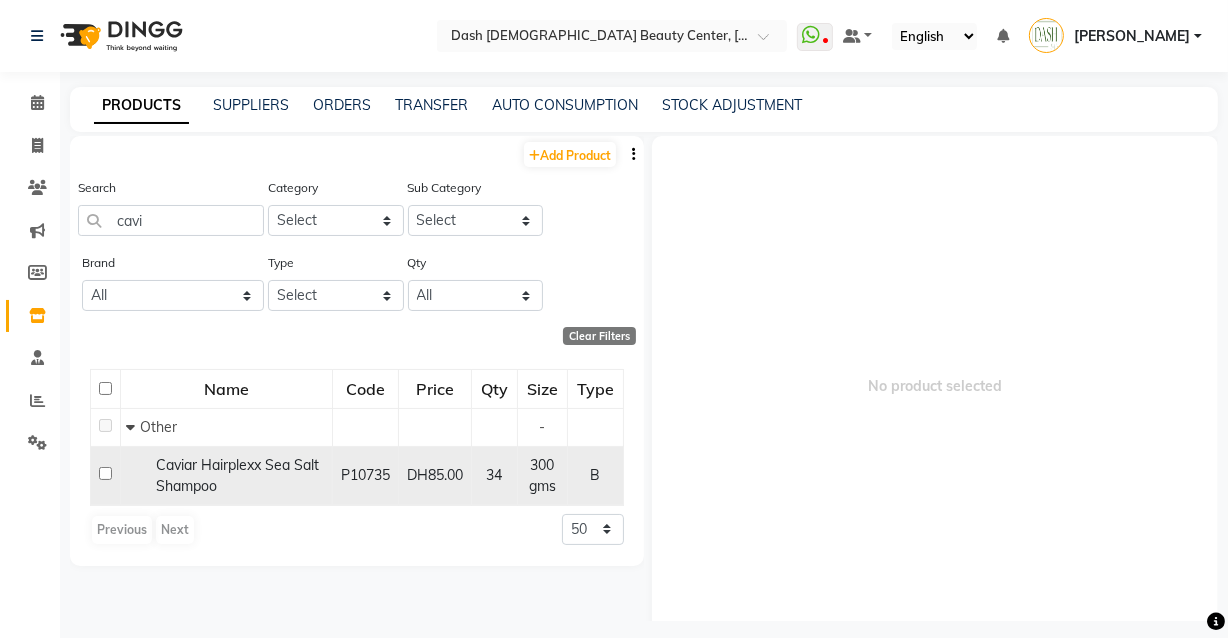 scroll, scrollTop: 12, scrollLeft: 0, axis: vertical 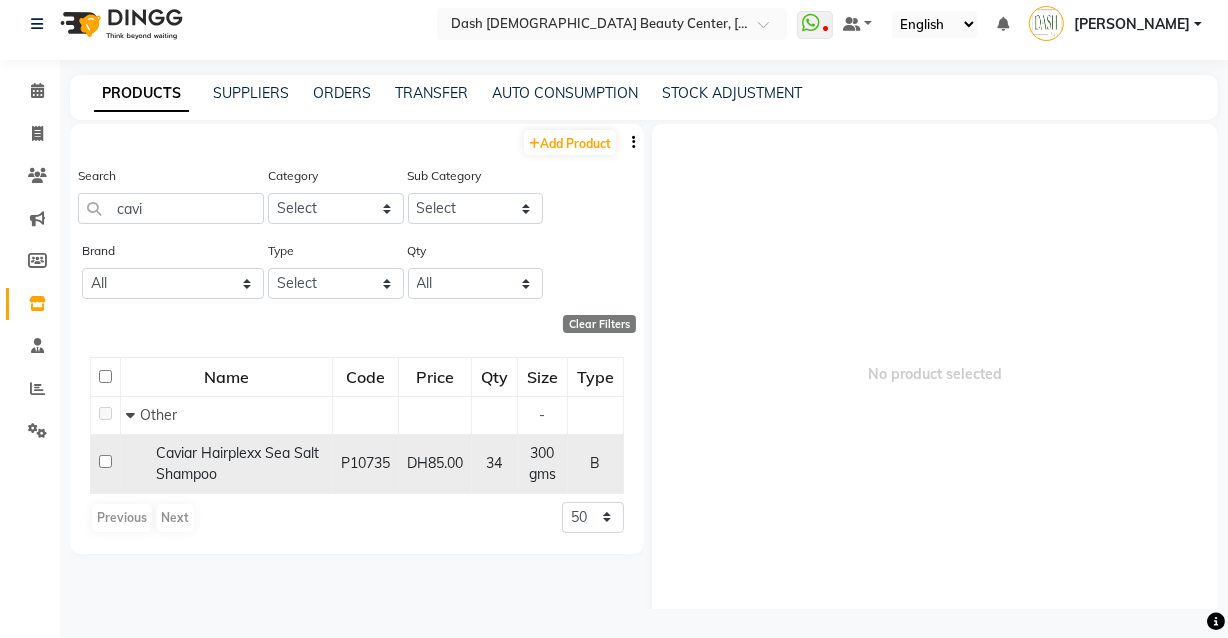 click 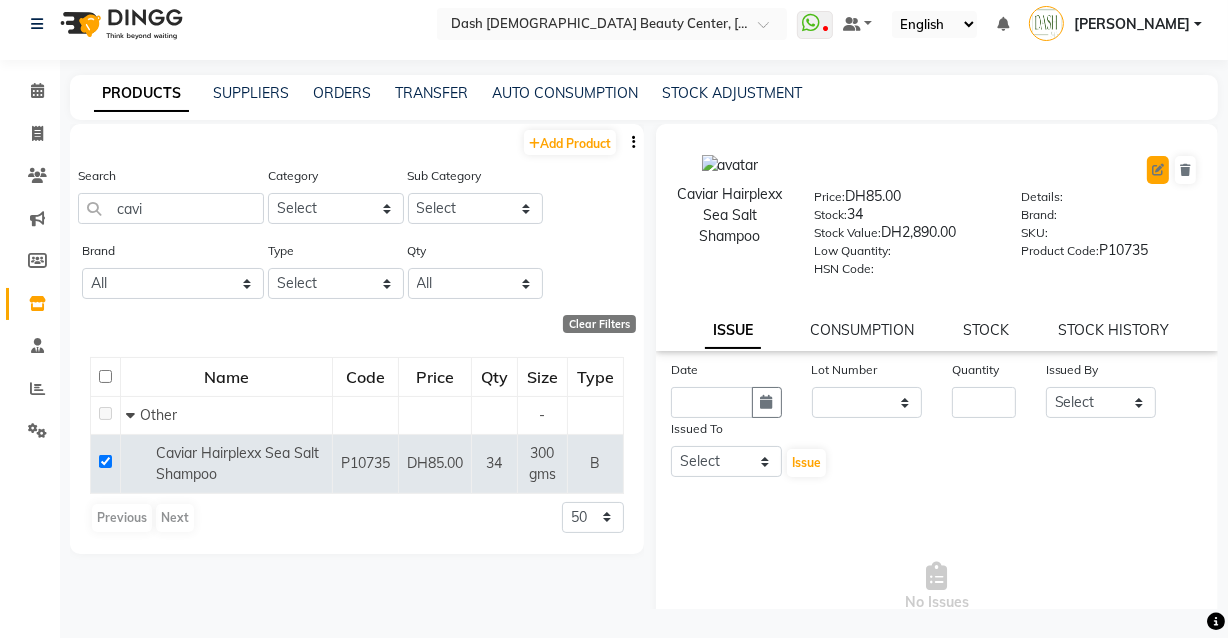 click 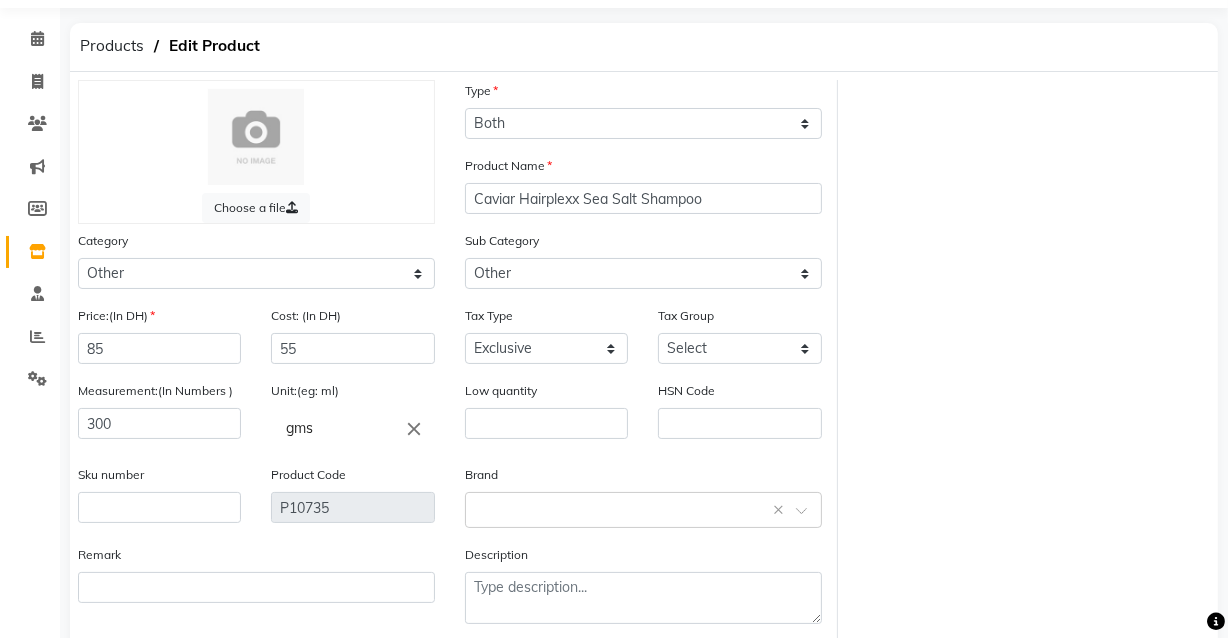 scroll, scrollTop: 0, scrollLeft: 0, axis: both 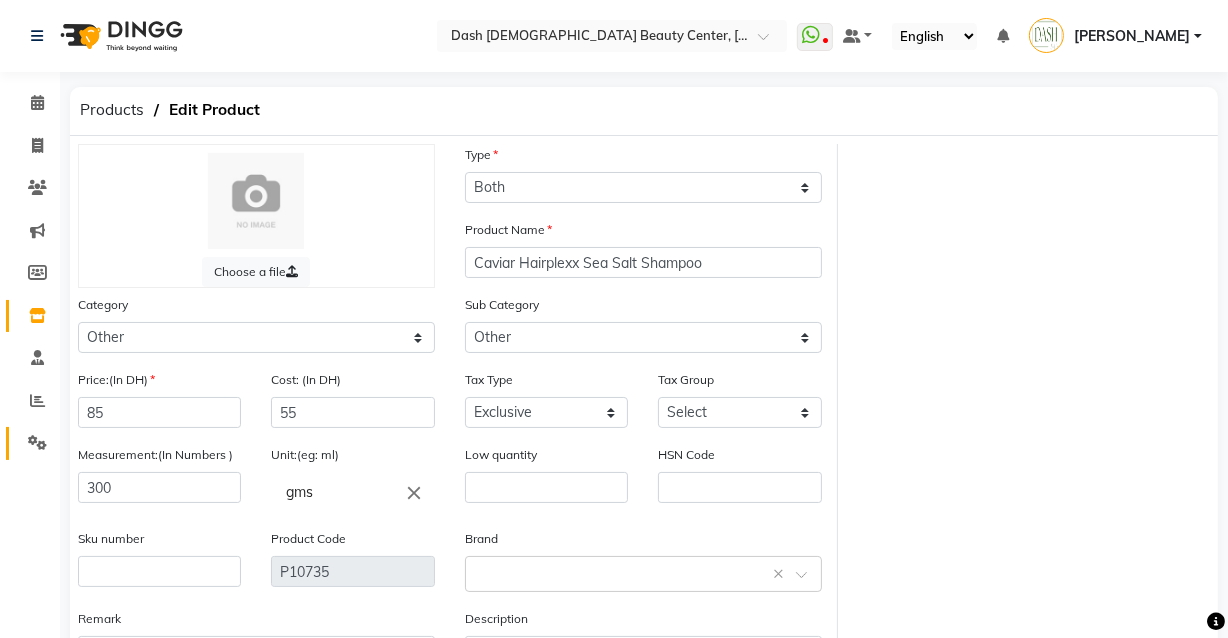 click on "Settings" 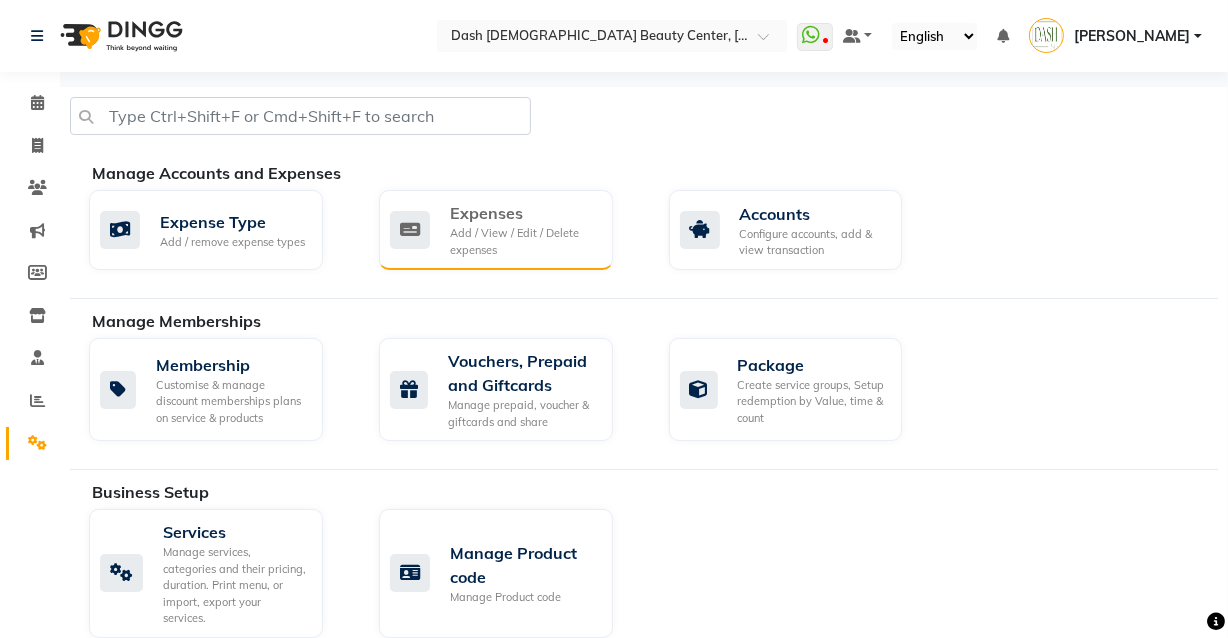 click on "Add / View / Edit / Delete expenses" 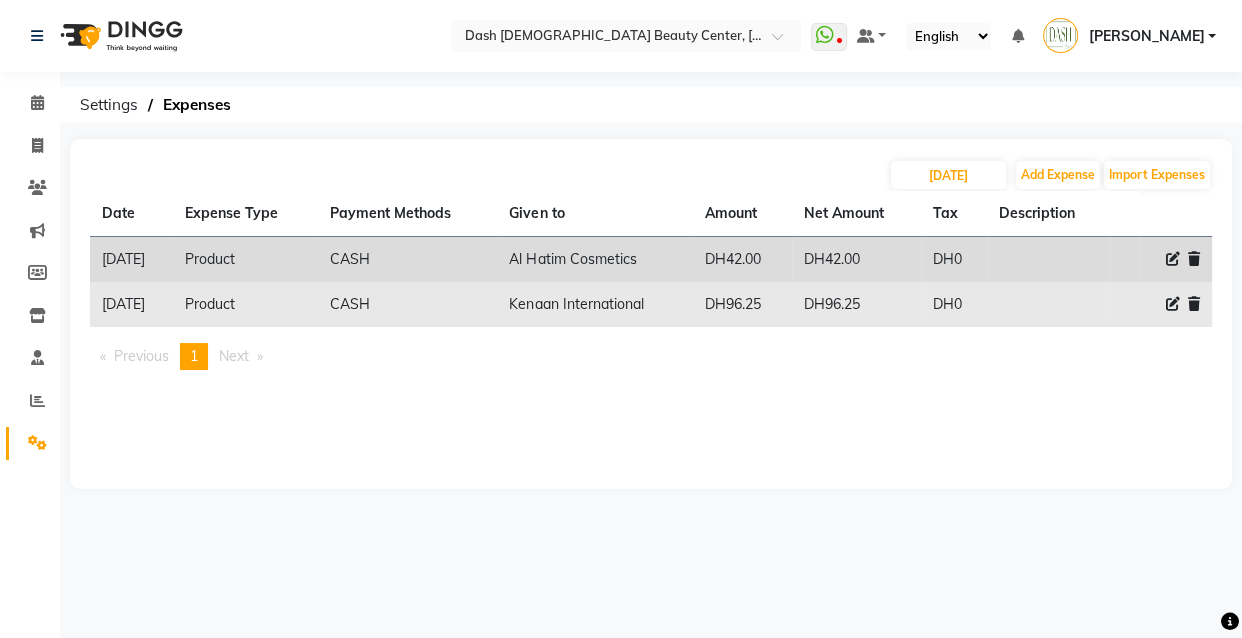 click on "Kenaan International" 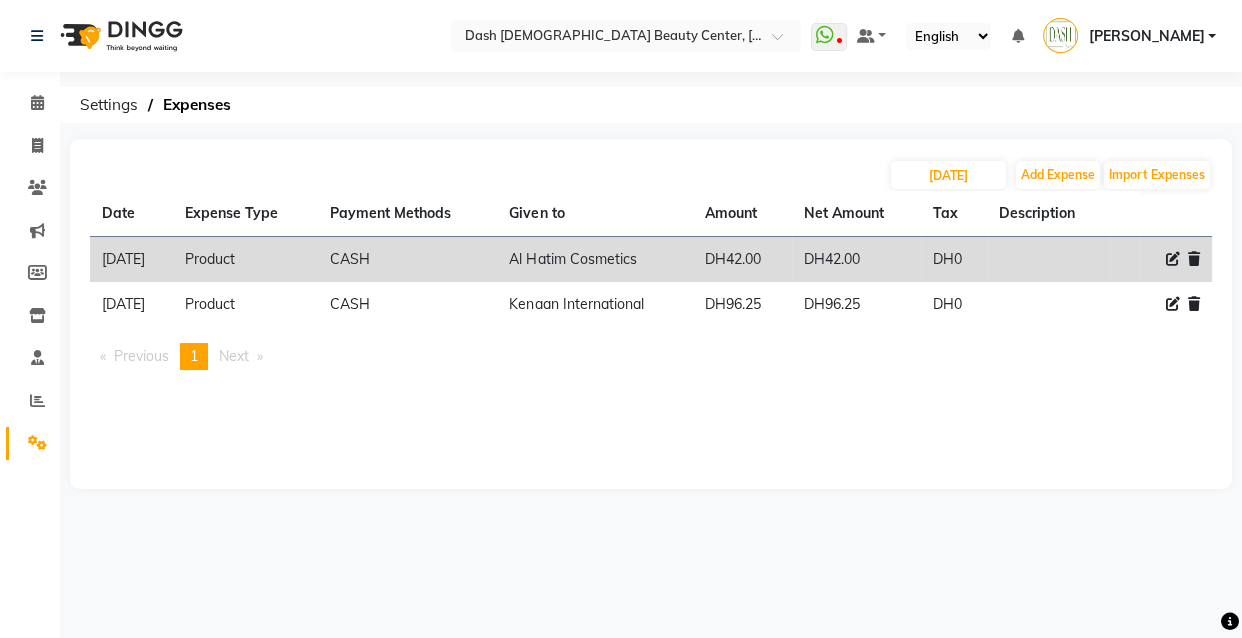 click 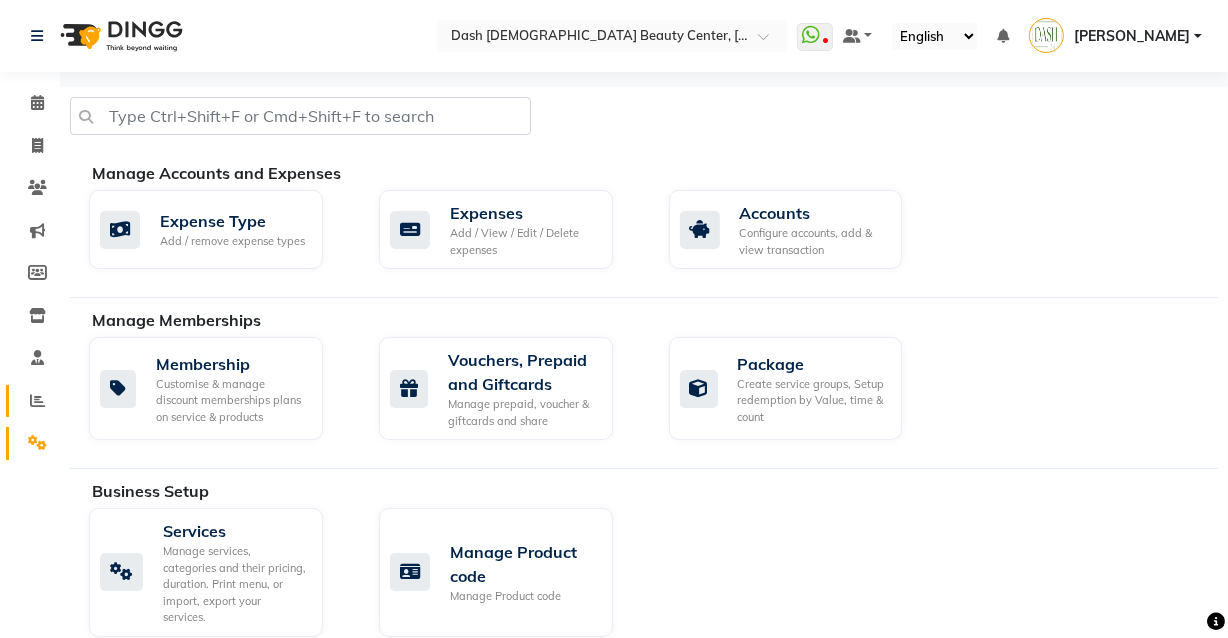 click 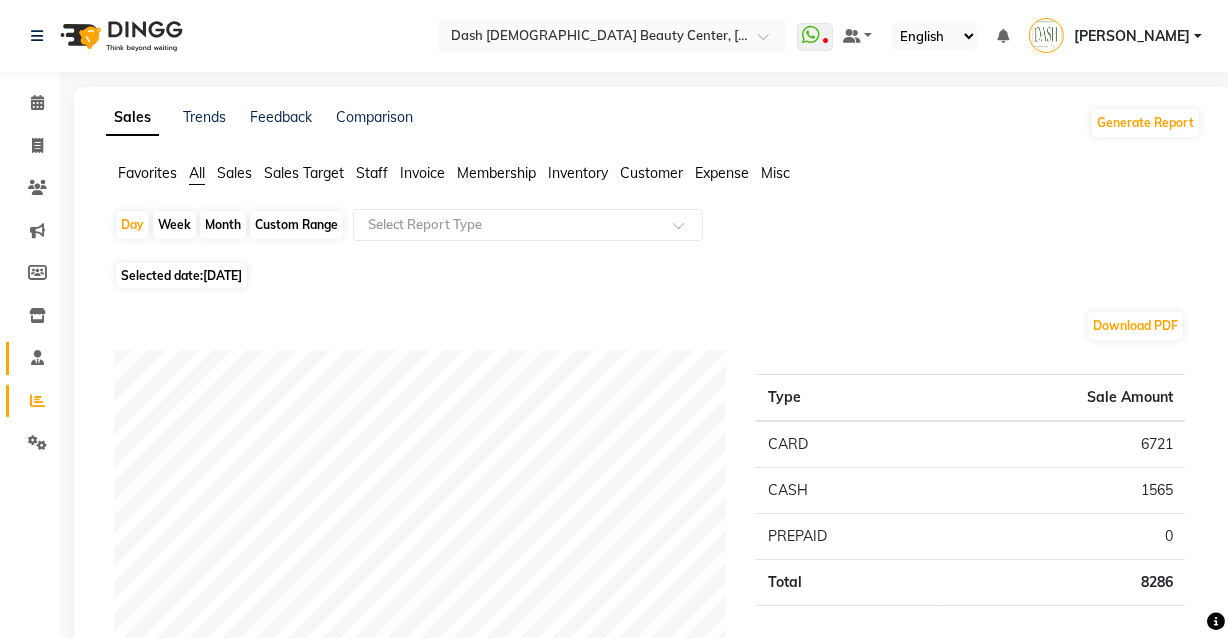 click 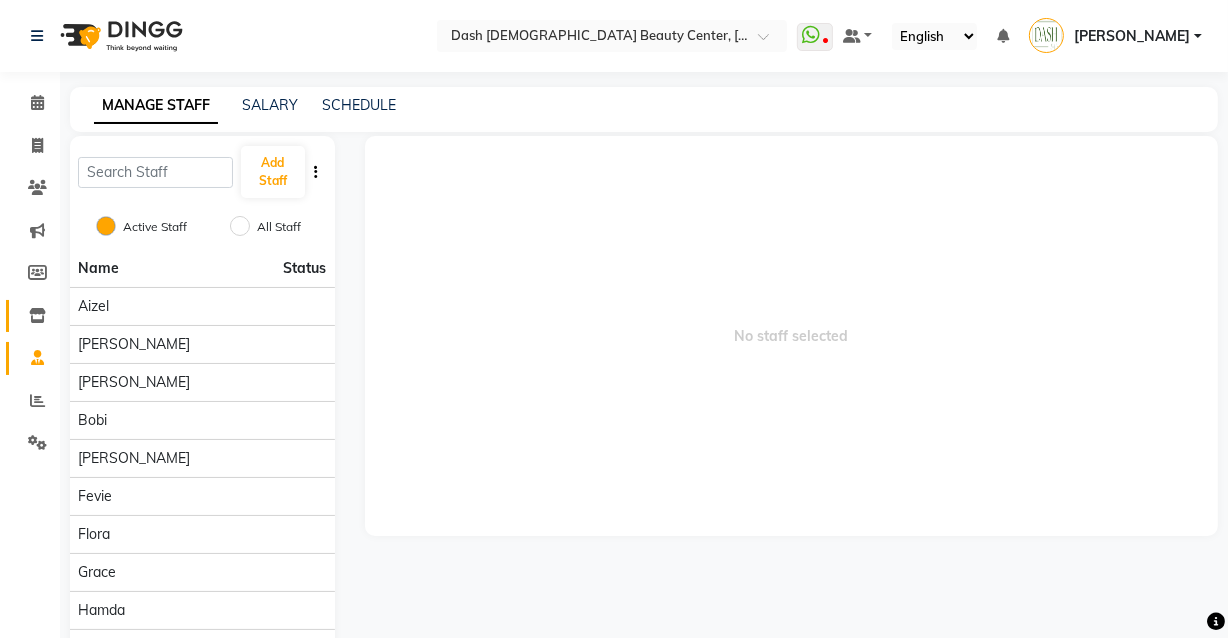 click on "Inventory" 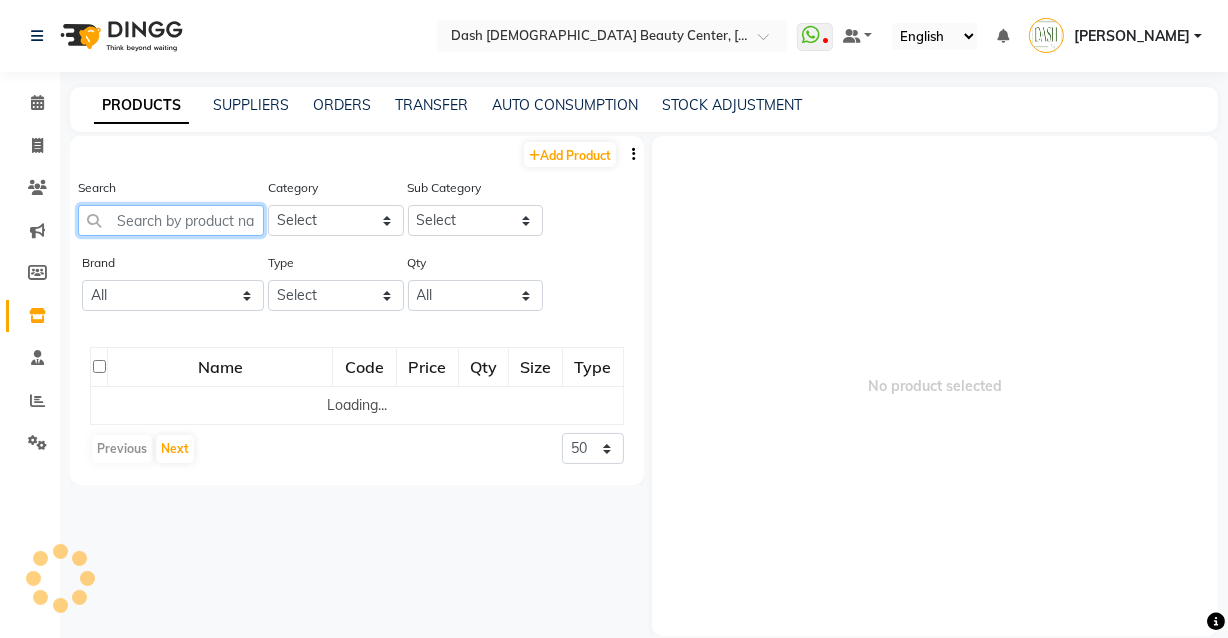 click 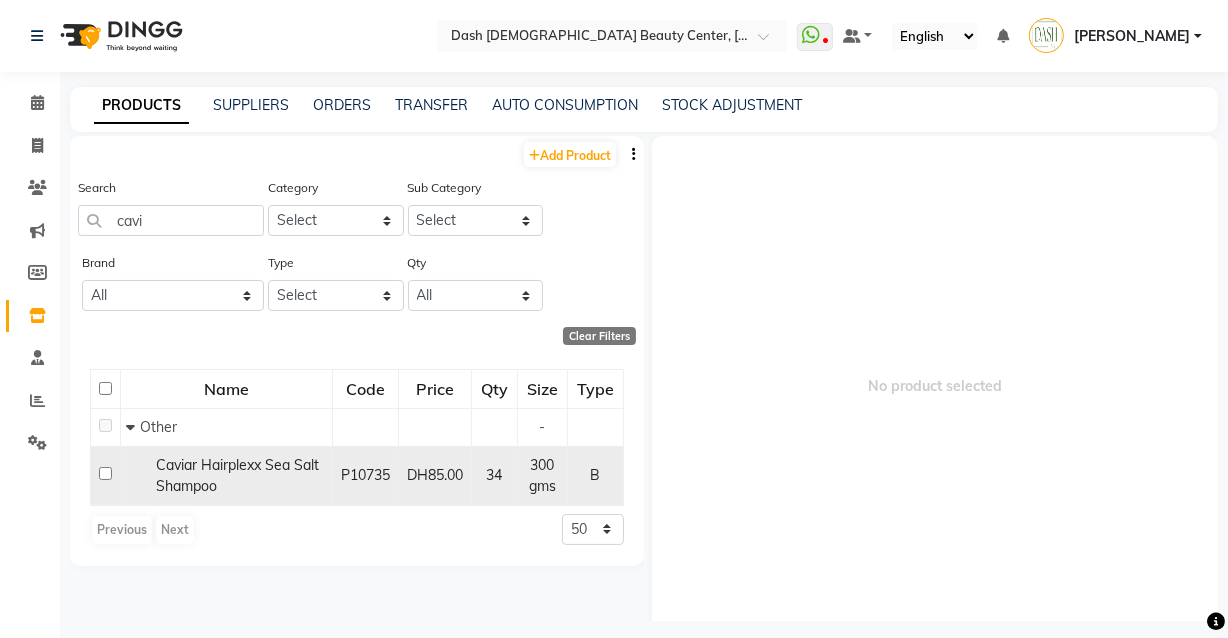 click on "34" 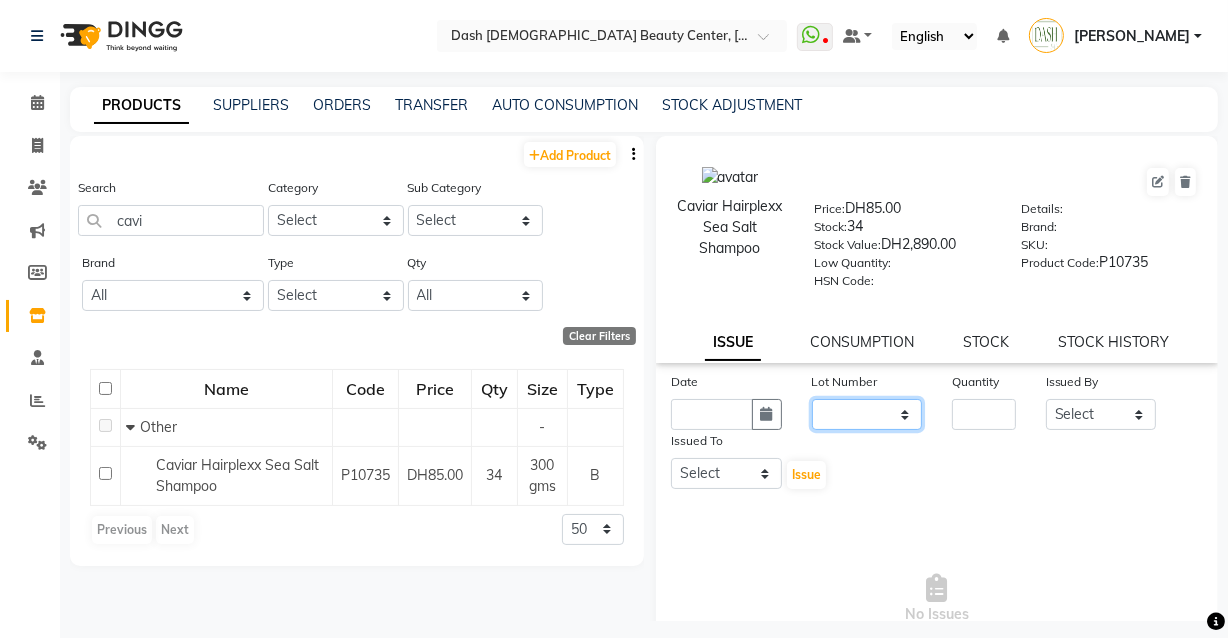 click on "None" 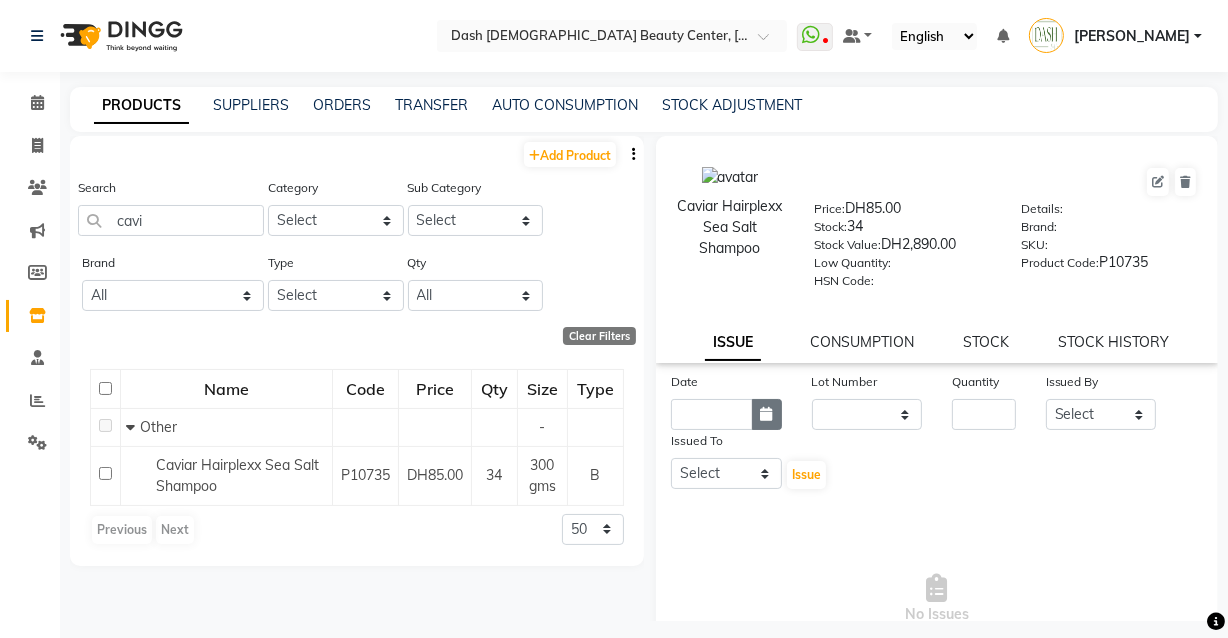 click 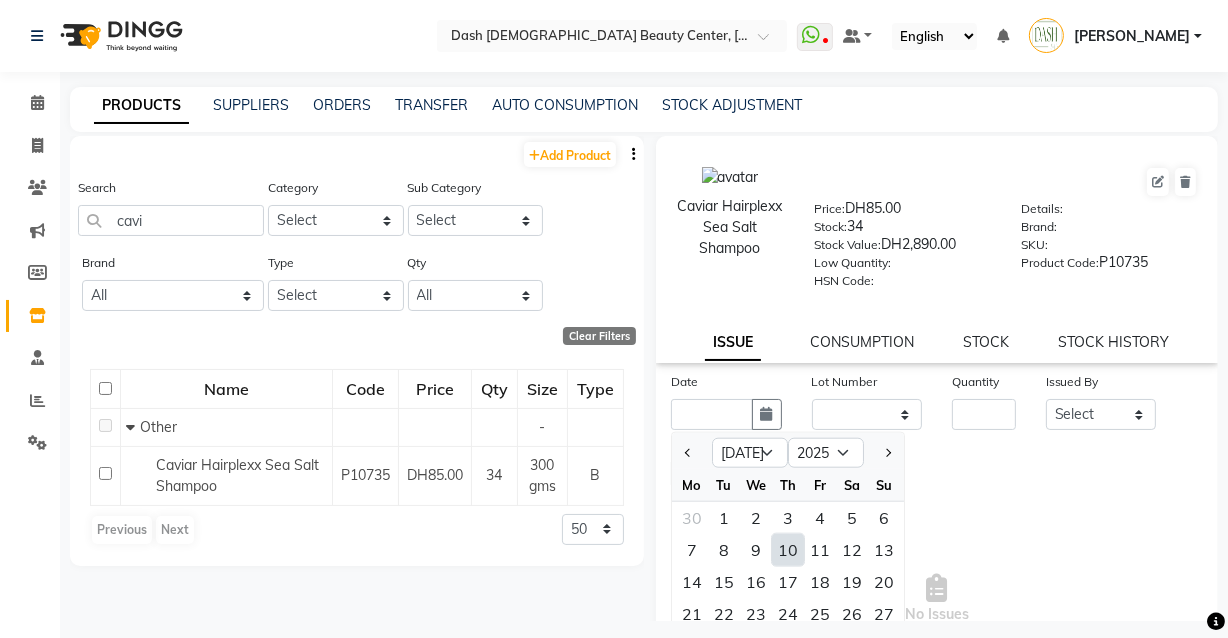 click on "10" 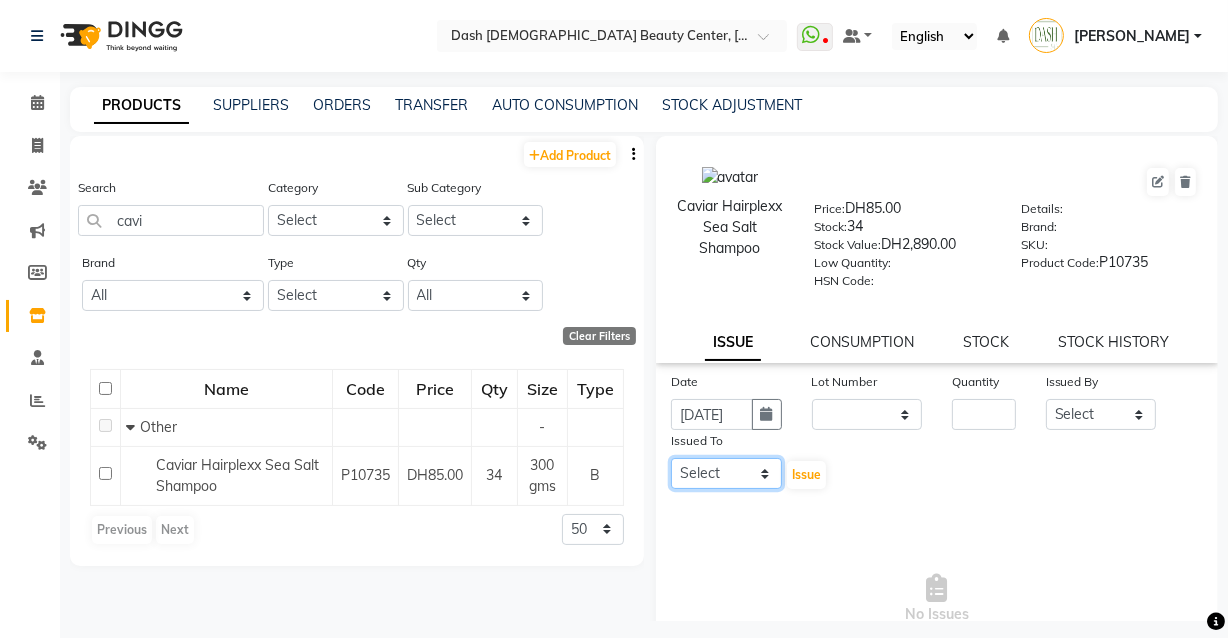 click on "Select [PERSON_NAME] [PERSON_NAME] [PERSON_NAME] [PERSON_NAME] [PERSON_NAME] [PERSON_NAME] [PERSON_NAME] [PERSON_NAME] May [PERSON_NAME] (Cafe) Nabasirye (Cafe) [PERSON_NAME] [PERSON_NAME] Owner Peace Rechiel [PERSON_NAME] [PERSON_NAME]" 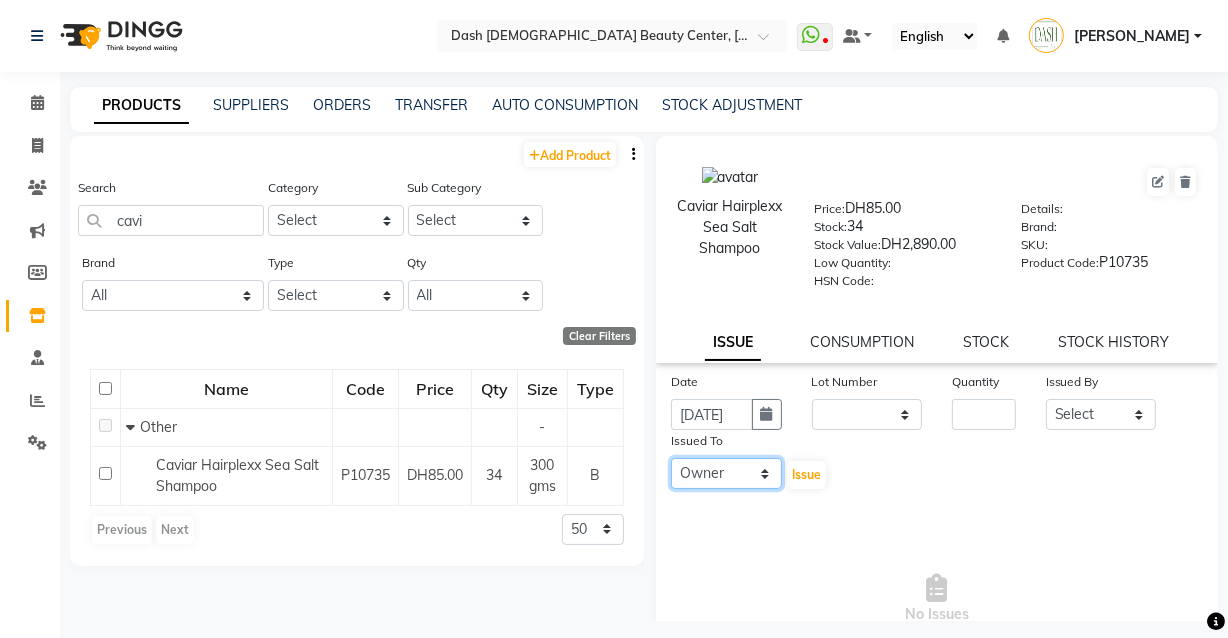 click on "Select [PERSON_NAME] [PERSON_NAME] [PERSON_NAME] [PERSON_NAME] [PERSON_NAME] [PERSON_NAME] [PERSON_NAME] [PERSON_NAME] May [PERSON_NAME] (Cafe) Nabasirye (Cafe) [PERSON_NAME] [PERSON_NAME] Owner Peace Rechiel [PERSON_NAME] [PERSON_NAME]" 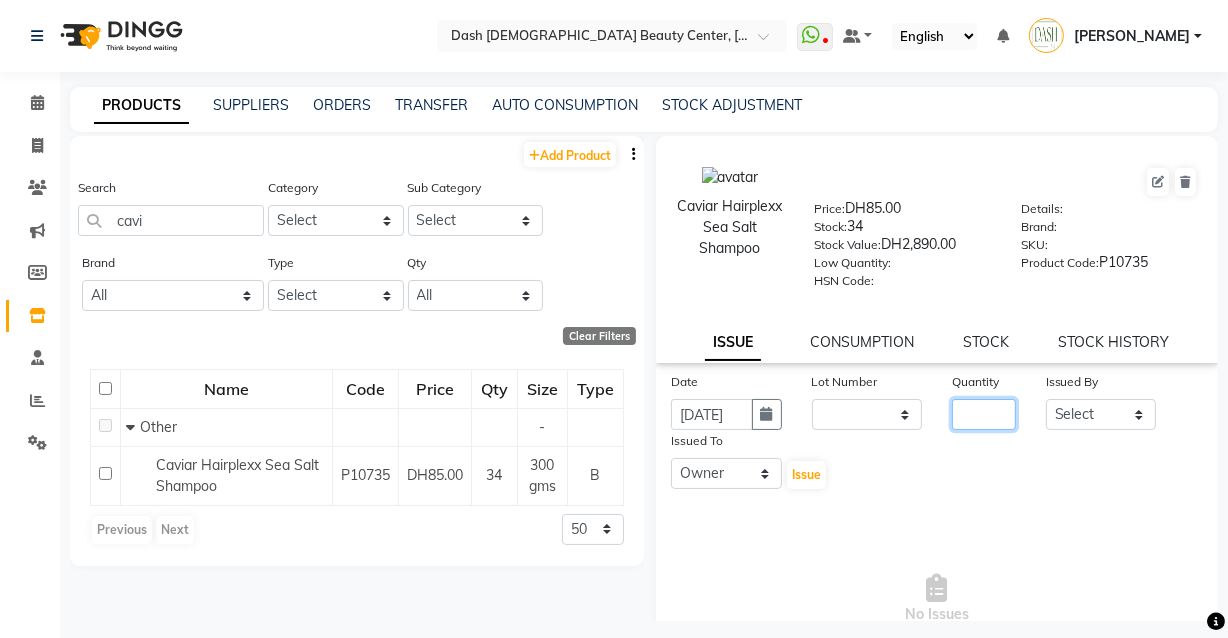 click 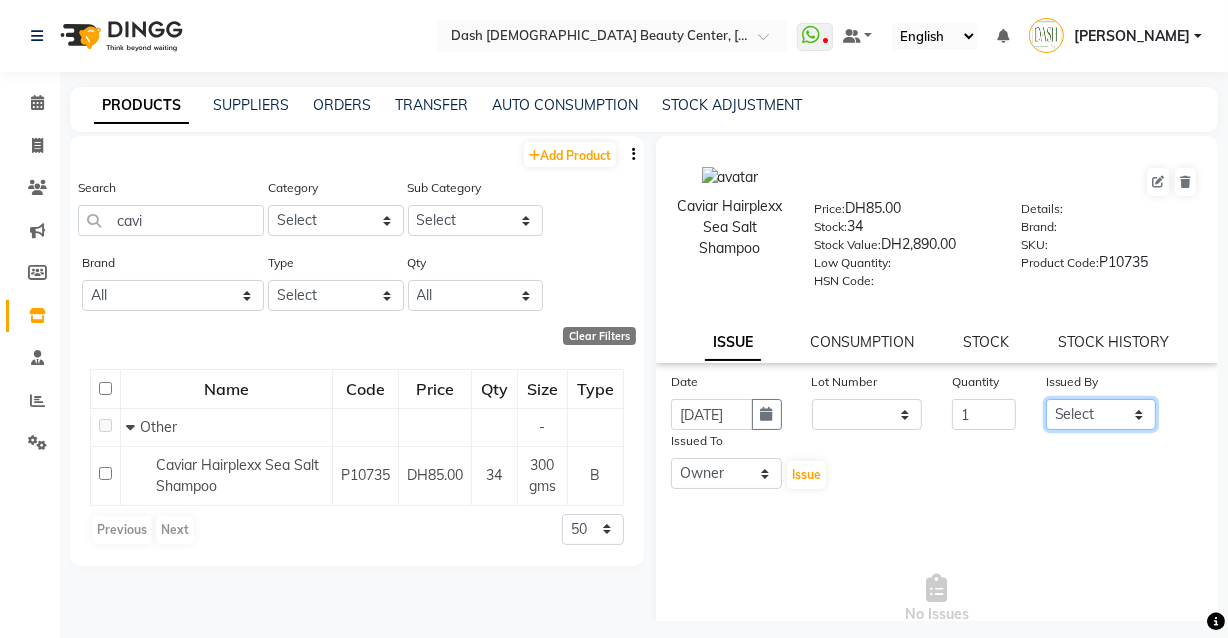 click on "Select [PERSON_NAME] [PERSON_NAME] [PERSON_NAME] [PERSON_NAME] [PERSON_NAME] [PERSON_NAME] [PERSON_NAME] [PERSON_NAME] May [PERSON_NAME] (Cafe) Nabasirye (Cafe) [PERSON_NAME] [PERSON_NAME] Owner Peace Rechiel [PERSON_NAME] [PERSON_NAME]" 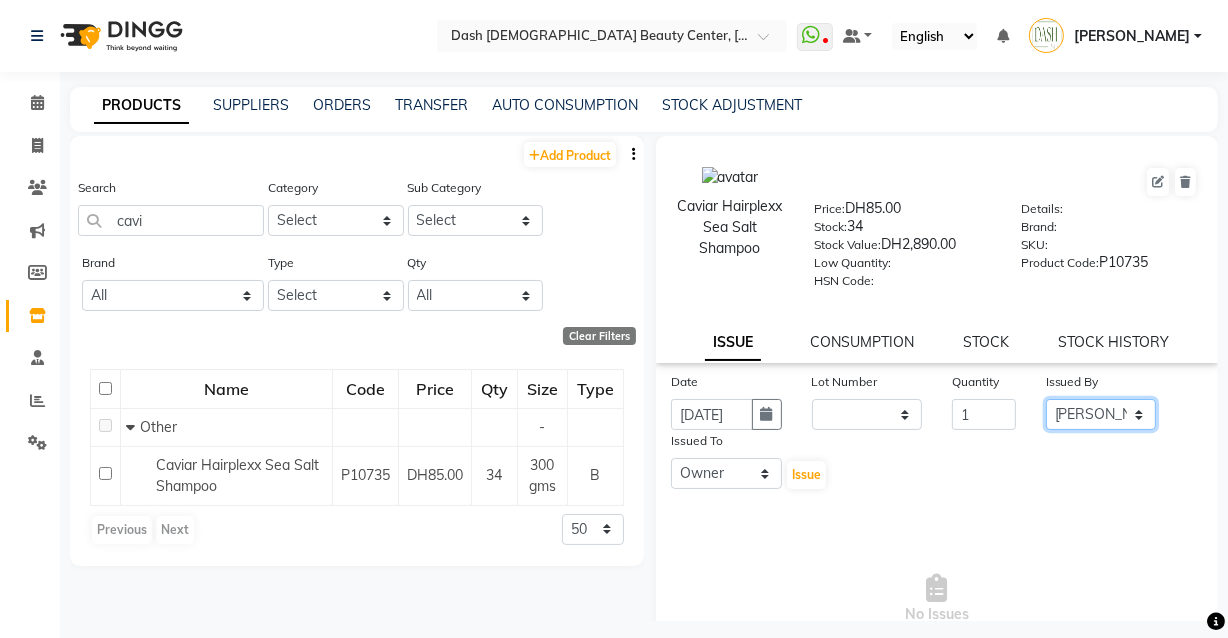 click on "Select [PERSON_NAME] [PERSON_NAME] [PERSON_NAME] [PERSON_NAME] [PERSON_NAME] [PERSON_NAME] [PERSON_NAME] [PERSON_NAME] May [PERSON_NAME] (Cafe) Nabasirye (Cafe) [PERSON_NAME] [PERSON_NAME] Owner Peace Rechiel [PERSON_NAME] [PERSON_NAME]" 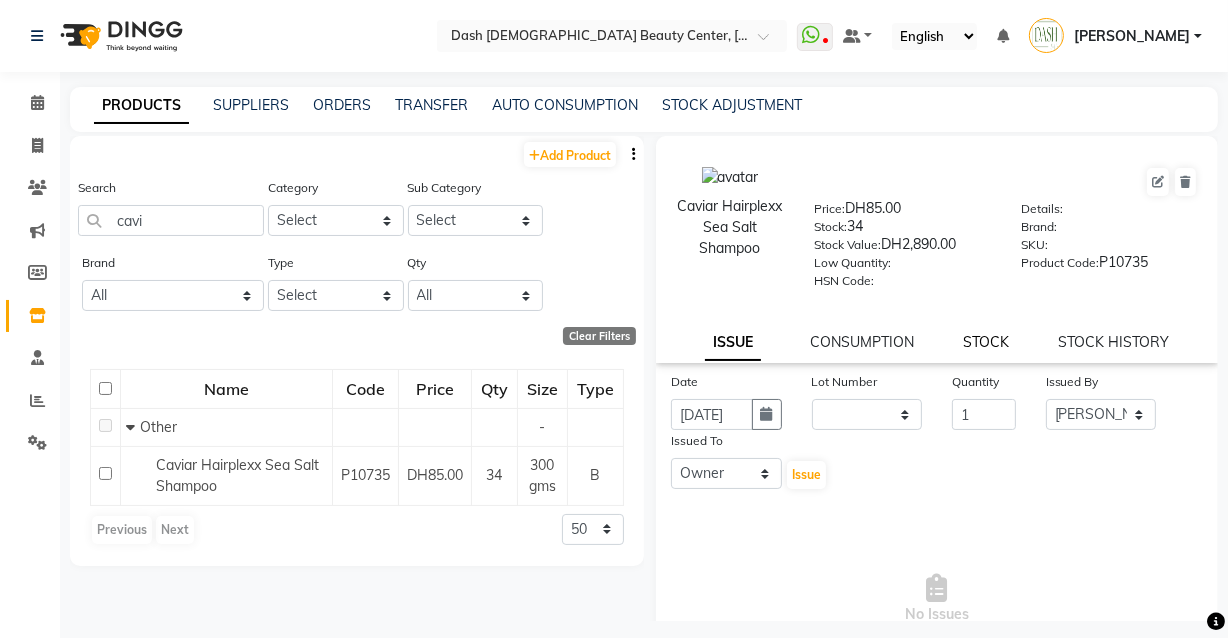 click on "STOCK" 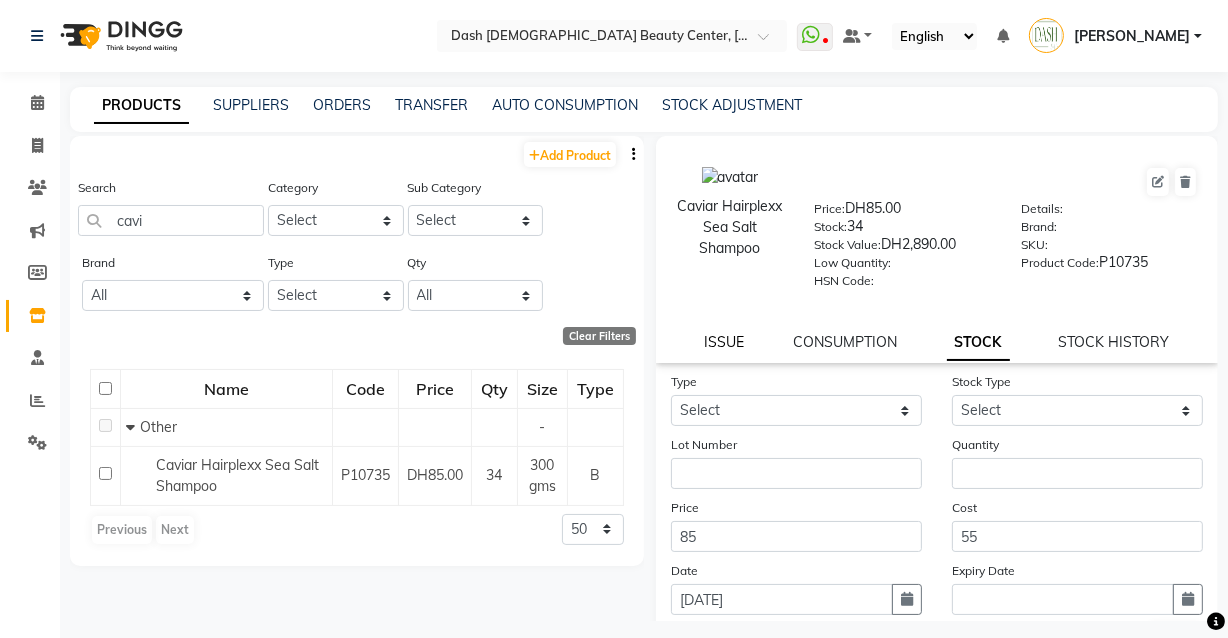 click on "ISSUE" 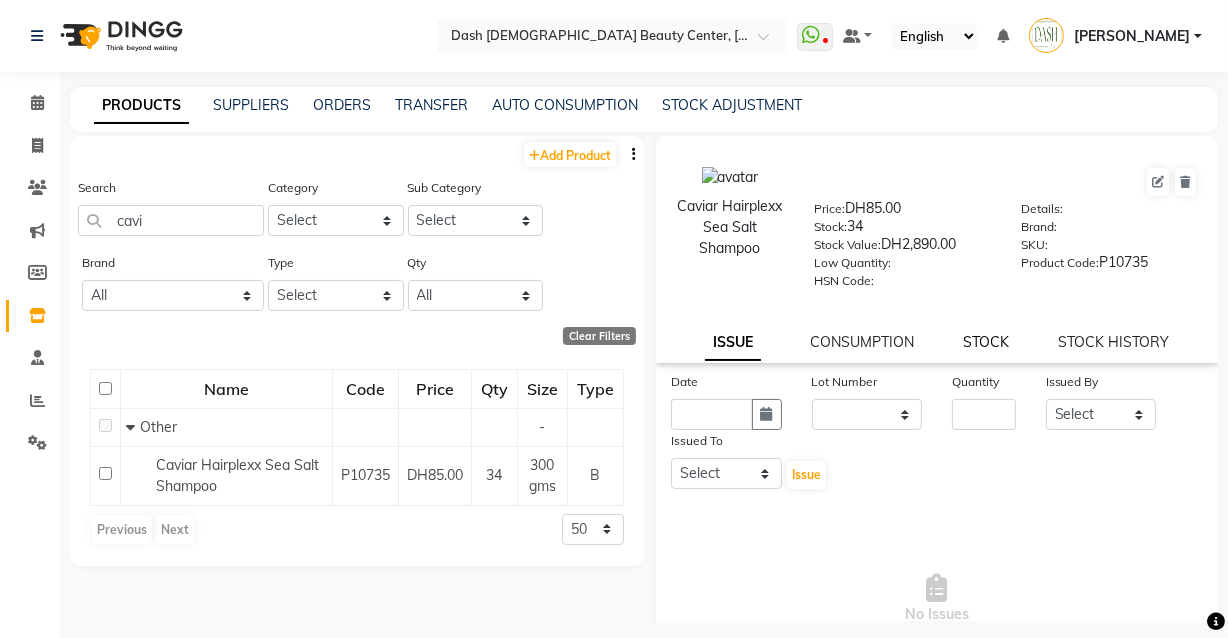 click on "STOCK" 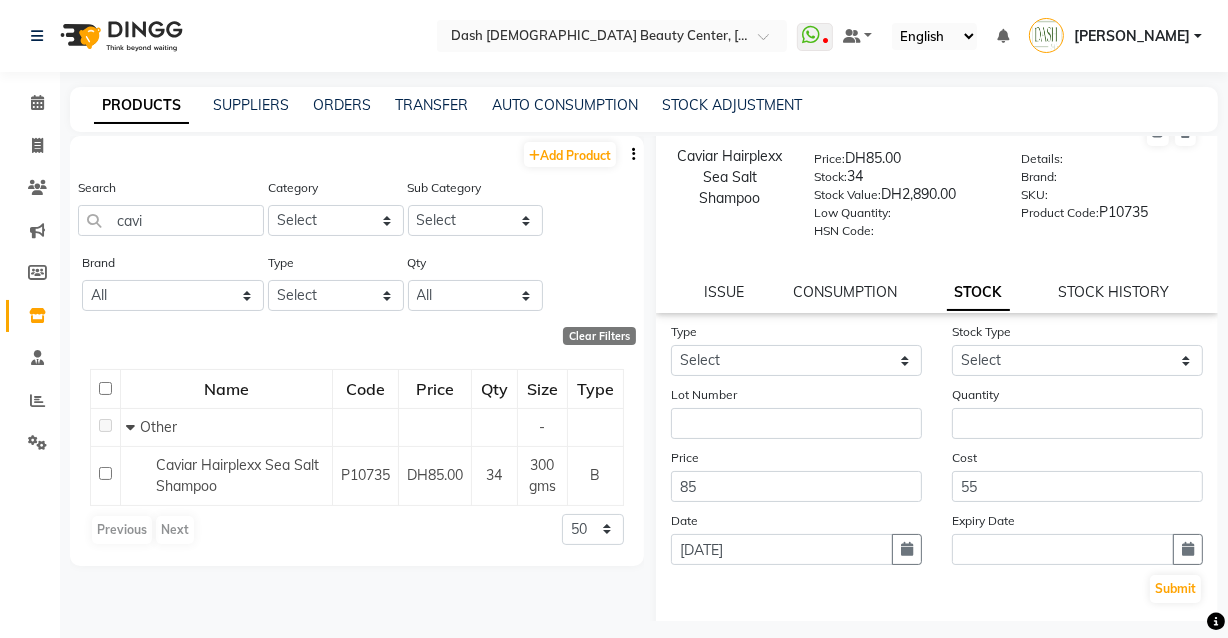 scroll, scrollTop: 53, scrollLeft: 0, axis: vertical 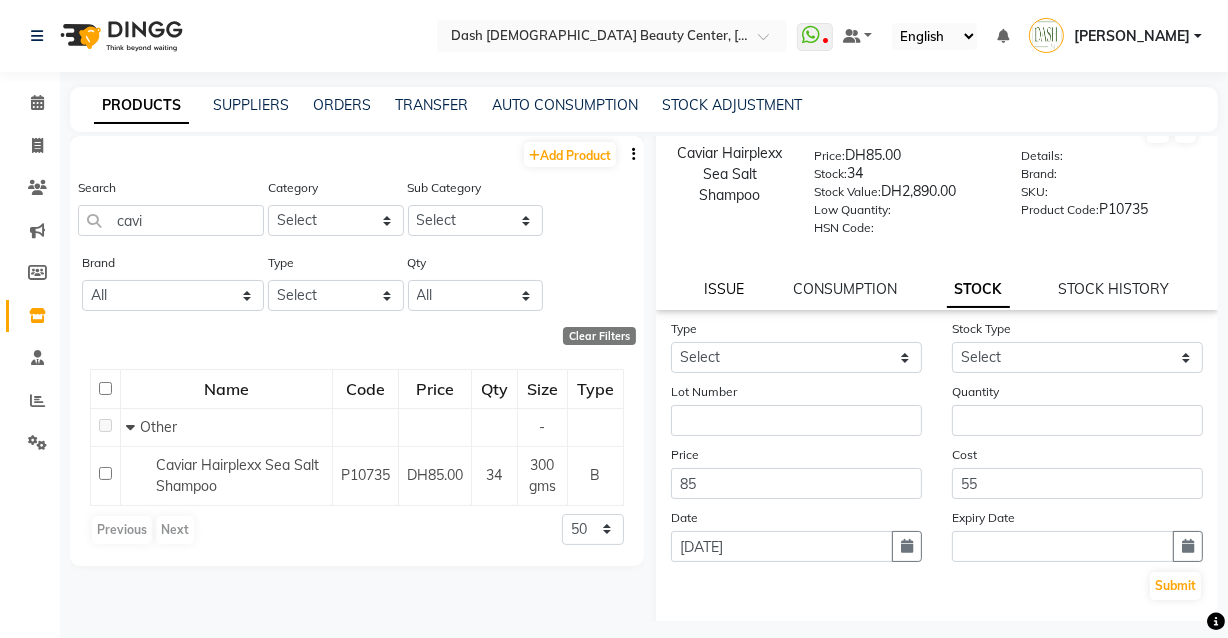 click on "ISSUE" 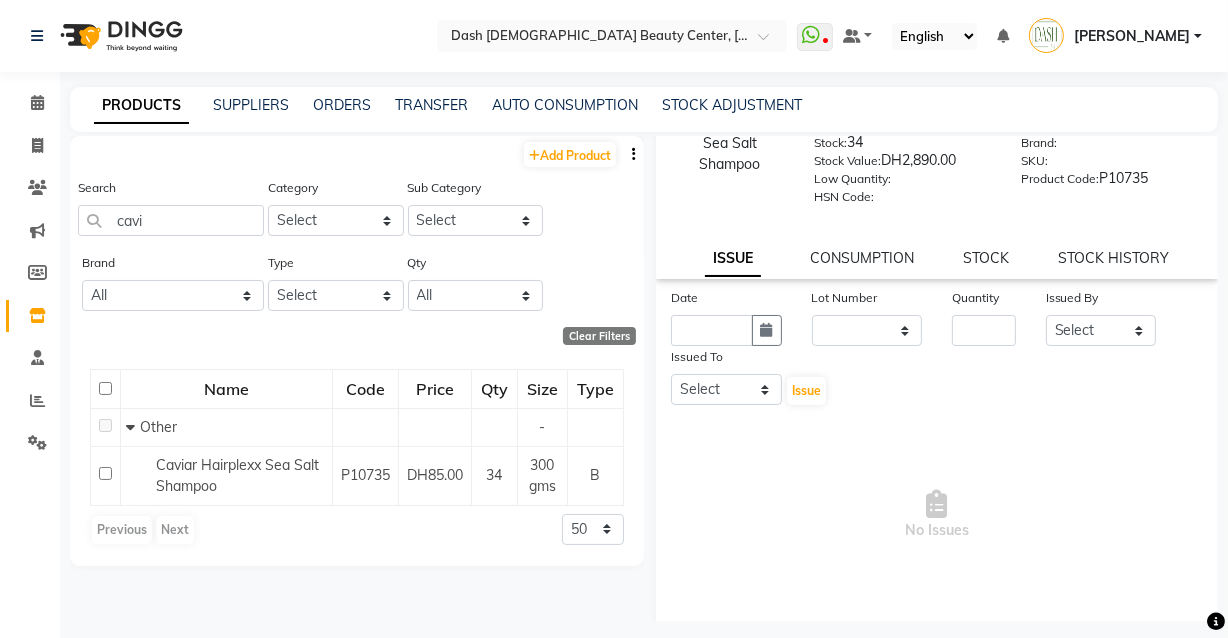scroll, scrollTop: 91, scrollLeft: 0, axis: vertical 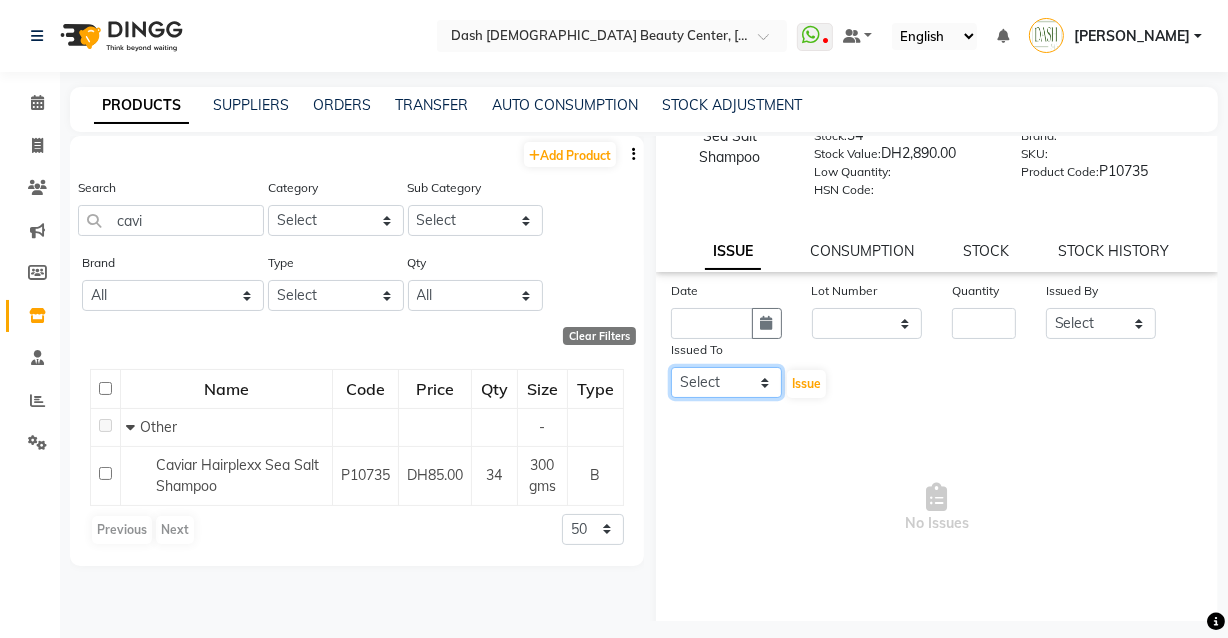click on "Select [PERSON_NAME] [PERSON_NAME] [PERSON_NAME] [PERSON_NAME] [PERSON_NAME] [PERSON_NAME] [PERSON_NAME] [PERSON_NAME] May [PERSON_NAME] (Cafe) Nabasirye (Cafe) [PERSON_NAME] [PERSON_NAME] Owner Peace Rechiel [PERSON_NAME] [PERSON_NAME]" 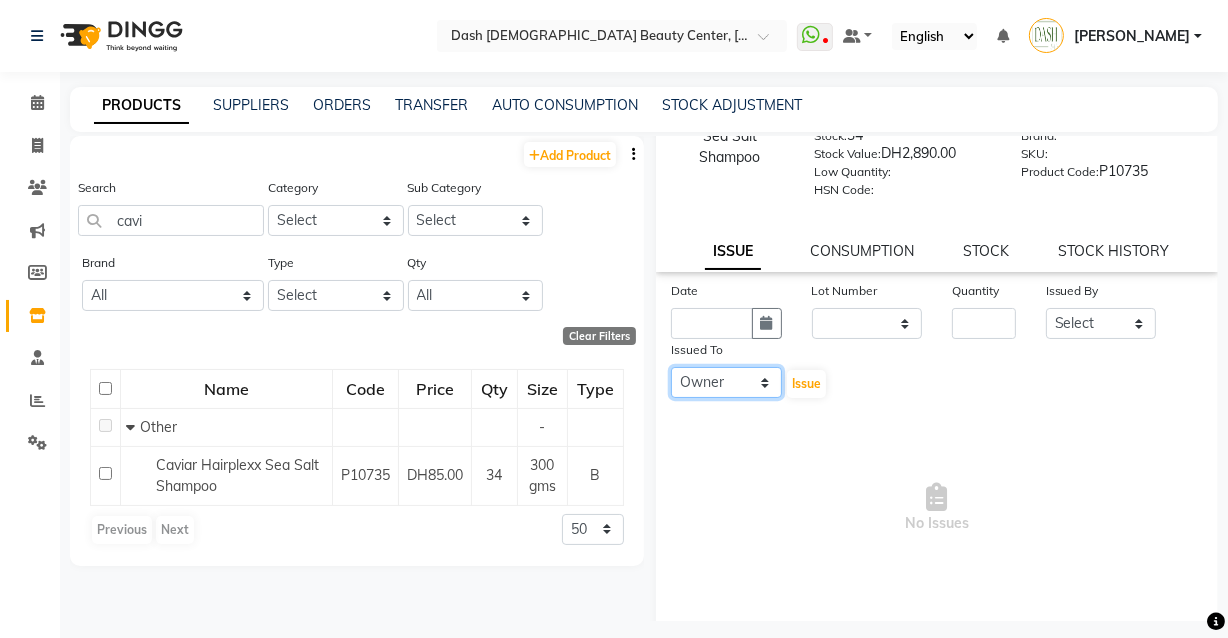click on "Select [PERSON_NAME] [PERSON_NAME] [PERSON_NAME] [PERSON_NAME] [PERSON_NAME] [PERSON_NAME] [PERSON_NAME] [PERSON_NAME] May [PERSON_NAME] (Cafe) Nabasirye (Cafe) [PERSON_NAME] [PERSON_NAME] Owner Peace Rechiel [PERSON_NAME] [PERSON_NAME]" 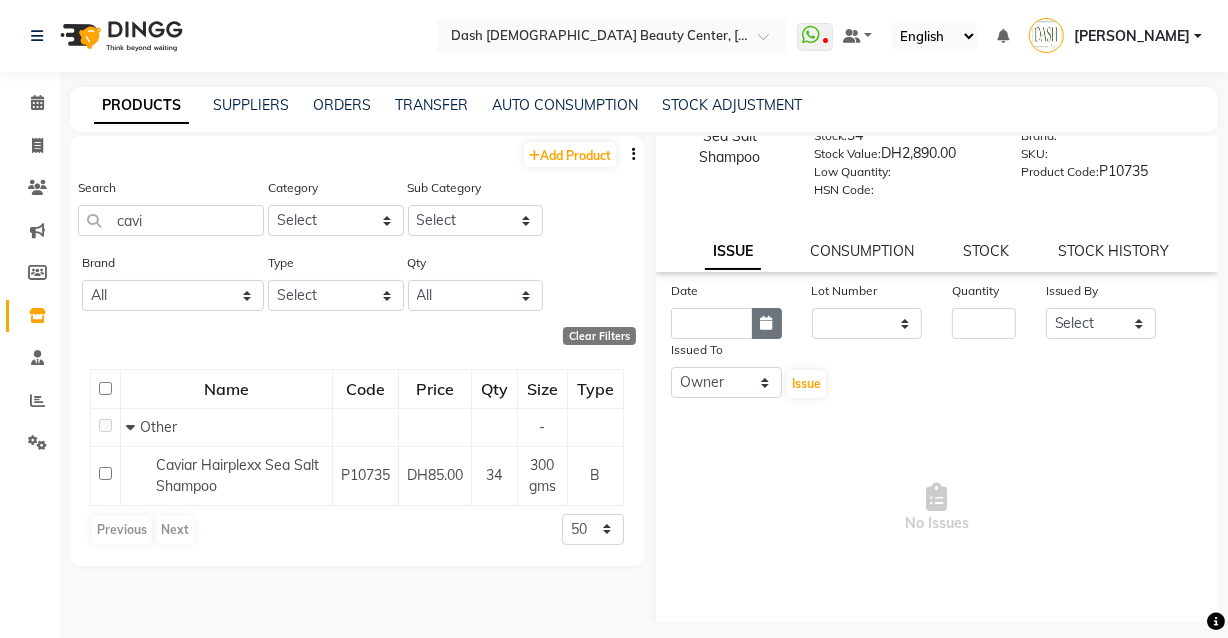 click 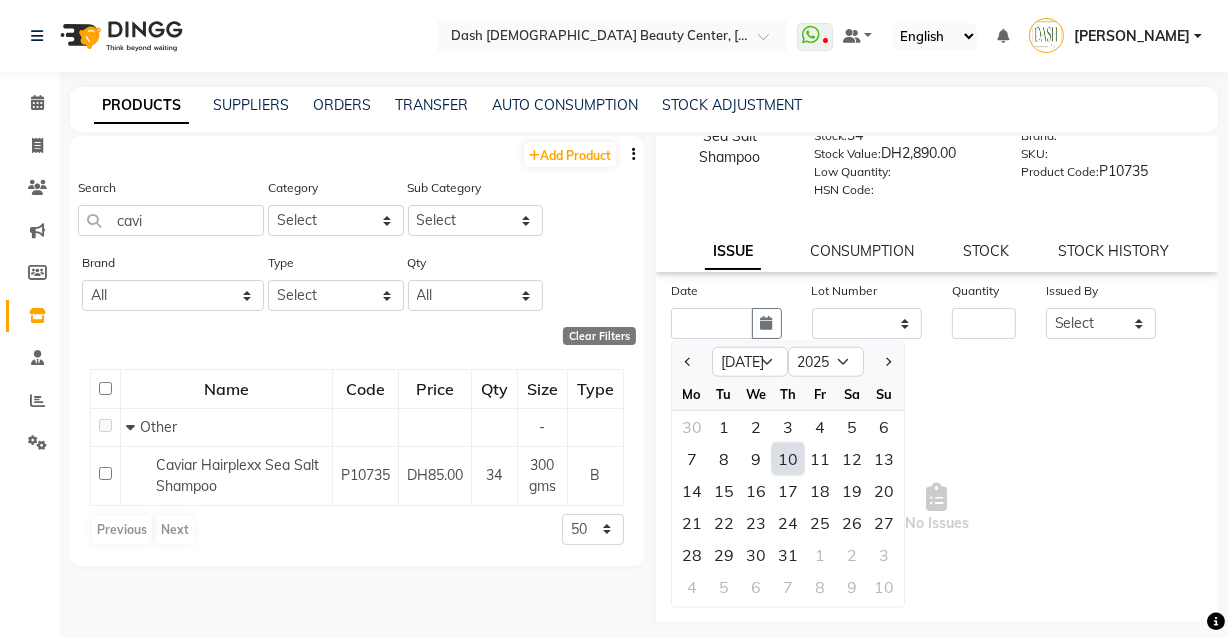 click on "10" 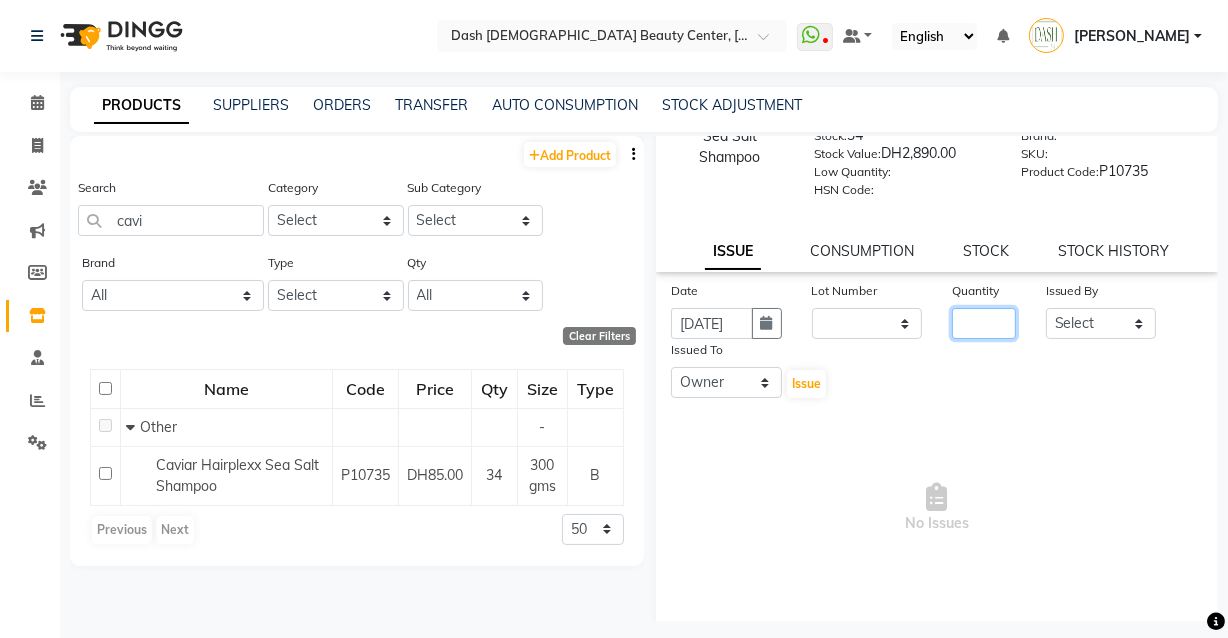 click 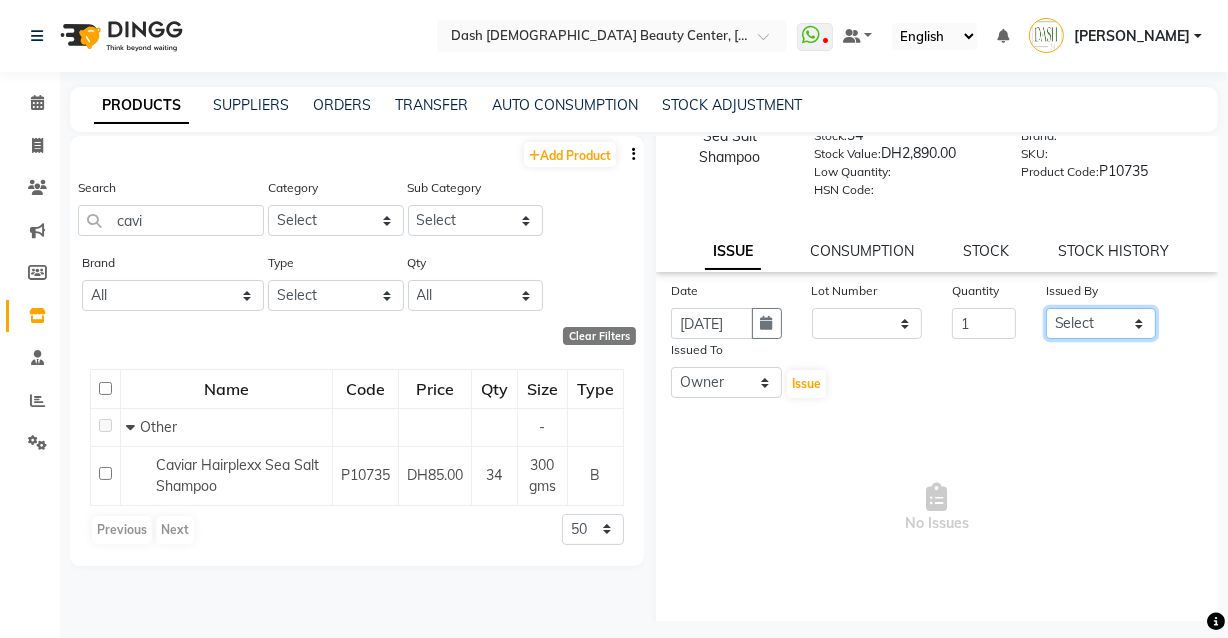 click on "Select [PERSON_NAME] [PERSON_NAME] [PERSON_NAME] [PERSON_NAME] [PERSON_NAME] [PERSON_NAME] [PERSON_NAME] [PERSON_NAME] May [PERSON_NAME] (Cafe) Nabasirye (Cafe) [PERSON_NAME] [PERSON_NAME] Owner Peace Rechiel [PERSON_NAME] [PERSON_NAME]" 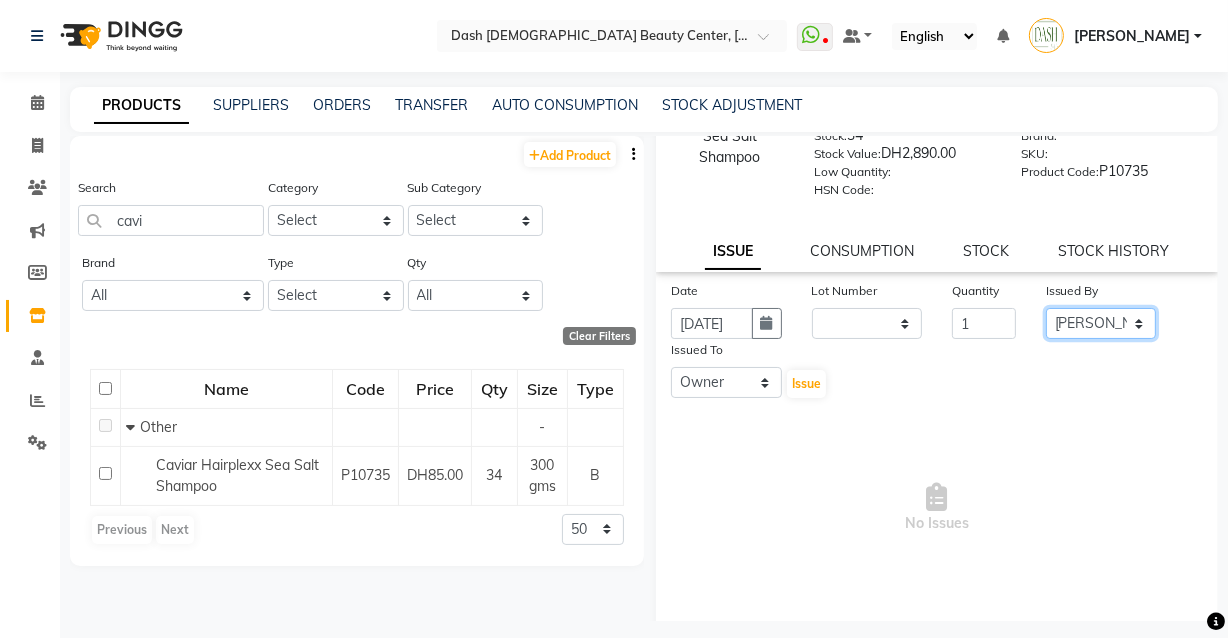 click on "Select [PERSON_NAME] [PERSON_NAME] [PERSON_NAME] [PERSON_NAME] [PERSON_NAME] [PERSON_NAME] [PERSON_NAME] [PERSON_NAME] May [PERSON_NAME] (Cafe) Nabasirye (Cafe) [PERSON_NAME] [PERSON_NAME] Owner Peace Rechiel [PERSON_NAME] [PERSON_NAME]" 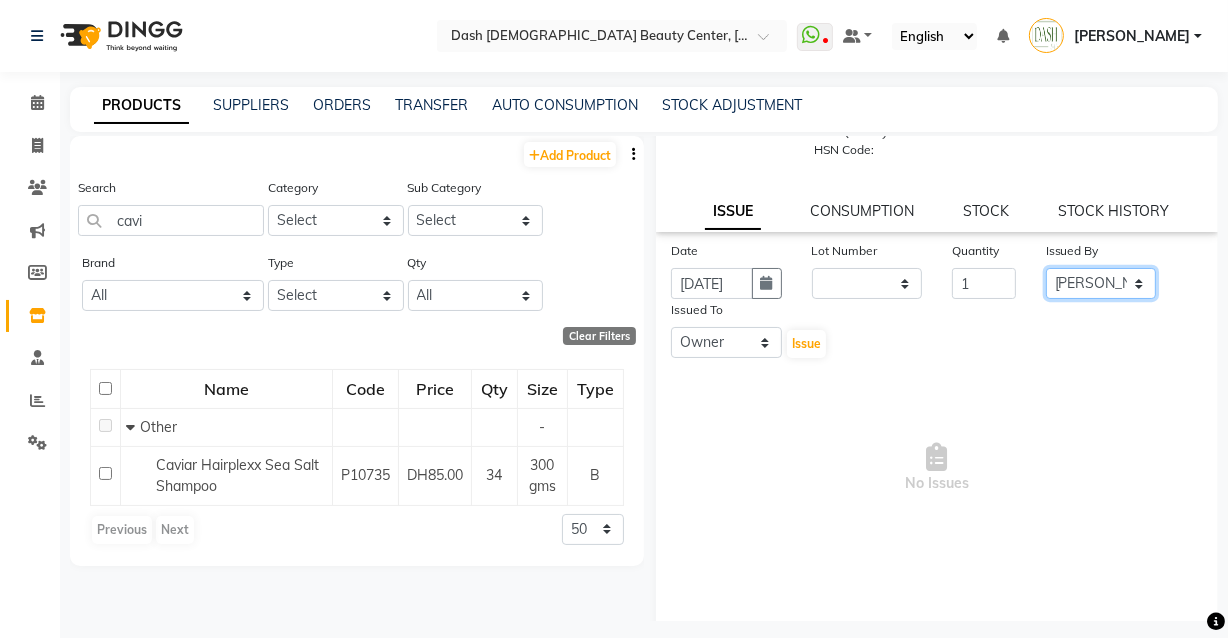 scroll, scrollTop: 152, scrollLeft: 0, axis: vertical 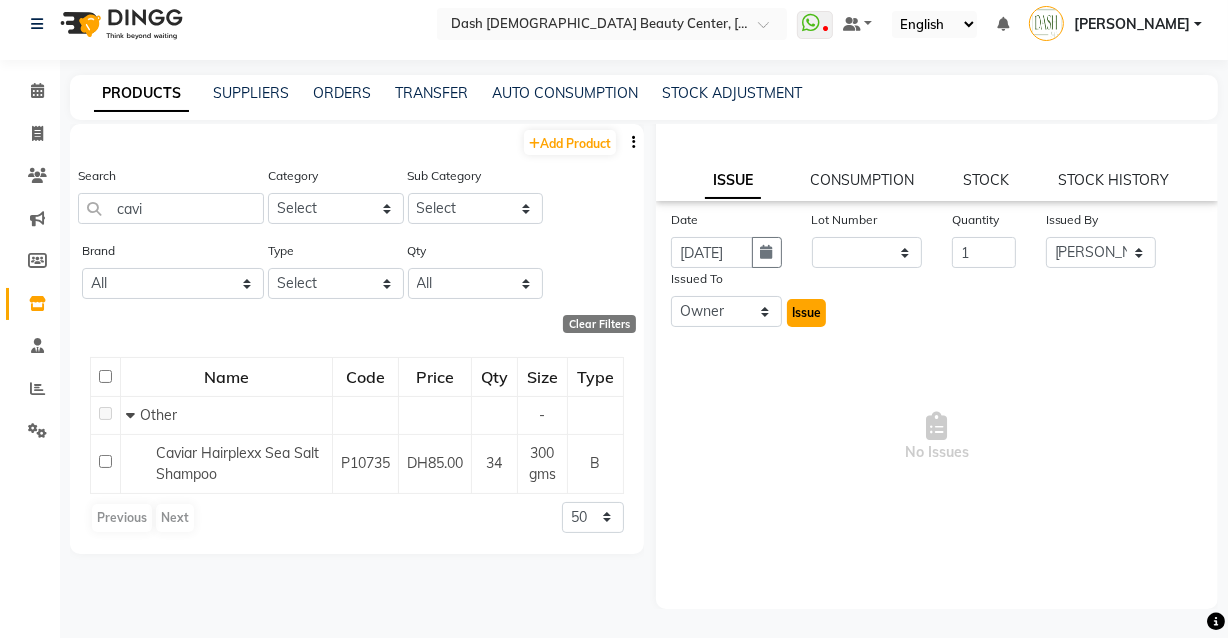 click on "Issue" 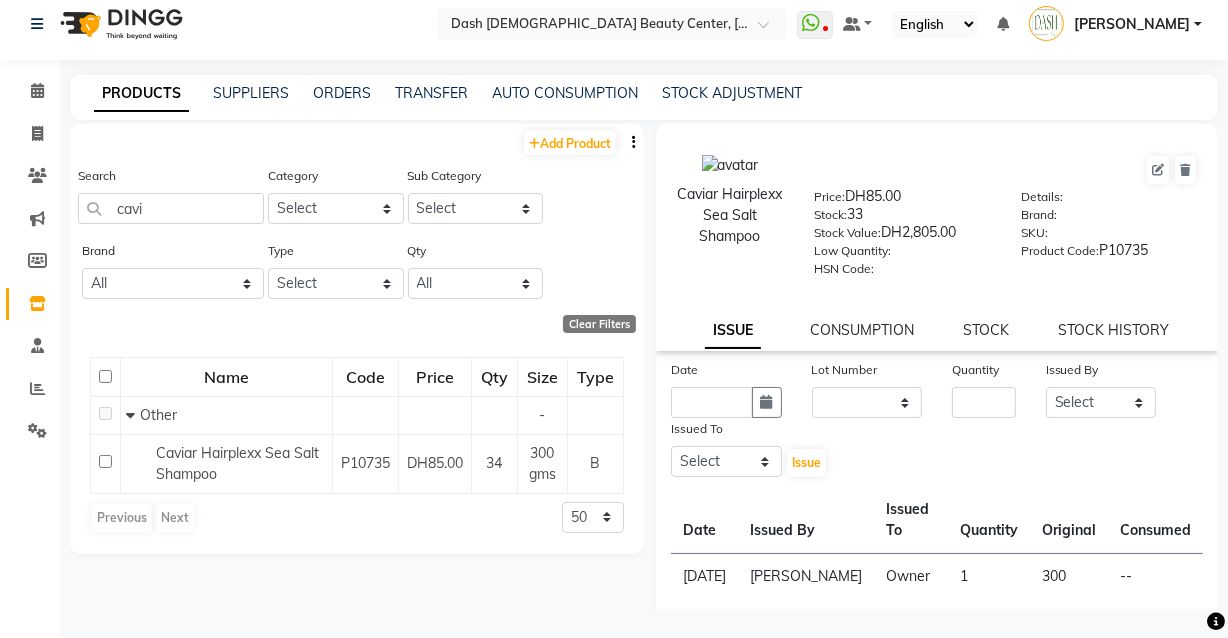 scroll, scrollTop: 0, scrollLeft: 0, axis: both 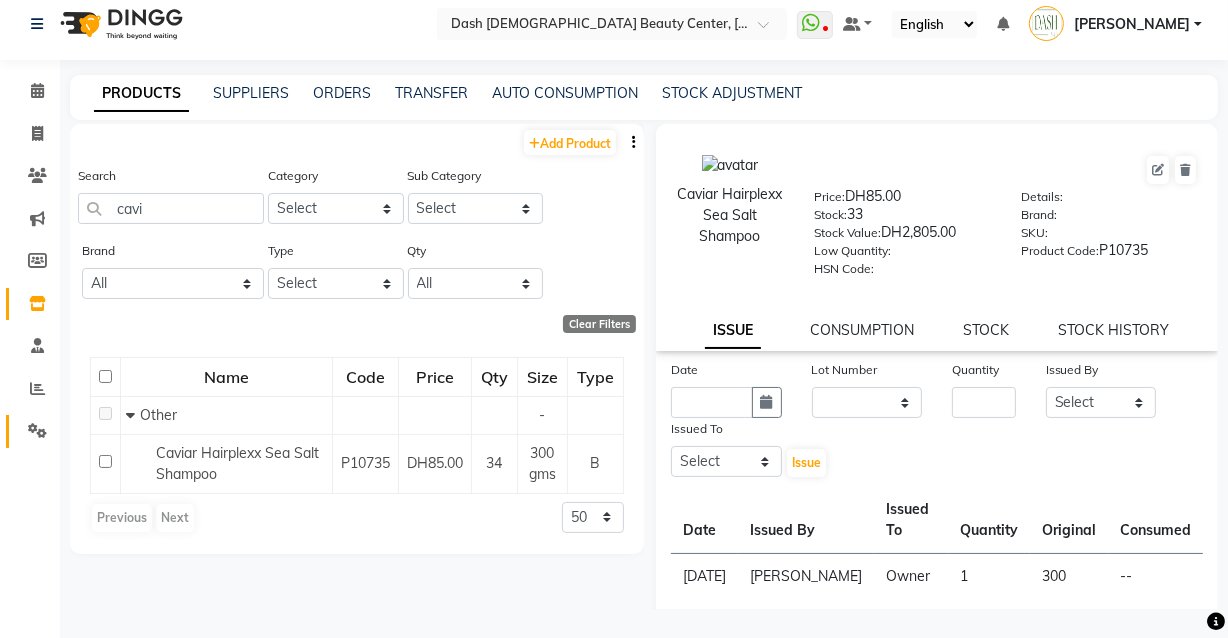 click 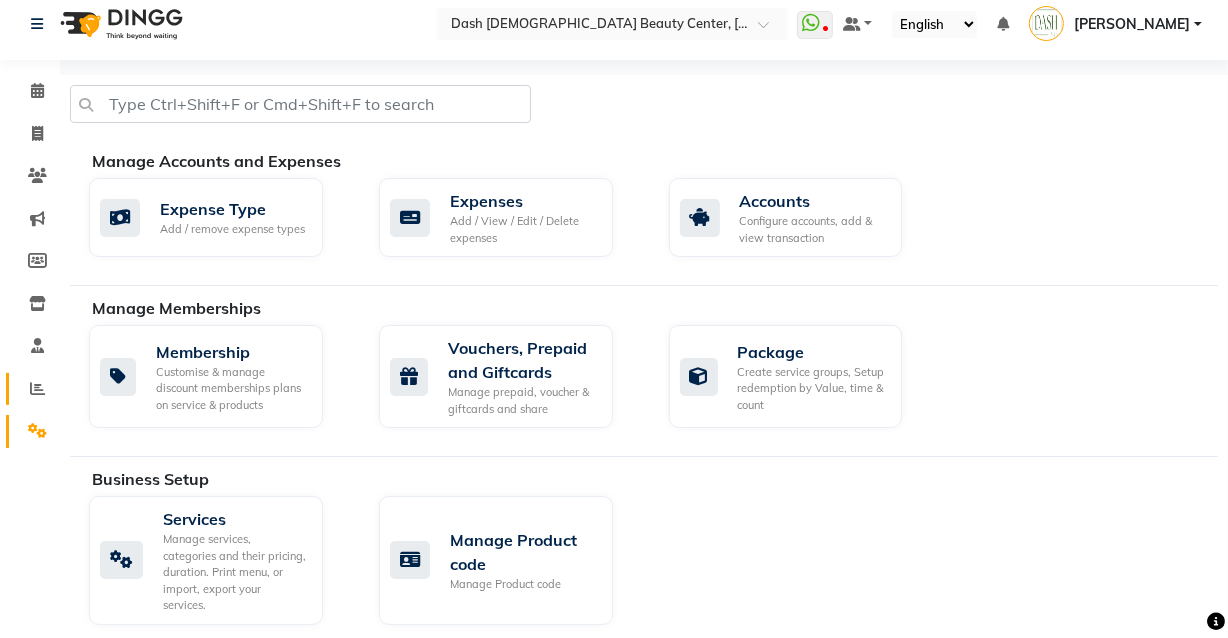 click 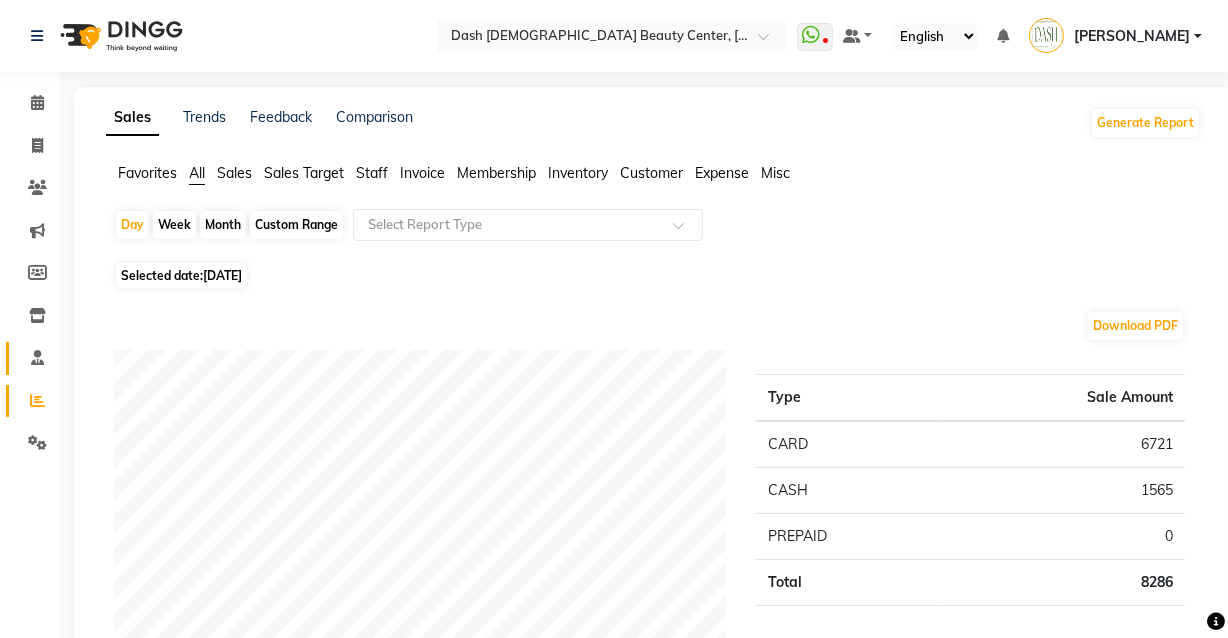 click 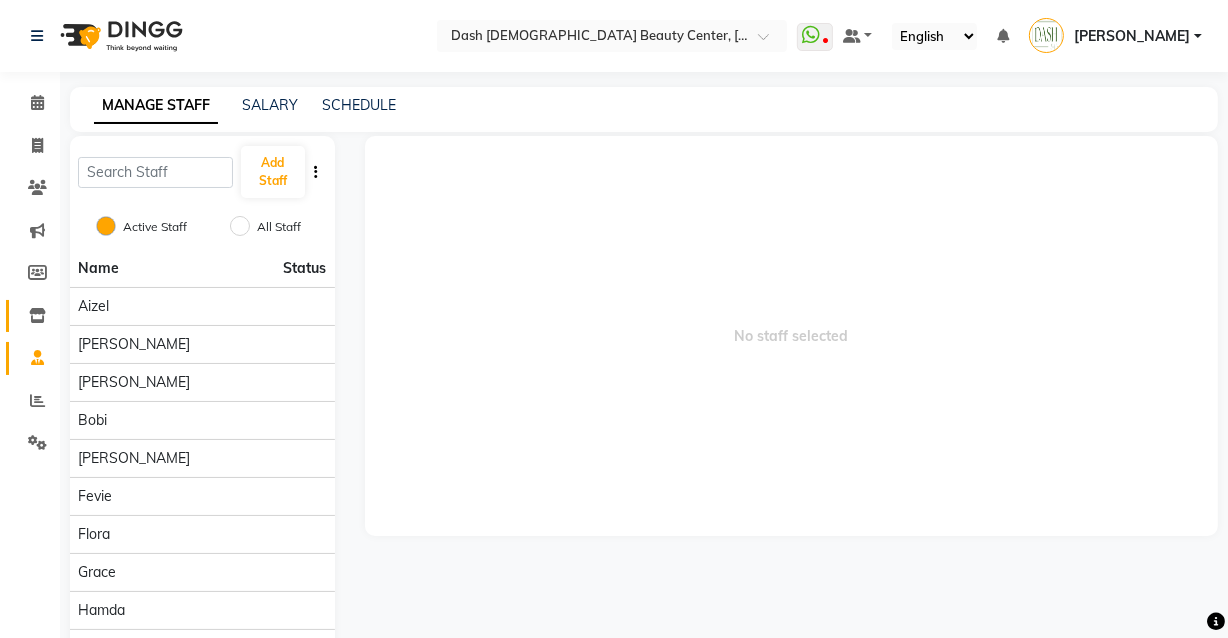 click 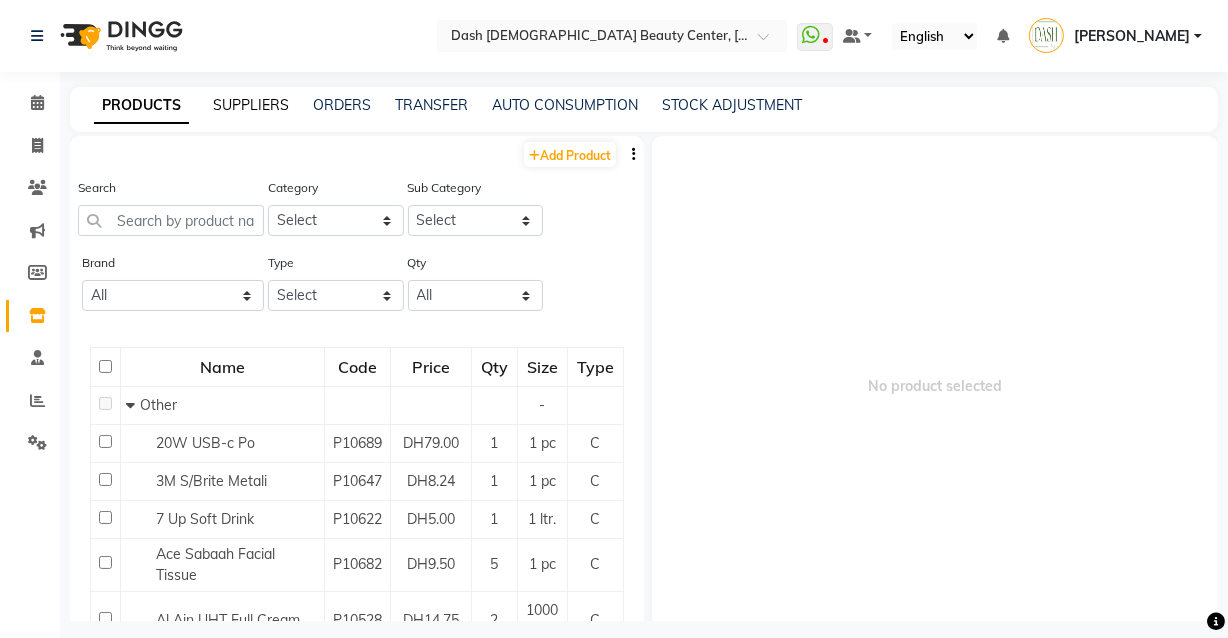 click on "SUPPLIERS" 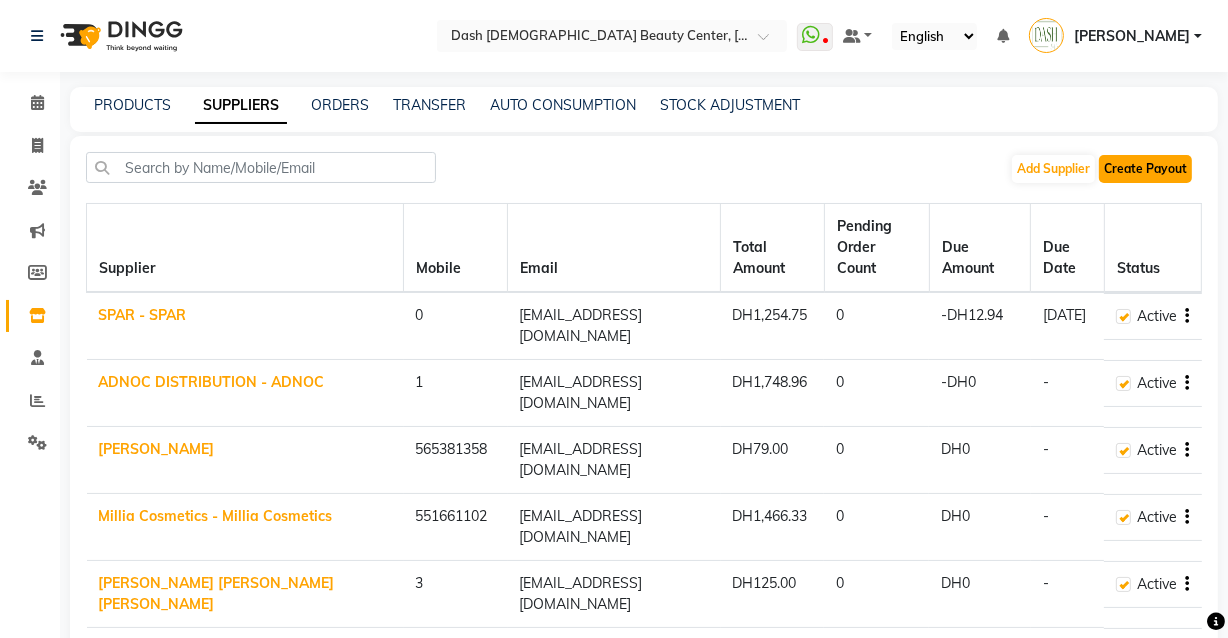 click on "Create Payout" 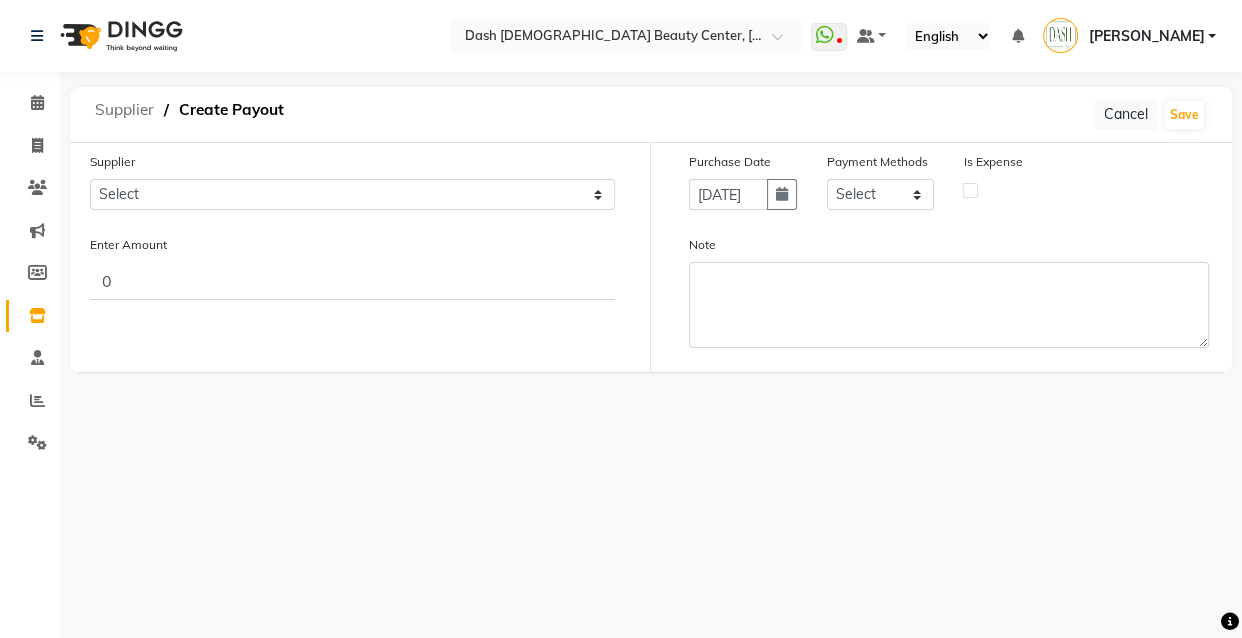 click on "Supplier" 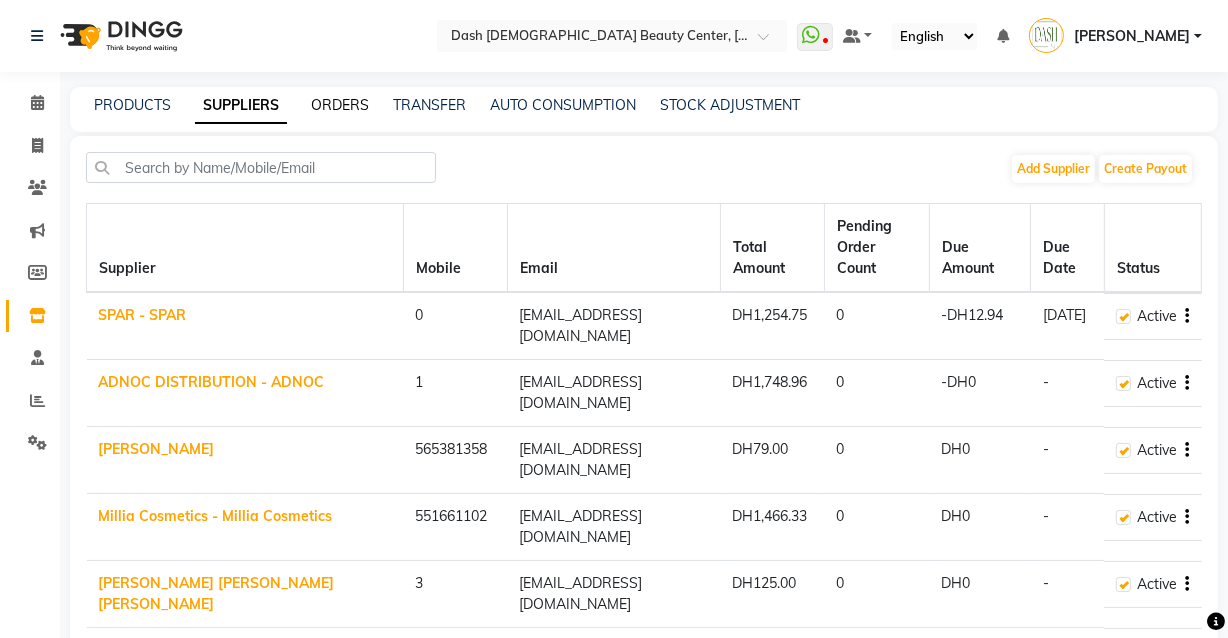 click on "ORDERS" 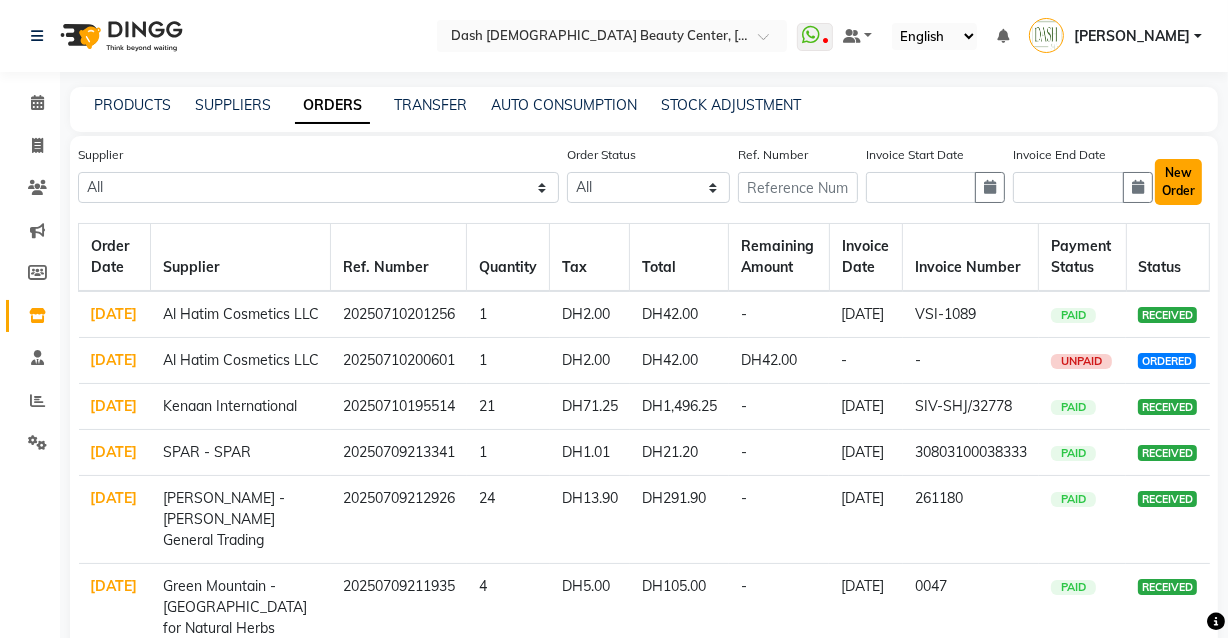 click on "New Order" 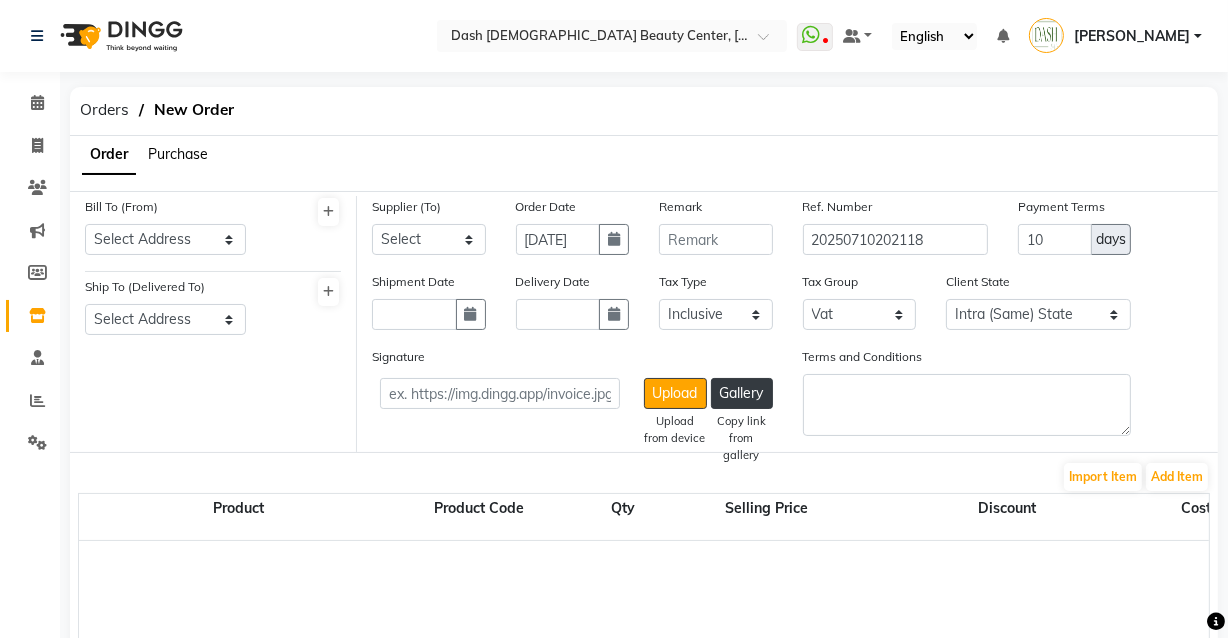 click on "Purchase" 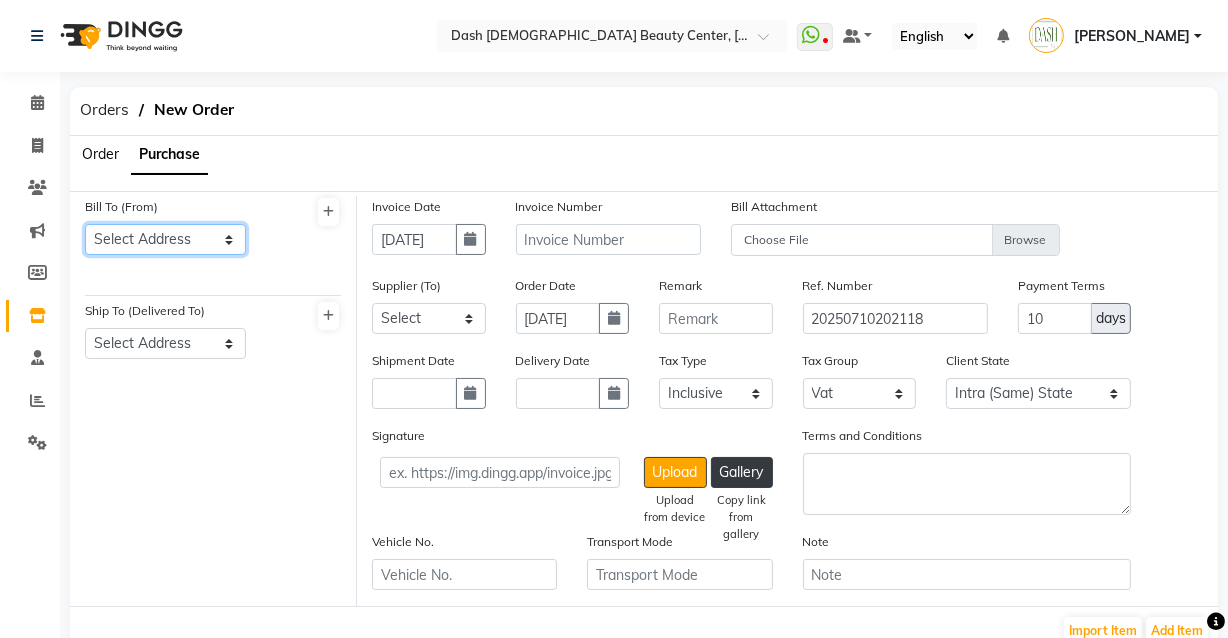 click on "Select Address  [GEOGRAPHIC_DATA]" 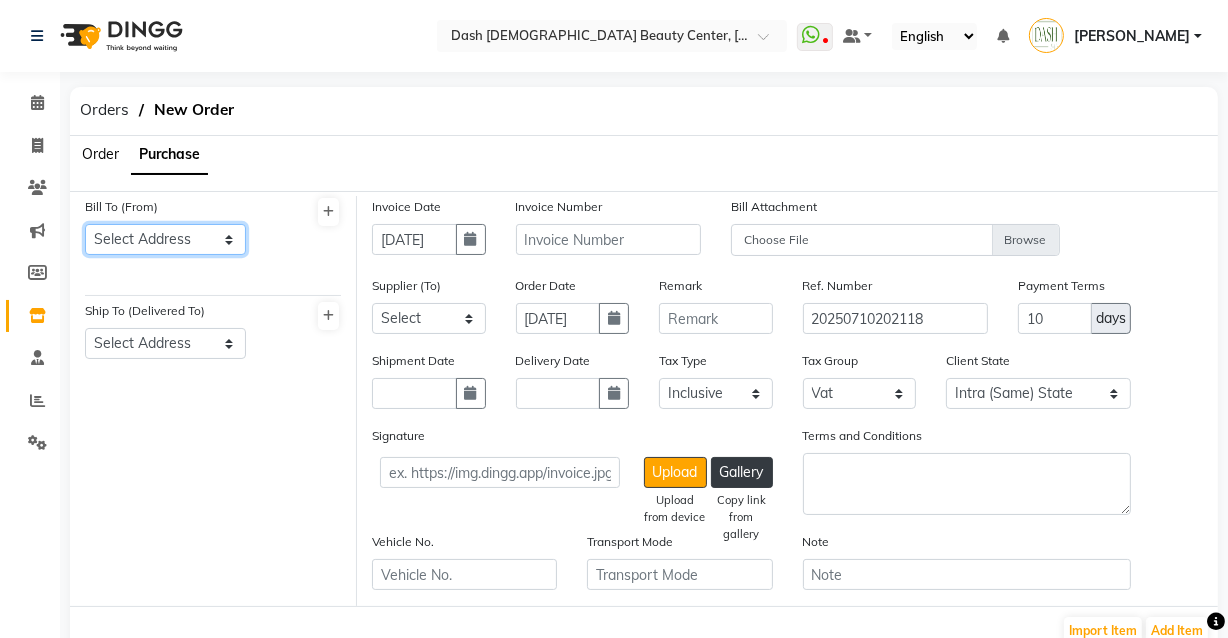 click on "Select Address  [GEOGRAPHIC_DATA]" 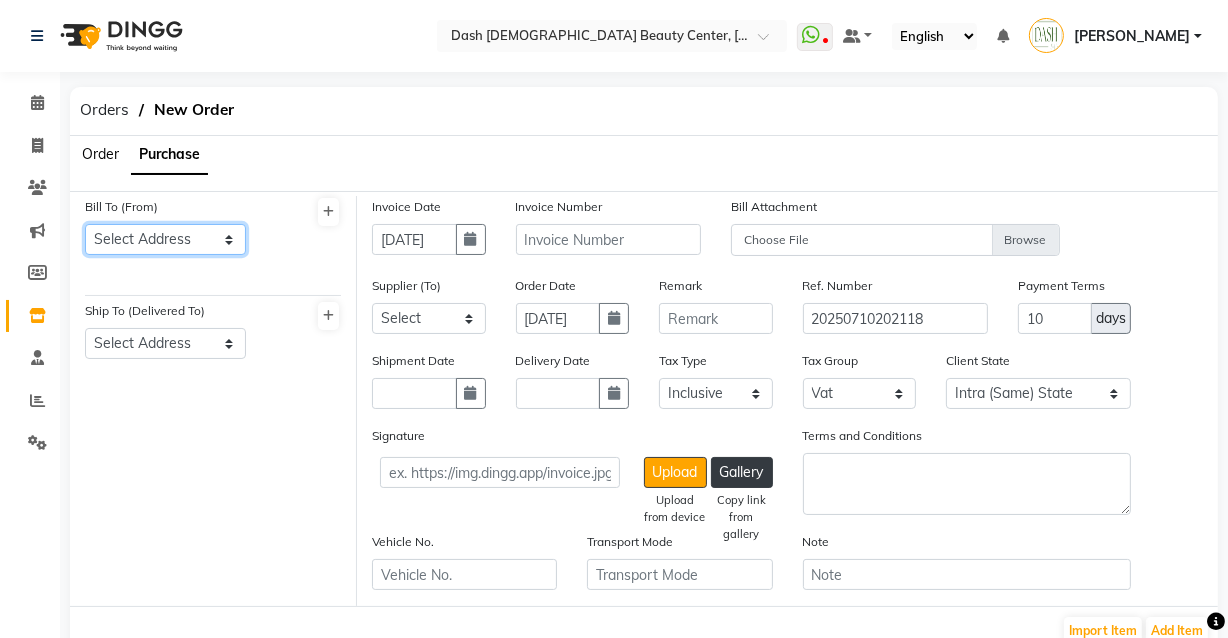 click on "Select Address  [GEOGRAPHIC_DATA]" 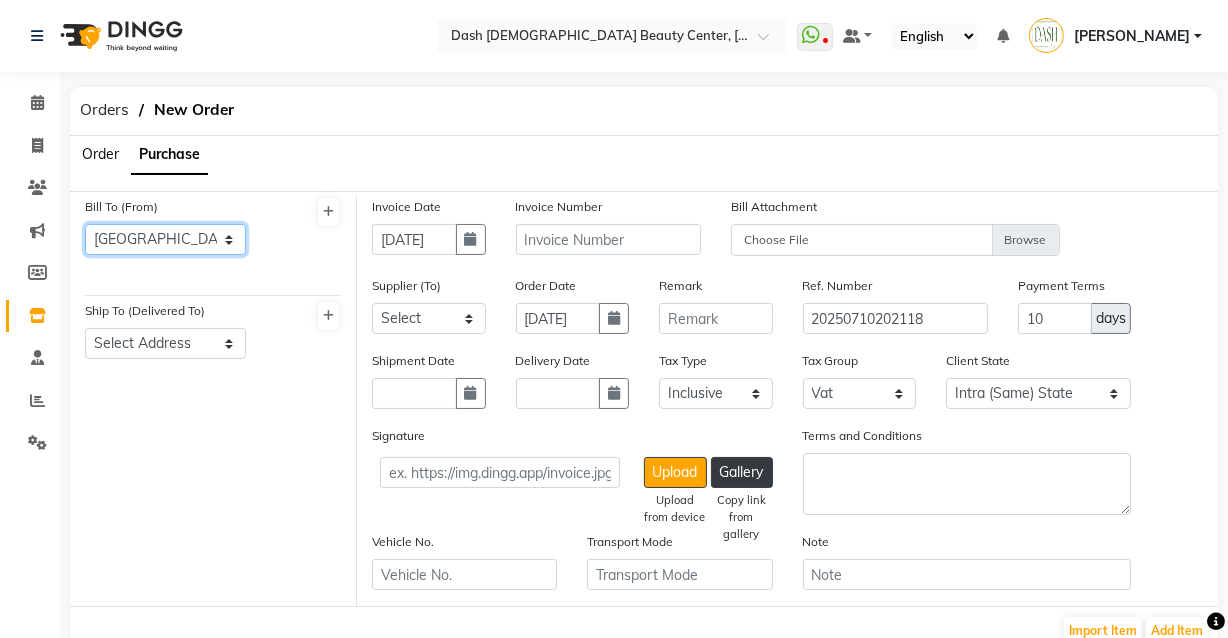 click on "Select Address  [GEOGRAPHIC_DATA]" 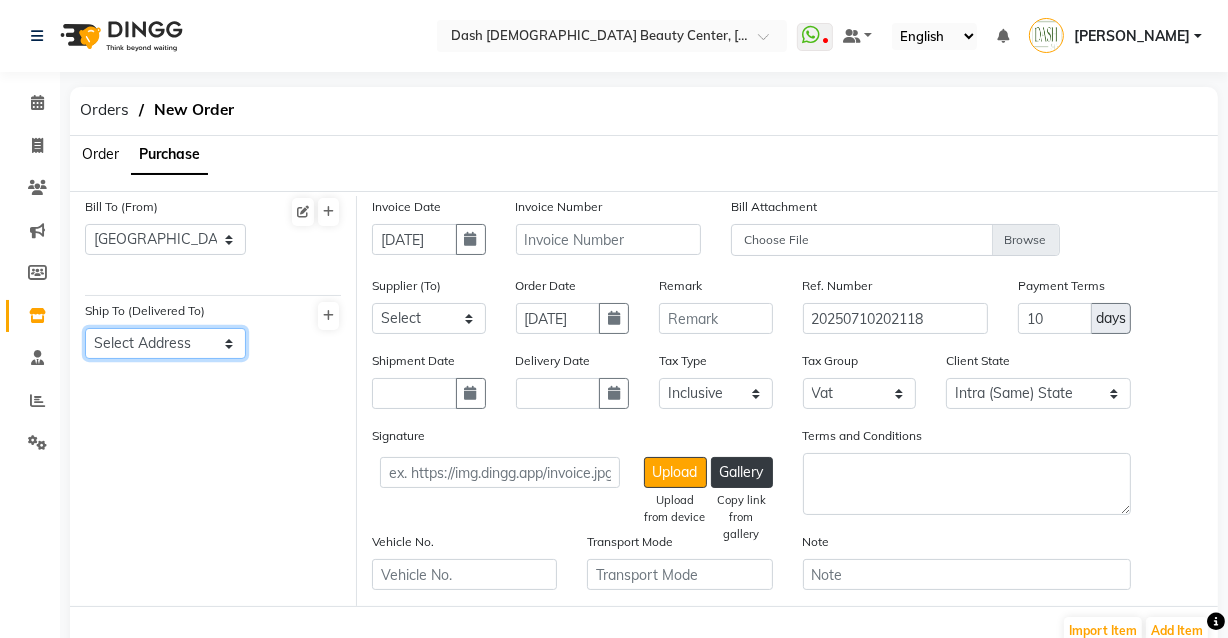 click on "Select Address  [GEOGRAPHIC_DATA]" 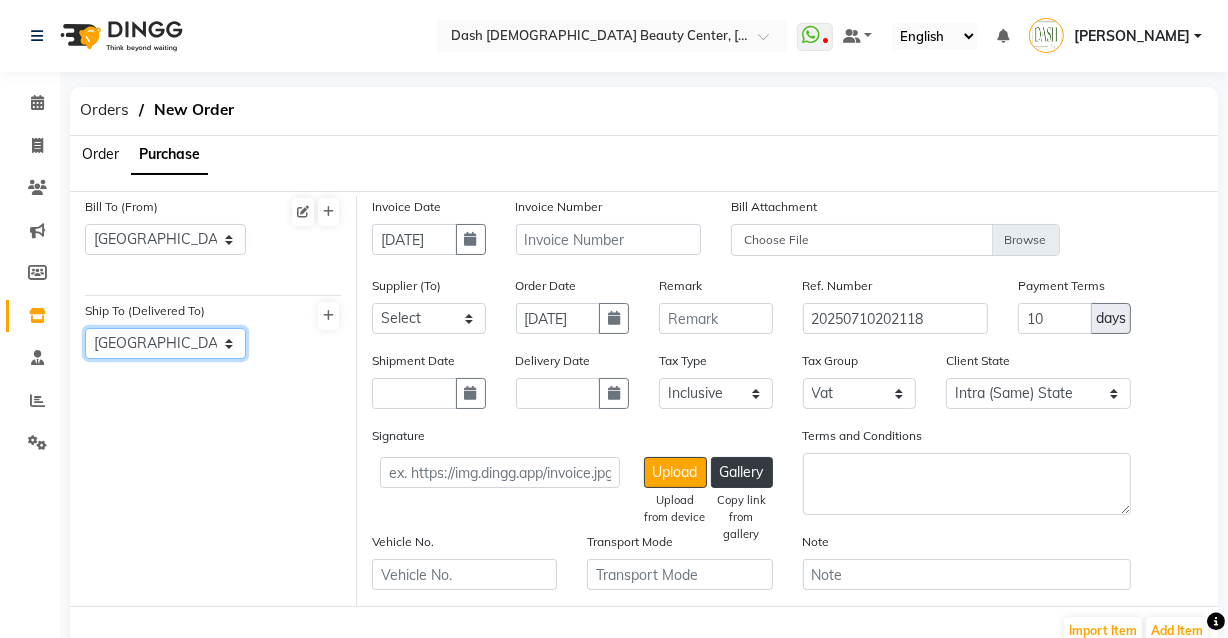 click on "Select Address  [GEOGRAPHIC_DATA]" 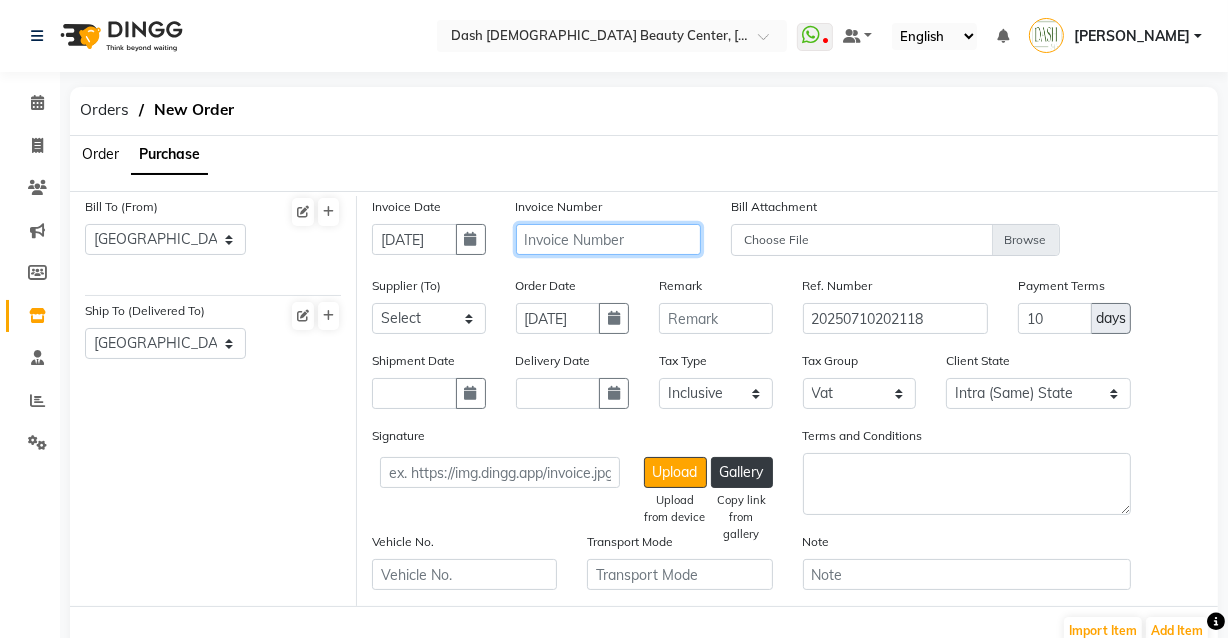 click 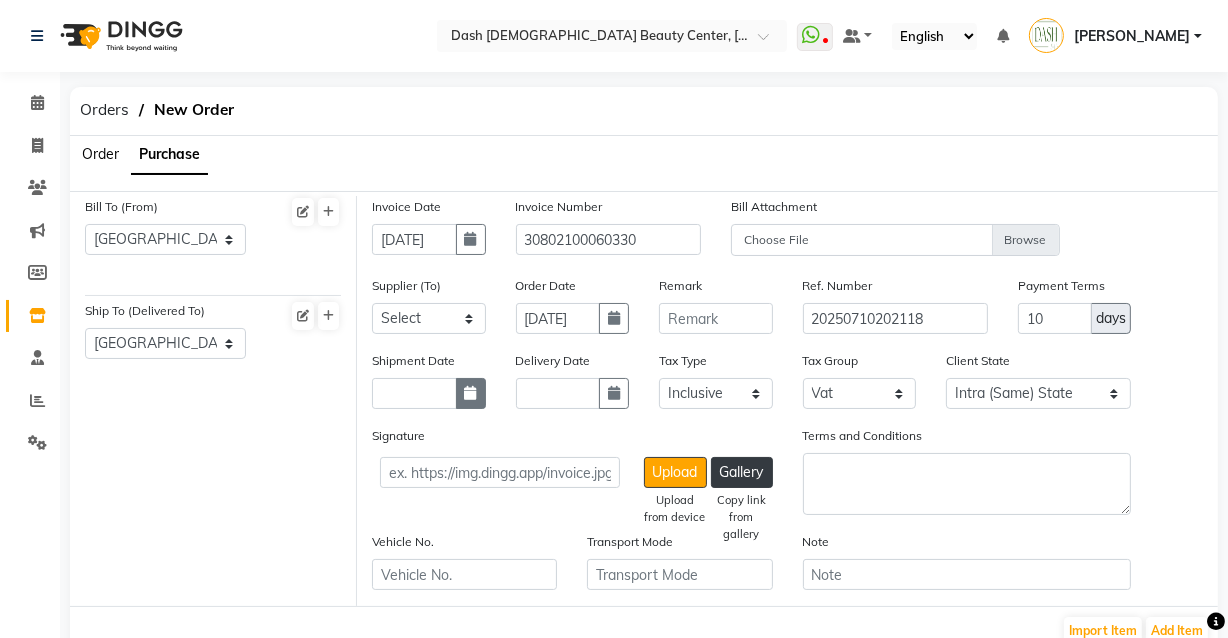 click 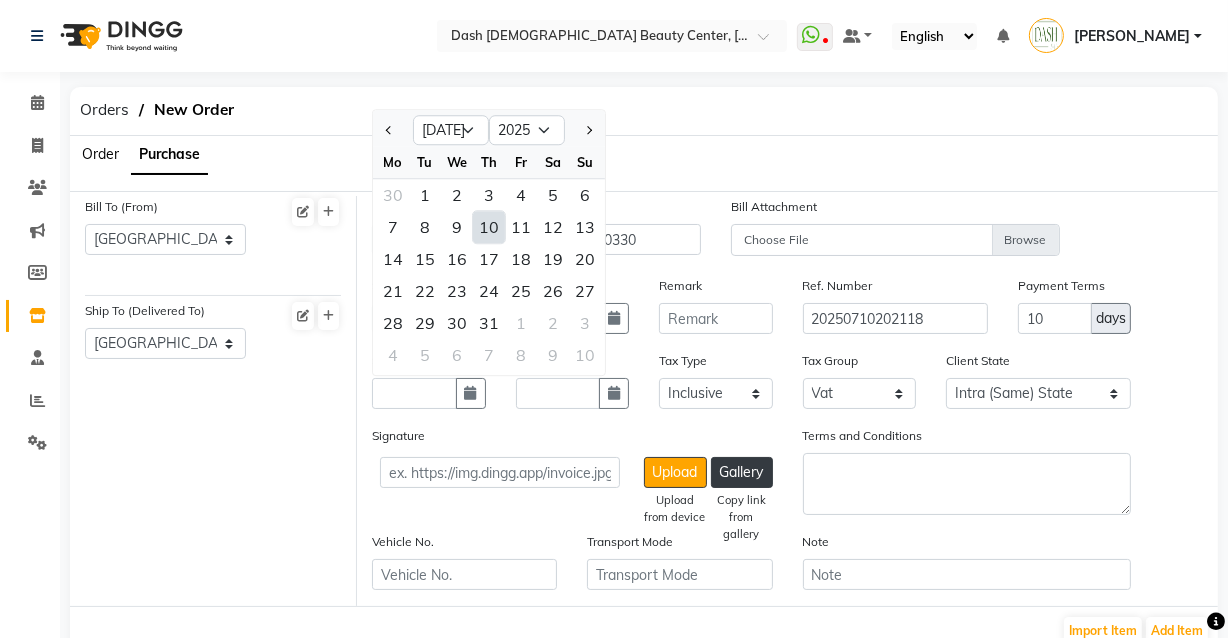 click on "10" 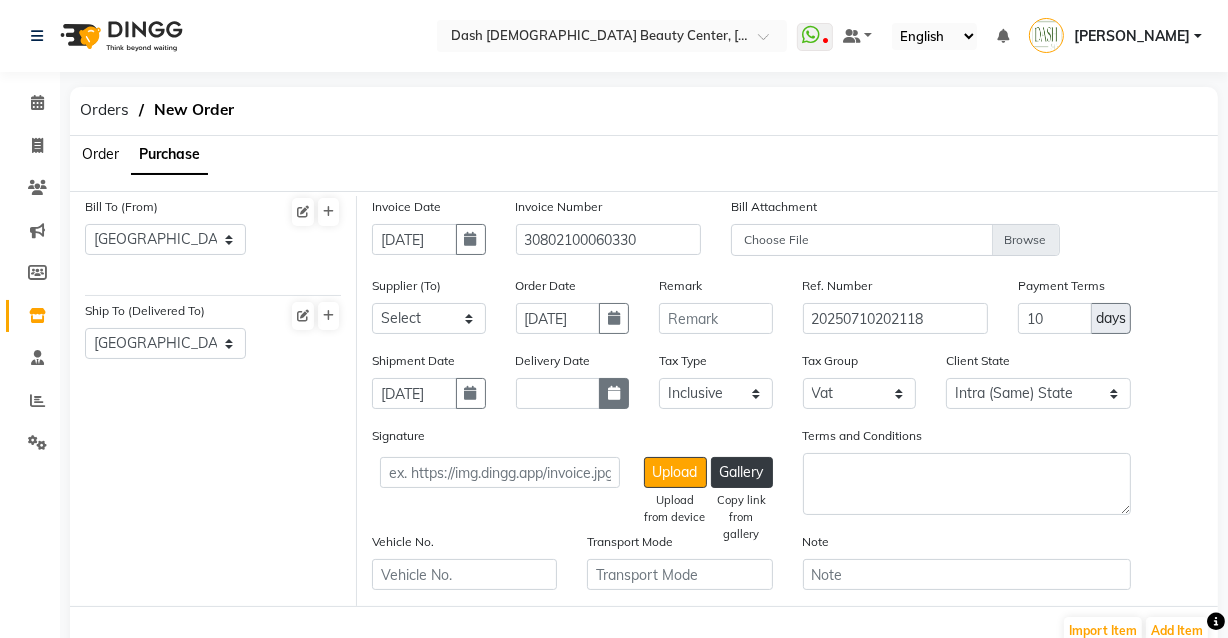 click 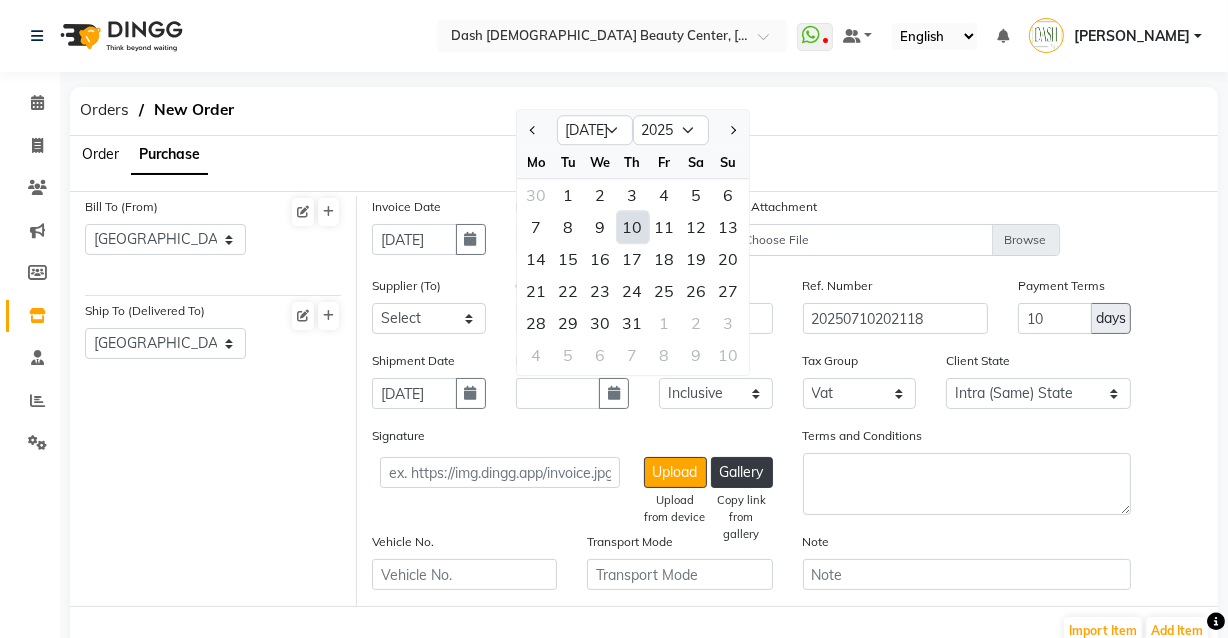 click on "10" 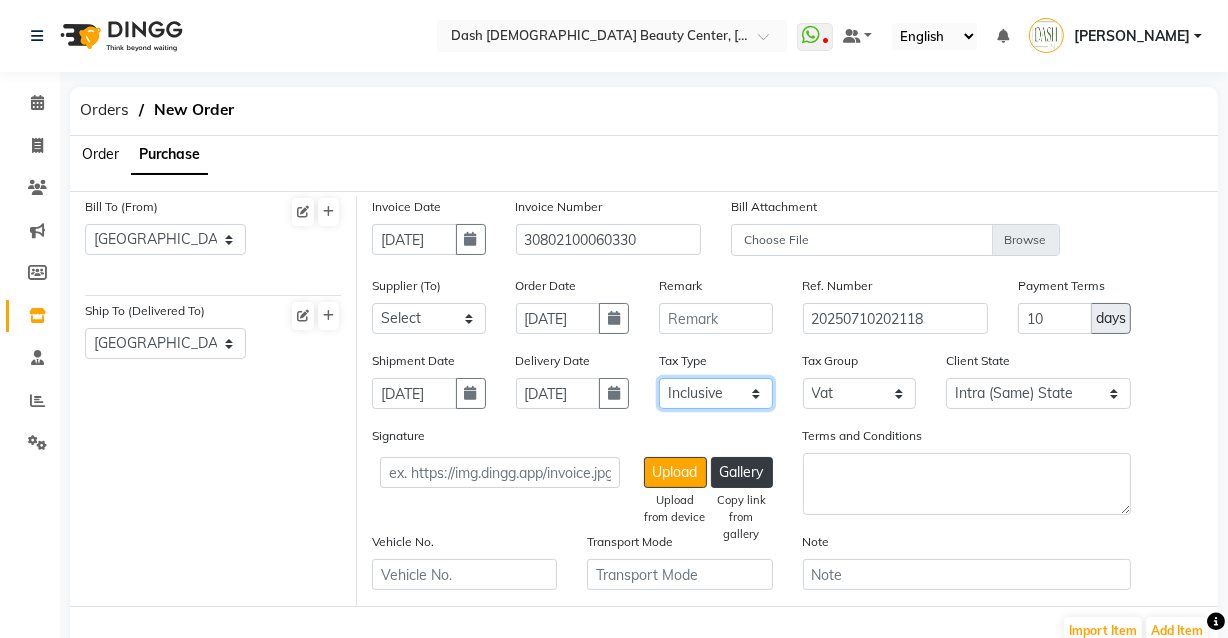 click on "Select Inclusive Exclusive" 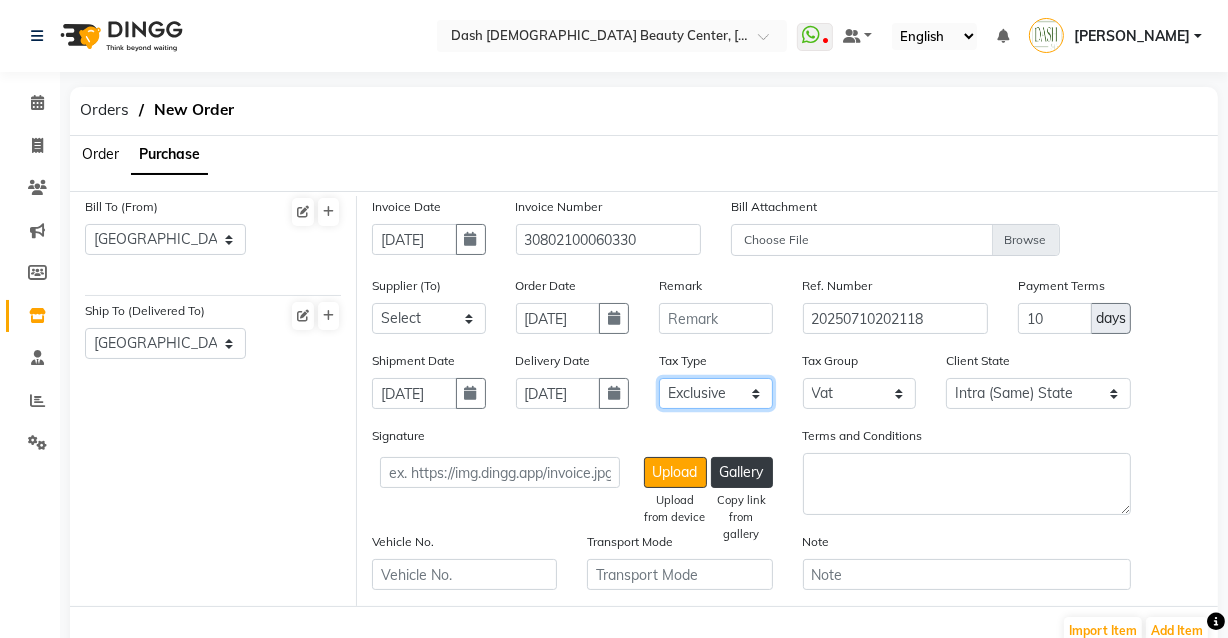 click on "Select Inclusive Exclusive" 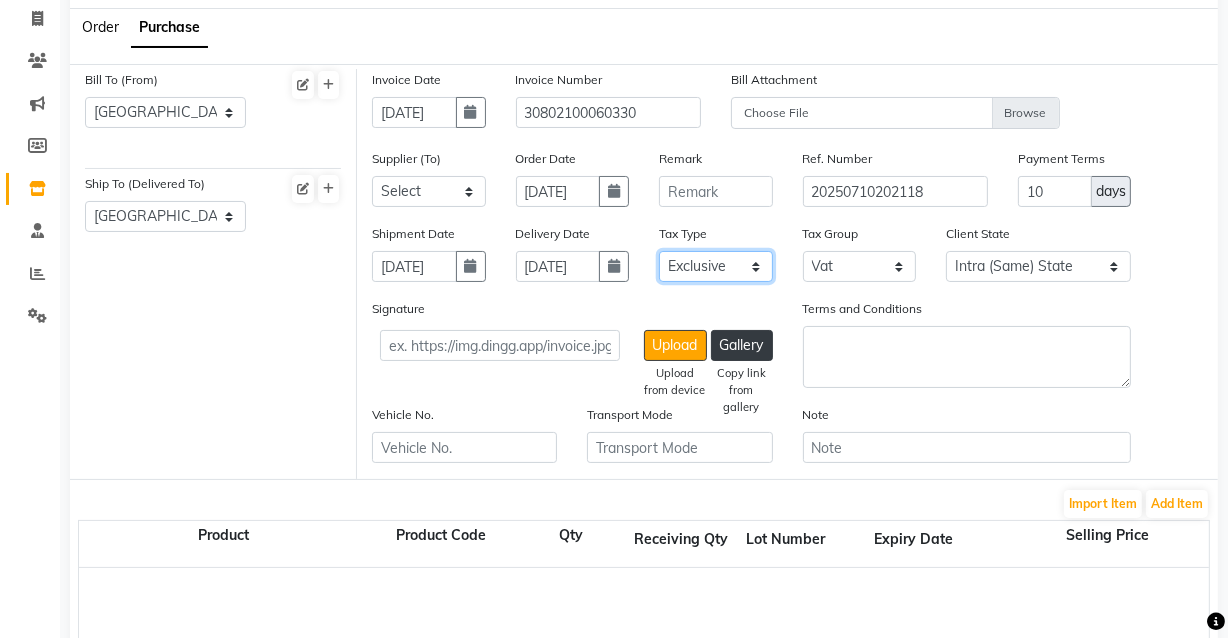 scroll, scrollTop: 115, scrollLeft: 0, axis: vertical 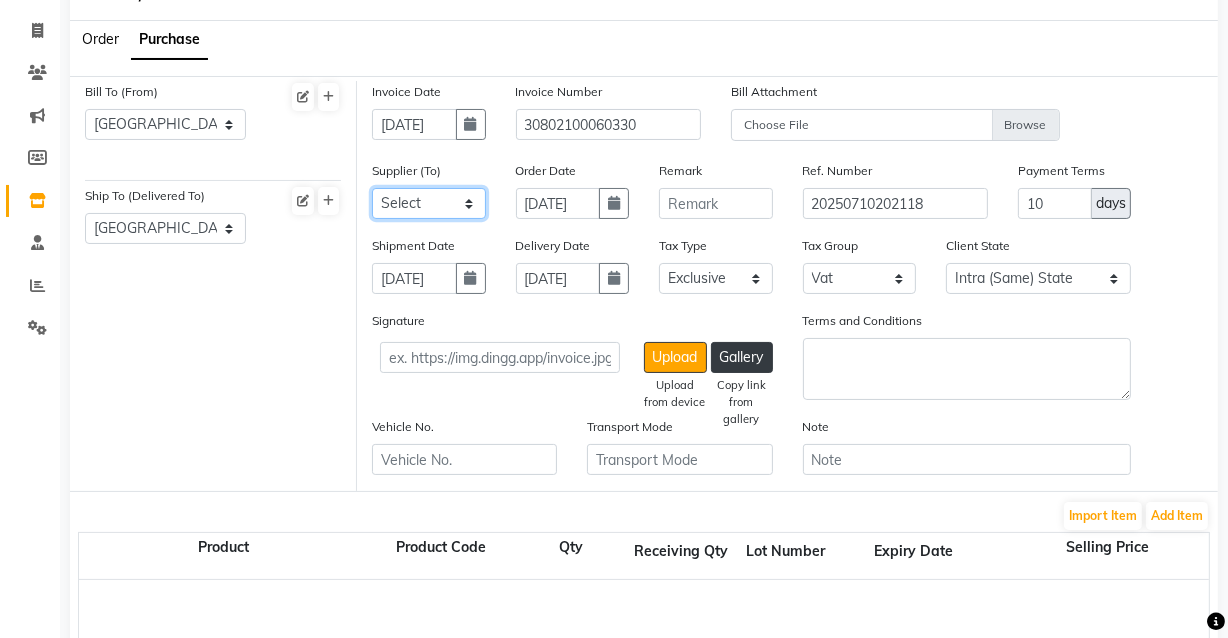 click on "Select SPAR - SPAR ADNOC DISTRIBUTION - ADNOC [PERSON_NAME] Millia Cosmetics - Millia Cosmetics [PERSON_NAME] [PERSON_NAME] [PERSON_NAME] [PERSON_NAME] - Argos Al Batul [PERSON_NAME] - [PERSON_NAME] Store Darbar Restaurant - Darbar Restaurant  The Beauty Shop - The Beauty Shop Alpha med General Trading - Alphamed [PERSON_NAME] Cosmetics Trading Al [PERSON_NAME] LLC - Al [PERSON_NAME] Stationery & Toys & Confectioneries LLC GAME PLANET - Game Planet [PERSON_NAME] Beauty Supplies Co. L.L.C. JIMI GIFT MARKET LLC - [PERSON_NAME] GIFT MARKET [PERSON_NAME] [PERSON_NAME]  - [PERSON_NAME] [PERSON_NAME] Savora Food Industry LLC PEARL LLC - Pearl Specialty Coffee Roastery [PERSON_NAME]  - [PERSON_NAME] General Trading Jumbo Electronics Company Ltd - Jumbo Store Landmark Retail Investment Co. LLC - Home Box LA MARQUISE - La Marquise International FAKHR AL SHAEB - Fakhr Al Shaeb Food stuff WADI AL NOOR - [GEOGRAPHIC_DATA] Modern Food Stuff LLC NATIONAL FLOWER LLC - National Flowers LLC - SPC Healthcare Trading Co. LLC - [GEOGRAPHIC_DATA]" 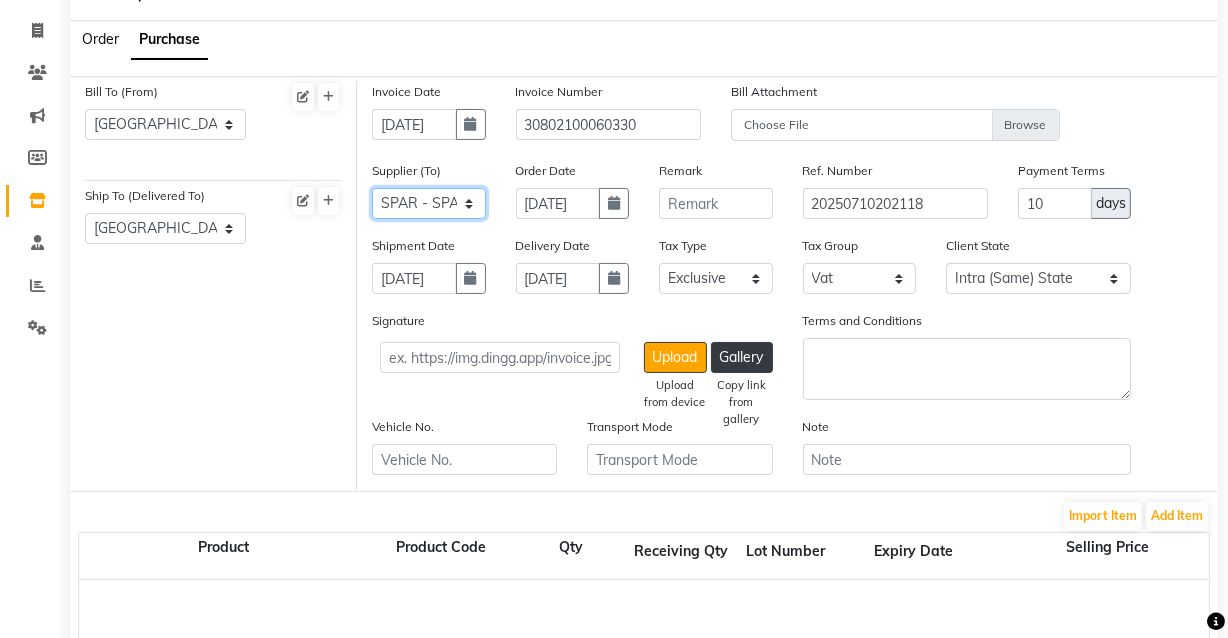 click on "Select SPAR - SPAR ADNOC DISTRIBUTION - ADNOC [PERSON_NAME] Millia Cosmetics - Millia Cosmetics [PERSON_NAME] [PERSON_NAME] [PERSON_NAME] [PERSON_NAME] - Argos Al Batul [PERSON_NAME] - [PERSON_NAME] Store Darbar Restaurant - Darbar Restaurant  The Beauty Shop - The Beauty Shop Alpha med General Trading - Alphamed [PERSON_NAME] Cosmetics Trading Al [PERSON_NAME] LLC - Al [PERSON_NAME] Stationery & Toys & Confectioneries LLC GAME PLANET - Game Planet [PERSON_NAME] Beauty Supplies Co. L.L.C. JIMI GIFT MARKET LLC - [PERSON_NAME] GIFT MARKET [PERSON_NAME] [PERSON_NAME]  - [PERSON_NAME] [PERSON_NAME] Savora Food Industry LLC PEARL LLC - Pearl Specialty Coffee Roastery [PERSON_NAME]  - [PERSON_NAME] General Trading Jumbo Electronics Company Ltd - Jumbo Store Landmark Retail Investment Co. LLC - Home Box LA MARQUISE - La Marquise International FAKHR AL SHAEB - Fakhr Al Shaeb Food stuff WADI AL NOOR - [GEOGRAPHIC_DATA] Modern Food Stuff LLC NATIONAL FLOWER LLC - National Flowers LLC - SPC Healthcare Trading Co. LLC - [GEOGRAPHIC_DATA]" 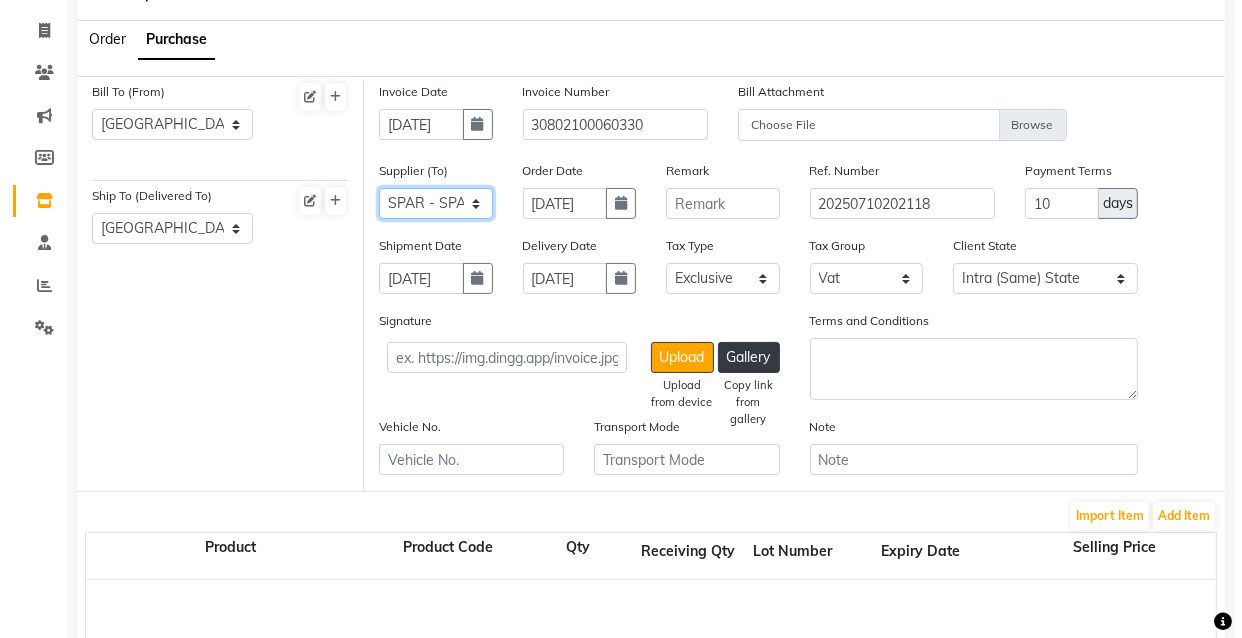 scroll, scrollTop: 16, scrollLeft: 0, axis: vertical 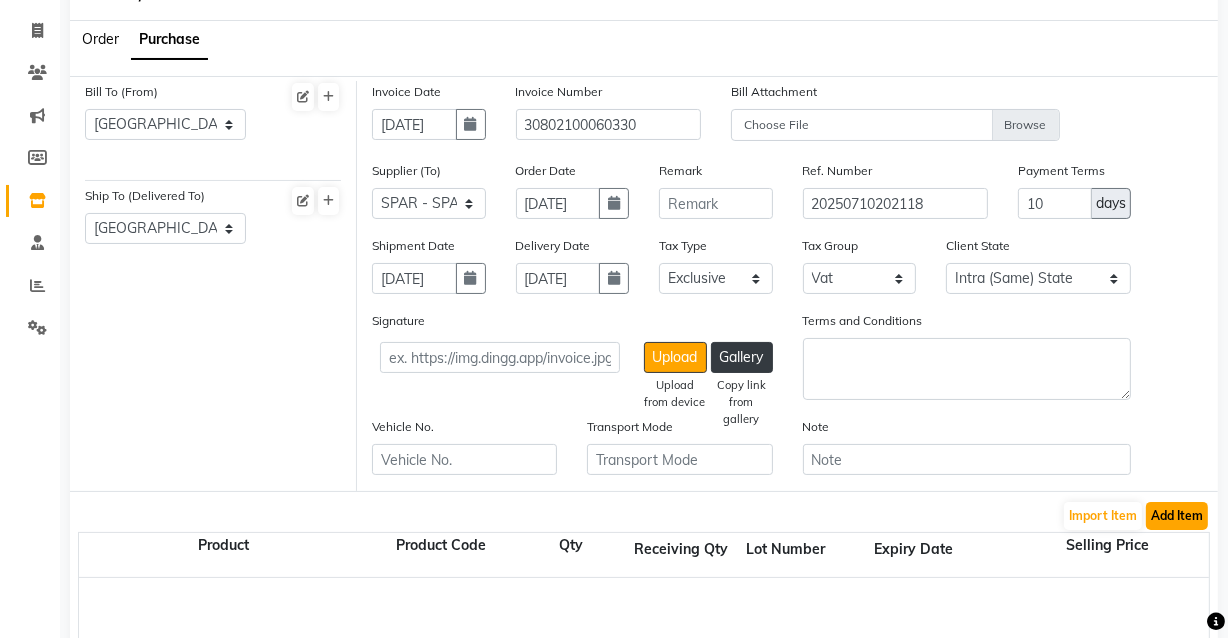 click on "Add Item" 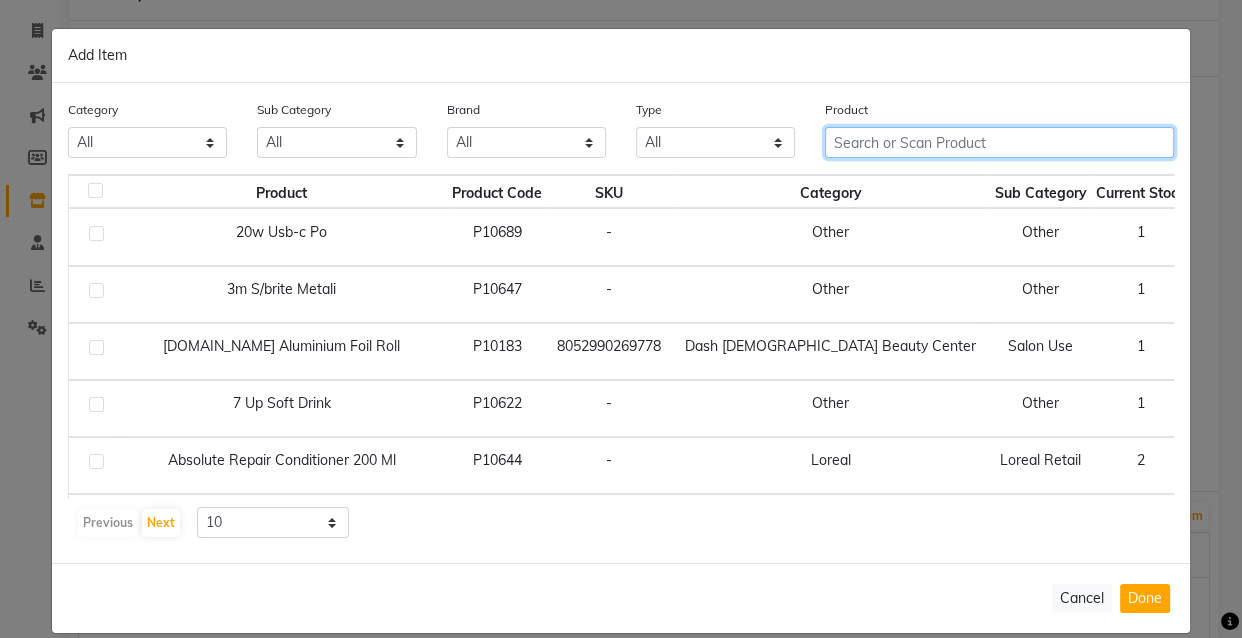 click 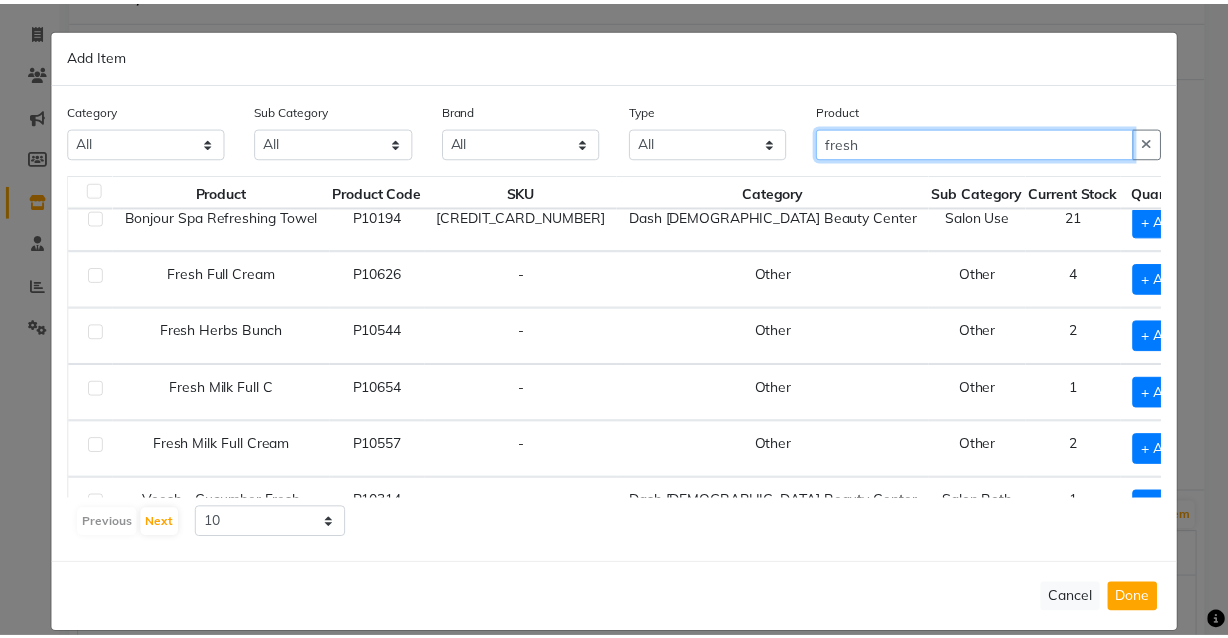 scroll, scrollTop: 0, scrollLeft: 0, axis: both 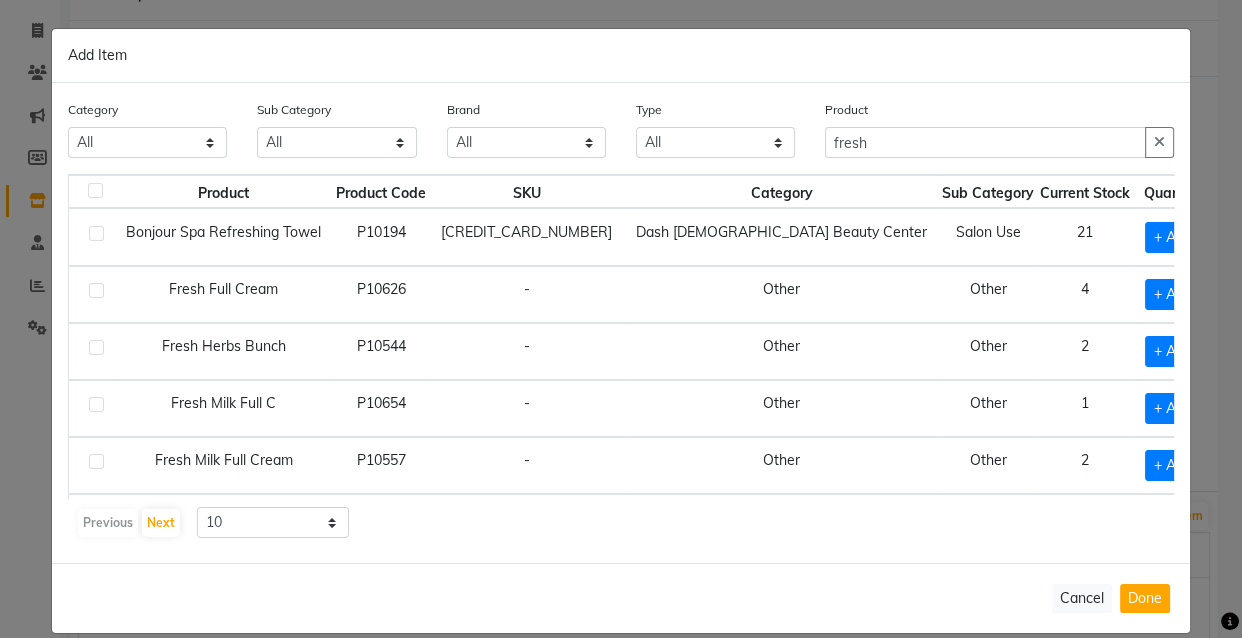 click 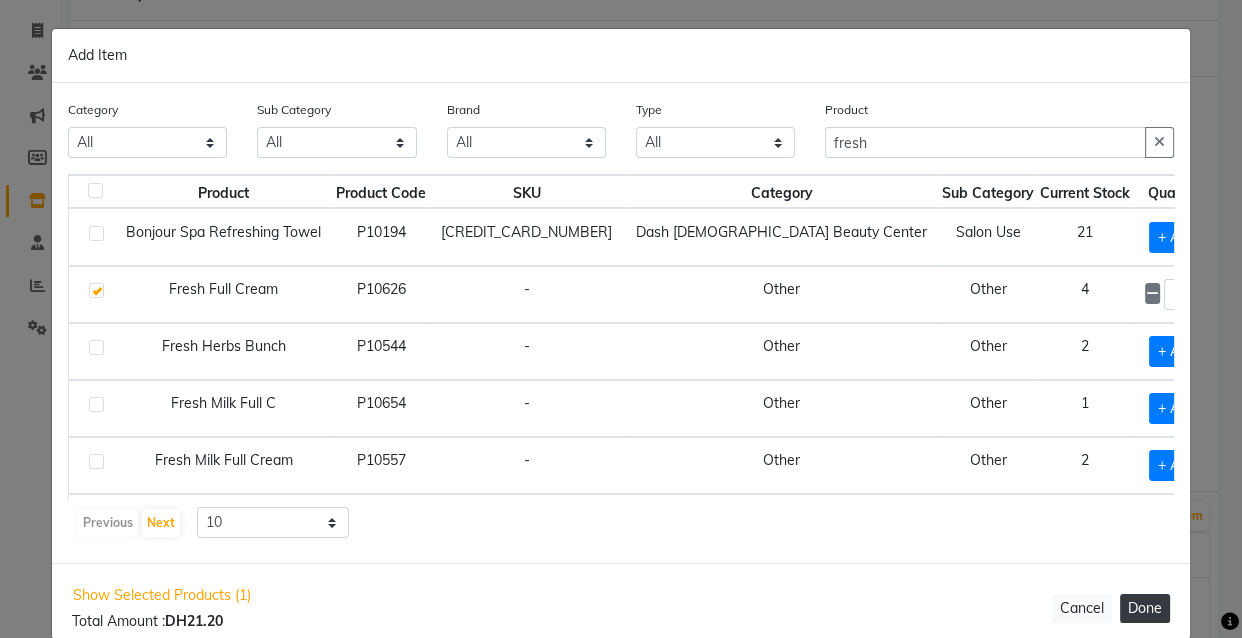 click on "Done" 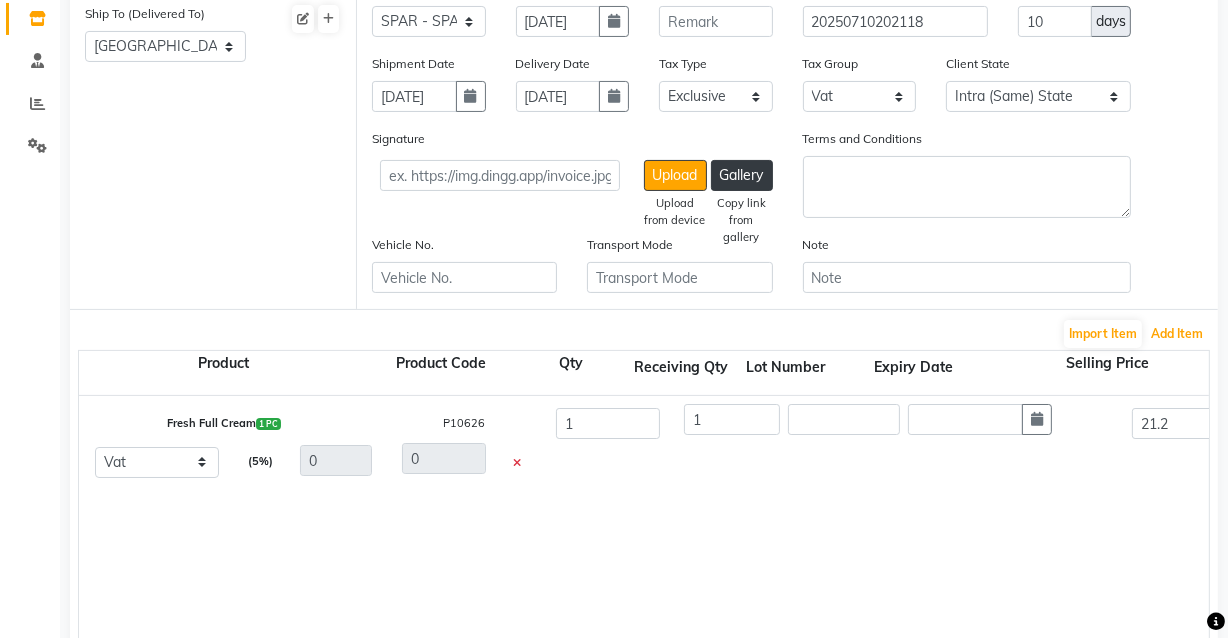 scroll, scrollTop: 307, scrollLeft: 0, axis: vertical 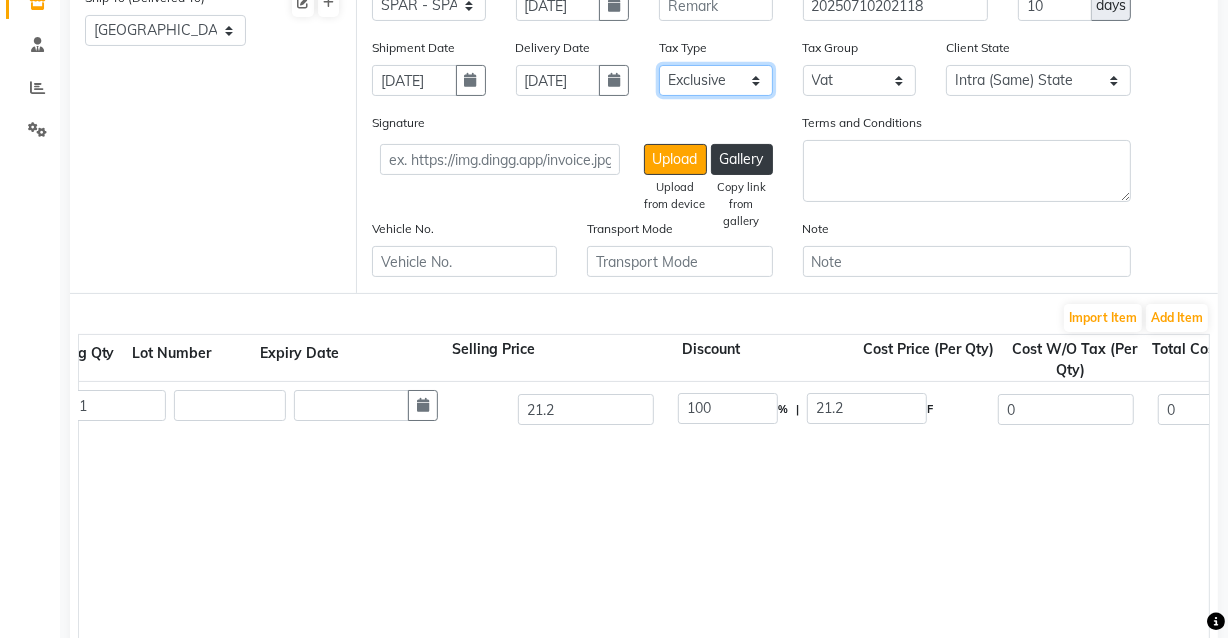 click on "Select Inclusive Exclusive" 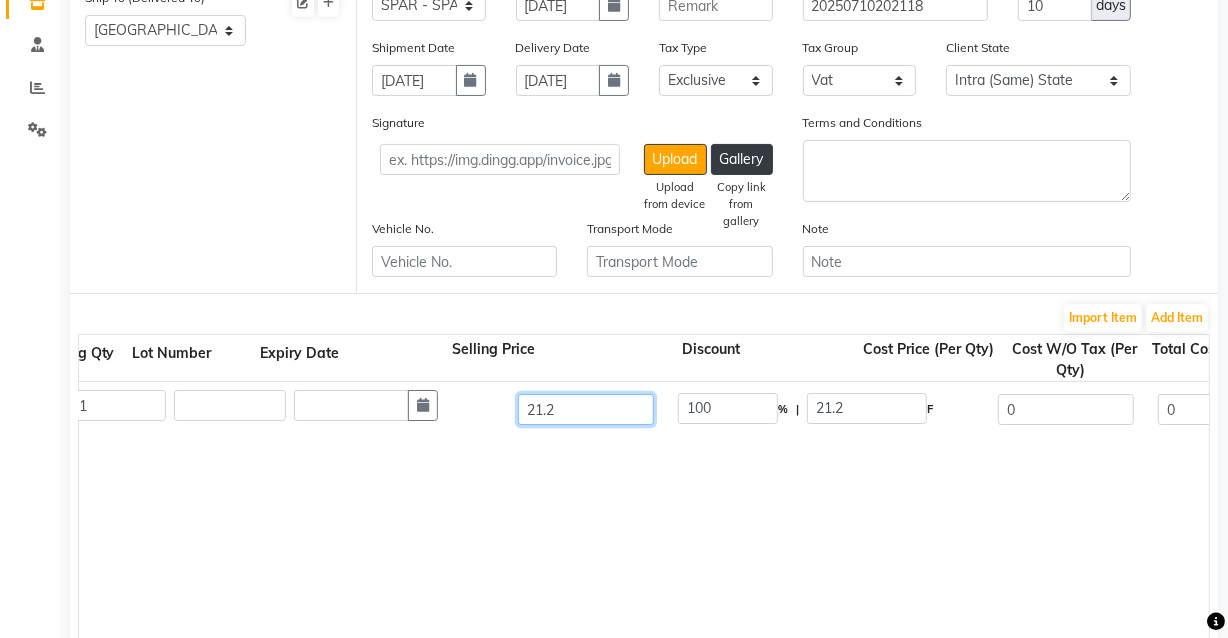 click on "21.2" 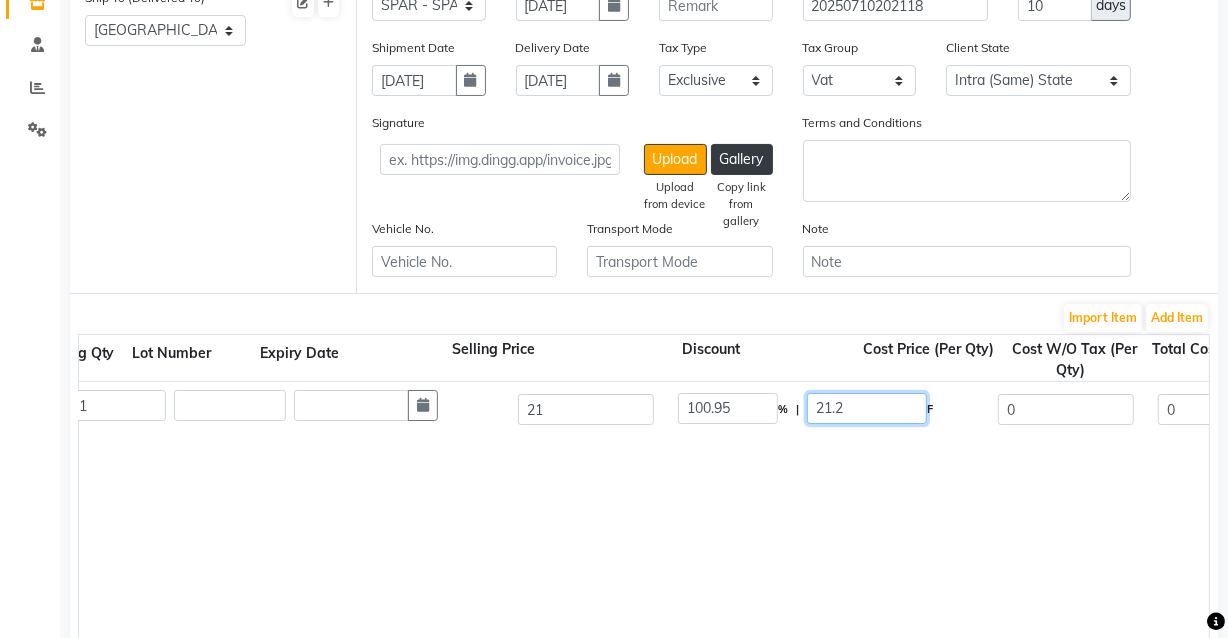 click on "21.2" 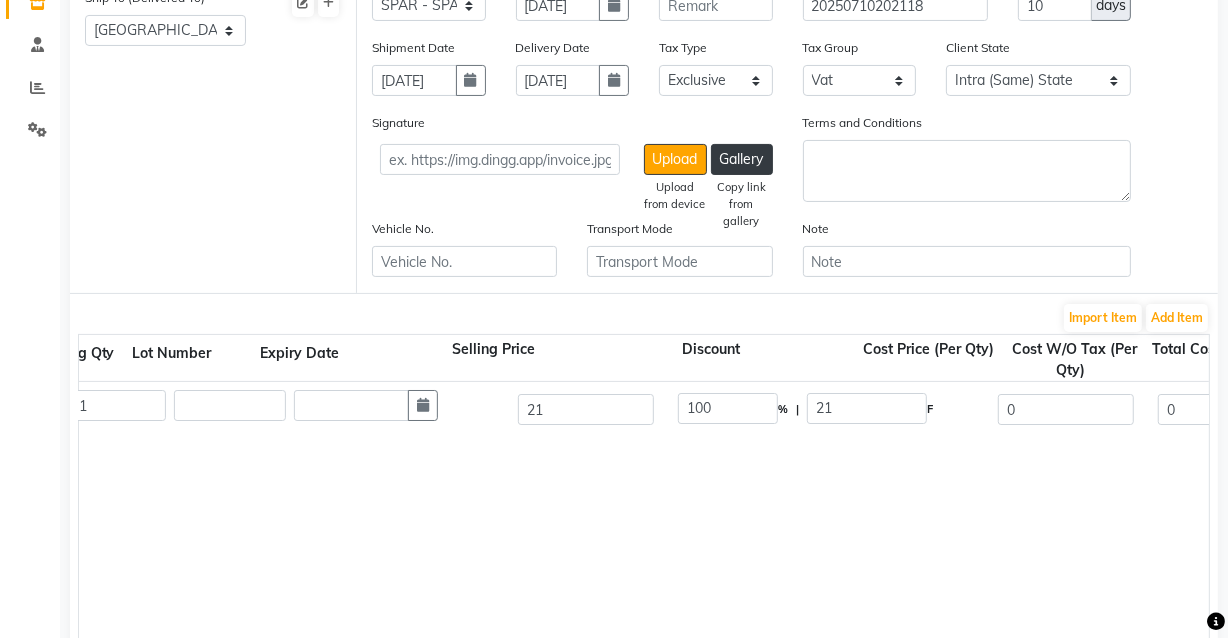 click on "Fresh Full Cream  1 PC  P10626  1 1 21 100 % | 21 F 0 0 0 None Vat  (5%)  0 0" 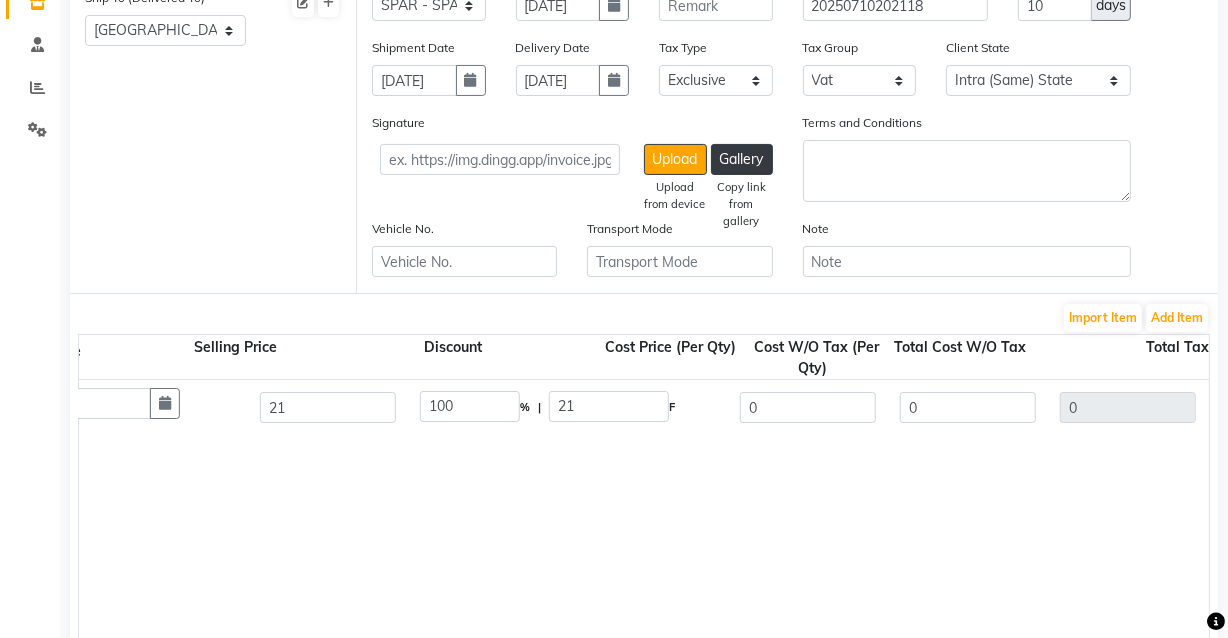 scroll, scrollTop: 16, scrollLeft: 1117, axis: both 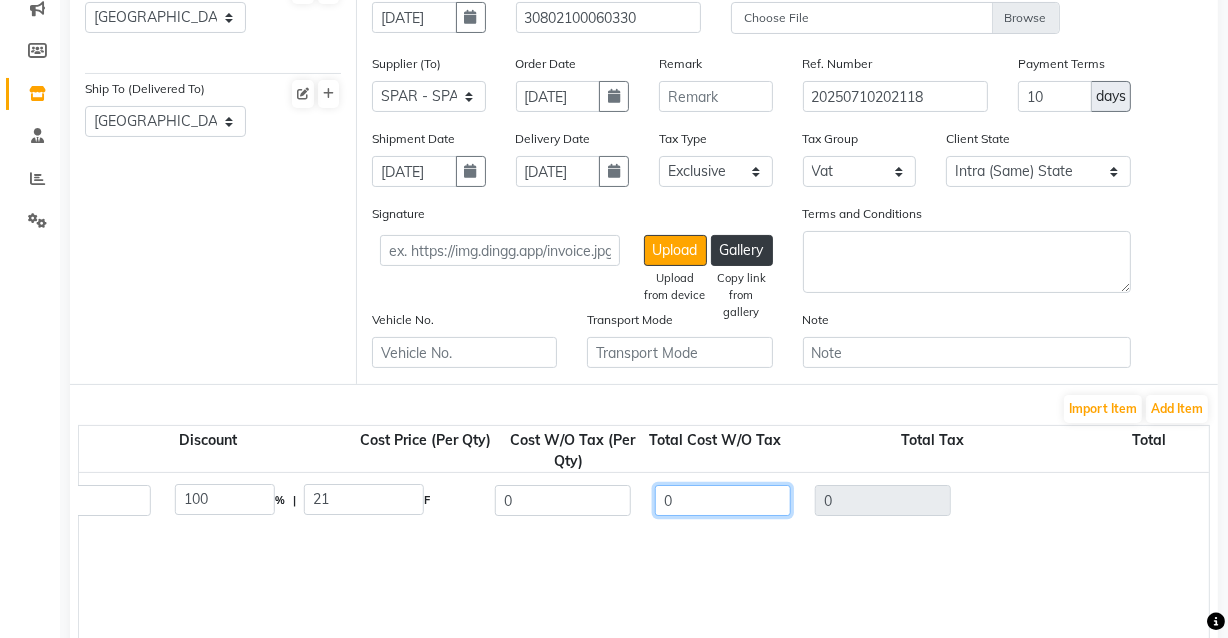 click on "0" 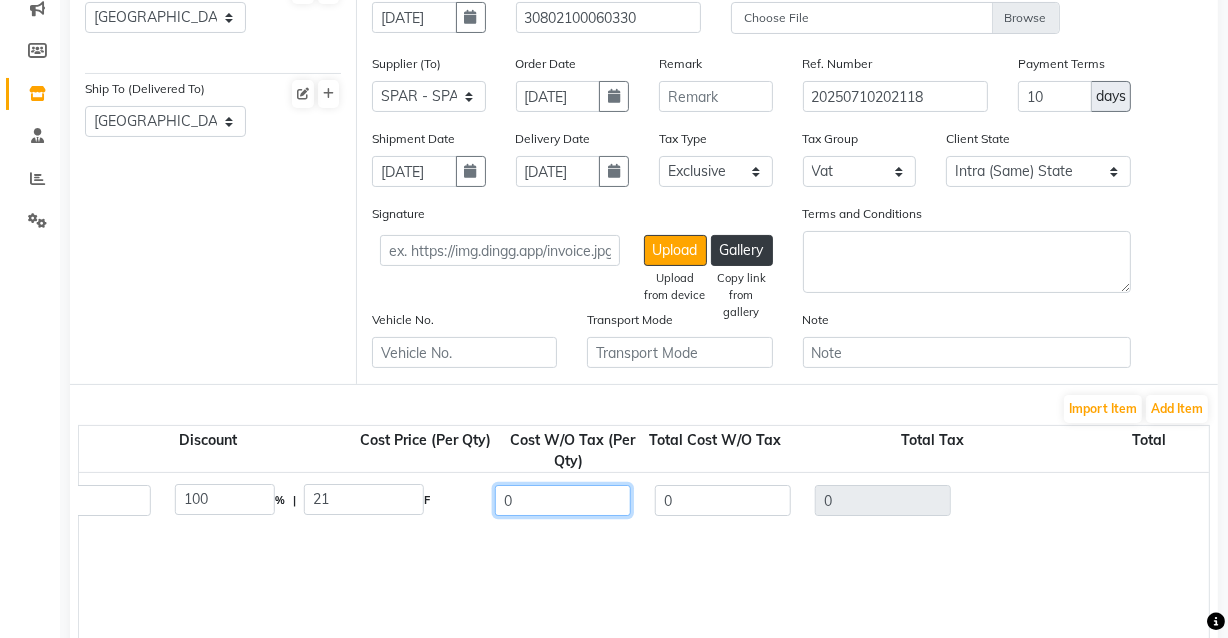 click on "0" 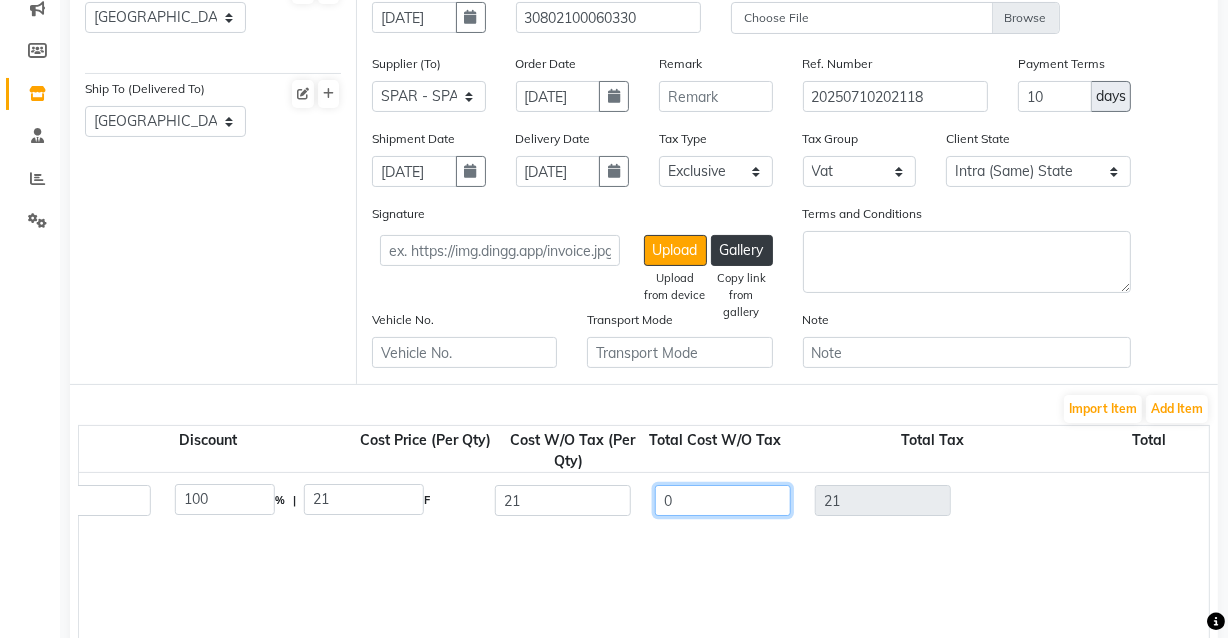 click on "0" 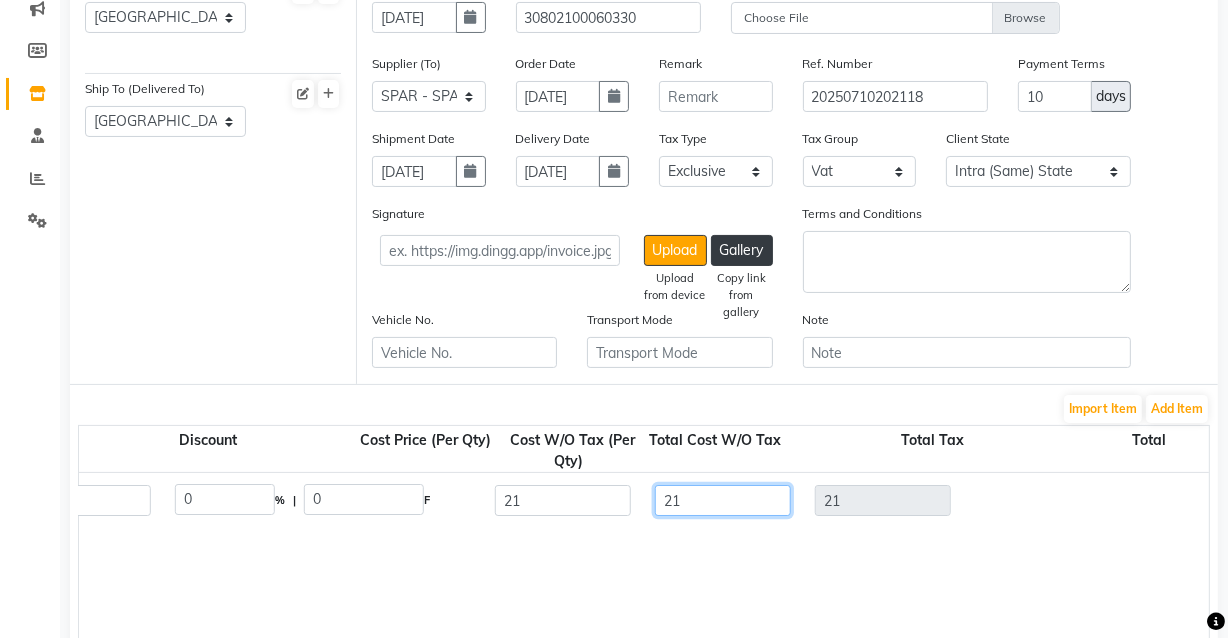 scroll, scrollTop: 16, scrollLeft: 1117, axis: both 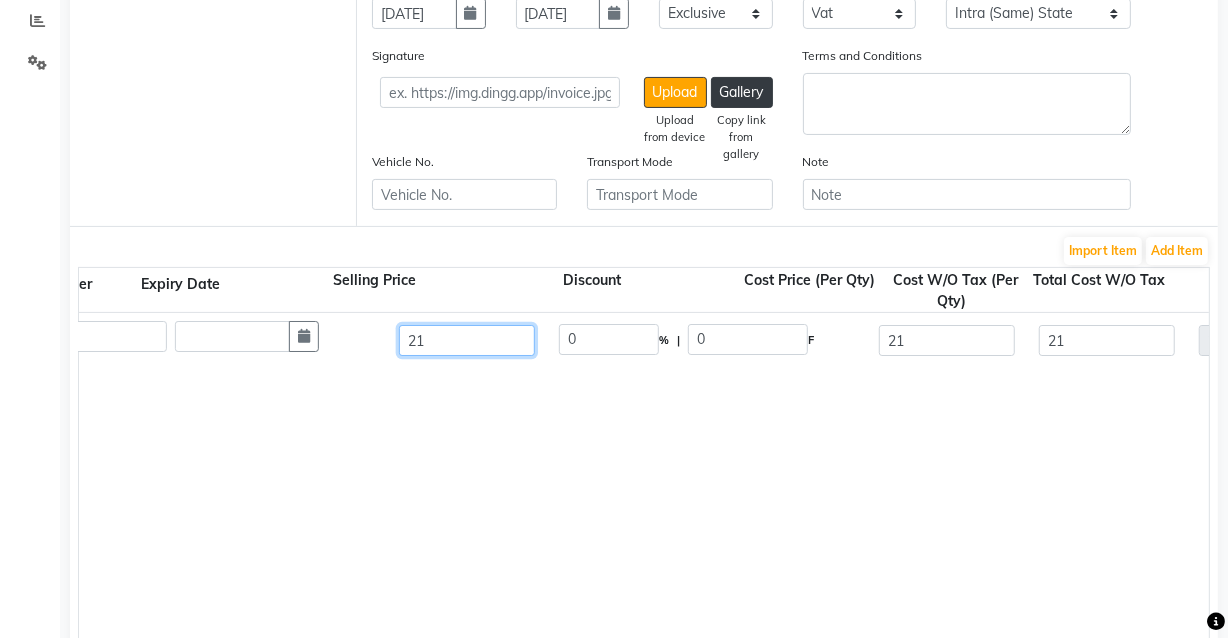 click on "21" 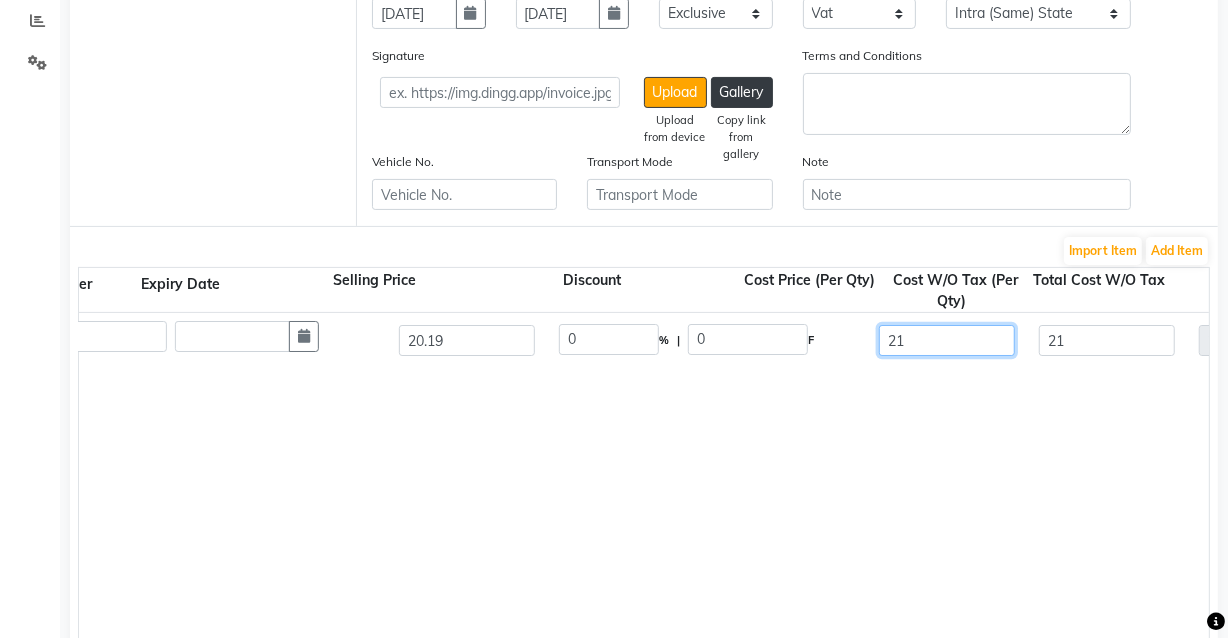 click on "21" 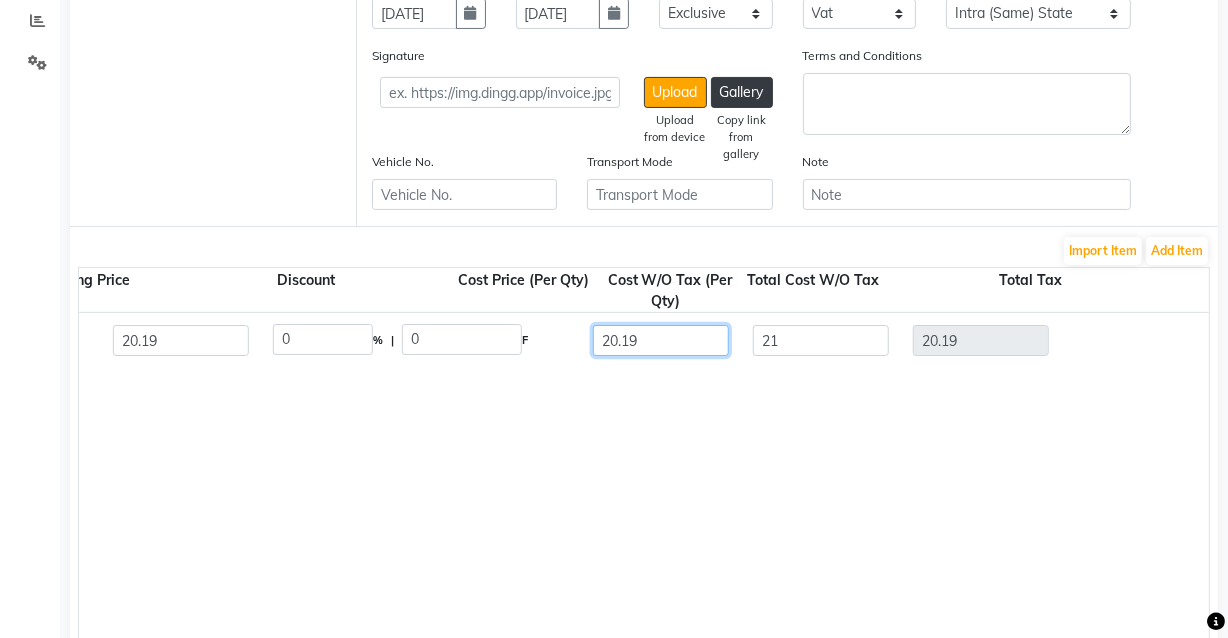 scroll, scrollTop: 16, scrollLeft: 1029, axis: both 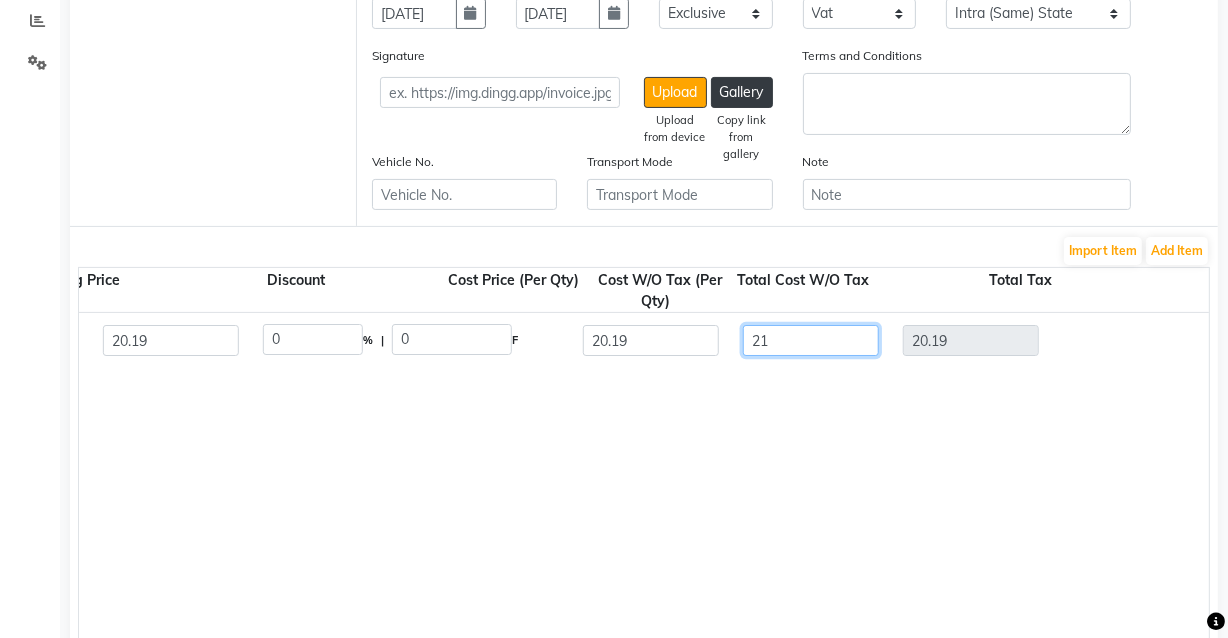 click on "21" 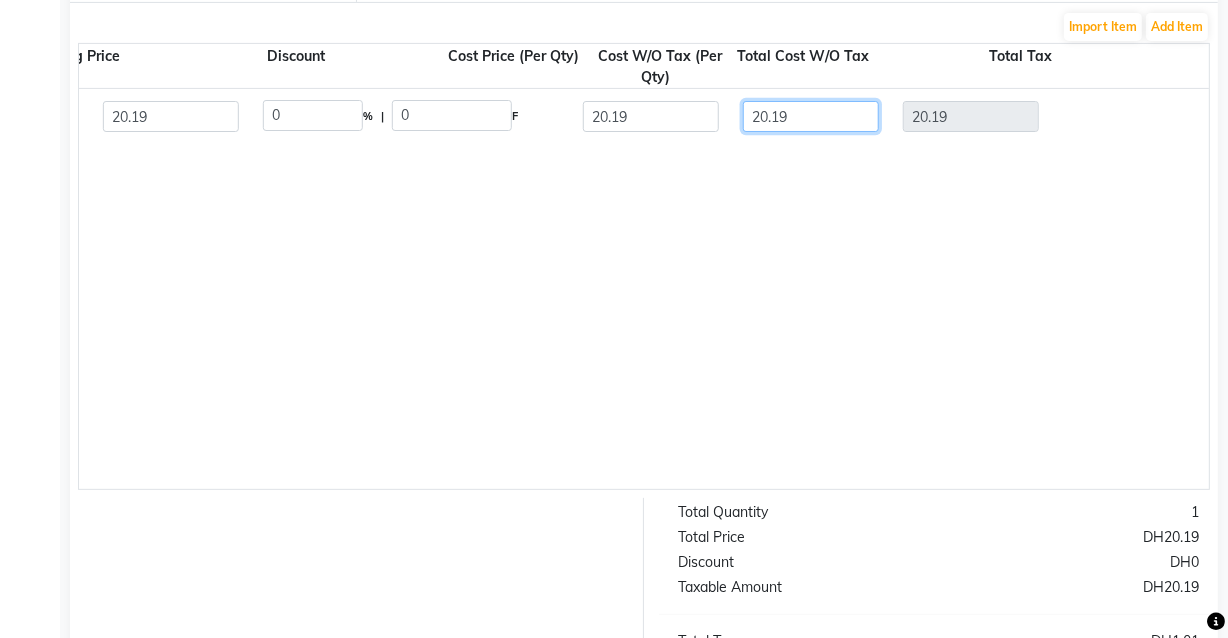 scroll, scrollTop: 680, scrollLeft: 0, axis: vertical 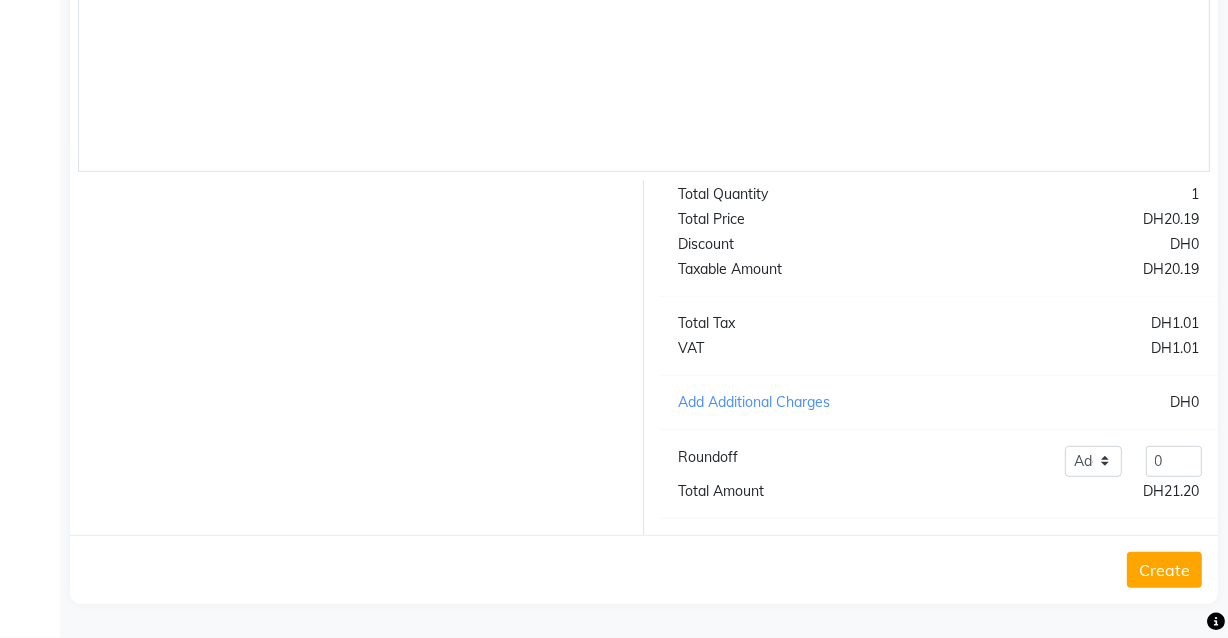 click on "Create" 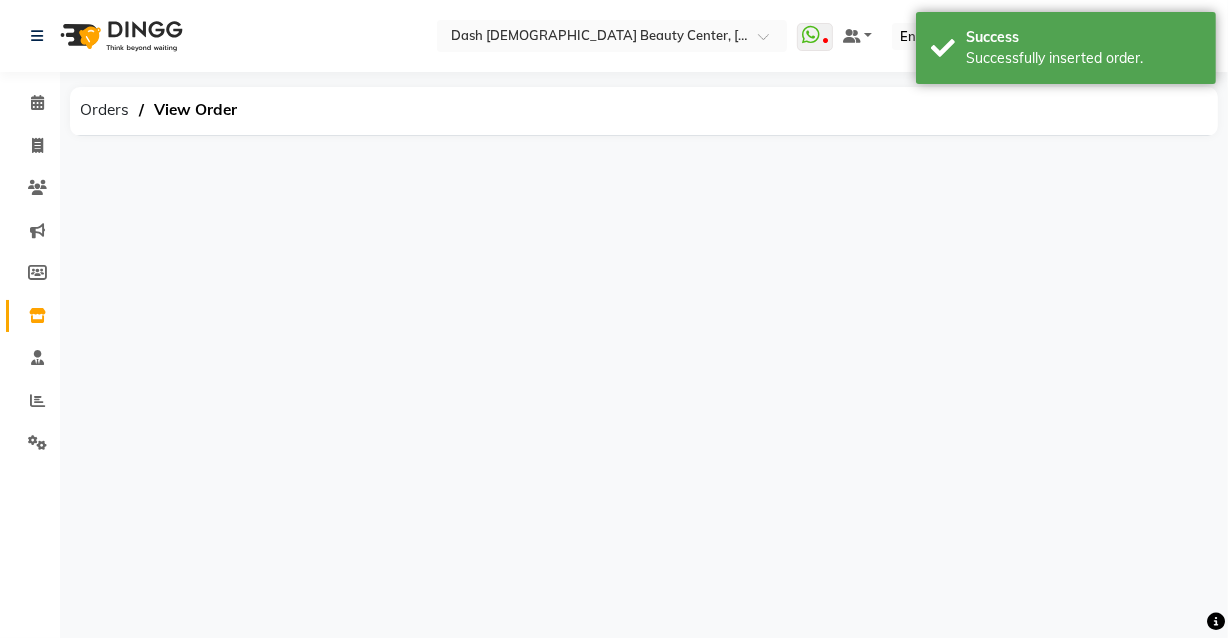 scroll, scrollTop: 0, scrollLeft: 0, axis: both 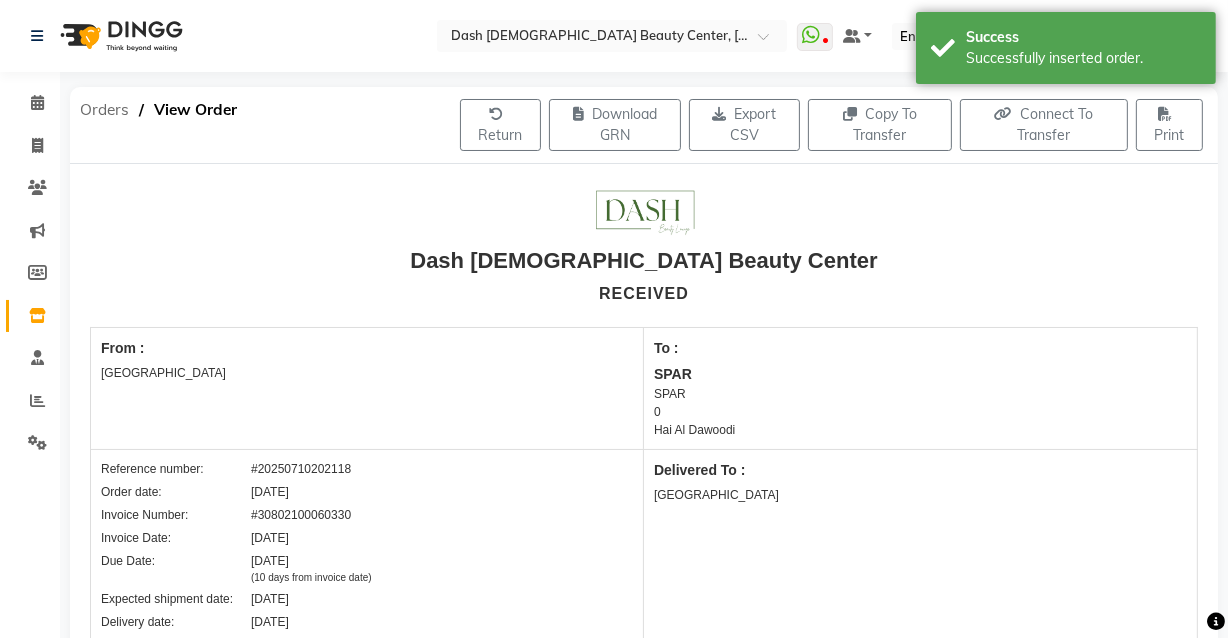click on "Orders" 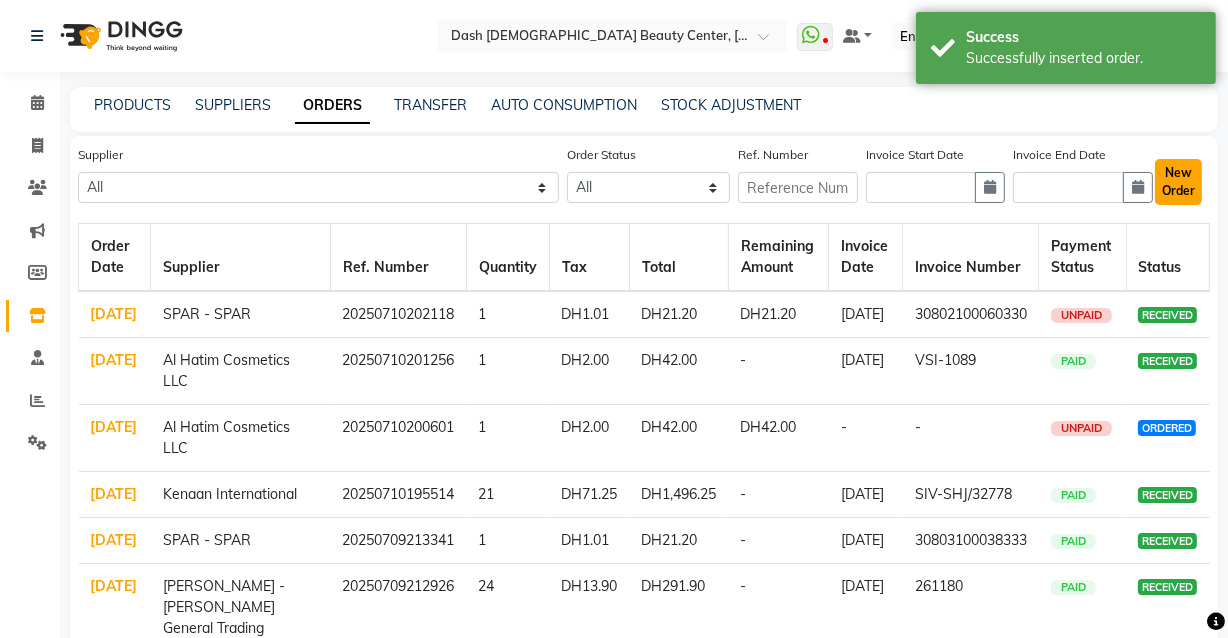 click on "New Order" 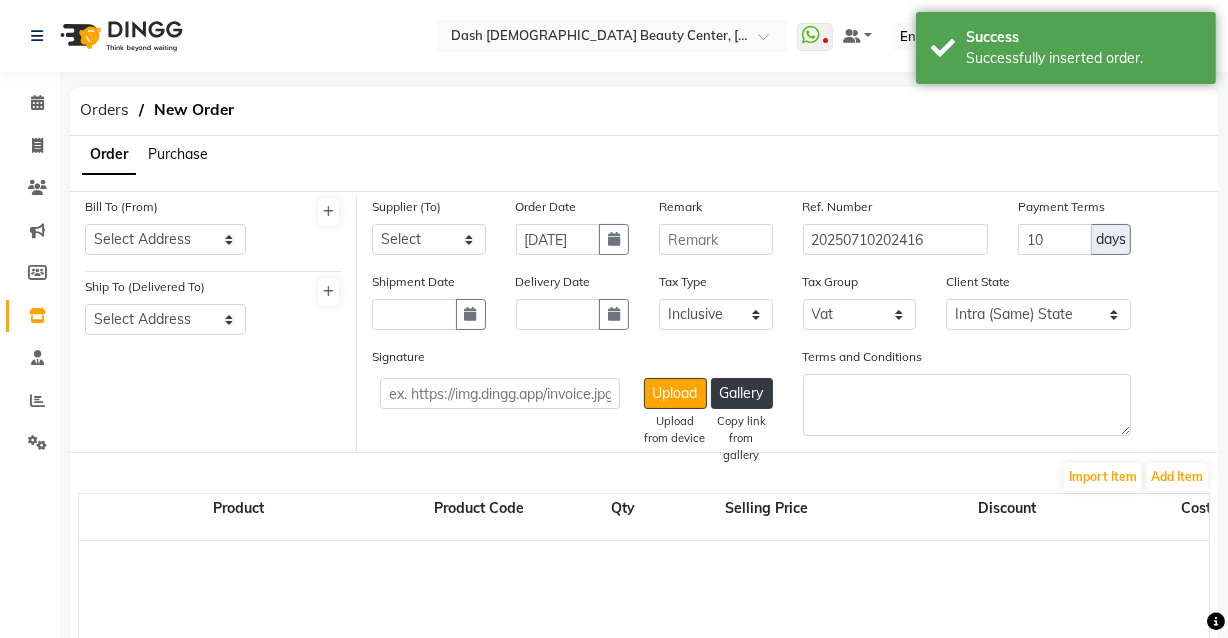 click on "Purchase" 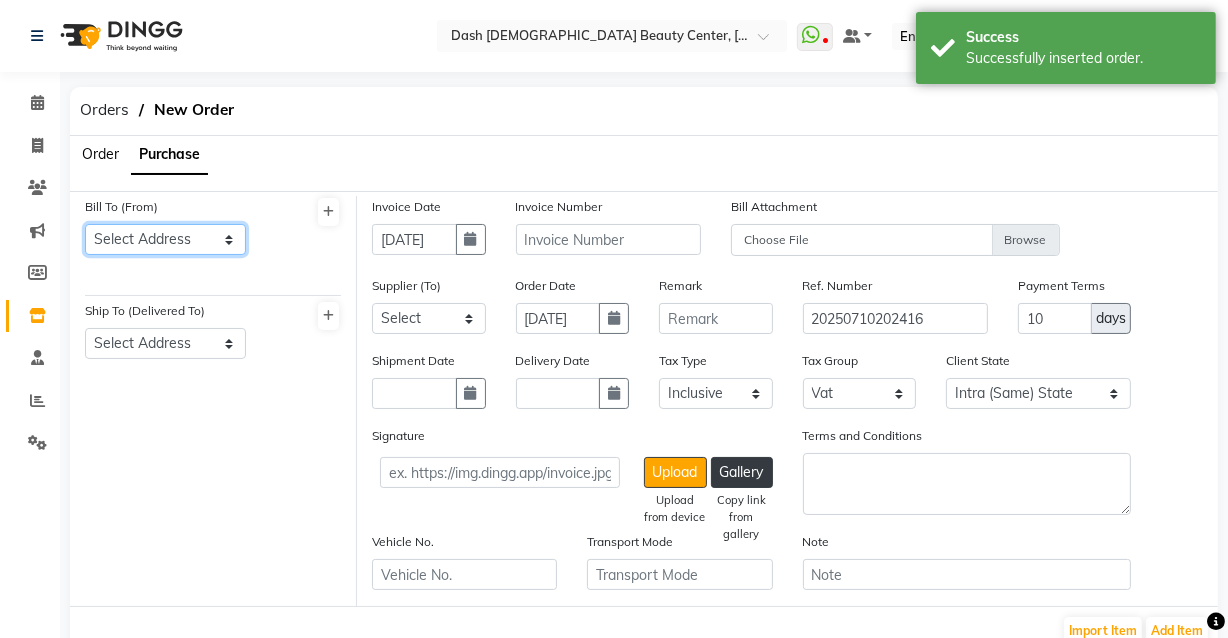 click on "Select Address  [GEOGRAPHIC_DATA]" 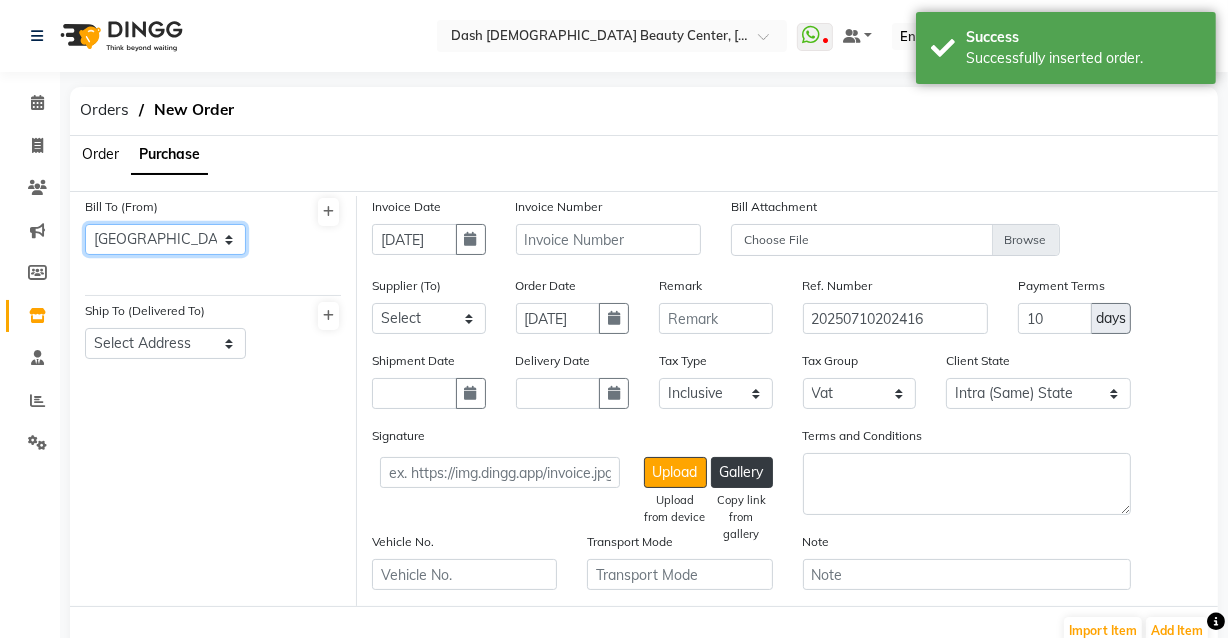 click on "Select Address  [GEOGRAPHIC_DATA]" 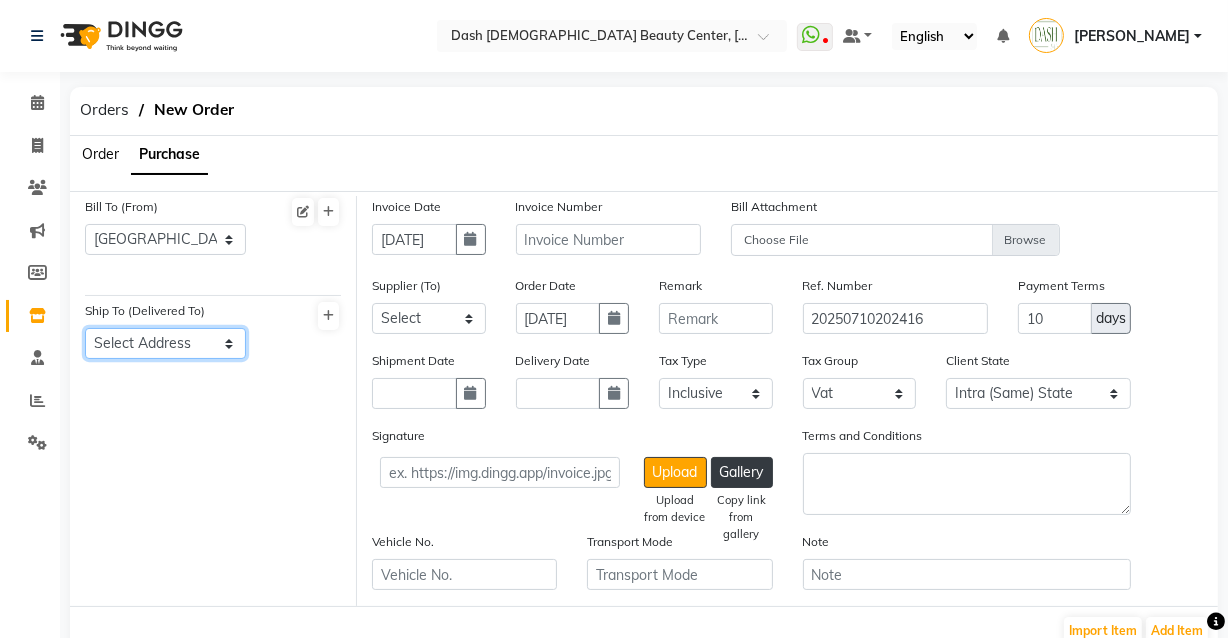 click on "Select Address  [GEOGRAPHIC_DATA]" 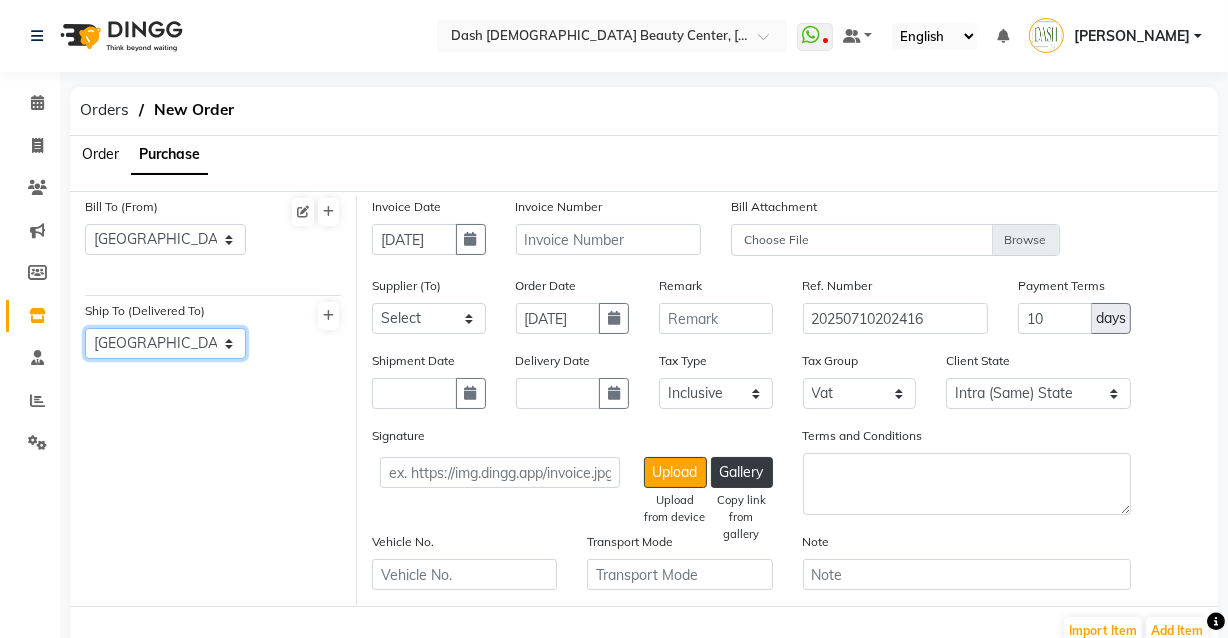 click on "Select Address  [GEOGRAPHIC_DATA]" 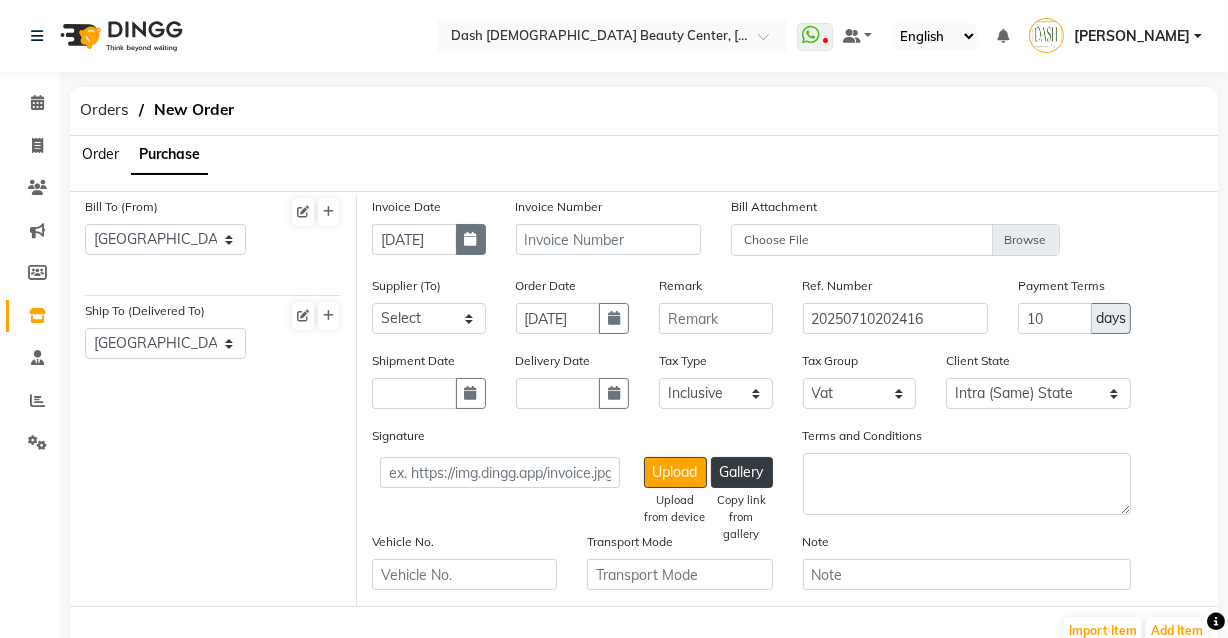 click 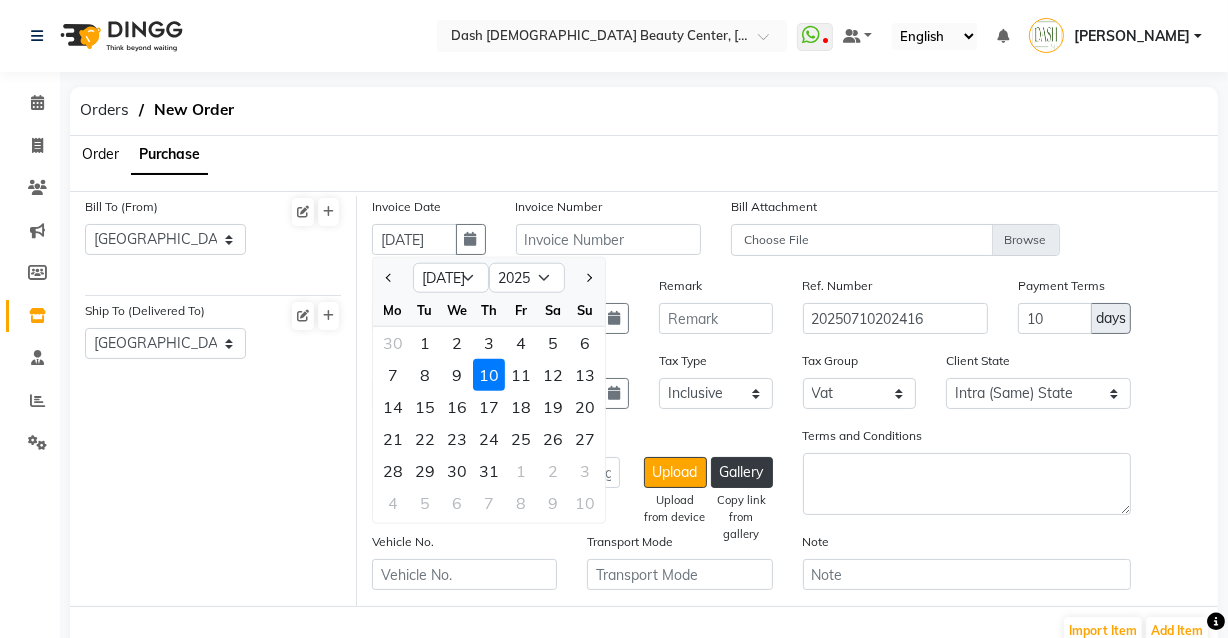 click on "10" 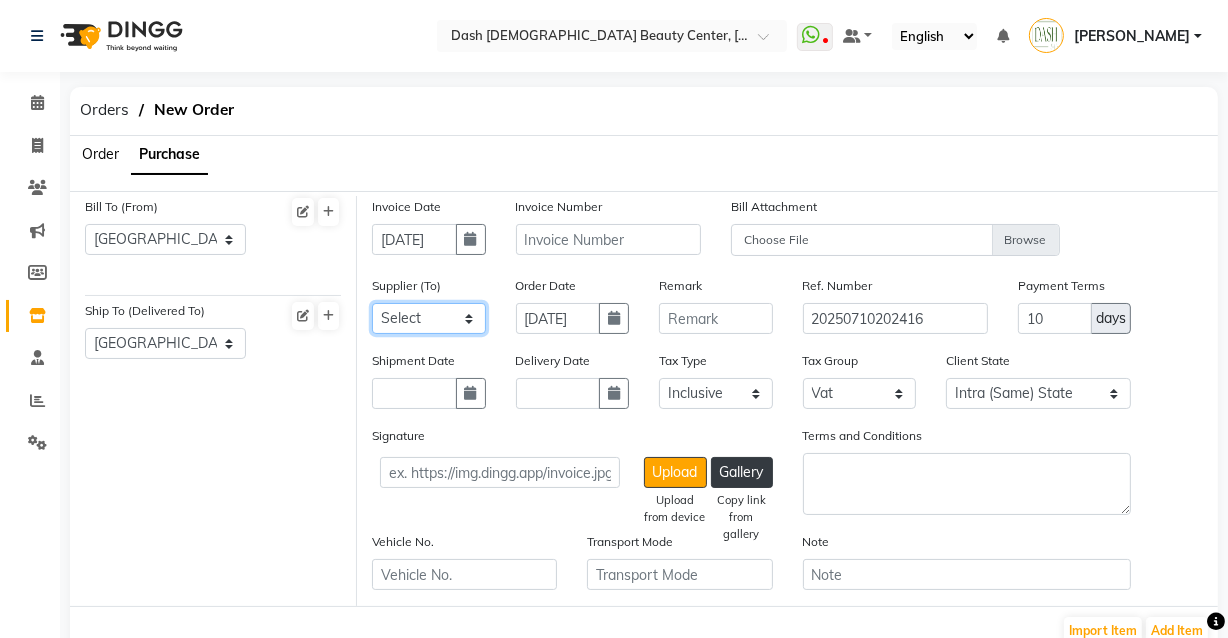 click on "Select SPAR - SPAR ADNOC DISTRIBUTION - ADNOC [PERSON_NAME] Millia Cosmetics - Millia Cosmetics [PERSON_NAME] [PERSON_NAME] [PERSON_NAME] [PERSON_NAME] - Argos Al Batul [PERSON_NAME] - [PERSON_NAME] Store Darbar Restaurant - Darbar Restaurant  The Beauty Shop - The Beauty Shop Alpha med General Trading - Alphamed [PERSON_NAME] Cosmetics Trading Al [PERSON_NAME] LLC - Al [PERSON_NAME] Stationery & Toys & Confectioneries LLC GAME PLANET - Game Planet [PERSON_NAME] Beauty Supplies Co. L.L.C. JIMI GIFT MARKET LLC - [PERSON_NAME] GIFT MARKET [PERSON_NAME] [PERSON_NAME]  - [PERSON_NAME] [PERSON_NAME] Savora Food Industry LLC PEARL LLC - Pearl Specialty Coffee Roastery [PERSON_NAME]  - [PERSON_NAME] General Trading Jumbo Electronics Company Ltd - Jumbo Store Landmark Retail Investment Co. LLC - Home Box LA MARQUISE - La Marquise International FAKHR AL SHAEB - Fakhr Al Shaeb Food stuff WADI AL NOOR - [GEOGRAPHIC_DATA] Modern Food Stuff LLC NATIONAL FLOWER LLC - National Flowers LLC - SPC Healthcare Trading Co. LLC - [GEOGRAPHIC_DATA]" 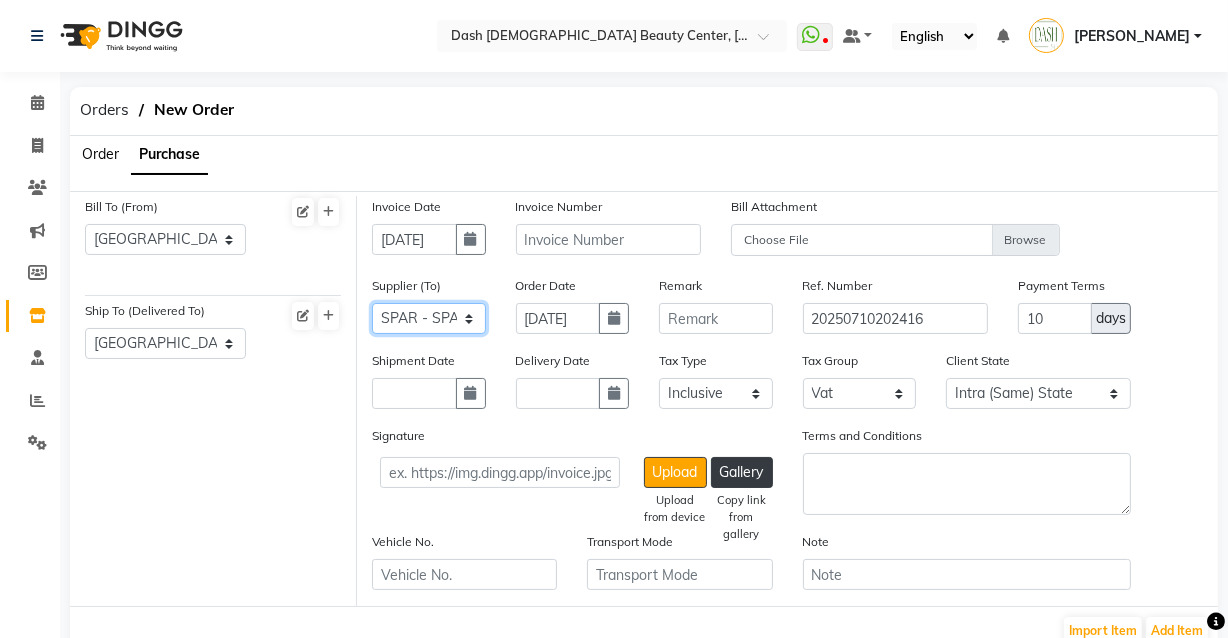 click on "Select SPAR - SPAR ADNOC DISTRIBUTION - ADNOC [PERSON_NAME] Millia Cosmetics - Millia Cosmetics [PERSON_NAME] [PERSON_NAME] [PERSON_NAME] [PERSON_NAME] - Argos Al Batul [PERSON_NAME] - [PERSON_NAME] Store Darbar Restaurant - Darbar Restaurant  The Beauty Shop - The Beauty Shop Alpha med General Trading - Alphamed [PERSON_NAME] Cosmetics Trading Al [PERSON_NAME] LLC - Al [PERSON_NAME] Stationery & Toys & Confectioneries LLC GAME PLANET - Game Planet [PERSON_NAME] Beauty Supplies Co. L.L.C. JIMI GIFT MARKET LLC - [PERSON_NAME] GIFT MARKET [PERSON_NAME] [PERSON_NAME]  - [PERSON_NAME] [PERSON_NAME] Savora Food Industry LLC PEARL LLC - Pearl Specialty Coffee Roastery [PERSON_NAME]  - [PERSON_NAME] General Trading Jumbo Electronics Company Ltd - Jumbo Store Landmark Retail Investment Co. LLC - Home Box LA MARQUISE - La Marquise International FAKHR AL SHAEB - Fakhr Al Shaeb Food stuff WADI AL NOOR - [GEOGRAPHIC_DATA] Modern Food Stuff LLC NATIONAL FLOWER LLC - National Flowers LLC - SPC Healthcare Trading Co. LLC - [GEOGRAPHIC_DATA]" 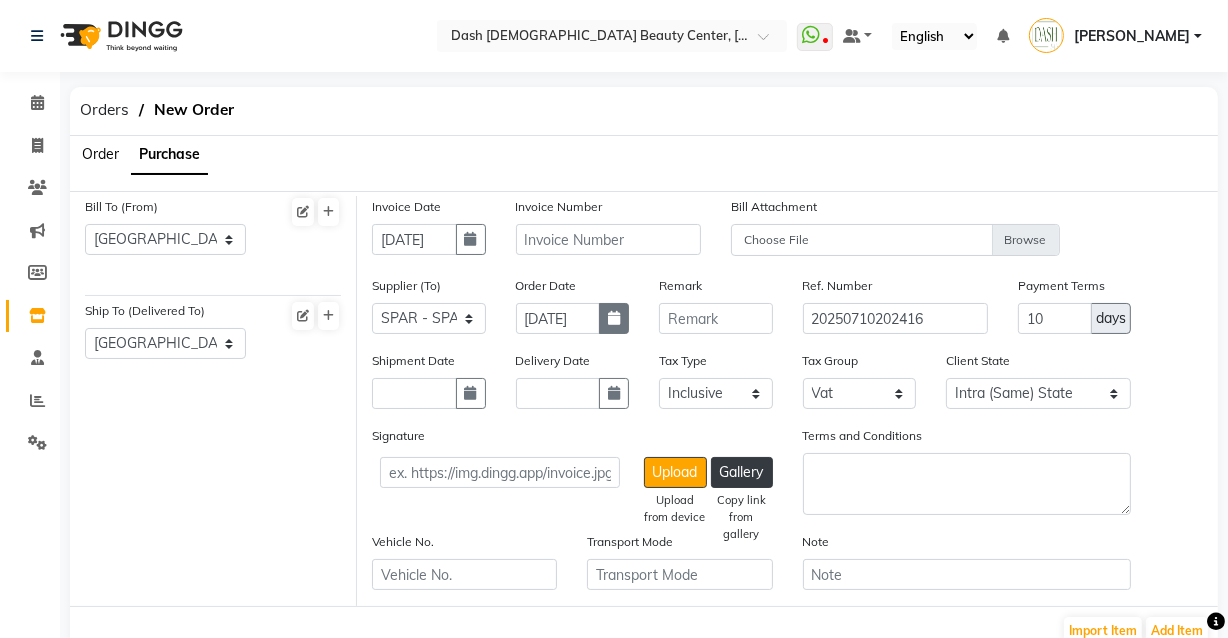 click 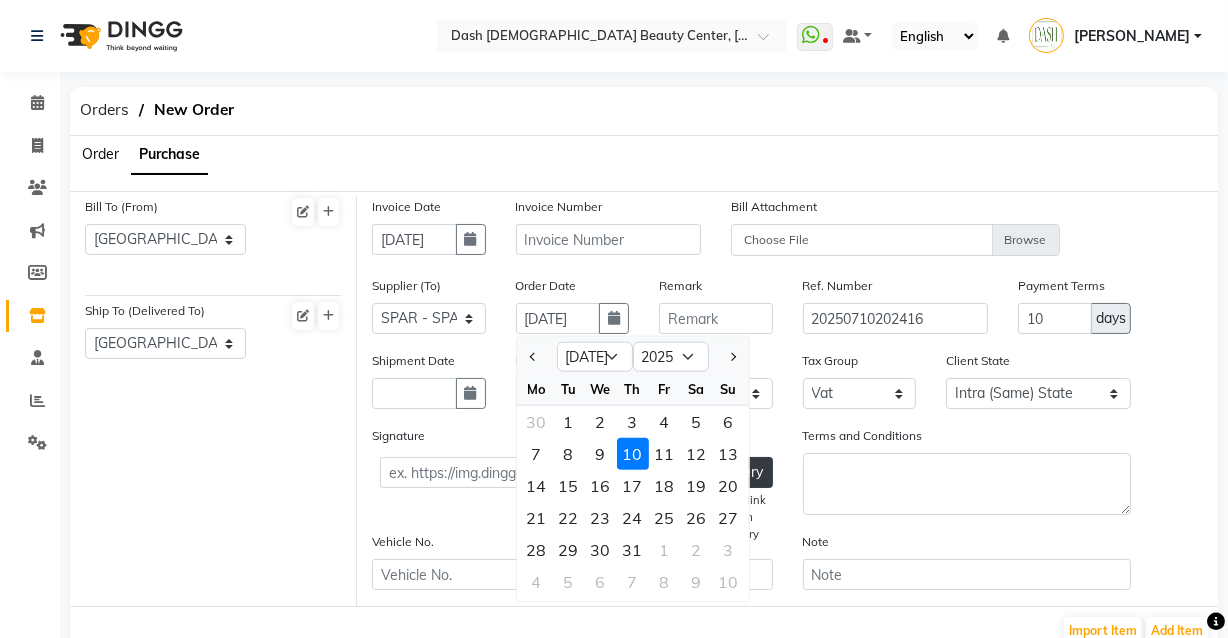 click on "10" 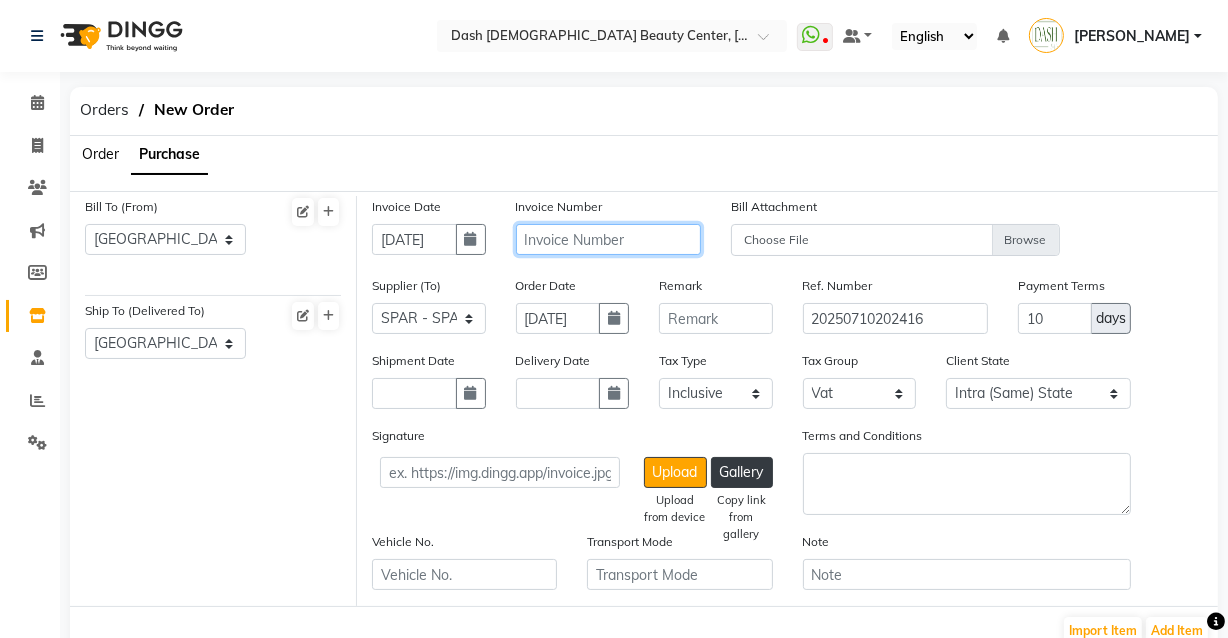 click 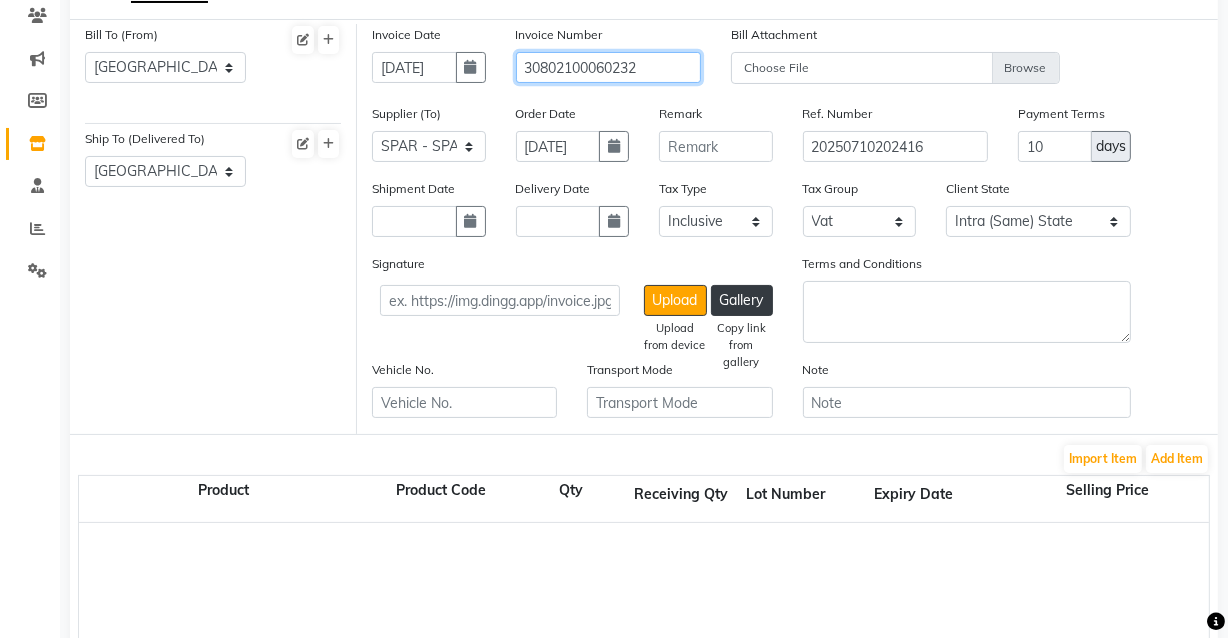 scroll, scrollTop: 170, scrollLeft: 0, axis: vertical 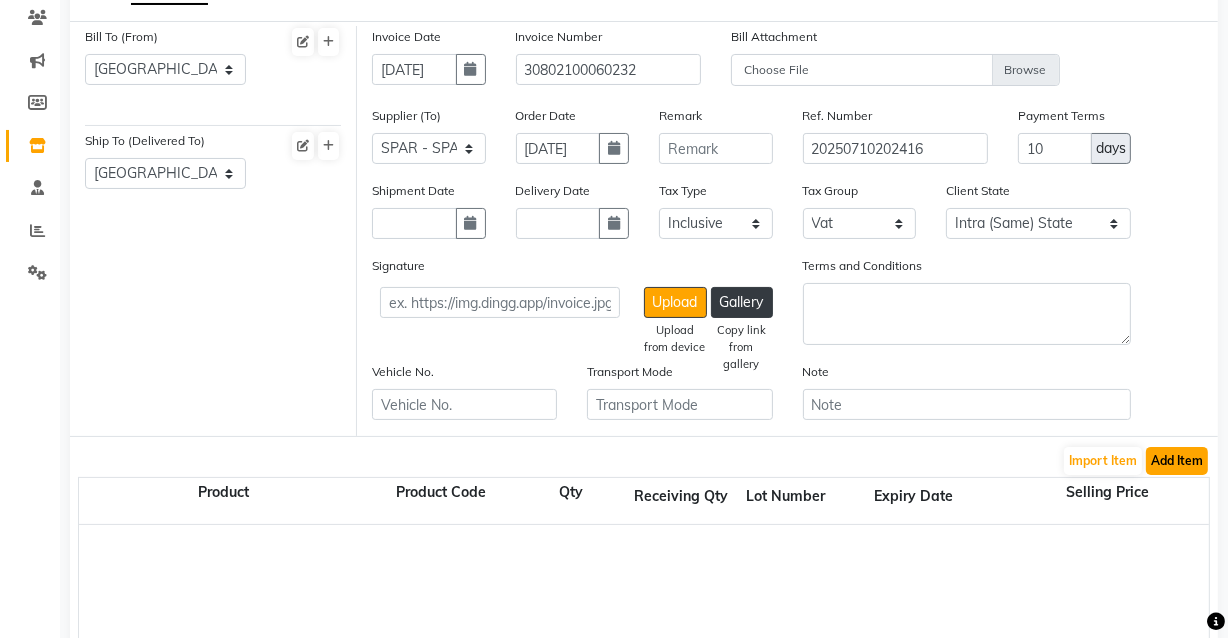 click on "Add Item" 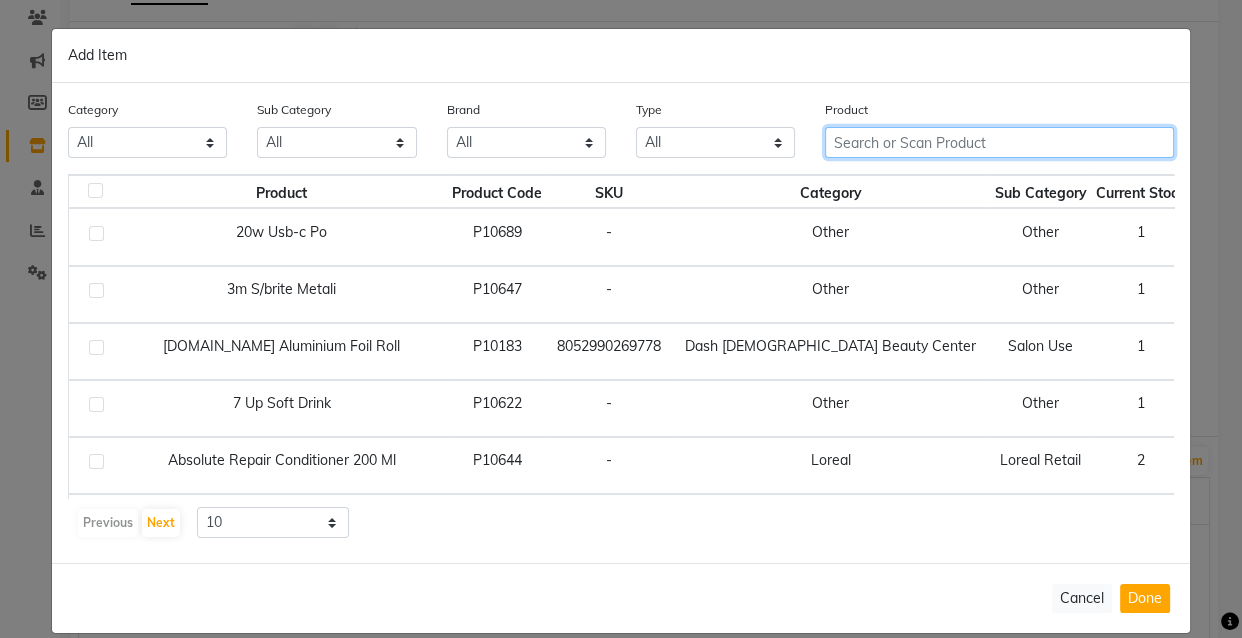 click 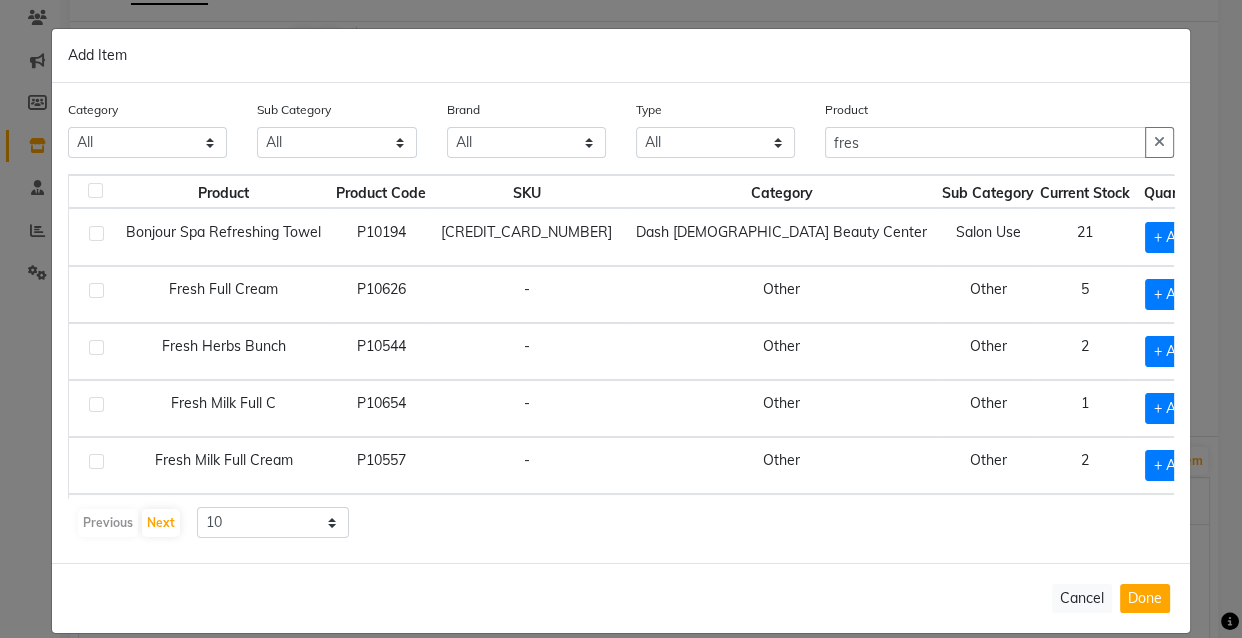 click 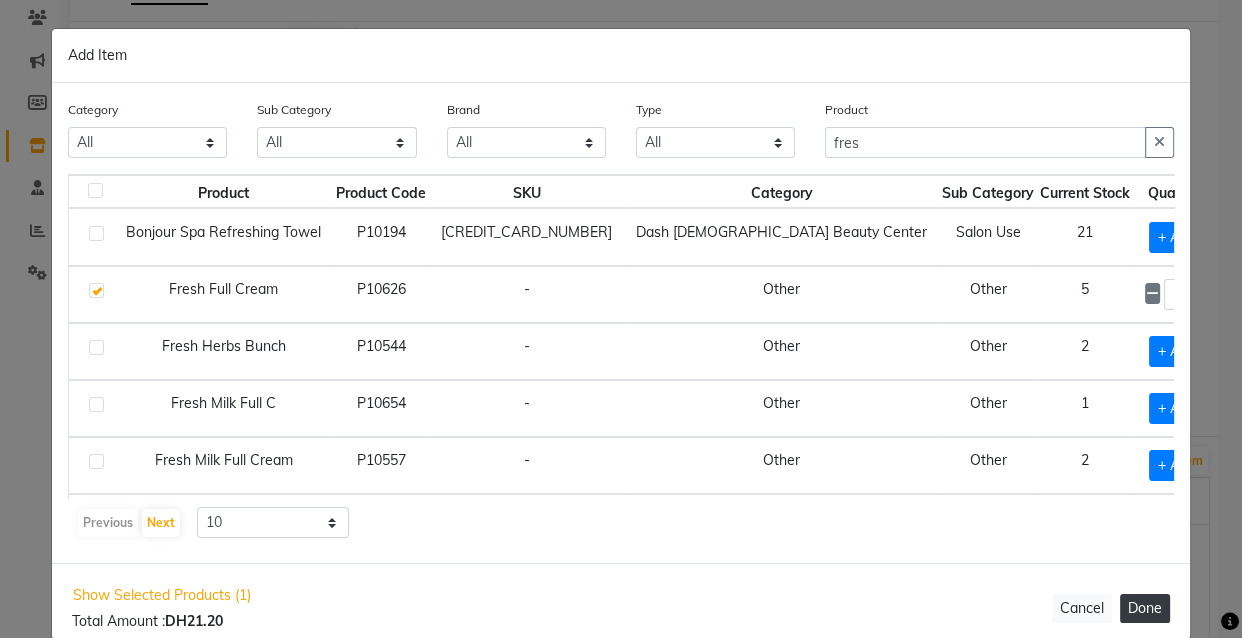 click on "Done" 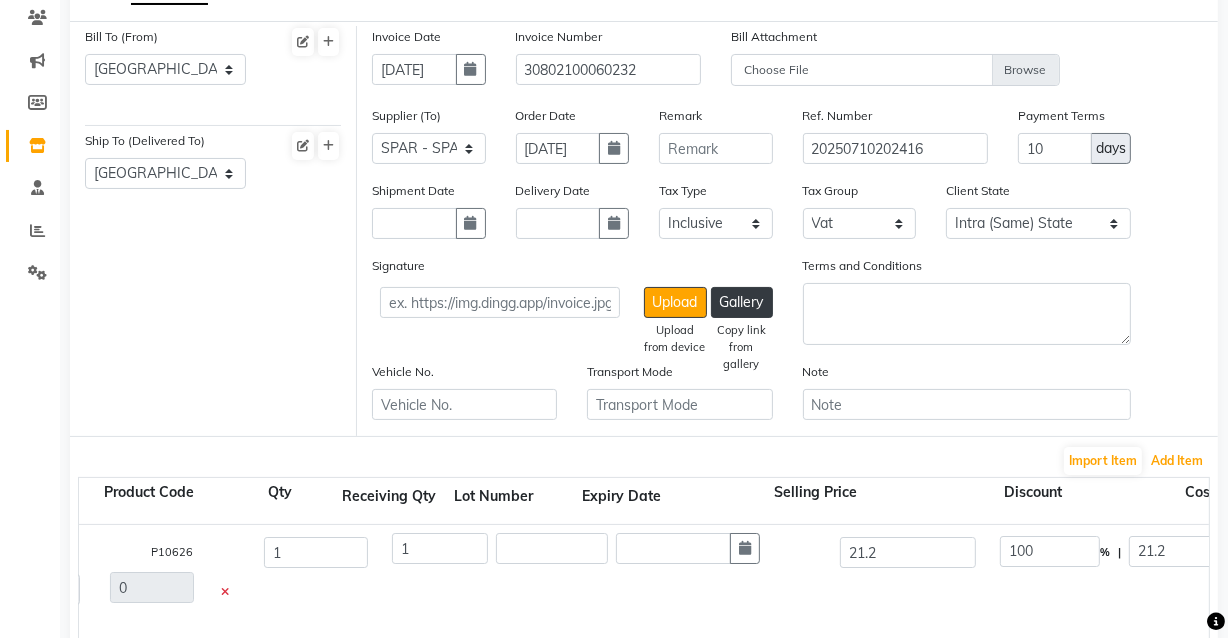 scroll, scrollTop: 0, scrollLeft: 297, axis: horizontal 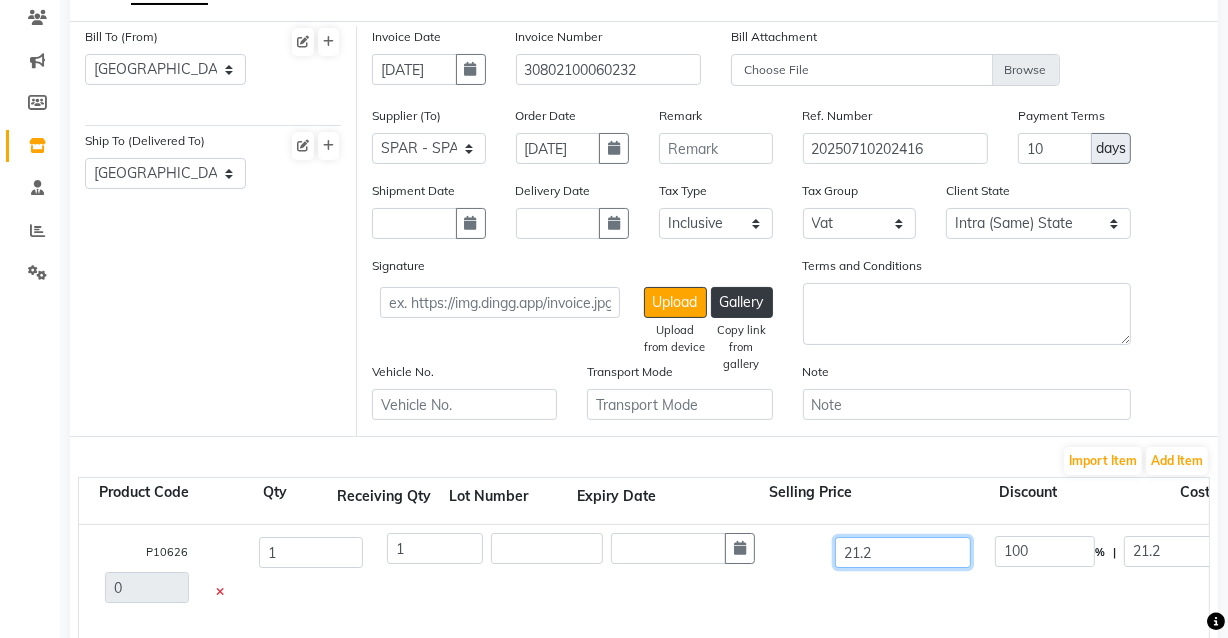 click on "21.2" 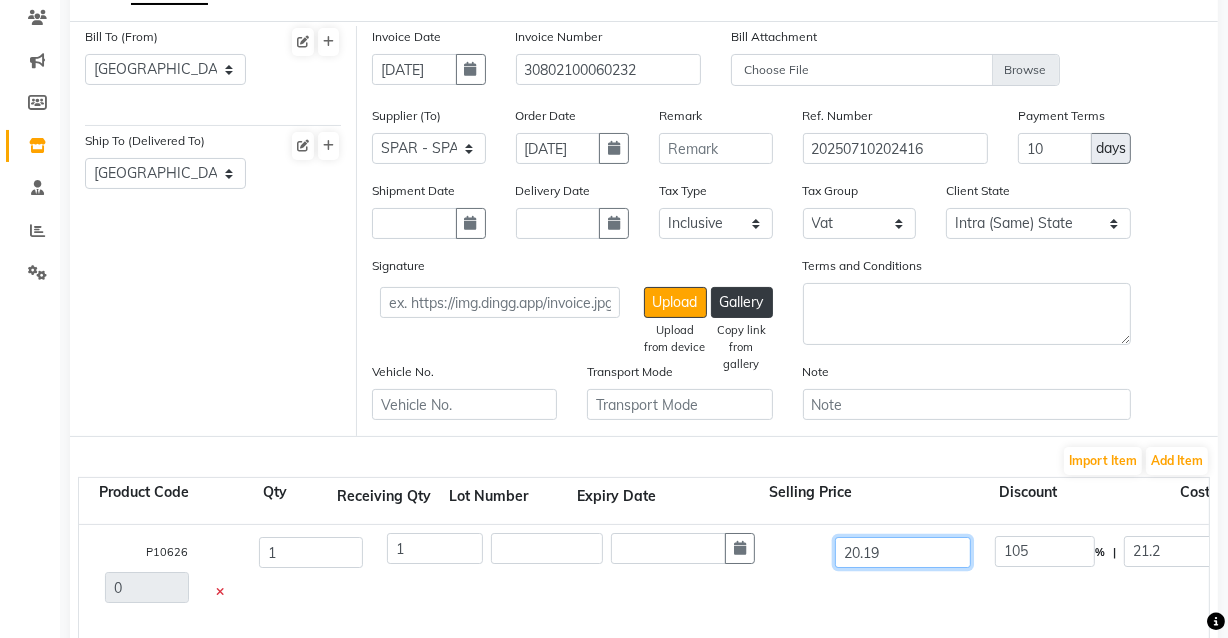 scroll, scrollTop: 16, scrollLeft: 297, axis: both 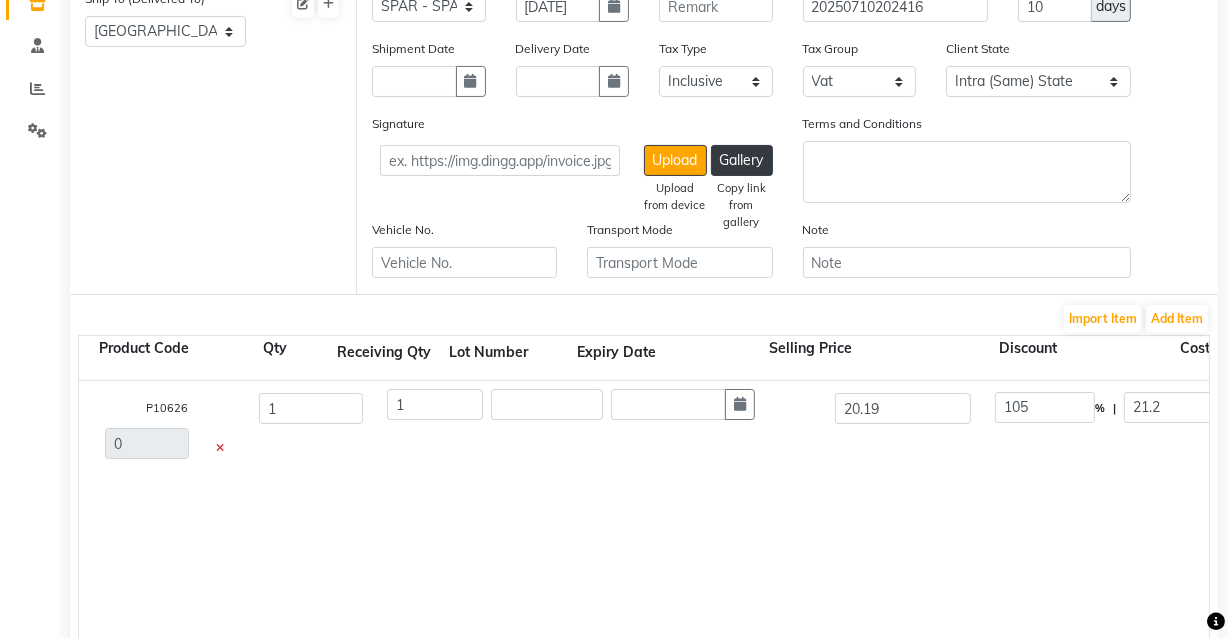 click on "Fresh Full Cream  1 PC  P10626  1 1 20.19 105 % | 21.2 F 0 0 0 None Vat  (5%)  0 0" 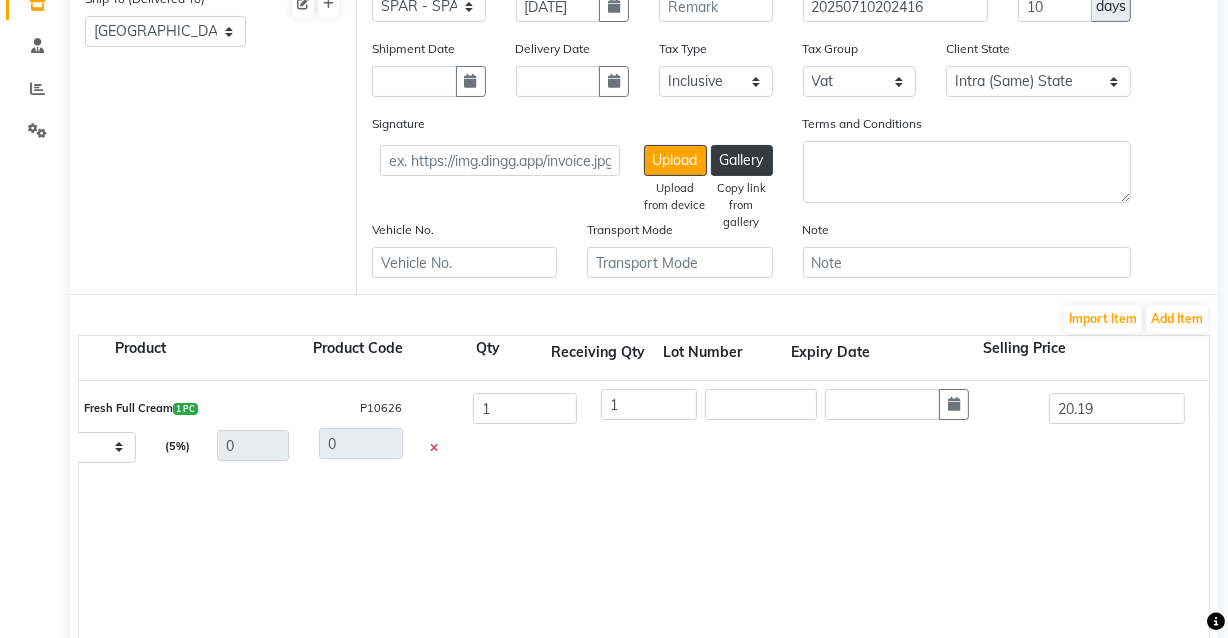 scroll, scrollTop: 16, scrollLeft: 0, axis: vertical 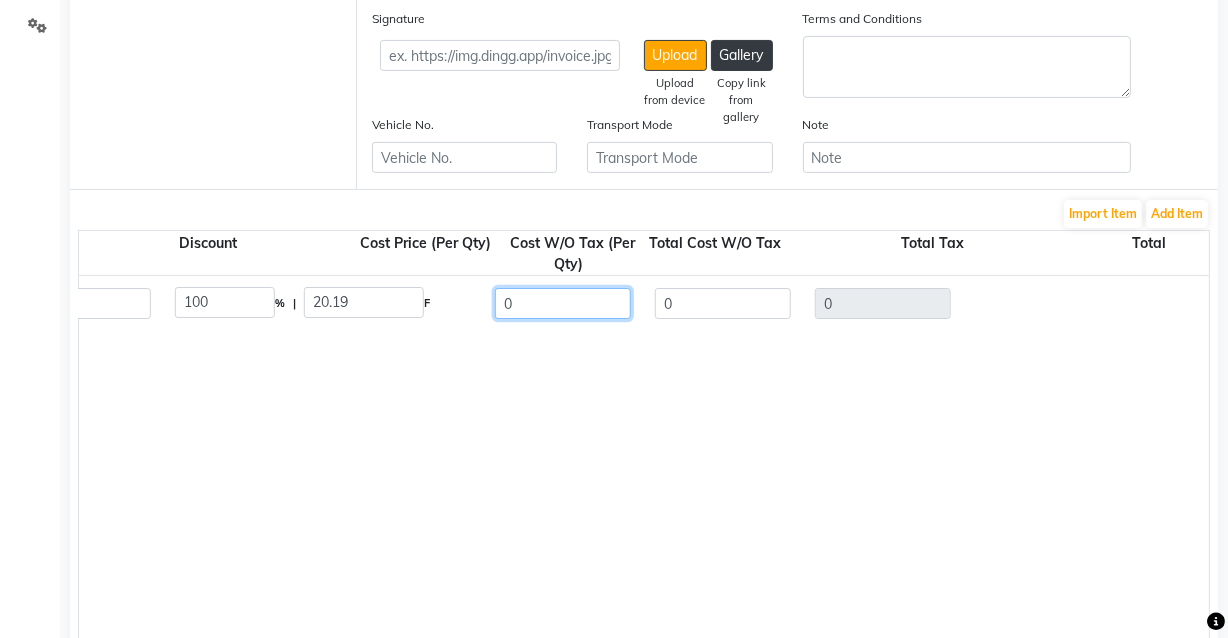 click on "0" 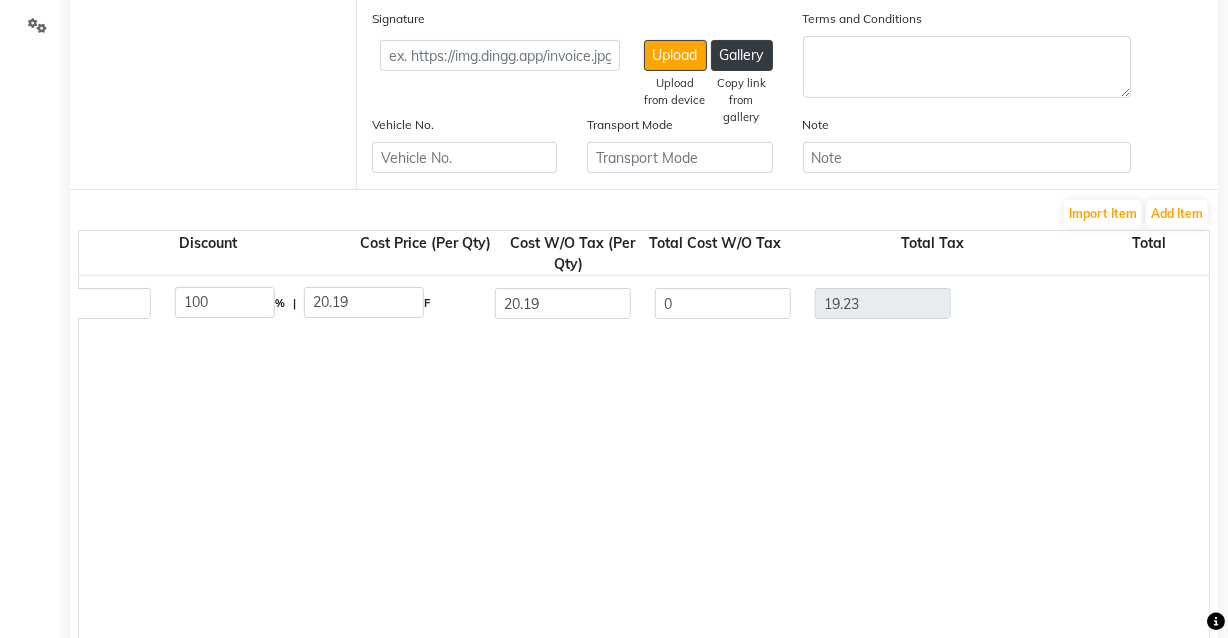 click on "Fresh Full Cream  1 PC  P10626  1 1 20.19 100 % | 20.19 F 20.19 0 19.23 None Vat  (5%)  0 19.23" 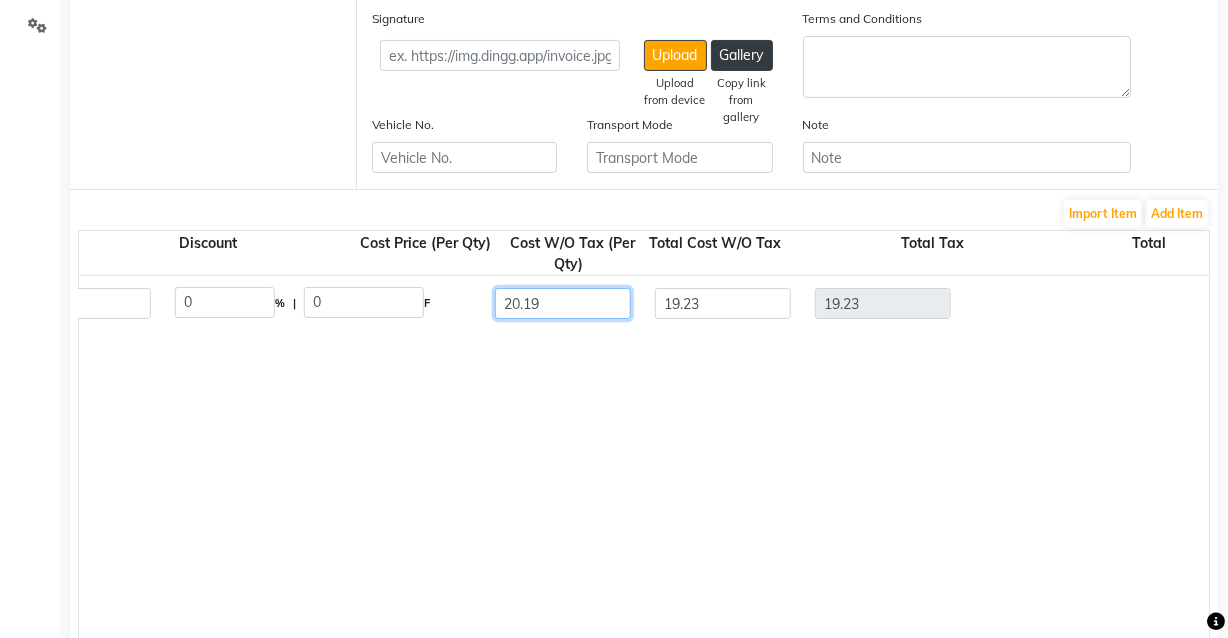 click on "20.19" 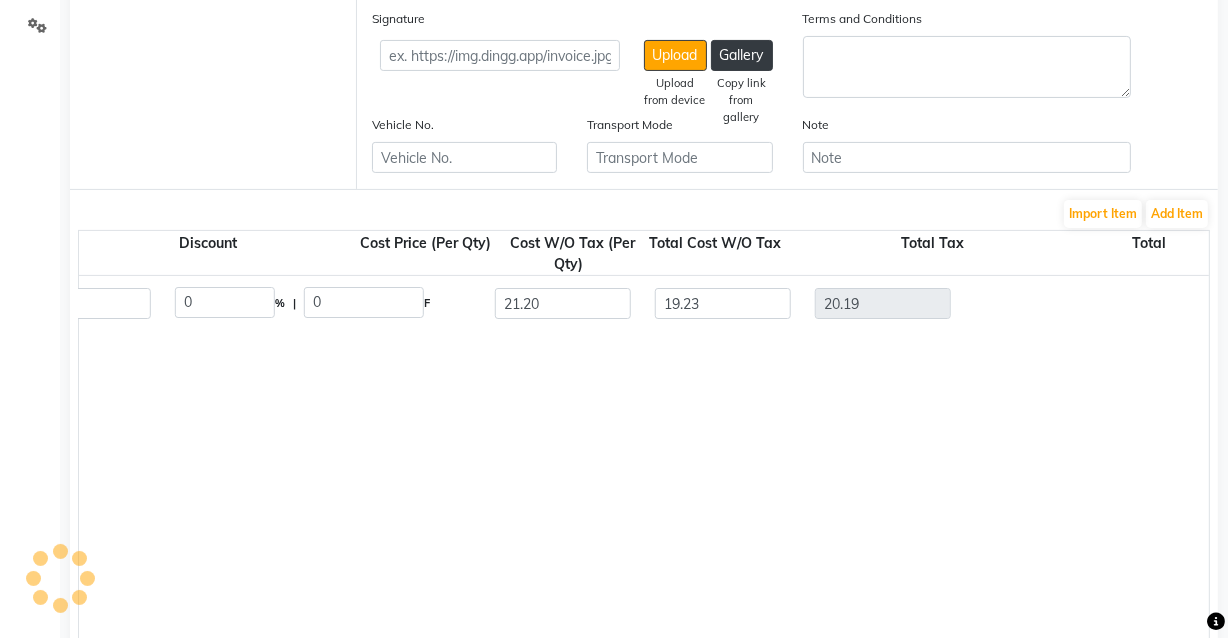 click on "Fresh Full Cream  1 PC  P10626  1 1 20.19 0 % | 0 F 21.20 19.23 20.19 None Vat  (5%)  0.96 21.15" 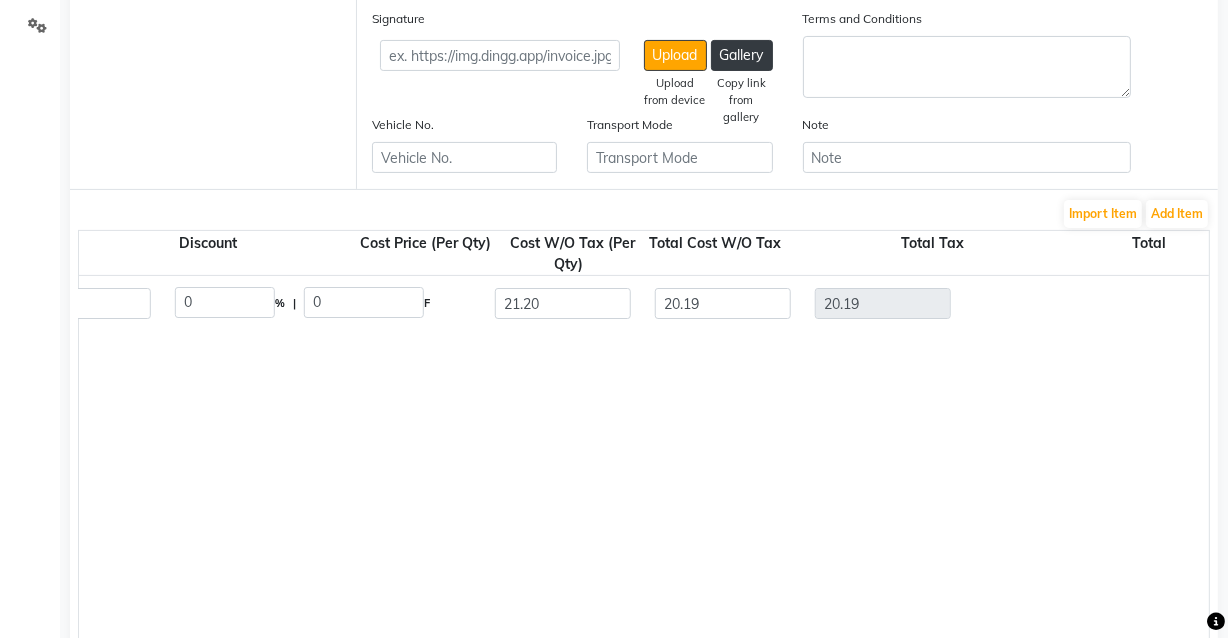 scroll, scrollTop: 16, scrollLeft: 1117, axis: both 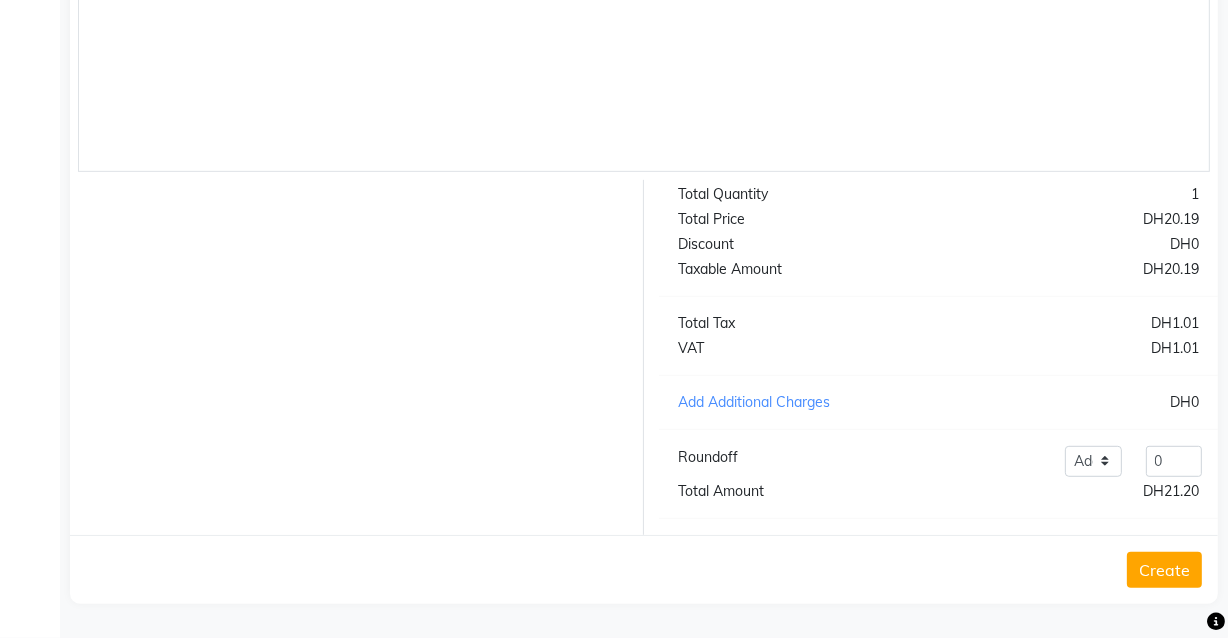 click on "Create" 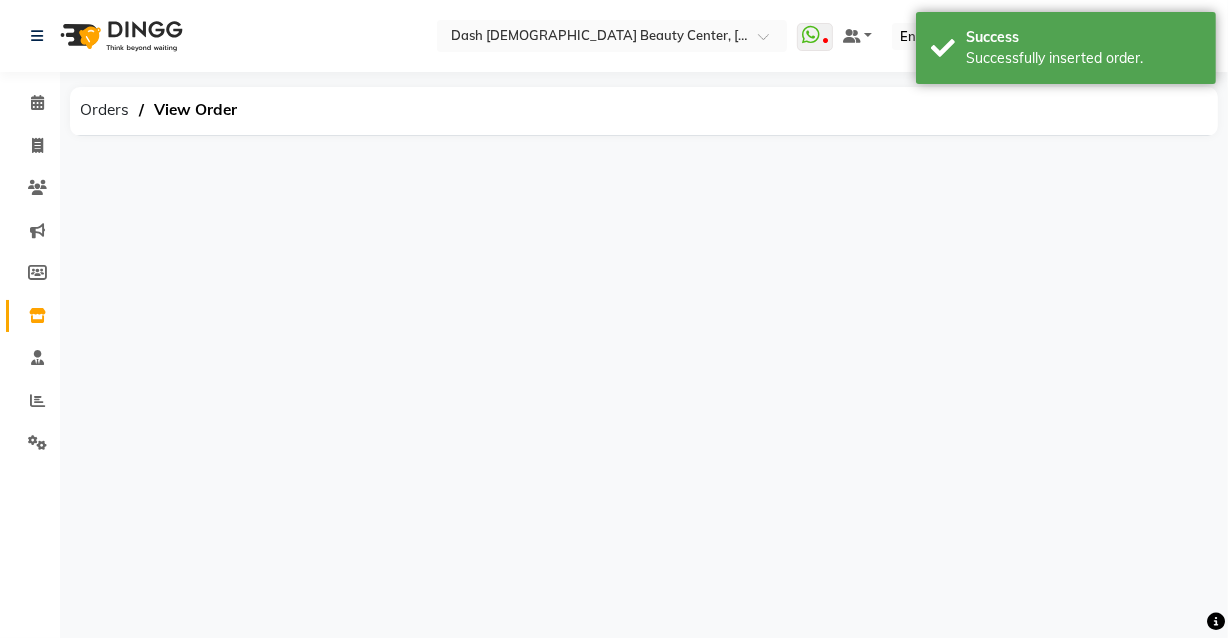 scroll, scrollTop: 0, scrollLeft: 0, axis: both 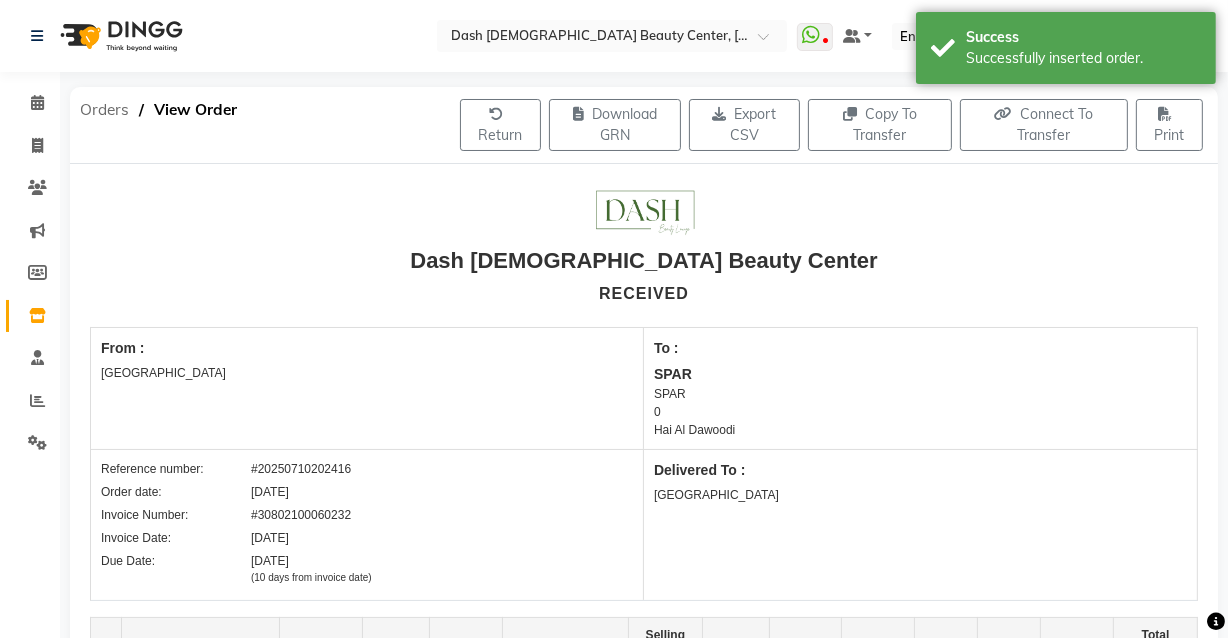click on "Orders" 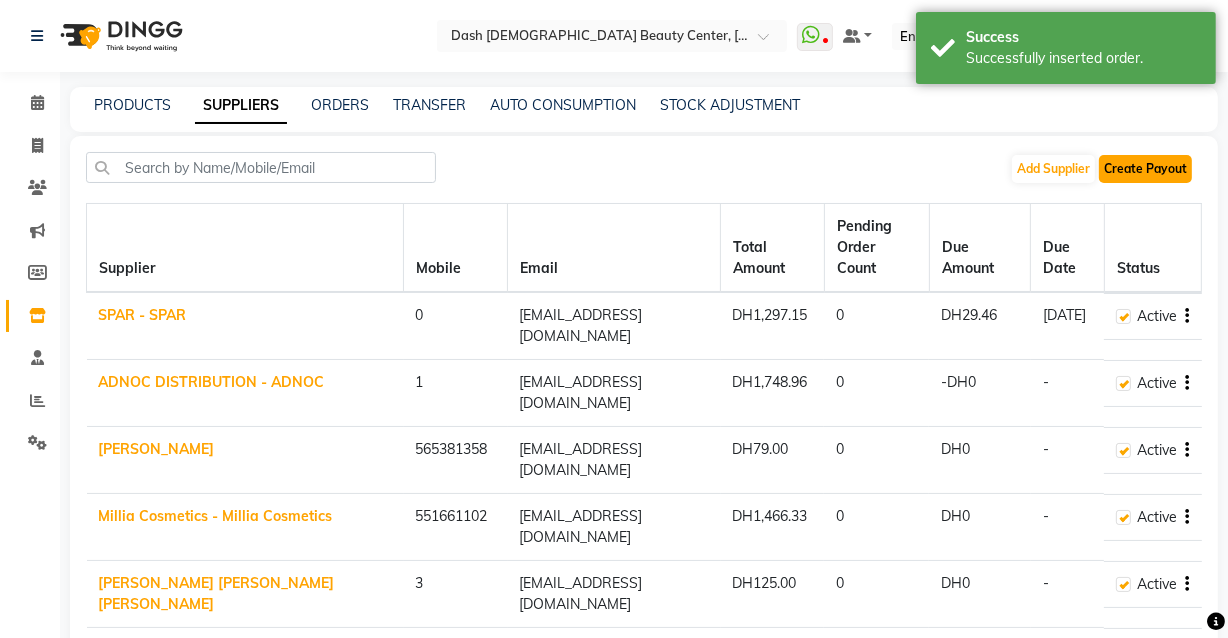 click on "Create Payout" 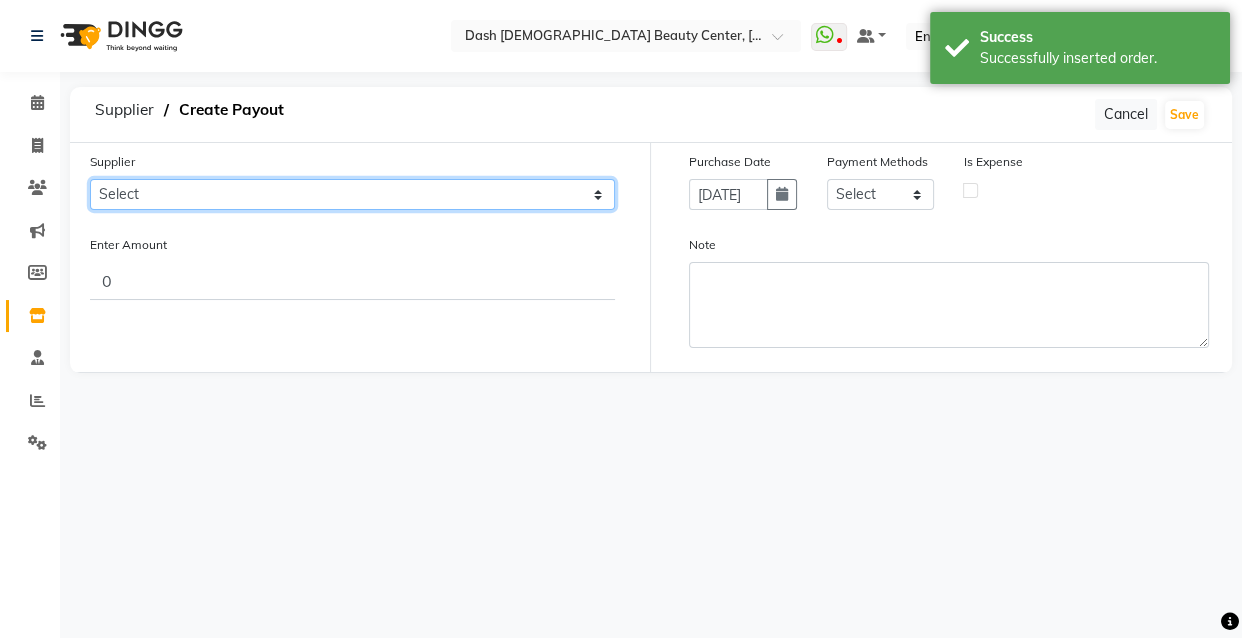 click on "Select SPAR - SPAR ADNOC DISTRIBUTION - ADNOC [PERSON_NAME] Millia Cosmetics - Millia Cosmetics [PERSON_NAME] [PERSON_NAME] [PERSON_NAME] [PERSON_NAME] - Argos Al Batul [PERSON_NAME] - [PERSON_NAME] Store Darbar Restaurant - Darbar Restaurant  The Beauty Shop - The Beauty Shop Alpha med General Trading - Alphamed [PERSON_NAME] Cosmetics Trading Al [PERSON_NAME] LLC - Al [PERSON_NAME] Stationery & Toys & Confectioneries LLC GAME PLANET - Game Planet [PERSON_NAME] Beauty Supplies Co. L.L.C. JIMI GIFT MARKET LLC - [PERSON_NAME] GIFT MARKET [PERSON_NAME] [PERSON_NAME]  - [PERSON_NAME] [PERSON_NAME] Savora Food Industry LLC PEARL LLC - Pearl Specialty Coffee Roastery [PERSON_NAME]  - [PERSON_NAME] General Trading Jumbo Electronics Company Ltd - Jumbo Store Landmark Retail Investment Co. LLC - Home Box LA MARQUISE - La Marquise International FAKHR AL SHAEB - Fakhr Al Shaeb Food stuff WADI AL NOOR - [GEOGRAPHIC_DATA] Modern Food Stuff LLC NATIONAL FLOWER LLC - National Flowers LLC - SPC Healthcare Trading Co. LLC - [GEOGRAPHIC_DATA]" 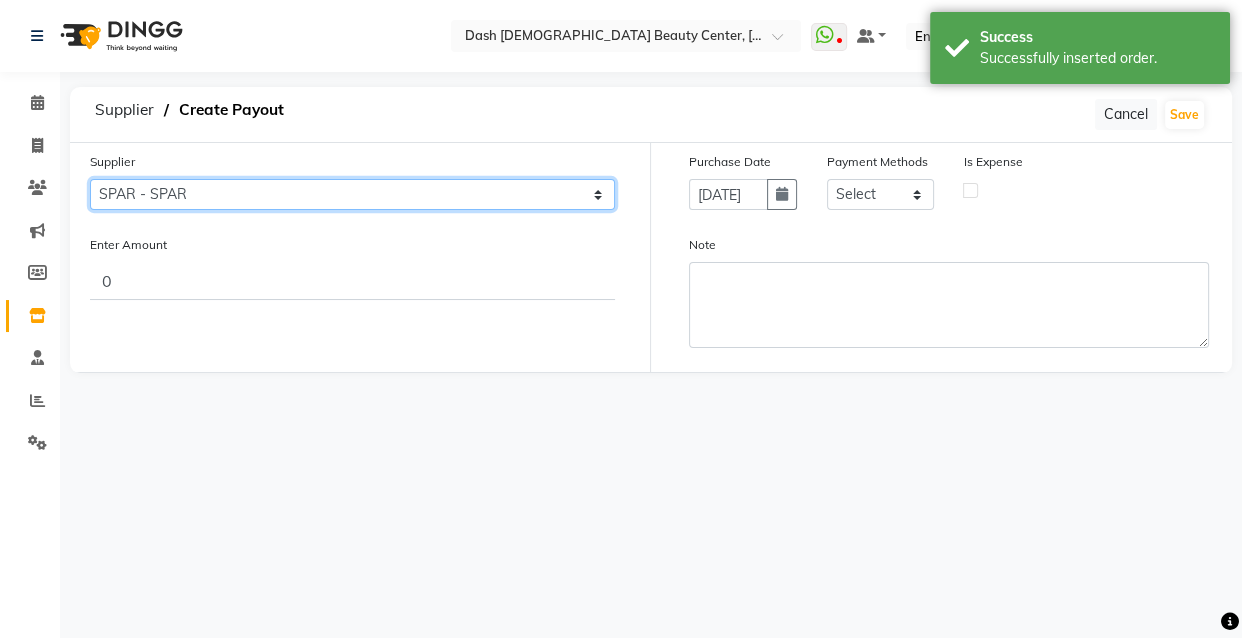 click on "Select SPAR - SPAR ADNOC DISTRIBUTION - ADNOC [PERSON_NAME] Millia Cosmetics - Millia Cosmetics [PERSON_NAME] [PERSON_NAME] [PERSON_NAME] [PERSON_NAME] - Argos Al Batul [PERSON_NAME] - [PERSON_NAME] Store Darbar Restaurant - Darbar Restaurant  The Beauty Shop - The Beauty Shop Alpha med General Trading - Alphamed [PERSON_NAME] Cosmetics Trading Al [PERSON_NAME] LLC - Al [PERSON_NAME] Stationery & Toys & Confectioneries LLC GAME PLANET - Game Planet [PERSON_NAME] Beauty Supplies Co. L.L.C. JIMI GIFT MARKET LLC - [PERSON_NAME] GIFT MARKET [PERSON_NAME] [PERSON_NAME]  - [PERSON_NAME] [PERSON_NAME] Savora Food Industry LLC PEARL LLC - Pearl Specialty Coffee Roastery [PERSON_NAME]  - [PERSON_NAME] General Trading Jumbo Electronics Company Ltd - Jumbo Store Landmark Retail Investment Co. LLC - Home Box LA MARQUISE - La Marquise International FAKHR AL SHAEB - Fakhr Al Shaeb Food stuff WADI AL NOOR - [GEOGRAPHIC_DATA] Modern Food Stuff LLC NATIONAL FLOWER LLC - National Flowers LLC - SPC Healthcare Trading Co. LLC - [GEOGRAPHIC_DATA]" 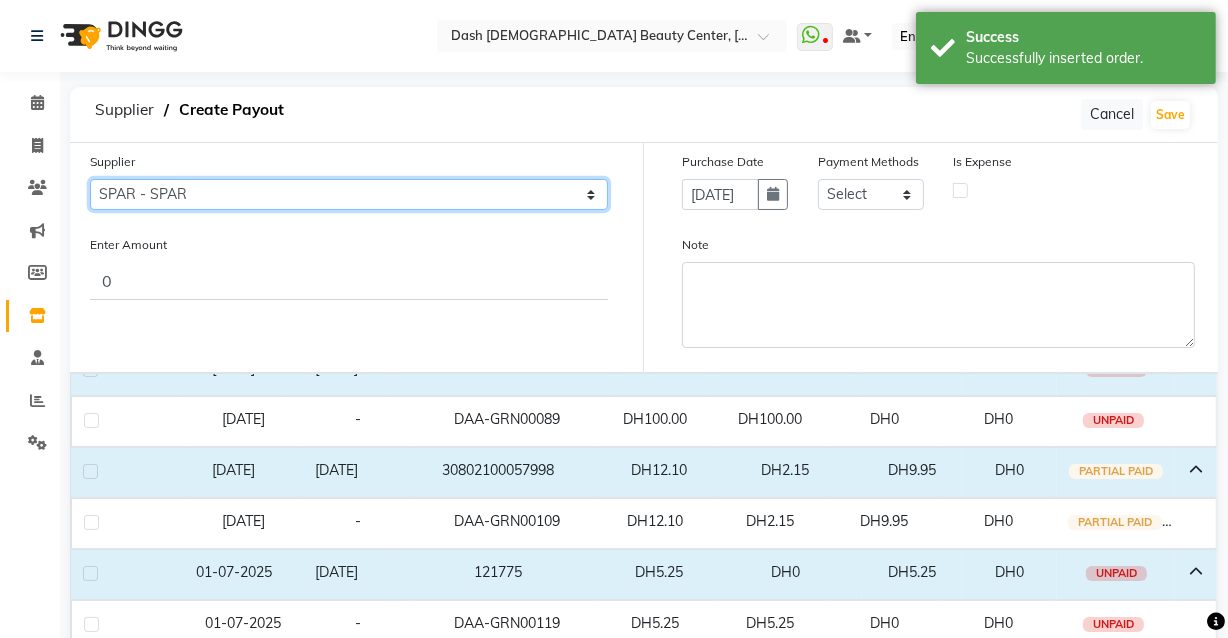 scroll, scrollTop: 92, scrollLeft: 0, axis: vertical 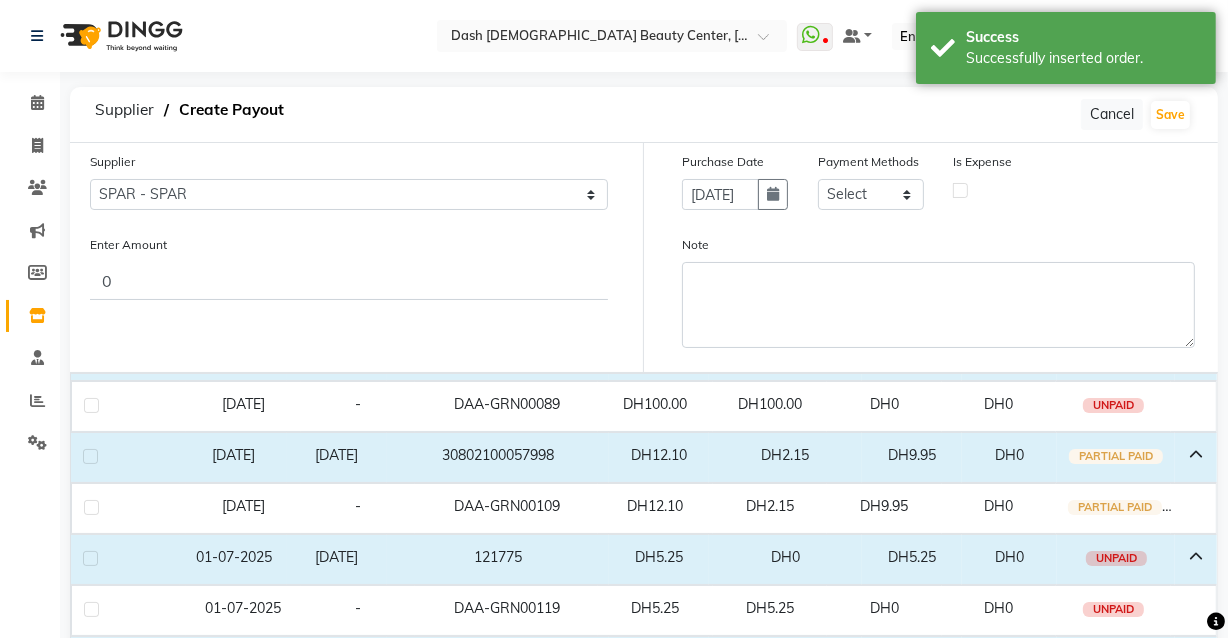 click at bounding box center [91, 405] 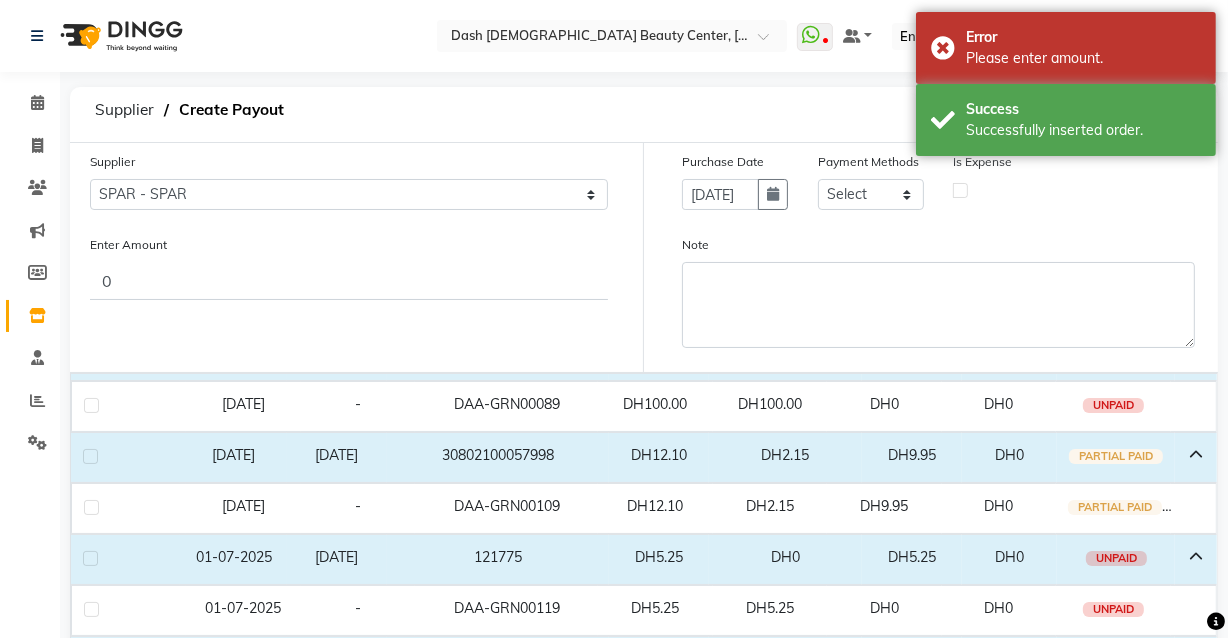 click at bounding box center [91, 405] 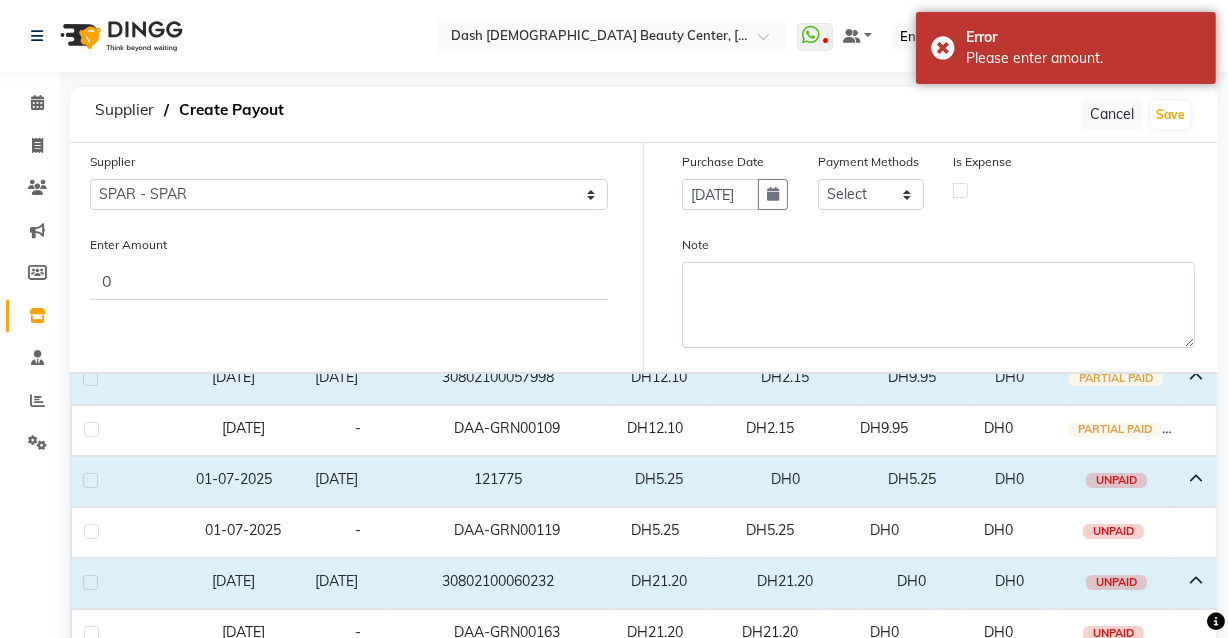 scroll, scrollTop: 184, scrollLeft: 0, axis: vertical 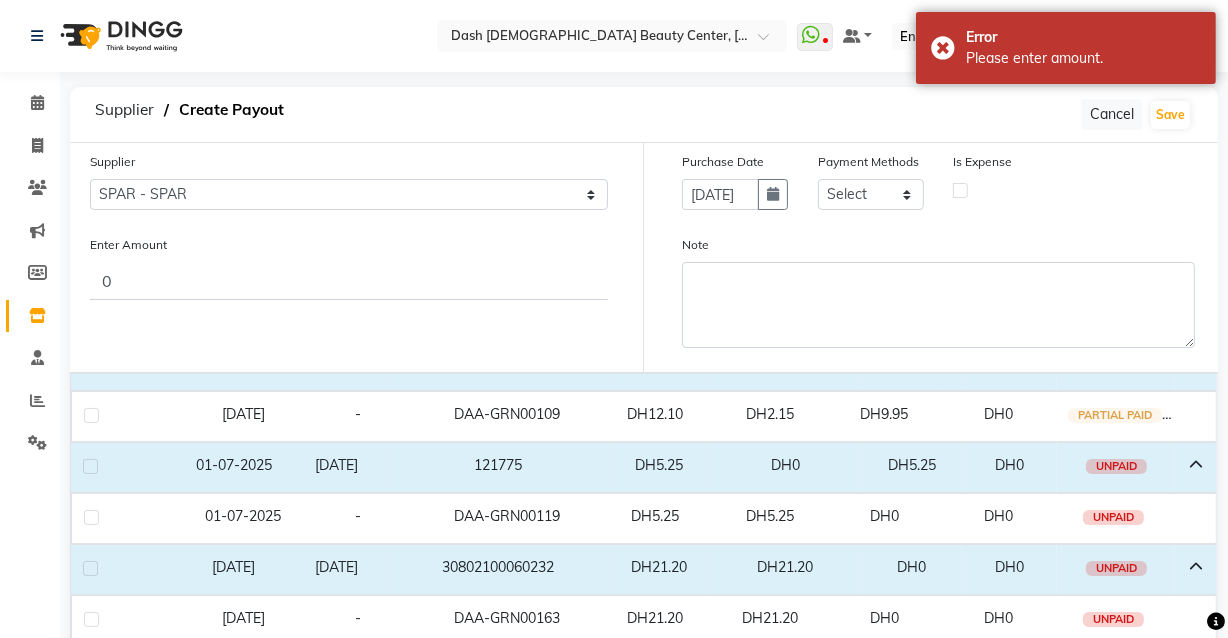 click 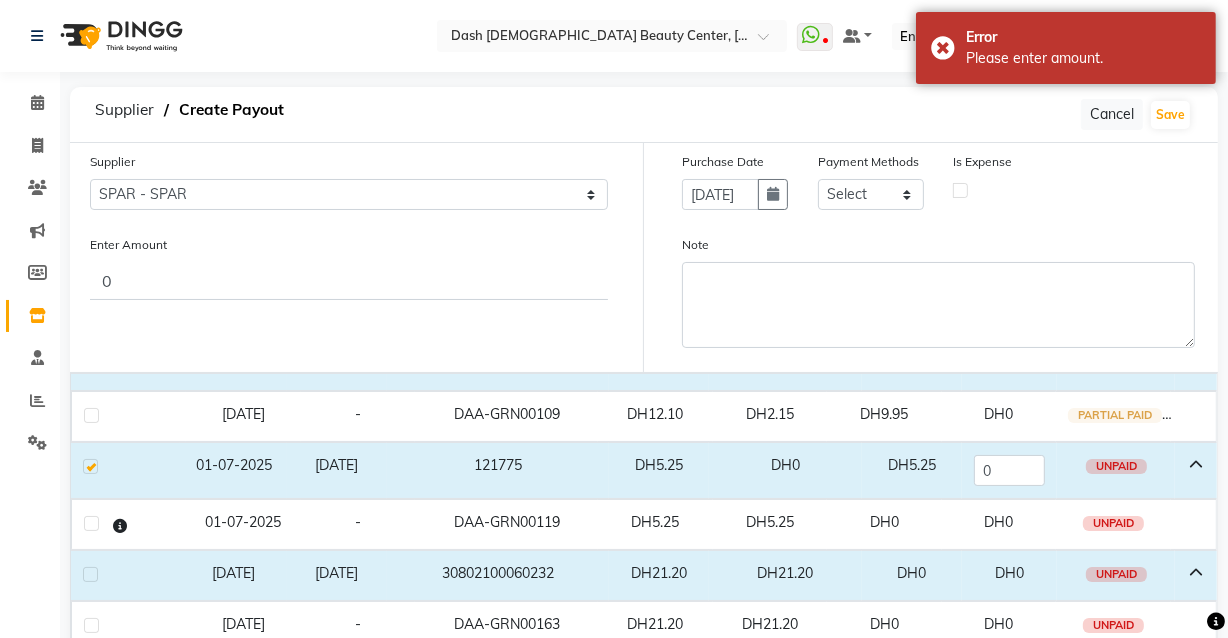 click at bounding box center (91, 523) 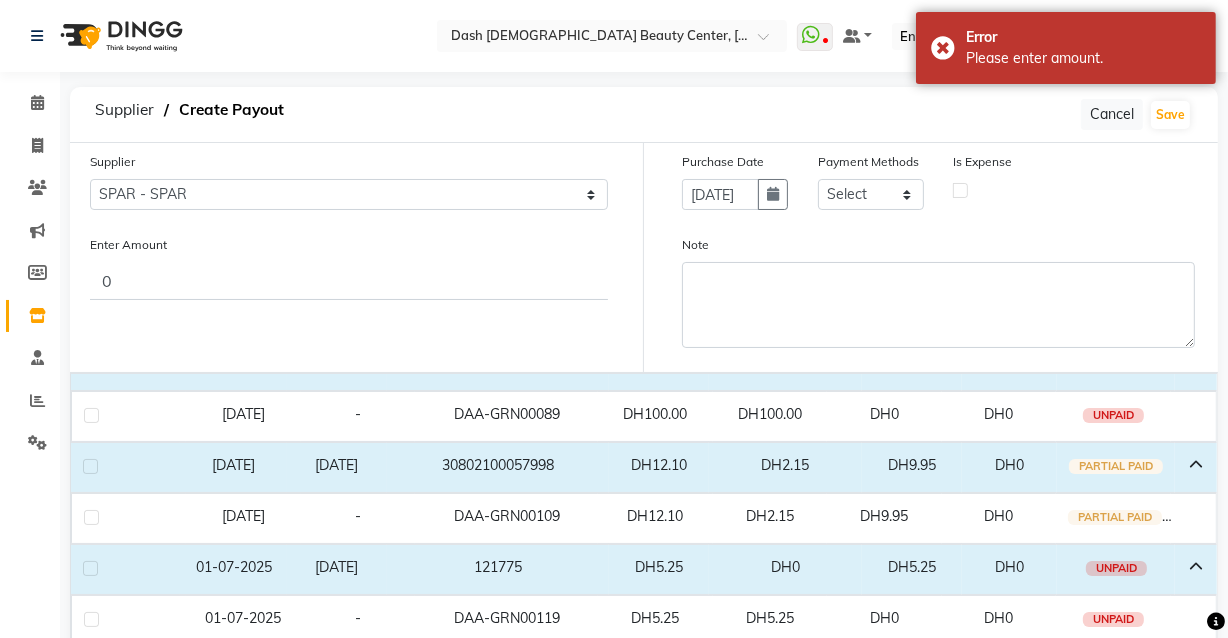 scroll, scrollTop: 0, scrollLeft: 0, axis: both 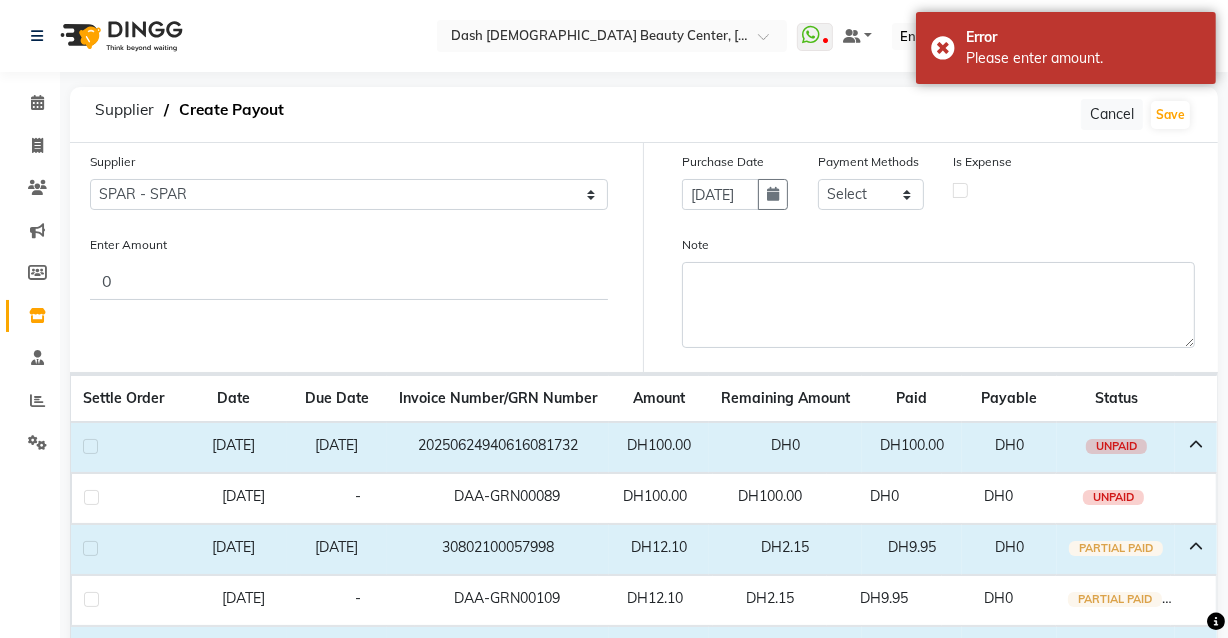 click at bounding box center (91, 497) 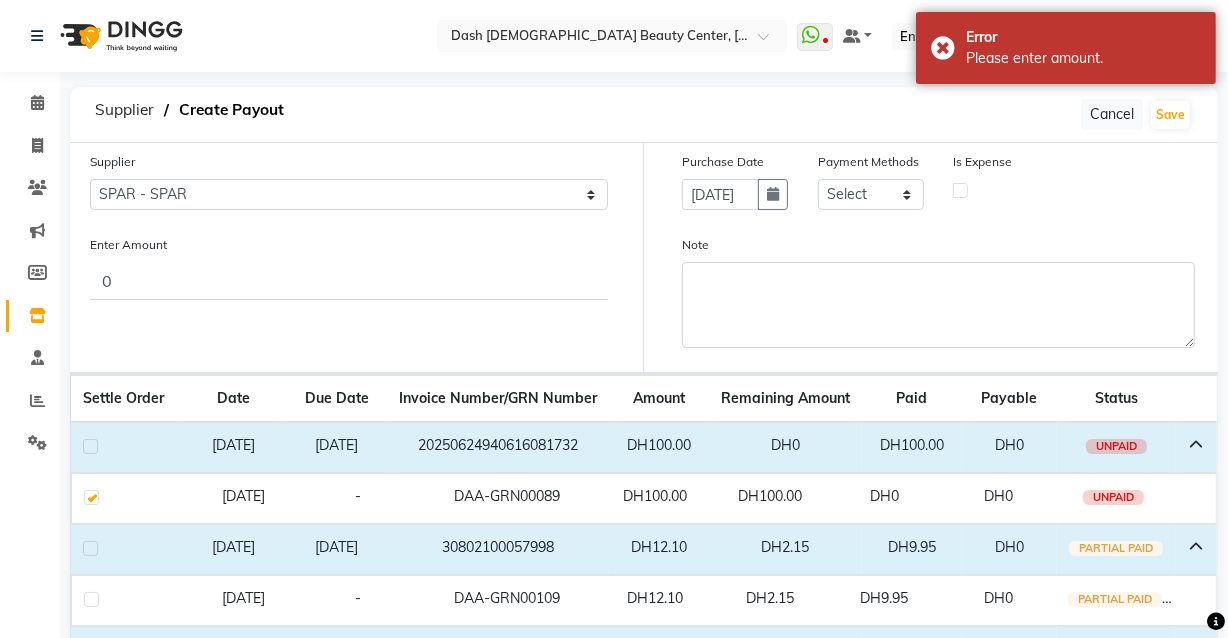 click 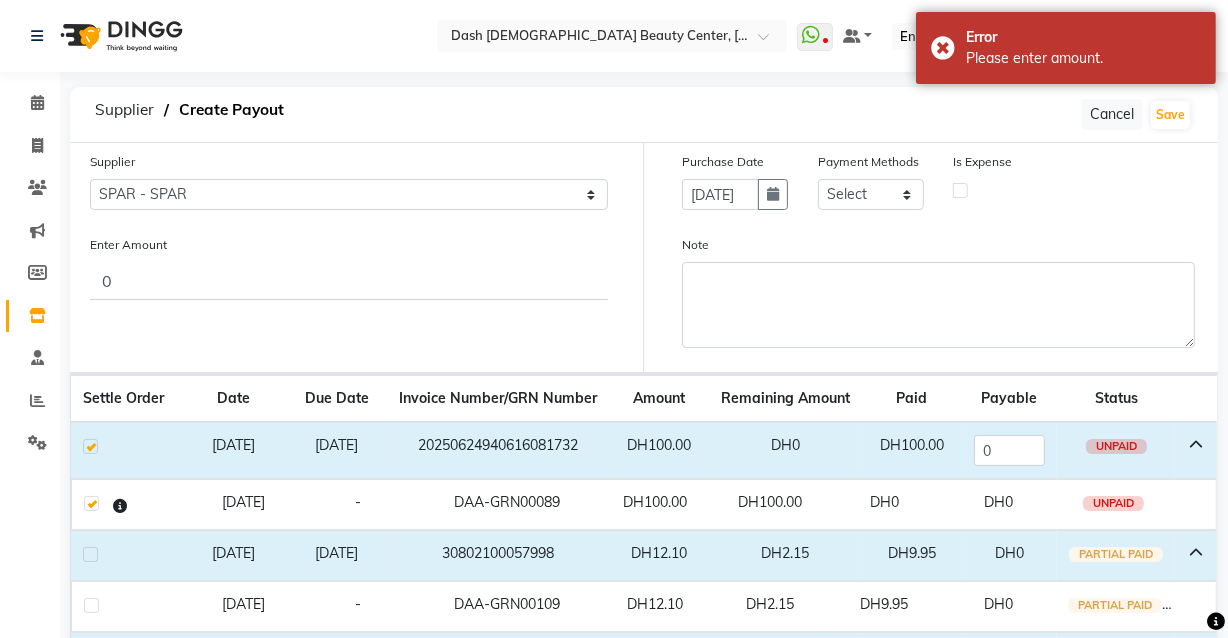 click at bounding box center [105, 506] 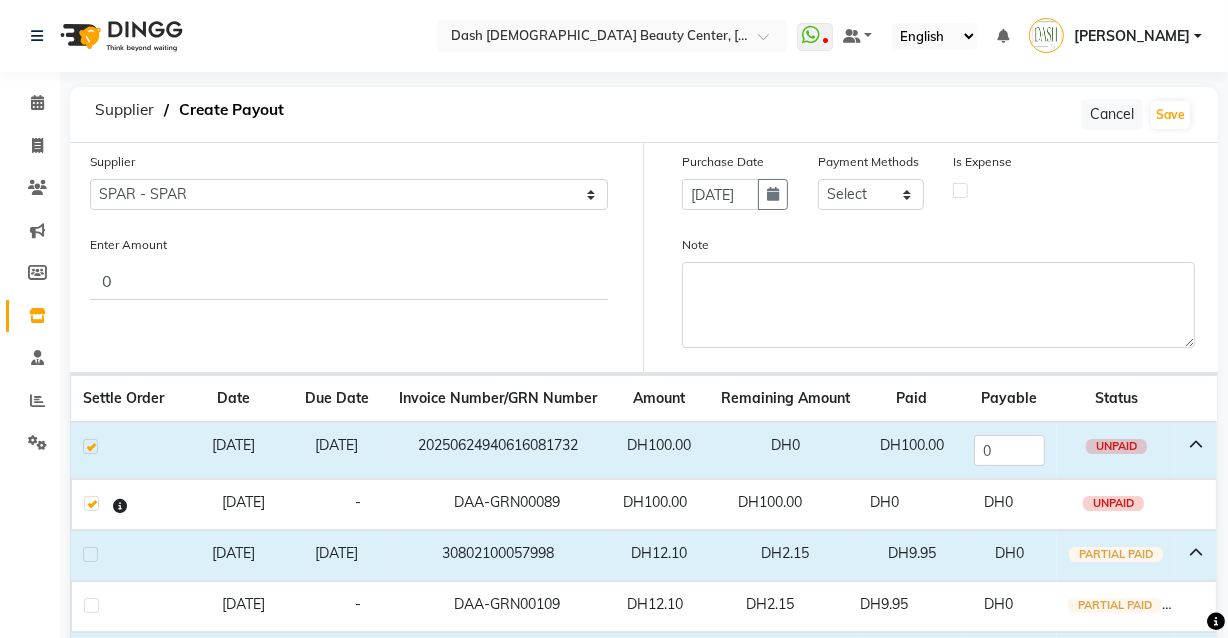 click 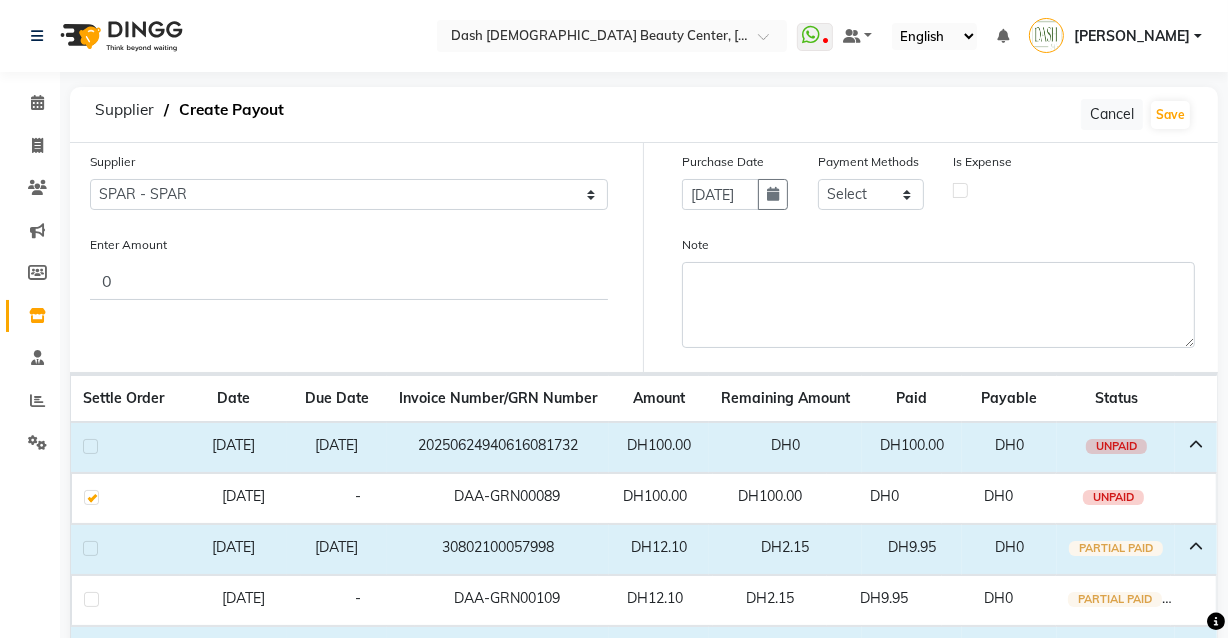 click at bounding box center (91, 497) 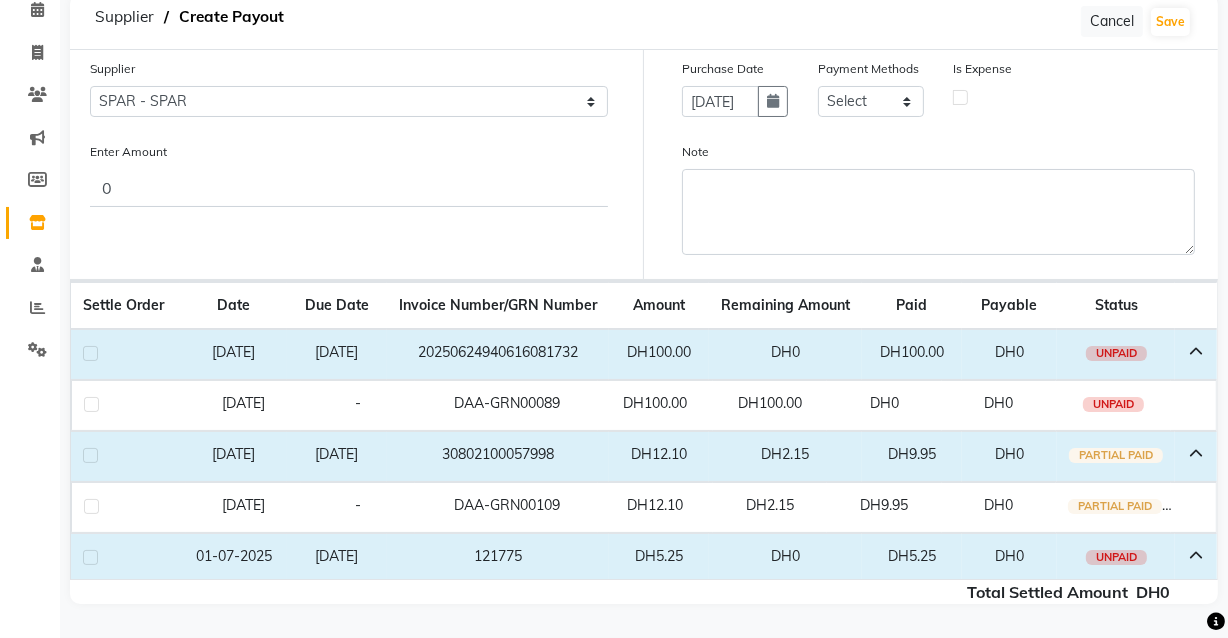 scroll, scrollTop: 0, scrollLeft: 0, axis: both 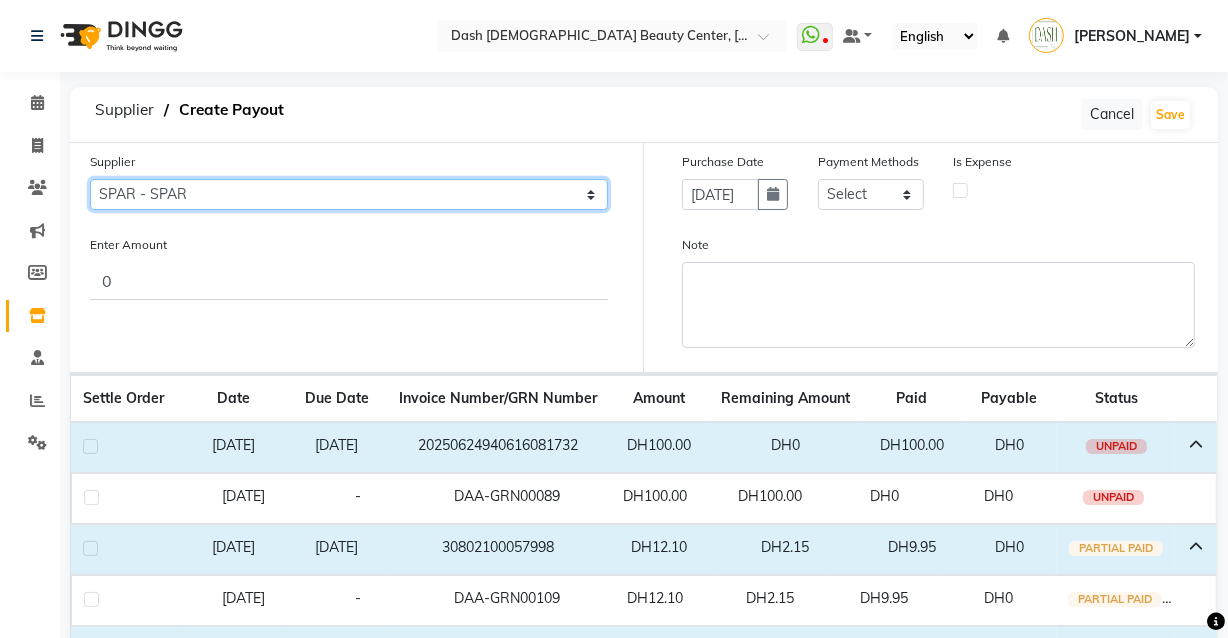 click on "Select SPAR - SPAR ADNOC DISTRIBUTION - ADNOC [PERSON_NAME] Millia Cosmetics - Millia Cosmetics [PERSON_NAME] [PERSON_NAME] [PERSON_NAME] [PERSON_NAME] - Argos Al Batul [PERSON_NAME] - [PERSON_NAME] Store Darbar Restaurant - Darbar Restaurant  The Beauty Shop - The Beauty Shop Alpha med General Trading - Alphamed [PERSON_NAME] Cosmetics Trading Al [PERSON_NAME] LLC - Al [PERSON_NAME] Stationery & Toys & Confectioneries LLC GAME PLANET - Game Planet [PERSON_NAME] Beauty Supplies Co. L.L.C. JIMI GIFT MARKET LLC - [PERSON_NAME] GIFT MARKET [PERSON_NAME] [PERSON_NAME]  - [PERSON_NAME] [PERSON_NAME] Savora Food Industry LLC PEARL LLC - Pearl Specialty Coffee Roastery [PERSON_NAME]  - [PERSON_NAME] General Trading Jumbo Electronics Company Ltd - Jumbo Store Landmark Retail Investment Co. LLC - Home Box LA MARQUISE - La Marquise International FAKHR AL SHAEB - Fakhr Al Shaeb Food stuff WADI AL NOOR - [GEOGRAPHIC_DATA] Modern Food Stuff LLC NATIONAL FLOWER LLC - National Flowers LLC - SPC Healthcare Trading Co. LLC - [GEOGRAPHIC_DATA]" 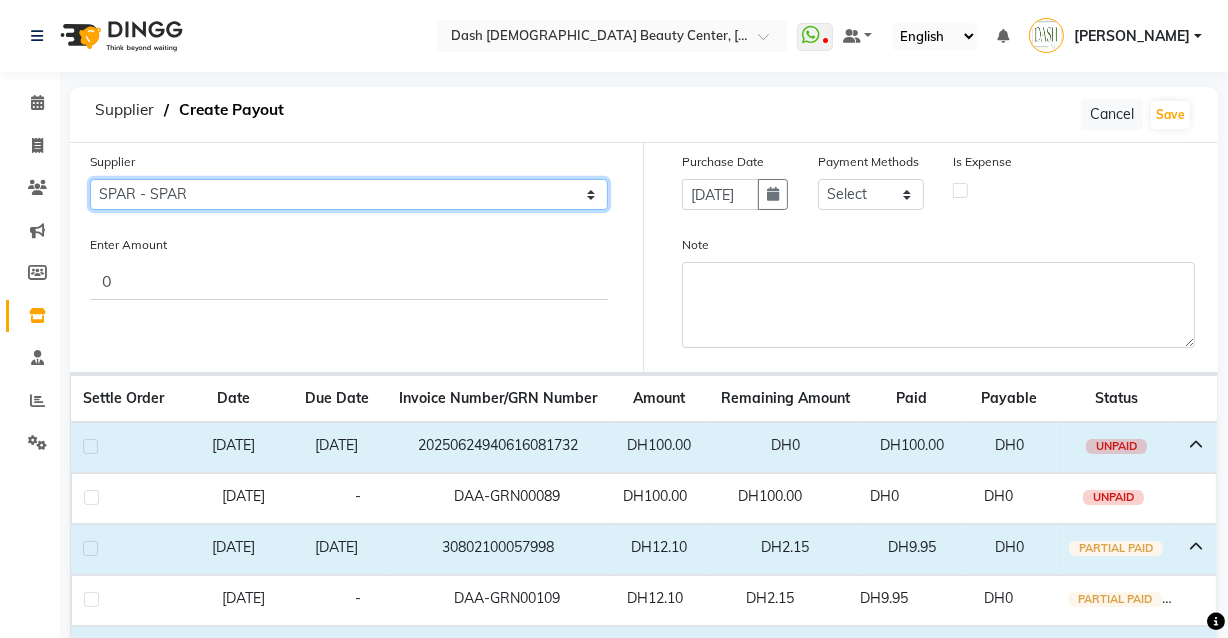 click on "Select SPAR - SPAR ADNOC DISTRIBUTION - ADNOC [PERSON_NAME] Millia Cosmetics - Millia Cosmetics [PERSON_NAME] [PERSON_NAME] [PERSON_NAME] [PERSON_NAME] - Argos Al Batul [PERSON_NAME] - [PERSON_NAME] Store Darbar Restaurant - Darbar Restaurant  The Beauty Shop - The Beauty Shop Alpha med General Trading - Alphamed [PERSON_NAME] Cosmetics Trading Al [PERSON_NAME] LLC - Al [PERSON_NAME] Stationery & Toys & Confectioneries LLC GAME PLANET - Game Planet [PERSON_NAME] Beauty Supplies Co. L.L.C. JIMI GIFT MARKET LLC - [PERSON_NAME] GIFT MARKET [PERSON_NAME] [PERSON_NAME]  - [PERSON_NAME] [PERSON_NAME] Savora Food Industry LLC PEARL LLC - Pearl Specialty Coffee Roastery [PERSON_NAME]  - [PERSON_NAME] General Trading Jumbo Electronics Company Ltd - Jumbo Store Landmark Retail Investment Co. LLC - Home Box LA MARQUISE - La Marquise International FAKHR AL SHAEB - Fakhr Al Shaeb Food stuff WADI AL NOOR - [GEOGRAPHIC_DATA] Modern Food Stuff LLC NATIONAL FLOWER LLC - National Flowers LLC - SPC Healthcare Trading Co. LLC - [GEOGRAPHIC_DATA]" 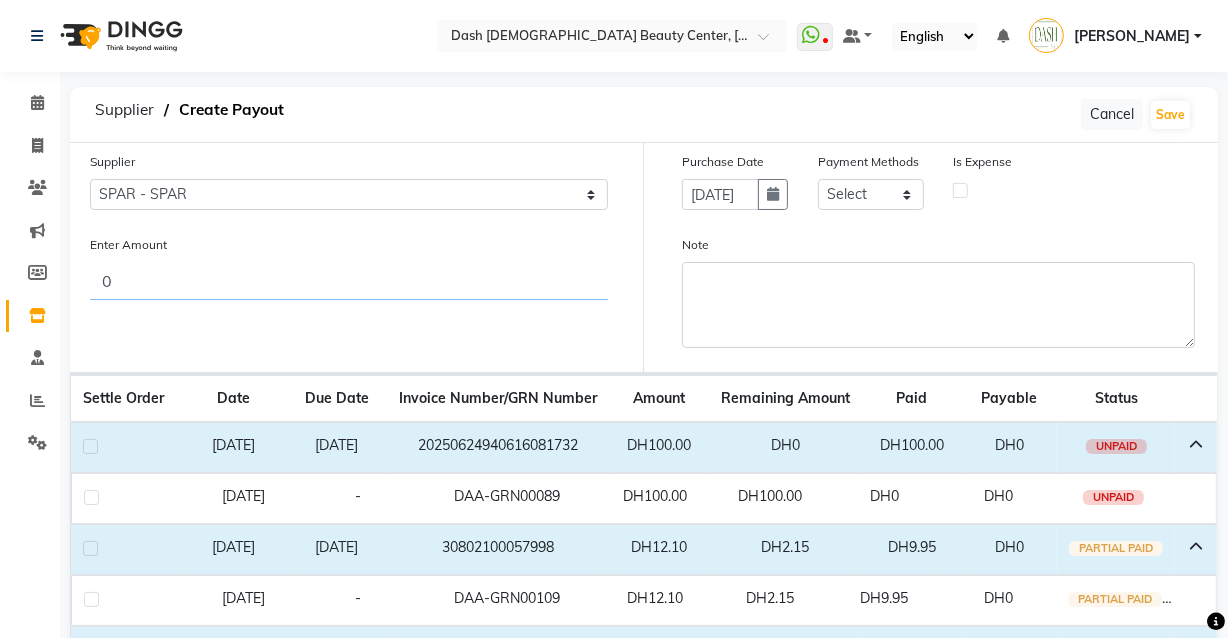 click on "0" at bounding box center [349, 281] 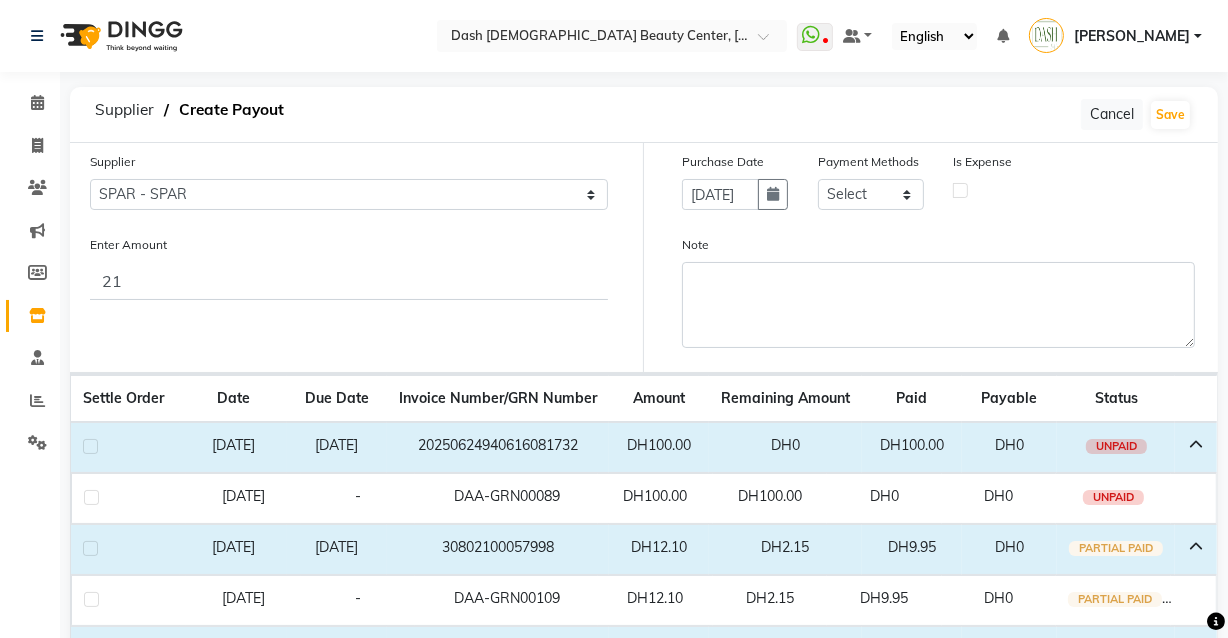 click on "Supplier Select SPAR - SPAR ADNOC DISTRIBUTION - ADNOC [PERSON_NAME] Millia Cosmetics - Millia Cosmetics [PERSON_NAME] [PERSON_NAME] [PERSON_NAME] [PERSON_NAME] - Argos Al Batul [PERSON_NAME] - [PERSON_NAME] Store Darbar Restaurant - Darbar Restaurant  The Beauty Shop - The Beauty Shop Alpha med General Trading - Alphamed [PERSON_NAME] Cosmetics Trading Al [PERSON_NAME] LLC - Al [PERSON_NAME] Stationery & Toys & Confectioneries LLC GAME PLANET - Game Planet [PERSON_NAME] Beauty Supplies Co. L.L.C. JIMI GIFT MARKET LLC - [PERSON_NAME] GIFT MARKET [PERSON_NAME] [PERSON_NAME]  - [PERSON_NAME] [PERSON_NAME] Savora Food Industry LLC PEARL LLC - Pearl Specialty Coffee Roastery [PERSON_NAME]  - [PERSON_NAME] General Trading Jumbo Electronics Company Ltd - Jumbo Store Landmark Retail Investment Co. LLC - Home Box LA MARQUISE - La Marquise International FAKHR AL SHAEB - Fakhr Al Shaeb Food stuff WADI AL NOOR - [GEOGRAPHIC_DATA] Modern Food Stuff LLC NATIONAL FLOWER LLC - National Flowers LLC - SPC Healthcare Trading Co. LLC - [GEOGRAPHIC_DATA]" 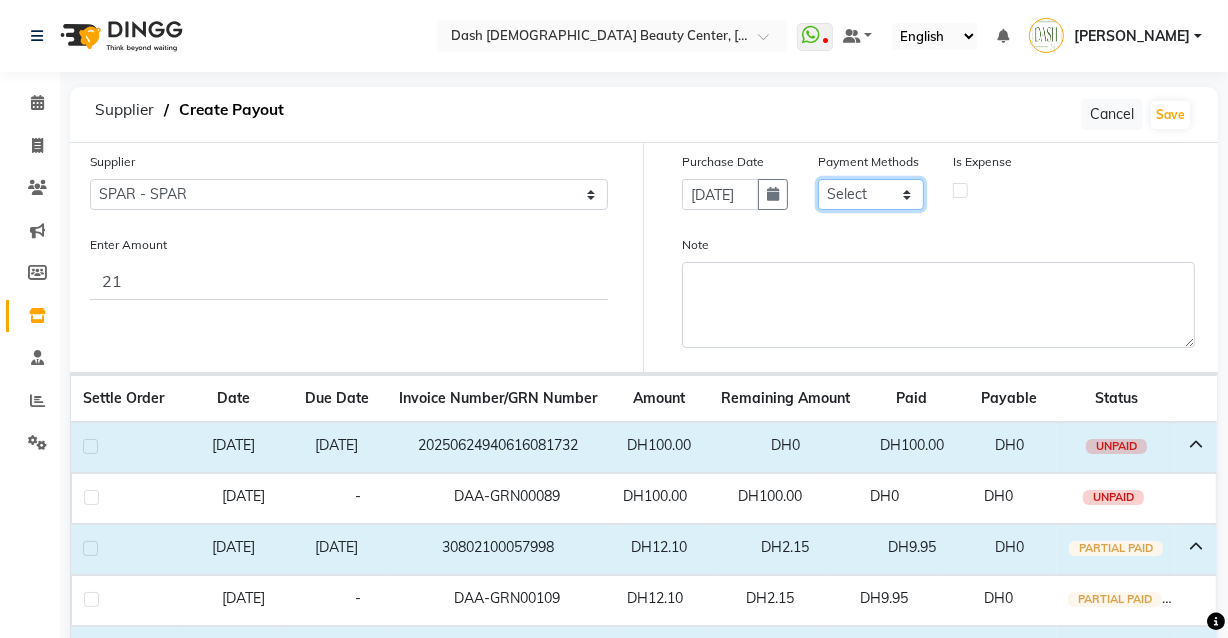 click on "Select CASH CARD ONLINE On Account Wallet Package Prepaid" 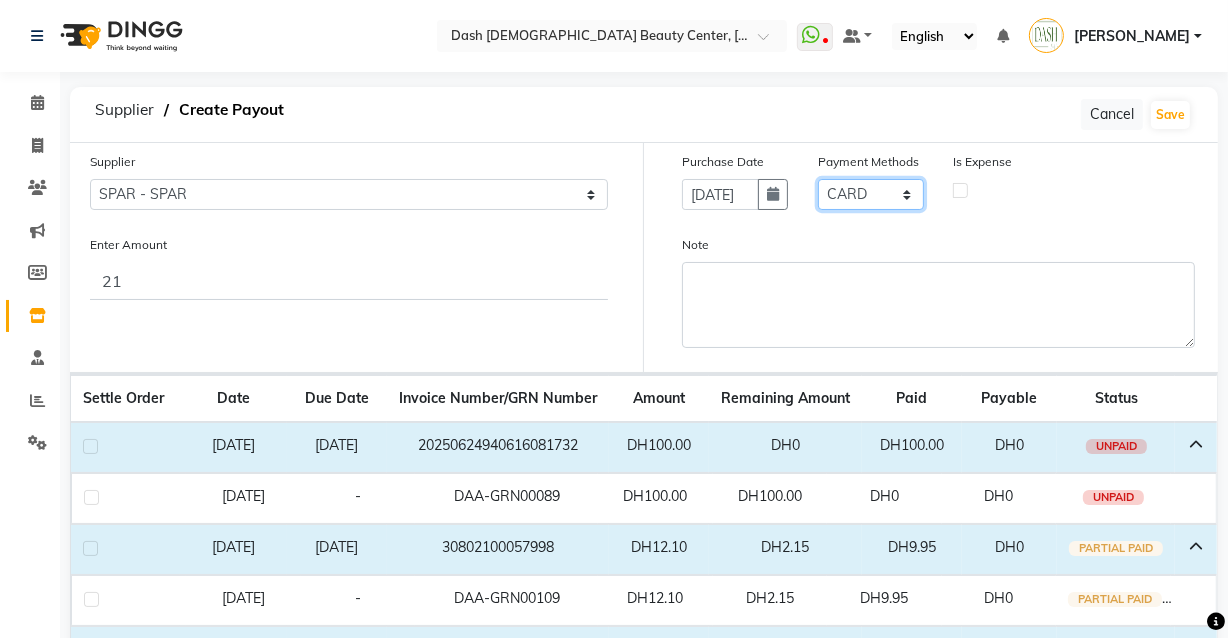 click on "Select CASH CARD ONLINE On Account Wallet Package Prepaid" 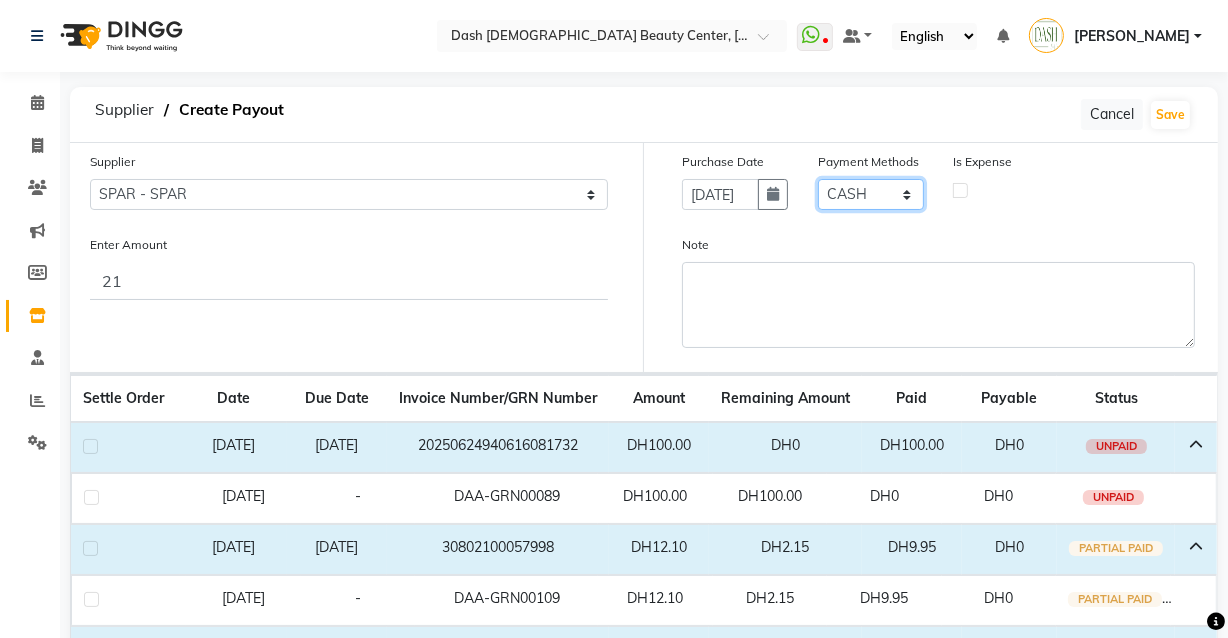 click on "Select CASH CARD ONLINE On Account Wallet Package Prepaid" 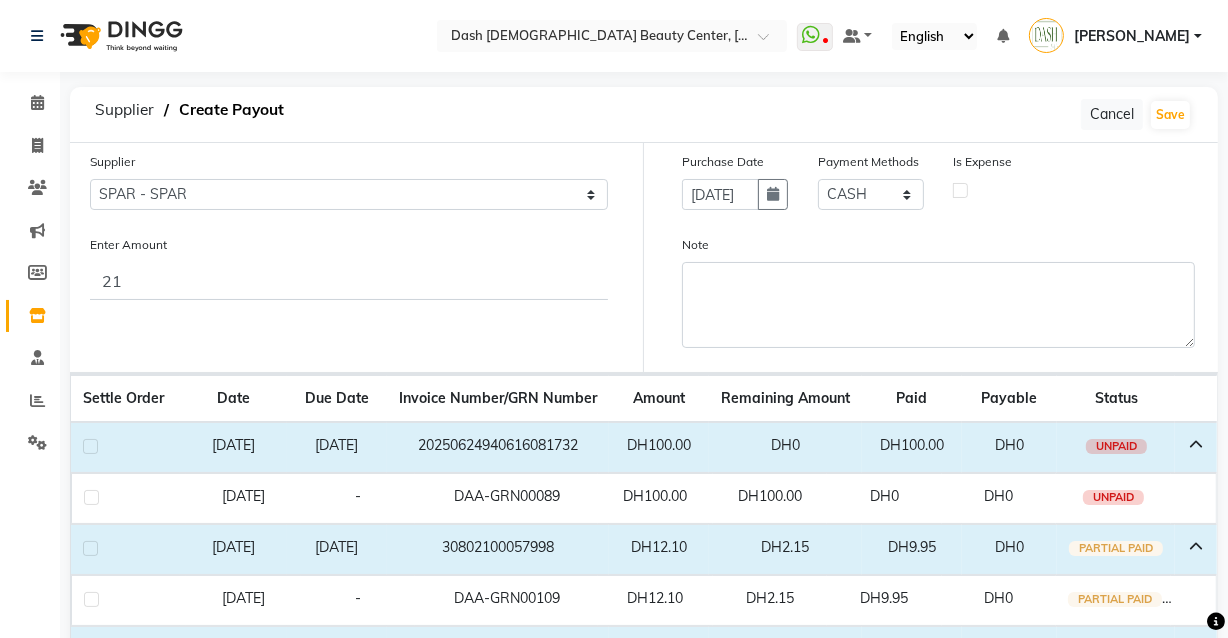 click 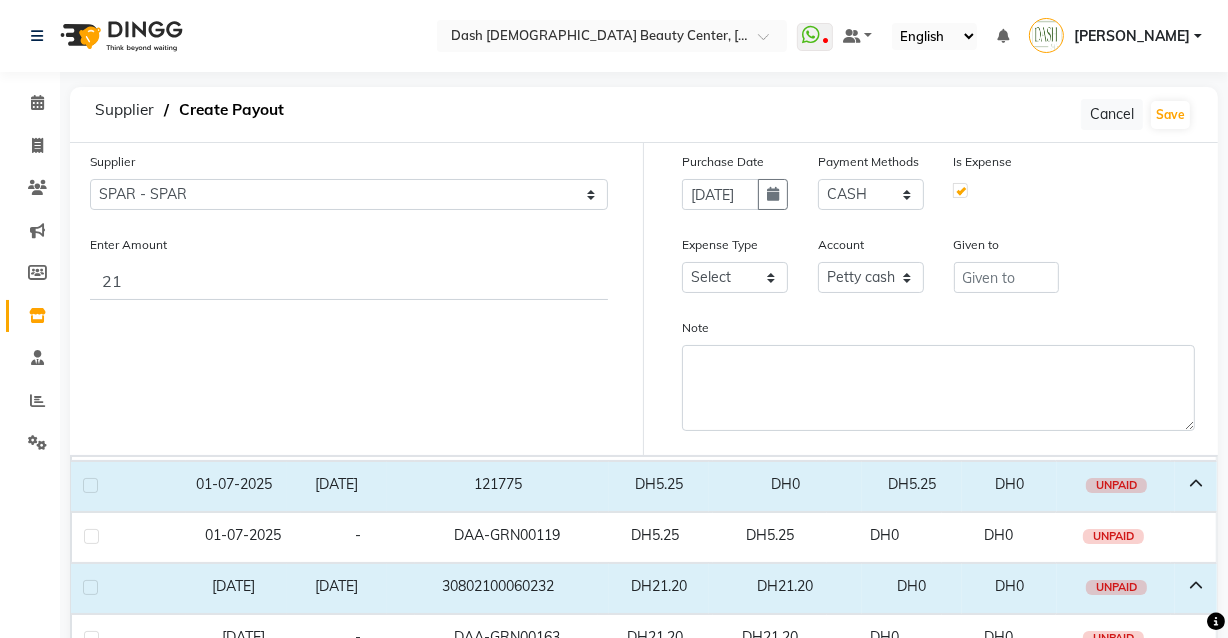 scroll, scrollTop: 259, scrollLeft: 0, axis: vertical 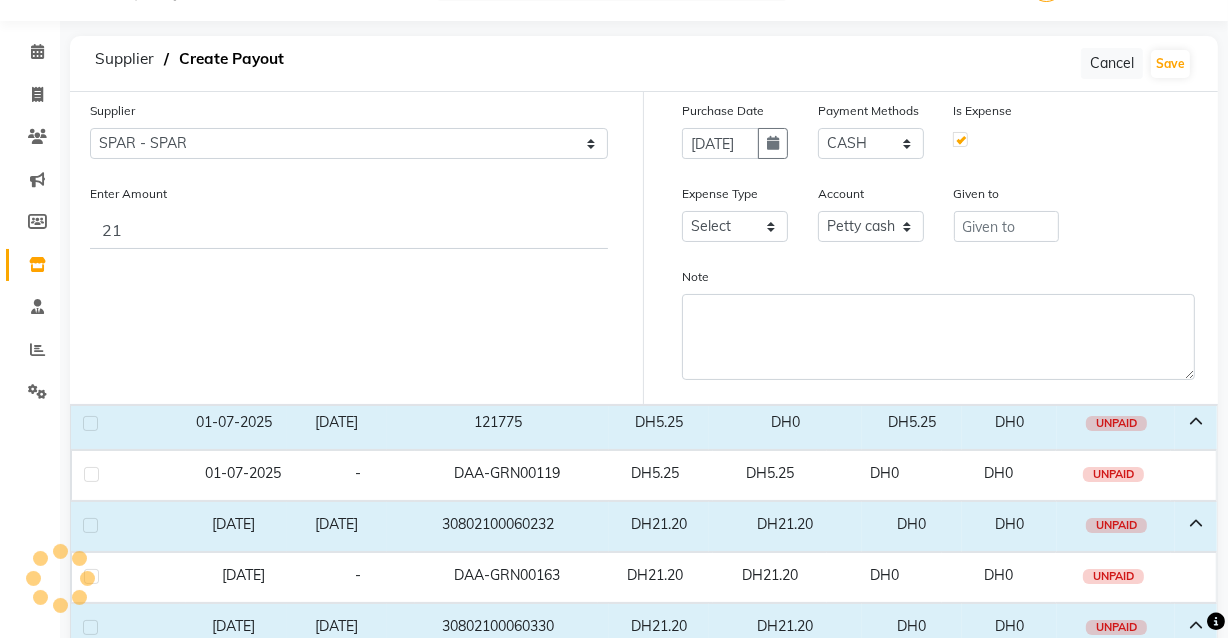 click 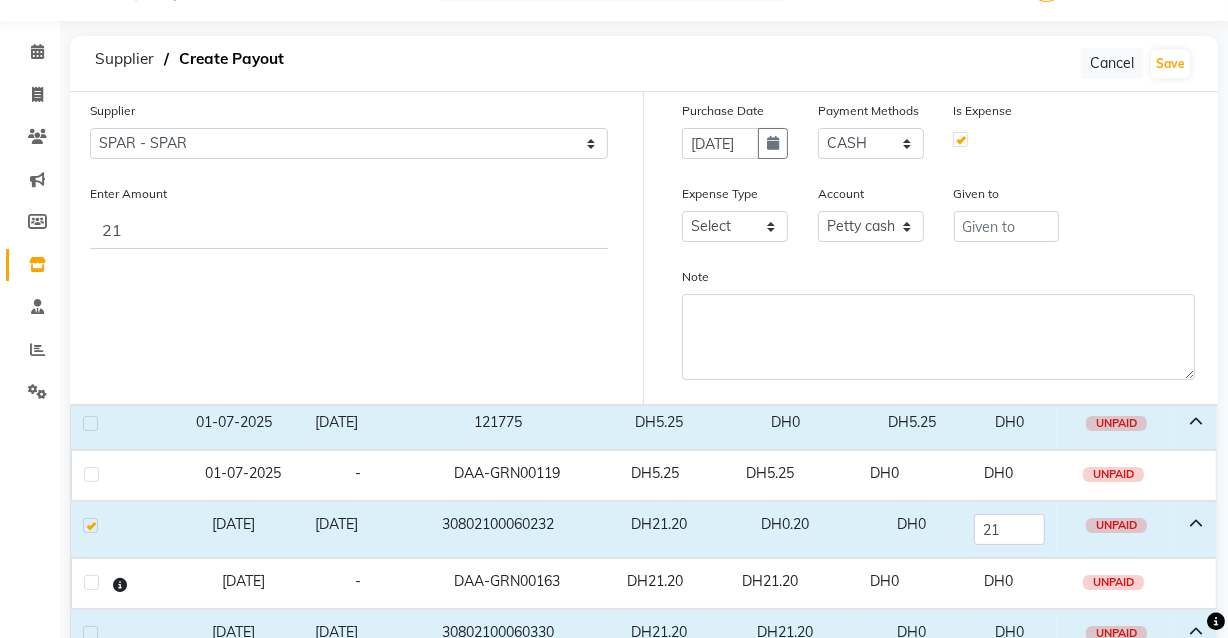 scroll, scrollTop: 265, scrollLeft: 0, axis: vertical 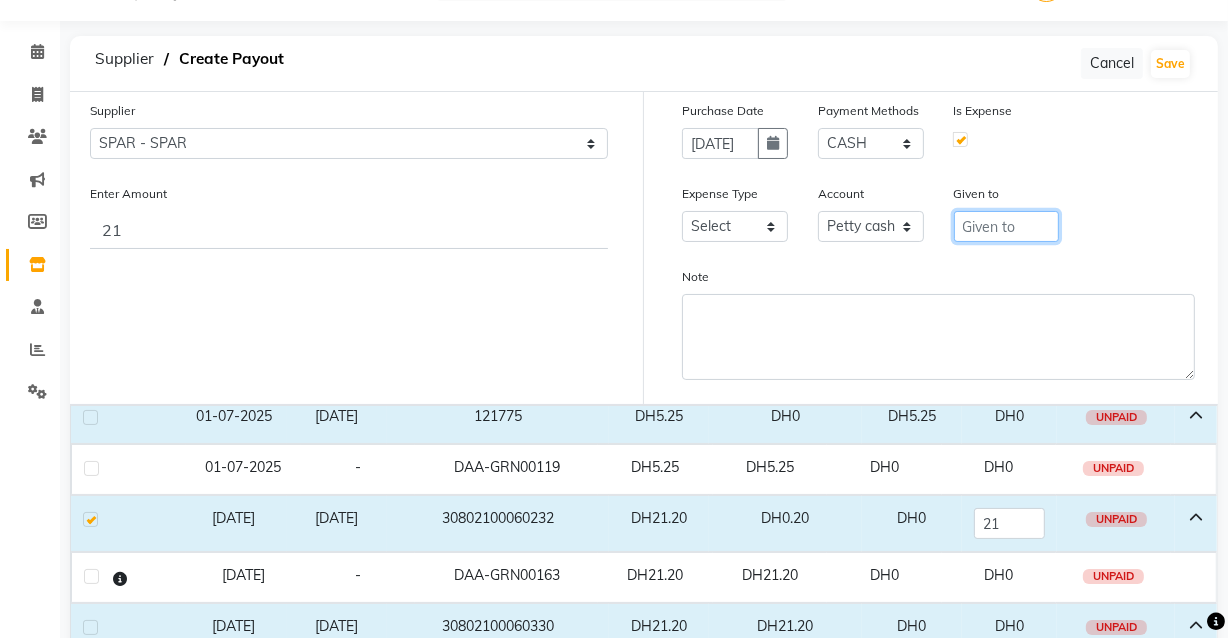 click at bounding box center (1007, 226) 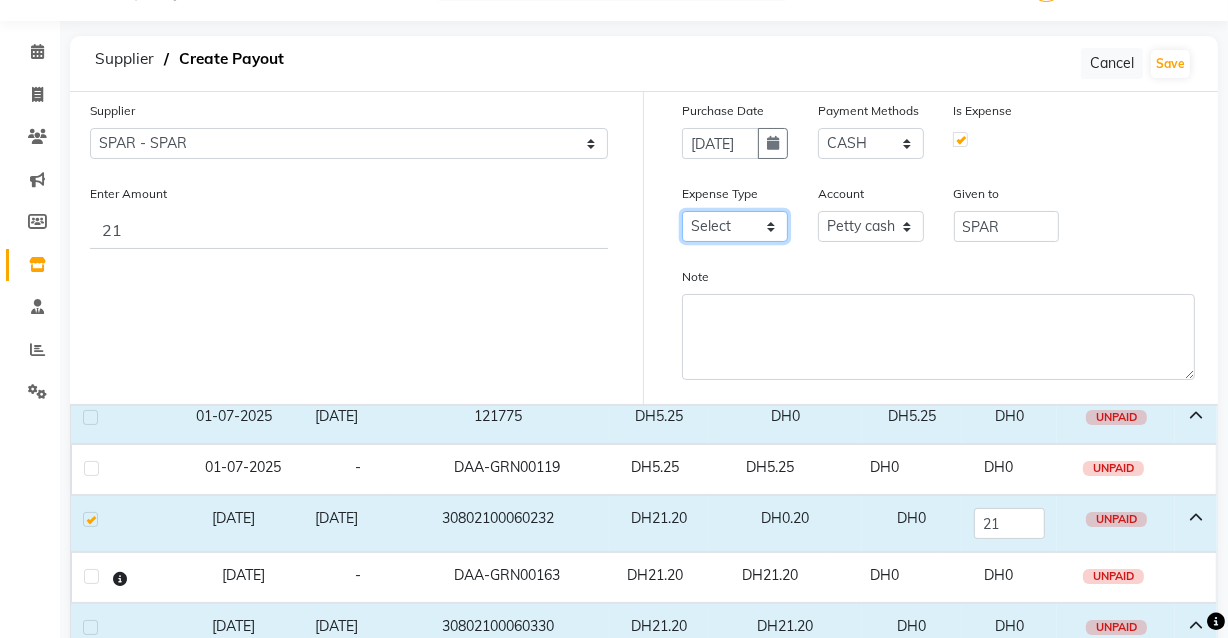 click on "Select Advance Salary Bank charges Car maintenance  Cash transfer to bank Cash transfer to hub Client Snacks Clinical charges Equipment Fuel Govt fee Incentive Insurance International purchase Loan Repayment Maintenance Marketing Miscellaneous MRA Other Pantry Product Rent Salary Staff Snacks Tax Tea & Refreshment Utilities" 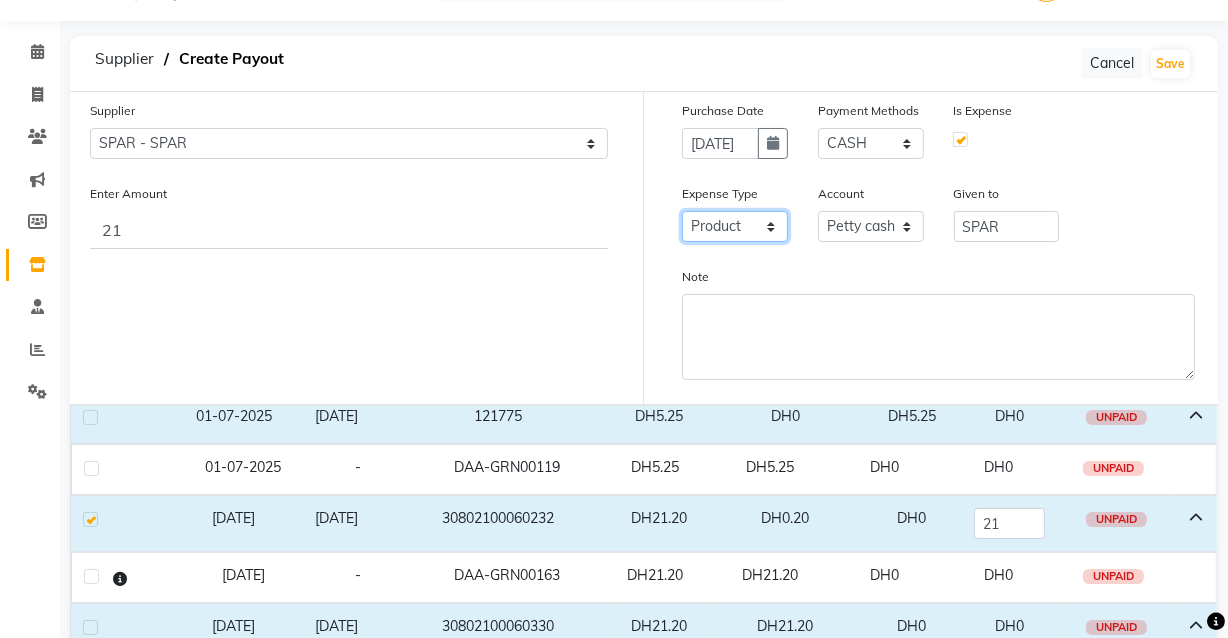 click on "Select Advance Salary Bank charges Car maintenance  Cash transfer to bank Cash transfer to hub Client Snacks Clinical charges Equipment Fuel Govt fee Incentive Insurance International purchase Loan Repayment Maintenance Marketing Miscellaneous MRA Other Pantry Product Rent Salary Staff Snacks Tax Tea & Refreshment Utilities" 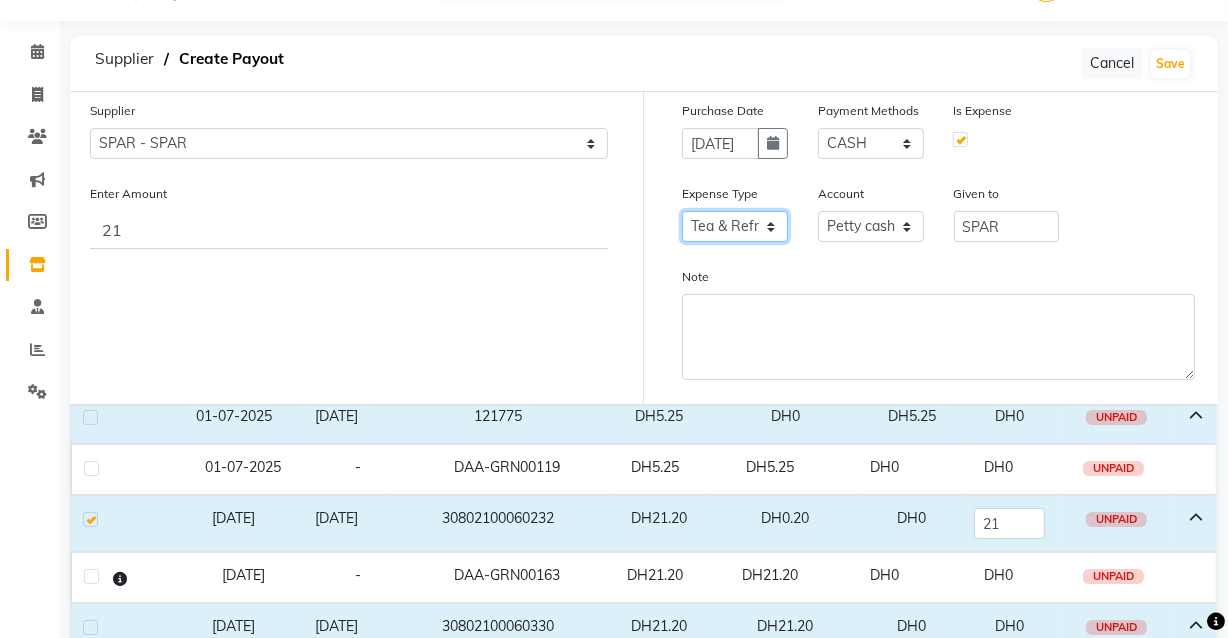 click on "Select Advance Salary Bank charges Car maintenance  Cash transfer to bank Cash transfer to hub Client Snacks Clinical charges Equipment Fuel Govt fee Incentive Insurance International purchase Loan Repayment Maintenance Marketing Miscellaneous MRA Other Pantry Product Rent Salary Staff Snacks Tax Tea & Refreshment Utilities" 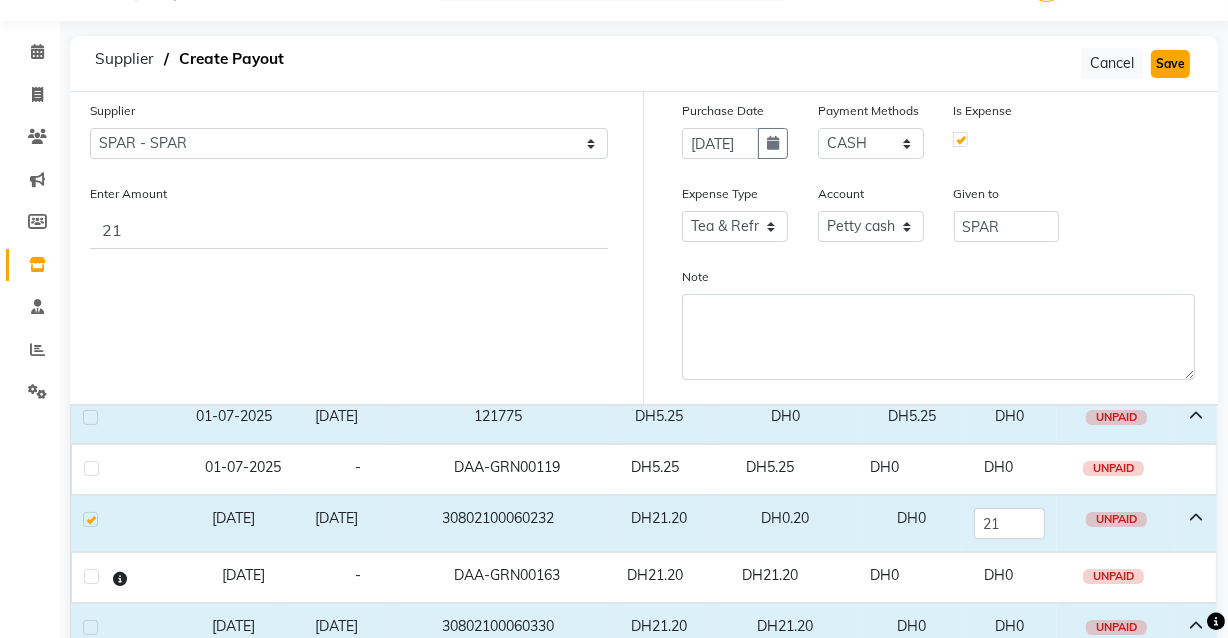 click on "Save" 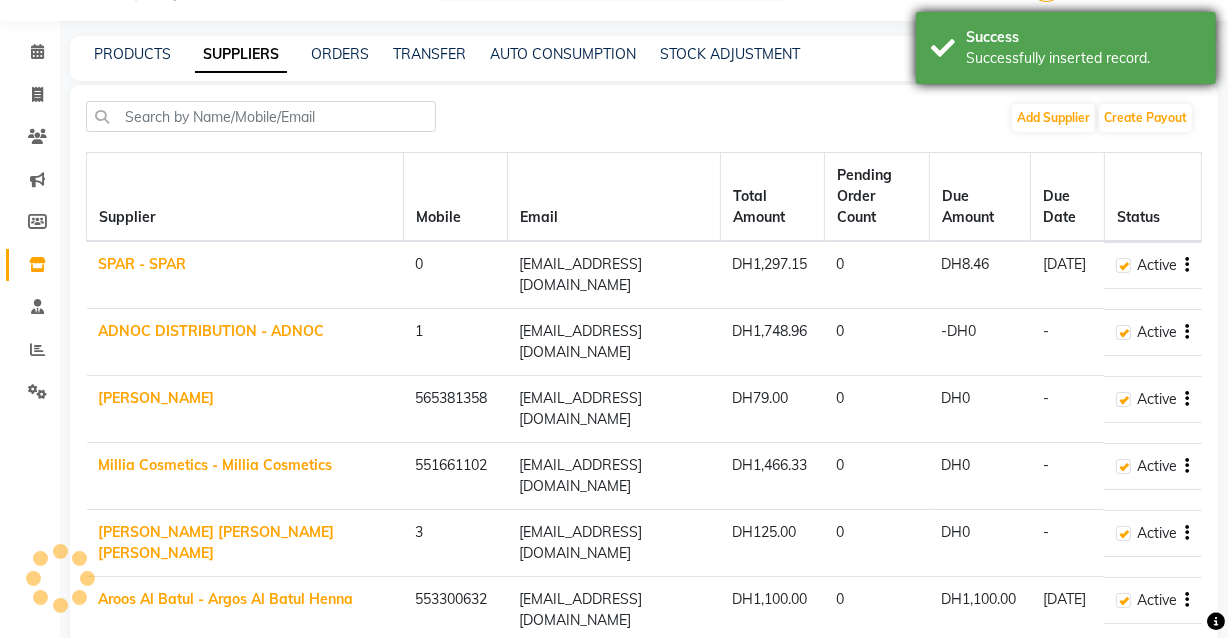 click on "Successfully inserted record." at bounding box center [1083, 58] 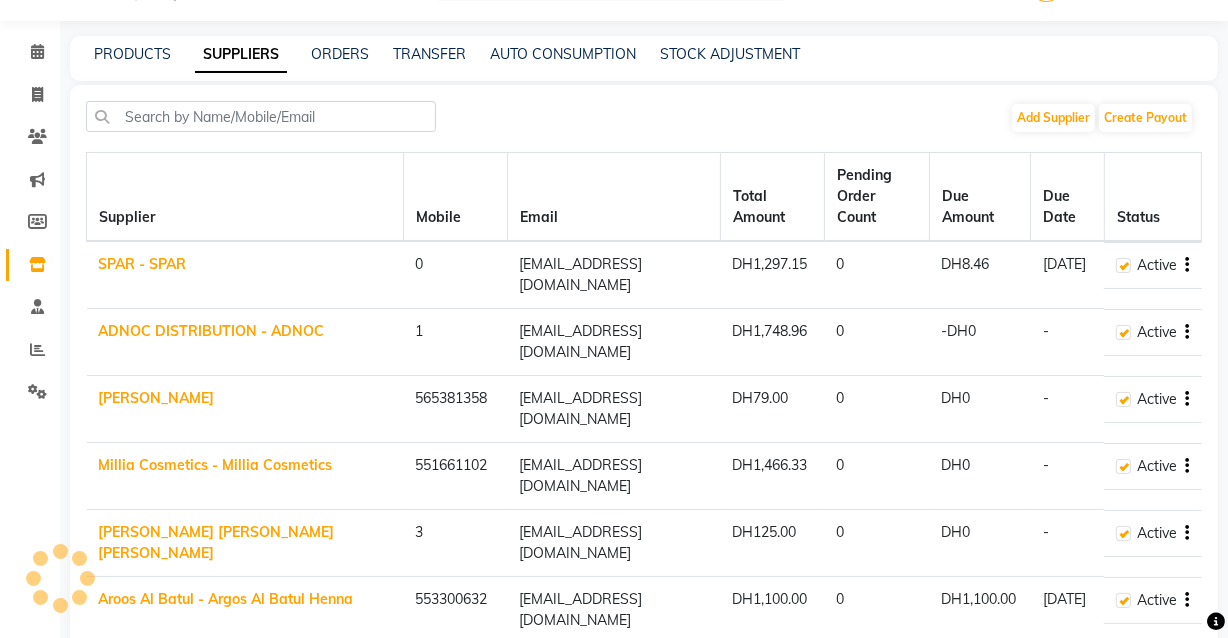 scroll, scrollTop: 0, scrollLeft: 0, axis: both 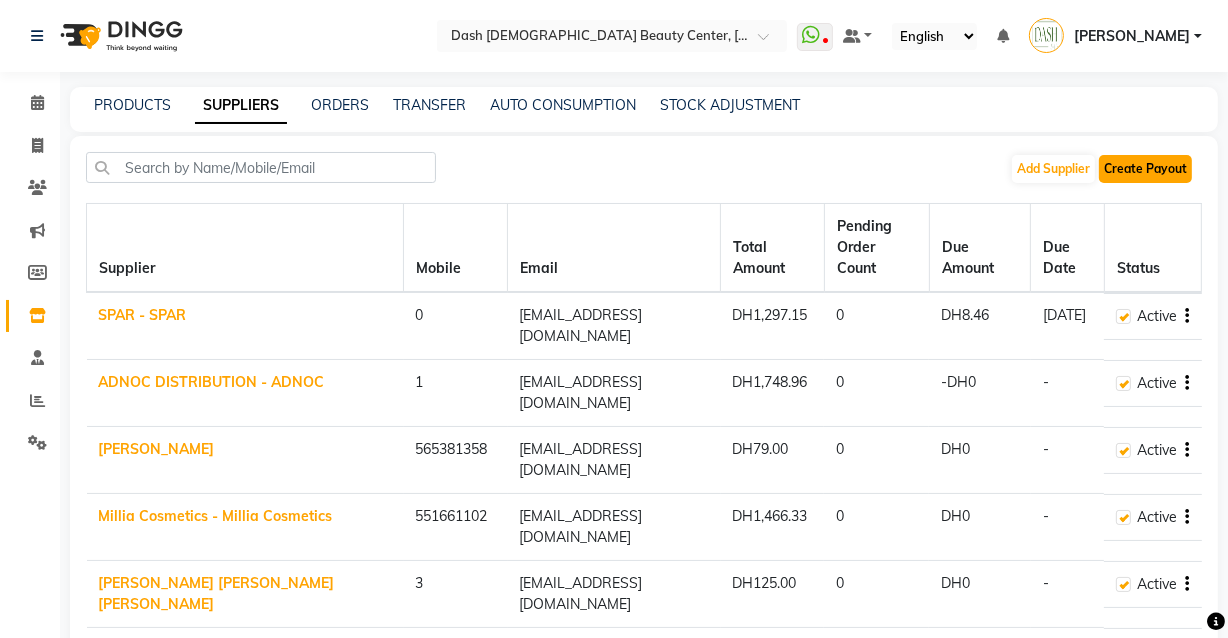 click on "Create Payout" 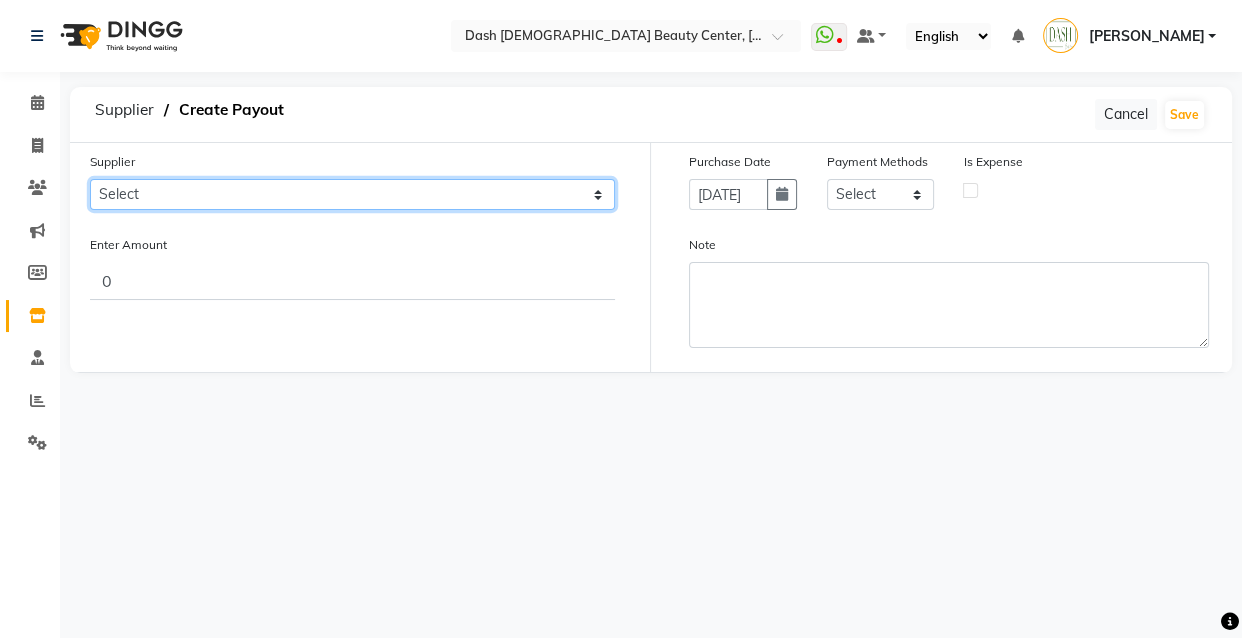 click on "Select SPAR - SPAR ADNOC DISTRIBUTION - ADNOC [PERSON_NAME] Millia Cosmetics - Millia Cosmetics [PERSON_NAME] [PERSON_NAME] [PERSON_NAME] [PERSON_NAME] - Argos Al Batul [PERSON_NAME] - [PERSON_NAME] Store Darbar Restaurant - Darbar Restaurant  The Beauty Shop - The Beauty Shop Alpha med General Trading - Alphamed [PERSON_NAME] Cosmetics Trading Al [PERSON_NAME] LLC - Al [PERSON_NAME] Stationery & Toys & Confectioneries LLC GAME PLANET - Game Planet [PERSON_NAME] Beauty Supplies Co. L.L.C. JIMI GIFT MARKET LLC - [PERSON_NAME] GIFT MARKET [PERSON_NAME] [PERSON_NAME]  - [PERSON_NAME] [PERSON_NAME] Savora Food Industry LLC PEARL LLC - Pearl Specialty Coffee Roastery [PERSON_NAME]  - [PERSON_NAME] General Trading Jumbo Electronics Company Ltd - Jumbo Store Landmark Retail Investment Co. LLC - Home Box LA MARQUISE - La Marquise International FAKHR AL SHAEB - Fakhr Al Shaeb Food stuff WADI AL NOOR - [GEOGRAPHIC_DATA] Modern Food Stuff LLC NATIONAL FLOWER LLC - National Flowers LLC - SPC Healthcare Trading Co. LLC - [GEOGRAPHIC_DATA]" 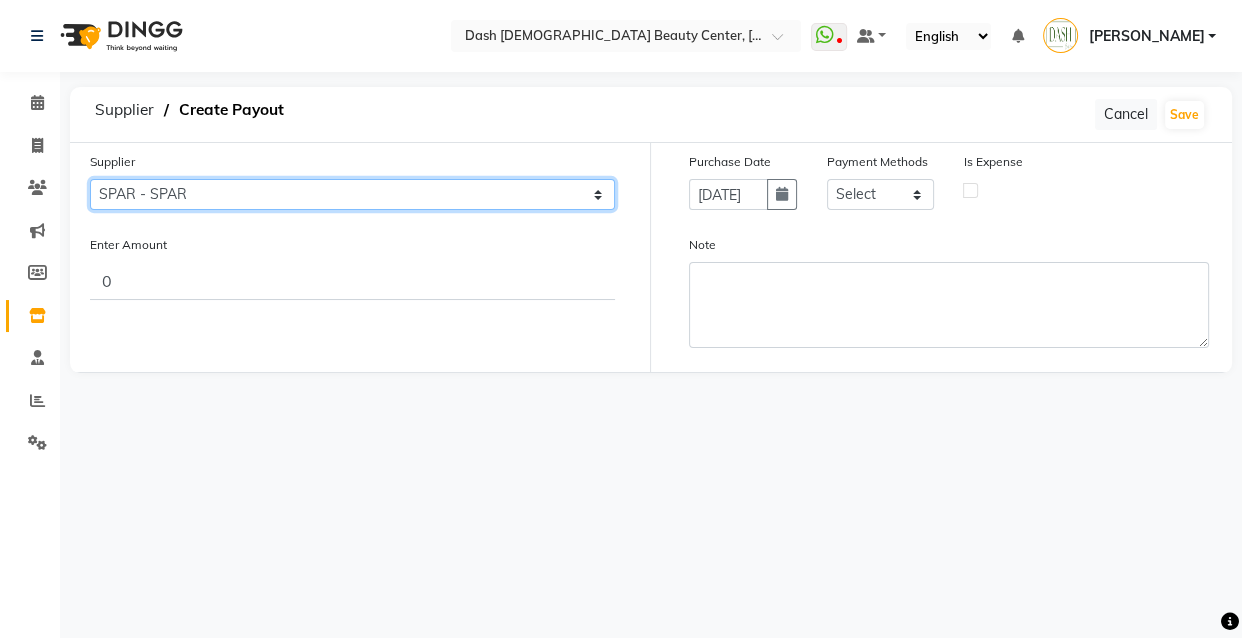 click on "Select SPAR - SPAR ADNOC DISTRIBUTION - ADNOC [PERSON_NAME] Millia Cosmetics - Millia Cosmetics [PERSON_NAME] [PERSON_NAME] [PERSON_NAME] [PERSON_NAME] - Argos Al Batul [PERSON_NAME] - [PERSON_NAME] Store Darbar Restaurant - Darbar Restaurant  The Beauty Shop - The Beauty Shop Alpha med General Trading - Alphamed [PERSON_NAME] Cosmetics Trading Al [PERSON_NAME] LLC - Al [PERSON_NAME] Stationery & Toys & Confectioneries LLC GAME PLANET - Game Planet [PERSON_NAME] Beauty Supplies Co. L.L.C. JIMI GIFT MARKET LLC - [PERSON_NAME] GIFT MARKET [PERSON_NAME] [PERSON_NAME]  - [PERSON_NAME] [PERSON_NAME] Savora Food Industry LLC PEARL LLC - Pearl Specialty Coffee Roastery [PERSON_NAME]  - [PERSON_NAME] General Trading Jumbo Electronics Company Ltd - Jumbo Store Landmark Retail Investment Co. LLC - Home Box LA MARQUISE - La Marquise International FAKHR AL SHAEB - Fakhr Al Shaeb Food stuff WADI AL NOOR - [GEOGRAPHIC_DATA] Modern Food Stuff LLC NATIONAL FLOWER LLC - National Flowers LLC - SPC Healthcare Trading Co. LLC - [GEOGRAPHIC_DATA]" 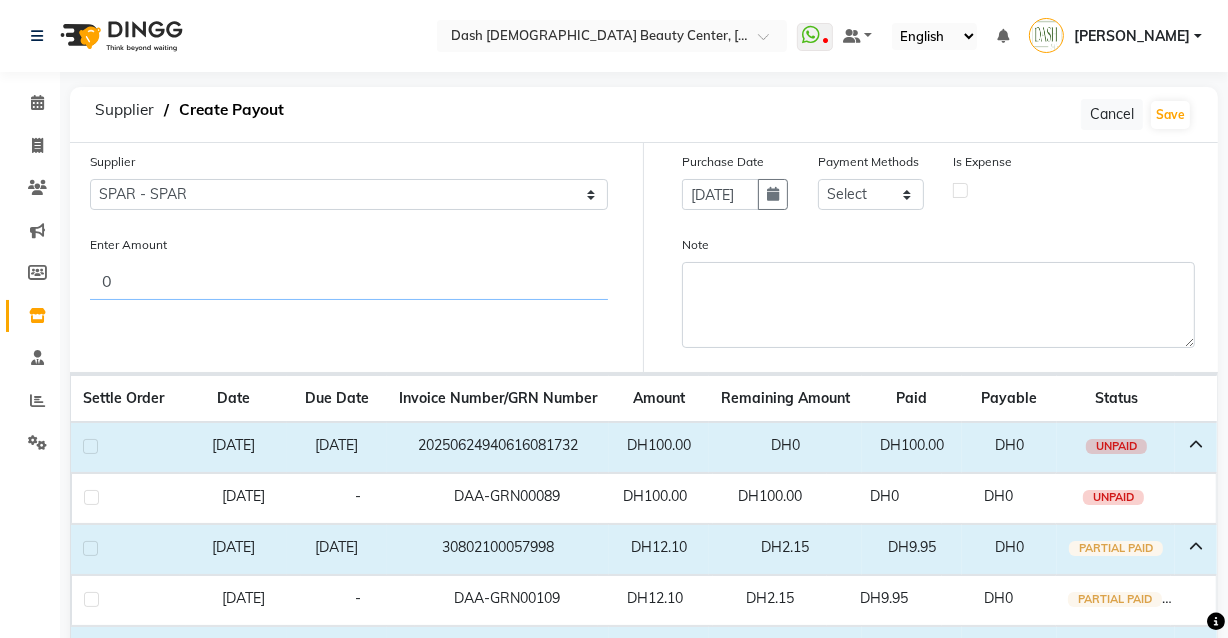 click on "0" at bounding box center (349, 281) 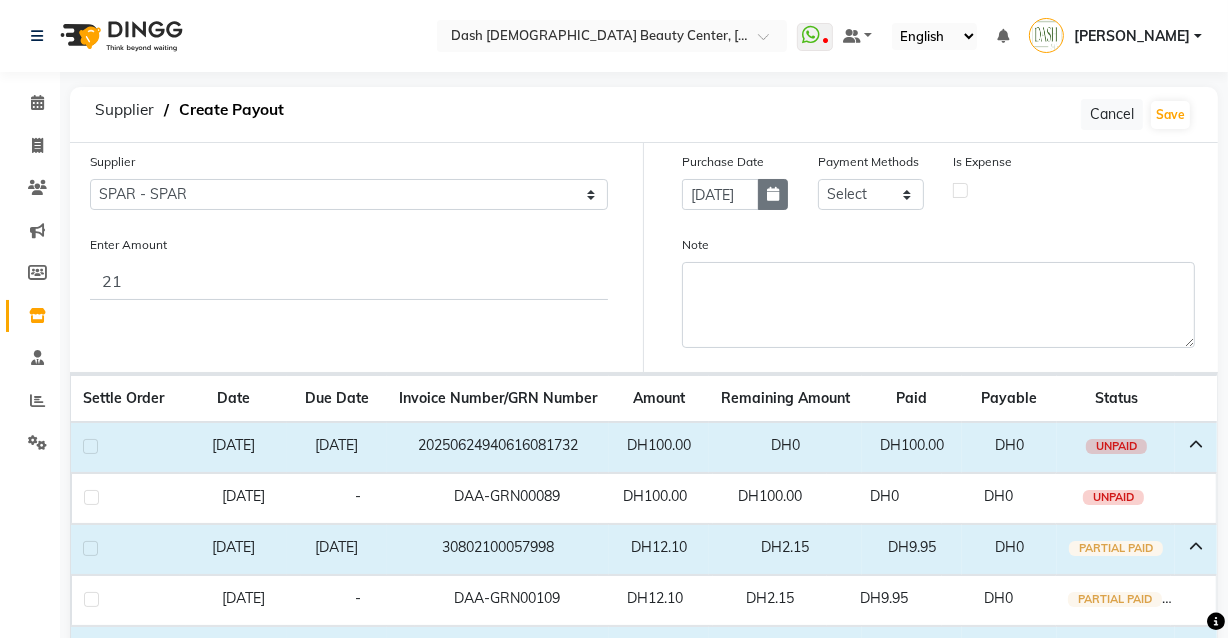 click 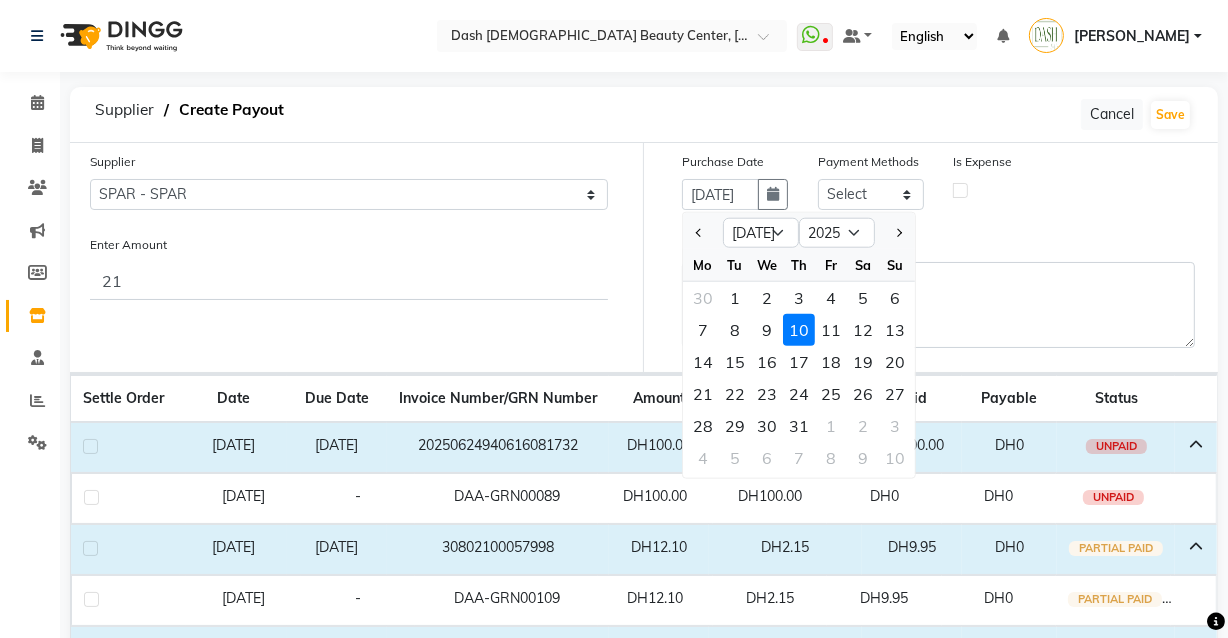 click on "10" 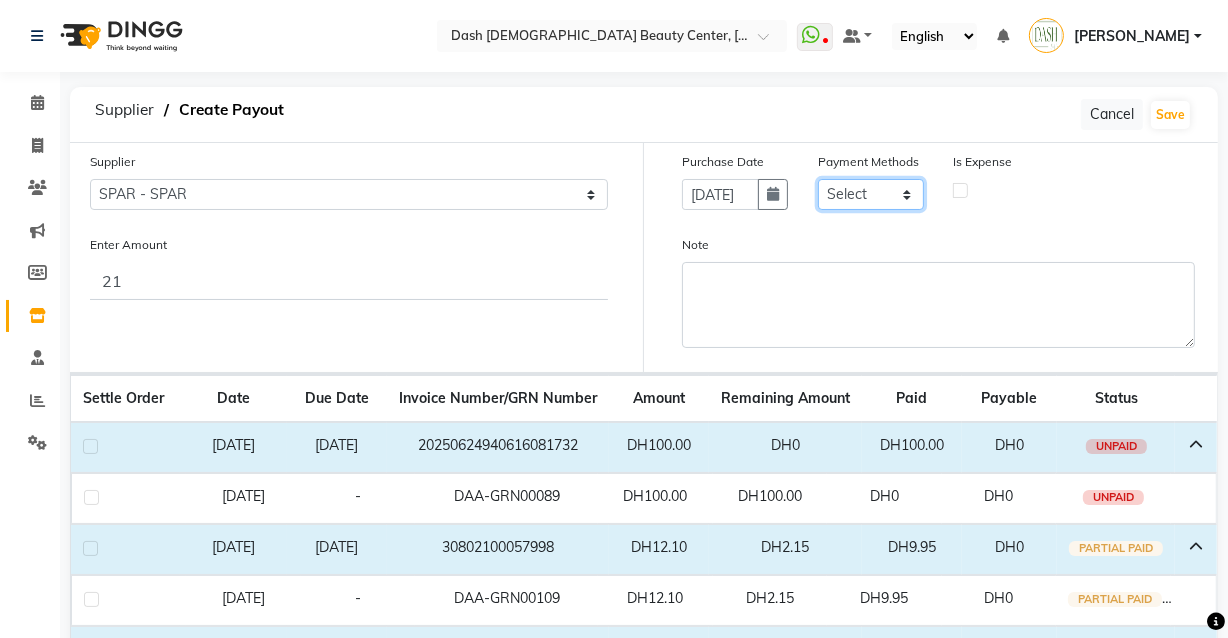 click on "Select CASH CARD ONLINE On Account Wallet Package Prepaid" 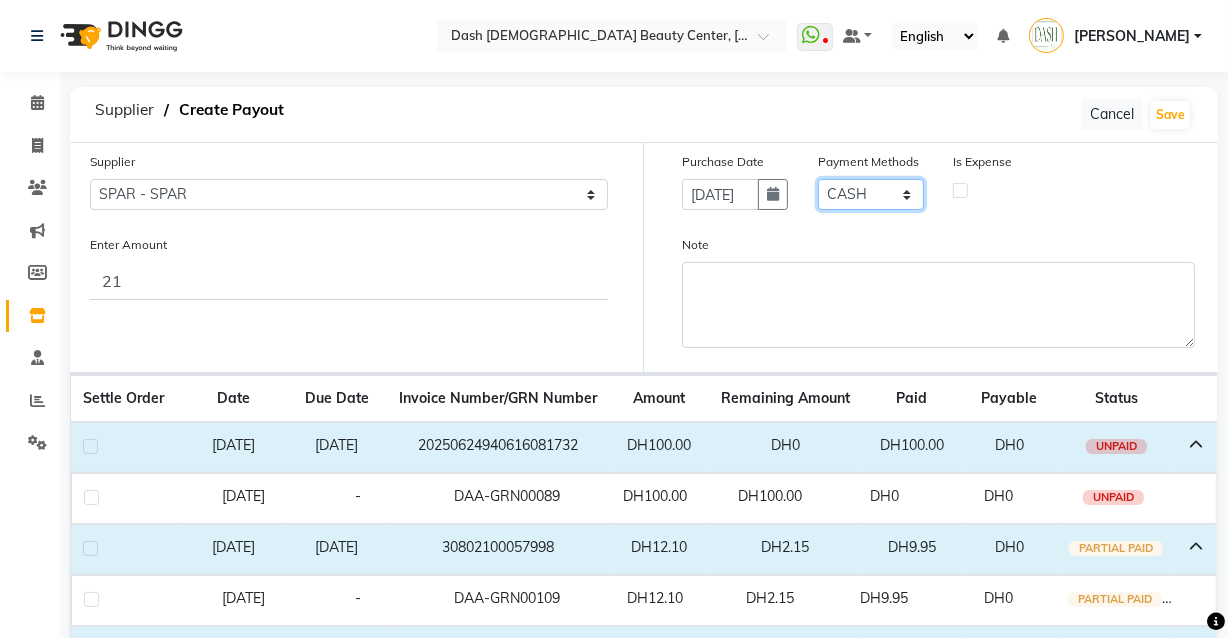 click on "Select CASH CARD ONLINE On Account Wallet Package Prepaid" 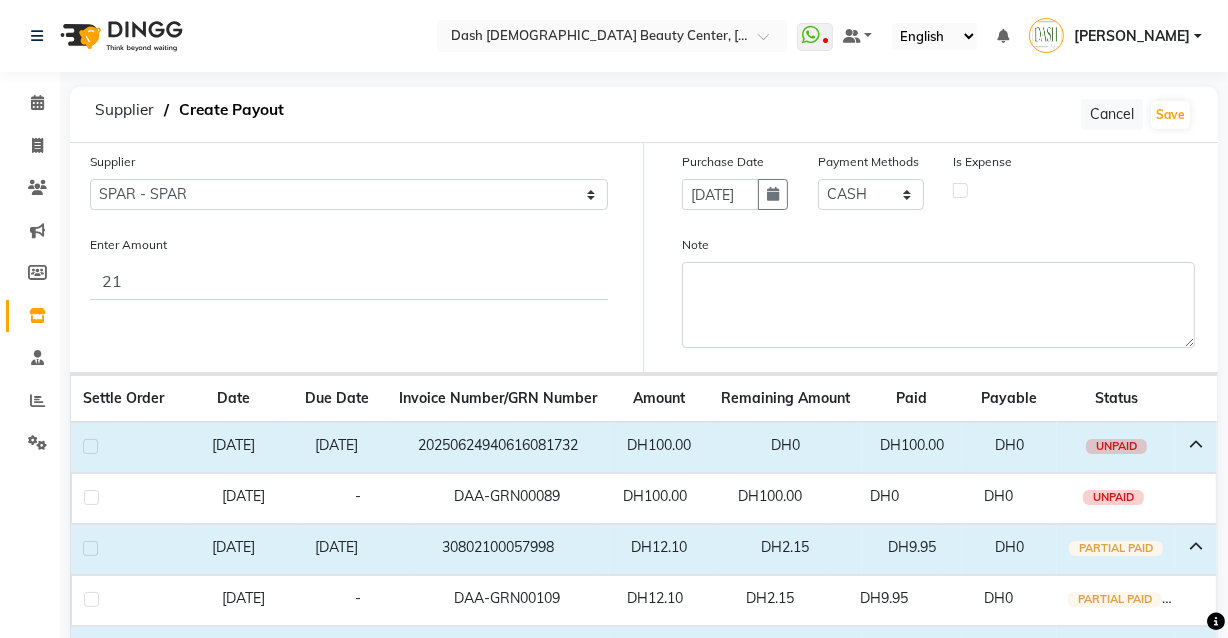 click 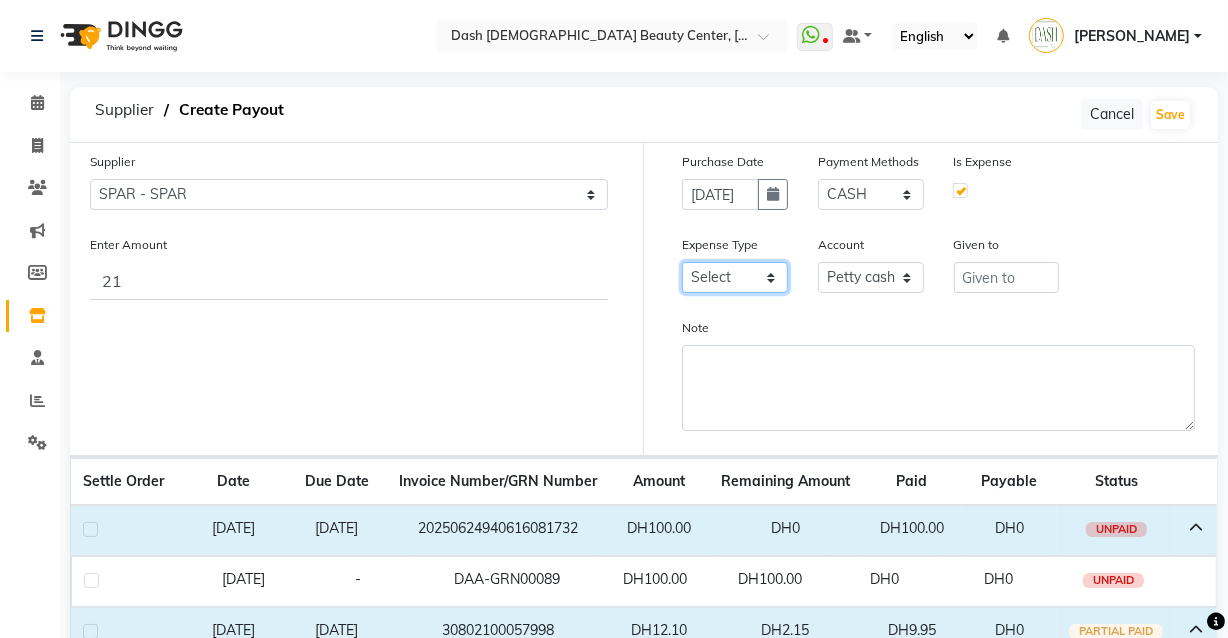 click on "Select Advance Salary Bank charges Car maintenance  Cash transfer to bank Cash transfer to hub Client Snacks Clinical charges Equipment Fuel Govt fee Incentive Insurance International purchase Loan Repayment Maintenance Marketing Miscellaneous MRA Other Pantry Product Rent Salary Staff Snacks Tax Tea & Refreshment Utilities" 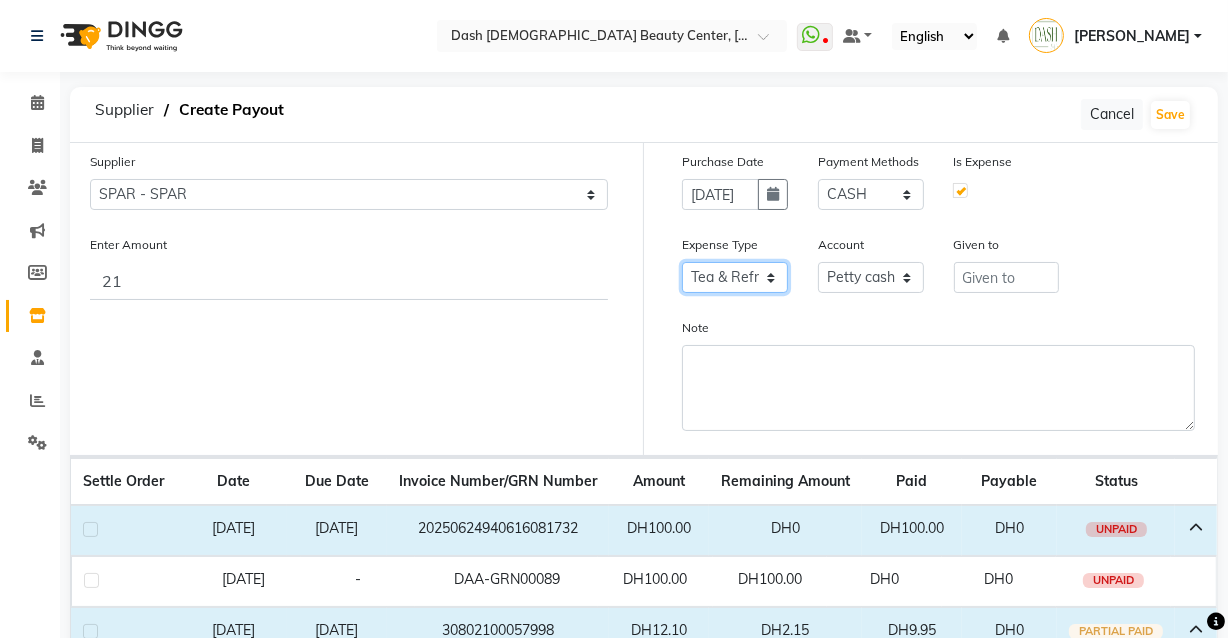 click on "Select Advance Salary Bank charges Car maintenance  Cash transfer to bank Cash transfer to hub Client Snacks Clinical charges Equipment Fuel Govt fee Incentive Insurance International purchase Loan Repayment Maintenance Marketing Miscellaneous MRA Other Pantry Product Rent Salary Staff Snacks Tax Tea & Refreshment Utilities" 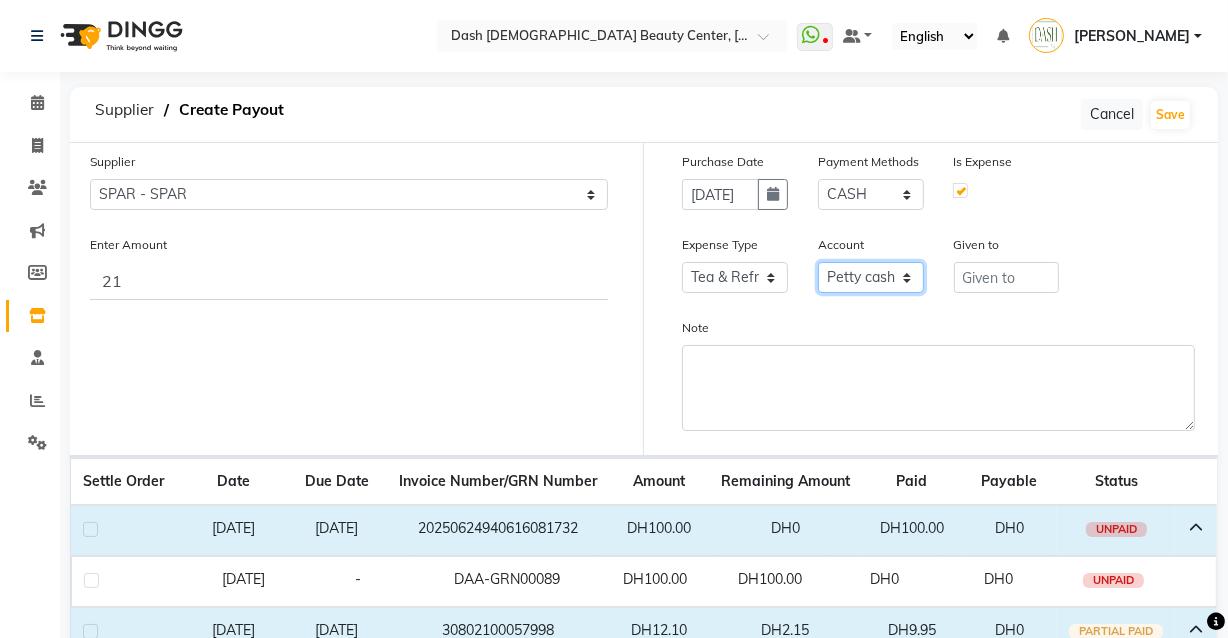 click on "Select [PERSON_NAME] cash Card Tax Cash In Hand" 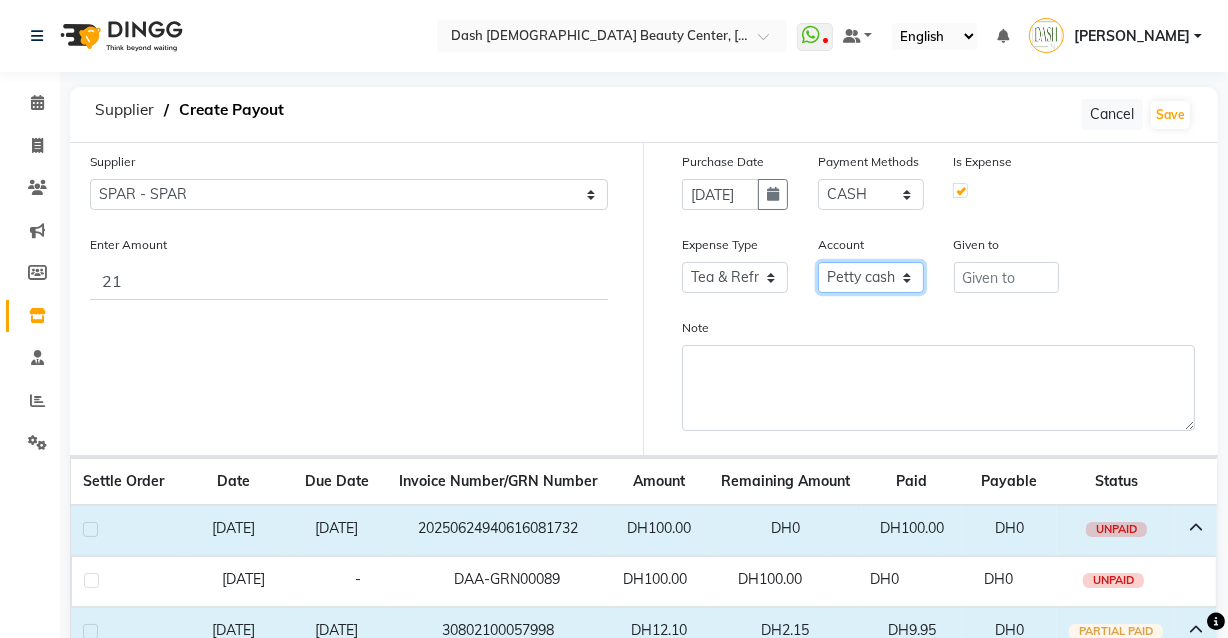 click on "Select [PERSON_NAME] cash Card Tax Cash In Hand" 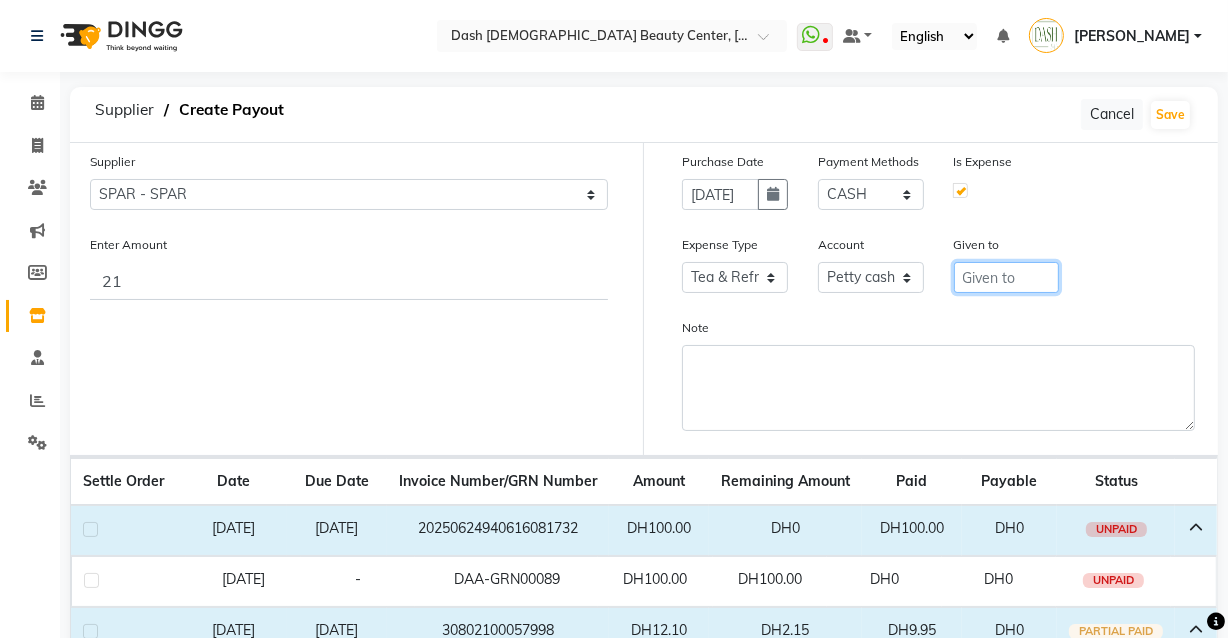 click at bounding box center [1007, 277] 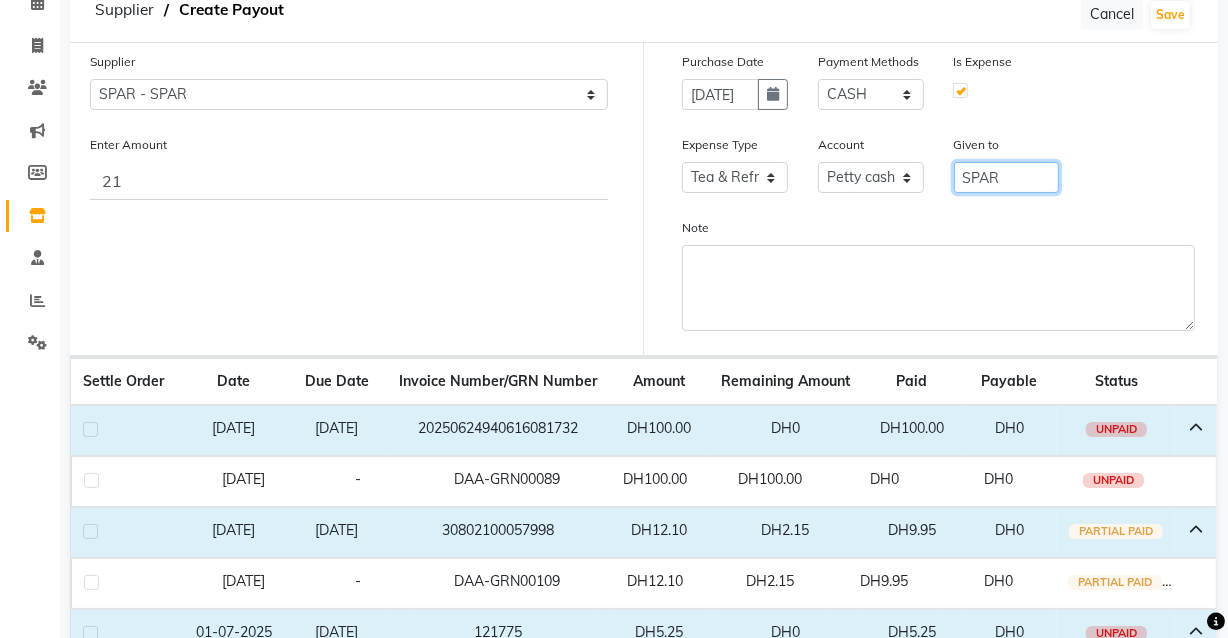 scroll, scrollTop: 177, scrollLeft: 0, axis: vertical 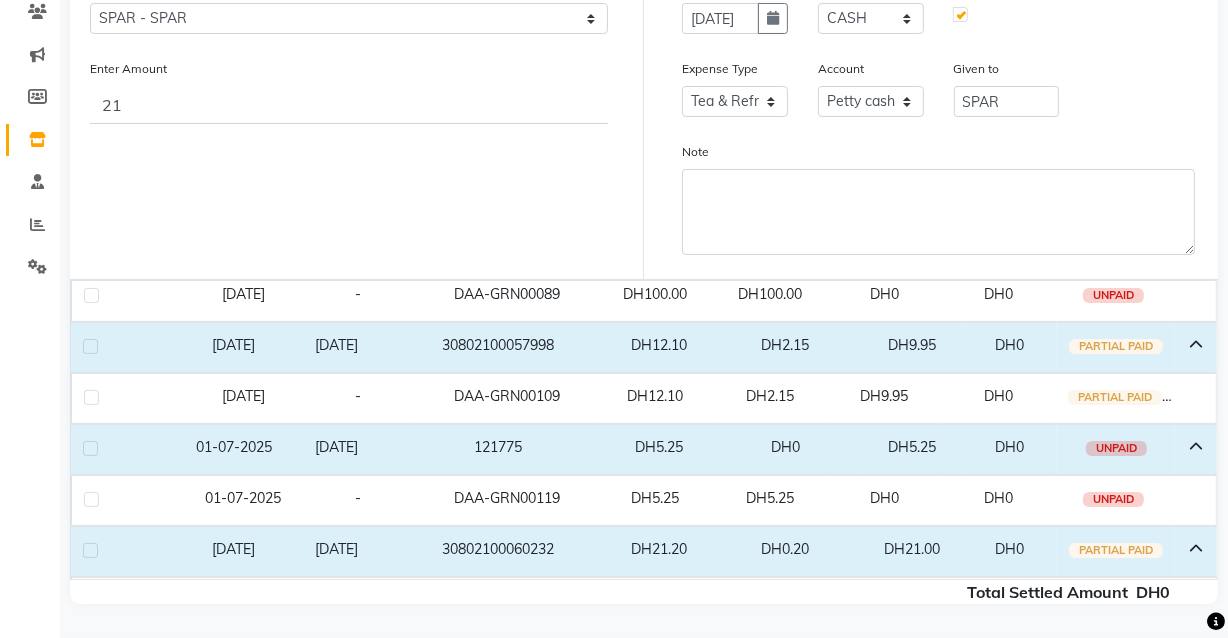 click 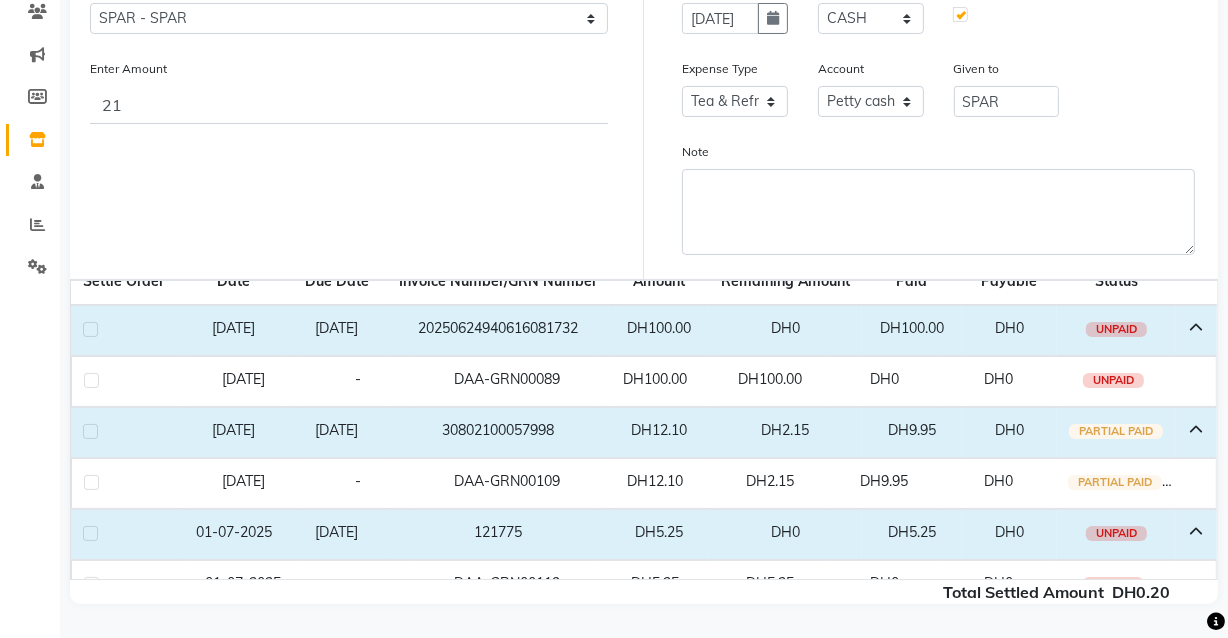 scroll, scrollTop: 0, scrollLeft: 0, axis: both 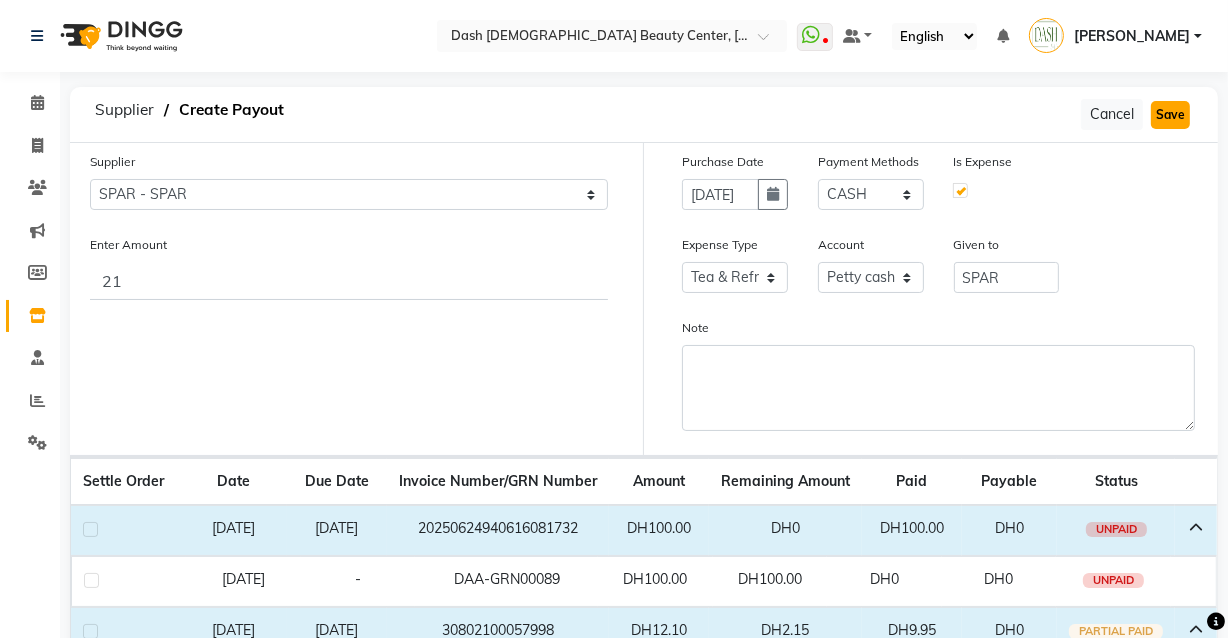 click on "Save" 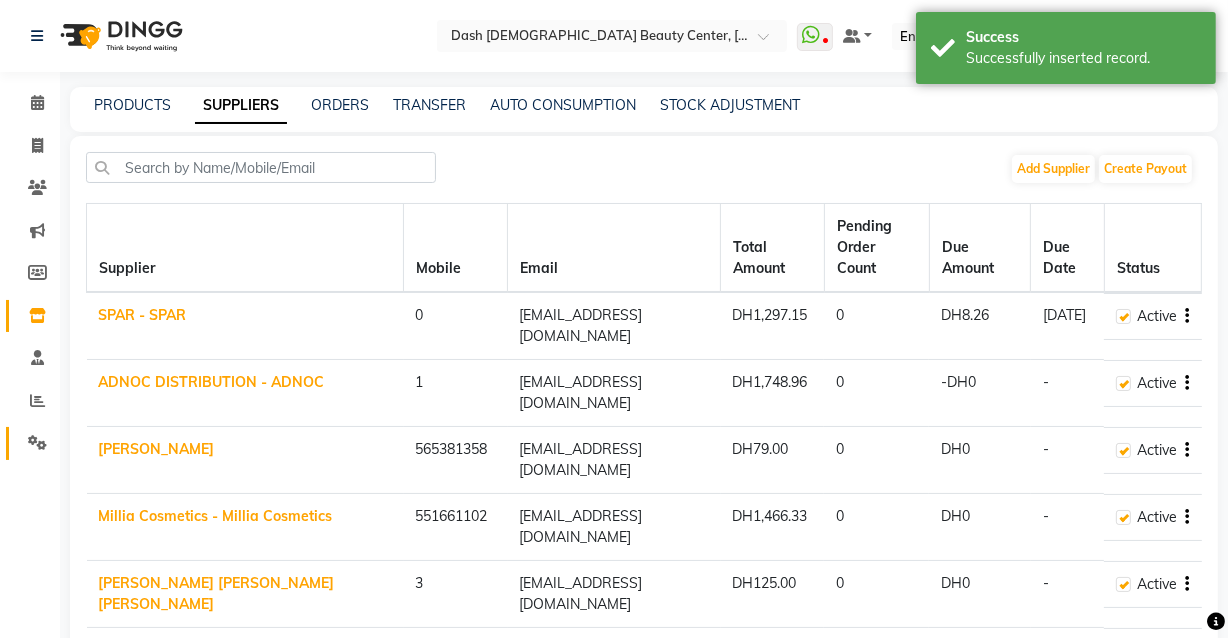 click on "Settings" 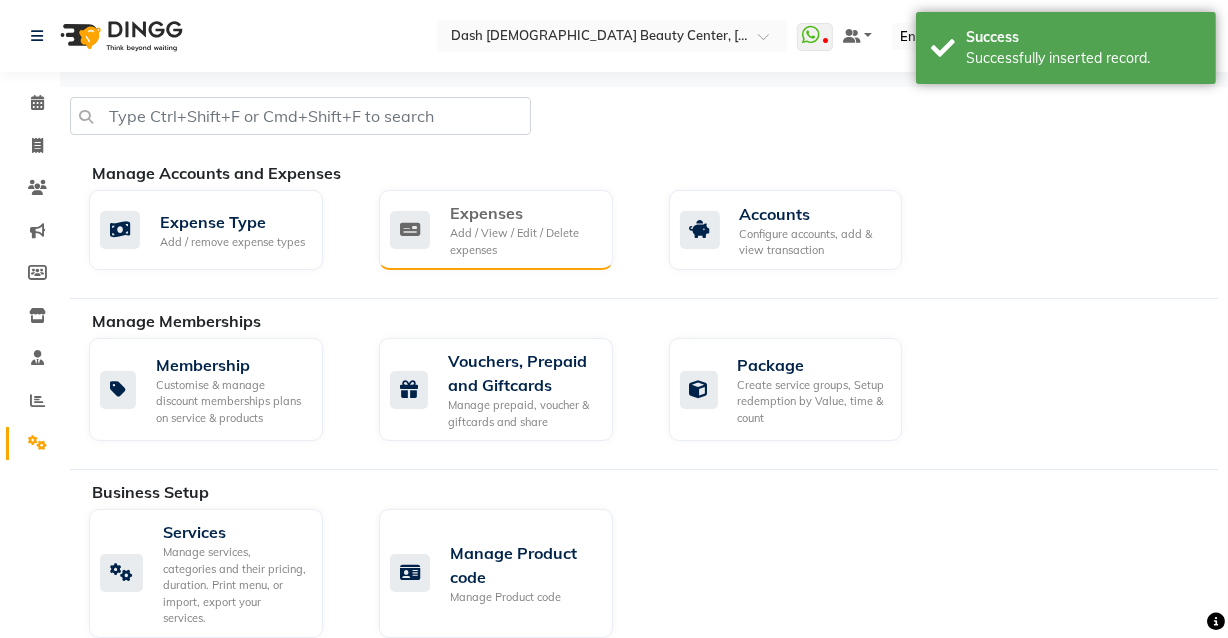 click on "Add / View / Edit / Delete expenses" 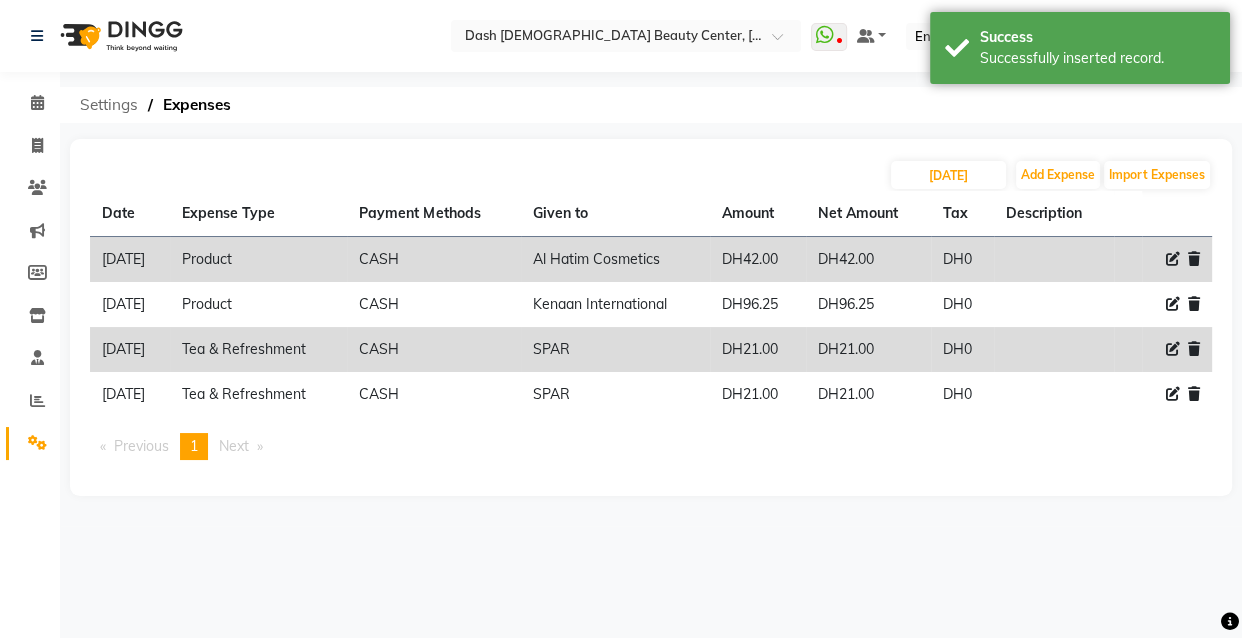 click on "Settings" 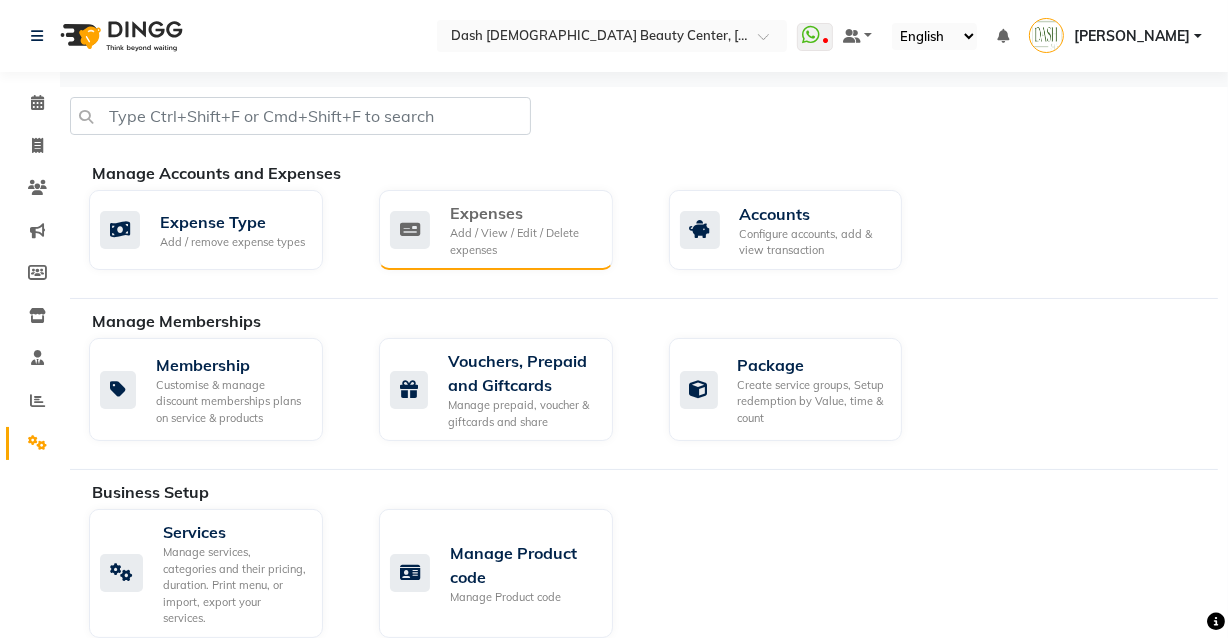 click on "Add / View / Edit / Delete expenses" 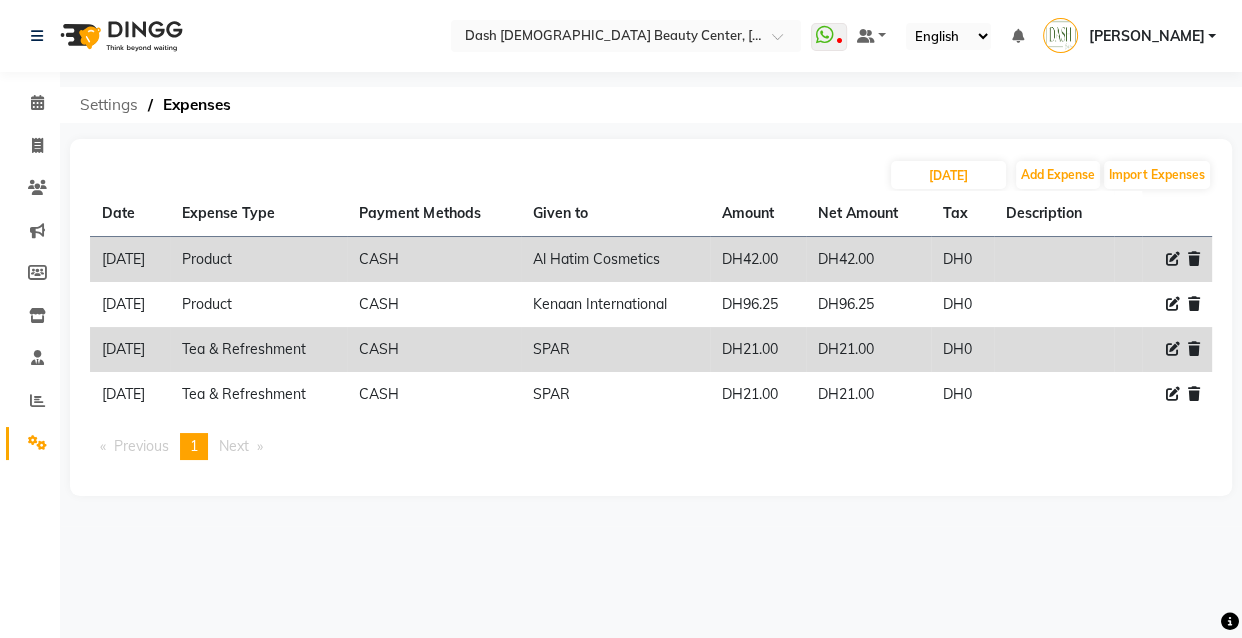 click on "Settings" 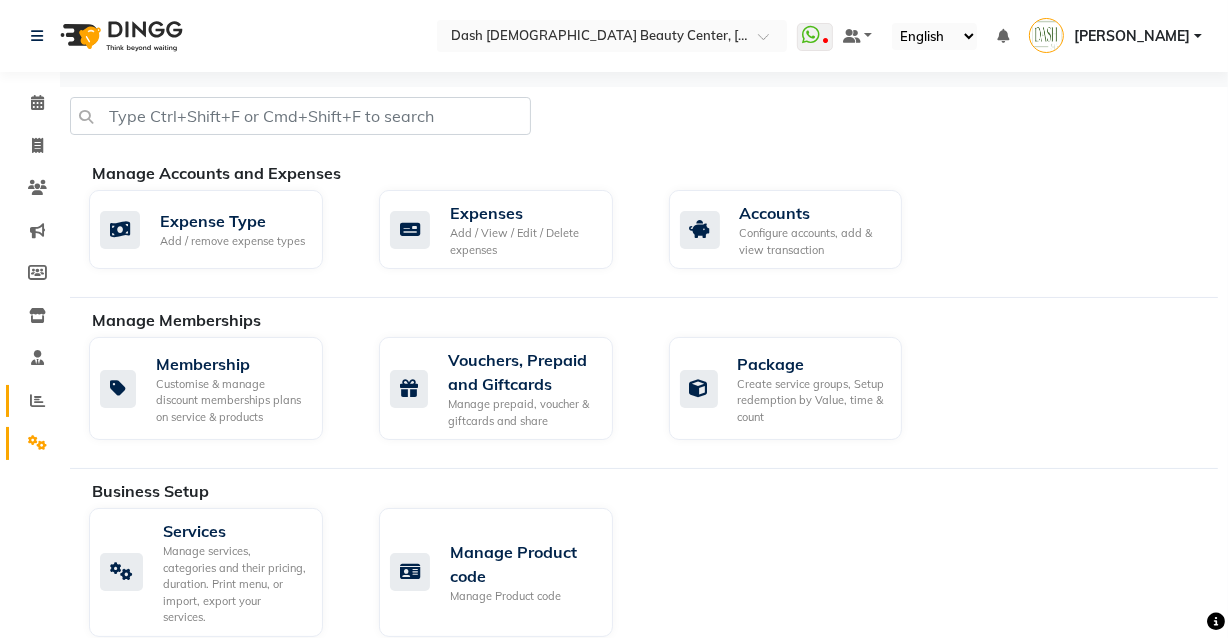 click 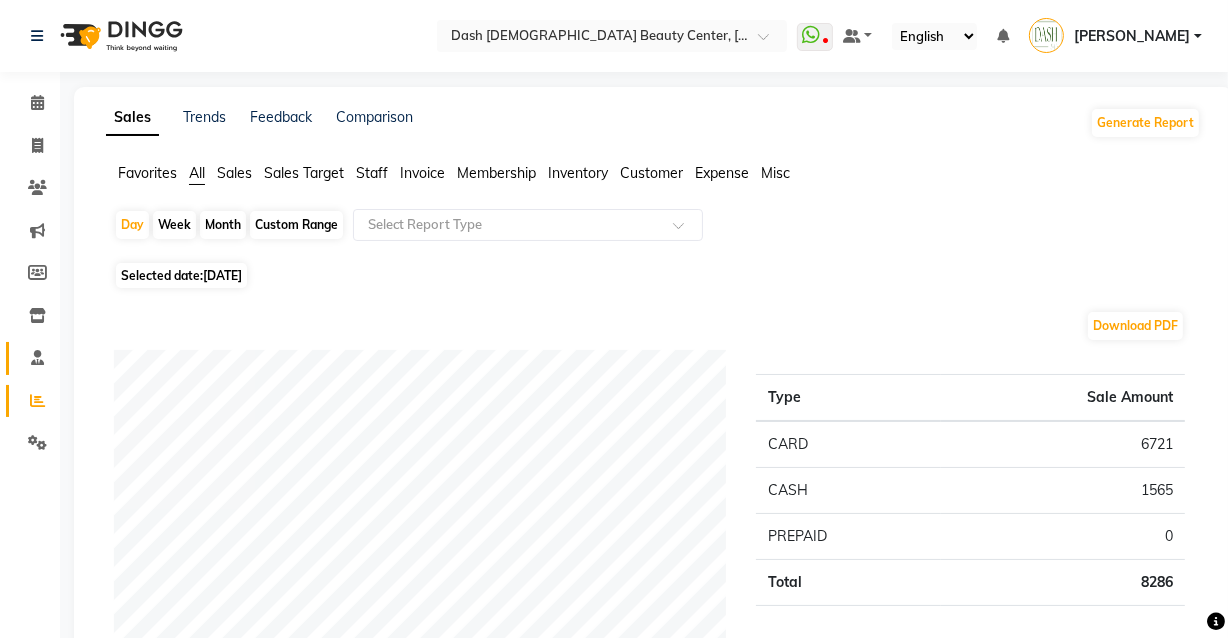 click 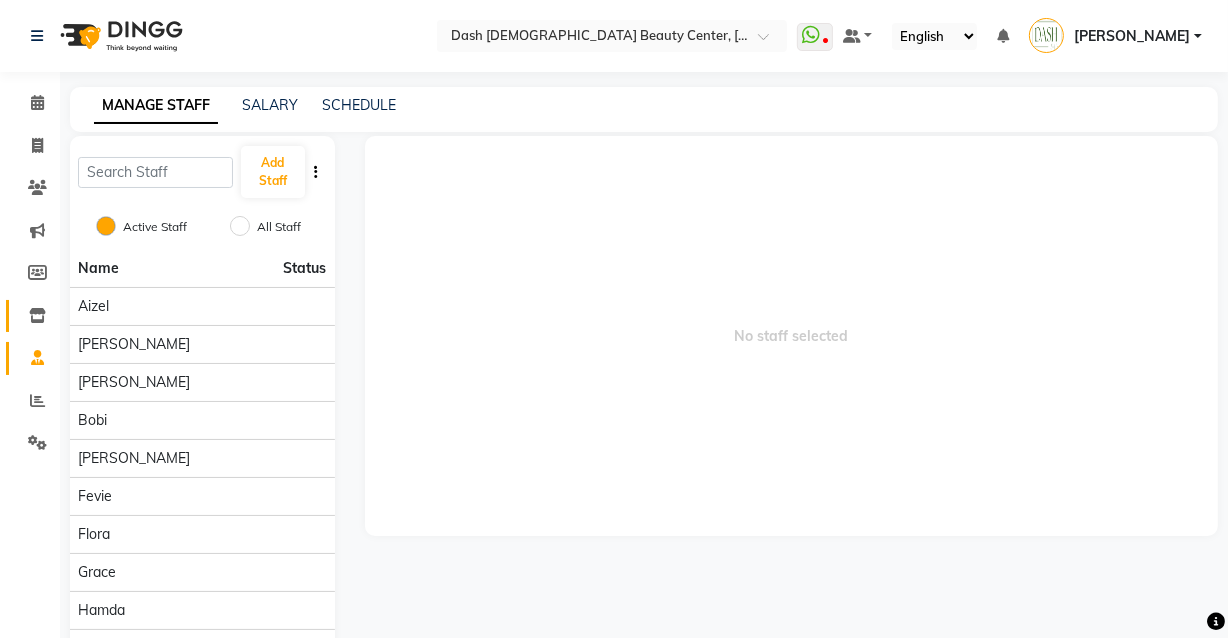 click 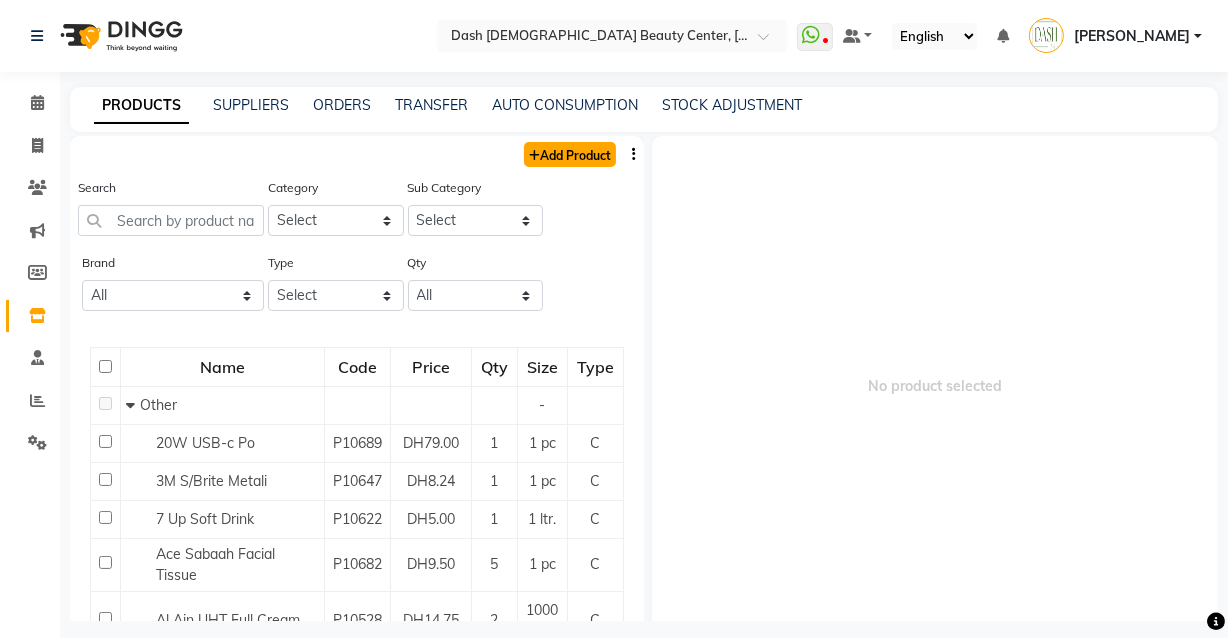 click on "Add Product" 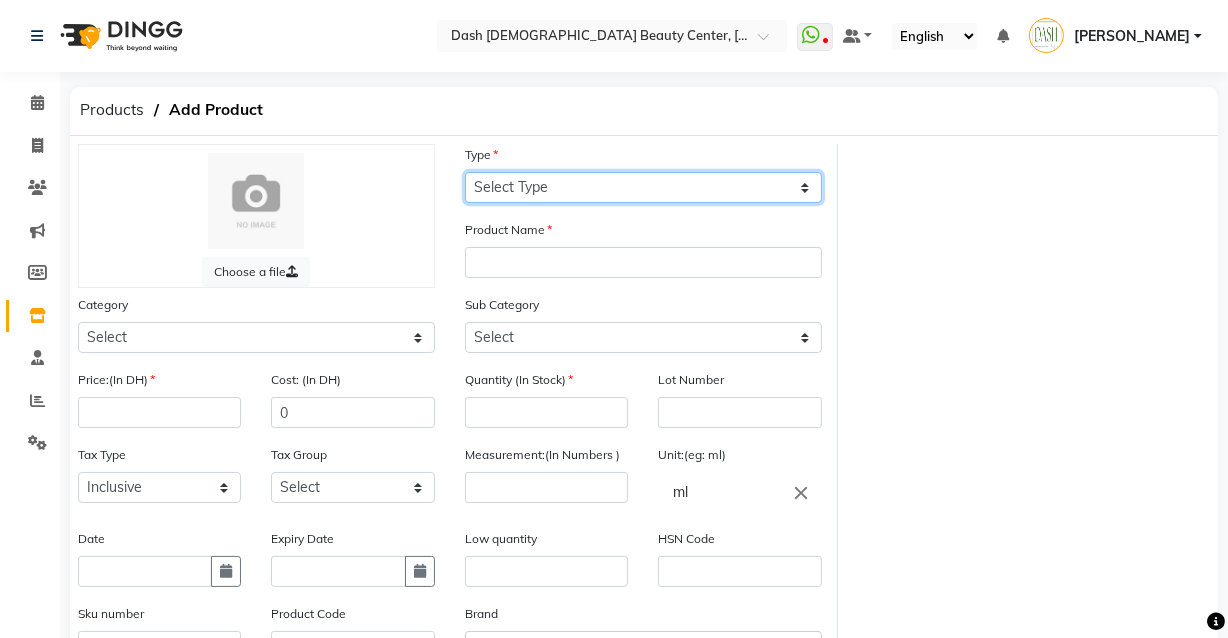 click on "Select Type Both Retail Consumable" 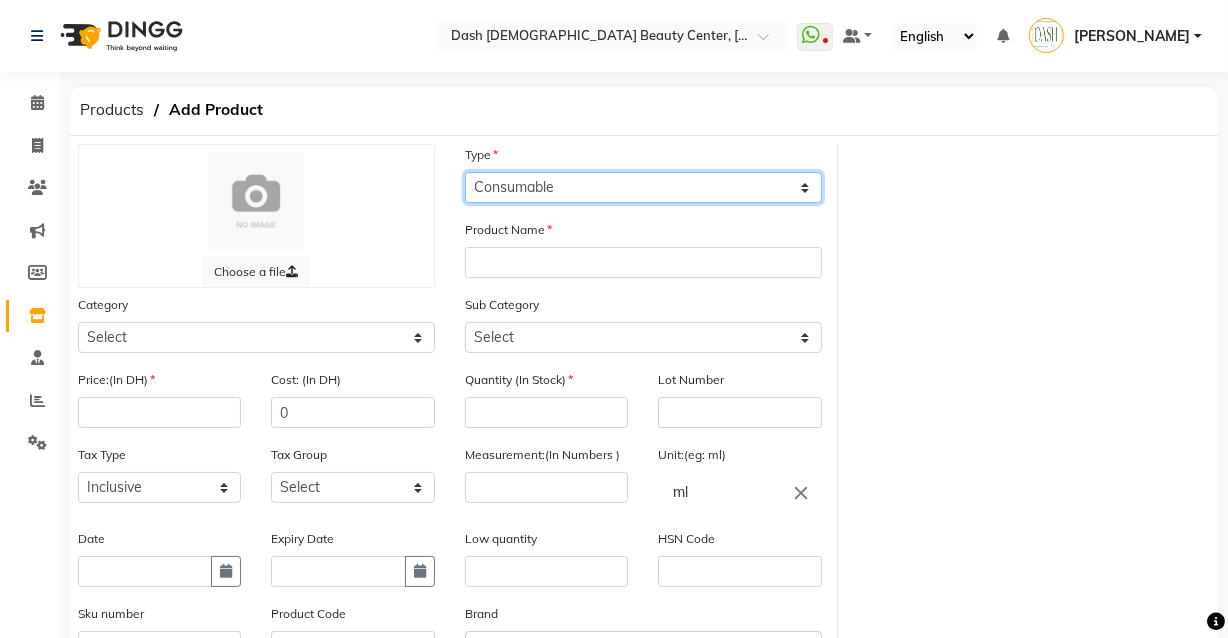 click on "Select Type Both Retail Consumable" 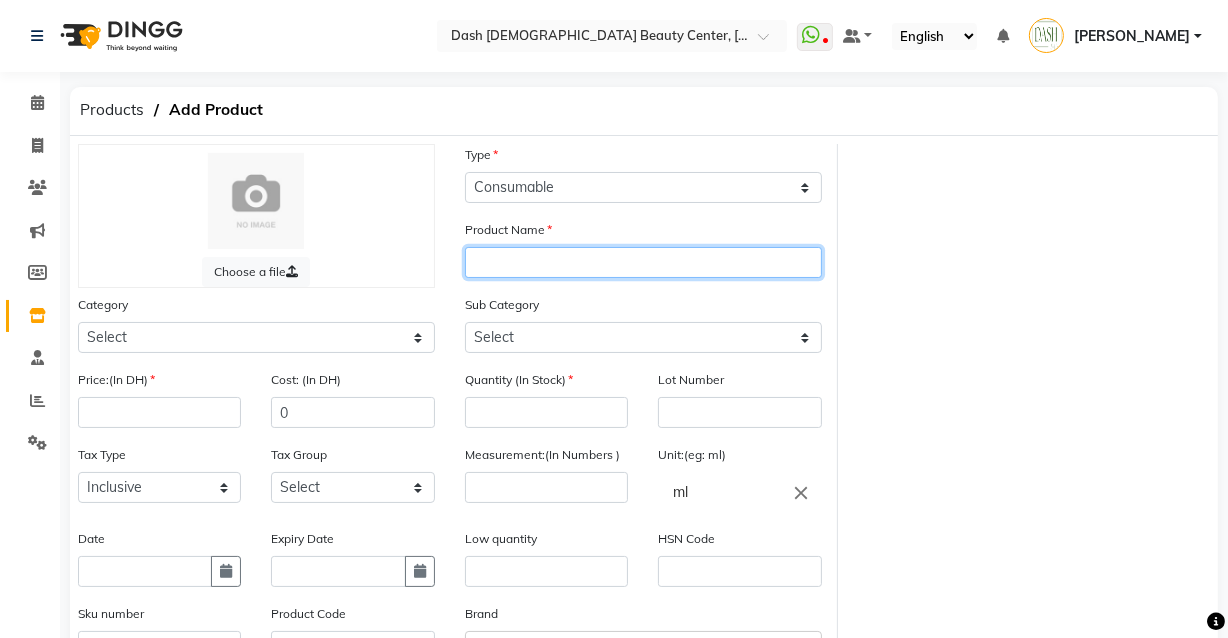 click 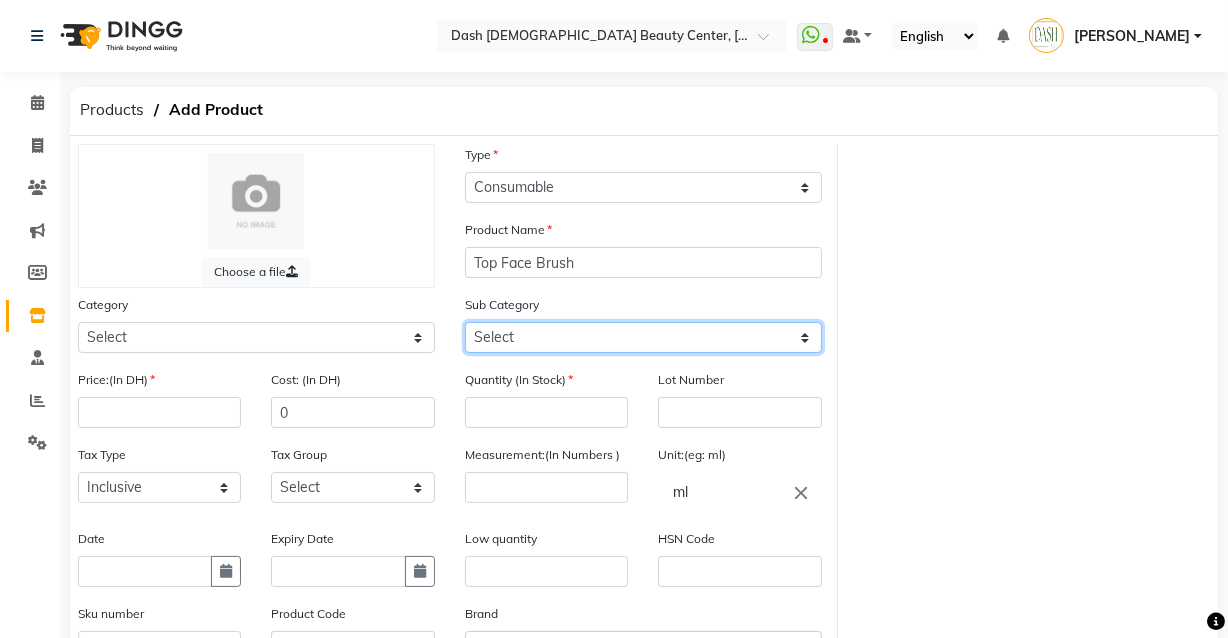 click on "Select" 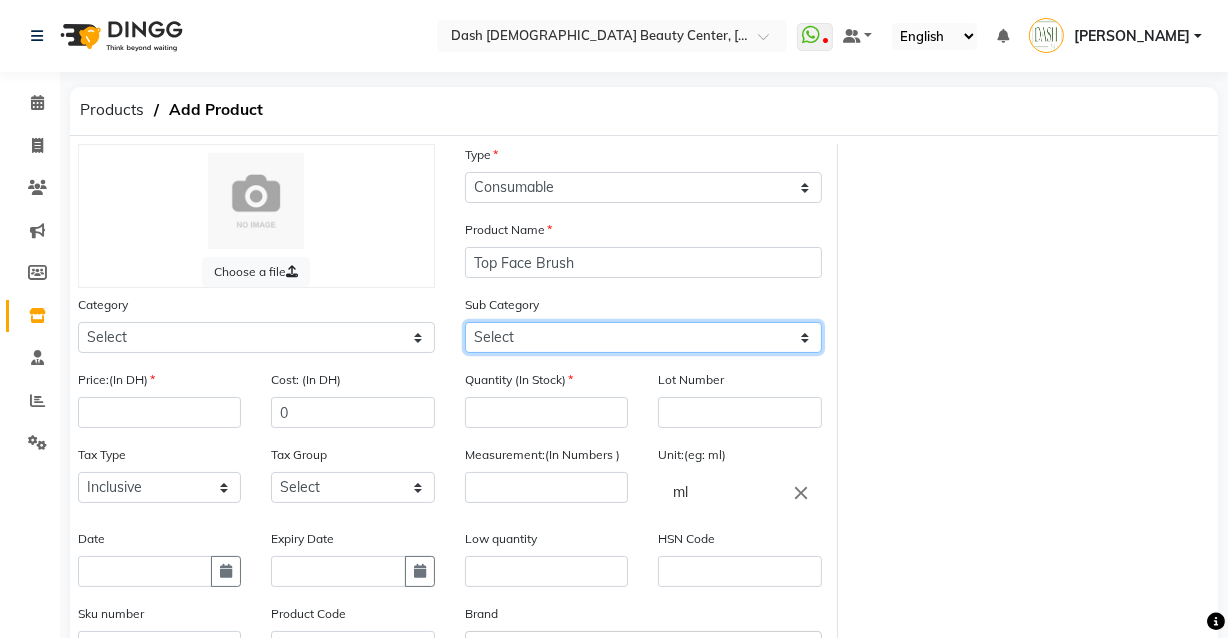 click on "Select" 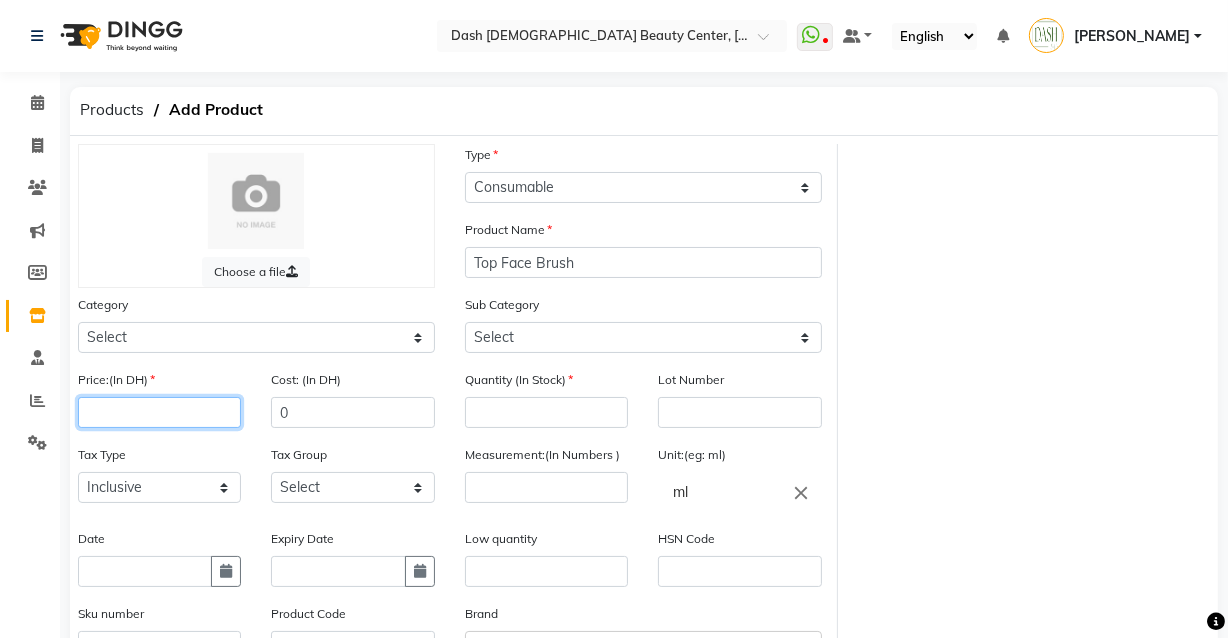 click 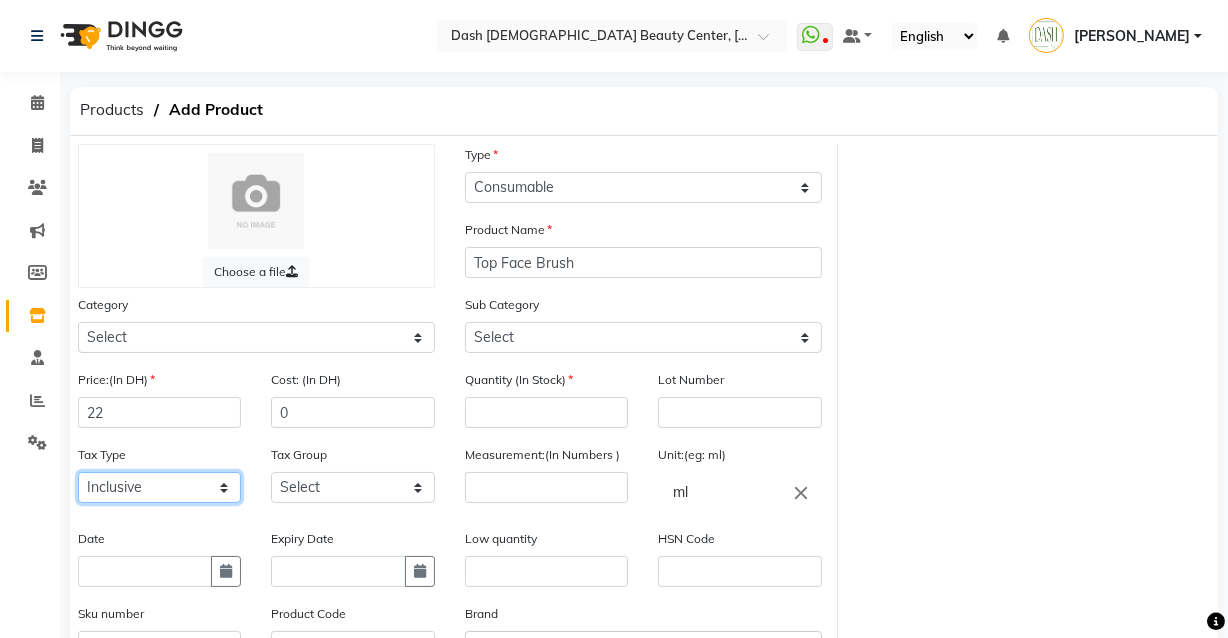 click on "Select Inclusive Exclusive" 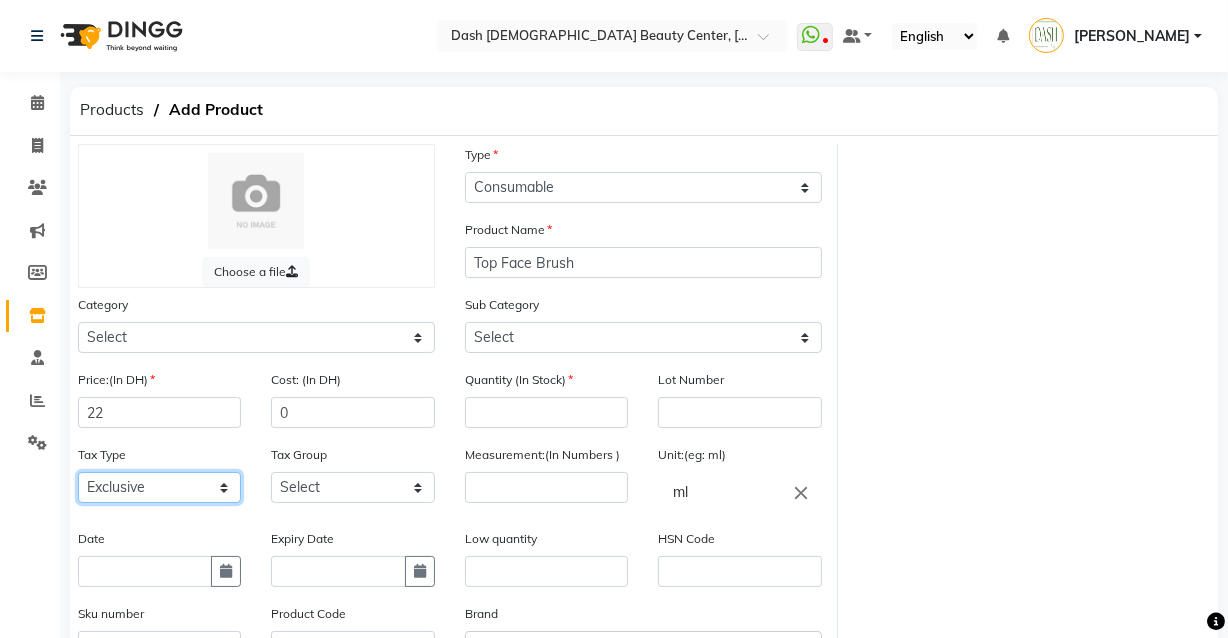 click on "Select Inclusive Exclusive" 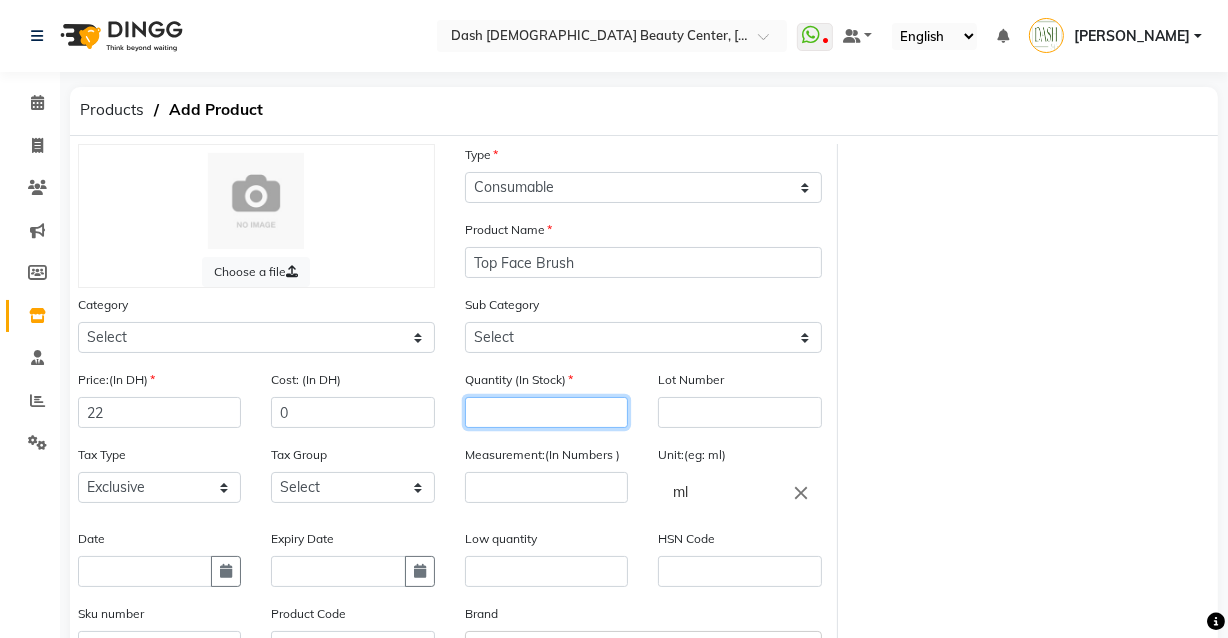 click 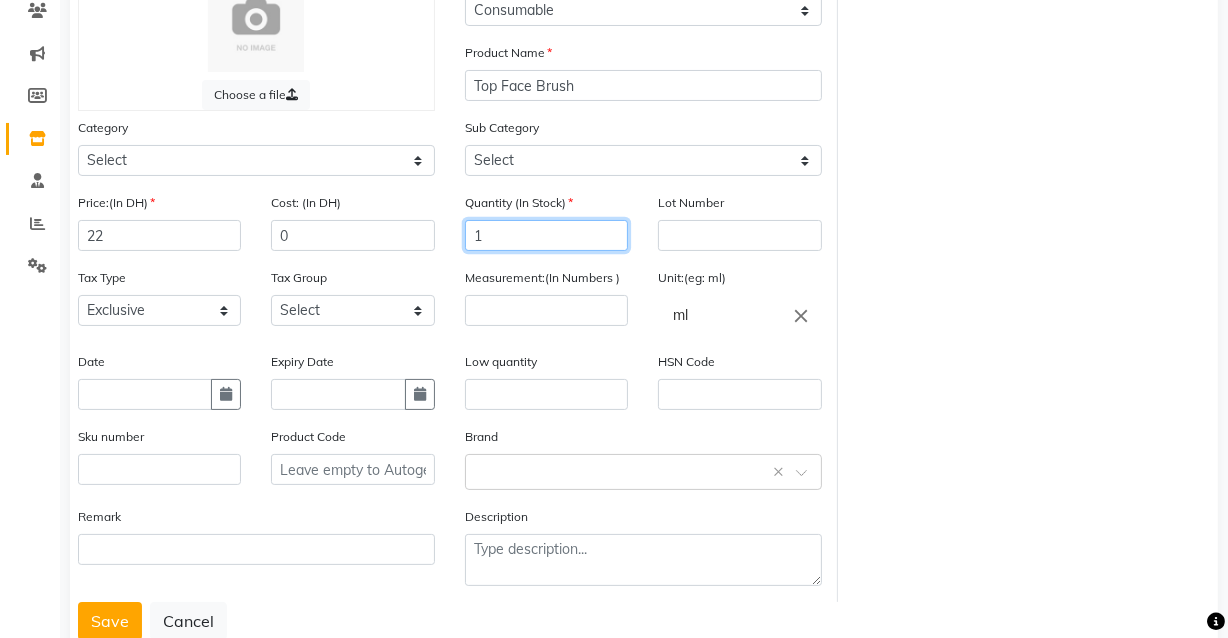 scroll, scrollTop: 241, scrollLeft: 0, axis: vertical 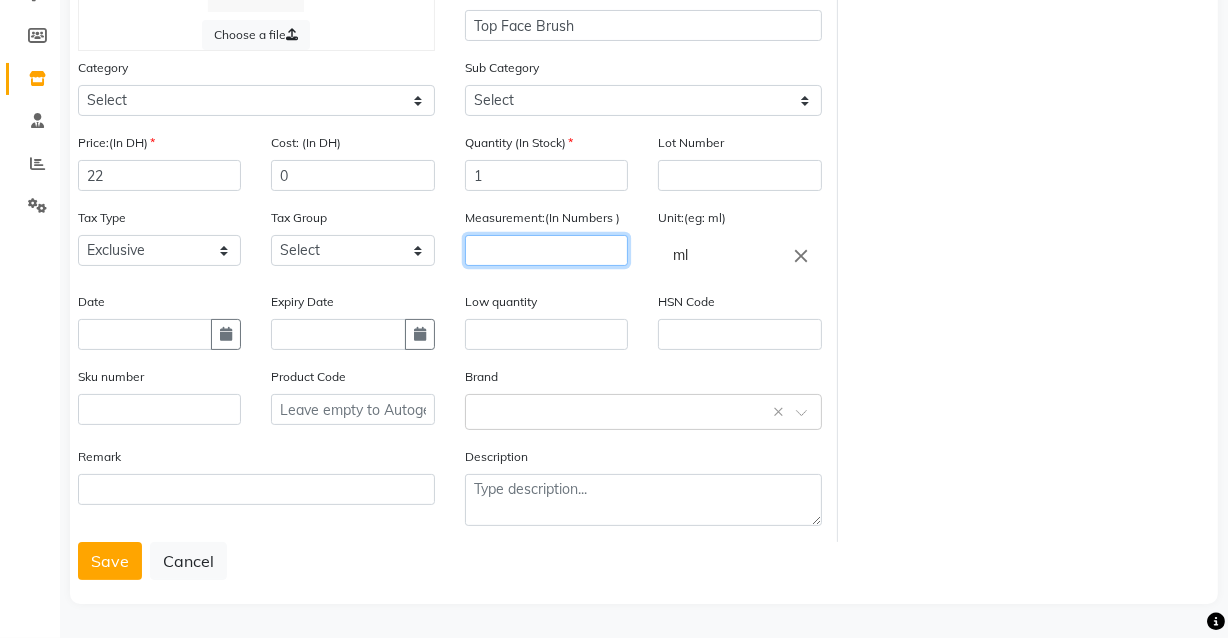 click 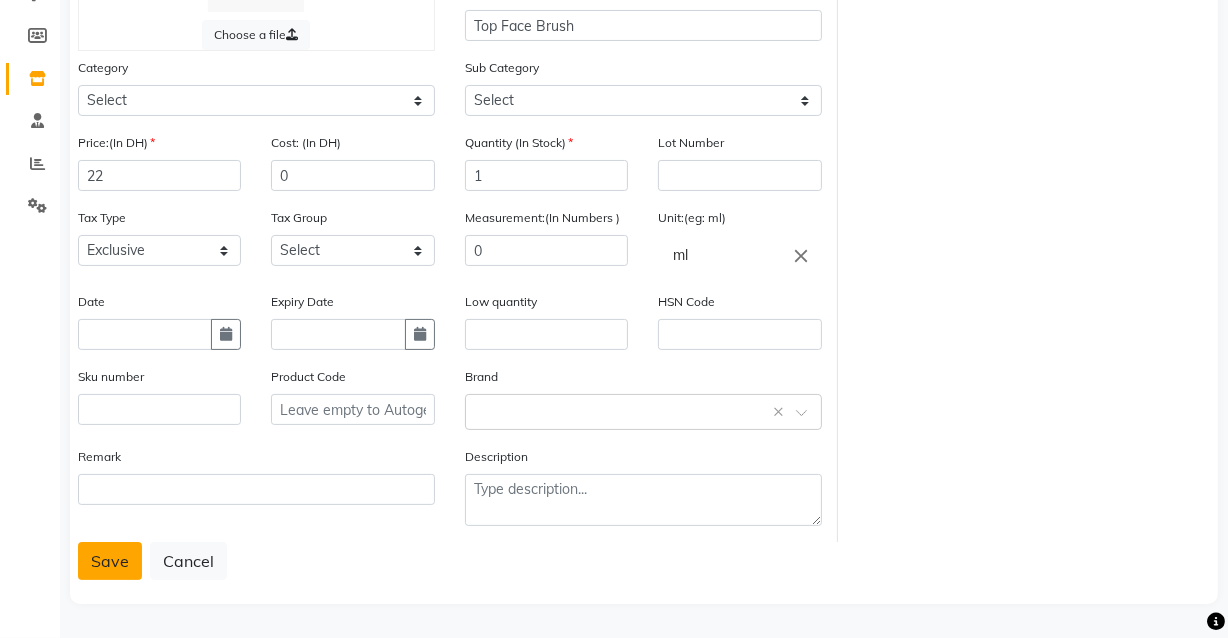 click on "Save" 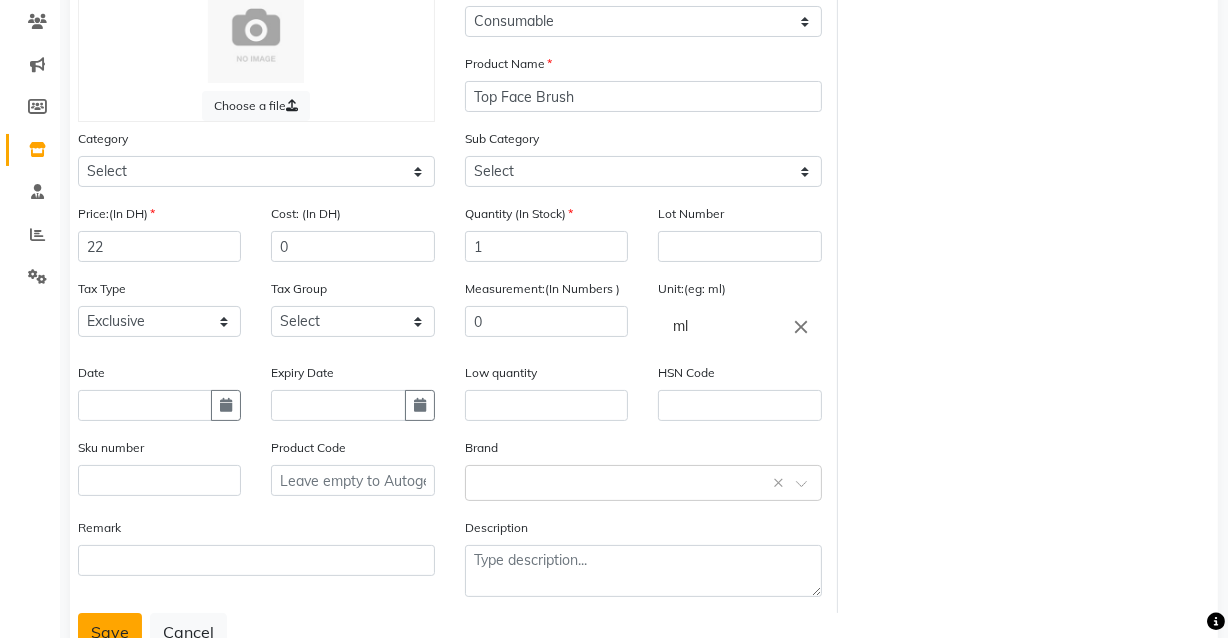 scroll, scrollTop: 241, scrollLeft: 0, axis: vertical 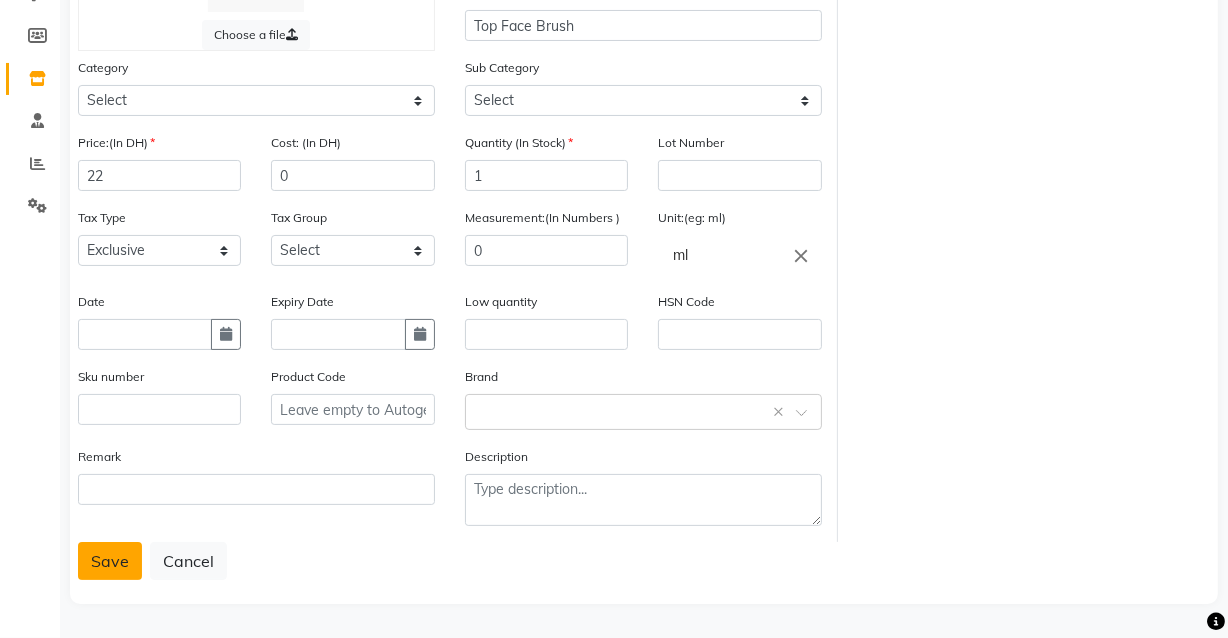 click on "Save" 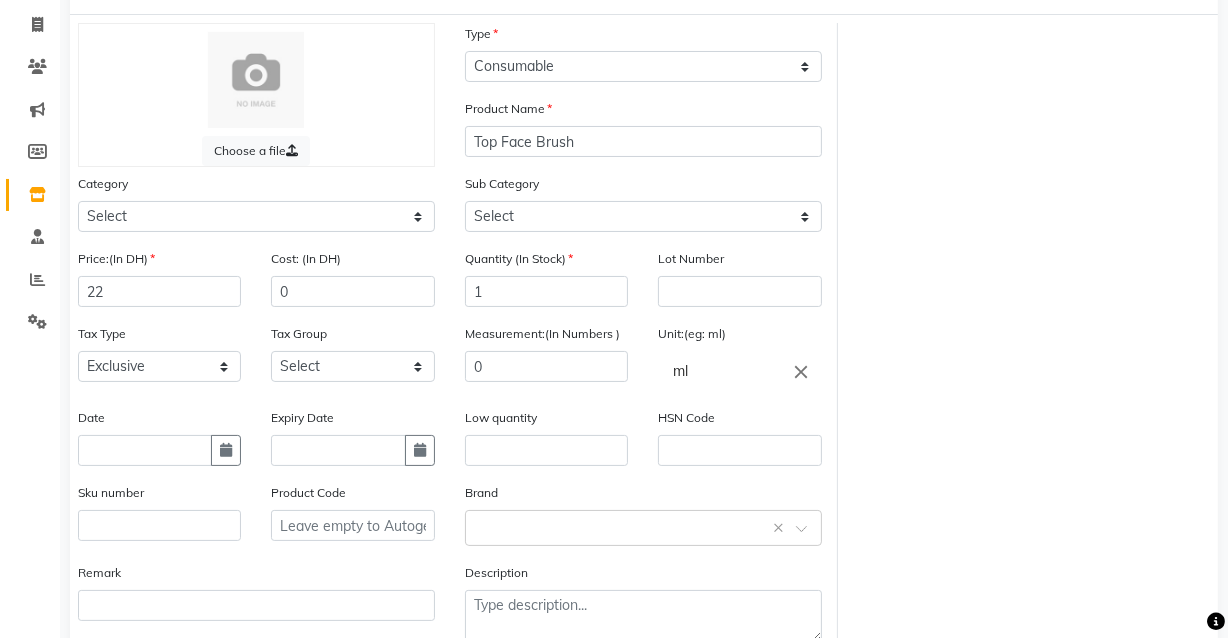 scroll, scrollTop: 241, scrollLeft: 0, axis: vertical 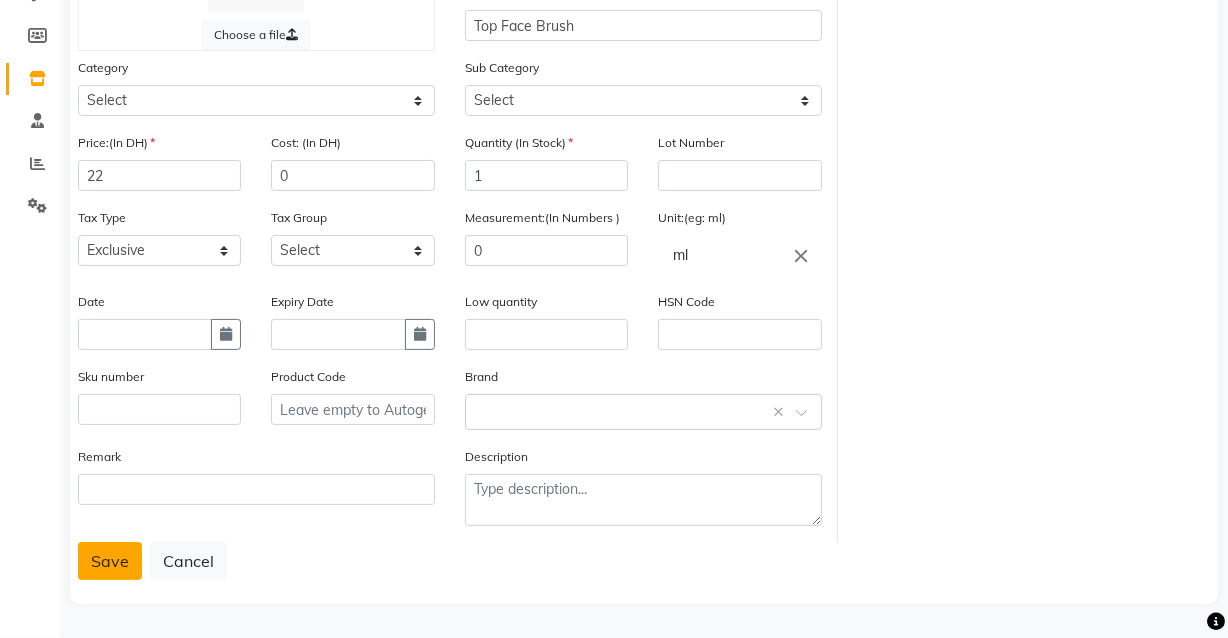 click on "Save" 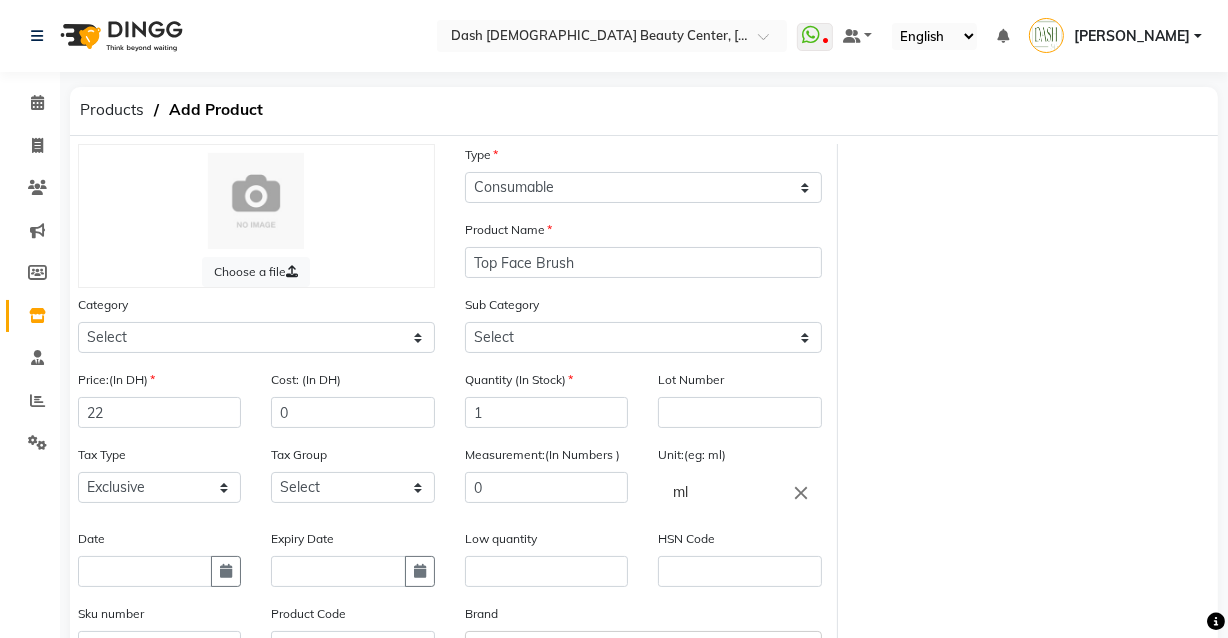 scroll, scrollTop: 241, scrollLeft: 0, axis: vertical 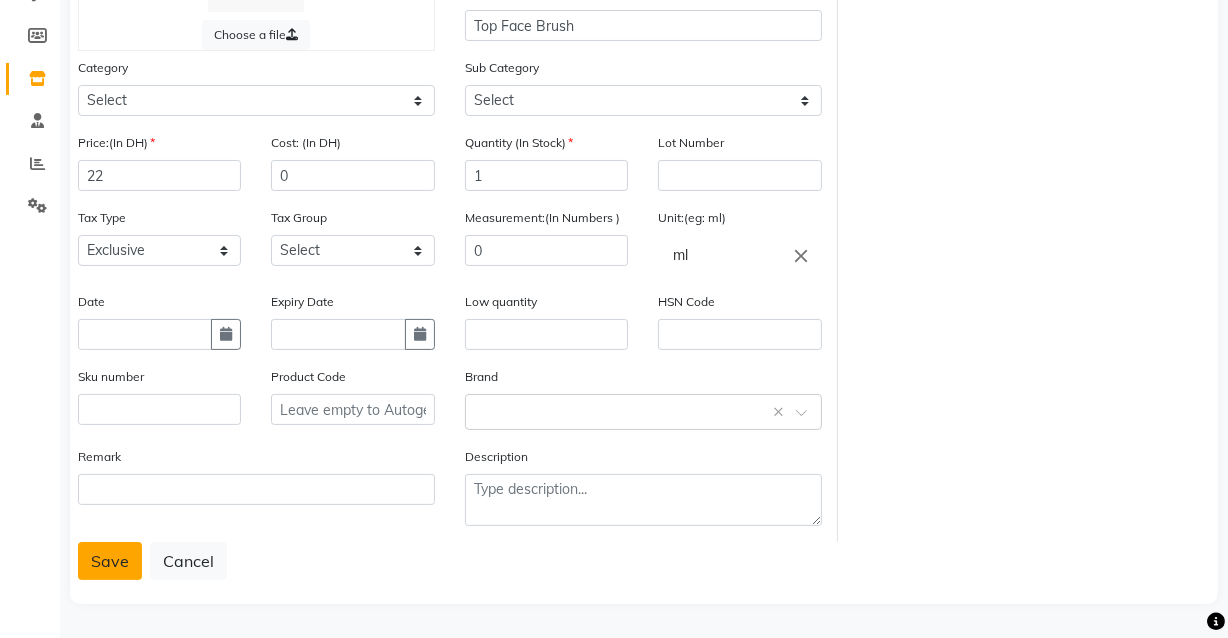 click on "Save" 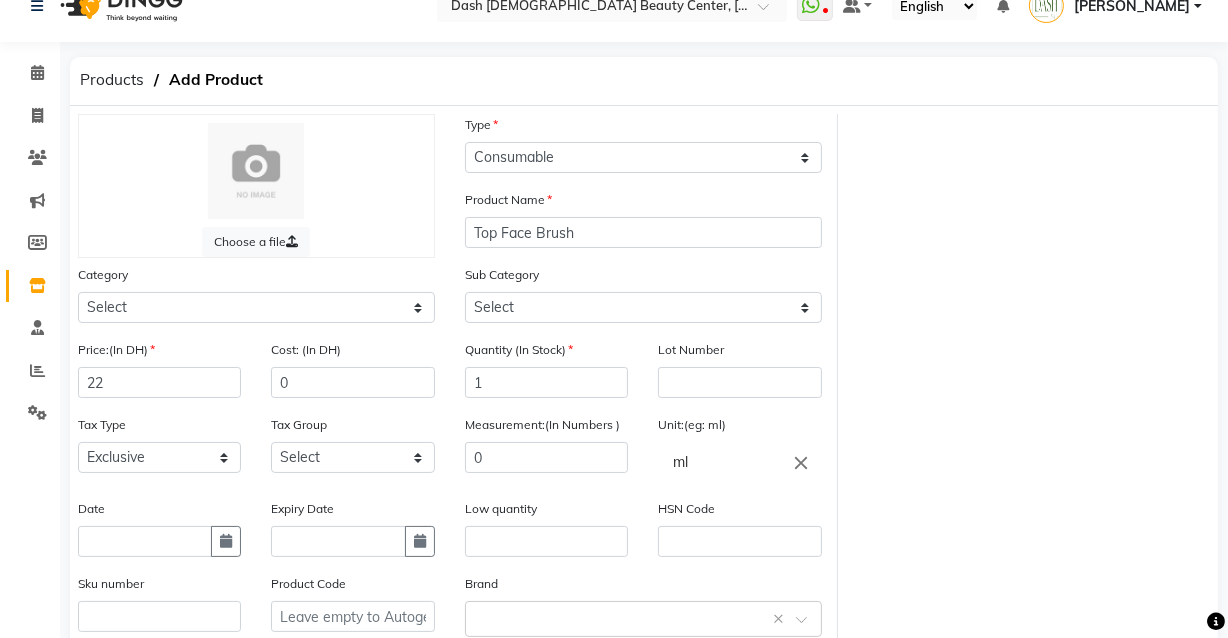 scroll, scrollTop: 0, scrollLeft: 0, axis: both 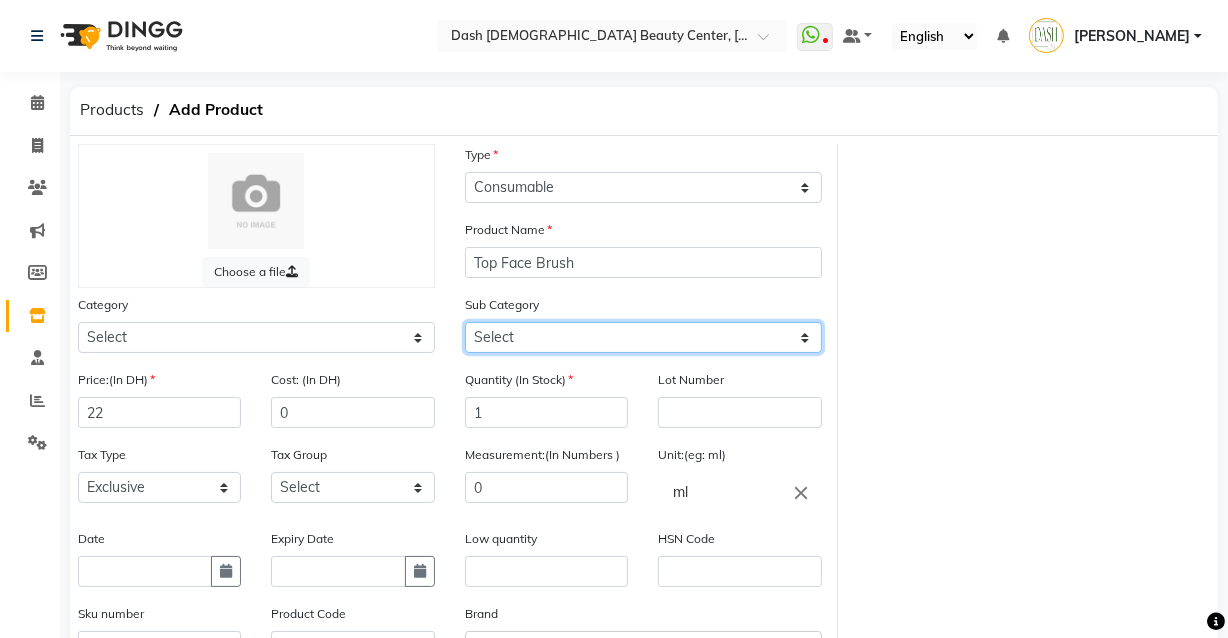click on "Select" 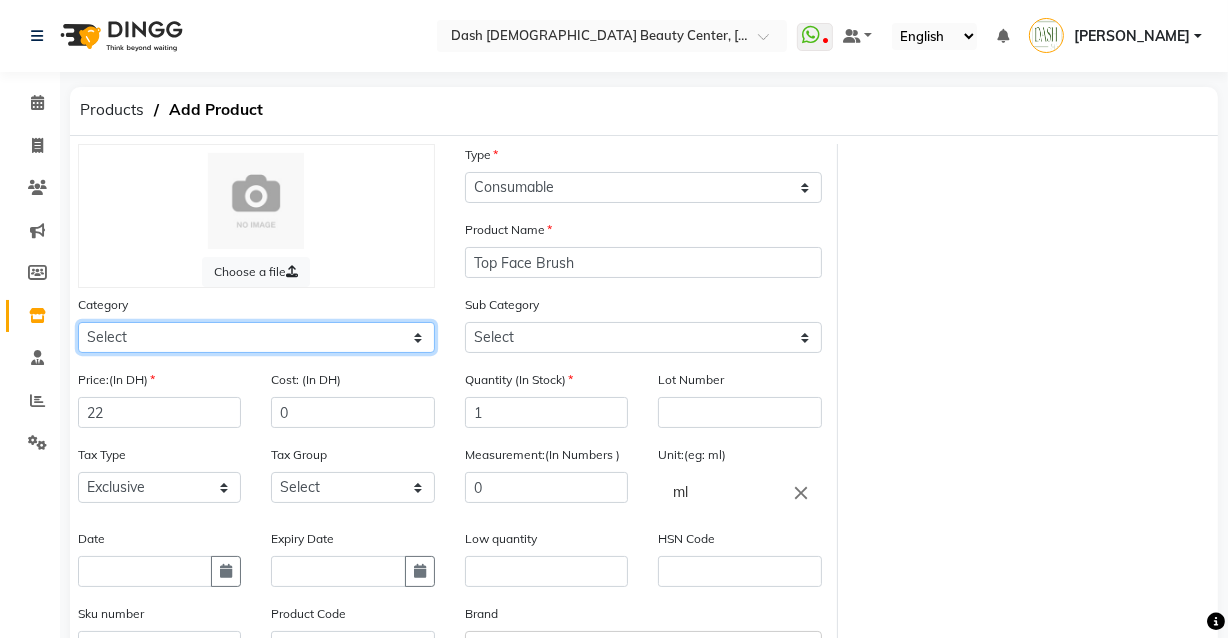 click on "Select Hair Skin Makeup Personal Care Appliances [PERSON_NAME] Waxing Disposable Threading Hands and Feet Beauty Planet [MEDICAL_DATA] Cadiveu Casmara Cheryls Loreal Olaplex Dash [DEMOGRAPHIC_DATA] Beauty Center Other" 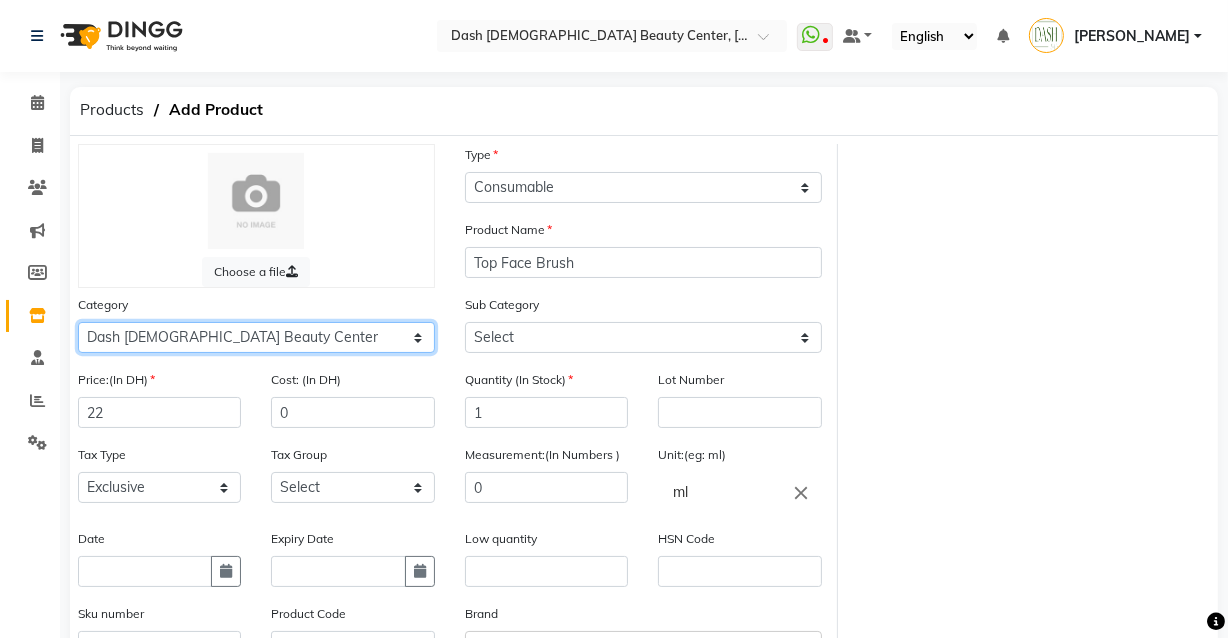 click on "Select Hair Skin Makeup Personal Care Appliances [PERSON_NAME] Waxing Disposable Threading Hands and Feet Beauty Planet [MEDICAL_DATA] Cadiveu Casmara Cheryls Loreal Olaplex Dash [DEMOGRAPHIC_DATA] Beauty Center Other" 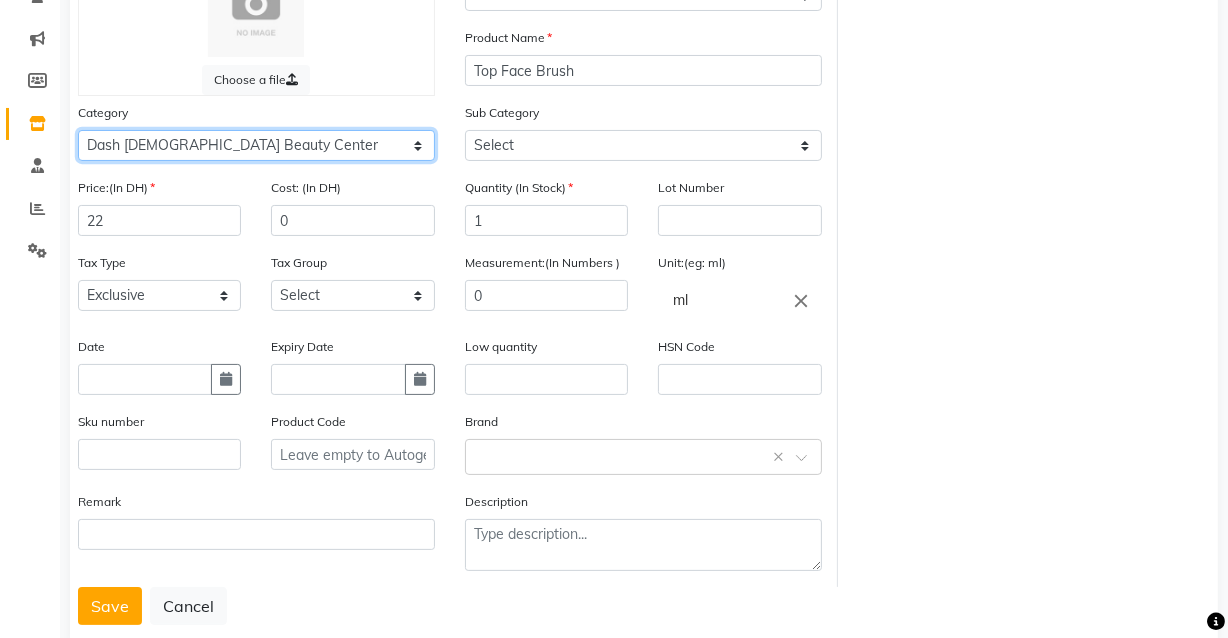 scroll, scrollTop: 241, scrollLeft: 0, axis: vertical 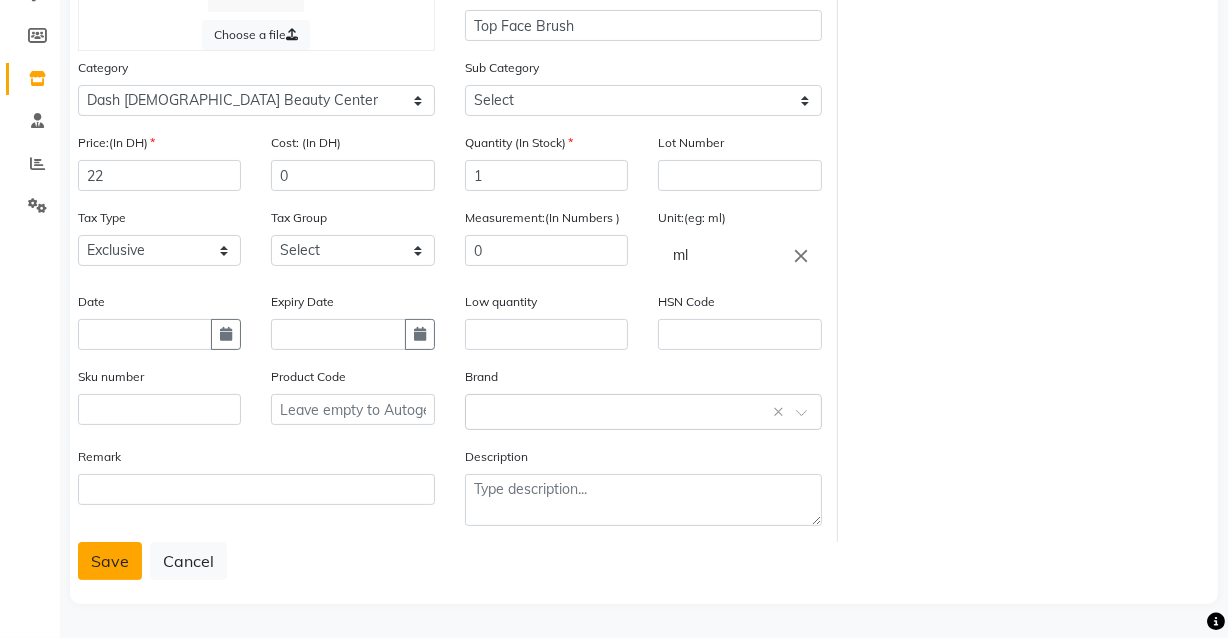 click on "Save" 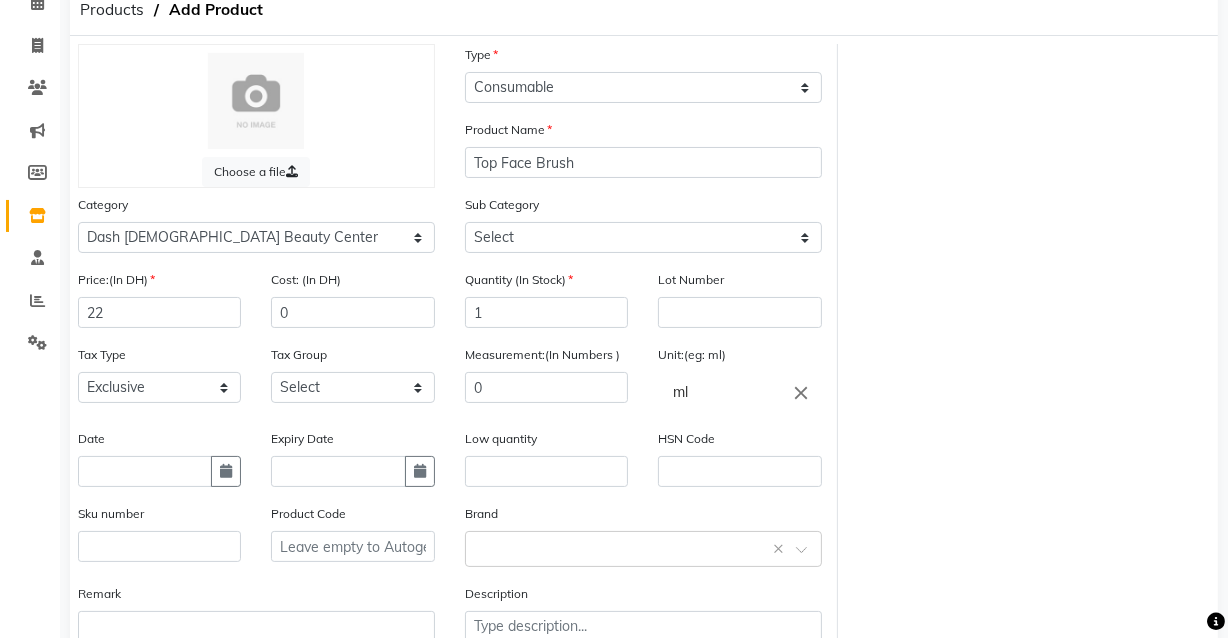 scroll, scrollTop: 0, scrollLeft: 0, axis: both 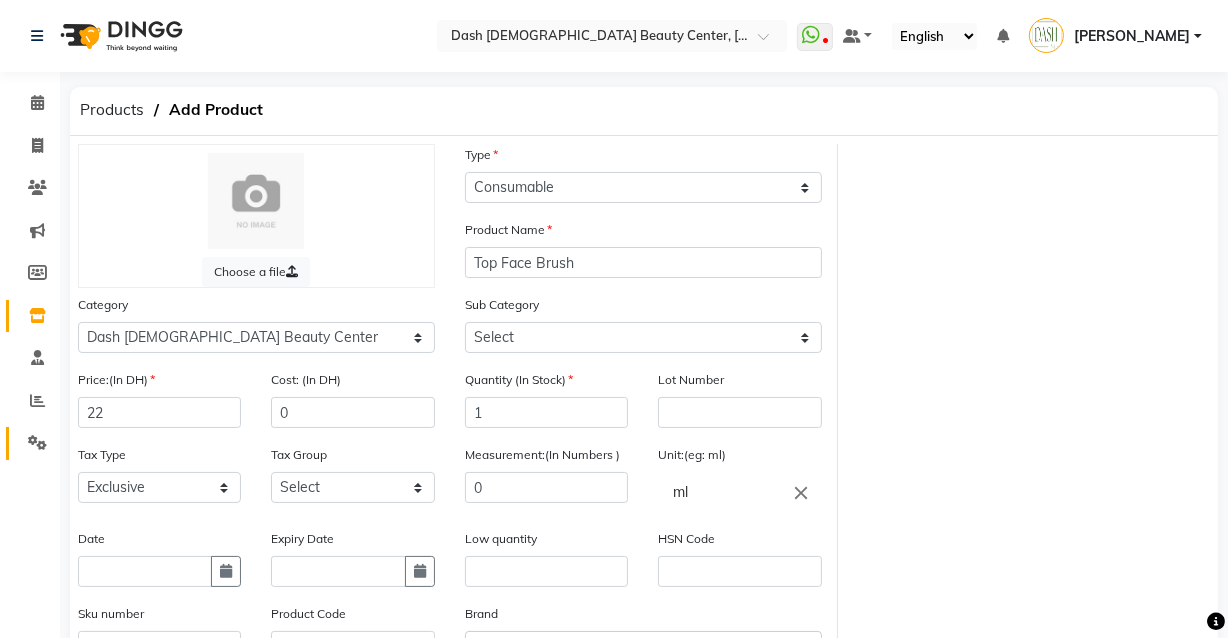 click 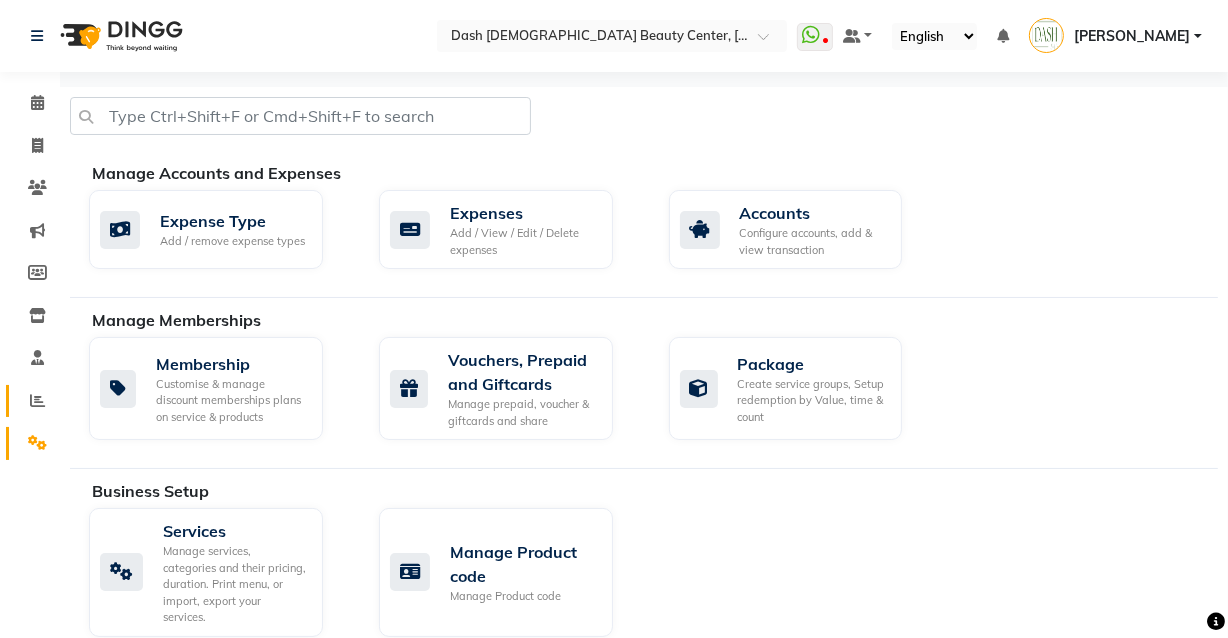 click 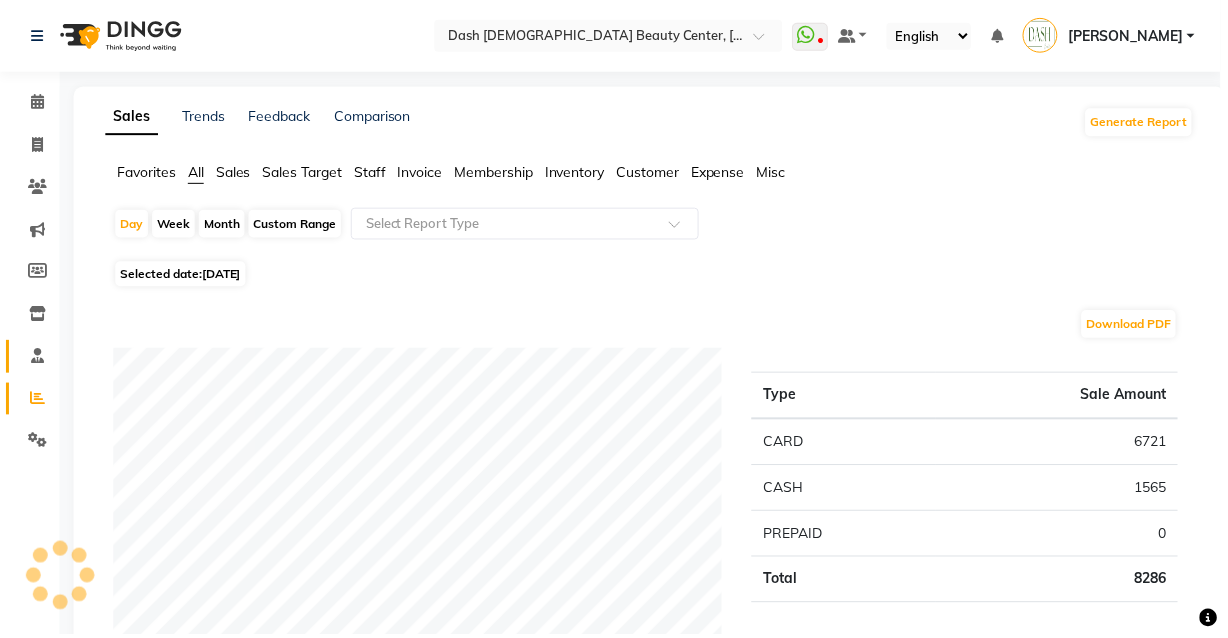 click 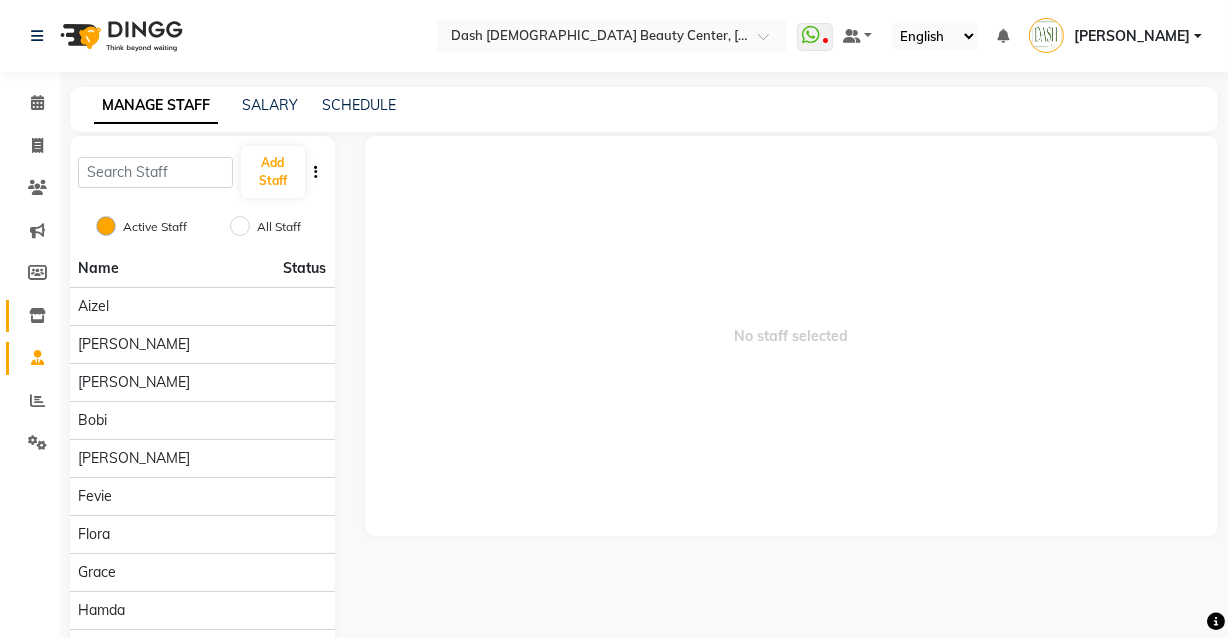 click 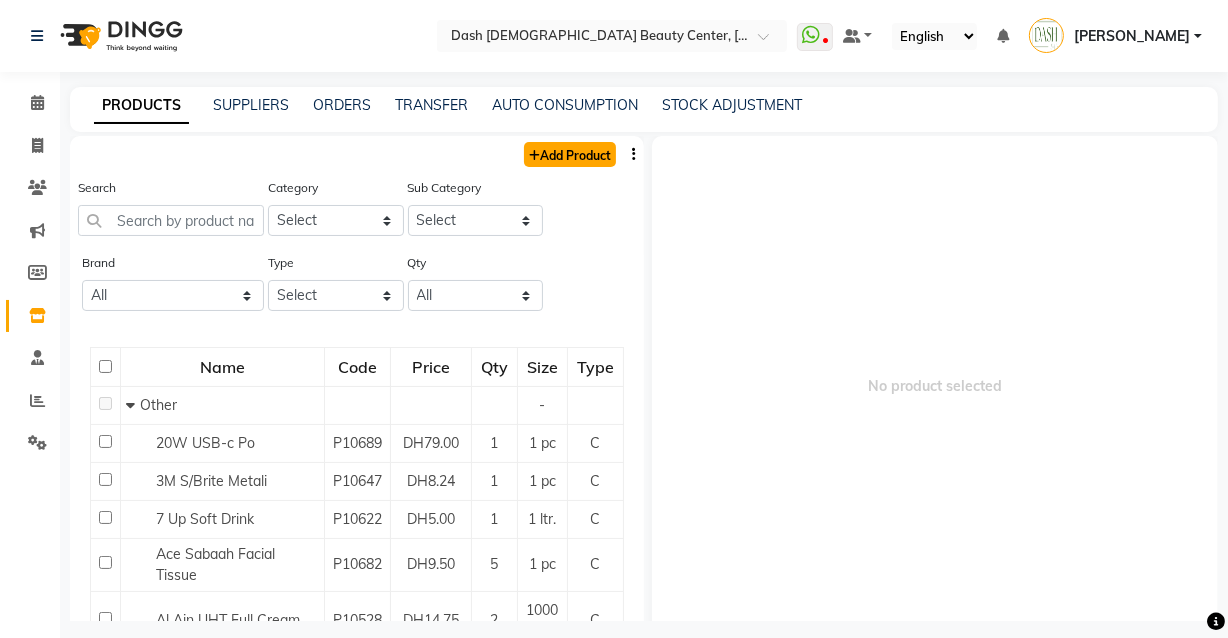 click on "Add Product" 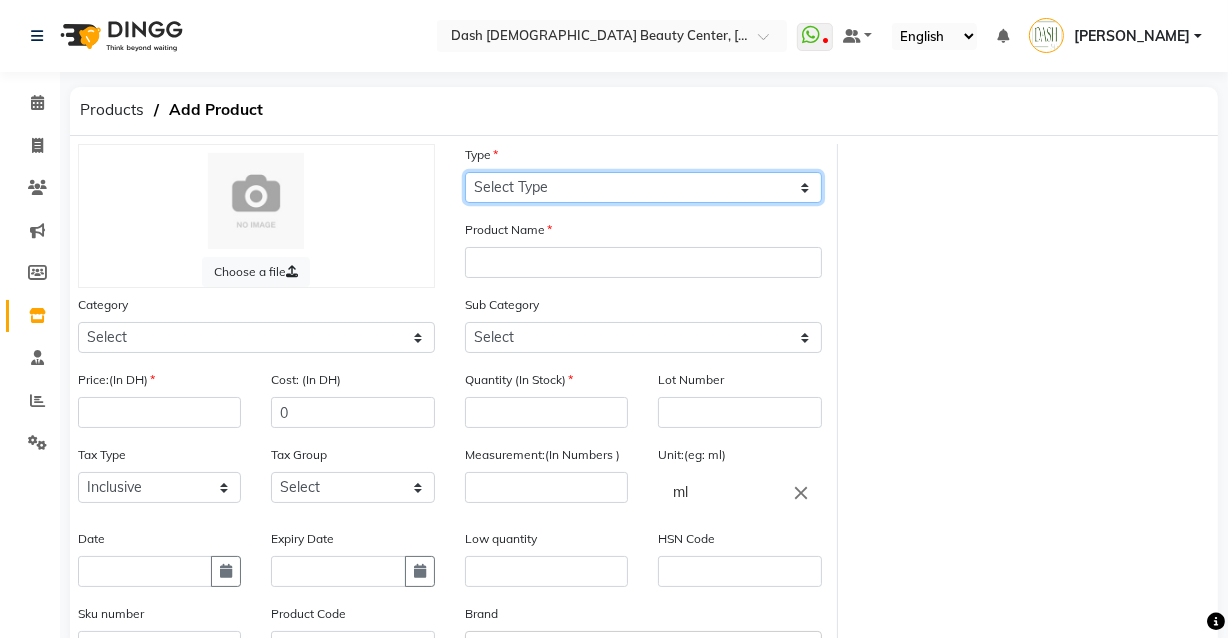 click on "Select Type Both Retail Consumable" 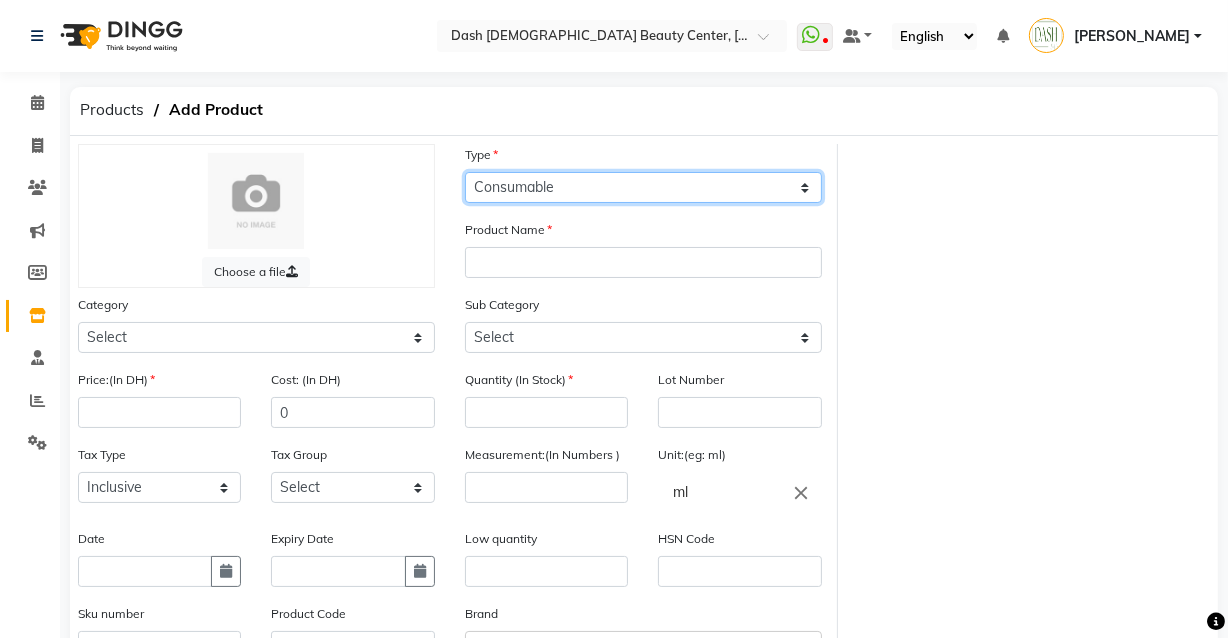 click on "Select Type Both Retail Consumable" 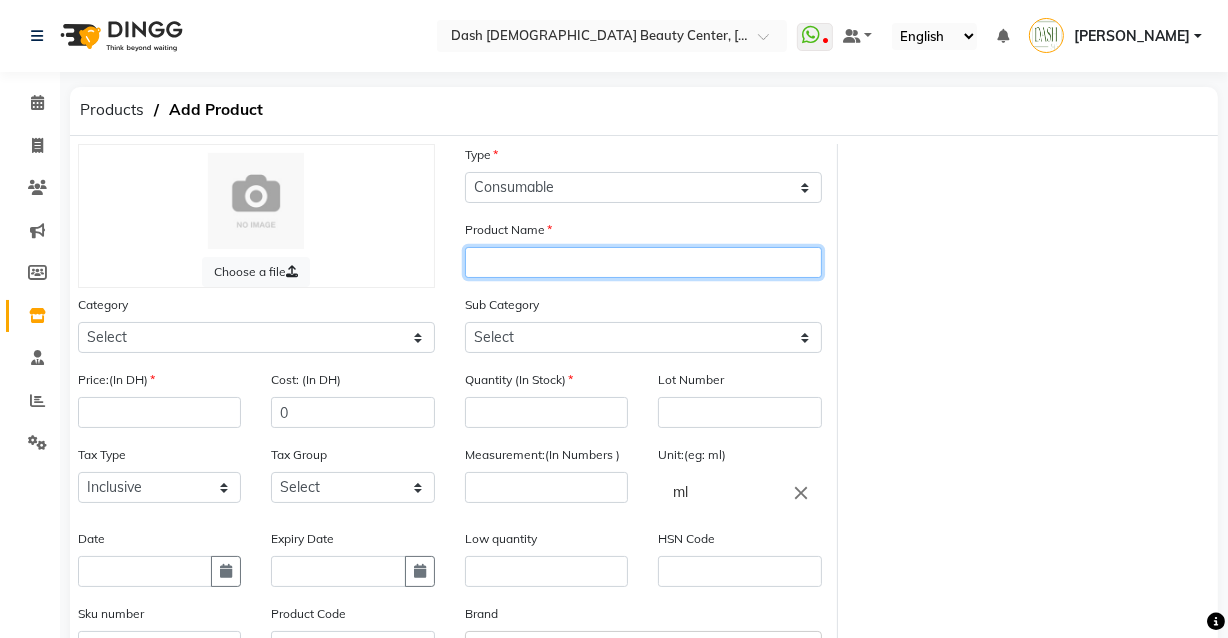 click 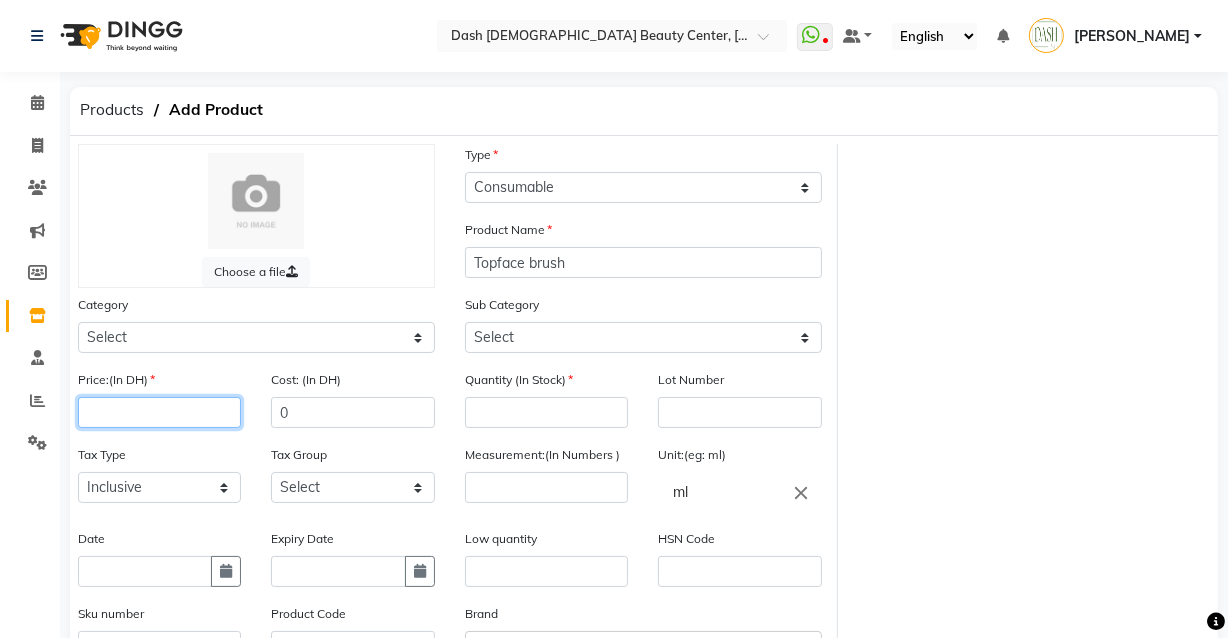 click 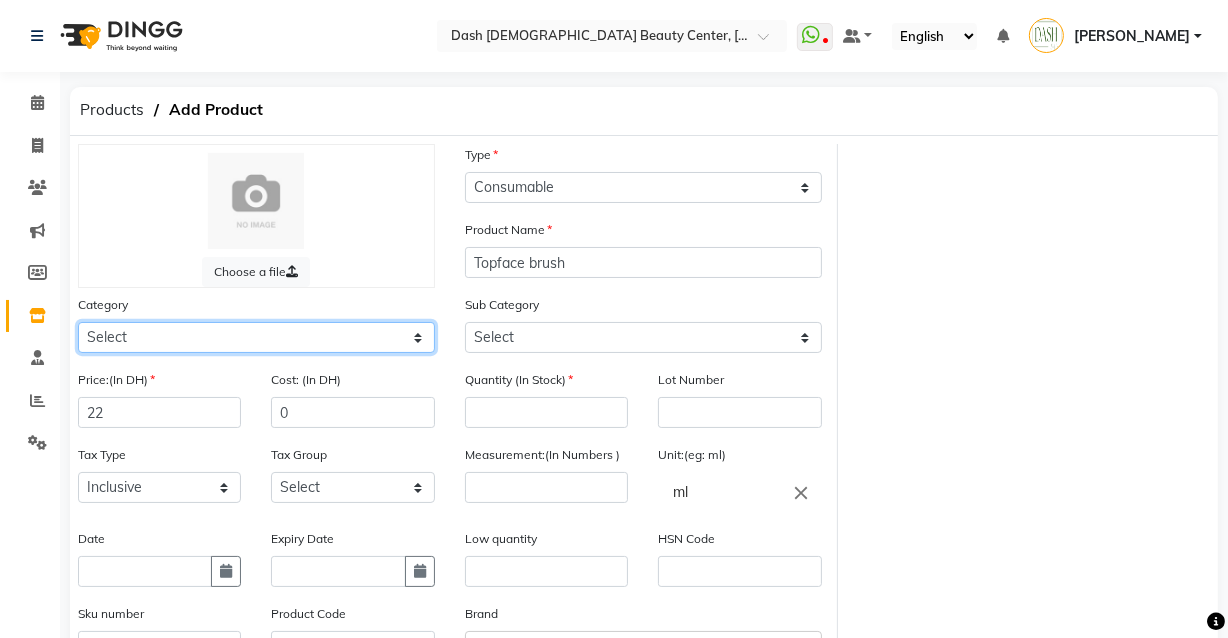click on "Select Hair Skin Makeup Personal Care Appliances [PERSON_NAME] Waxing Disposable Threading Hands and Feet Beauty Planet [MEDICAL_DATA] Cadiveu Casmara Cheryls Loreal Olaplex Dash [DEMOGRAPHIC_DATA] Beauty Center Other" 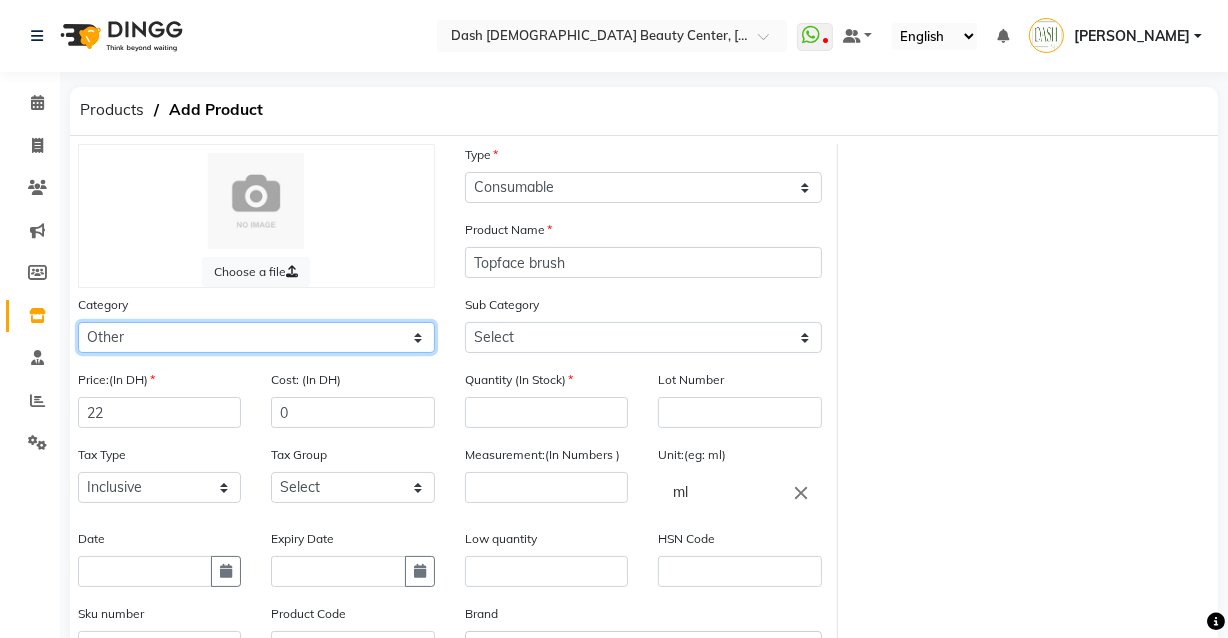 click on "Select Hair Skin Makeup Personal Care Appliances [PERSON_NAME] Waxing Disposable Threading Hands and Feet Beauty Planet [MEDICAL_DATA] Cadiveu Casmara Cheryls Loreal Olaplex Dash [DEMOGRAPHIC_DATA] Beauty Center Other" 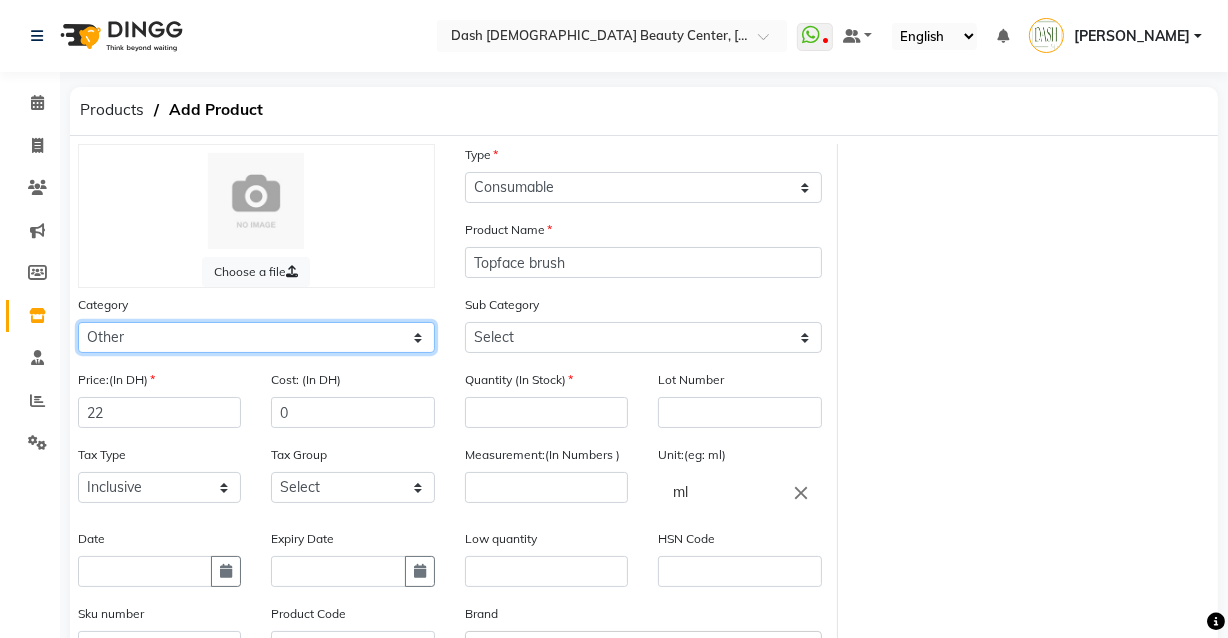 click on "Select Hair Skin Makeup Personal Care Appliances [PERSON_NAME] Waxing Disposable Threading Hands and Feet Beauty Planet [MEDICAL_DATA] Cadiveu Casmara Cheryls Loreal Olaplex Dash [DEMOGRAPHIC_DATA] Beauty Center Other" 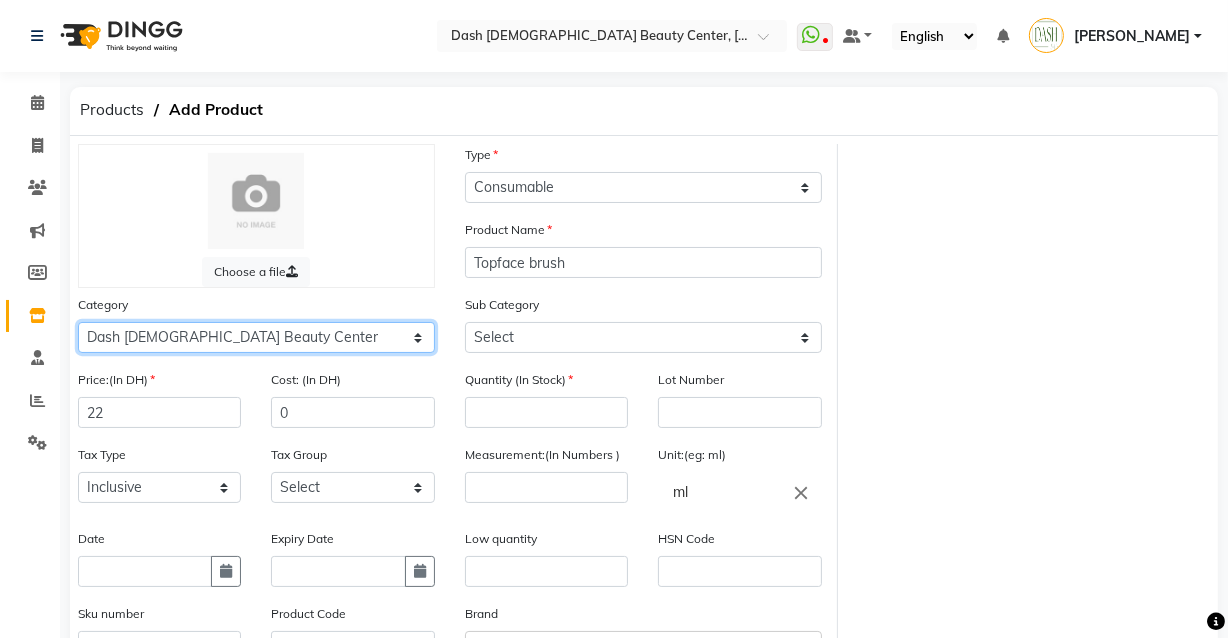 click on "Select Hair Skin Makeup Personal Care Appliances [PERSON_NAME] Waxing Disposable Threading Hands and Feet Beauty Planet [MEDICAL_DATA] Cadiveu Casmara Cheryls Loreal Olaplex Dash [DEMOGRAPHIC_DATA] Beauty Center Other" 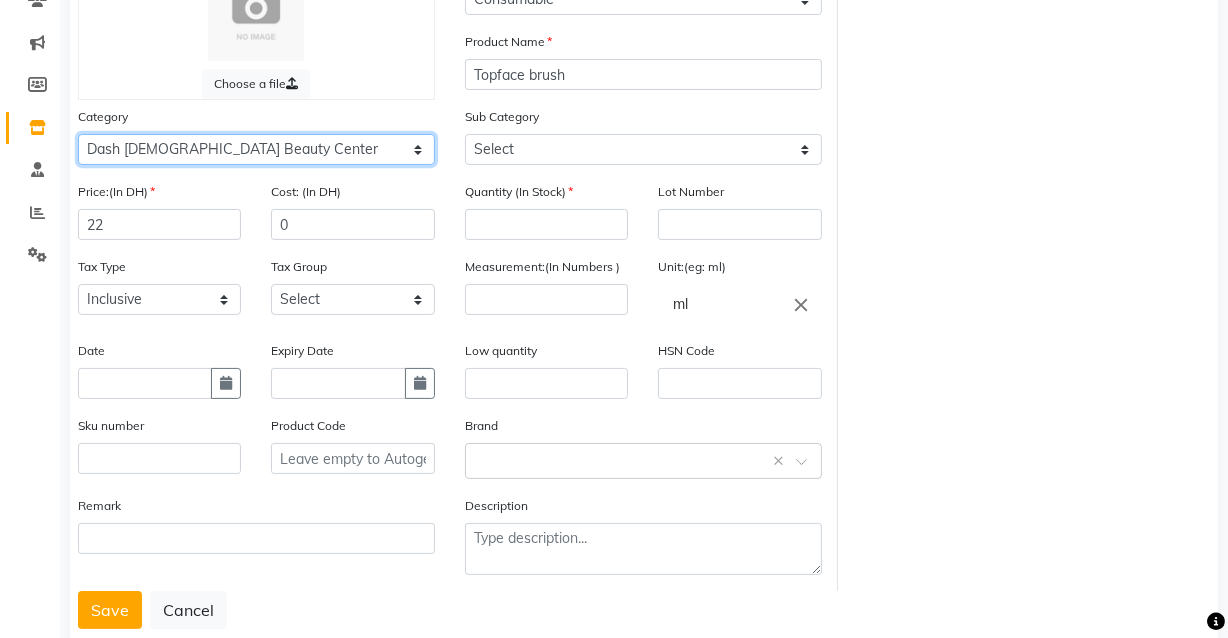 scroll, scrollTop: 241, scrollLeft: 0, axis: vertical 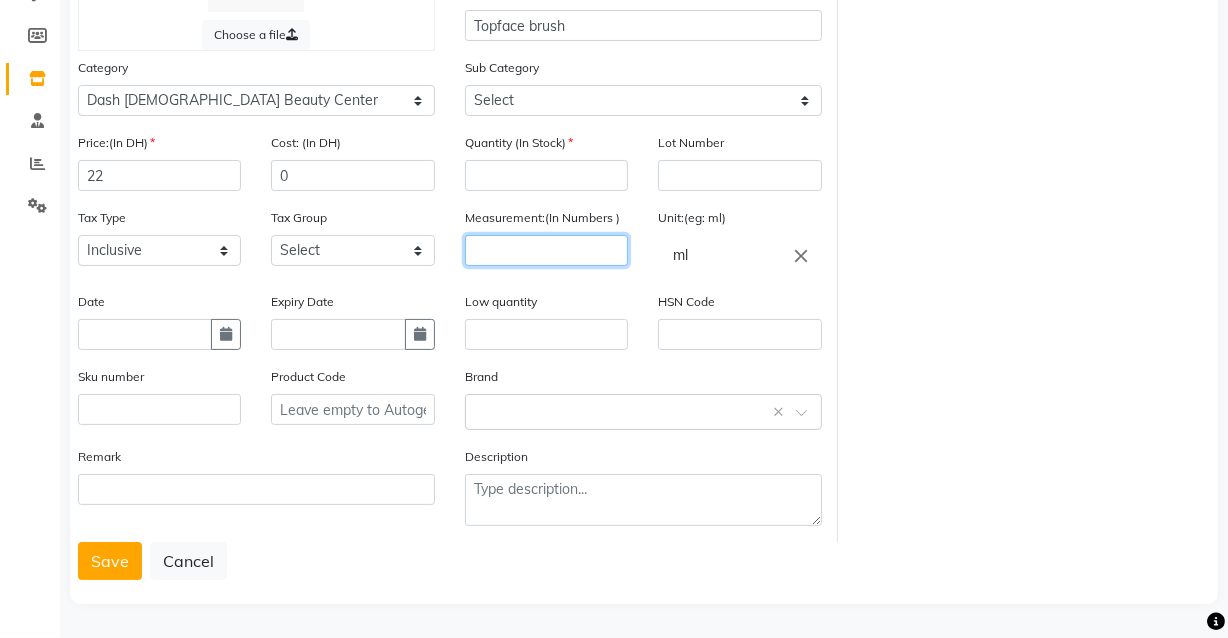 click 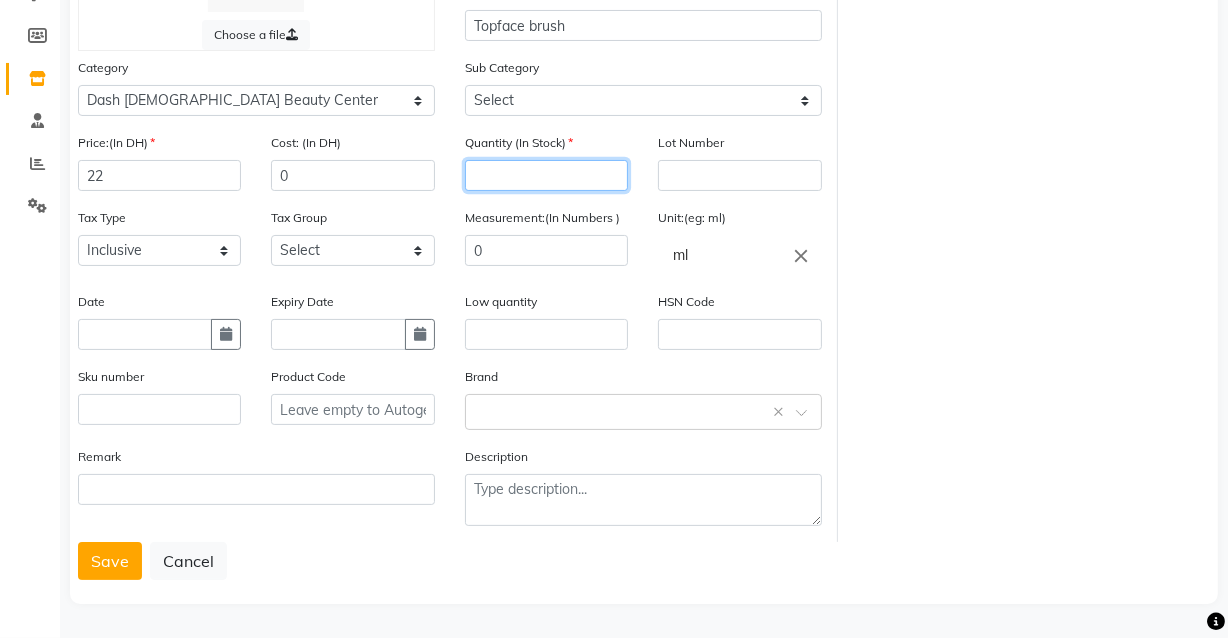 click 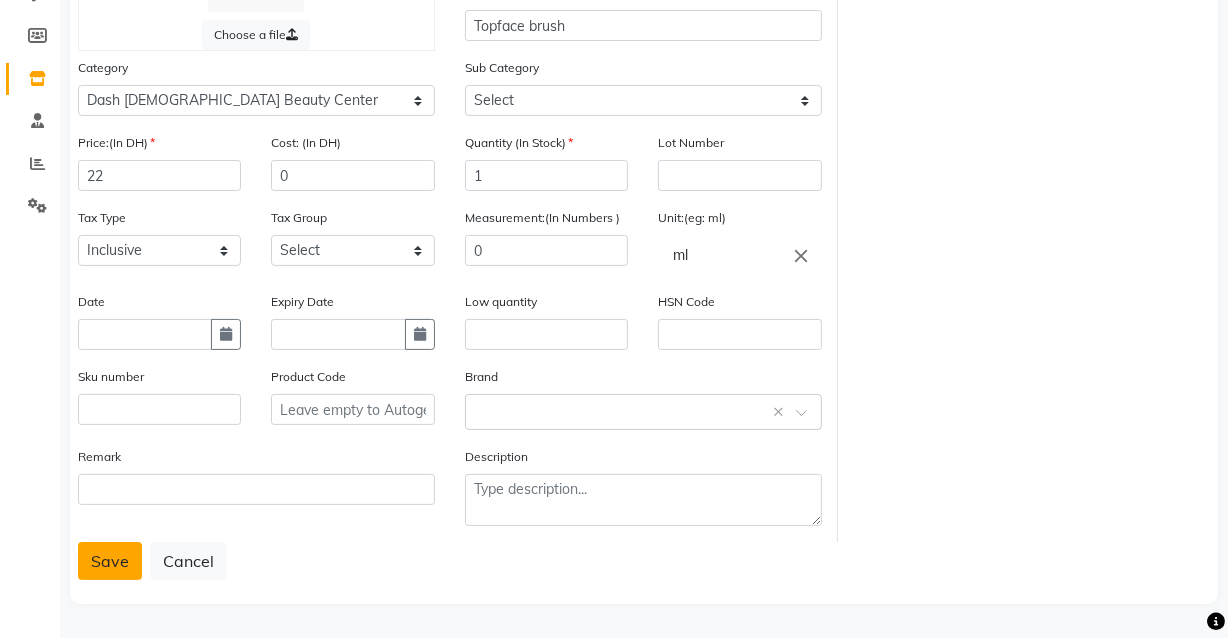 click on "Save" 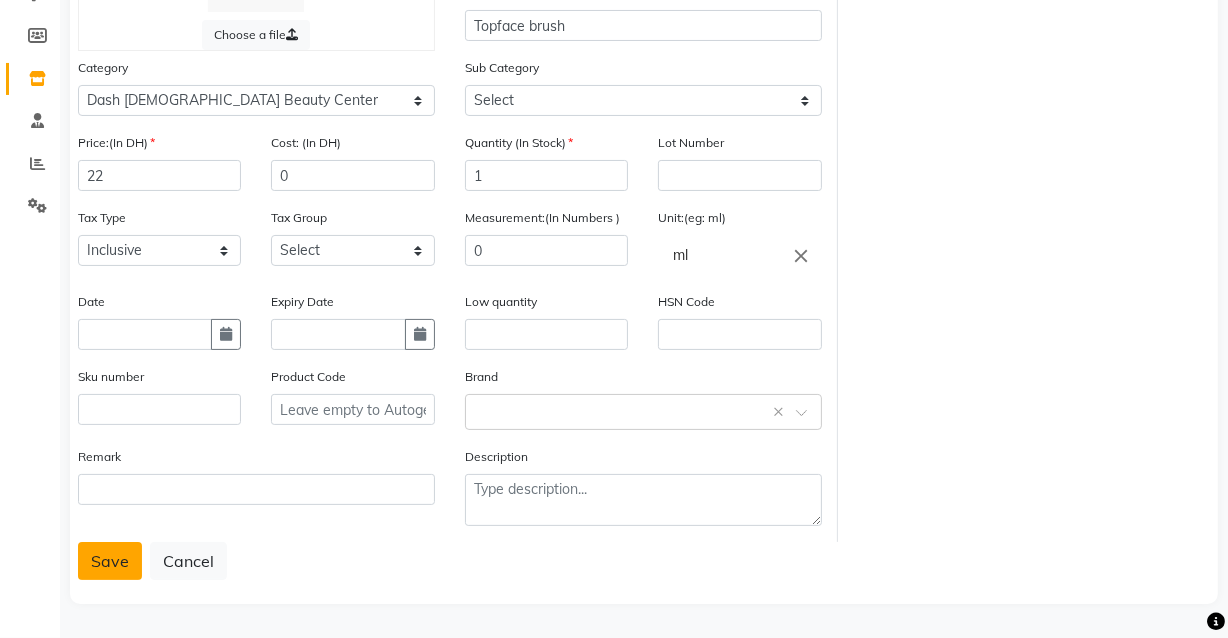click on "Save" 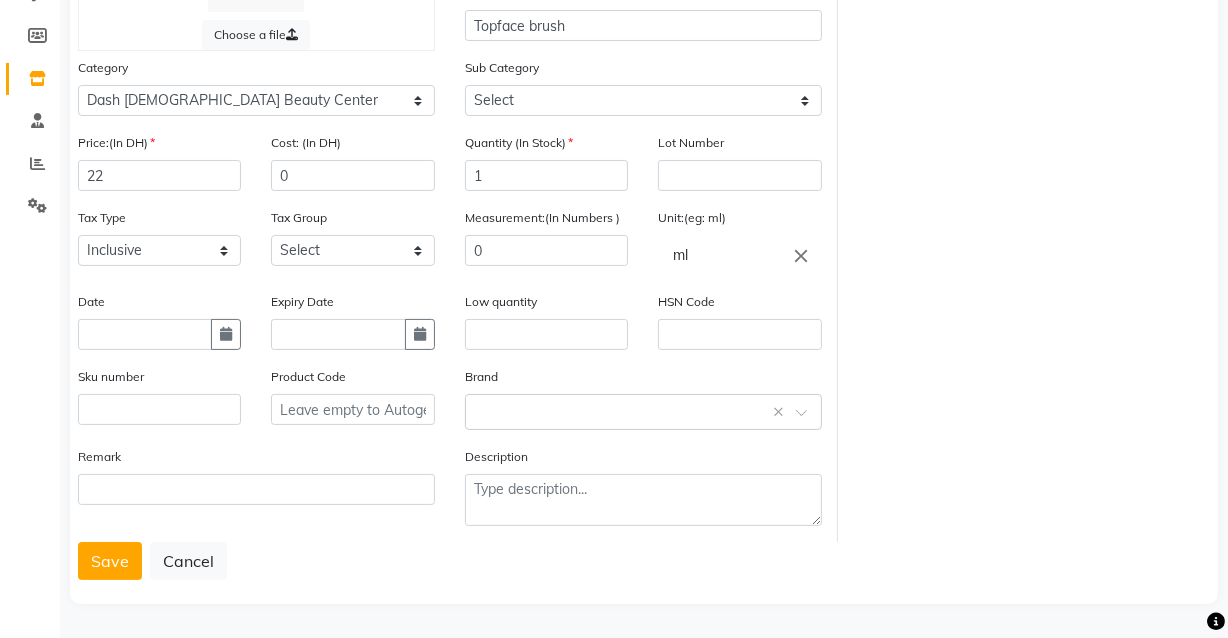 click on "Save   Cancel" 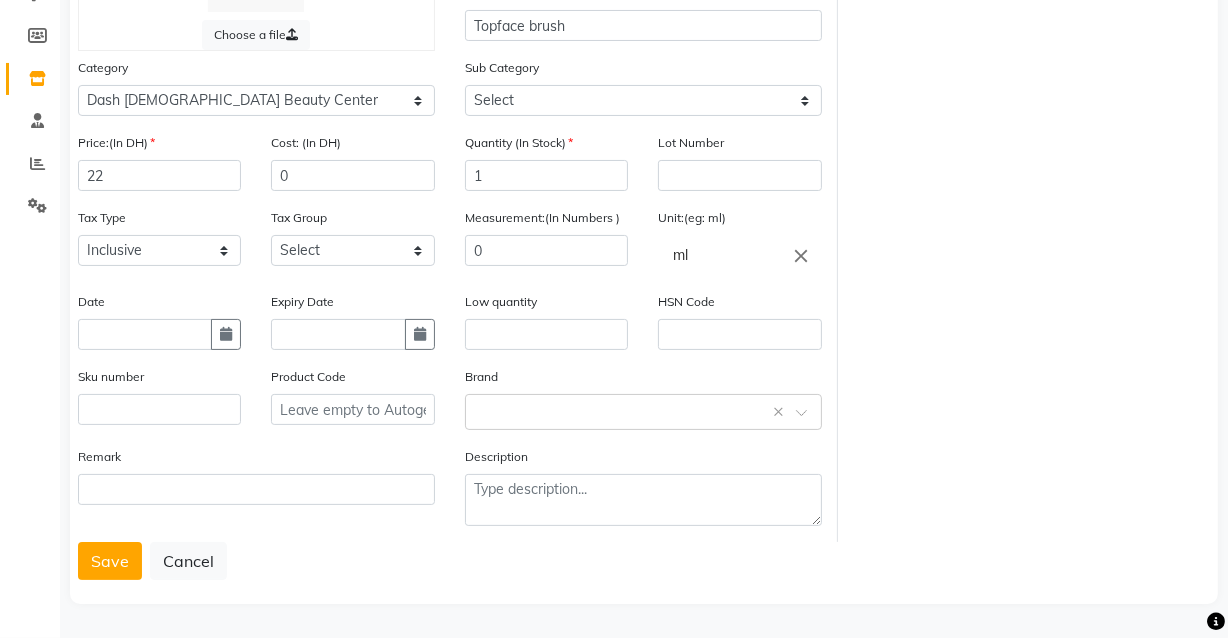 click on "Choose a file Type Select Type Both Retail Consumable Product Name Topface brush Category Select Hair Skin Makeup Personal Care Appliances [PERSON_NAME] Waxing Disposable Threading Hands and Feet Beauty Planet [MEDICAL_DATA] Cadiveu Casmara Cheryls Loreal Olaplex Dash [DEMOGRAPHIC_DATA] Beauty Center Other Sub Category Select Salon Both Salon Retail Salon Use Price:(In DH) 22 Cost: (In DH) 0 Quantity (In Stock) 1 Lot Number Tax Type Select Inclusive Exclusive Tax Group Select Vat Measurement:(In Numbers ) 0 Unit:(eg: ml) ml close Date Expiry Date Low quantity HSN Code Sku number Product Code Brand Select brand or add custom brand    × Remark Description" 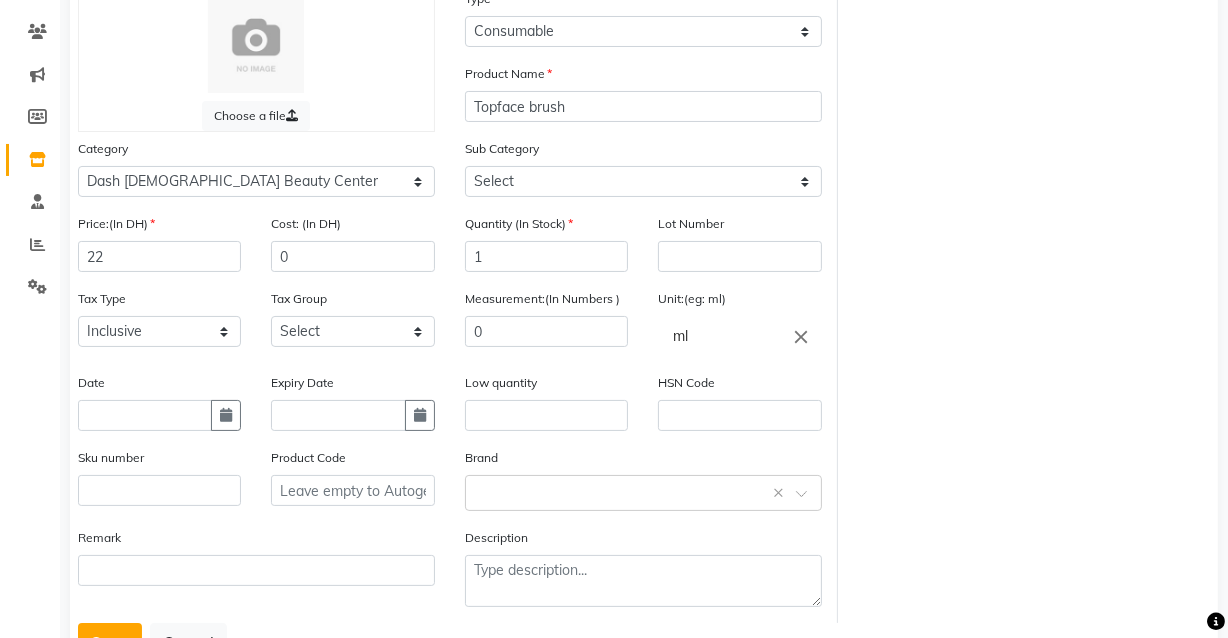 scroll, scrollTop: 241, scrollLeft: 0, axis: vertical 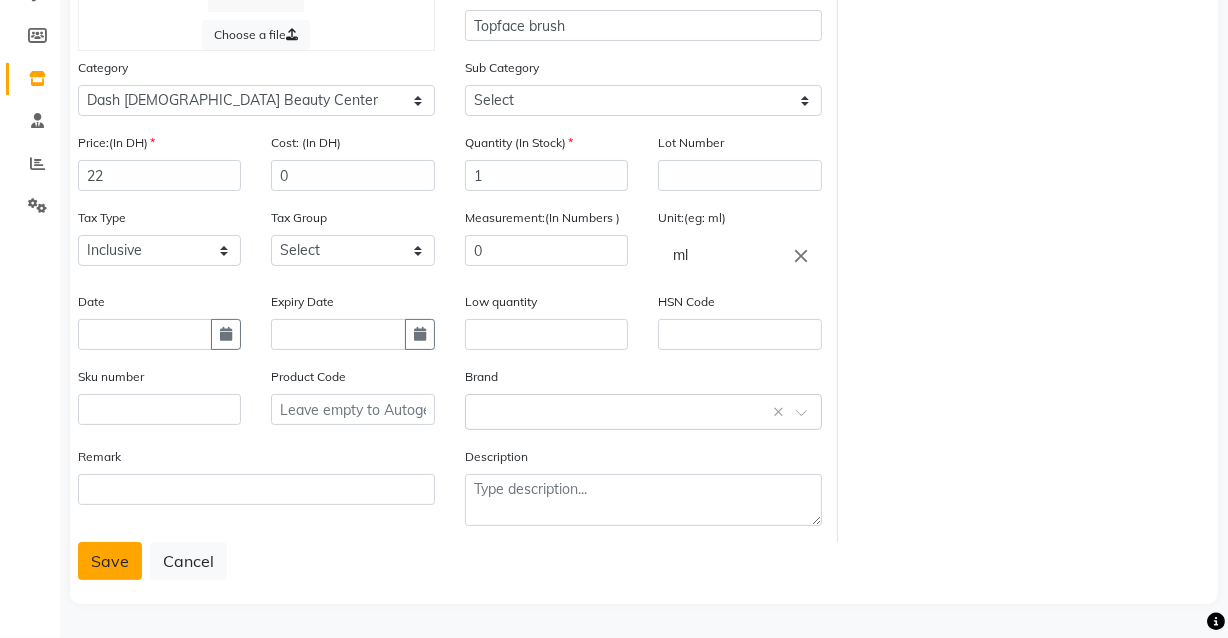 click on "Save" 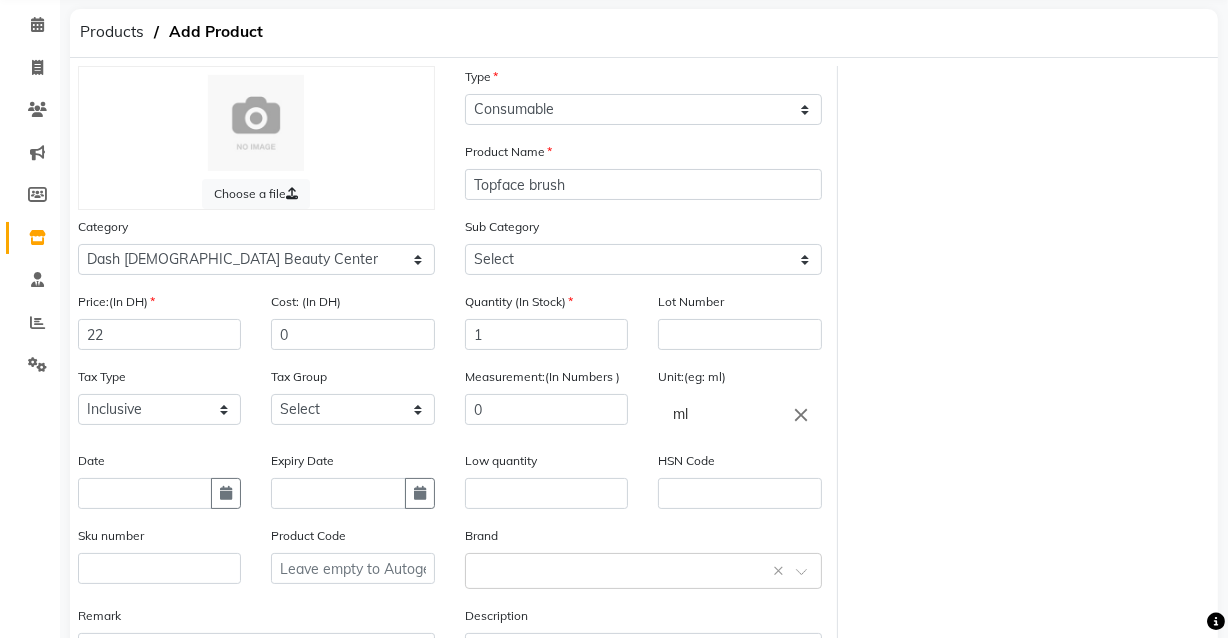 scroll, scrollTop: 0, scrollLeft: 0, axis: both 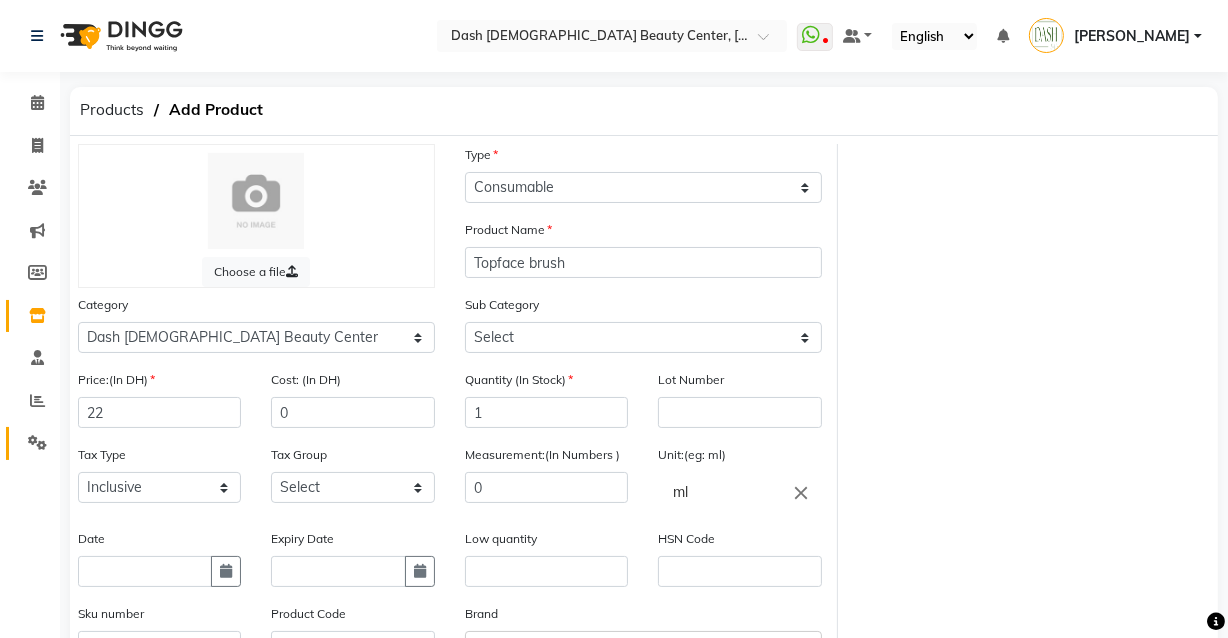 click on "Settings" 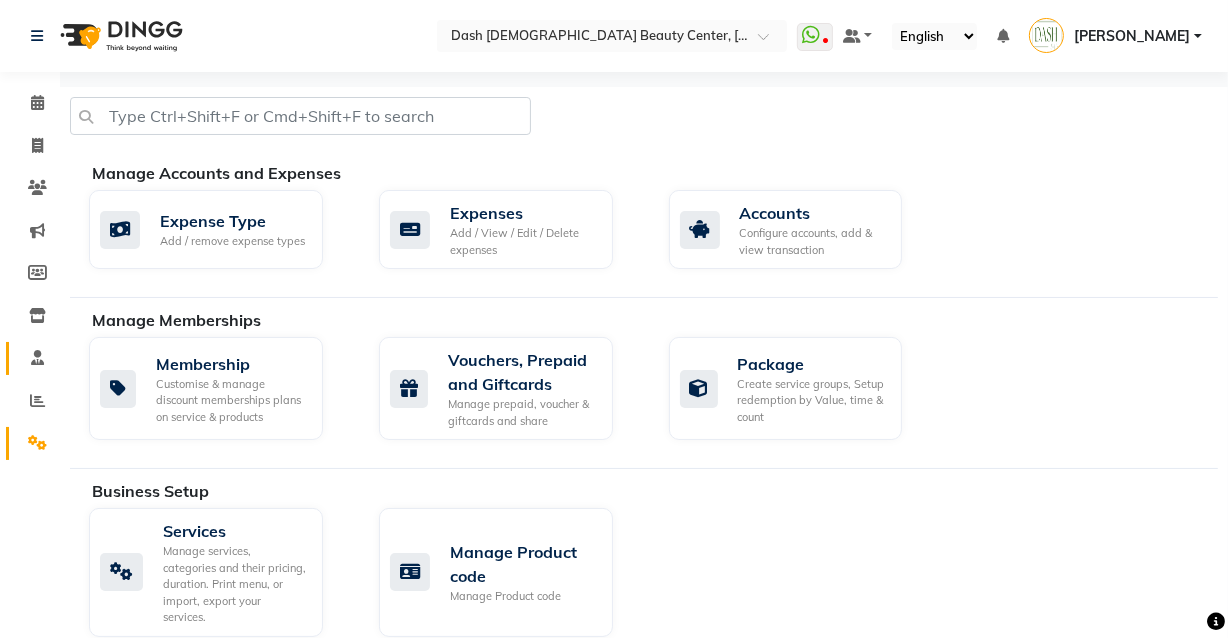 click 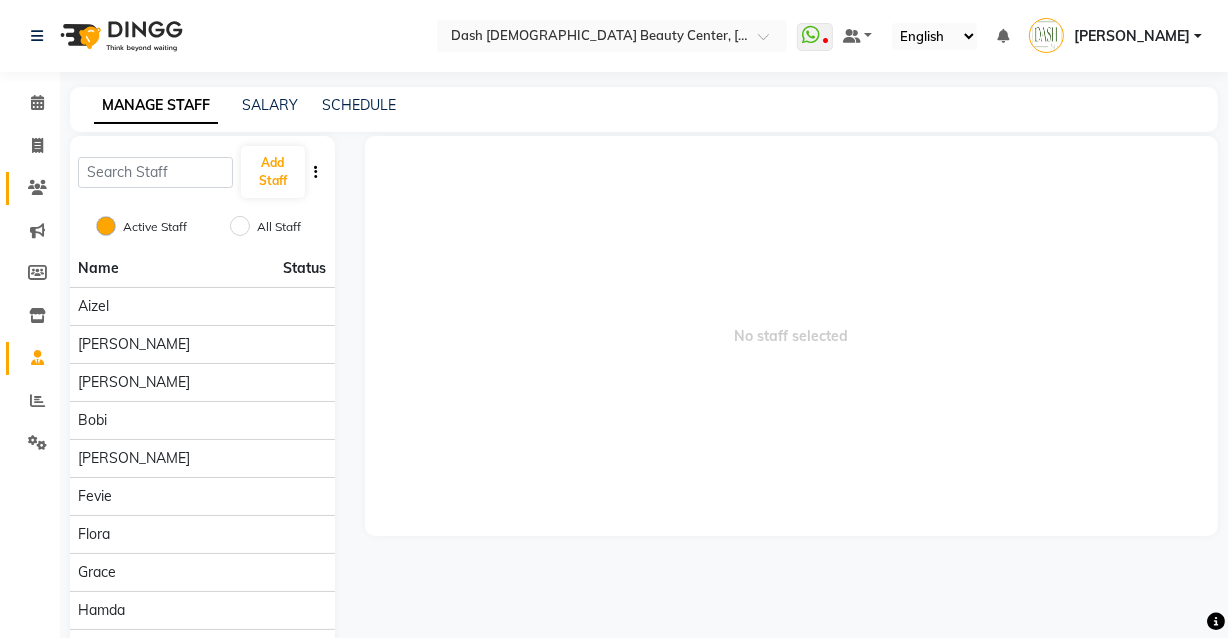 click on "Clients" 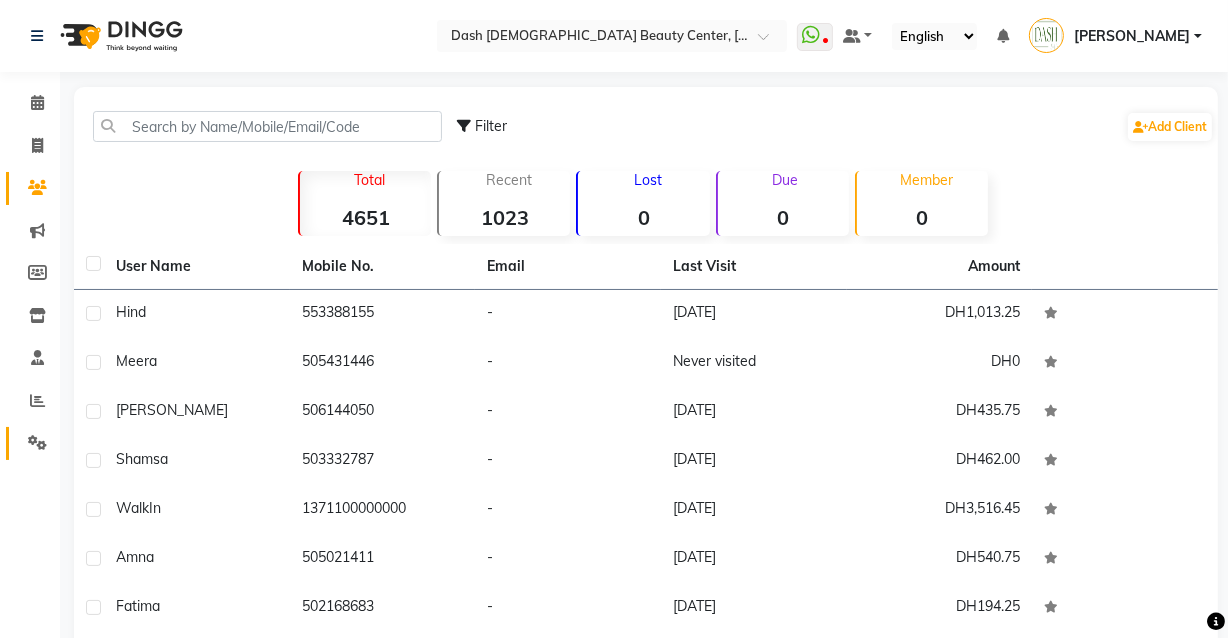 click 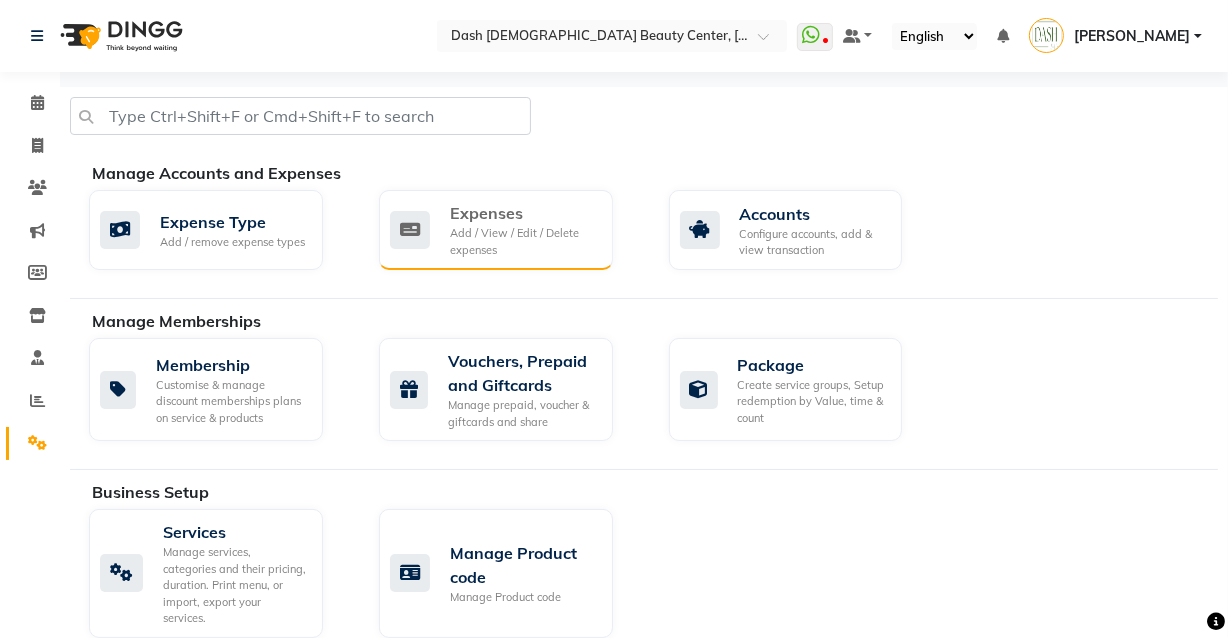 click on "Expenses Add / View / Edit / Delete expenses" 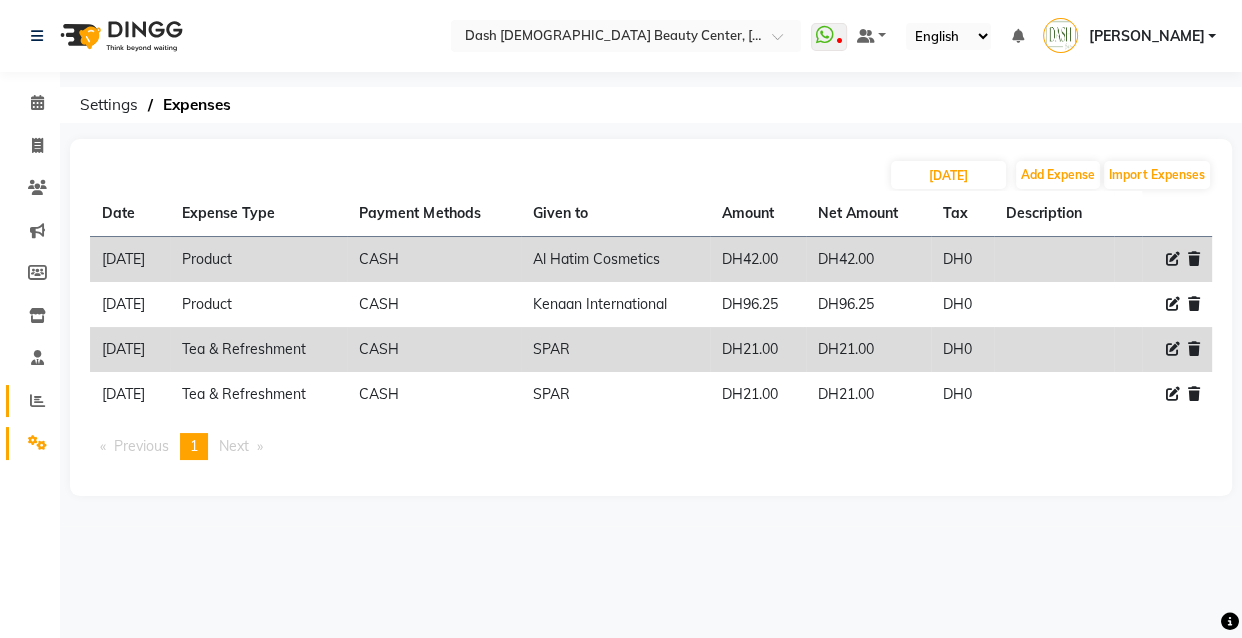 click 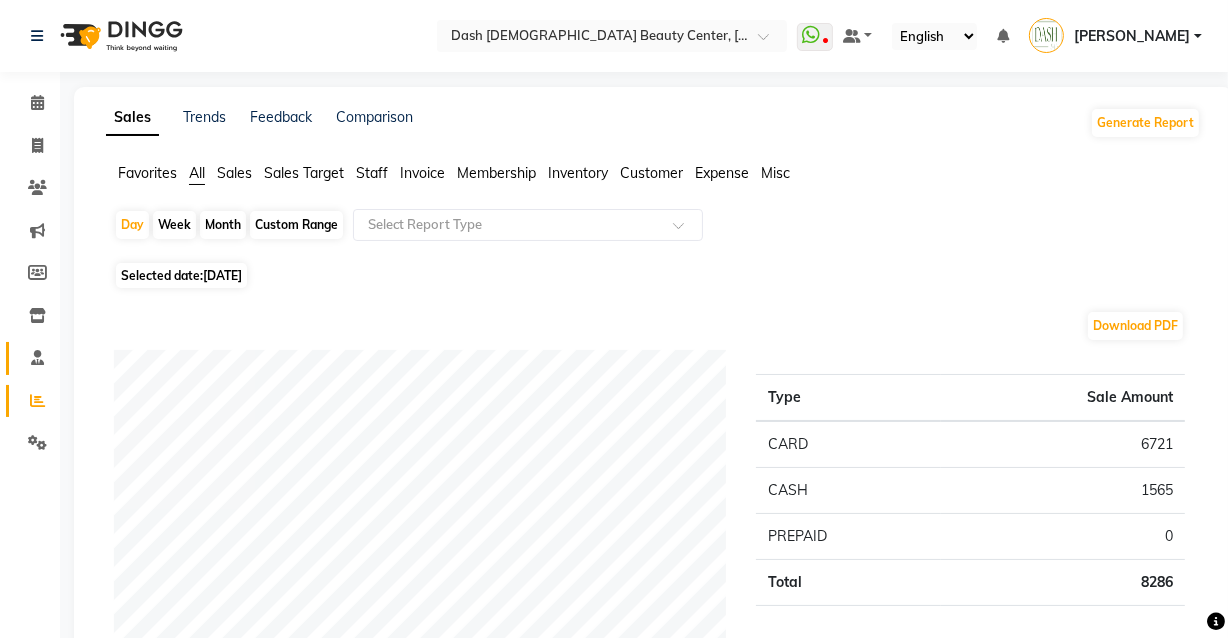 click 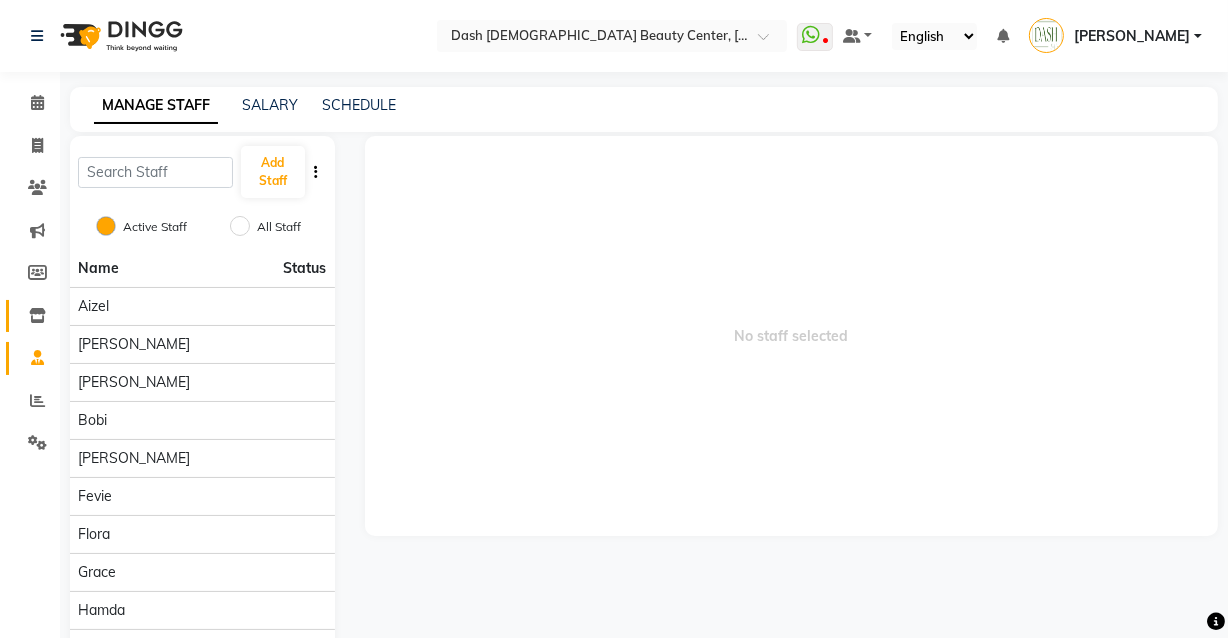 click 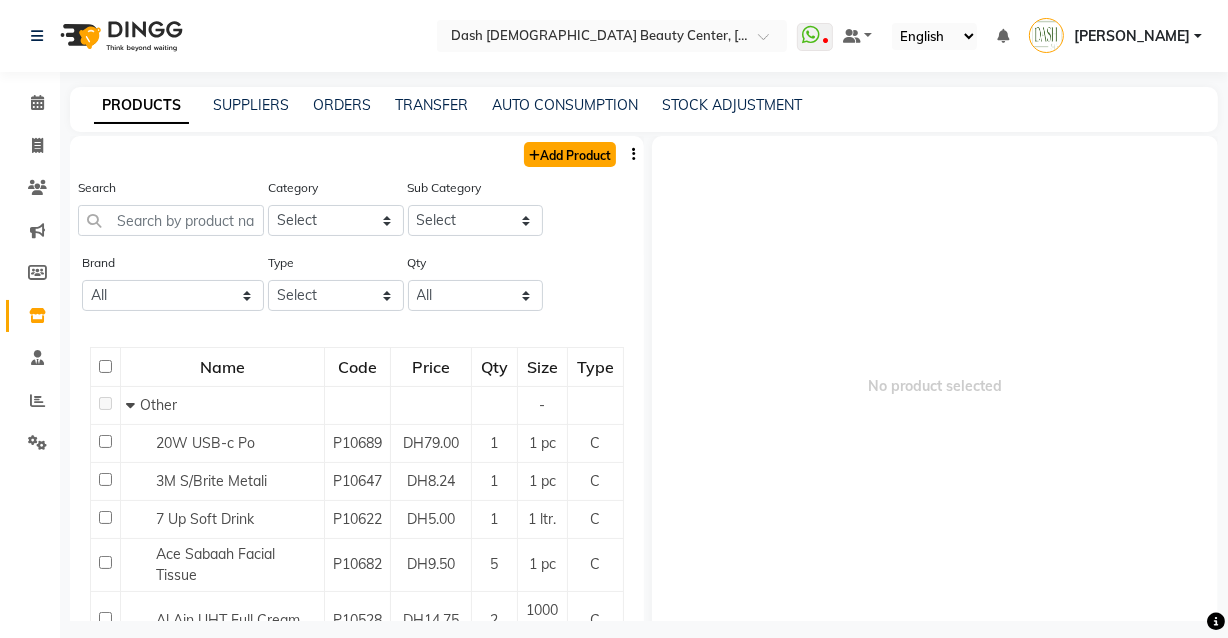 click on "Add Product" 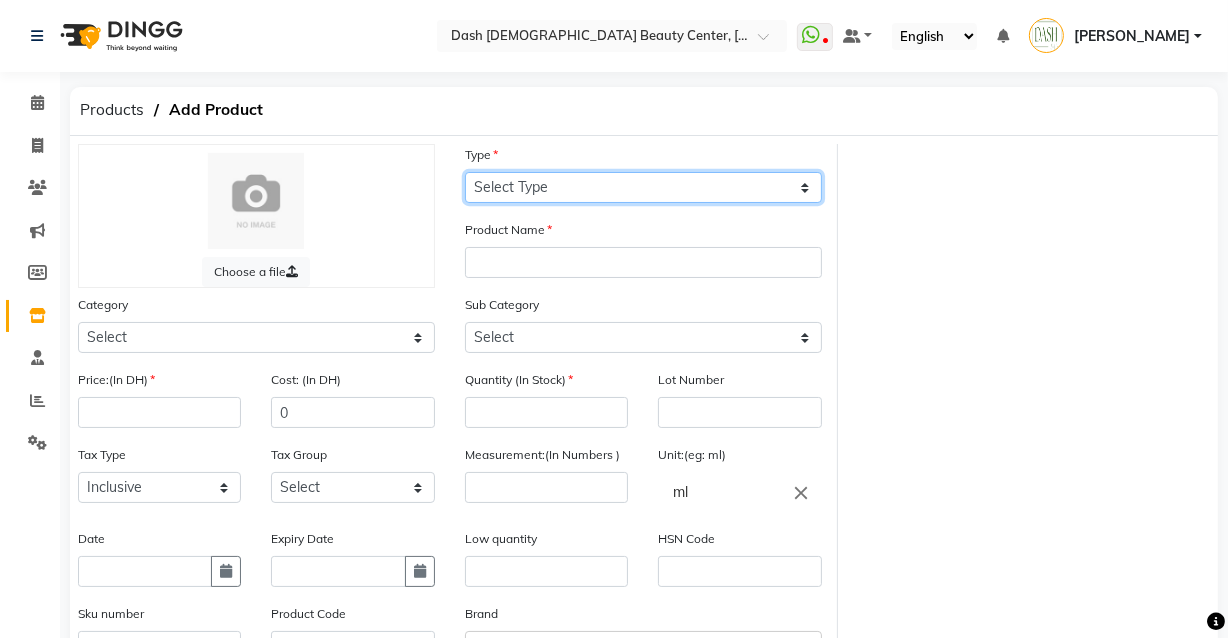 click on "Select Type Both Retail Consumable" 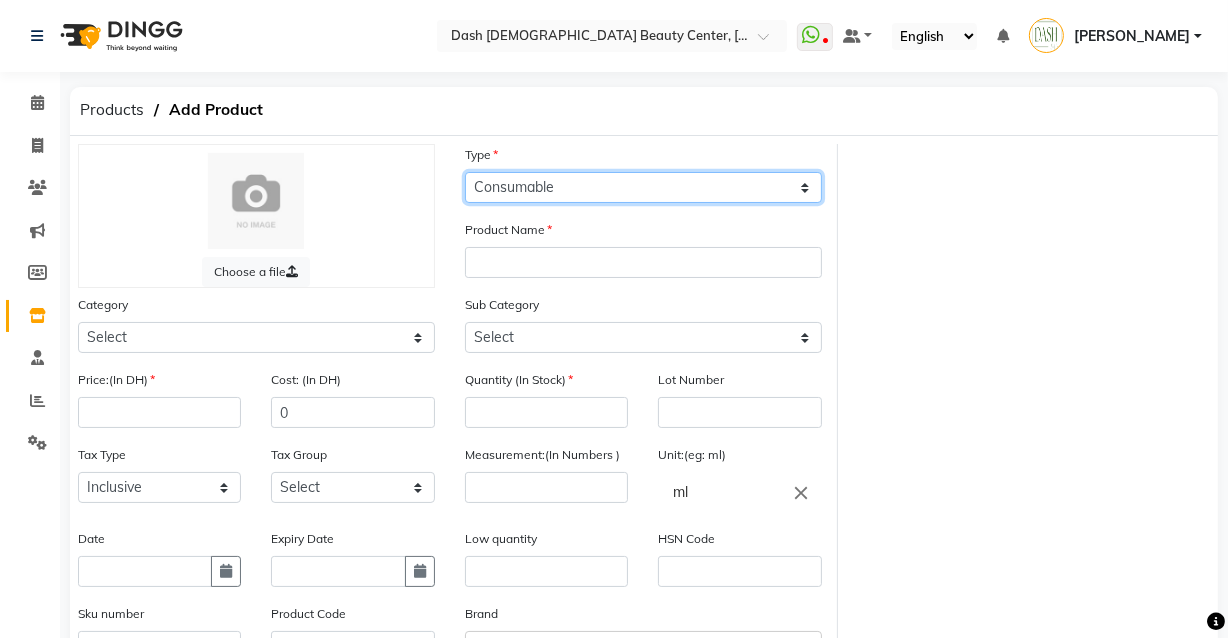 click on "Select Type Both Retail Consumable" 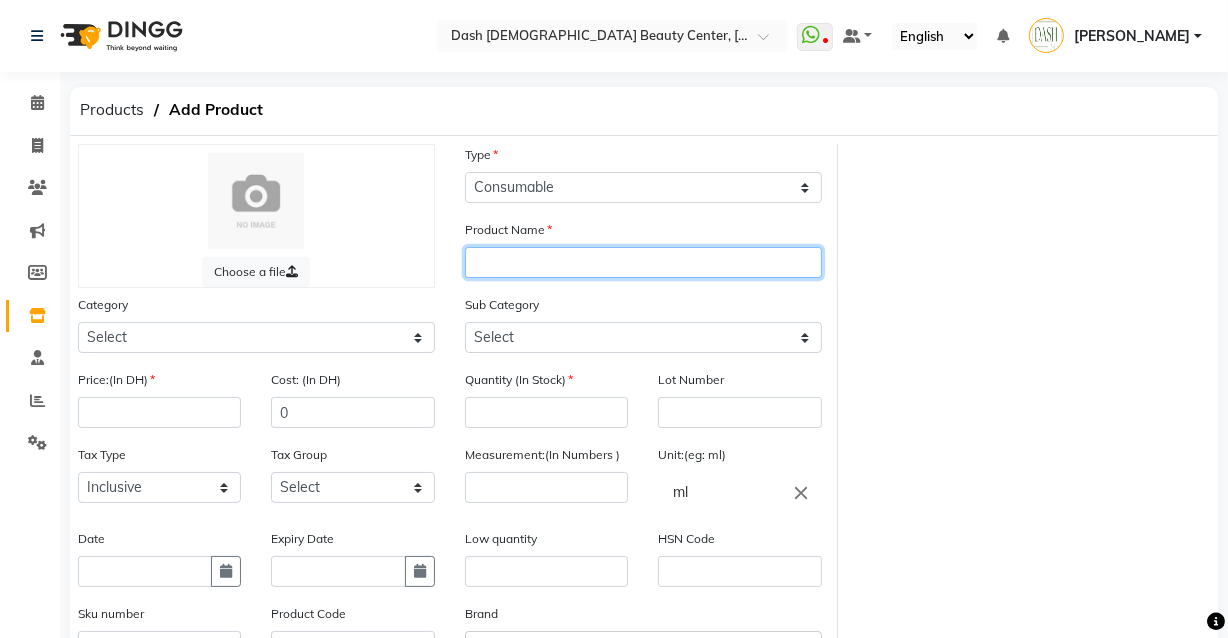 click 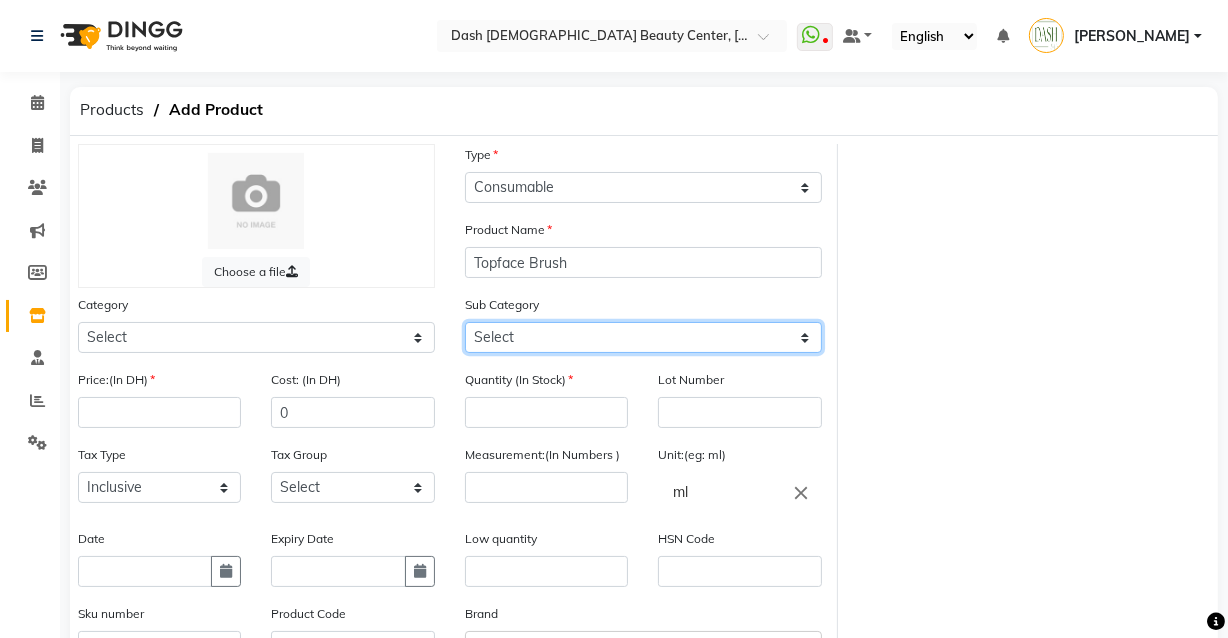 click on "Select" 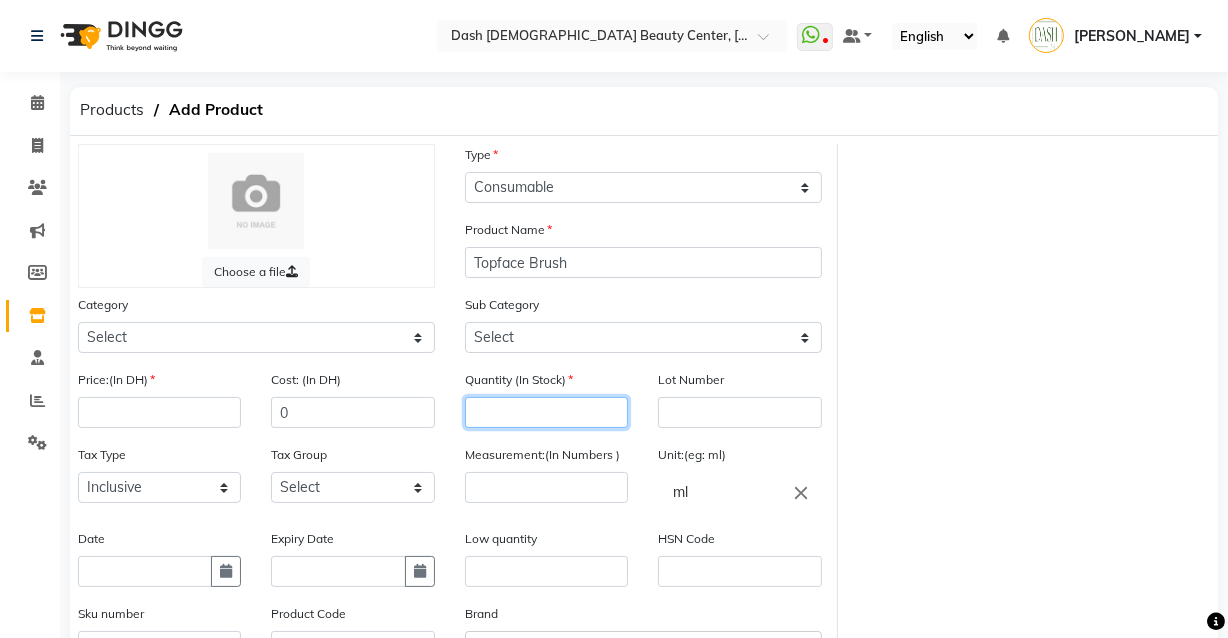 click 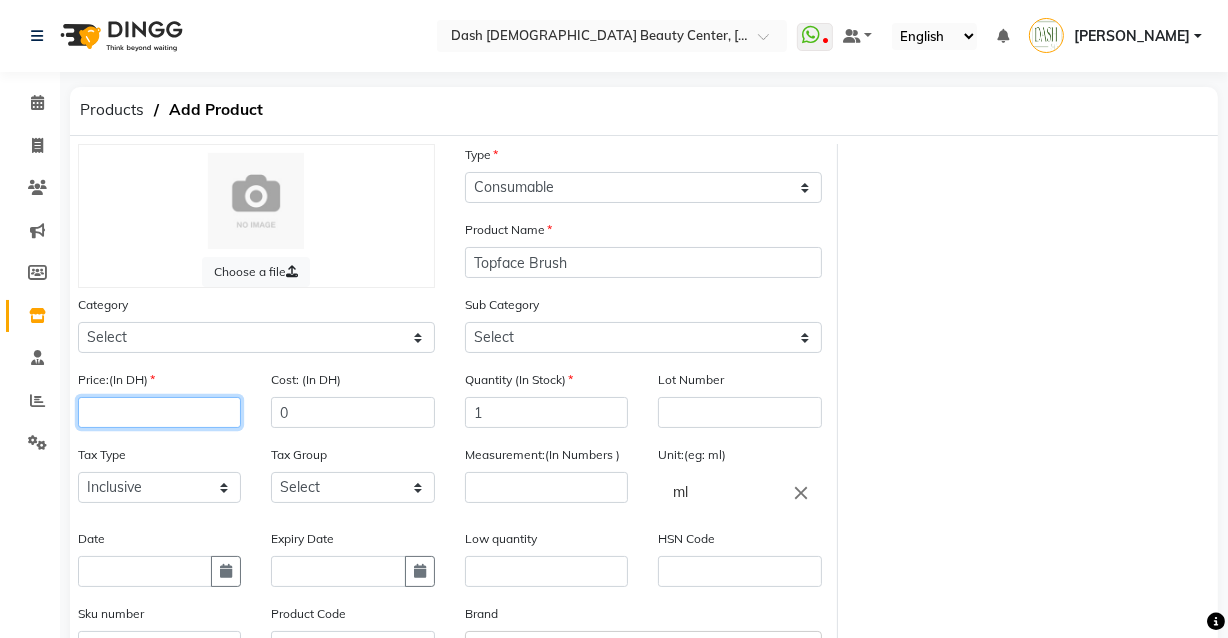 click 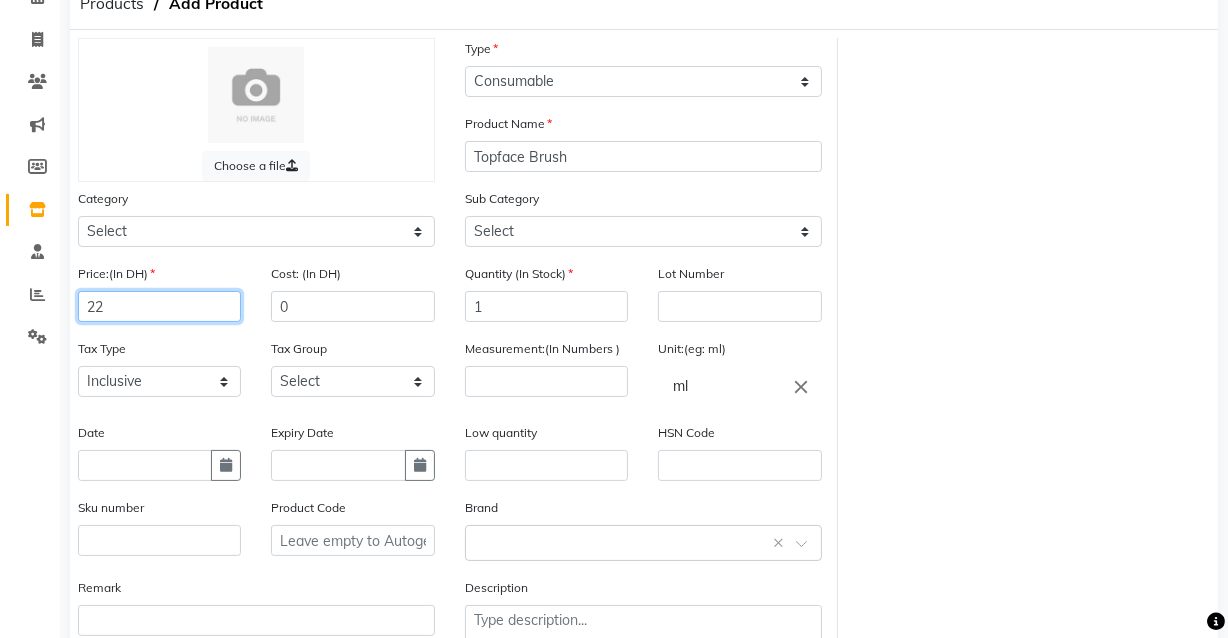 scroll, scrollTop: 241, scrollLeft: 0, axis: vertical 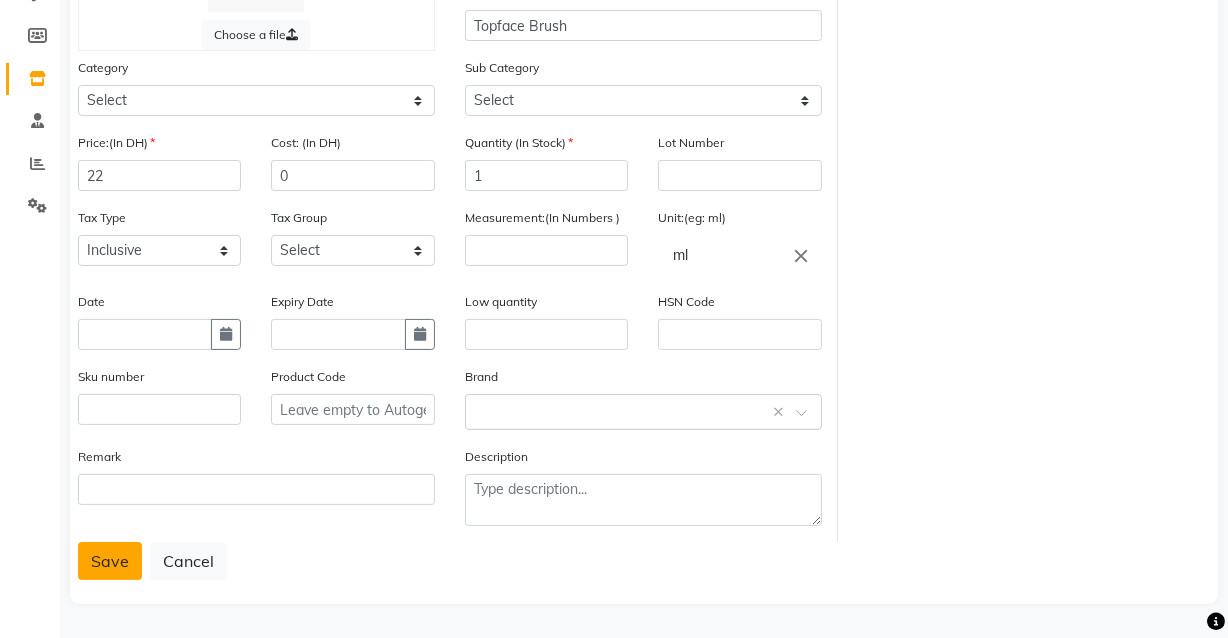 click on "Save" 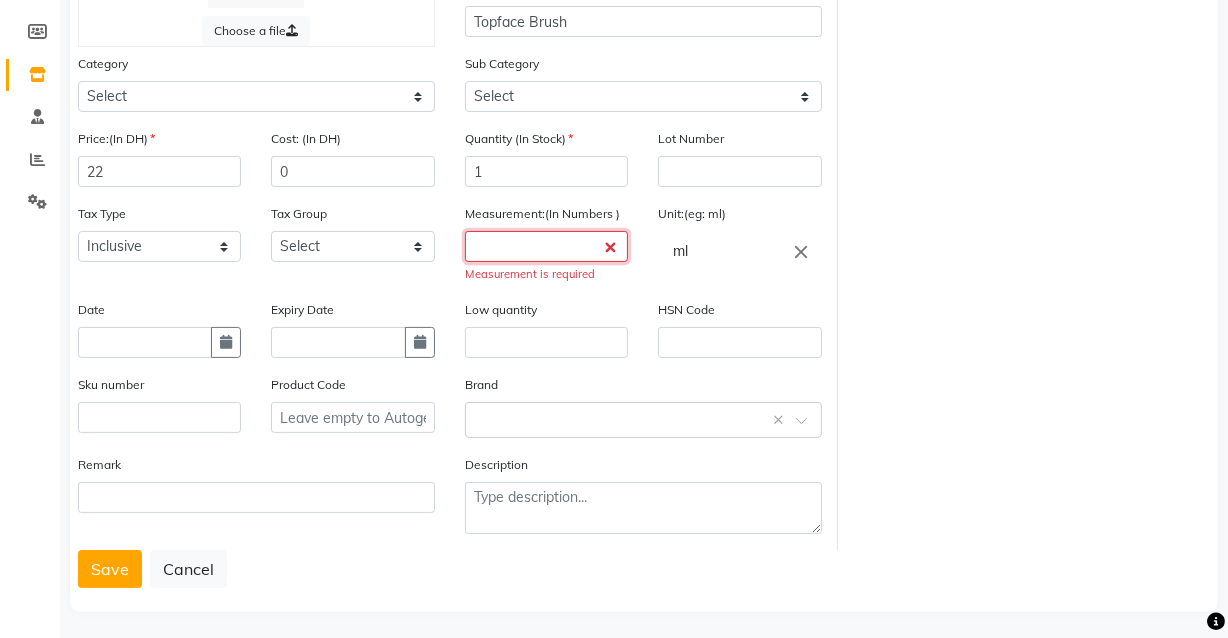 click 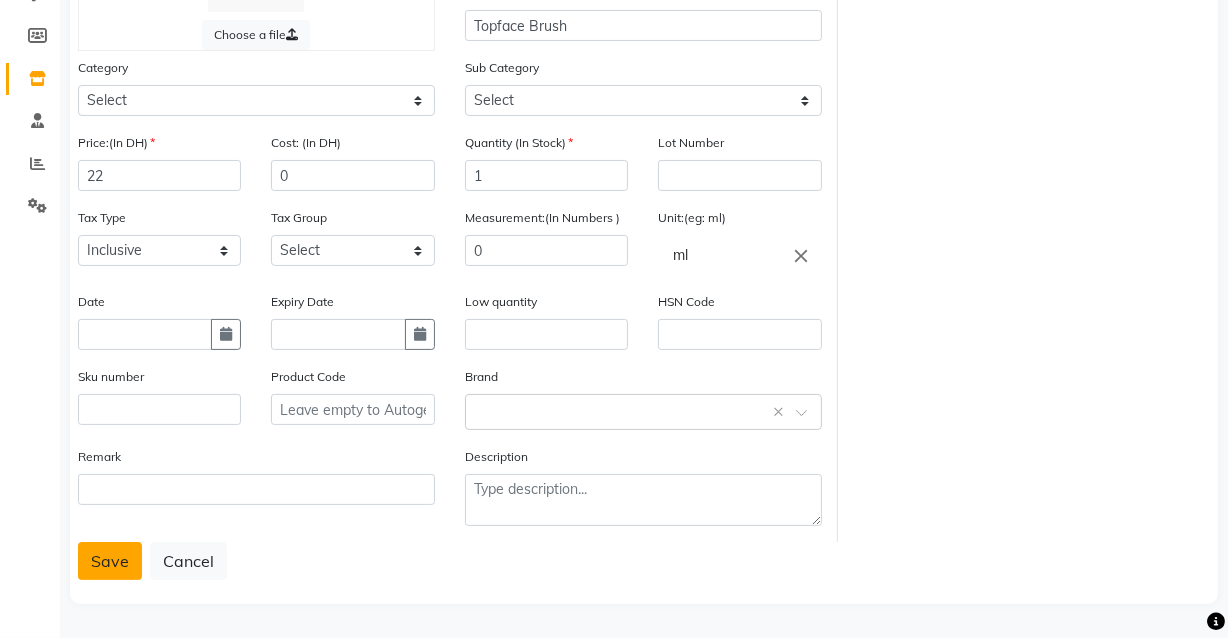 click on "Save" 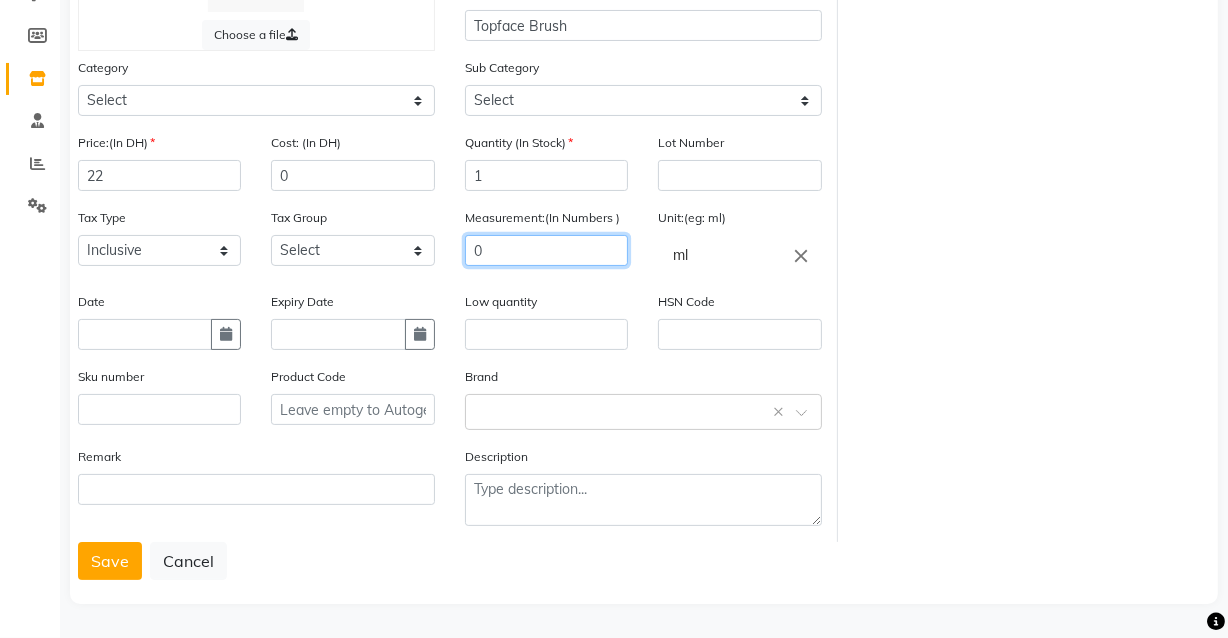 click on "0" 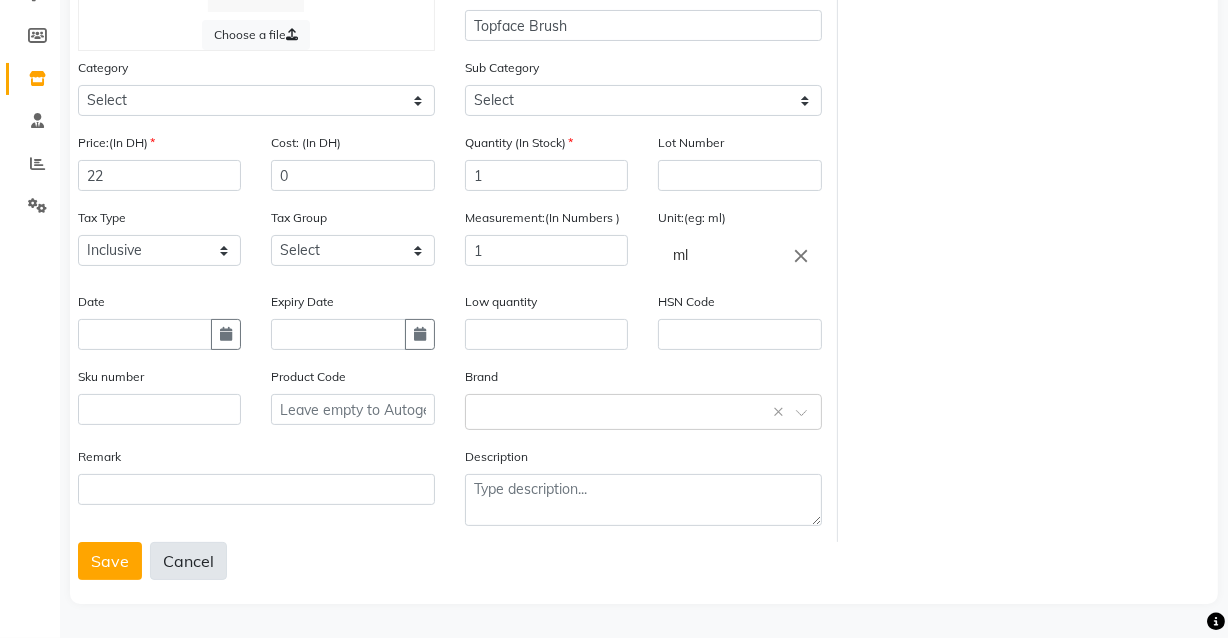 click on "Cancel" 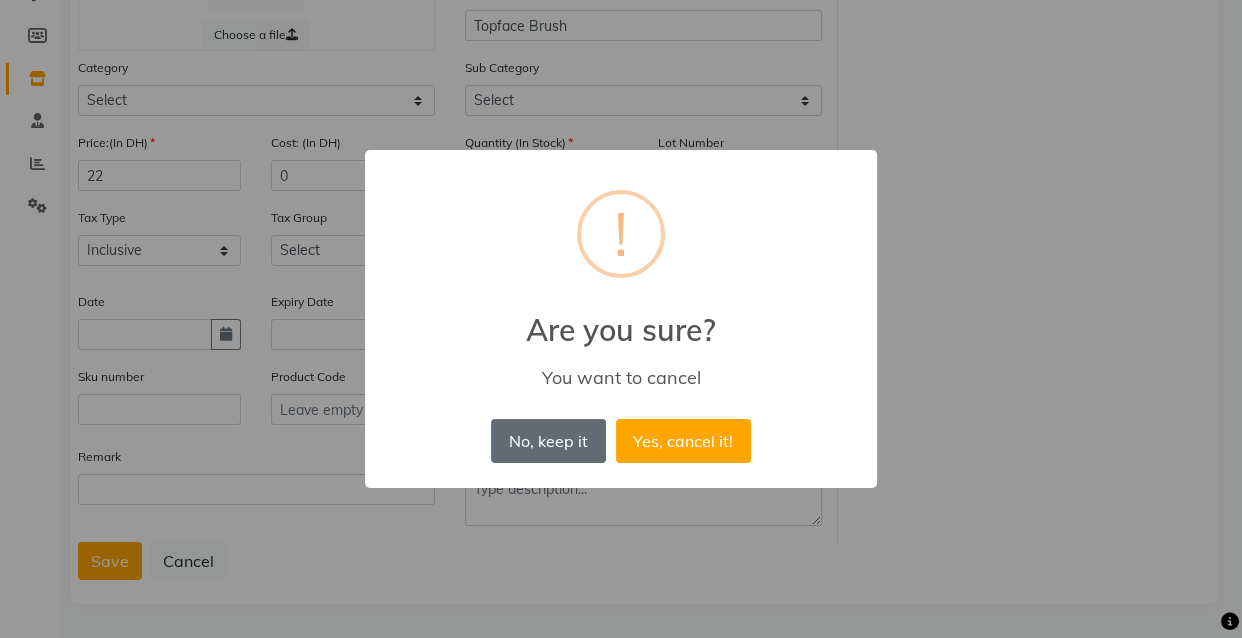 click on "No, keep it" at bounding box center (548, 441) 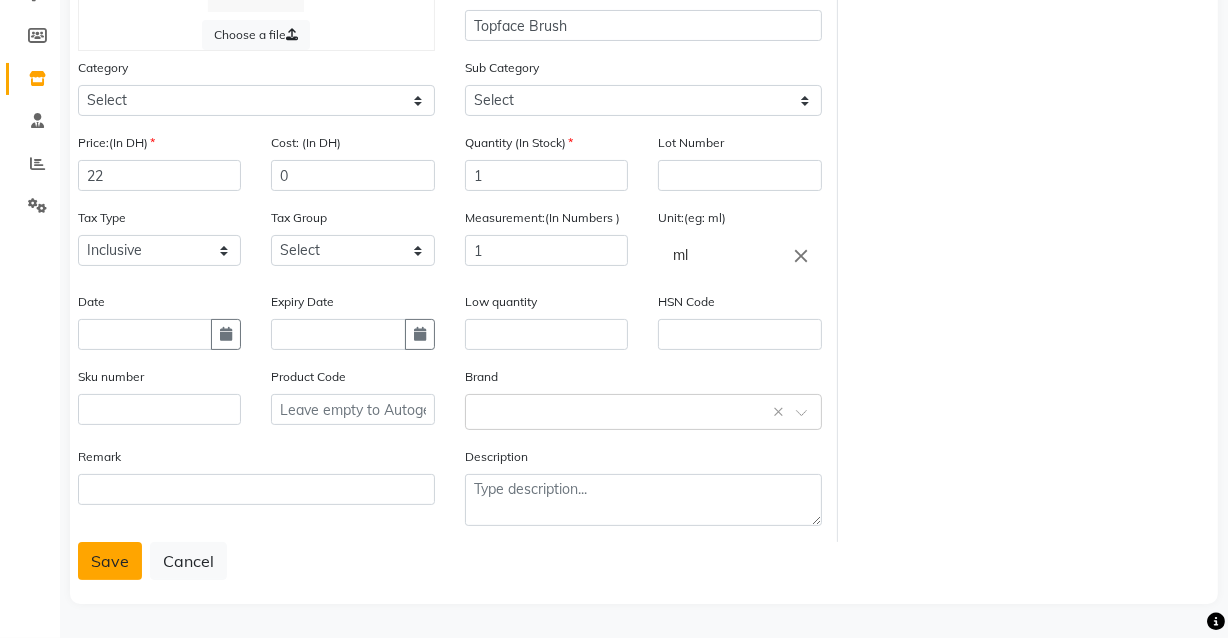 click on "Save" 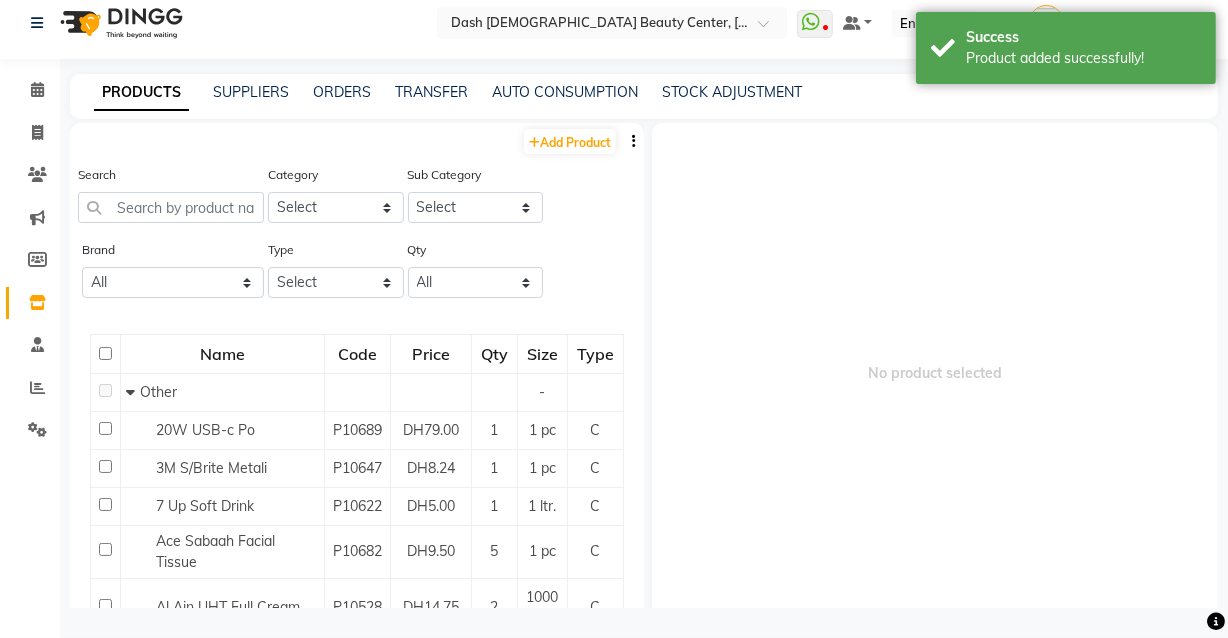 scroll, scrollTop: 12, scrollLeft: 0, axis: vertical 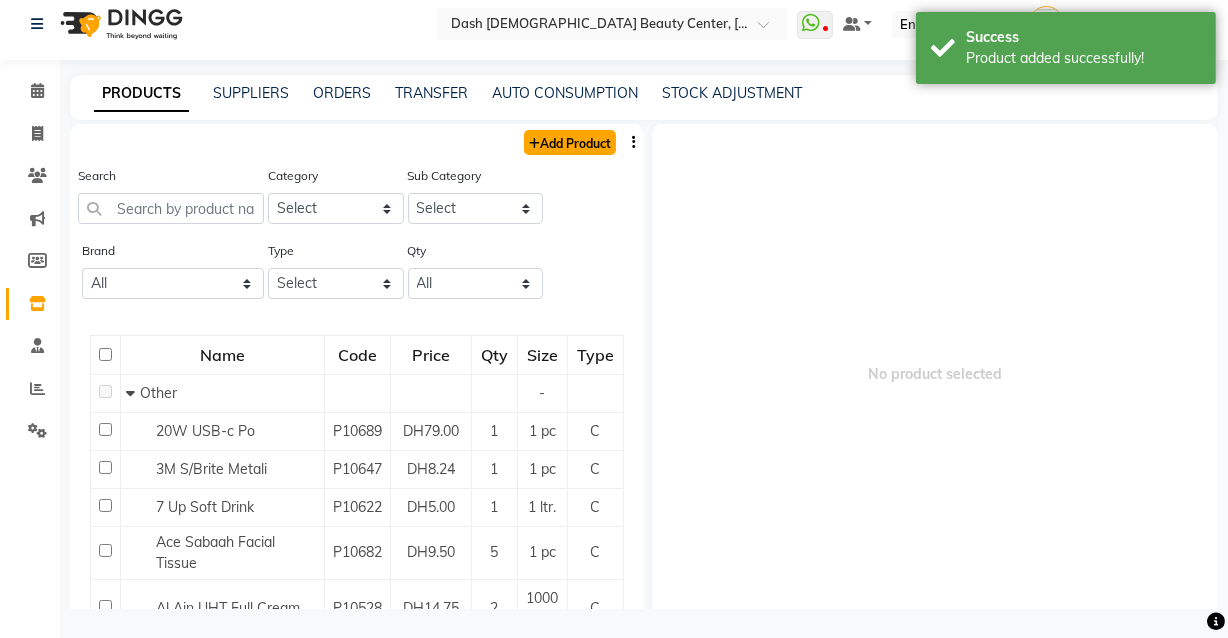 click on "Add Product" 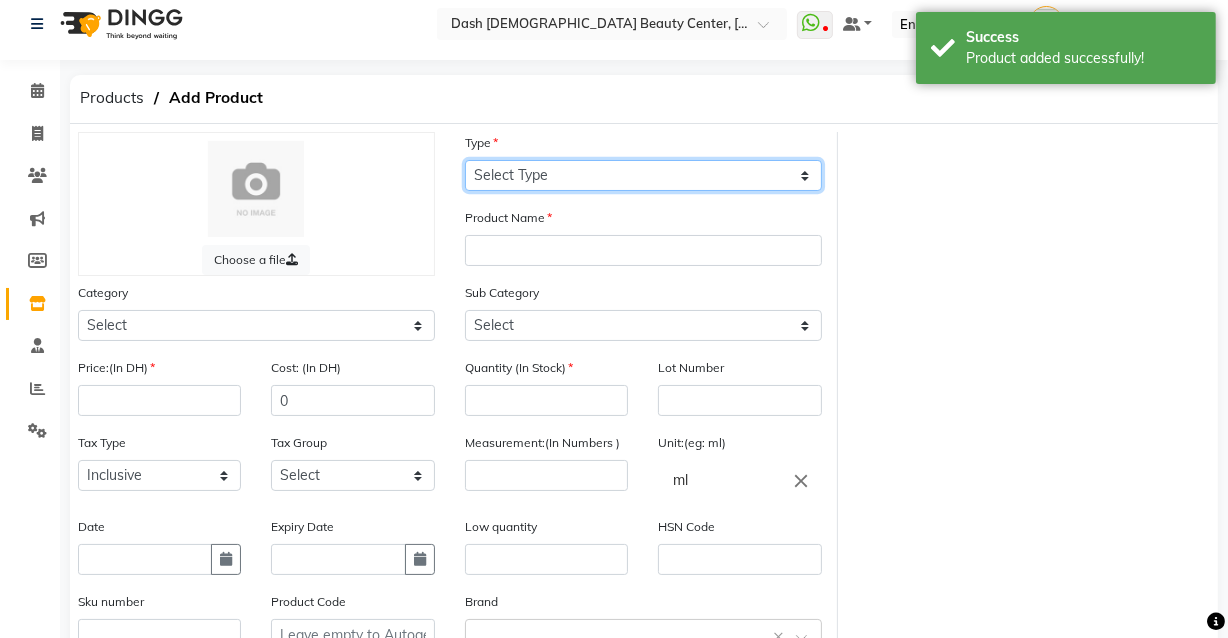 click on "Select Type Both Retail Consumable" 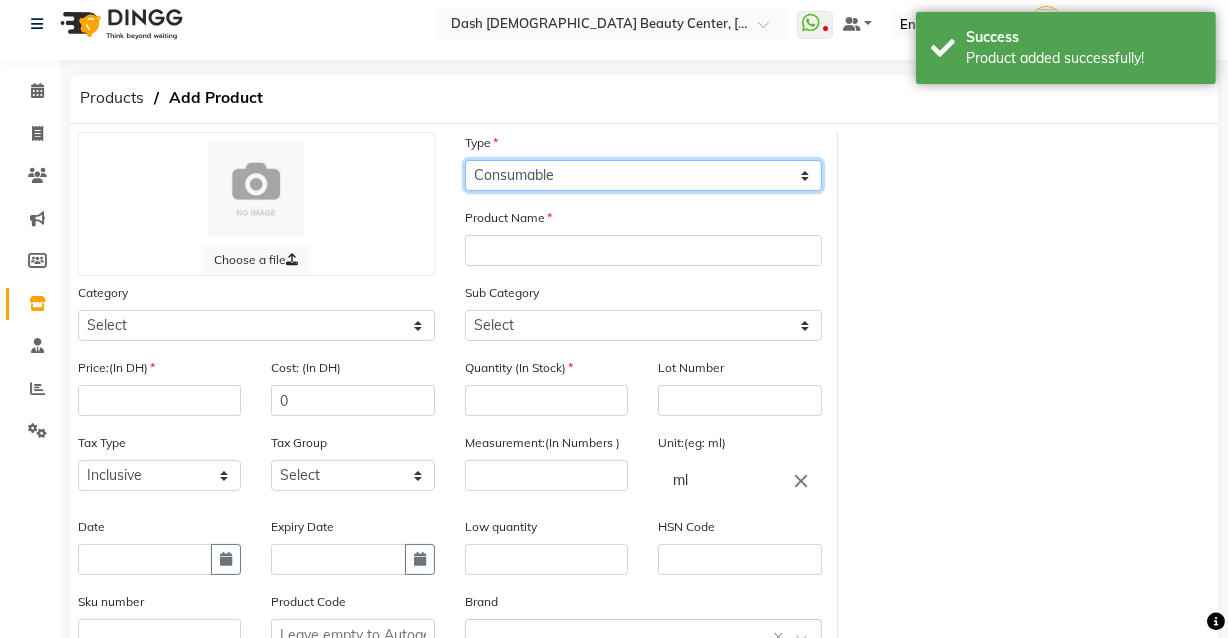 click on "Select Type Both Retail Consumable" 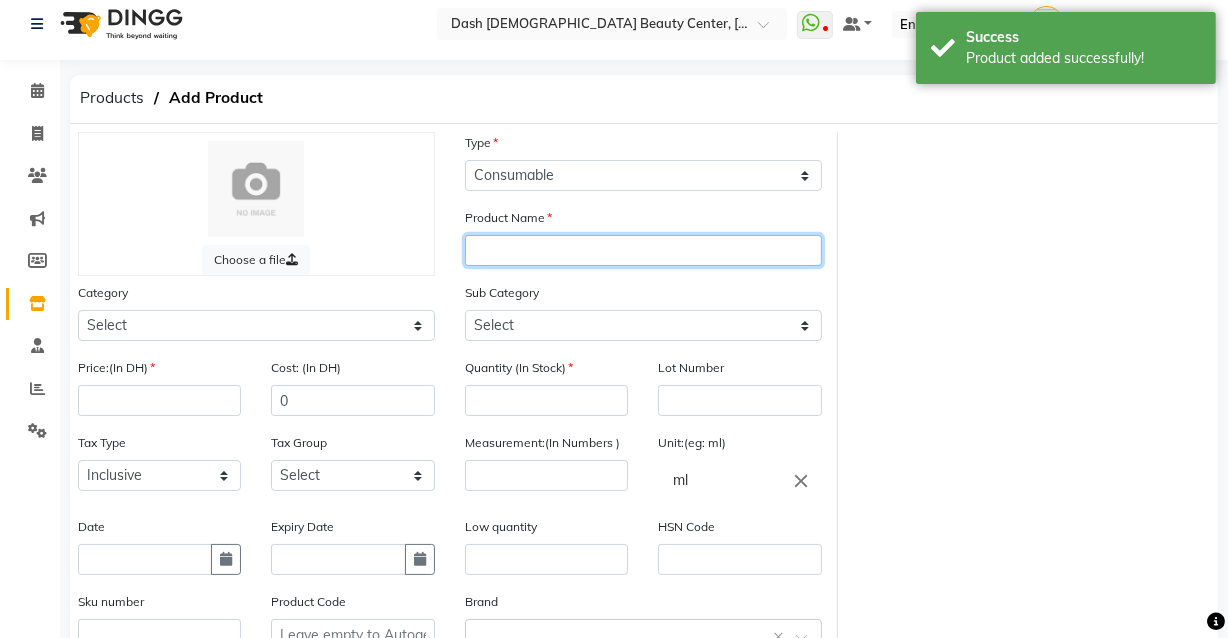 click 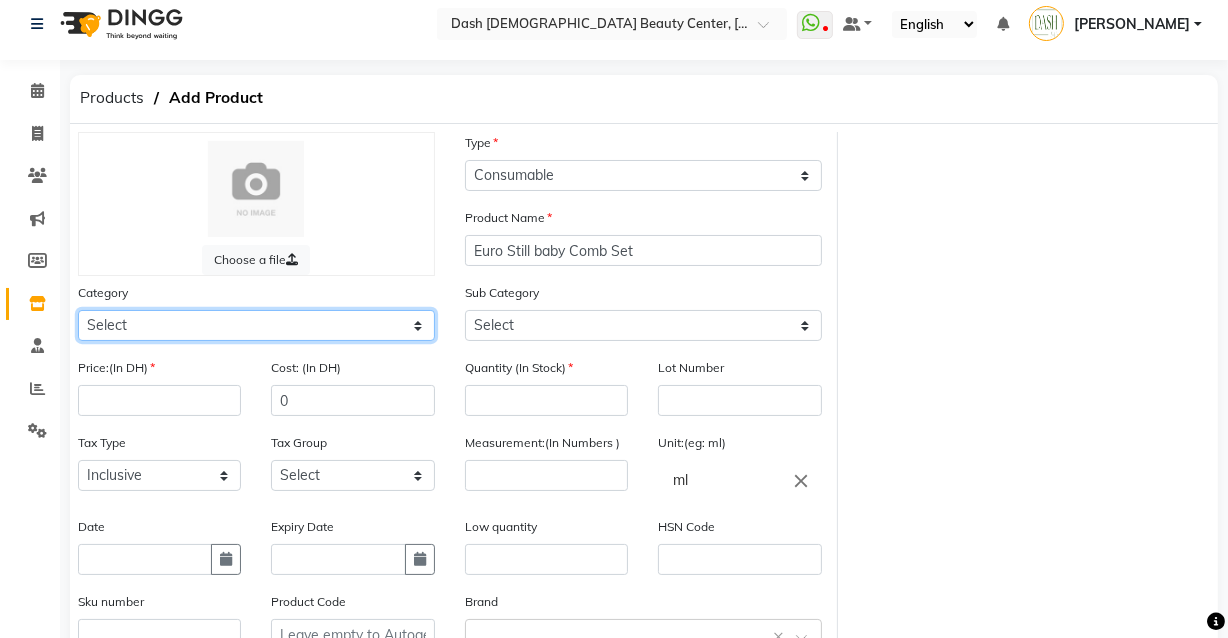 click on "Select Hair Skin Makeup Personal Care Appliances [PERSON_NAME] Waxing Disposable Threading Hands and Feet Beauty Planet [MEDICAL_DATA] Cadiveu Casmara Cheryls Loreal Olaplex Dash [DEMOGRAPHIC_DATA] Beauty Center Other" 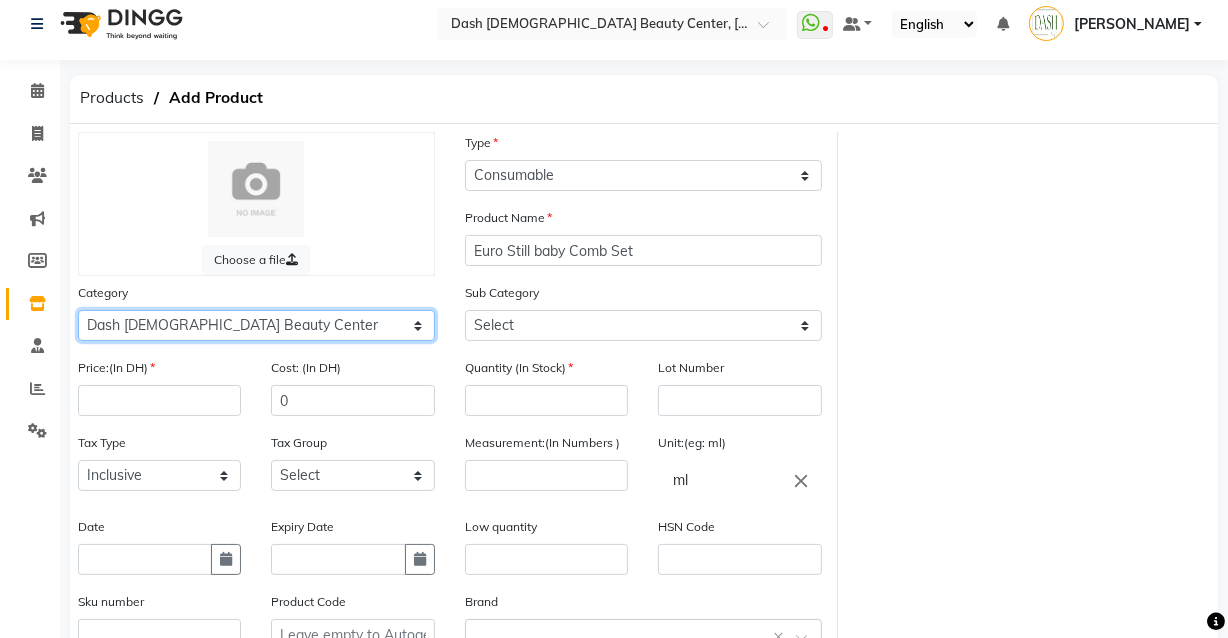 click on "Select Hair Skin Makeup Personal Care Appliances [PERSON_NAME] Waxing Disposable Threading Hands and Feet Beauty Planet [MEDICAL_DATA] Cadiveu Casmara Cheryls Loreal Olaplex Dash [DEMOGRAPHIC_DATA] Beauty Center Other" 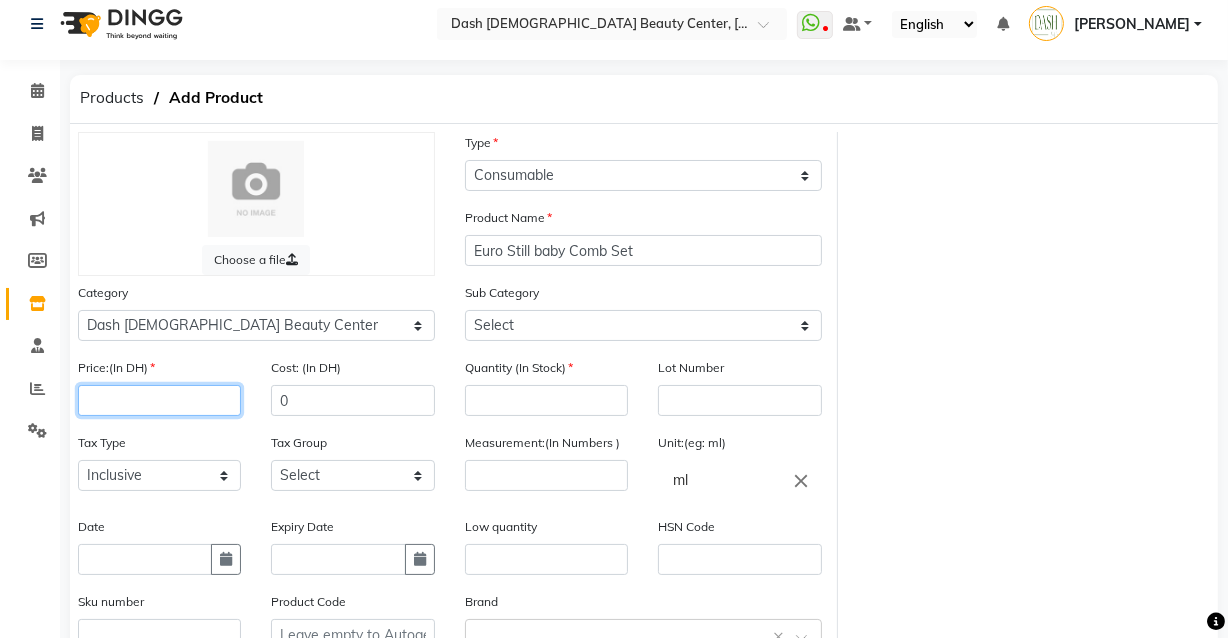 click 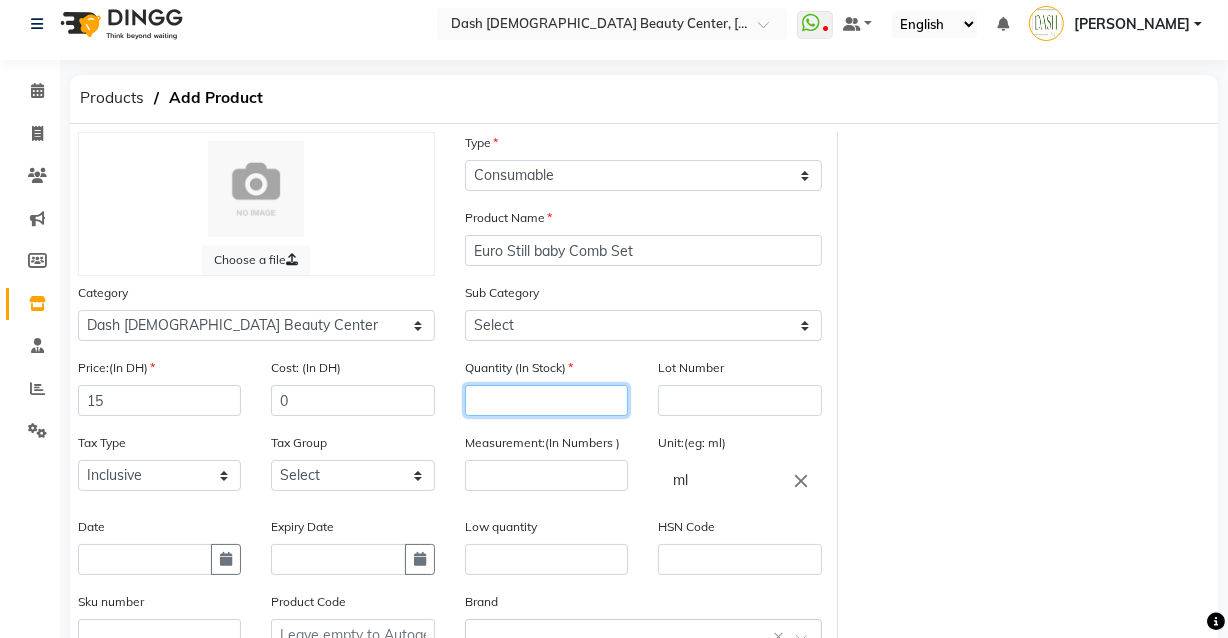 click 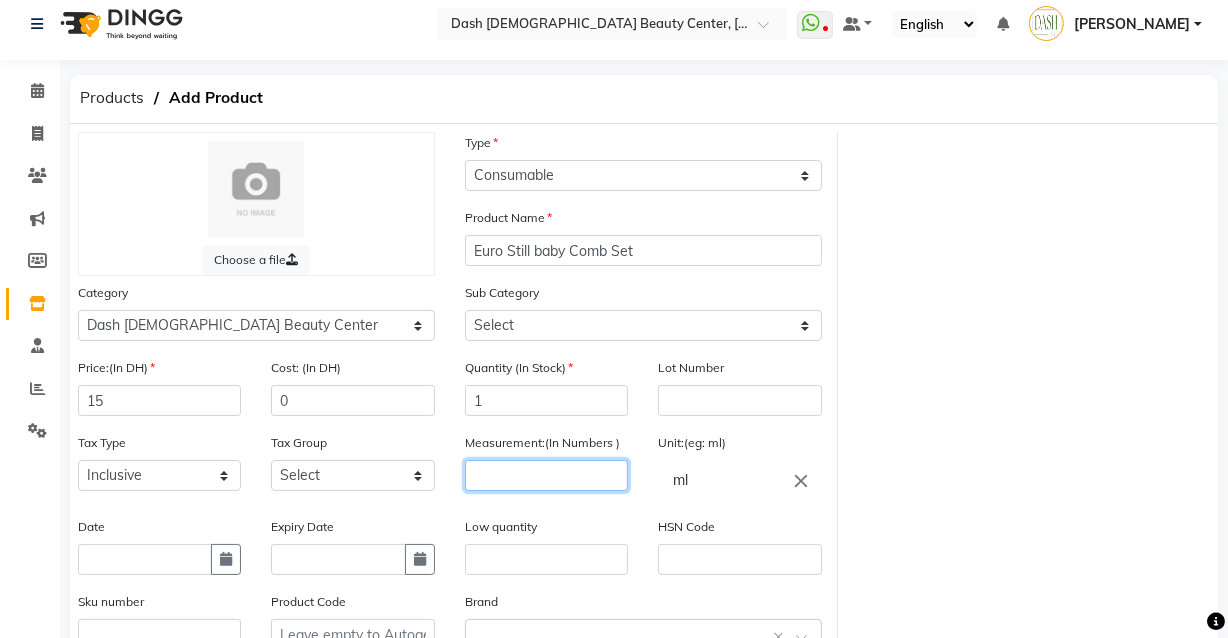 click 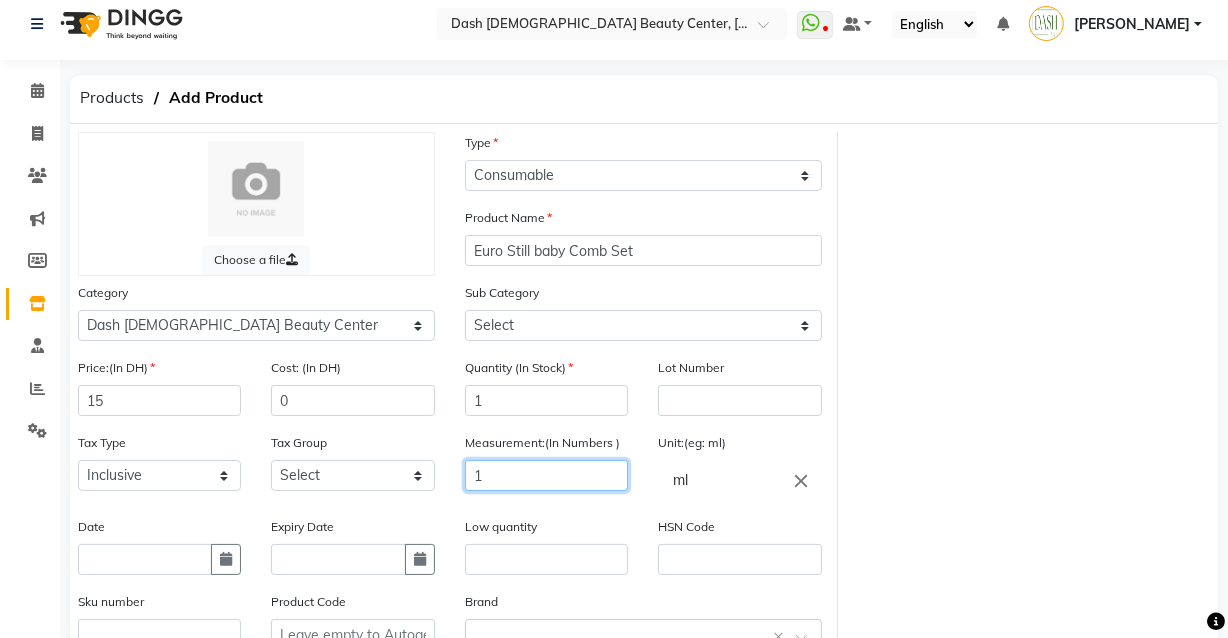scroll, scrollTop: 241, scrollLeft: 0, axis: vertical 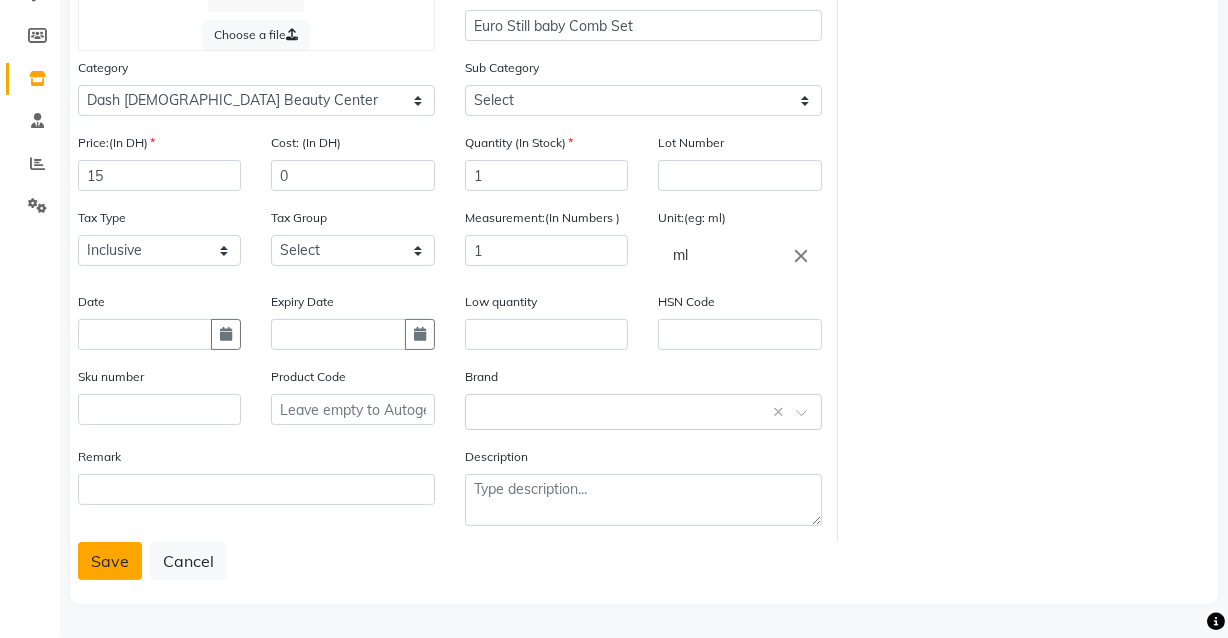click on "Save" 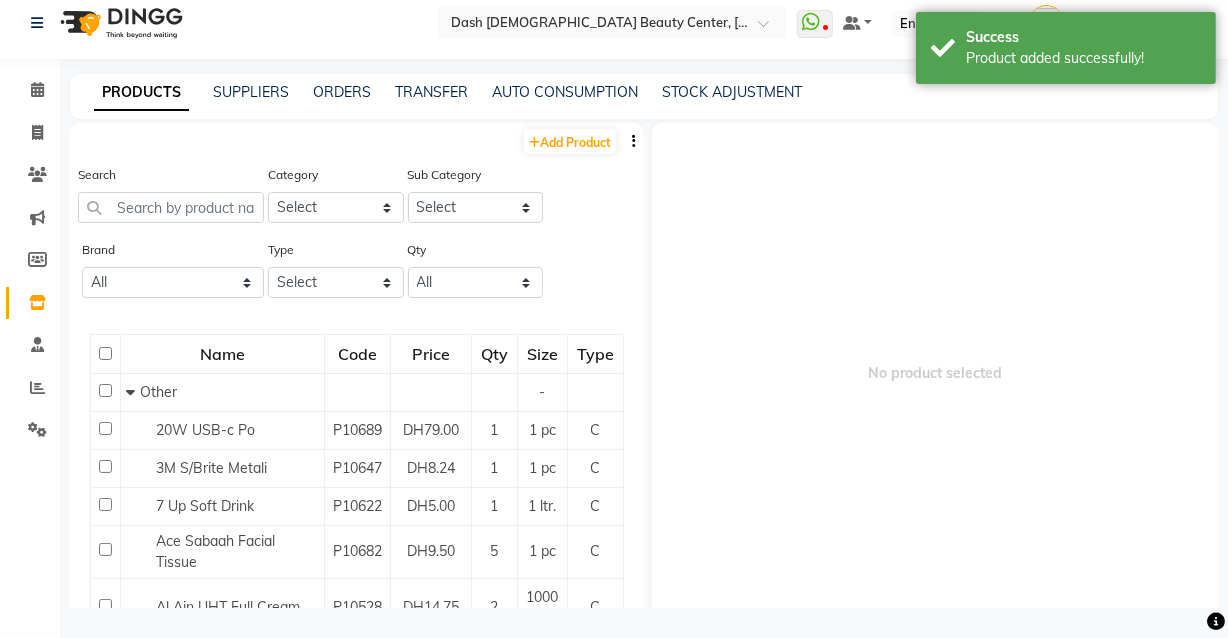 scroll, scrollTop: 12, scrollLeft: 0, axis: vertical 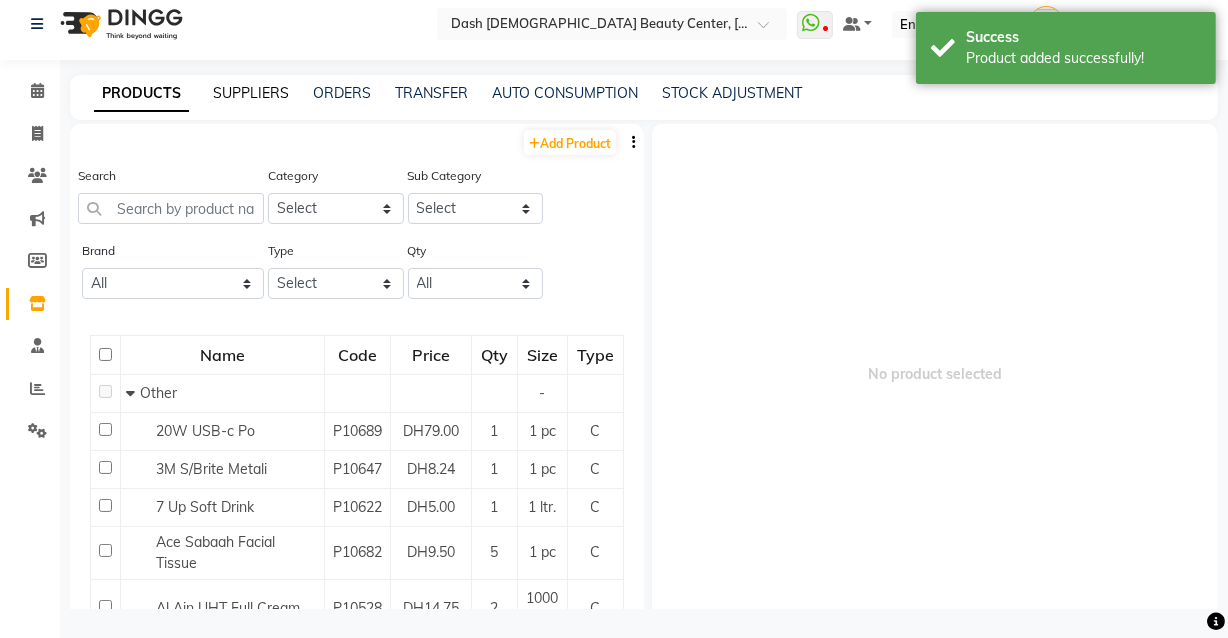 click on "SUPPLIERS" 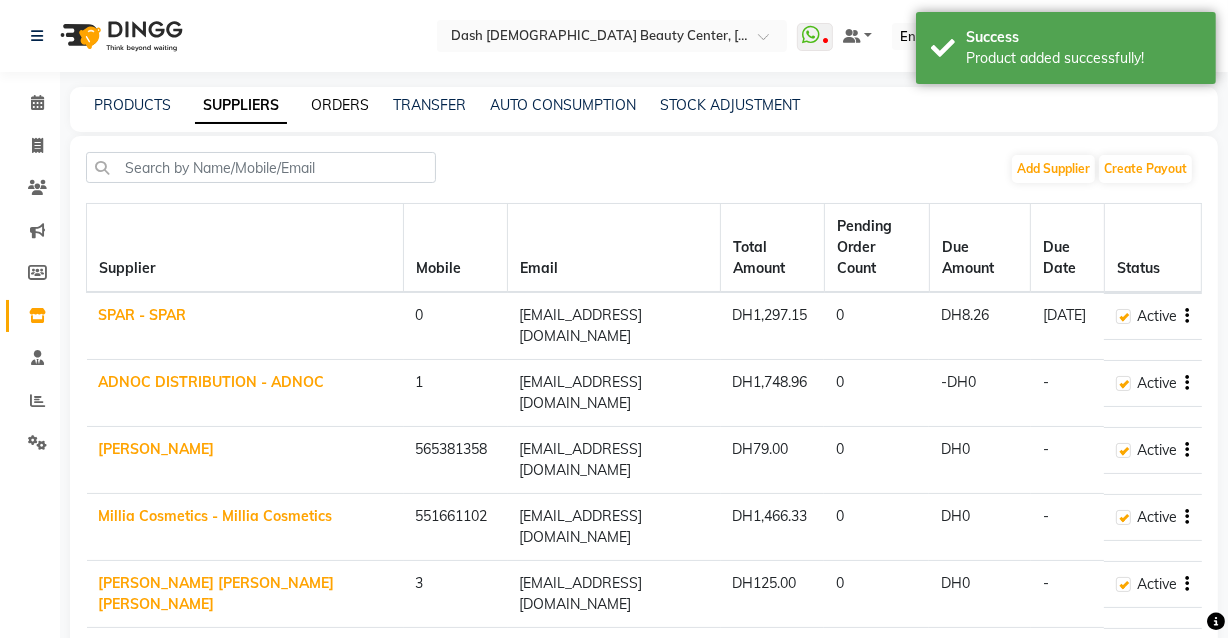 click on "ORDERS" 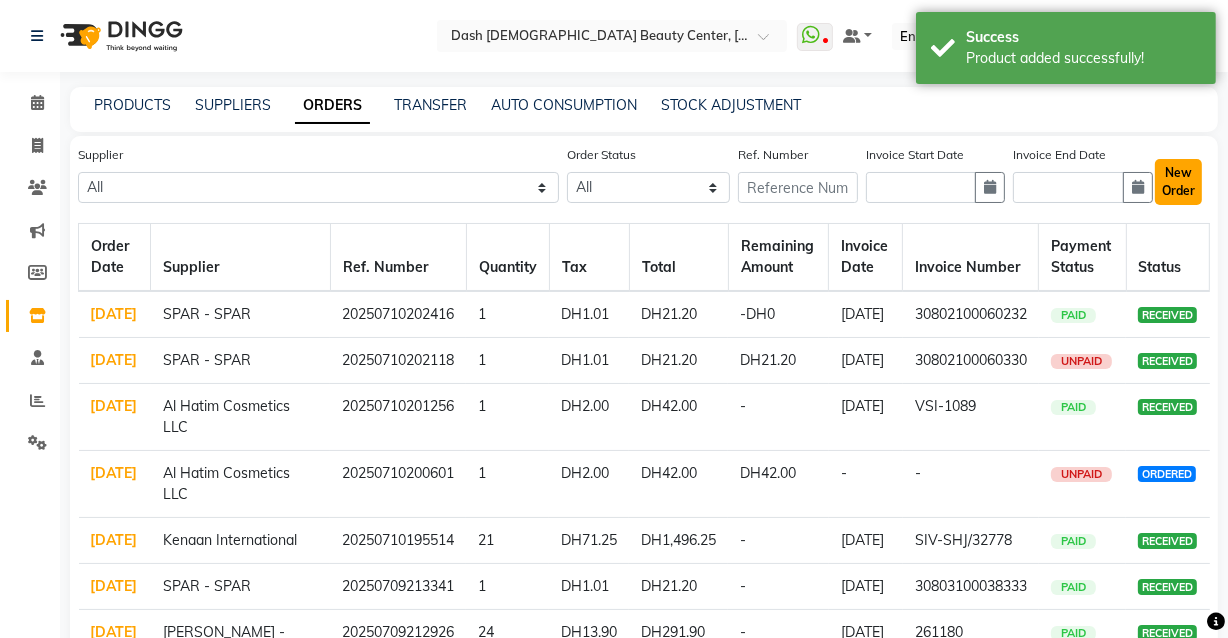 click on "New Order" 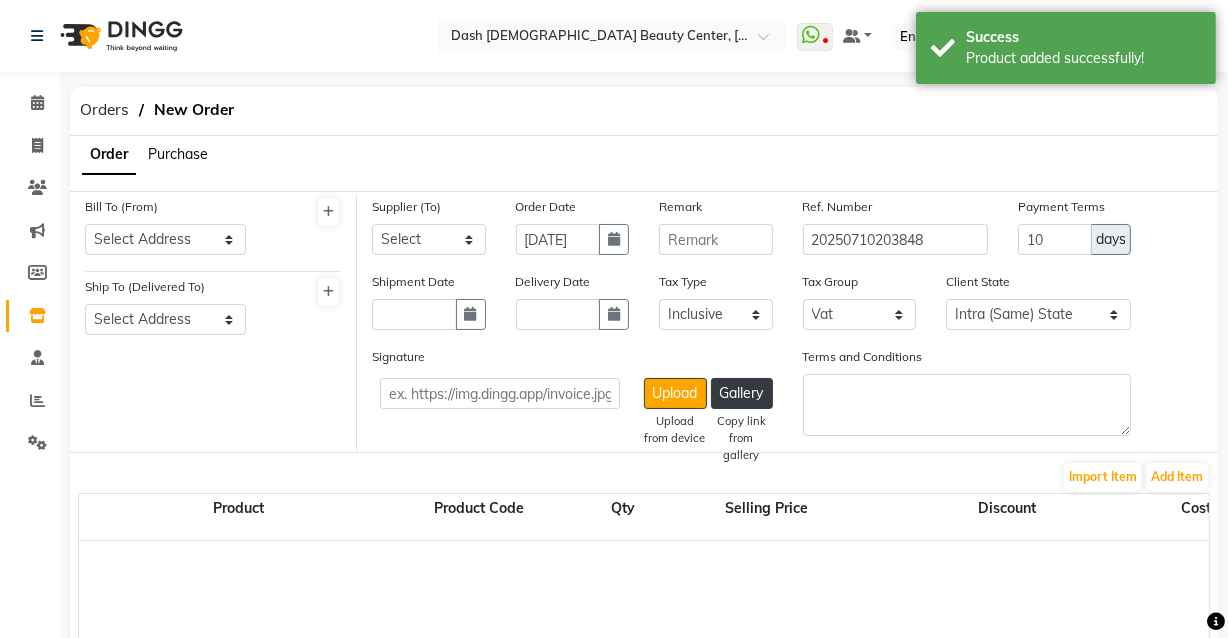 click on "Purchase" 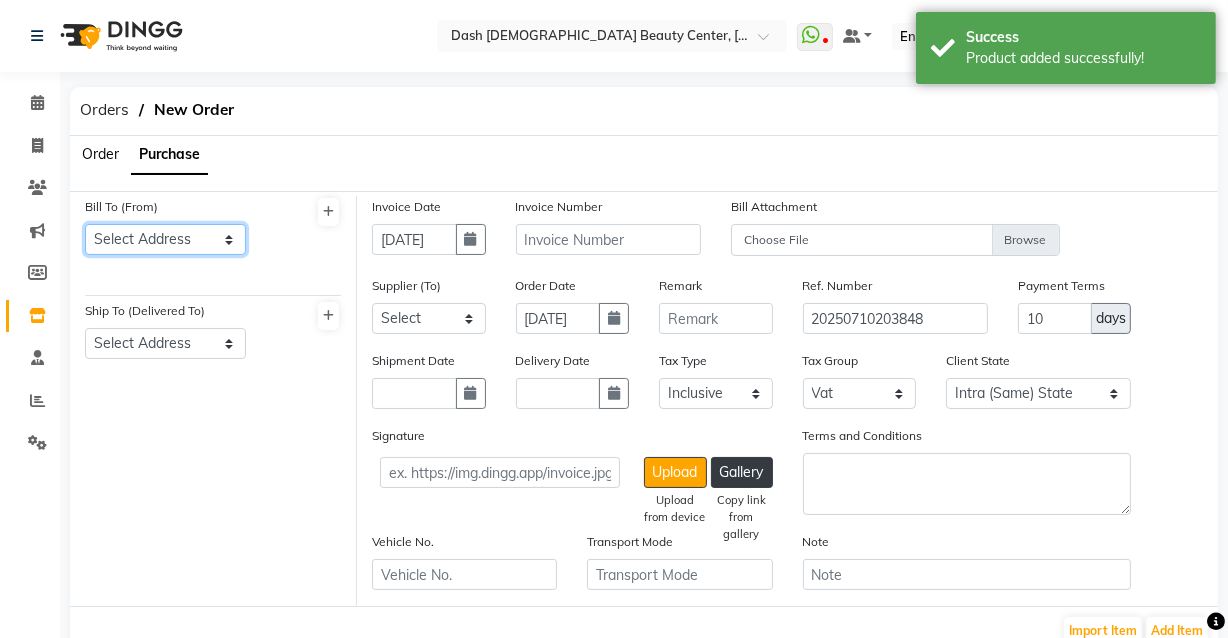 click on "Select Address  [GEOGRAPHIC_DATA]" 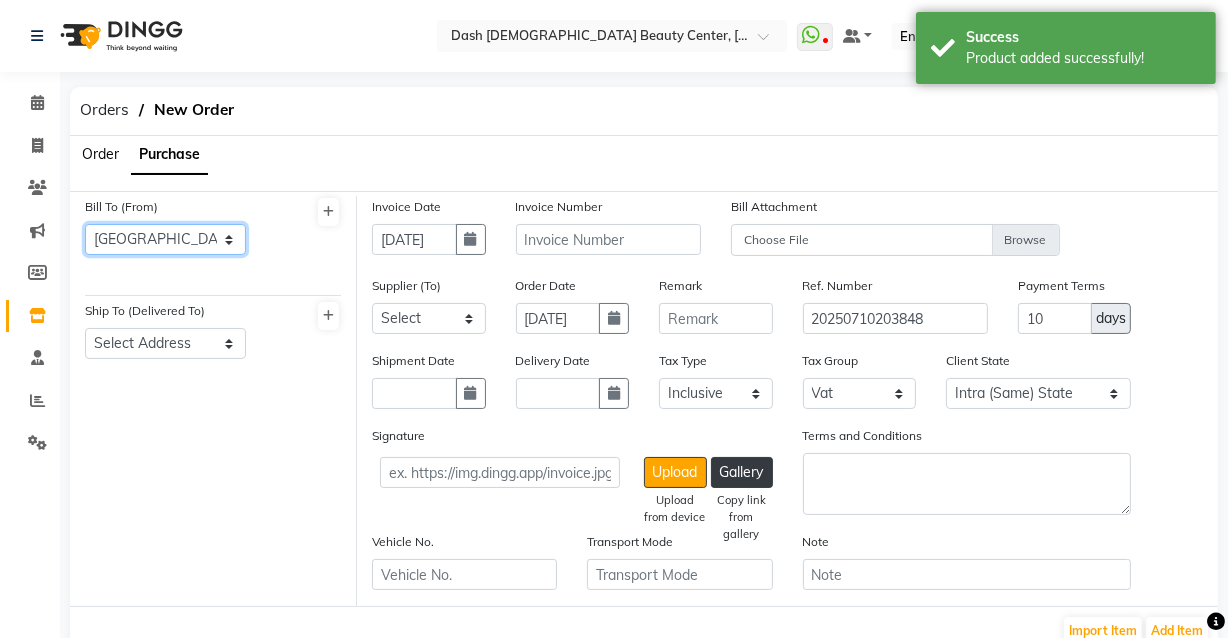click on "Select Address  [GEOGRAPHIC_DATA]" 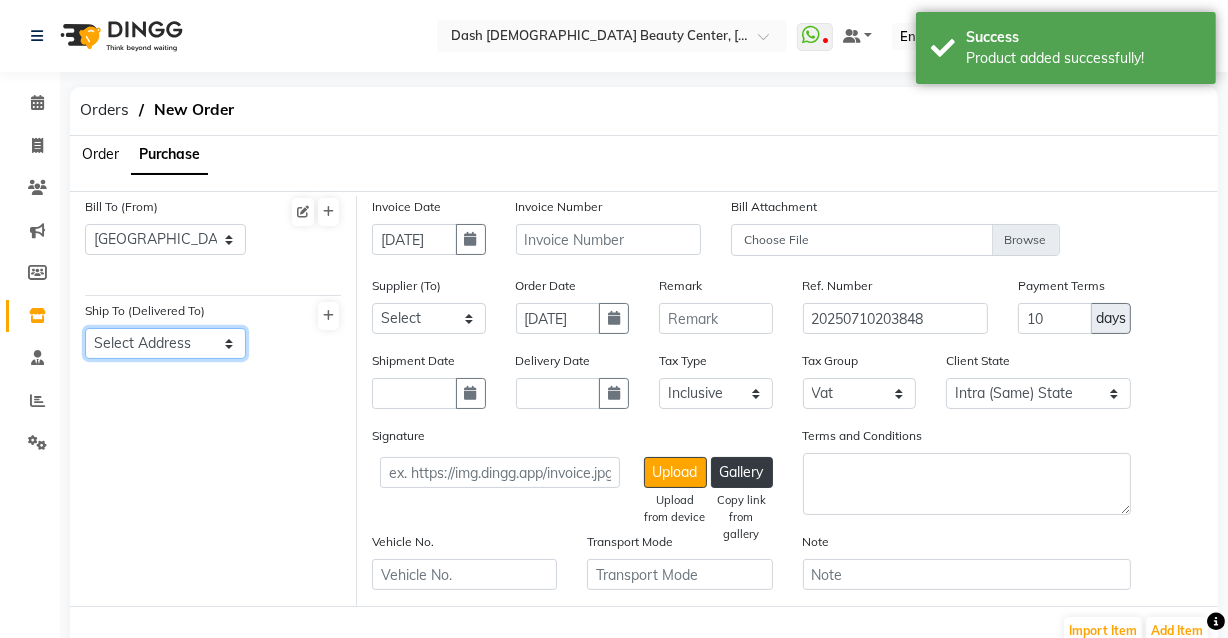 click on "Select Address  [GEOGRAPHIC_DATA]" 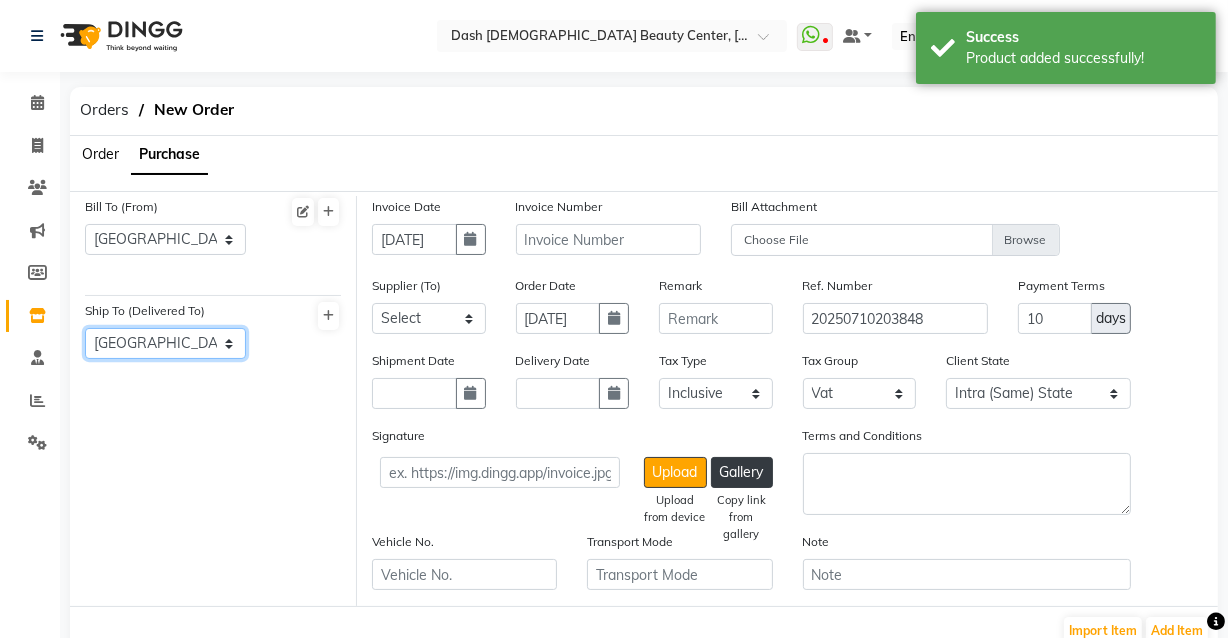 click on "Select Address  [GEOGRAPHIC_DATA]" 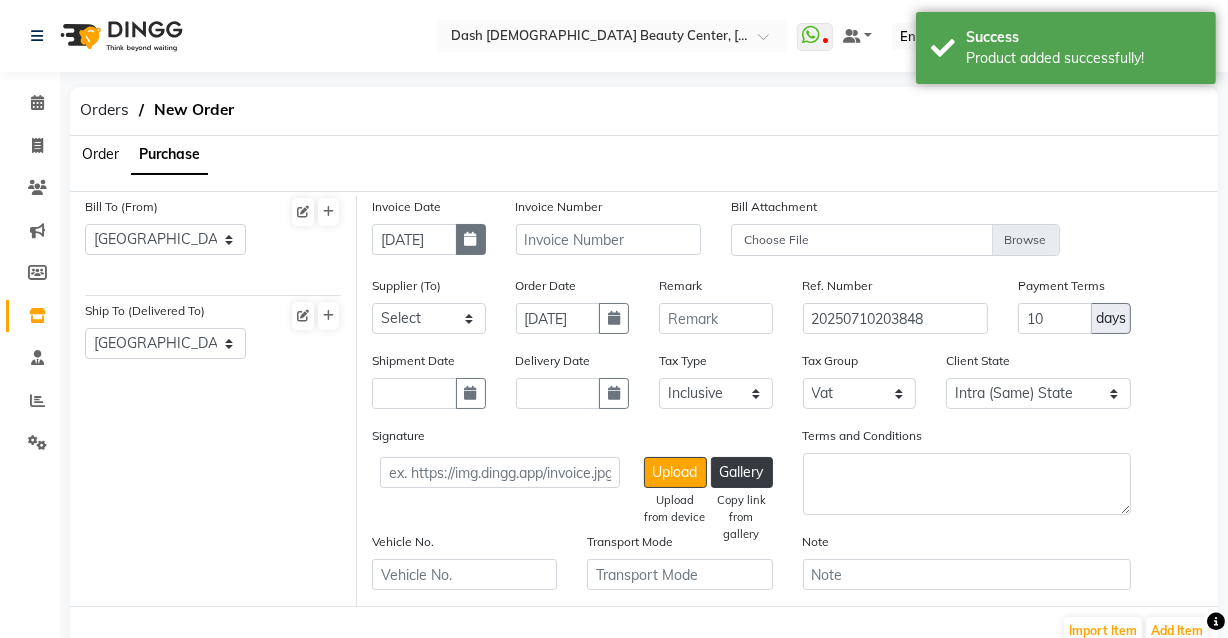 click 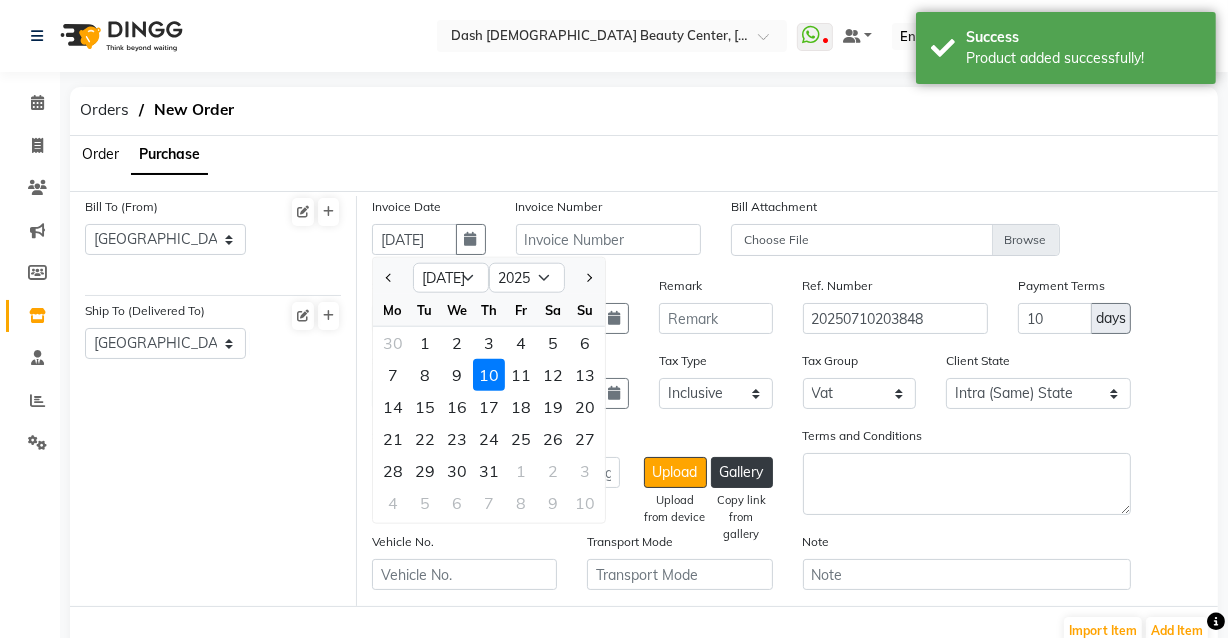 click on "10" 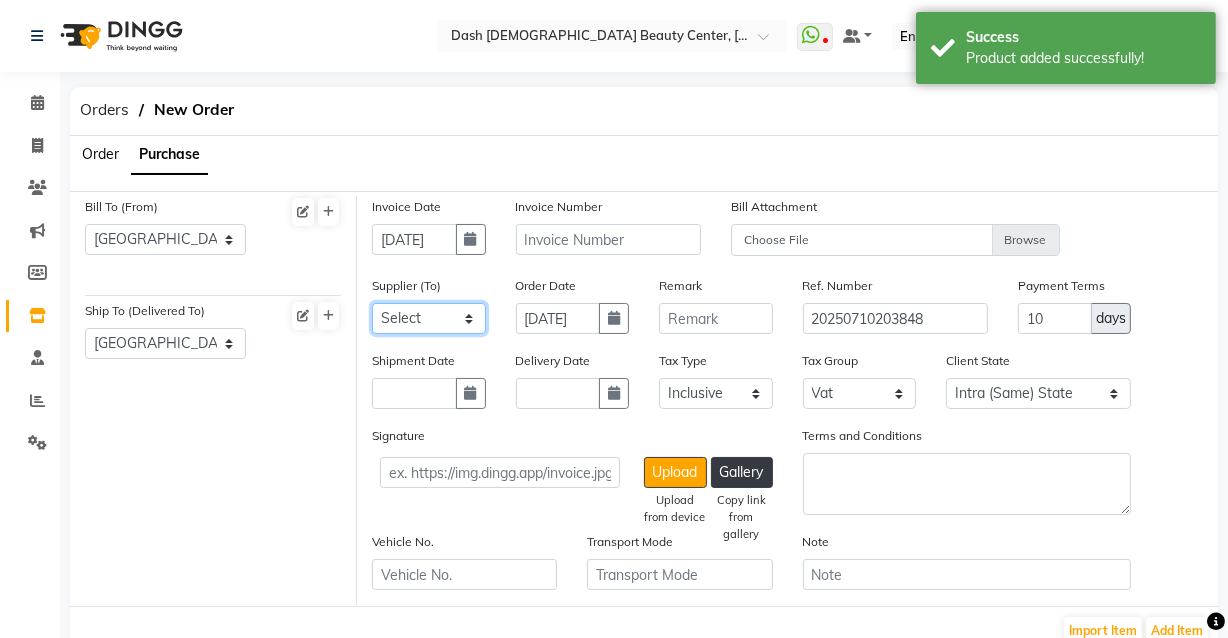 click on "Select SPAR - SPAR ADNOC DISTRIBUTION - ADNOC [PERSON_NAME] Millia Cosmetics - Millia Cosmetics [PERSON_NAME] [PERSON_NAME] [PERSON_NAME] [PERSON_NAME] - Argos Al Batul [PERSON_NAME] - [PERSON_NAME] Store Darbar Restaurant - Darbar Restaurant  The Beauty Shop - The Beauty Shop Alpha med General Trading - Alphamed [PERSON_NAME] Cosmetics Trading Al [PERSON_NAME] LLC - Al [PERSON_NAME] Stationery & Toys & Confectioneries LLC GAME PLANET - Game Planet [PERSON_NAME] Beauty Supplies Co. L.L.C. JIMI GIFT MARKET LLC - [PERSON_NAME] GIFT MARKET [PERSON_NAME] [PERSON_NAME]  - [PERSON_NAME] [PERSON_NAME] Savora Food Industry LLC PEARL LLC - Pearl Specialty Coffee Roastery [PERSON_NAME]  - [PERSON_NAME] General Trading Jumbo Electronics Company Ltd - Jumbo Store Landmark Retail Investment Co. LLC - Home Box LA MARQUISE - La Marquise International FAKHR AL SHAEB - Fakhr Al Shaeb Food stuff WADI AL NOOR - [GEOGRAPHIC_DATA] Modern Food Stuff LLC NATIONAL FLOWER LLC - National Flowers LLC - SPC Healthcare Trading Co. LLC - [GEOGRAPHIC_DATA]" 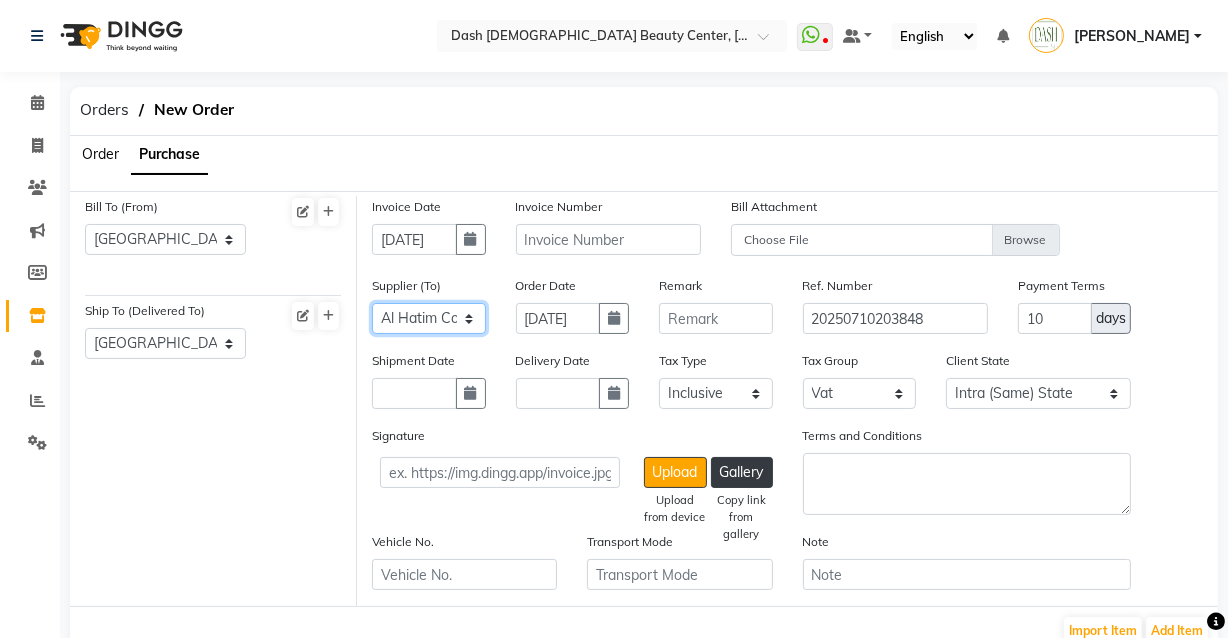 click on "Select SPAR - SPAR ADNOC DISTRIBUTION - ADNOC [PERSON_NAME] Millia Cosmetics - Millia Cosmetics [PERSON_NAME] [PERSON_NAME] [PERSON_NAME] [PERSON_NAME] - Argos Al Batul [PERSON_NAME] - [PERSON_NAME] Store Darbar Restaurant - Darbar Restaurant  The Beauty Shop - The Beauty Shop Alpha med General Trading - Alphamed [PERSON_NAME] Cosmetics Trading Al [PERSON_NAME] LLC - Al [PERSON_NAME] Stationery & Toys & Confectioneries LLC GAME PLANET - Game Planet [PERSON_NAME] Beauty Supplies Co. L.L.C. JIMI GIFT MARKET LLC - [PERSON_NAME] GIFT MARKET [PERSON_NAME] [PERSON_NAME]  - [PERSON_NAME] [PERSON_NAME] Savora Food Industry LLC PEARL LLC - Pearl Specialty Coffee Roastery [PERSON_NAME]  - [PERSON_NAME] General Trading Jumbo Electronics Company Ltd - Jumbo Store Landmark Retail Investment Co. LLC - Home Box LA MARQUISE - La Marquise International FAKHR AL SHAEB - Fakhr Al Shaeb Food stuff WADI AL NOOR - [GEOGRAPHIC_DATA] Modern Food Stuff LLC NATIONAL FLOWER LLC - National Flowers LLC - SPC Healthcare Trading Co. LLC - [GEOGRAPHIC_DATA]" 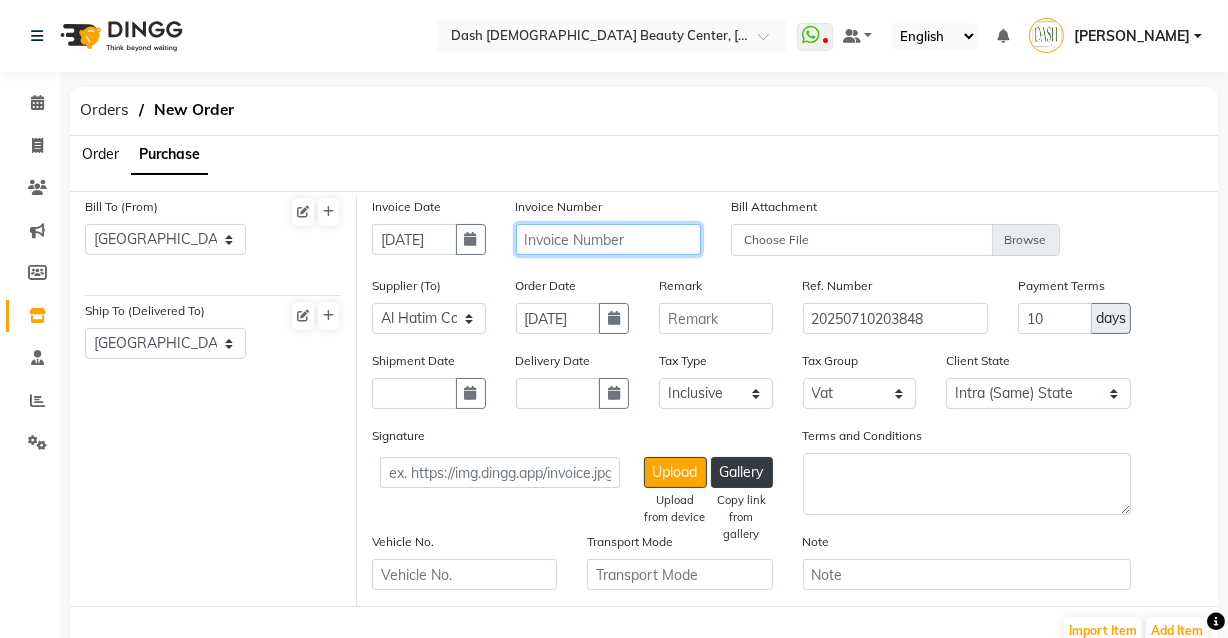 click 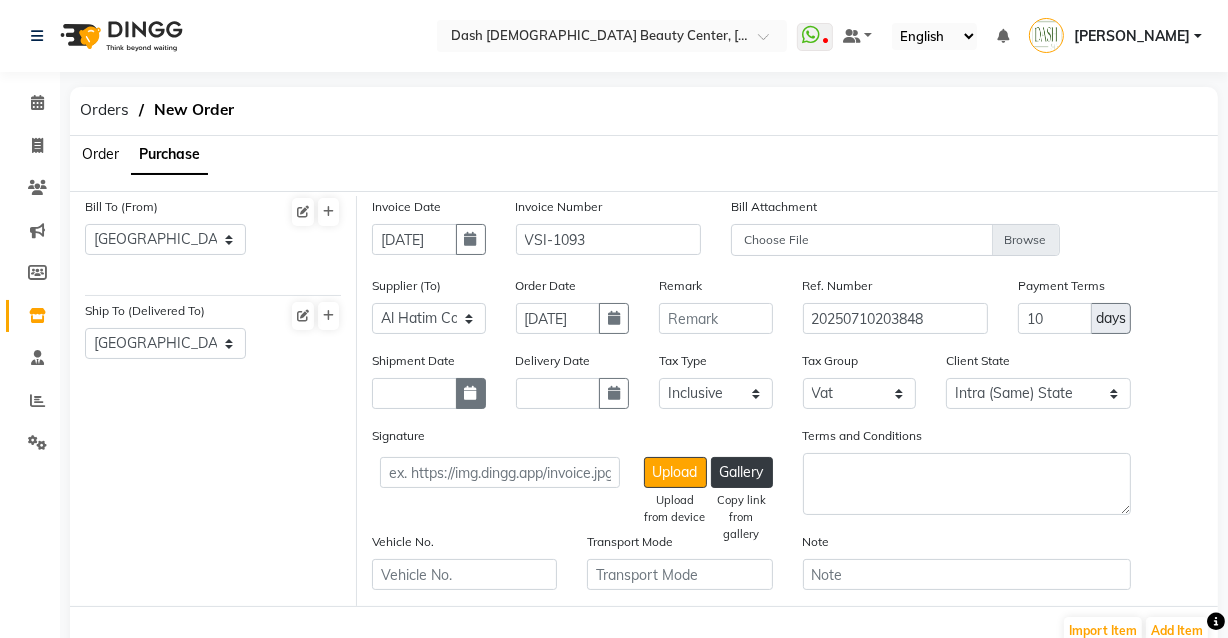 click 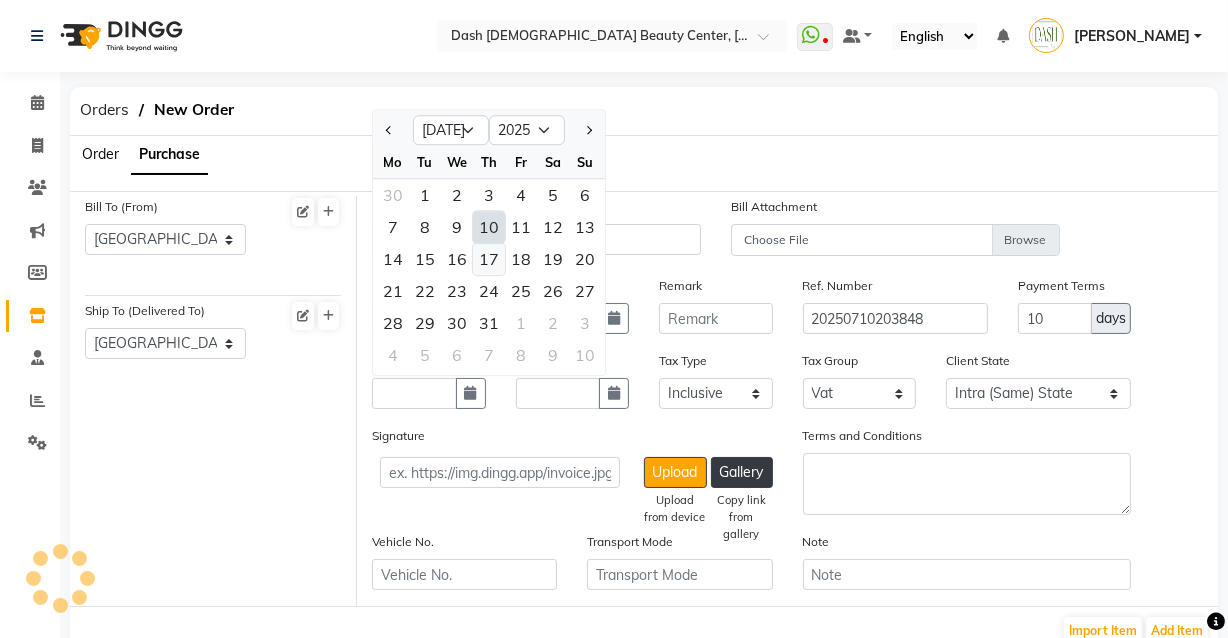 click on "17" 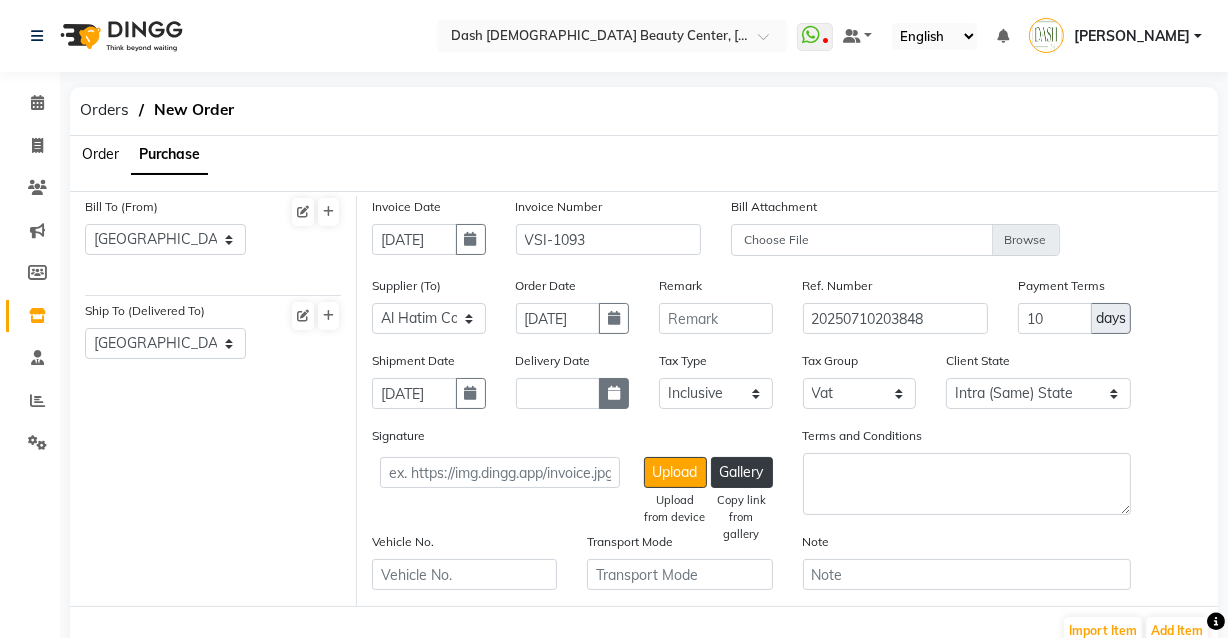 click 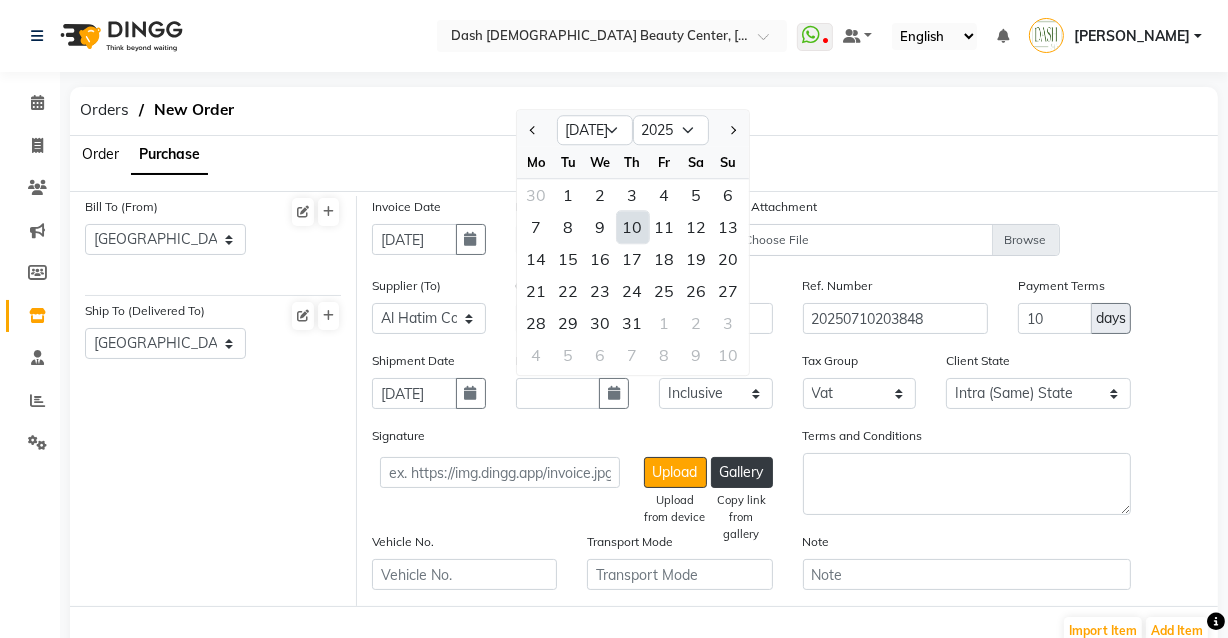 click on "10" 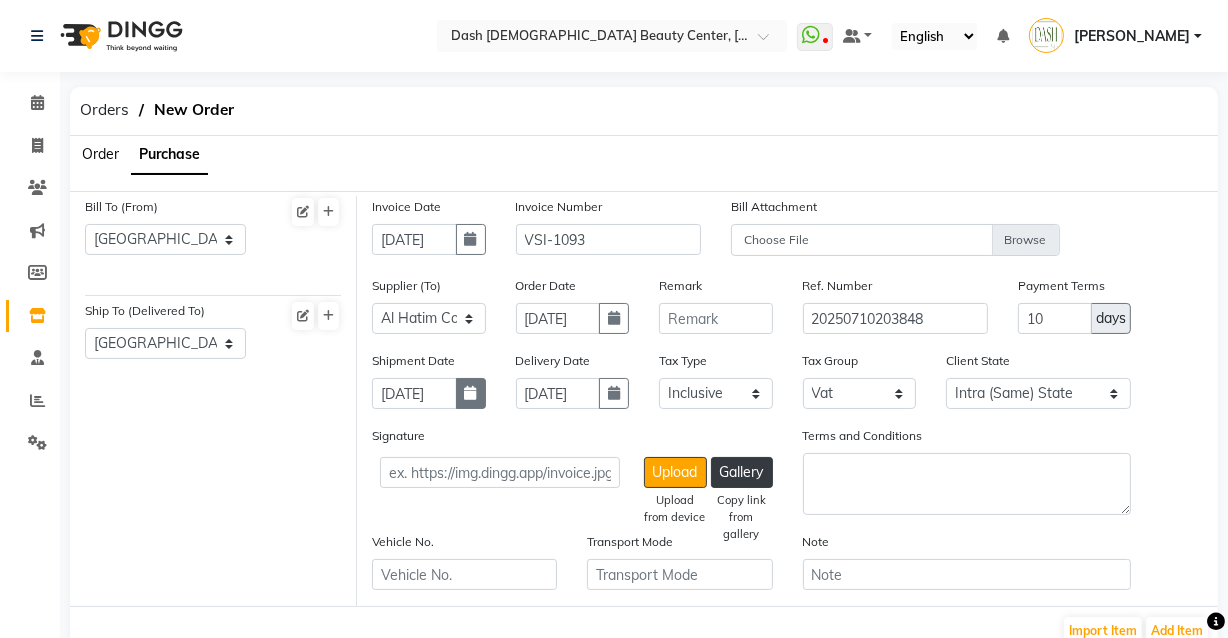 click 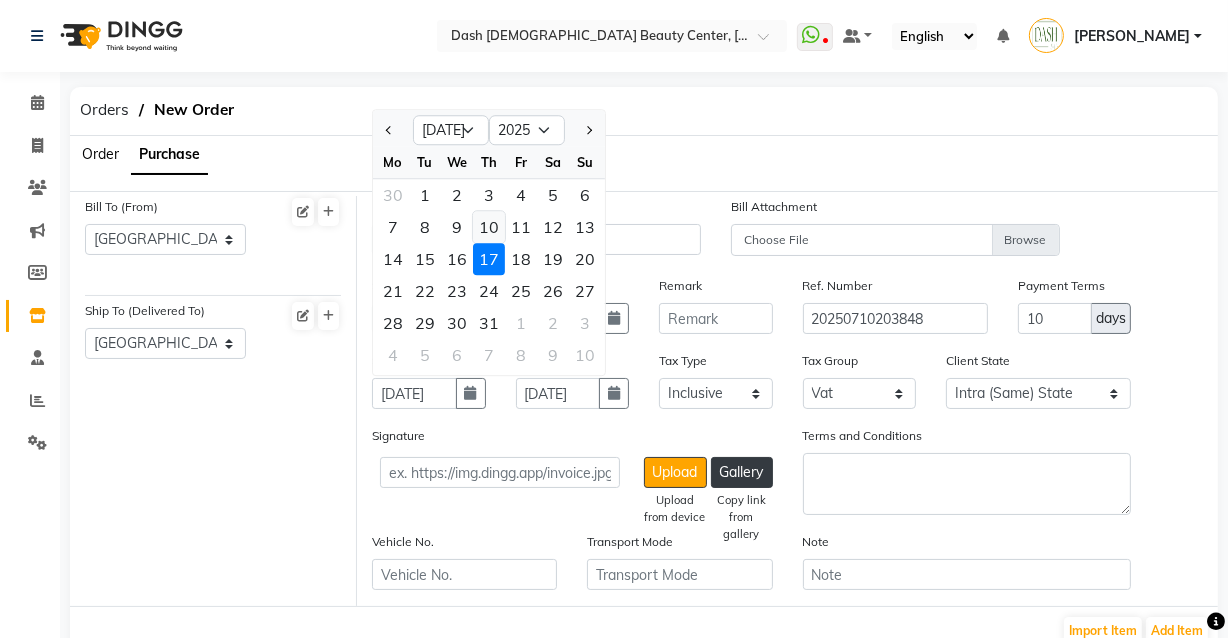 click on "10" 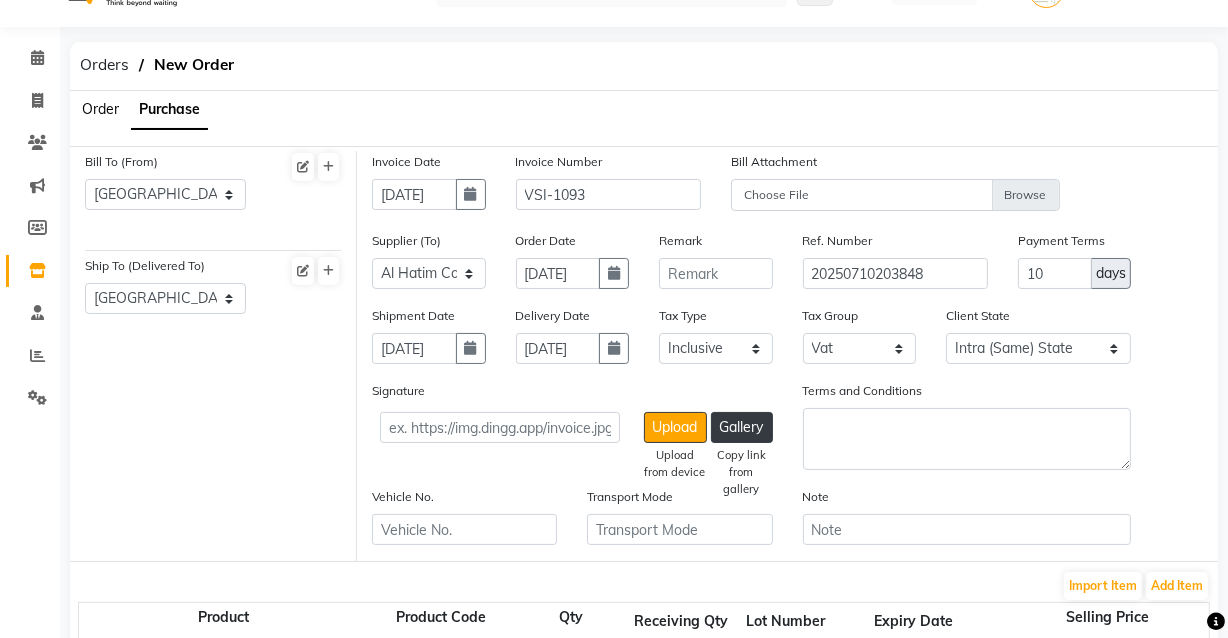 scroll, scrollTop: 241, scrollLeft: 0, axis: vertical 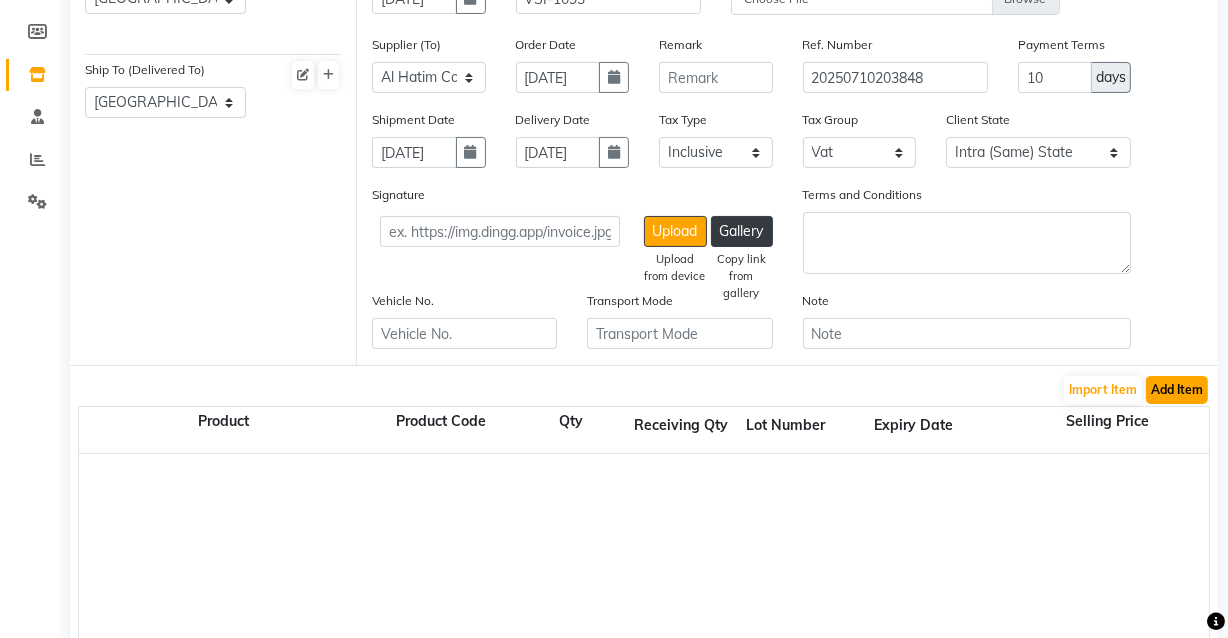 click on "Add Item" 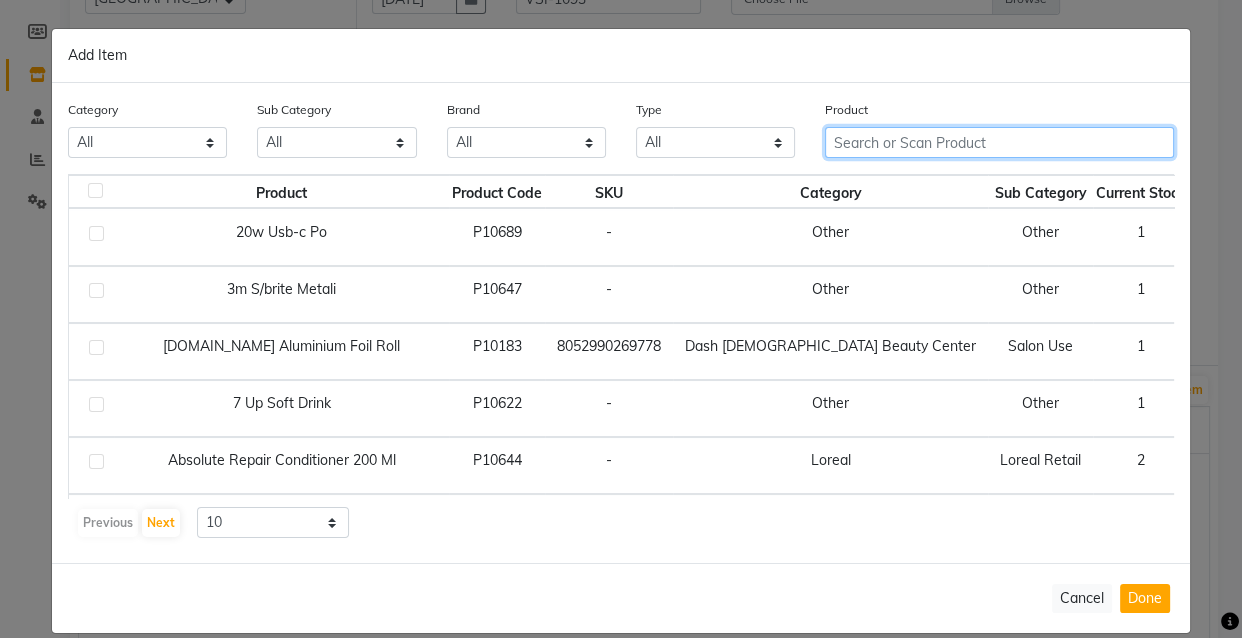 click 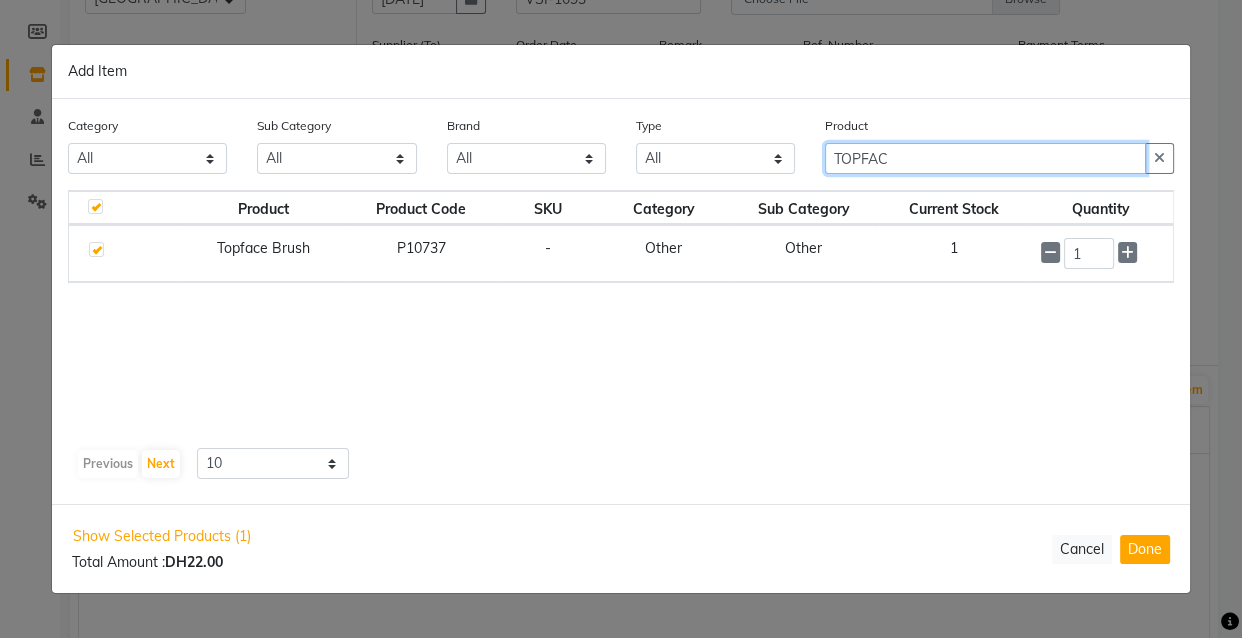 click on "TOPFAC" 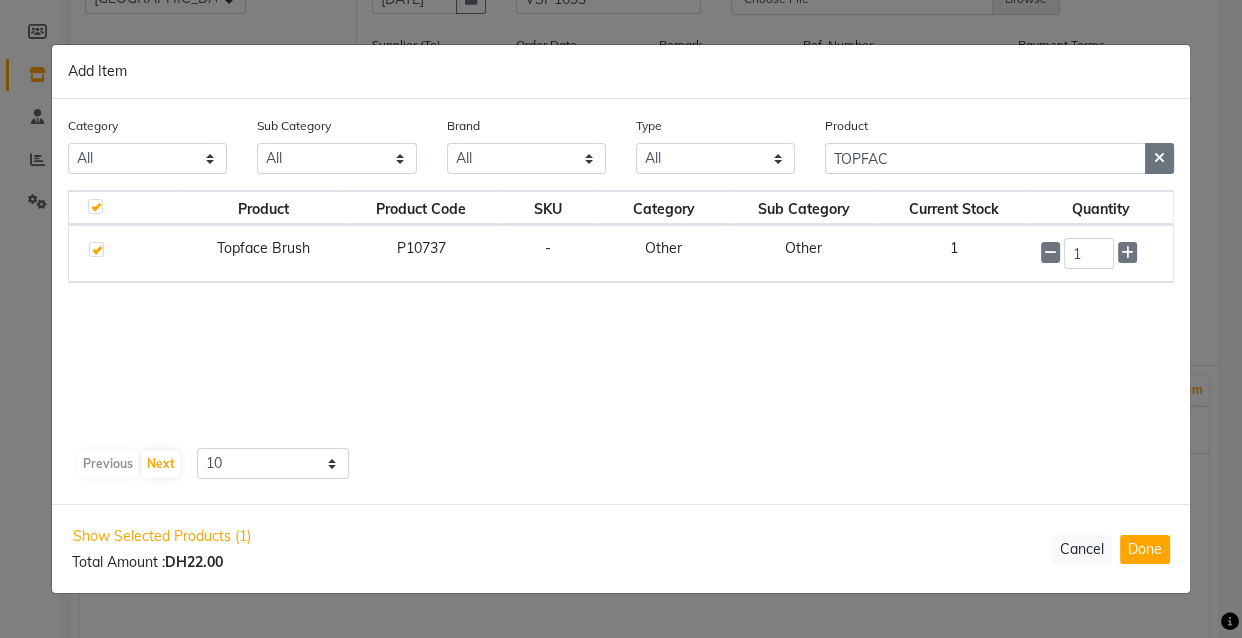 click 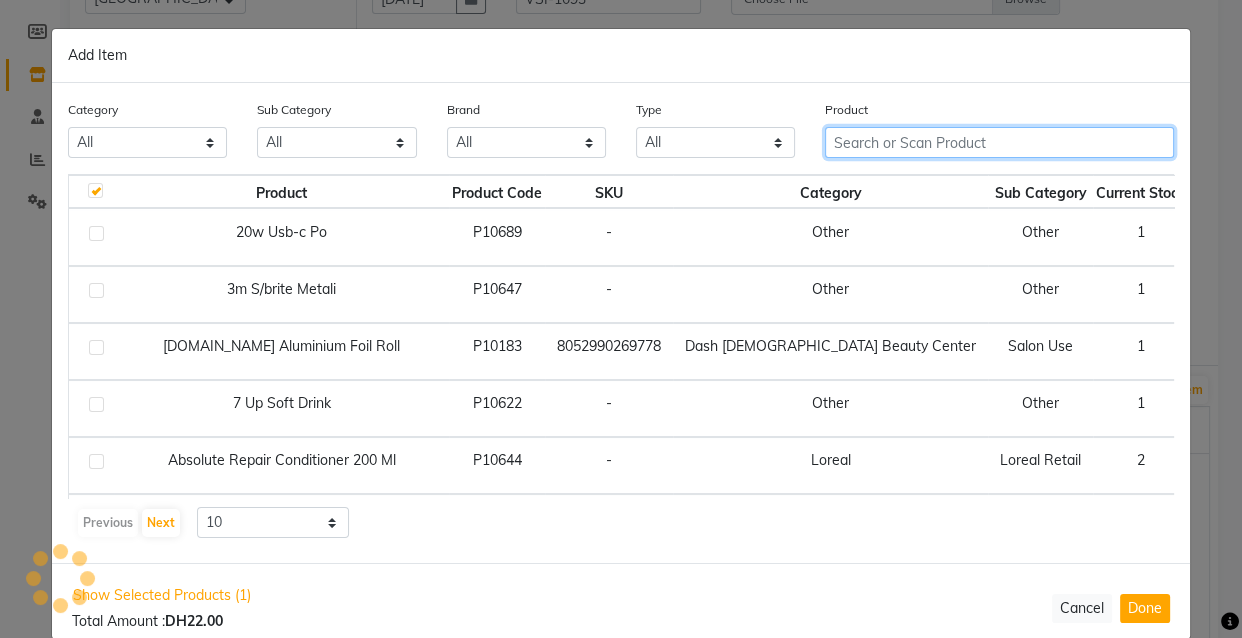 click 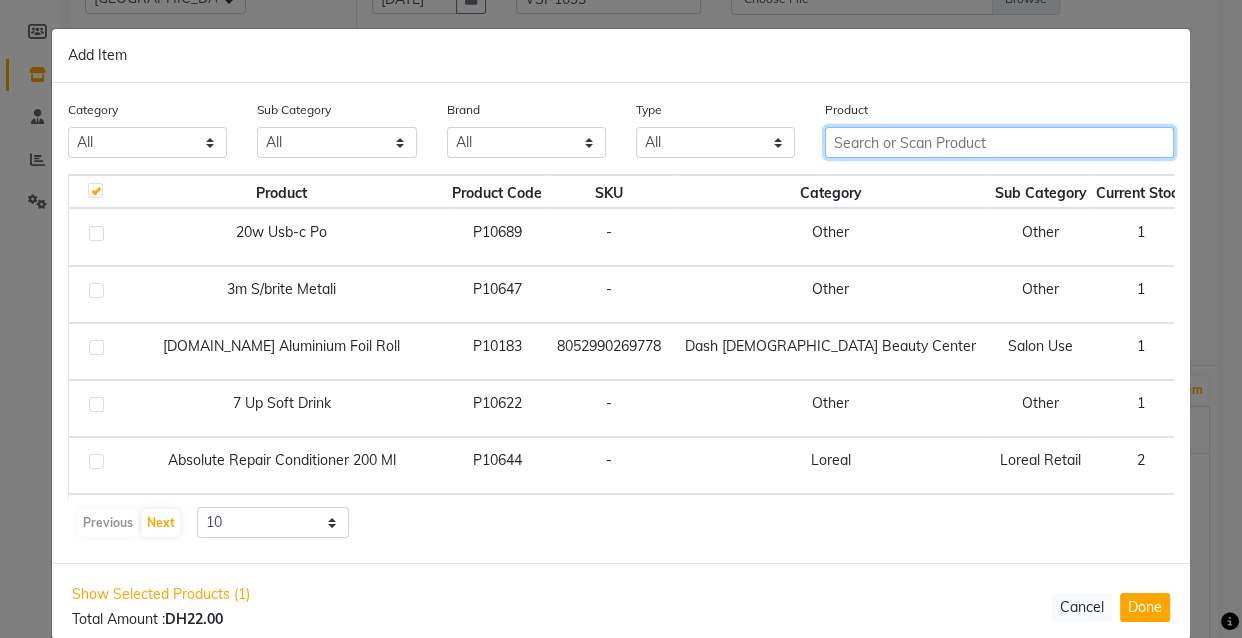 click 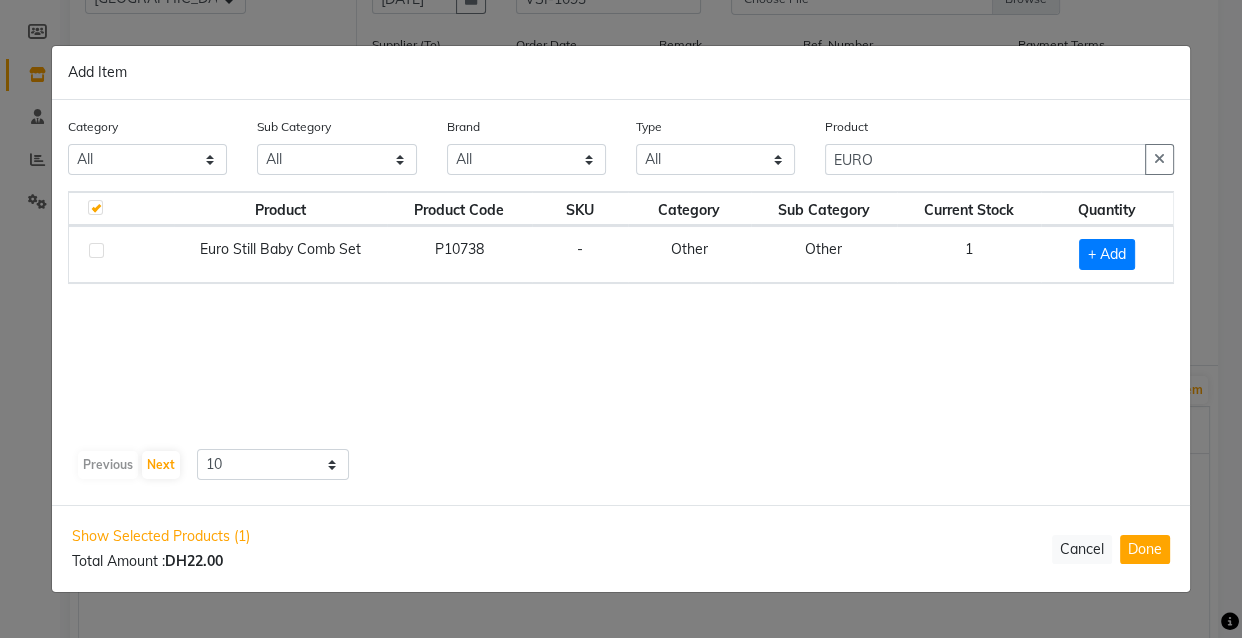 click 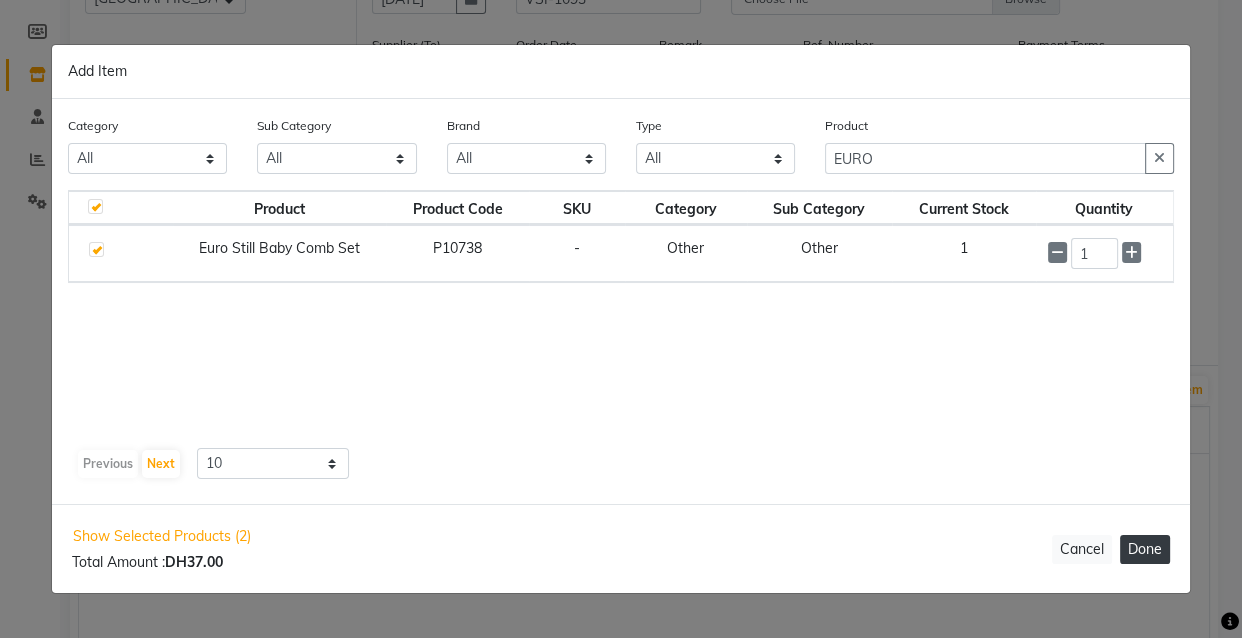 click on "Done" 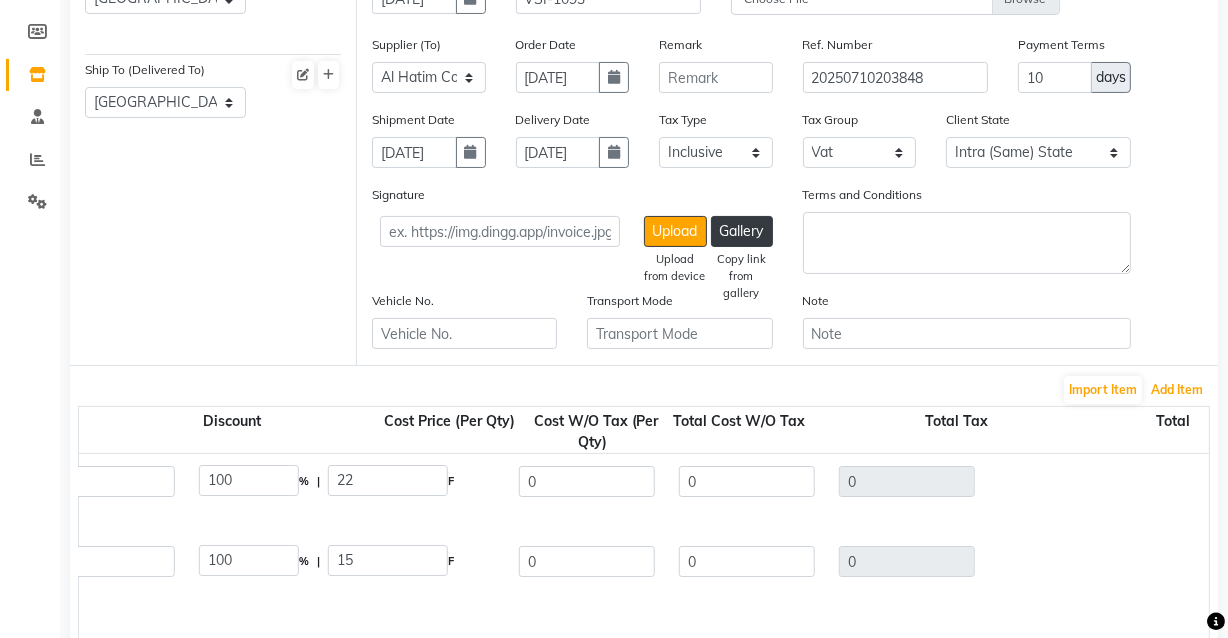 scroll, scrollTop: 0, scrollLeft: 1106, axis: horizontal 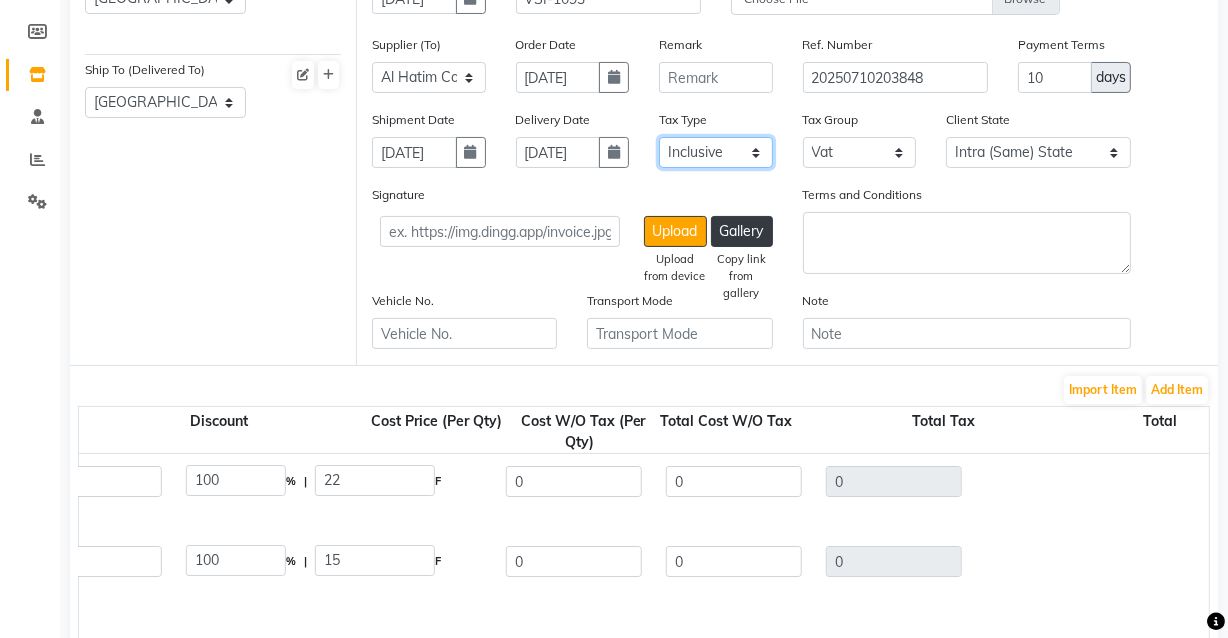 click on "Select Inclusive Exclusive" 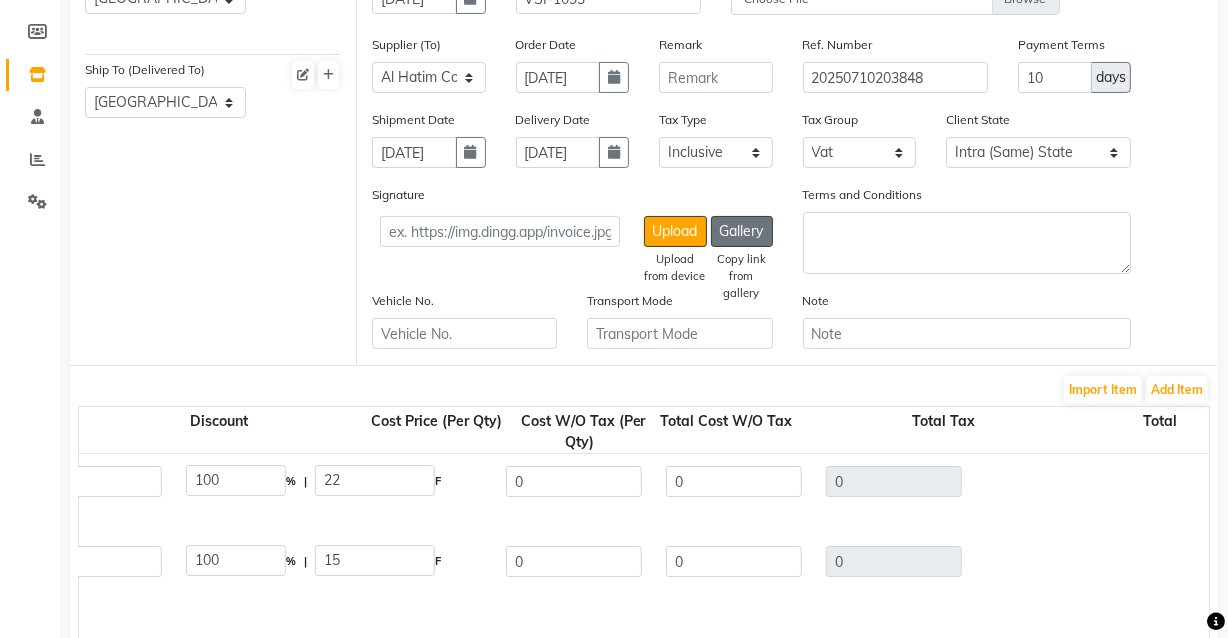 click on "Gallery" 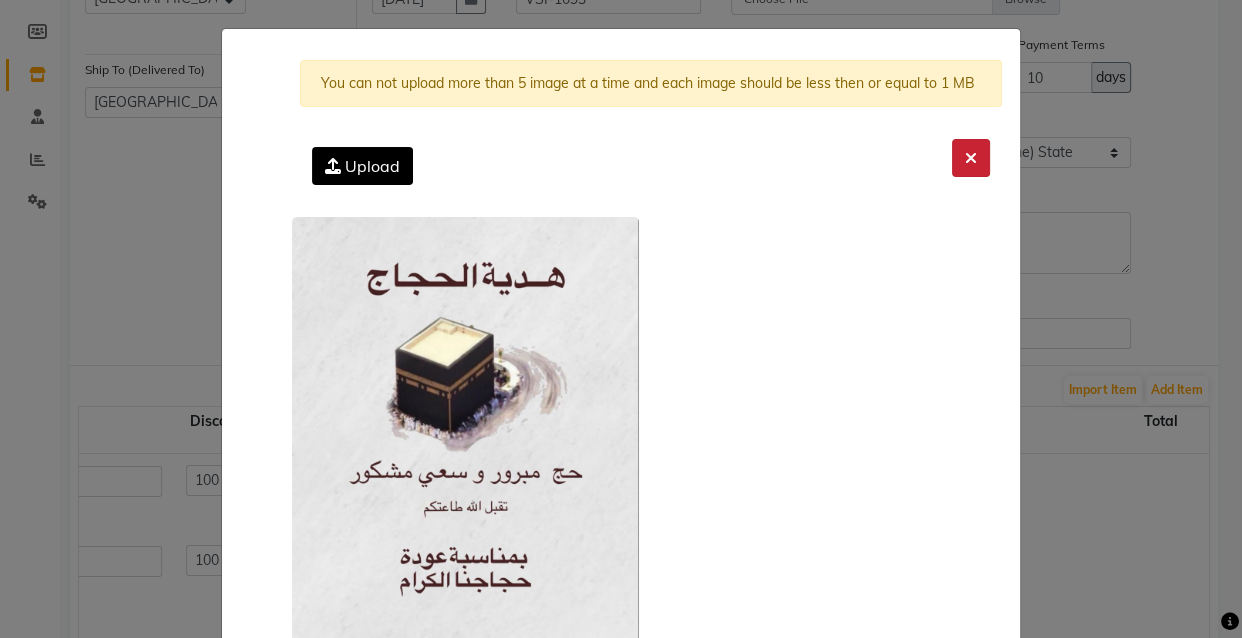 click 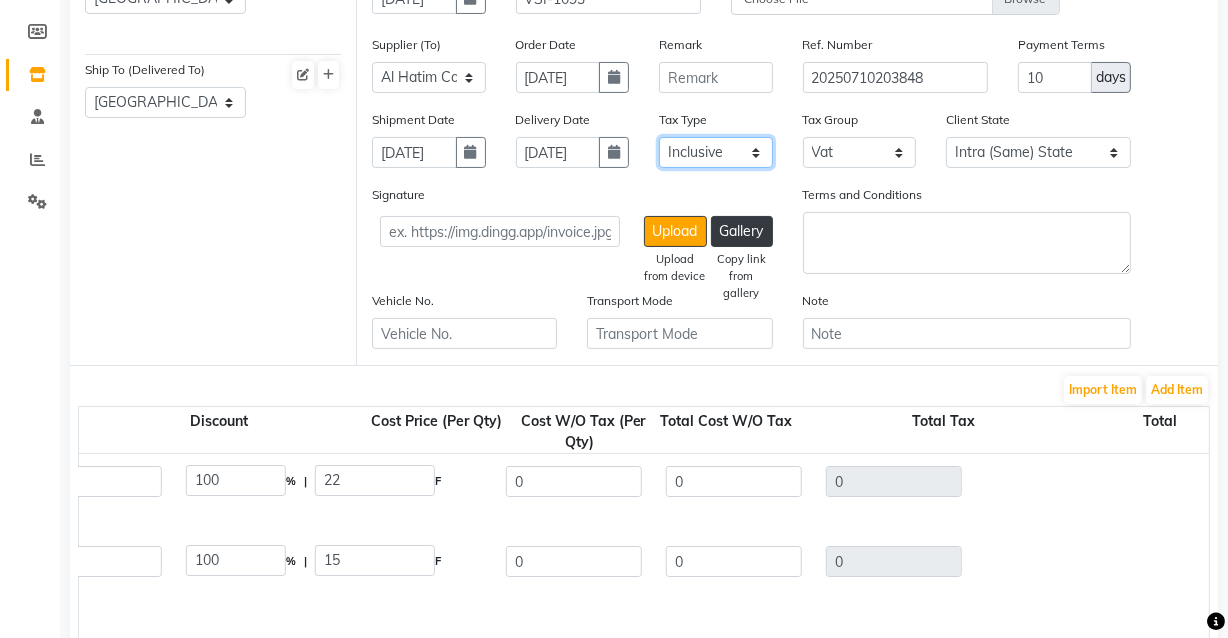 click on "Select Inclusive Exclusive" 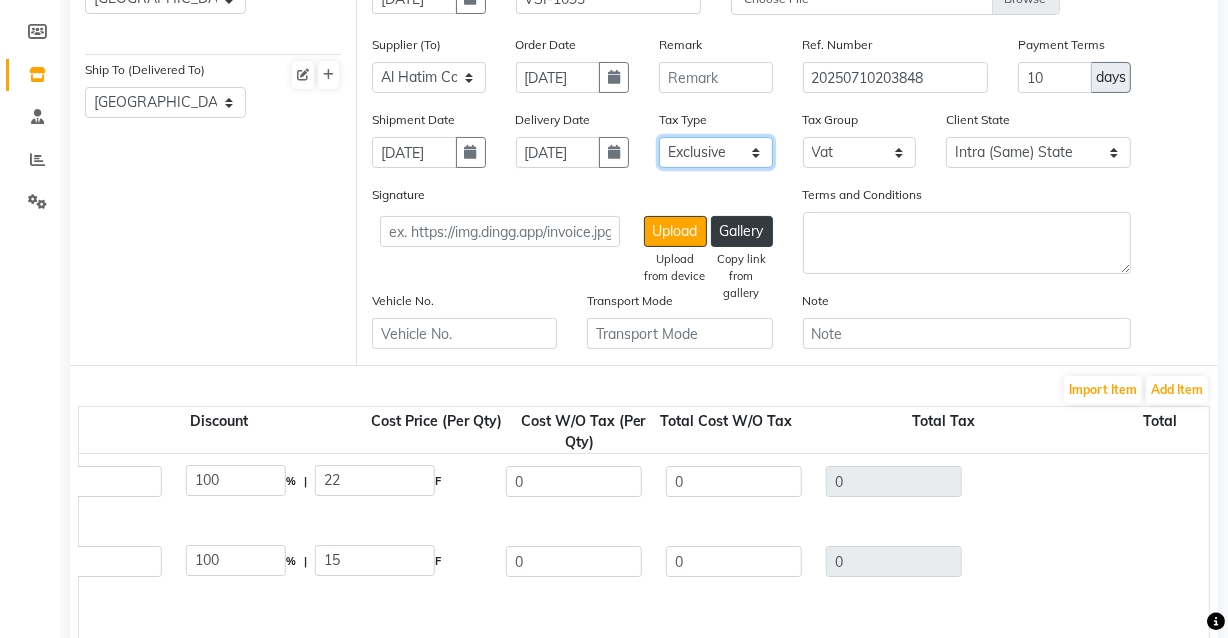 click on "Select Inclusive Exclusive" 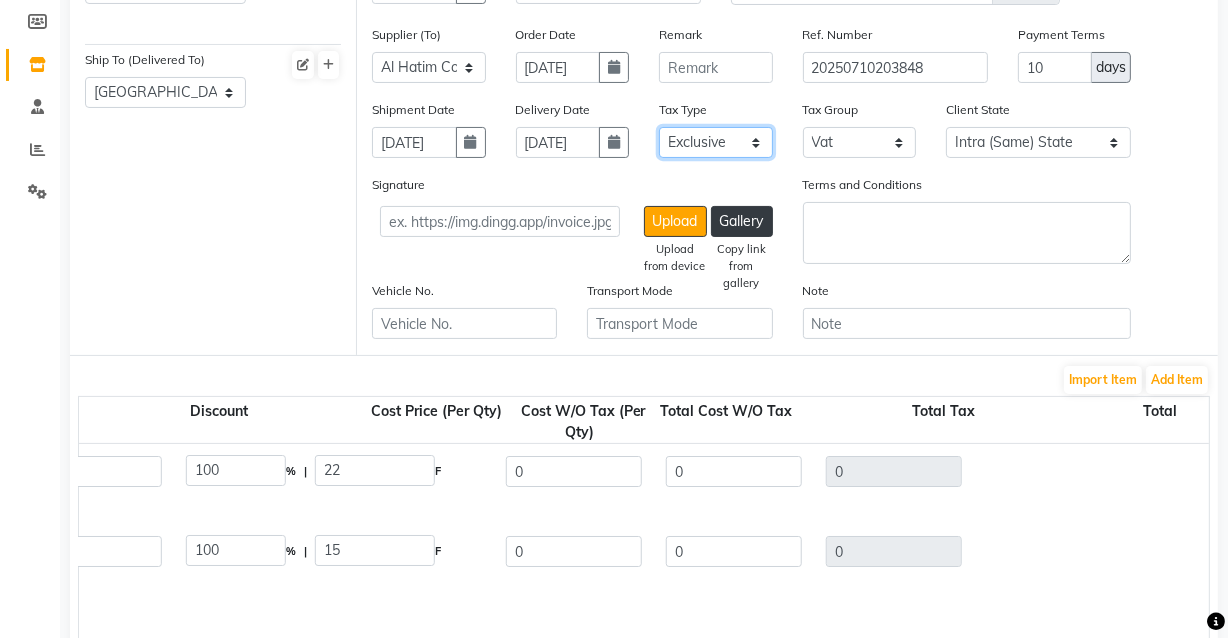scroll, scrollTop: 254, scrollLeft: 0, axis: vertical 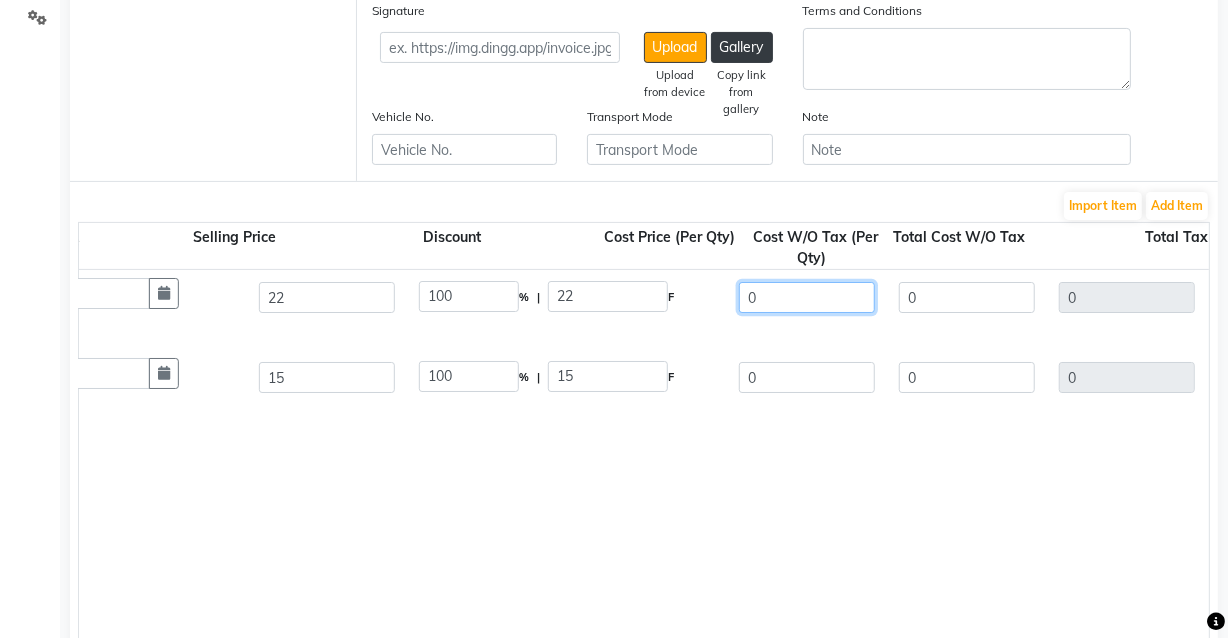 click on "0" 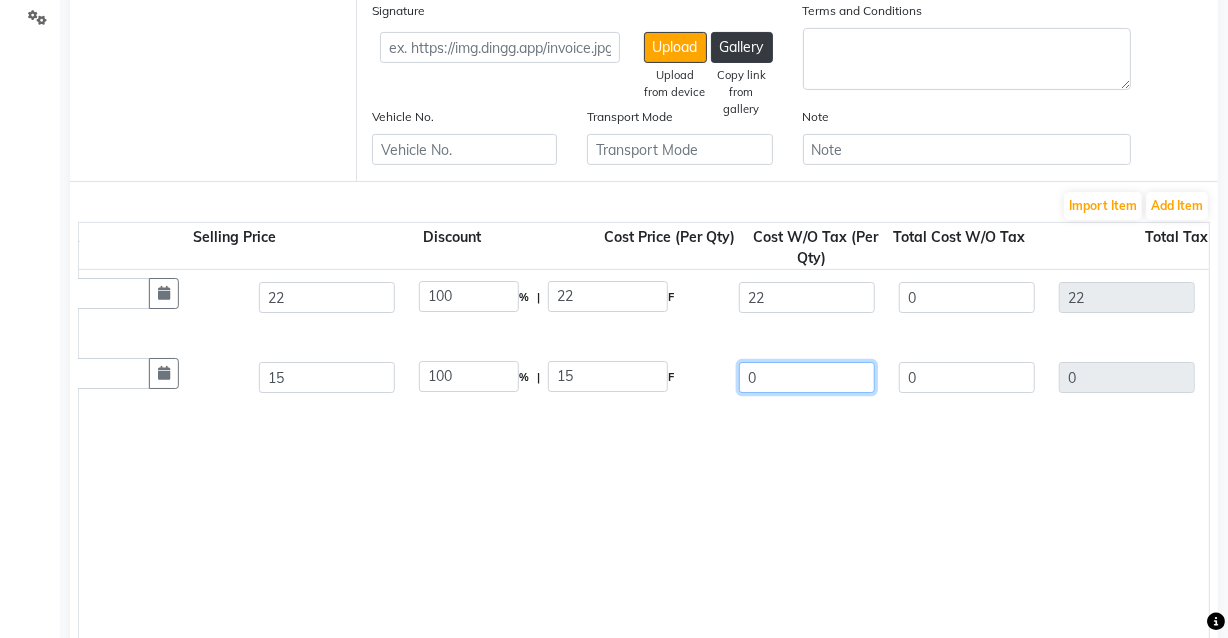 click on "0" 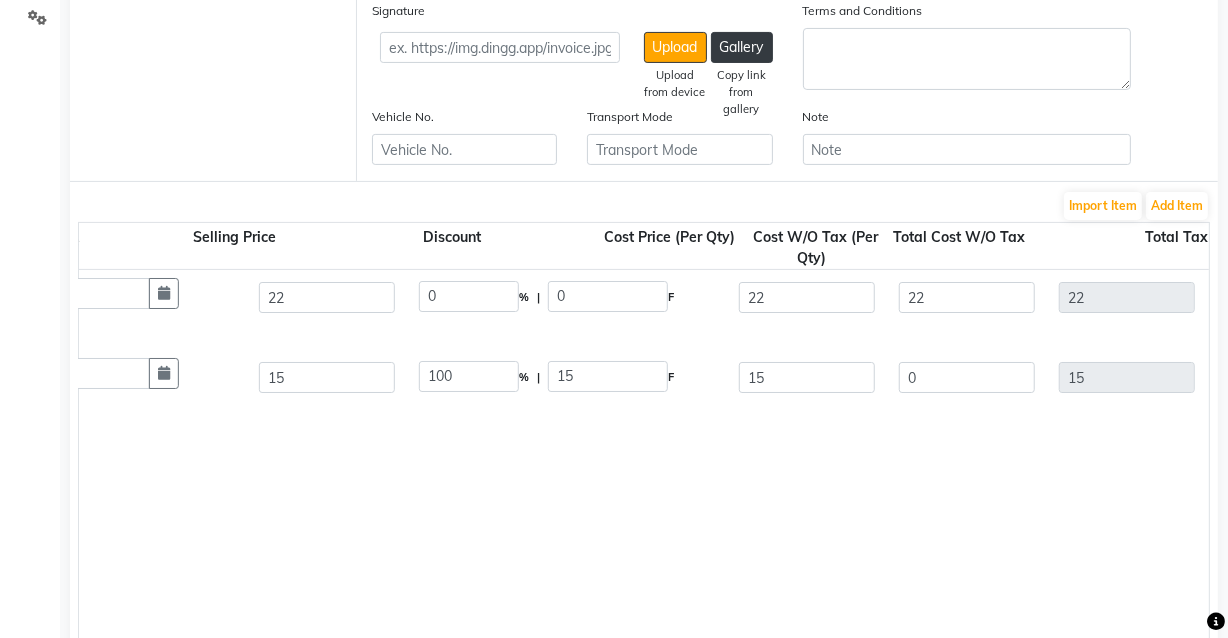 click on "Topface Brush  1 ML  P10737  1 1 22 0 % | 0 F 22 22 22 None Vat  (5%)  1.1 23.1  Euro Still Baby Comb Set  1 ML  P10738  1 1 15 100 % | 15 F 15 0 15 None Vat  (5%)  0 15" 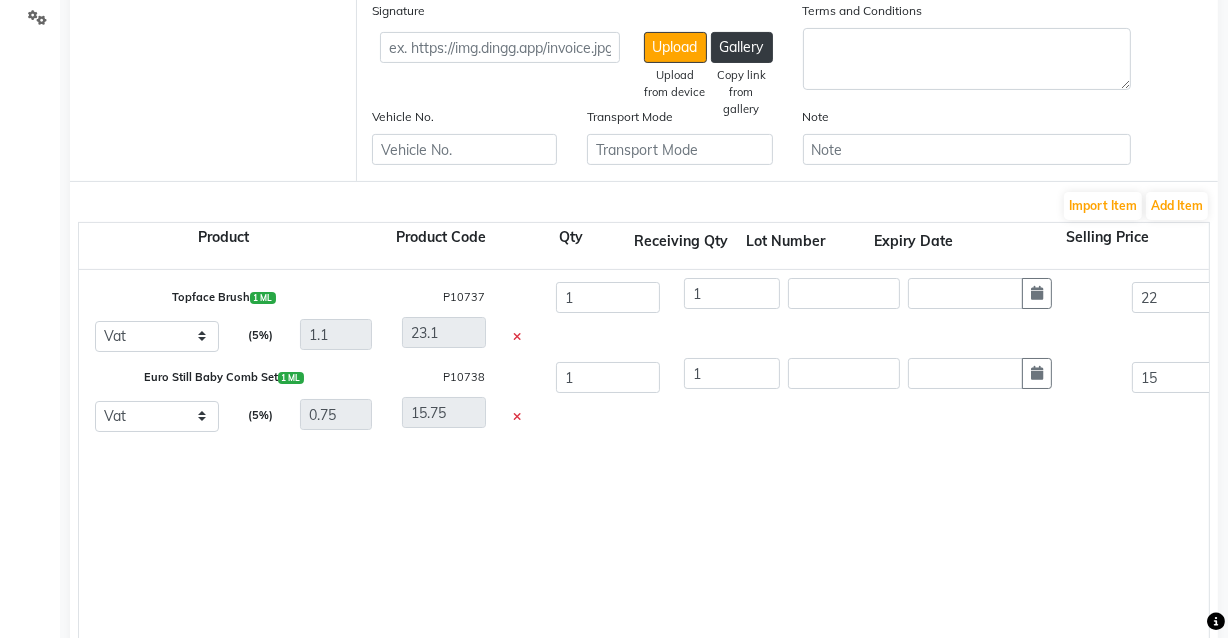 scroll, scrollTop: 16, scrollLeft: 0, axis: vertical 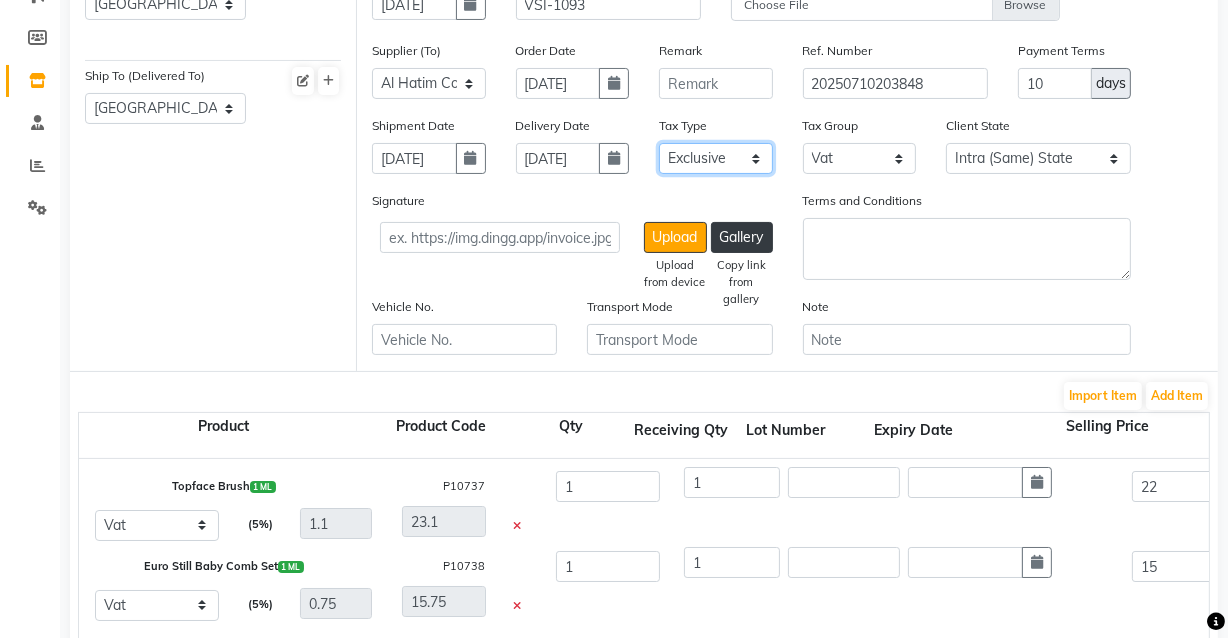 click on "Select Inclusive Exclusive" 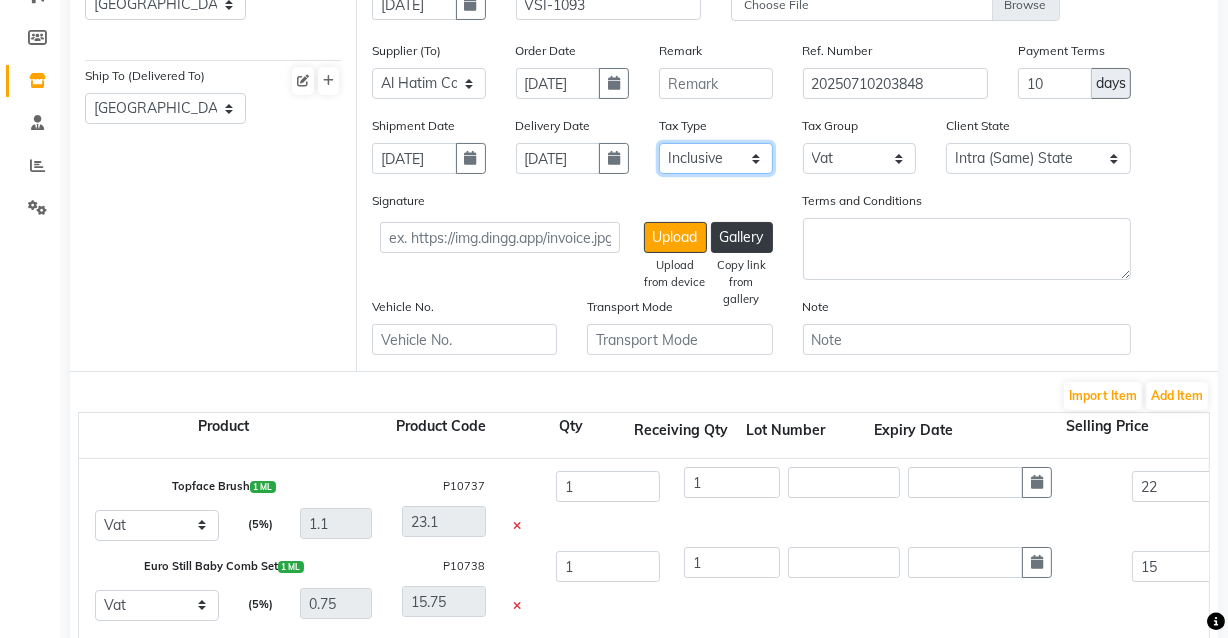 click on "Select Inclusive Exclusive" 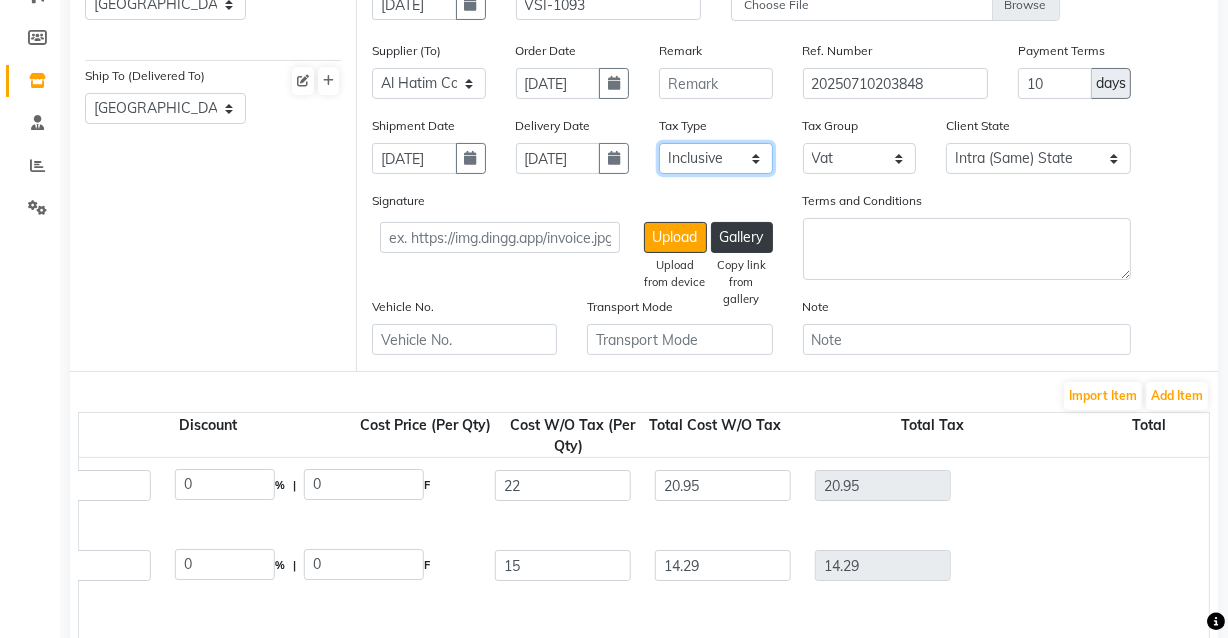 scroll, scrollTop: 0, scrollLeft: 1117, axis: horizontal 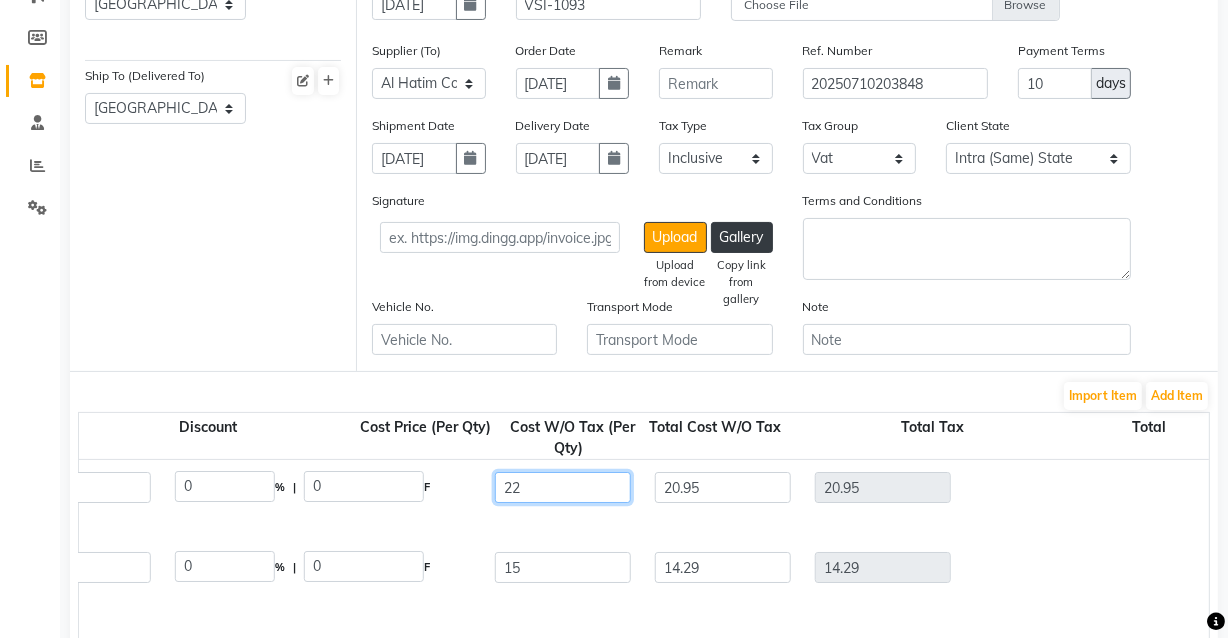 click on "22" 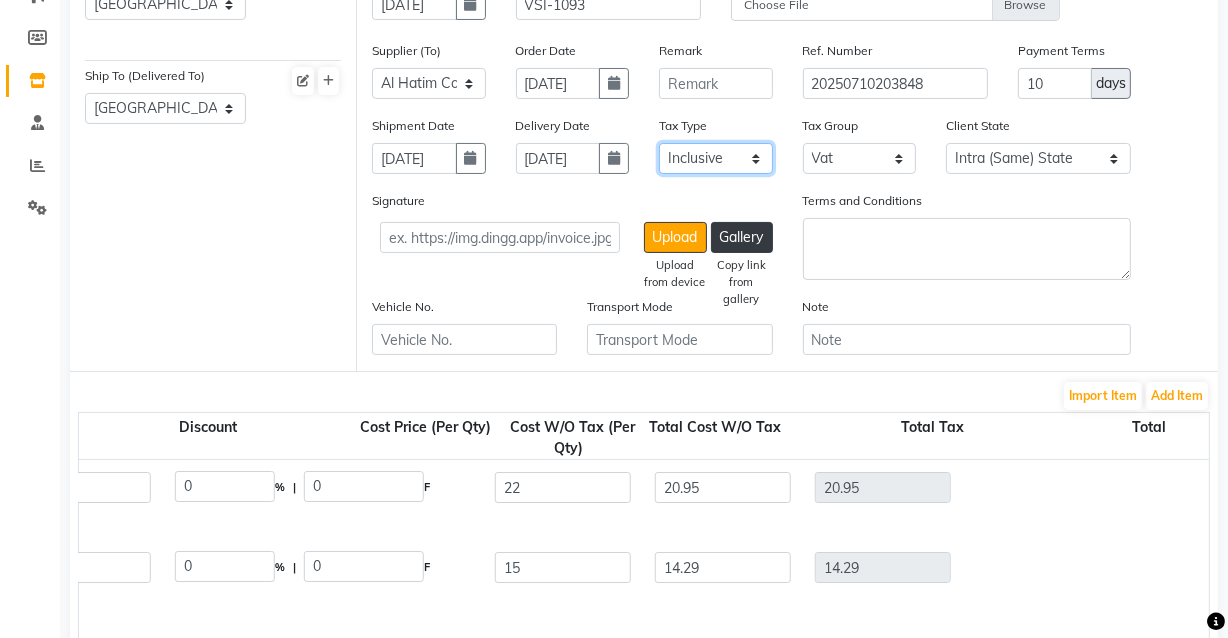 click on "Select Inclusive Exclusive" 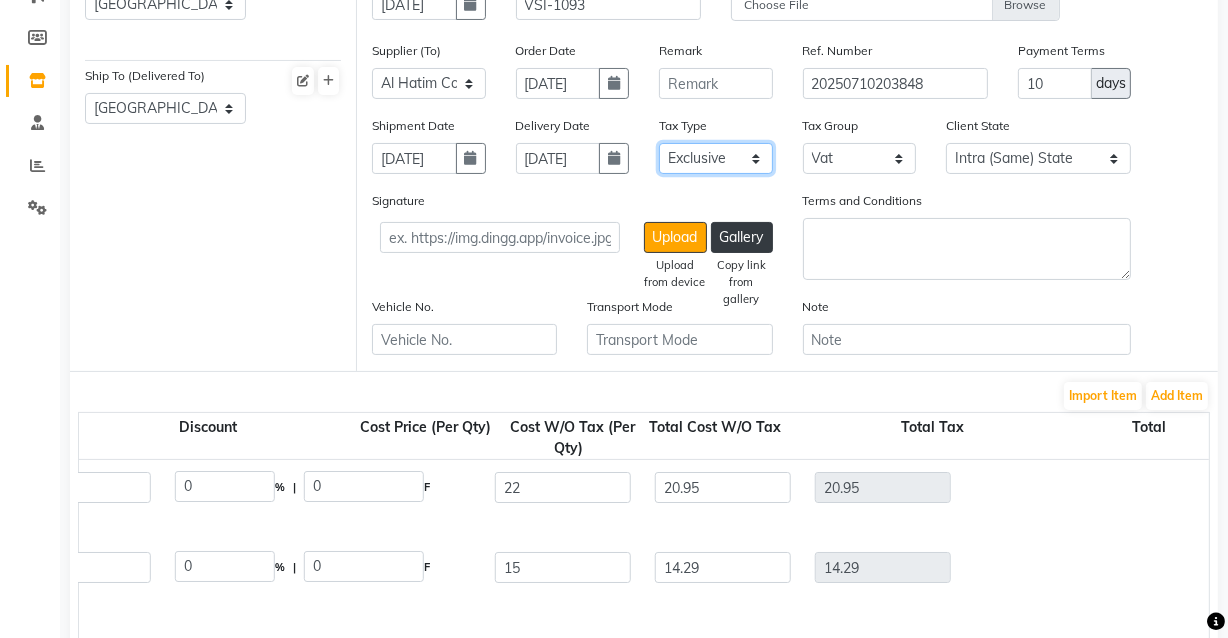 click on "Select Inclusive Exclusive" 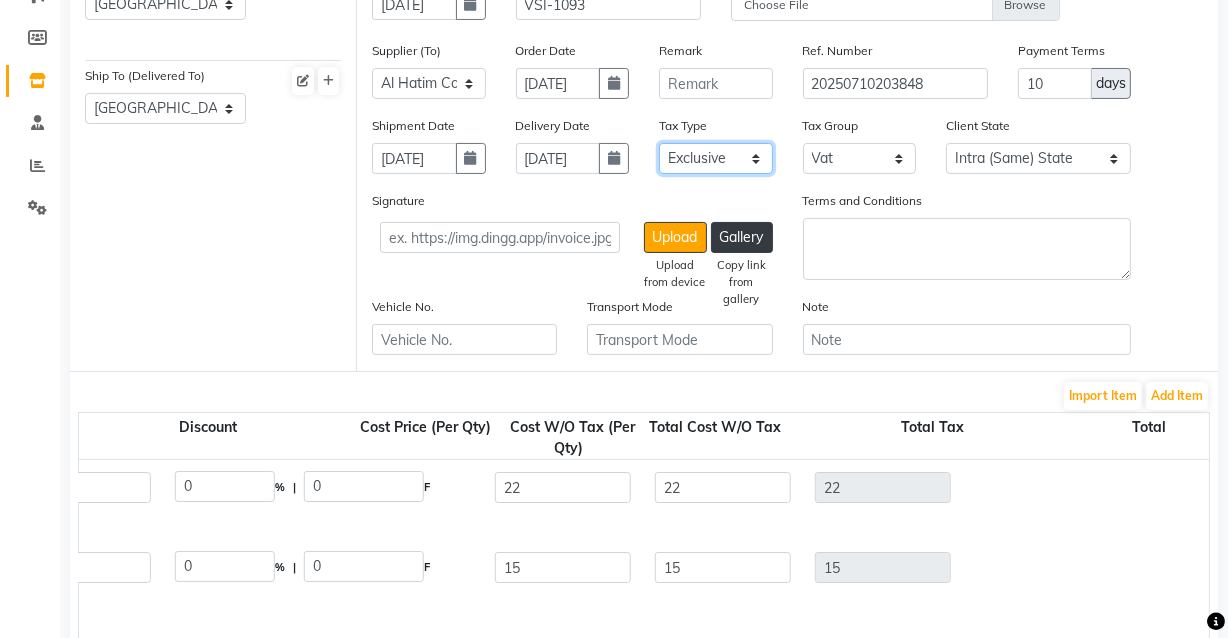 scroll, scrollTop: 16, scrollLeft: 1117, axis: both 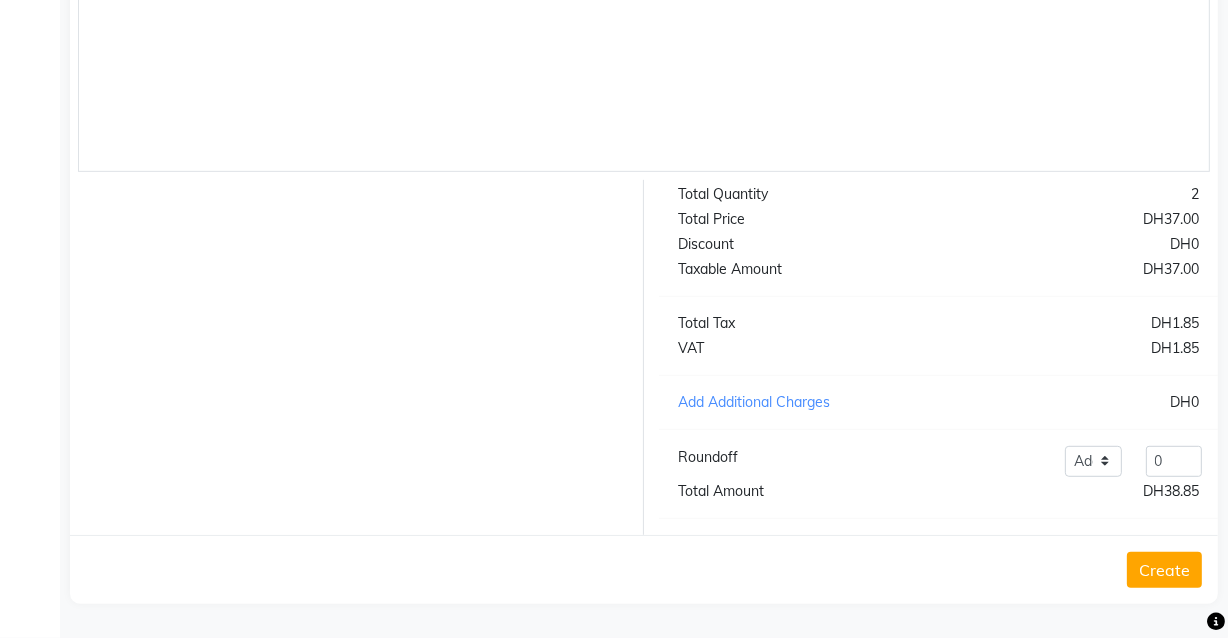 click on "Create" 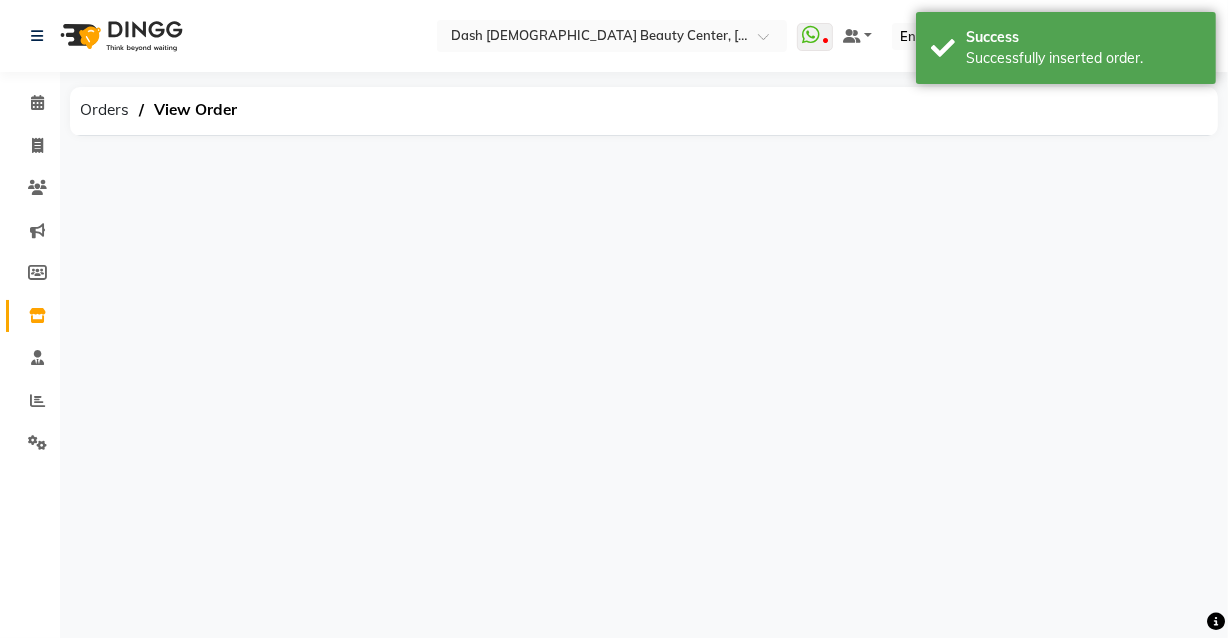 scroll, scrollTop: 0, scrollLeft: 0, axis: both 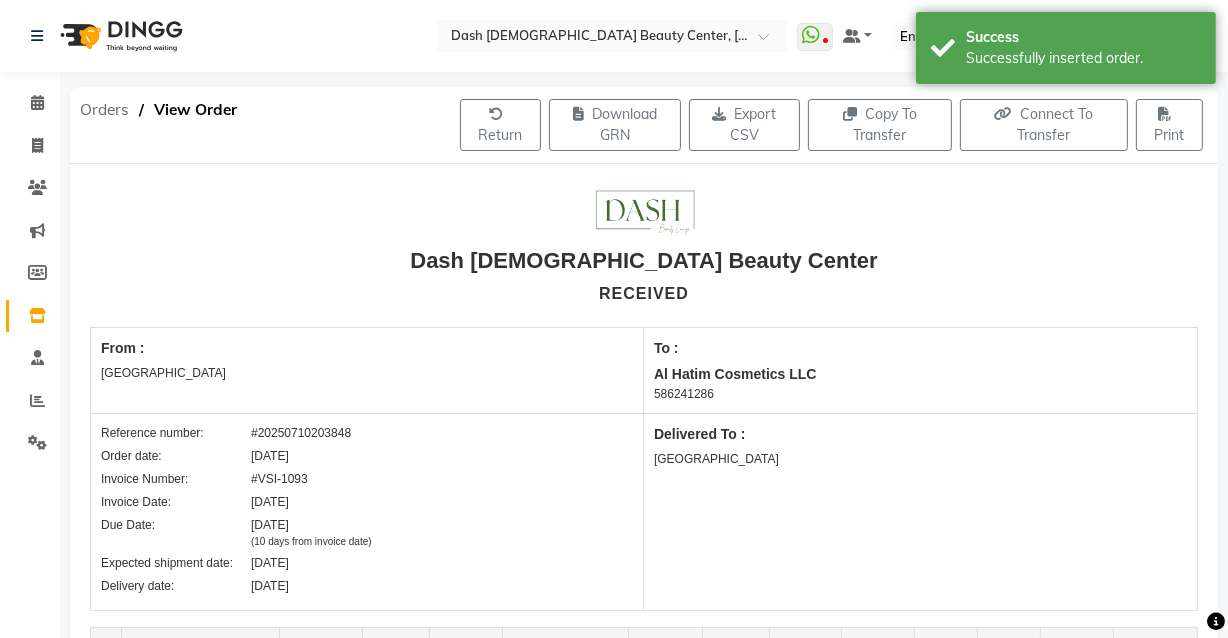 click on "Orders" 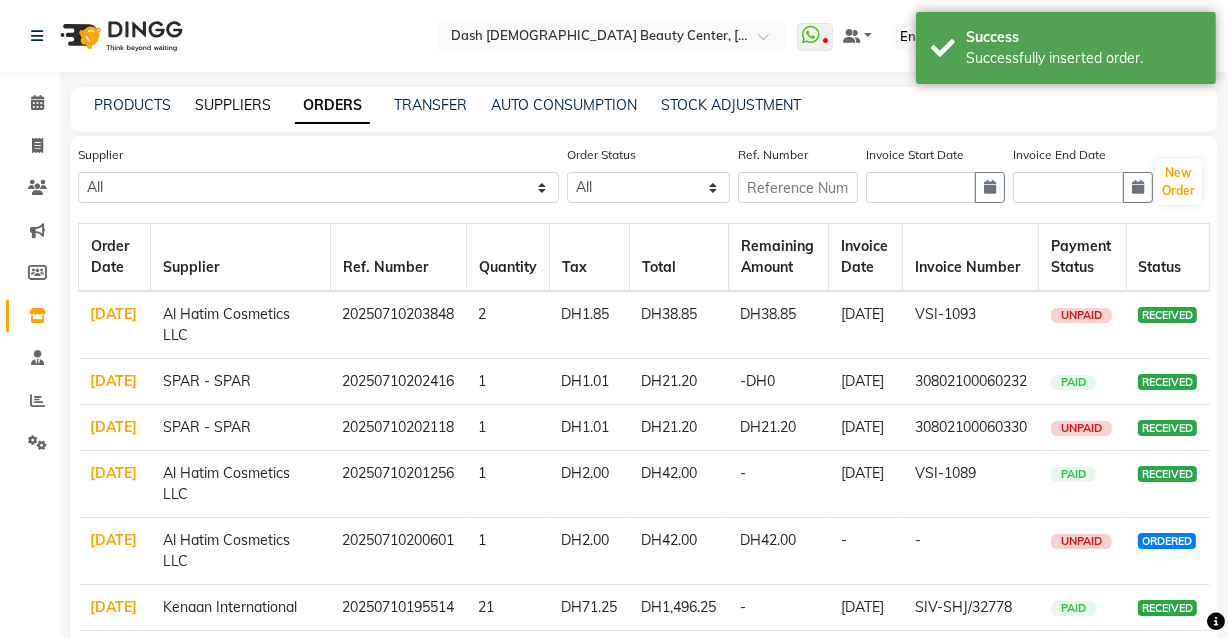click on "SUPPLIERS" 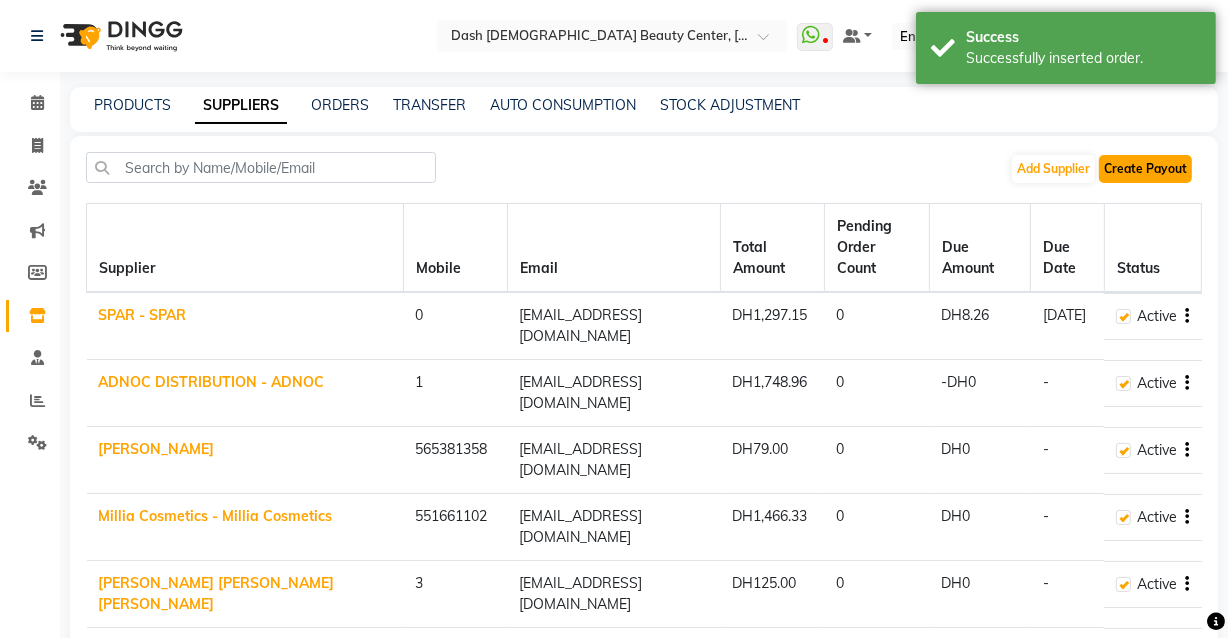 click on "Create Payout" 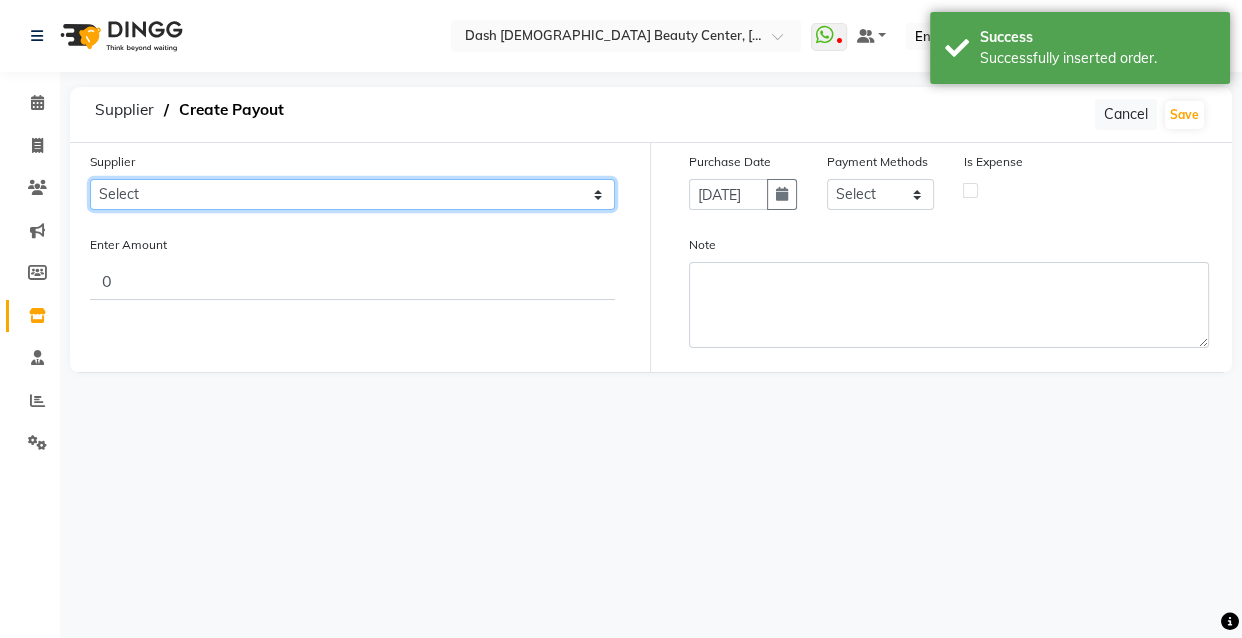 click on "Select SPAR - SPAR ADNOC DISTRIBUTION - ADNOC [PERSON_NAME] Millia Cosmetics - Millia Cosmetics [PERSON_NAME] [PERSON_NAME] [PERSON_NAME] [PERSON_NAME] - Argos Al Batul [PERSON_NAME] - [PERSON_NAME] Store Darbar Restaurant - Darbar Restaurant  The Beauty Shop - The Beauty Shop Alpha med General Trading - Alphamed [PERSON_NAME] Cosmetics Trading Al [PERSON_NAME] LLC - Al [PERSON_NAME] Stationery & Toys & Confectioneries LLC GAME PLANET - Game Planet [PERSON_NAME] Beauty Supplies Co. L.L.C. JIMI GIFT MARKET LLC - [PERSON_NAME] GIFT MARKET [PERSON_NAME] [PERSON_NAME]  - [PERSON_NAME] [PERSON_NAME] Savora Food Industry LLC PEARL LLC - Pearl Specialty Coffee Roastery [PERSON_NAME]  - [PERSON_NAME] General Trading Jumbo Electronics Company Ltd - Jumbo Store Landmark Retail Investment Co. LLC - Home Box LA MARQUISE - La Marquise International FAKHR AL SHAEB - Fakhr Al Shaeb Food stuff WADI AL NOOR - [GEOGRAPHIC_DATA] Modern Food Stuff LLC NATIONAL FLOWER LLC - National Flowers LLC - SPC Healthcare Trading Co. LLC - [GEOGRAPHIC_DATA]" 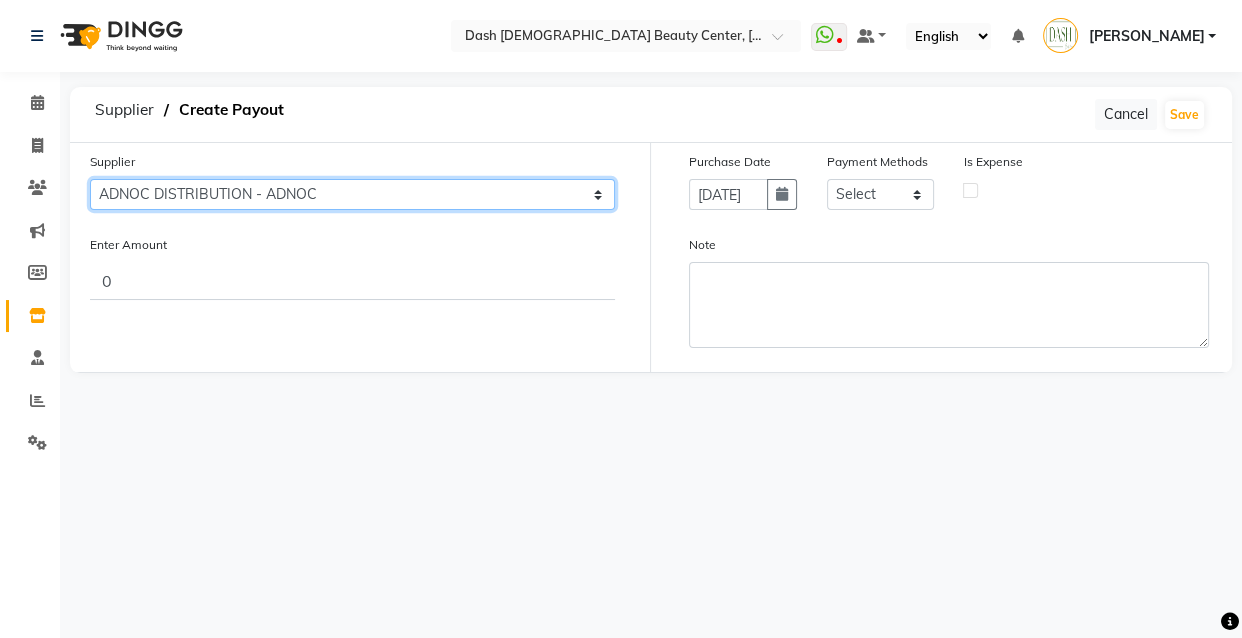 click on "Select SPAR - SPAR ADNOC DISTRIBUTION - ADNOC [PERSON_NAME] Millia Cosmetics - Millia Cosmetics [PERSON_NAME] [PERSON_NAME] [PERSON_NAME] [PERSON_NAME] - Argos Al Batul [PERSON_NAME] - [PERSON_NAME] Store Darbar Restaurant - Darbar Restaurant  The Beauty Shop - The Beauty Shop Alpha med General Trading - Alphamed [PERSON_NAME] Cosmetics Trading Al [PERSON_NAME] LLC - Al [PERSON_NAME] Stationery & Toys & Confectioneries LLC GAME PLANET - Game Planet [PERSON_NAME] Beauty Supplies Co. L.L.C. JIMI GIFT MARKET LLC - [PERSON_NAME] GIFT MARKET [PERSON_NAME] [PERSON_NAME]  - [PERSON_NAME] [PERSON_NAME] Savora Food Industry LLC PEARL LLC - Pearl Specialty Coffee Roastery [PERSON_NAME]  - [PERSON_NAME] General Trading Jumbo Electronics Company Ltd - Jumbo Store Landmark Retail Investment Co. LLC - Home Box LA MARQUISE - La Marquise International FAKHR AL SHAEB - Fakhr Al Shaeb Food stuff WADI AL NOOR - [GEOGRAPHIC_DATA] Modern Food Stuff LLC NATIONAL FLOWER LLC - National Flowers LLC - SPC Healthcare Trading Co. LLC - [GEOGRAPHIC_DATA]" 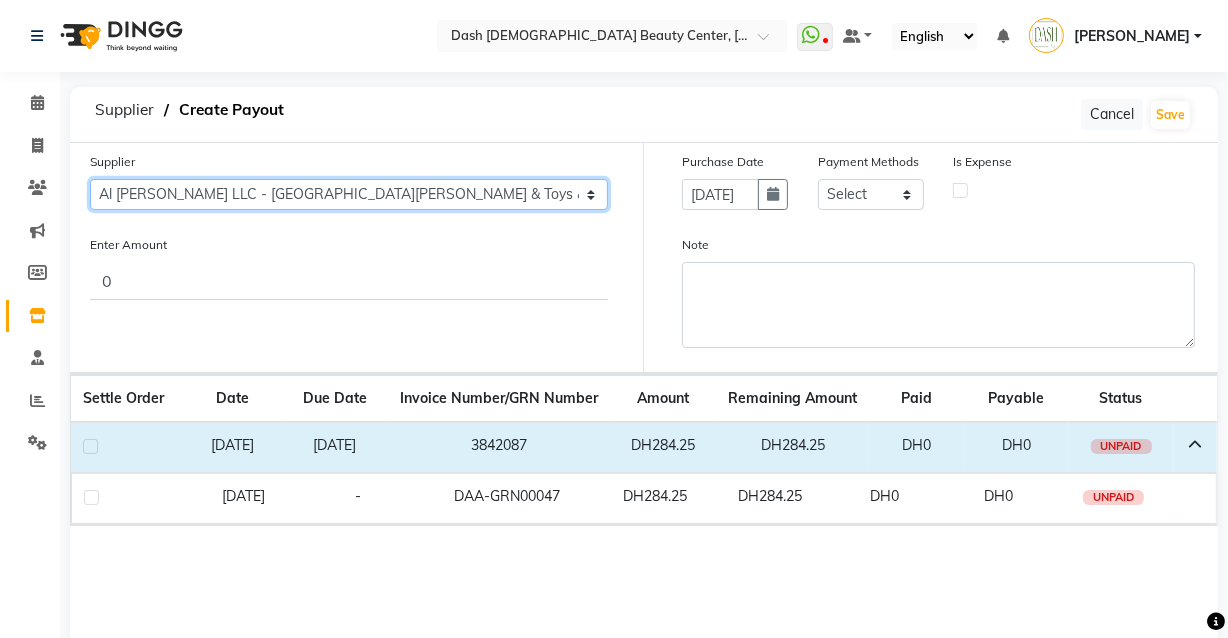click on "Select SPAR - SPAR ADNOC DISTRIBUTION - ADNOC [PERSON_NAME] Millia Cosmetics - Millia Cosmetics [PERSON_NAME] [PERSON_NAME] [PERSON_NAME] [PERSON_NAME] - Argos Al Batul [PERSON_NAME] - [PERSON_NAME] Store Darbar Restaurant - Darbar Restaurant  The Beauty Shop - The Beauty Shop Alpha med General Trading - Alphamed [PERSON_NAME] Cosmetics Trading Al [PERSON_NAME] LLC - Al [PERSON_NAME] Stationery & Toys & Confectioneries LLC GAME PLANET - Game Planet [PERSON_NAME] Beauty Supplies Co. L.L.C. JIMI GIFT MARKET LLC - [PERSON_NAME] GIFT MARKET [PERSON_NAME] [PERSON_NAME]  - [PERSON_NAME] [PERSON_NAME] Savora Food Industry LLC PEARL LLC - Pearl Specialty Coffee Roastery [PERSON_NAME]  - [PERSON_NAME] General Trading Jumbo Electronics Company Ltd - Jumbo Store Landmark Retail Investment Co. LLC - Home Box LA MARQUISE - La Marquise International FAKHR AL SHAEB - Fakhr Al Shaeb Food stuff WADI AL NOOR - [GEOGRAPHIC_DATA] Modern Food Stuff LLC NATIONAL FLOWER LLC - National Flowers LLC - SPC Healthcare Trading Co. LLC - [GEOGRAPHIC_DATA]" 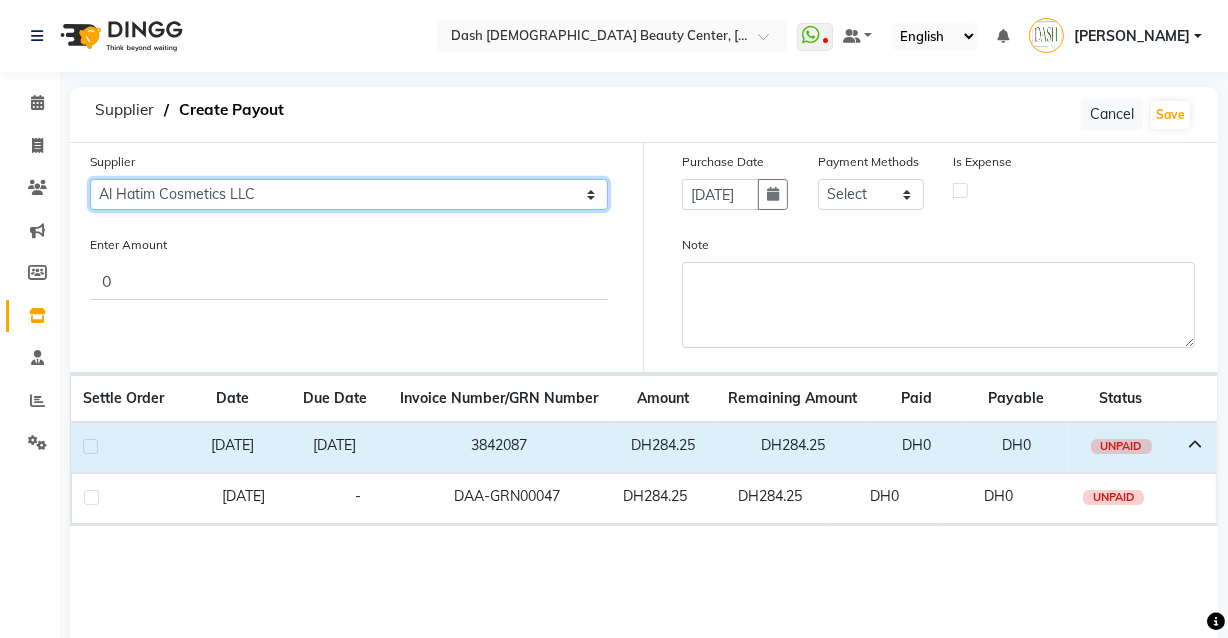 click on "Select SPAR - SPAR ADNOC DISTRIBUTION - ADNOC [PERSON_NAME] Millia Cosmetics - Millia Cosmetics [PERSON_NAME] [PERSON_NAME] [PERSON_NAME] [PERSON_NAME] - Argos Al Batul [PERSON_NAME] - [PERSON_NAME] Store Darbar Restaurant - Darbar Restaurant  The Beauty Shop - The Beauty Shop Alpha med General Trading - Alphamed [PERSON_NAME] Cosmetics Trading Al [PERSON_NAME] LLC - Al [PERSON_NAME] Stationery & Toys & Confectioneries LLC GAME PLANET - Game Planet [PERSON_NAME] Beauty Supplies Co. L.L.C. JIMI GIFT MARKET LLC - [PERSON_NAME] GIFT MARKET [PERSON_NAME] [PERSON_NAME]  - [PERSON_NAME] [PERSON_NAME] Savora Food Industry LLC PEARL LLC - Pearl Specialty Coffee Roastery [PERSON_NAME]  - [PERSON_NAME] General Trading Jumbo Electronics Company Ltd - Jumbo Store Landmark Retail Investment Co. LLC - Home Box LA MARQUISE - La Marquise International FAKHR AL SHAEB - Fakhr Al Shaeb Food stuff WADI AL NOOR - [GEOGRAPHIC_DATA] Modern Food Stuff LLC NATIONAL FLOWER LLC - National Flowers LLC - SPC Healthcare Trading Co. LLC - [GEOGRAPHIC_DATA]" 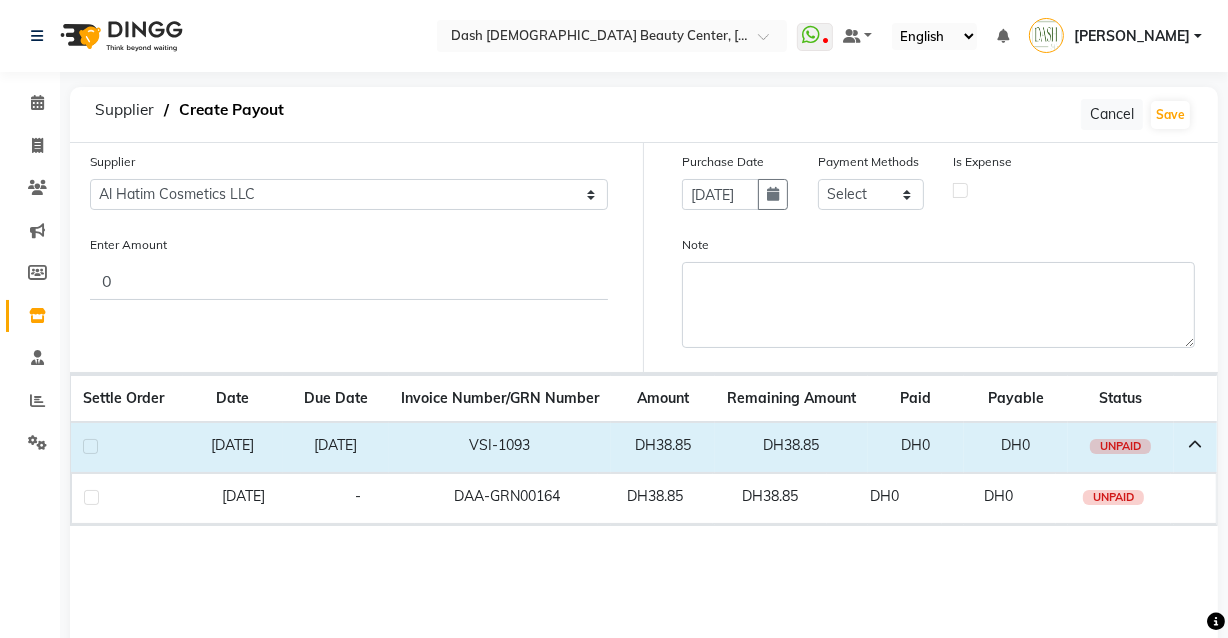 click 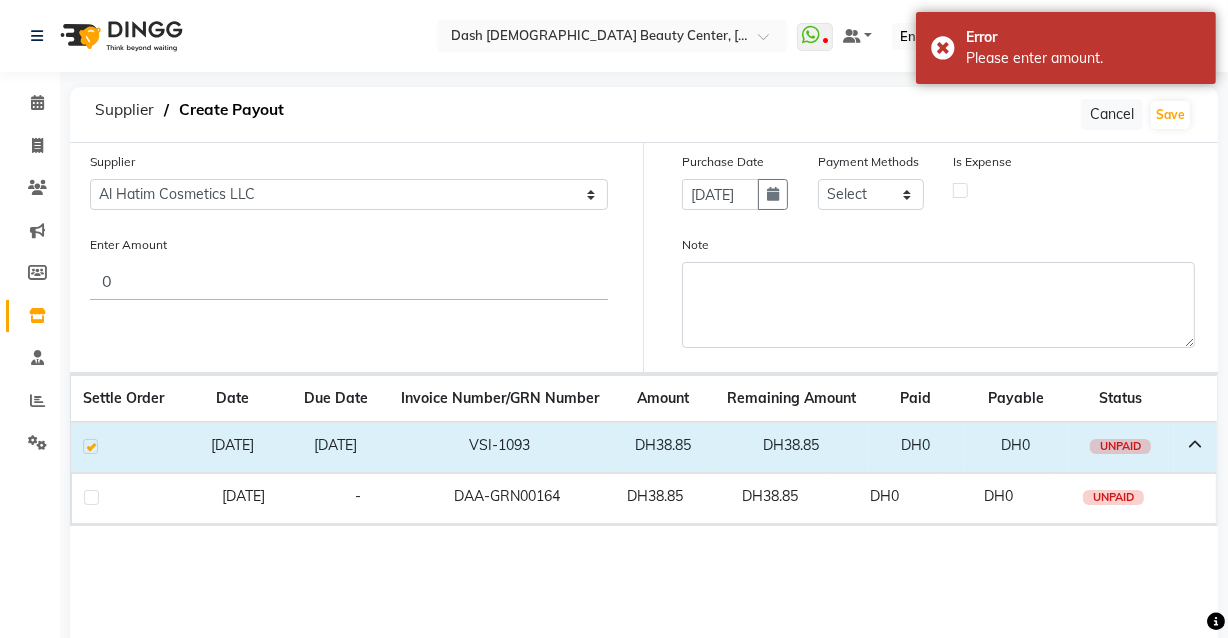 click on "0" at bounding box center (349, 281) 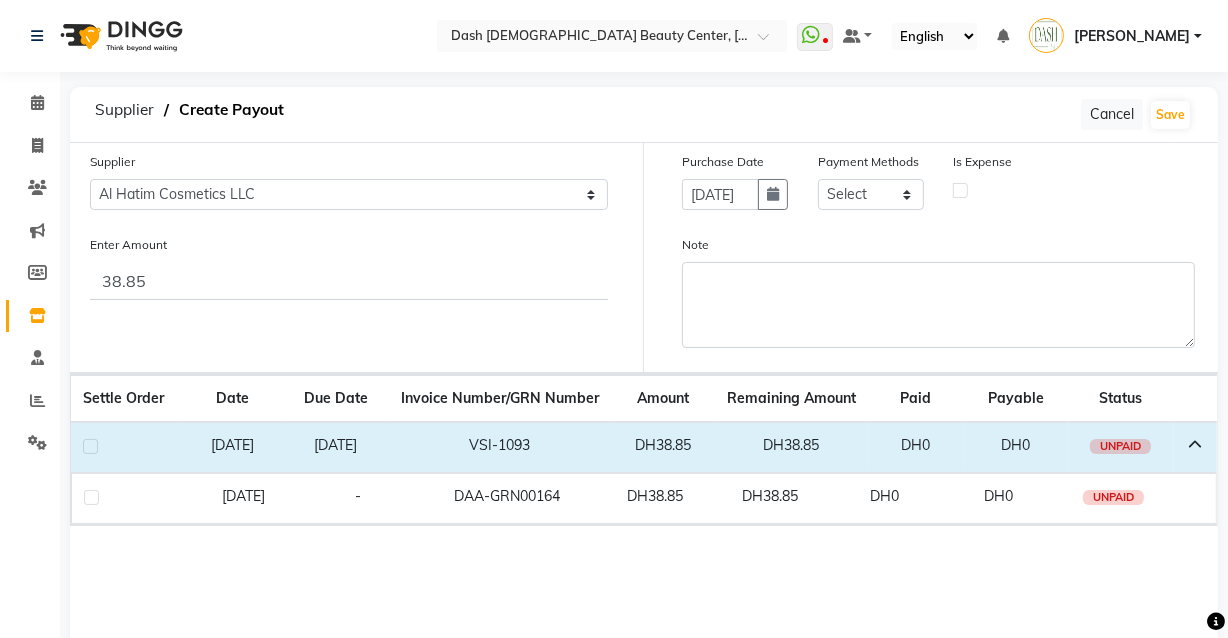 click 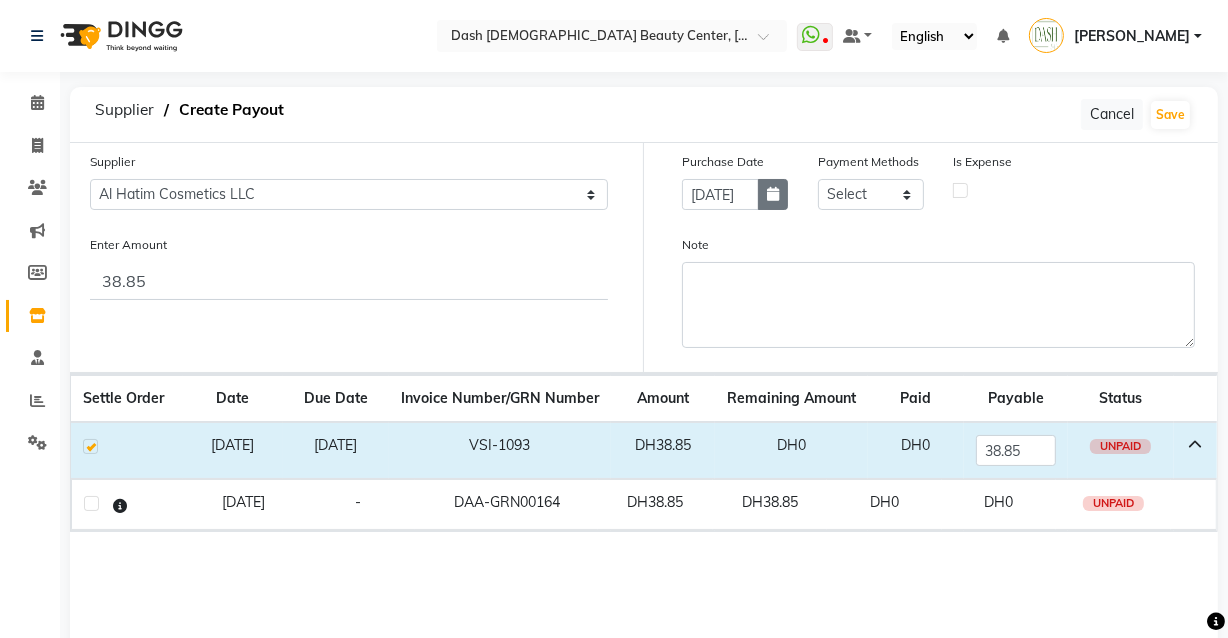 click 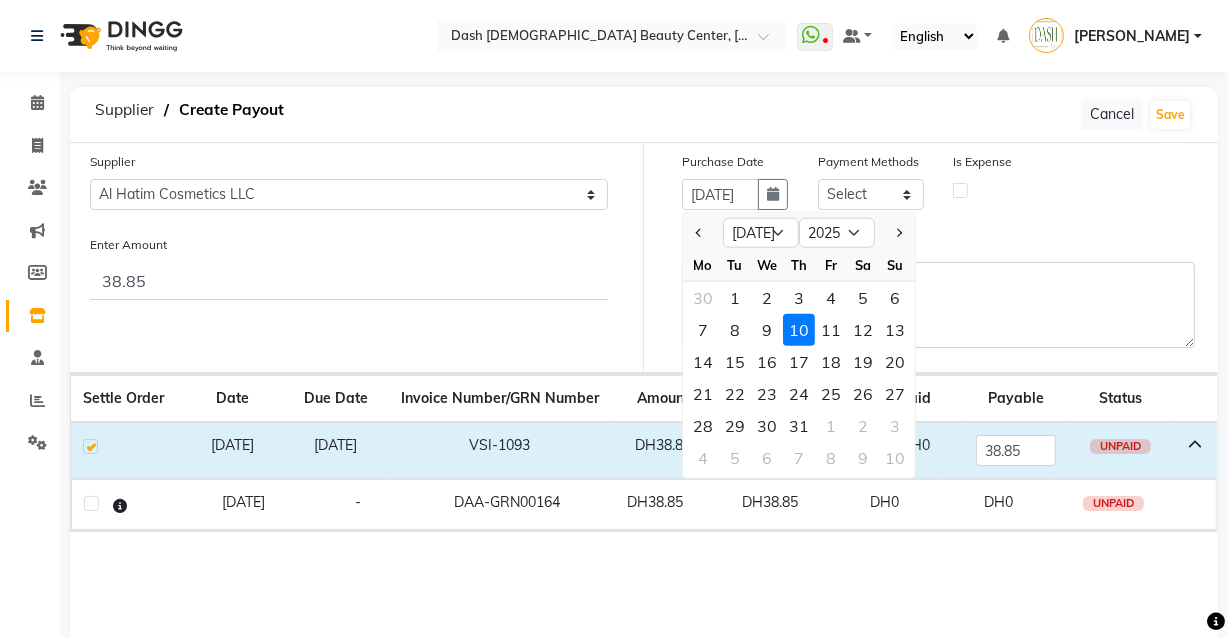 click on "10" 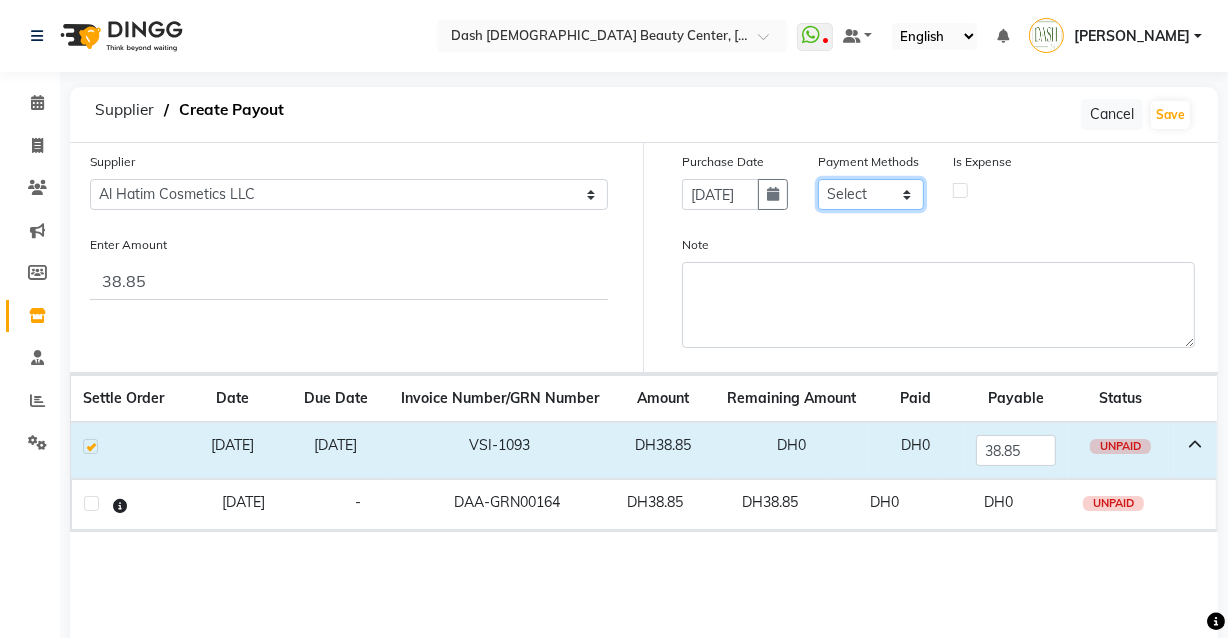 click on "Select CASH CARD ONLINE On Account Wallet Package Prepaid" 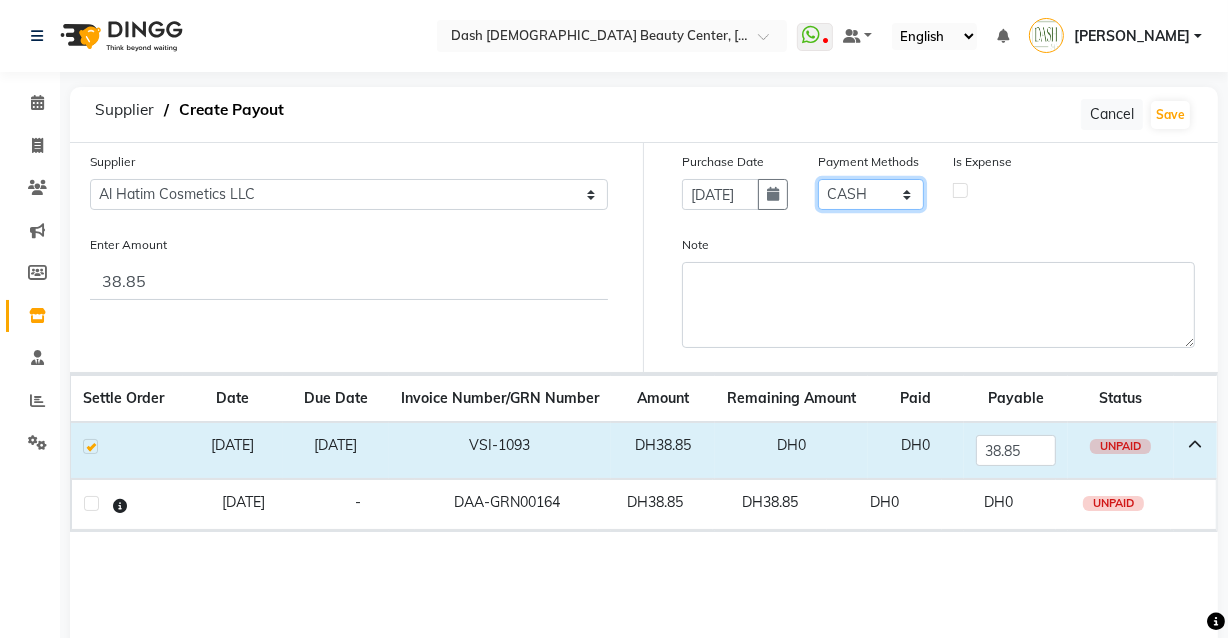 click on "Select CASH CARD ONLINE On Account Wallet Package Prepaid" 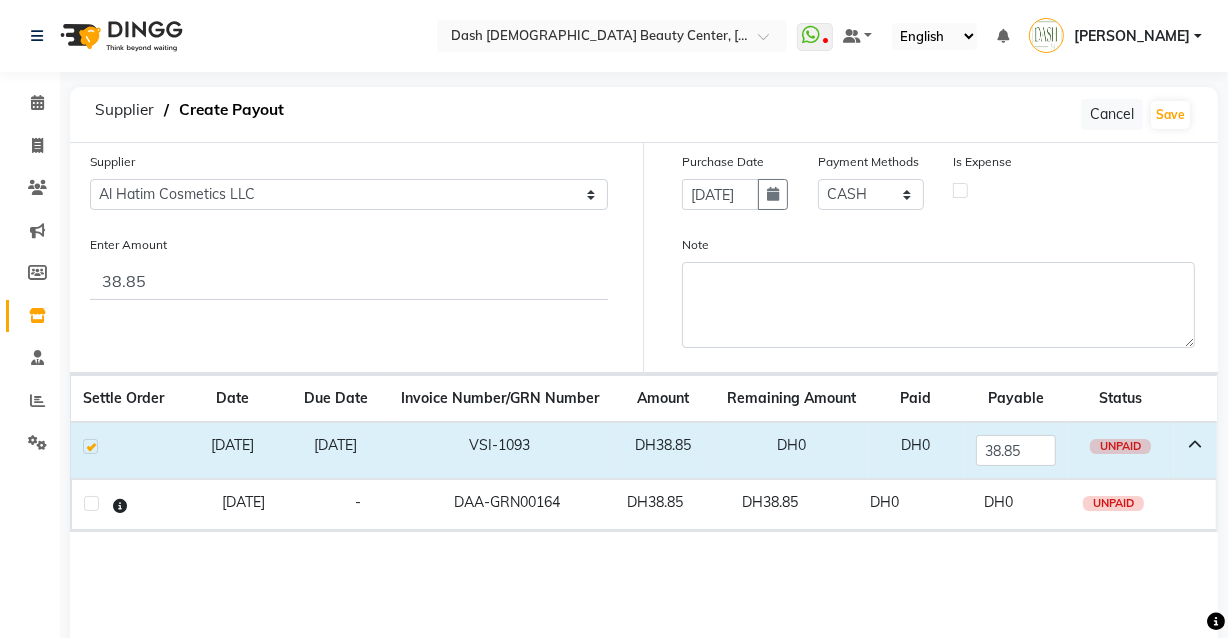 click 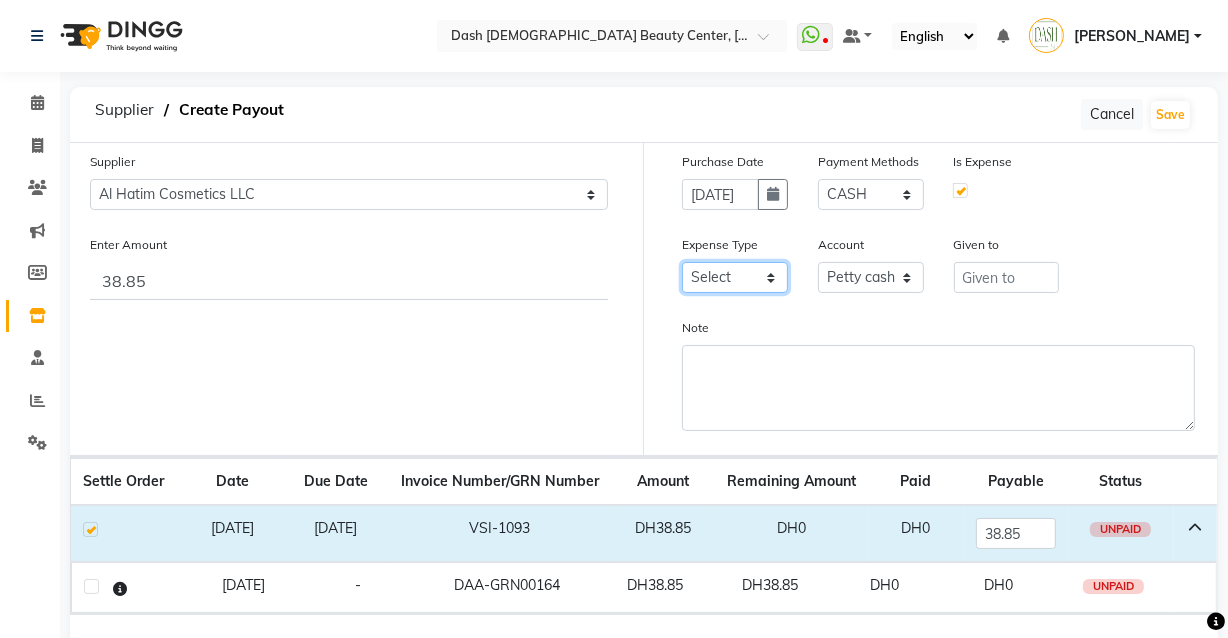 click on "Select Advance Salary Bank charges Car maintenance  Cash transfer to bank Cash transfer to hub Client Snacks Clinical charges Equipment Fuel Govt fee Incentive Insurance International purchase Loan Repayment Maintenance Marketing Miscellaneous MRA Other Pantry Product Rent Salary Staff Snacks Tax Tea & Refreshment Utilities" 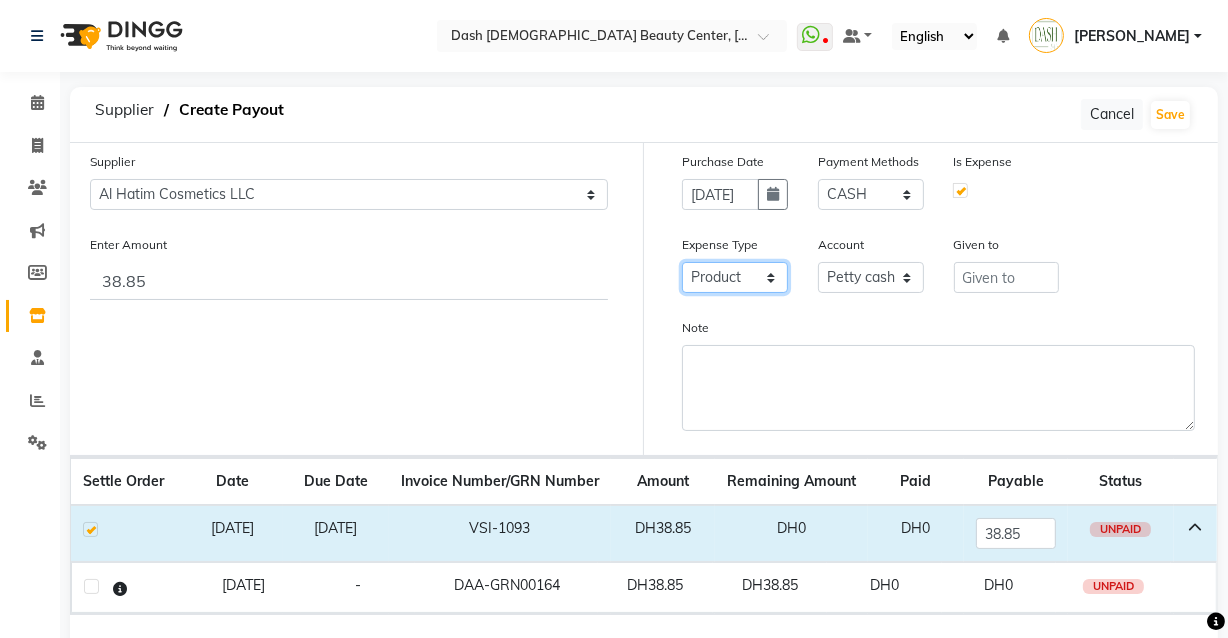 click on "Select Advance Salary Bank charges Car maintenance  Cash transfer to bank Cash transfer to hub Client Snacks Clinical charges Equipment Fuel Govt fee Incentive Insurance International purchase Loan Repayment Maintenance Marketing Miscellaneous MRA Other Pantry Product Rent Salary Staff Snacks Tax Tea & Refreshment Utilities" 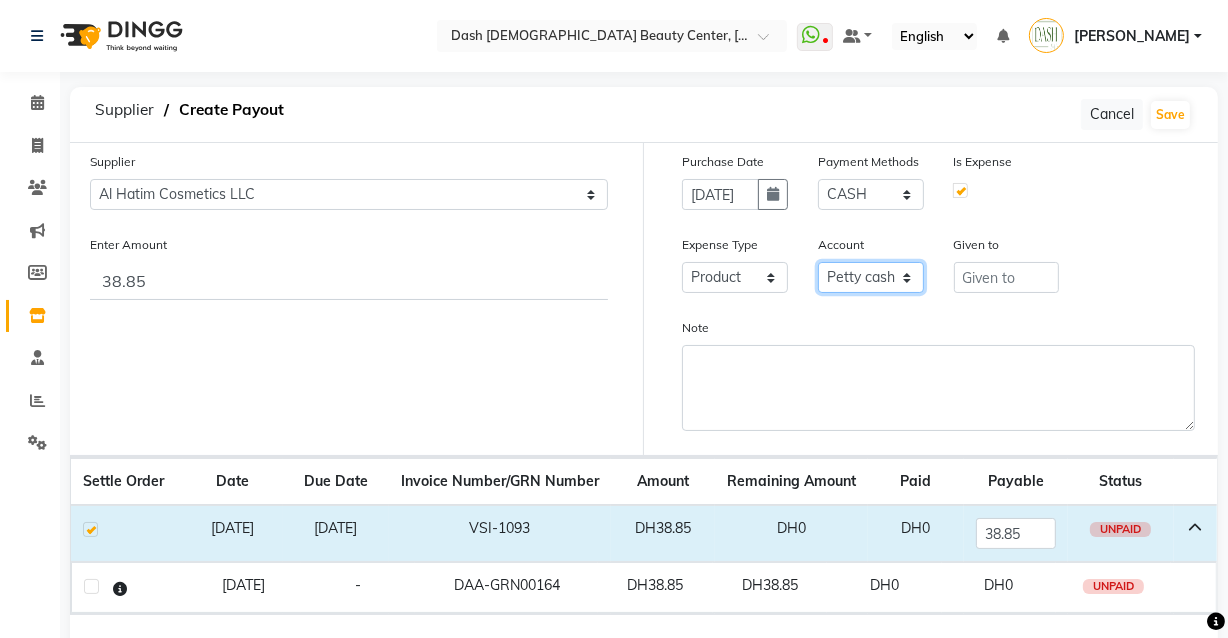click on "Select [PERSON_NAME] cash Card Tax Cash In Hand" 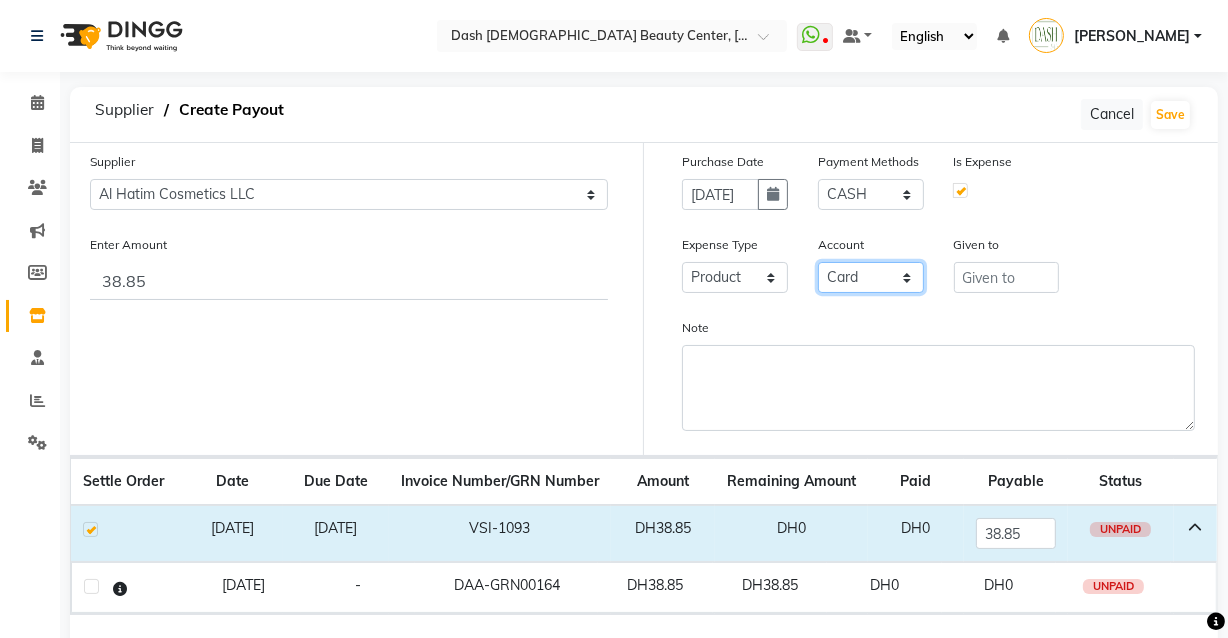 click on "Select [PERSON_NAME] cash Card Tax Cash In Hand" 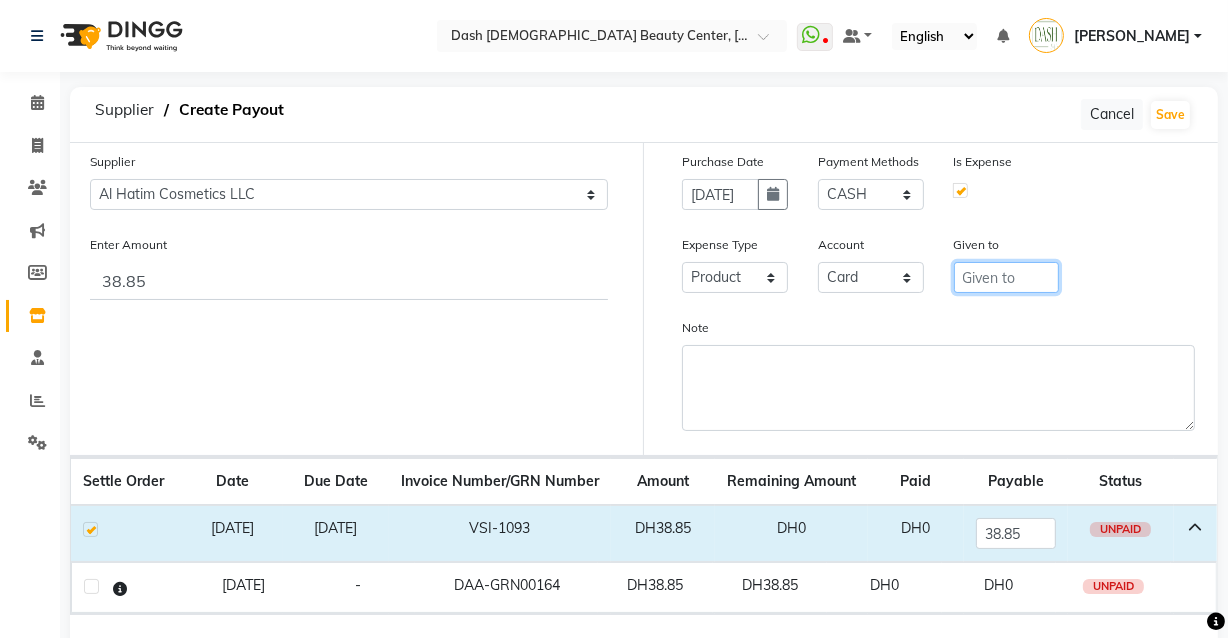 click at bounding box center [1007, 277] 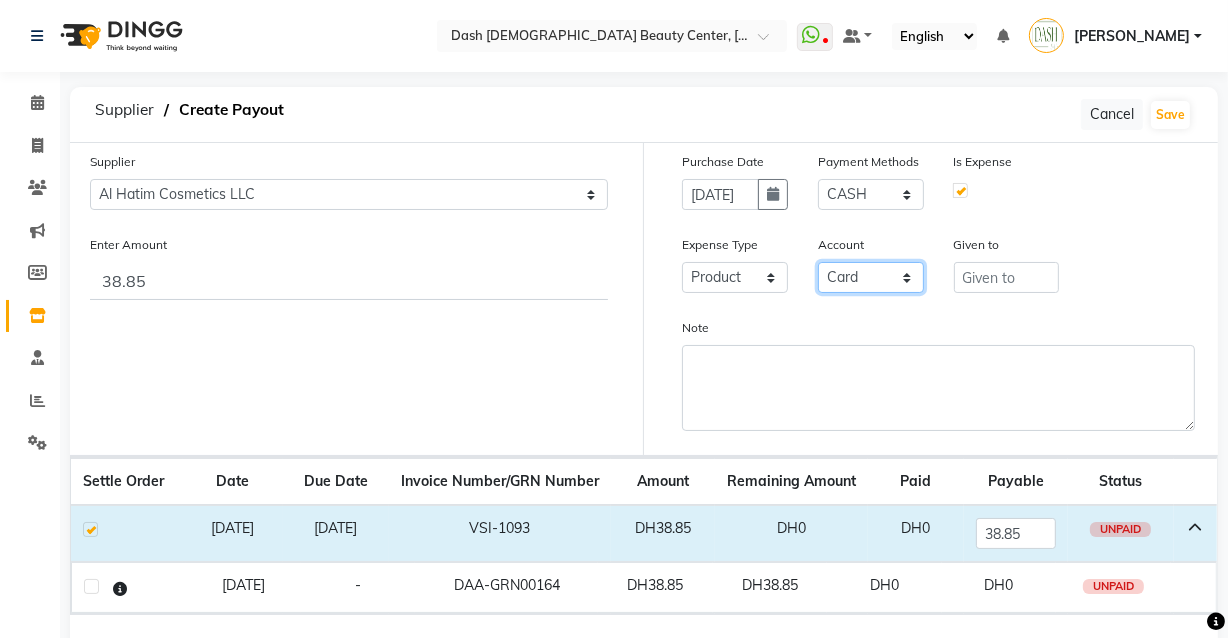 click on "Select [PERSON_NAME] cash Card Tax Cash In Hand" 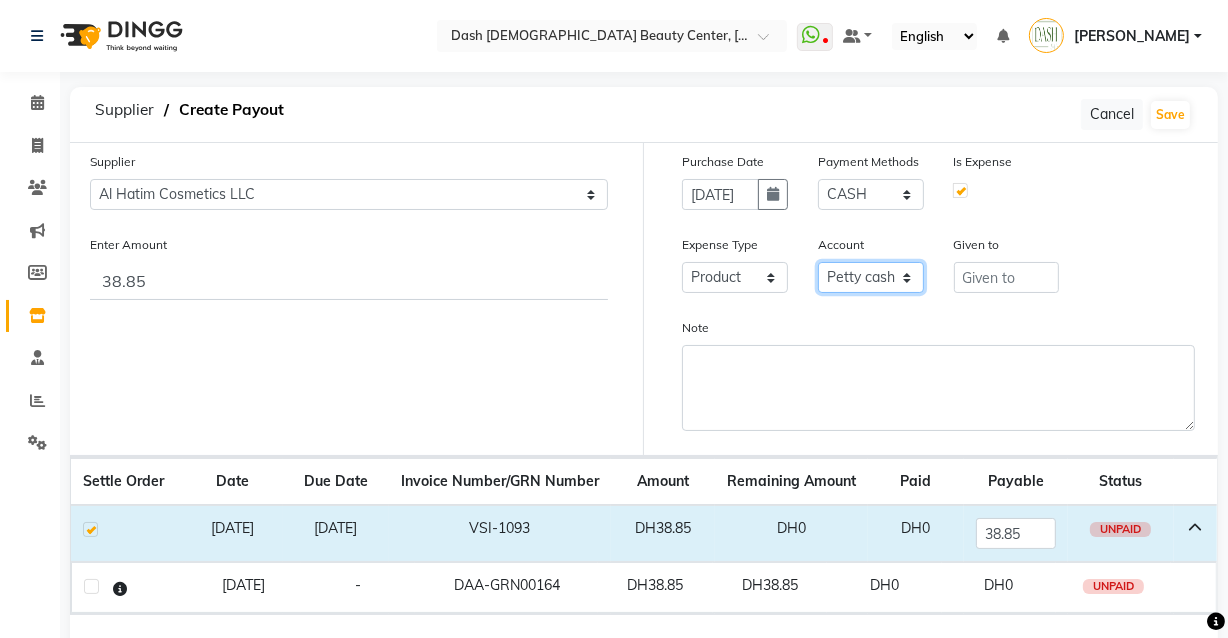 click on "Select [PERSON_NAME] cash Card Tax Cash In Hand" 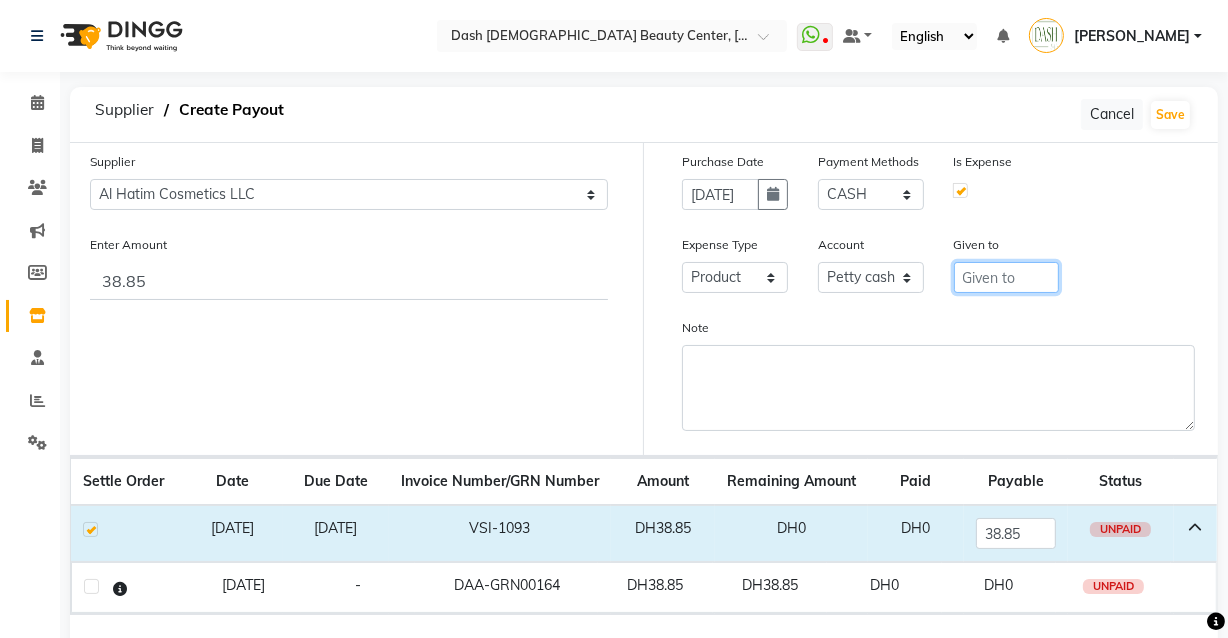 click at bounding box center (1007, 277) 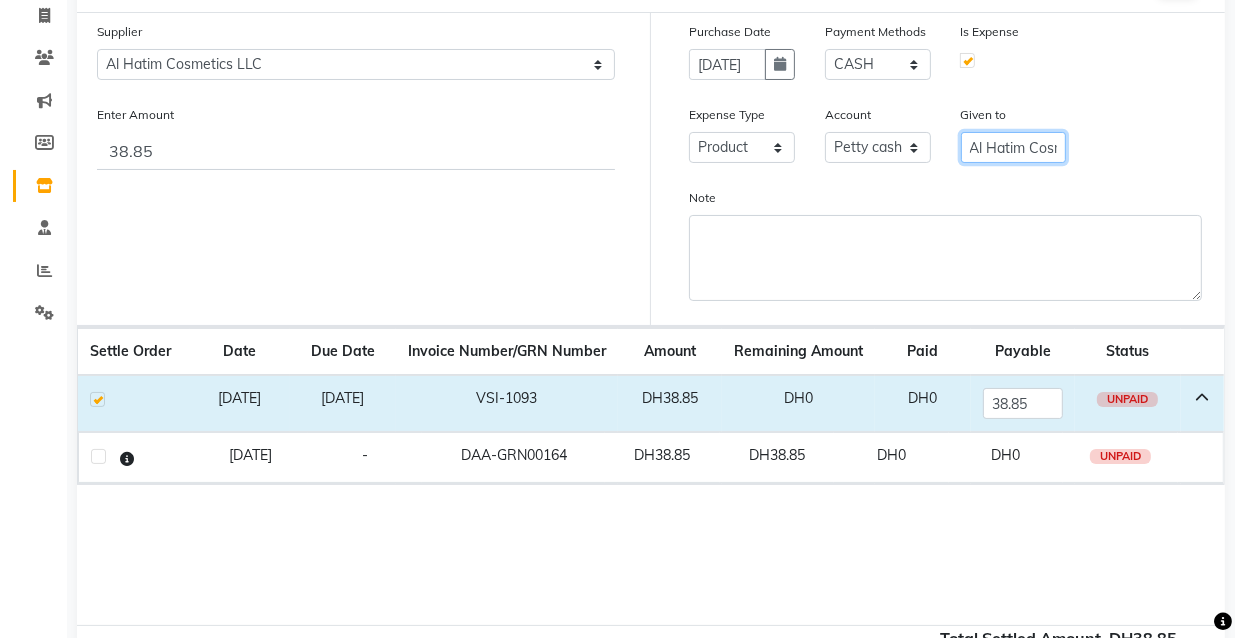 scroll, scrollTop: 0, scrollLeft: 0, axis: both 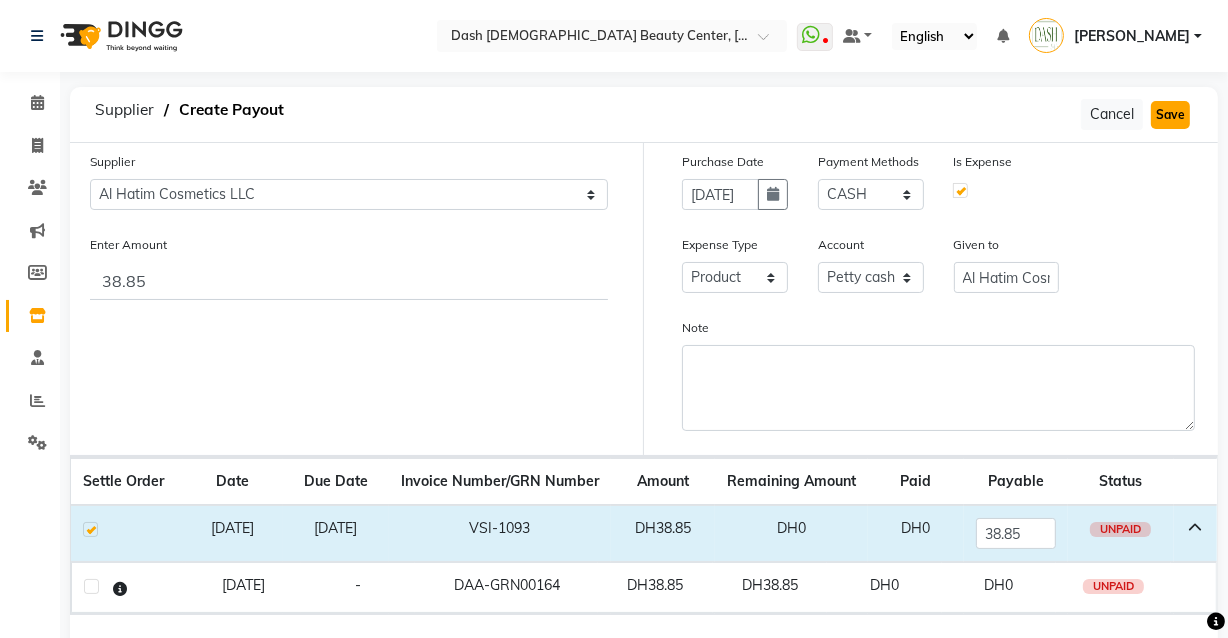 click on "Save" 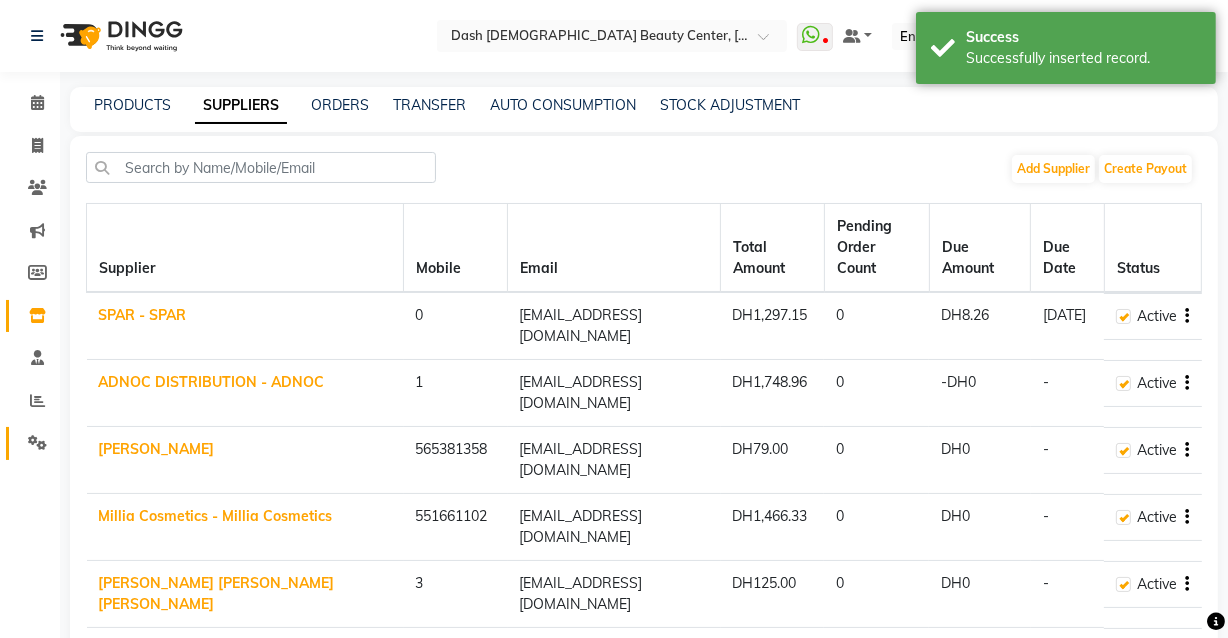 click on "Settings" 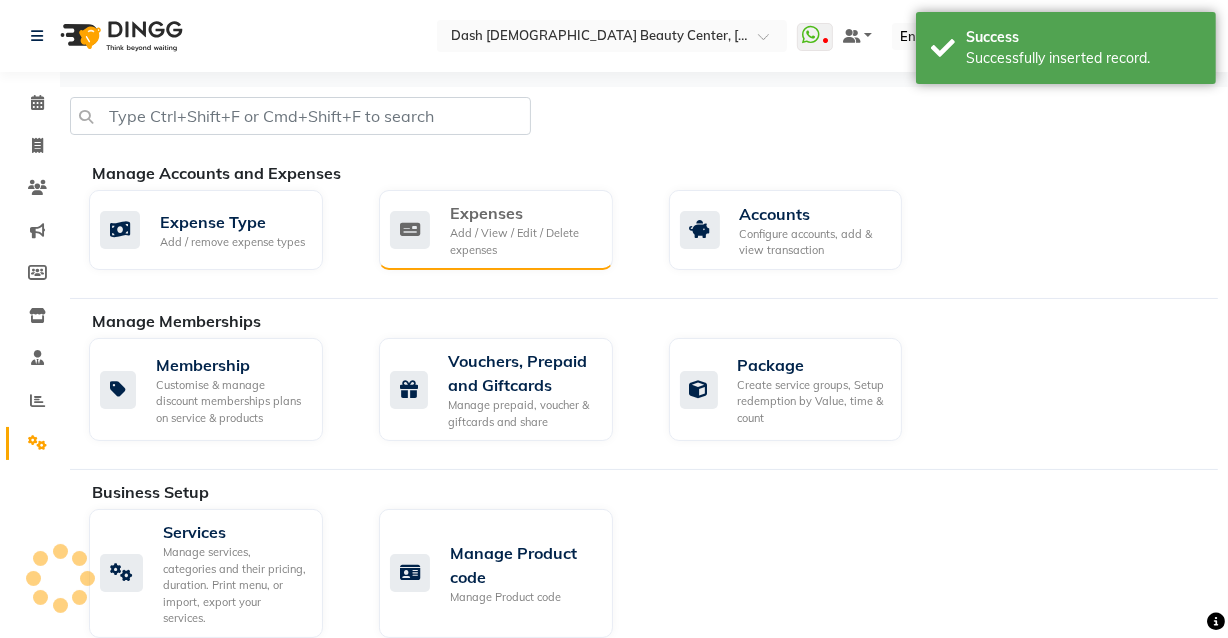 click on "Add / View / Edit / Delete expenses" 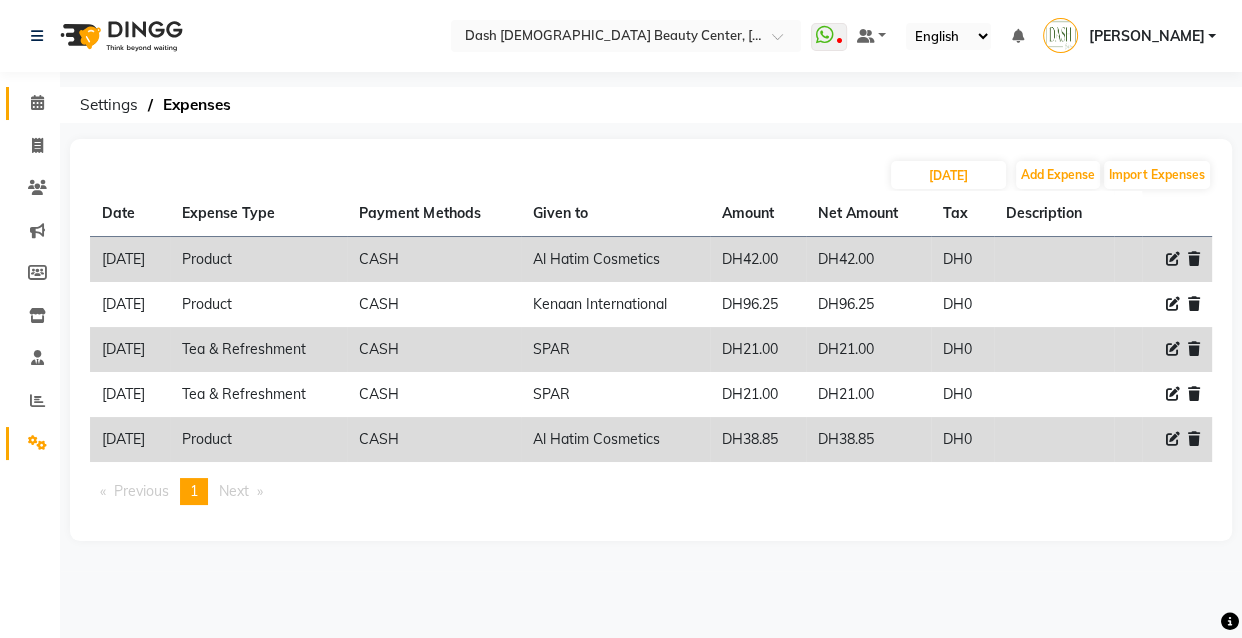 click 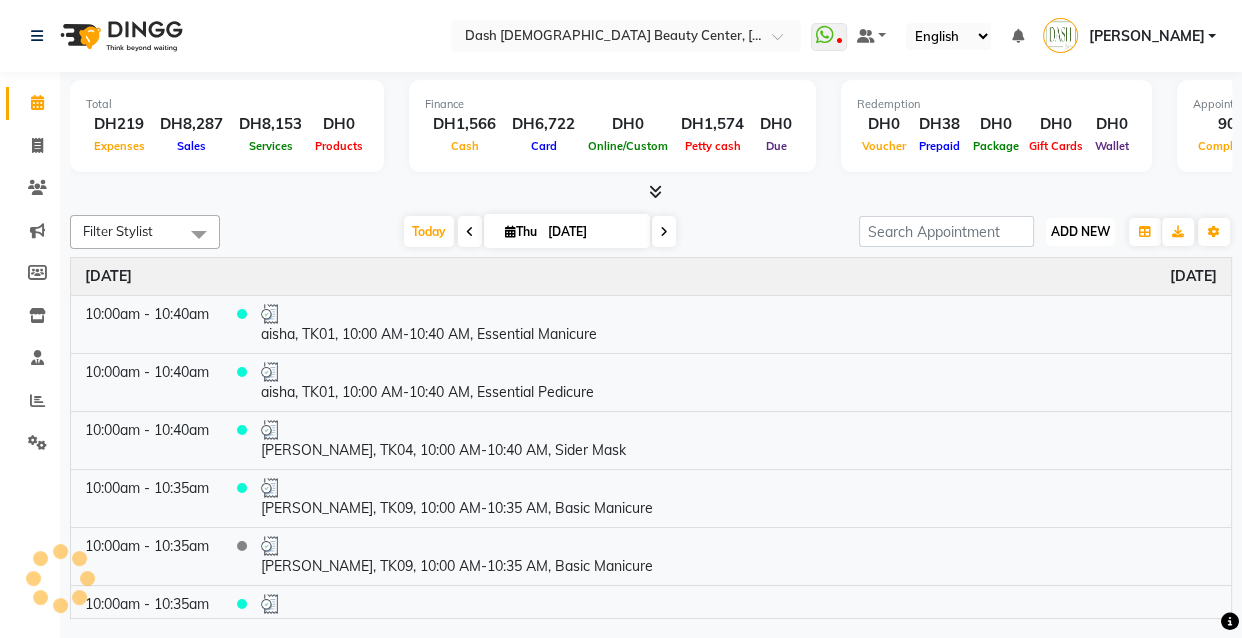 click on "ADD NEW" at bounding box center (1080, 231) 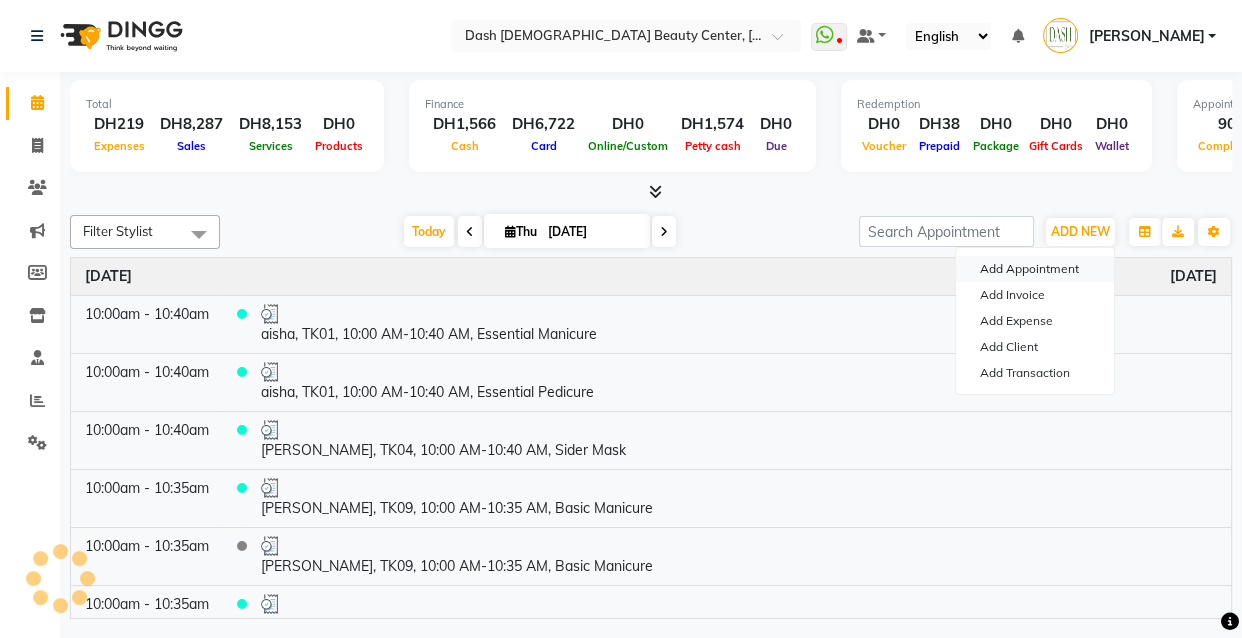 click on "Add Appointment" at bounding box center [1035, 269] 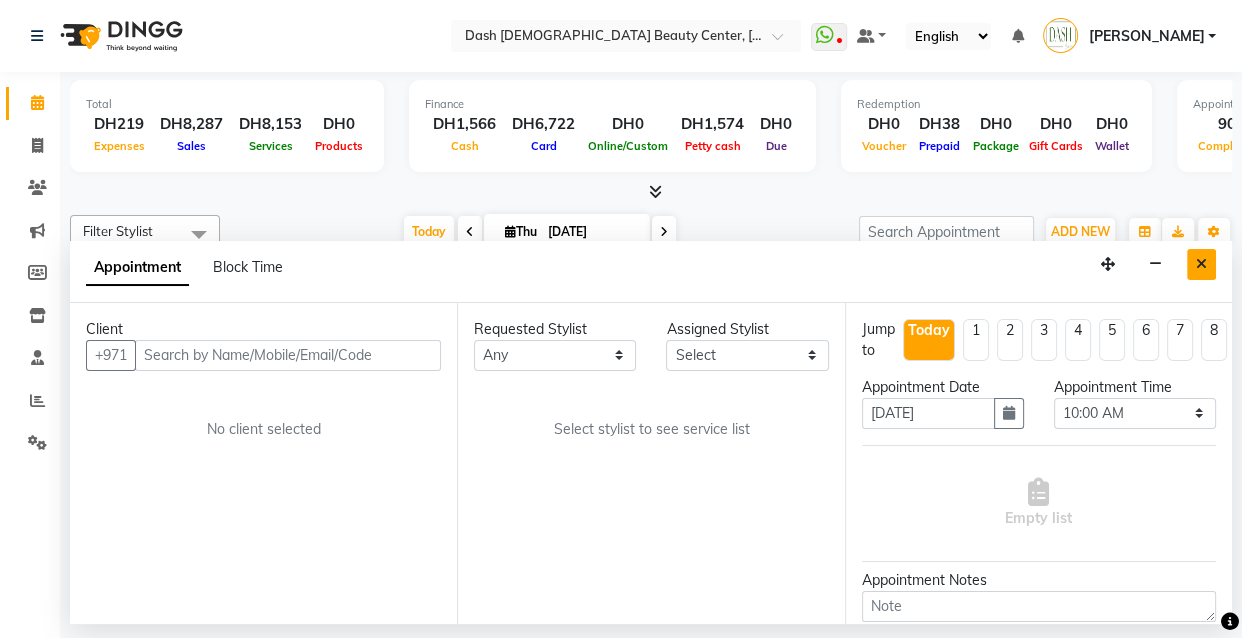 click at bounding box center (1201, 264) 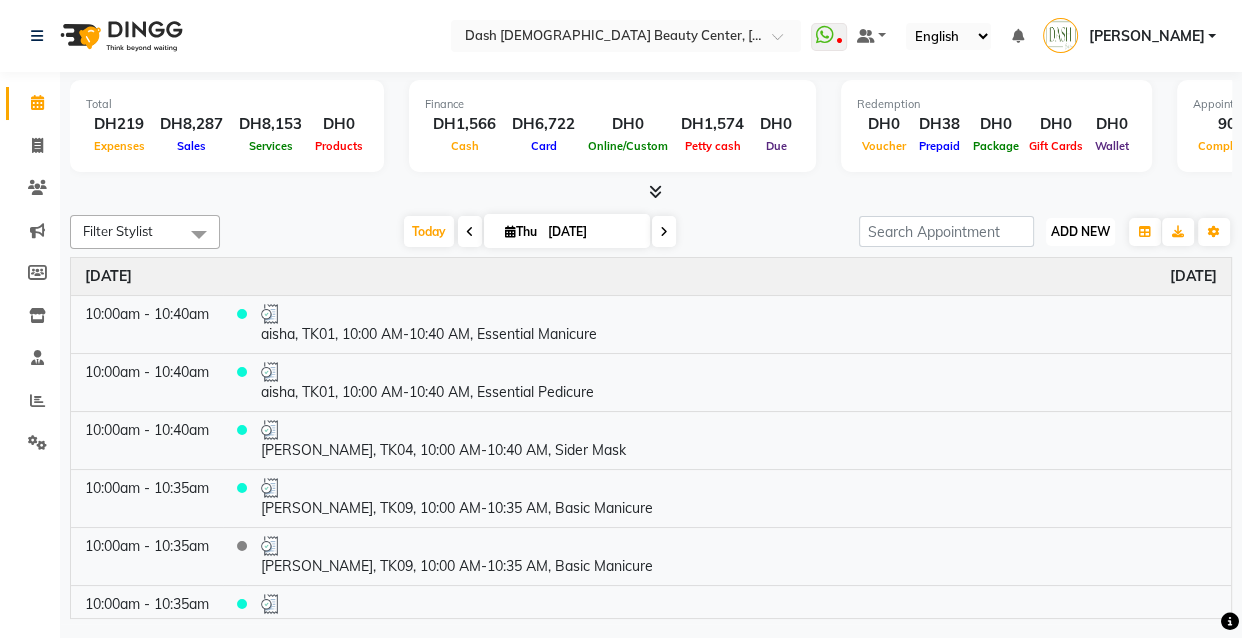 click on "ADD NEW" at bounding box center [1080, 231] 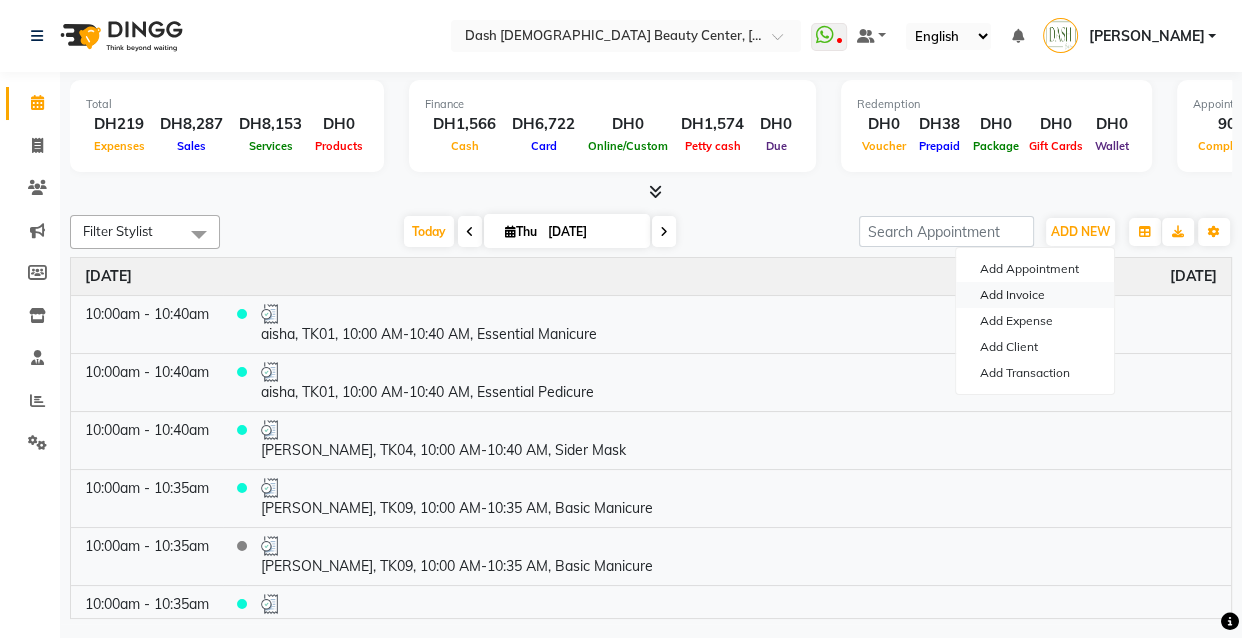 click on "Add Invoice" at bounding box center [1035, 295] 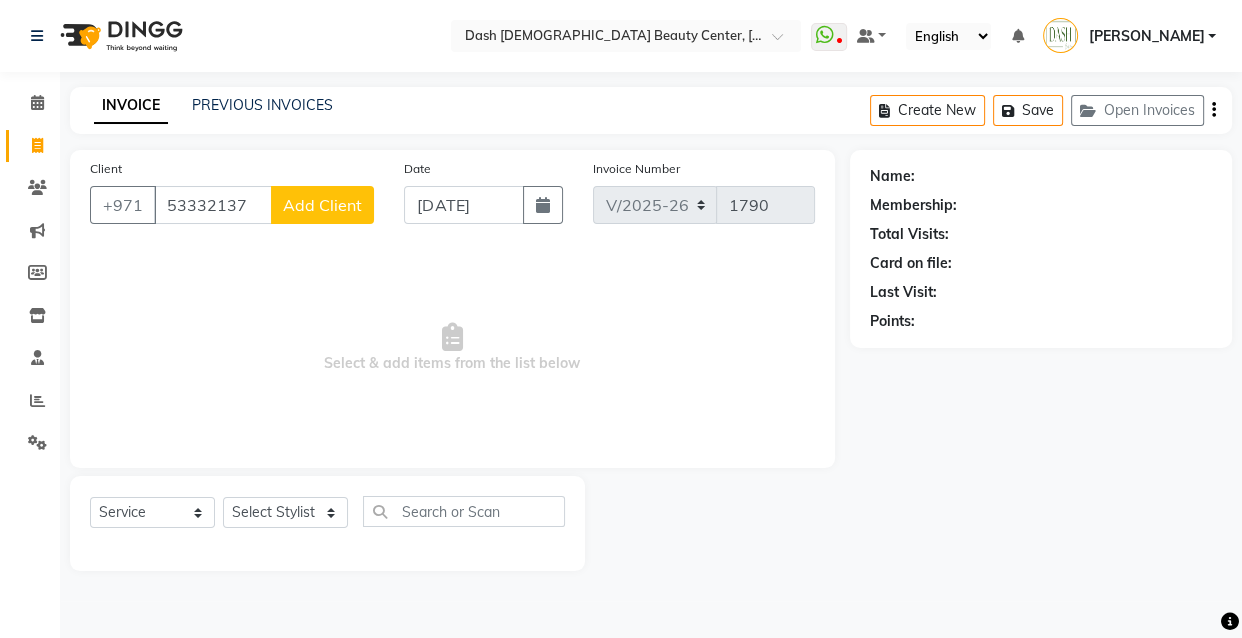 click on "Add Client" 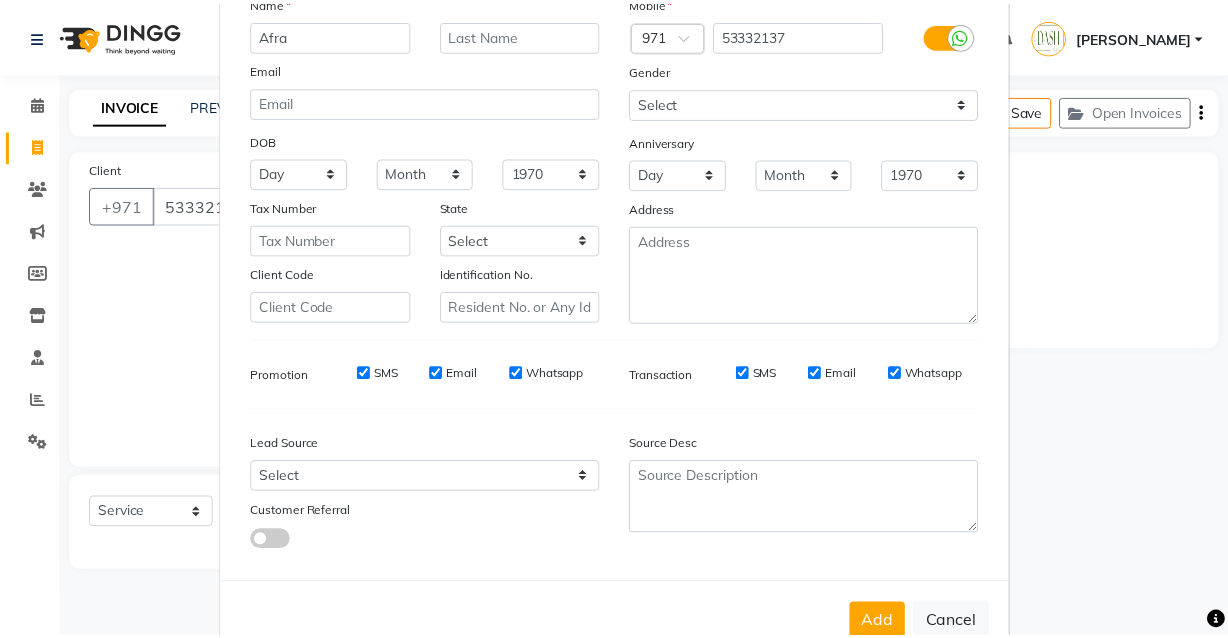 scroll, scrollTop: 215, scrollLeft: 0, axis: vertical 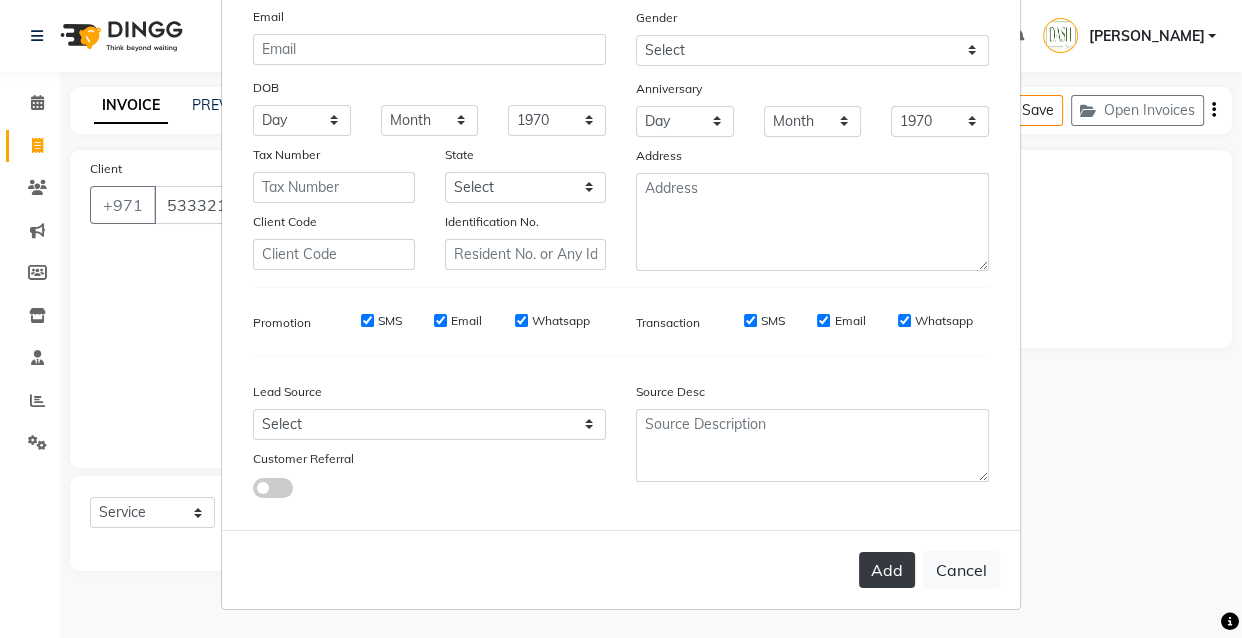 click on "Add" at bounding box center [887, 570] 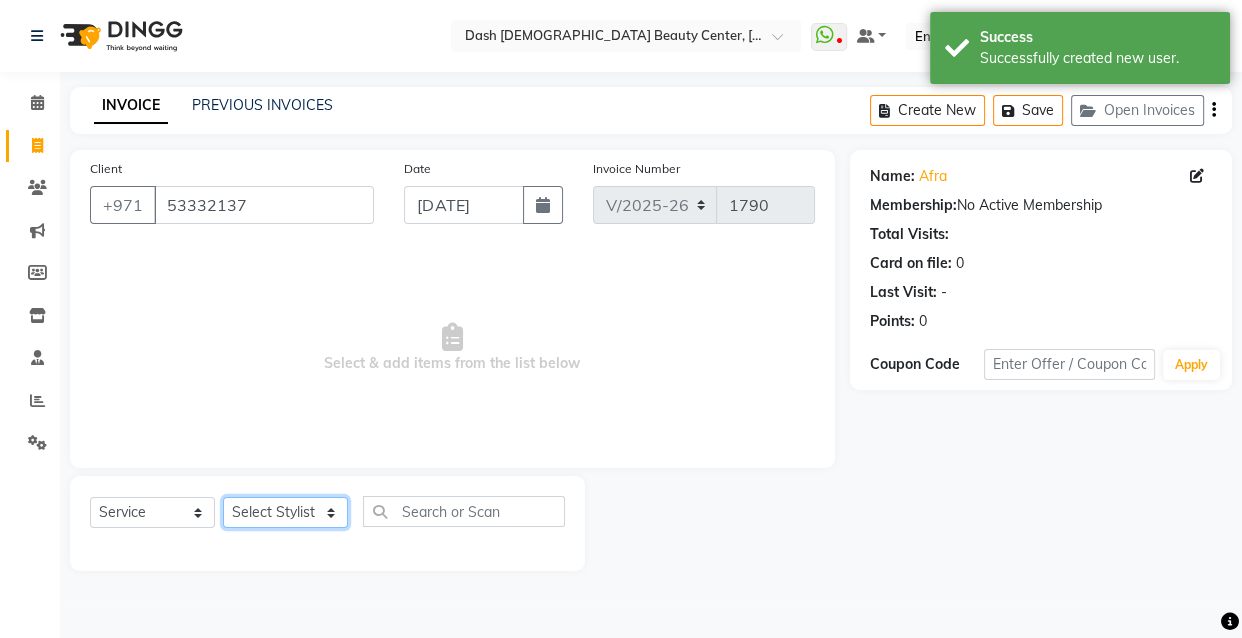 click on "Select Stylist [PERSON_NAME] [PERSON_NAME] [PERSON_NAME] [PERSON_NAME] [PERSON_NAME] [PERSON_NAME] [PERSON_NAME] [PERSON_NAME] May [PERSON_NAME] (Cafe) Nabasirye (Cafe) [PERSON_NAME] [PERSON_NAME] Owner Peace Rechiel [PERSON_NAME] [PERSON_NAME]" 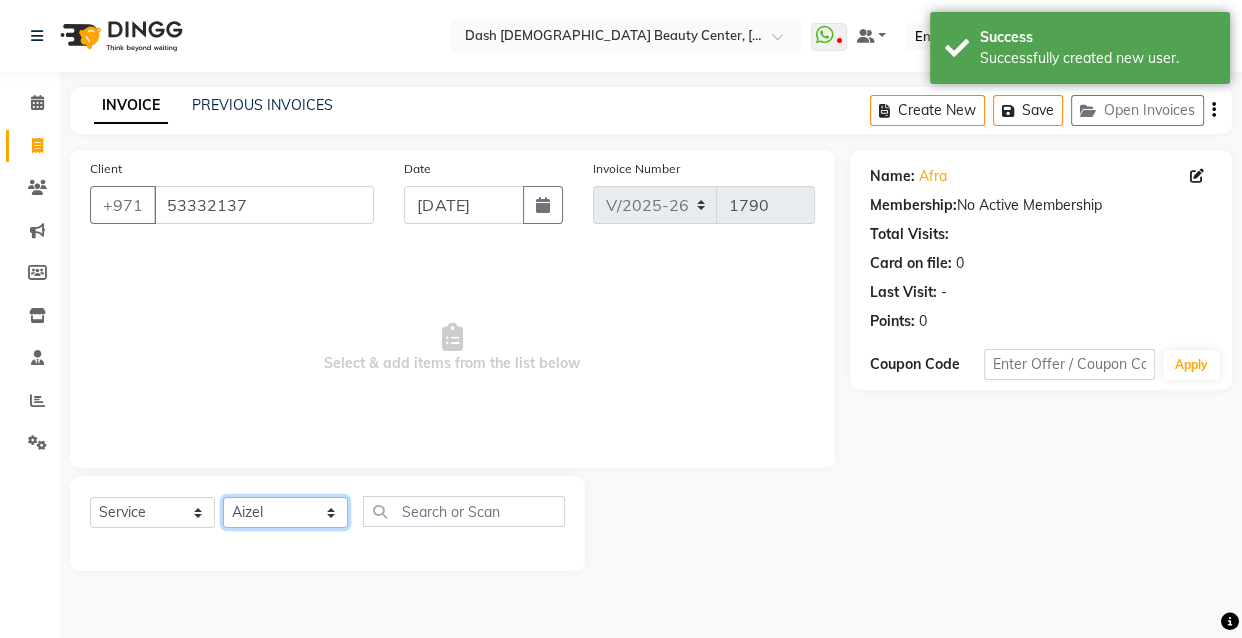 click on "Select Stylist [PERSON_NAME] [PERSON_NAME] [PERSON_NAME] [PERSON_NAME] [PERSON_NAME] [PERSON_NAME] [PERSON_NAME] [PERSON_NAME] May [PERSON_NAME] (Cafe) Nabasirye (Cafe) [PERSON_NAME] [PERSON_NAME] Owner Peace Rechiel [PERSON_NAME] [PERSON_NAME]" 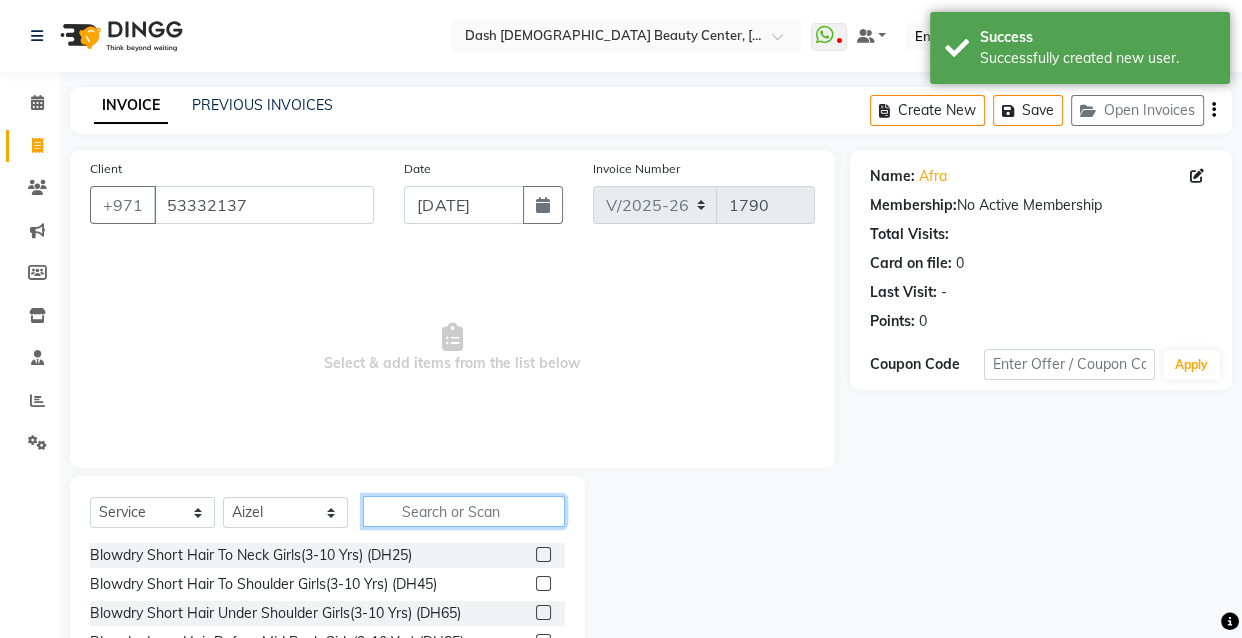 click 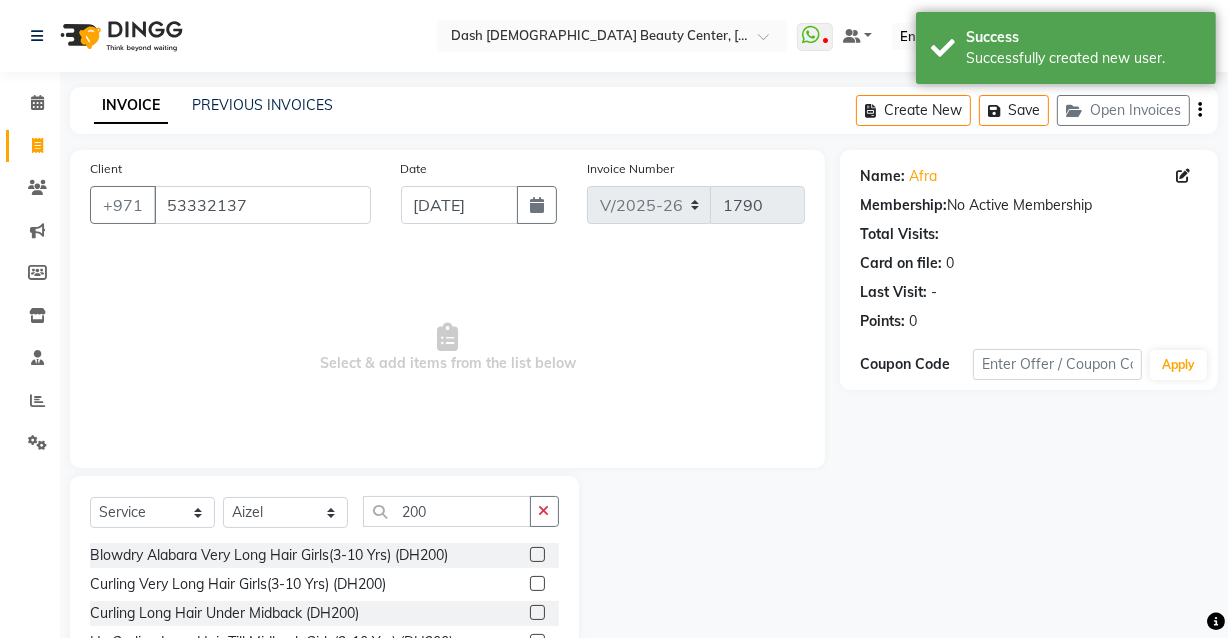 click 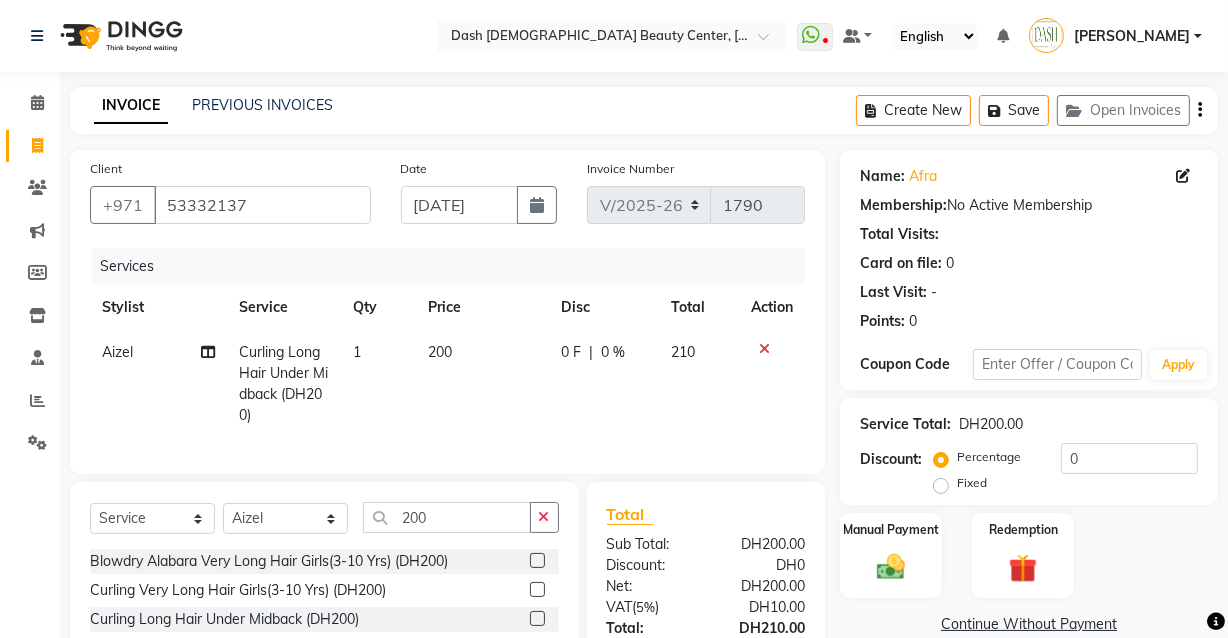 click on "Aizel" 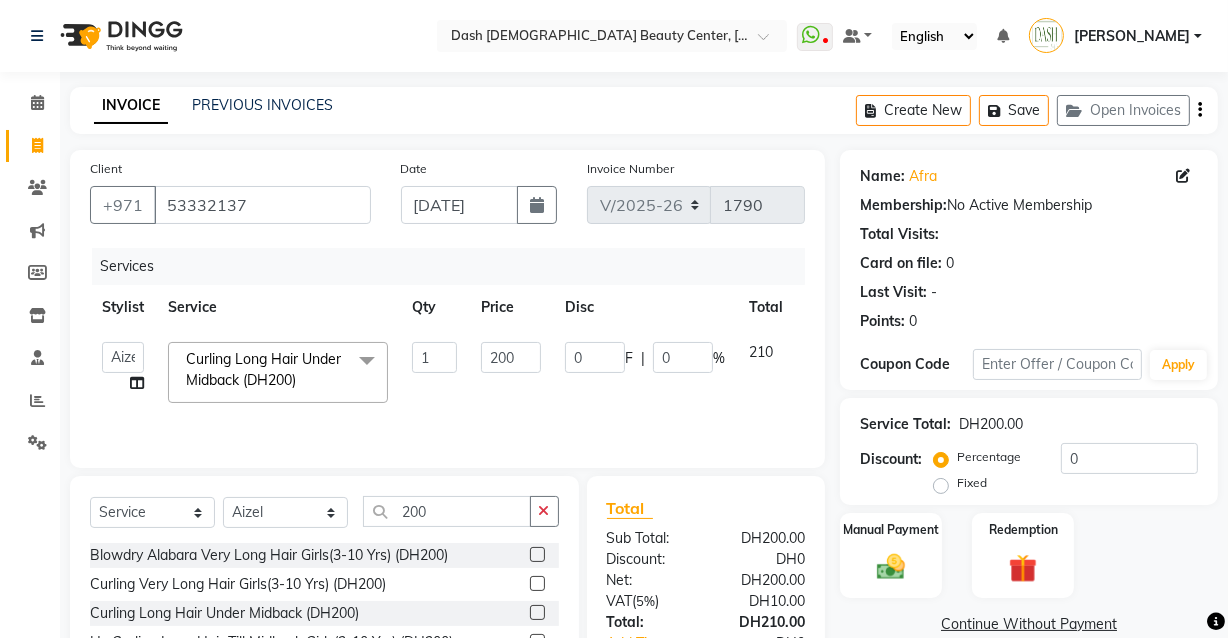 click on "Service" 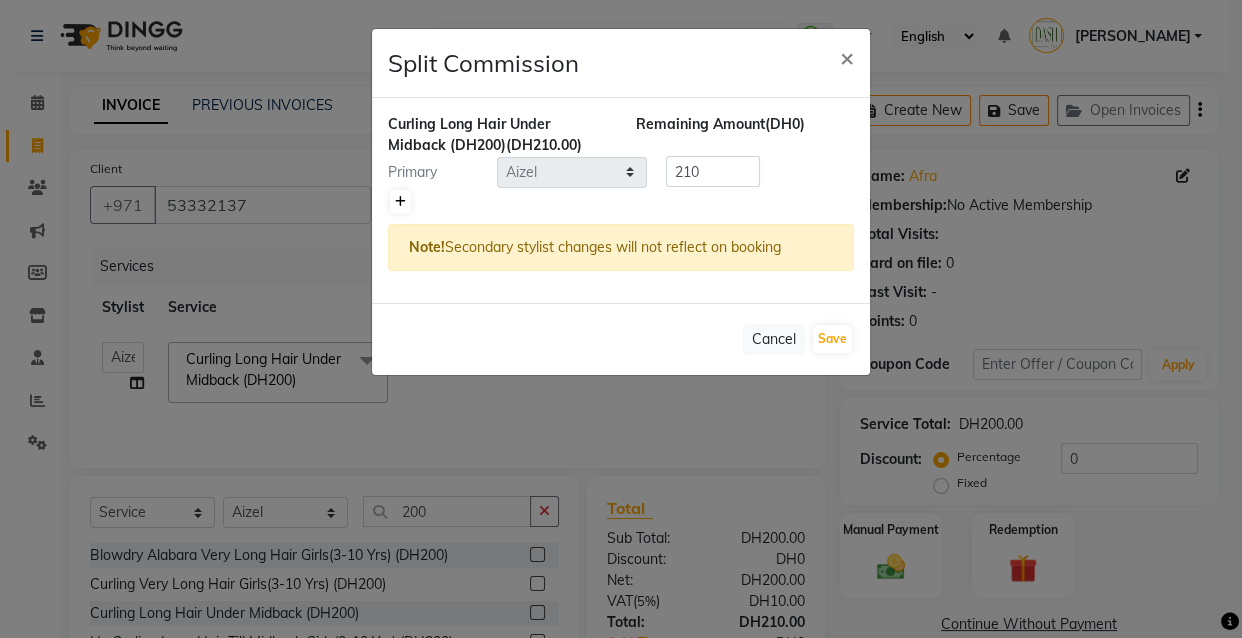 click 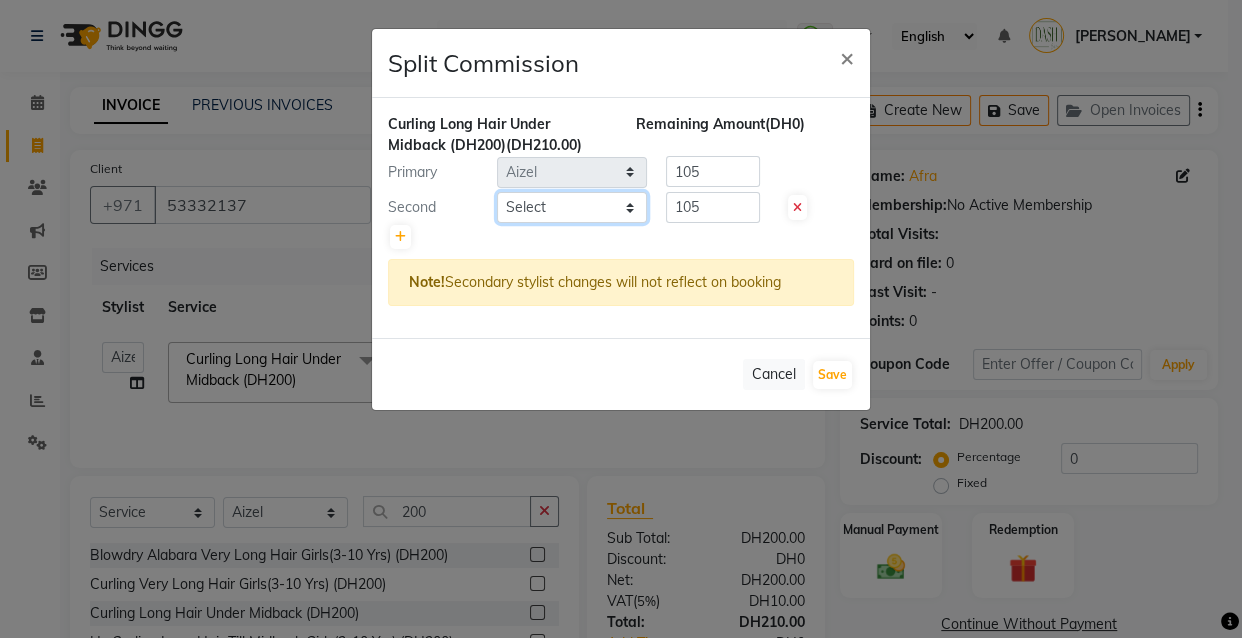 click on "Select  [PERSON_NAME]   [PERSON_NAME]   [PERSON_NAME]   [PERSON_NAME]   [PERSON_NAME]   [PERSON_NAME]   [PERSON_NAME]   [PERSON_NAME]   May [PERSON_NAME] (Cafe)   Nabasirye (Cafe)   [PERSON_NAME]   [PERSON_NAME]   Owner   Peace   Rechiel   [PERSON_NAME]   [PERSON_NAME]" 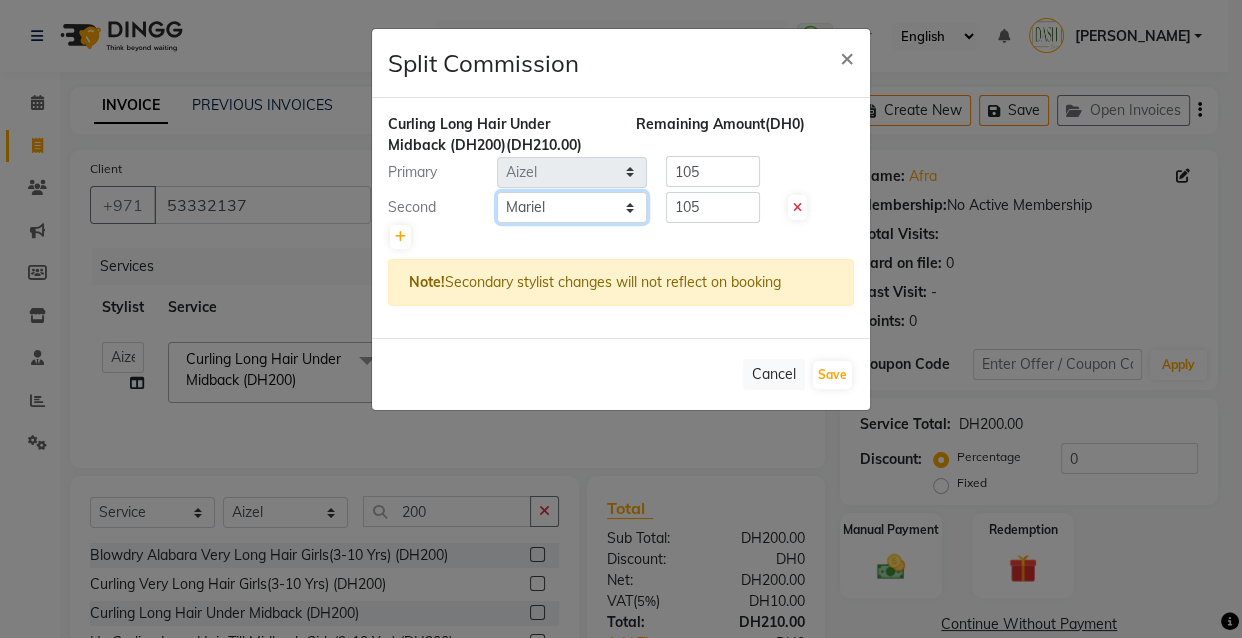 click on "Select  [PERSON_NAME]   [PERSON_NAME]   [PERSON_NAME]   [PERSON_NAME]   [PERSON_NAME]   [PERSON_NAME]   [PERSON_NAME]   [PERSON_NAME]   May [PERSON_NAME] (Cafe)   Nabasirye (Cafe)   [PERSON_NAME]   [PERSON_NAME]   Owner   Peace   Rechiel   [PERSON_NAME]   [PERSON_NAME]" 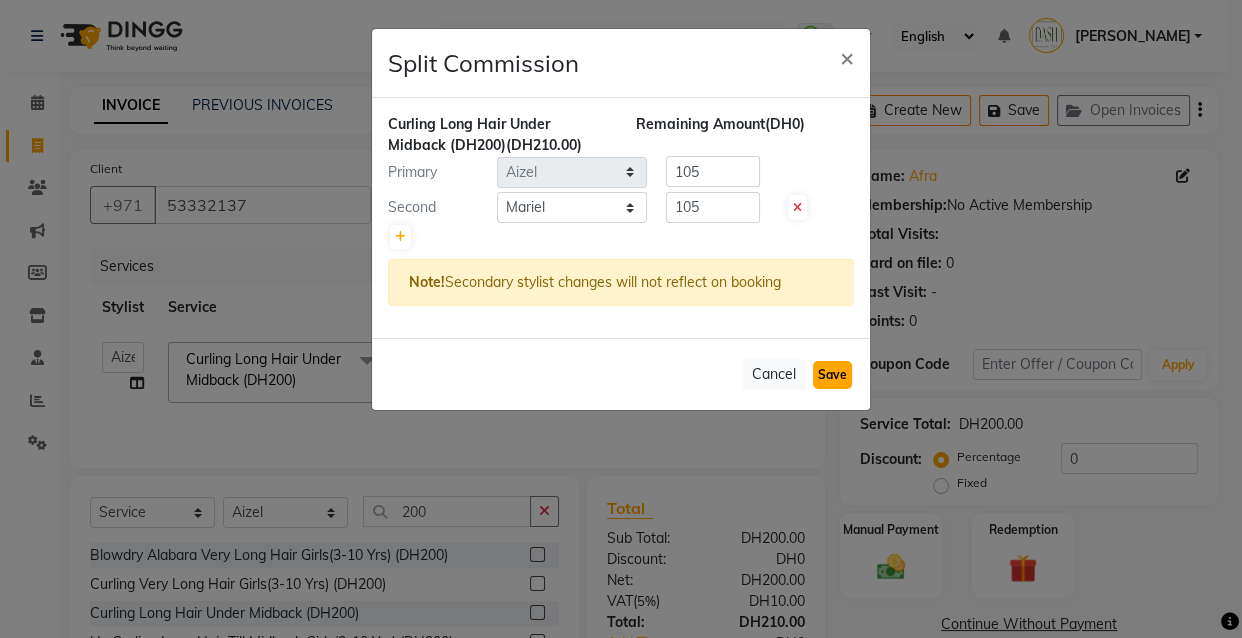 click on "Save" 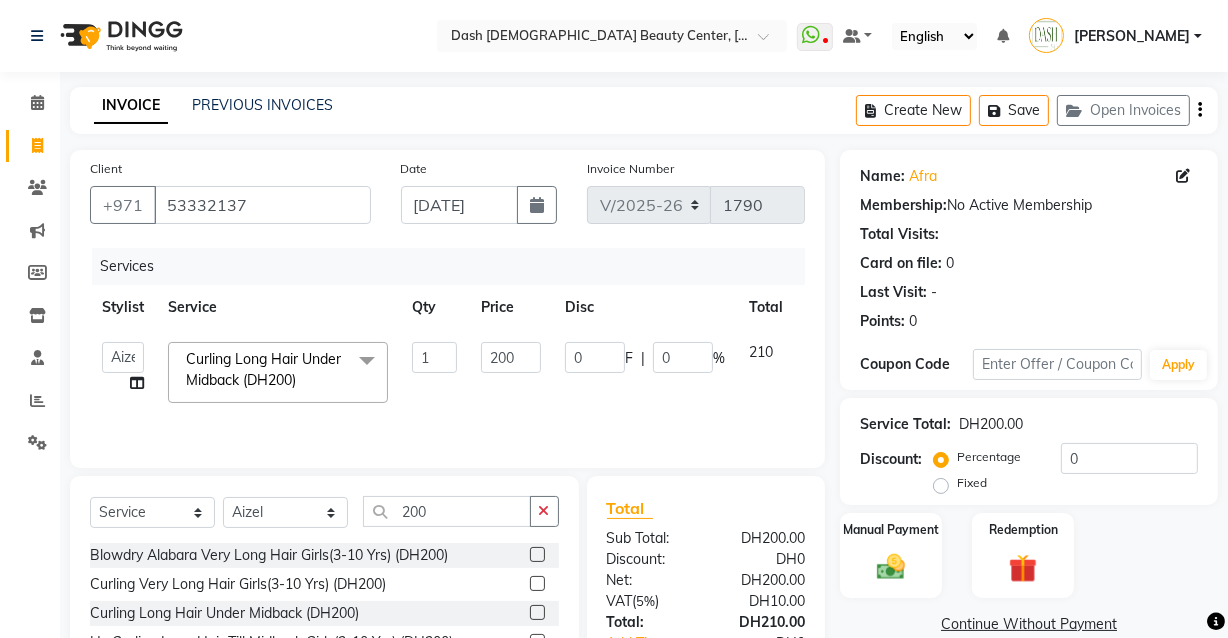 scroll, scrollTop: 163, scrollLeft: 0, axis: vertical 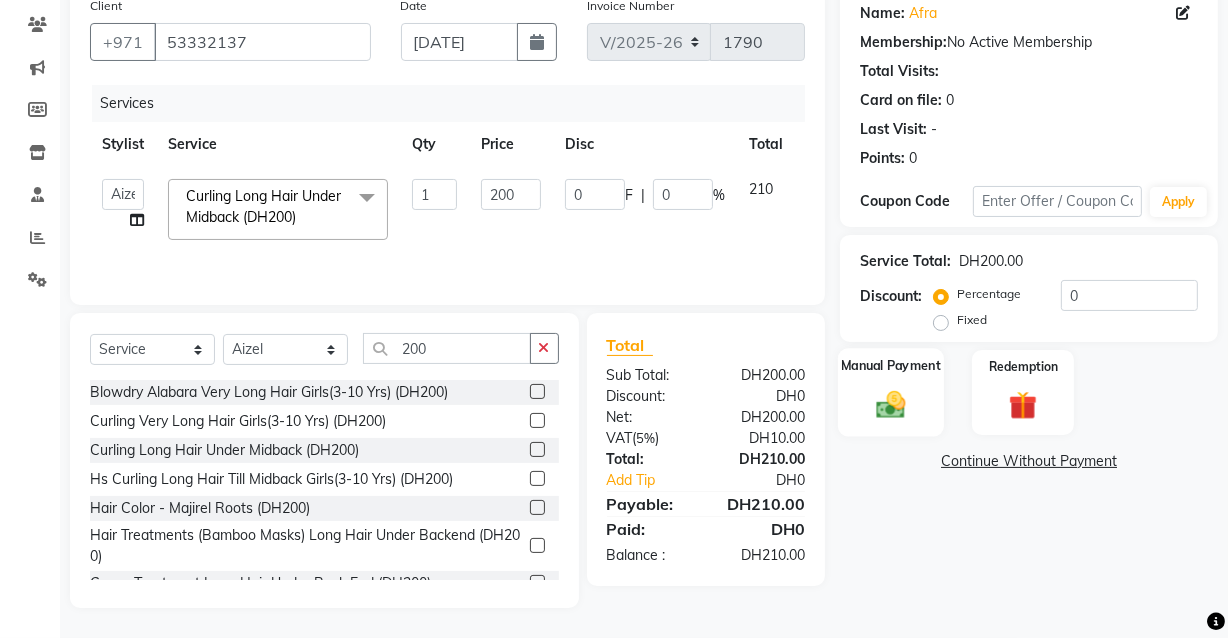 click 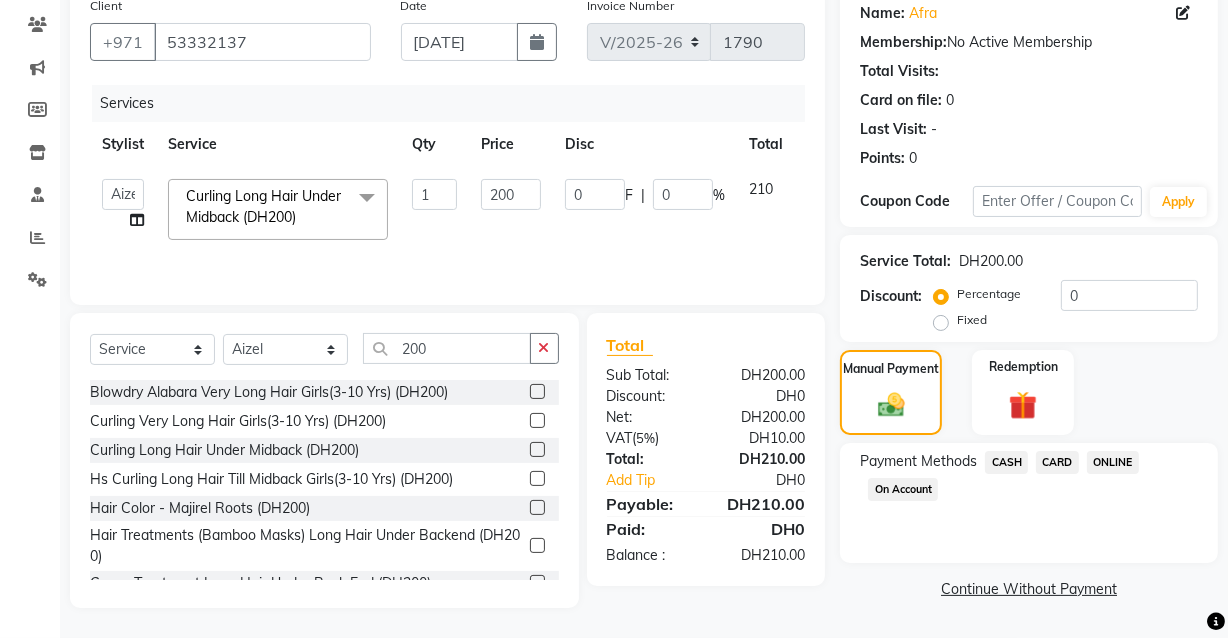click on "CARD" 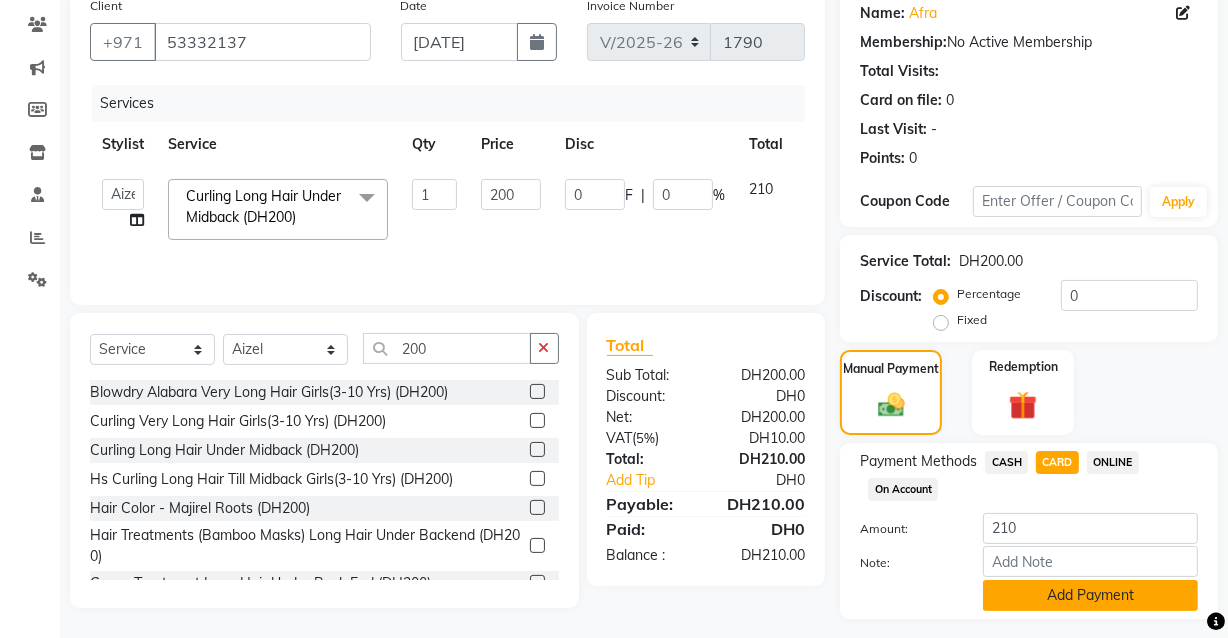click on "Add Payment" 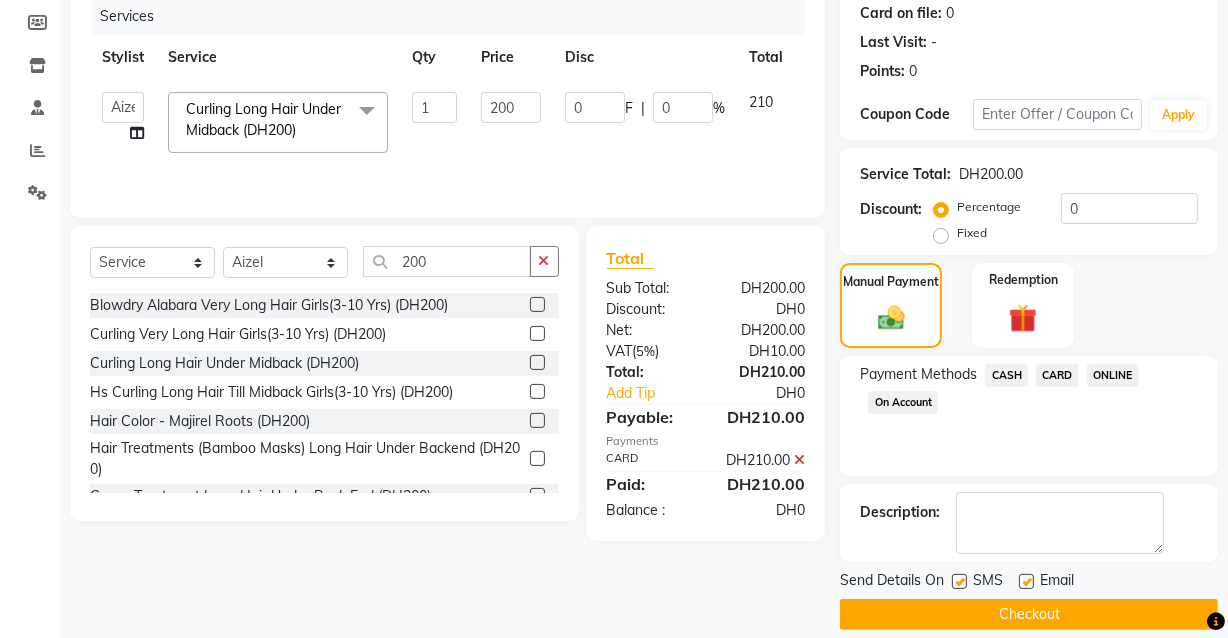 scroll, scrollTop: 270, scrollLeft: 0, axis: vertical 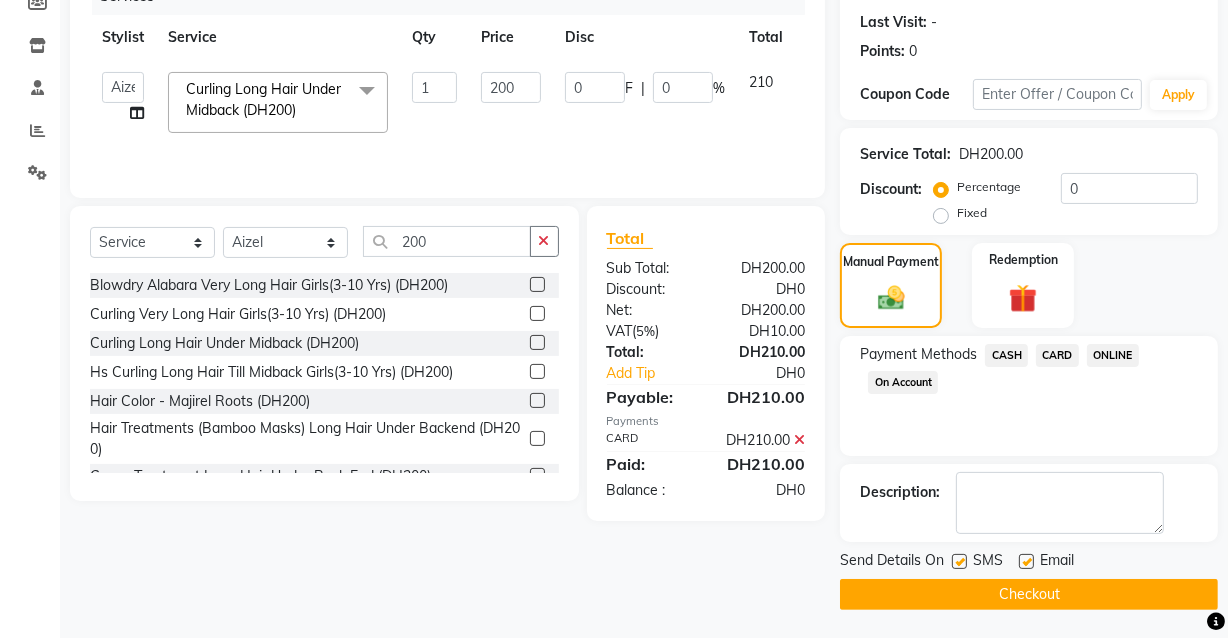 click 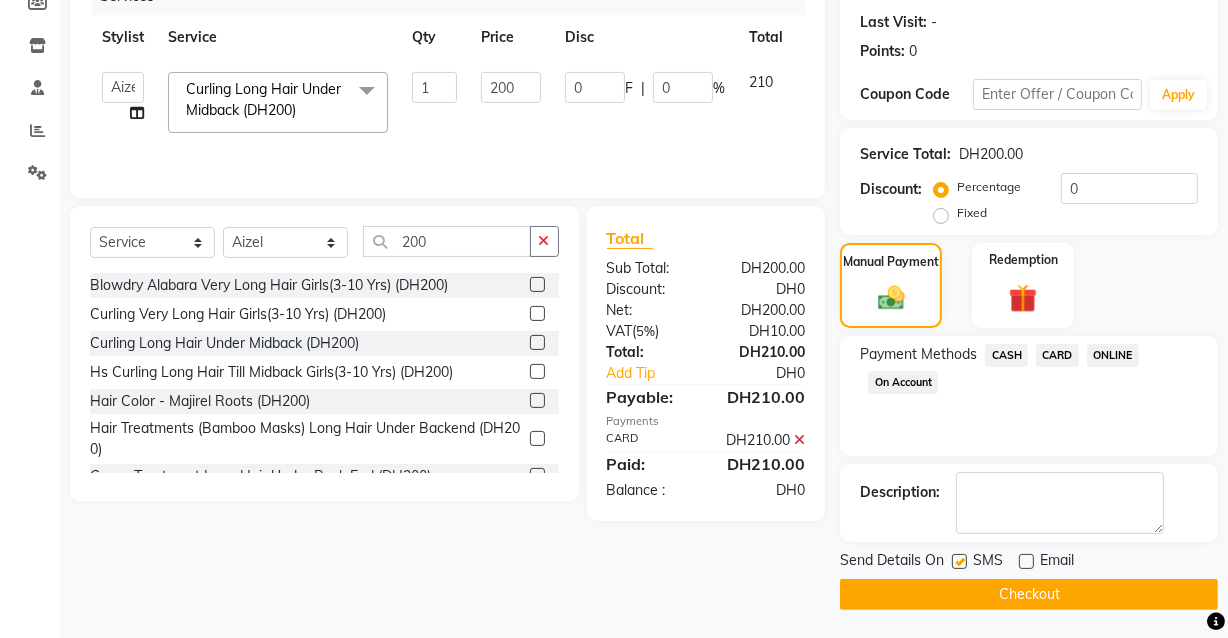 click on "Checkout" 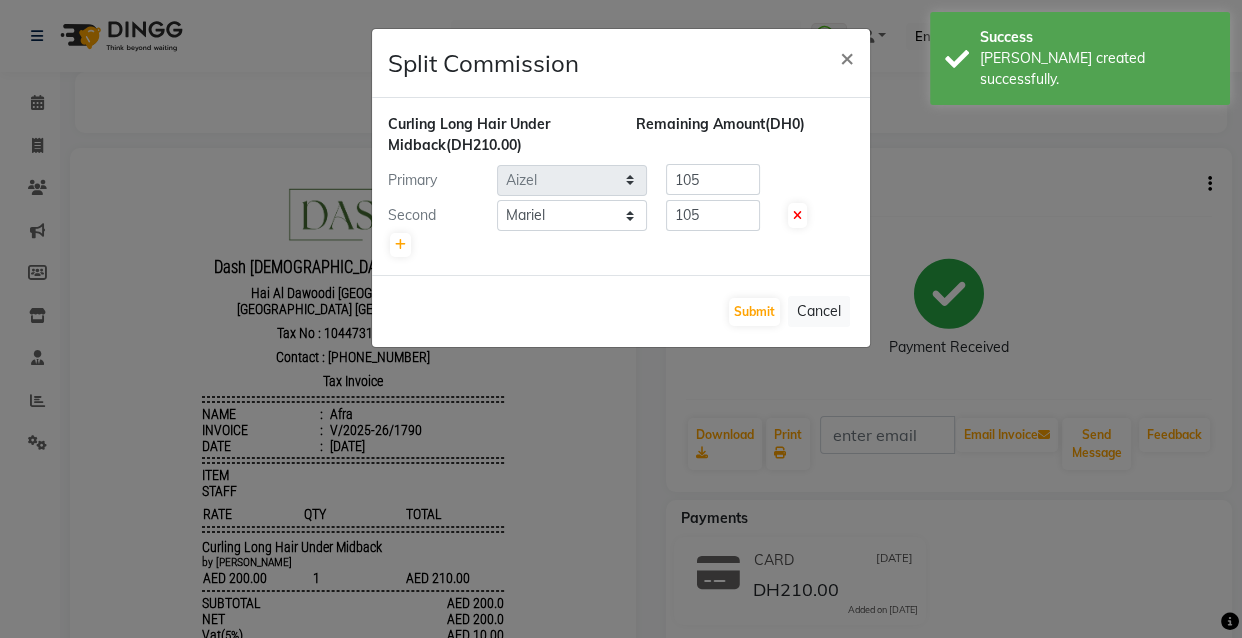 scroll, scrollTop: 0, scrollLeft: 0, axis: both 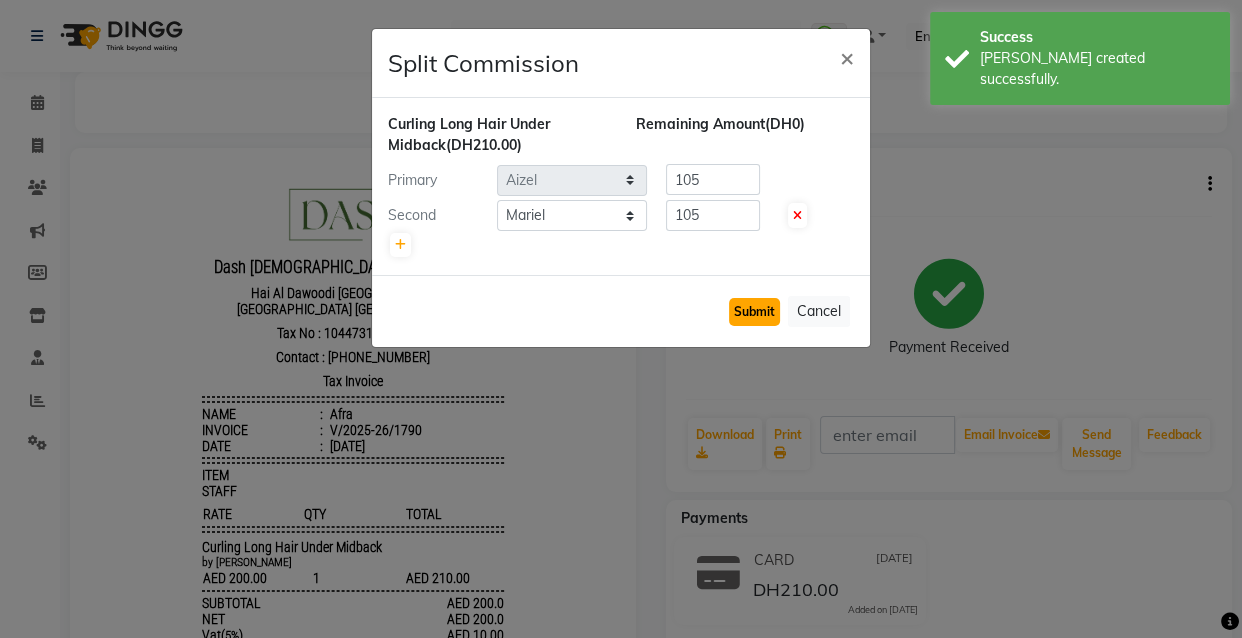 click on "Submit" 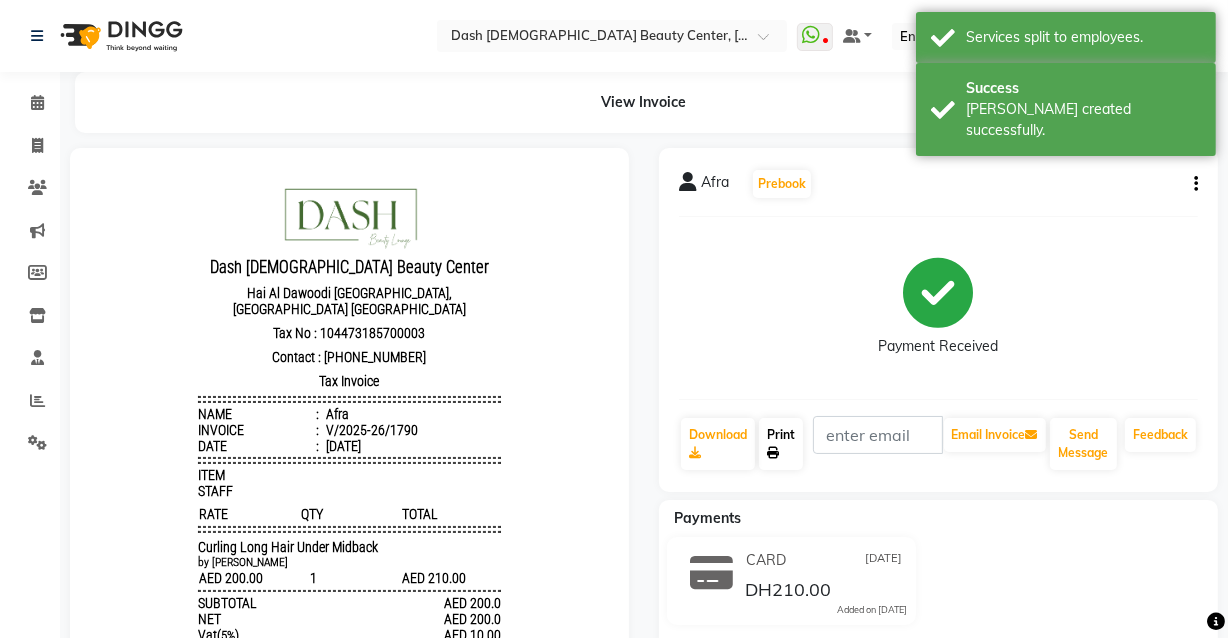 click 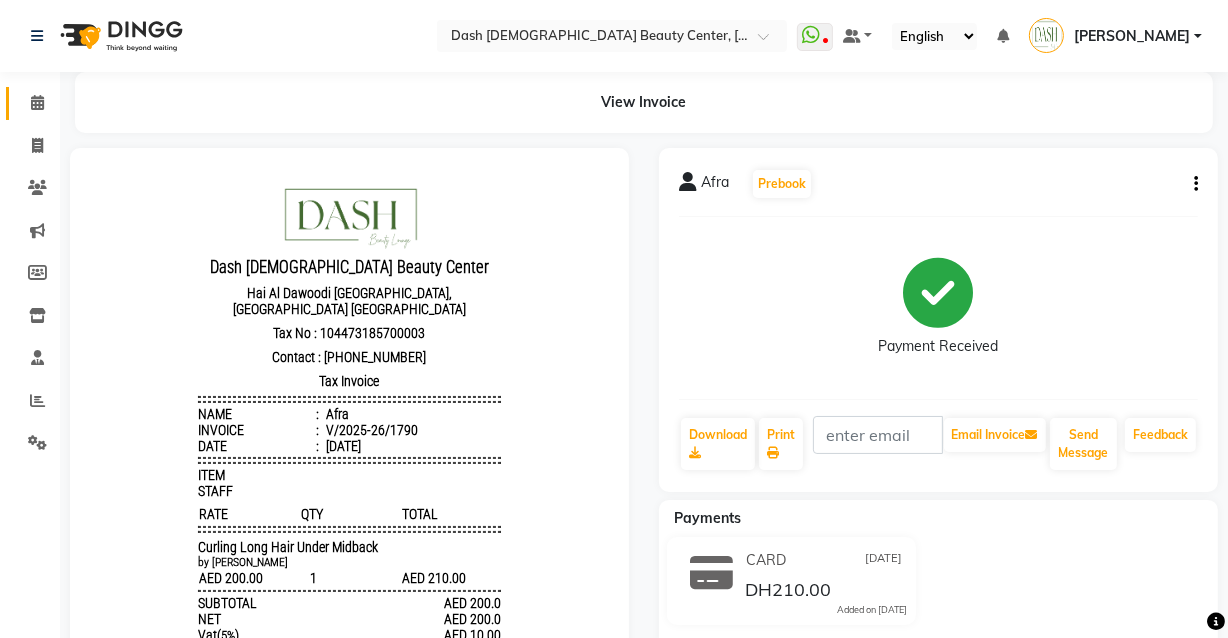 click 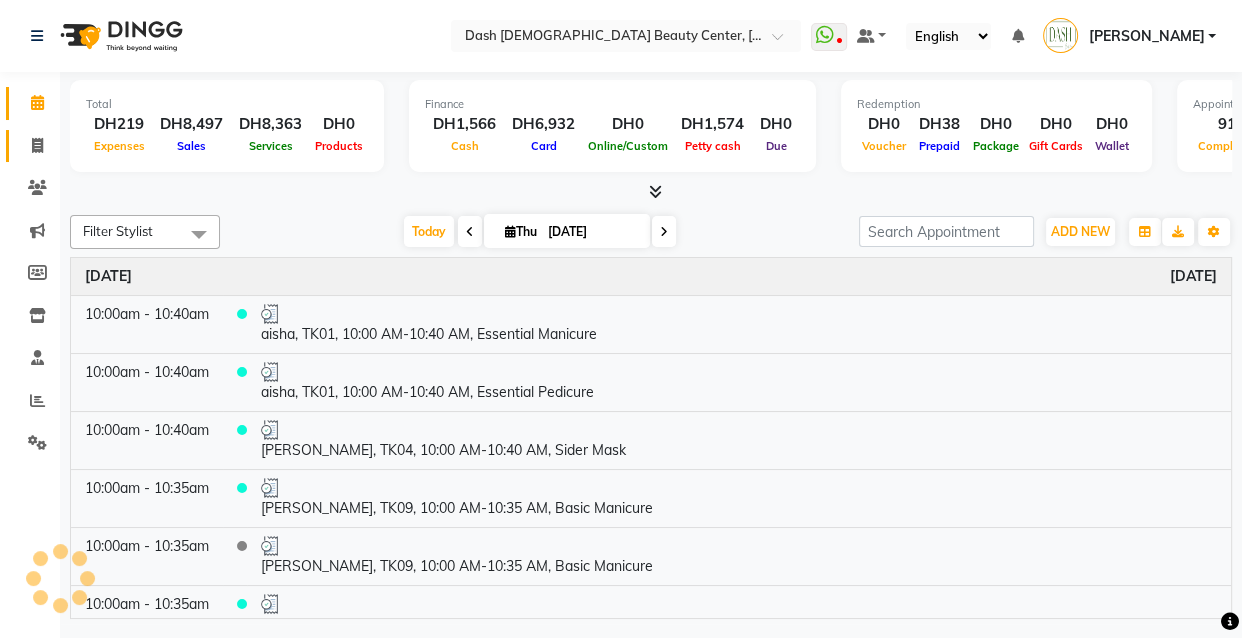 click 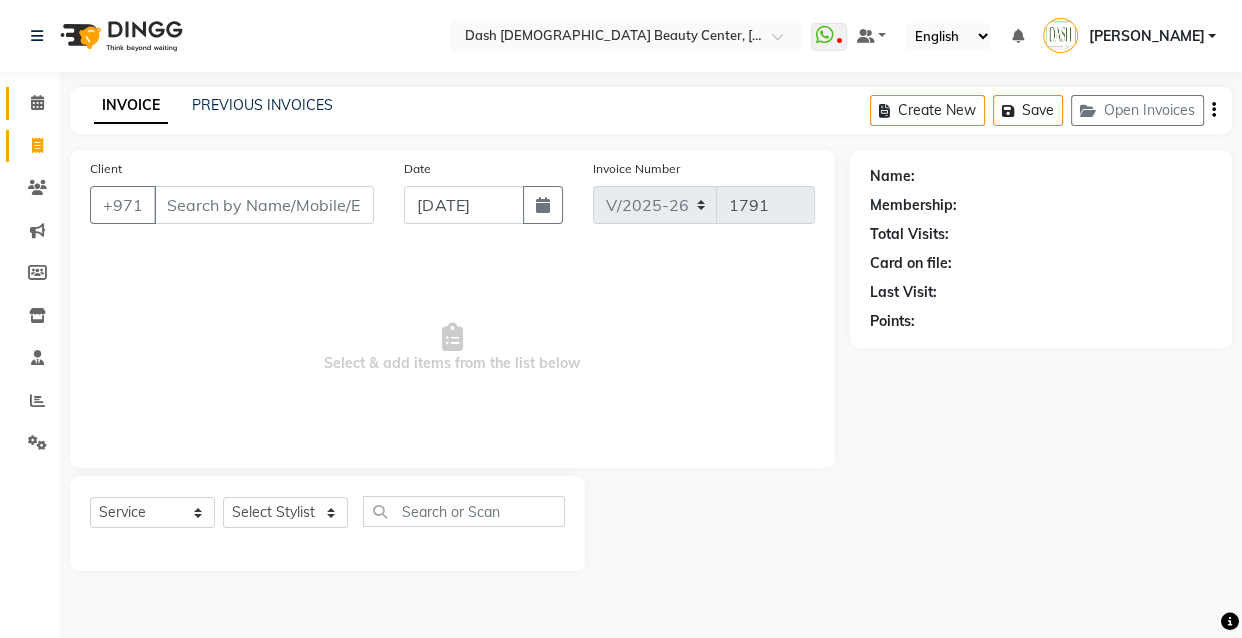 click 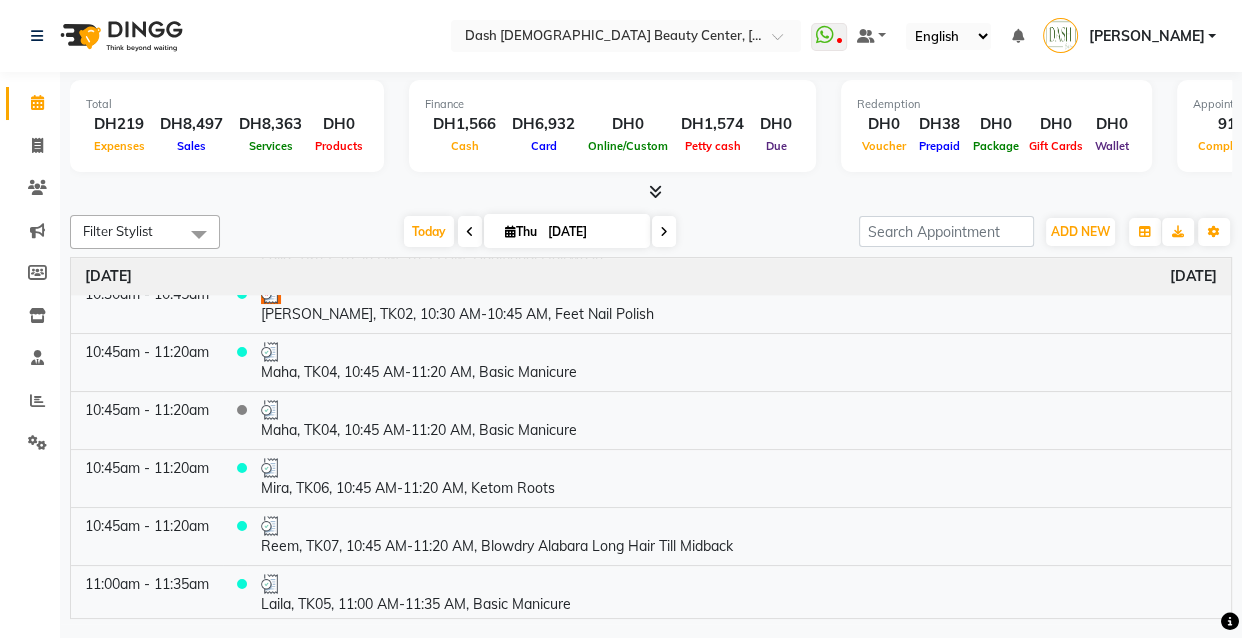 scroll, scrollTop: 1014, scrollLeft: 0, axis: vertical 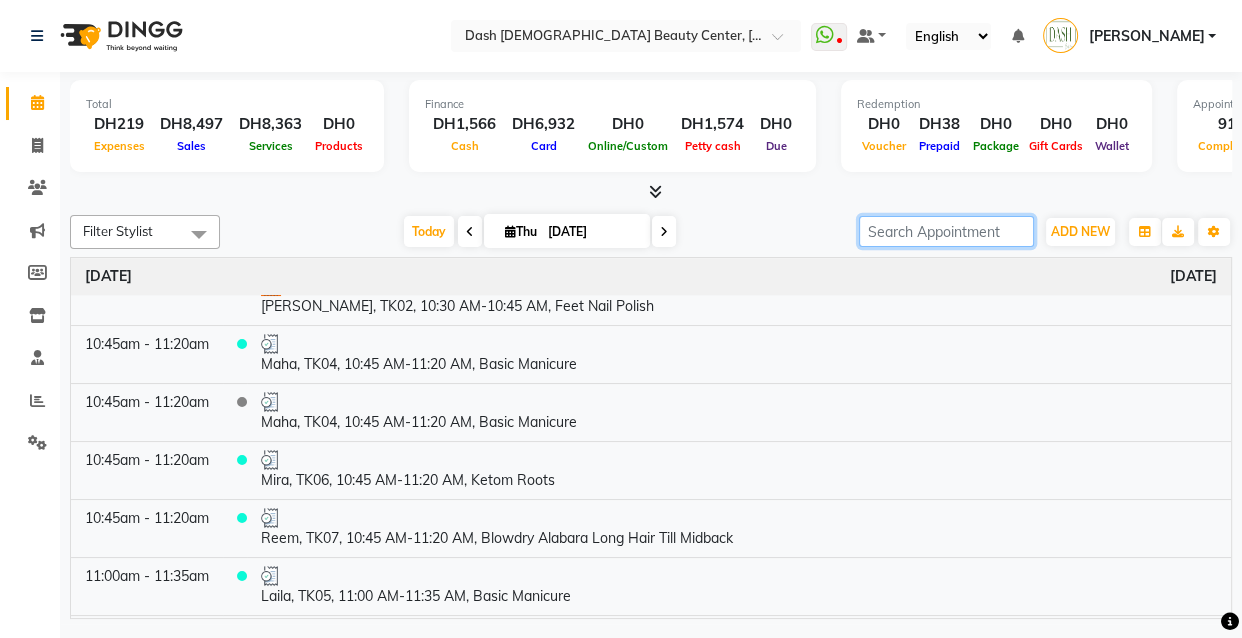 click at bounding box center (946, 231) 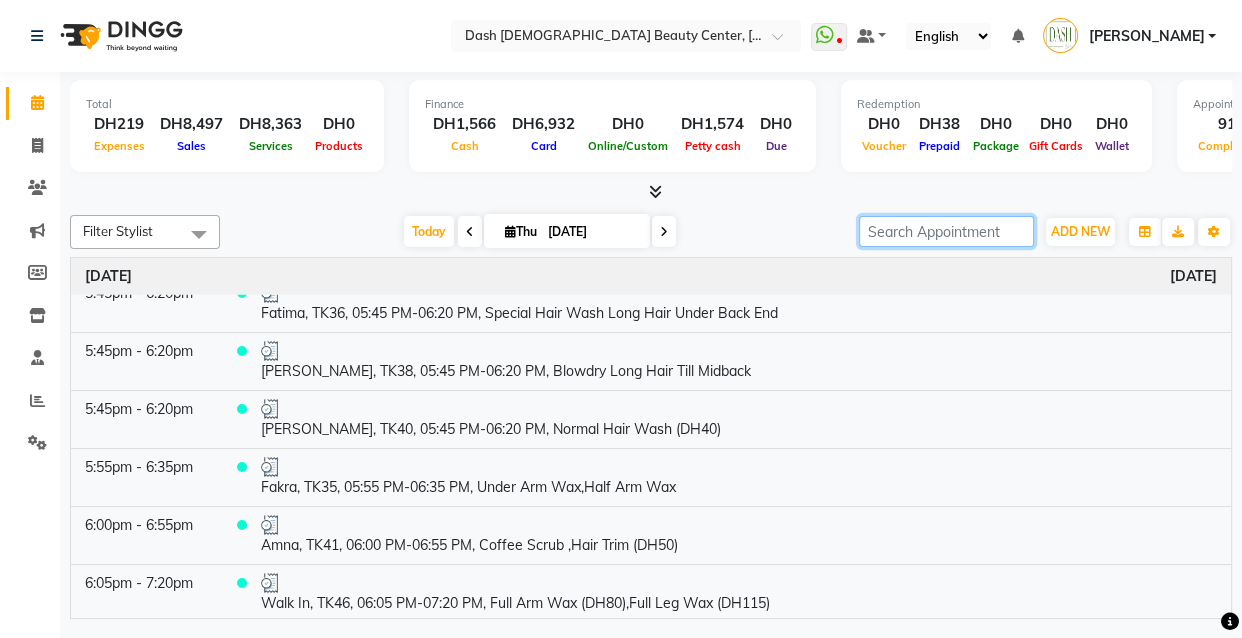 scroll, scrollTop: 4630, scrollLeft: 0, axis: vertical 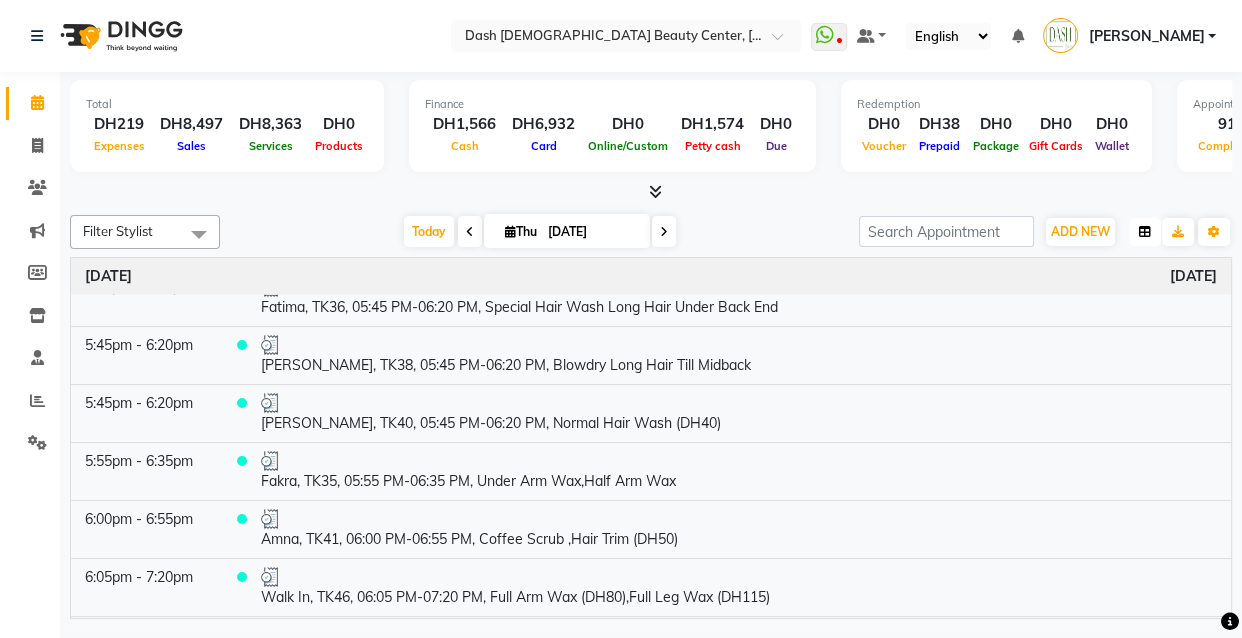 click at bounding box center (1145, 232) 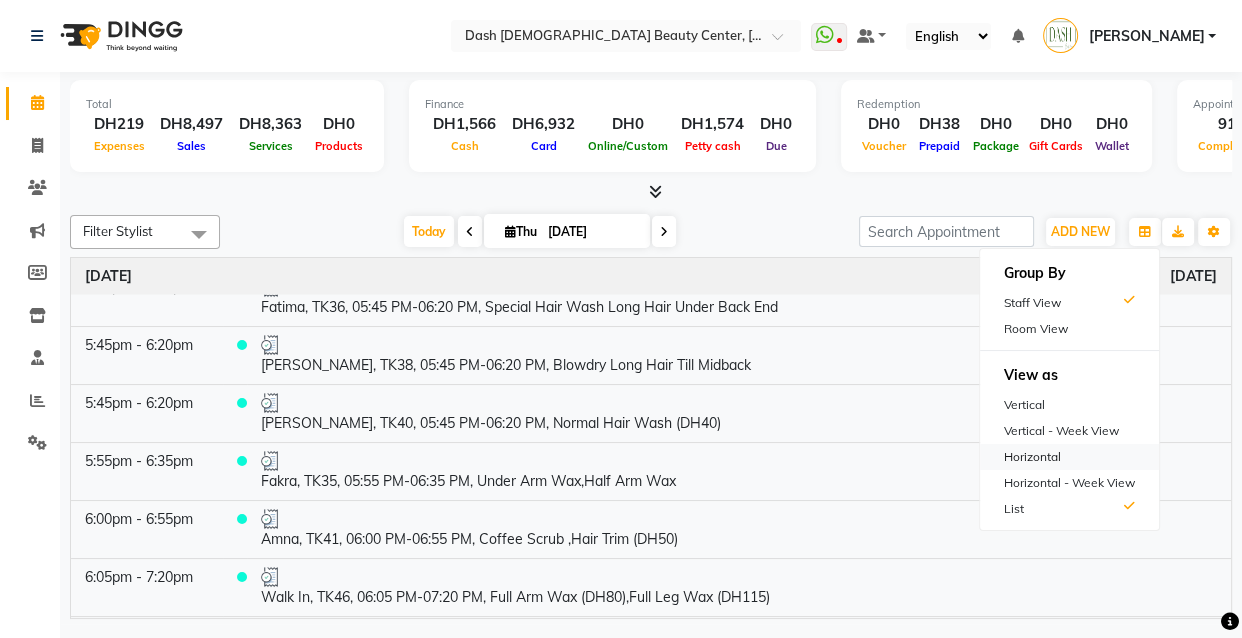 click on "Horizontal" at bounding box center (1069, 457) 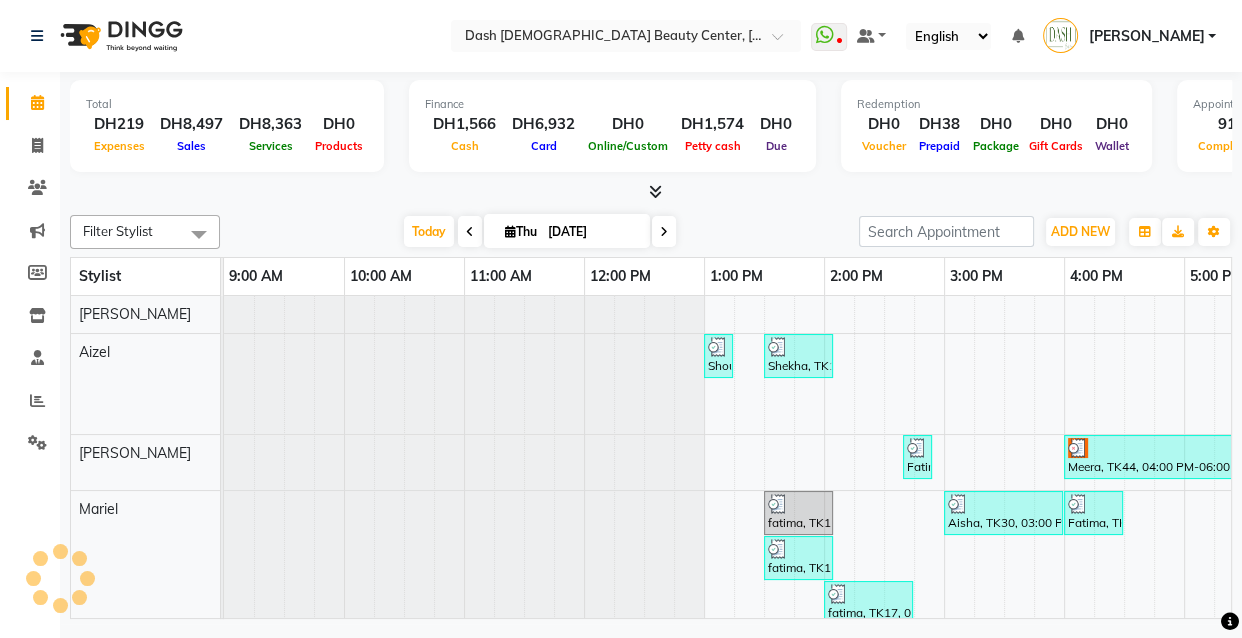 scroll, scrollTop: 0, scrollLeft: 672, axis: horizontal 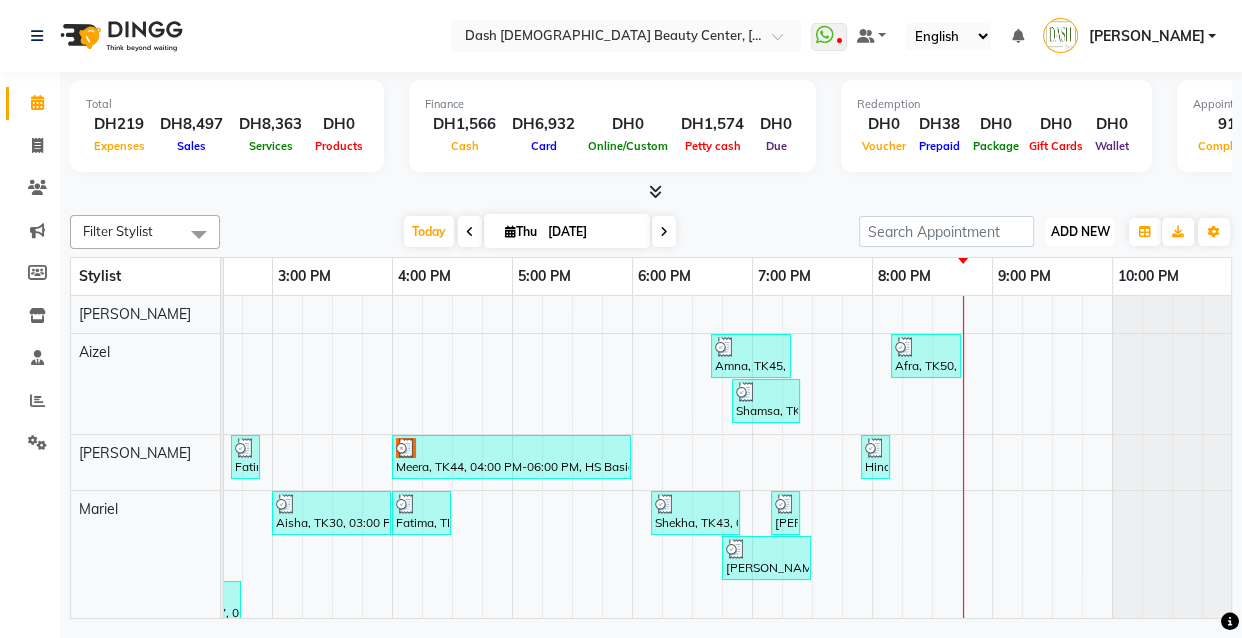 click on "ADD NEW" at bounding box center (1080, 231) 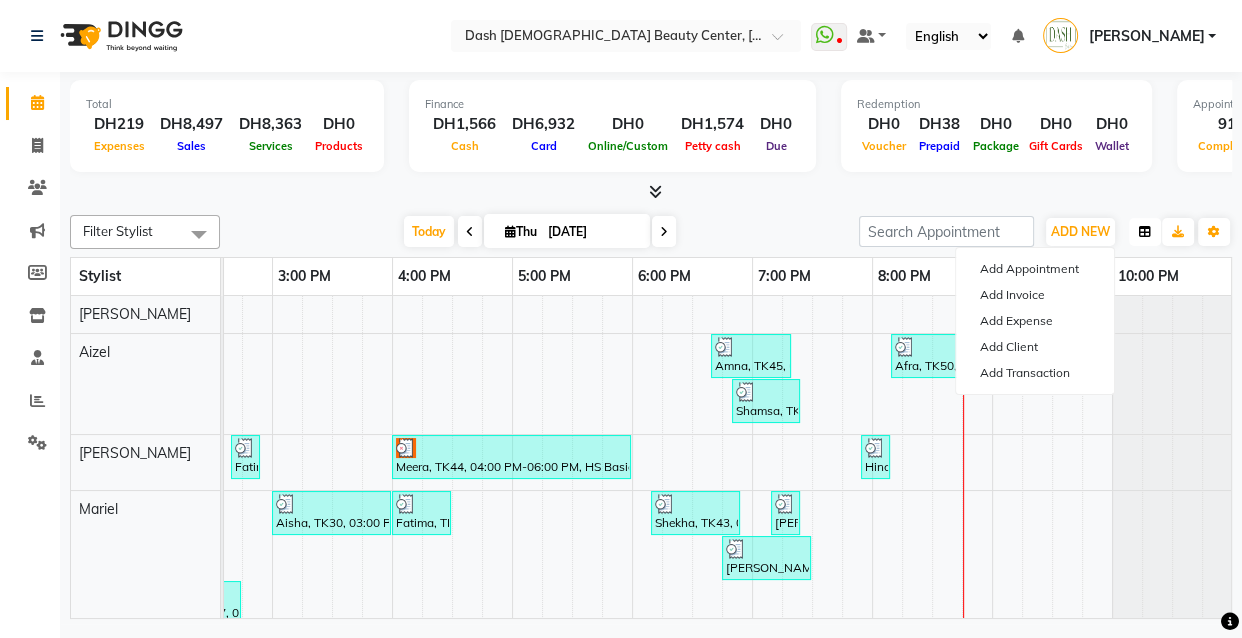 click at bounding box center (1145, 232) 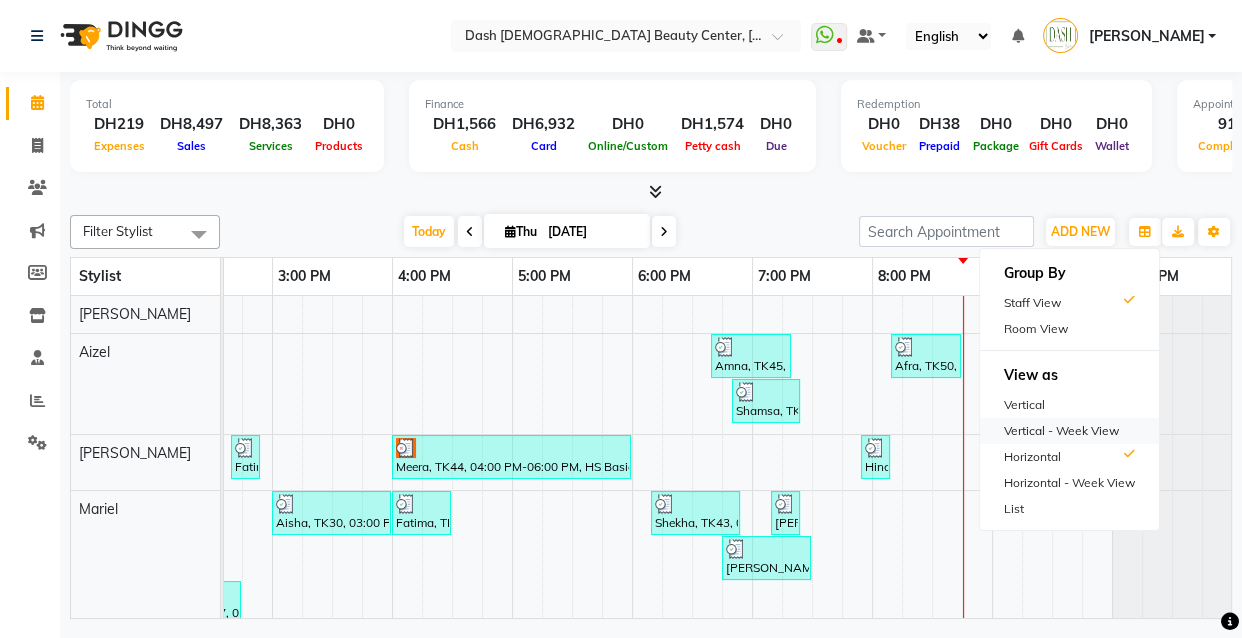 click on "Vertical - Week View" at bounding box center [1069, 431] 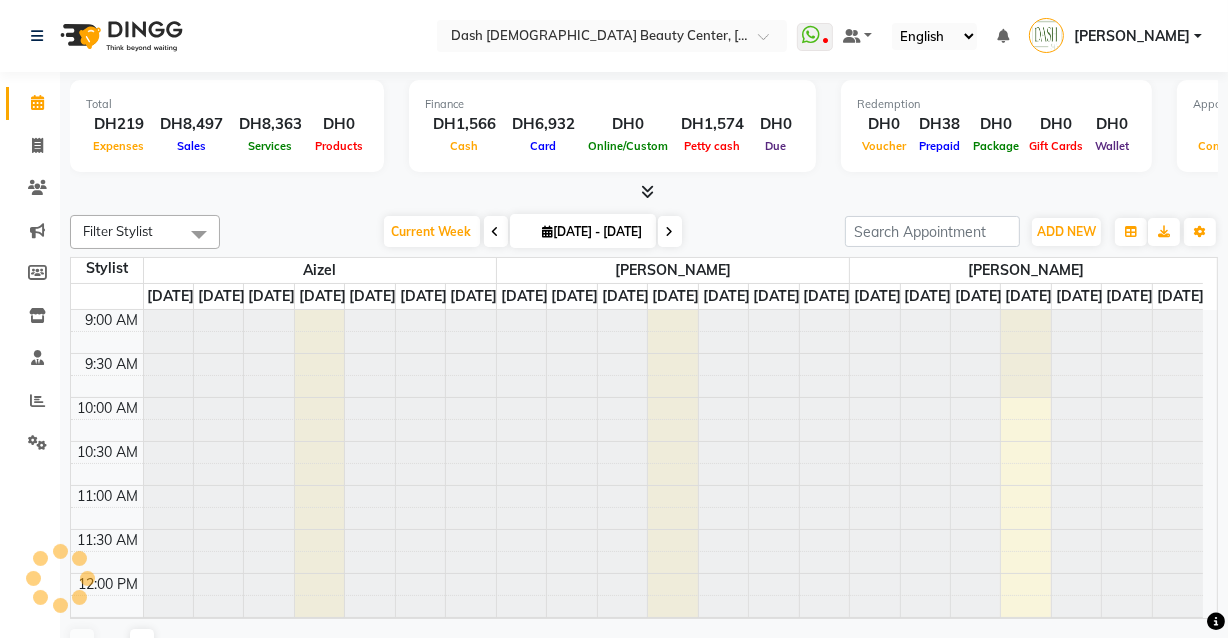 scroll, scrollTop: 939, scrollLeft: 0, axis: vertical 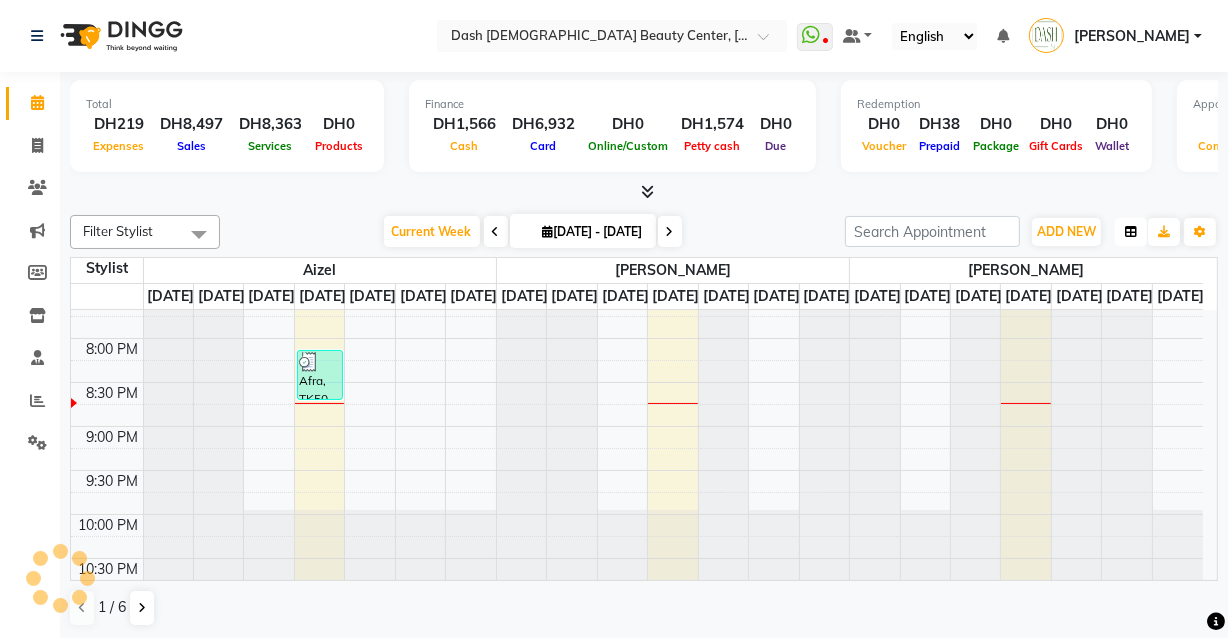 click at bounding box center (1131, 232) 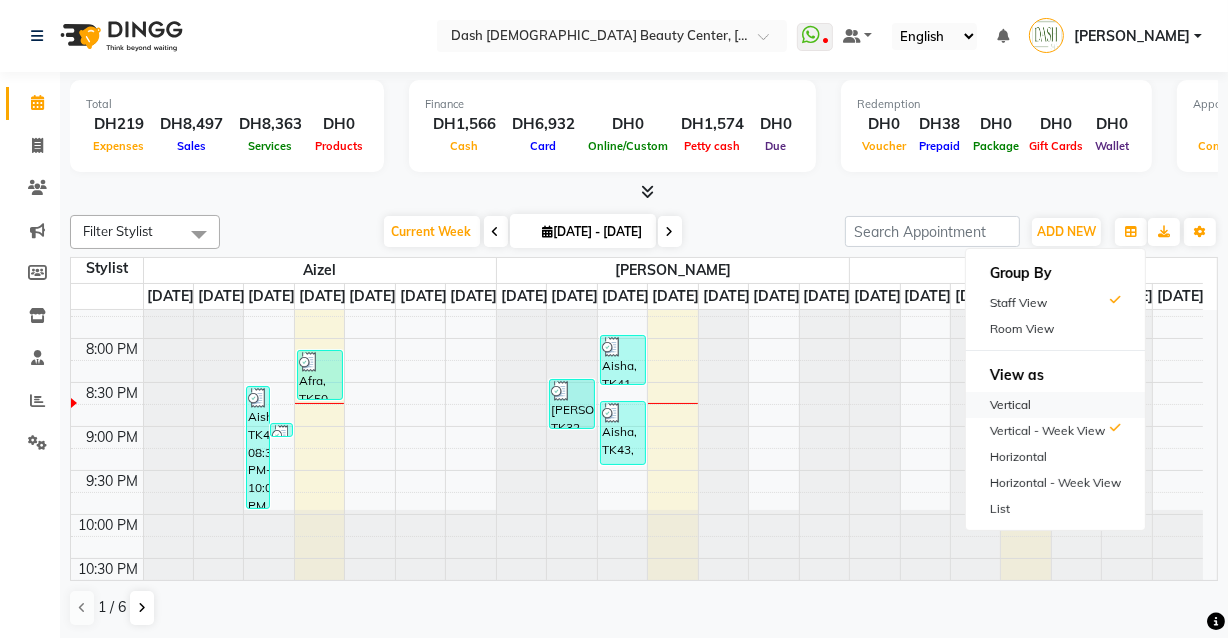 click on "Vertical" at bounding box center [1055, 405] 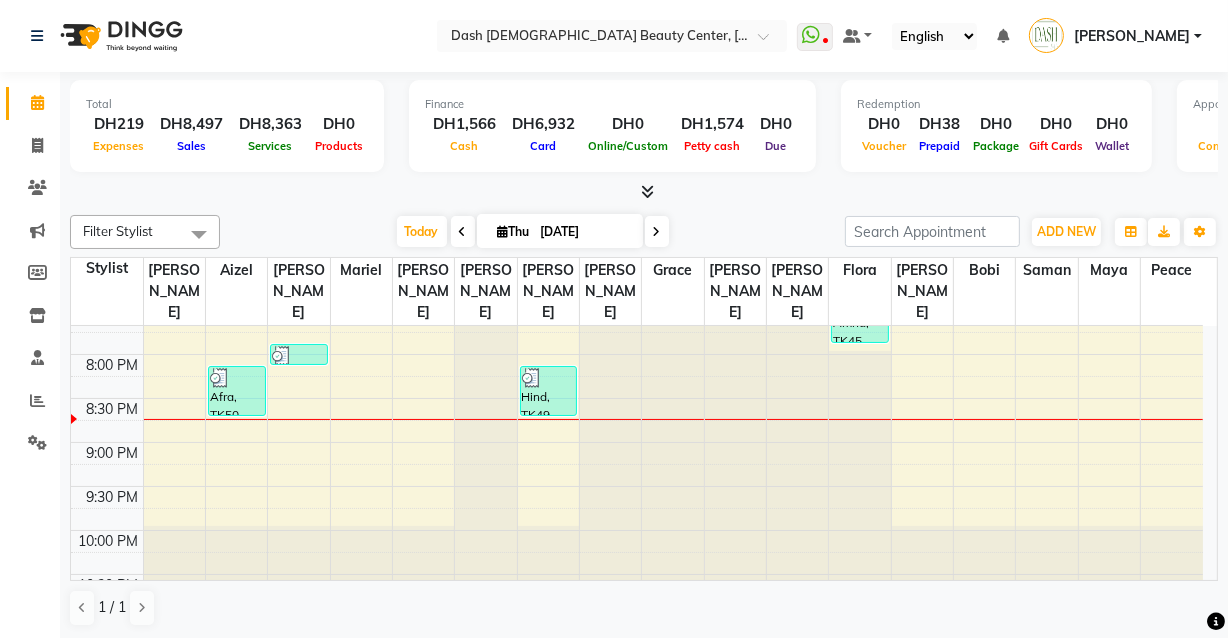 scroll, scrollTop: 950, scrollLeft: 0, axis: vertical 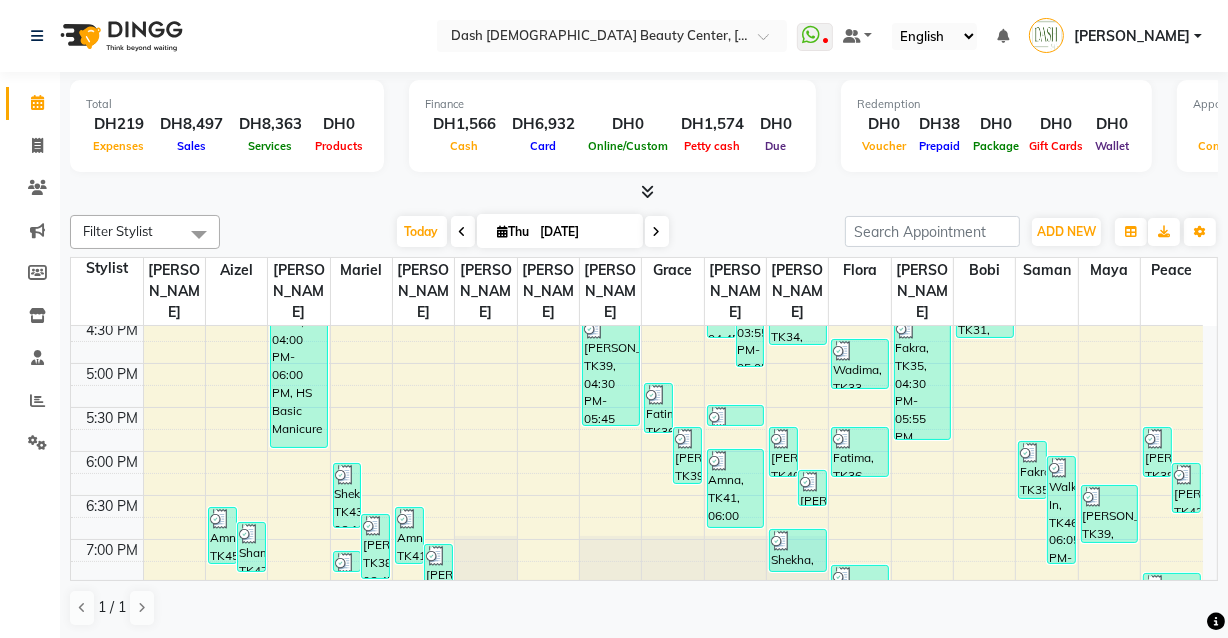 click on "Meera, TK44, 04:00 PM-06:00 PM, HS Basic Manicure - Sarooj,HS Basic Manicure - Sarooj,HS Basic Manicure - Sarooj,HS Basic Pedicure - Sarooj" at bounding box center [299, 360] 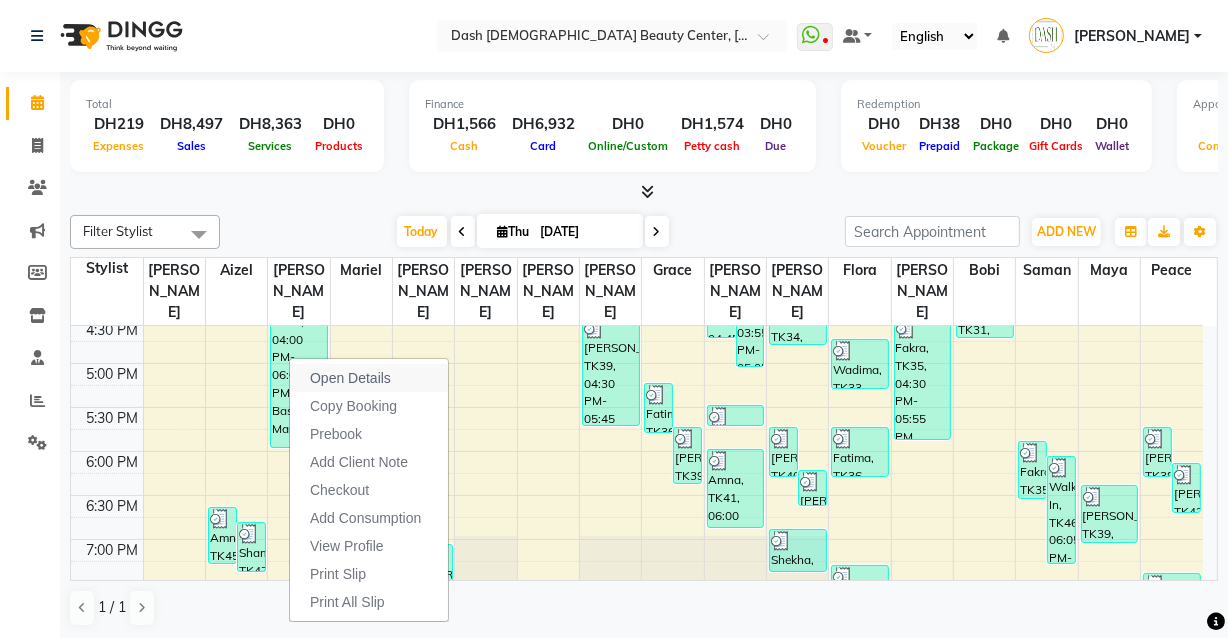click on "Open Details" at bounding box center [369, 378] 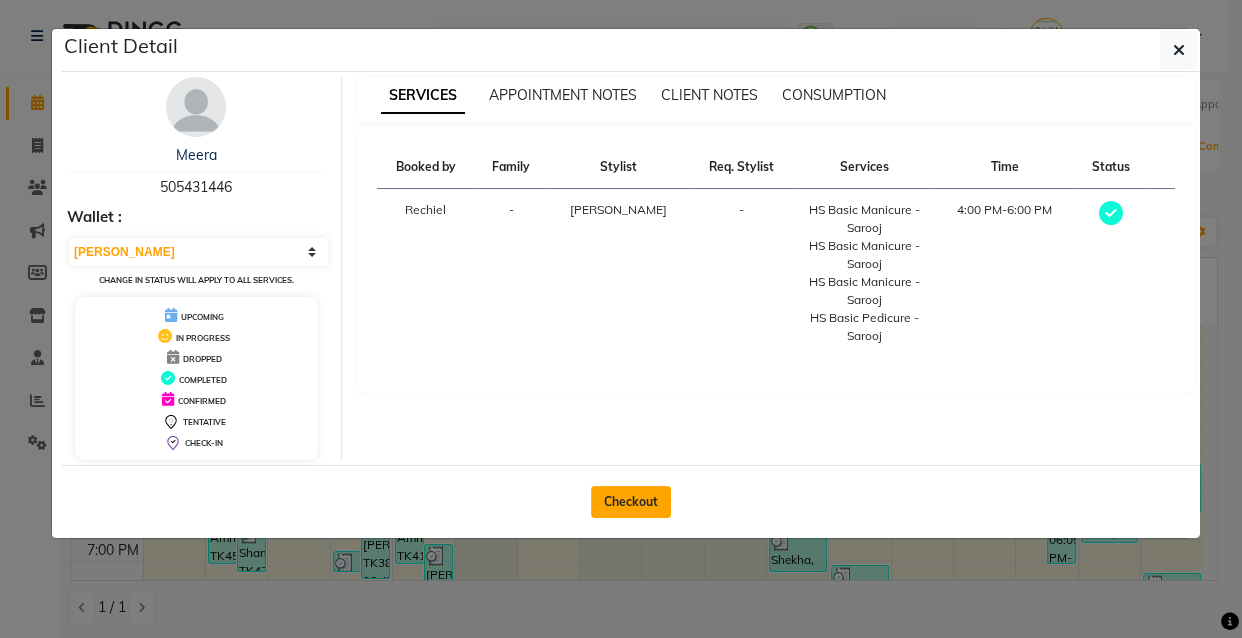 click on "Checkout" 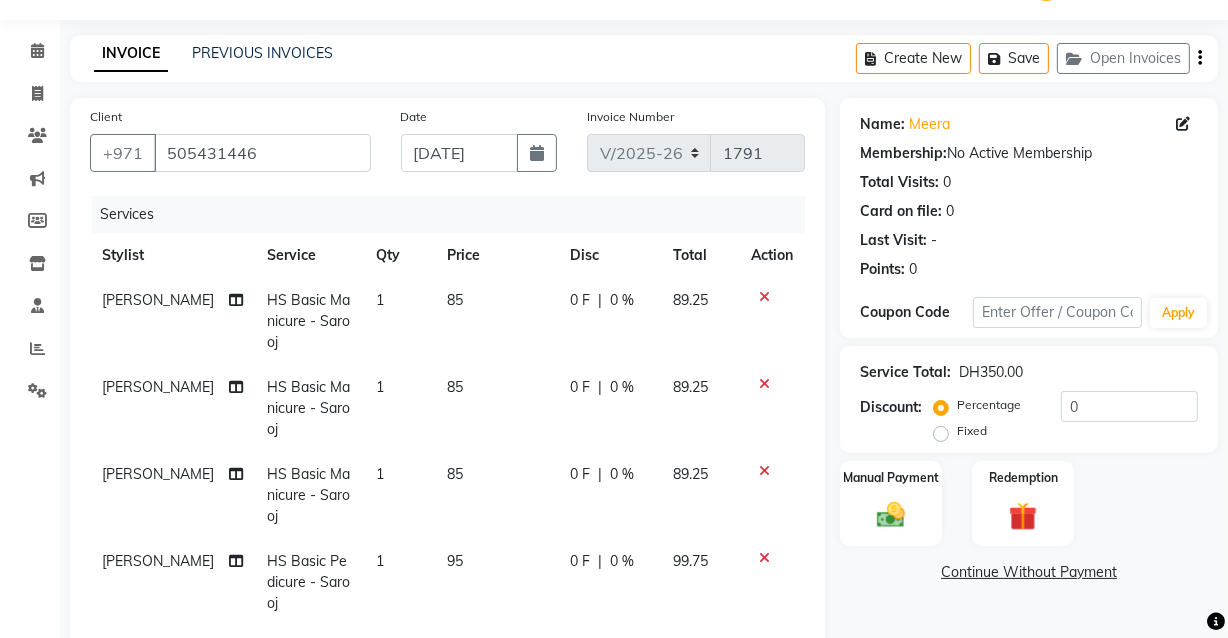scroll, scrollTop: 0, scrollLeft: 0, axis: both 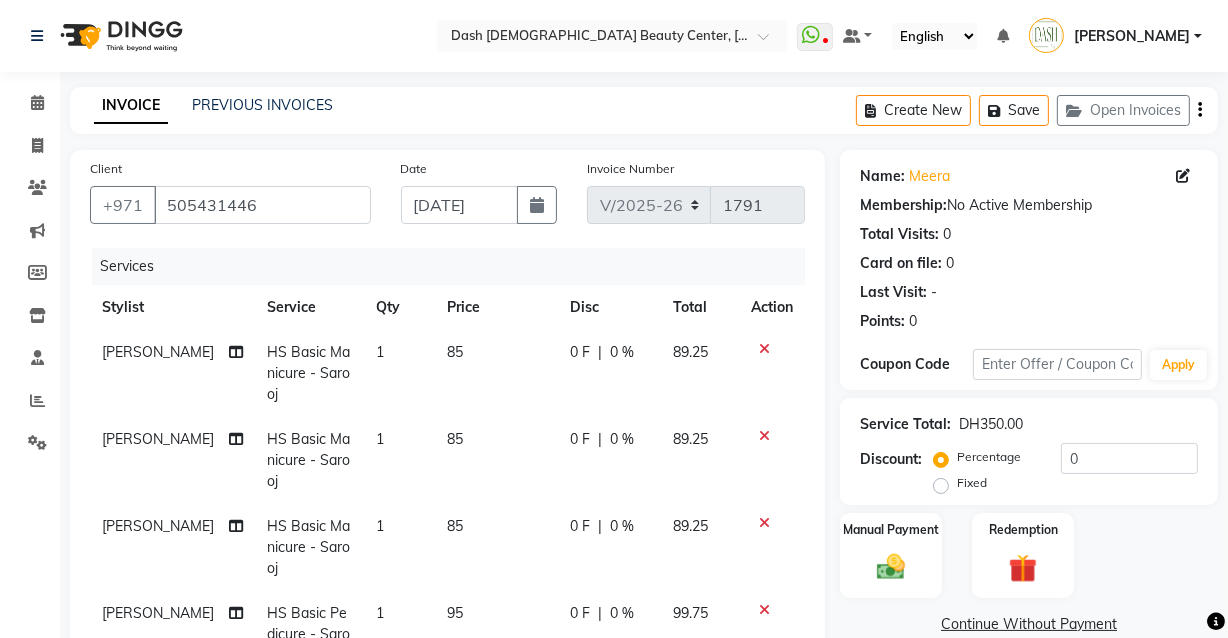 click 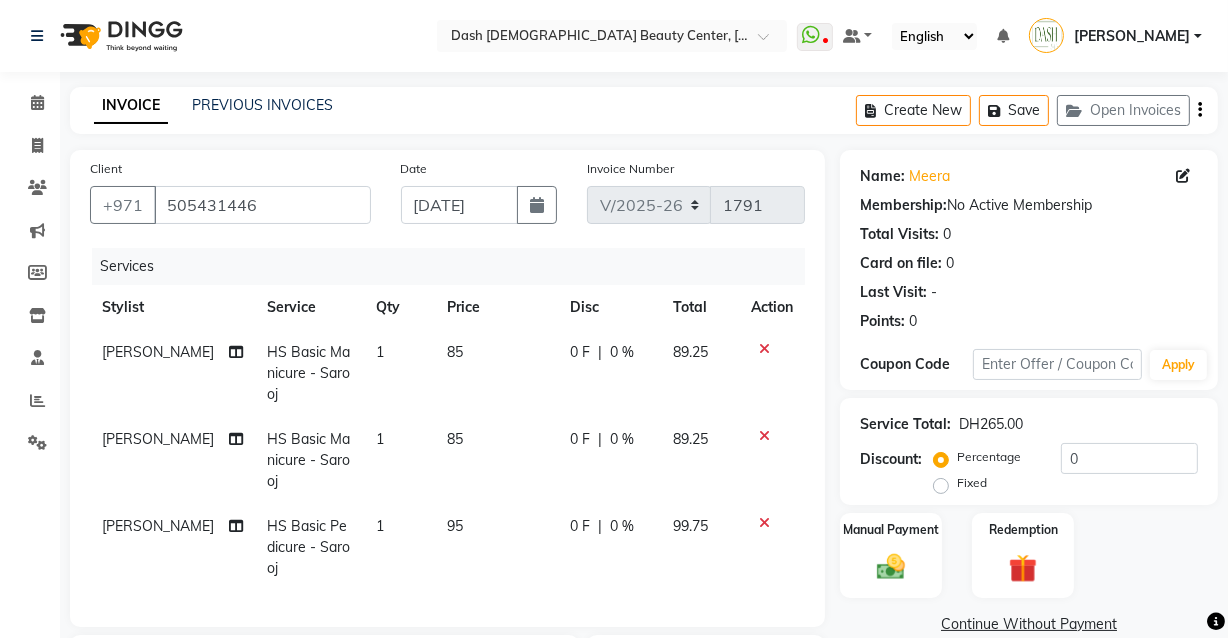 click 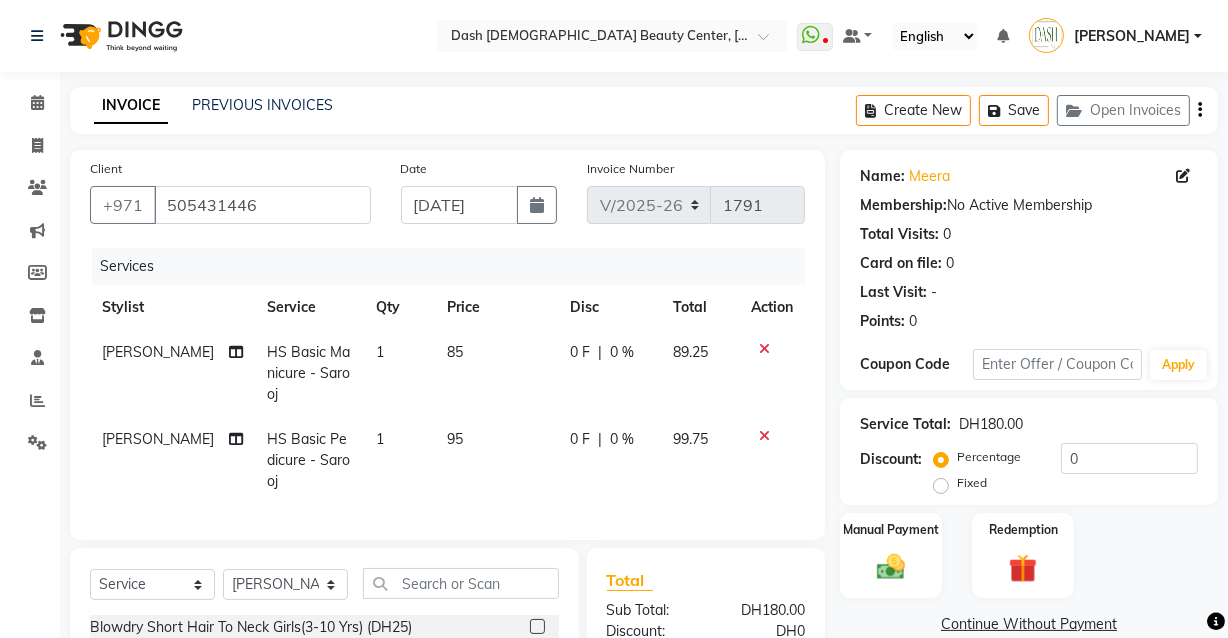 click 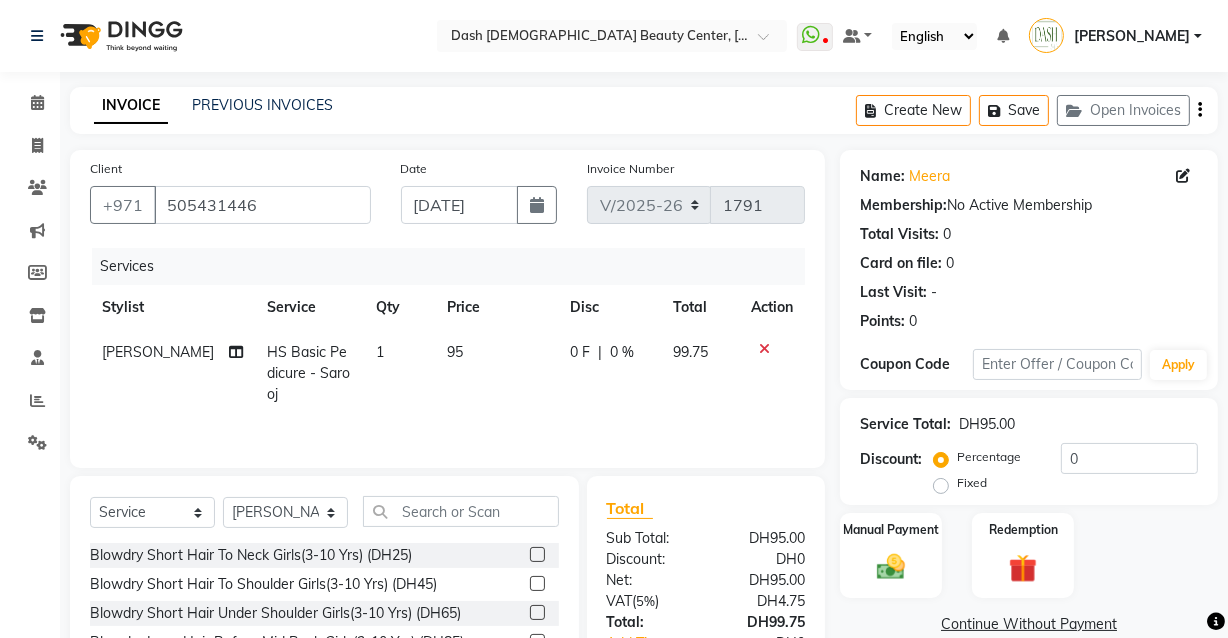 click 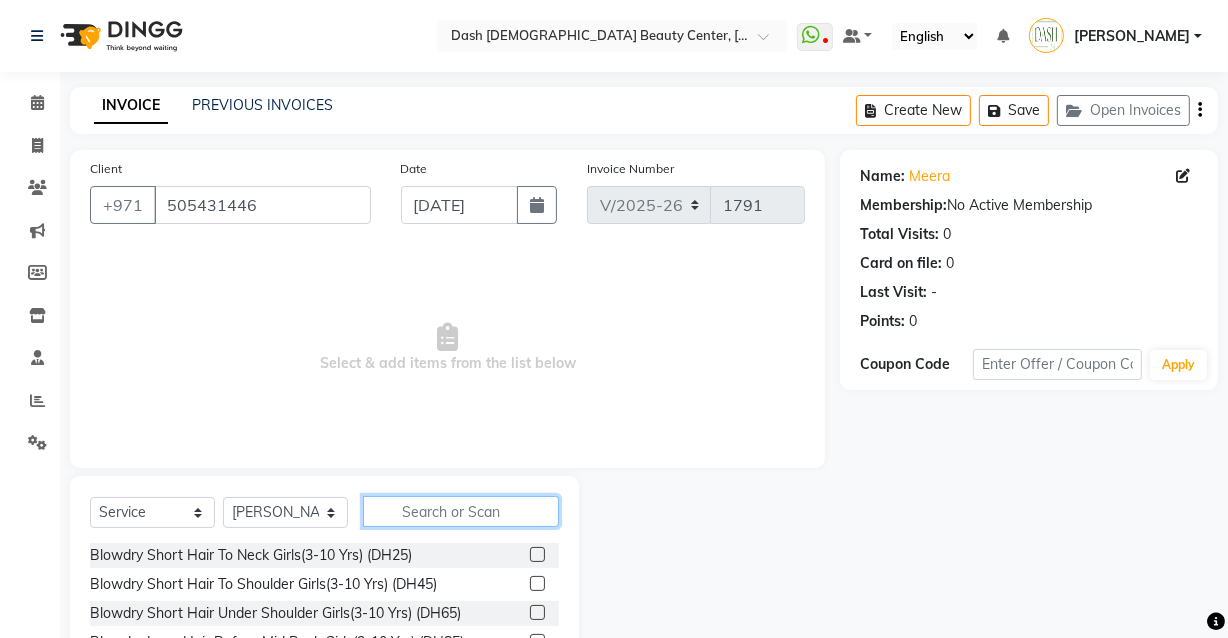 click 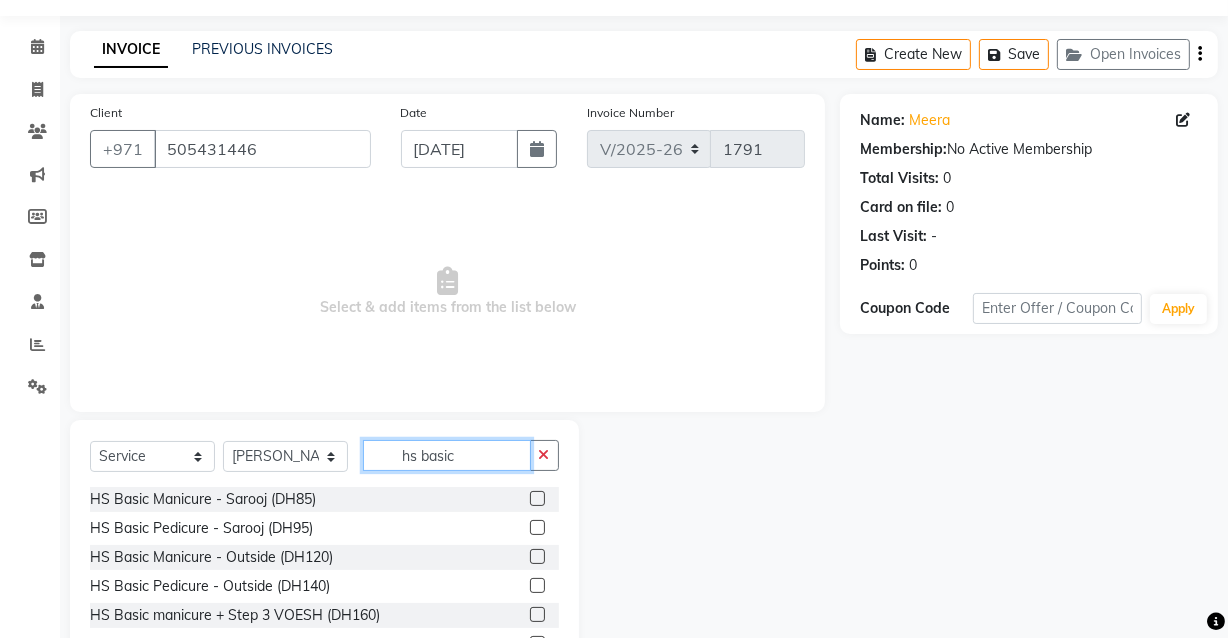 scroll, scrollTop: 61, scrollLeft: 0, axis: vertical 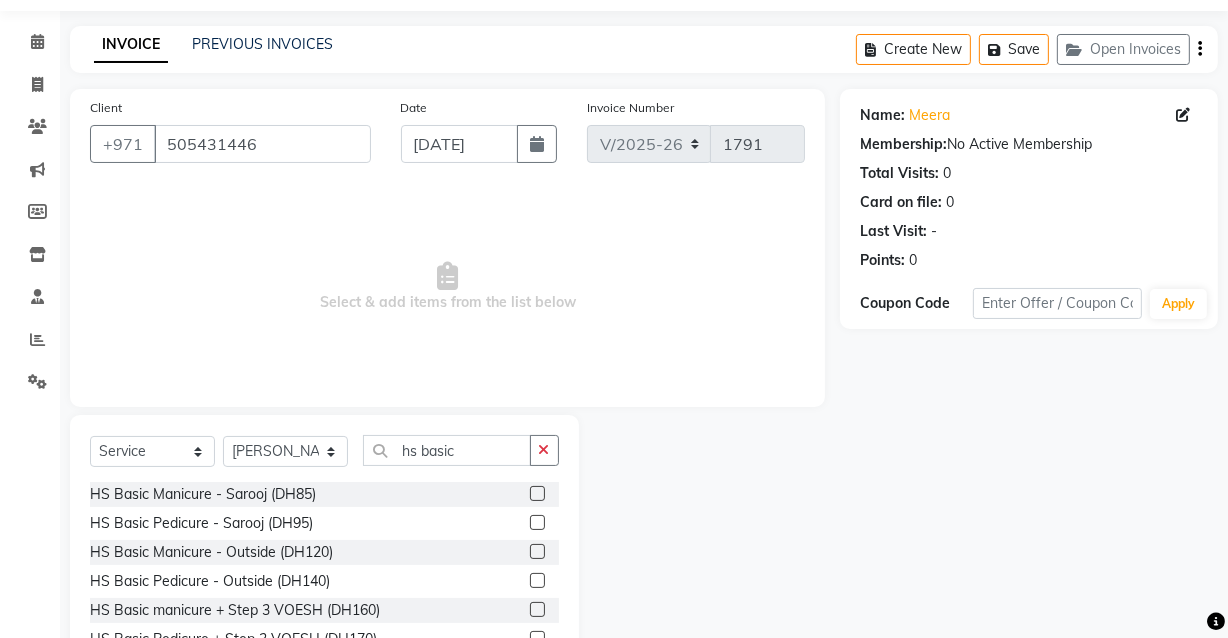click 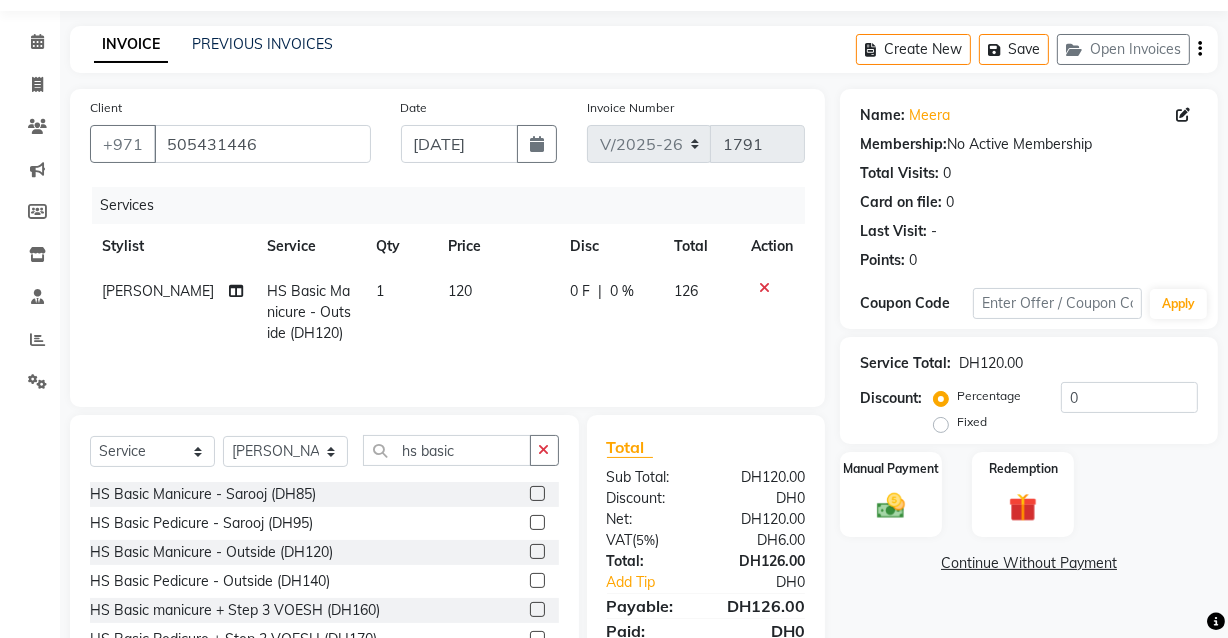 click 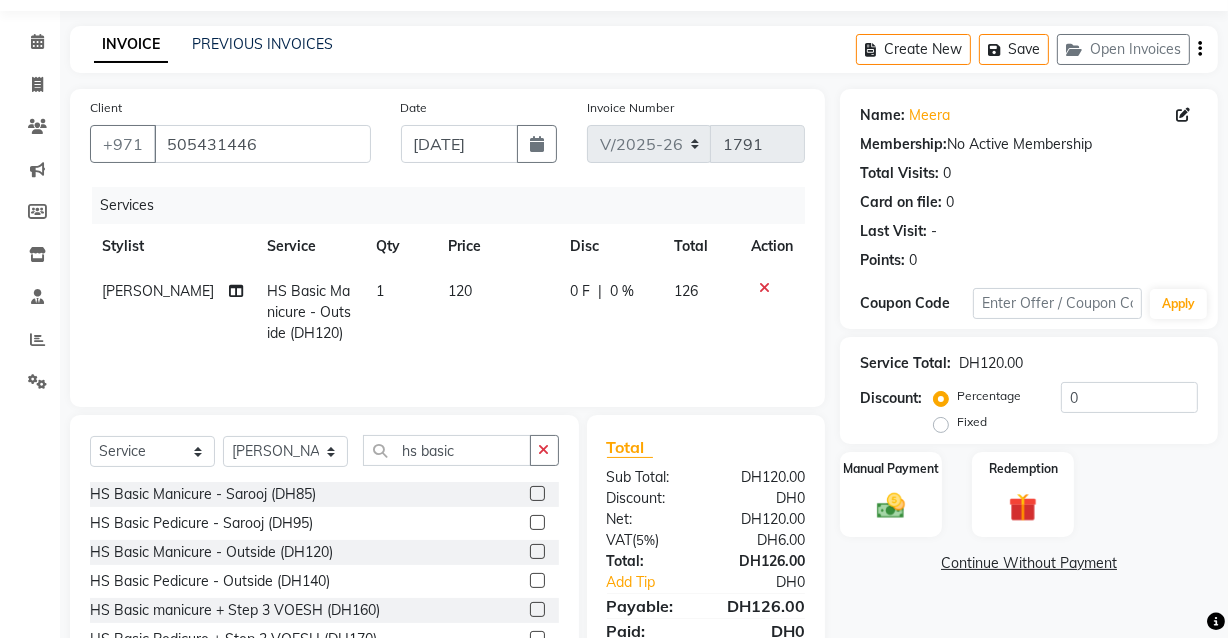 click at bounding box center (536, 552) 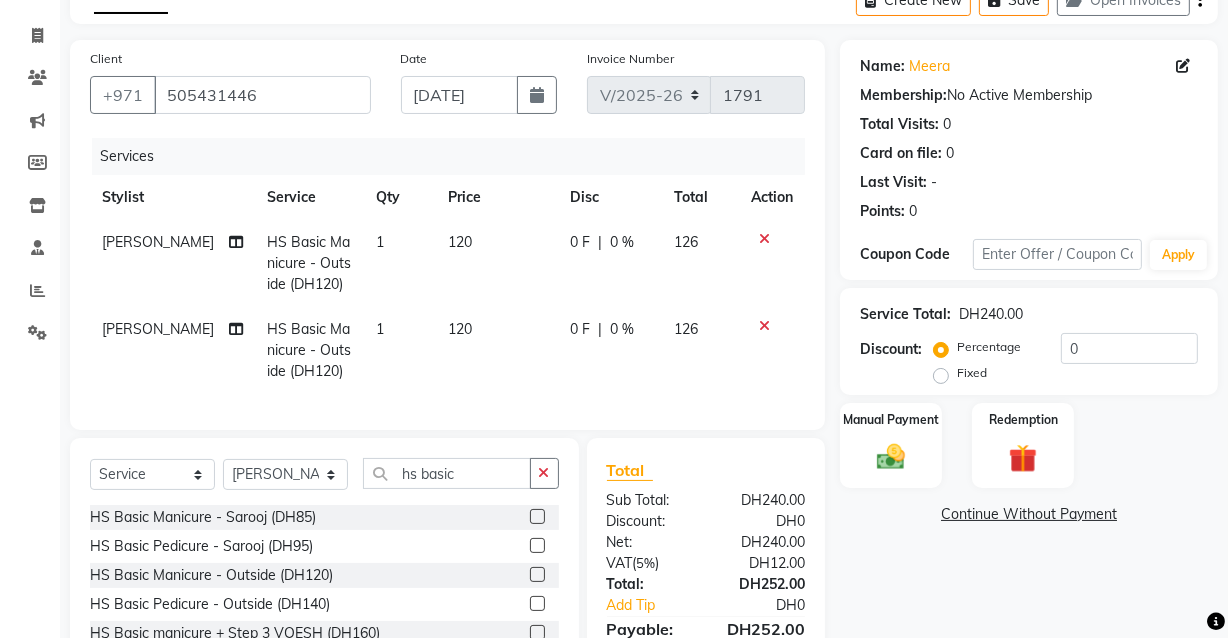 scroll, scrollTop: 143, scrollLeft: 0, axis: vertical 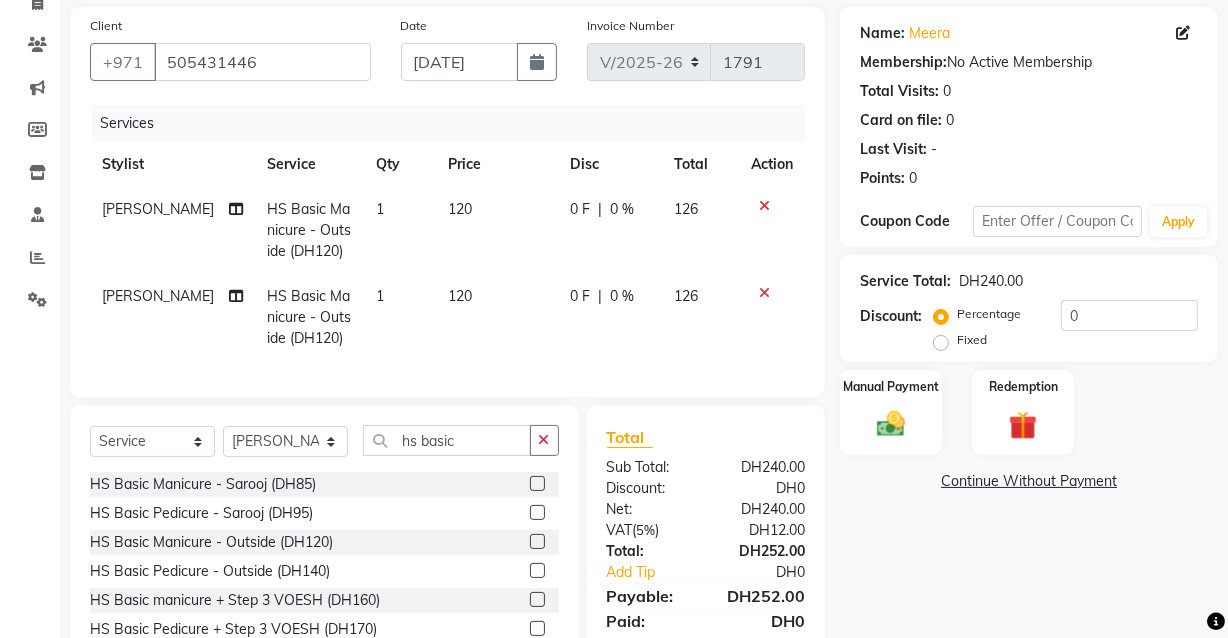 click 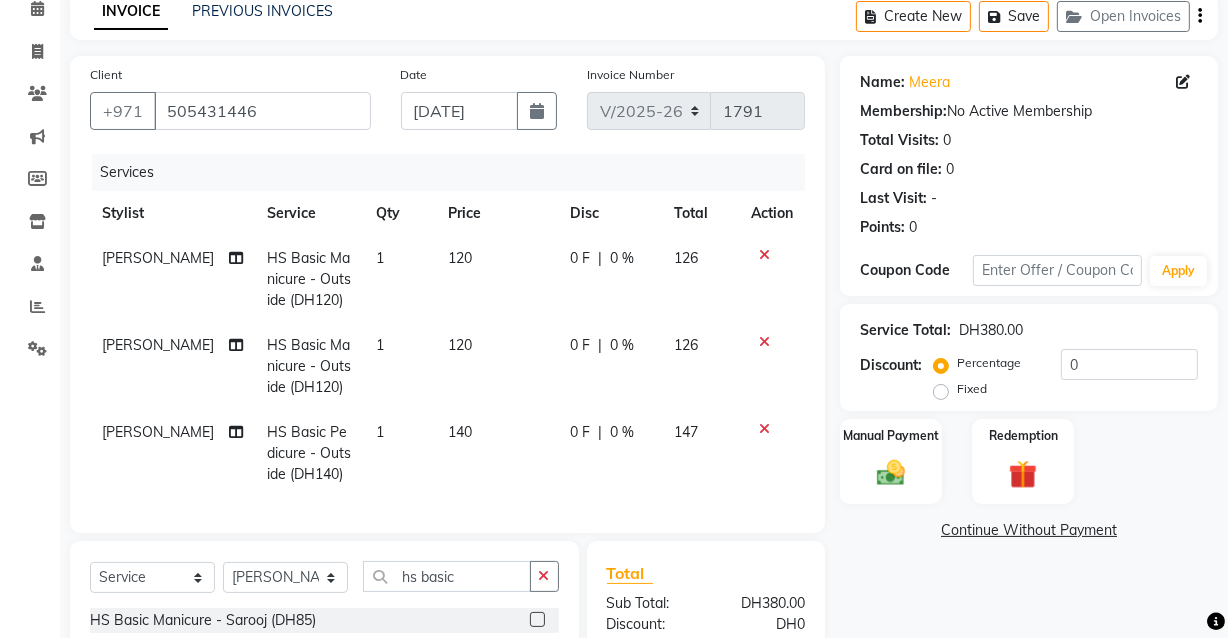 scroll, scrollTop: 85, scrollLeft: 0, axis: vertical 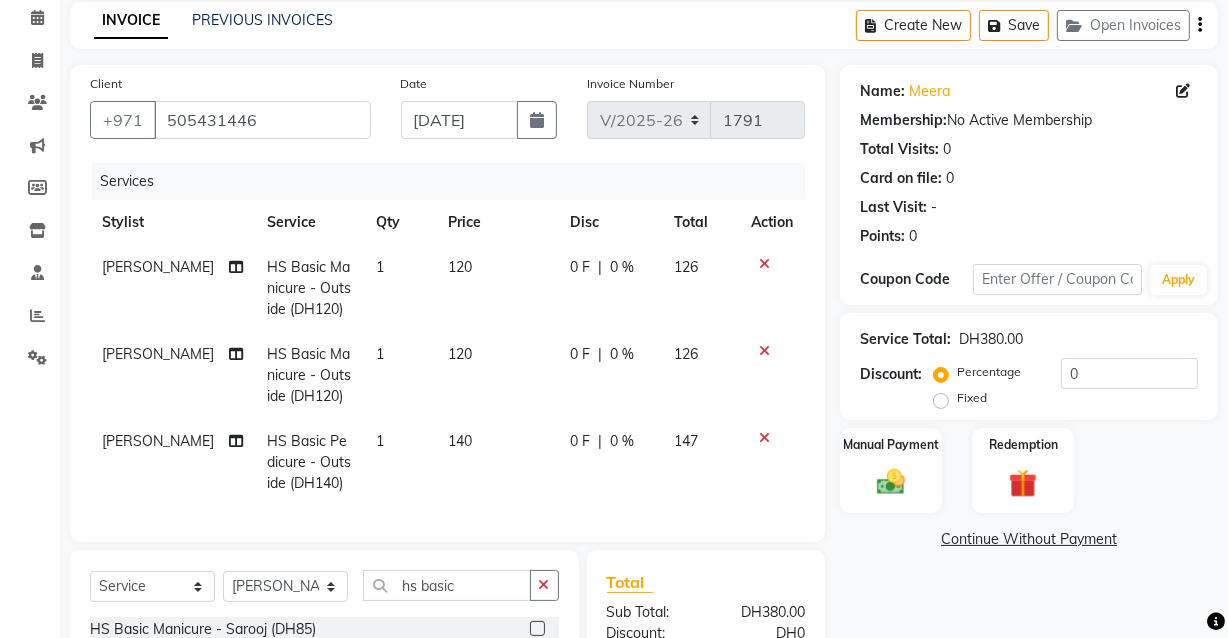 click on "1" 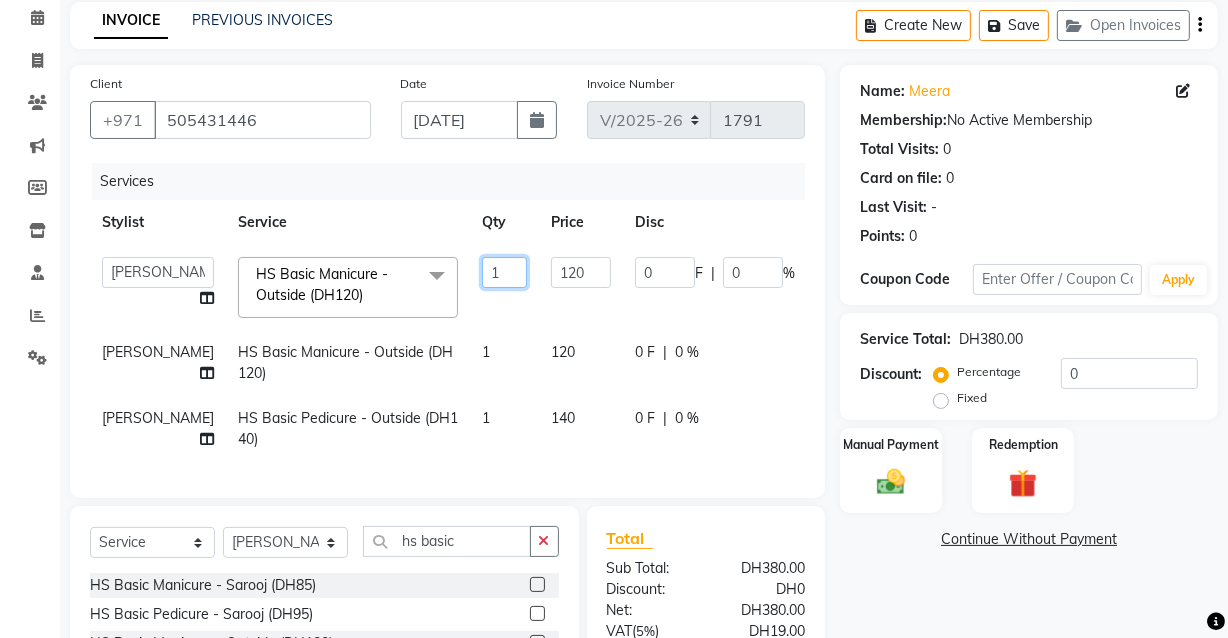 click on "1" 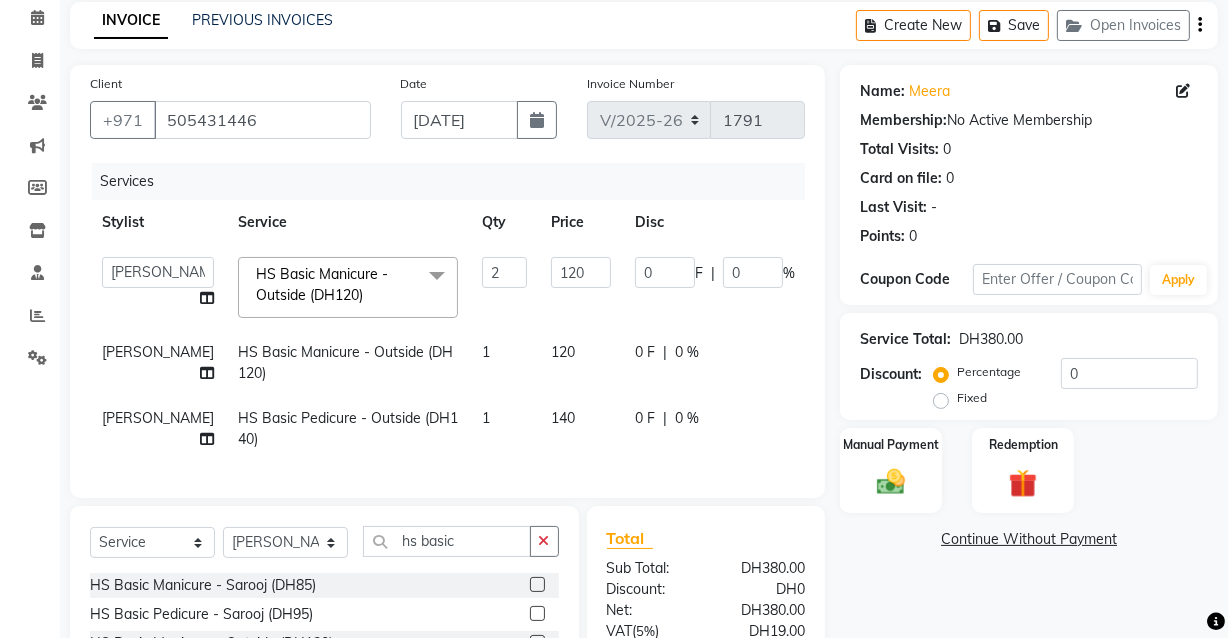 click on "Stylist Service Qty Price Disc Total Action" 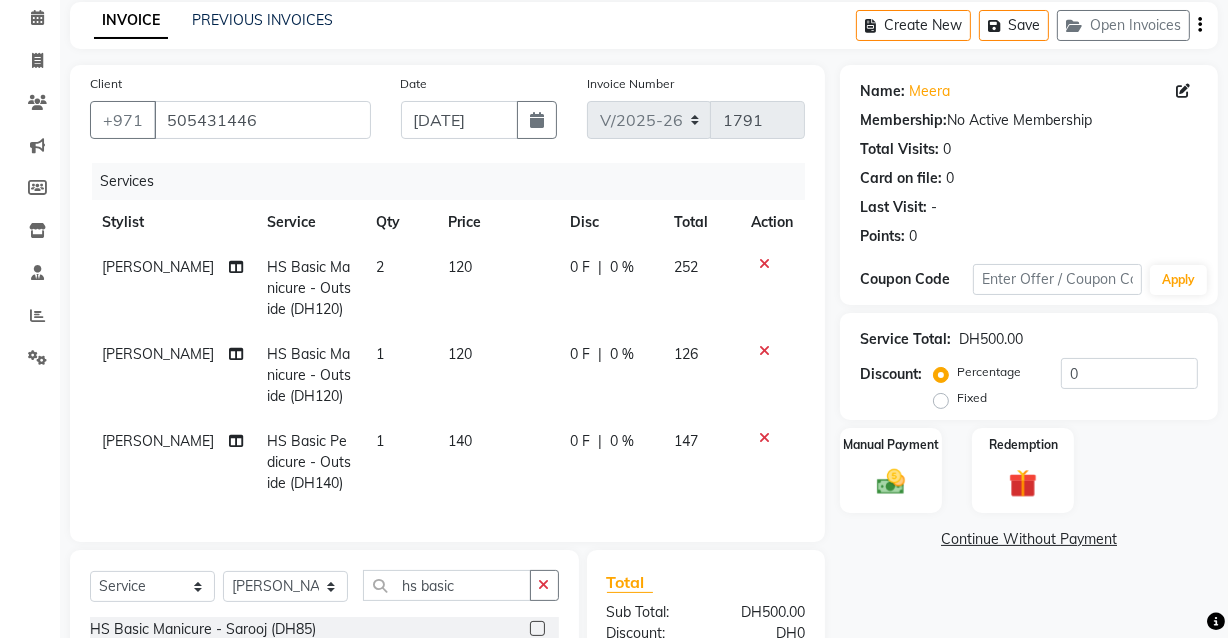 click on "[PERSON_NAME]" 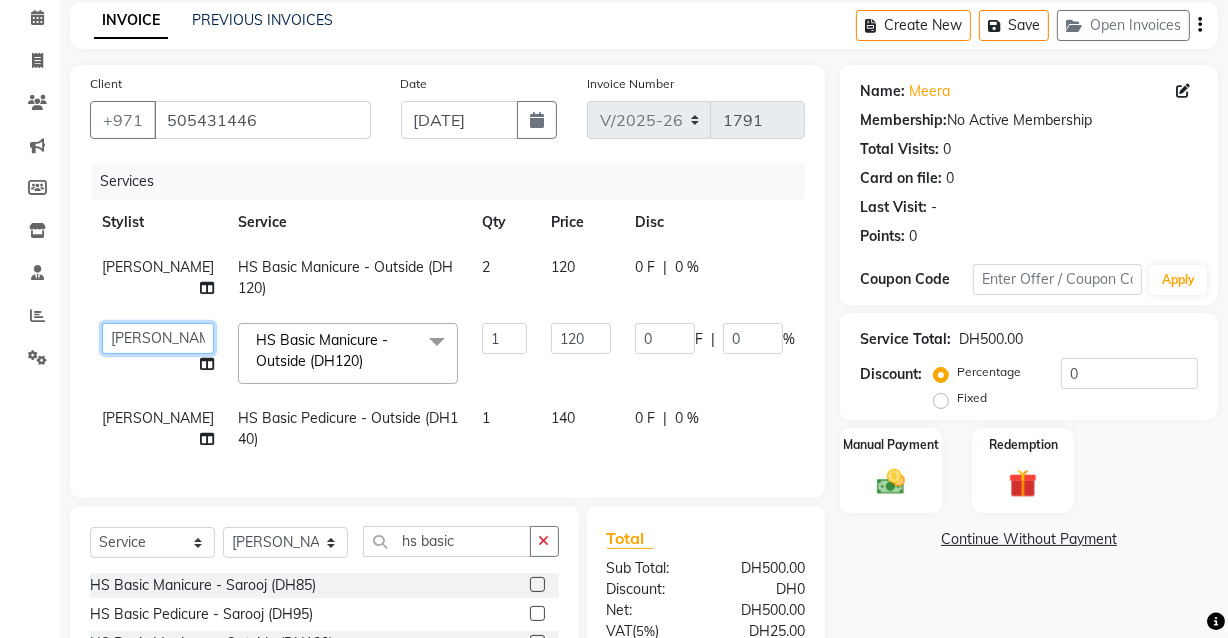 click on "[PERSON_NAME]   [PERSON_NAME]   [PERSON_NAME]   [PERSON_NAME]   [PERSON_NAME]   [PERSON_NAME]   [PERSON_NAME]   [PERSON_NAME]   May [PERSON_NAME] (Cafe)   Nabasirye (Cafe)   [PERSON_NAME]   [PERSON_NAME]   Owner   Peace   Rechiel   [PERSON_NAME]   [PERSON_NAME]" 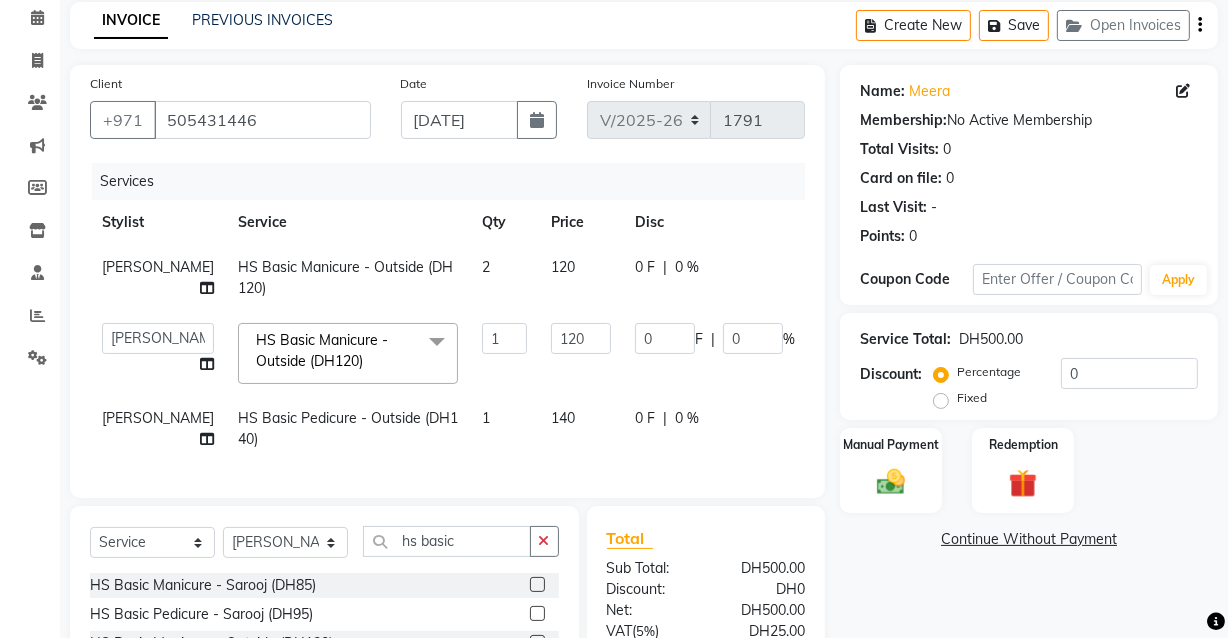click 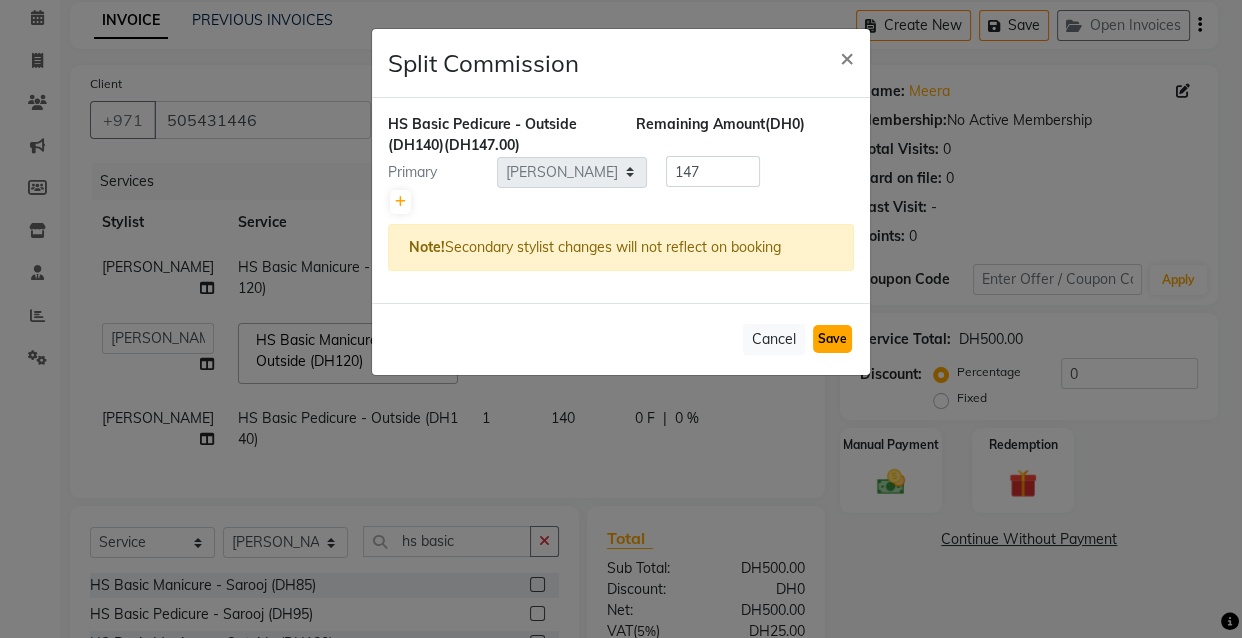 click on "Save" 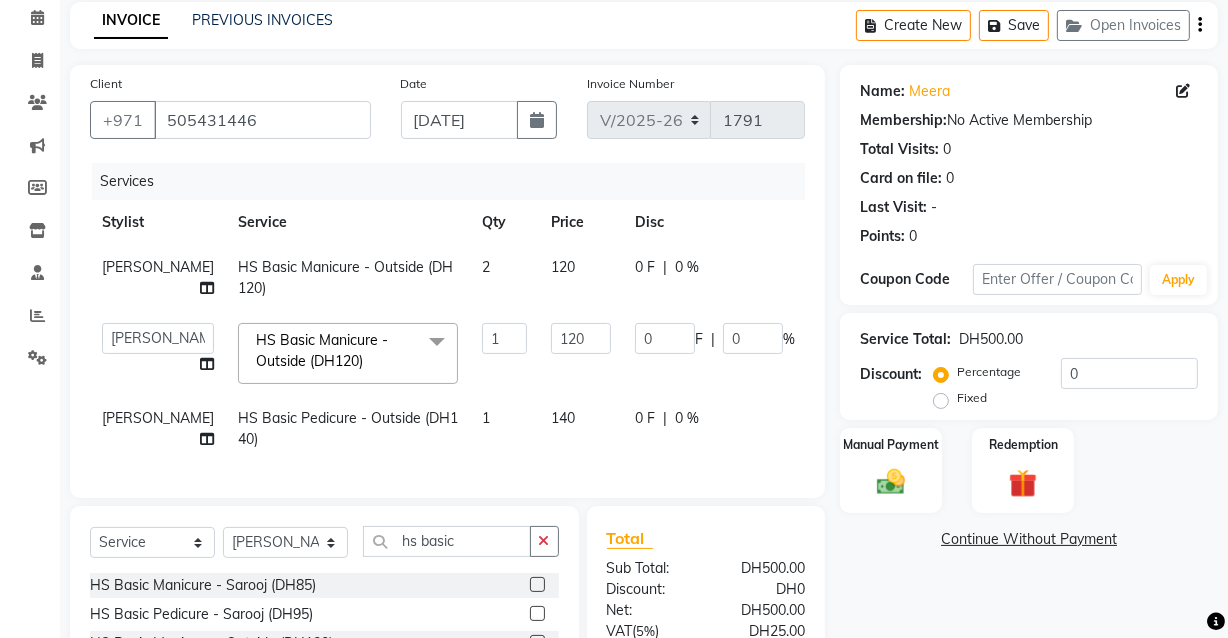 click on "[PERSON_NAME]" 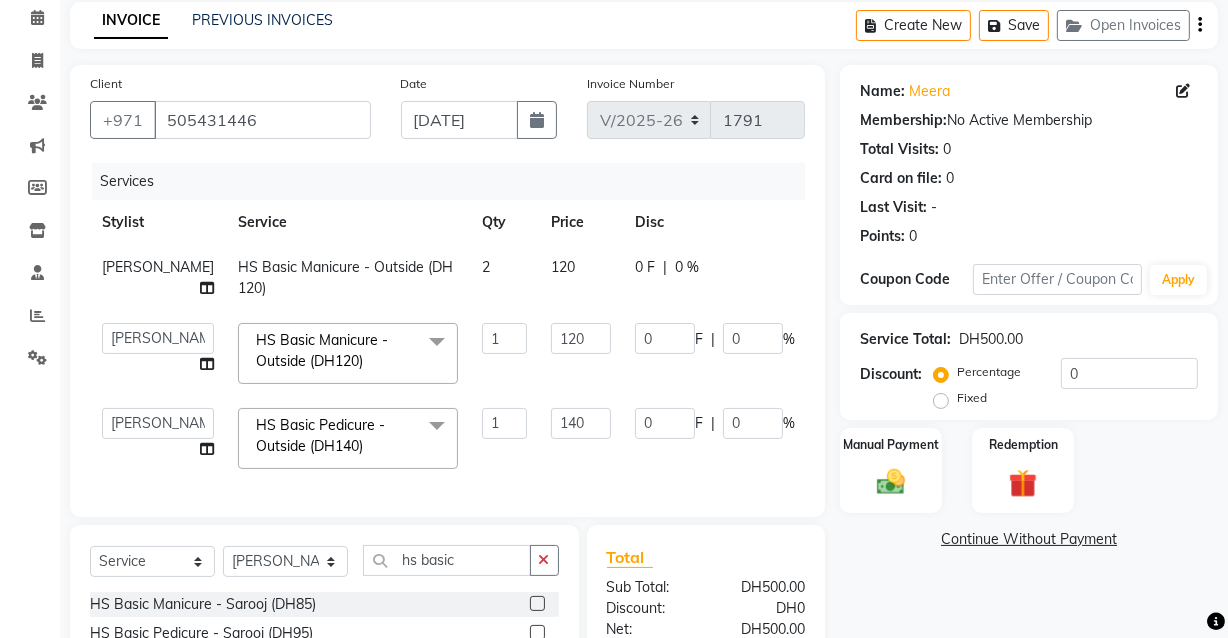click 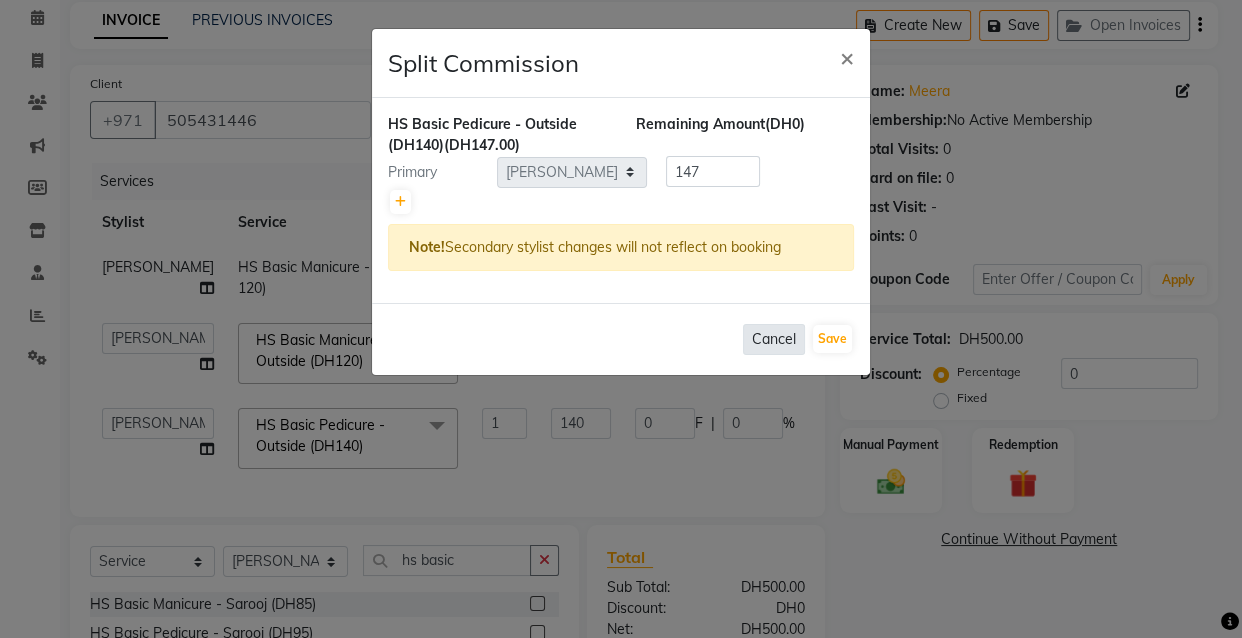 click on "Cancel" 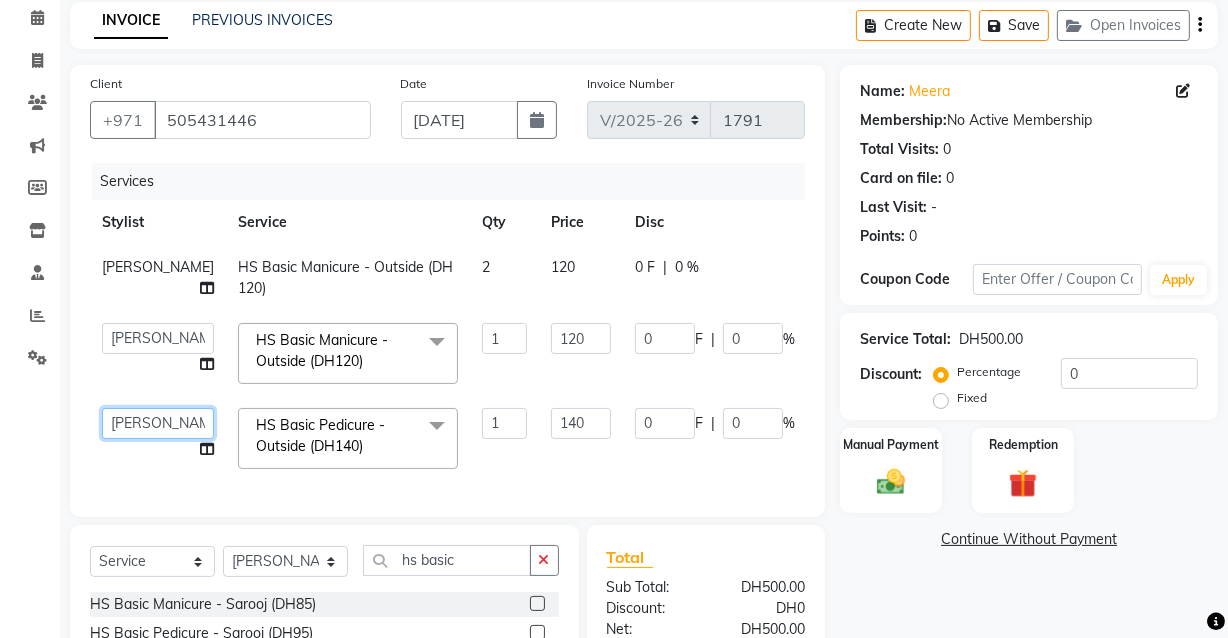 click on "[PERSON_NAME]   [PERSON_NAME]   [PERSON_NAME]   [PERSON_NAME]   [PERSON_NAME]   [PERSON_NAME]   [PERSON_NAME]   [PERSON_NAME]   May [PERSON_NAME] (Cafe)   Nabasirye (Cafe)   [PERSON_NAME]   [PERSON_NAME]   Owner   Peace   Rechiel   [PERSON_NAME]   [PERSON_NAME]" 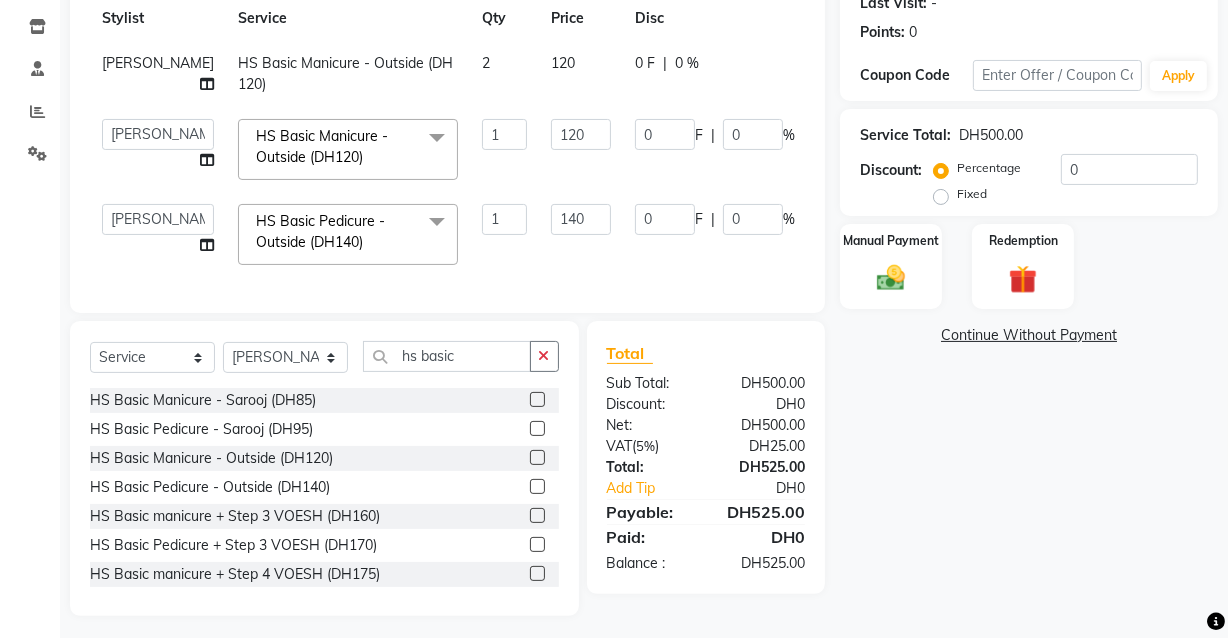 scroll, scrollTop: 310, scrollLeft: 0, axis: vertical 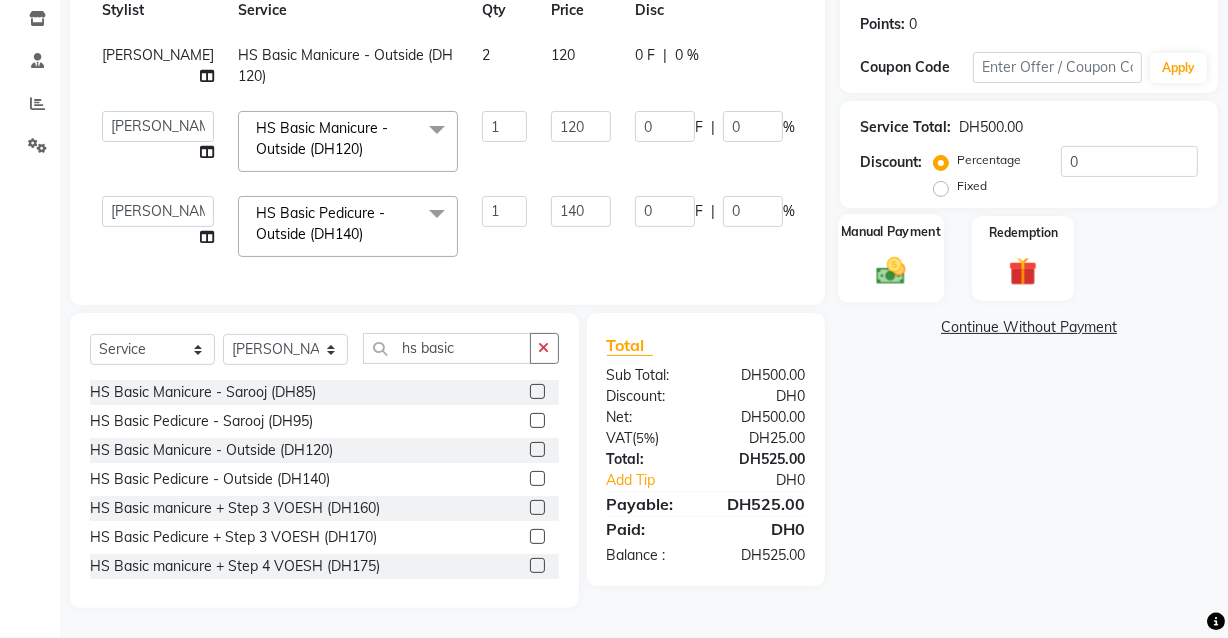 click 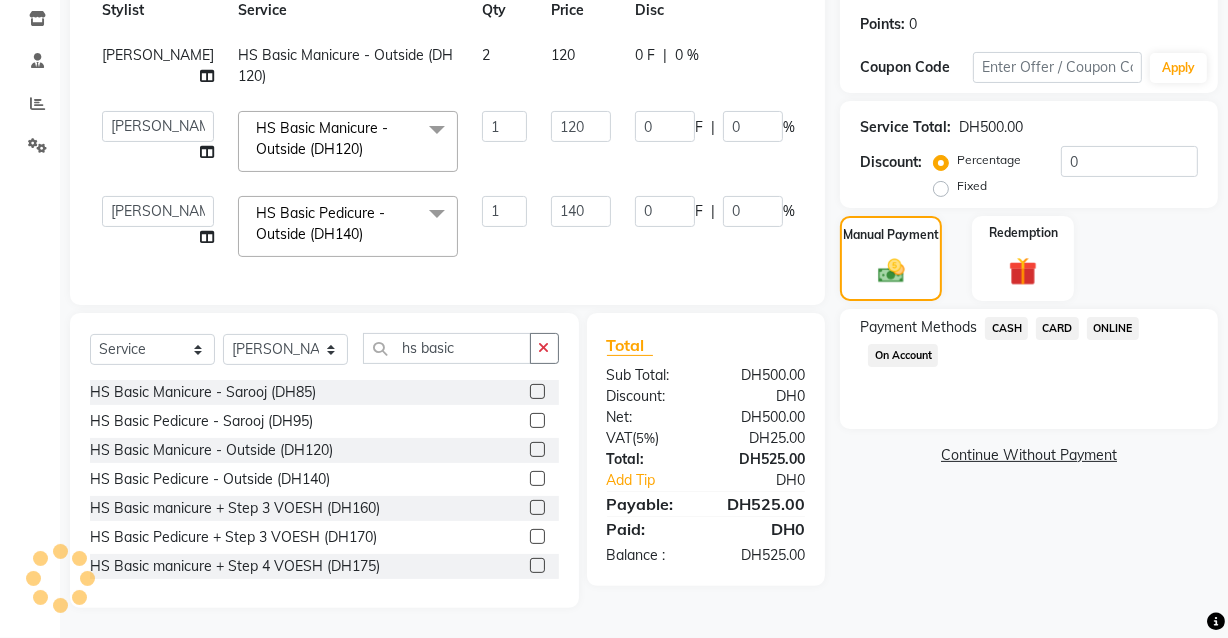 click on "CARD" 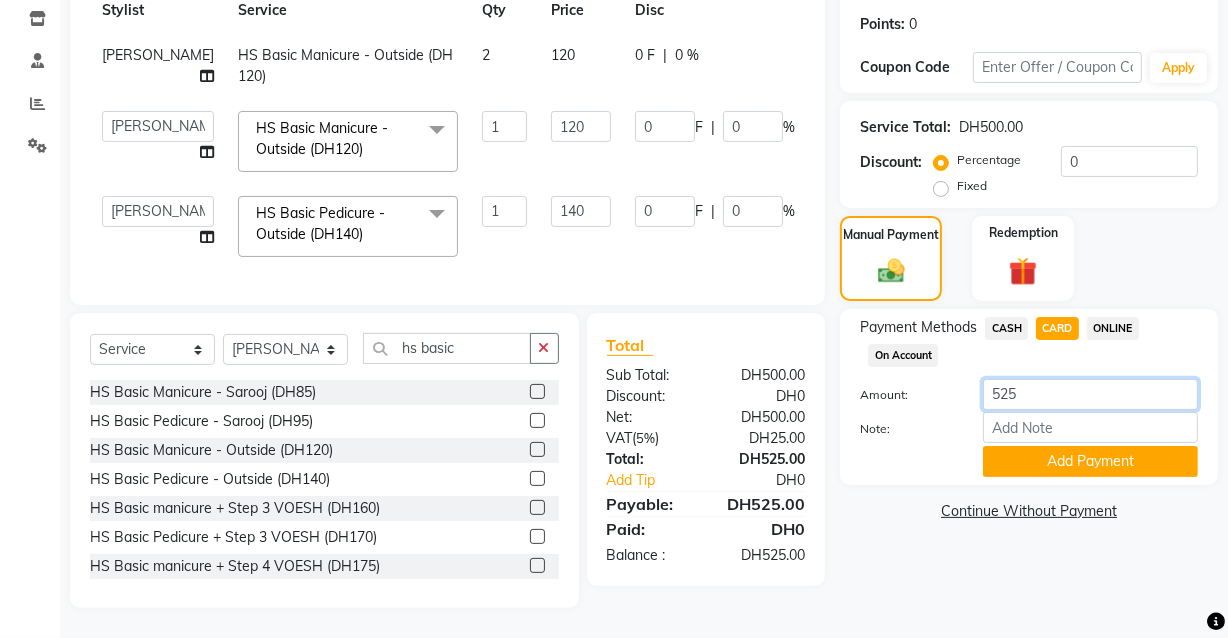 click on "525" 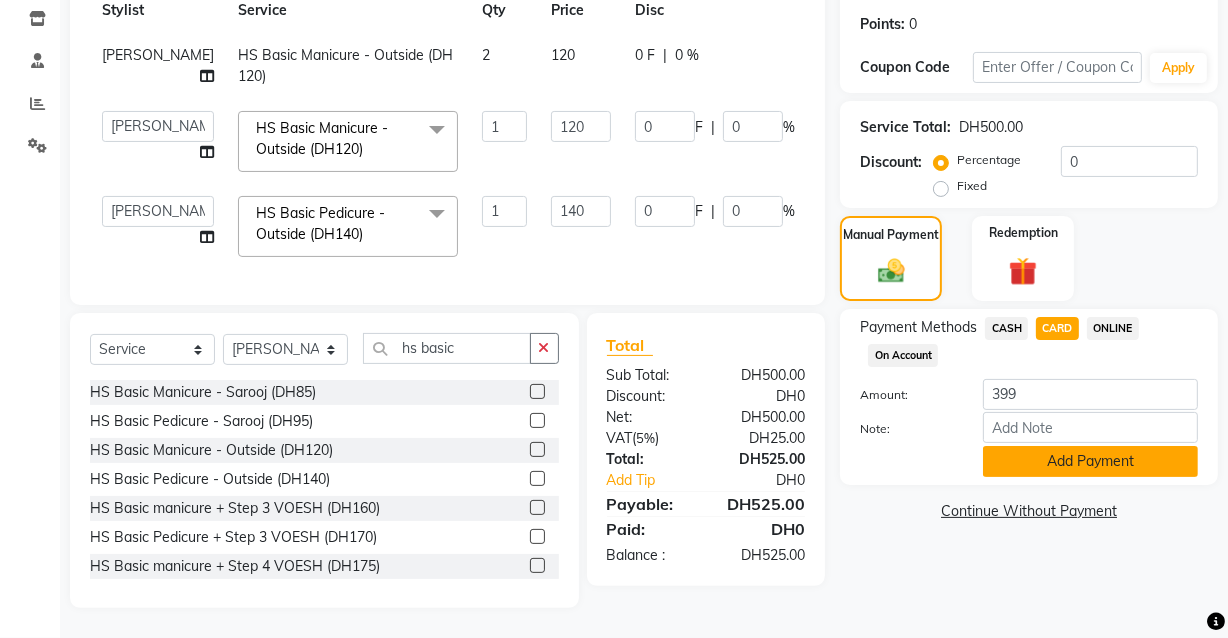 click on "Add Payment" 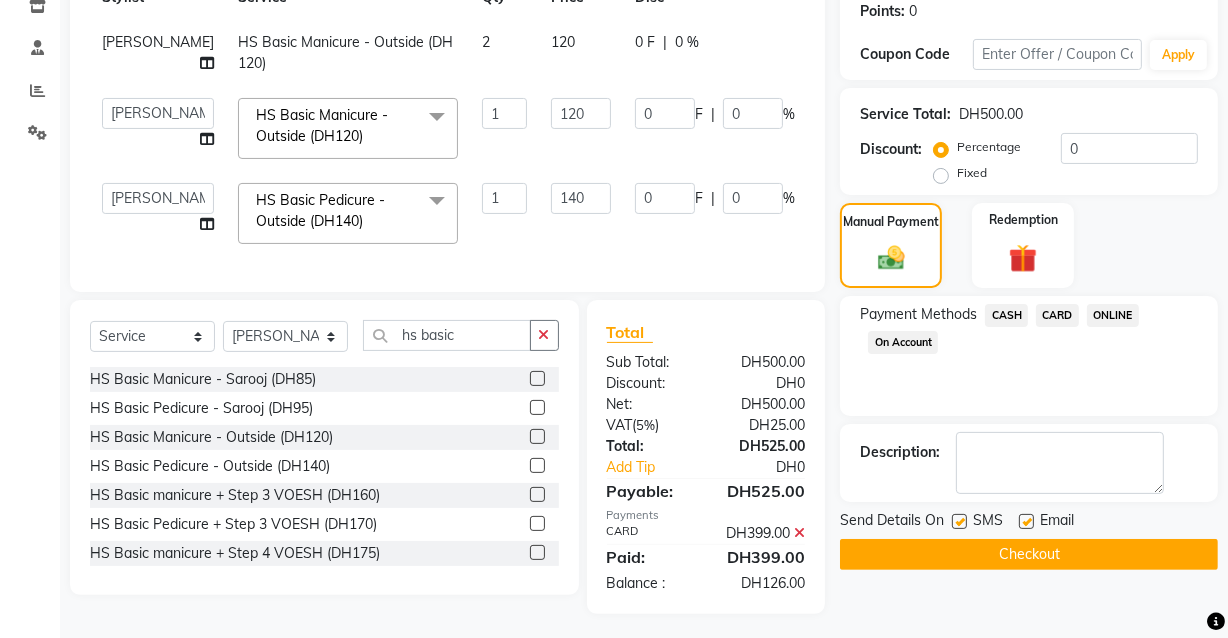 click on "ONLINE" 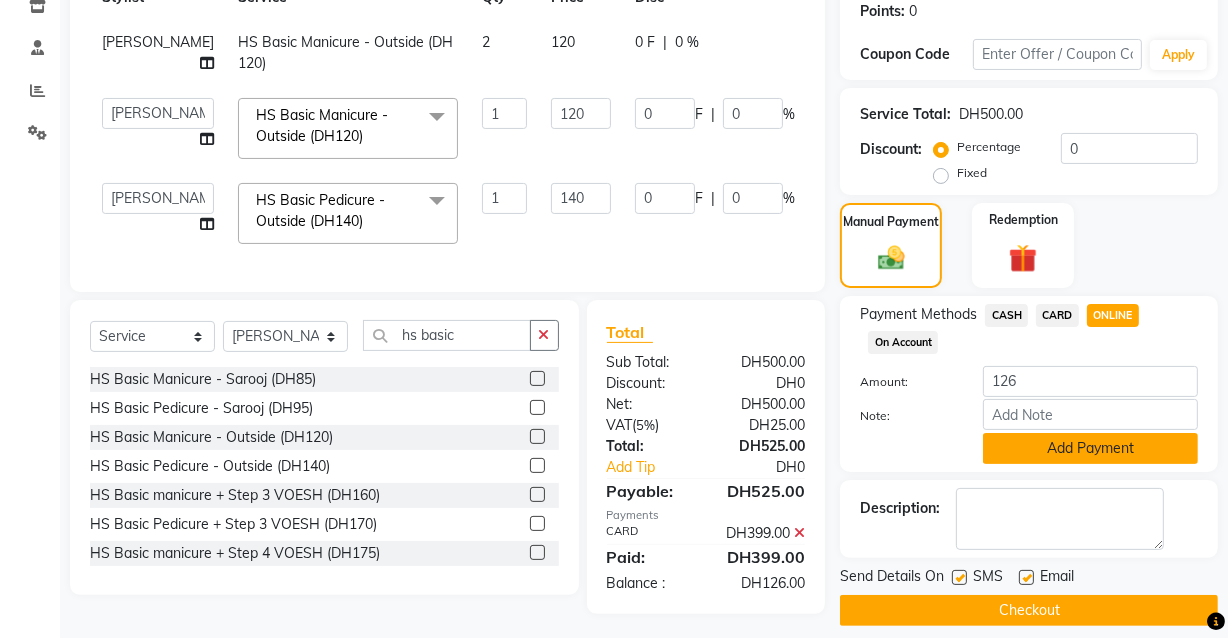 click on "Add Payment" 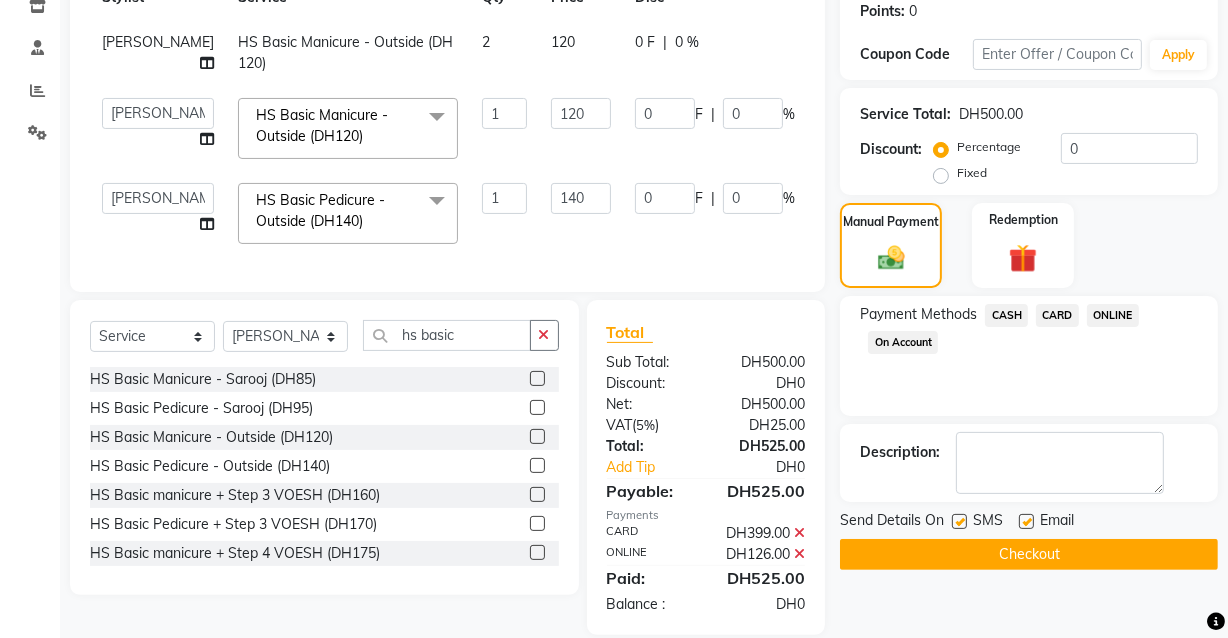 click 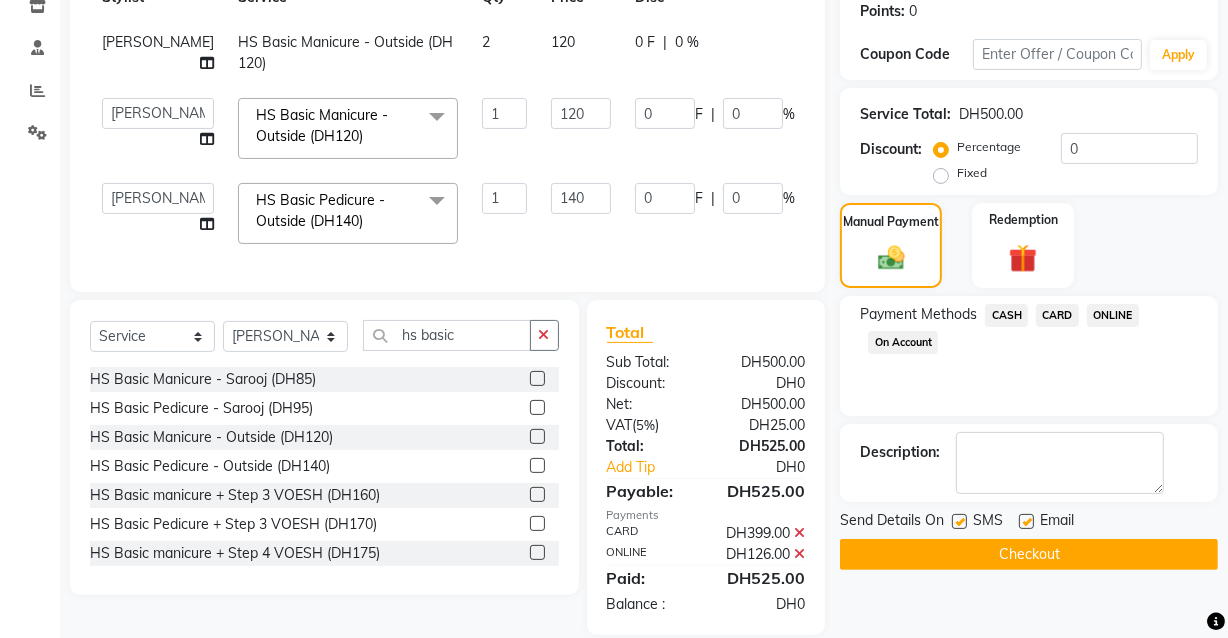 click at bounding box center [1025, 522] 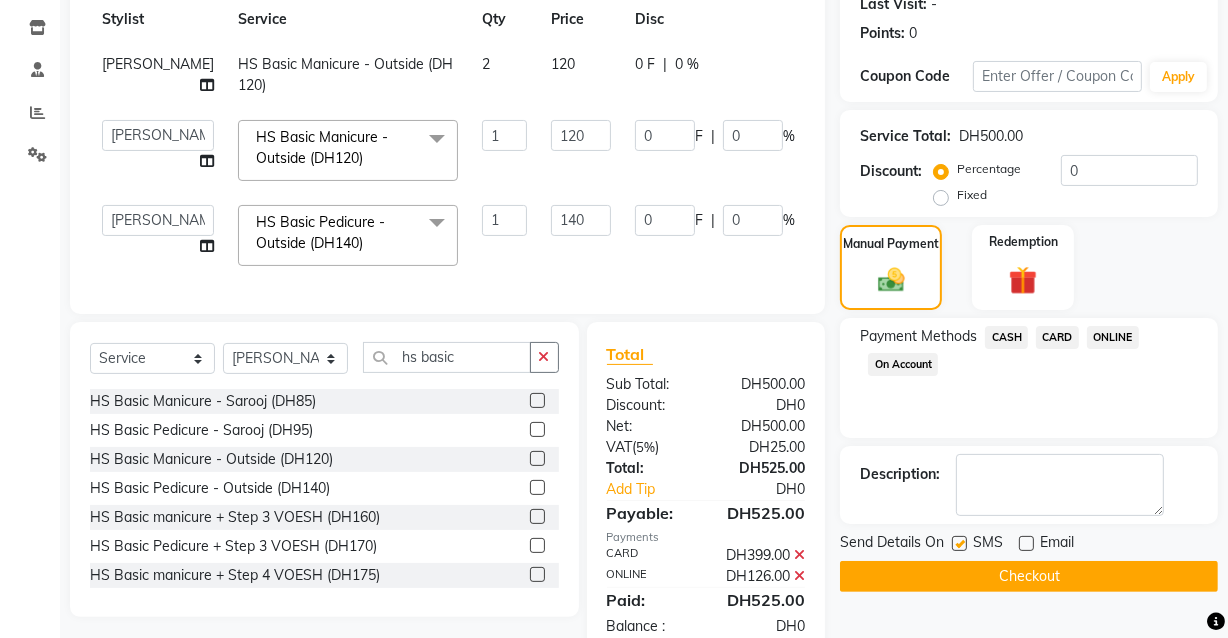 scroll, scrollTop: 286, scrollLeft: 0, axis: vertical 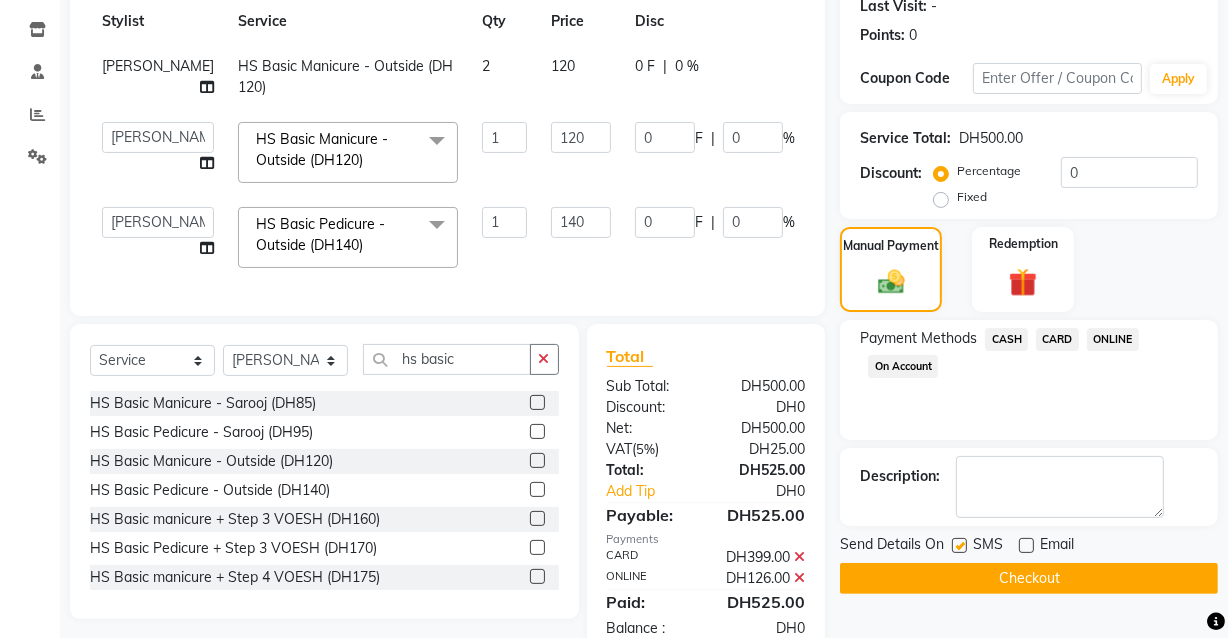 click on "Checkout" 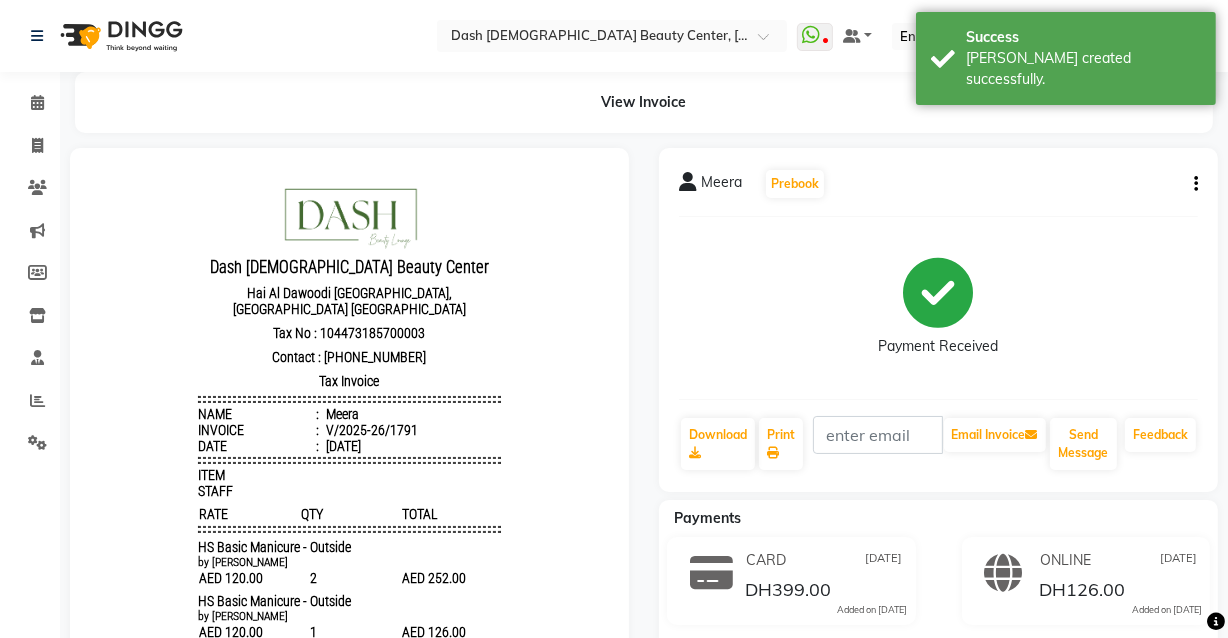 scroll, scrollTop: 0, scrollLeft: 0, axis: both 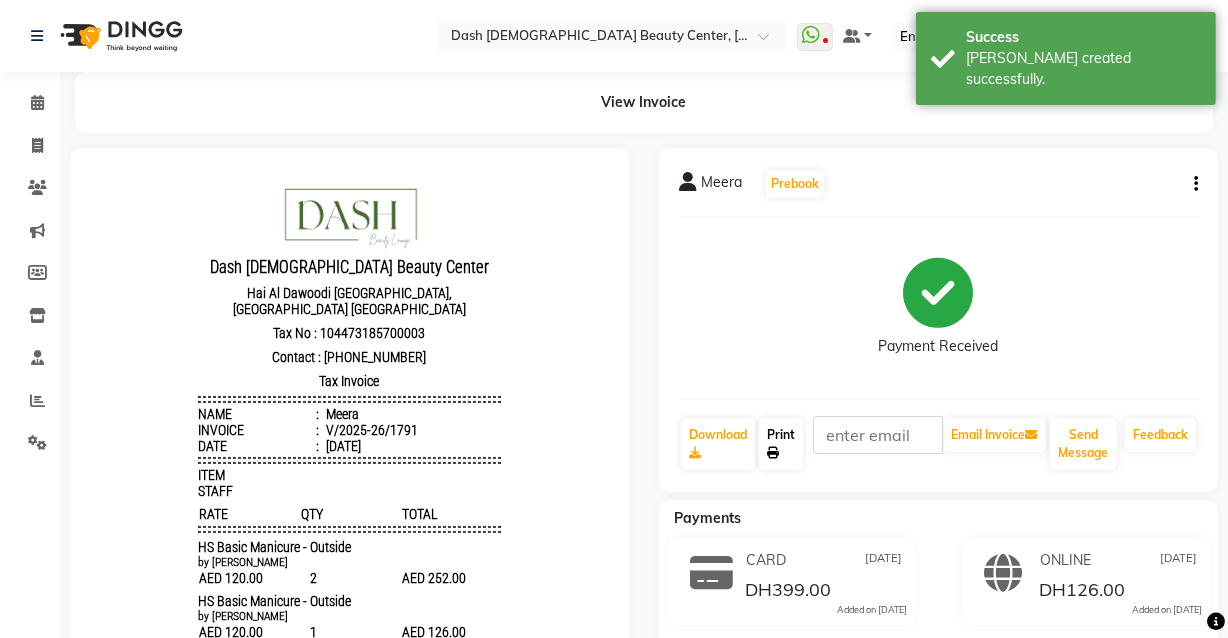 click on "Print" 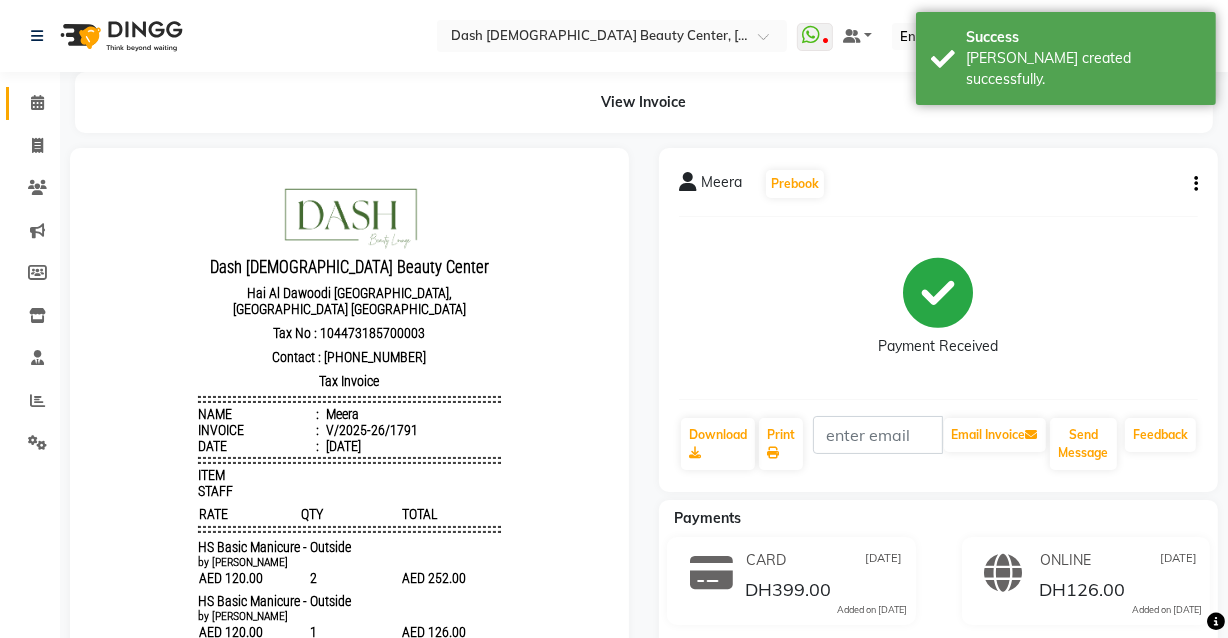 click 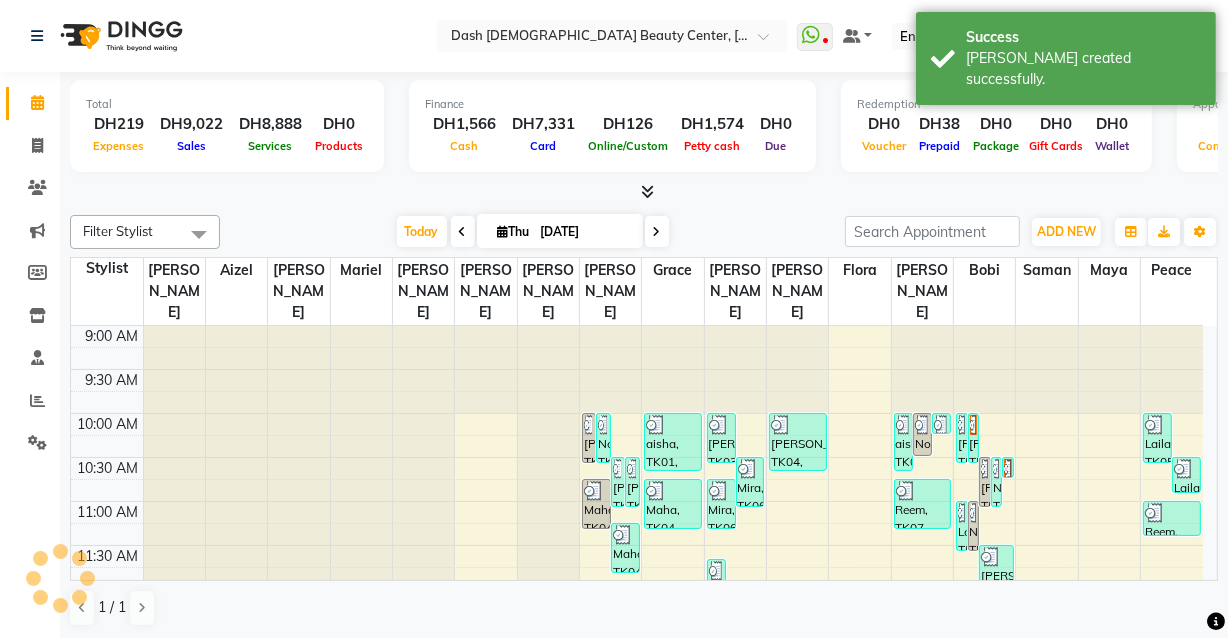 scroll, scrollTop: 0, scrollLeft: 0, axis: both 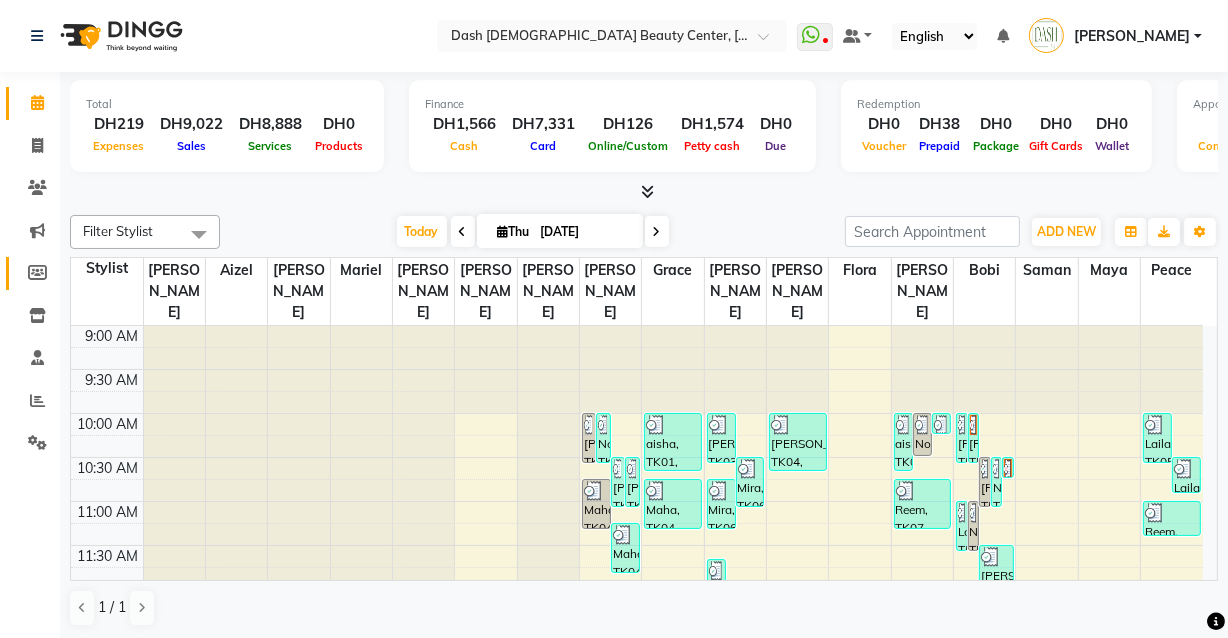 click 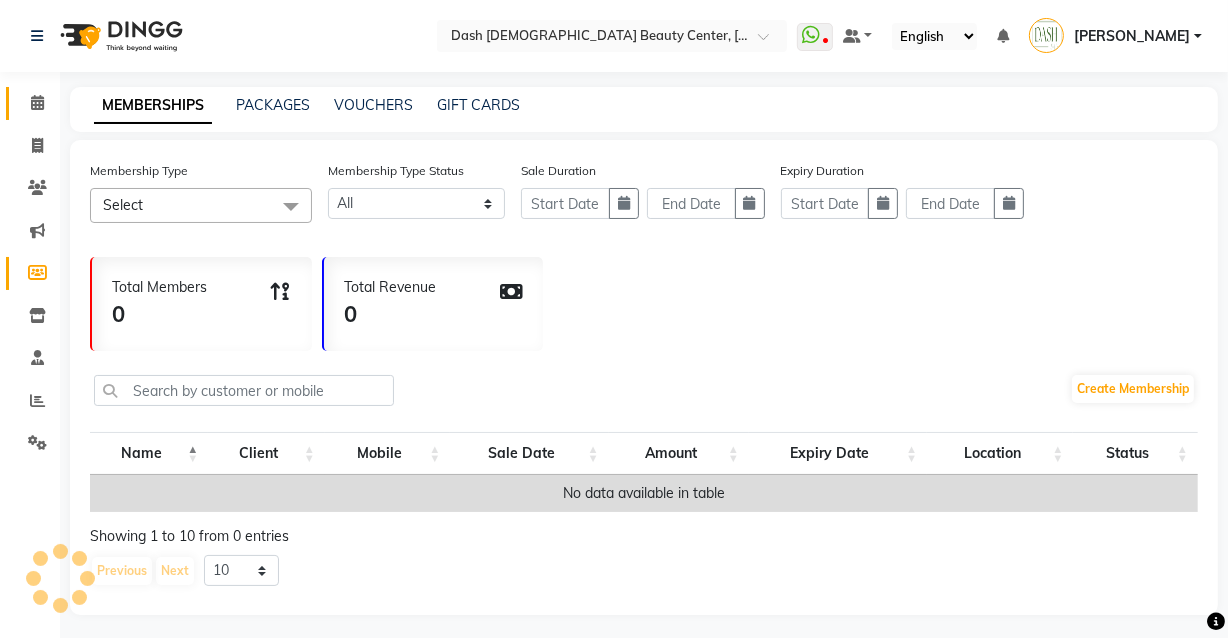 click 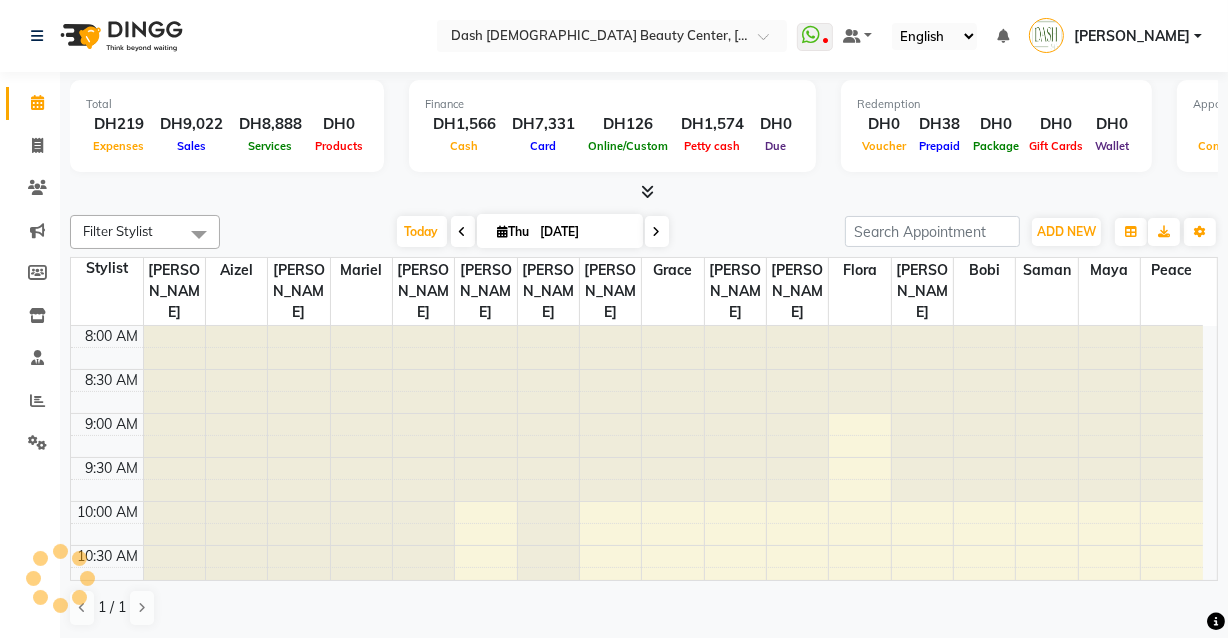 scroll, scrollTop: 0, scrollLeft: 0, axis: both 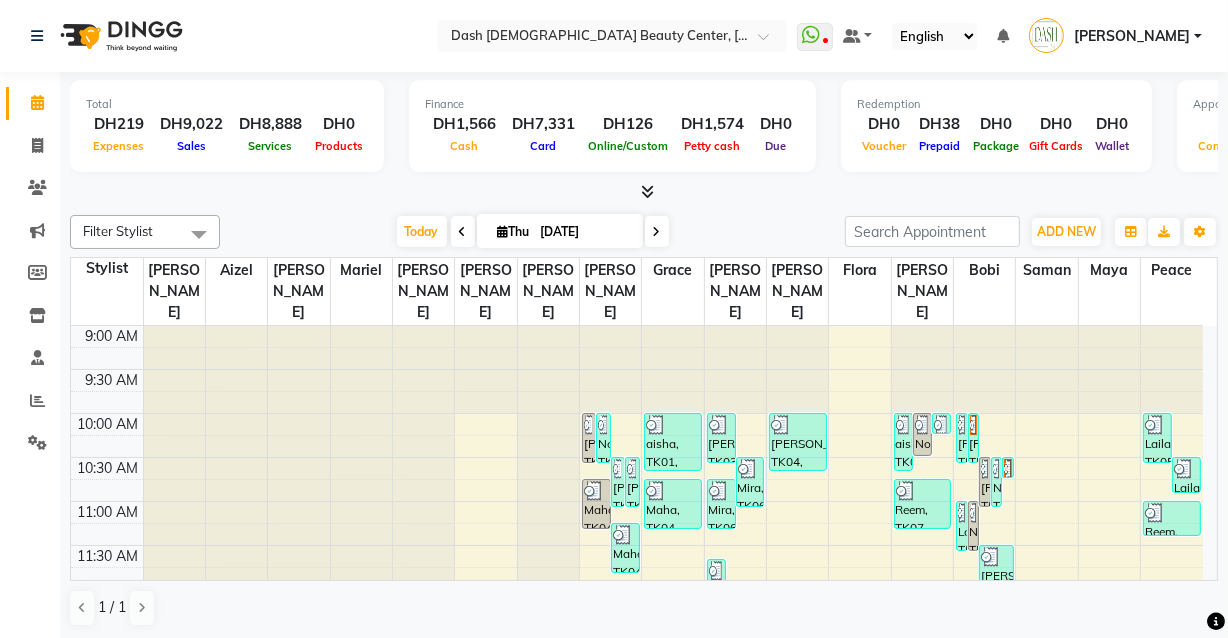 click on "[DATE]  [DATE]" at bounding box center [532, 232] 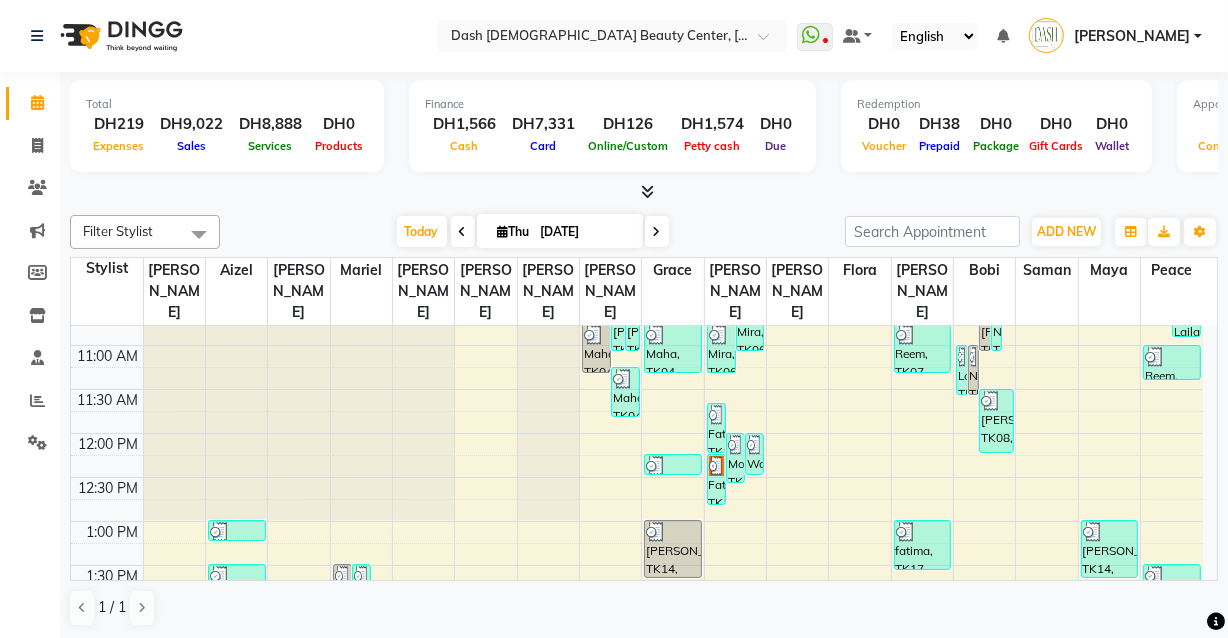 scroll, scrollTop: 91, scrollLeft: 0, axis: vertical 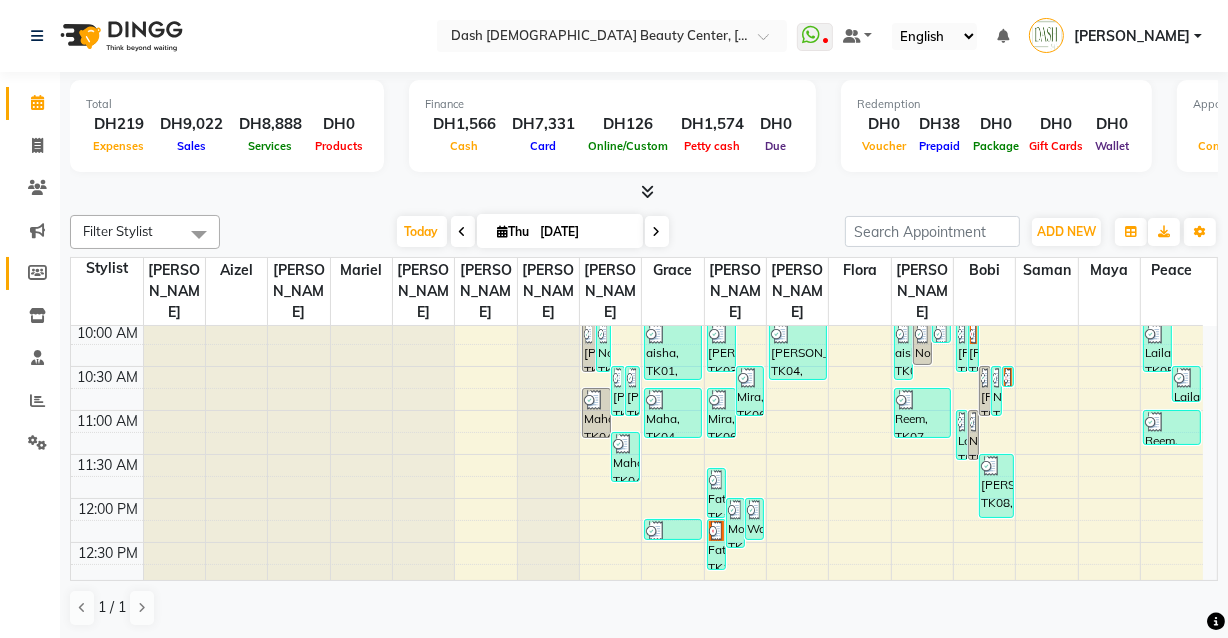 click on "Members" 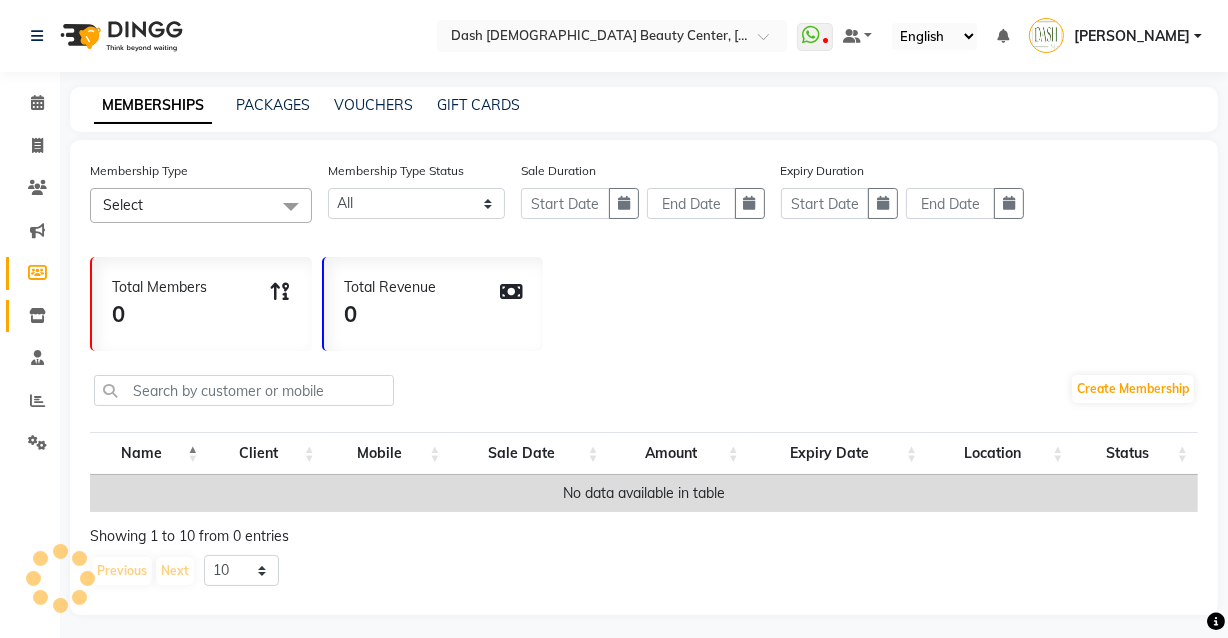 click 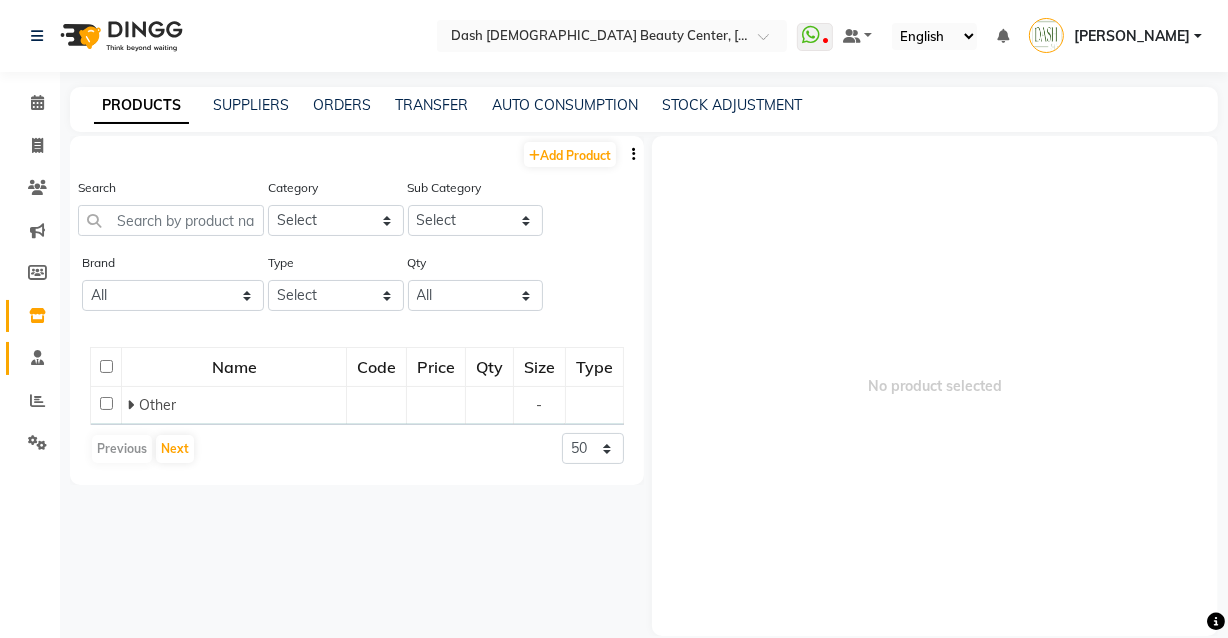 click 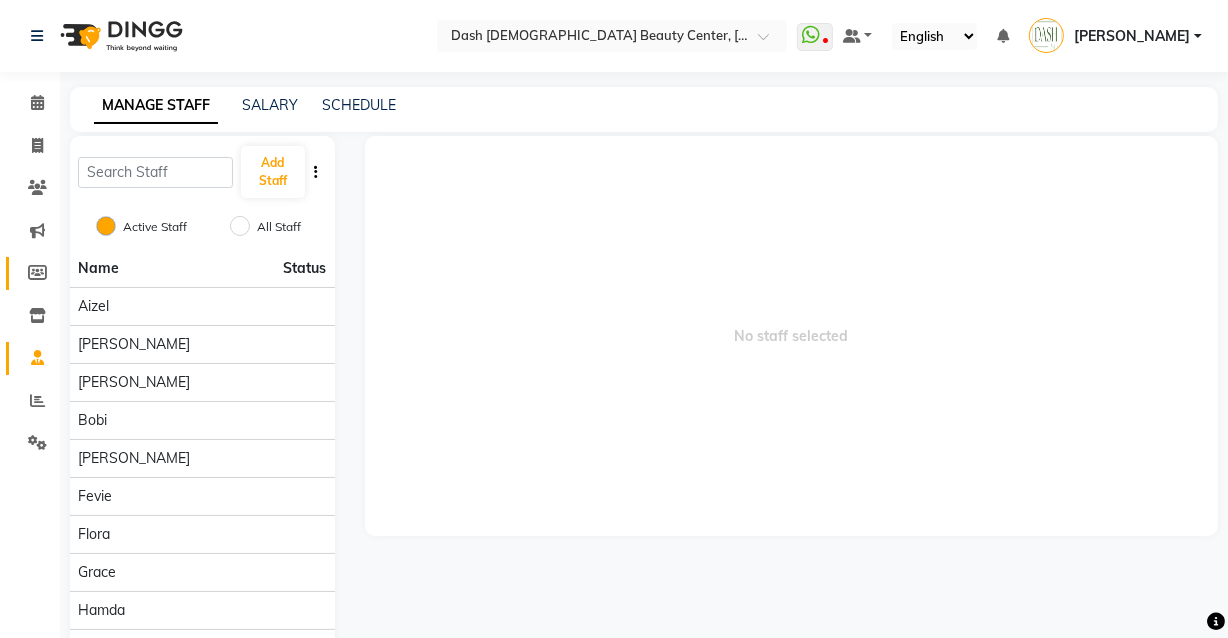 click on "Members" 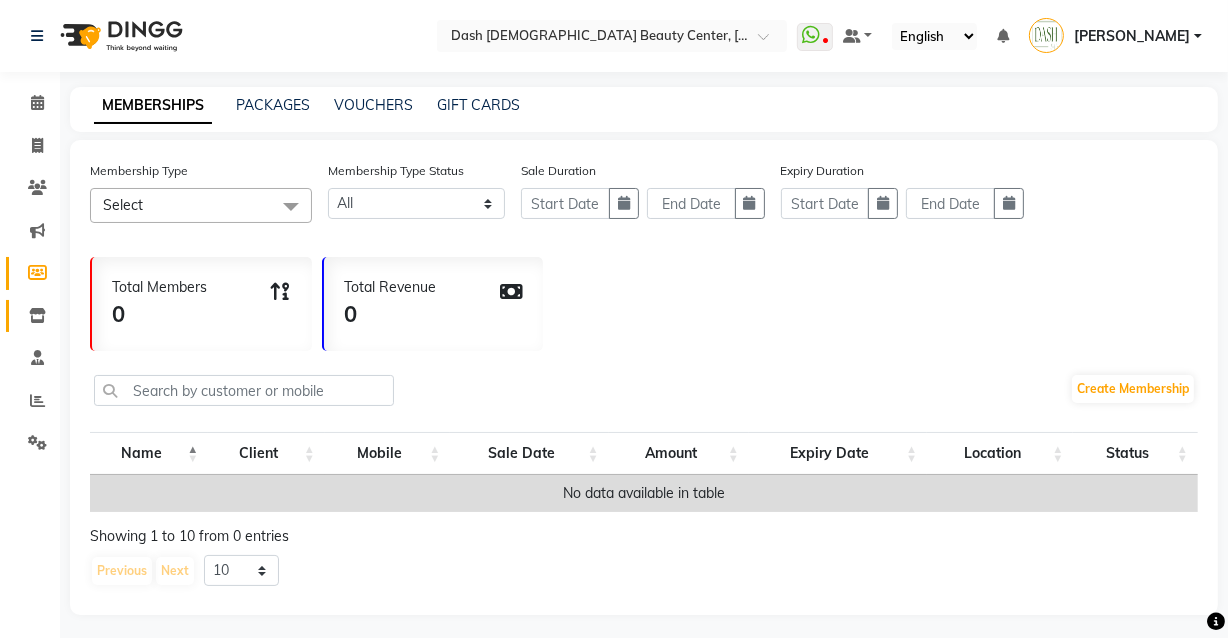 click 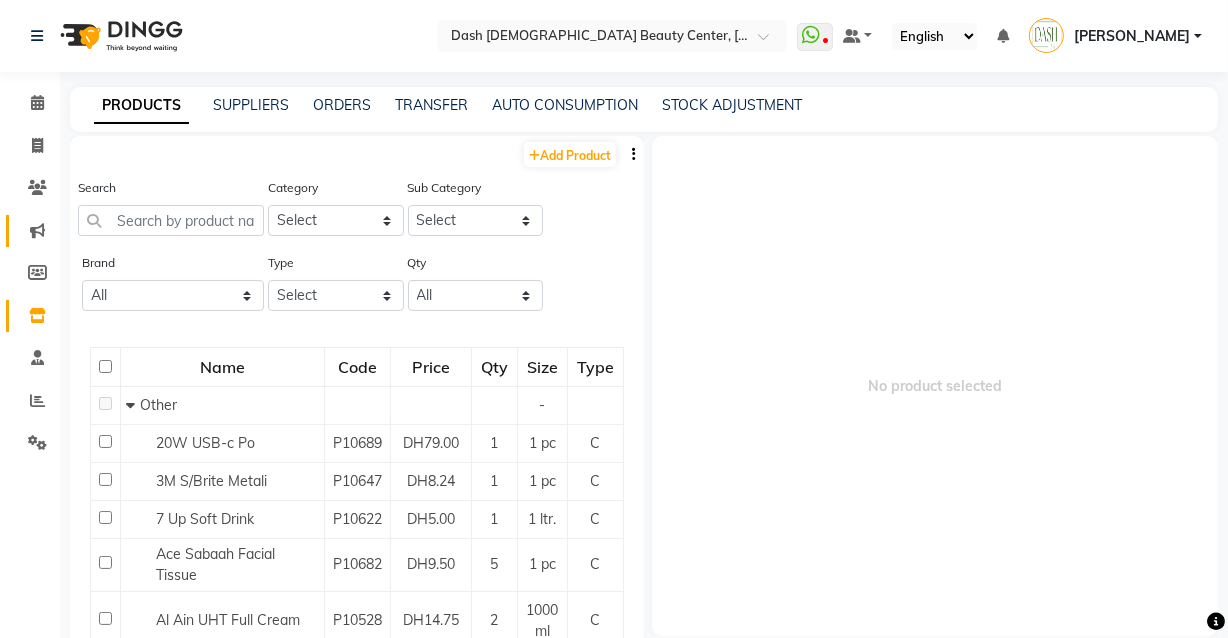 click 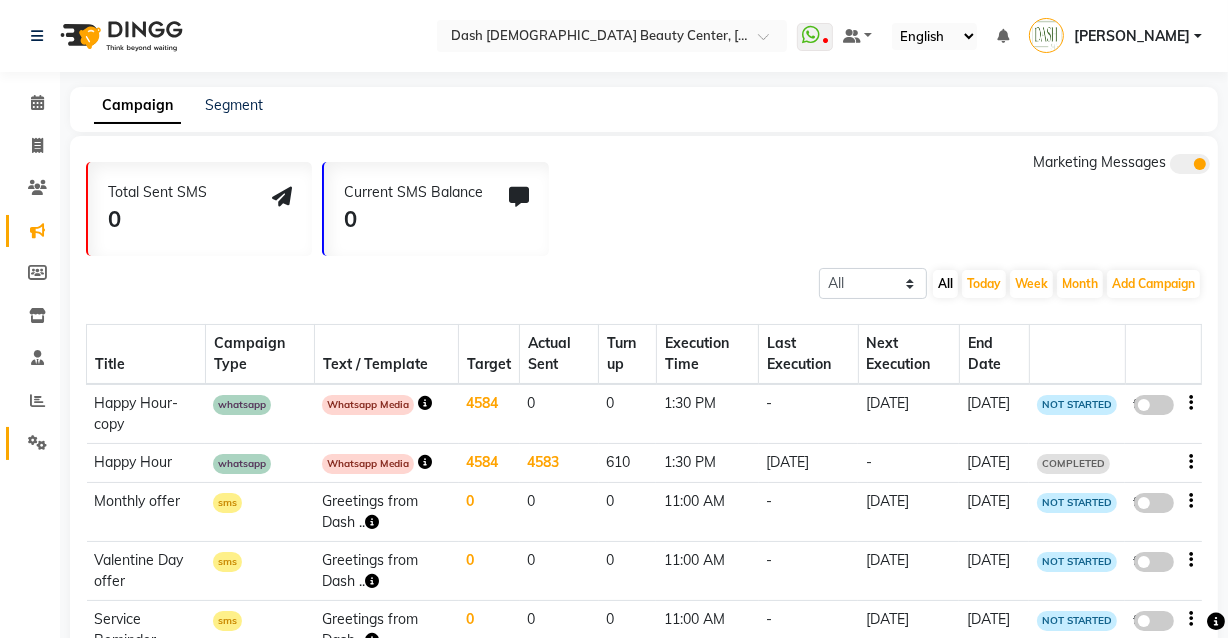 click 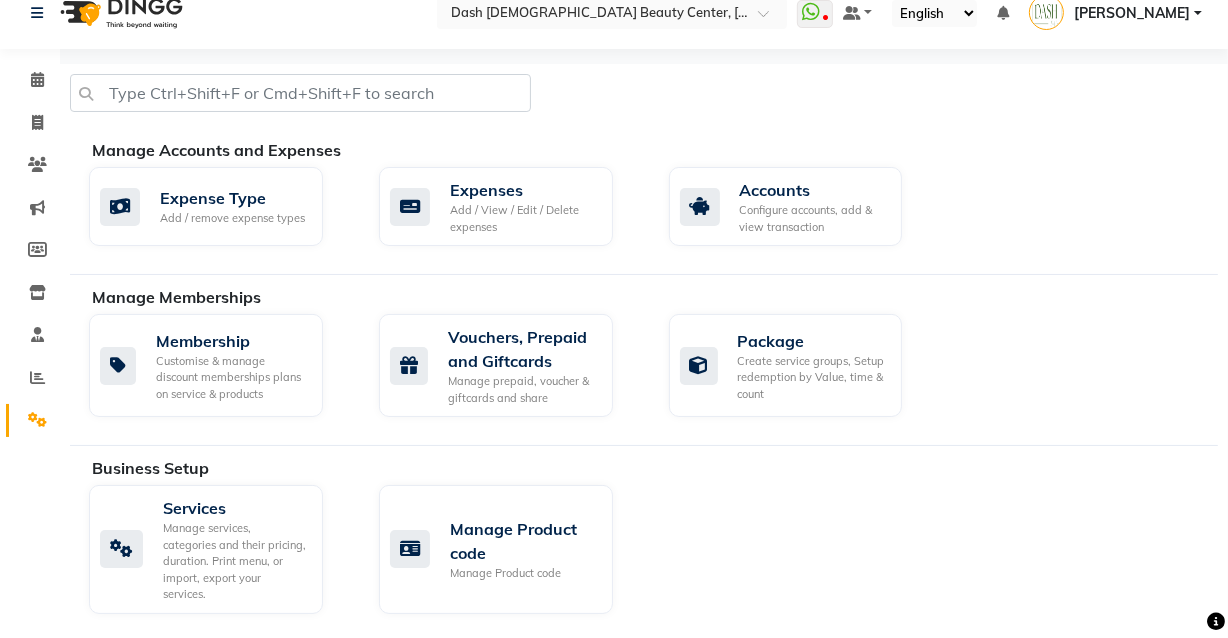 scroll, scrollTop: 0, scrollLeft: 0, axis: both 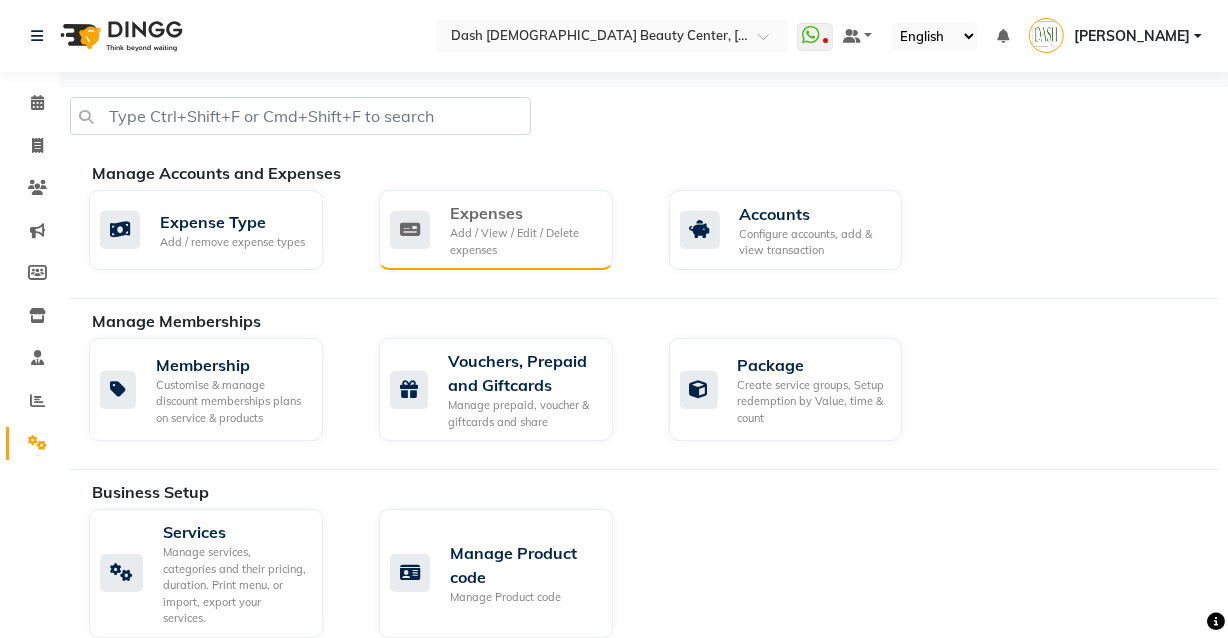 click on "Add / View / Edit / Delete expenses" 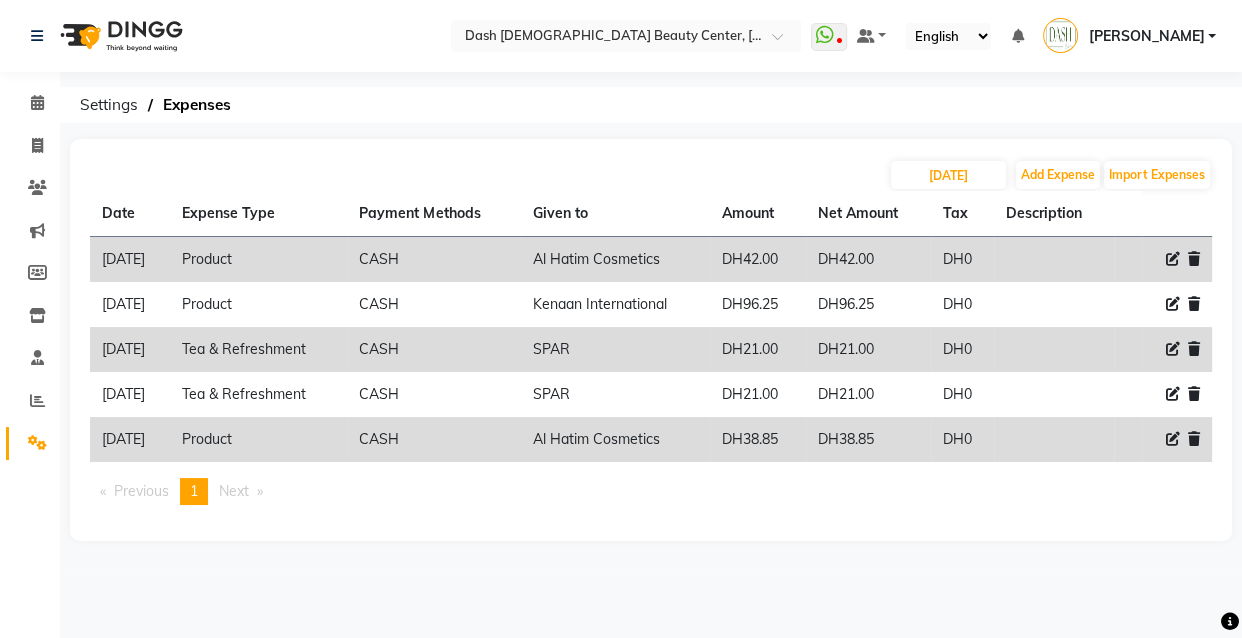 click on "Select Location × Dash [DEMOGRAPHIC_DATA] Beauty Center, [GEOGRAPHIC_DATA]  WhatsApp Status  ✕ Status:  Disconnected Most Recent Message: [DATE]     09:44 PM Recent Service Activity: [DATE]     09:59 PM  08047224946 Whatsapp Settings Default Panel My Panel English ENGLISH Español العربية मराठी हिंदी ગુજરાતી தமிழ் 中文 Notifications nothing to show [PERSON_NAME] Manage Profile Change Password Sign out  Version:3.15.4  ☀ Dash [DEMOGRAPHIC_DATA] Beauty Center, Al Shabhat Plaza  Calendar  Invoice  Clients  Marketing  Members  Inventory  Staff  Reports  Settings Completed InProgress Upcoming Dropped Tentative Check-In Confirm Bookings Generate Report Segments Page Builder Settings  Expenses  [DATE] Add Expense Import Expenses Date Expense Type Payment Methods Given to Amount Net Amount Tax Description  [DATE]   Product   CASH   Al Hatim Cosmetics   DH42.00  DH42.00 DH0     [DATE]   Product   CASH   Kenaan International   DH96.25  DH96.25 DH0     [DATE]  1" at bounding box center (621, 319) 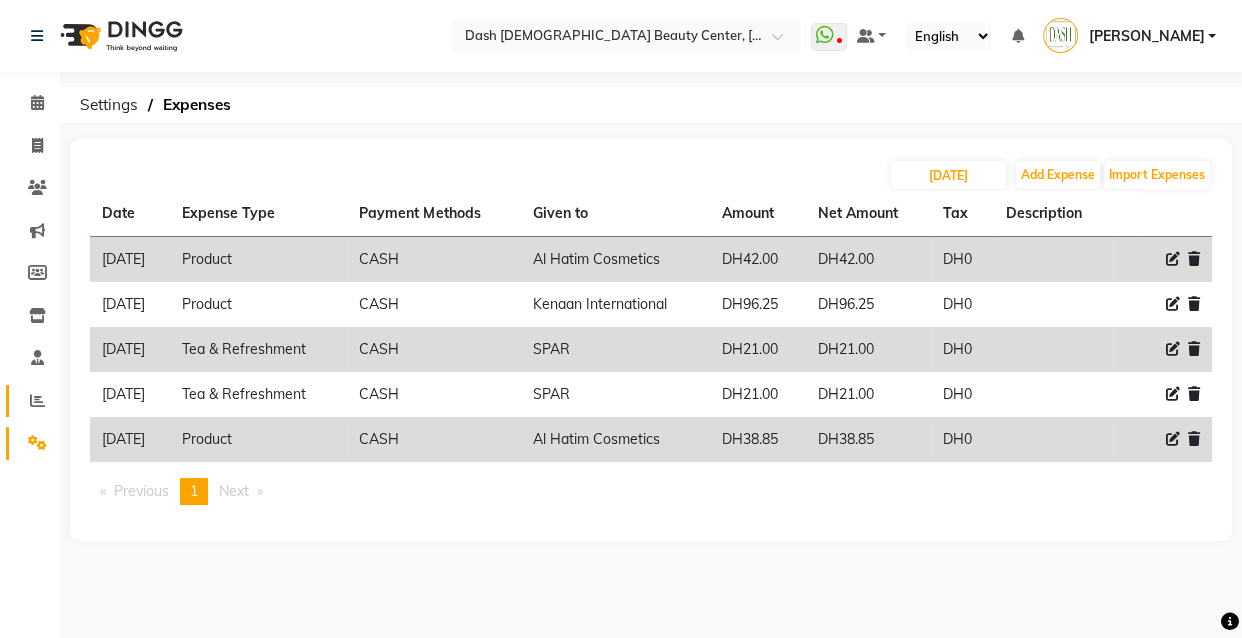 click 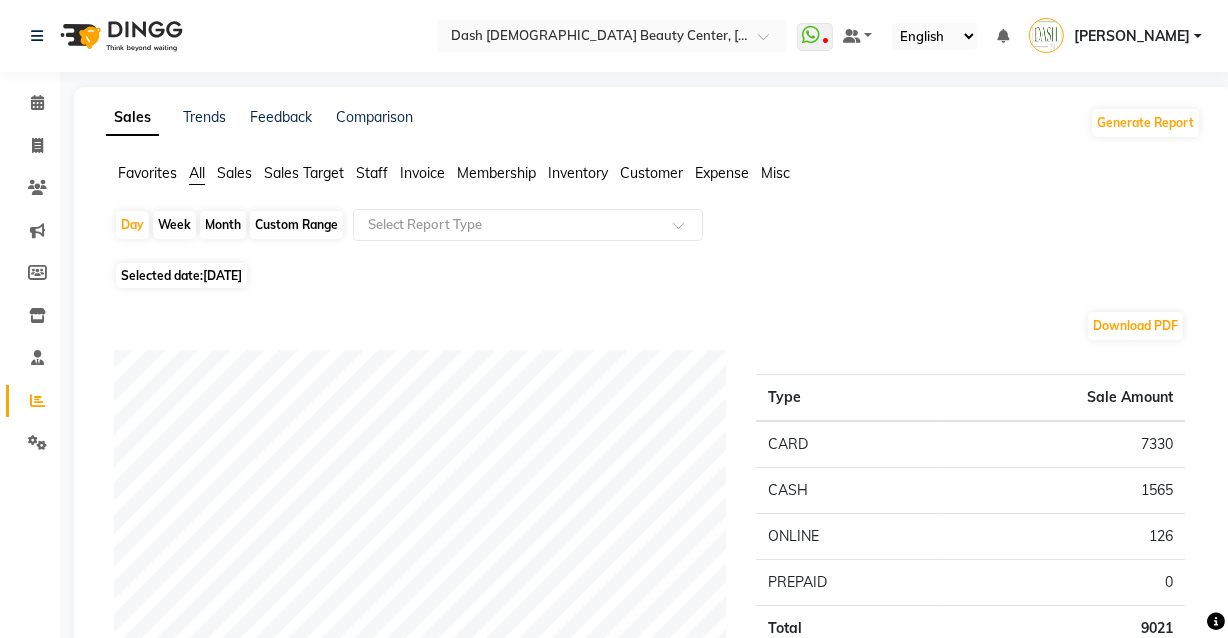 click on "All" 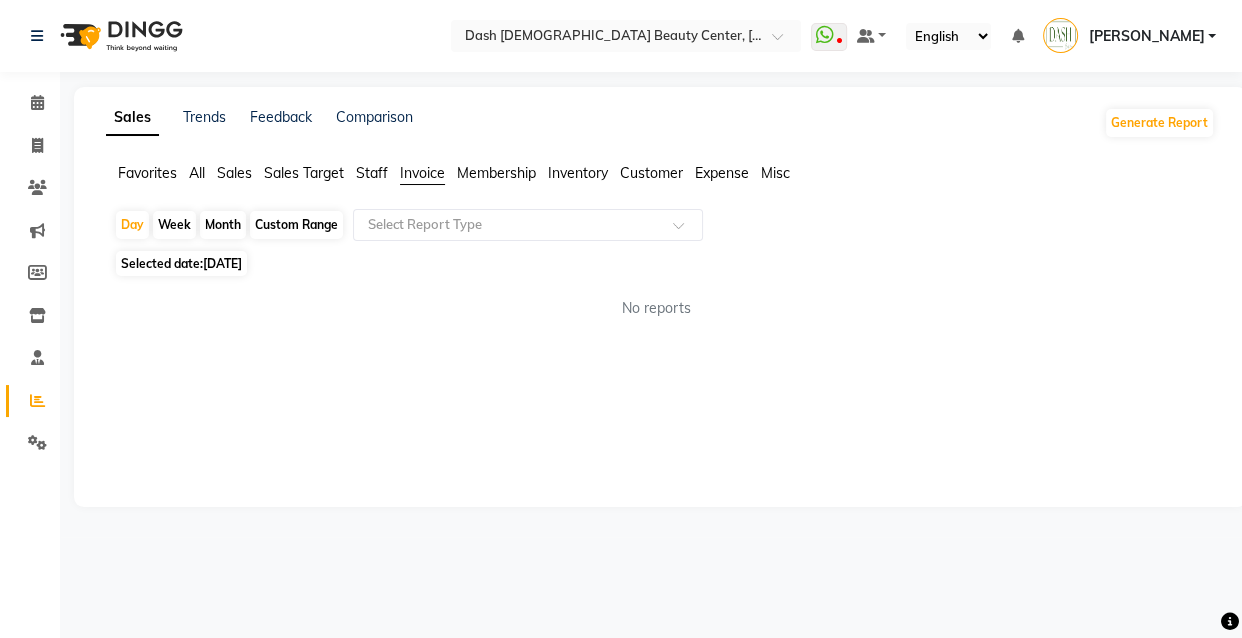 click on "Sales Target" 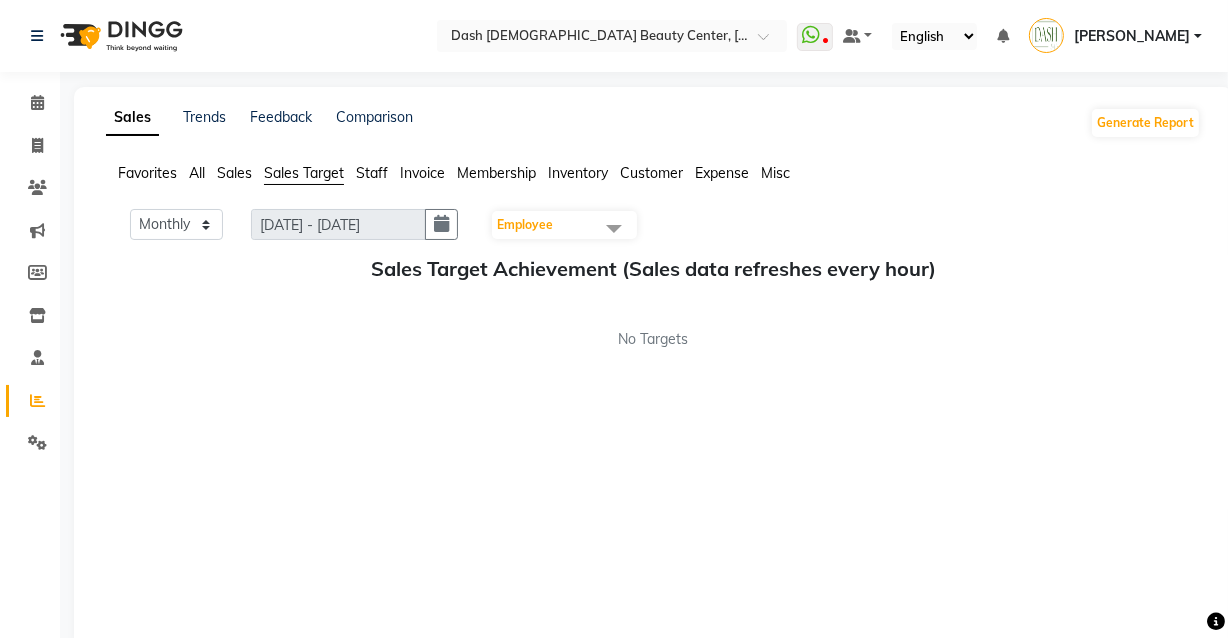 click on "Sales" 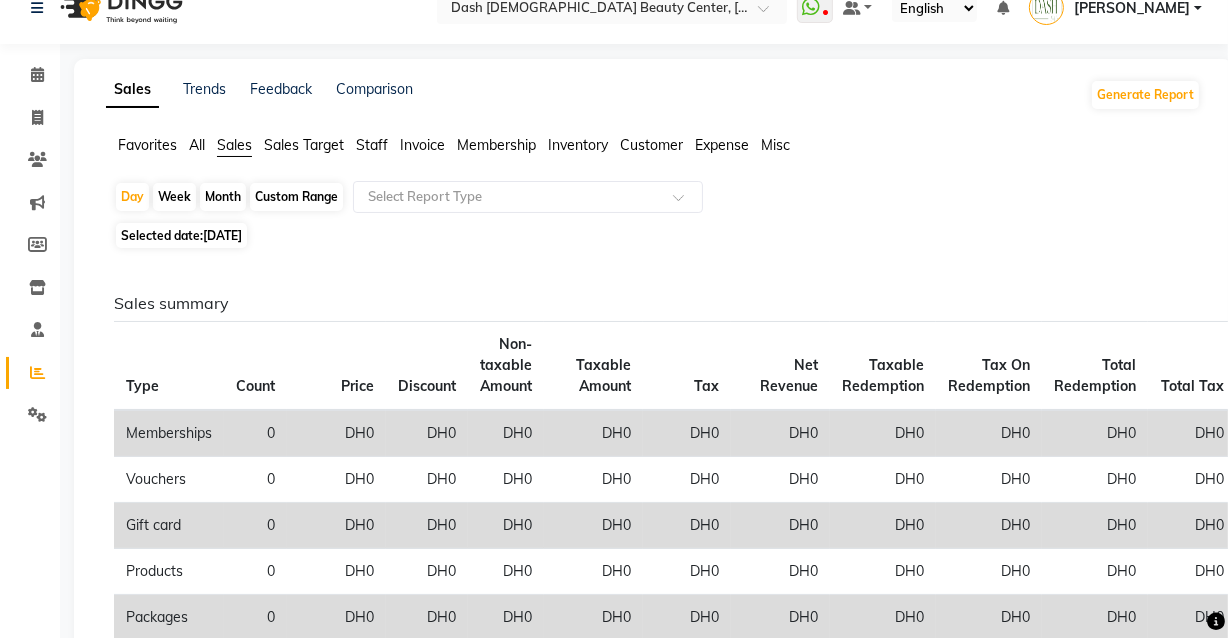 scroll, scrollTop: 0, scrollLeft: 0, axis: both 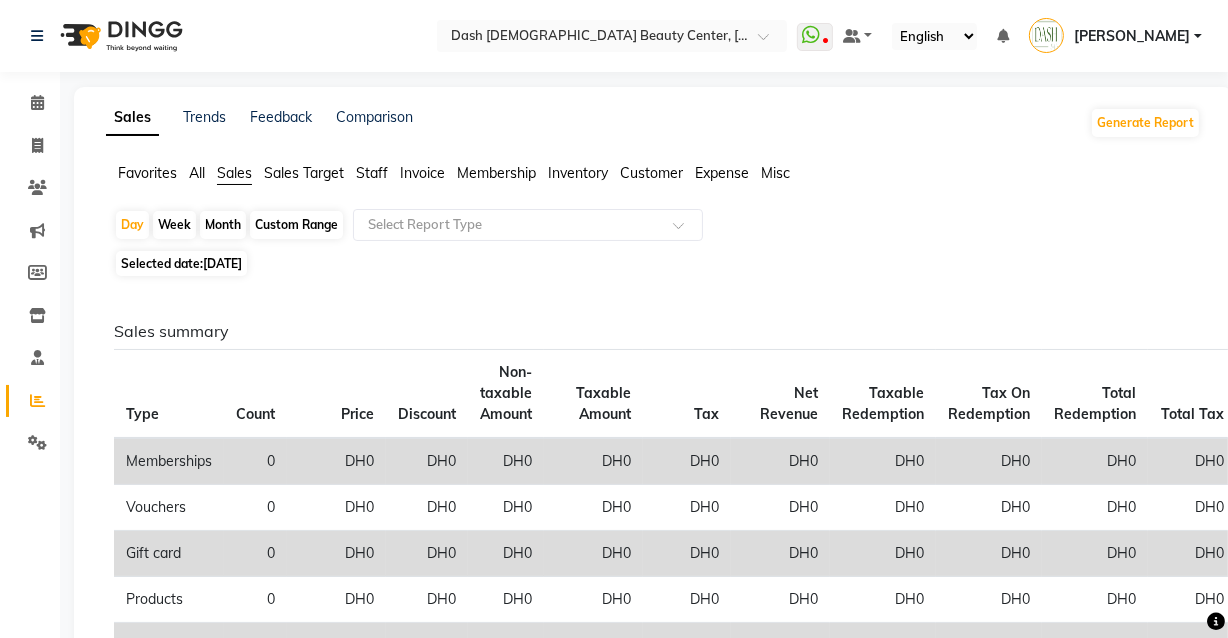 click on "Inventory" 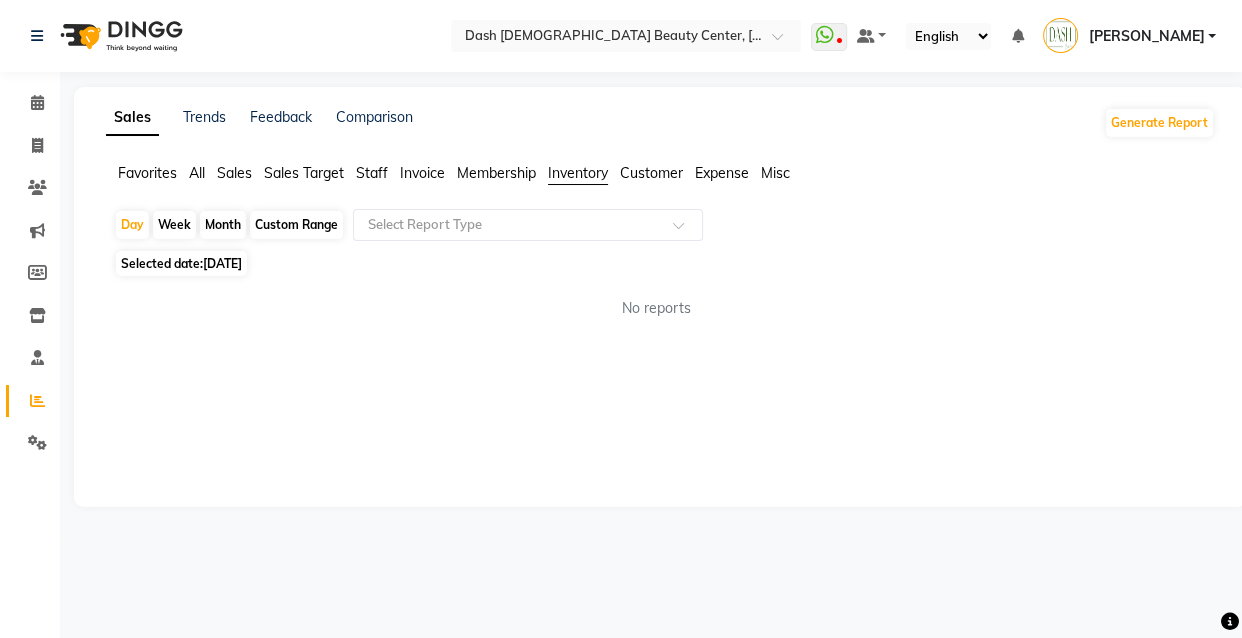 click on "Membership" 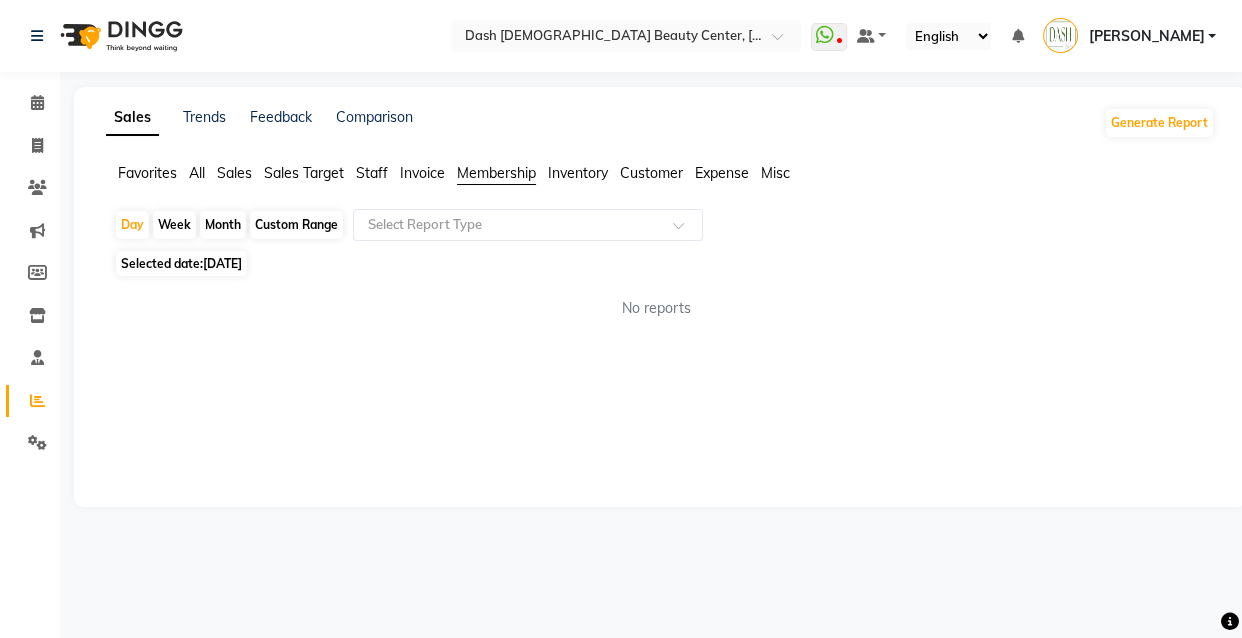 click on "Invoice" 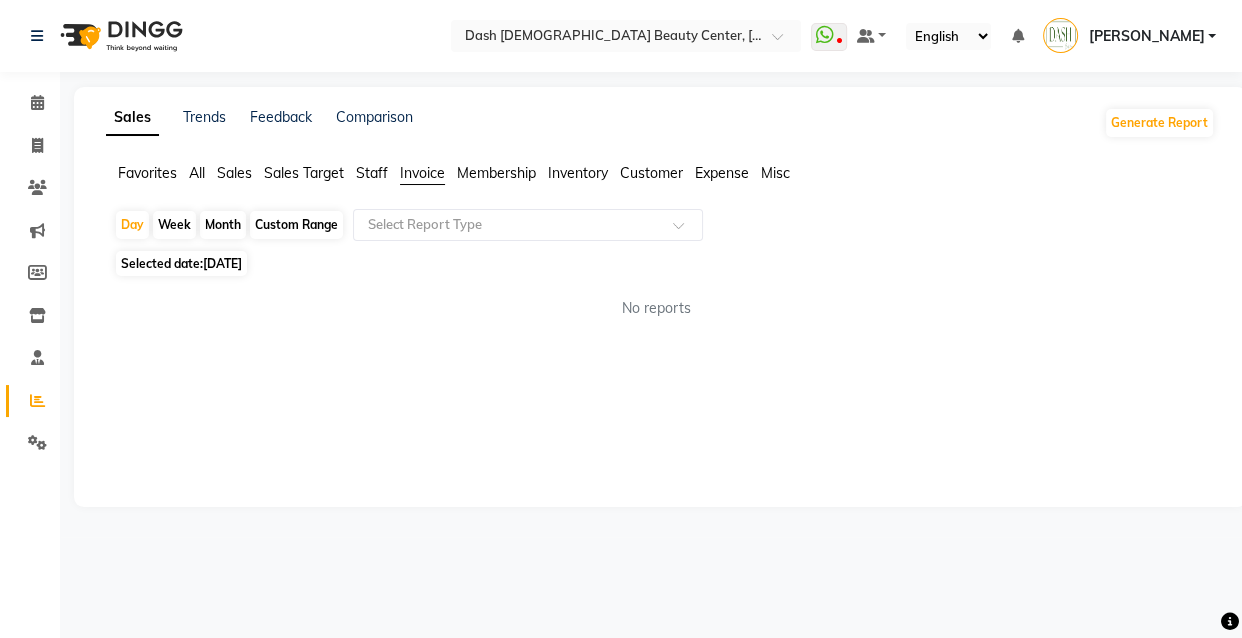 click on "Staff" 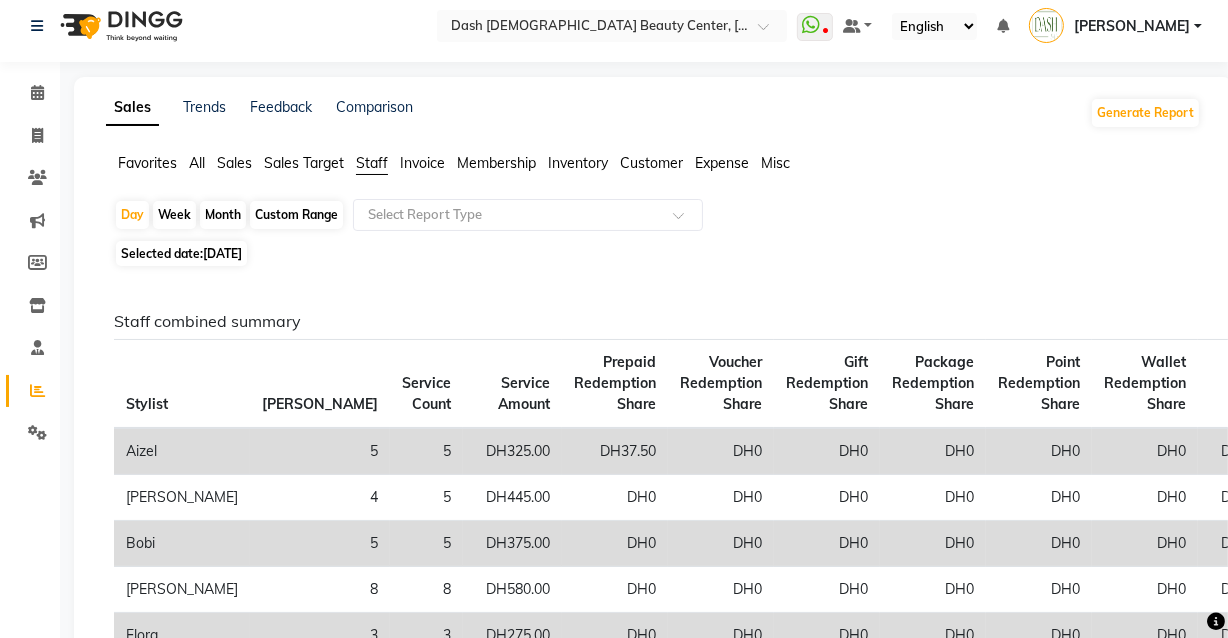 scroll, scrollTop: 0, scrollLeft: 0, axis: both 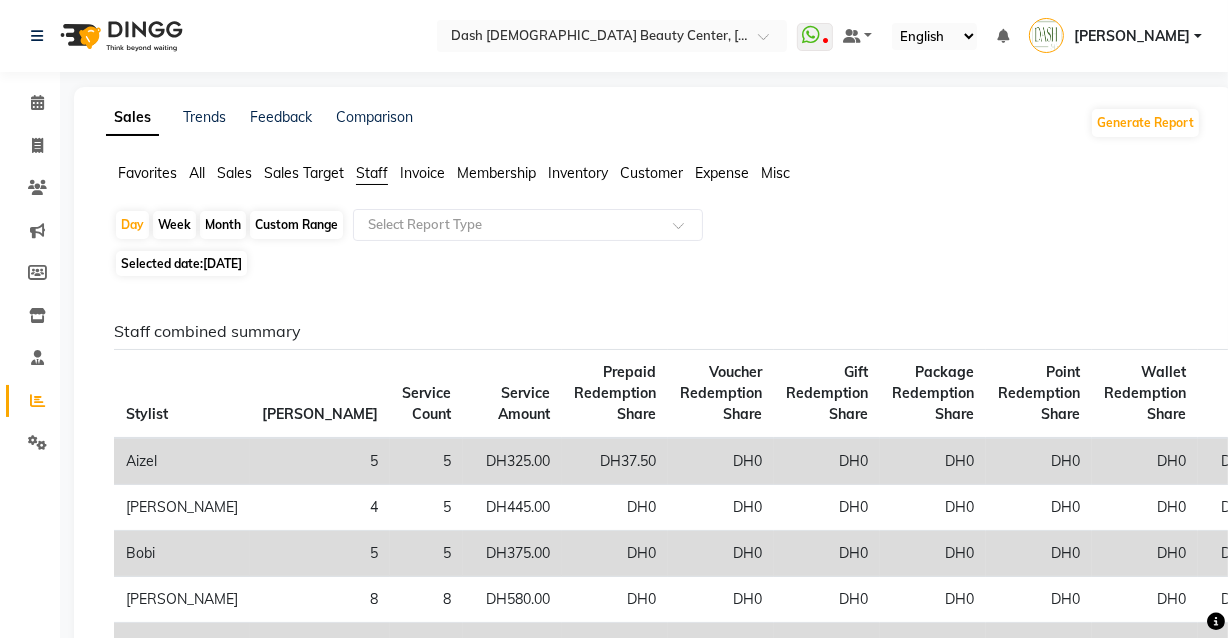 click on "Sales Target" 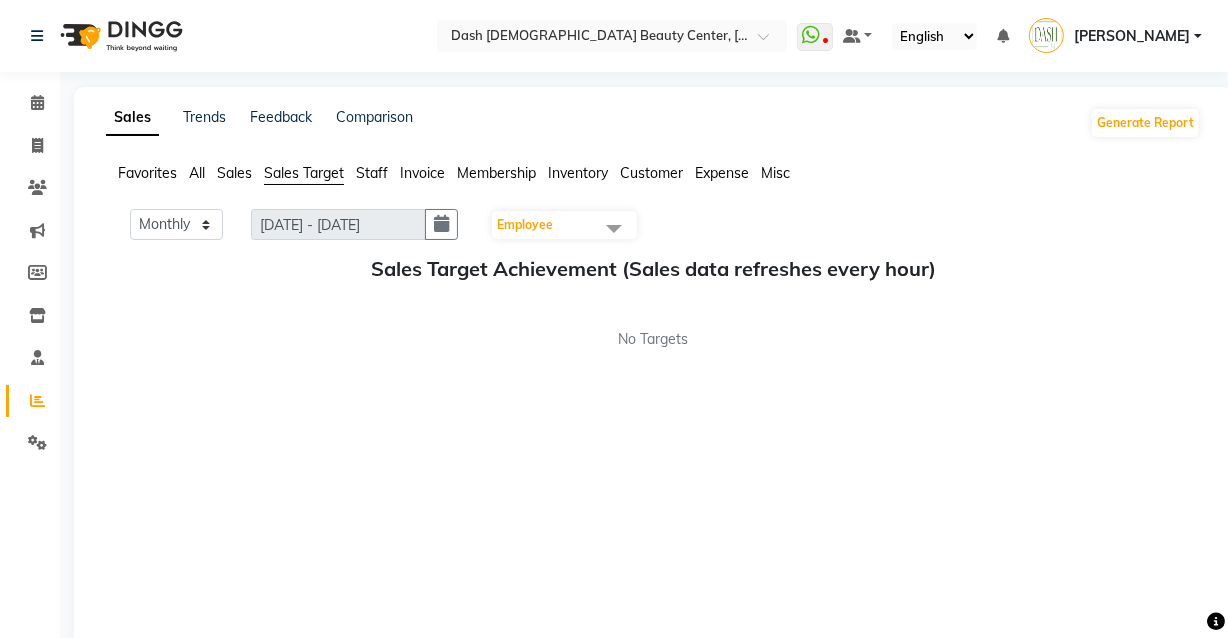 click on "Sales" 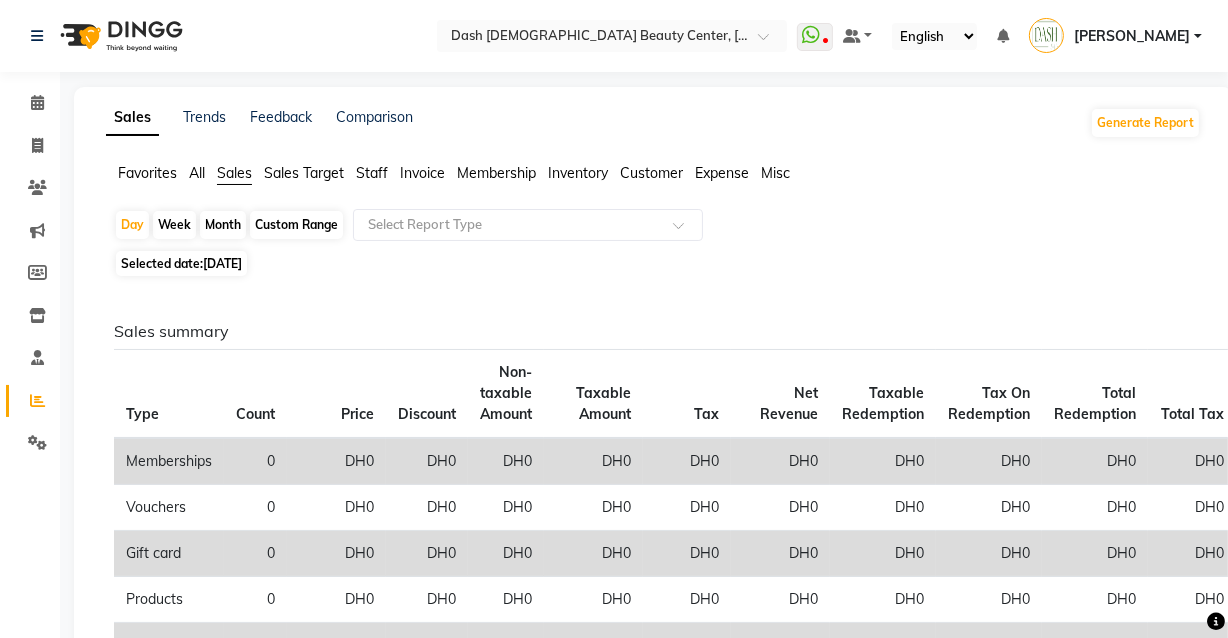 click on "All" 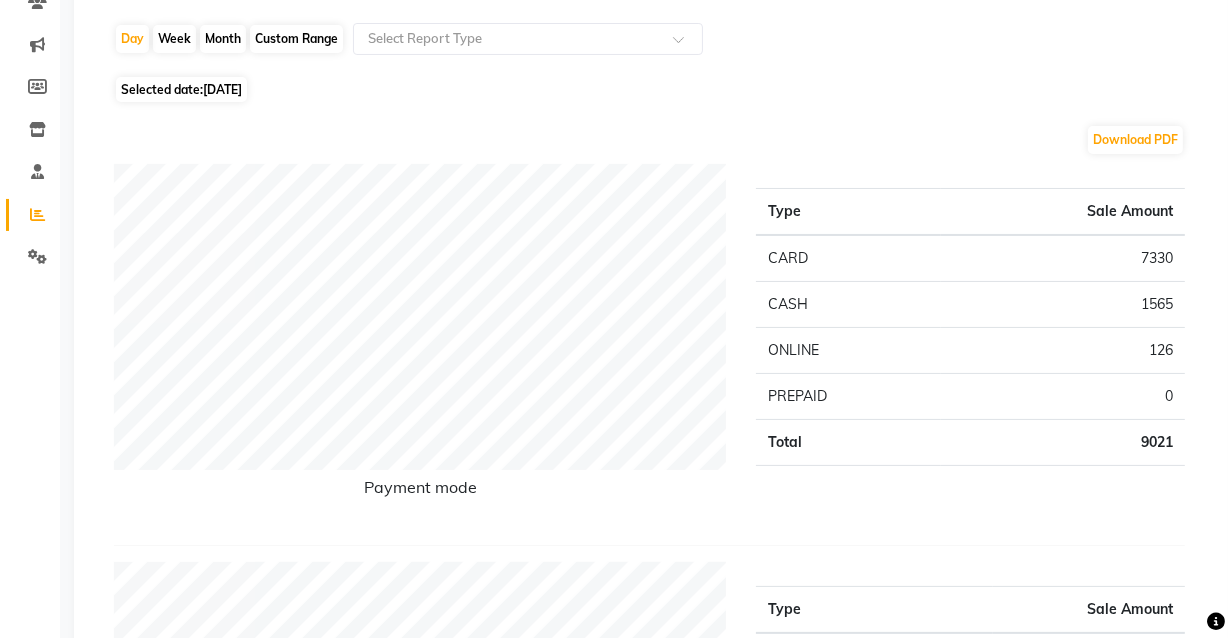 scroll, scrollTop: 0, scrollLeft: 0, axis: both 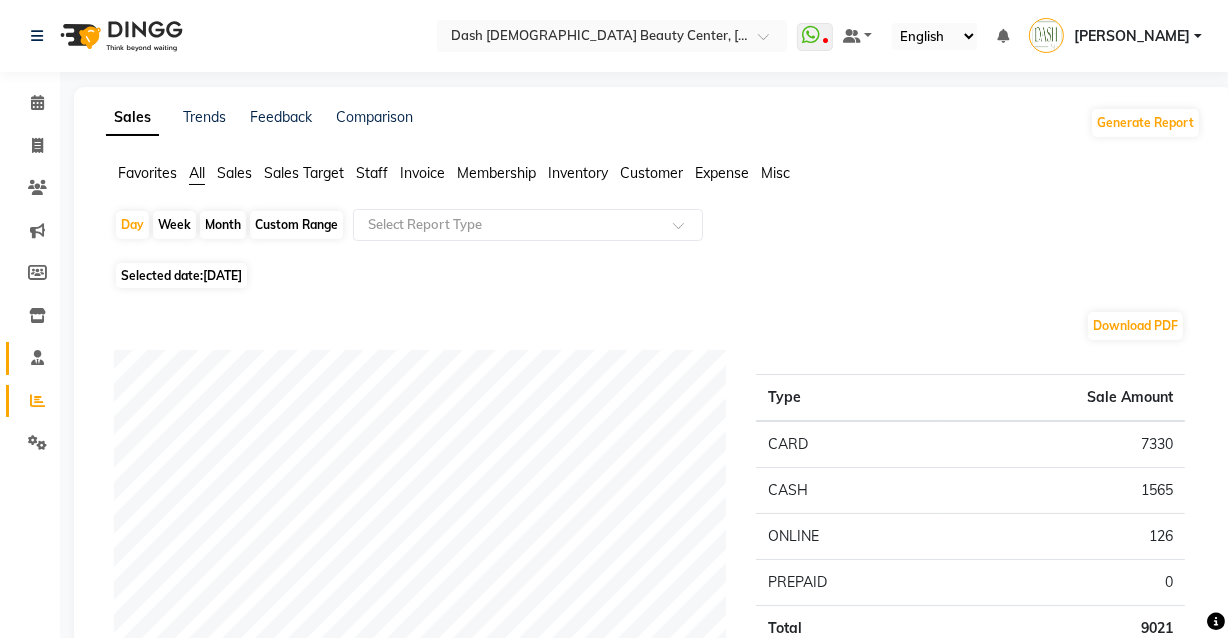 click 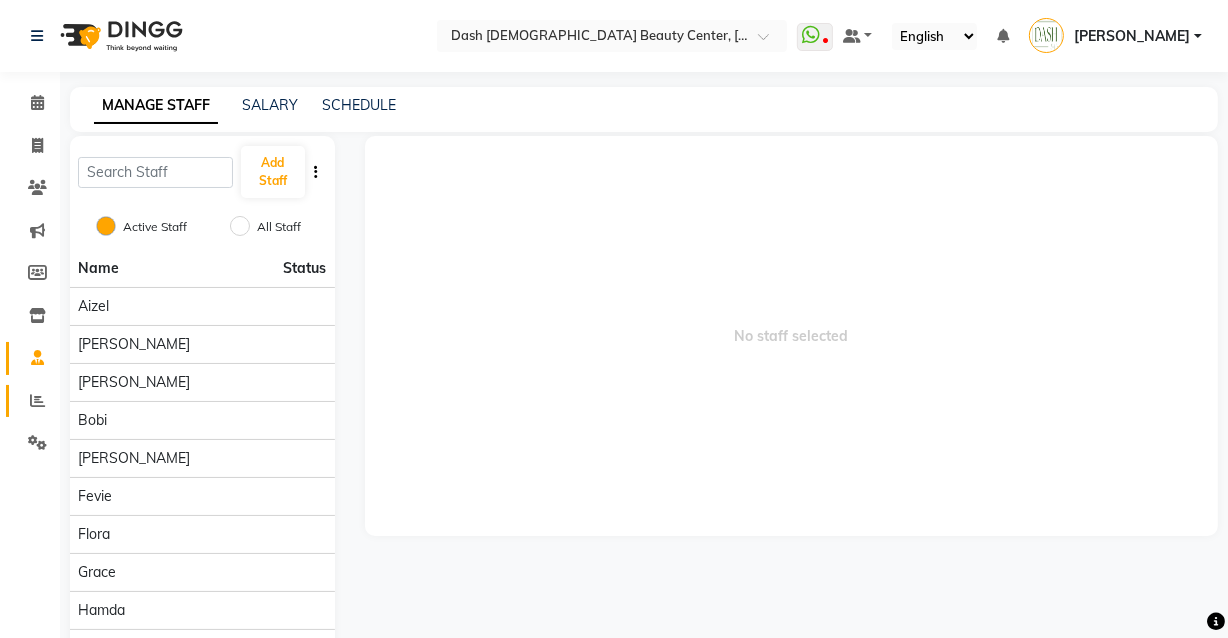 click 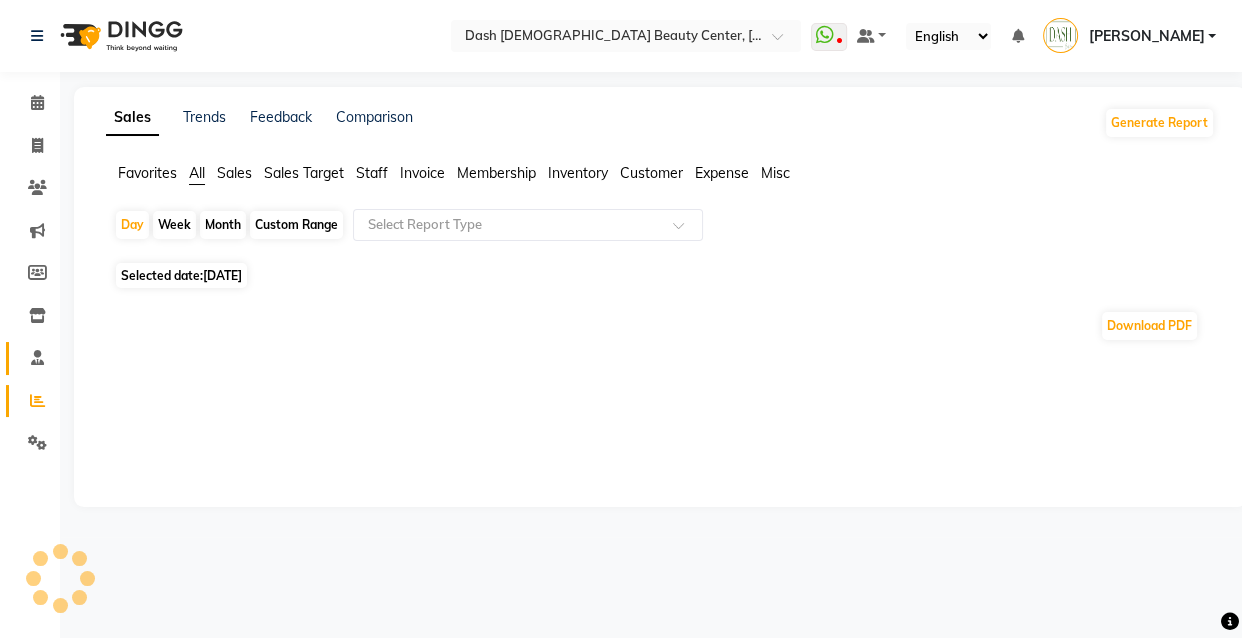 click 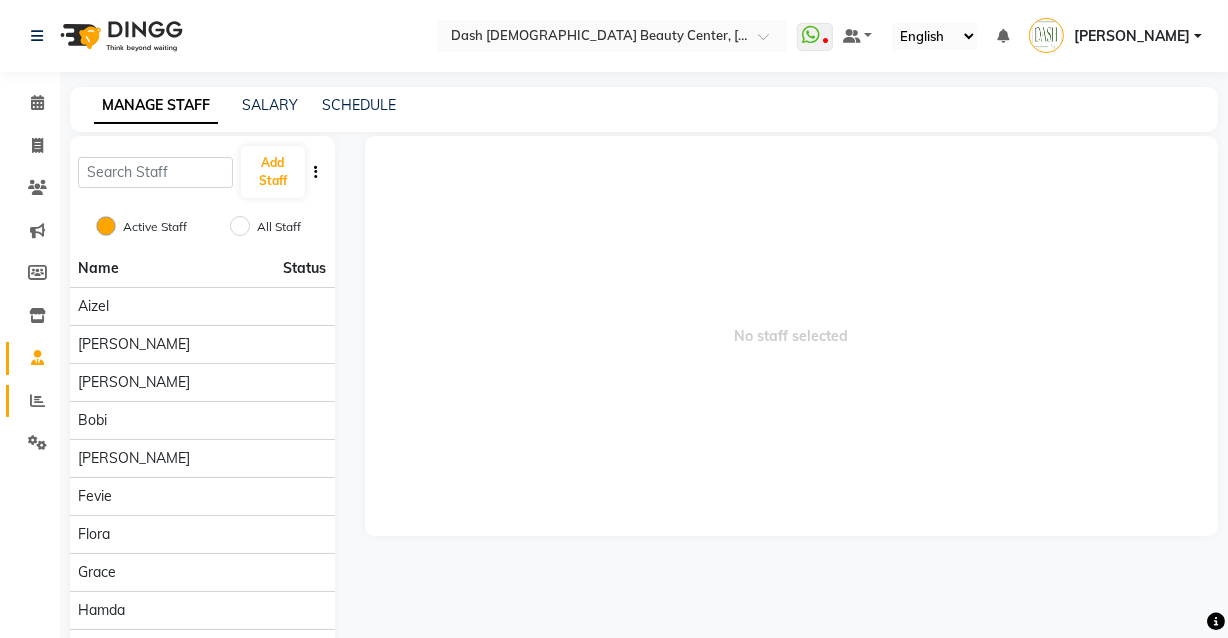 click 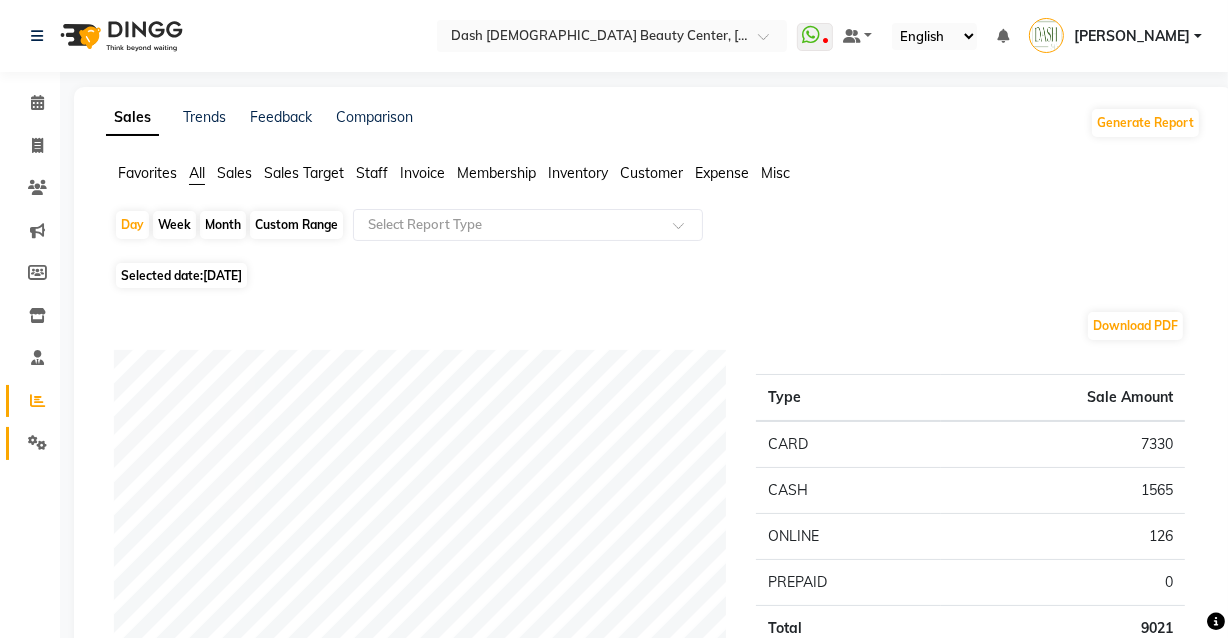click 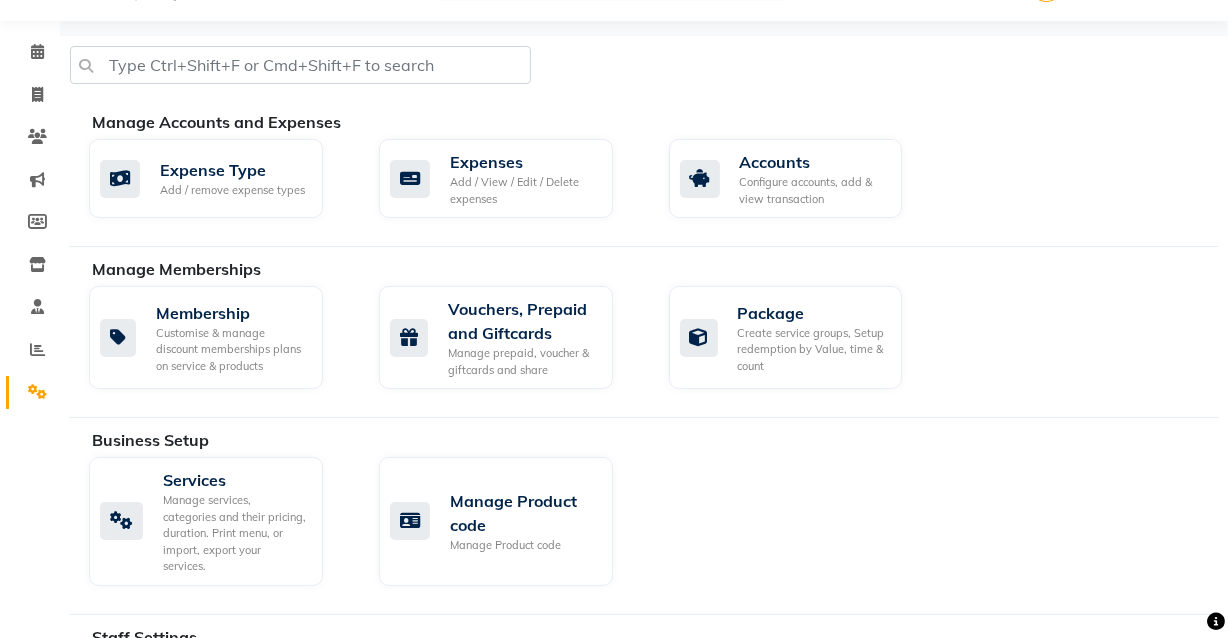 scroll, scrollTop: 0, scrollLeft: 0, axis: both 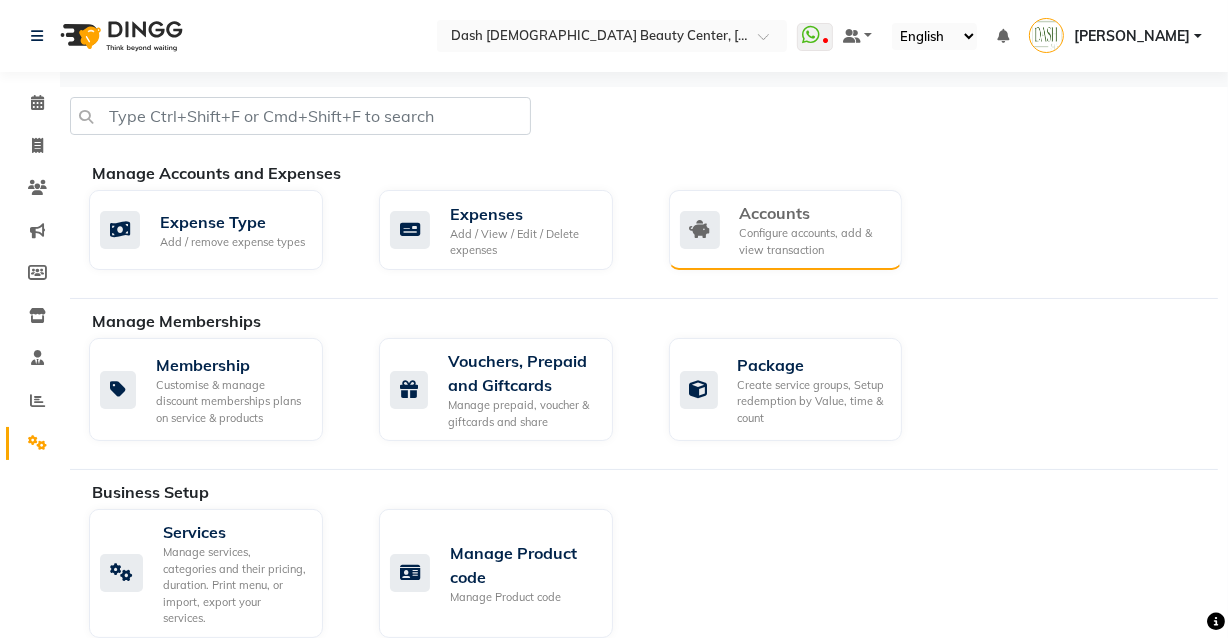 click on "Accounts Configure accounts, add & view transaction" 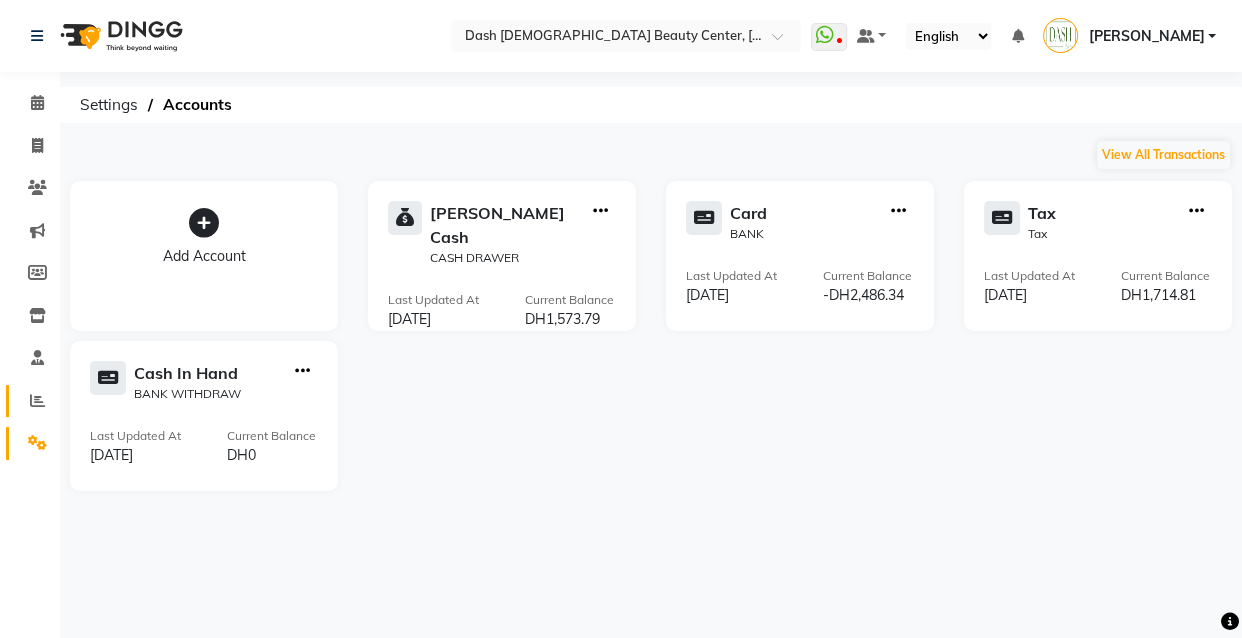 click on "Reports" 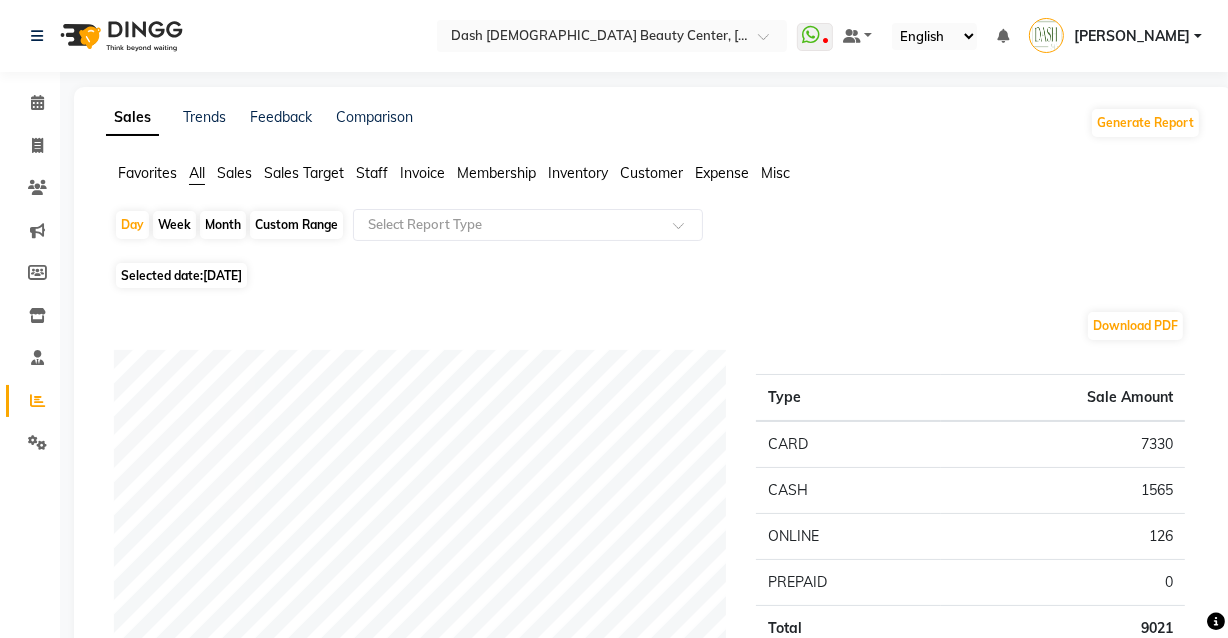 click on "Sales" 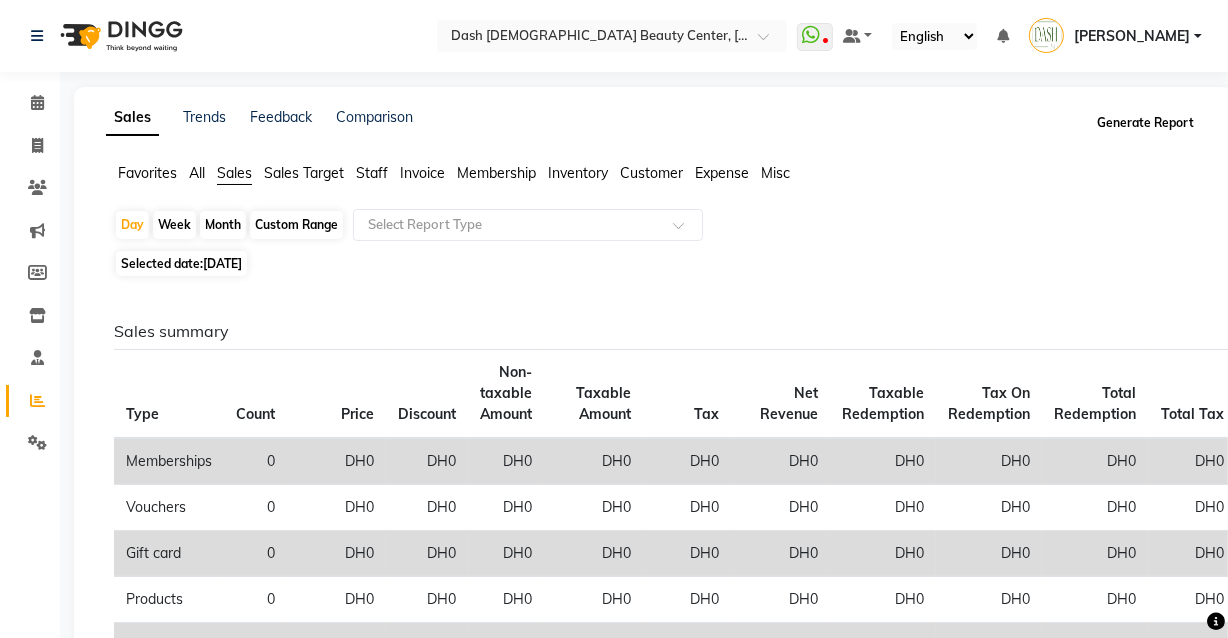 click on "Generate Report" 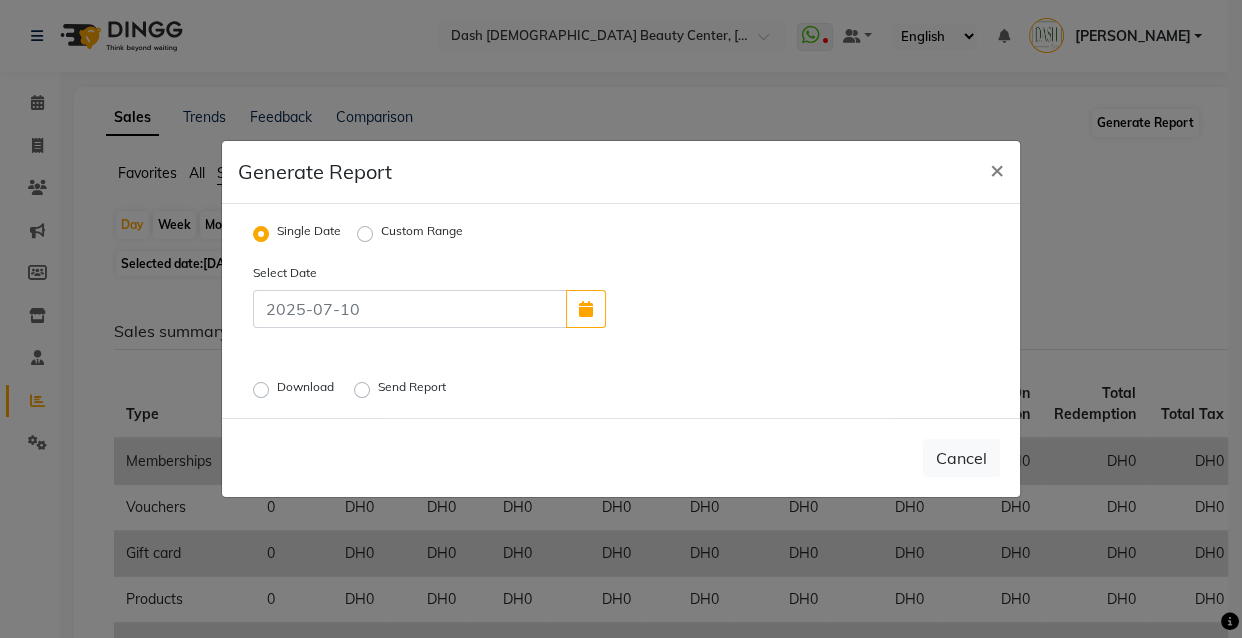 click on "×" 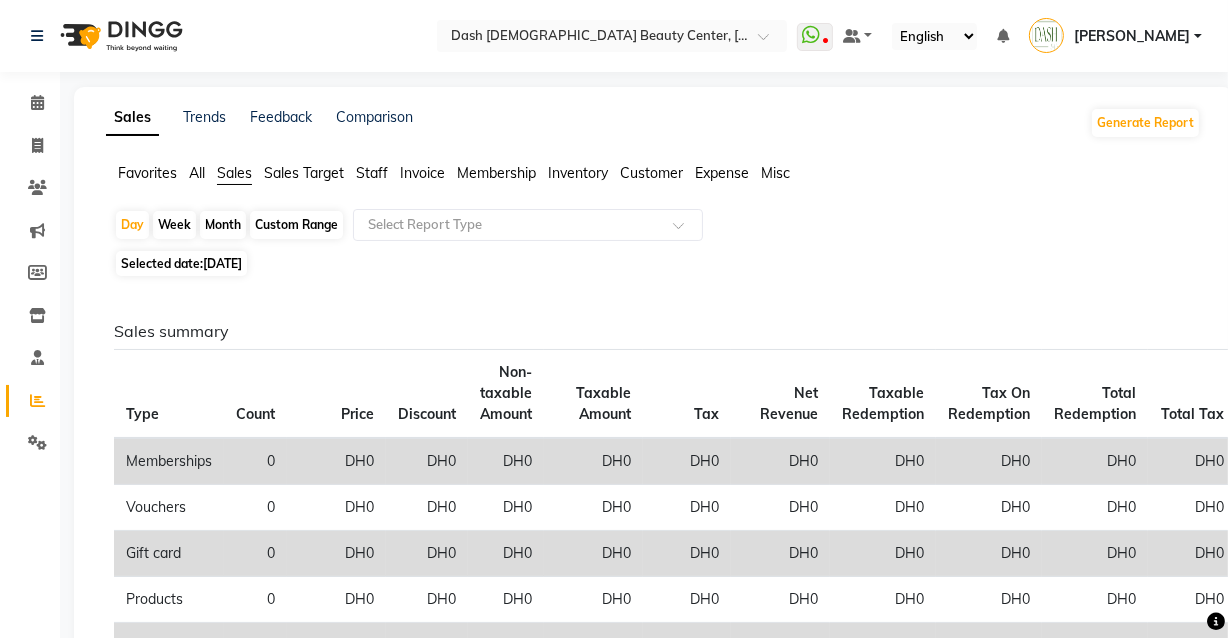 click on "Invoice" 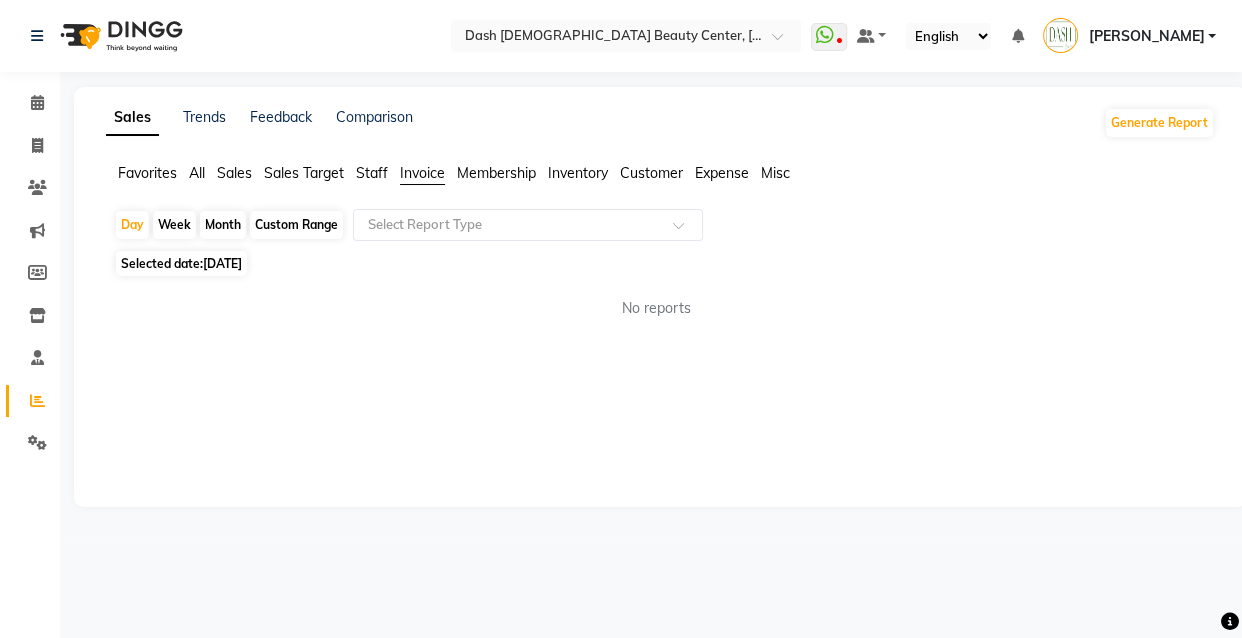 click on "Membership" 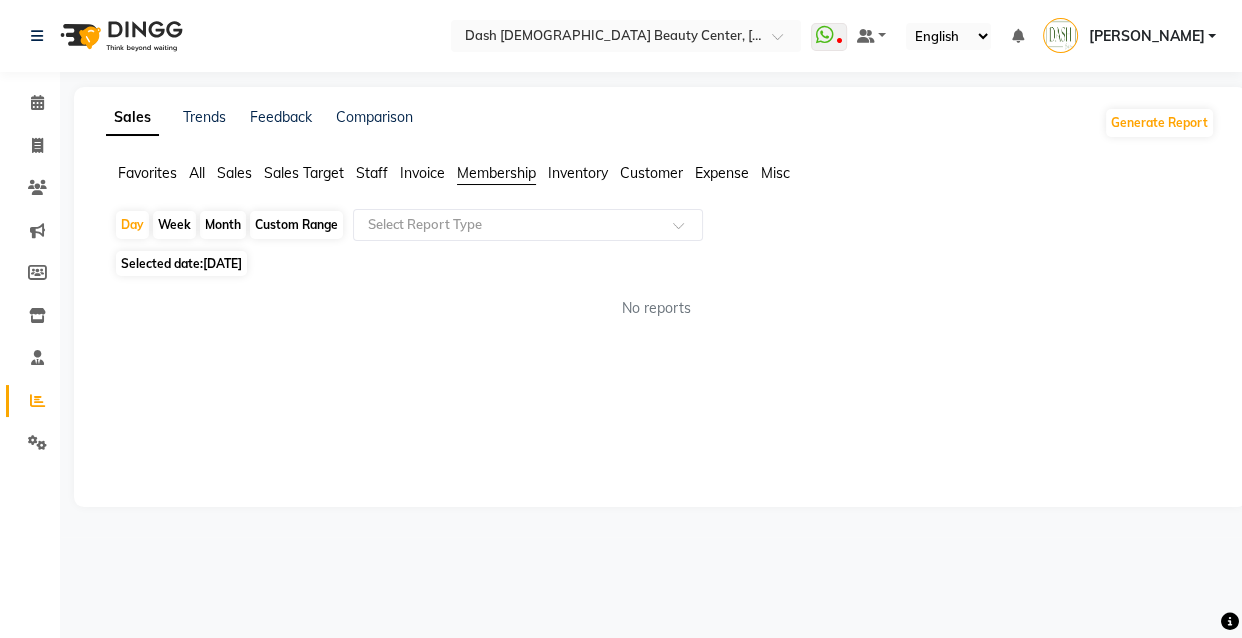 click on "Inventory" 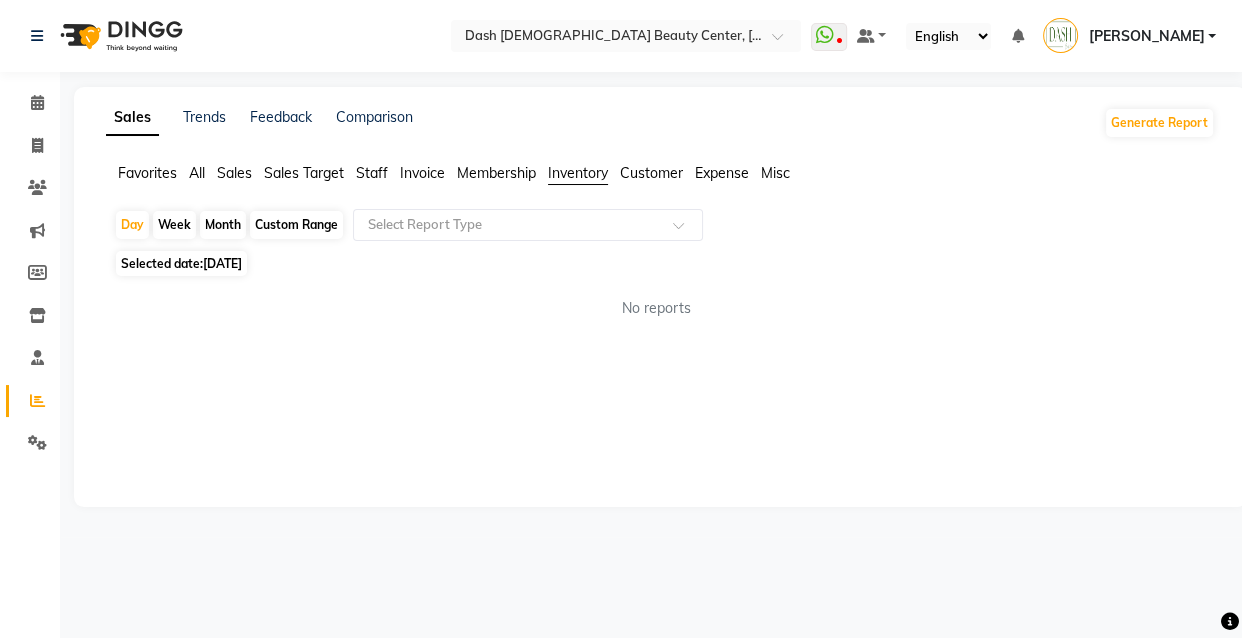 click on "Customer" 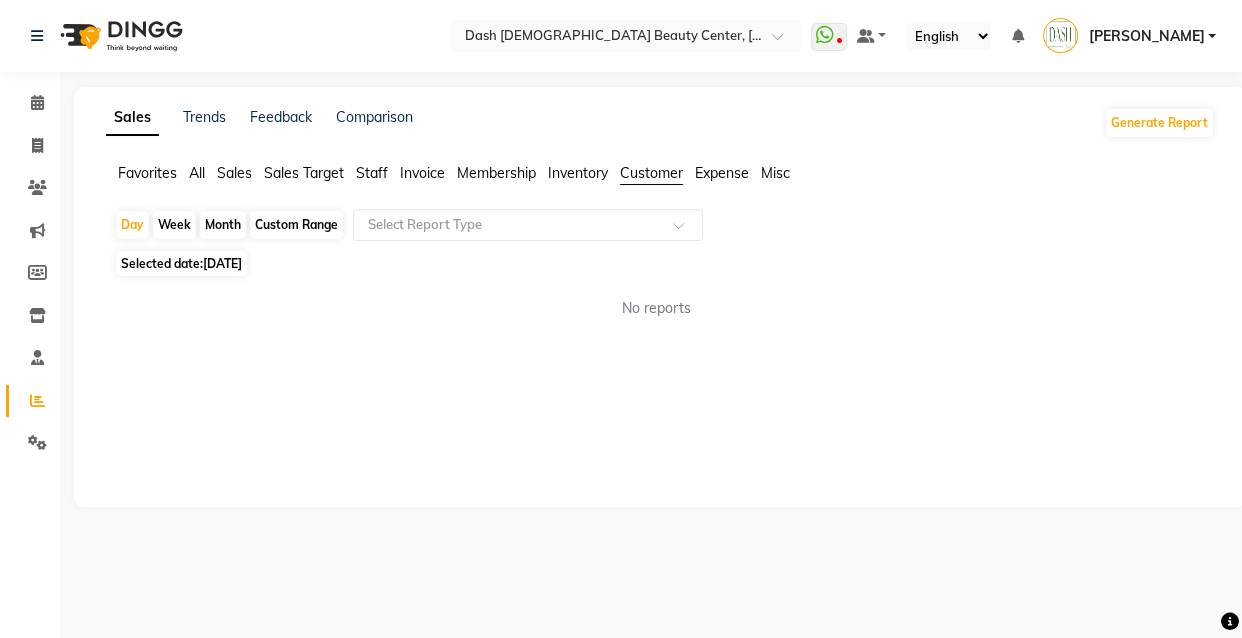 click on "Expense" 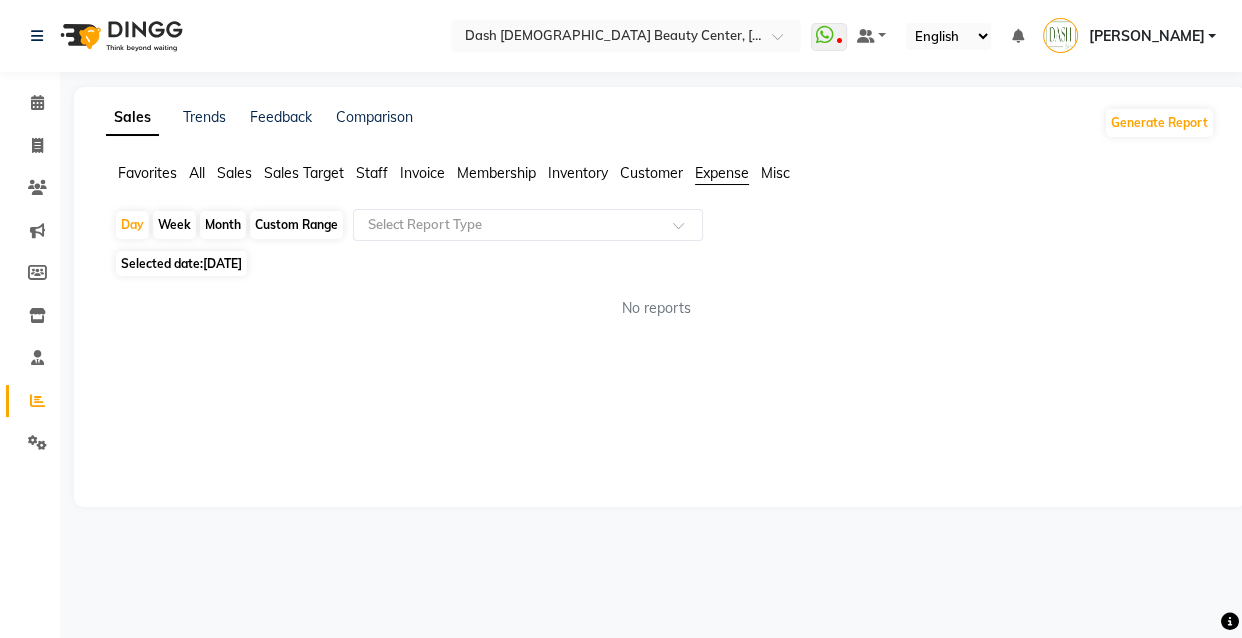 click on "Misc" 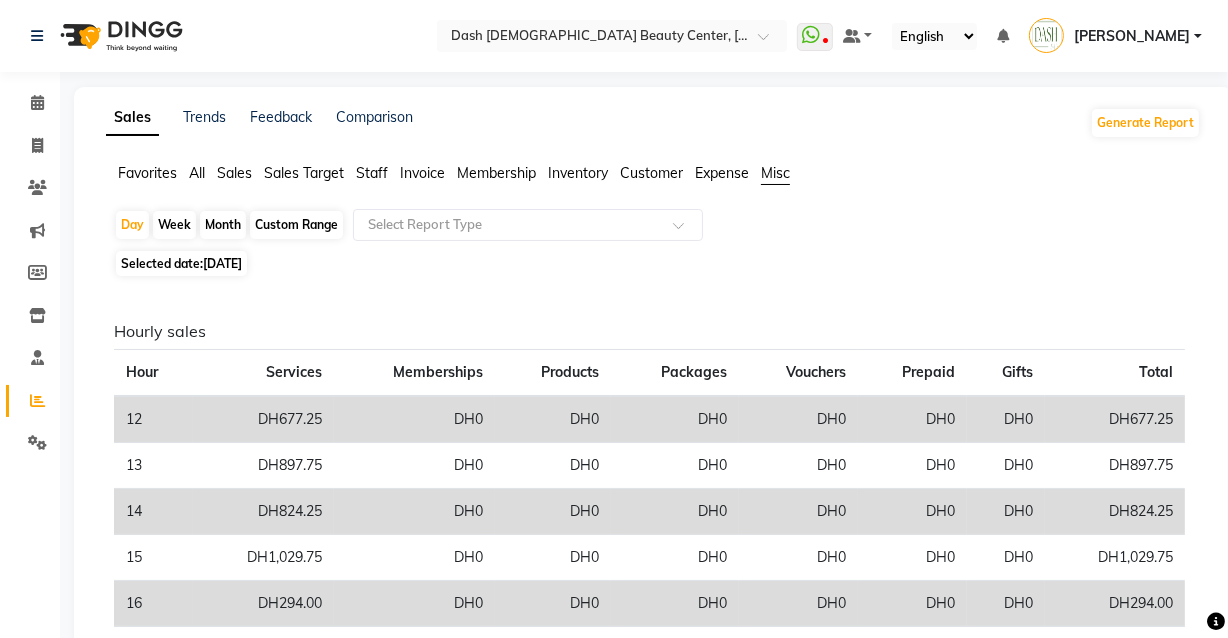 click on "Favorites" 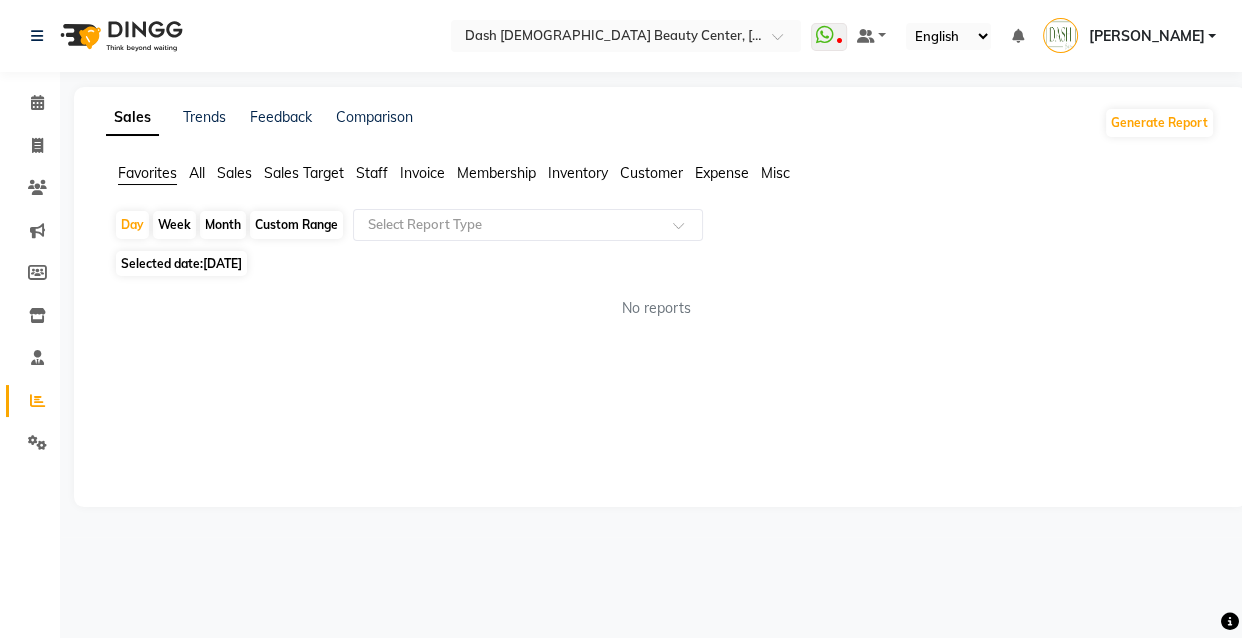 click on "All" 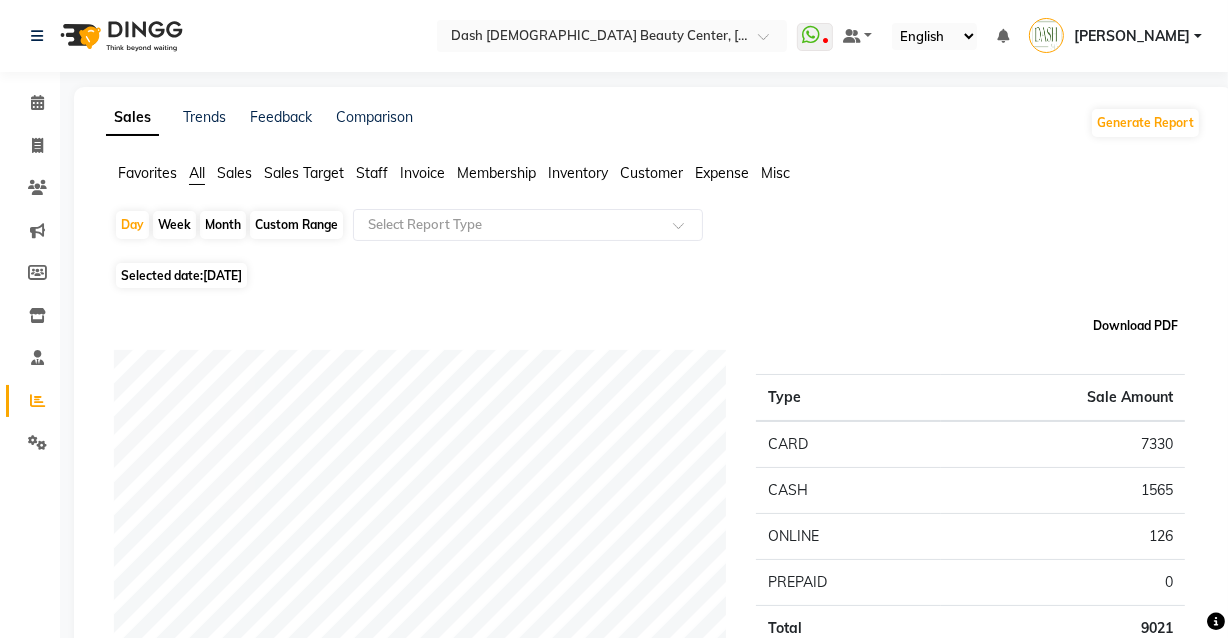 click on "Download PDF" 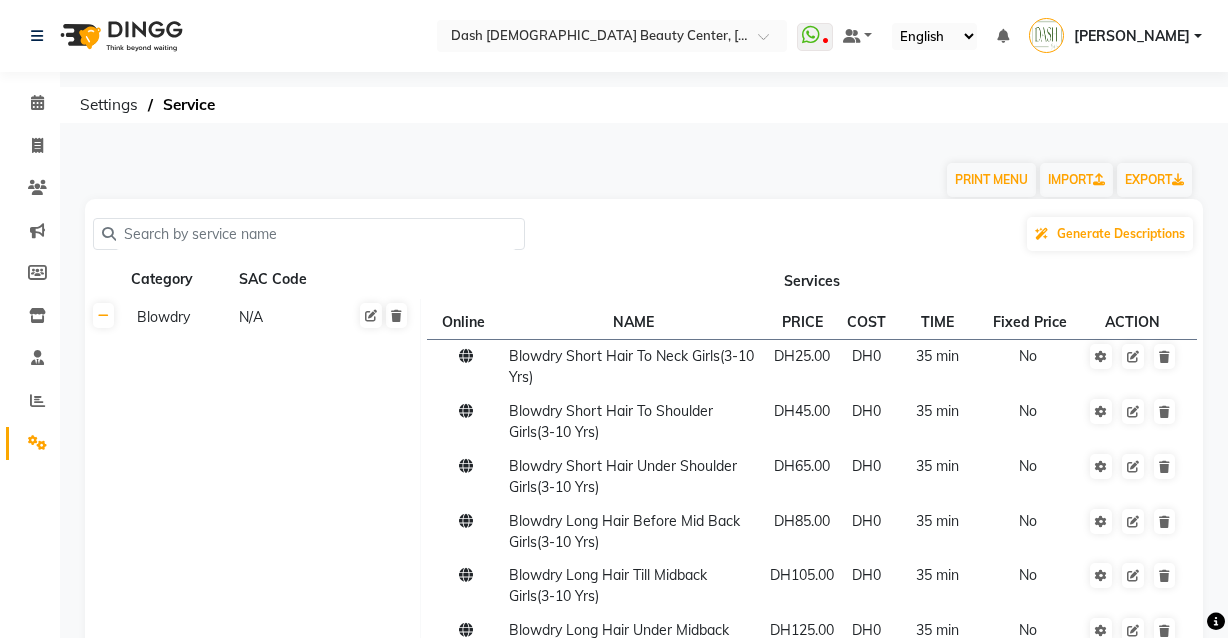 scroll, scrollTop: 0, scrollLeft: 0, axis: both 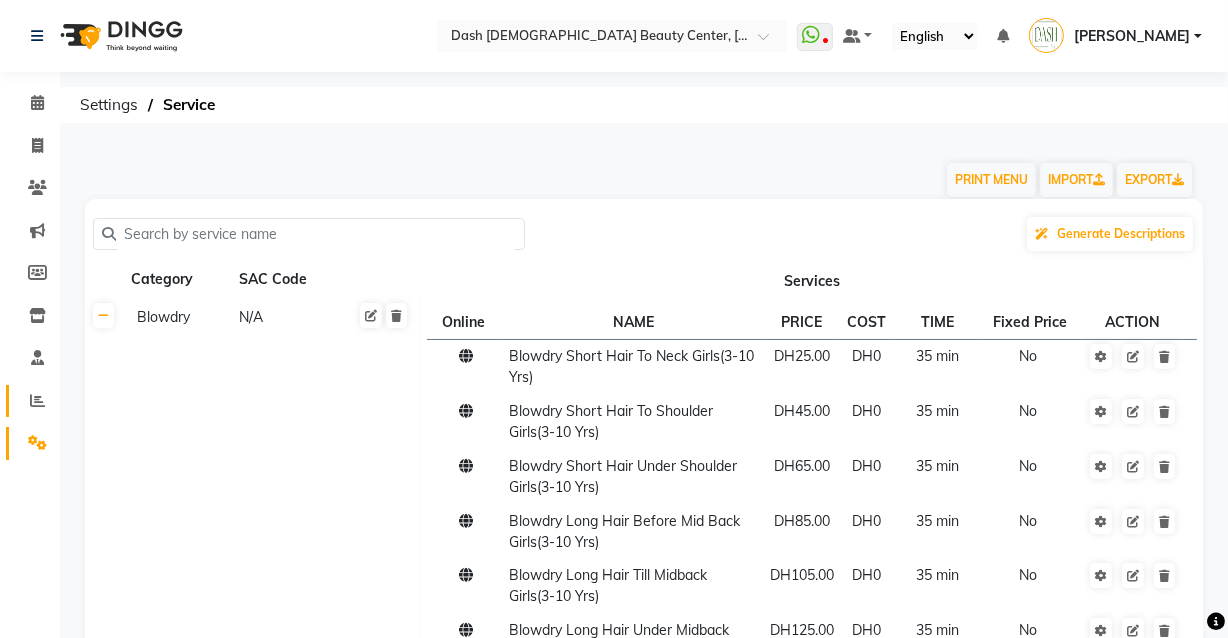 click 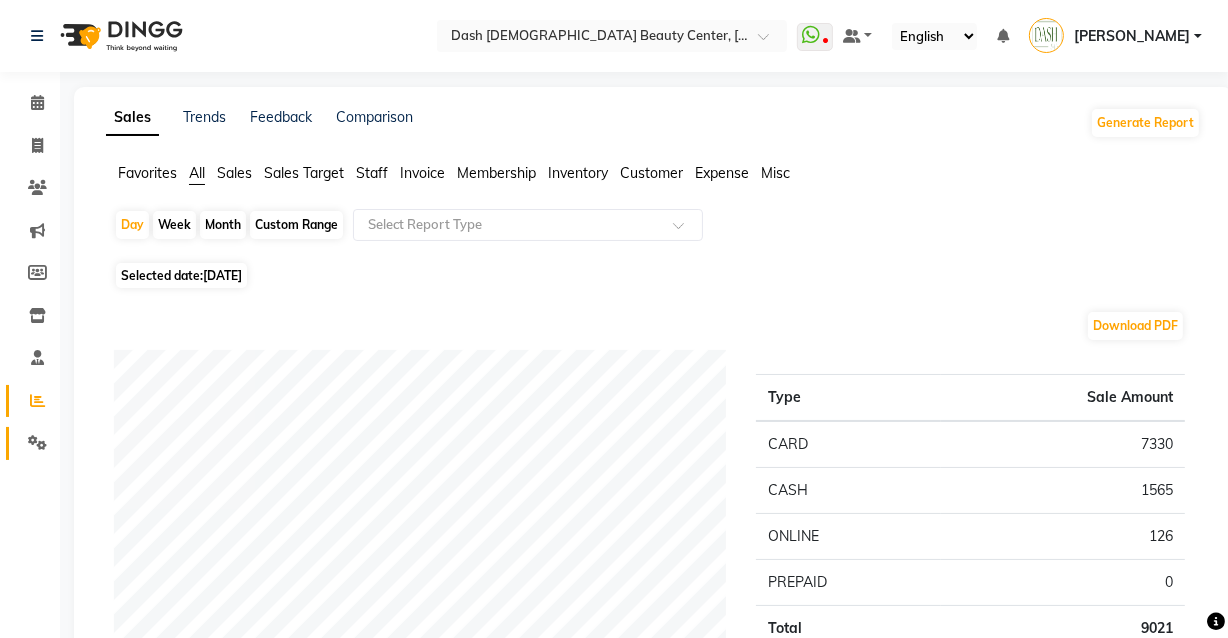 click 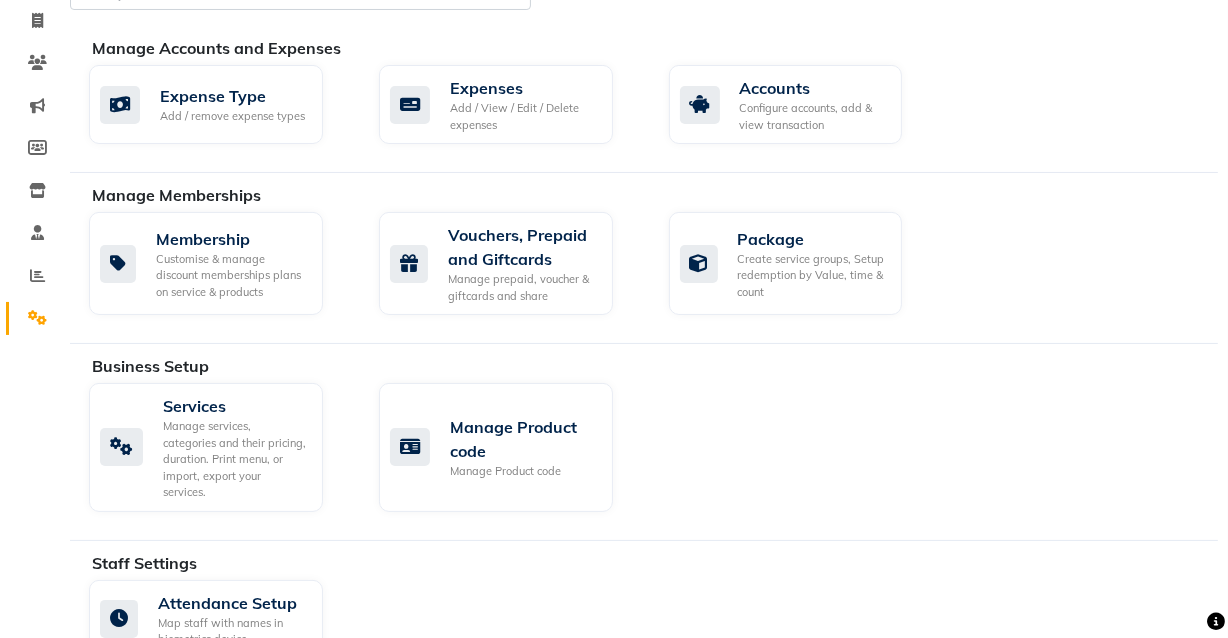 scroll, scrollTop: 120, scrollLeft: 0, axis: vertical 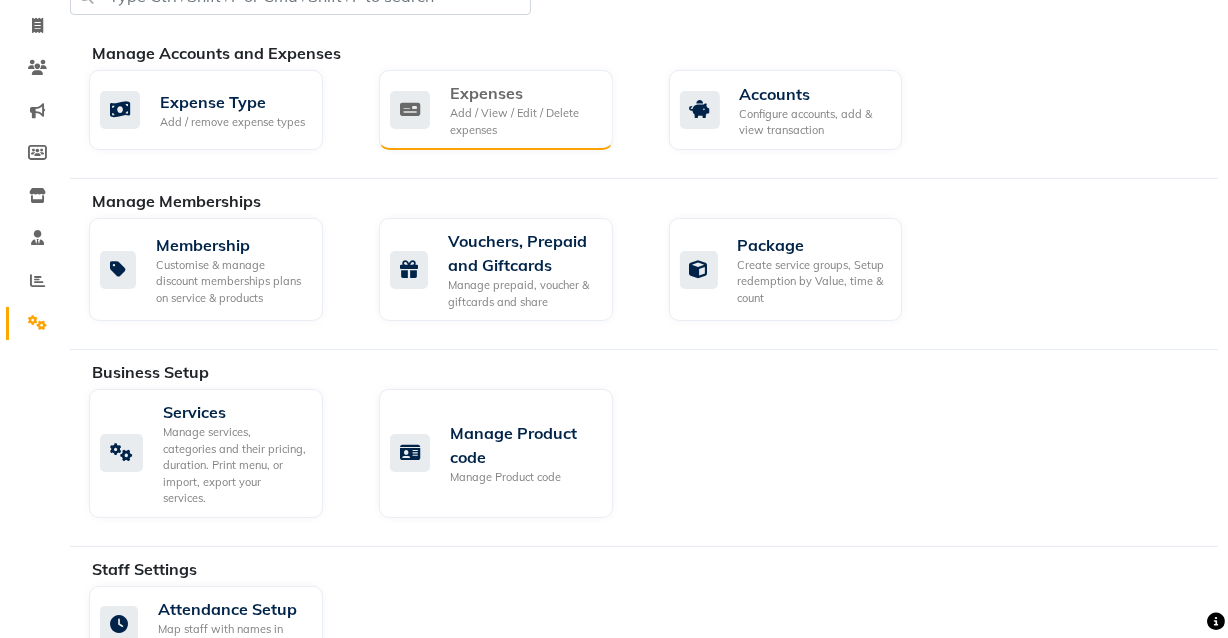 click on "Expenses" 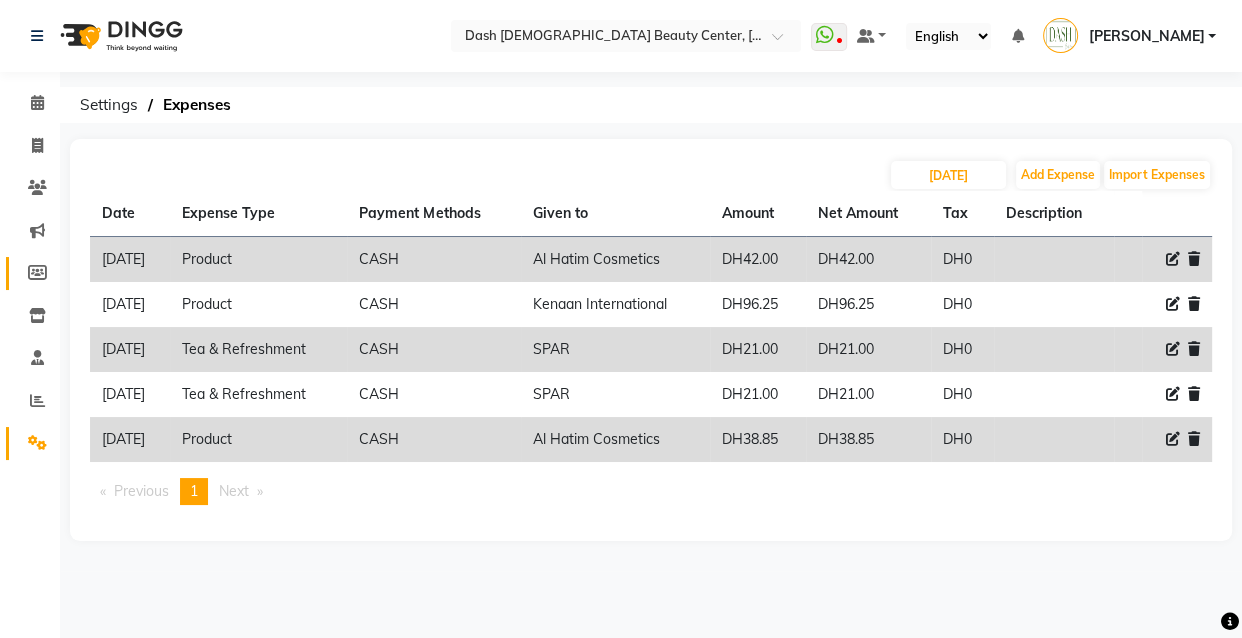 click 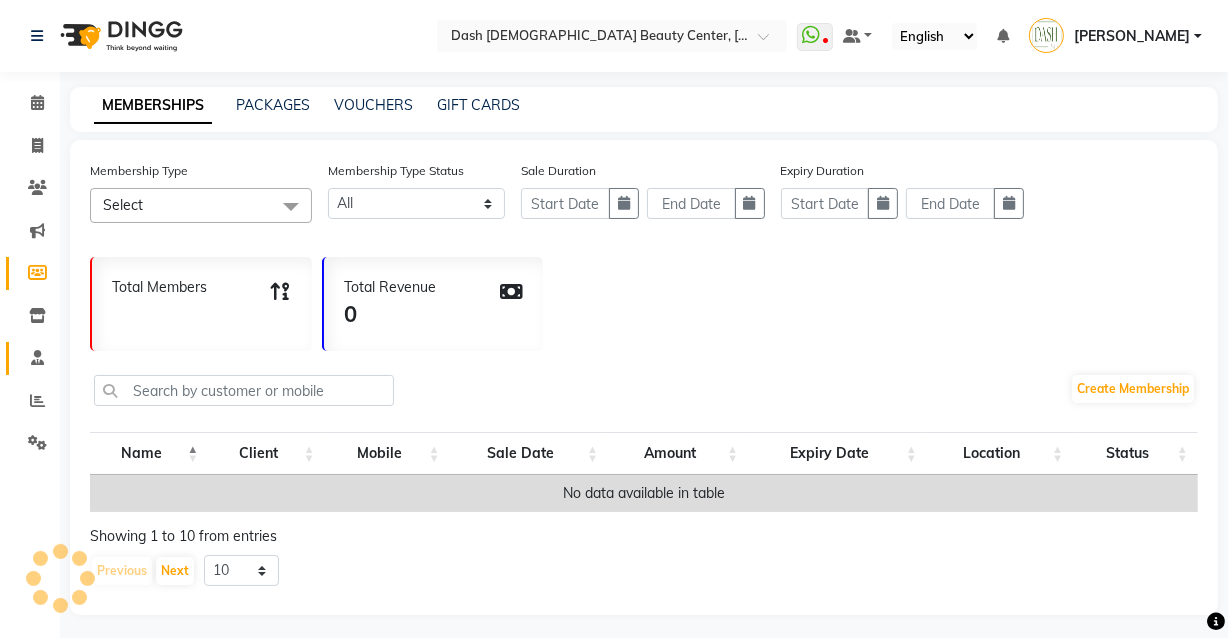 click 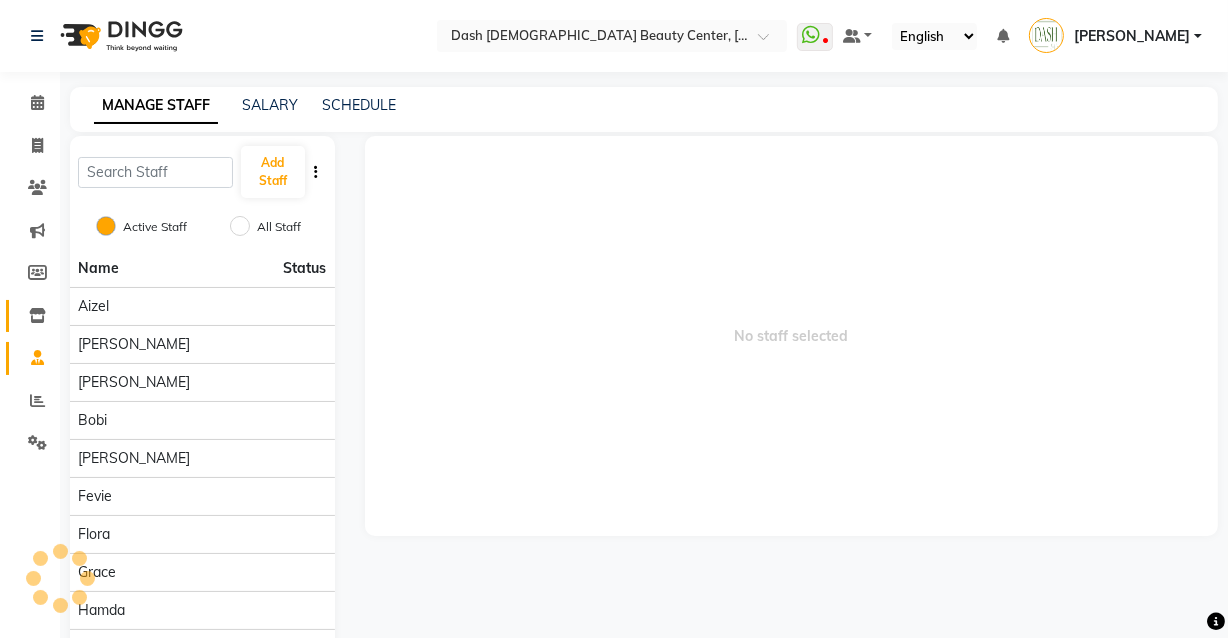 click 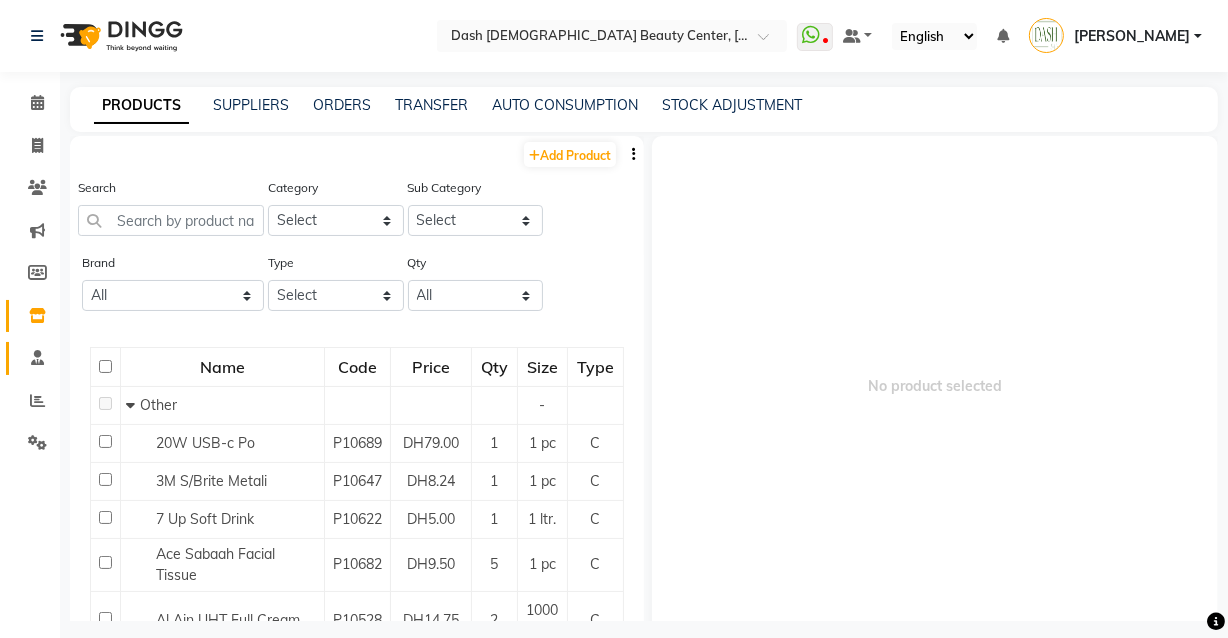 click 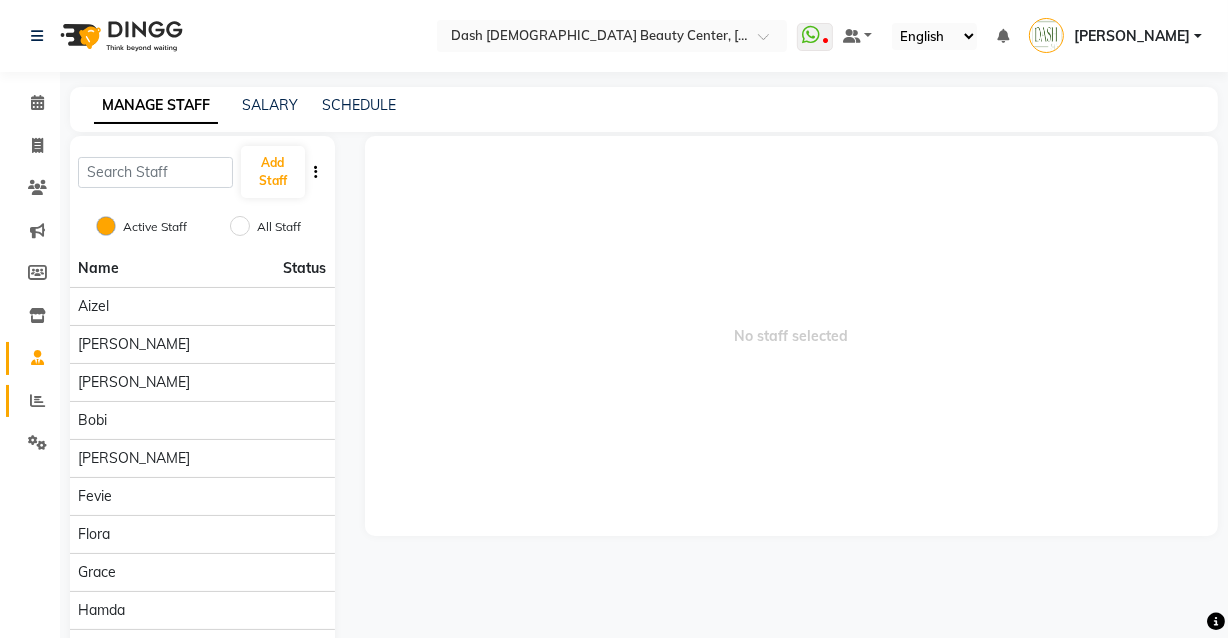 click 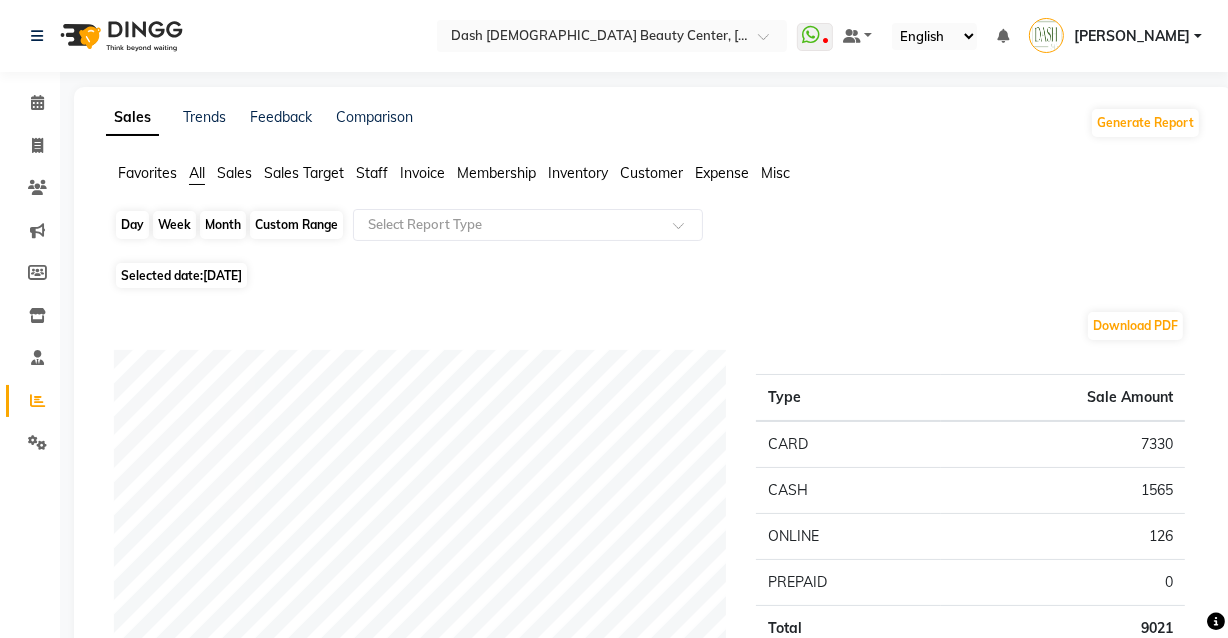 click on "Day" 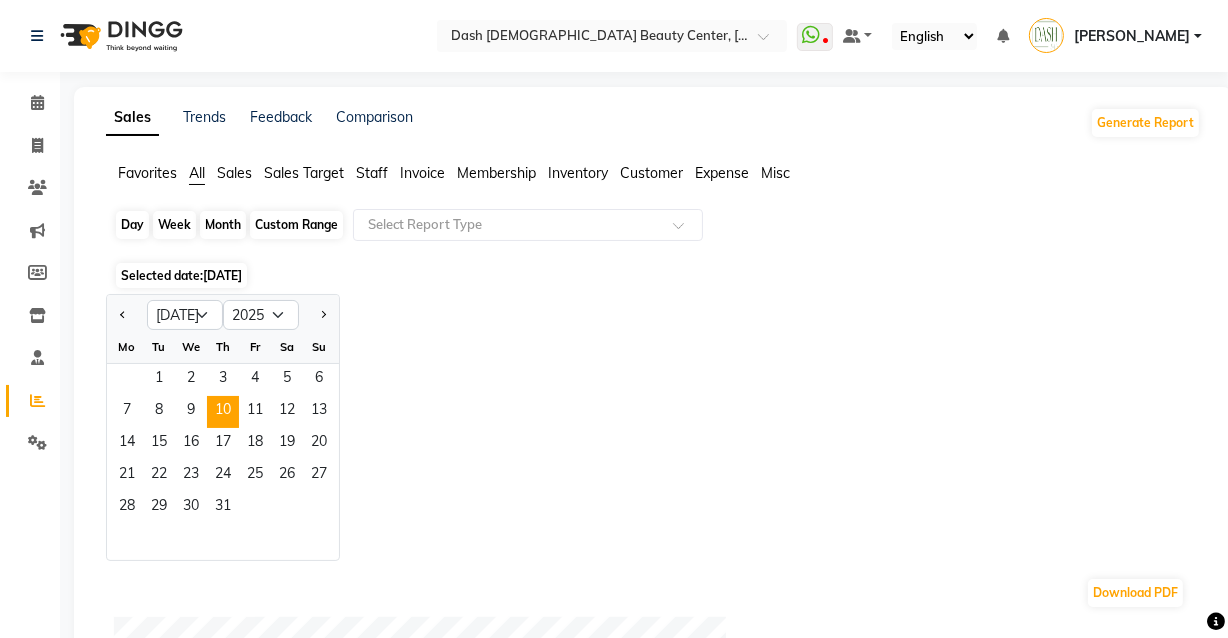 click on "Day" 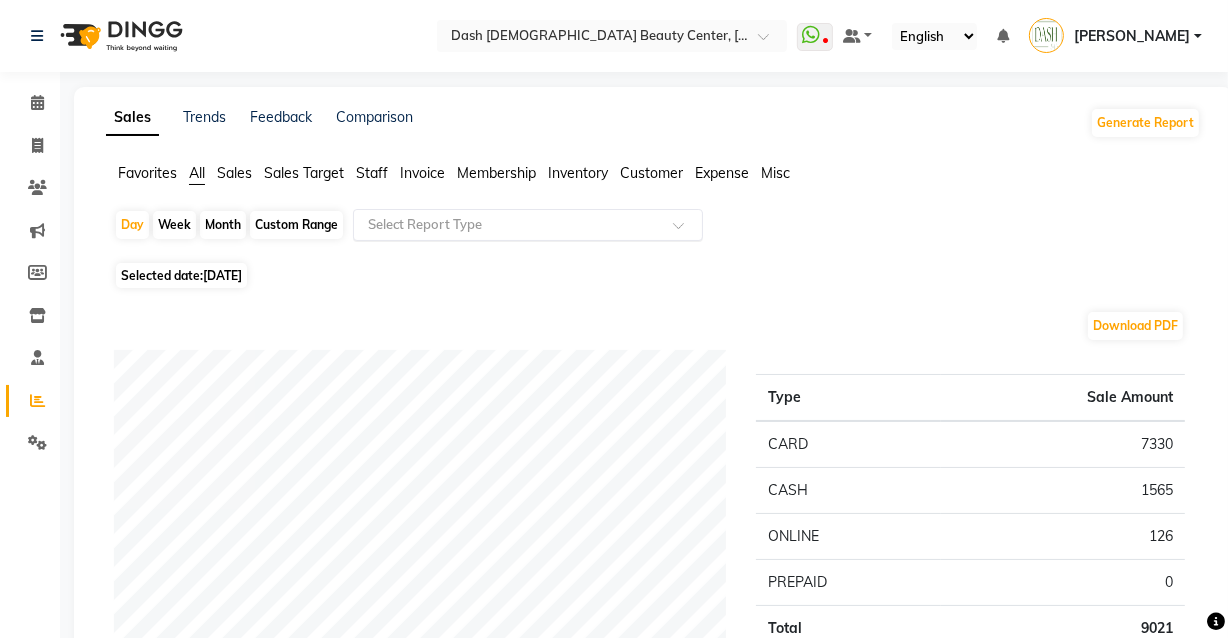 click 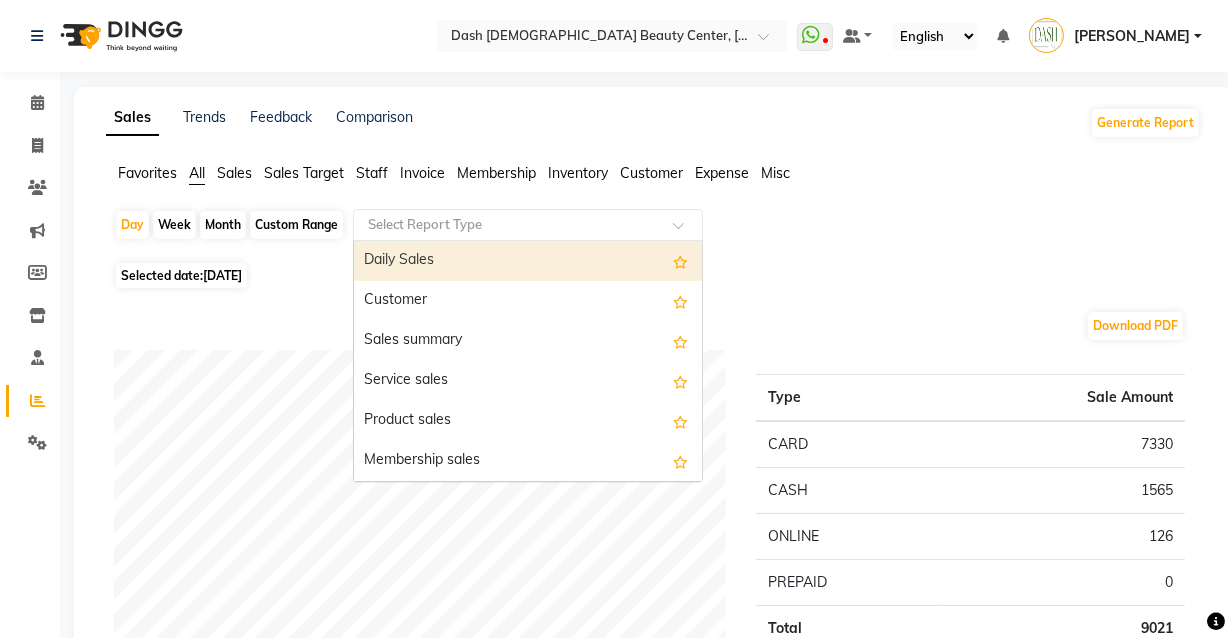 click on "Sales summary" at bounding box center [528, 341] 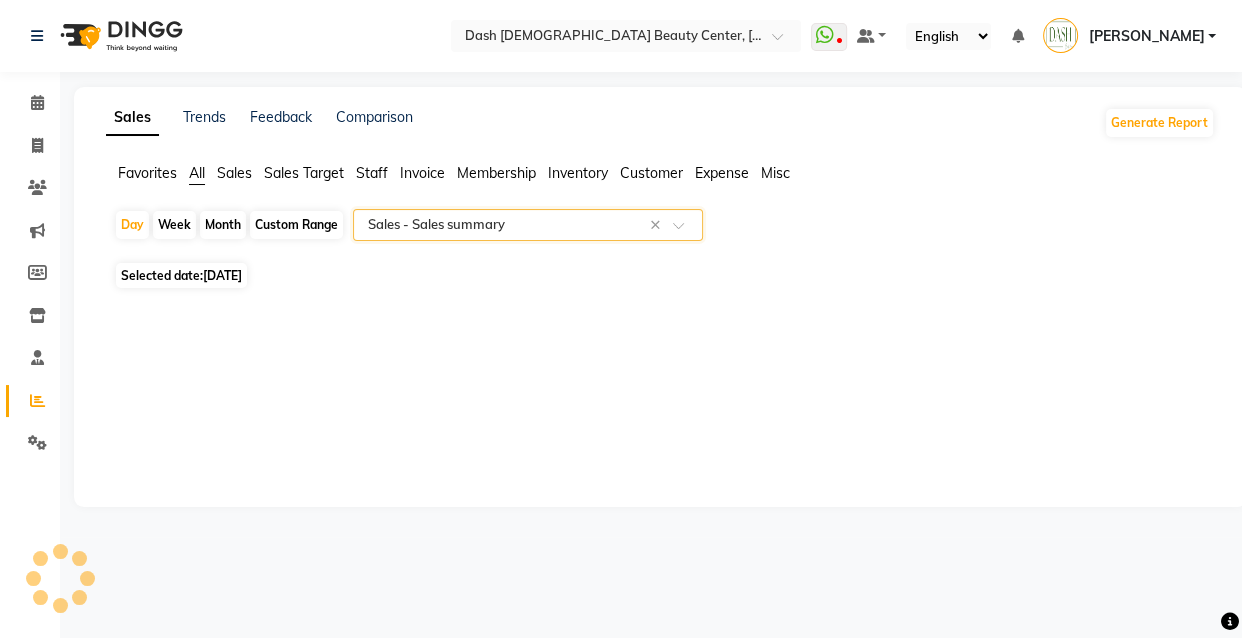 select on "full_report" 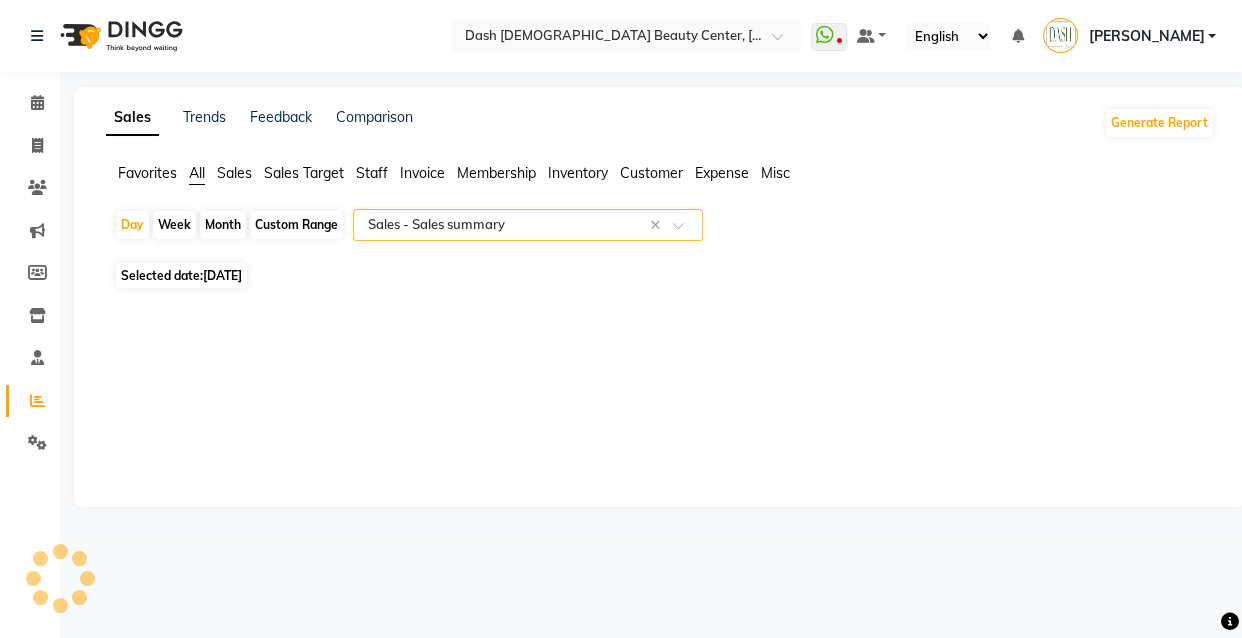 select on "pdf" 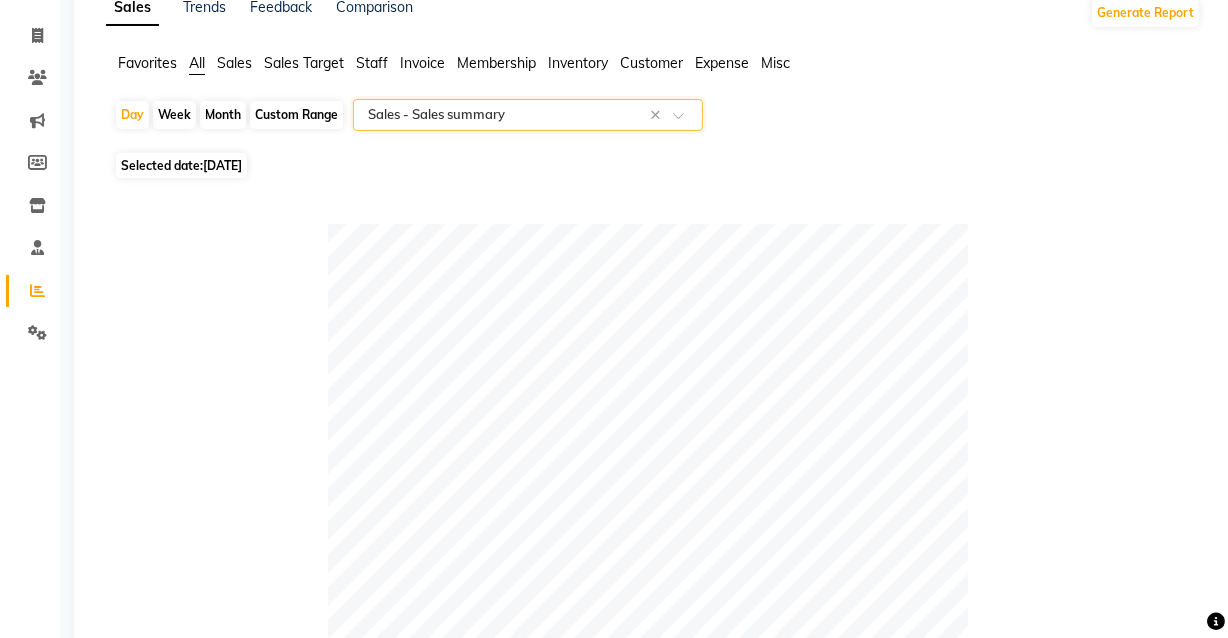 scroll, scrollTop: 110, scrollLeft: 0, axis: vertical 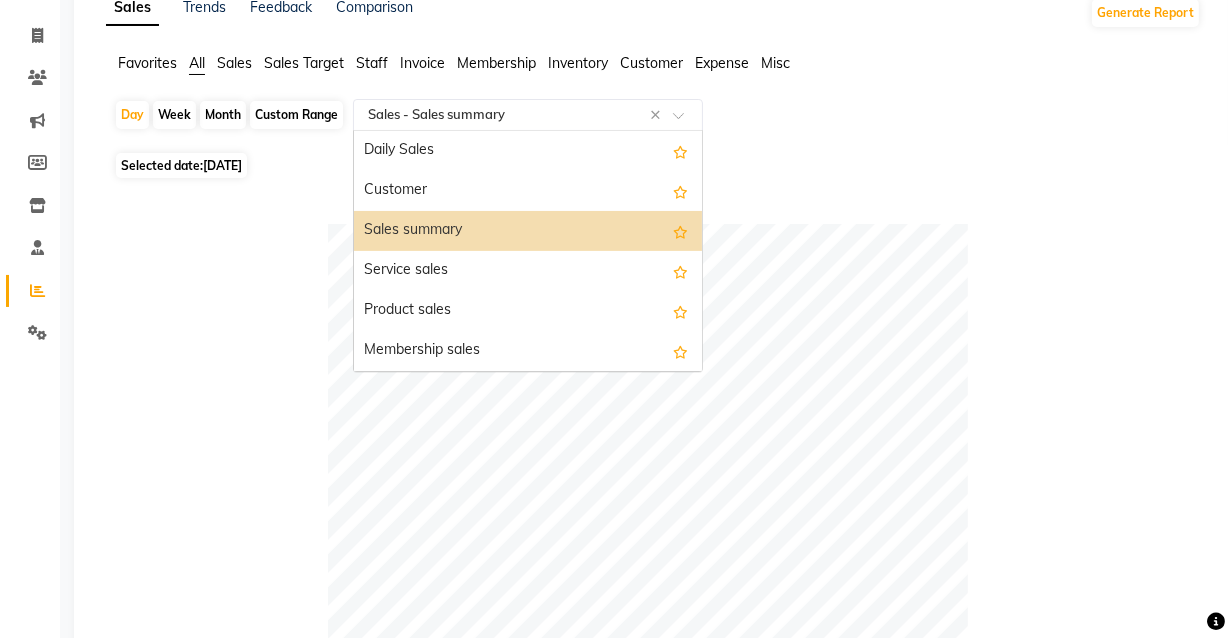 click on "Daily Sales" at bounding box center [528, 151] 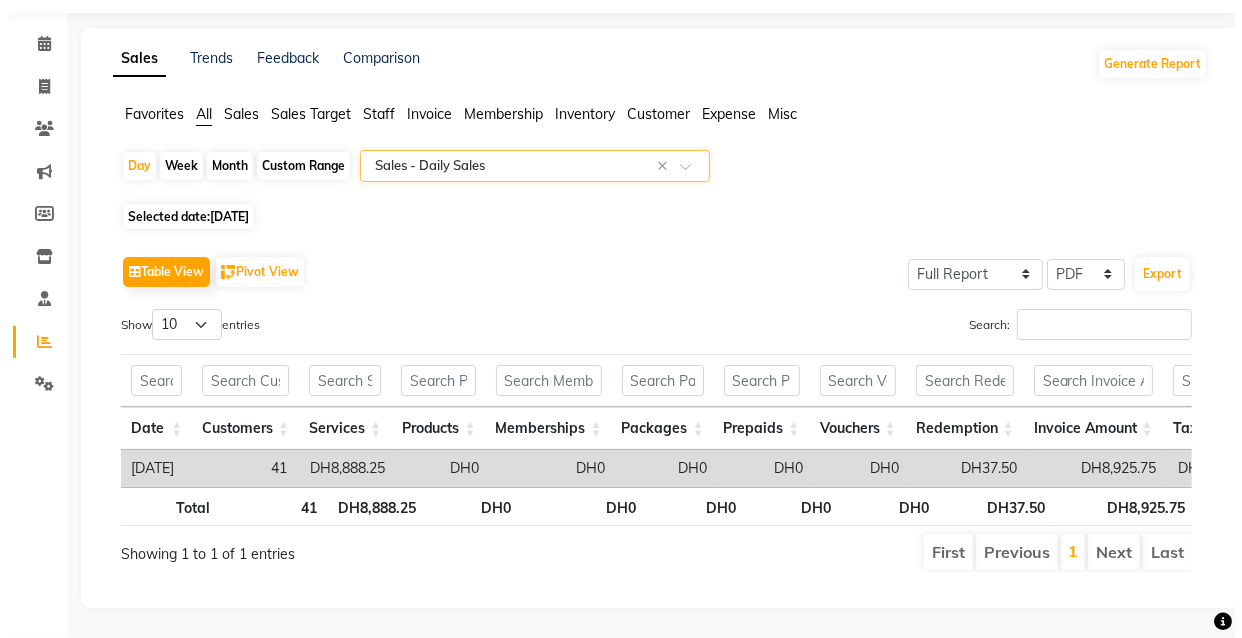 scroll, scrollTop: 0, scrollLeft: 0, axis: both 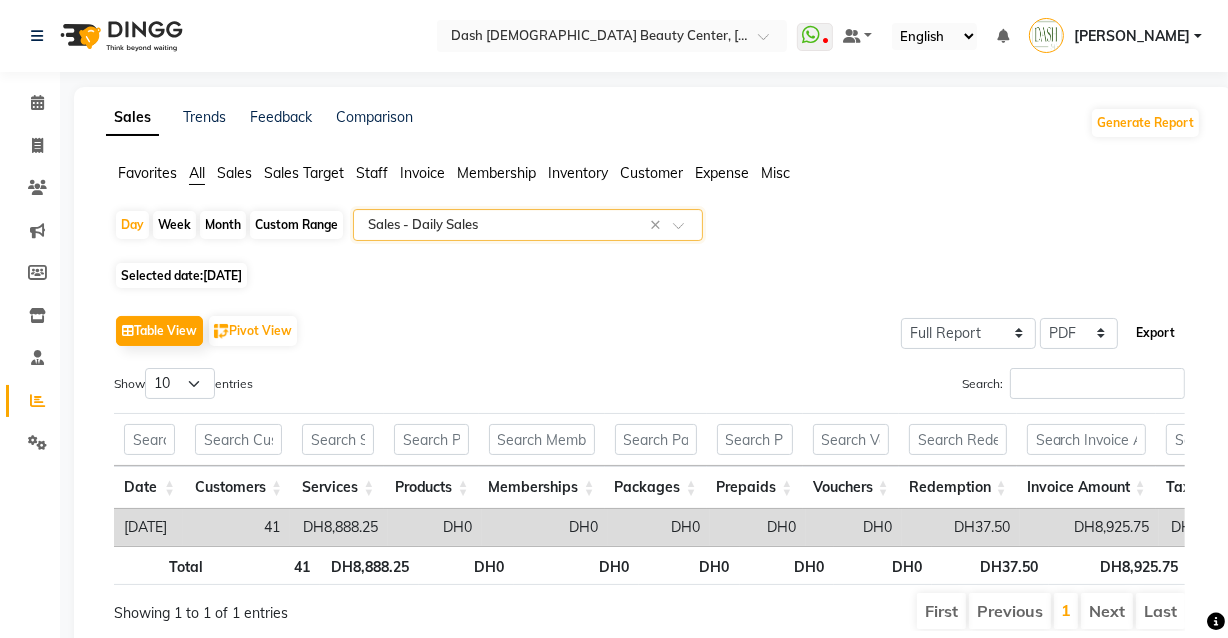 click on "Export" 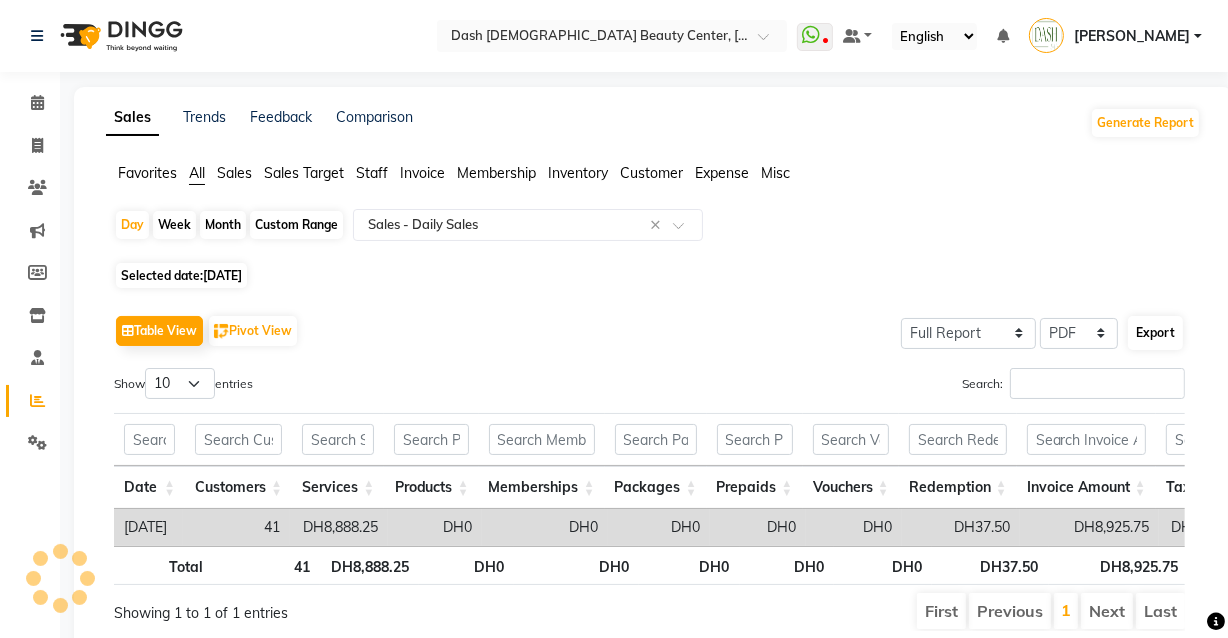select on "sans-serif" 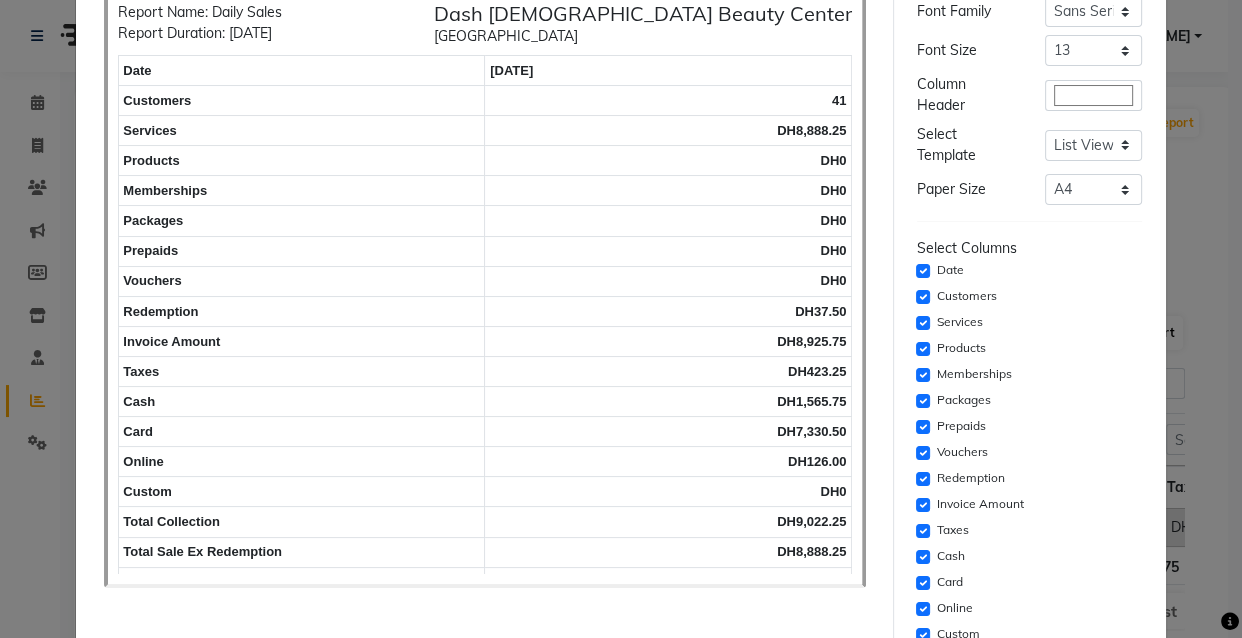 scroll, scrollTop: 120, scrollLeft: 0, axis: vertical 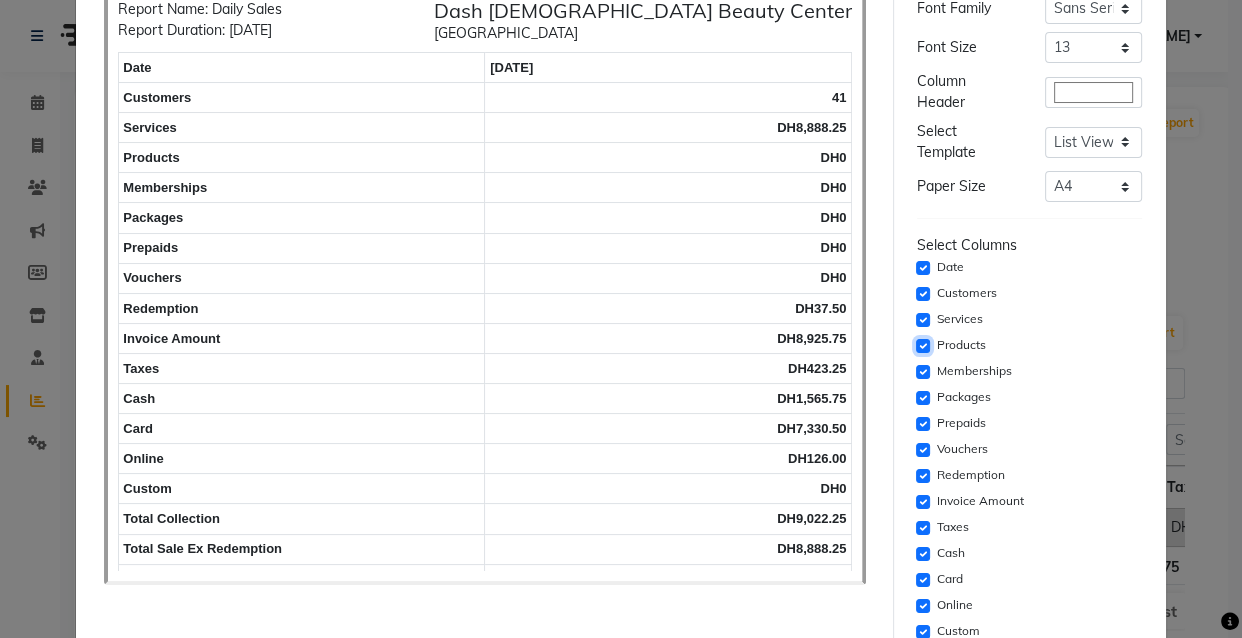 click 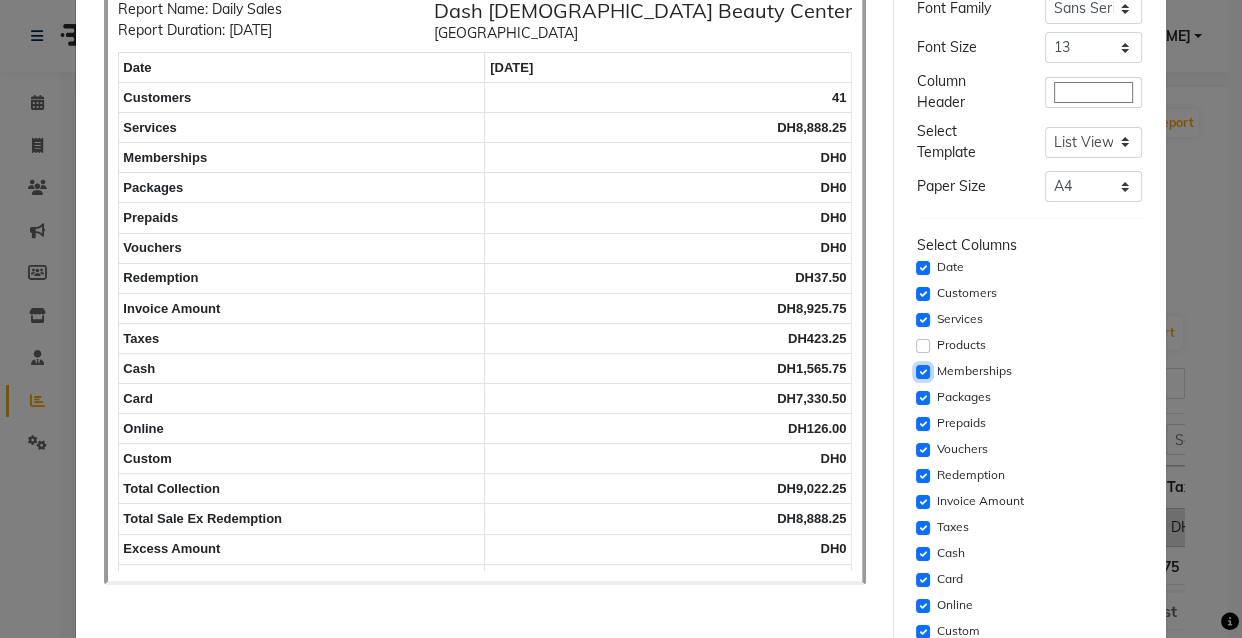 click 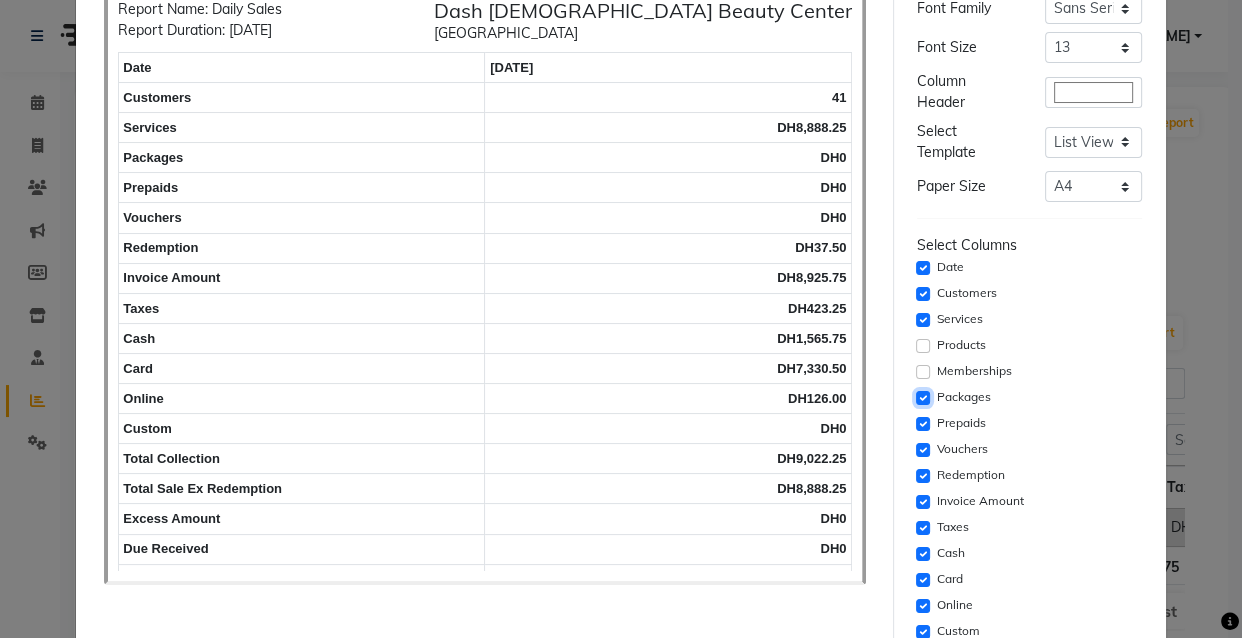 click 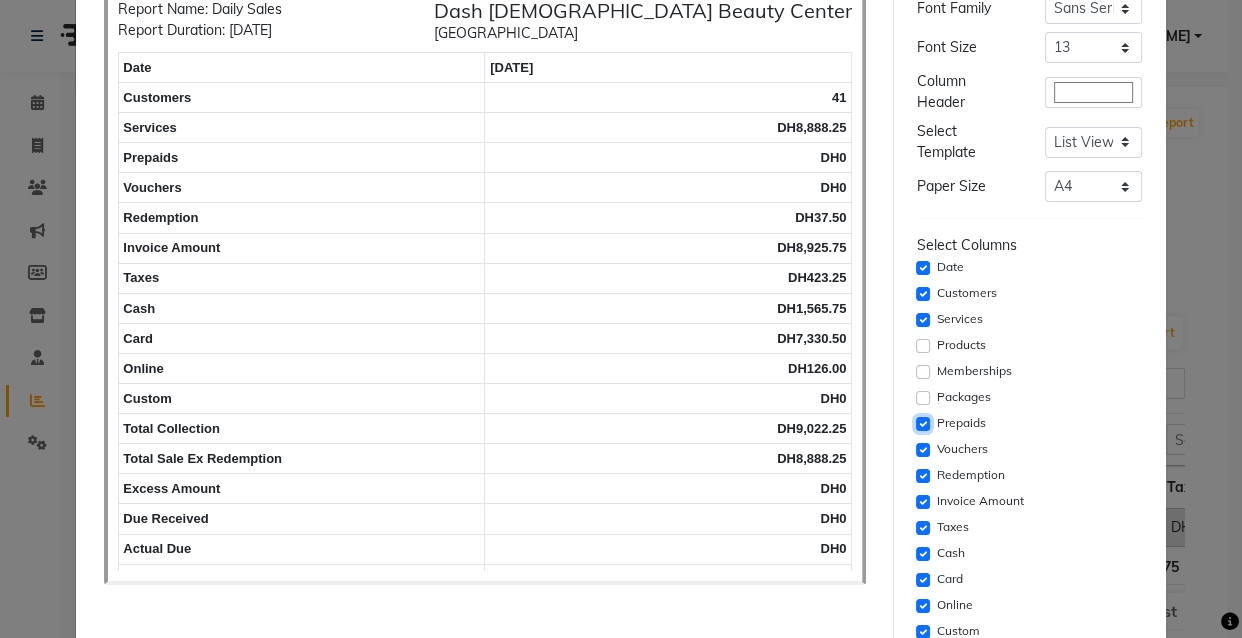 click 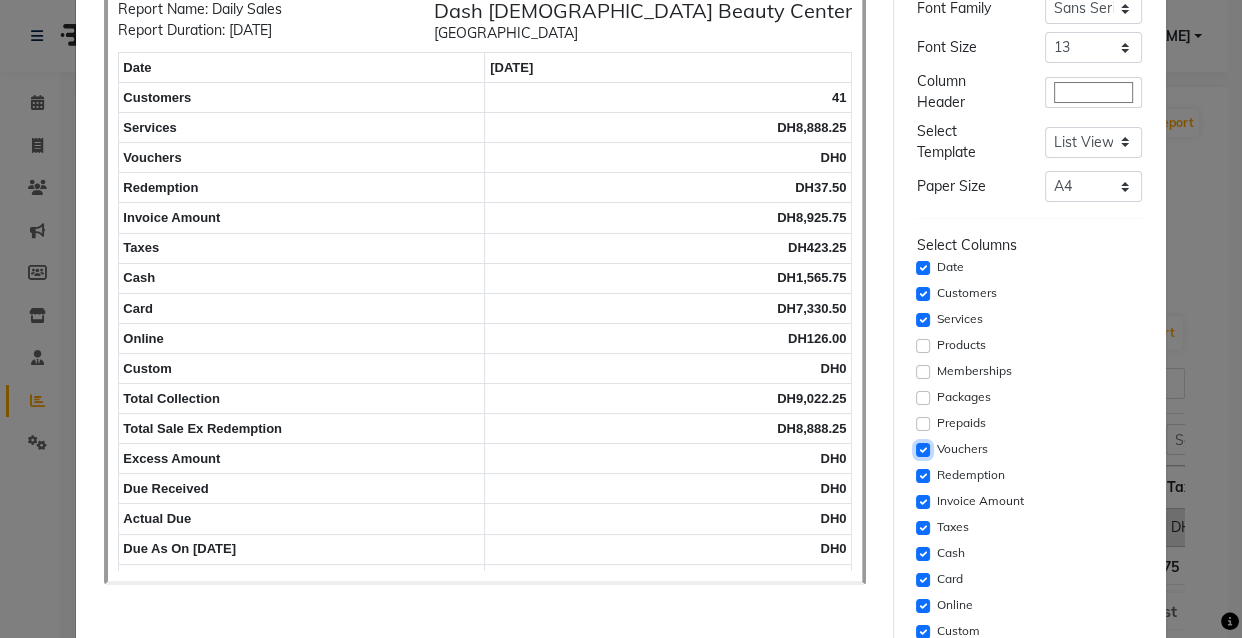 click 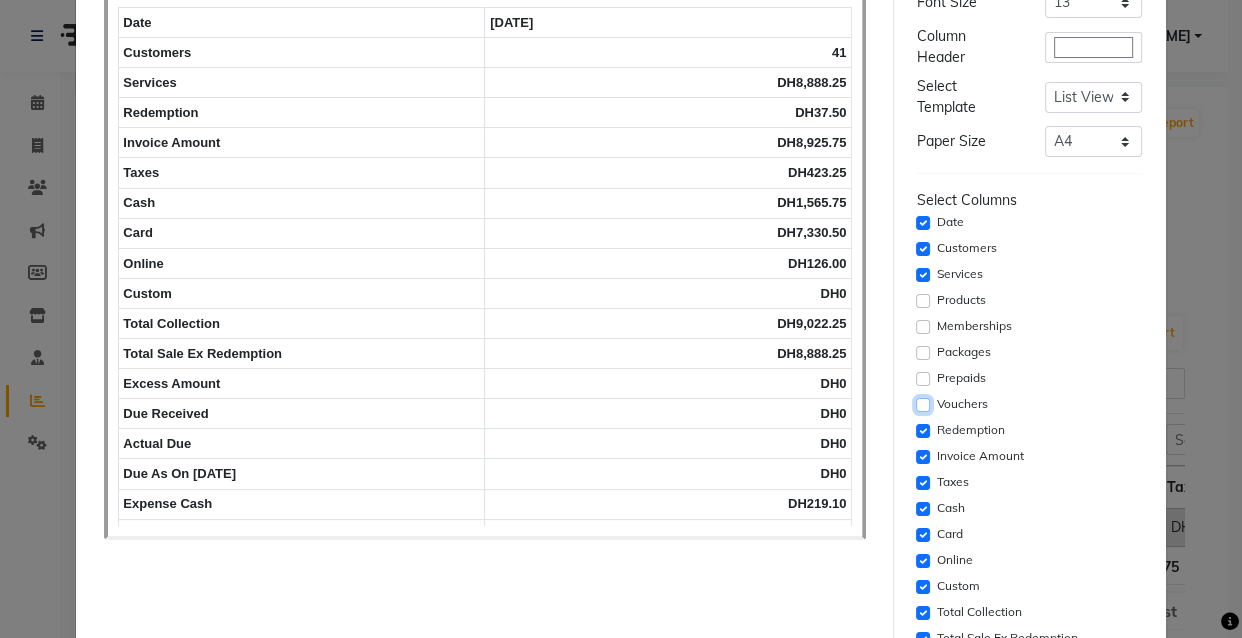 scroll, scrollTop: 166, scrollLeft: 0, axis: vertical 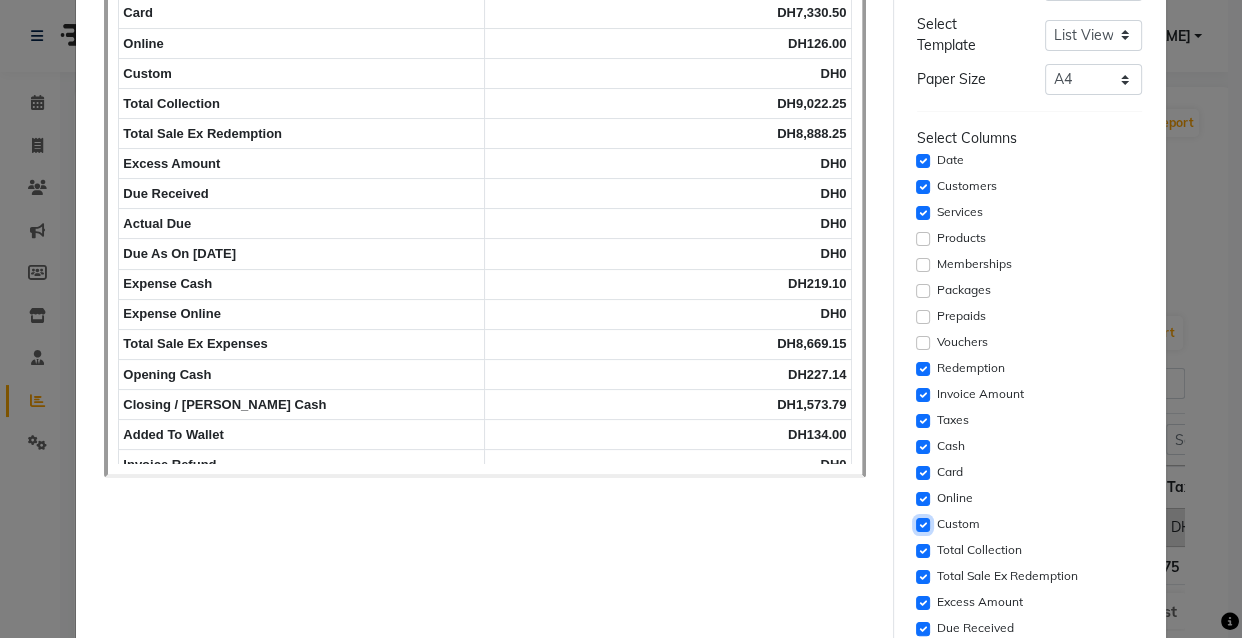 click 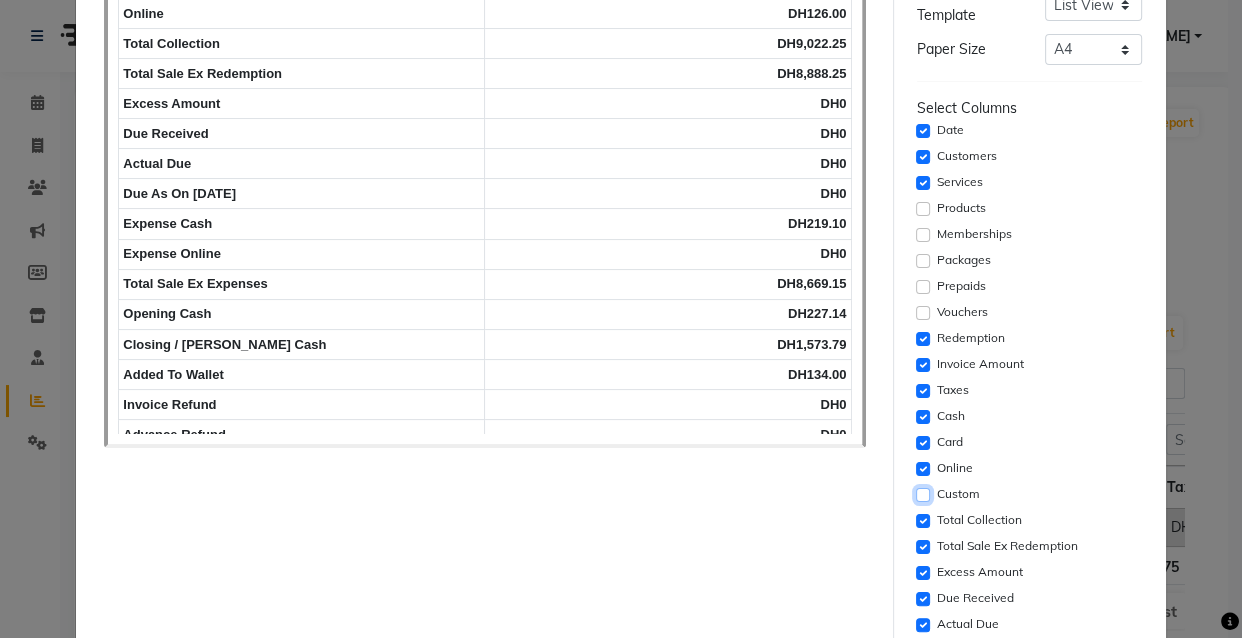 scroll, scrollTop: 286, scrollLeft: 0, axis: vertical 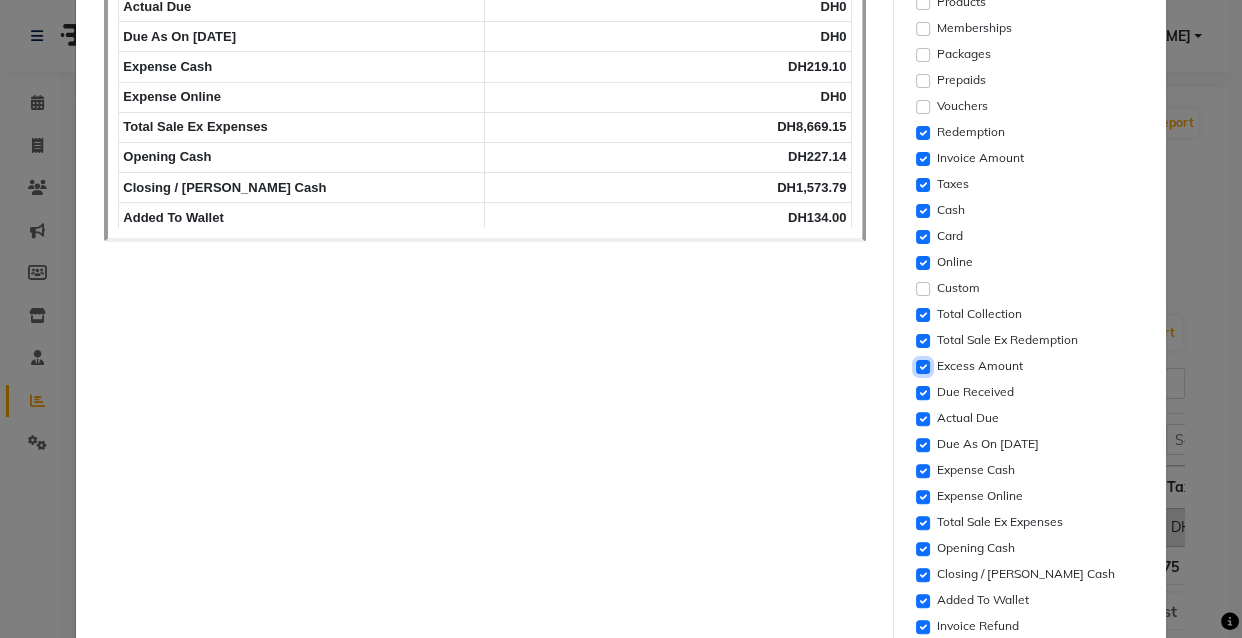 click 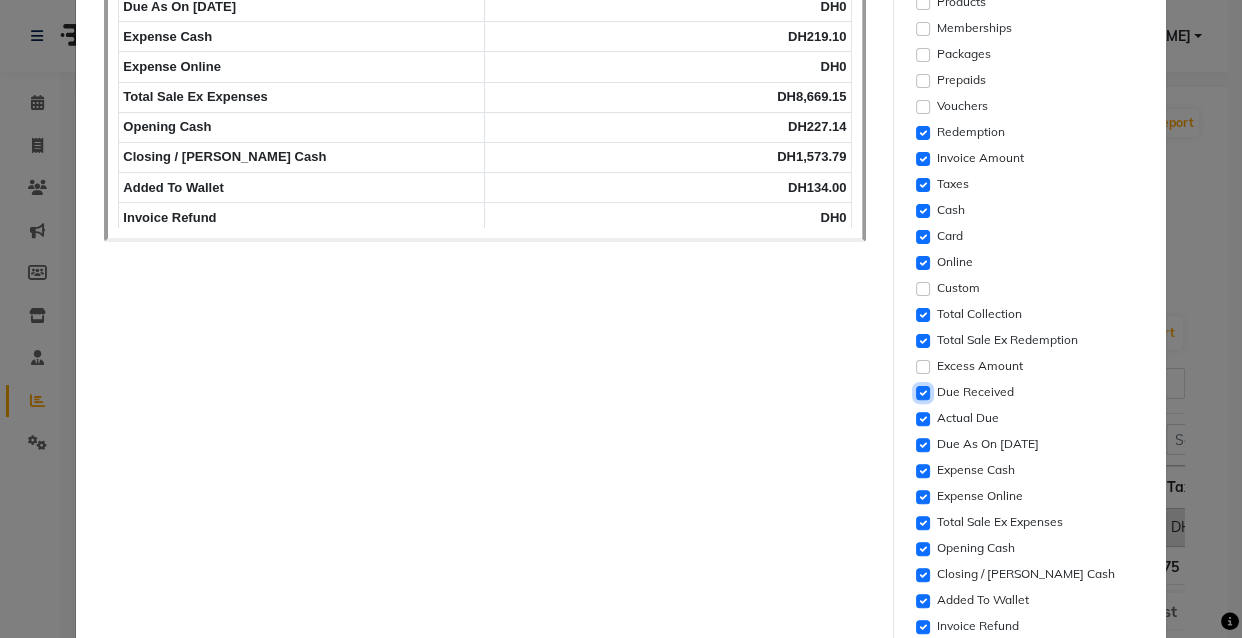 click 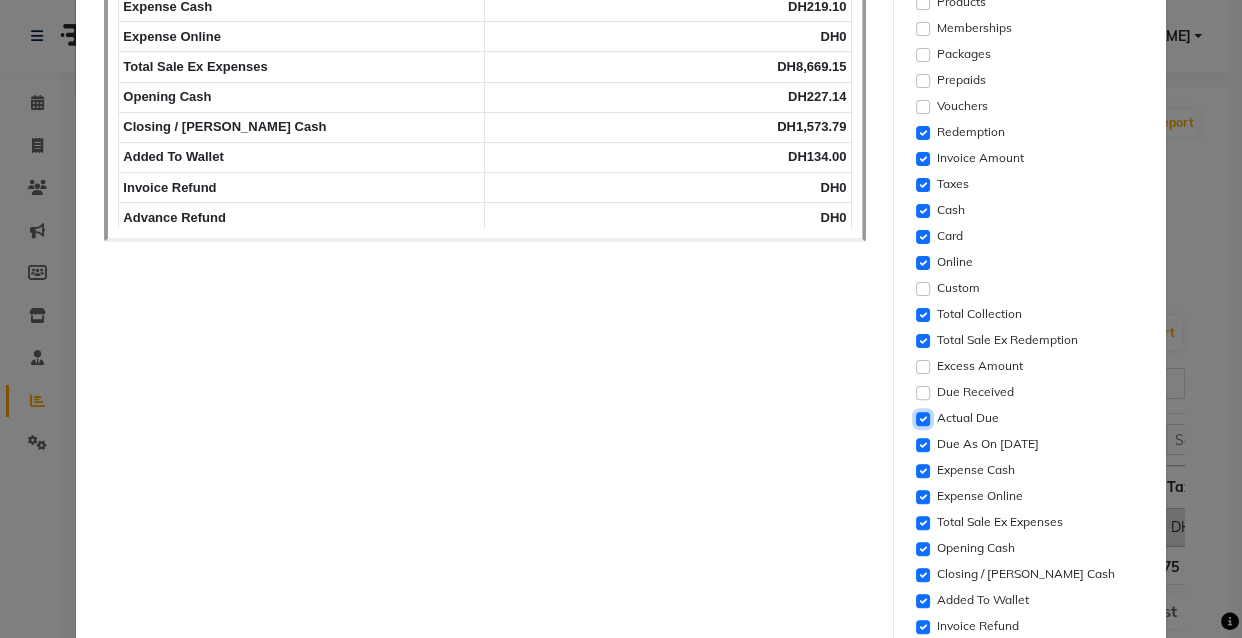 click 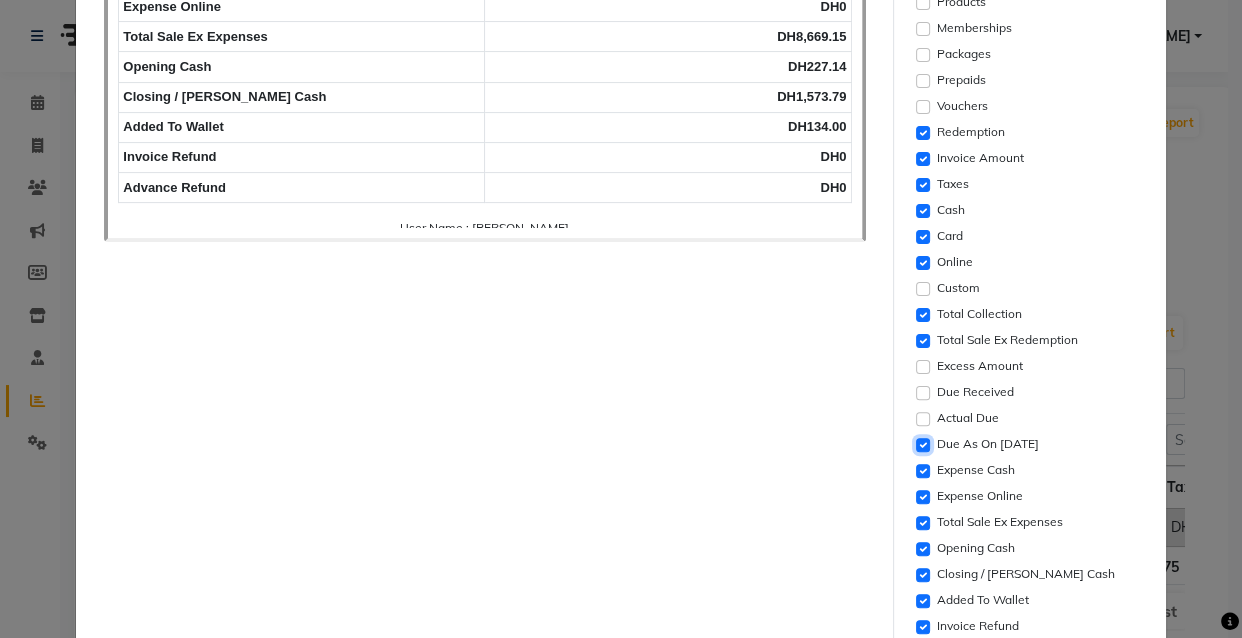 click 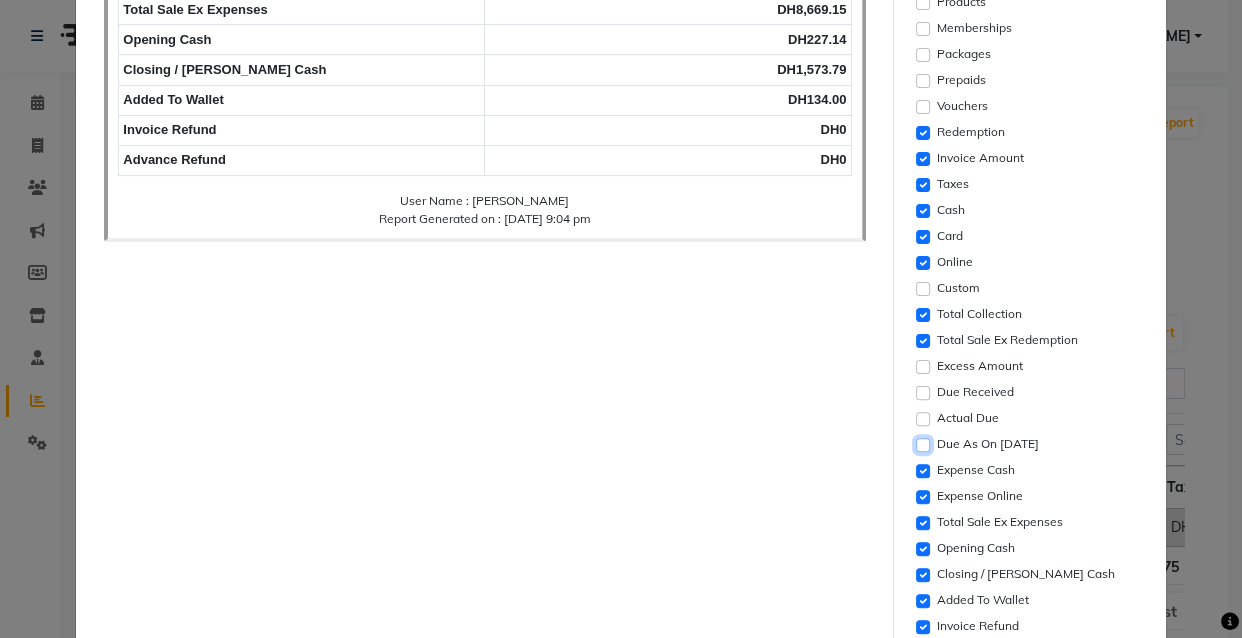 scroll, scrollTop: 102, scrollLeft: 0, axis: vertical 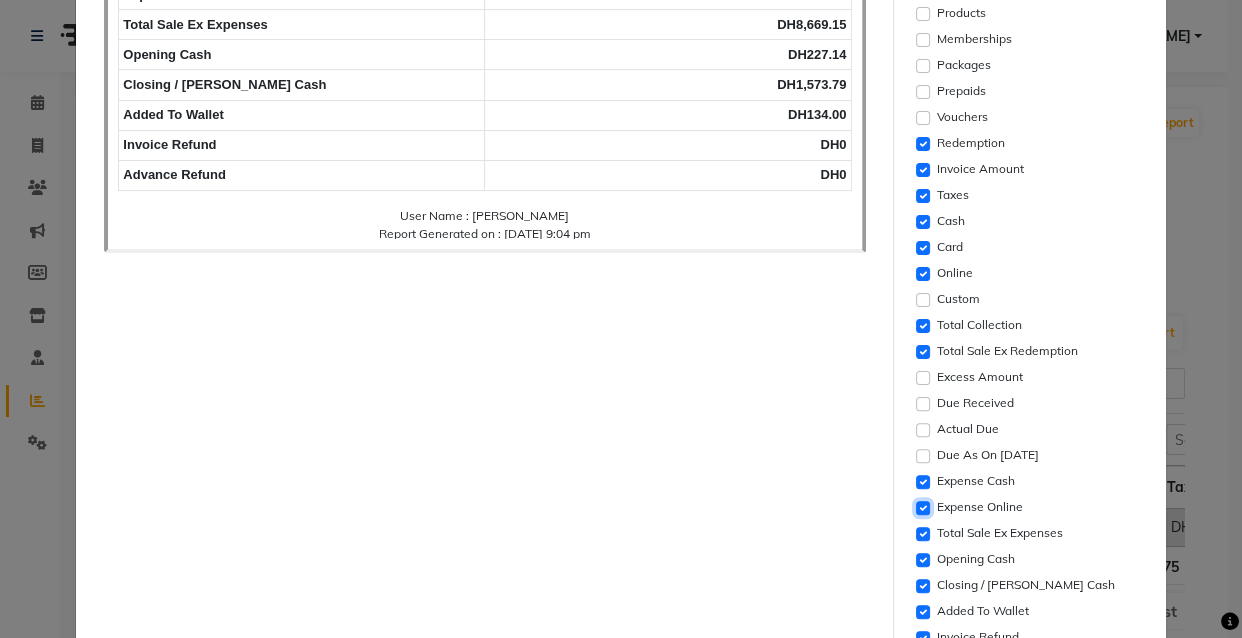click 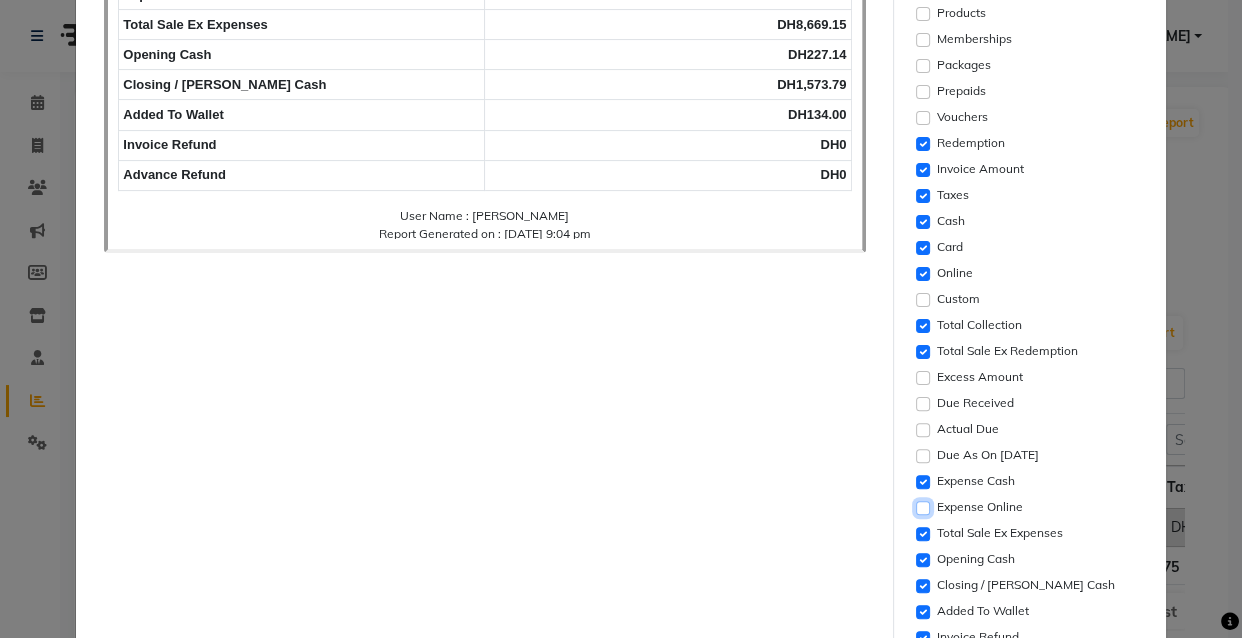 scroll, scrollTop: 71, scrollLeft: 0, axis: vertical 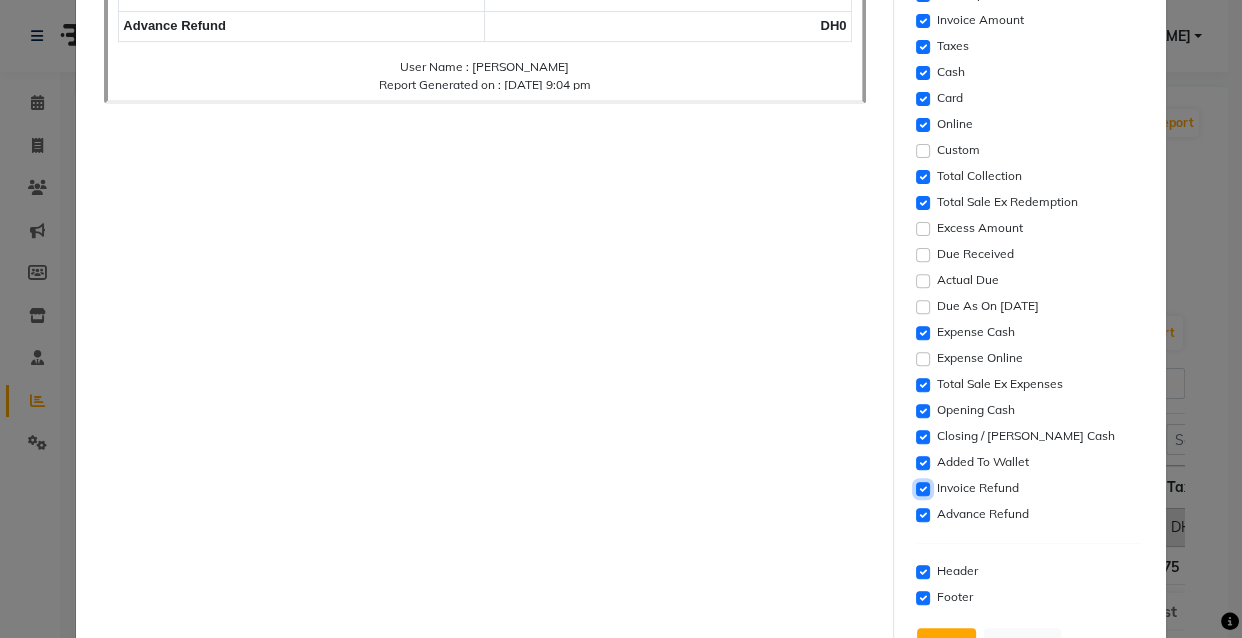 click 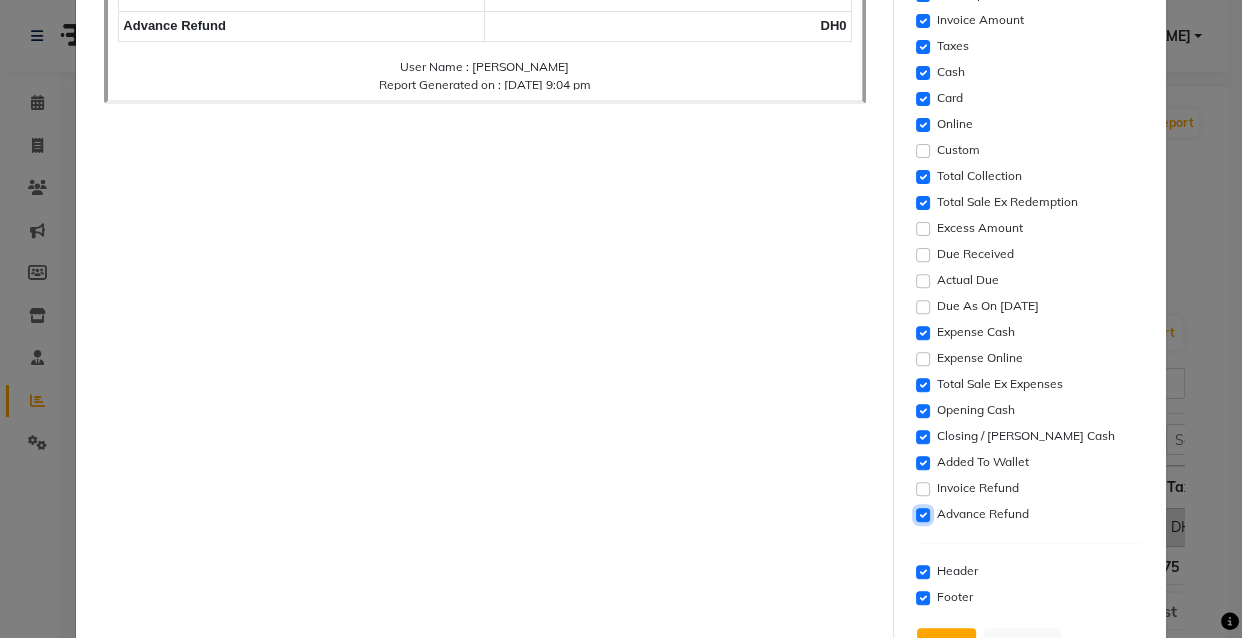 click 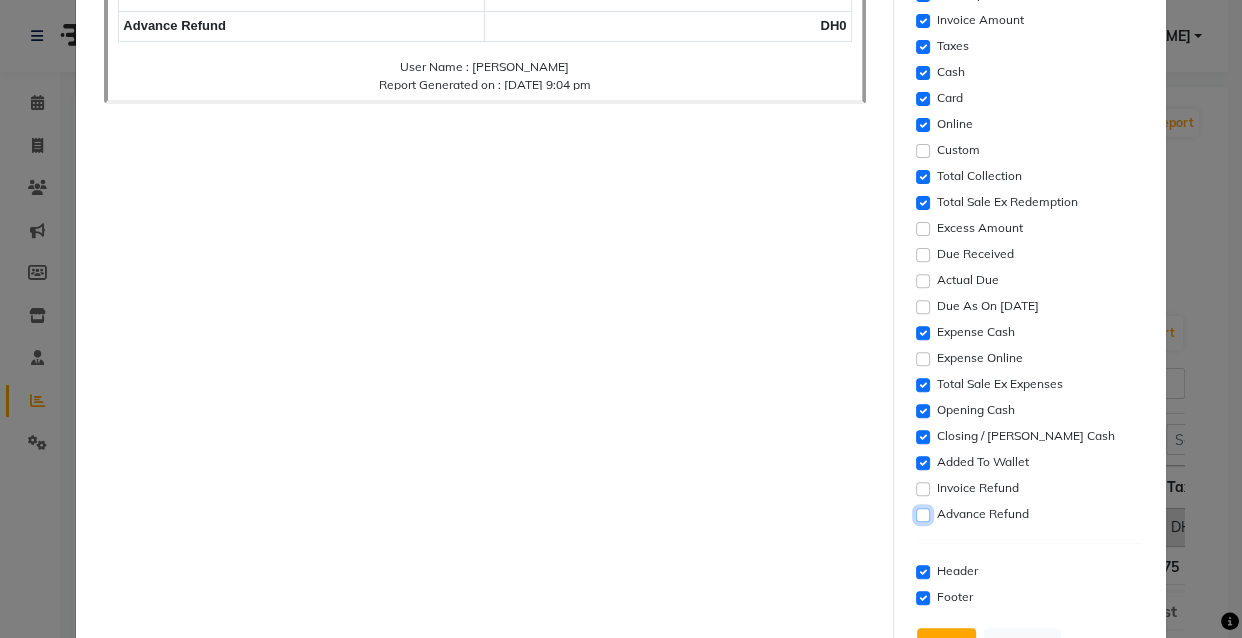 scroll, scrollTop: 12, scrollLeft: 0, axis: vertical 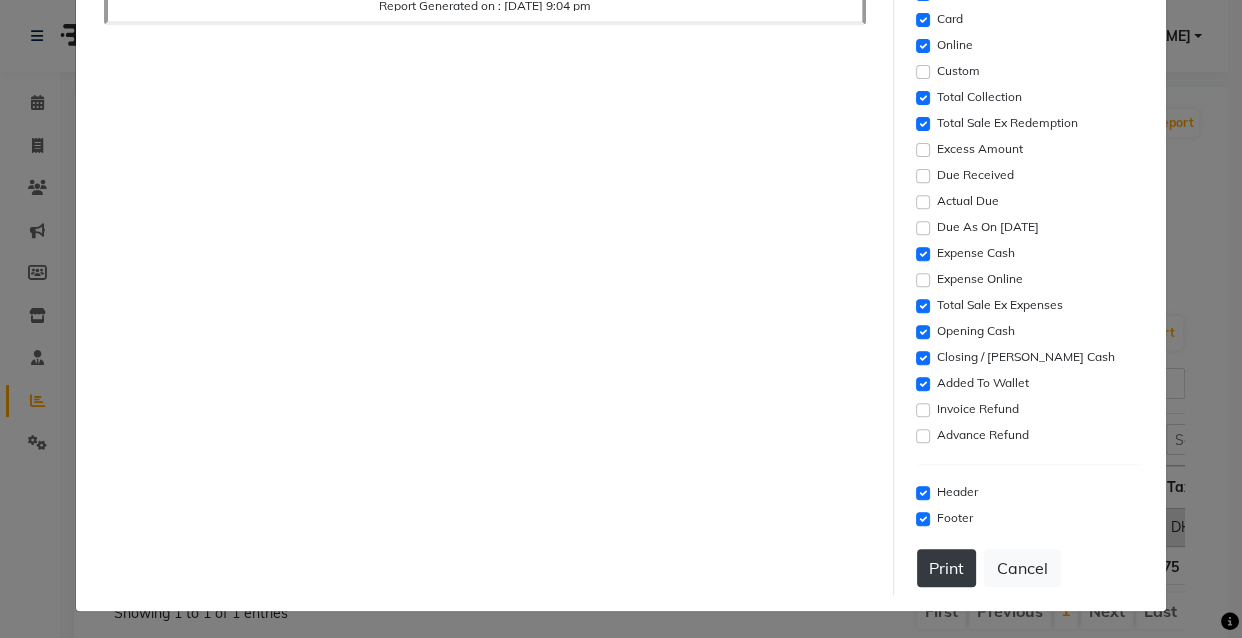 click on "Print" 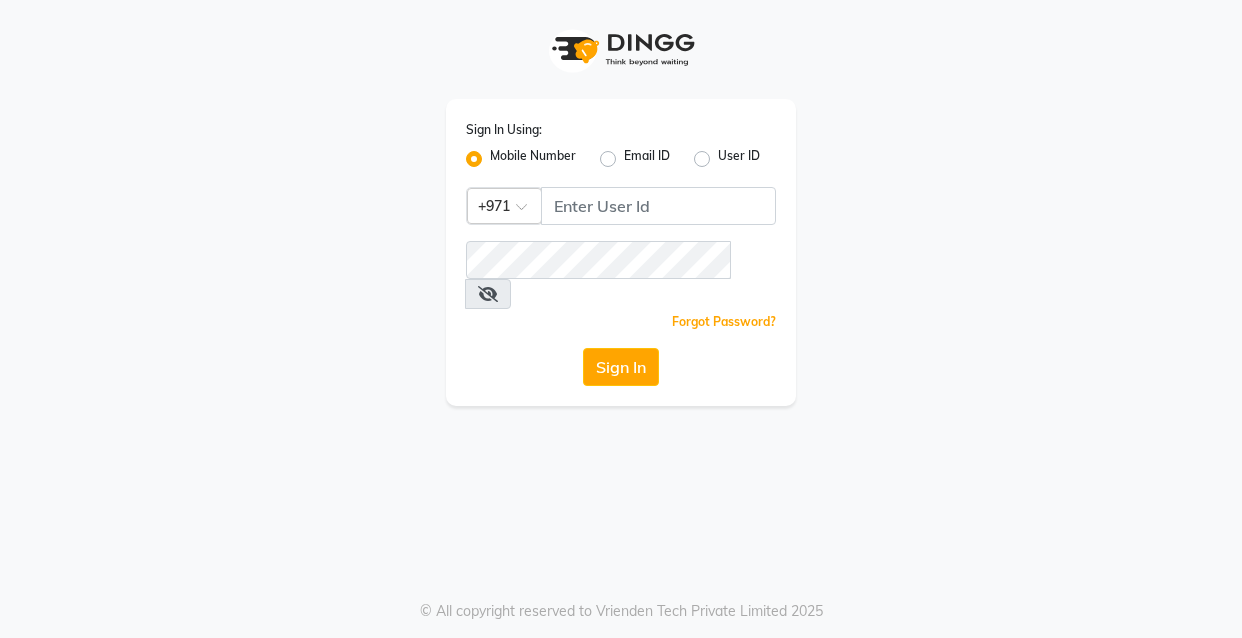 scroll, scrollTop: 0, scrollLeft: 0, axis: both 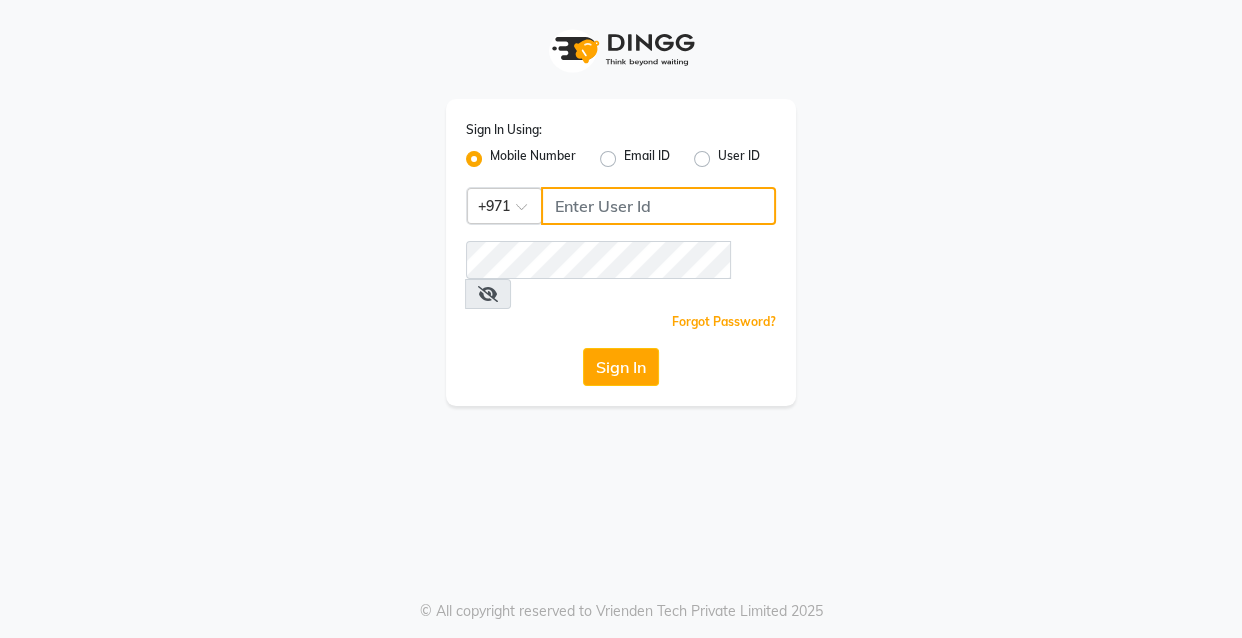 click 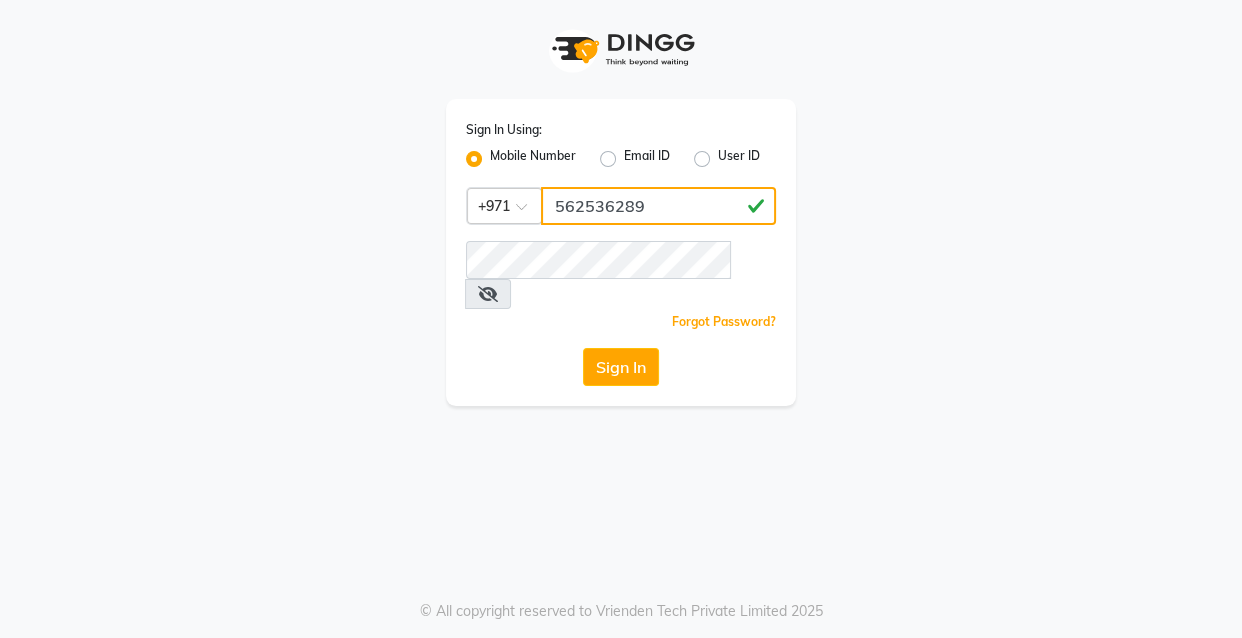 type on "562536289" 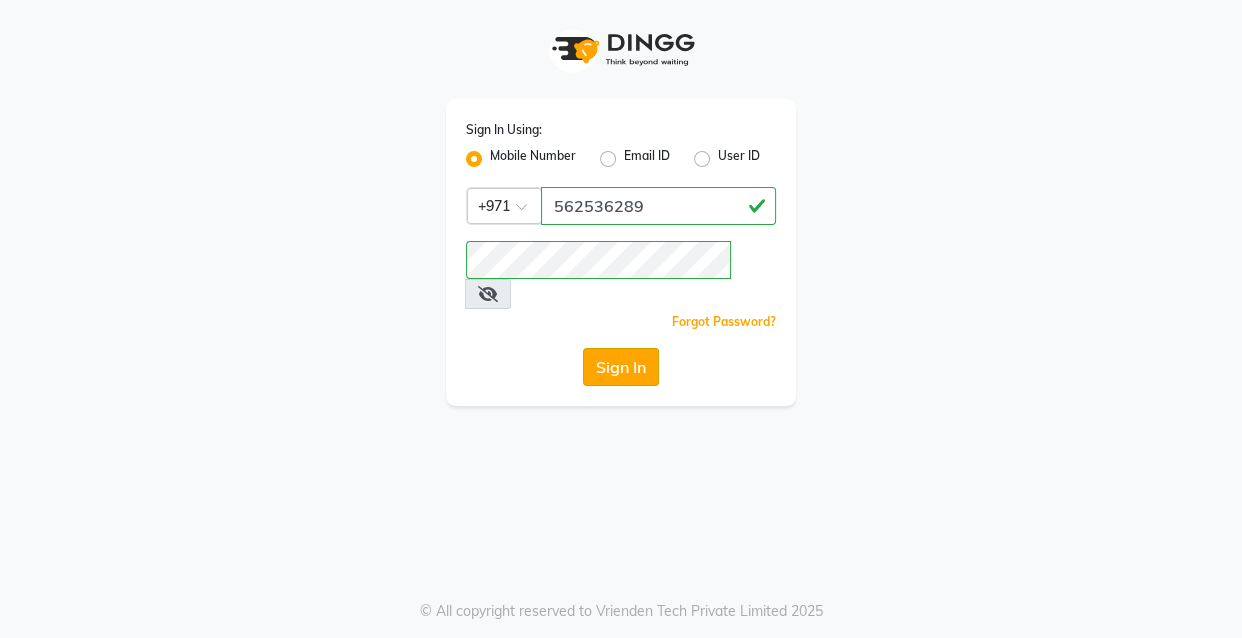 click on "Sign In" 